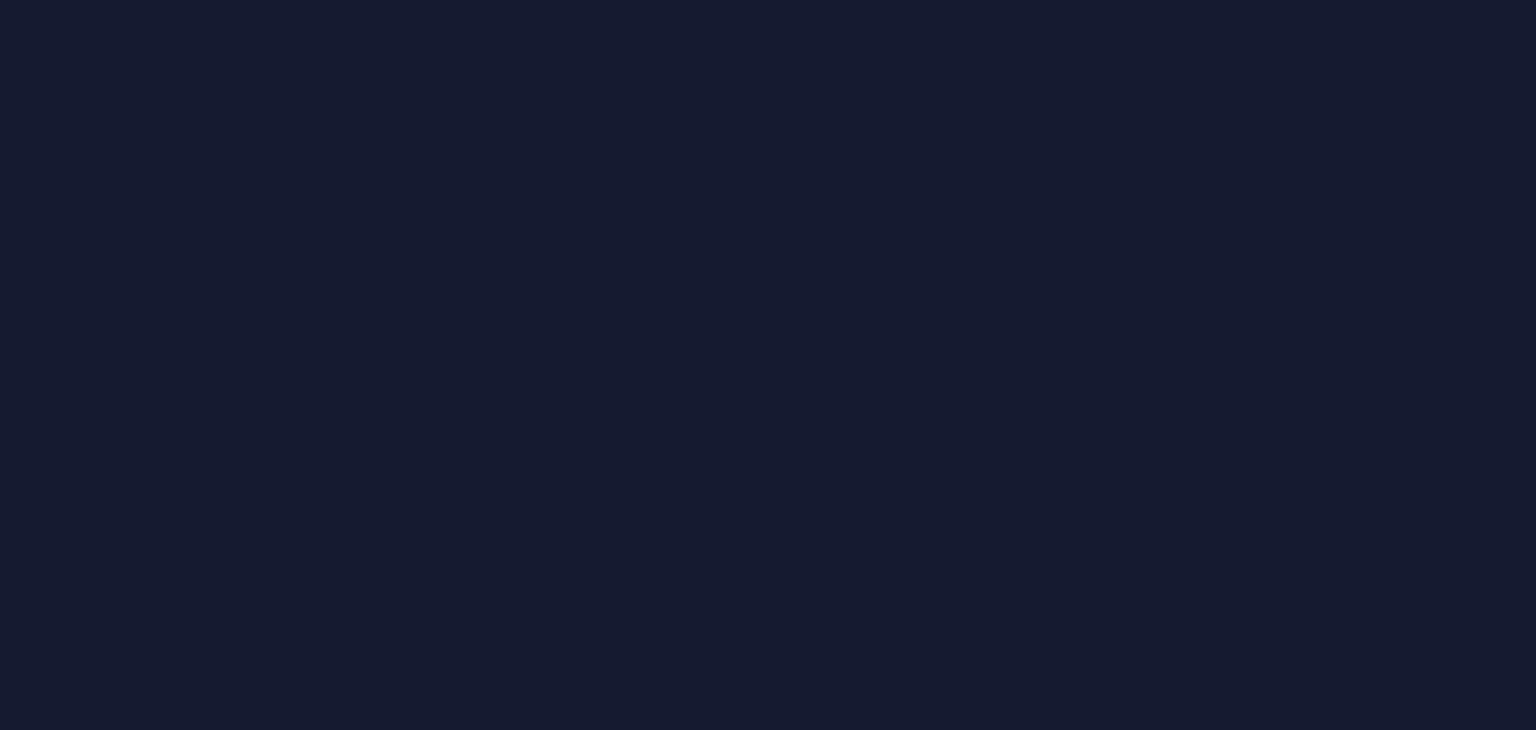 scroll, scrollTop: 0, scrollLeft: 0, axis: both 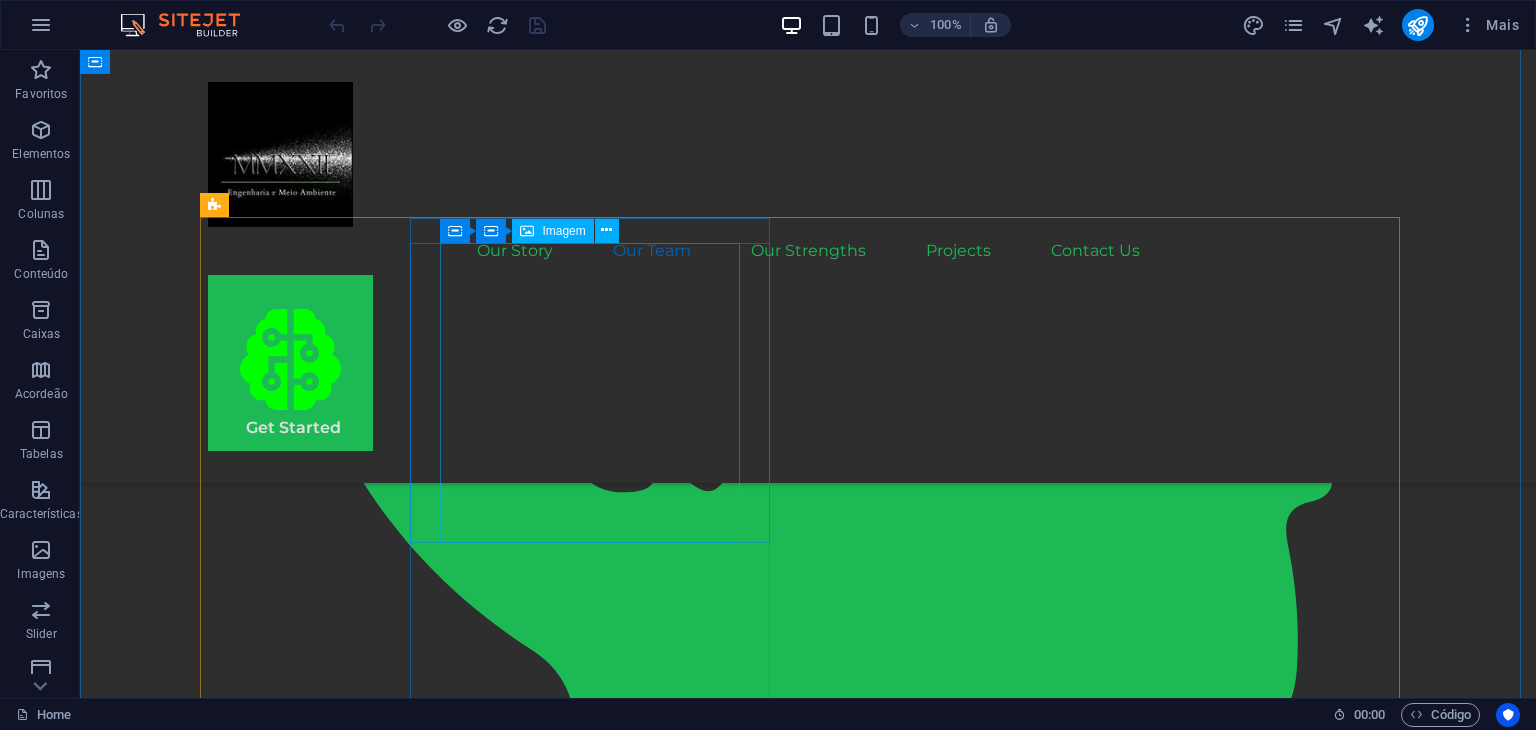 click at bounding box center (388, 1880) 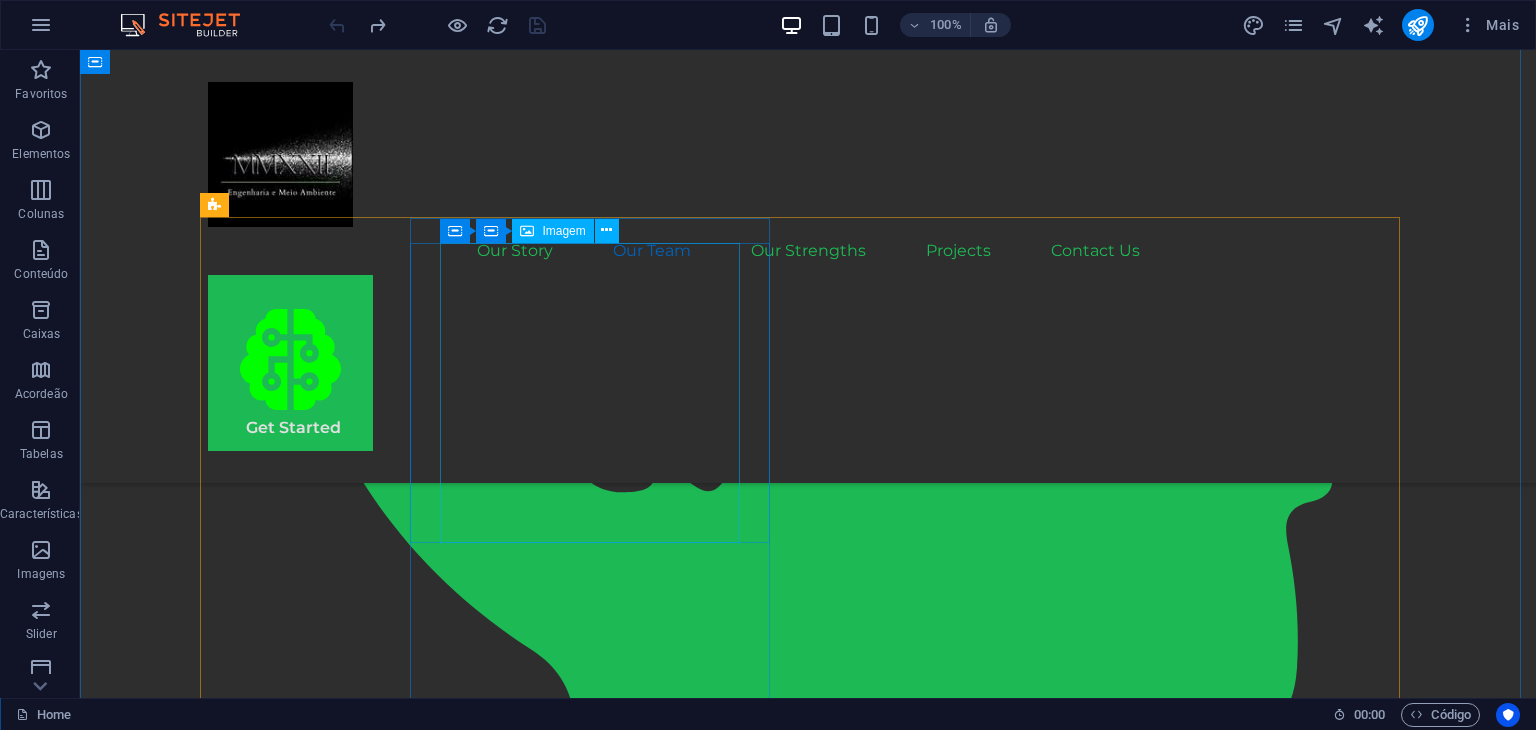 click at bounding box center [388, 1880] 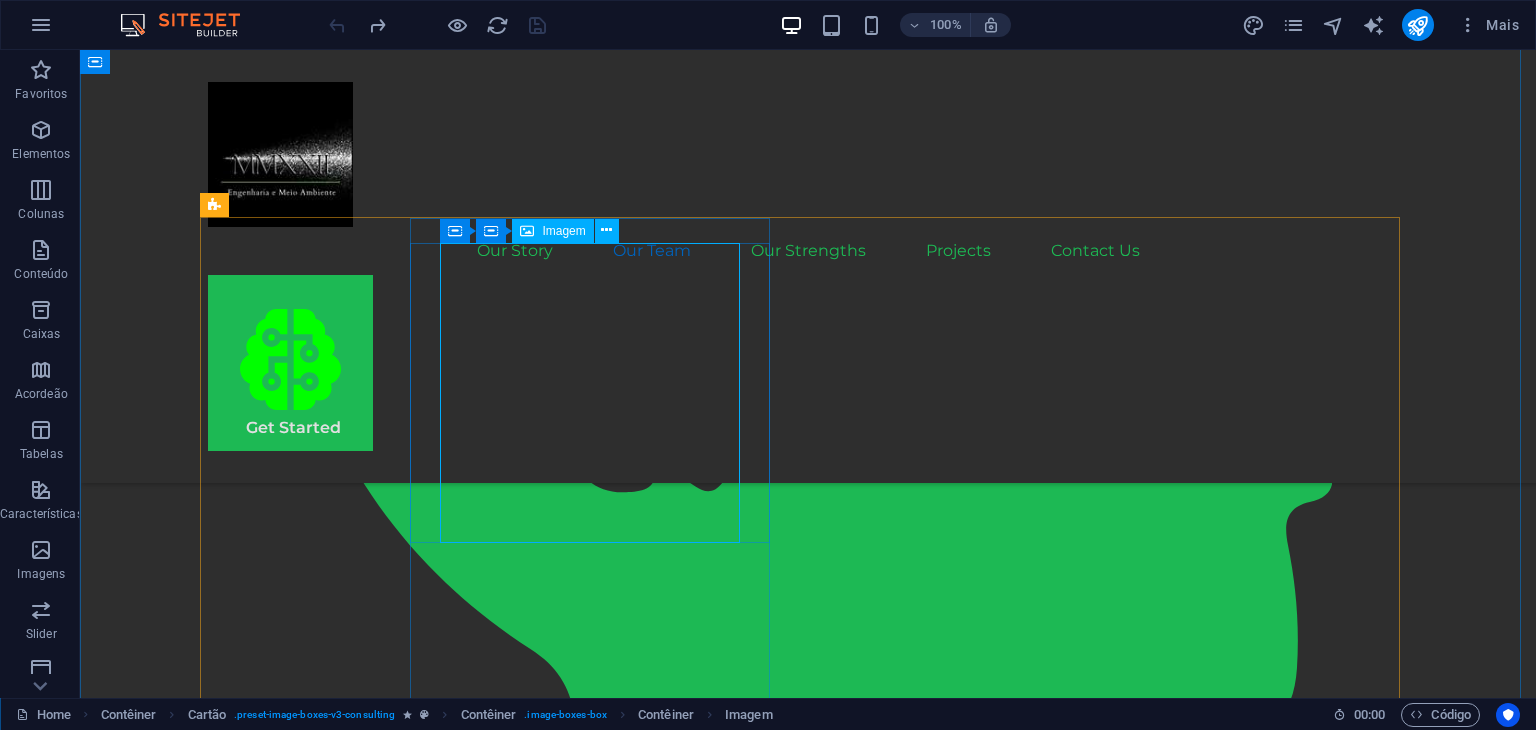 click at bounding box center [388, 1880] 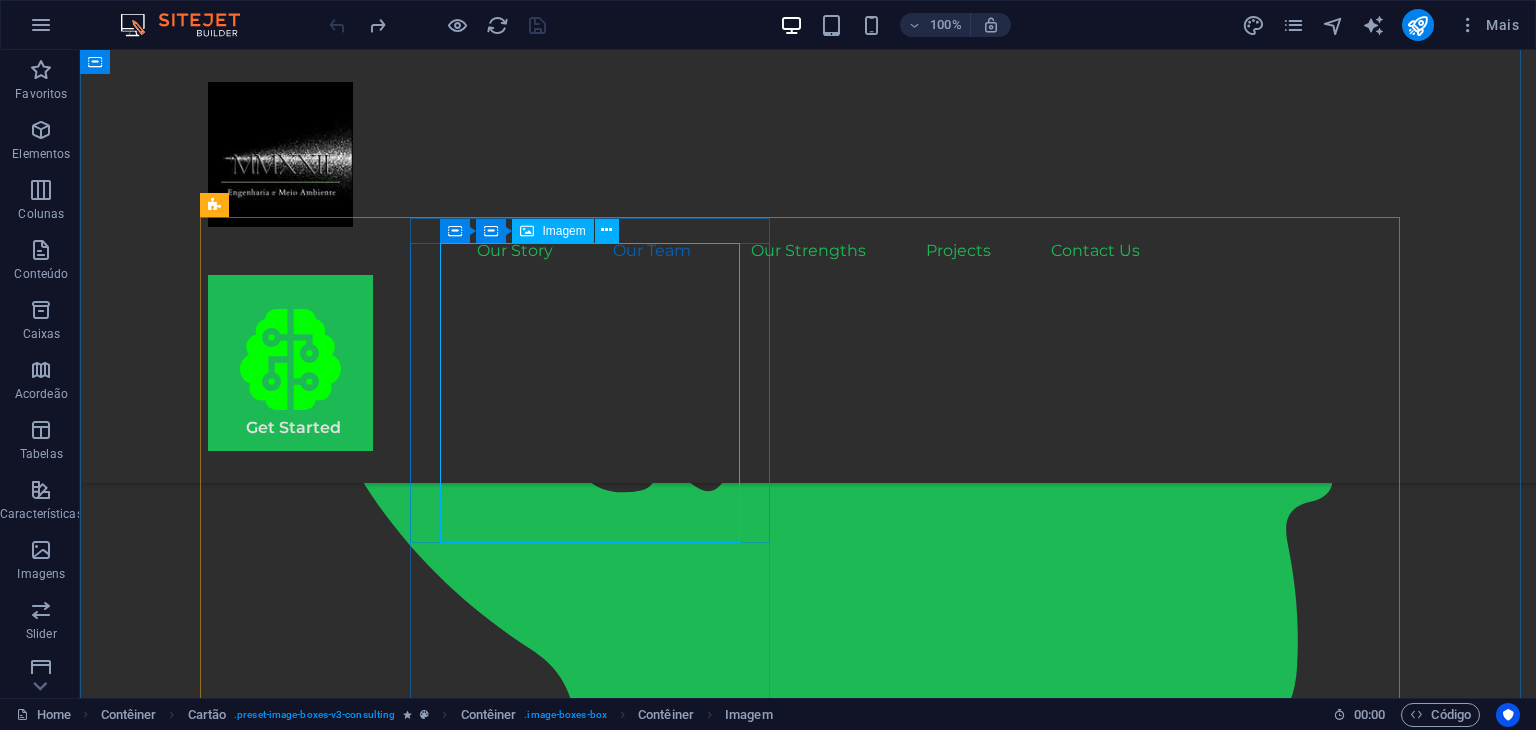 click at bounding box center [388, 1880] 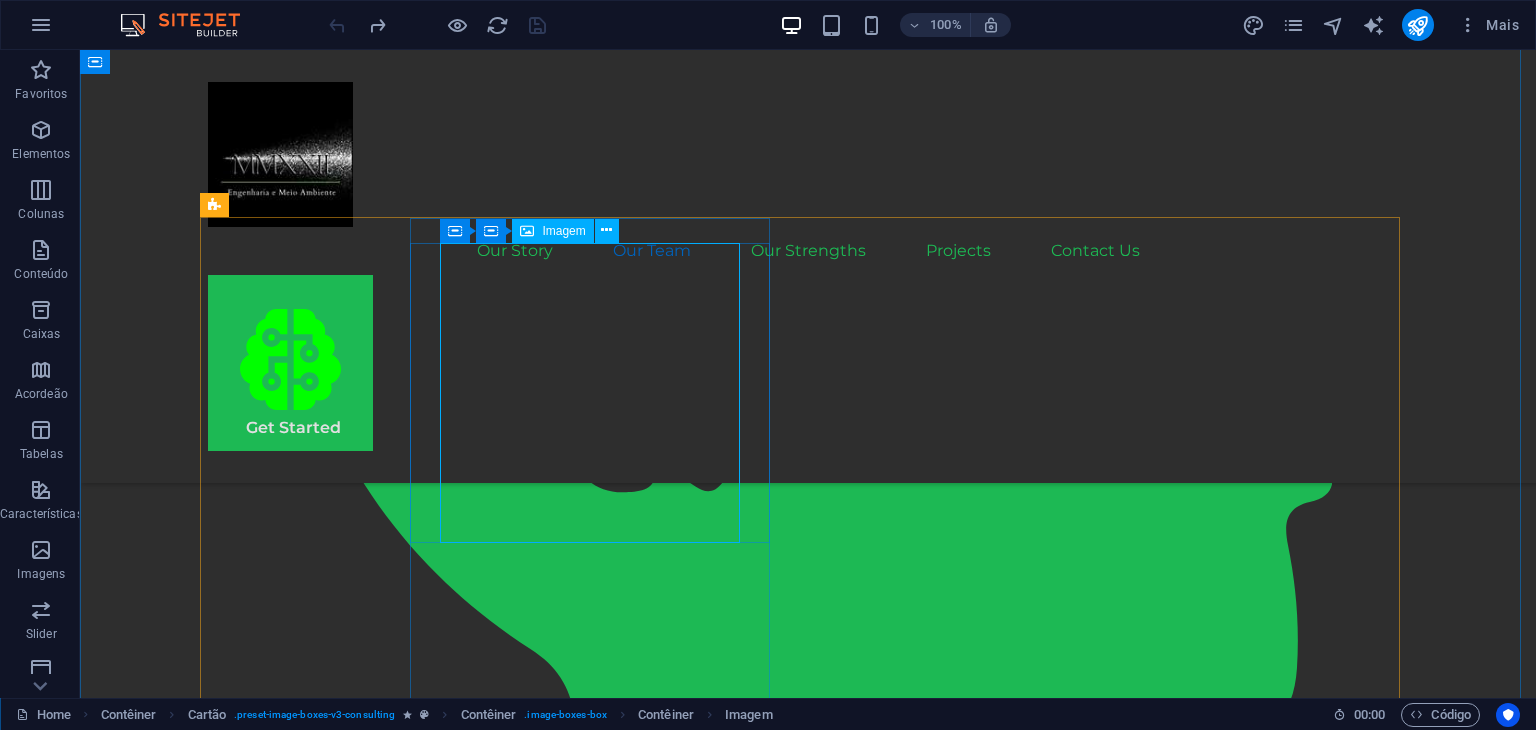 click at bounding box center [388, 1880] 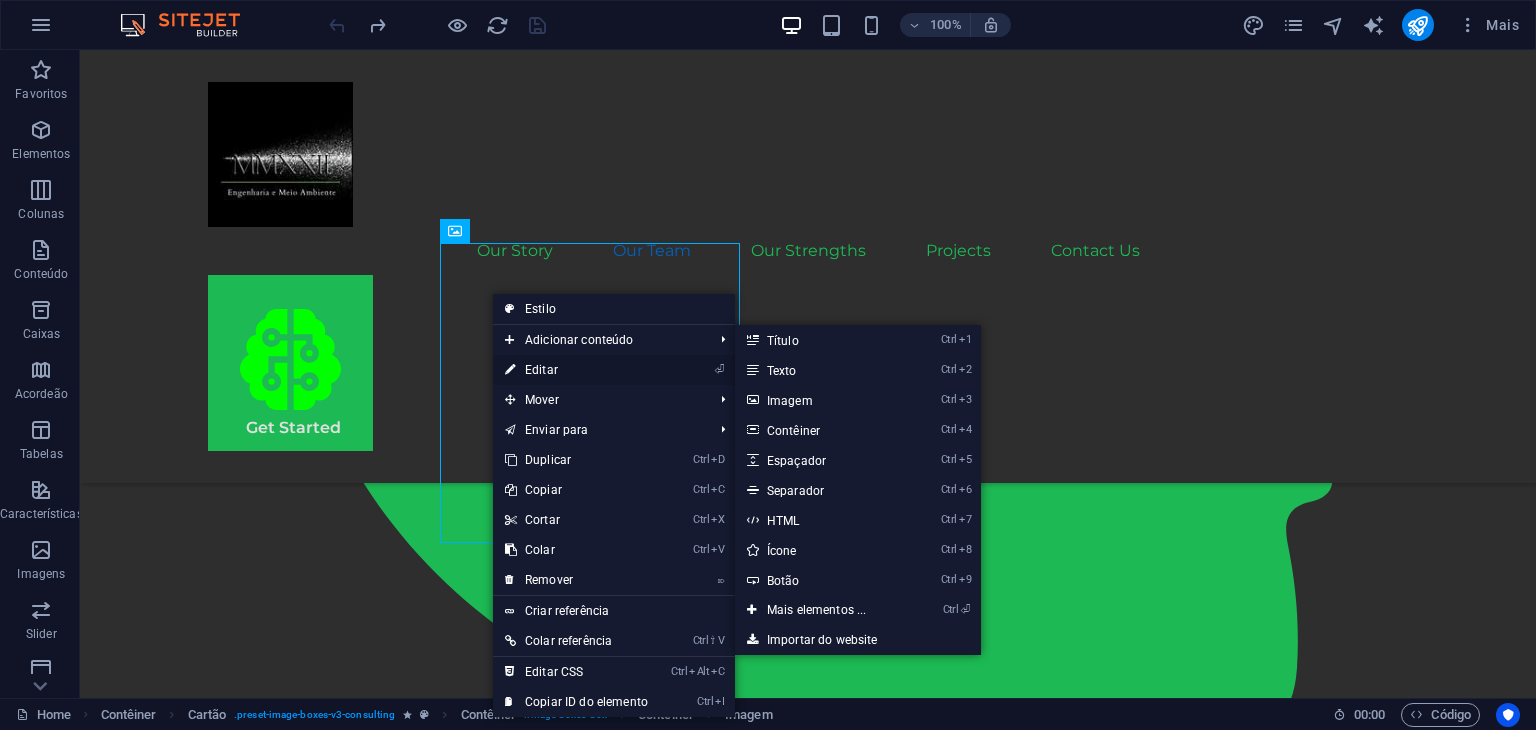 click on "⏎  Editar" at bounding box center [576, 370] 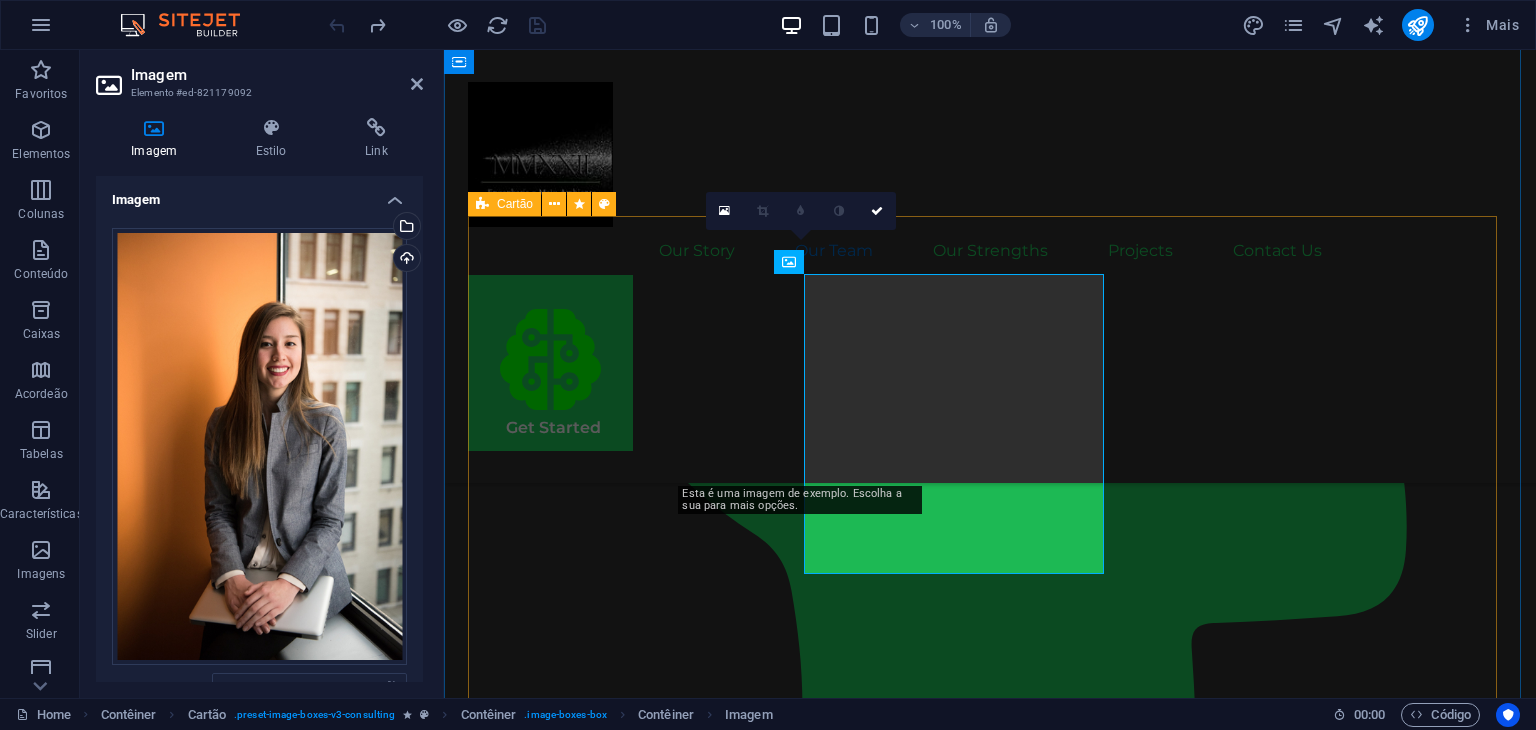 scroll, scrollTop: 1968, scrollLeft: 0, axis: vertical 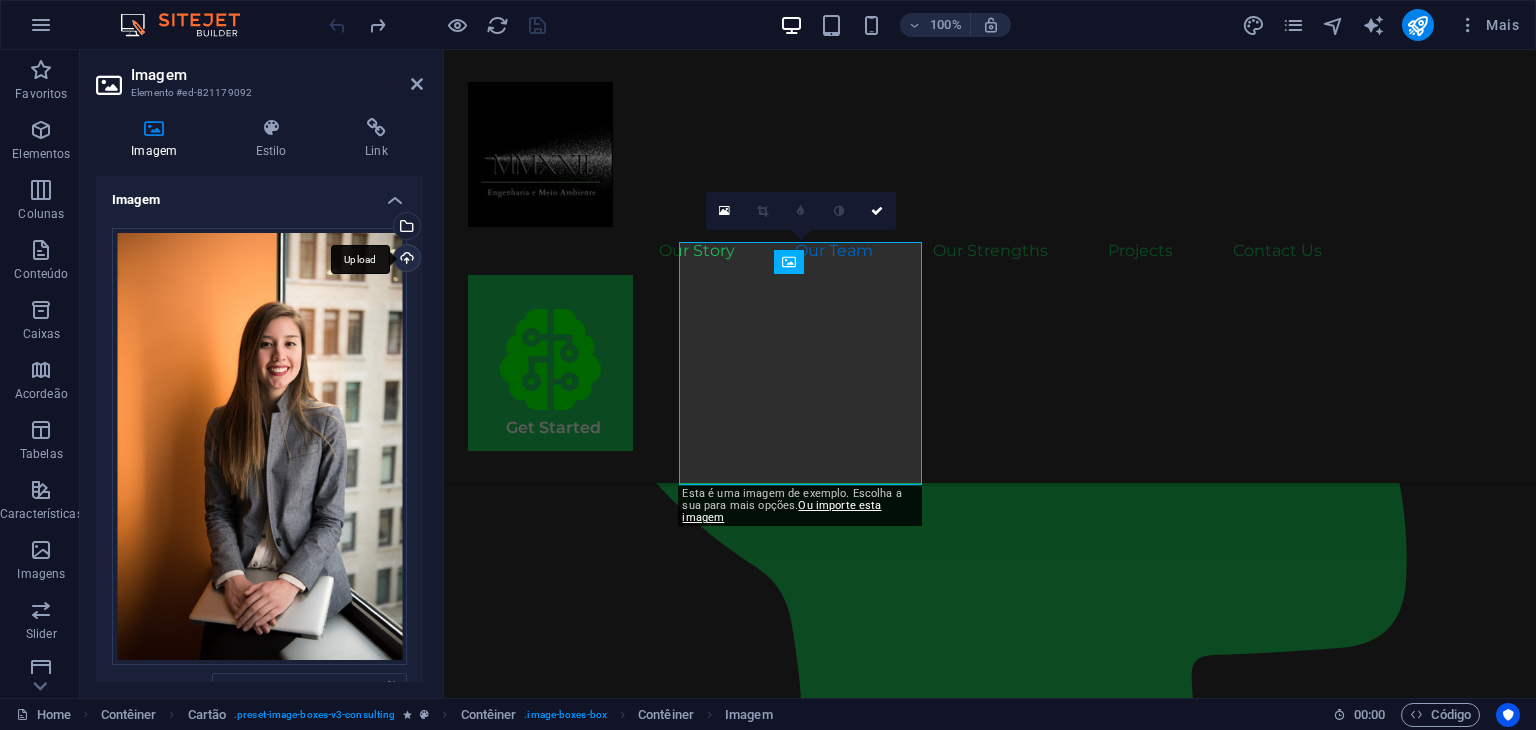 click on "Upload" at bounding box center [405, 260] 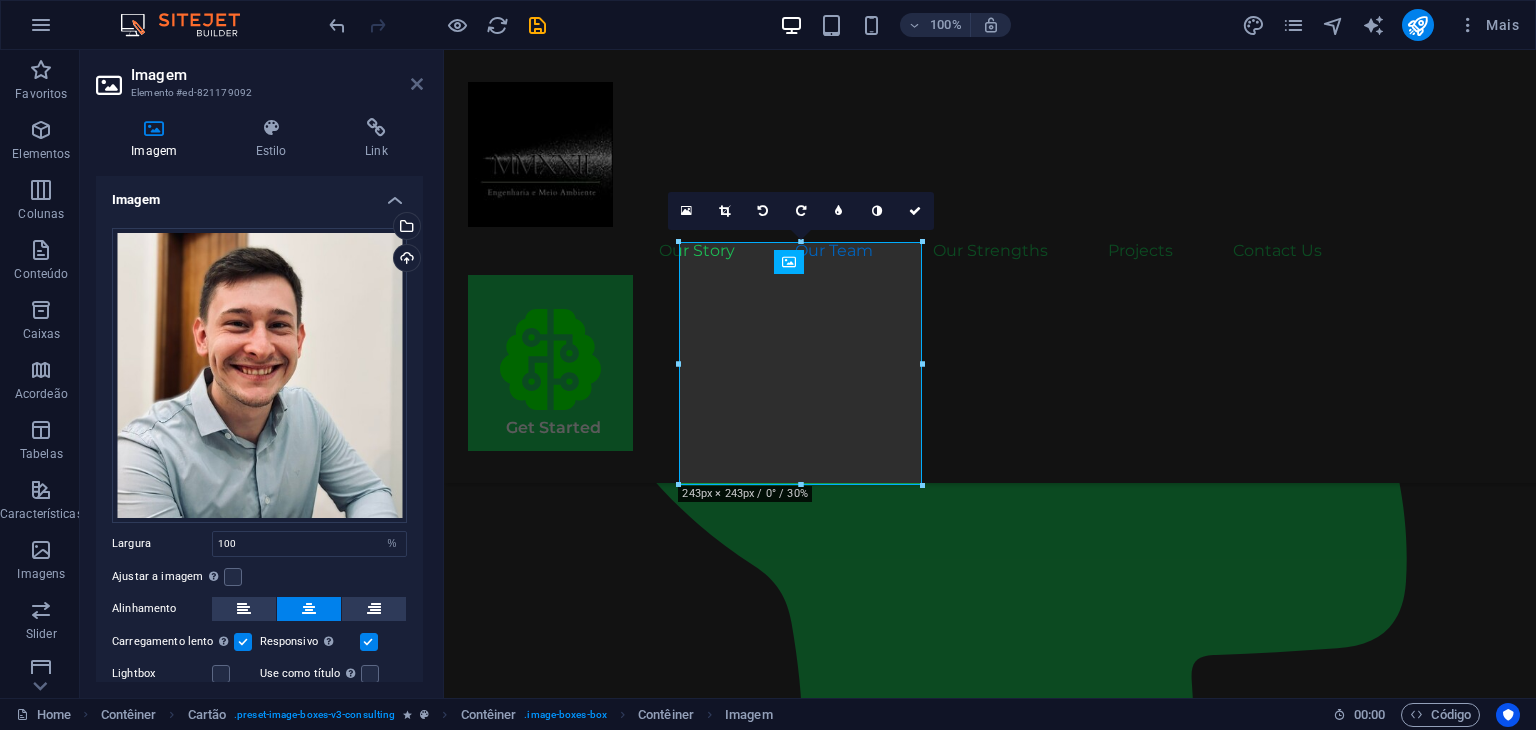 click at bounding box center [417, 84] 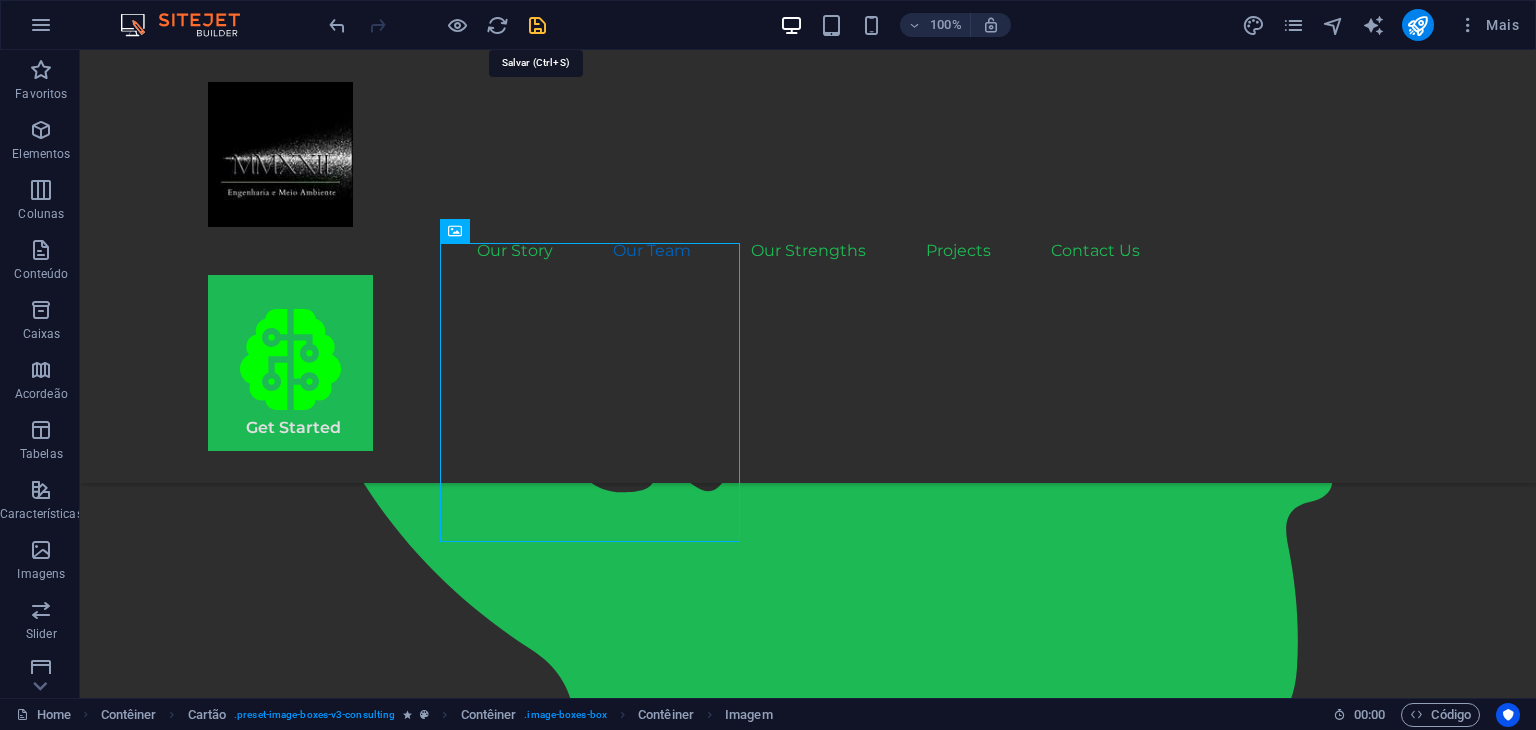 click at bounding box center [537, 25] 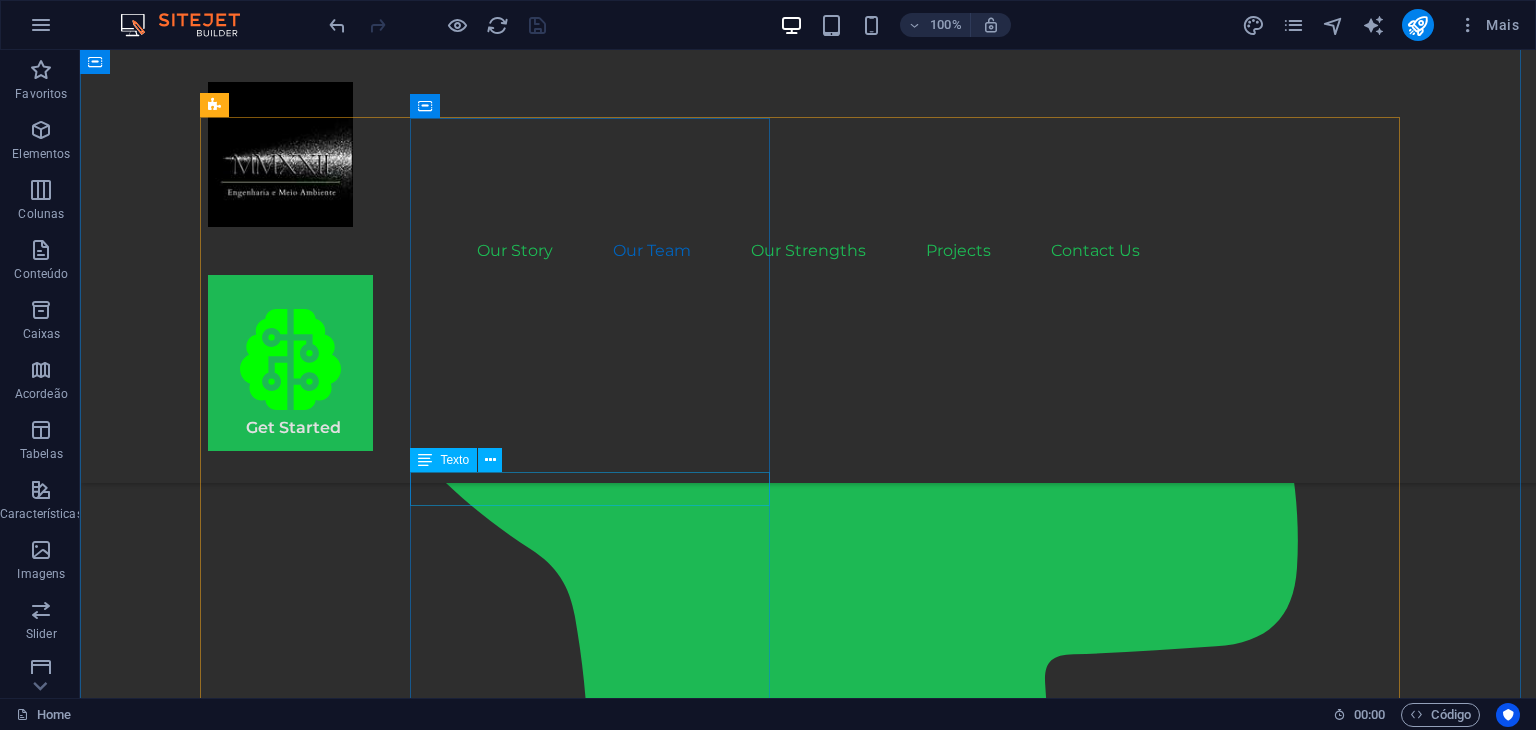 click on "Floris Redford" at bounding box center (388, 1977) 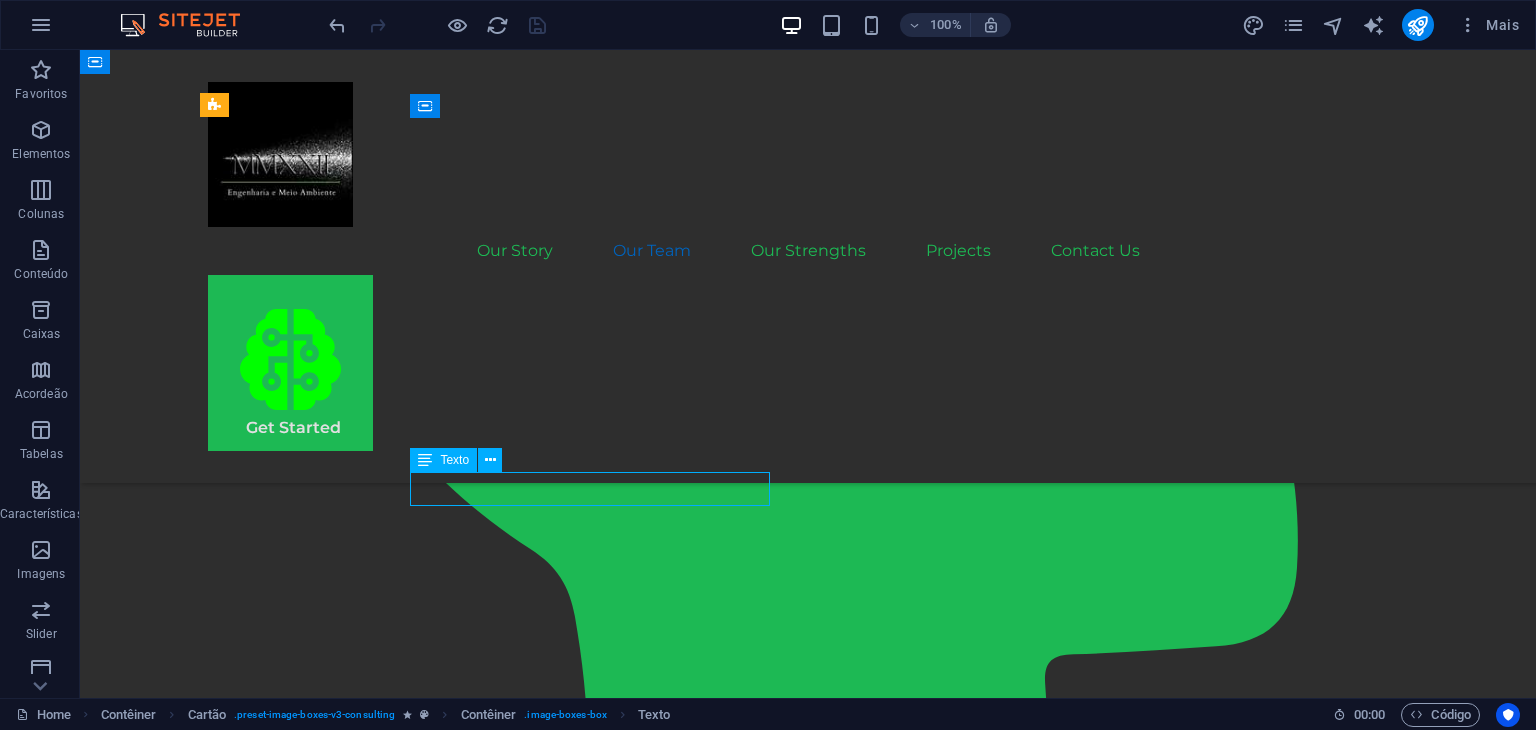 click on "Floris Redford" at bounding box center (388, 1977) 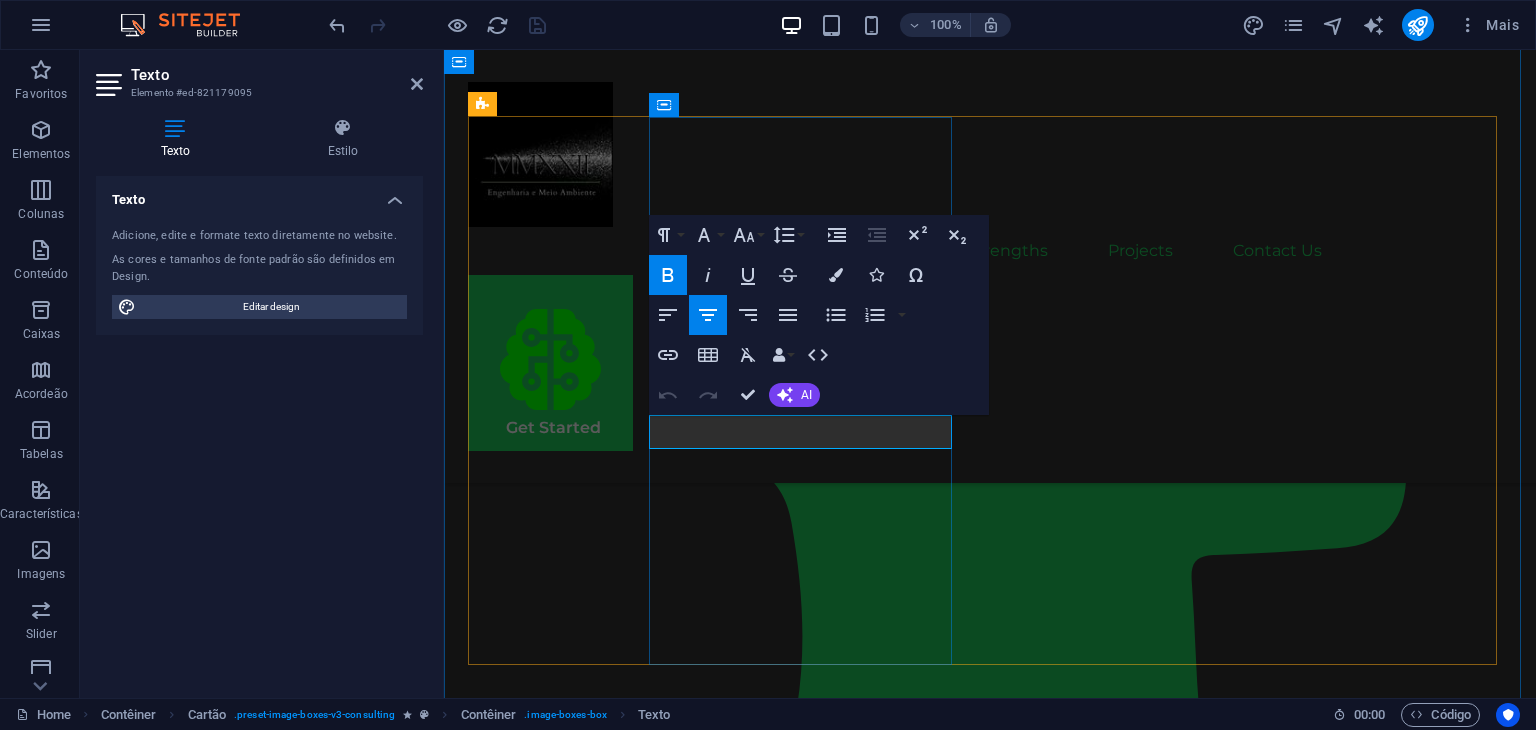 drag, startPoint x: 904, startPoint y: 435, endPoint x: 718, endPoint y: 429, distance: 186.09676 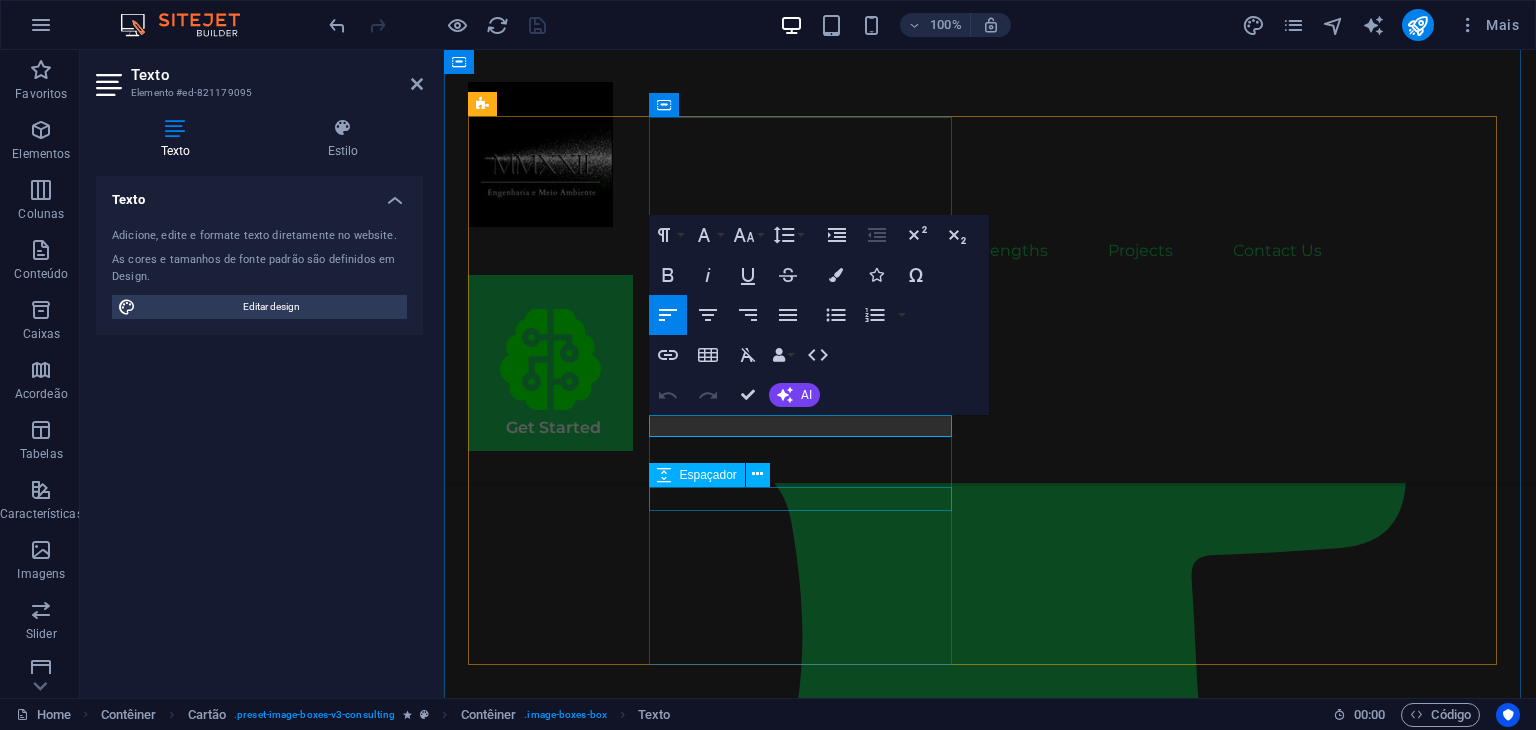 type 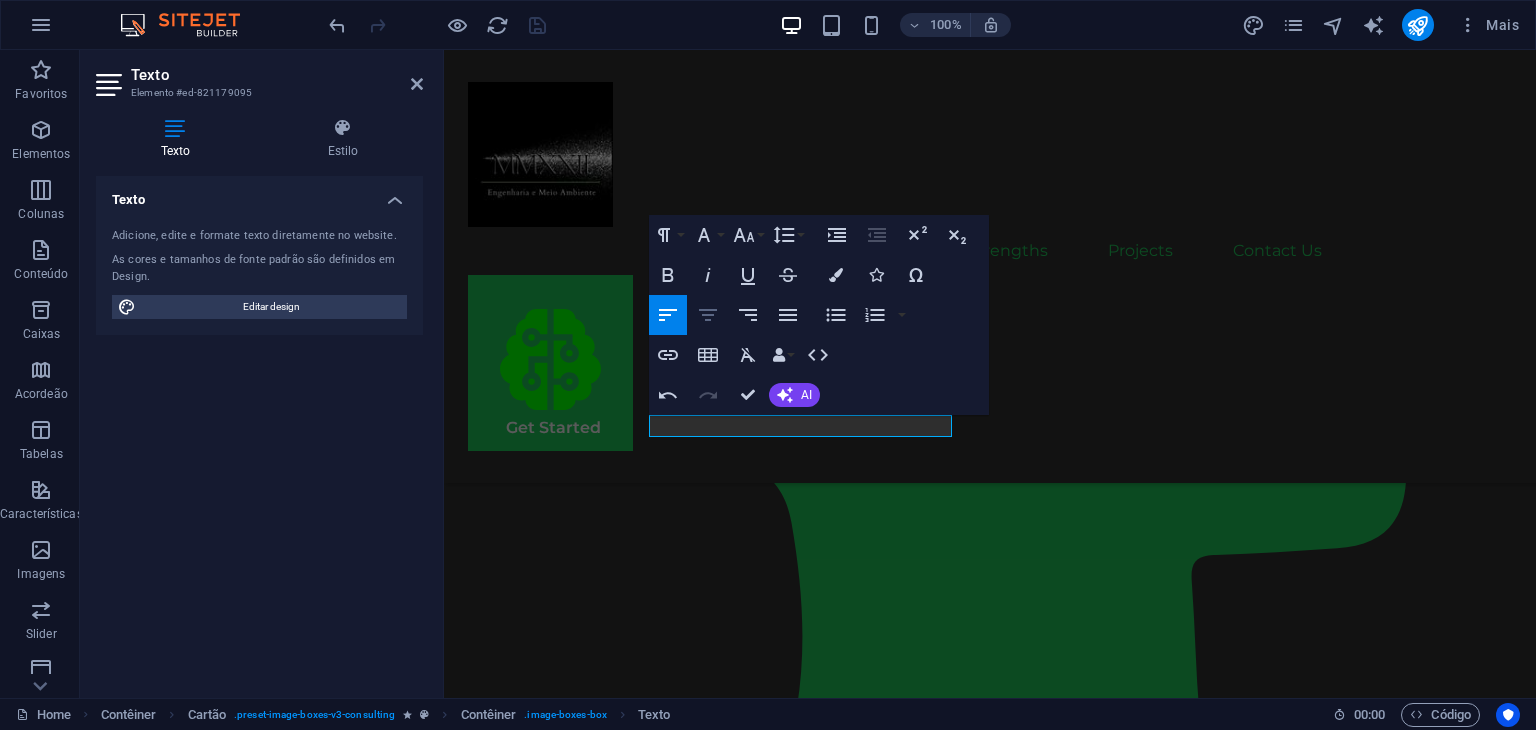 click on "Align Center" at bounding box center [708, 315] 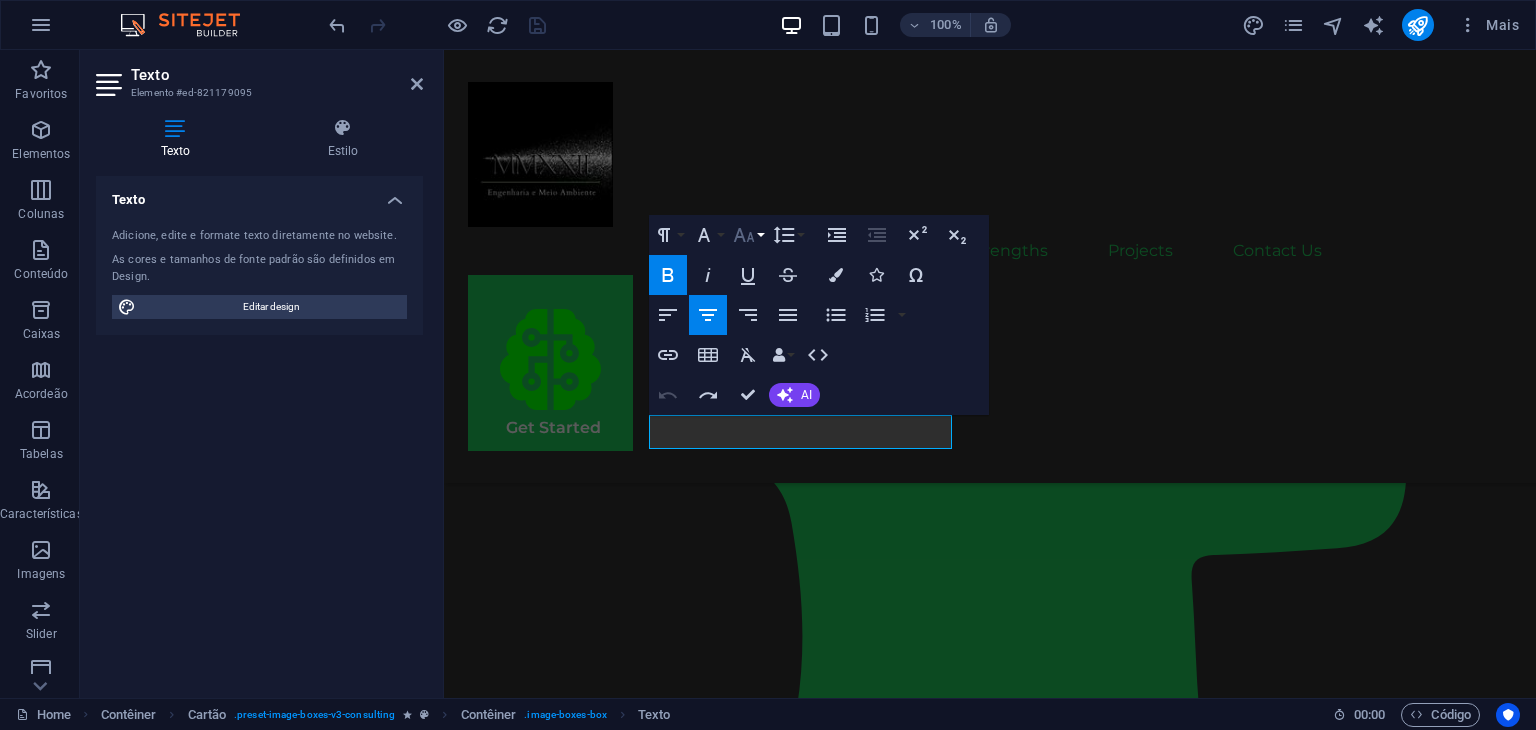 click 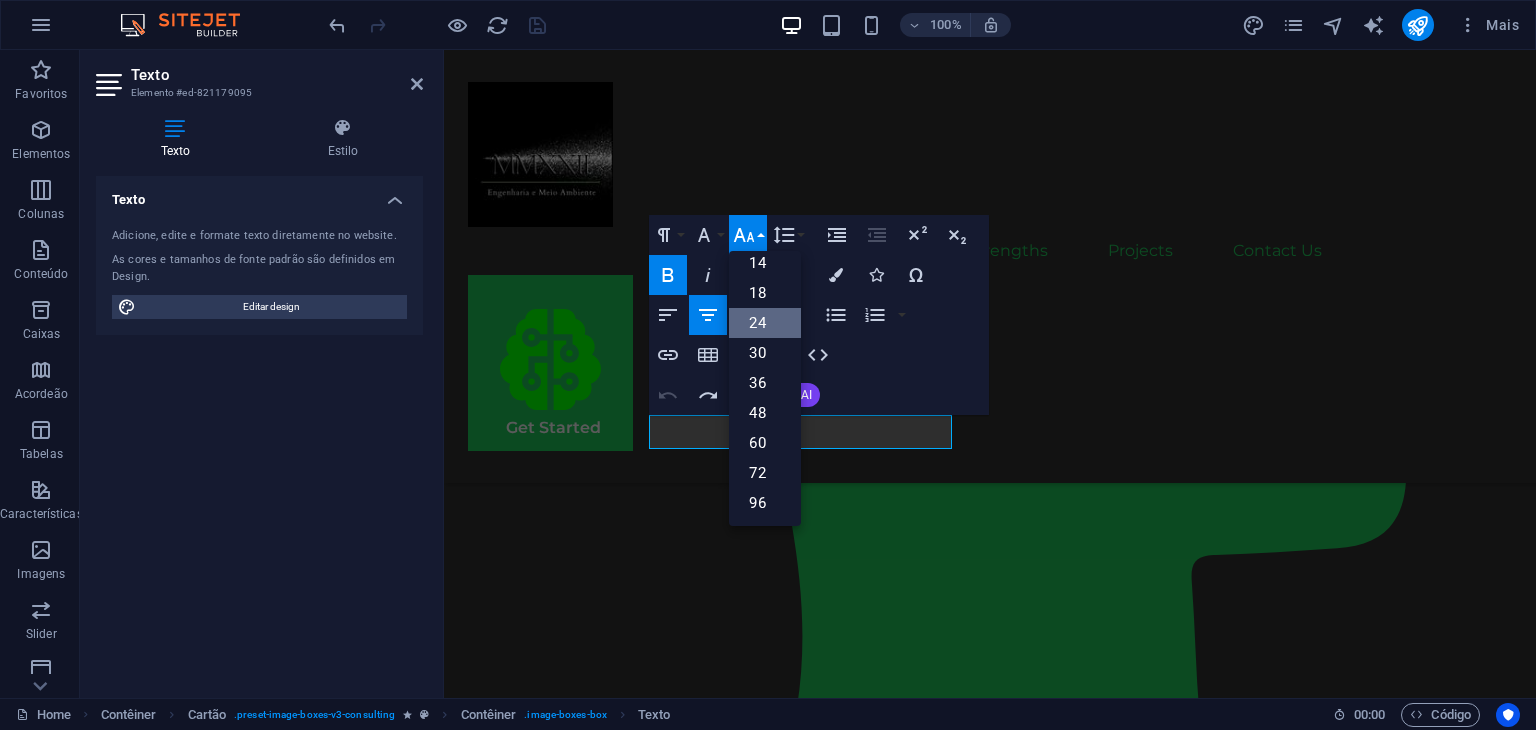 scroll, scrollTop: 160, scrollLeft: 0, axis: vertical 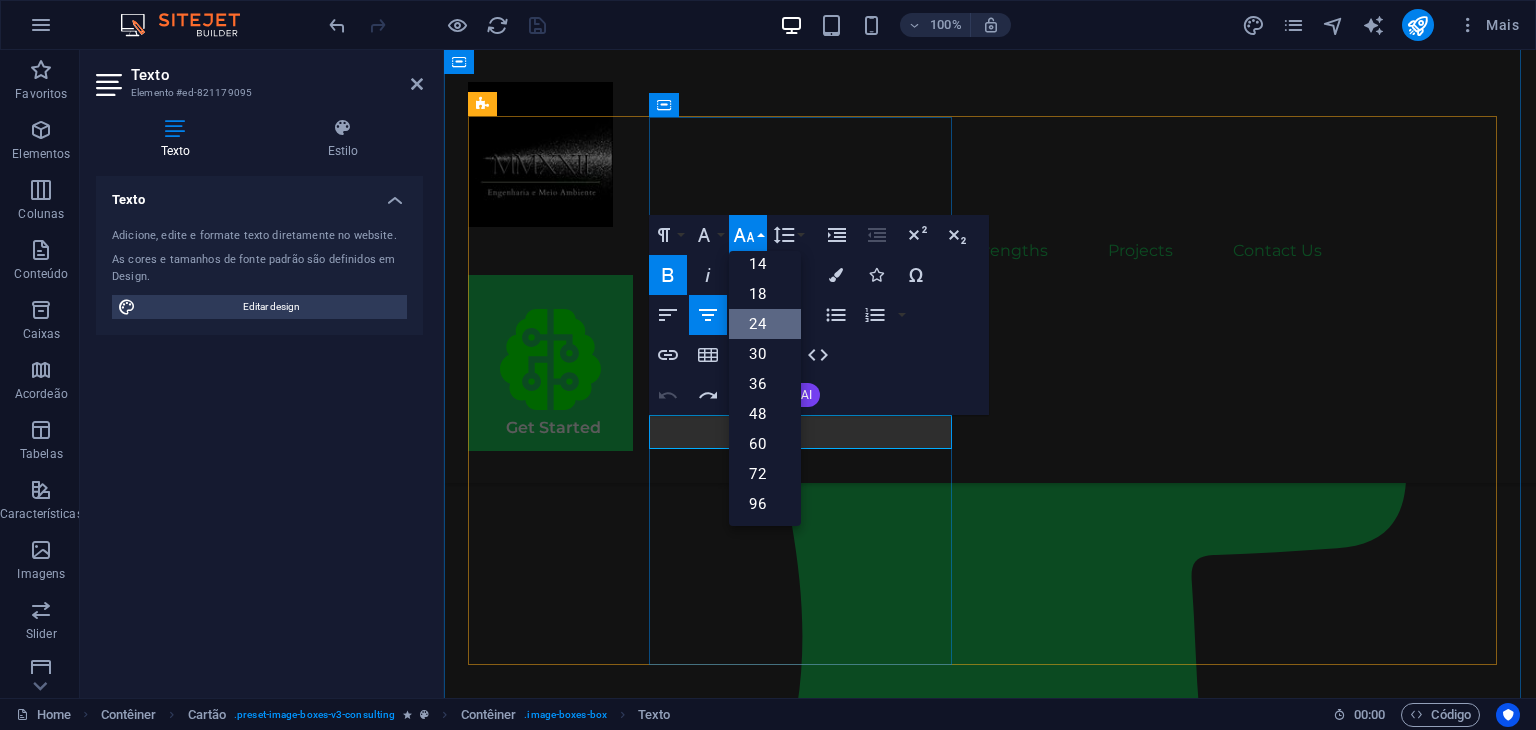 click on "Floris Redford" at bounding box center (622, 1792) 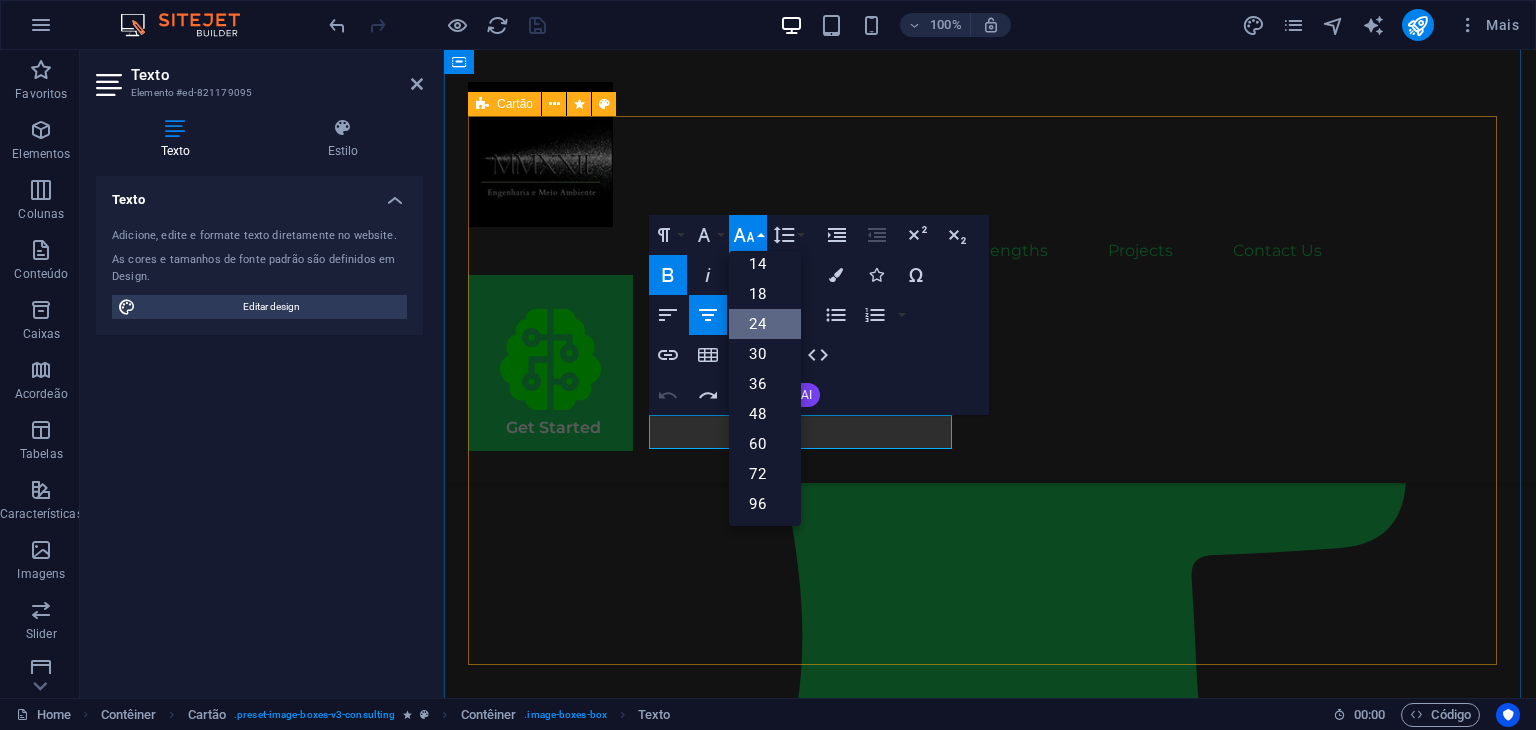 drag, startPoint x: 908, startPoint y: 434, endPoint x: 624, endPoint y: 444, distance: 284.176 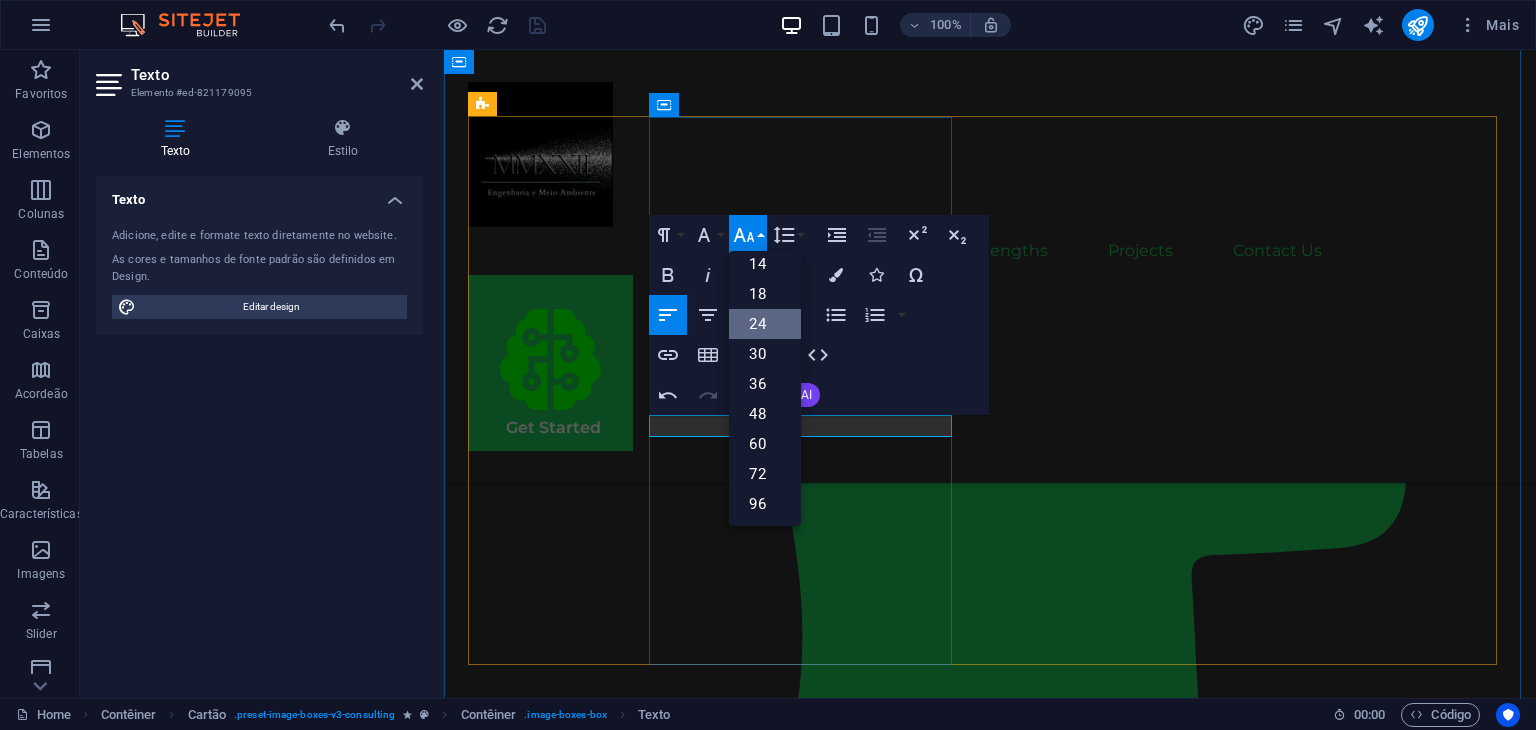 drag, startPoint x: 709, startPoint y: 421, endPoint x: 676, endPoint y: 427, distance: 33.54102 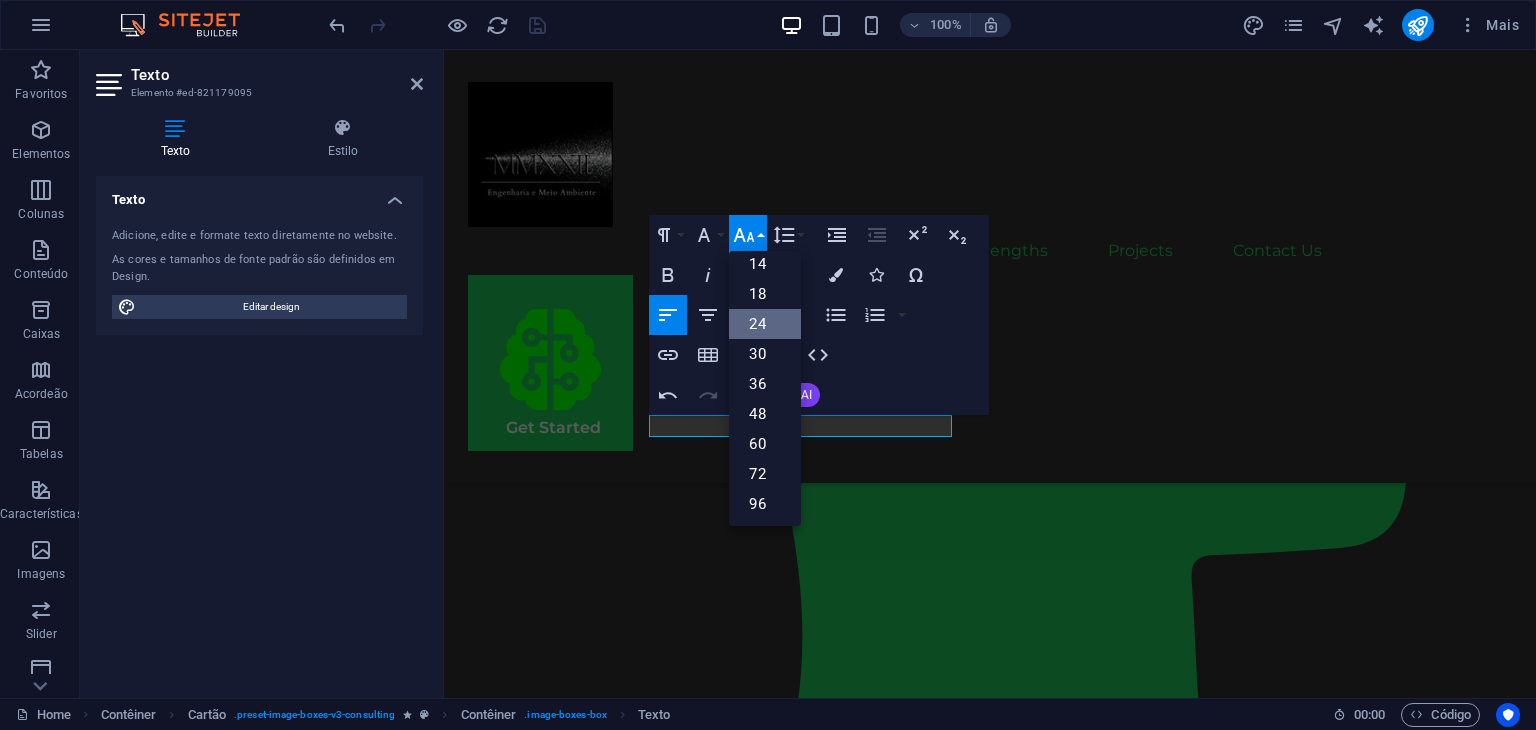 click on "24" at bounding box center (765, 324) 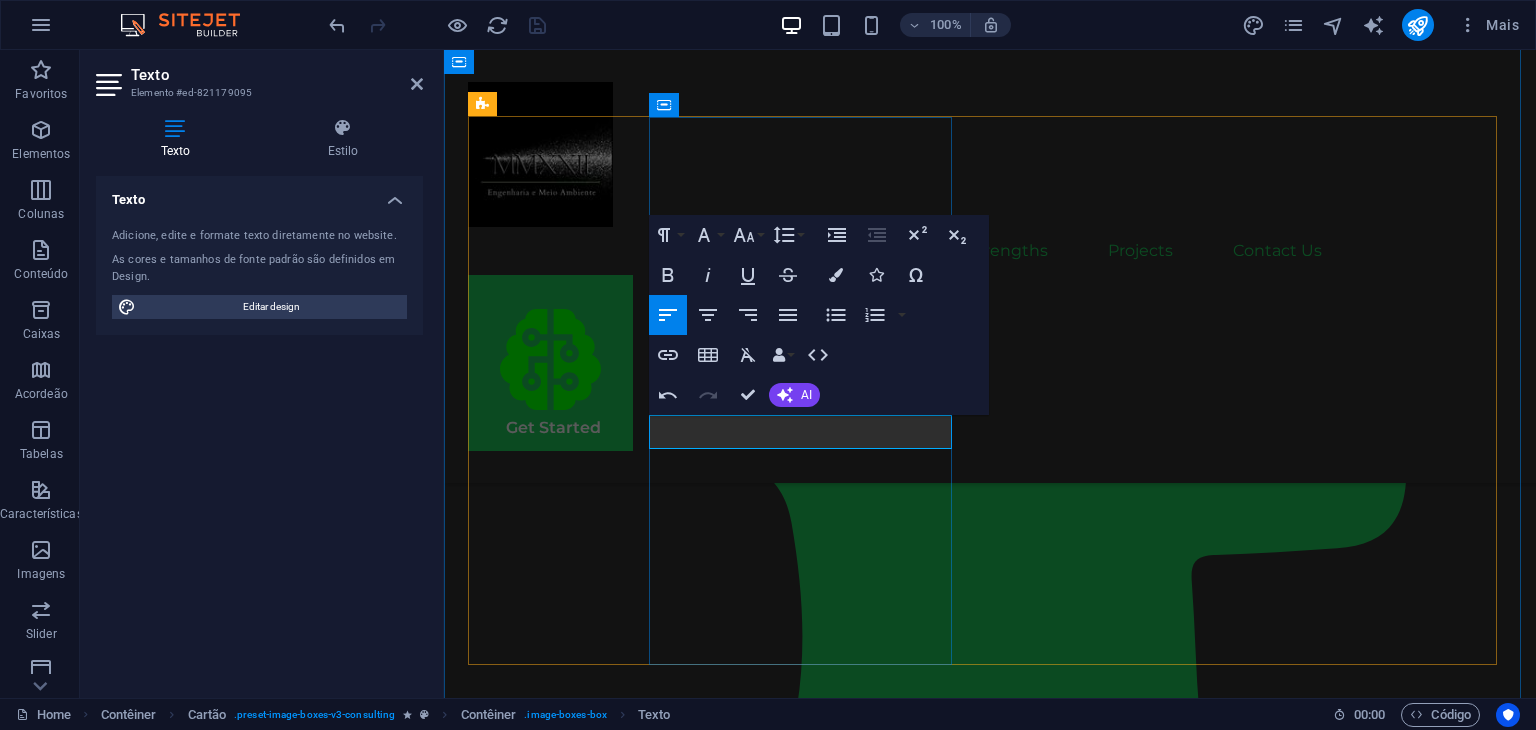 click on "Ma" at bounding box center (622, 1792) 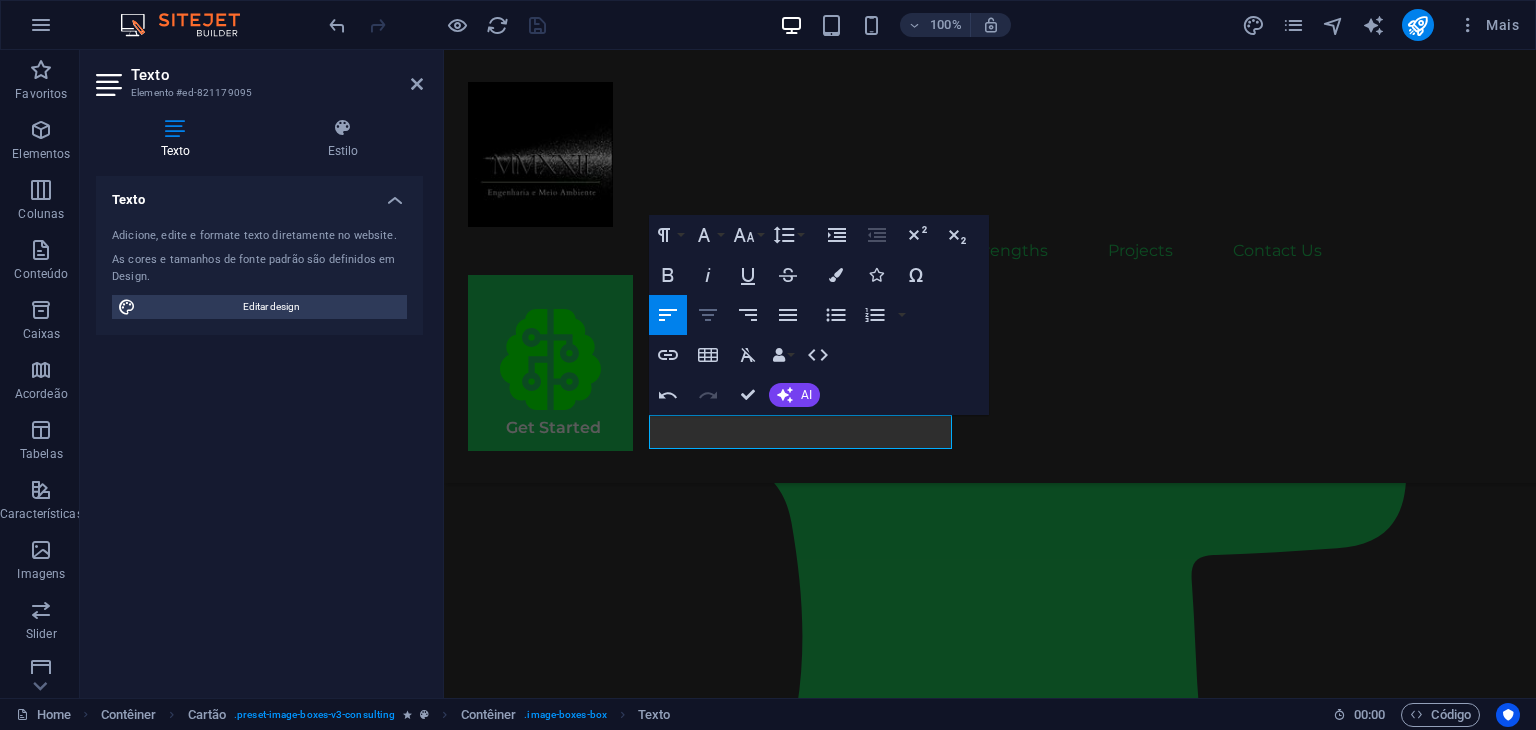 click on "Align Center" at bounding box center (708, 315) 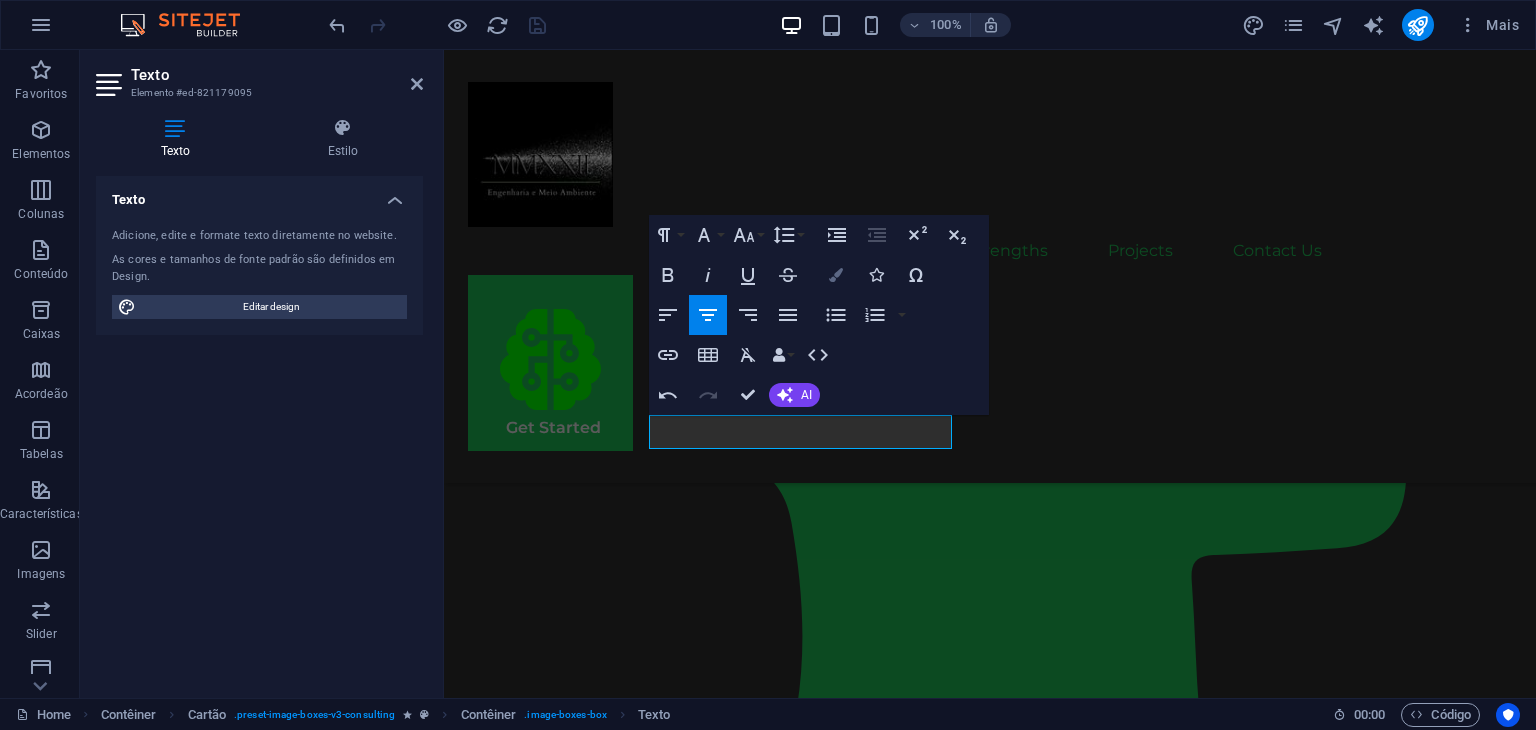 click on "Colors" at bounding box center [836, 275] 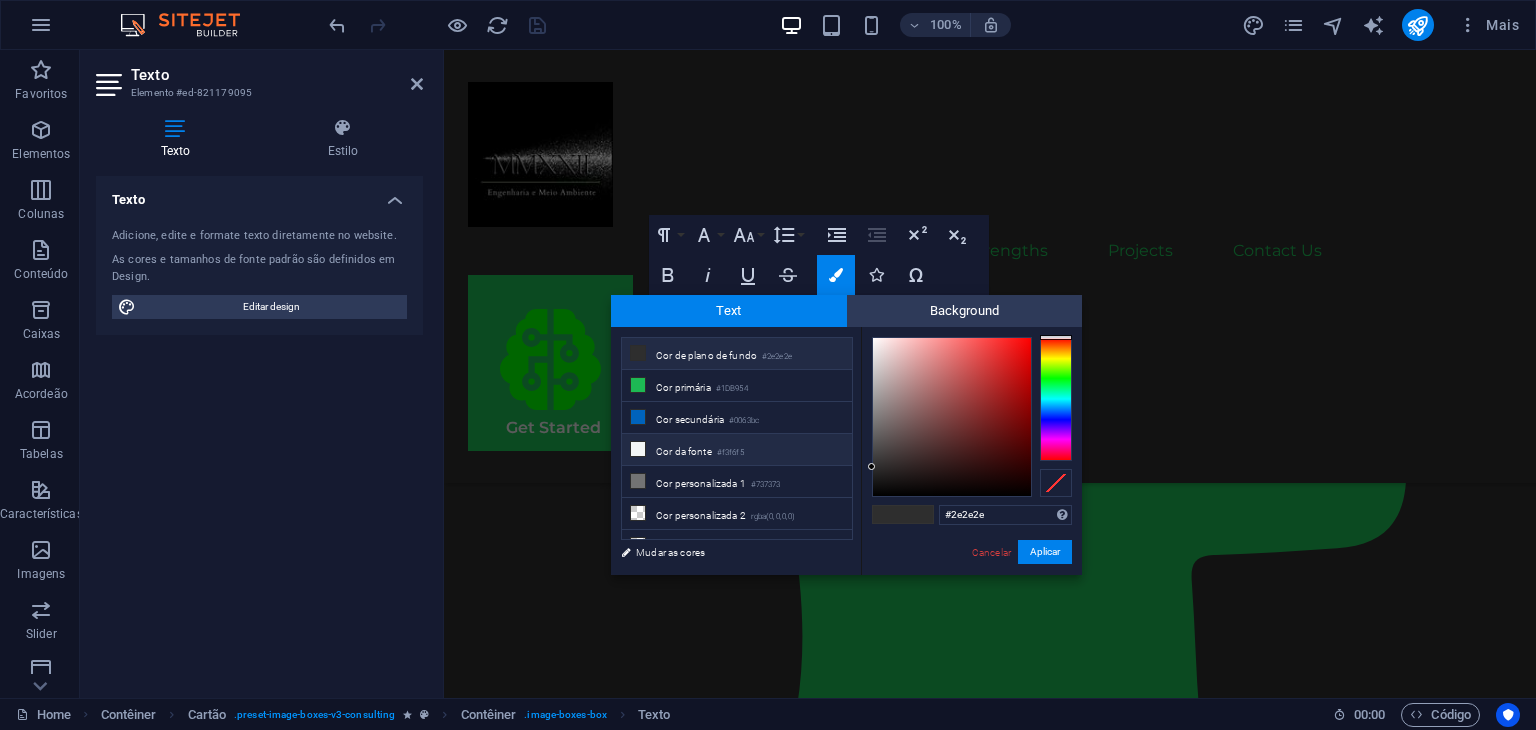 click on "Cor da fonte
#f3f6f5" at bounding box center [737, 450] 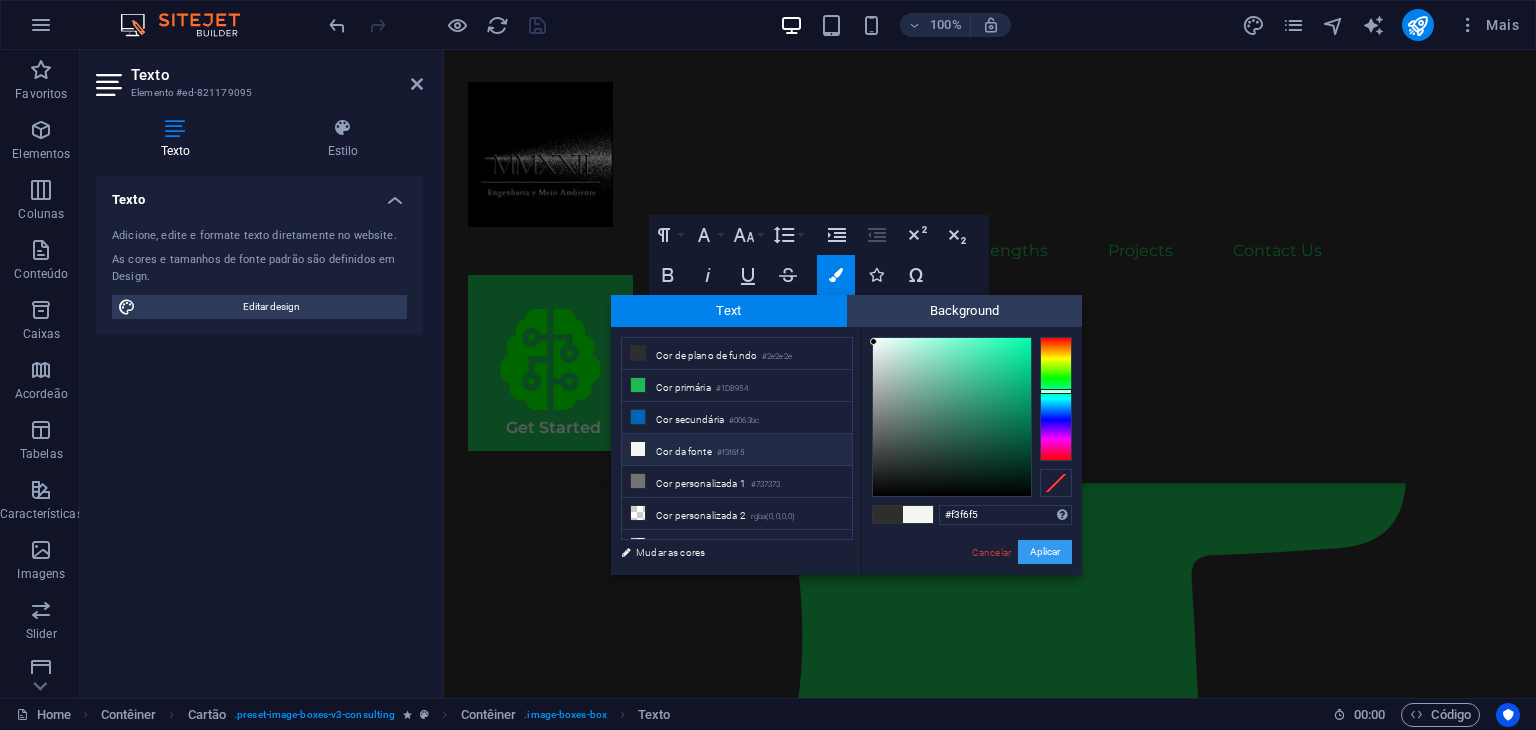 click on "Aplicar" at bounding box center (1045, 552) 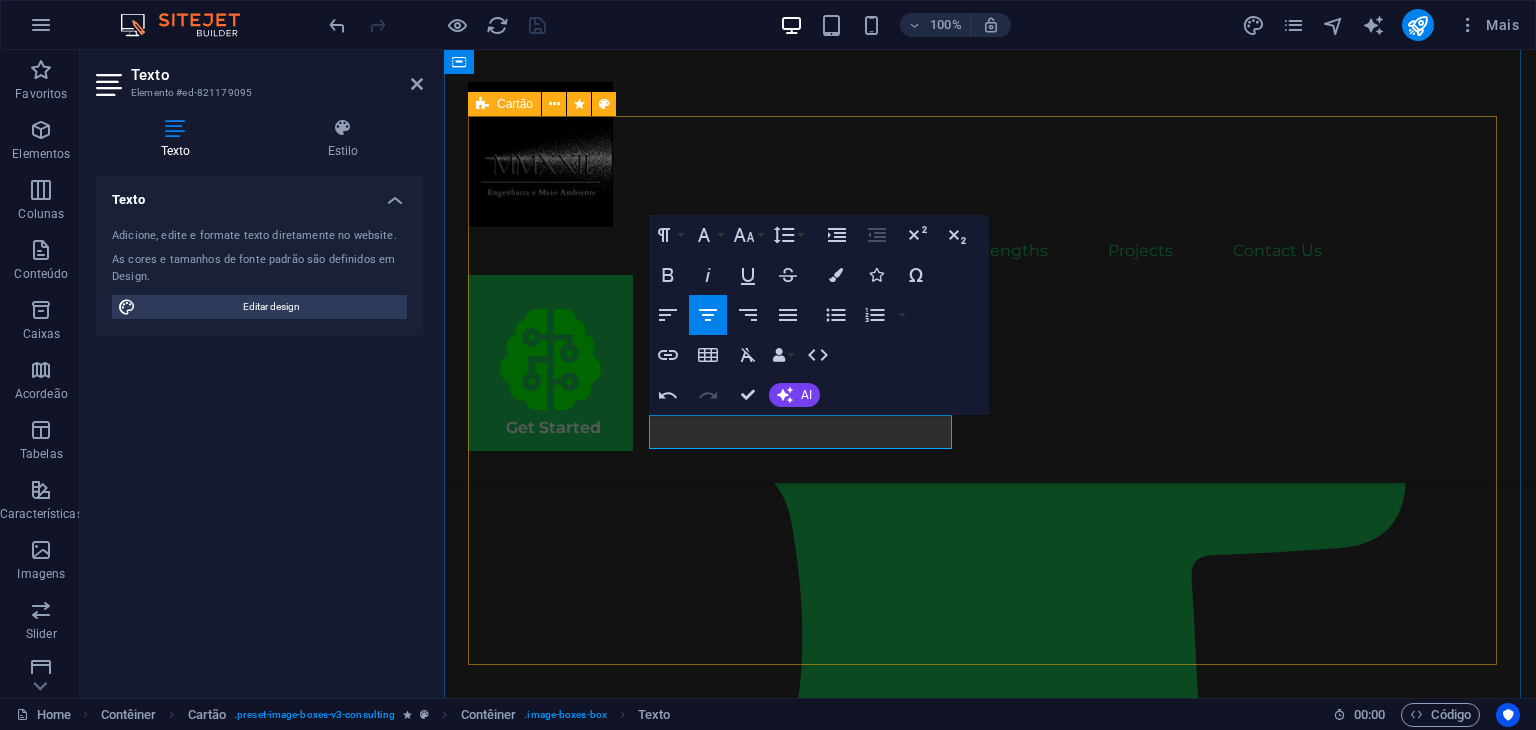 click on "Marco Antônio Sustainable Advisor Our Sustainable Advisor specializes in sustainable energy solutions, guiding clients toward eco-friendly and successful practices. Margaret Smith Strategy Consultant Our Strategy Consultant crafts innovative plans and strategy to drive growth and profitability for clients world wide." at bounding box center [990, 2038] 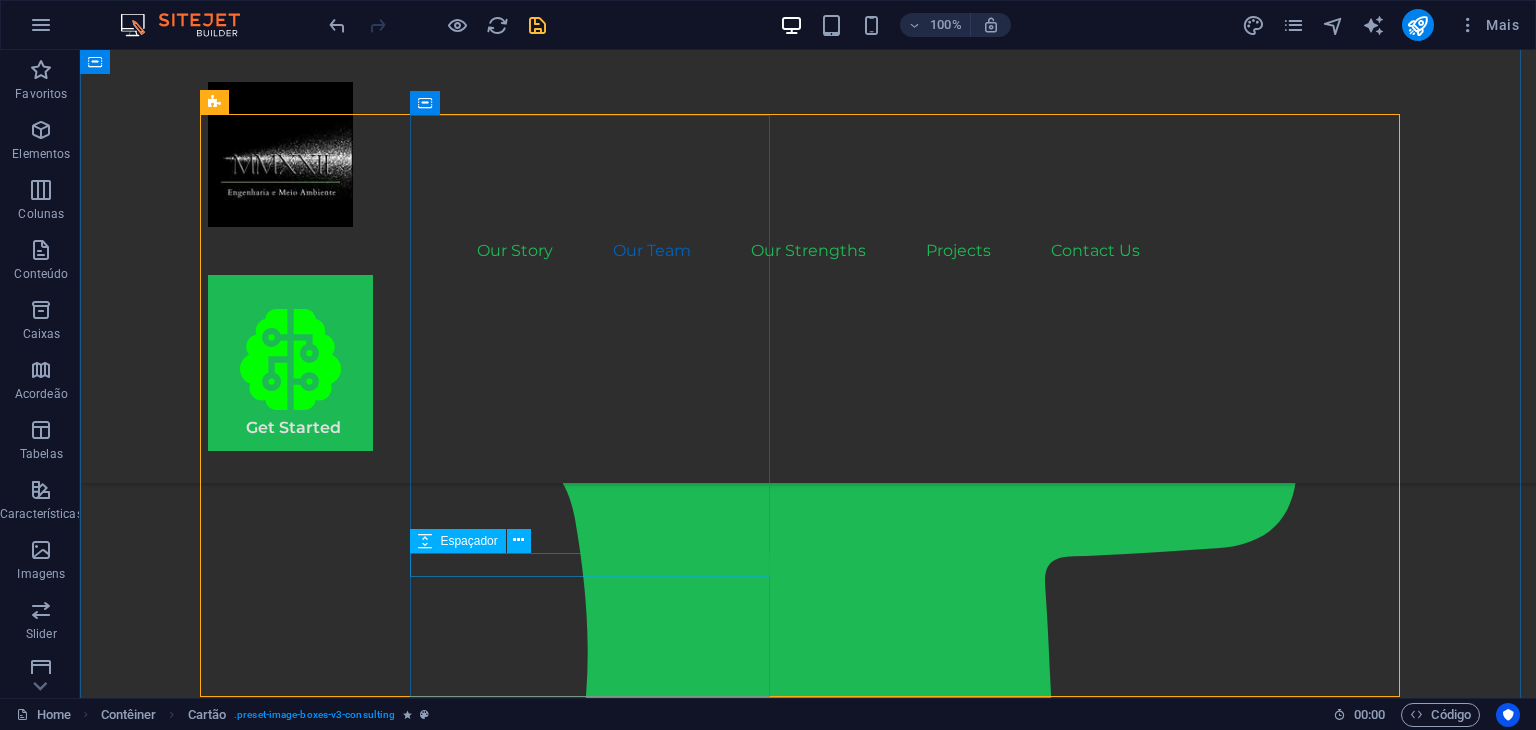 scroll, scrollTop: 2200, scrollLeft: 0, axis: vertical 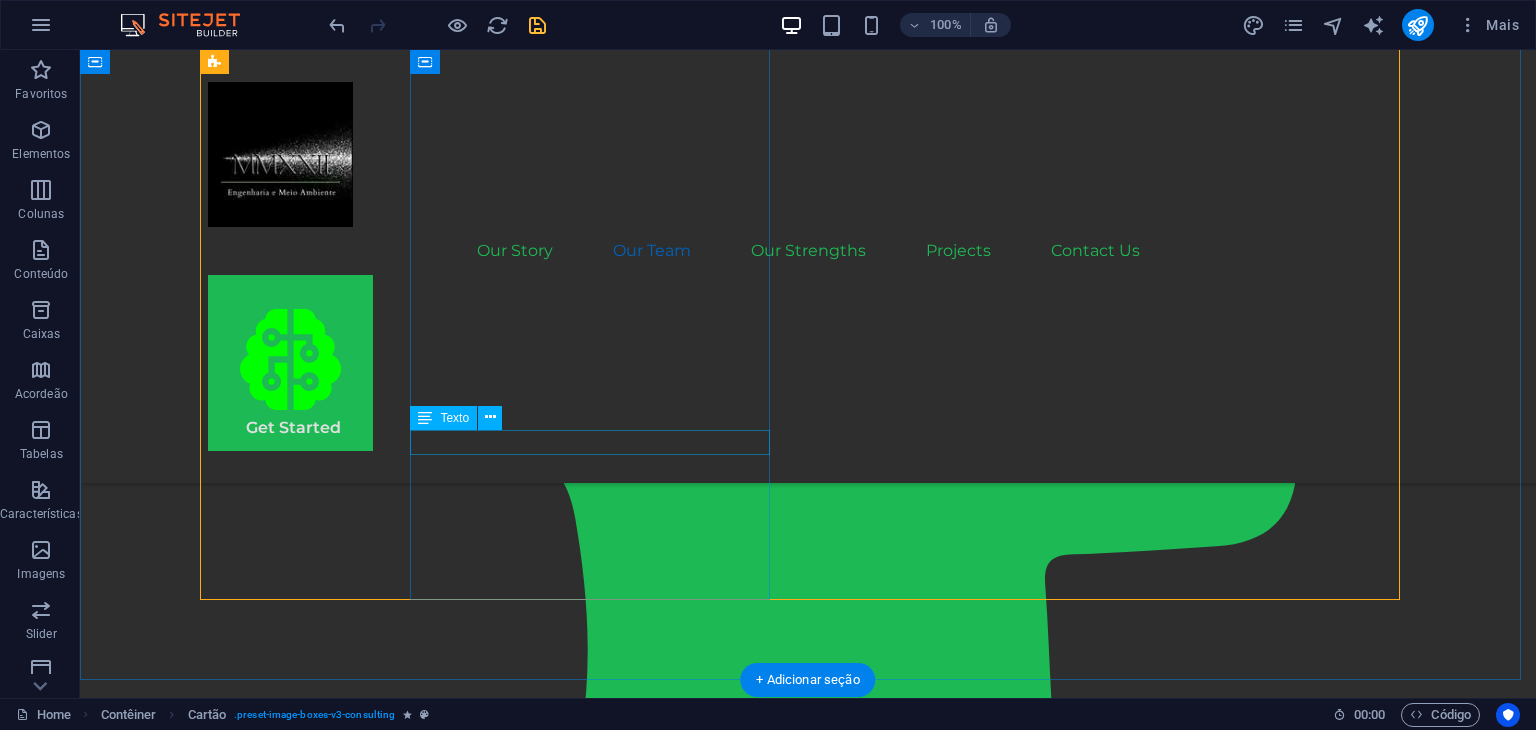click on "Sustainable Advisor" at bounding box center [388, 1930] 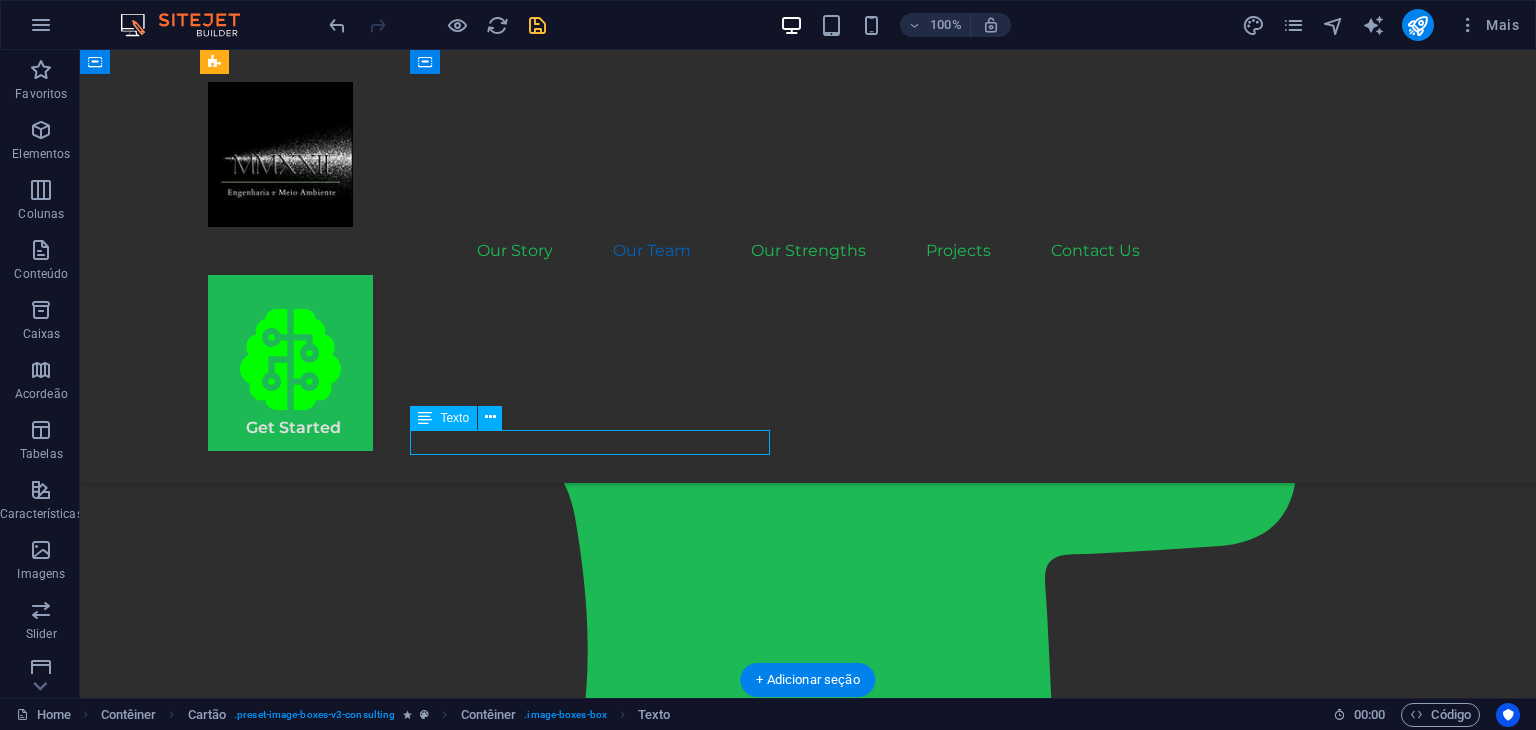 click on "Sustainable Advisor" at bounding box center (388, 1930) 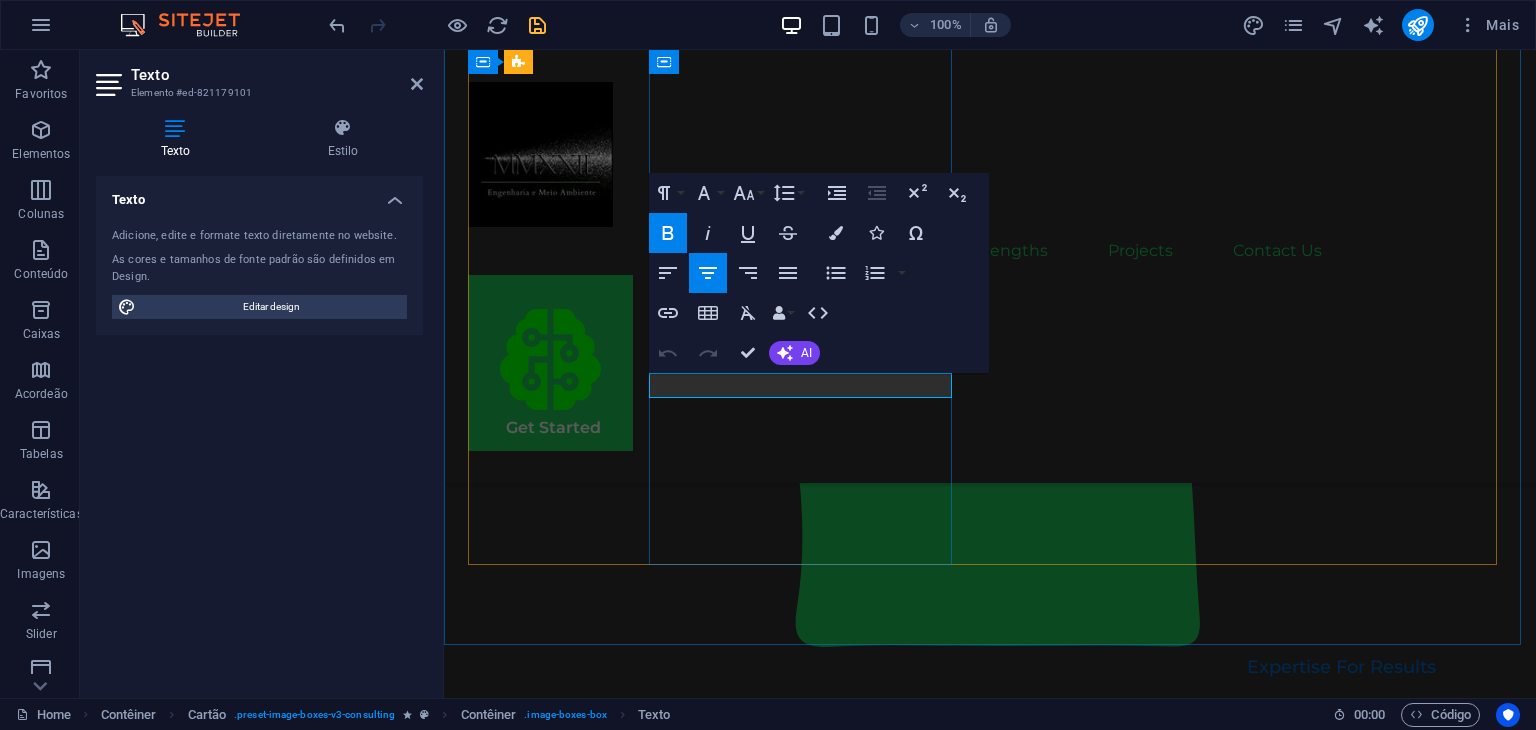 drag, startPoint x: 903, startPoint y: 381, endPoint x: 712, endPoint y: 378, distance: 191.02356 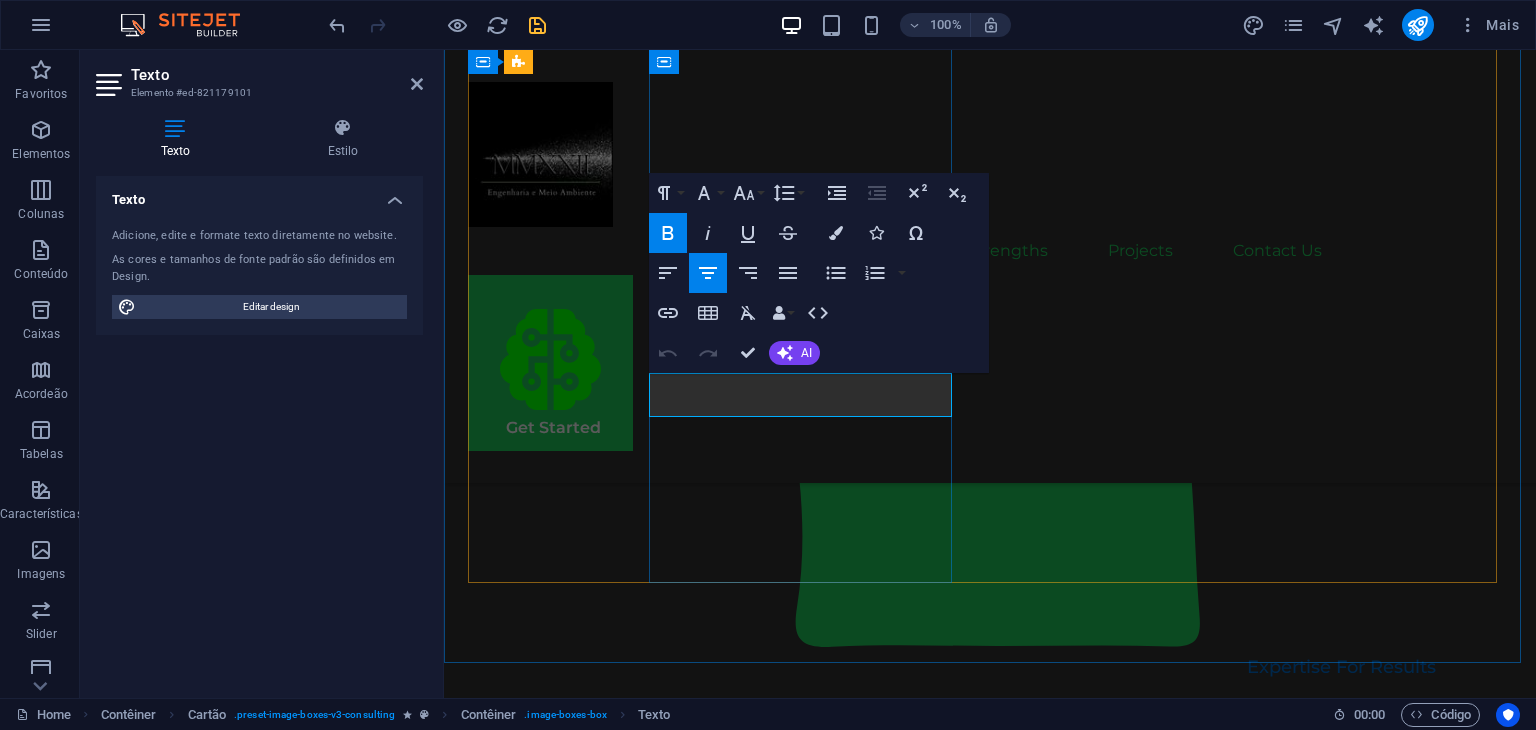 scroll, scrollTop: 112, scrollLeft: 4, axis: both 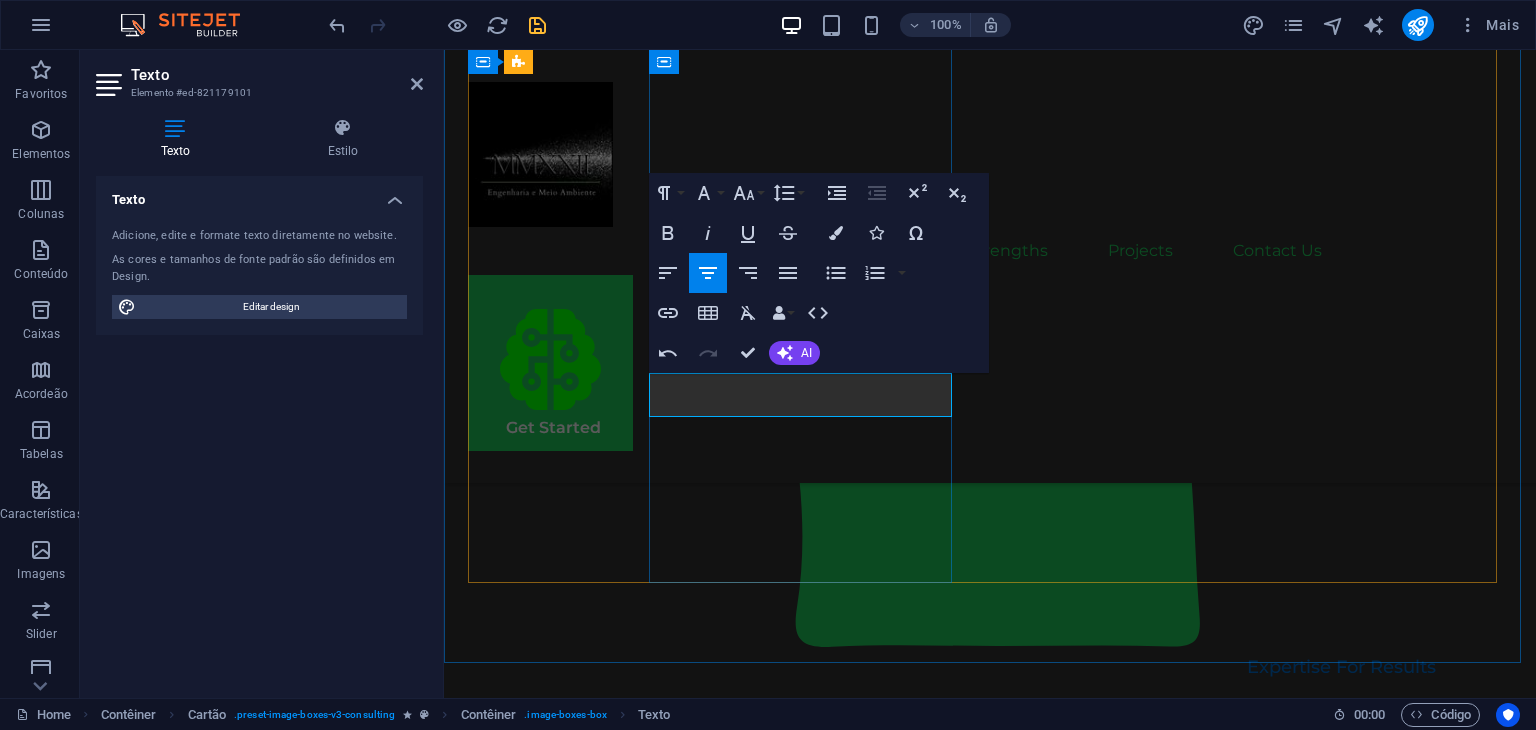 drag, startPoint x: 867, startPoint y: 407, endPoint x: 692, endPoint y: 381, distance: 176.92088 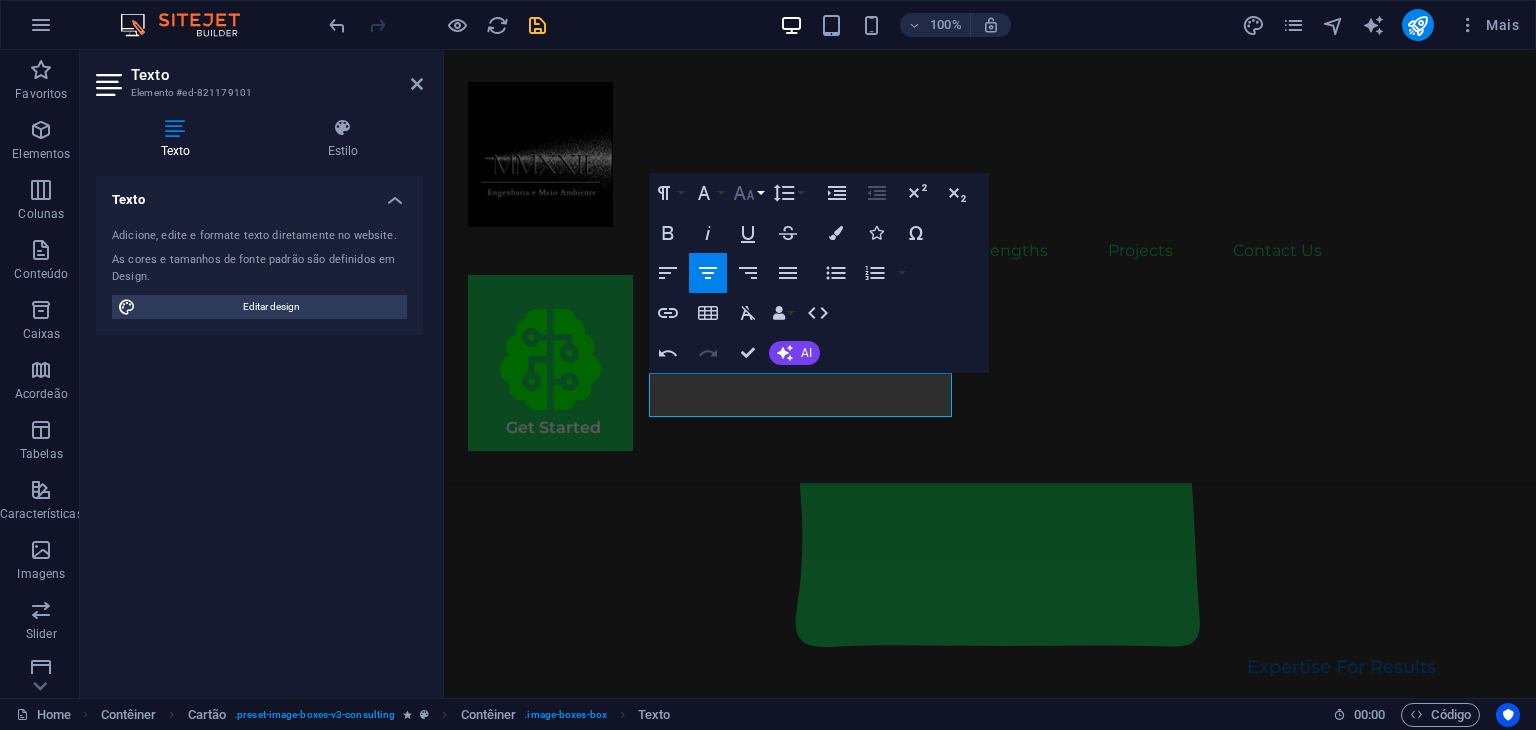 click 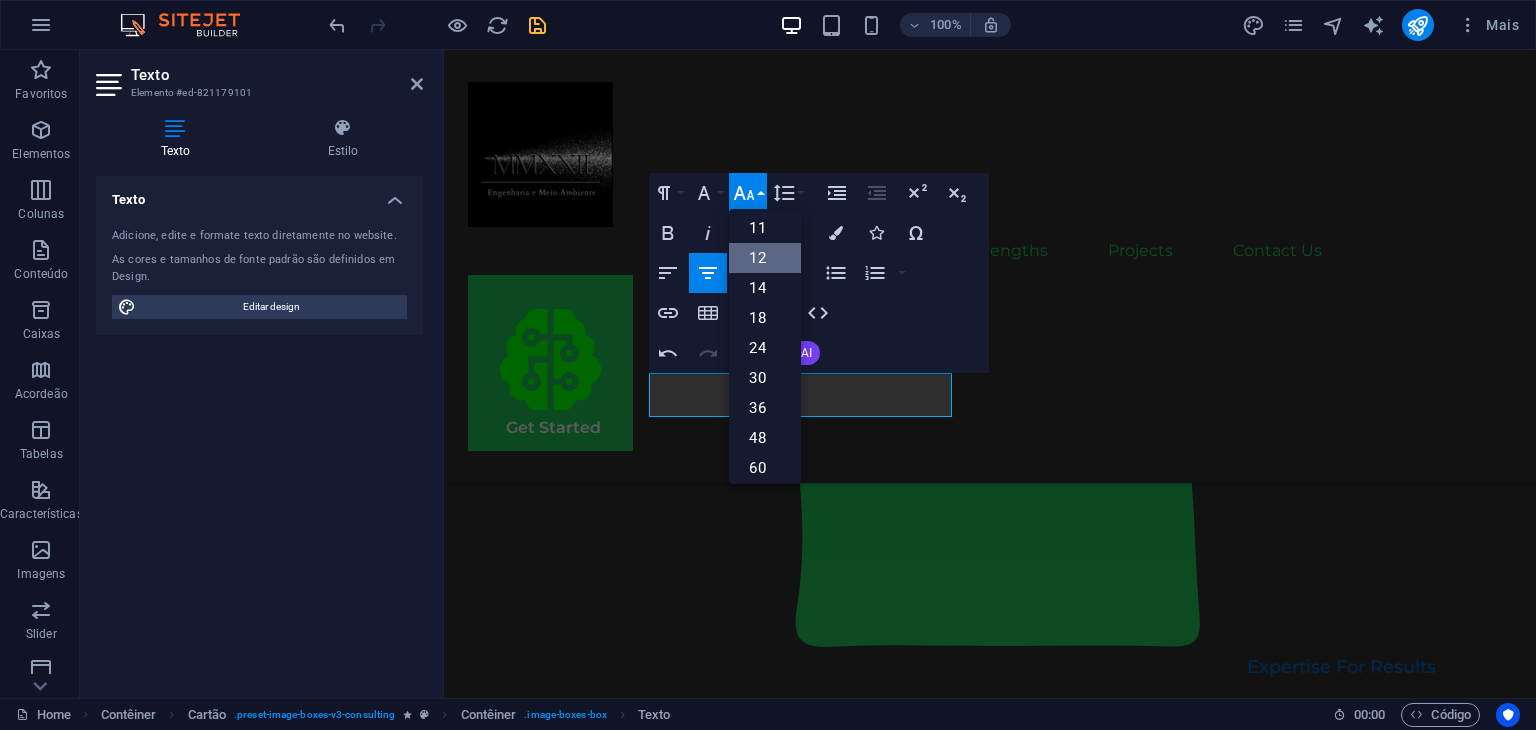 scroll, scrollTop: 100, scrollLeft: 0, axis: vertical 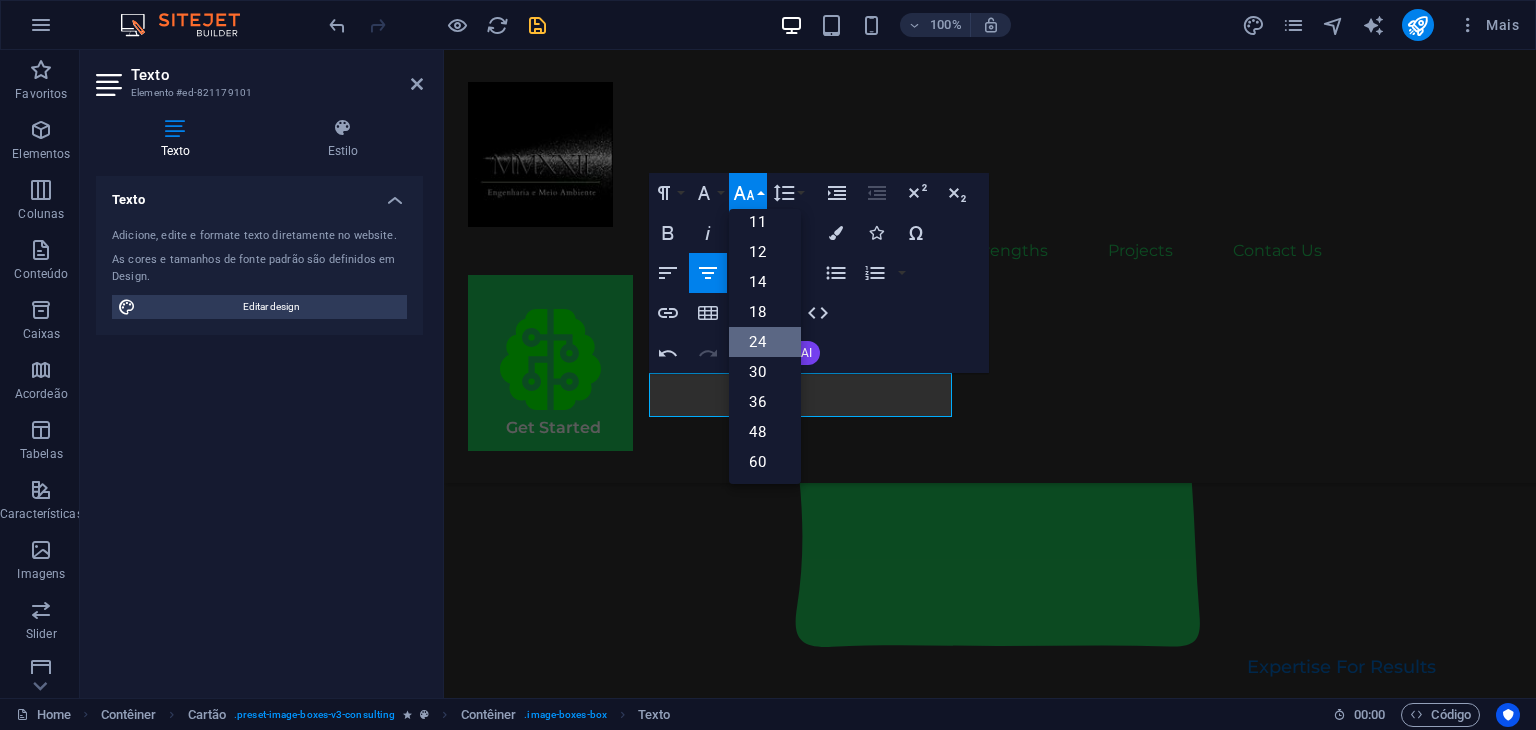 click on "24" at bounding box center [765, 342] 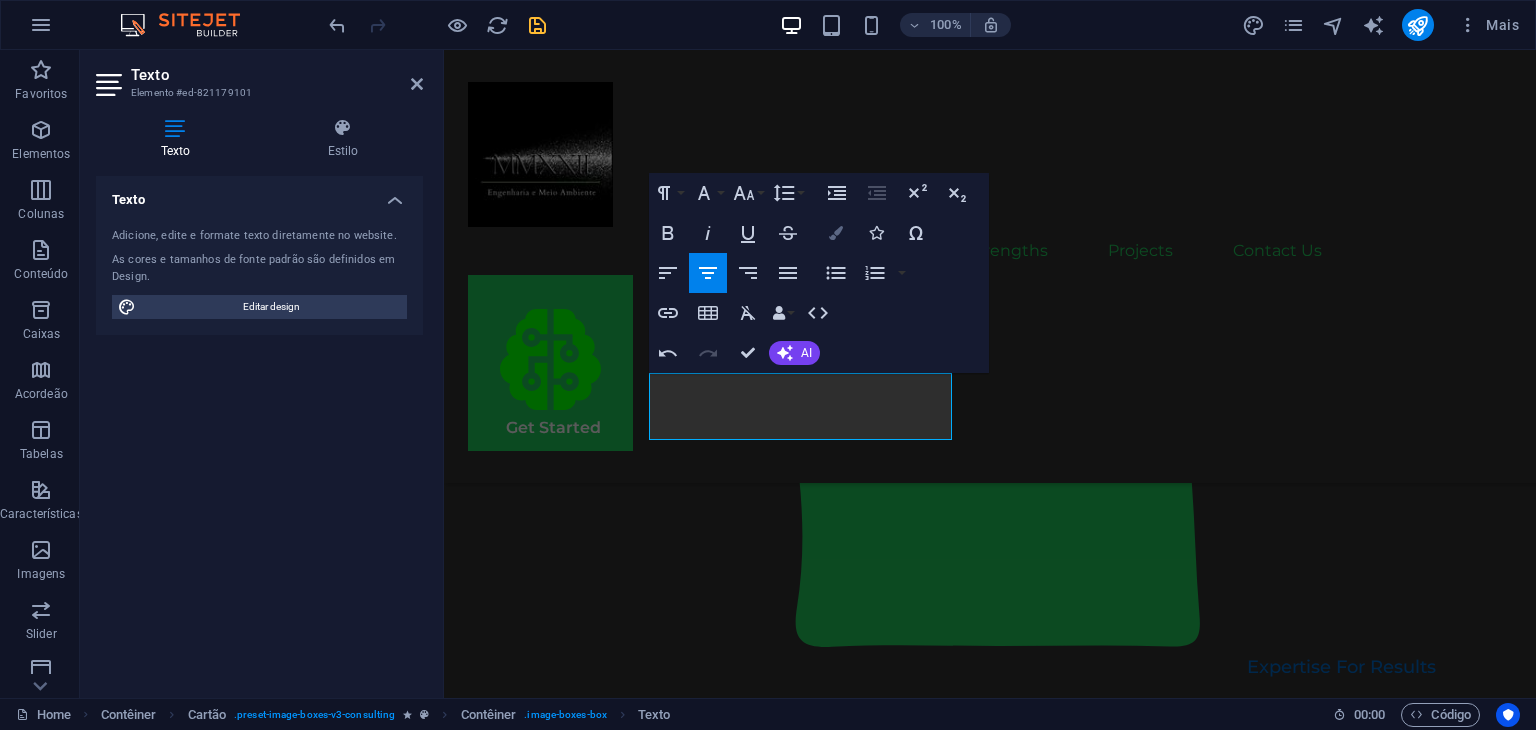 click on "Colors" at bounding box center (836, 233) 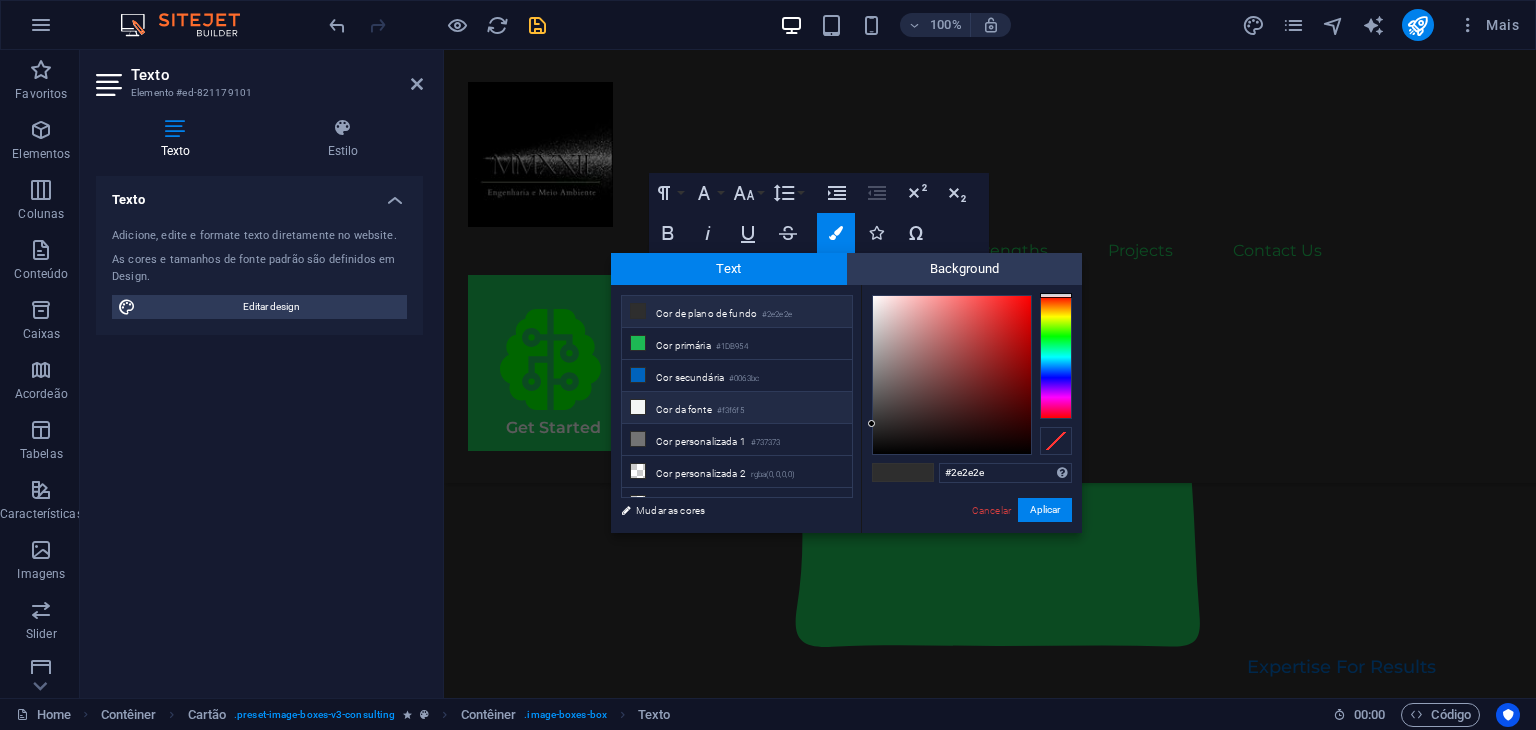 click on "Cor da fonte
#f3f6f5" at bounding box center [737, 408] 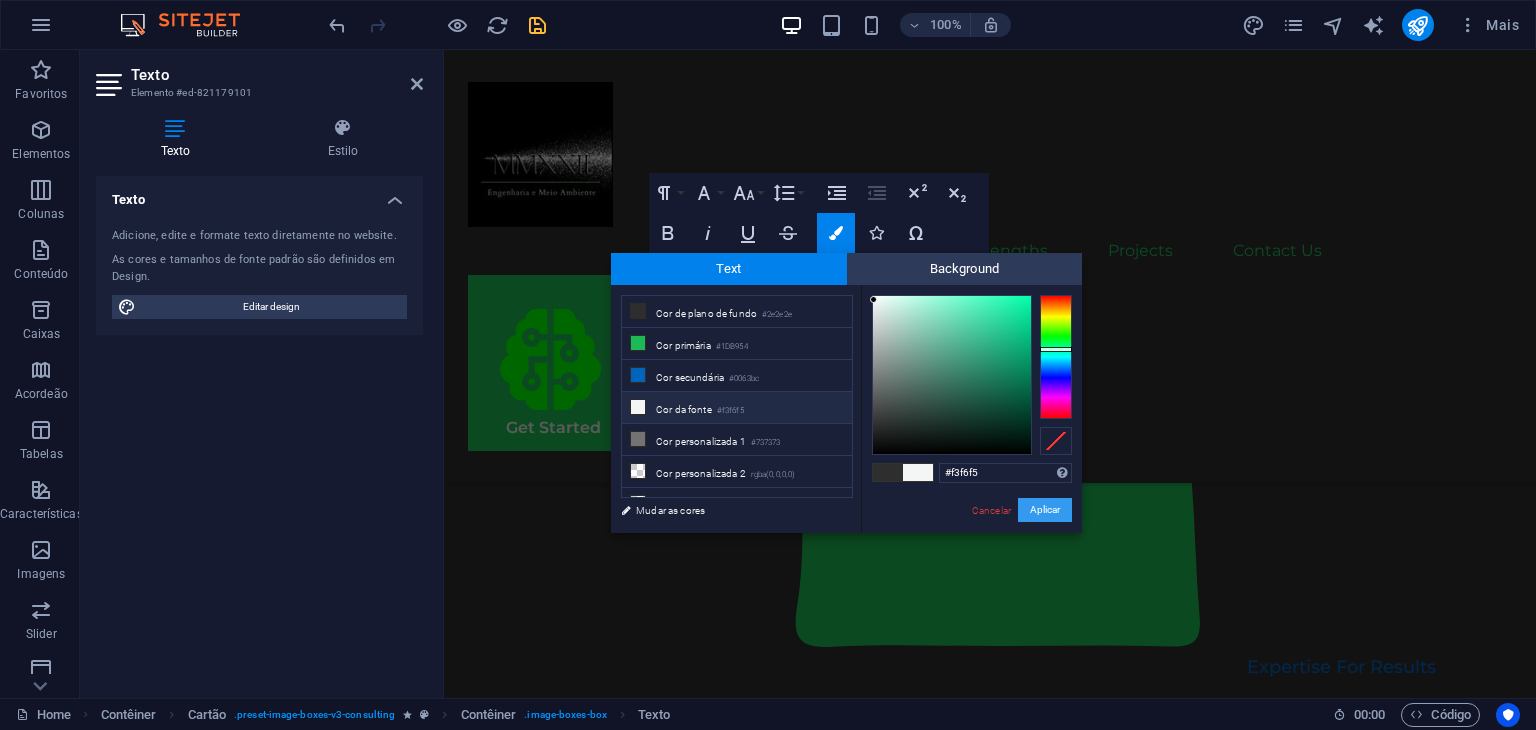 click on "Aplicar" at bounding box center [1045, 510] 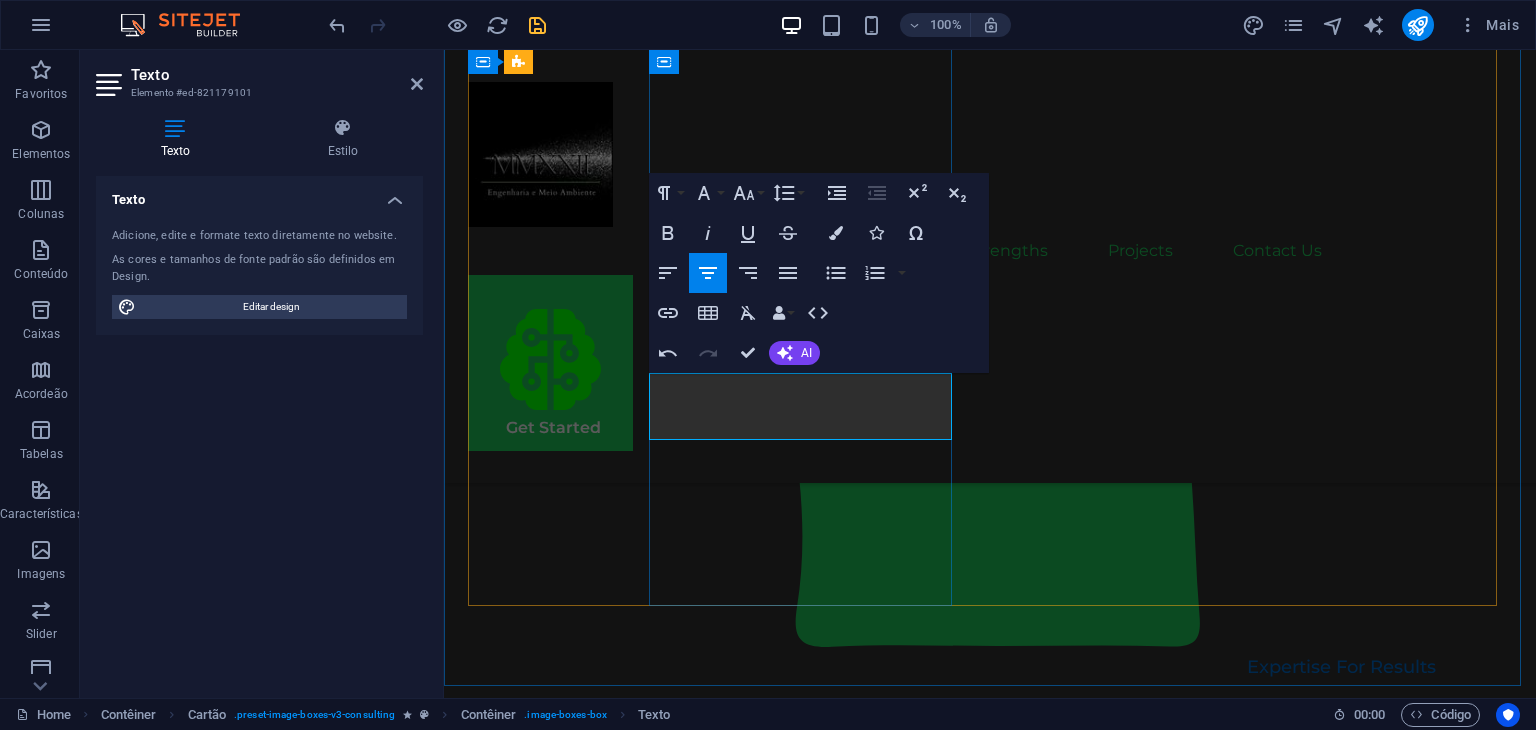 click on "Partner/Full Stack Software Developer" at bounding box center (621, 1765) 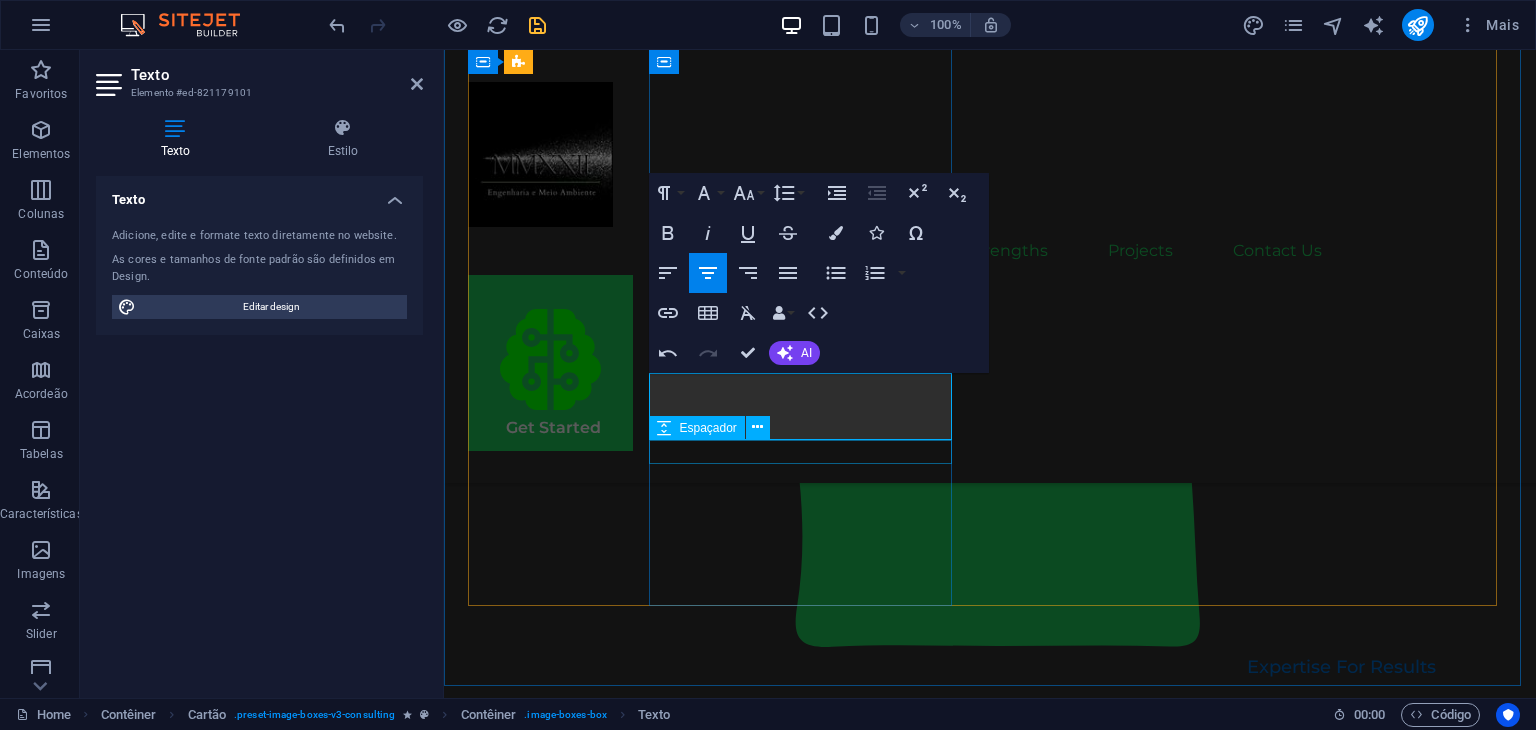 click on "Our Sustainable Advisor specializes in sustainable energy solutions, guiding clients toward eco-friendly and successful practices." at bounding box center (622, 1894) 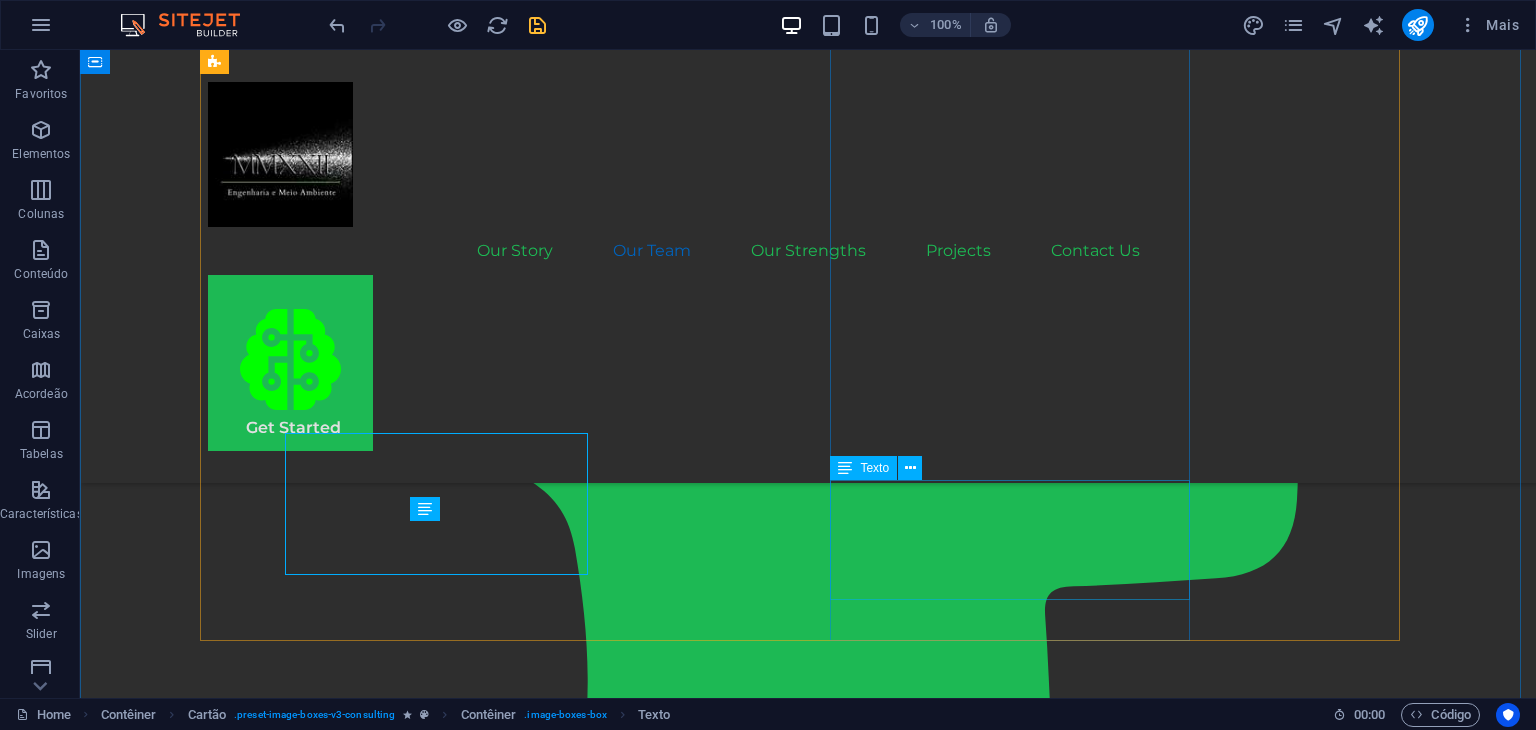 scroll, scrollTop: 2200, scrollLeft: 0, axis: vertical 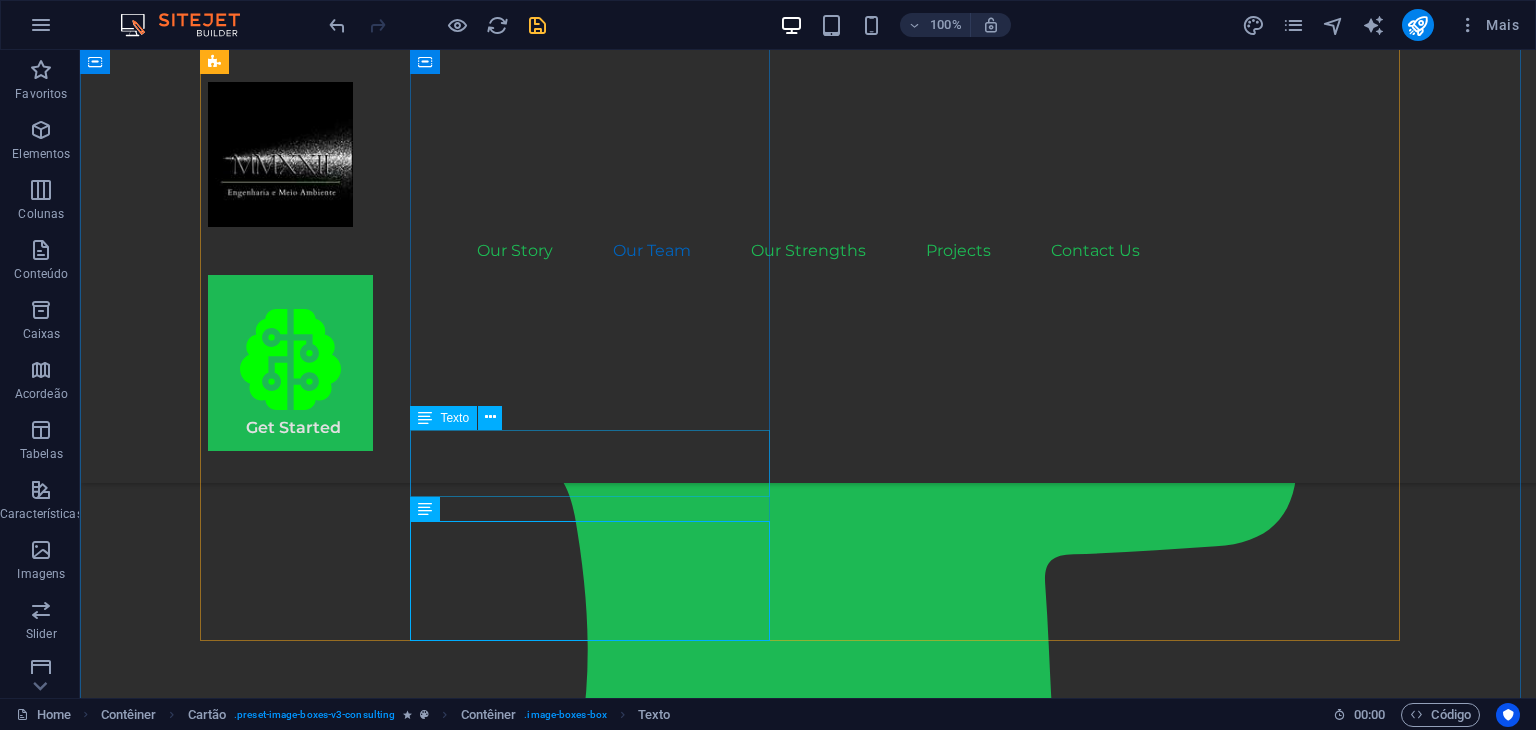 click on "Partner/Full Stack Software Developer" at bounding box center (388, 1951) 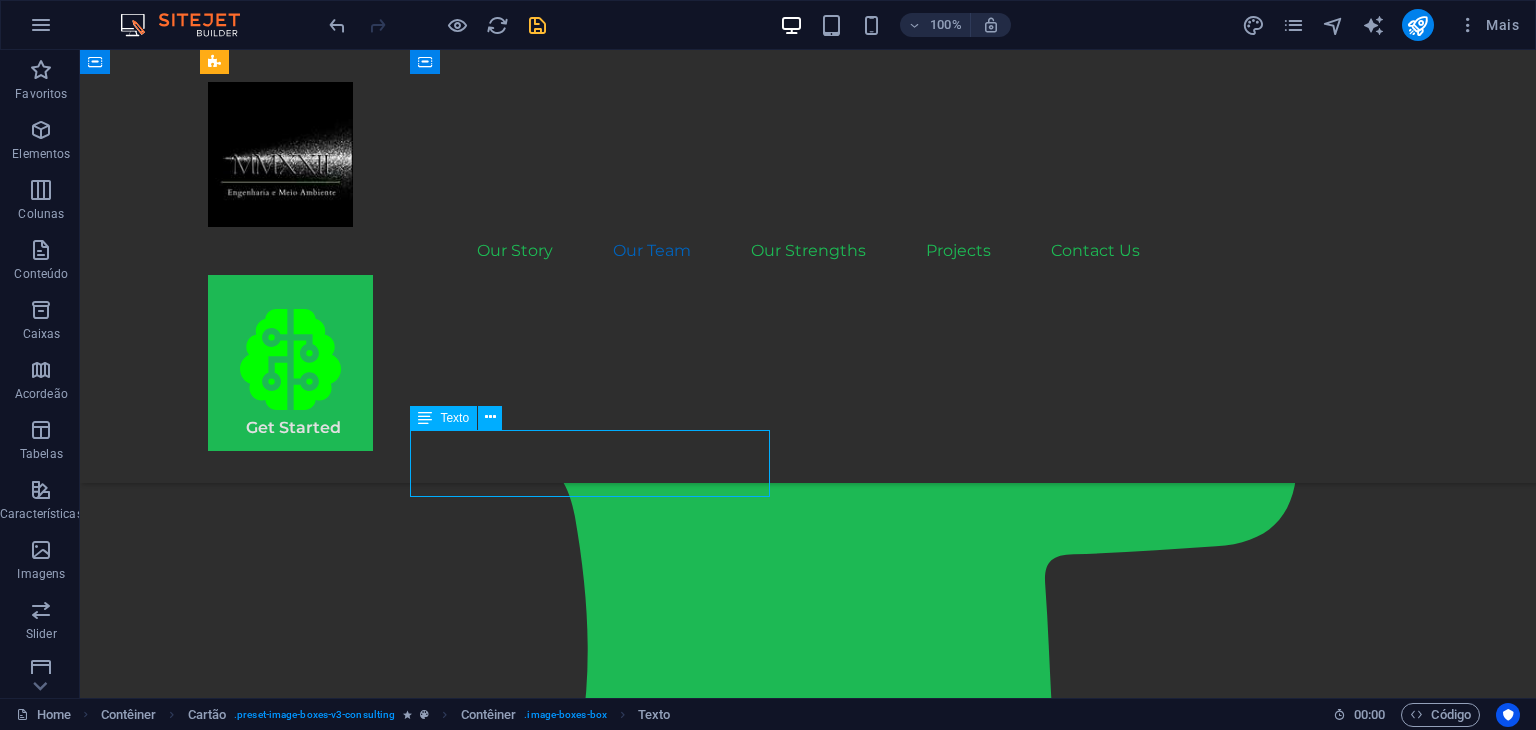 click on "Partner/Full Stack Software Developer" at bounding box center [388, 1951] 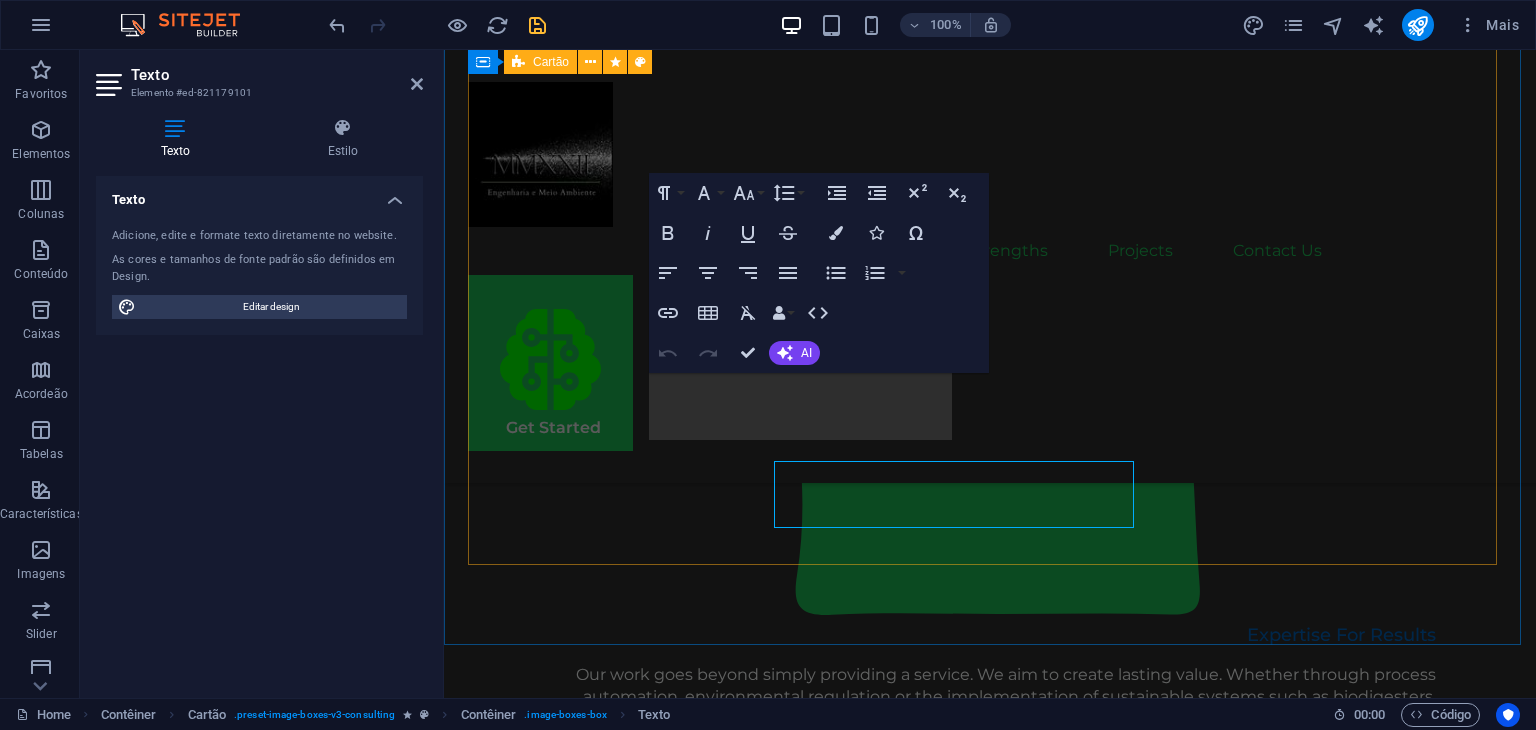 scroll, scrollTop: 2168, scrollLeft: 0, axis: vertical 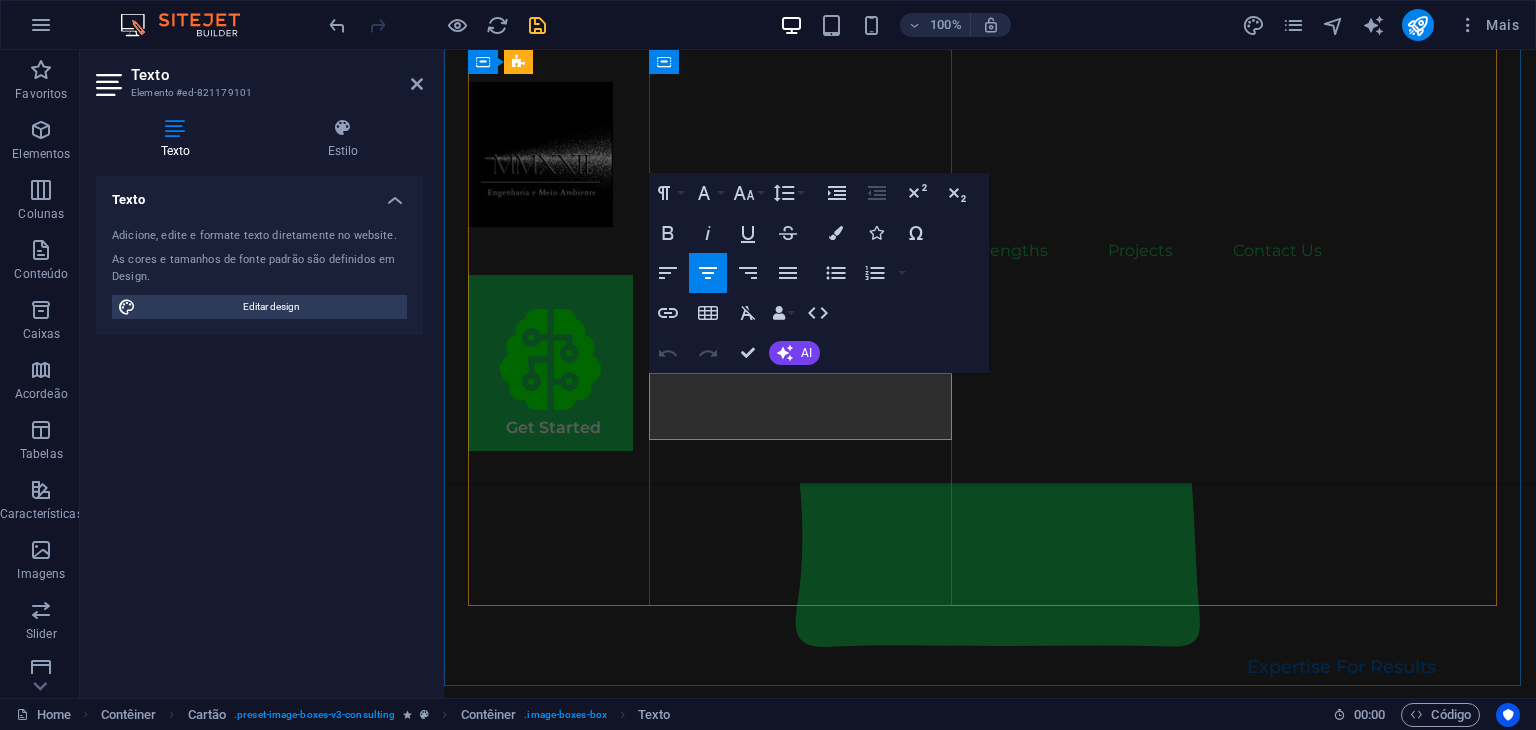 click on "Partner/Full Stack Software Developer" at bounding box center (621, 1765) 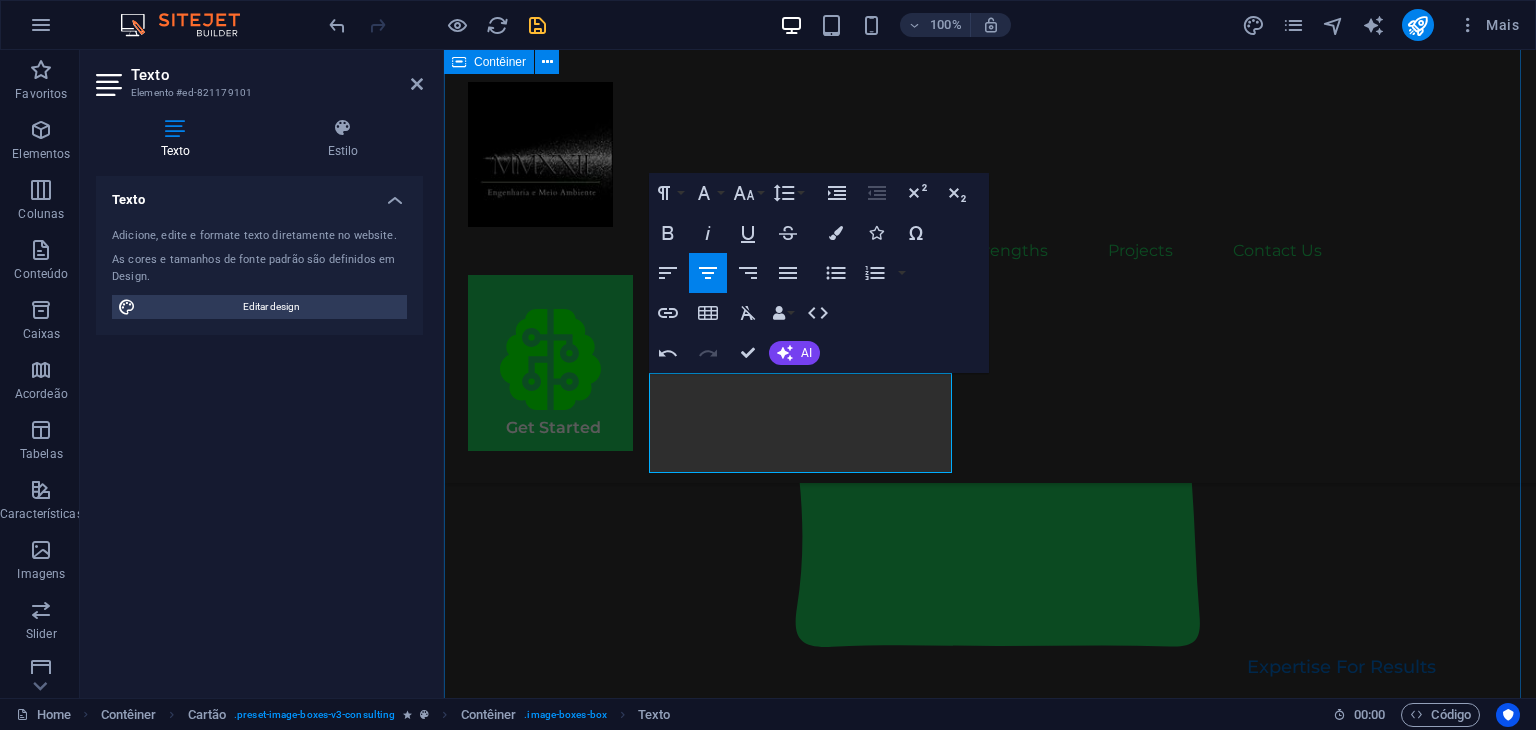 click on "Our Team Our dedicated team is here to guide you through every step of your journey towards sustainable success. Together, we will create a strategy that aligns your business goals with a greener and more prosperous future. Marco Antônio Part owner /Full Stack Software Developer Our Sustainable Advisor specializes in sustainable energy solutions, guiding clients toward eco-friendly and successful practices. Margaret Smith Strategy Consultant Our Strategy Consultant crafts innovative plans and strategy to drive growth and profitability for clients world wide." at bounding box center (990, 1879) 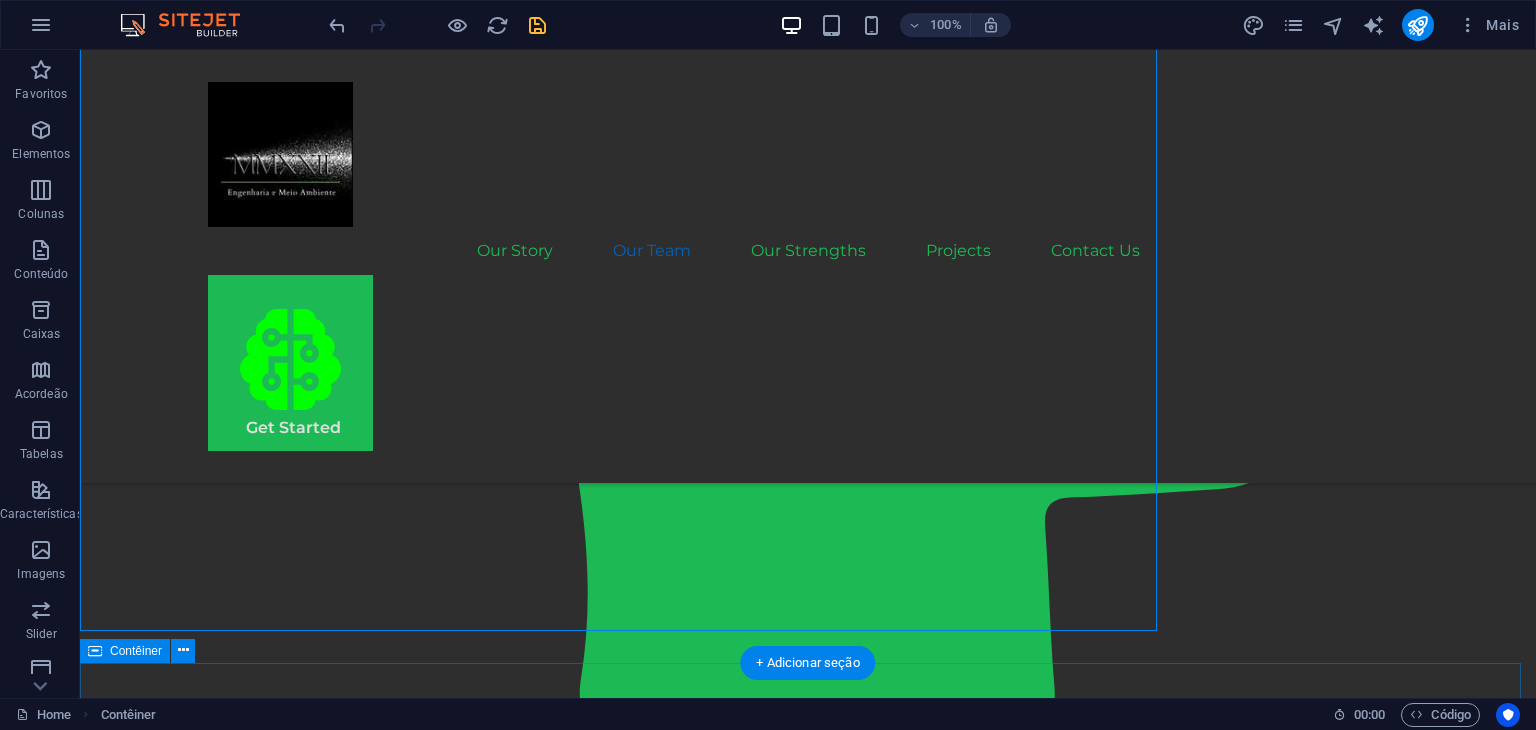 click on "Our Strengths Explore our full range of services to discover how we can tailor our expertise to meet your unique business needs. Sustainable Energy Strategy Strategic Business Planning Market Research and Analysis Sustainability Integration" at bounding box center (808, 3321) 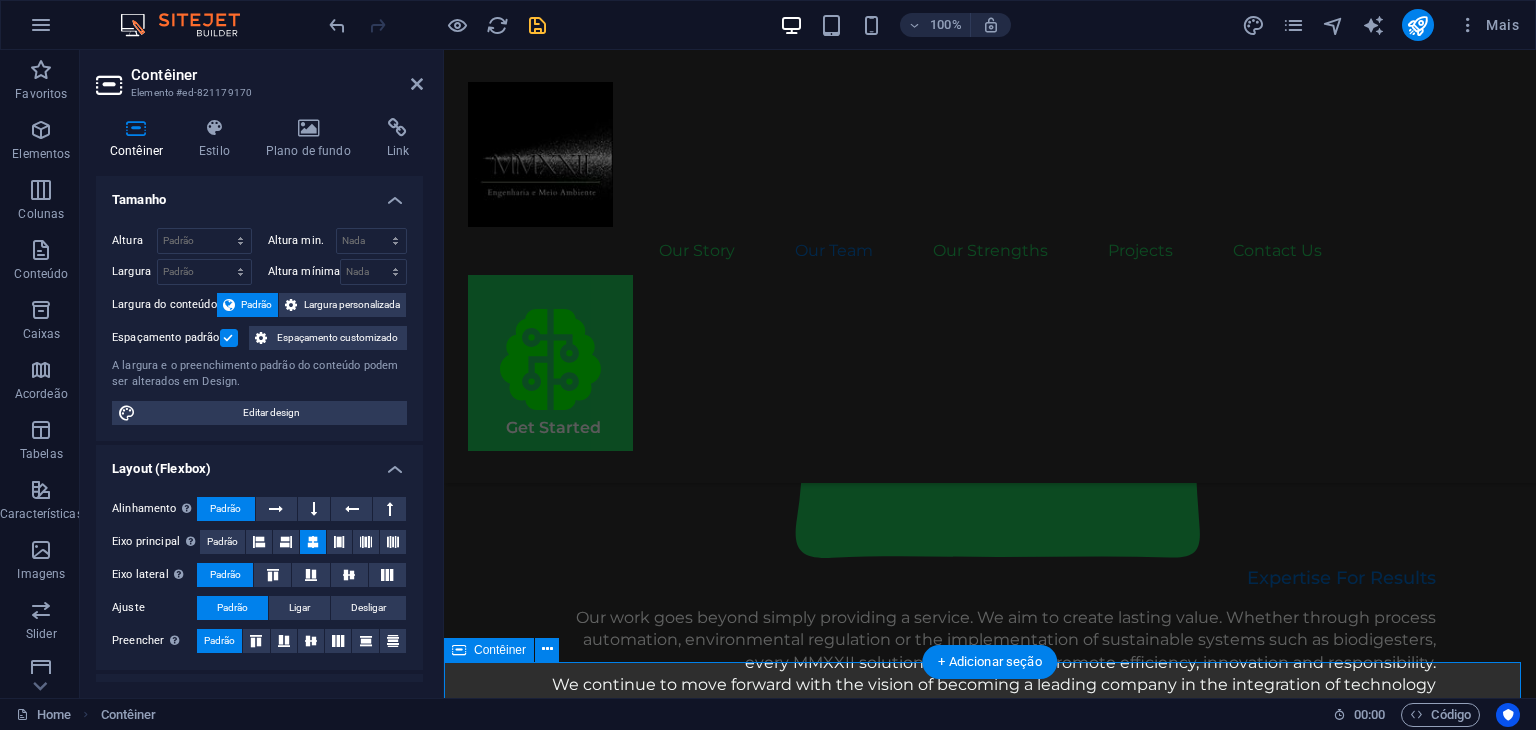 scroll, scrollTop: 2226, scrollLeft: 0, axis: vertical 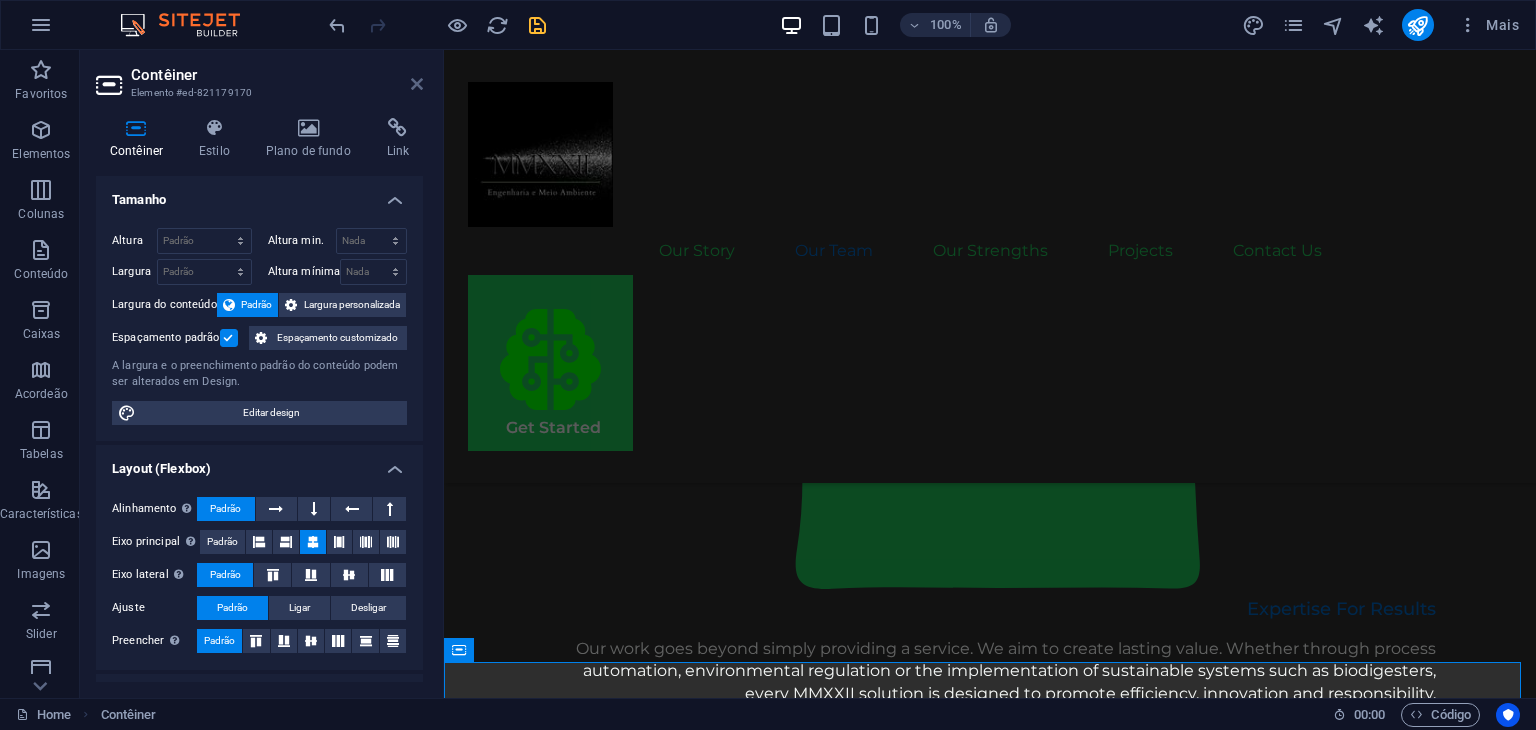 click at bounding box center (417, 84) 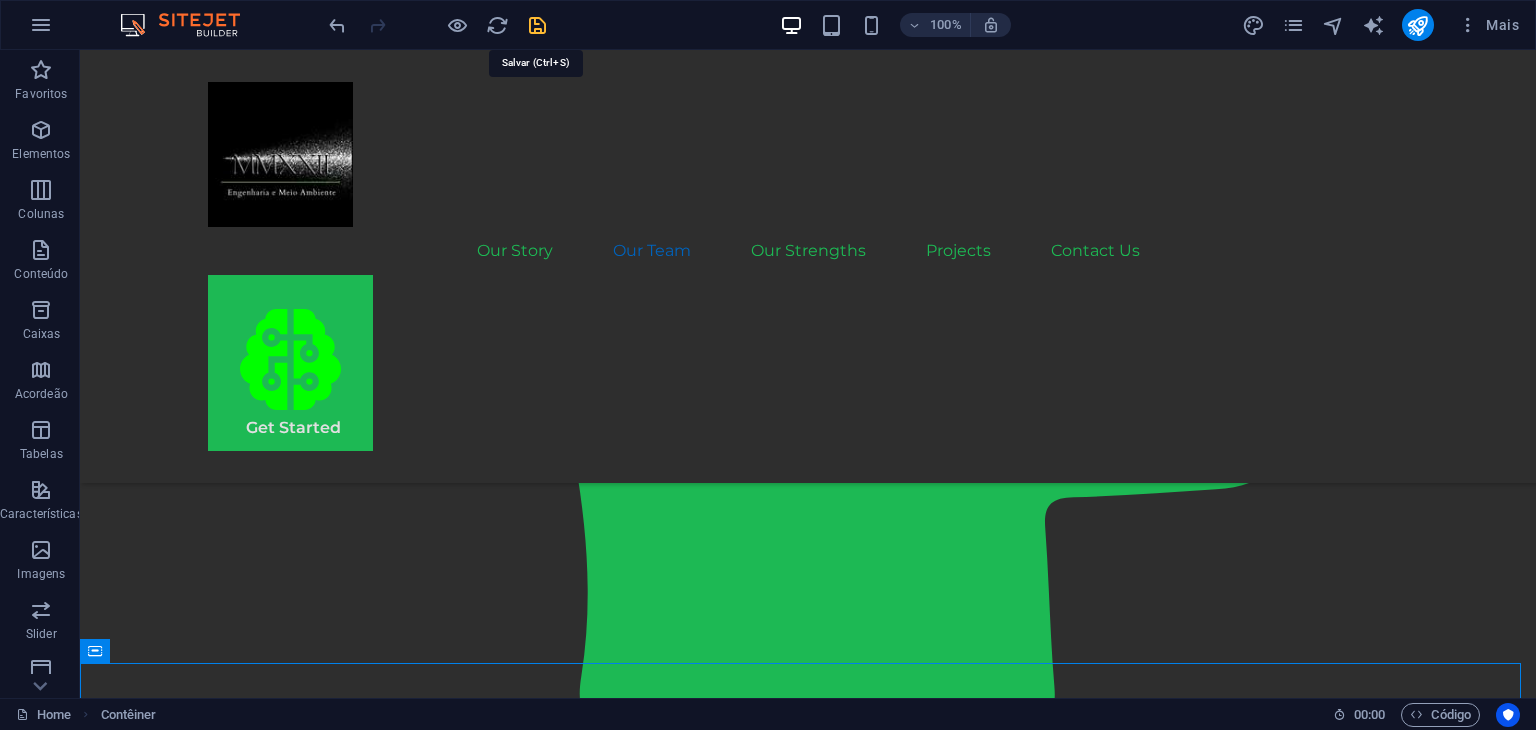 click at bounding box center [537, 25] 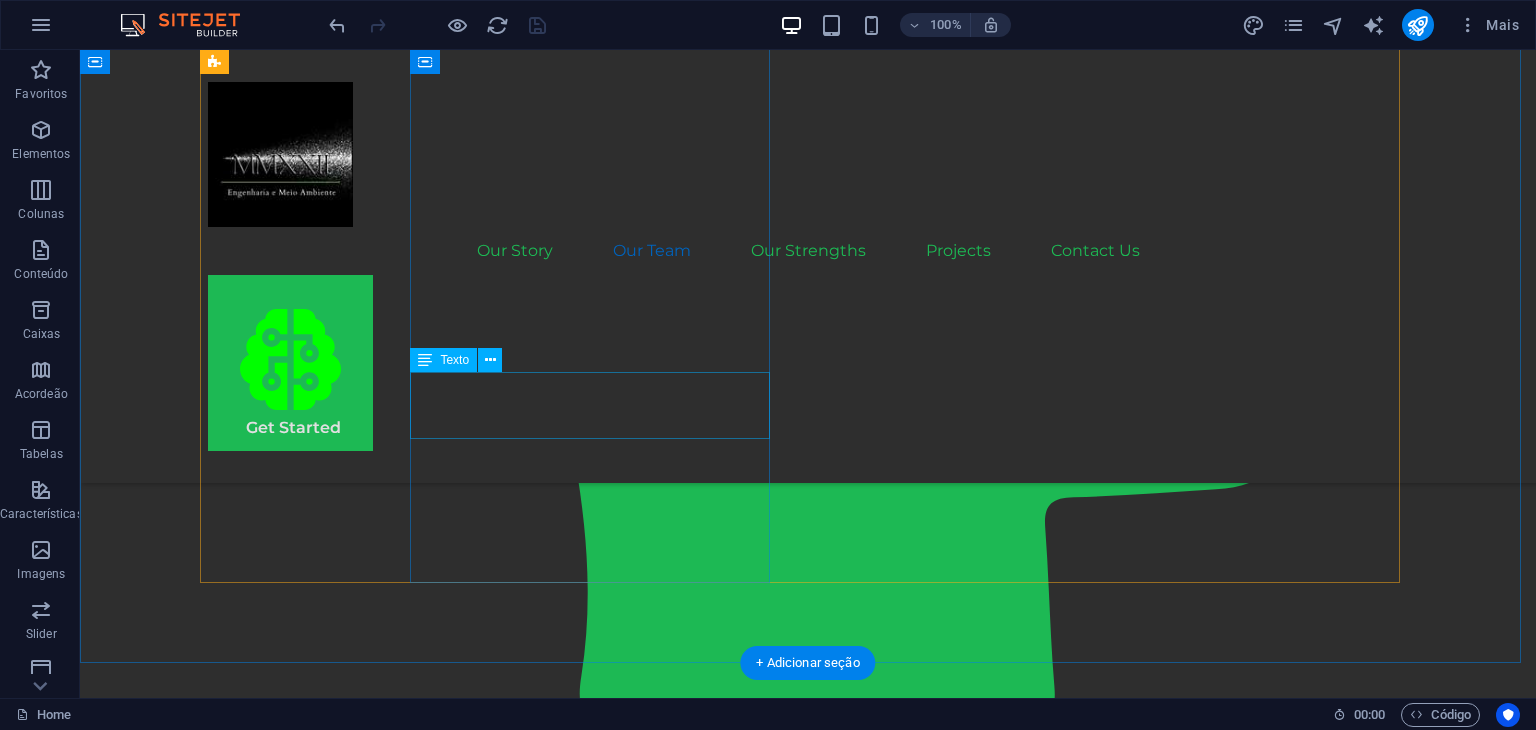 click on "Part owner/Full Stack Software Developer" at bounding box center [388, 1894] 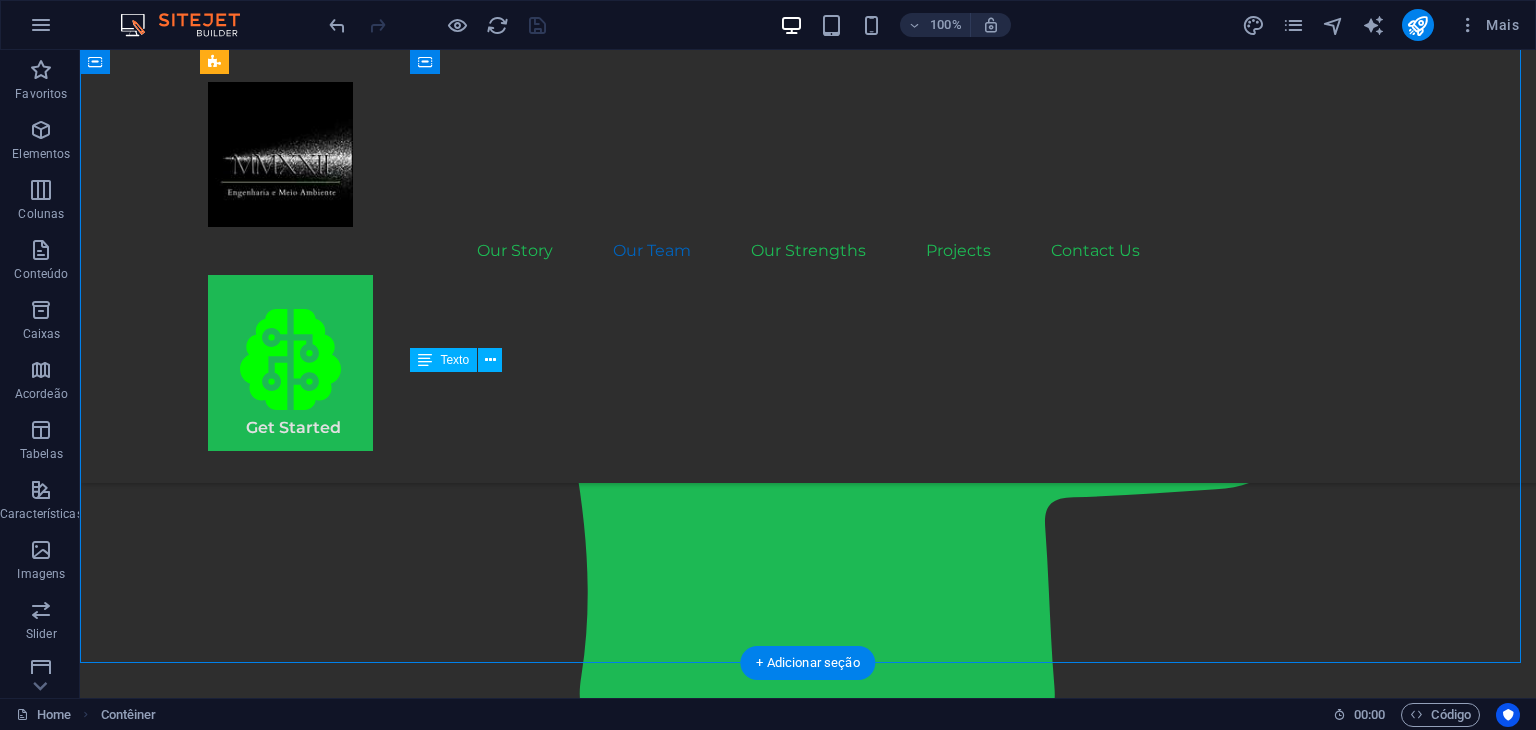 click on "Part owner/Full Stack Software Developer" at bounding box center [388, 1894] 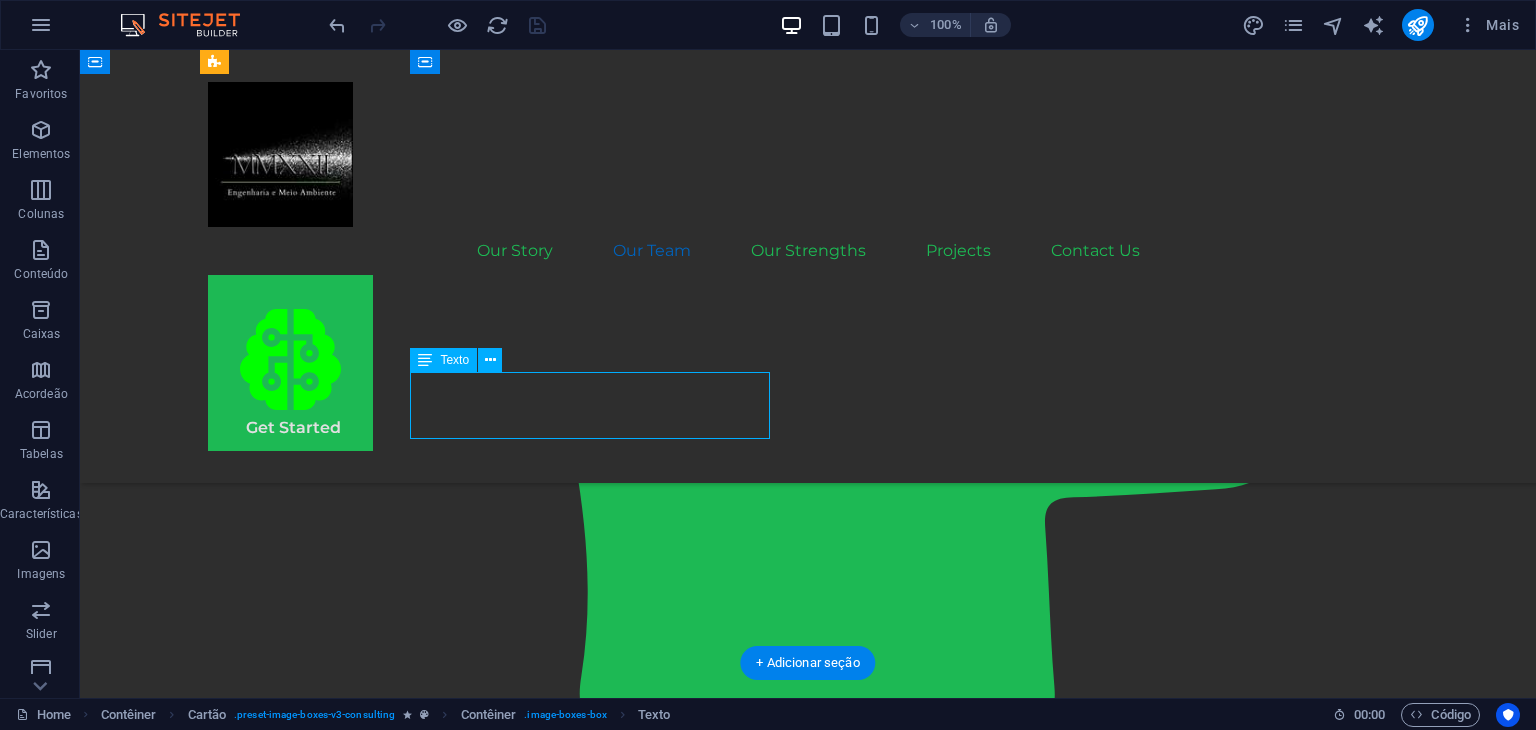 click on "Part owner/Full Stack Software Developer" at bounding box center [388, 1894] 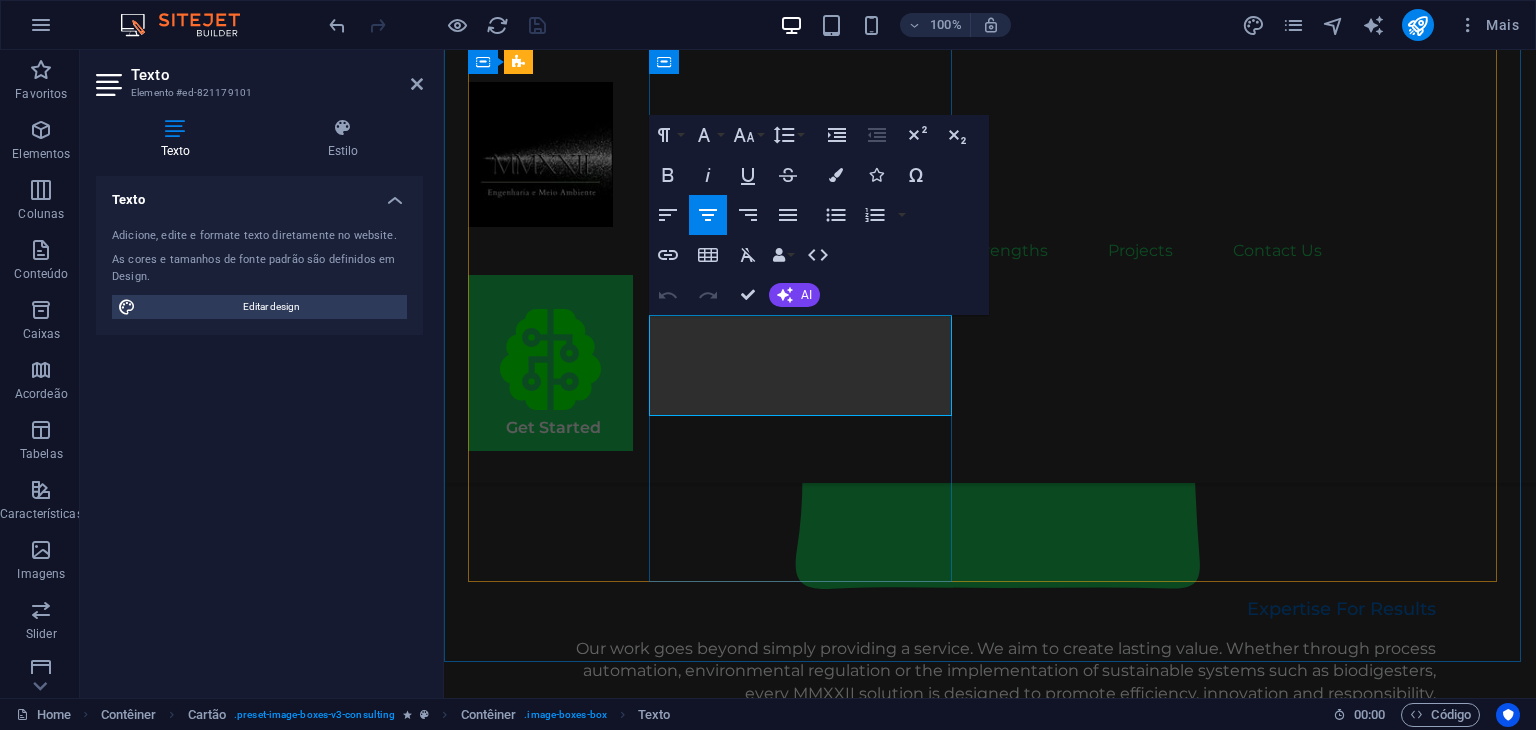 click on "Part owner/Full Stack Software Developer" at bounding box center [622, 1724] 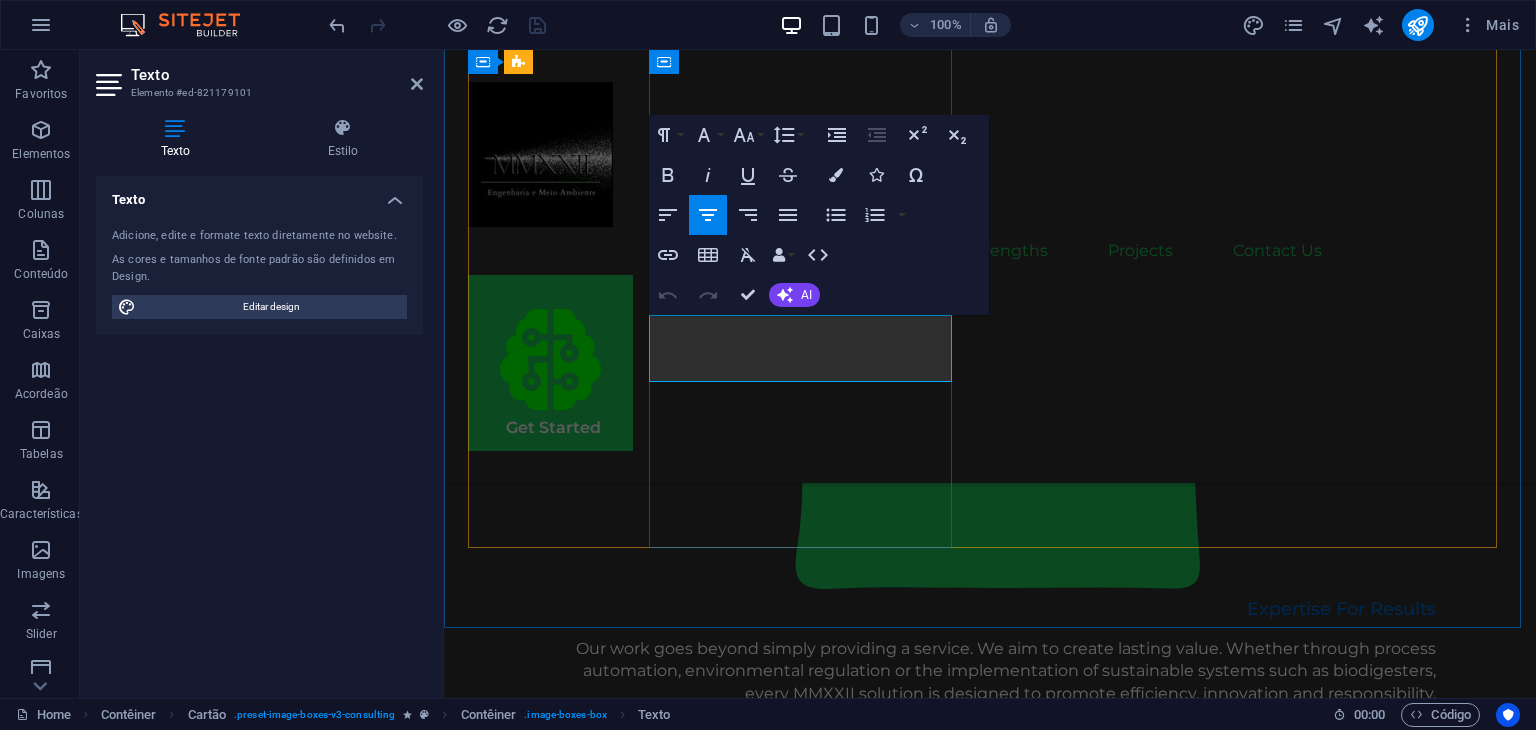 type 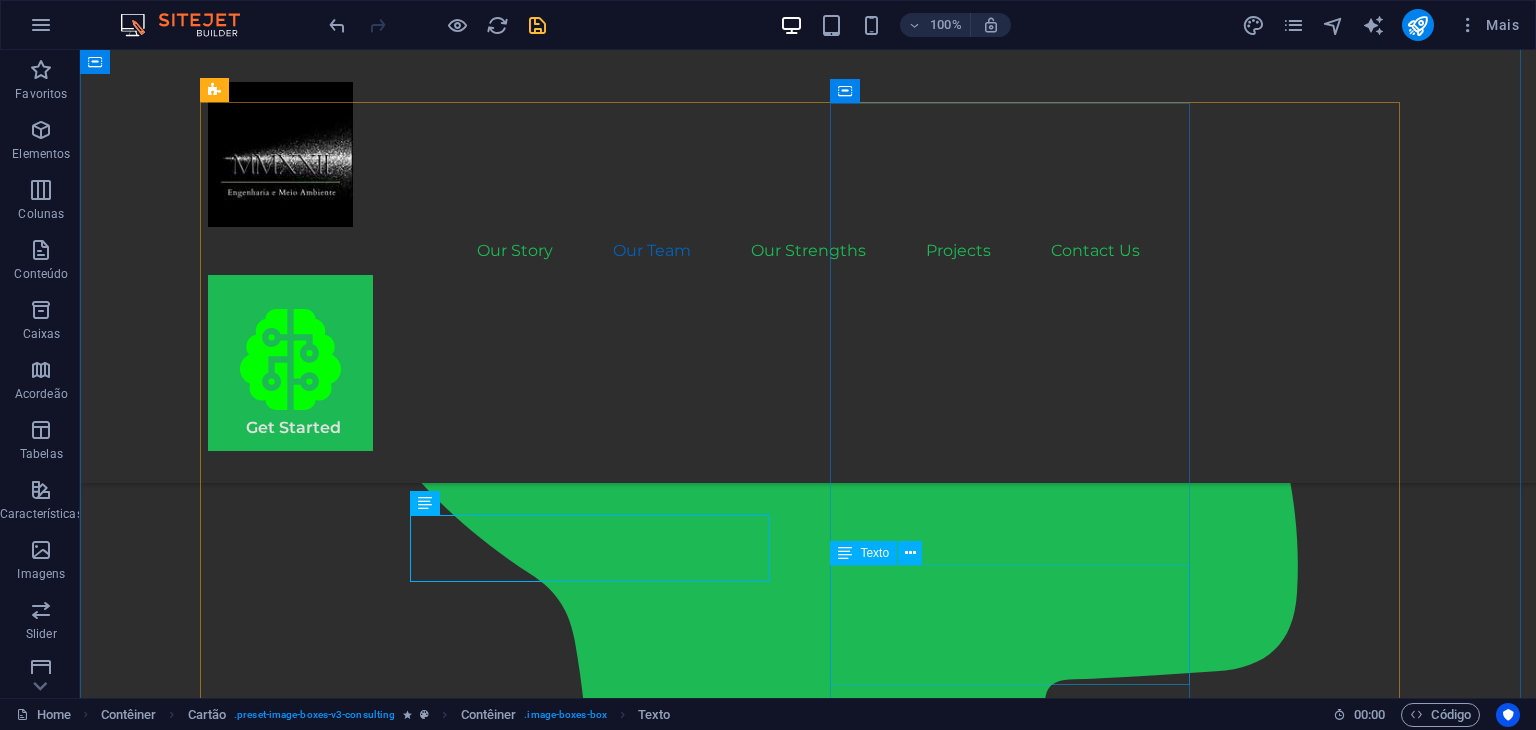 scroll, scrollTop: 2015, scrollLeft: 0, axis: vertical 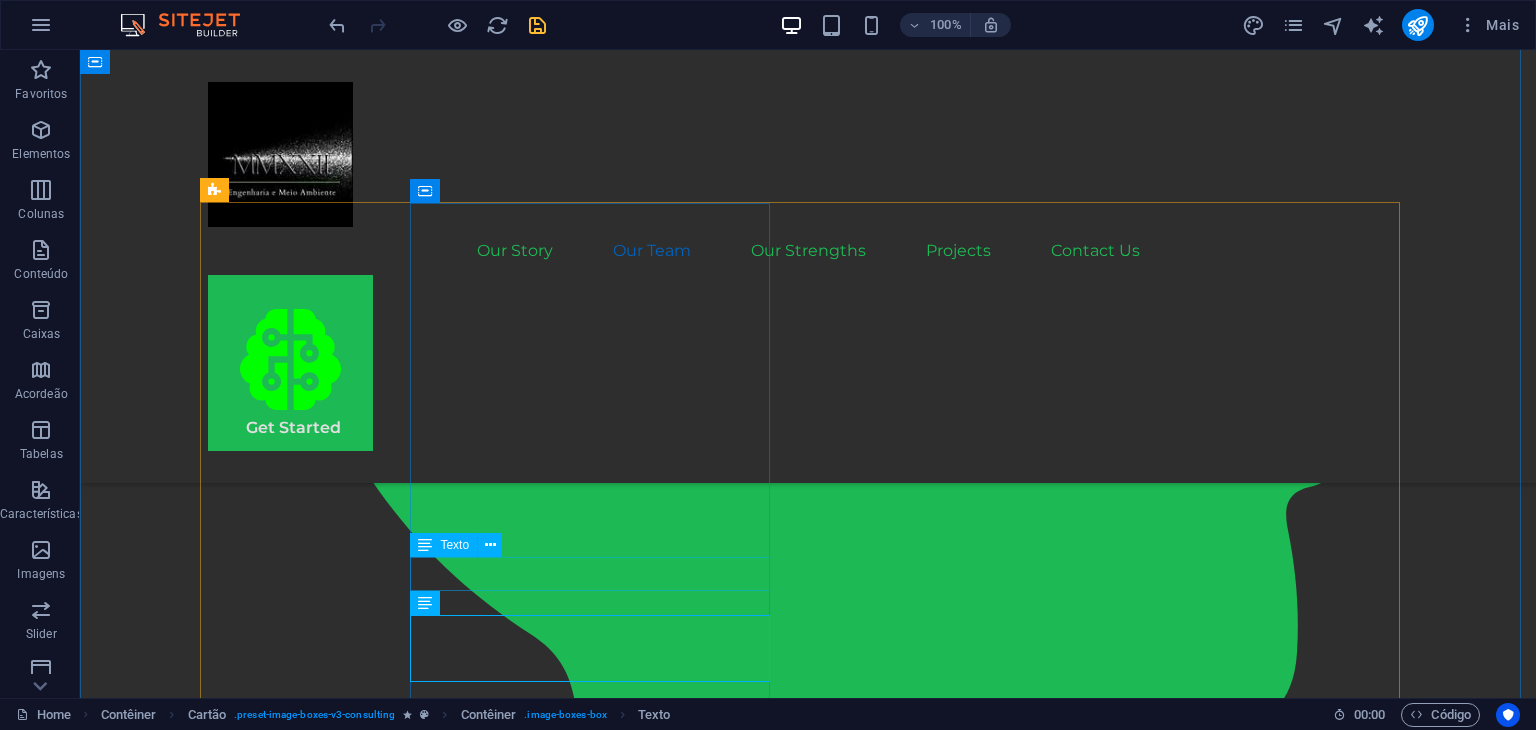 click on "[FIRST] [LAST]" at bounding box center [388, 2062] 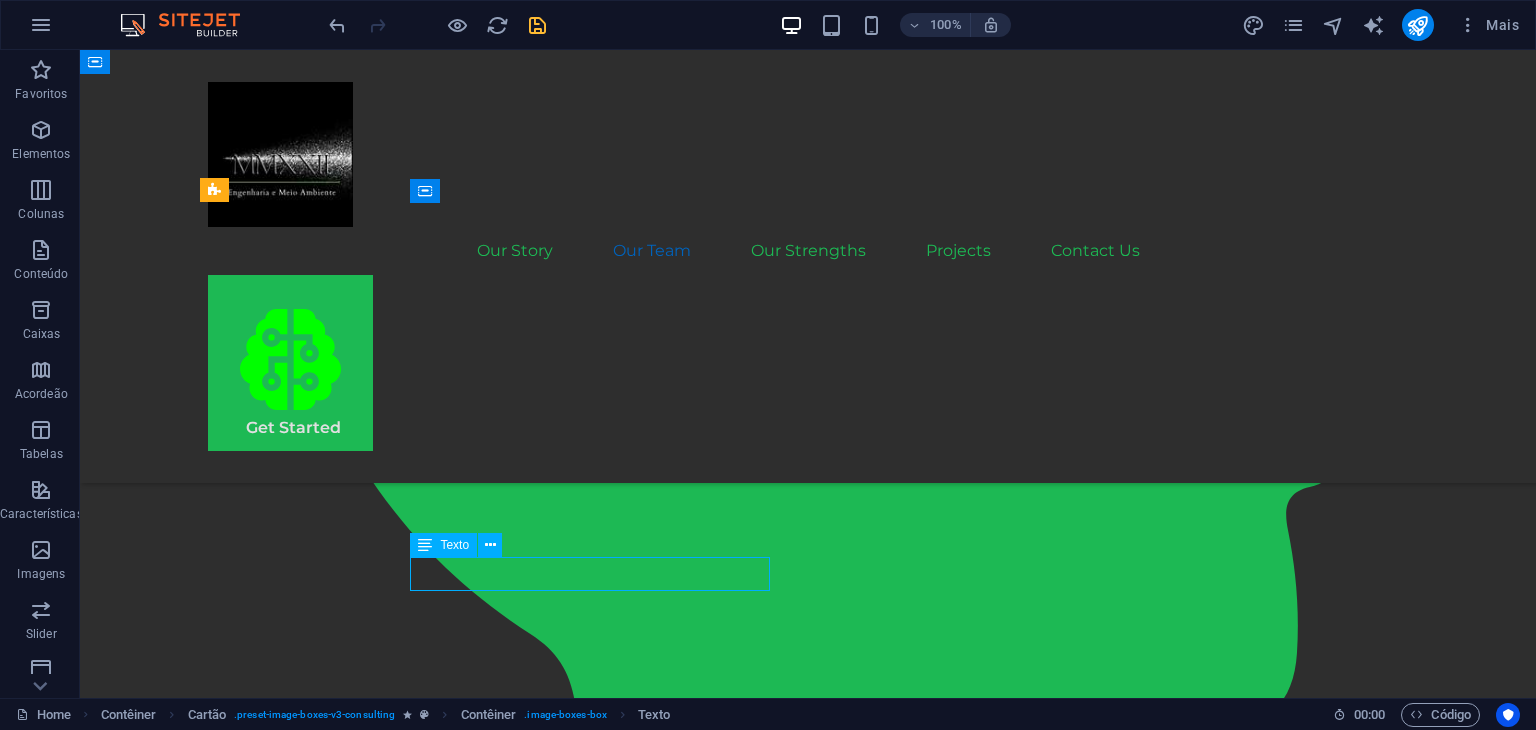 click on "[FIRST] [LAST]" at bounding box center [388, 2062] 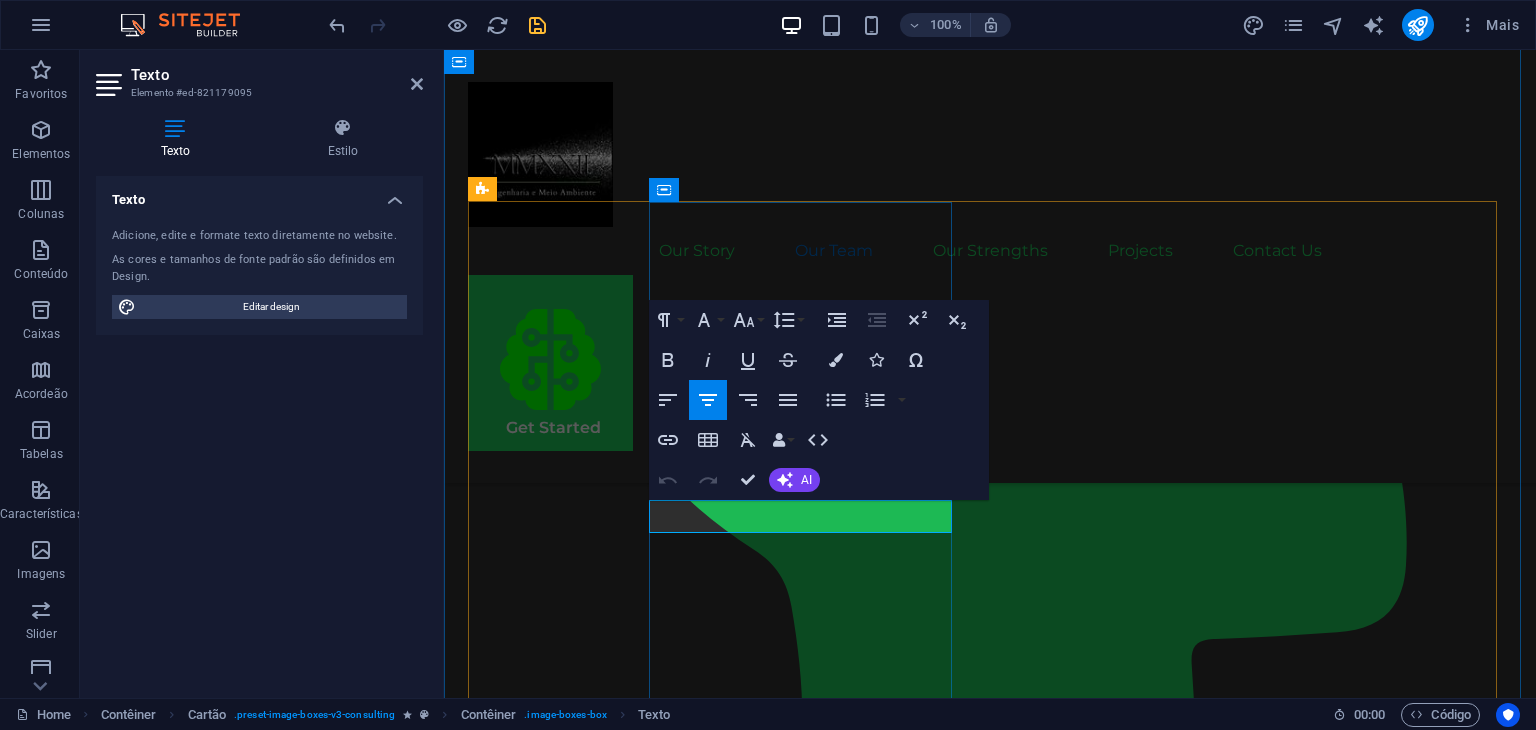 click on "[FIRST] [LAST]" at bounding box center [622, 1876] 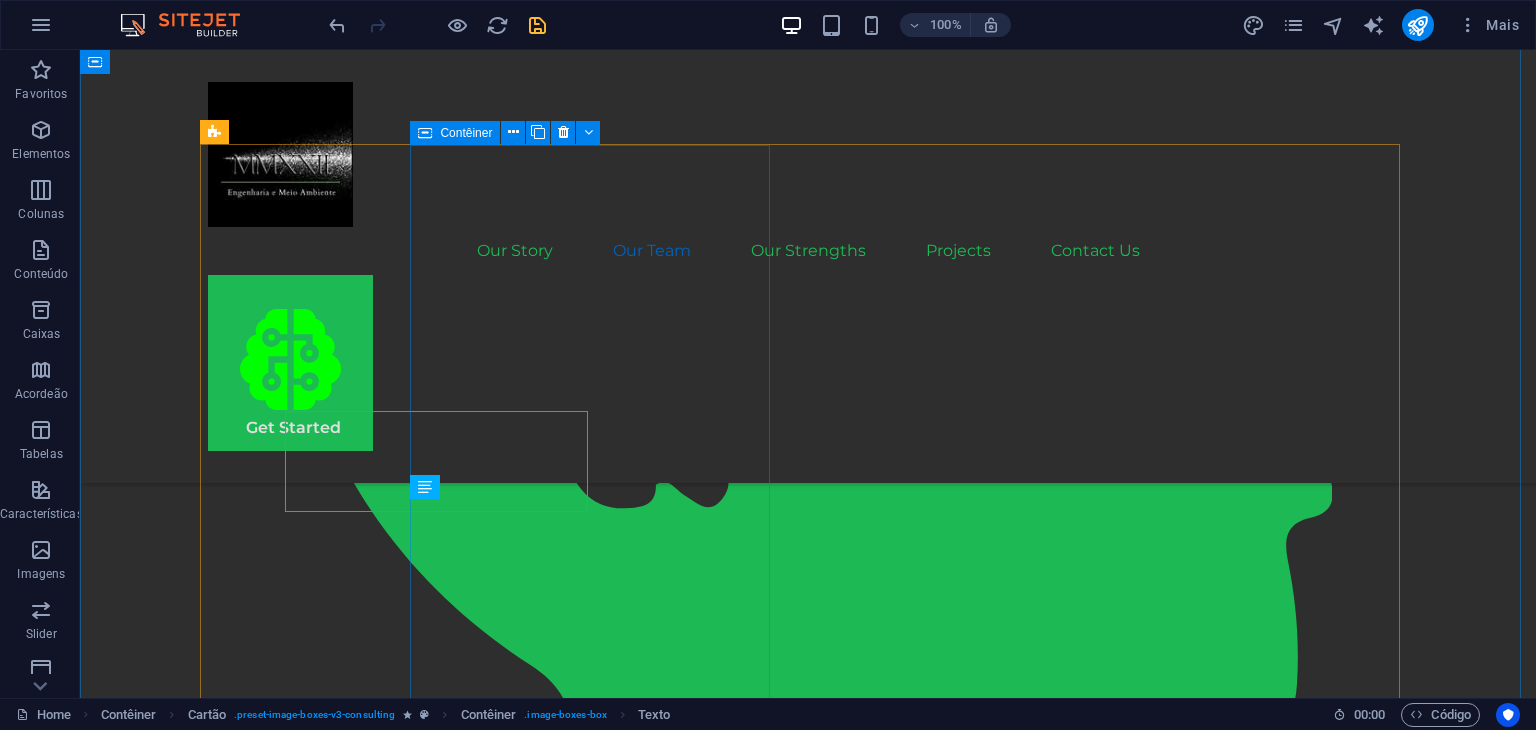 scroll, scrollTop: 2072, scrollLeft: 0, axis: vertical 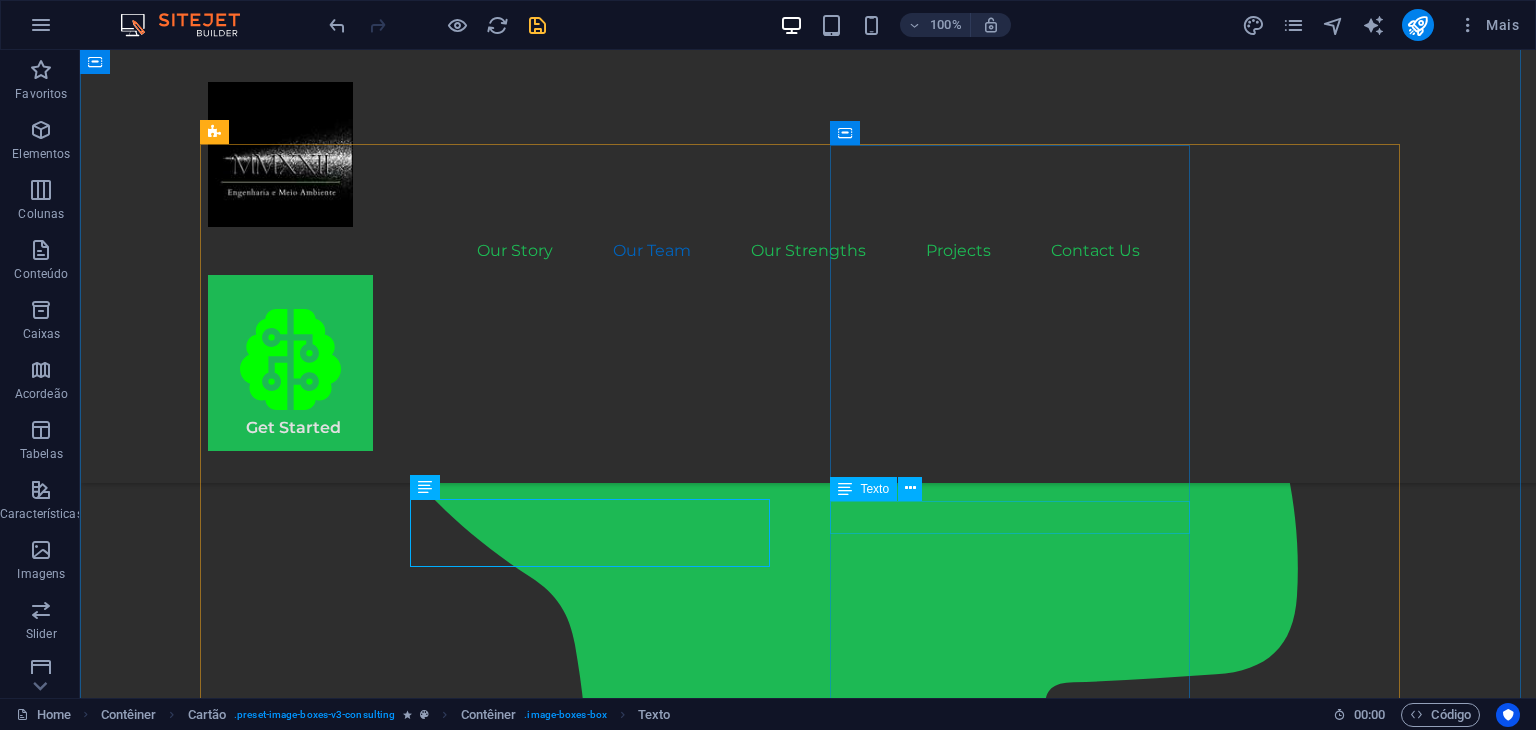 click on "Margaret Smith" at bounding box center (388, 2634) 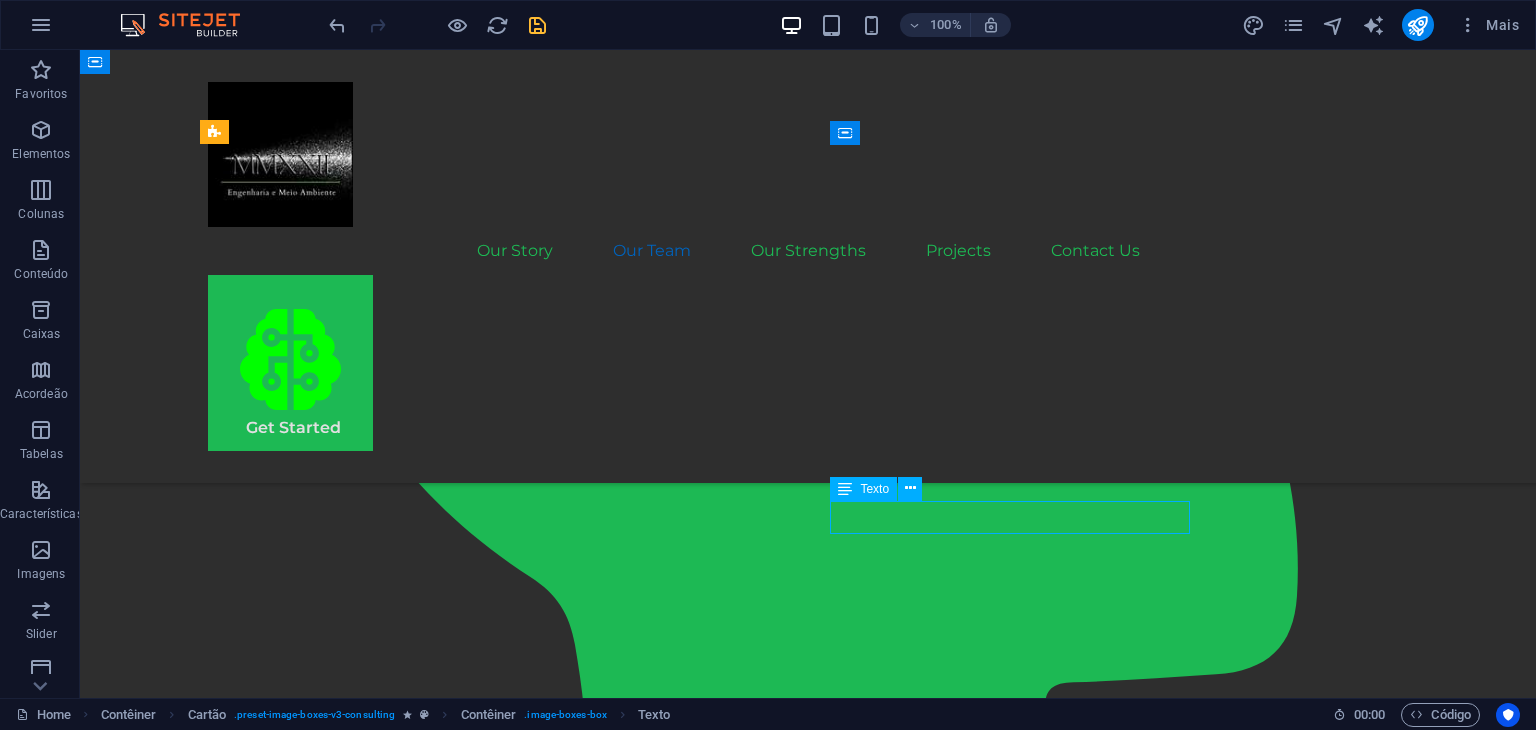 click on "Margaret Smith" at bounding box center (388, 2634) 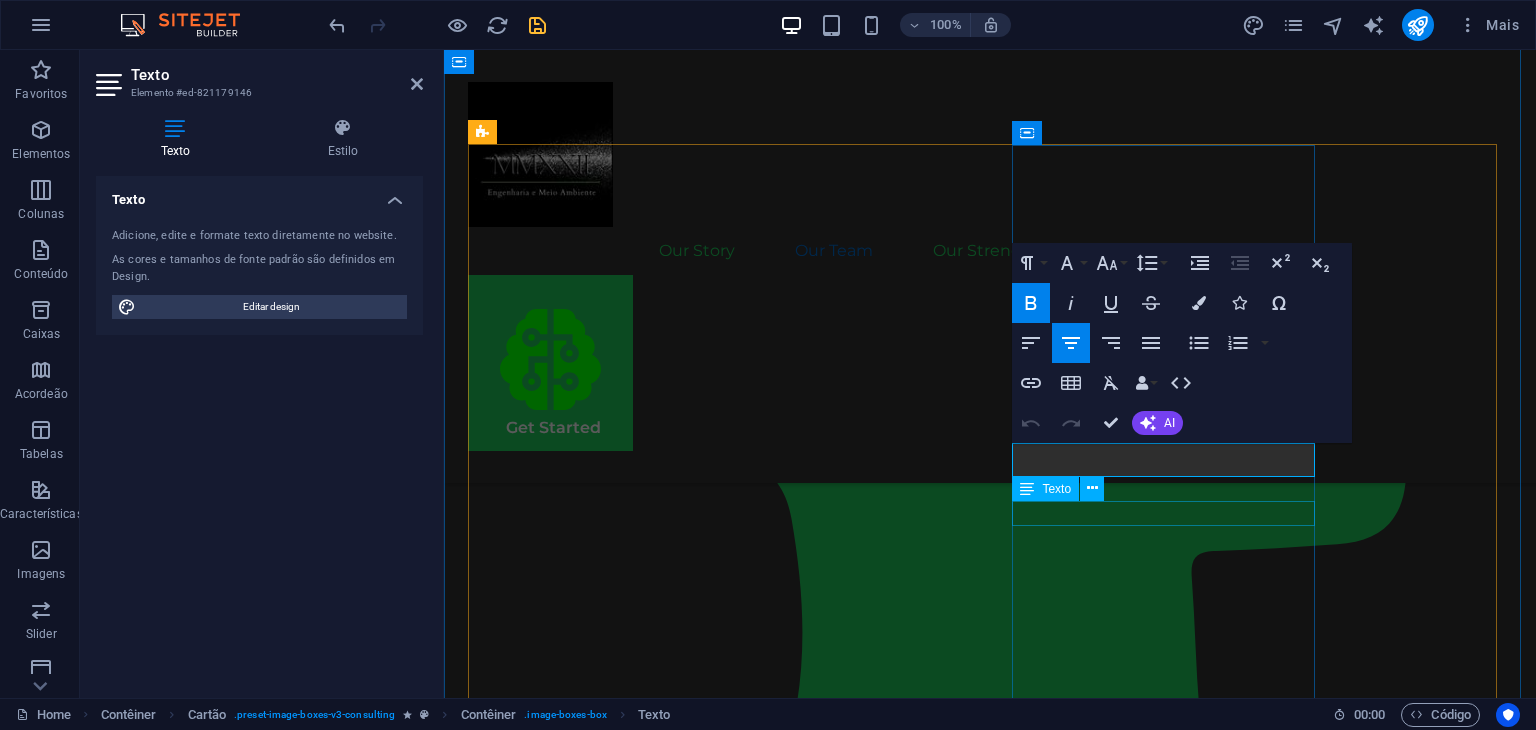 scroll, scrollTop: 2041, scrollLeft: 0, axis: vertical 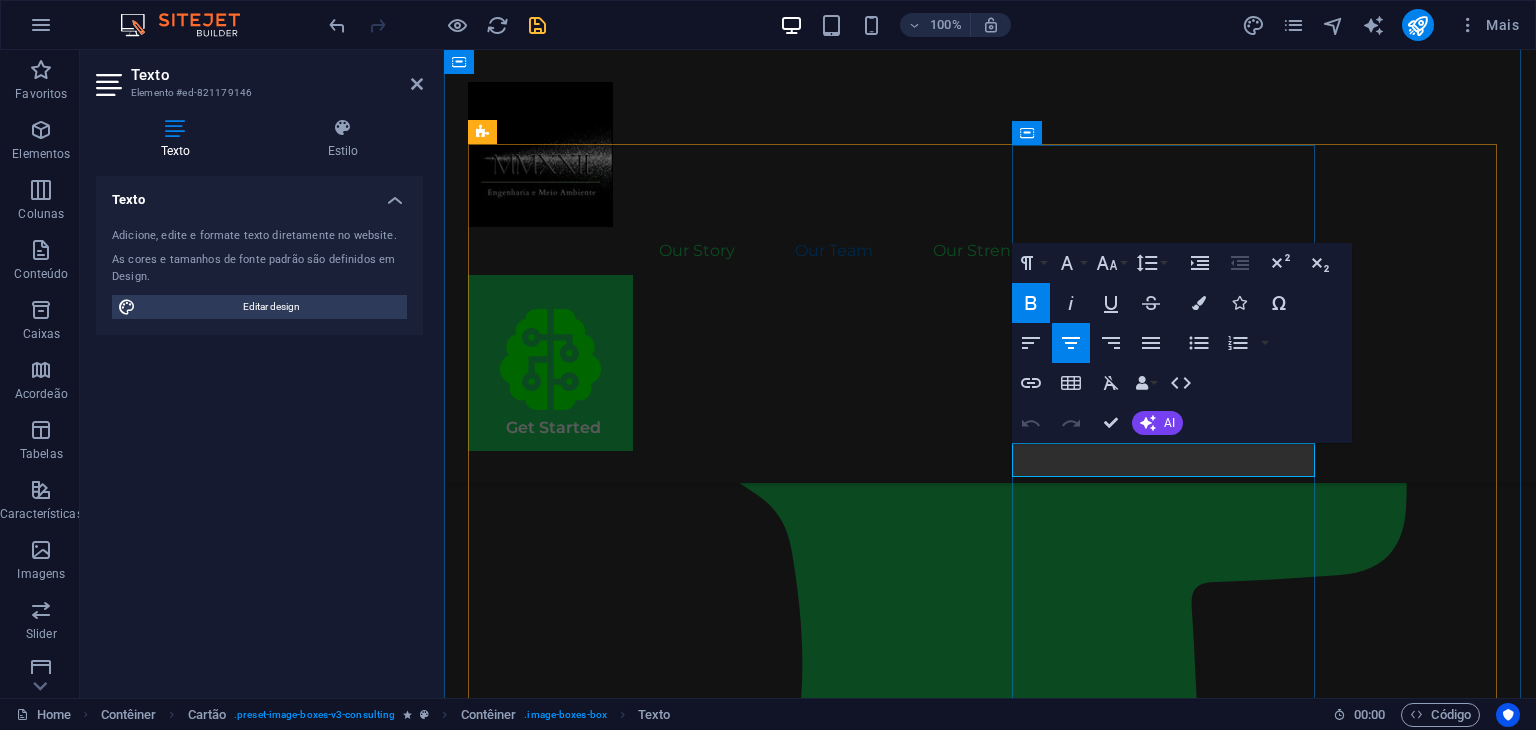click on "Margaret Smith" at bounding box center [622, 2451] 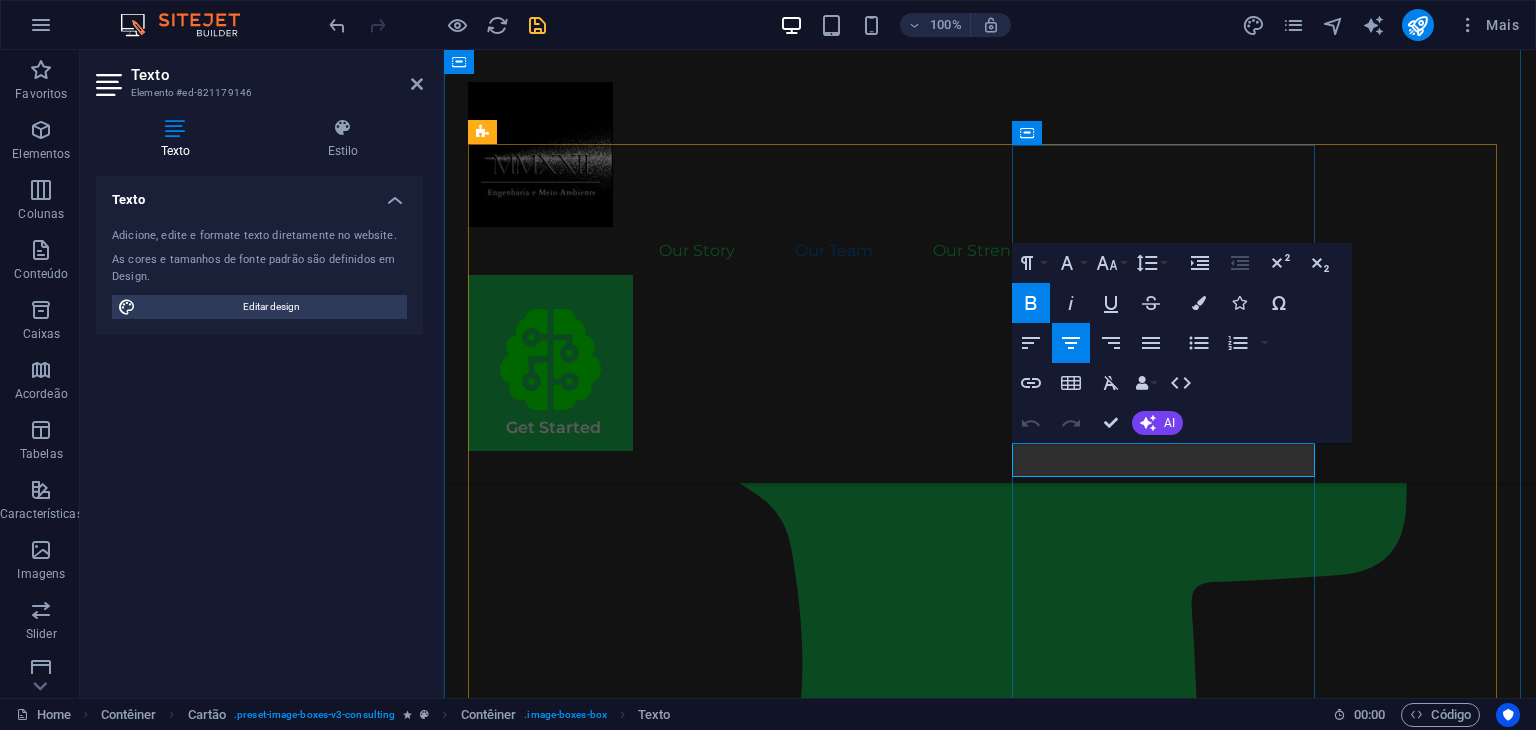 click on "Margaret Smith" at bounding box center [622, 2451] 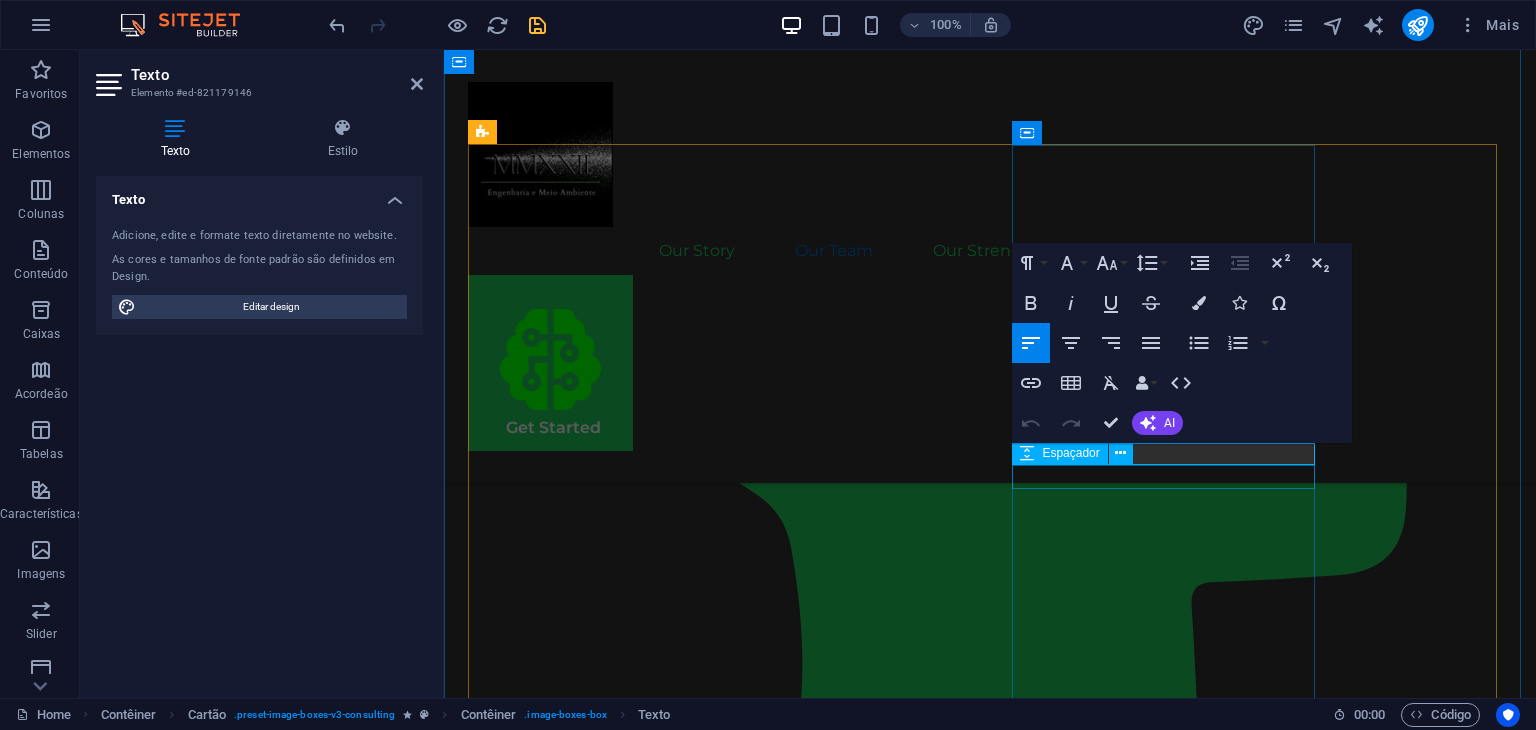 type 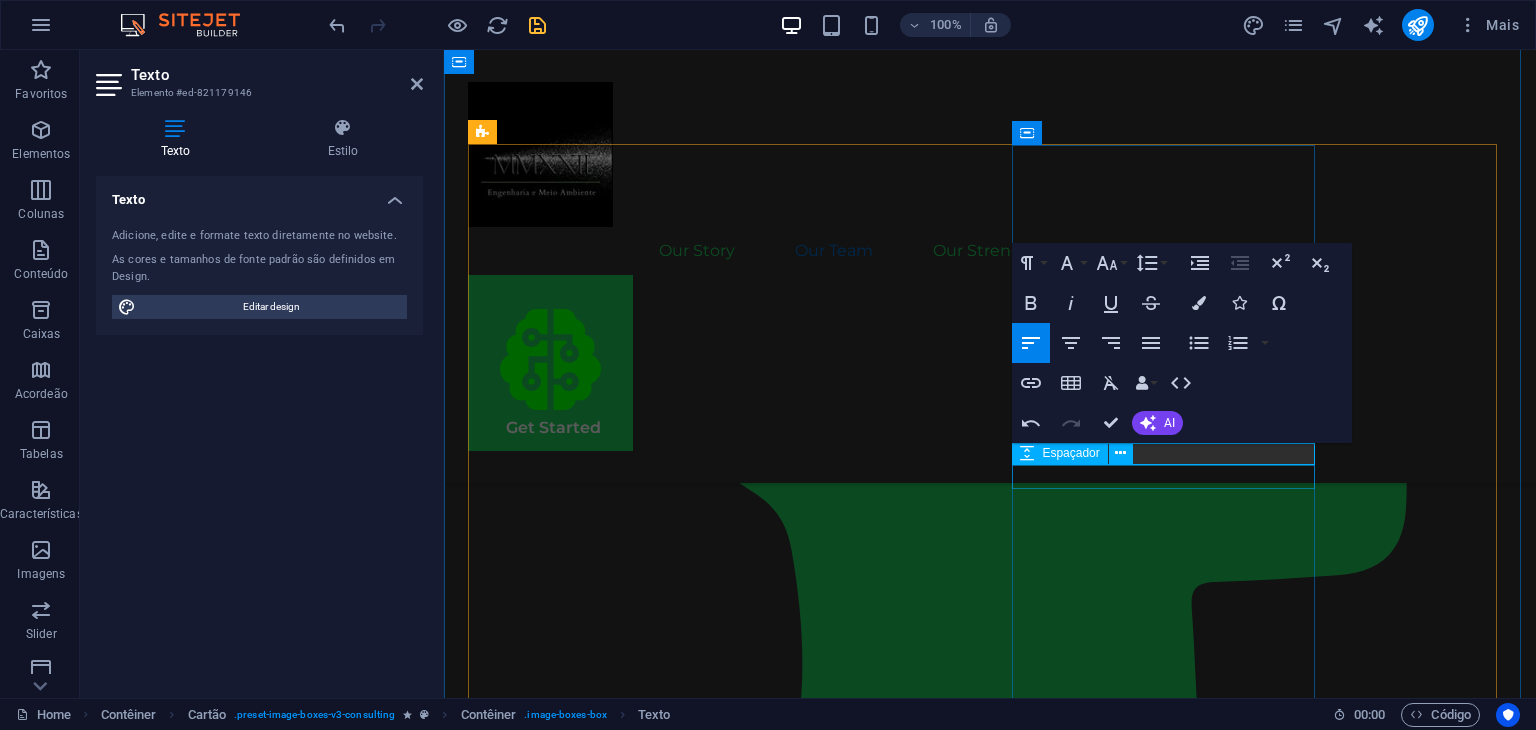 click at bounding box center [622, 2469] 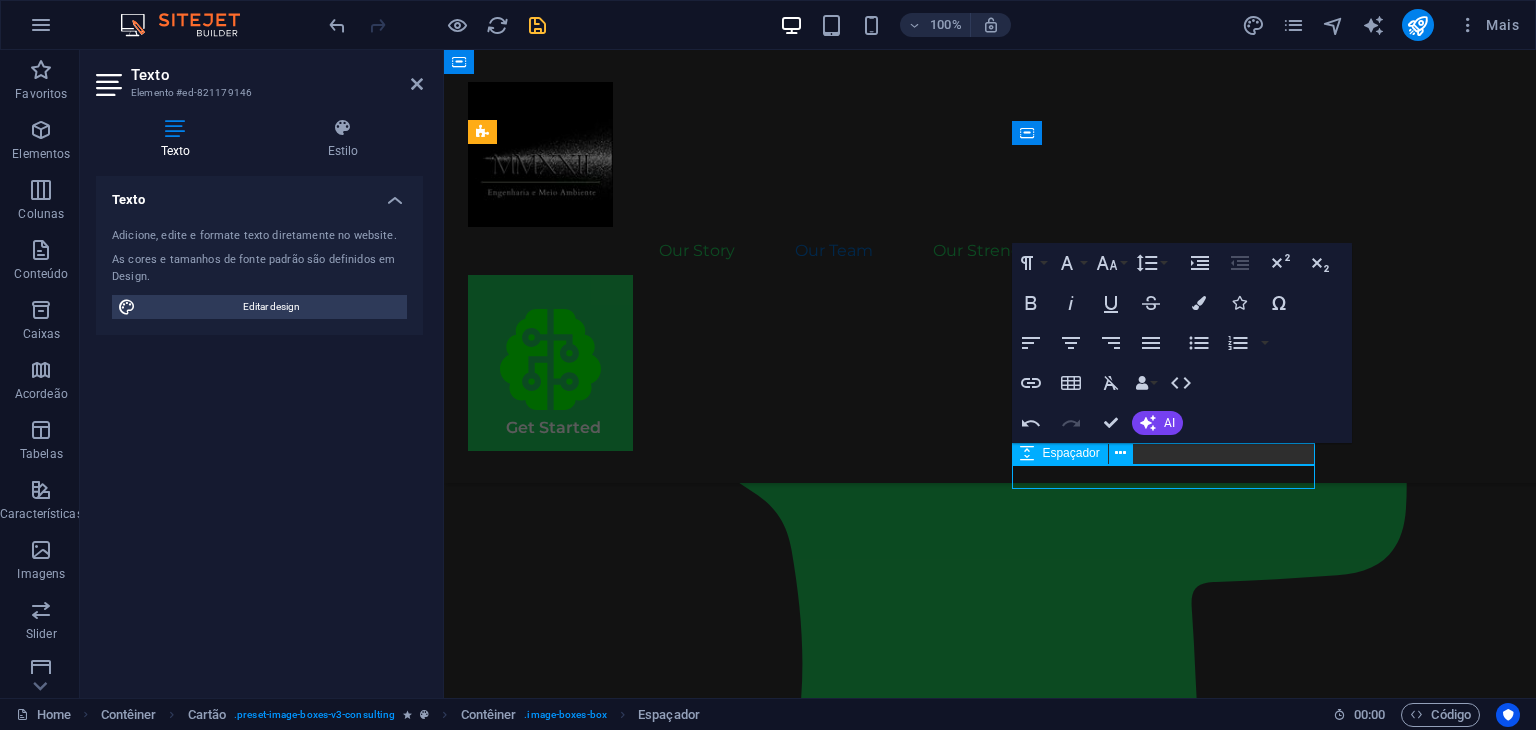 scroll, scrollTop: 2072, scrollLeft: 0, axis: vertical 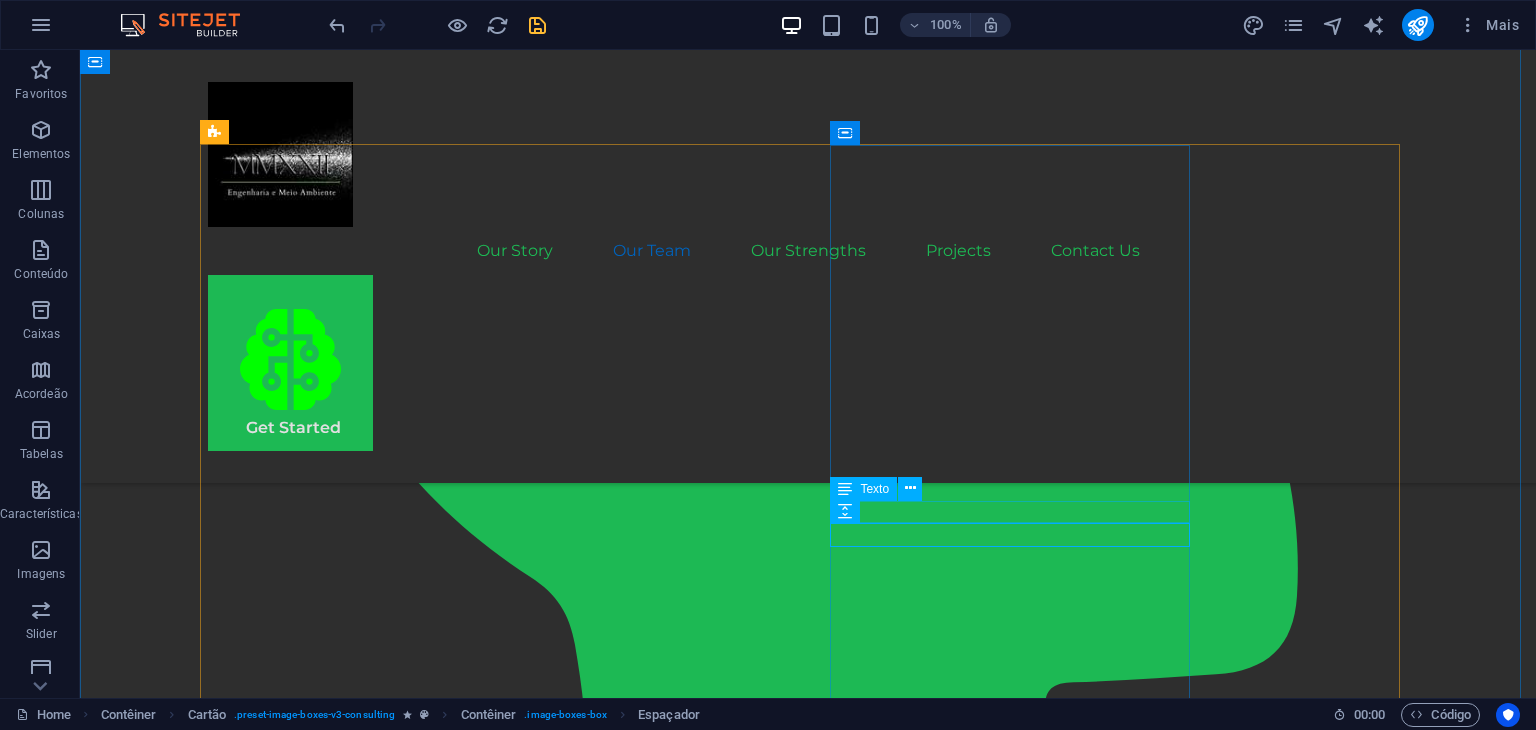 click on "Soph" at bounding box center [388, 2628] 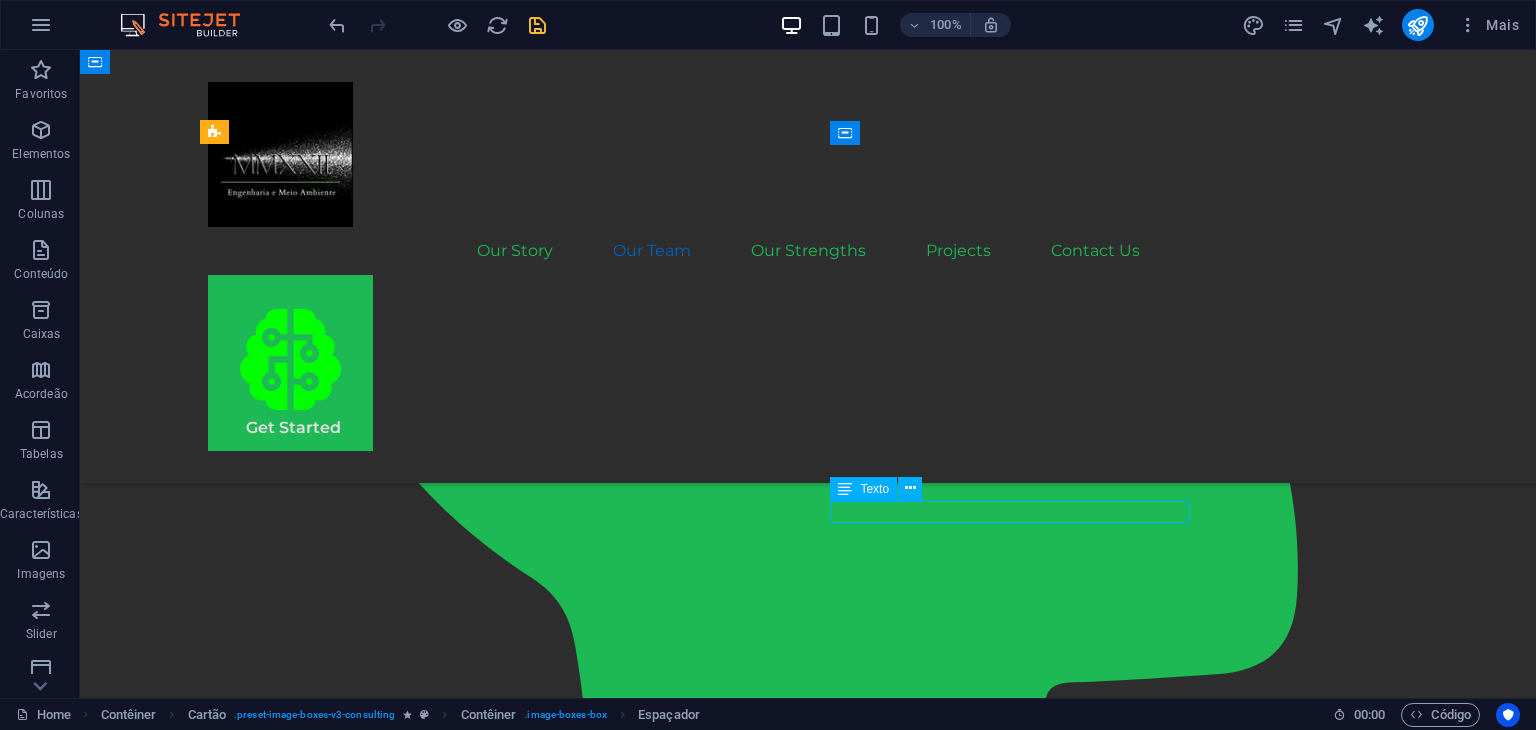 click on "Soph" at bounding box center (388, 2628) 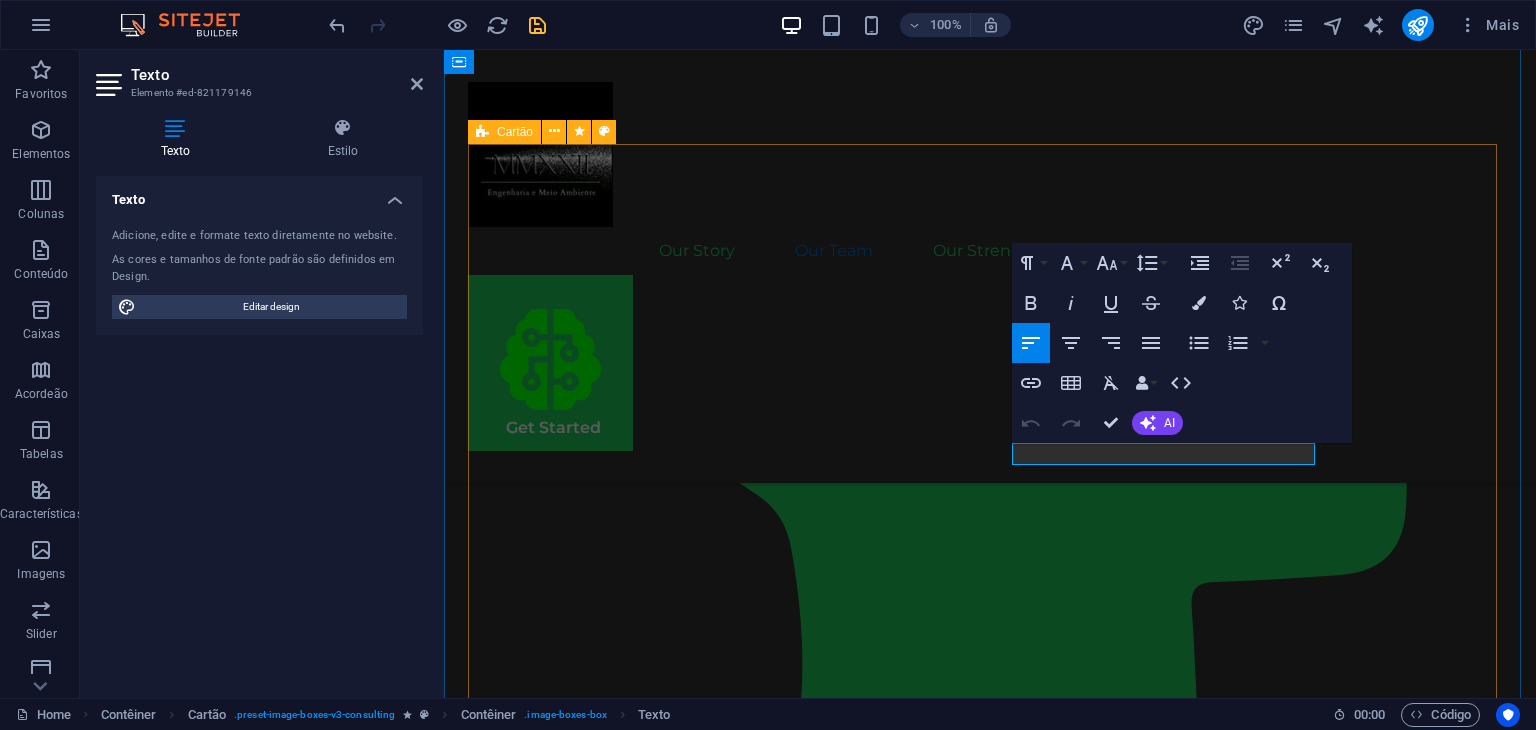 drag, startPoint x: 1112, startPoint y: 460, endPoint x: 977, endPoint y: 441, distance: 136.33047 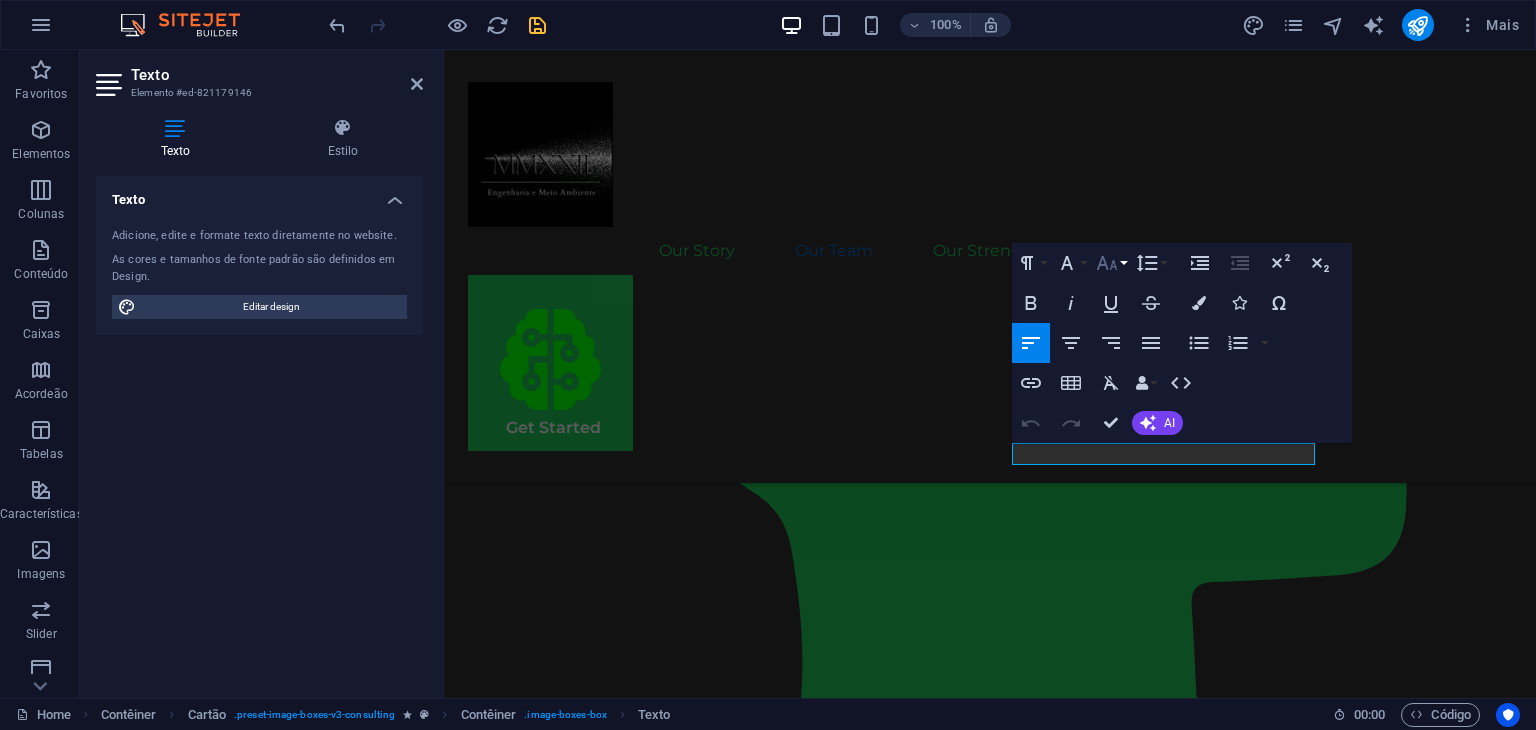 click 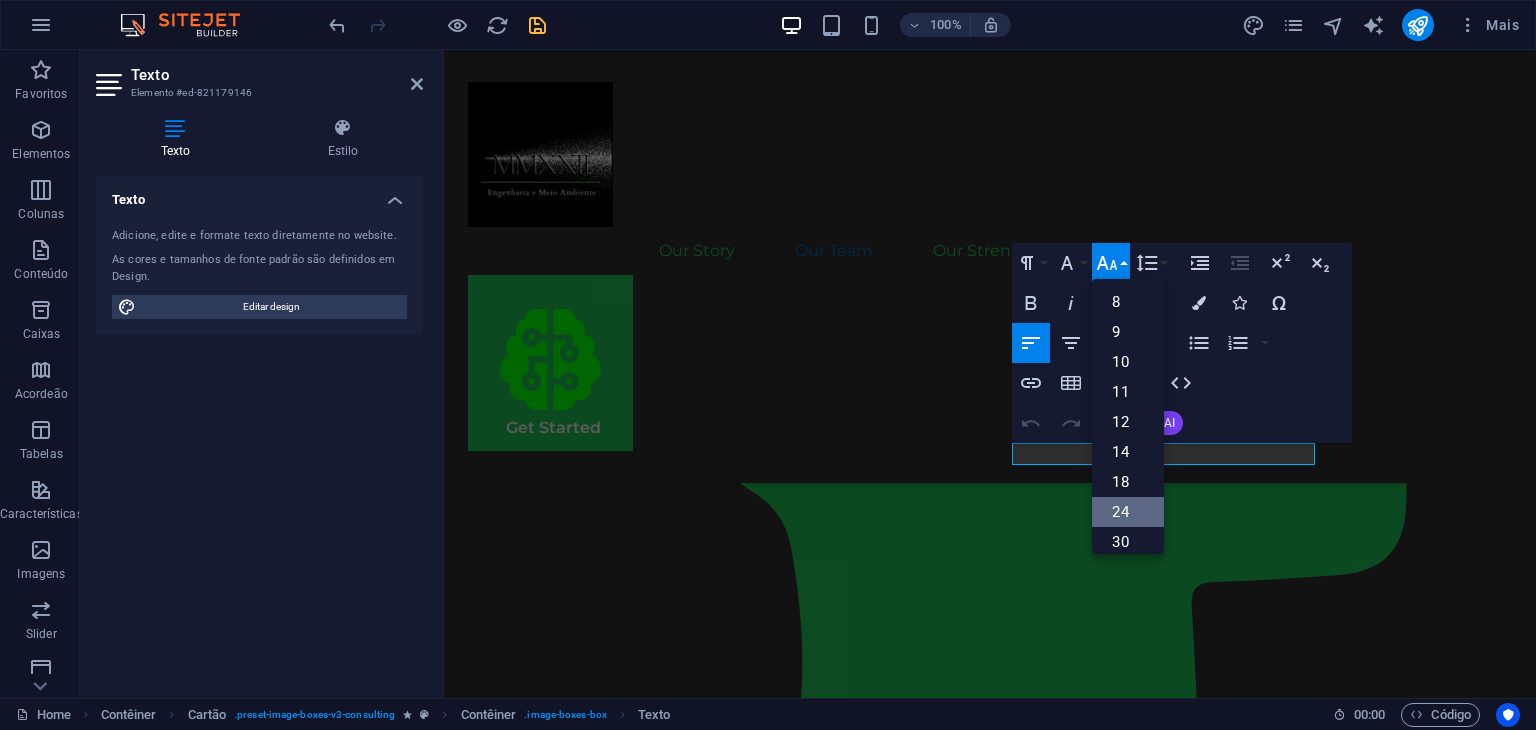 drag, startPoint x: 1131, startPoint y: 509, endPoint x: 687, endPoint y: 456, distance: 447.1521 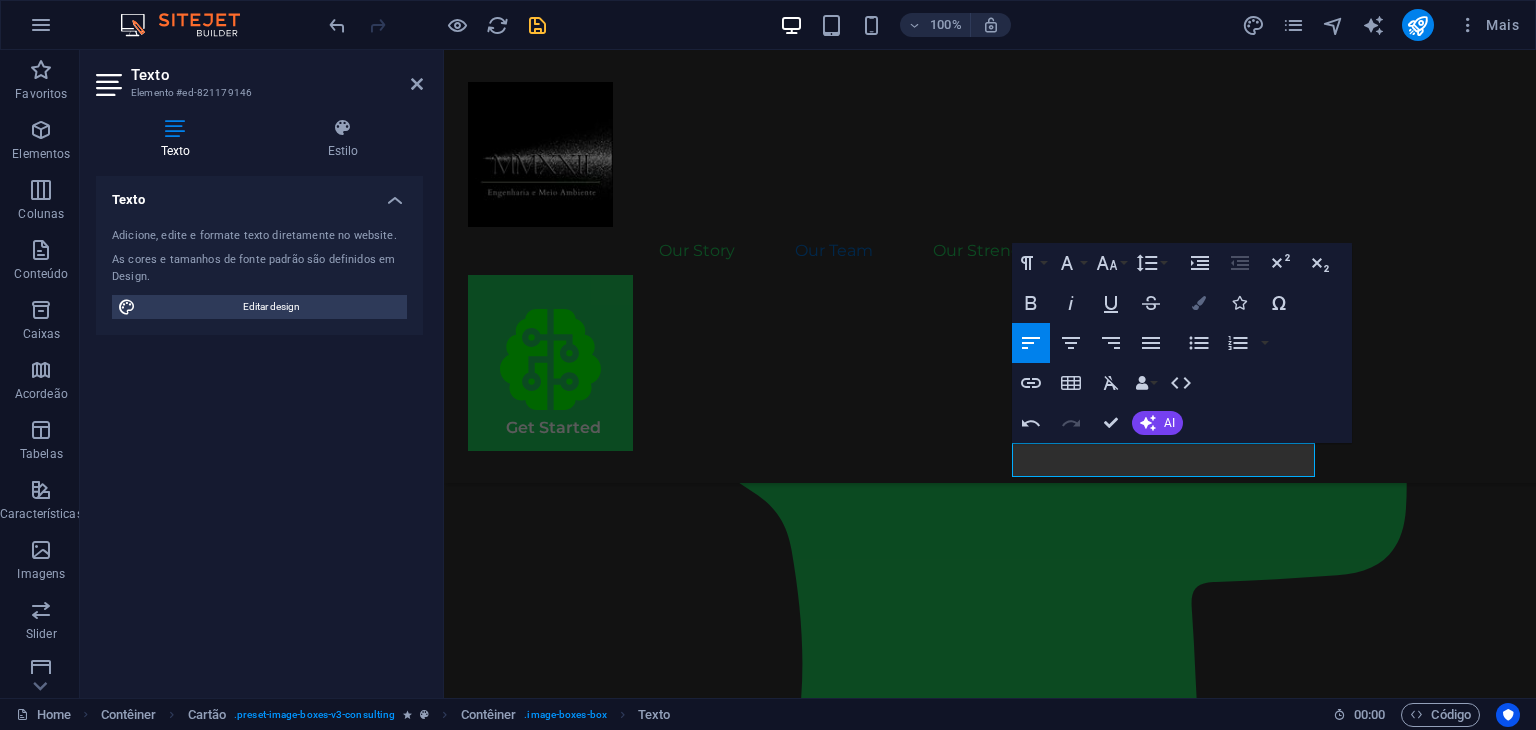 click on "Colors" at bounding box center (1199, 303) 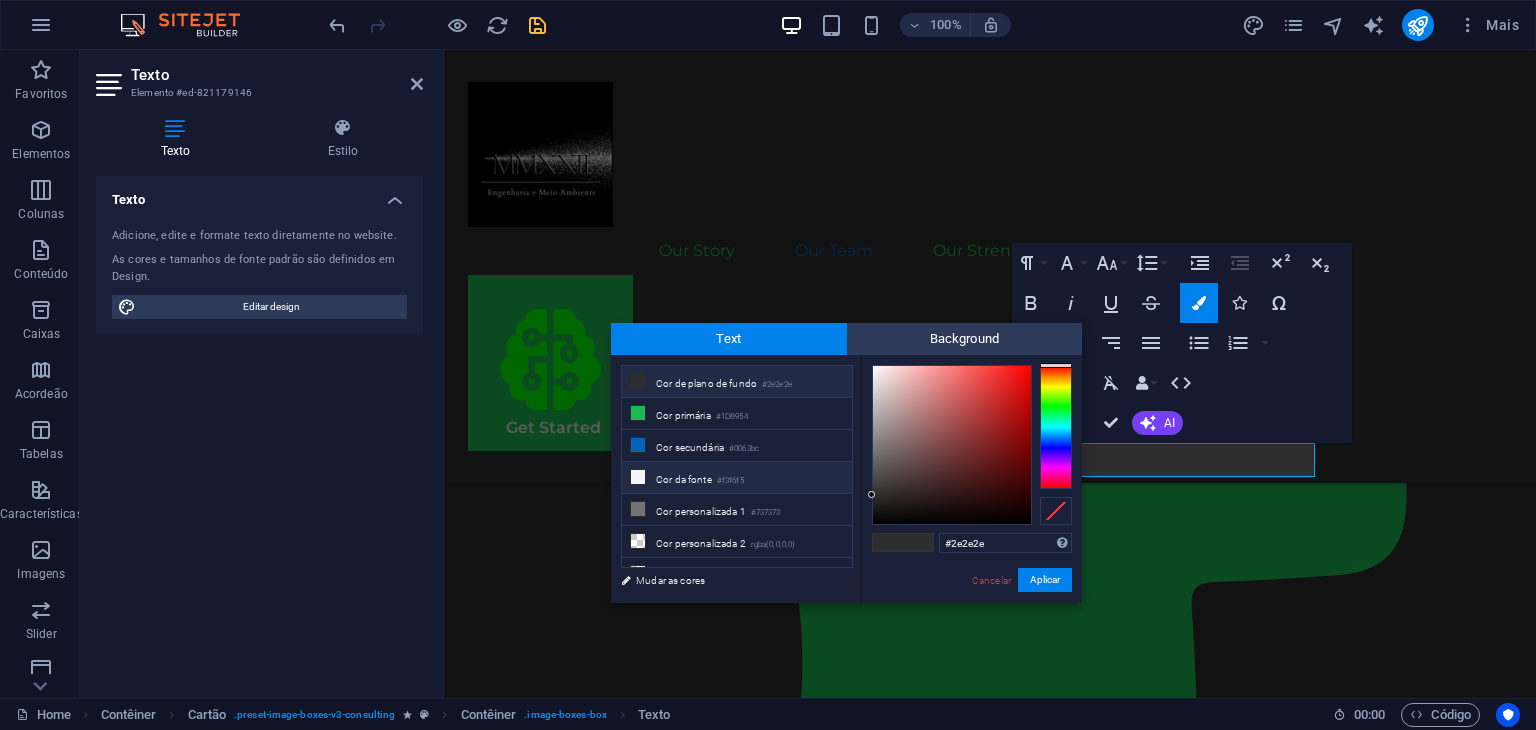 click on "Cor da fonte
#f3f6f5" at bounding box center (737, 478) 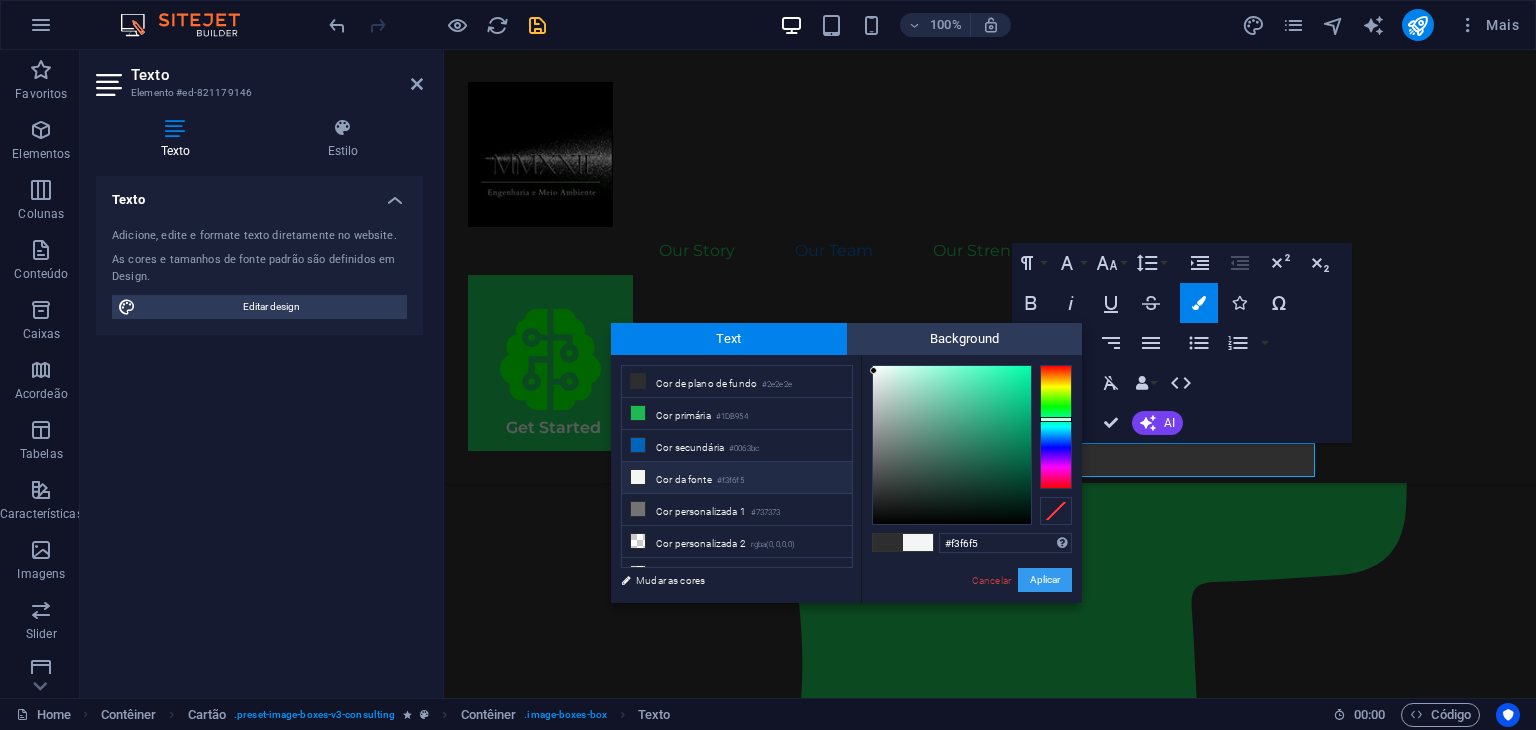 drag, startPoint x: 1056, startPoint y: 581, endPoint x: 613, endPoint y: 531, distance: 445.81274 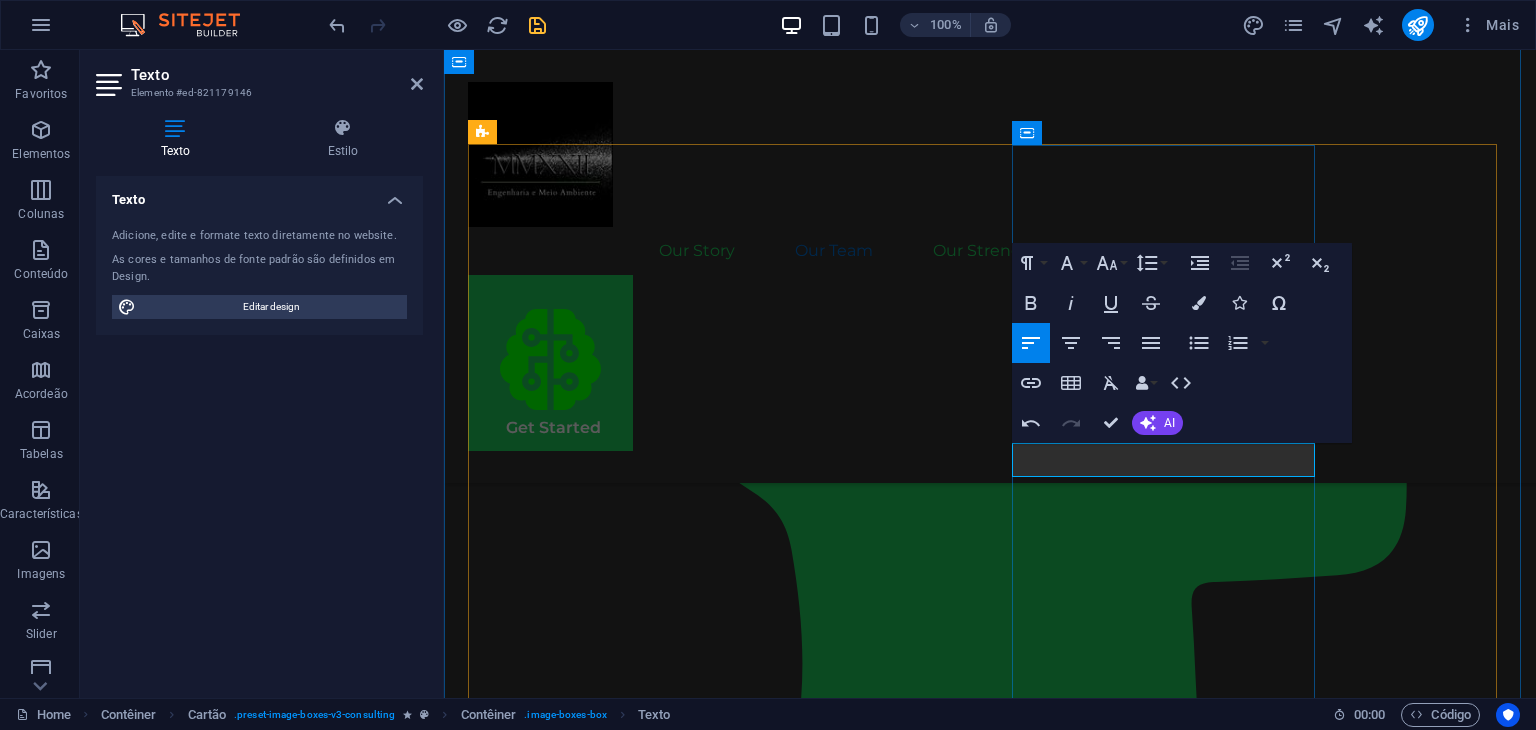 click on "Soph" at bounding box center (622, 2452) 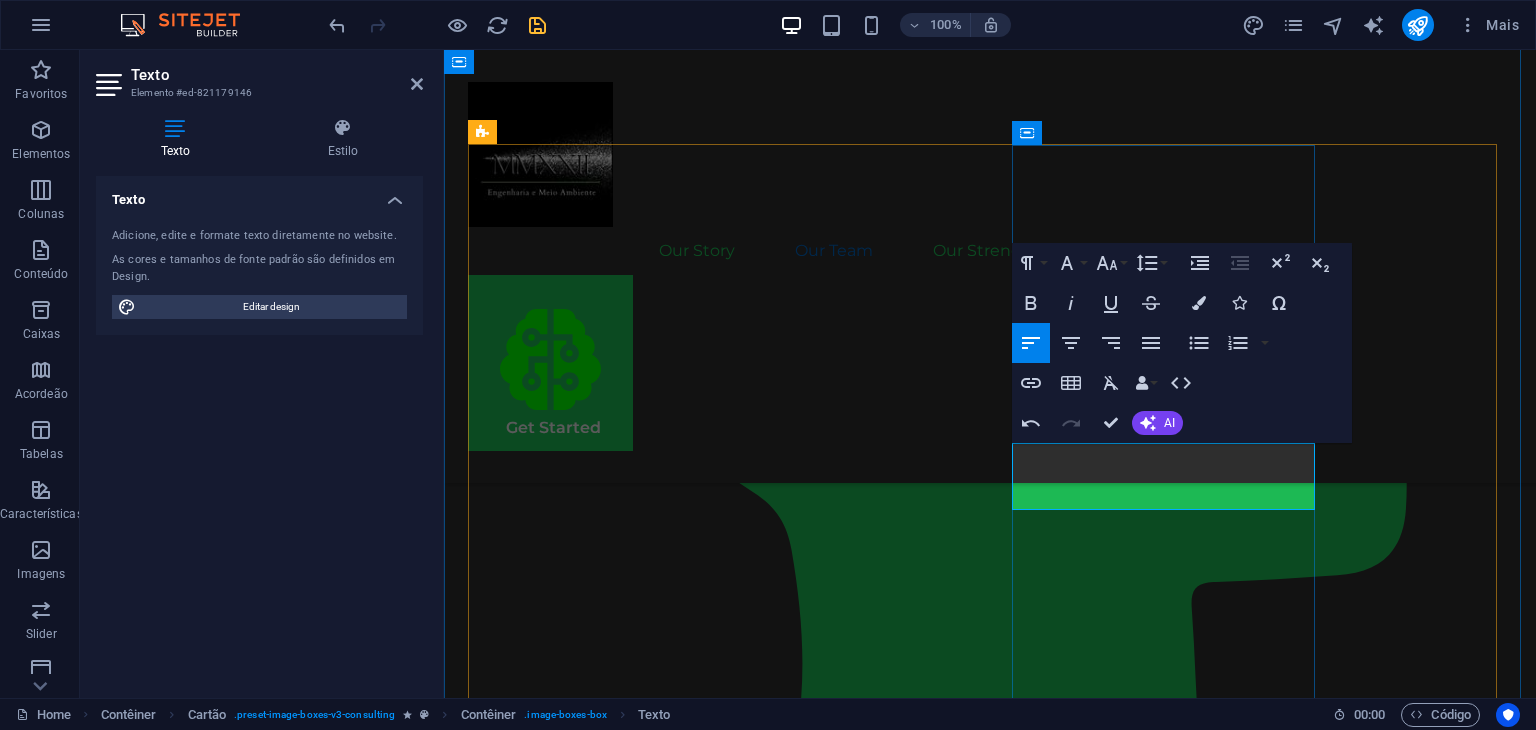 drag, startPoint x: 1278, startPoint y: 497, endPoint x: 1040, endPoint y: 453, distance: 242.03305 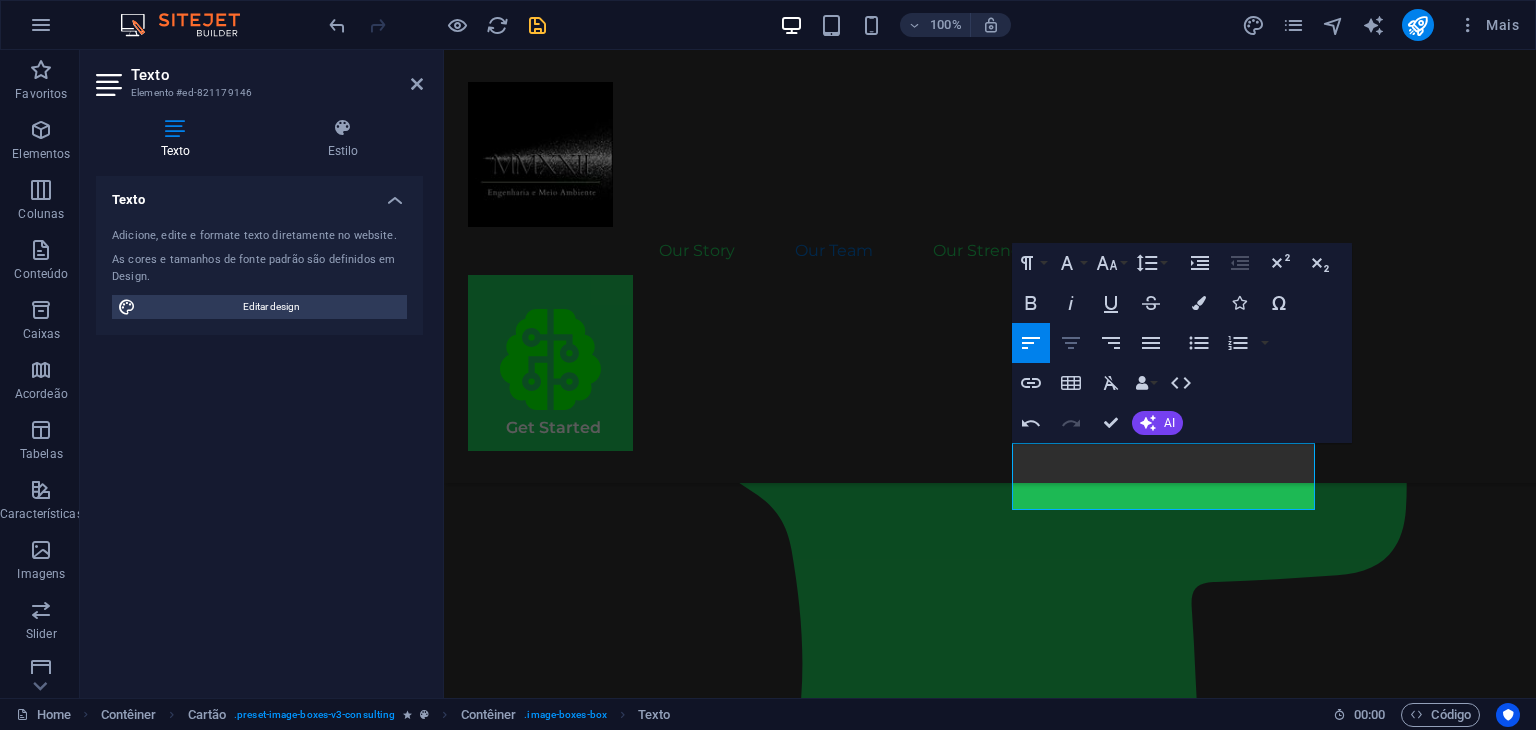 click on "Align Center" at bounding box center [1071, 343] 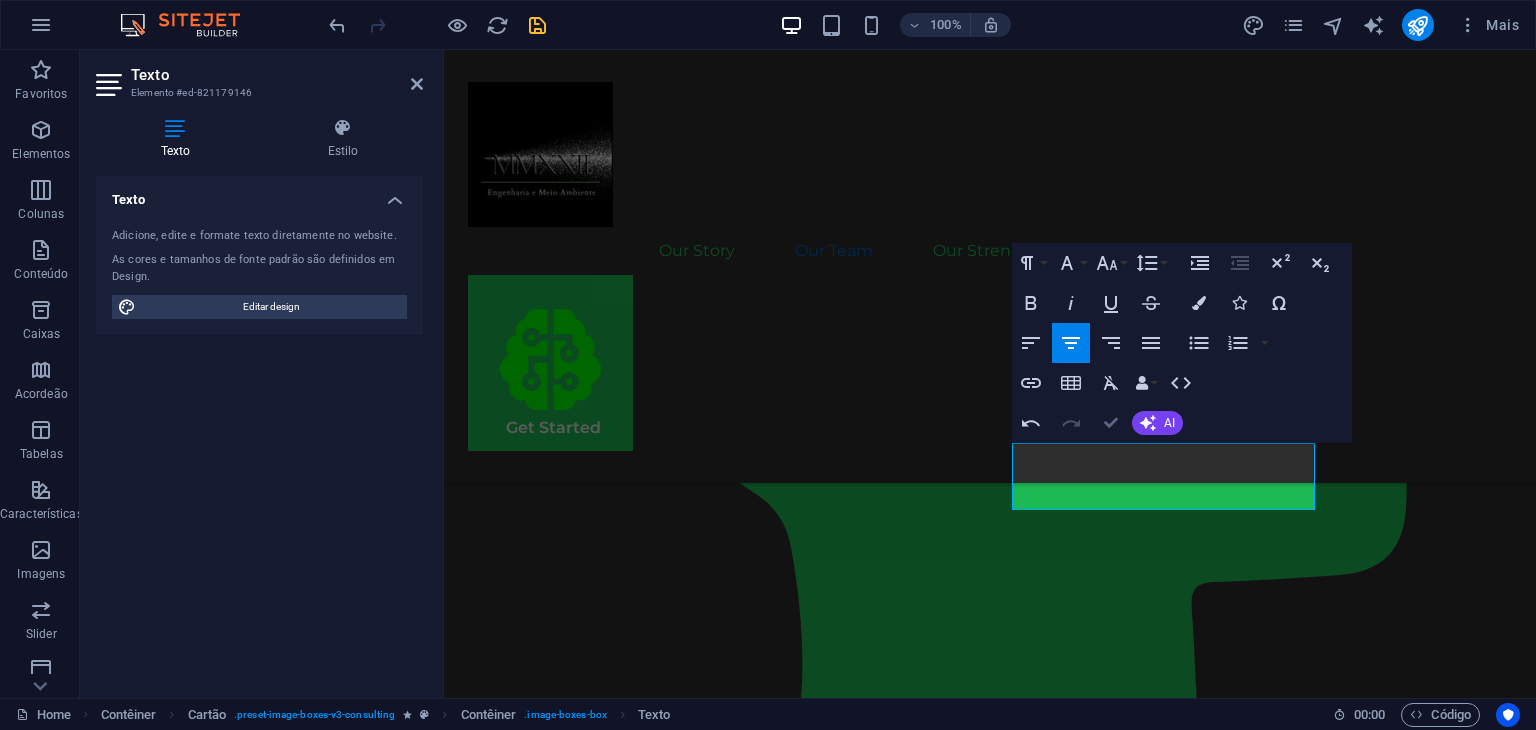 scroll, scrollTop: 2130, scrollLeft: 0, axis: vertical 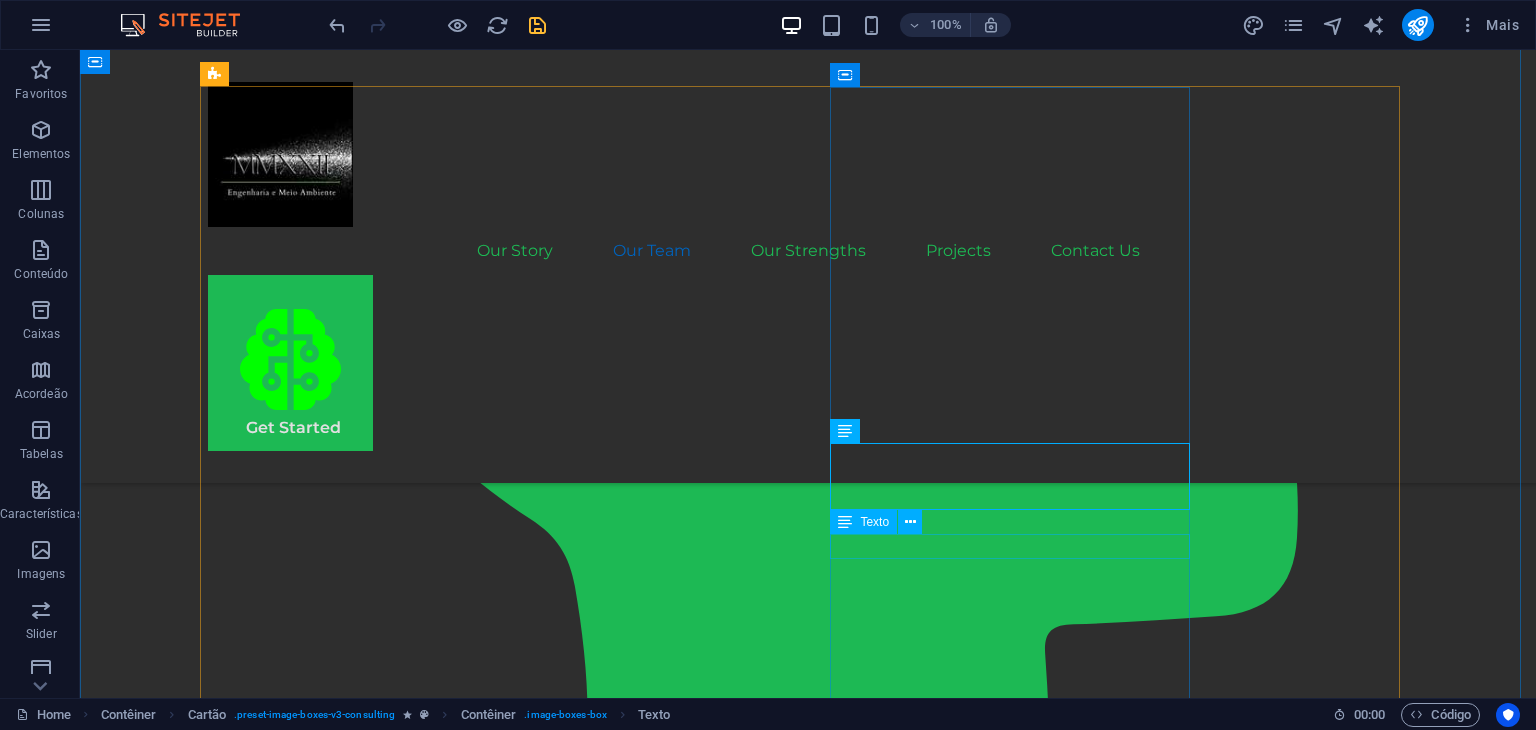 click on "Strategy Consultant" at bounding box center [388, 2629] 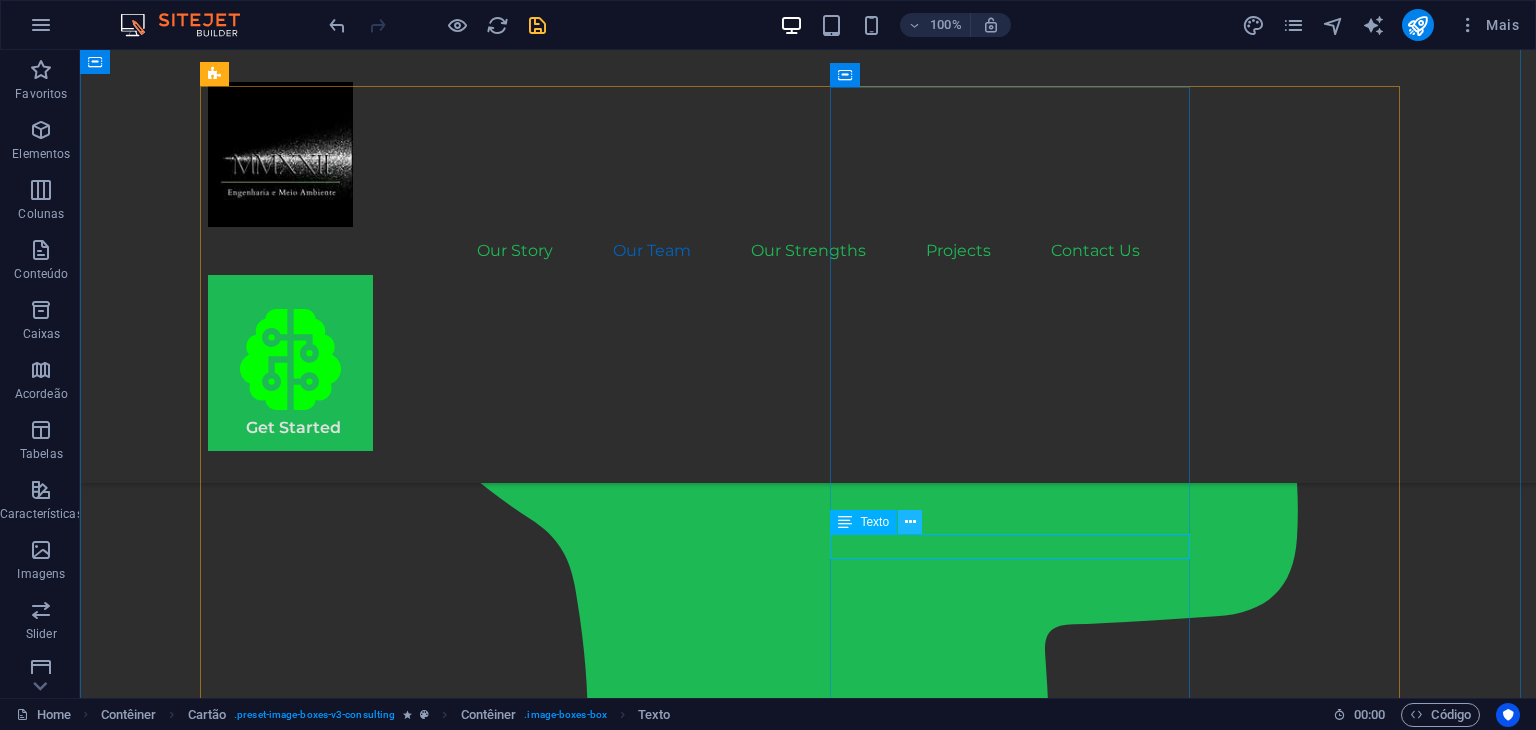 click at bounding box center (910, 522) 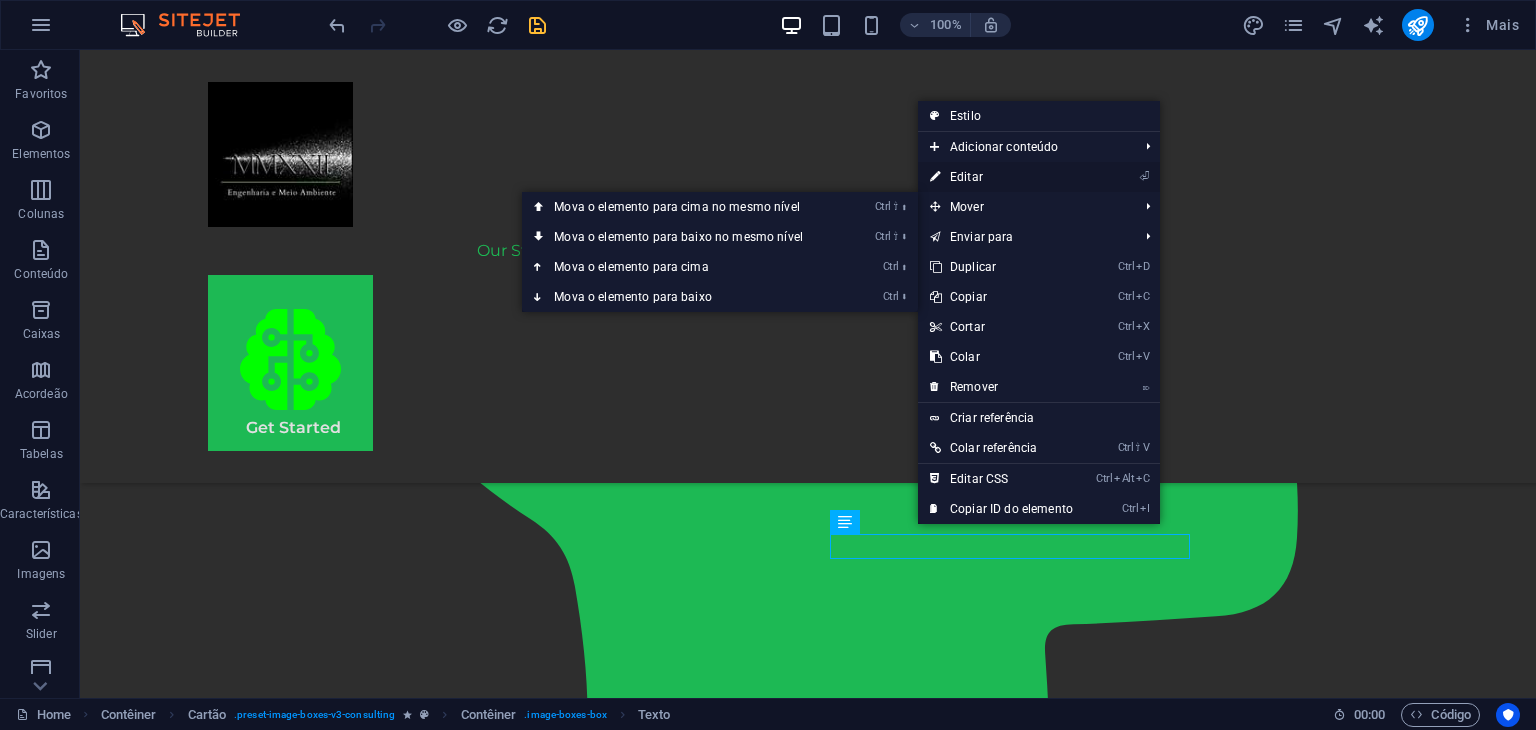 click on "⏎  Editar" at bounding box center [1001, 177] 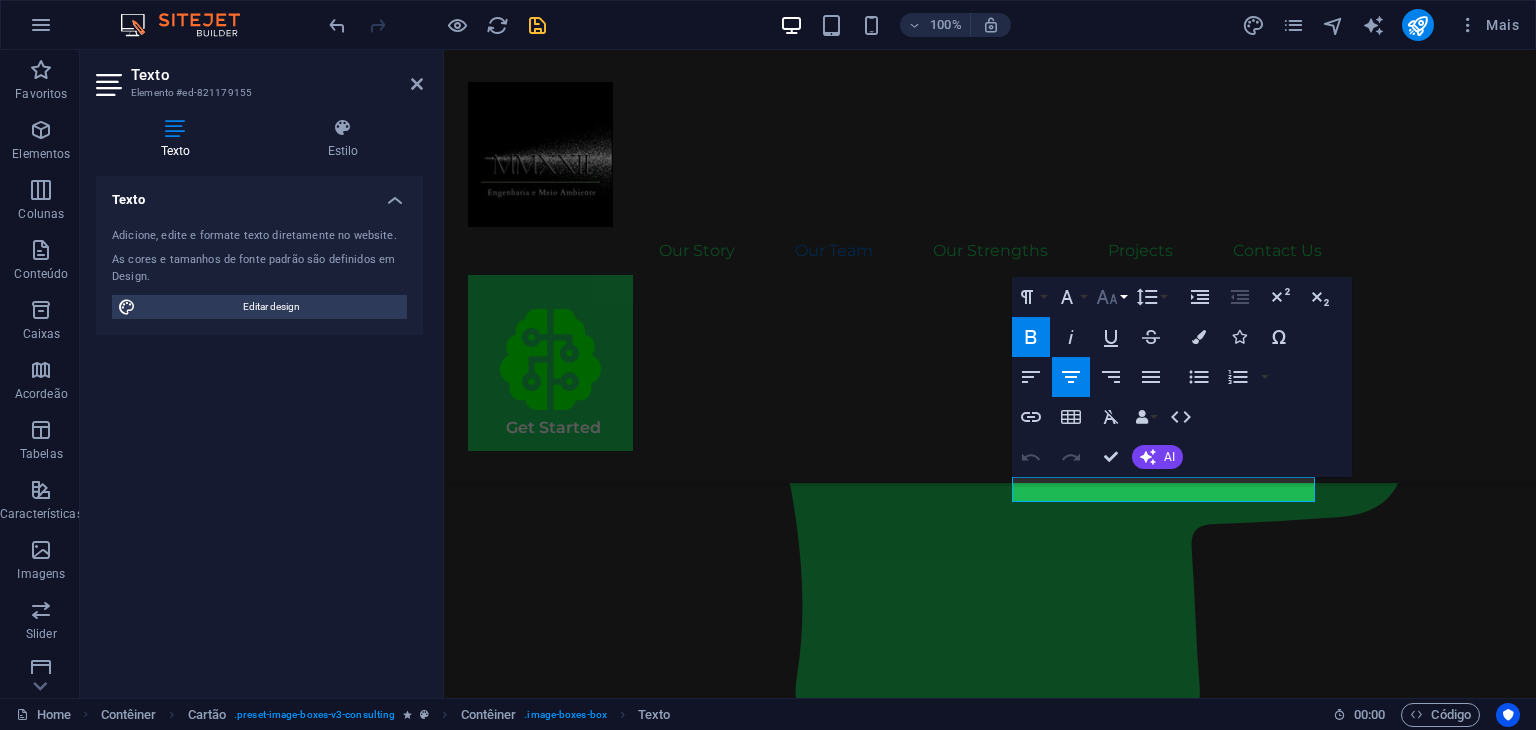 click 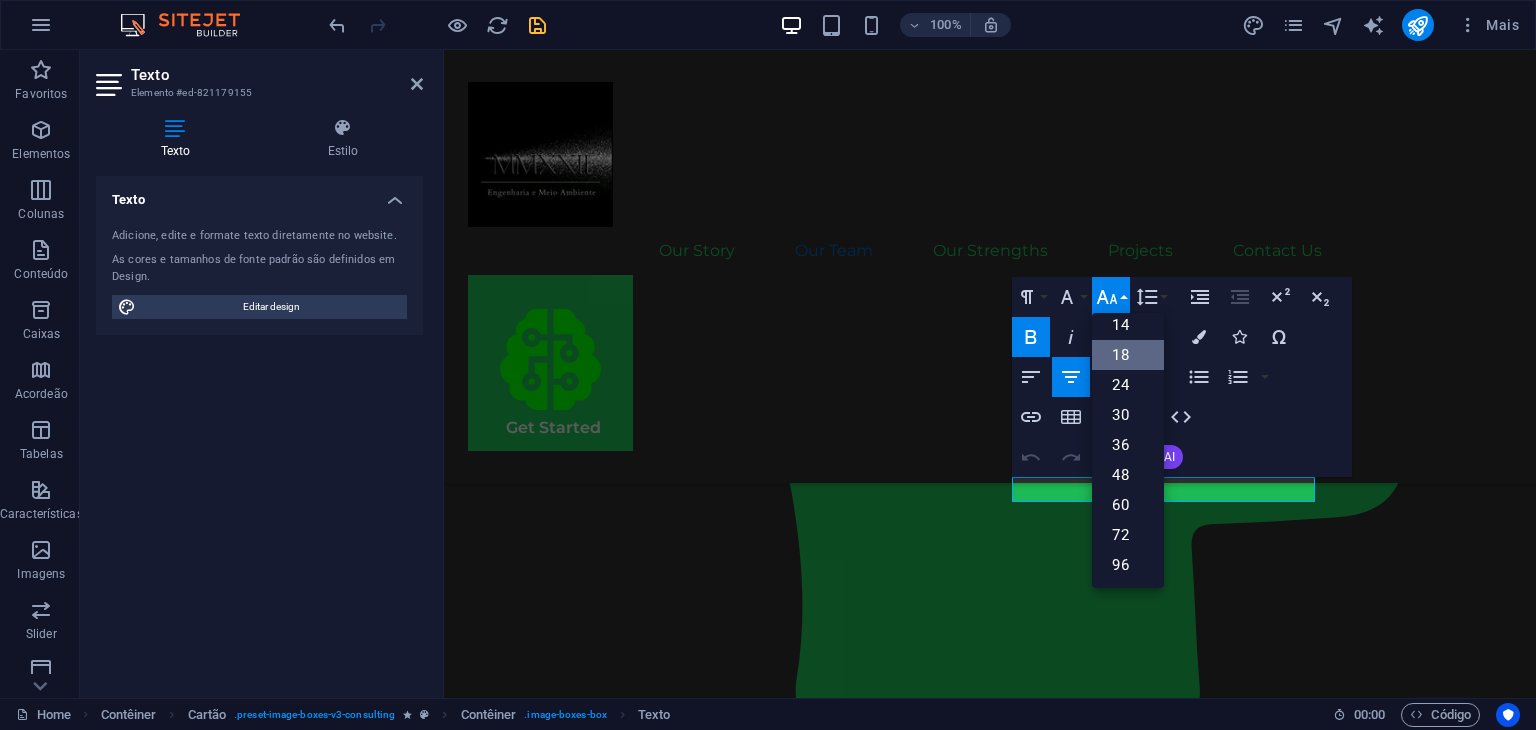scroll, scrollTop: 160, scrollLeft: 0, axis: vertical 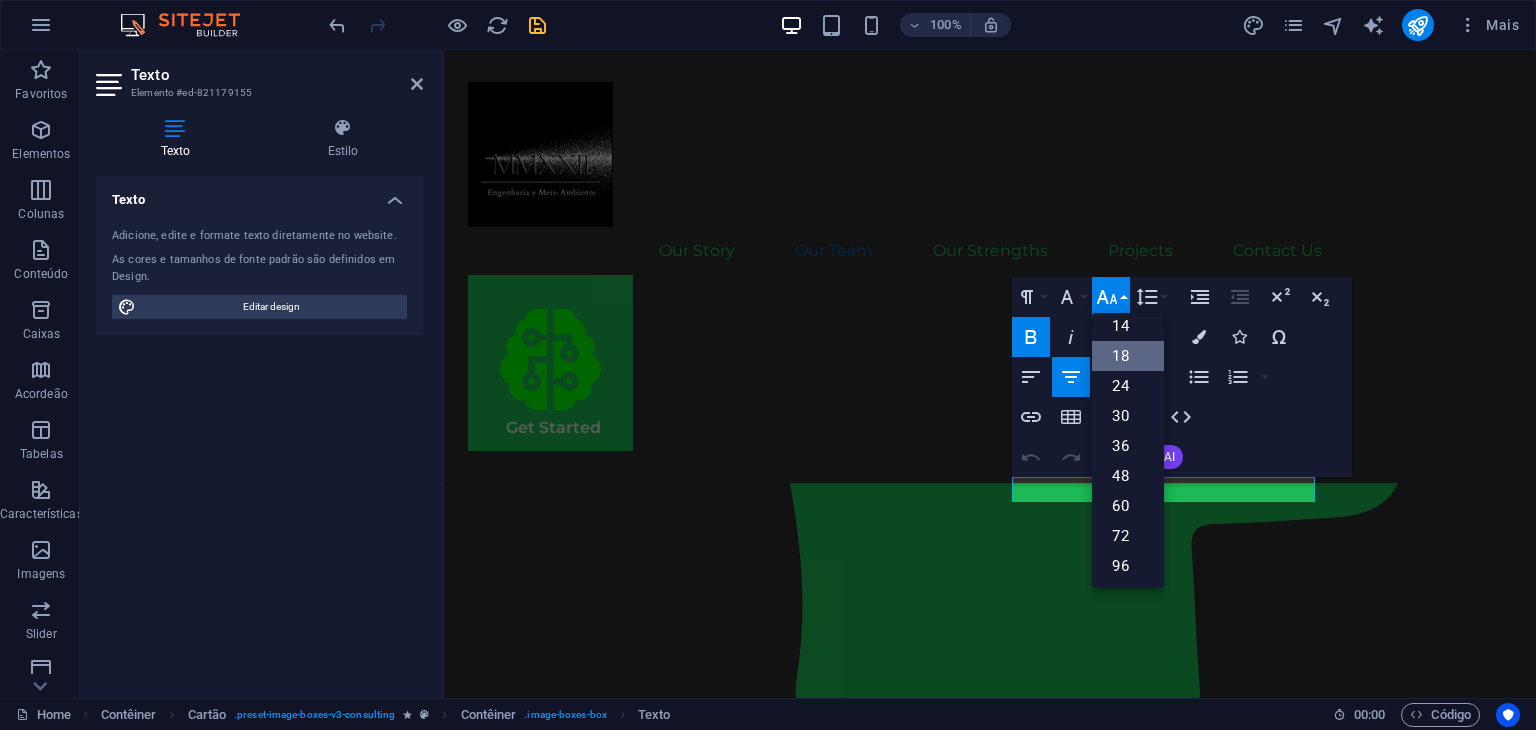 click on "Strategy Consultant" at bounding box center [622, 2446] 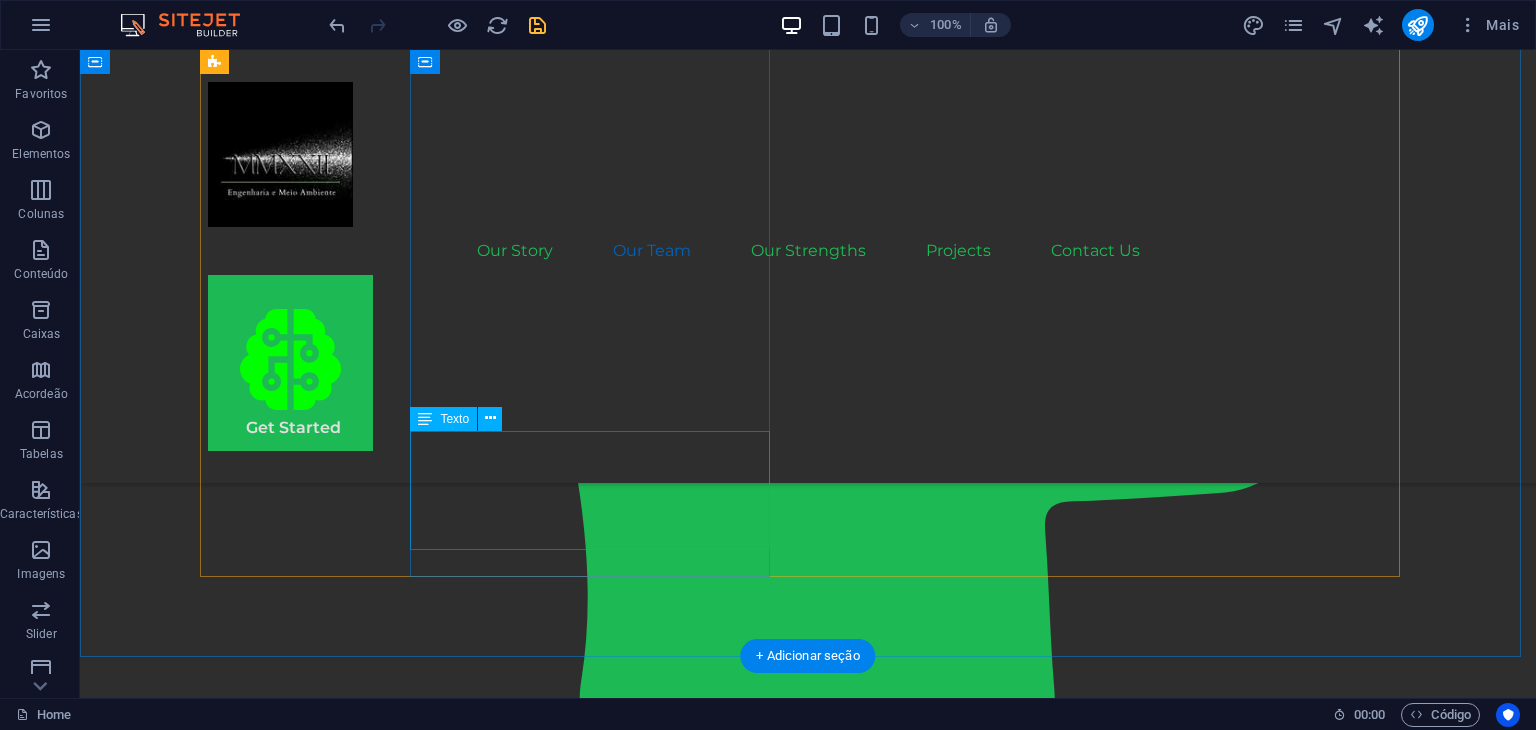 scroll, scrollTop: 2256, scrollLeft: 0, axis: vertical 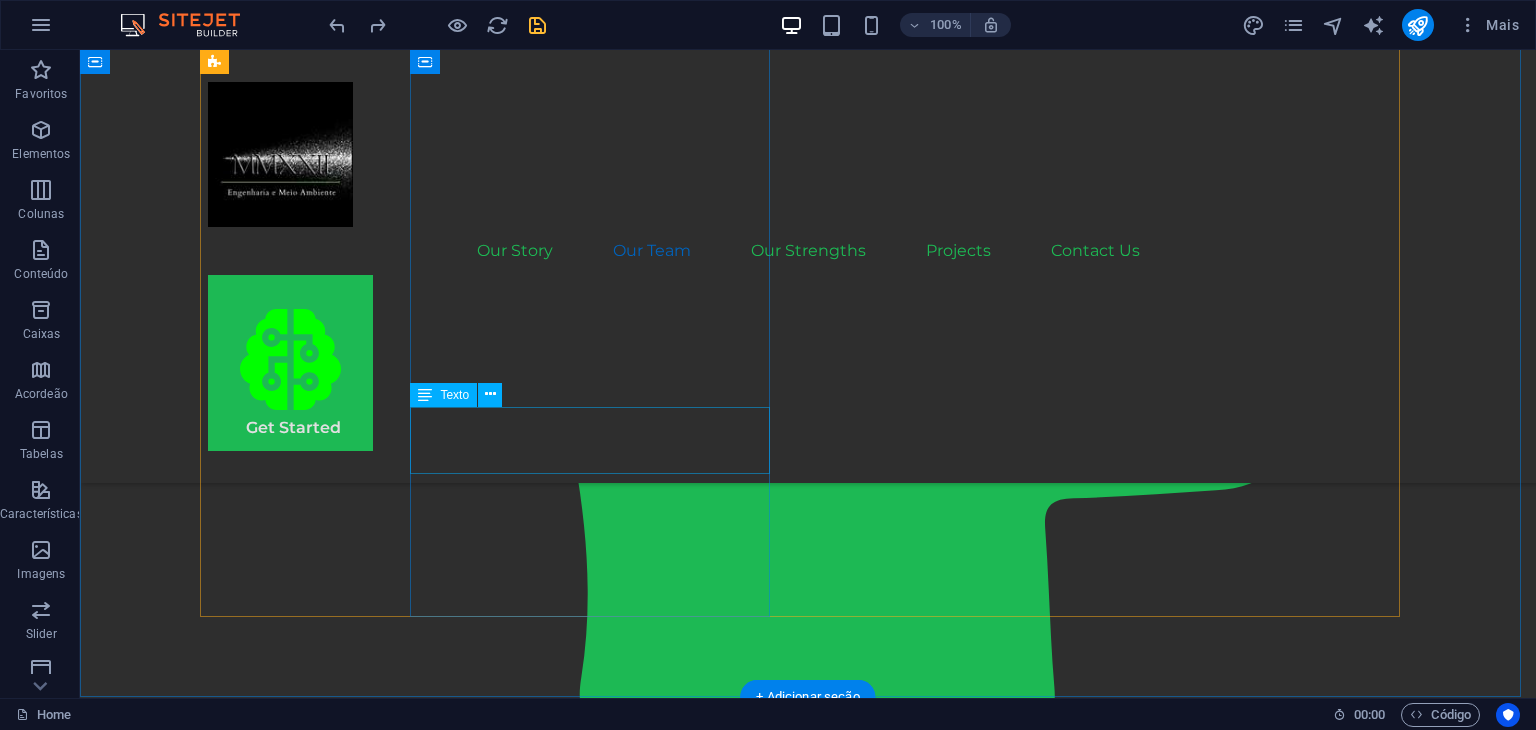 click on "Part Owner/Full Stack Software Developer" at bounding box center (388, 1895) 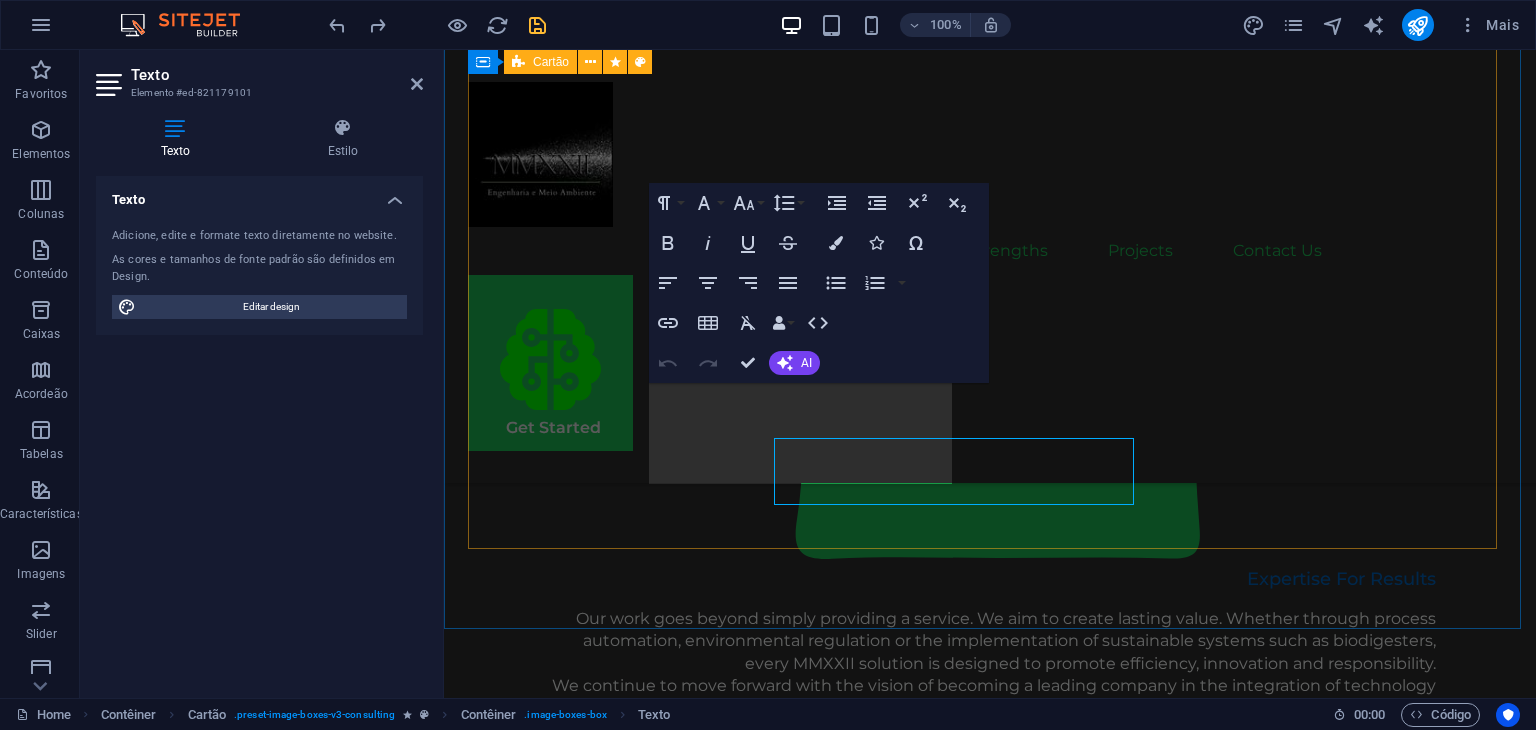 scroll, scrollTop: 2225, scrollLeft: 0, axis: vertical 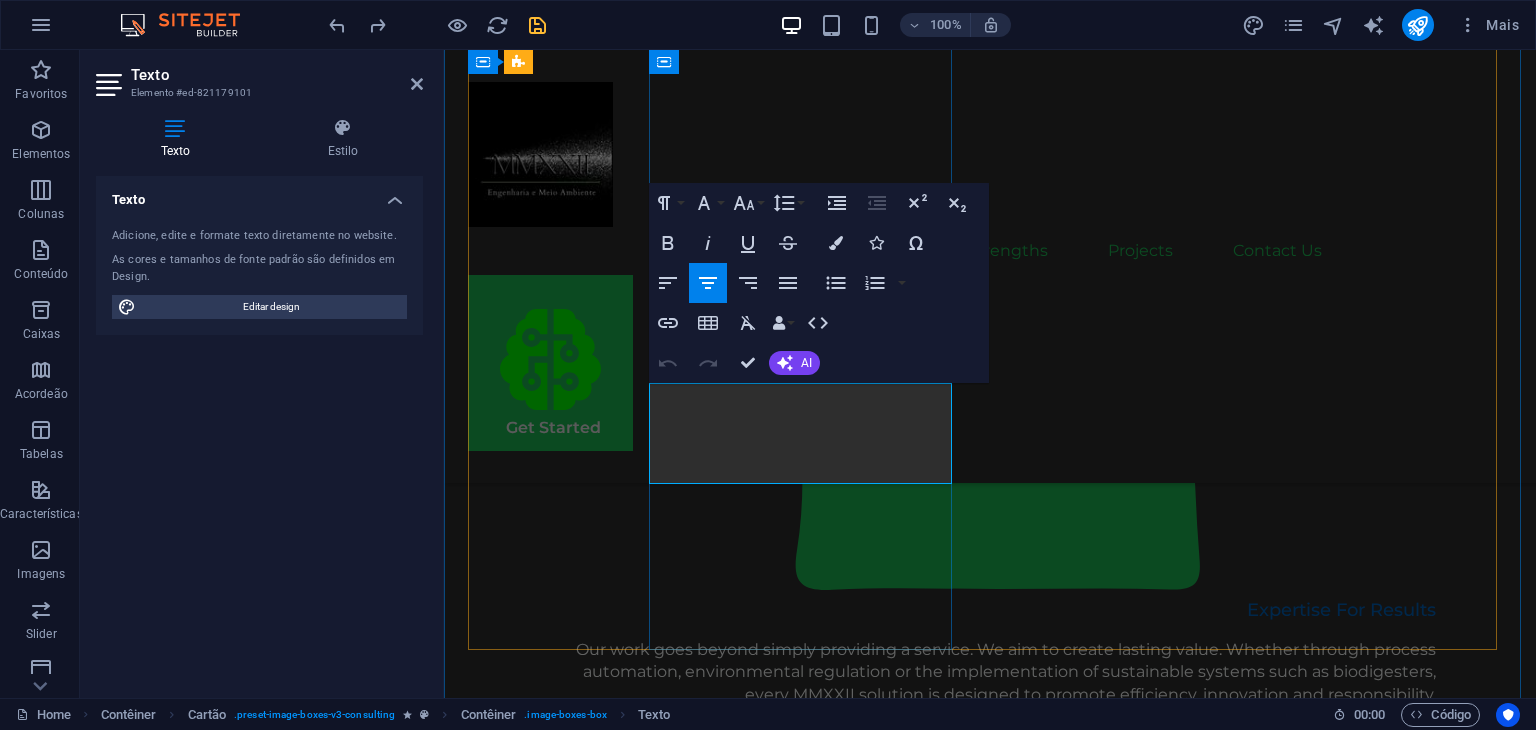click on "Part Owner/Full Stack Software Developer" at bounding box center [621, 1725] 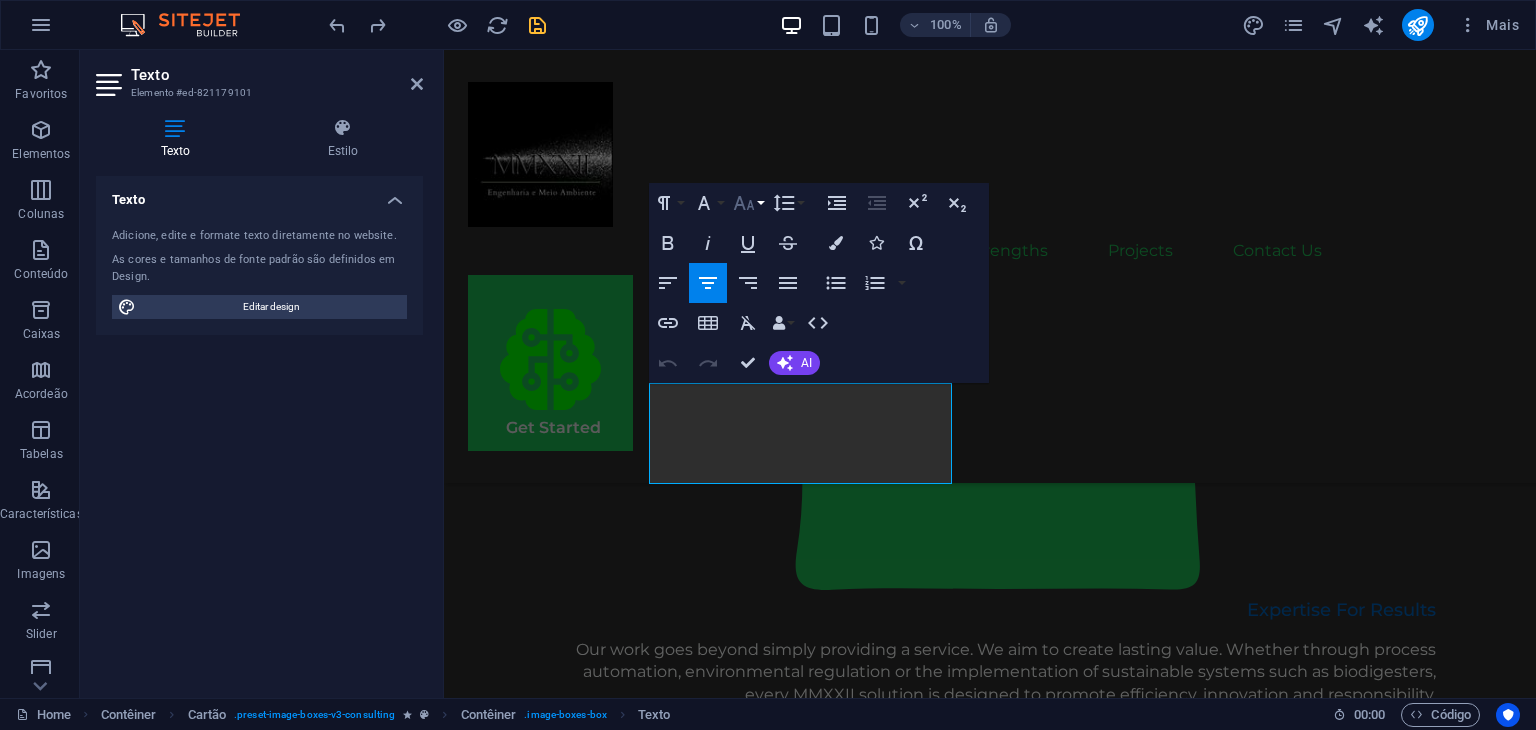 click on "Font Size" at bounding box center [748, 203] 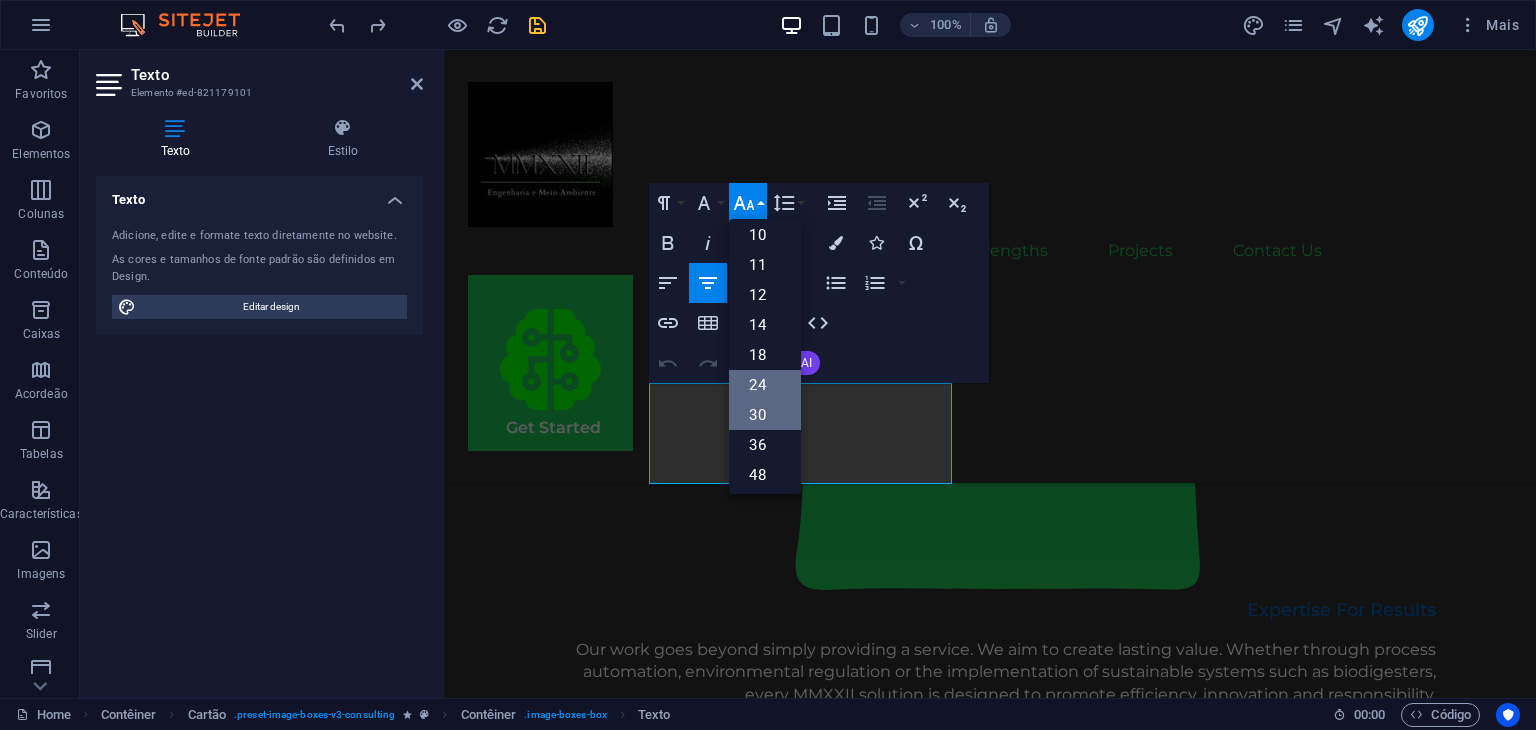 scroll, scrollTop: 60, scrollLeft: 0, axis: vertical 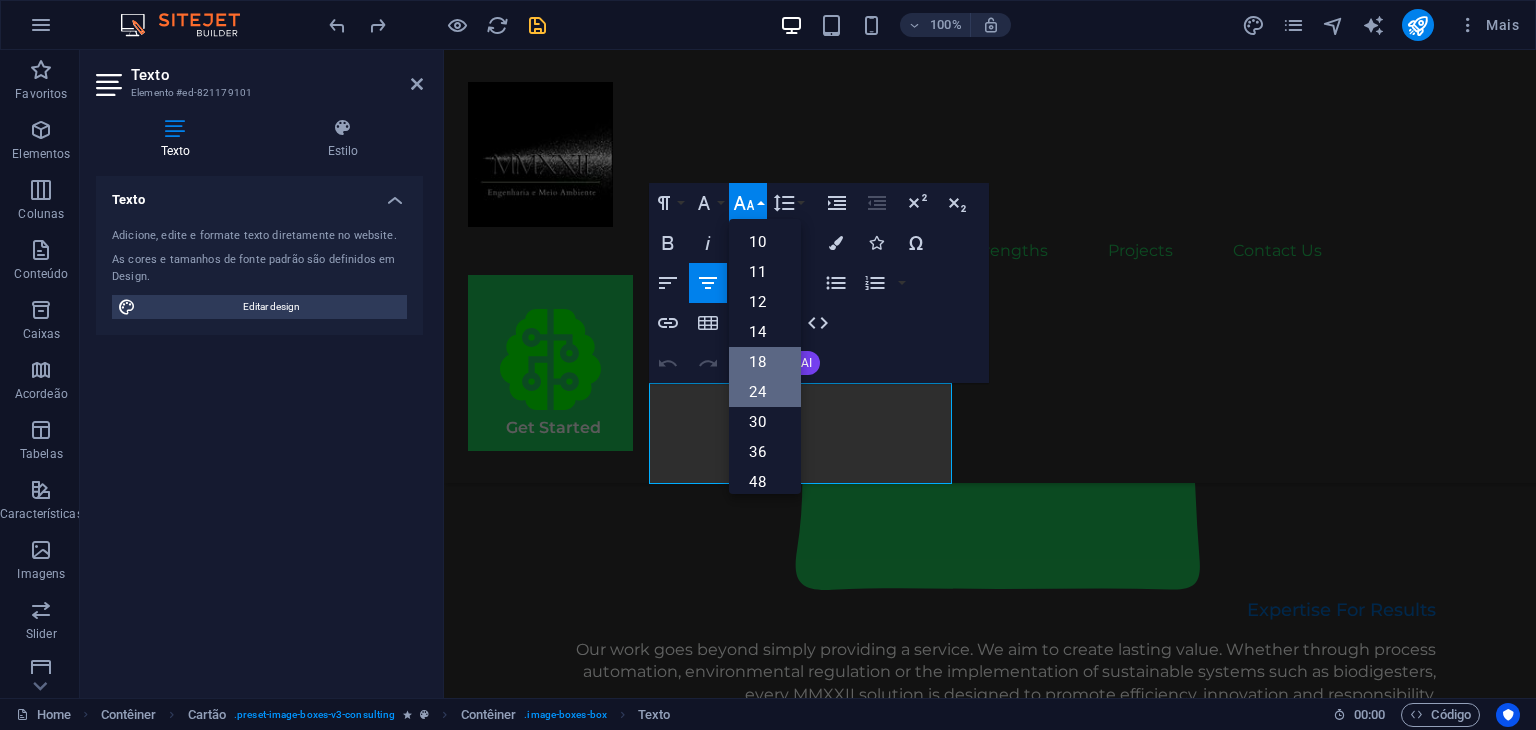 click on "18" at bounding box center [765, 362] 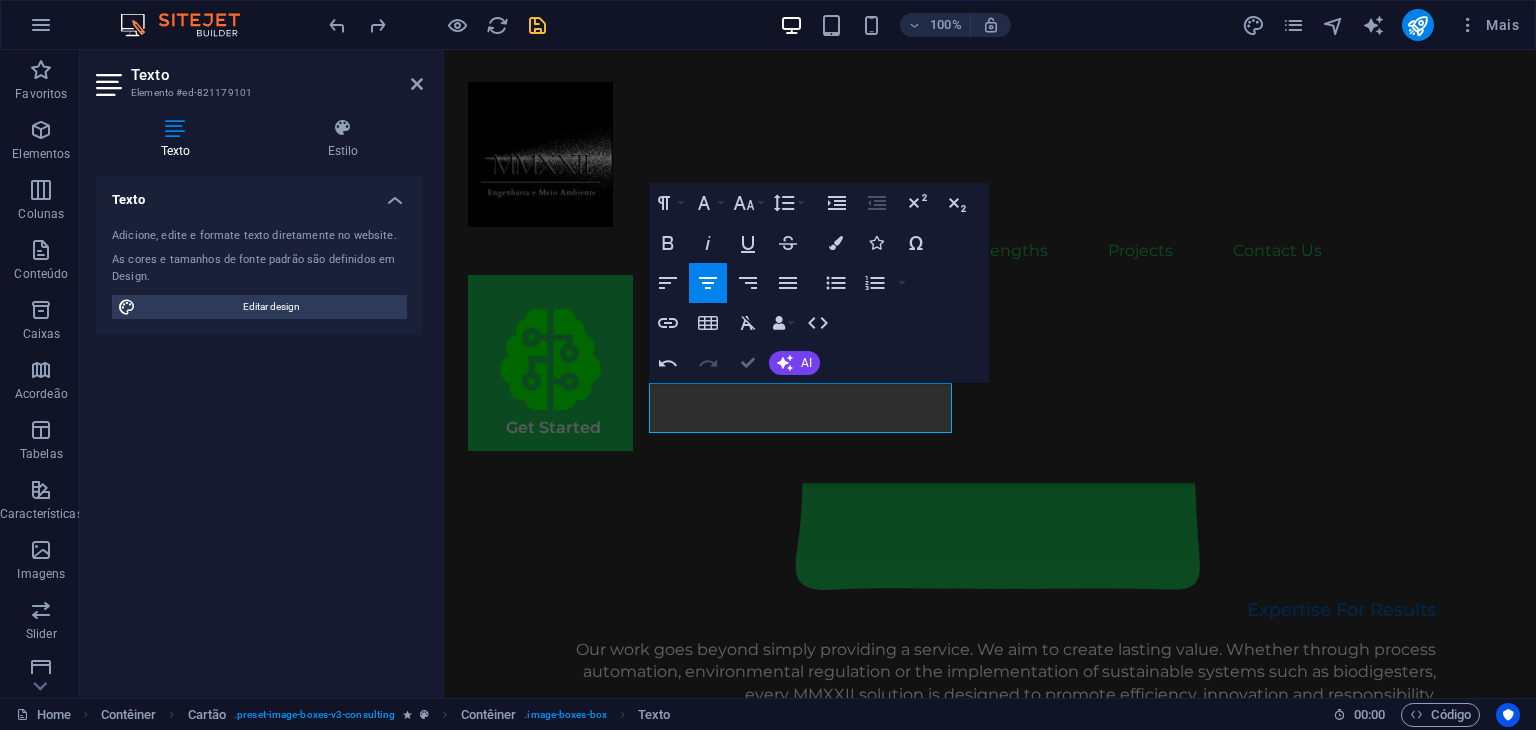 scroll, scrollTop: 2280, scrollLeft: 0, axis: vertical 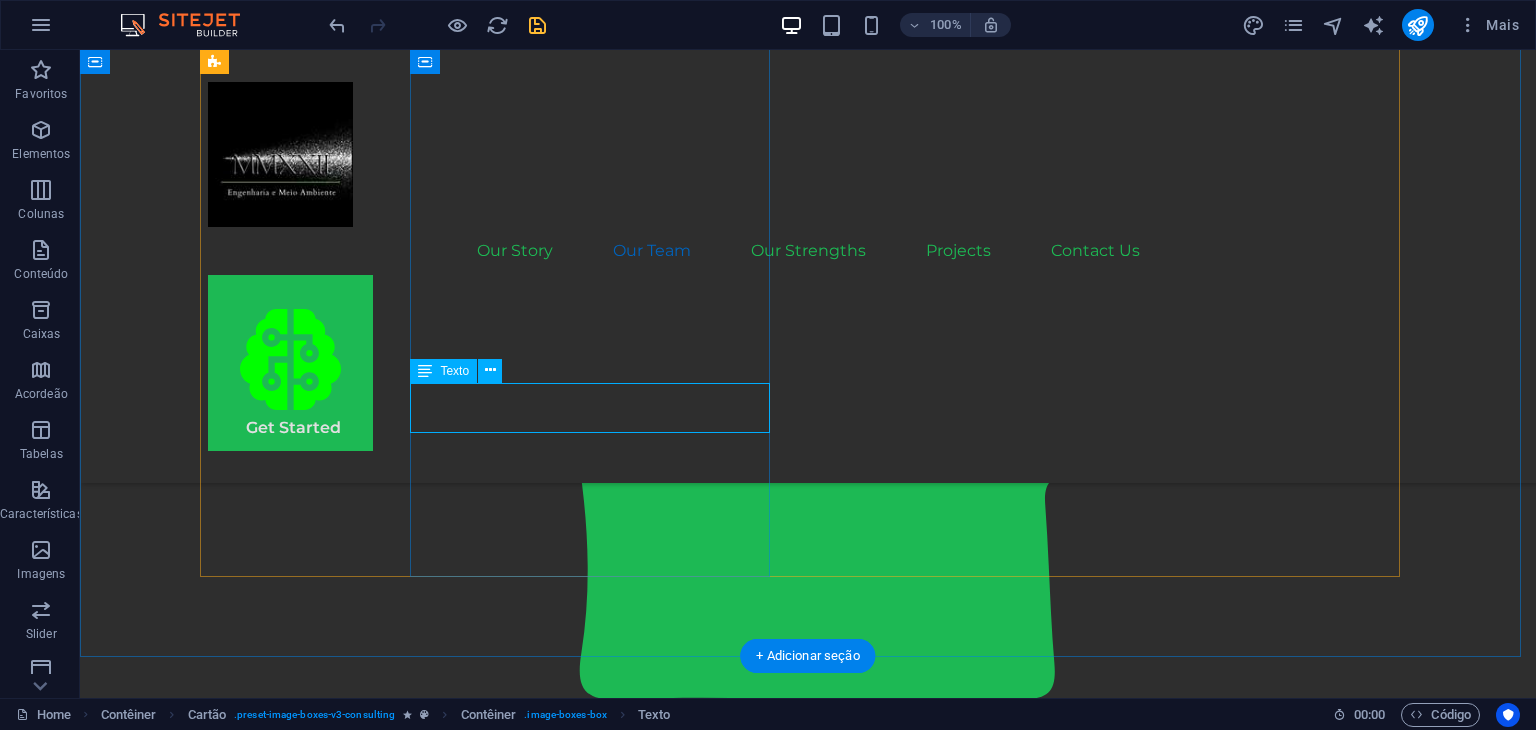 click on "Part Owner/Full Stack Software Developer" at bounding box center [388, 1863] 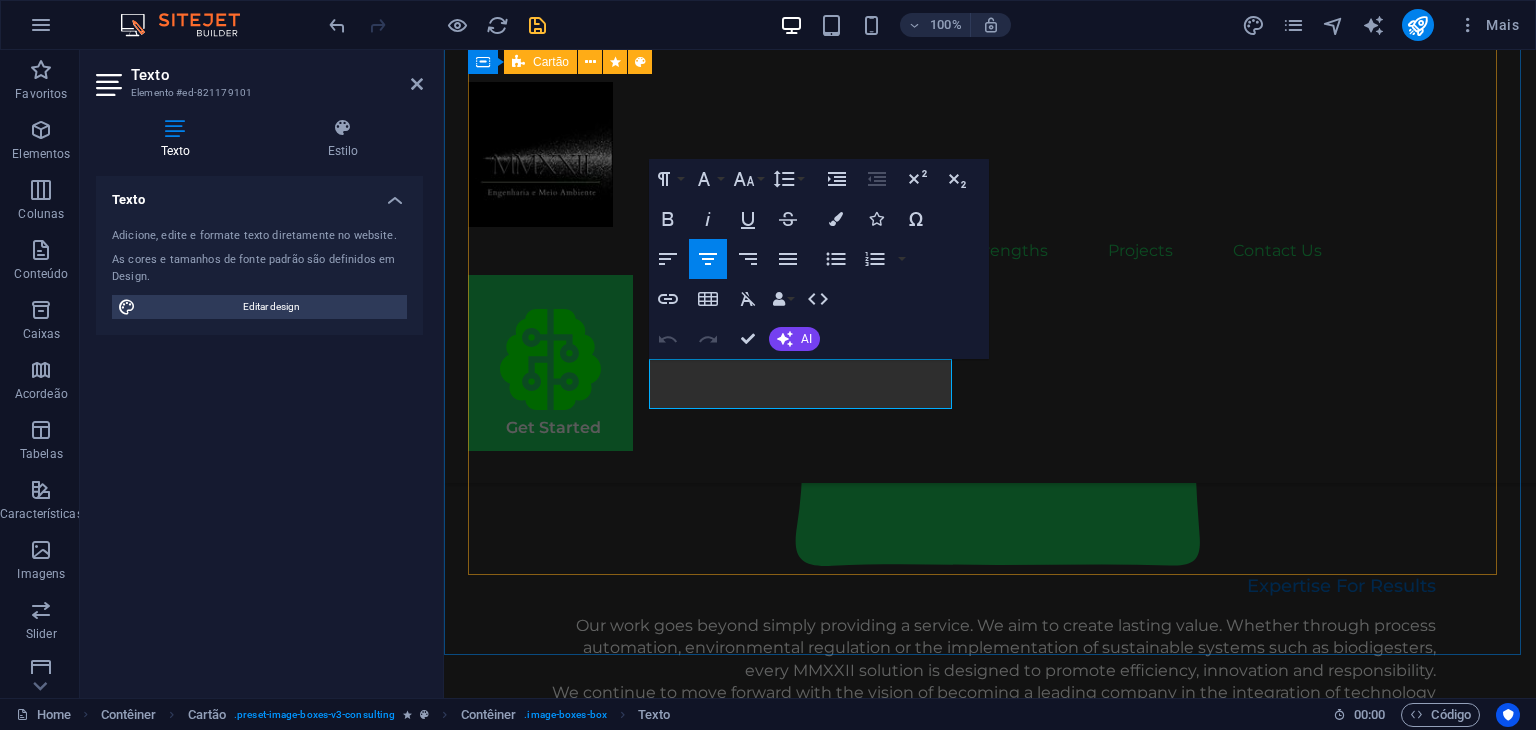 drag, startPoint x: 895, startPoint y: 405, endPoint x: 625, endPoint y: 367, distance: 272.66095 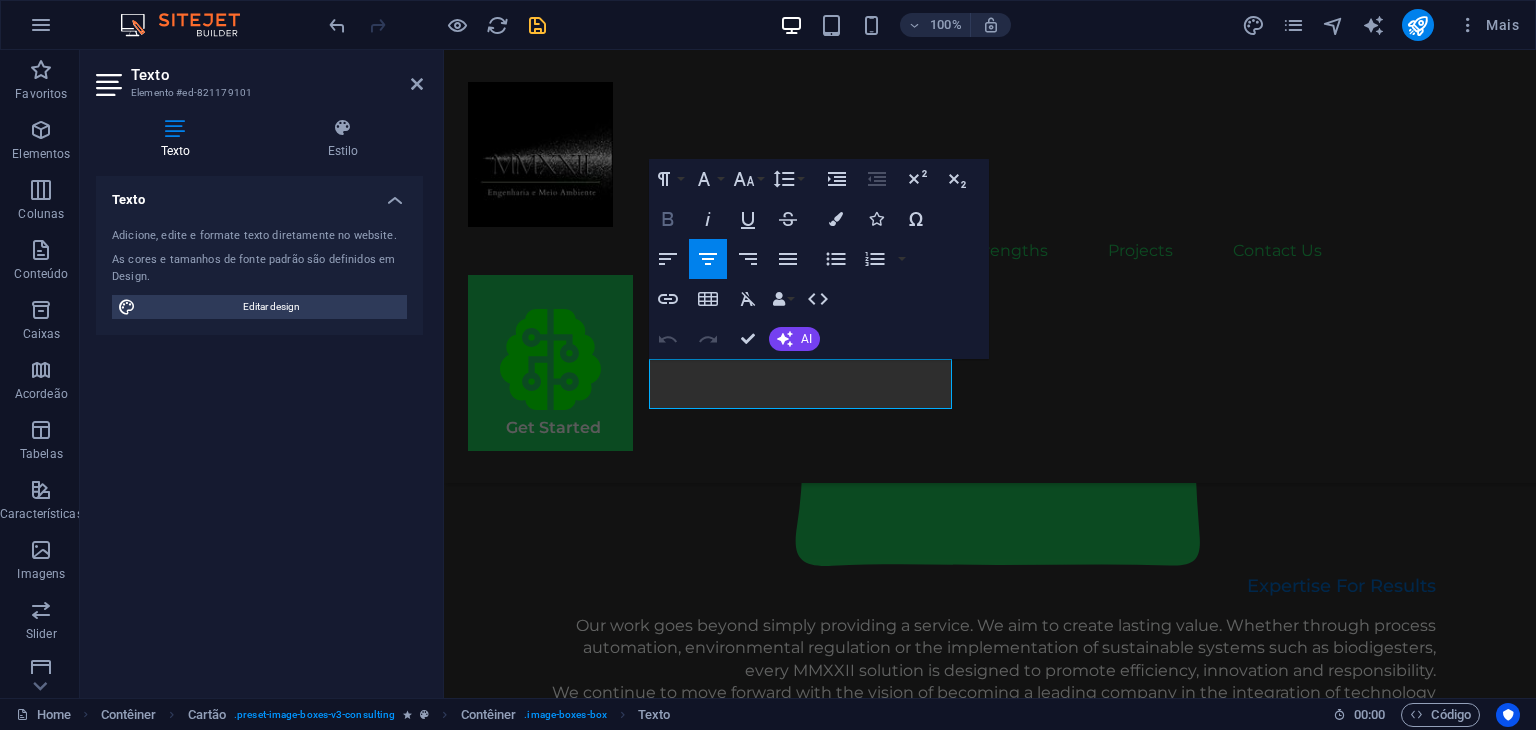 click 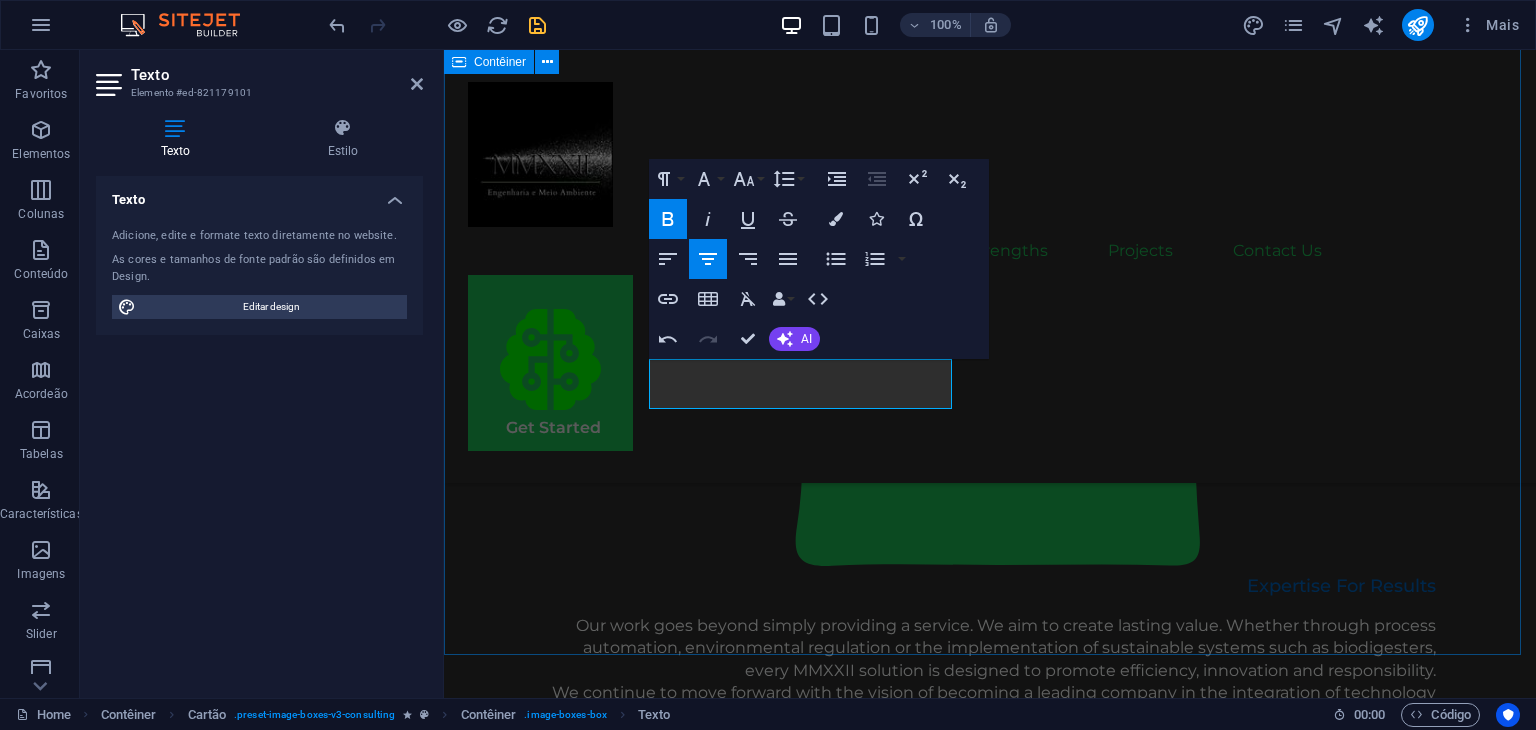 click on "Our Team Our dedicated team is here to guide you through every step of your journey towards sustainable success. Together, we will create a strategy that aligns your business goals with a greener and more prosperous future. Marco Antônio Porsch Henck de Almeida Part Owner/Full Stack Software Developer Our Sustainable Advisor specializes in sustainable energy solutions, guiding clients toward eco-friendly and successful practices. Sophia Porsch Henck de Almeida Strategy Consultant Our Strategy Consultant crafts innovative plans and strategy to drive growth and profitability for clients world wide." at bounding box center [990, 1773] 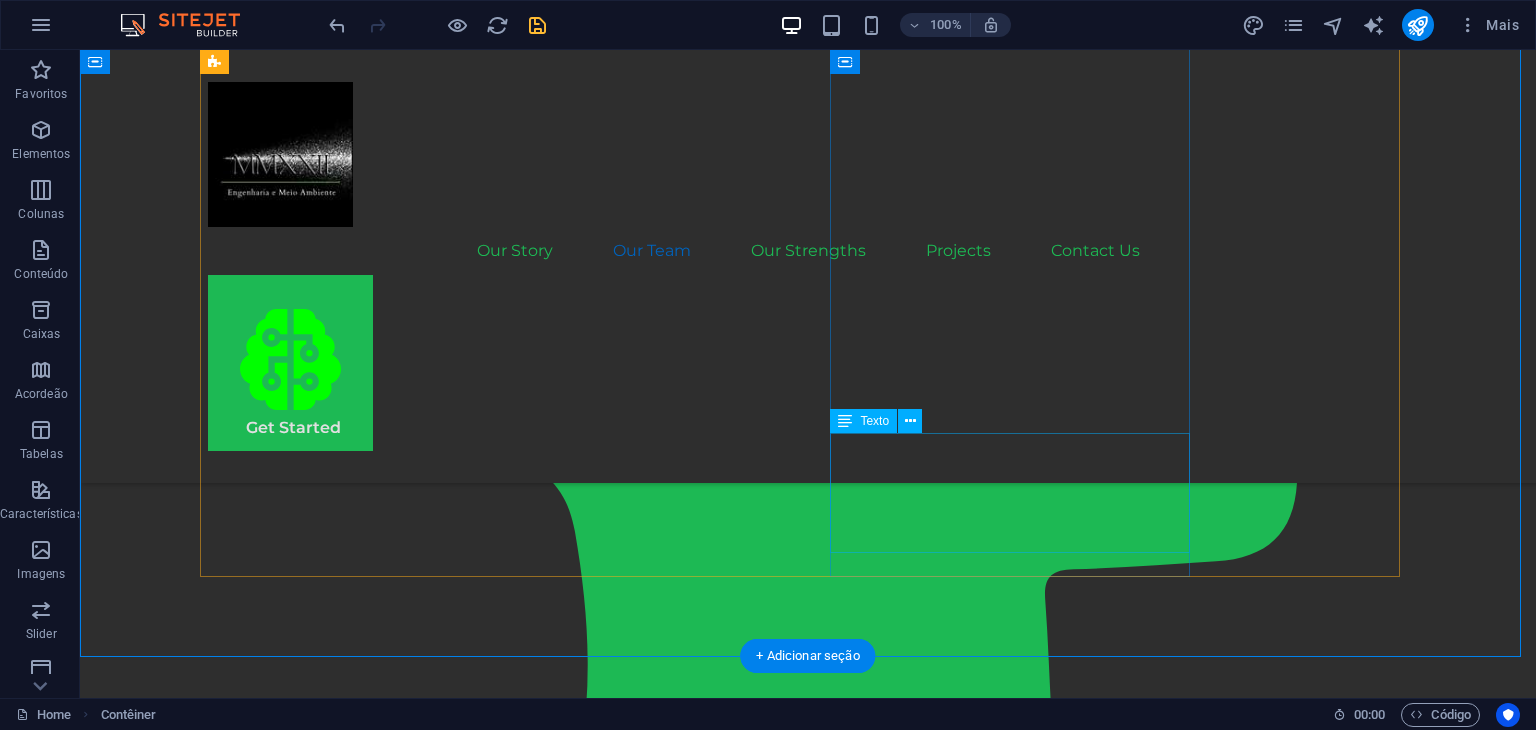 scroll, scrollTop: 2180, scrollLeft: 0, axis: vertical 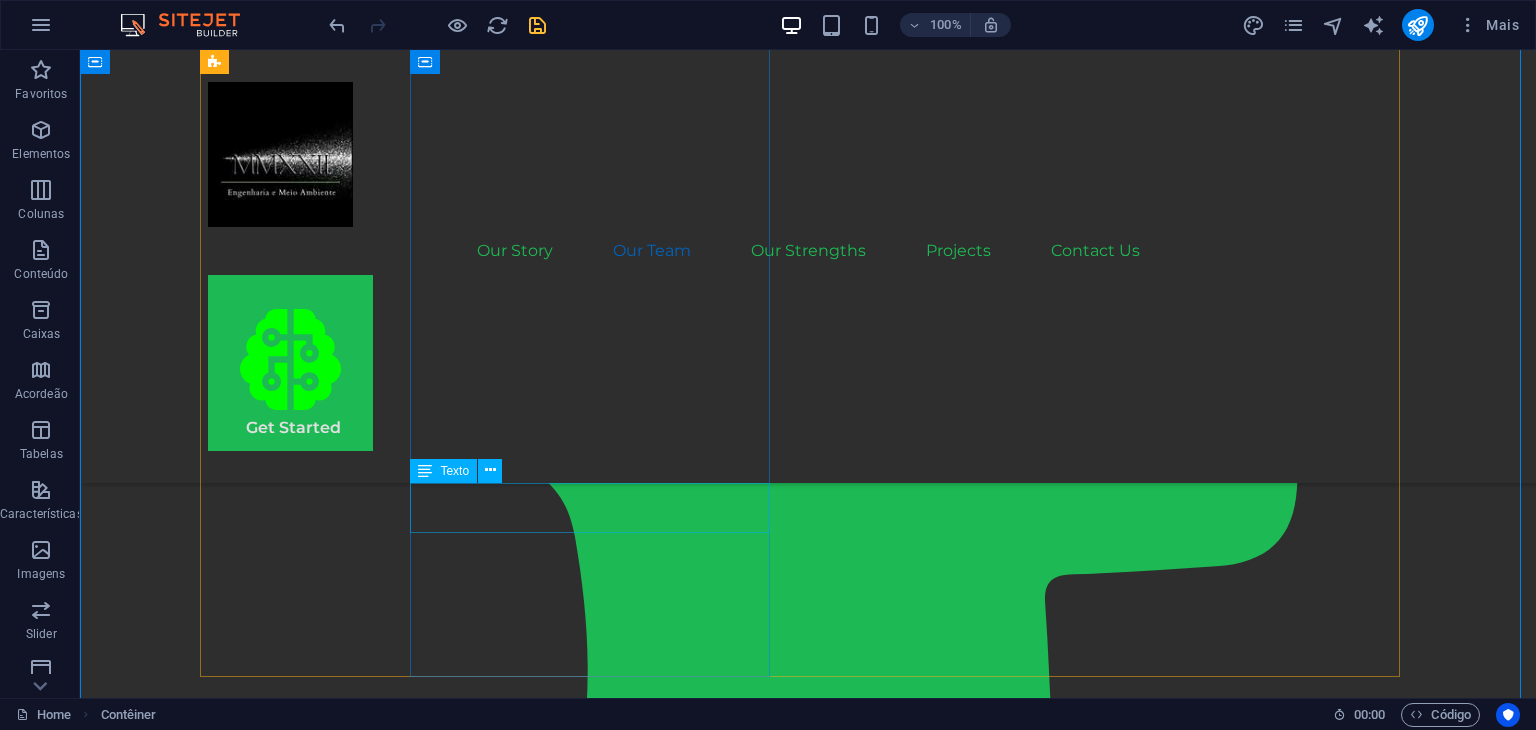 click on "Part Owner/Full Stack Software Developer" at bounding box center [388, 1963] 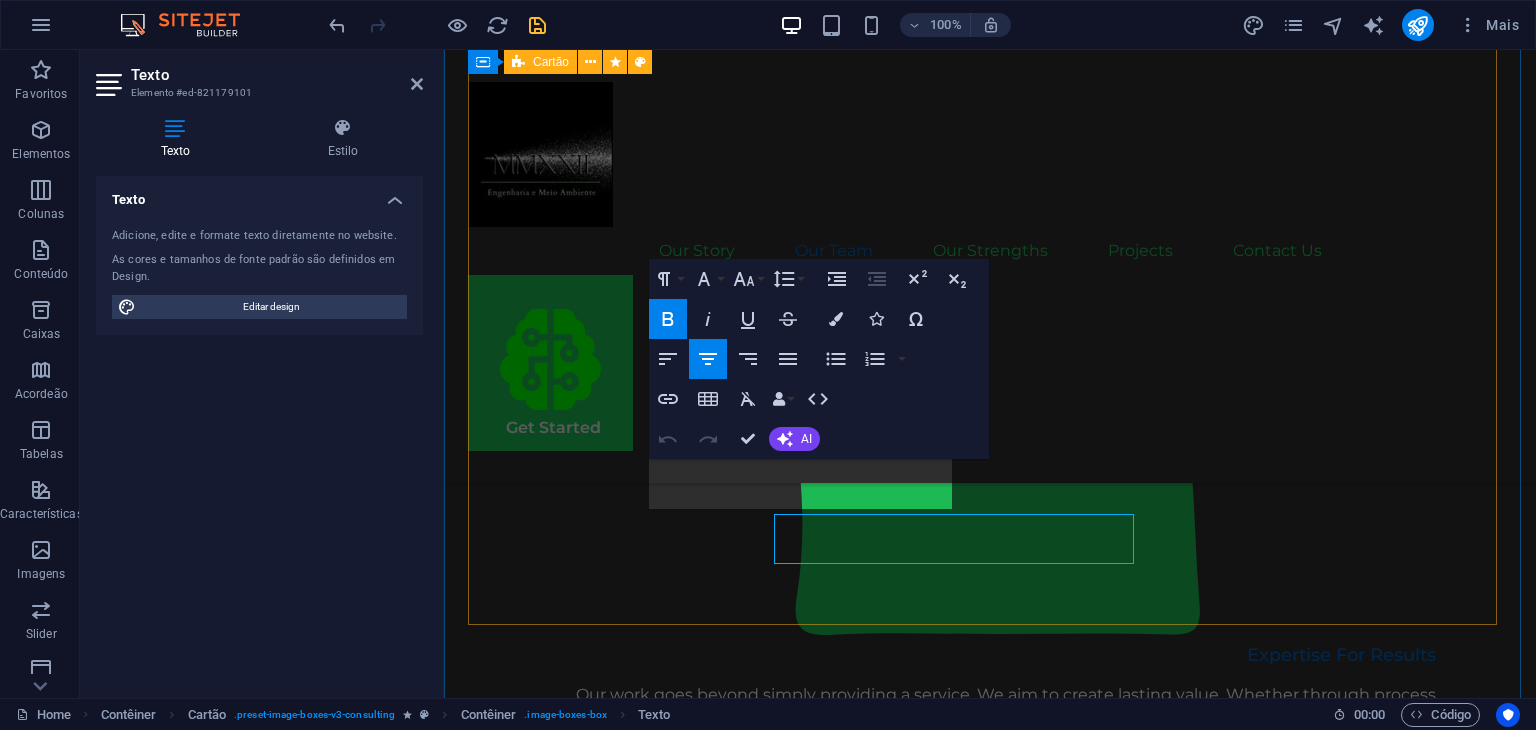 scroll, scrollTop: 2149, scrollLeft: 0, axis: vertical 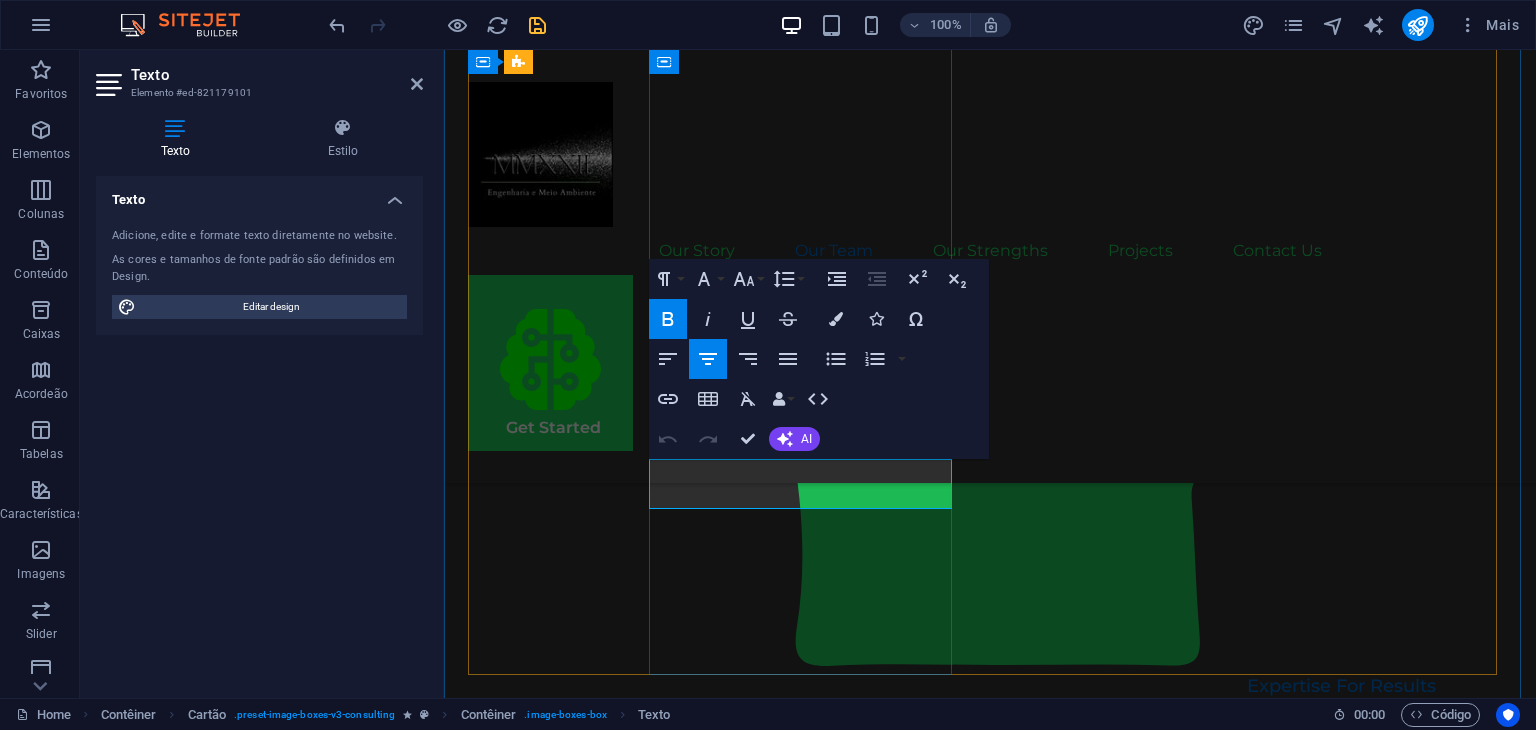 drag, startPoint x: 896, startPoint y: 495, endPoint x: 679, endPoint y: 460, distance: 219.80446 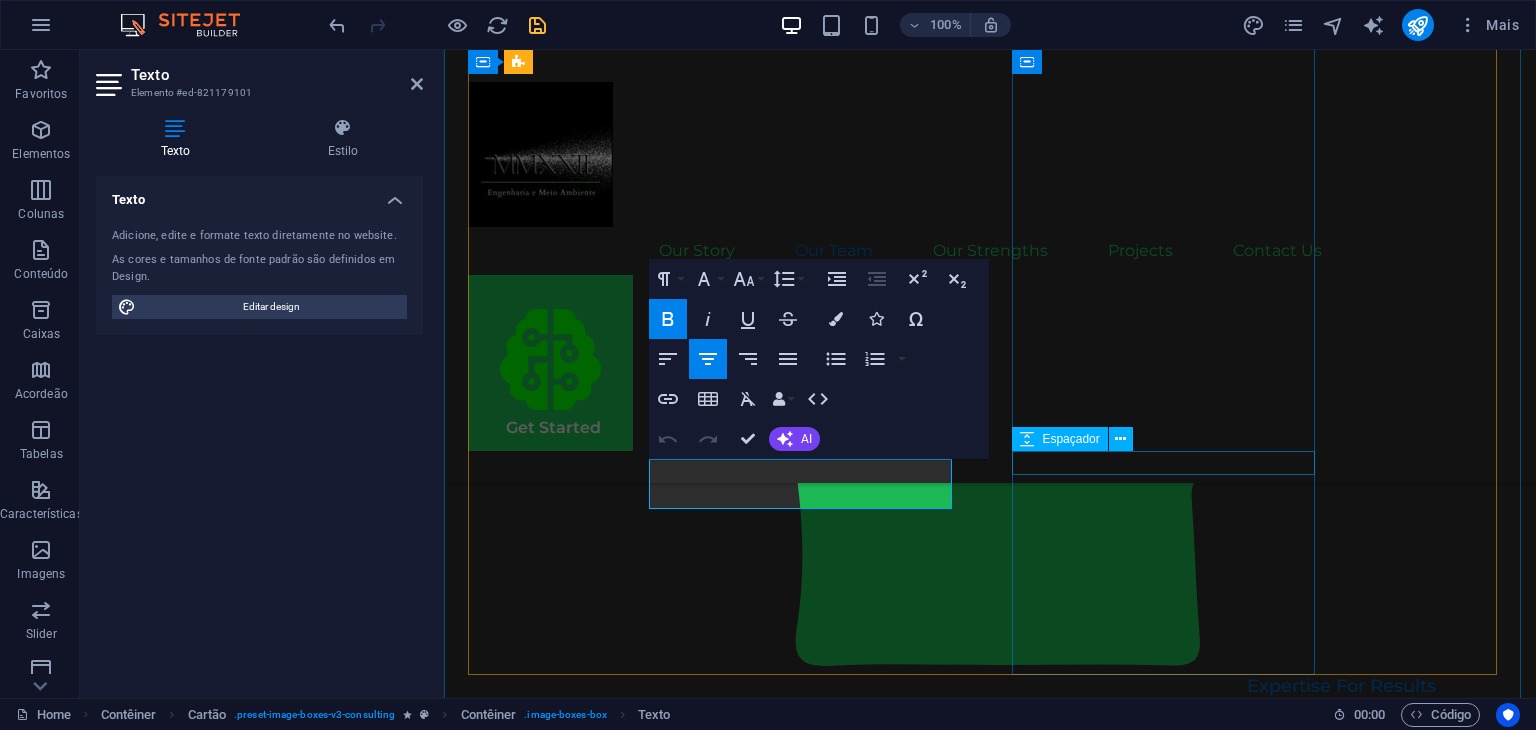 click at bounding box center [622, 2371] 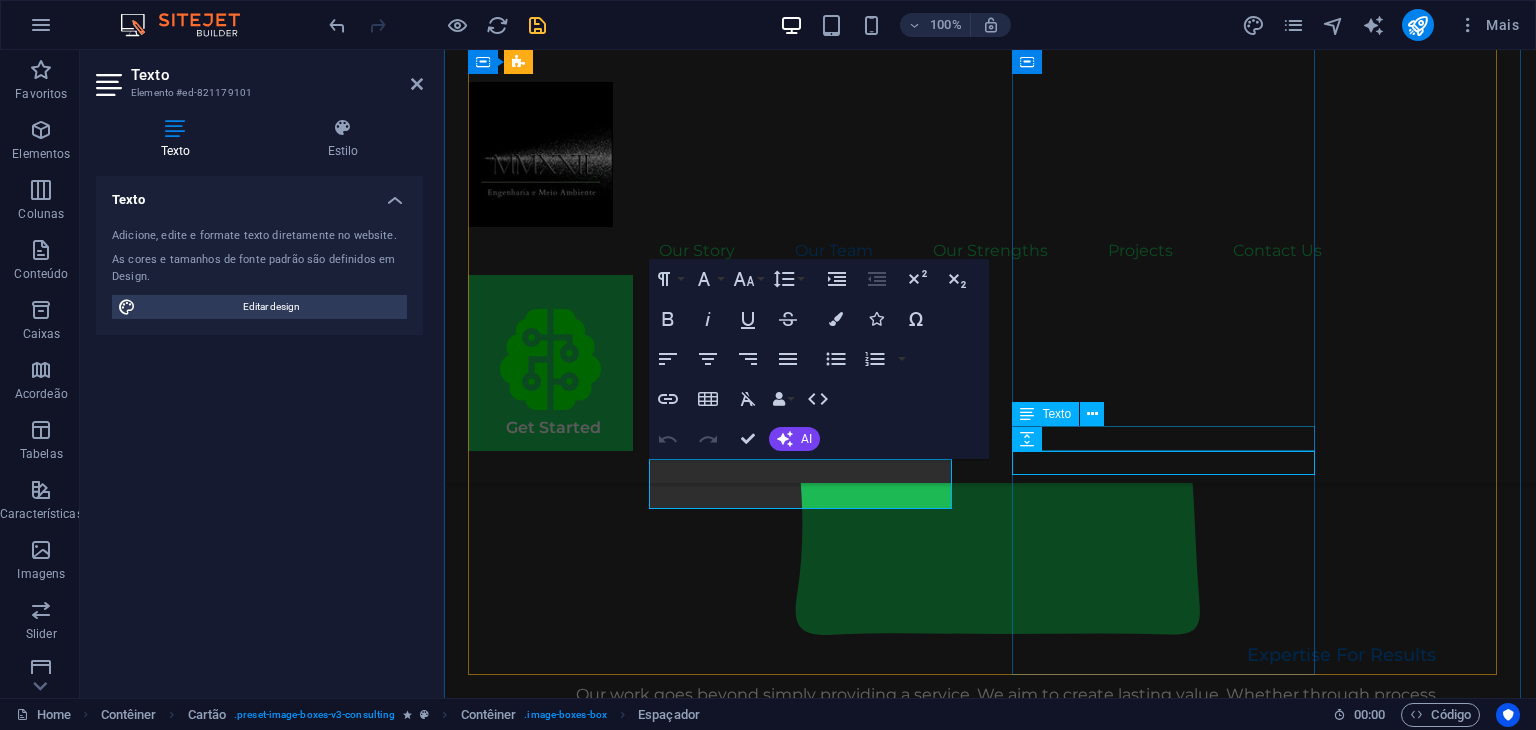 click on "[FIRST] [LAST]" at bounding box center (622, 2262) 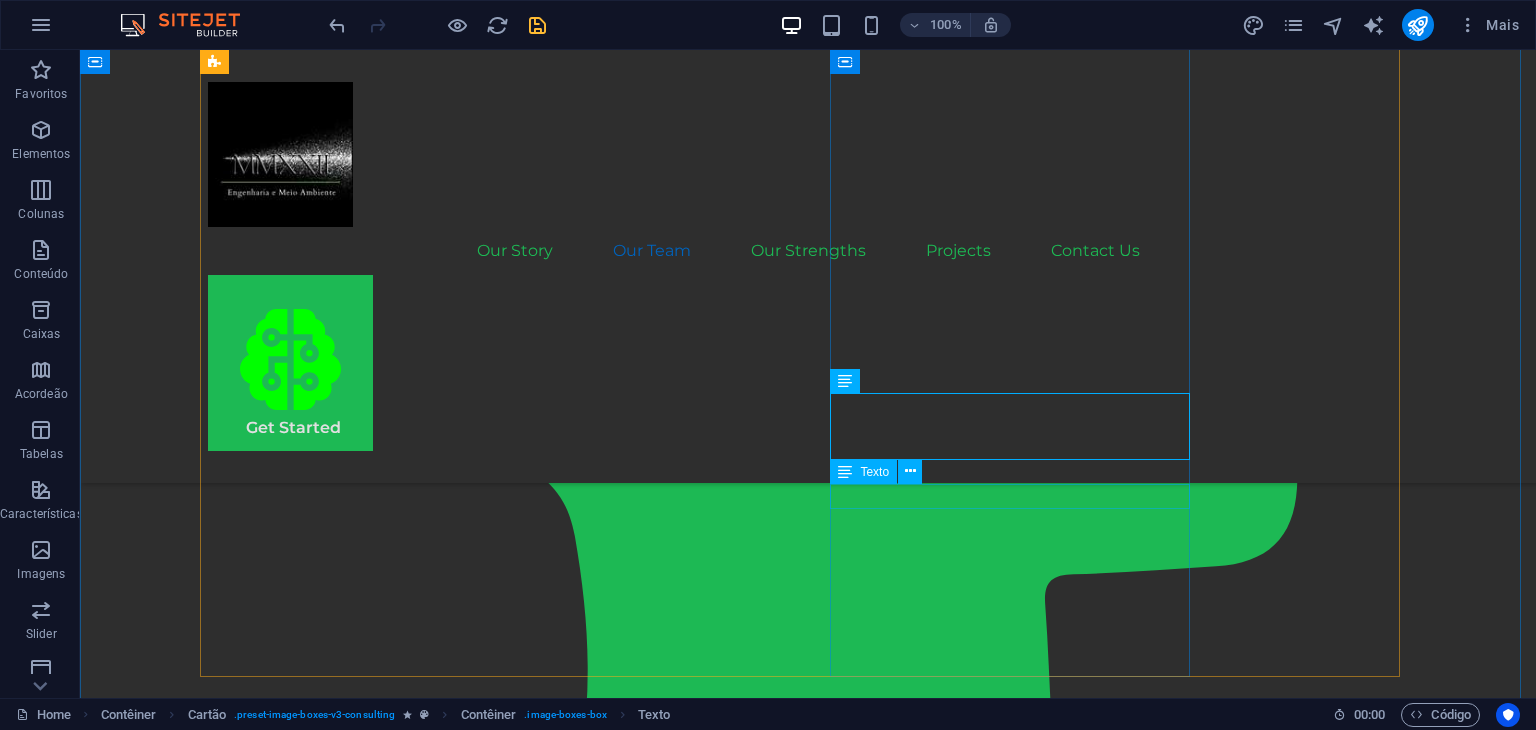 click on "Strategy Consultant" at bounding box center [388, 2562] 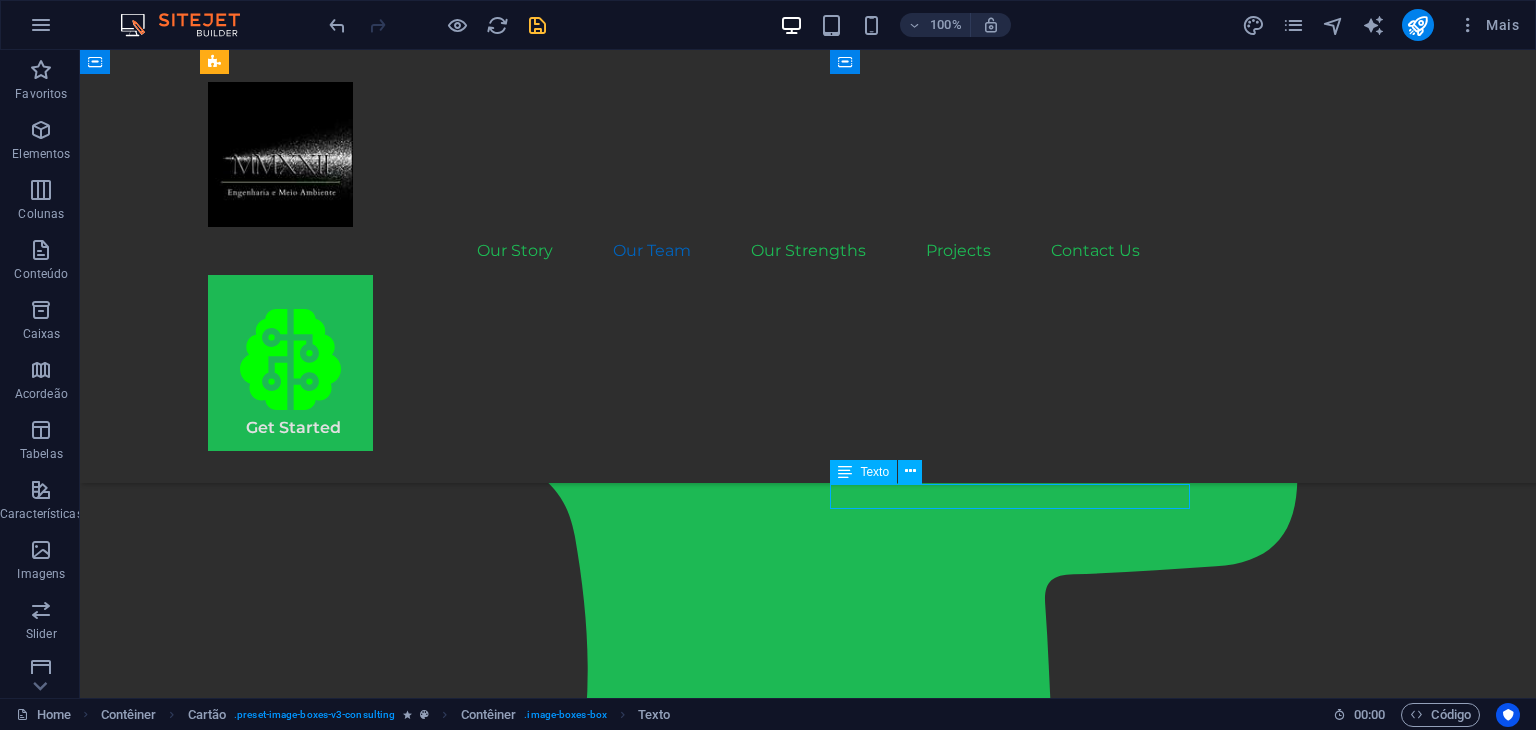 click on "Strategy Consultant" at bounding box center (388, 2562) 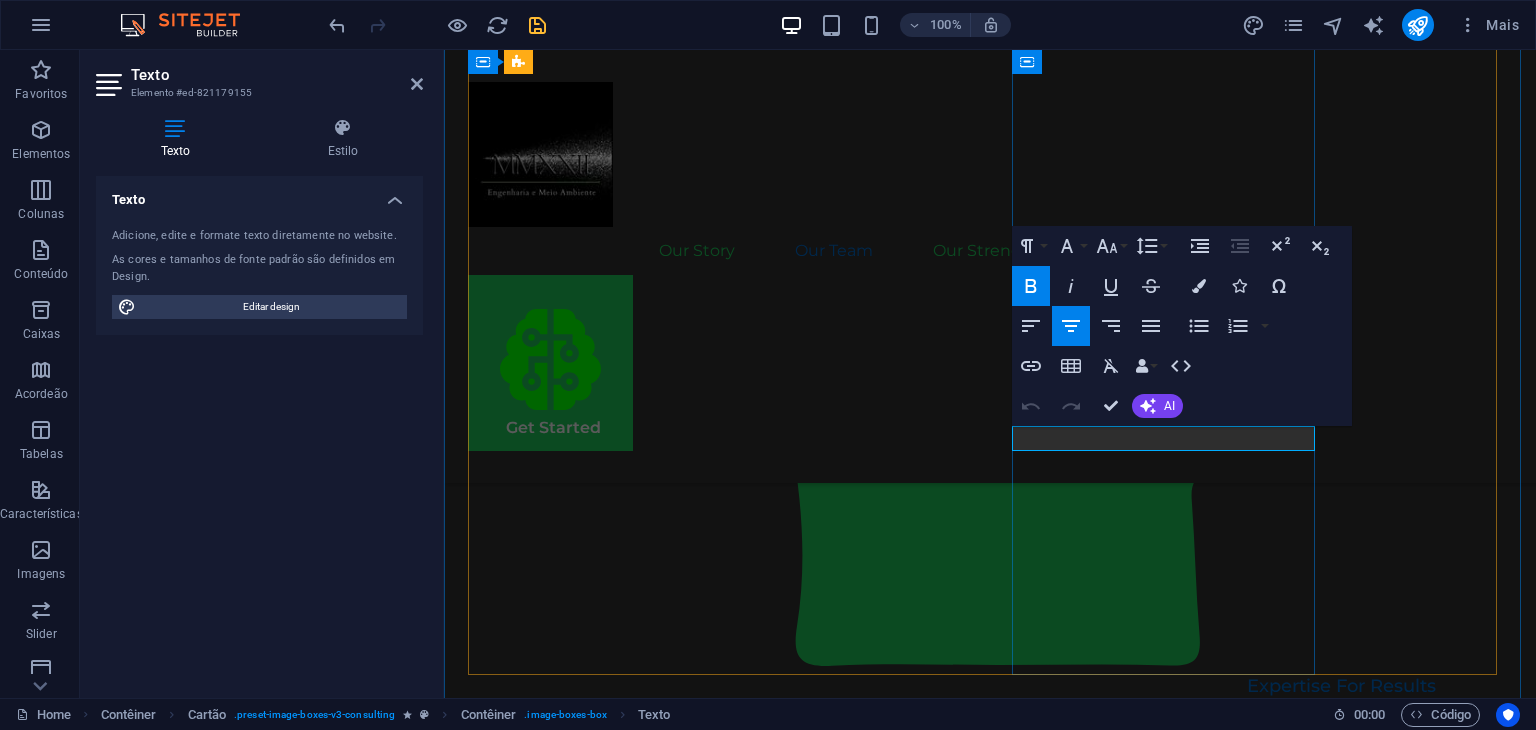 click on "Strategy Consultant" at bounding box center [621, 2346] 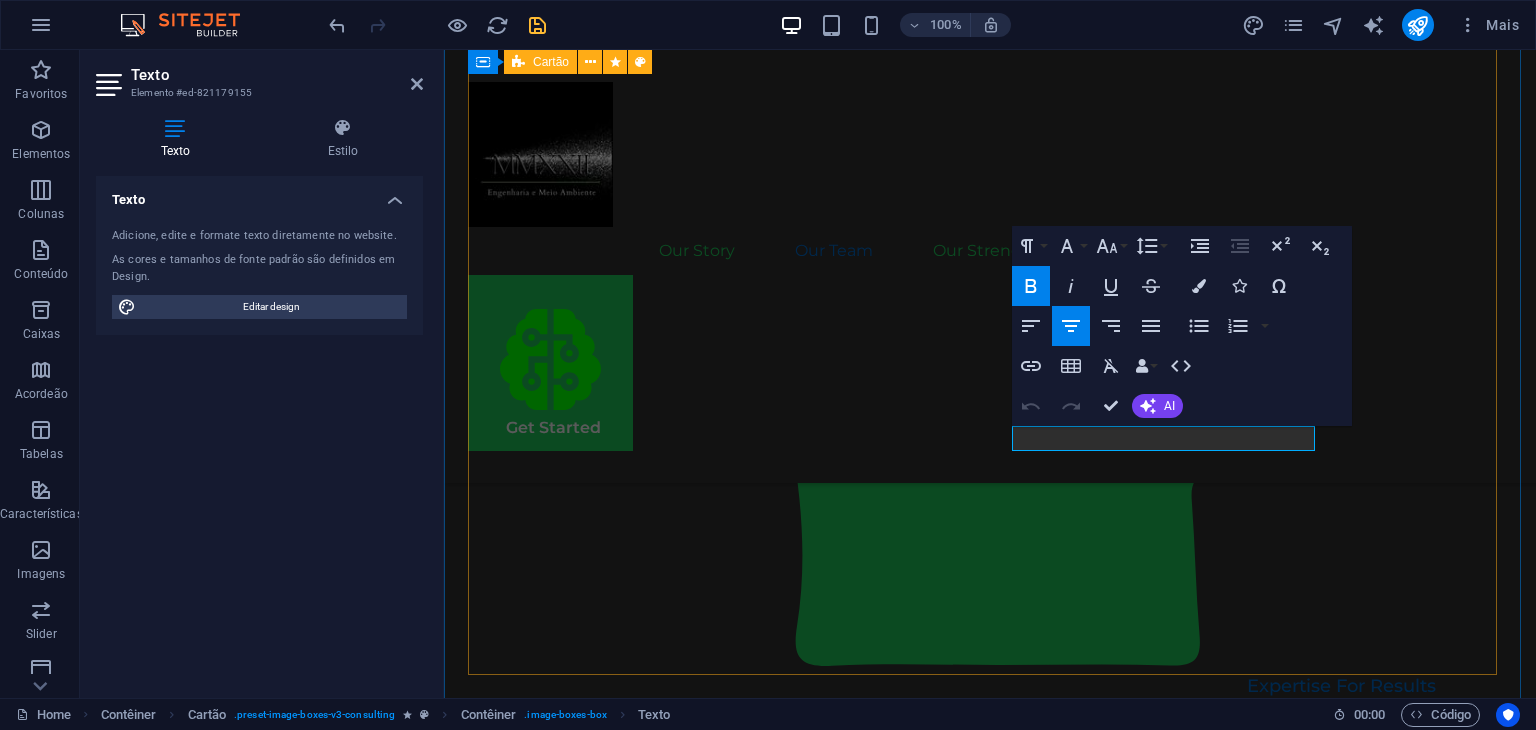 drag, startPoint x: 1280, startPoint y: 441, endPoint x: 1006, endPoint y: 449, distance: 274.11676 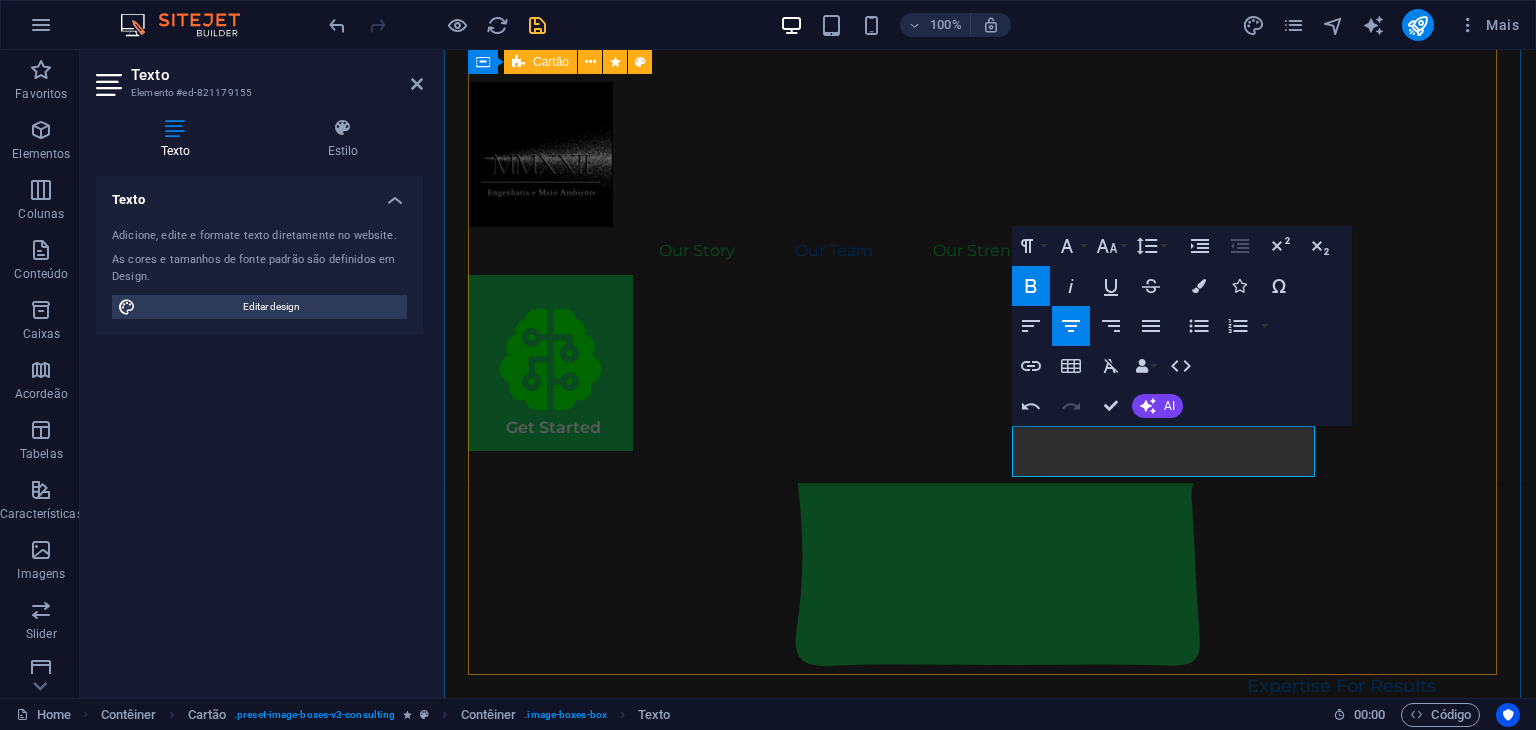 drag, startPoint x: 1268, startPoint y: 466, endPoint x: 999, endPoint y: 437, distance: 270.5587 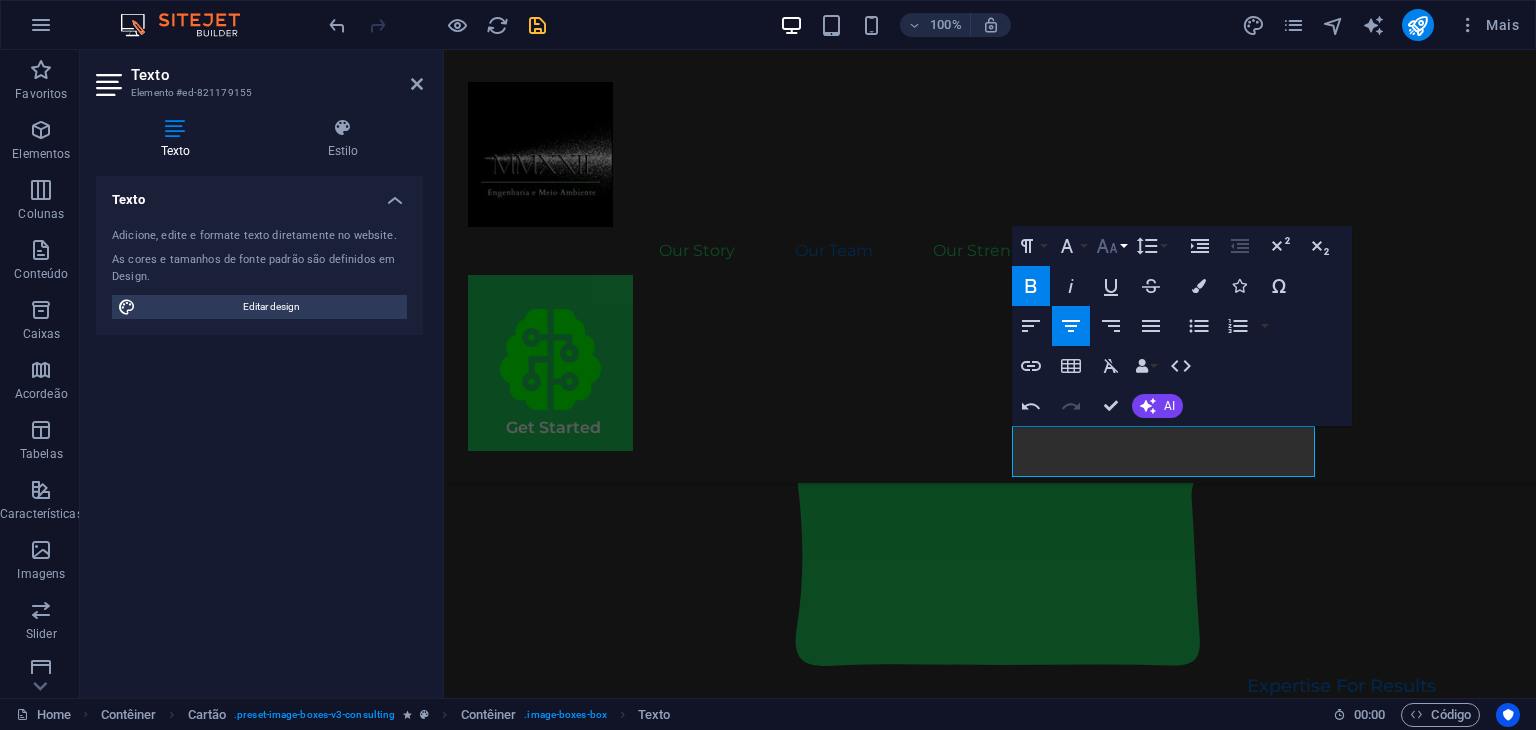 click on "Font Size" at bounding box center (1111, 246) 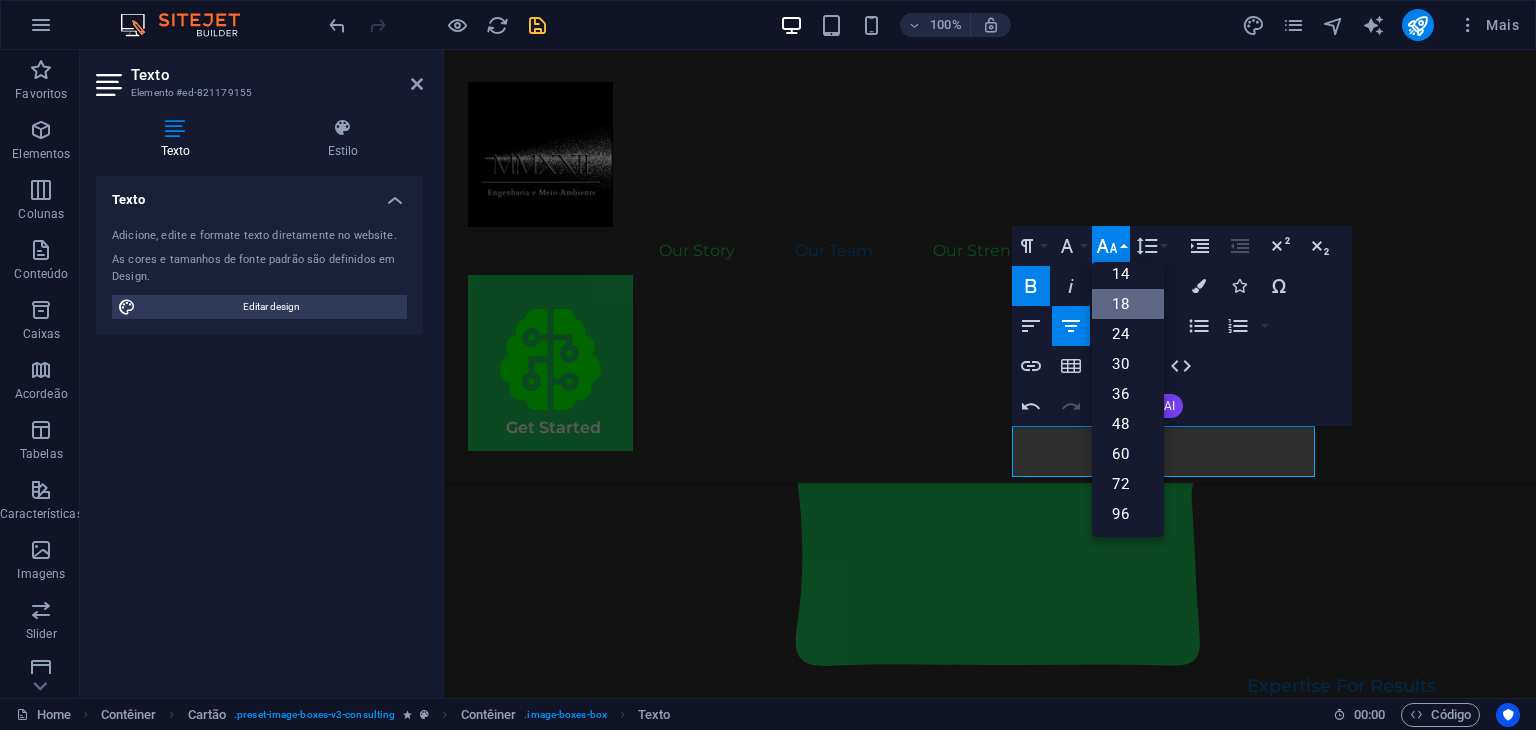 scroll, scrollTop: 160, scrollLeft: 0, axis: vertical 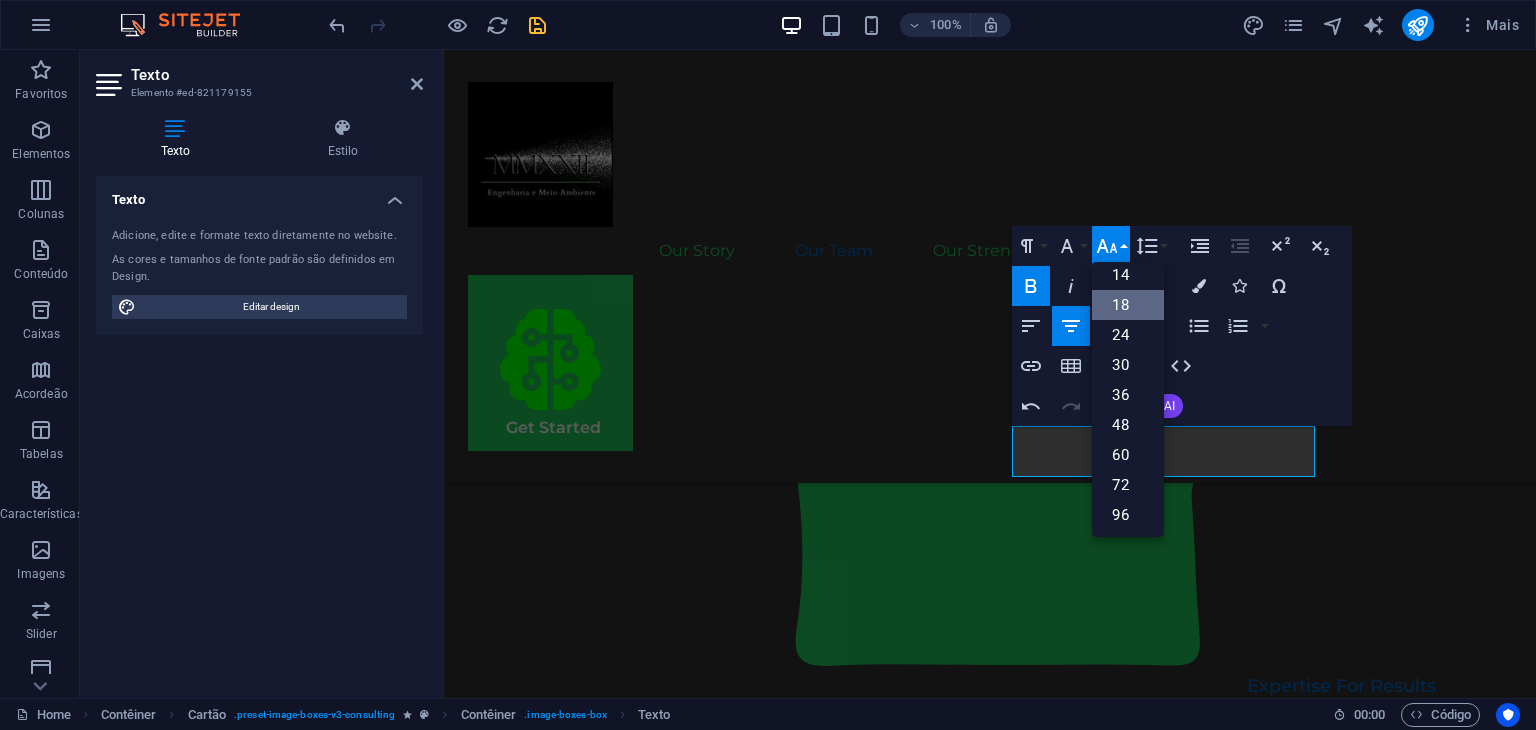 click on "18" at bounding box center (1128, 305) 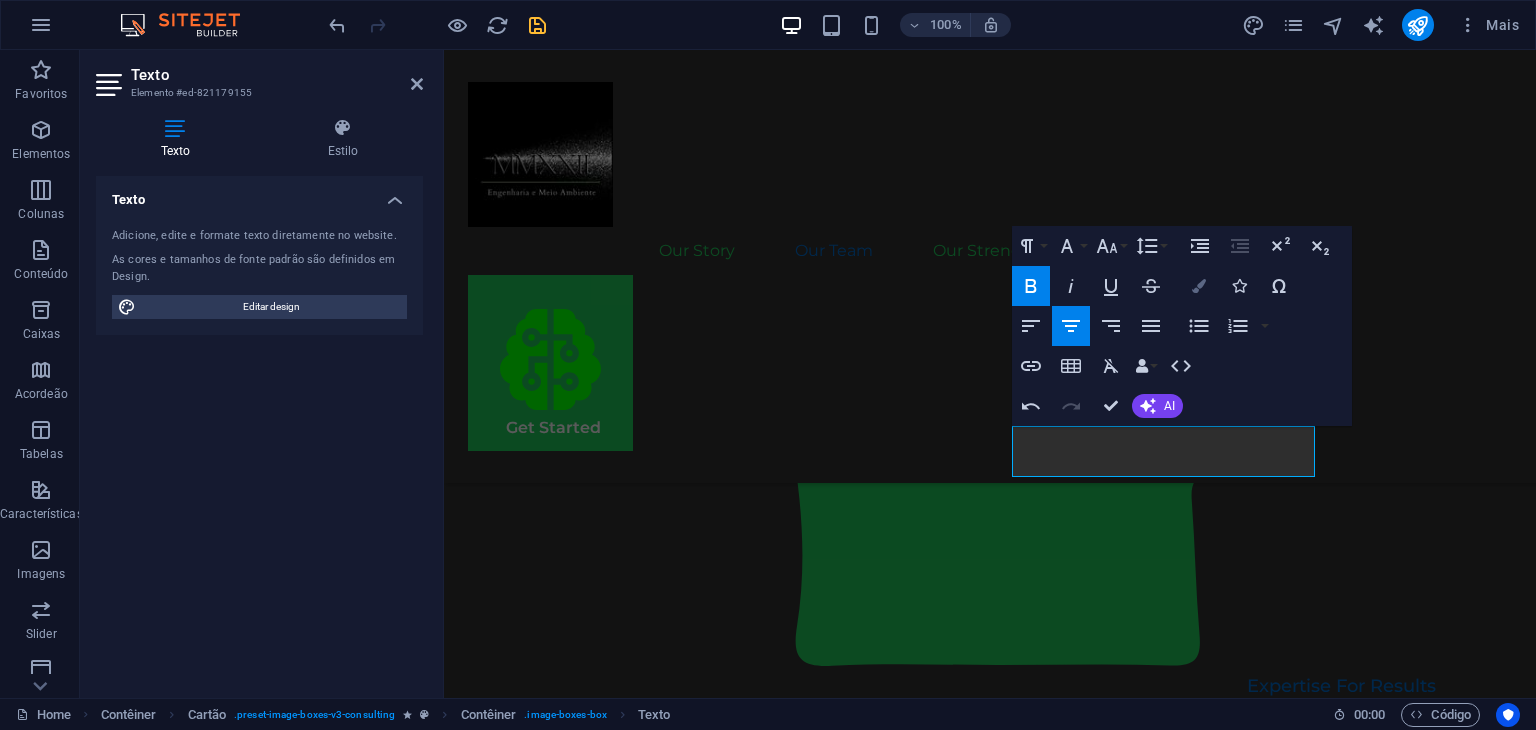 click on "Colors" at bounding box center (1199, 286) 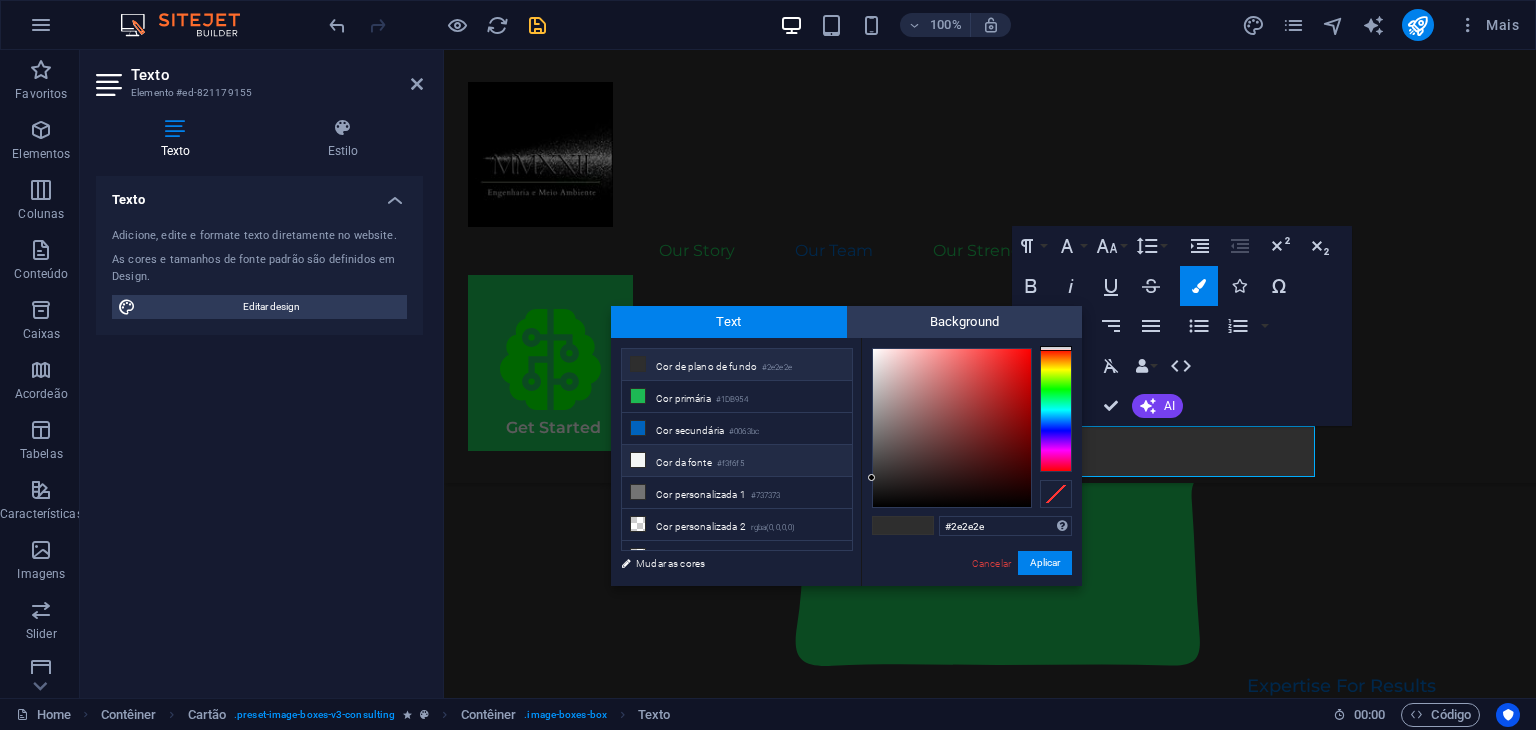 click on "Cor da fonte
#f3f6f5" at bounding box center [737, 461] 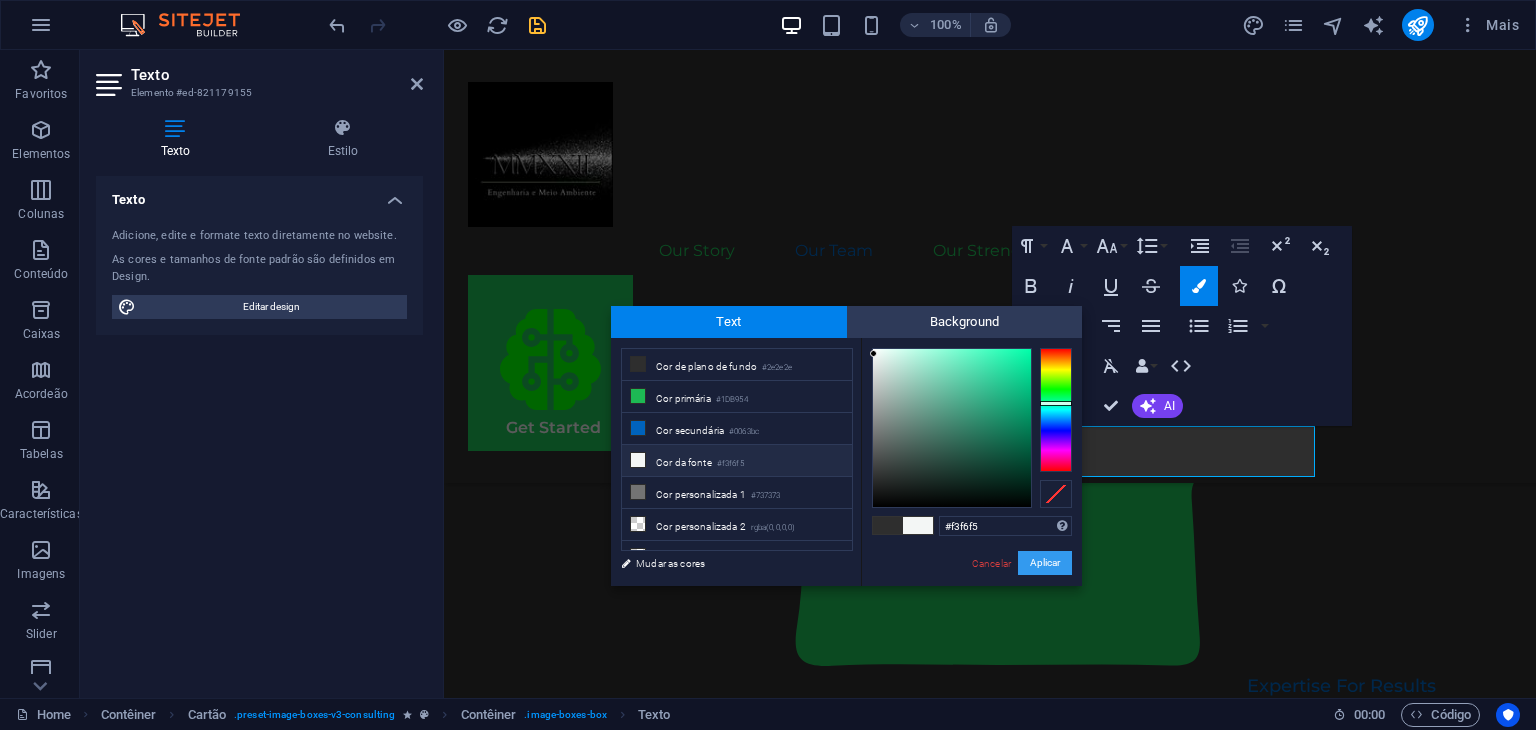 click on "Aplicar" at bounding box center [1045, 563] 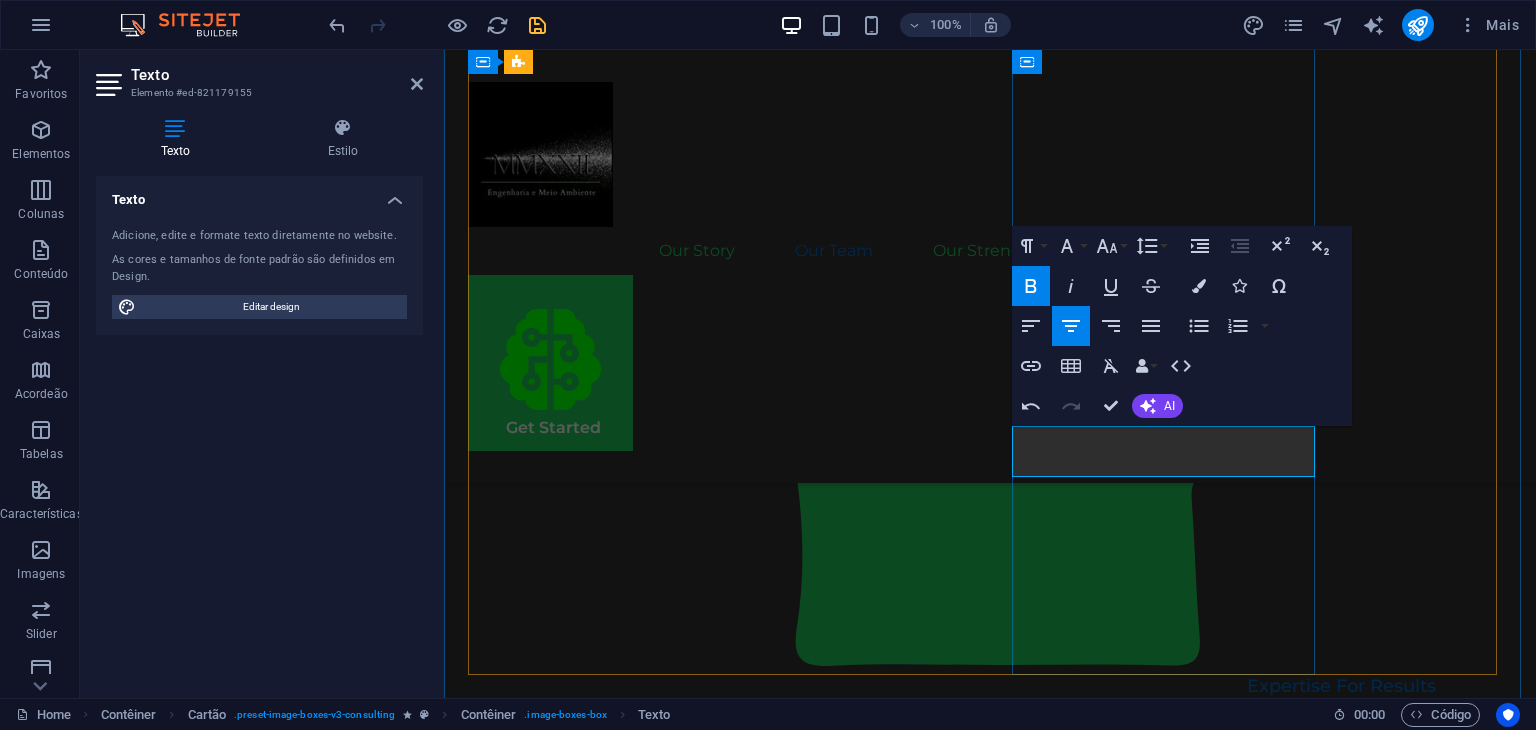 click on "Part Owner/Full Stack Software Developer" at bounding box center [621, 2358] 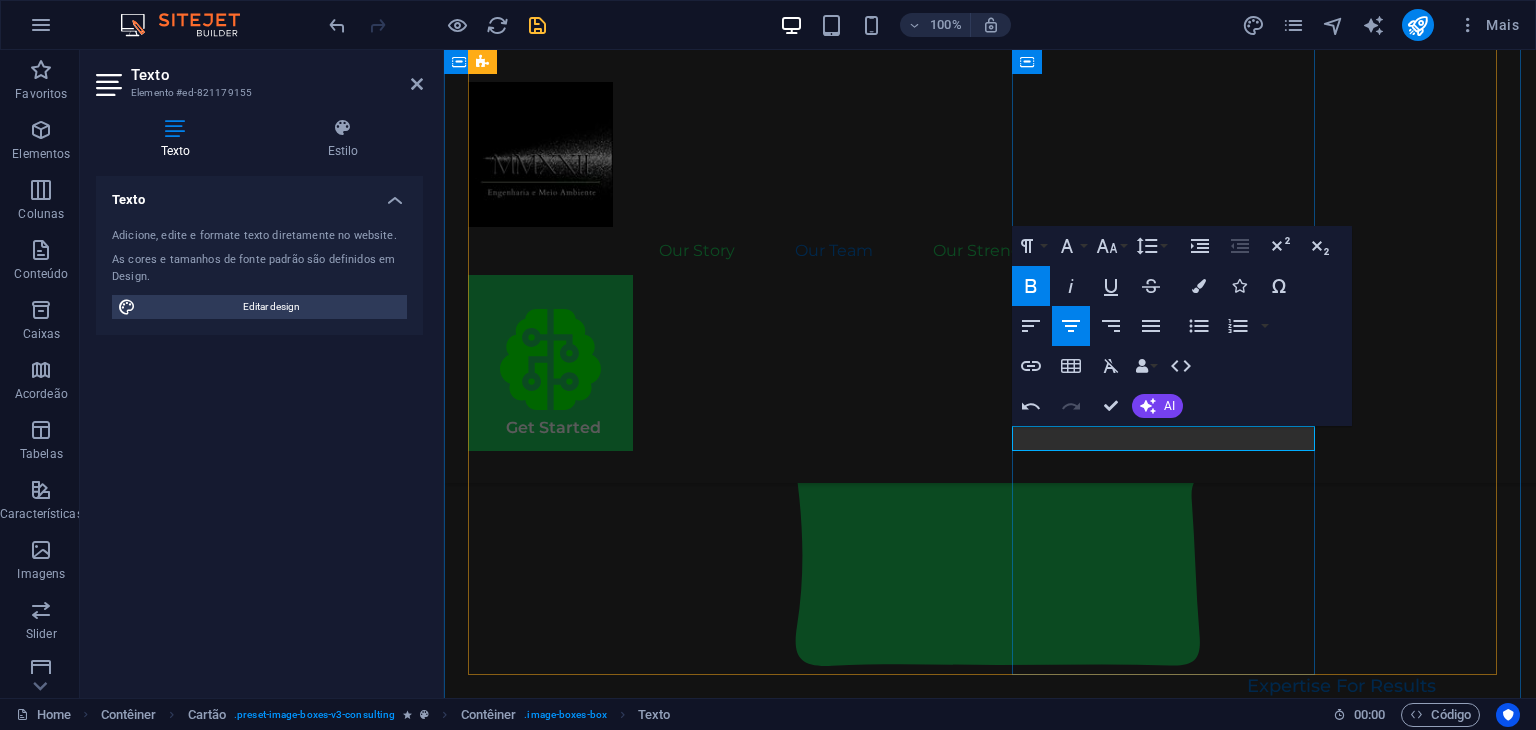 click on "Part Owner/" at bounding box center (621, 2346) 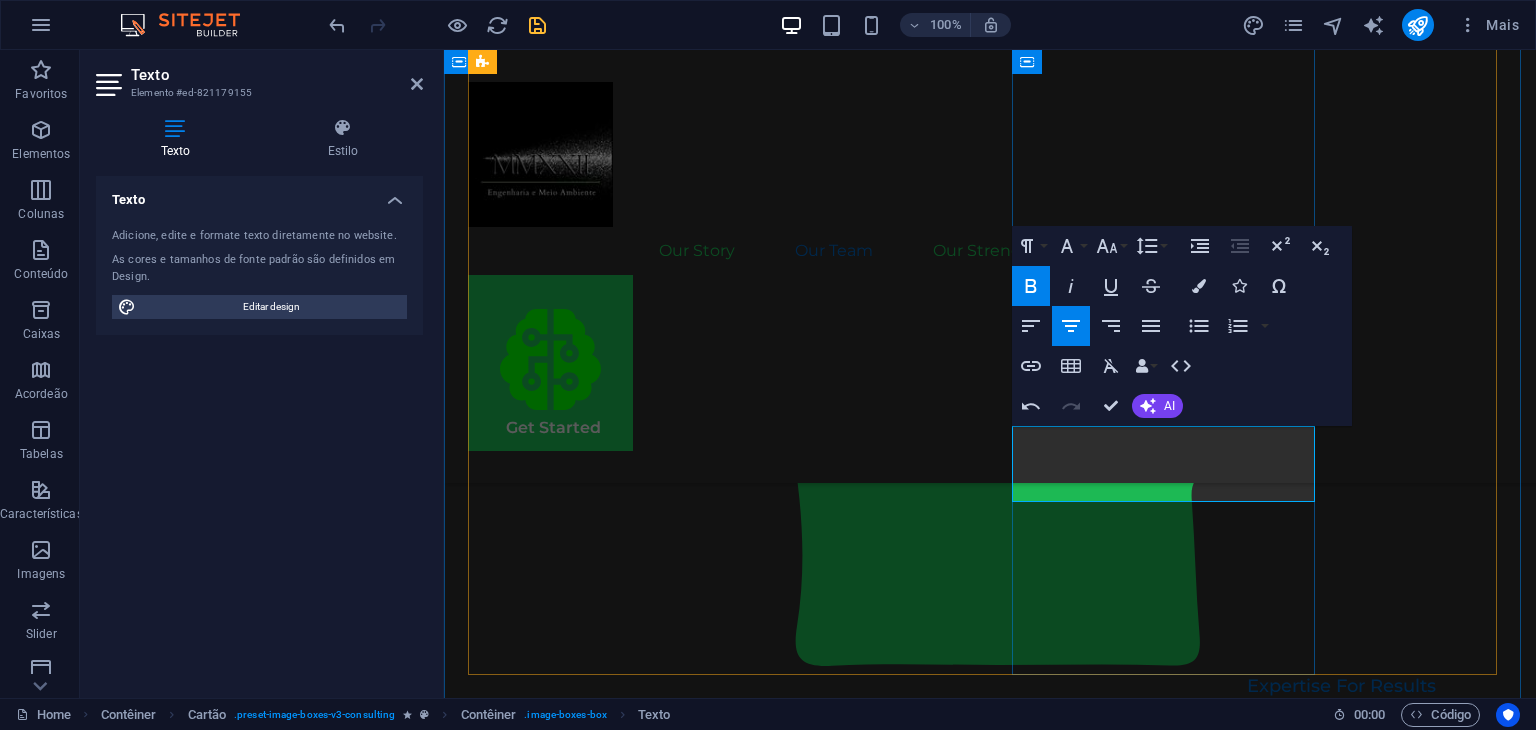 scroll, scrollTop: 0, scrollLeft: 4, axis: horizontal 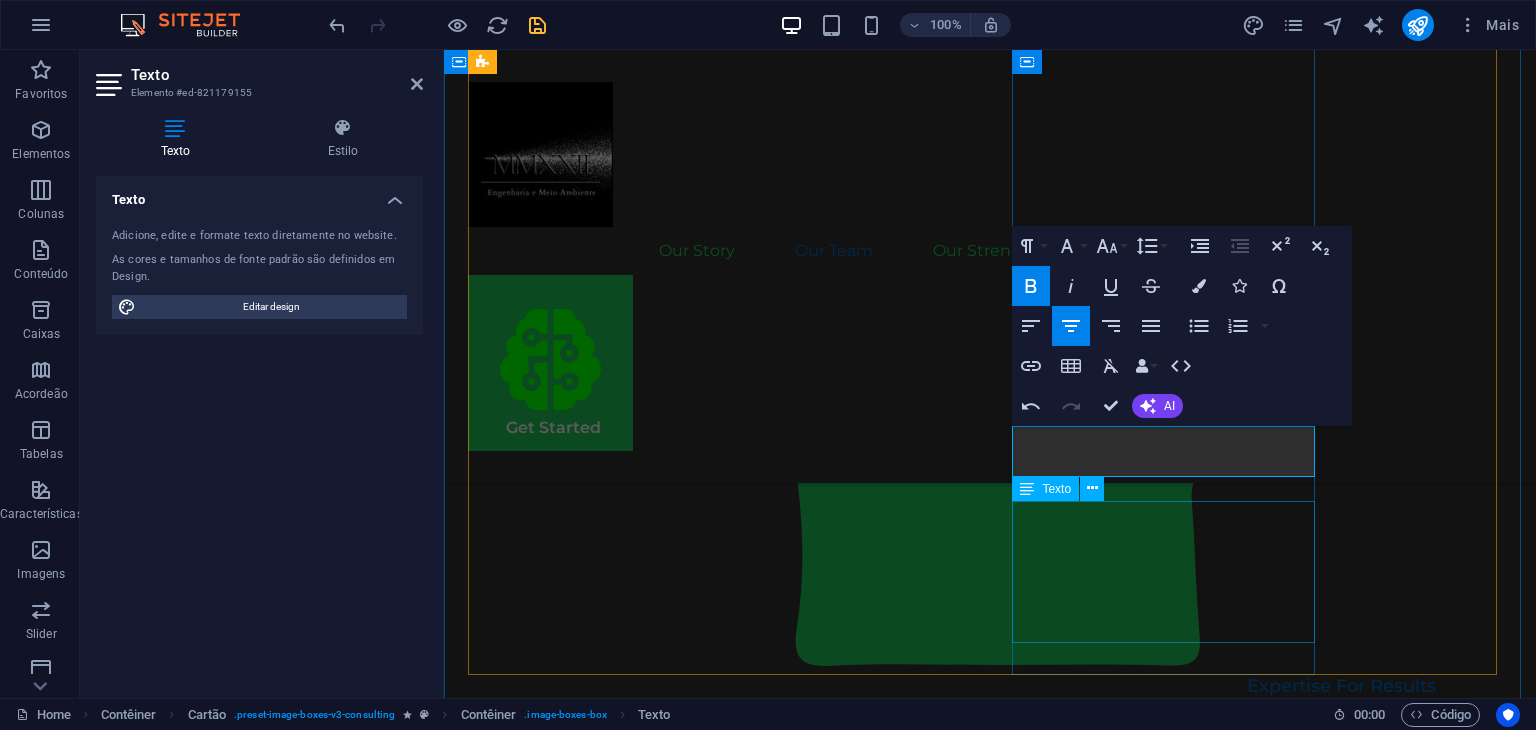 type 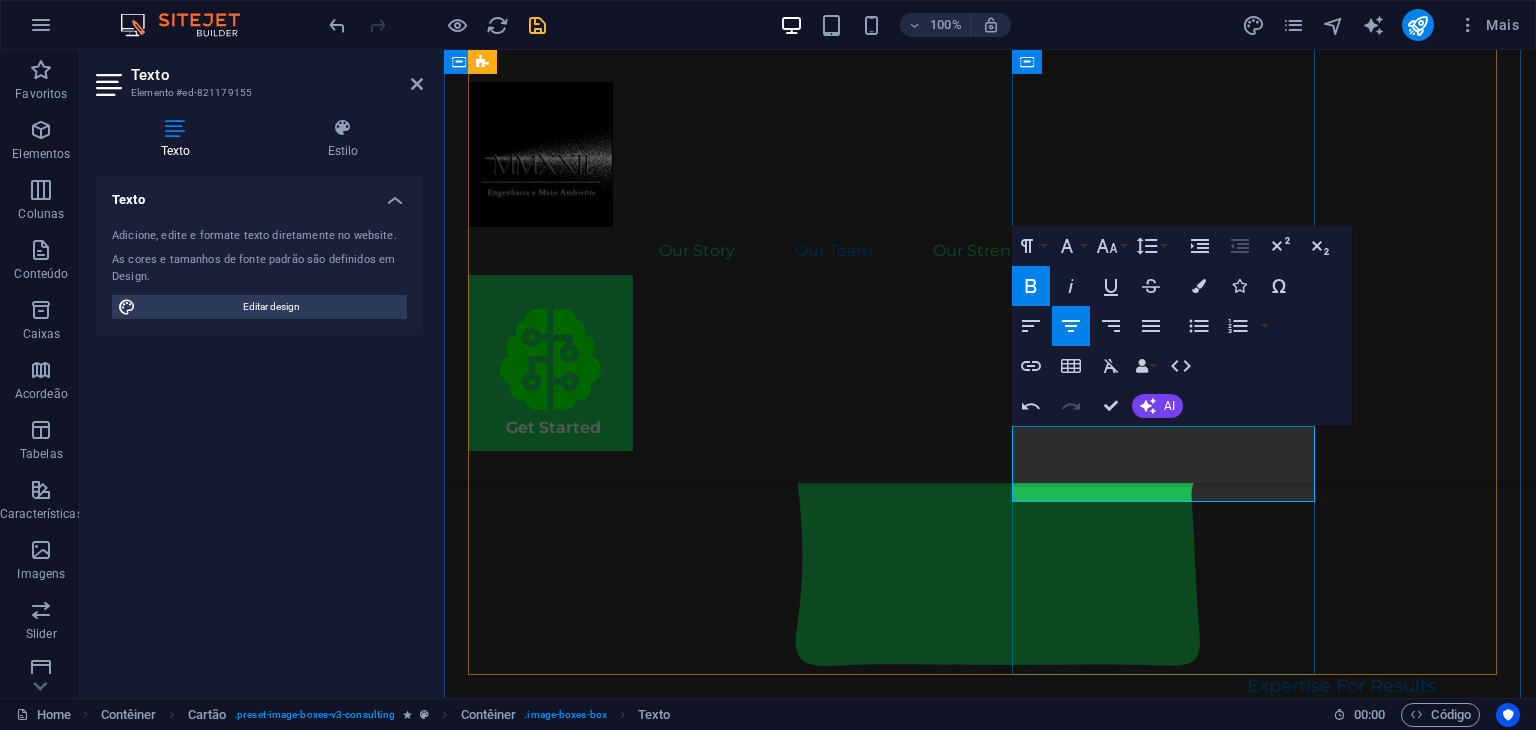 click on "Part Owner/Environmental engineer" at bounding box center [621, 2358] 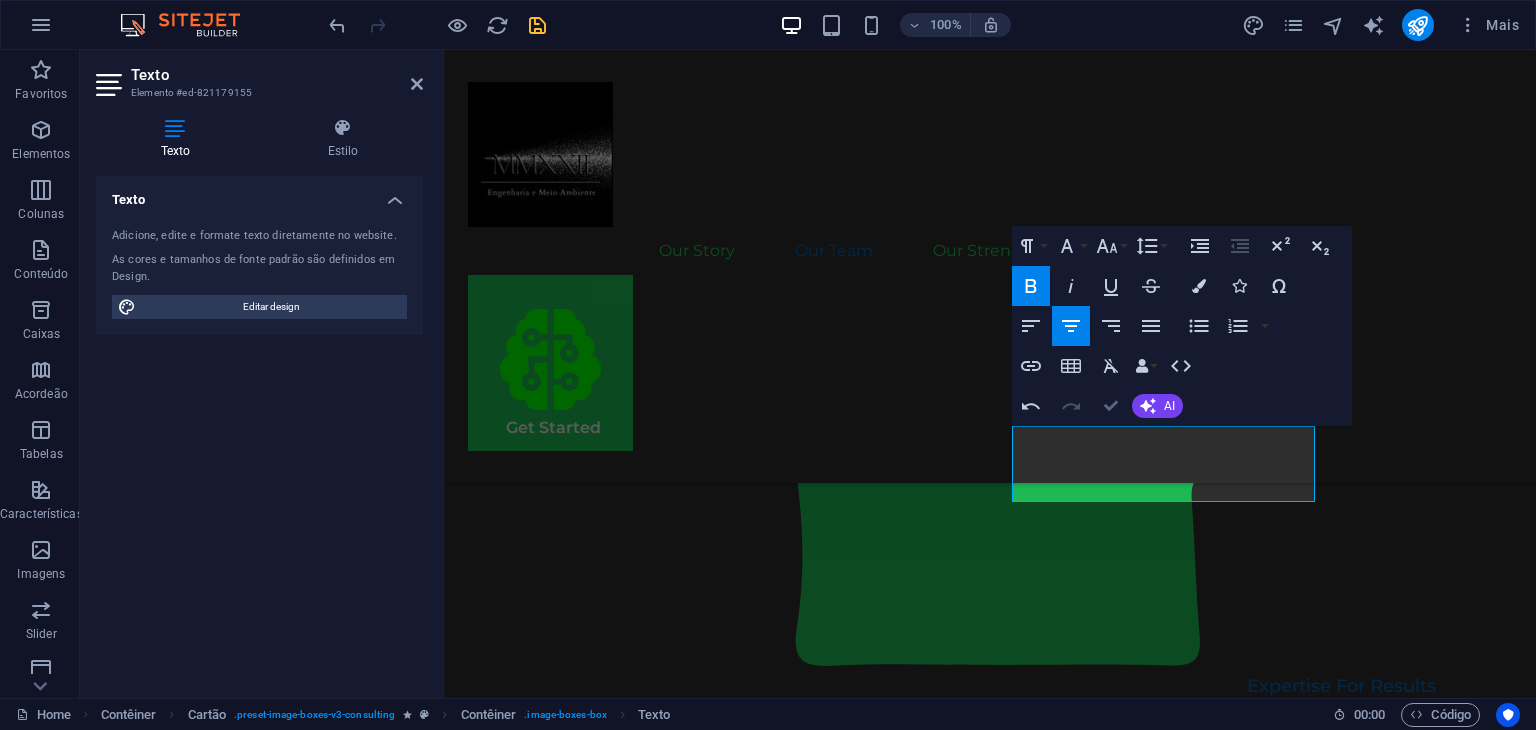 scroll, scrollTop: 2238, scrollLeft: 0, axis: vertical 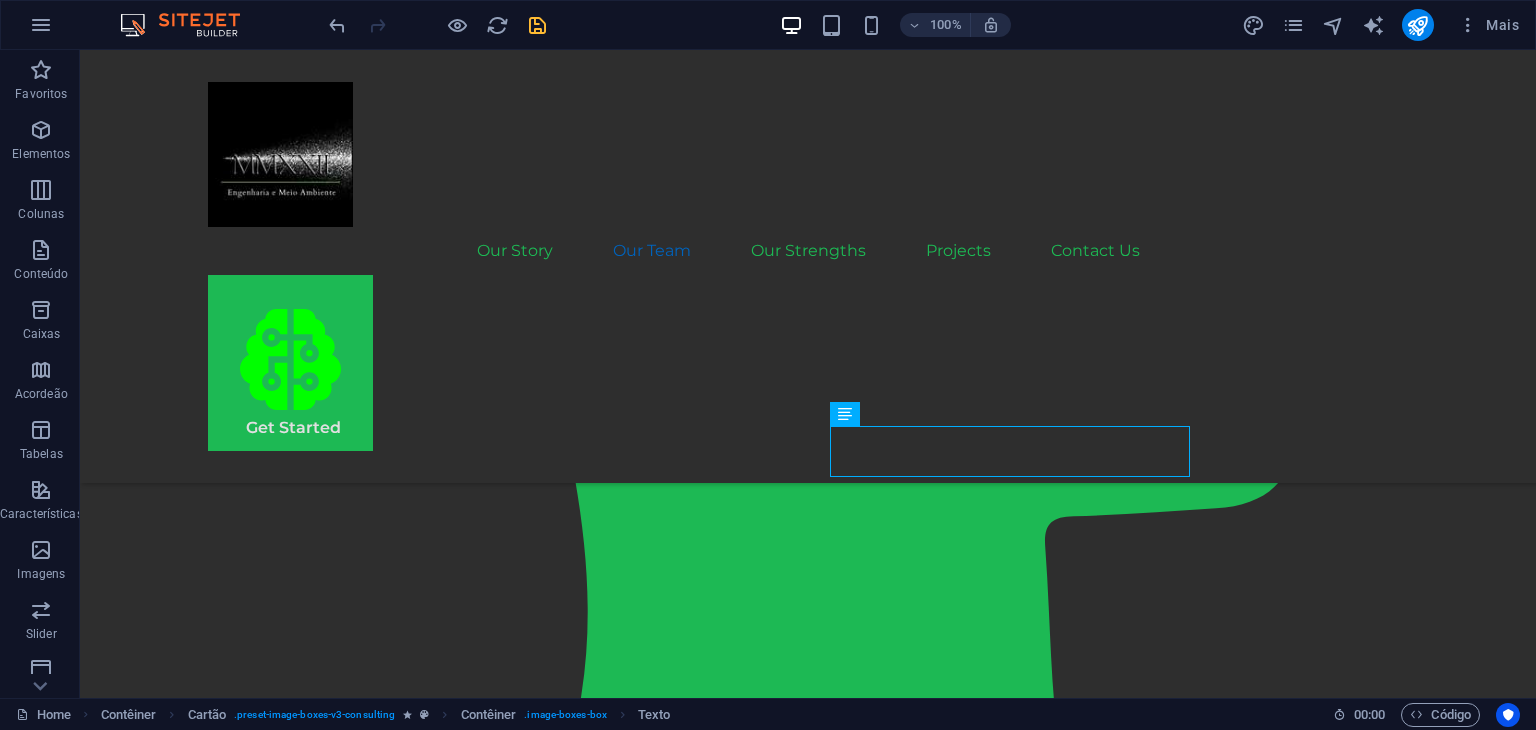 click on "Our Team Our dedicated team is here to guide you through every step of your journey towards sustainable success. Together, we will create a strategy that aligns your business goals with a greener and more prosperous future. Marco Antônio Porsch Henck de Almeida Part Owner/Full Stack Software Developer Our Sustainable Advisor specializes in sustainable energy solutions, guiding clients toward eco-friendly and successful practices. Sophia Porsch Henck de Almeida Part Owner/Environmental Engineer Our Strategy Consultant crafts innovative plans and strategy to drive growth and profitability for clients world wide." at bounding box center [808, 1992] 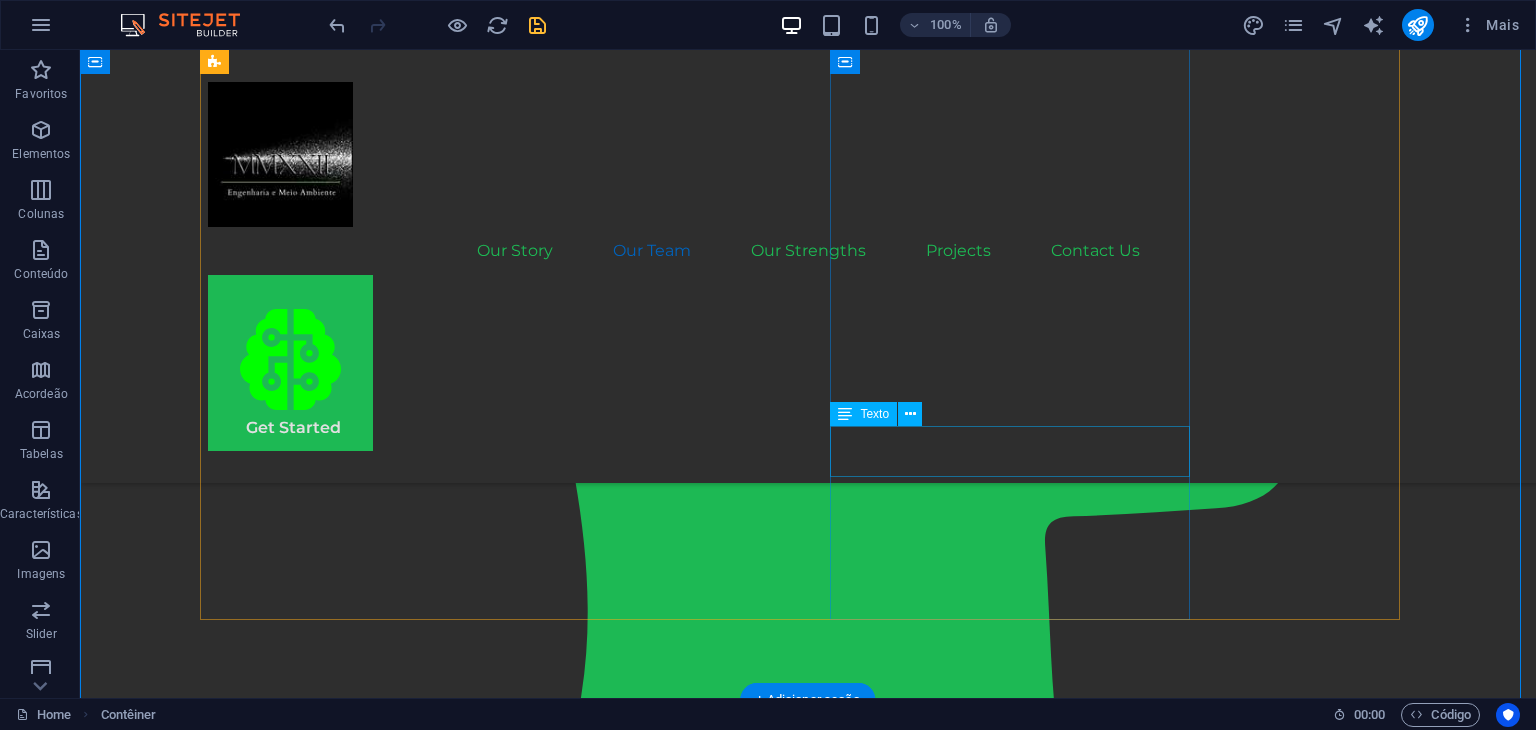 click on "Part Owner/Environmental Engineer" at bounding box center (388, 2517) 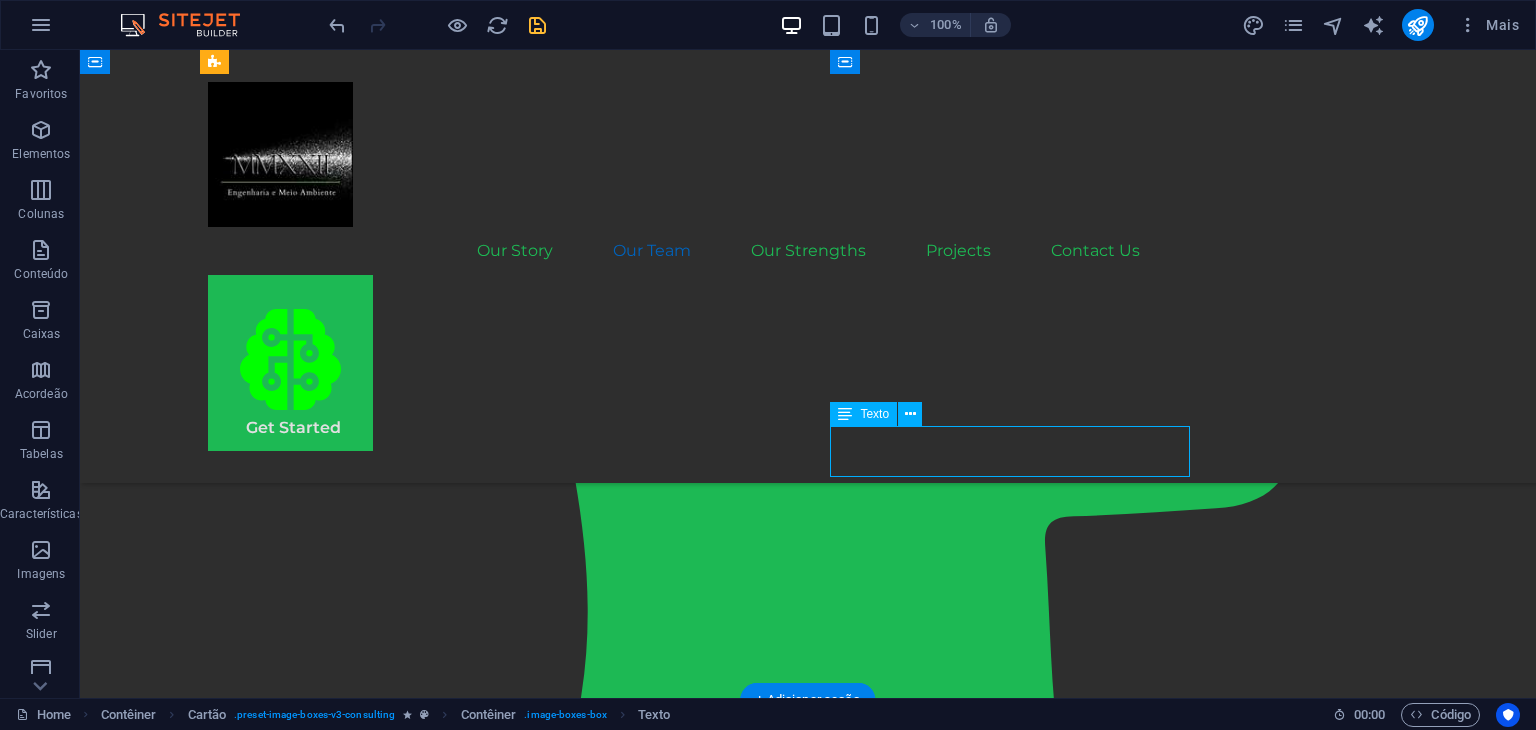 click on "Part Owner/Environmental Engineer" at bounding box center [388, 2517] 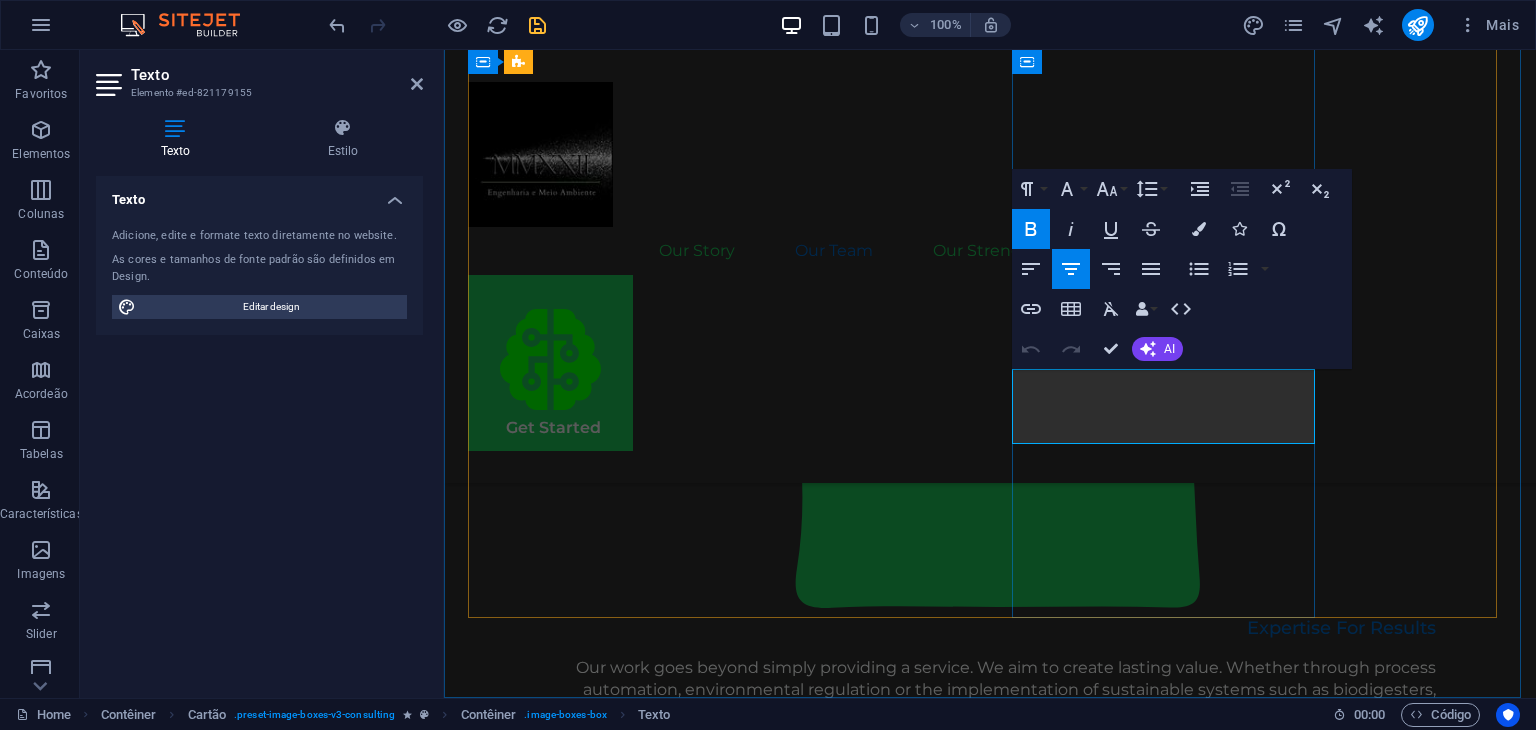 drag, startPoint x: 1233, startPoint y: 430, endPoint x: 1113, endPoint y: 363, distance: 137.43726 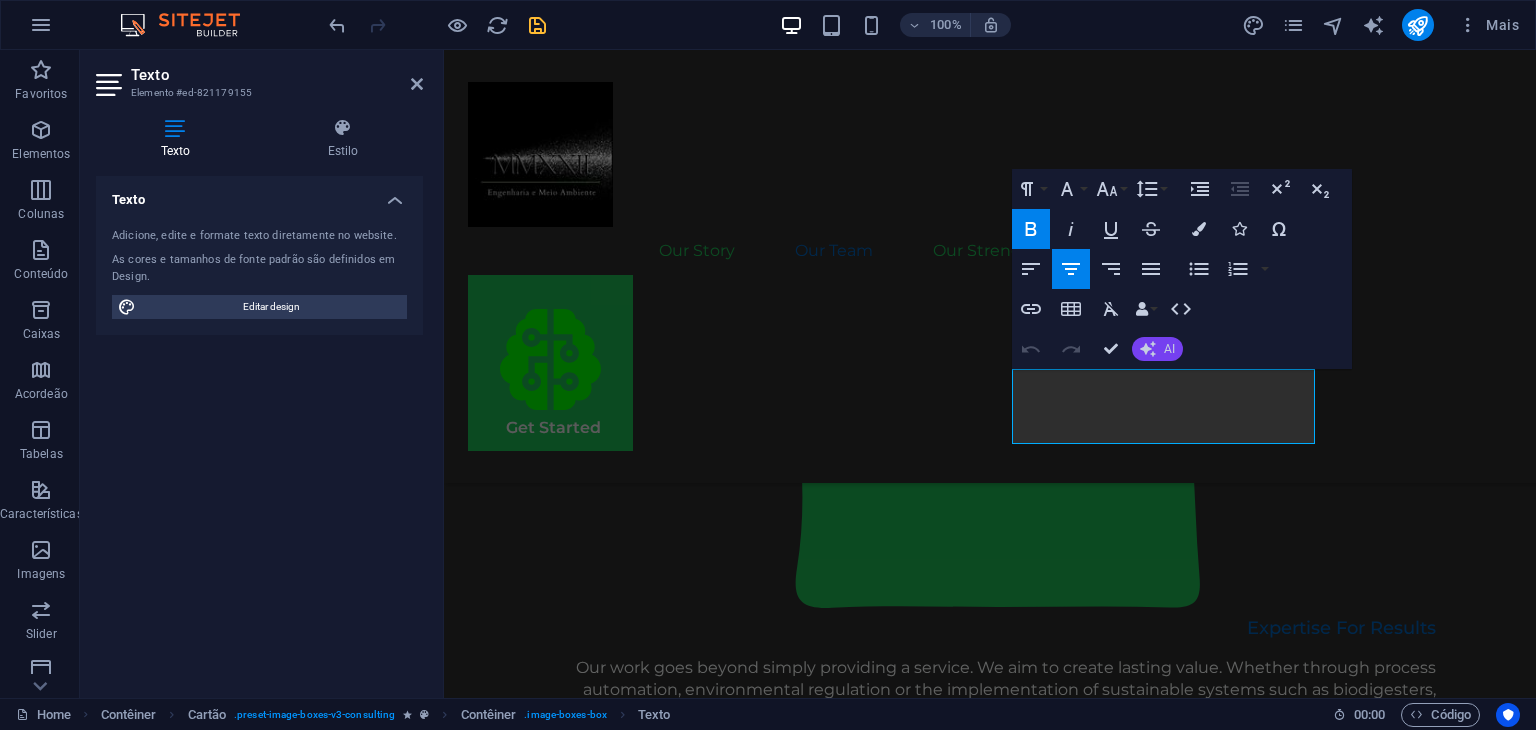 click on "AI" at bounding box center (1157, 349) 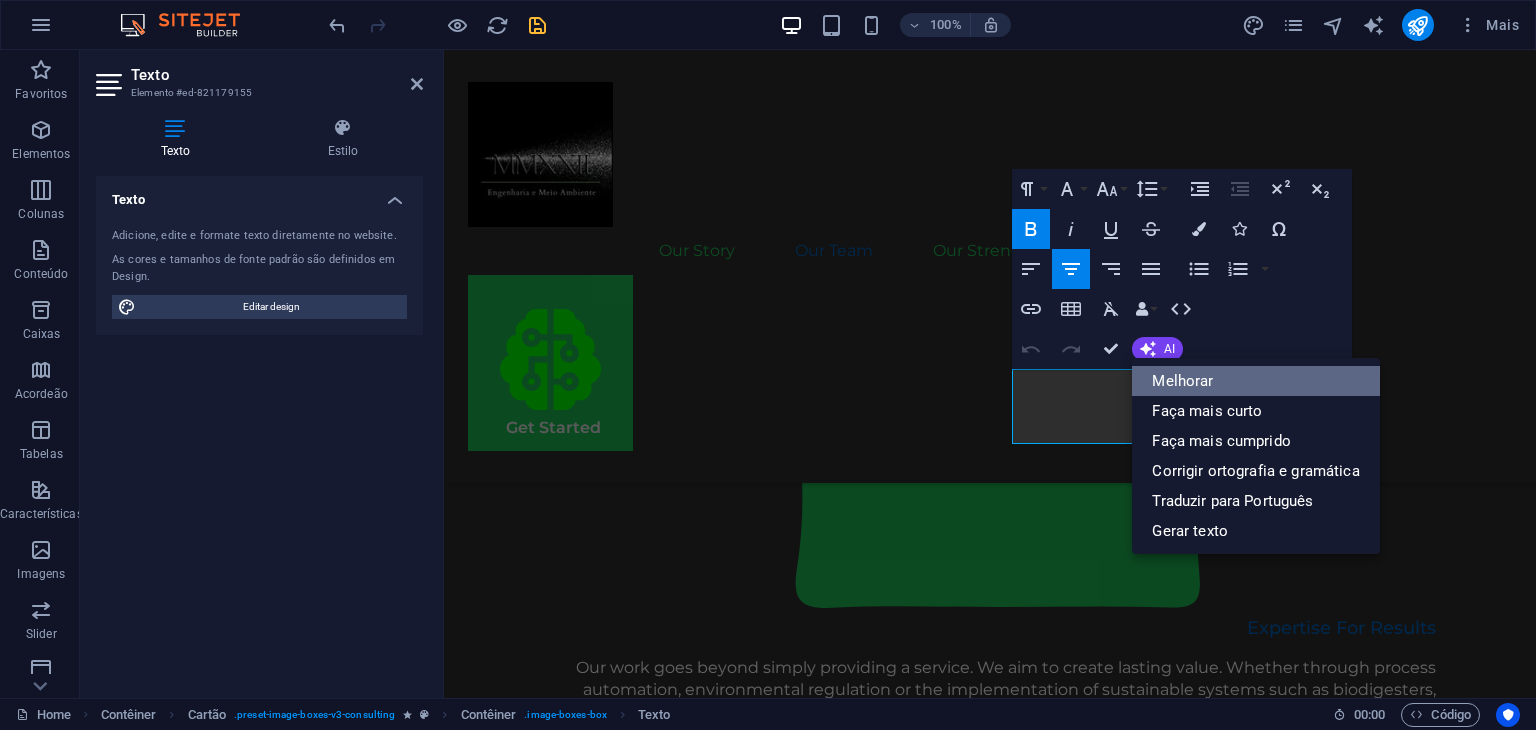 click on "Melhorar" at bounding box center (1255, 381) 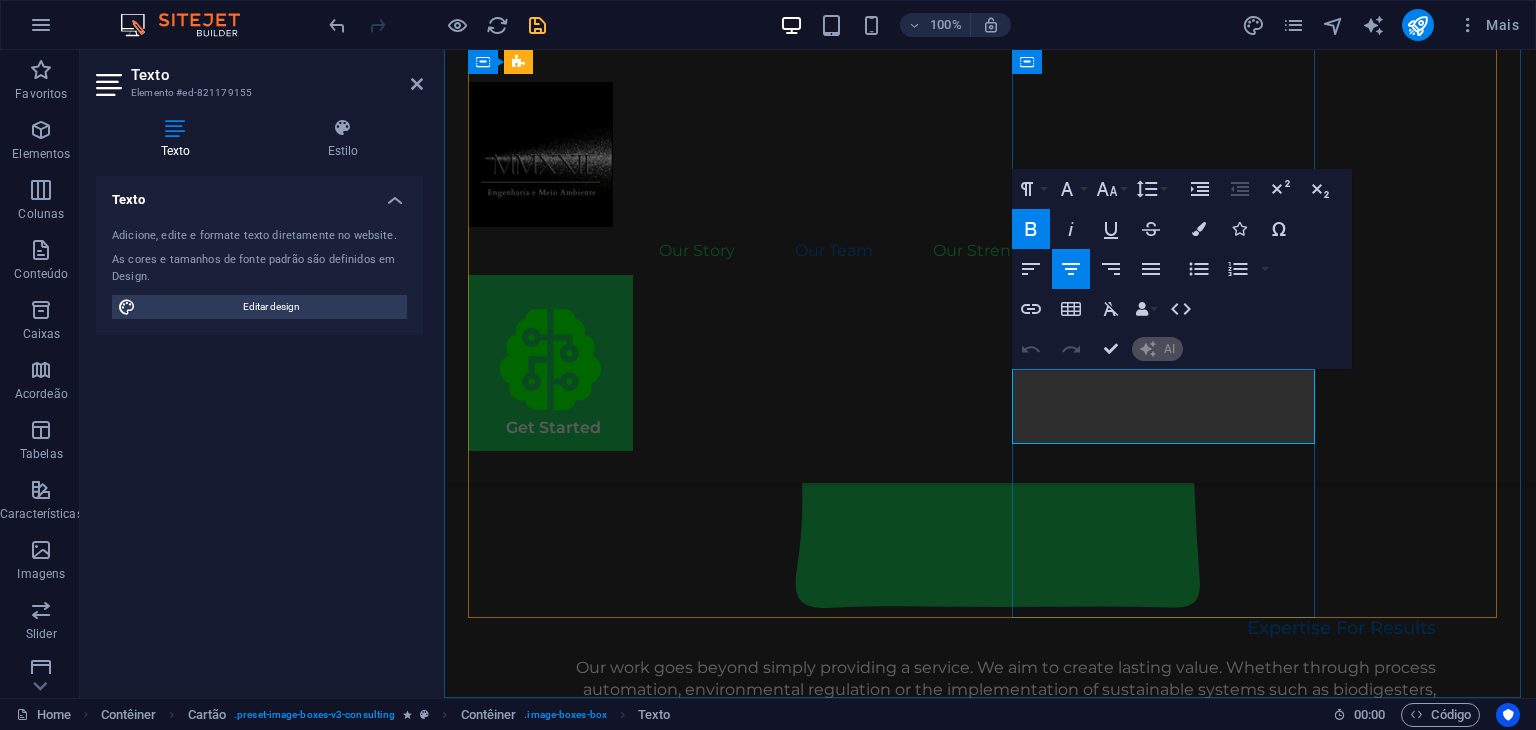type 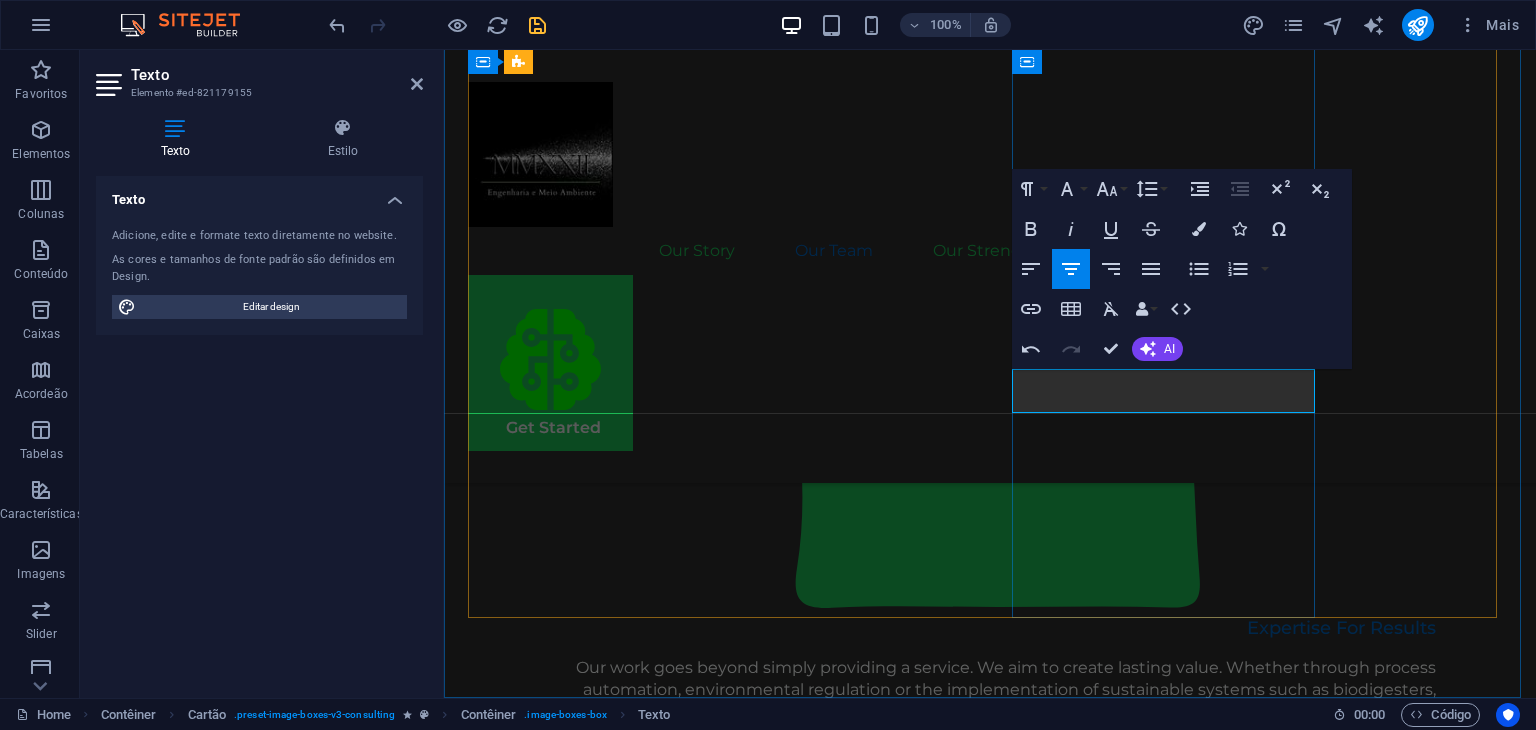 drag, startPoint x: 1244, startPoint y: 401, endPoint x: 1025, endPoint y: 381, distance: 219.91135 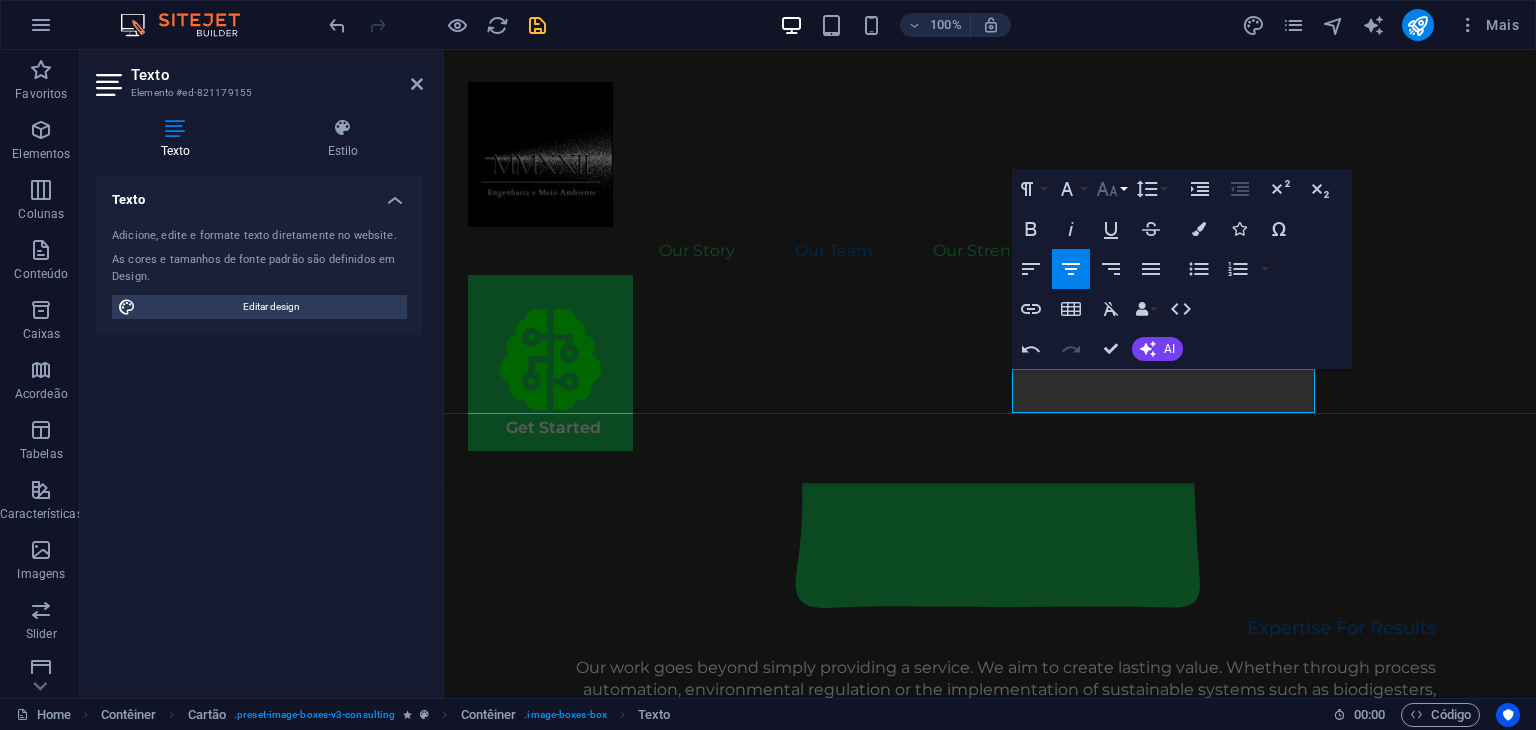 click on "Font Size" at bounding box center (1111, 189) 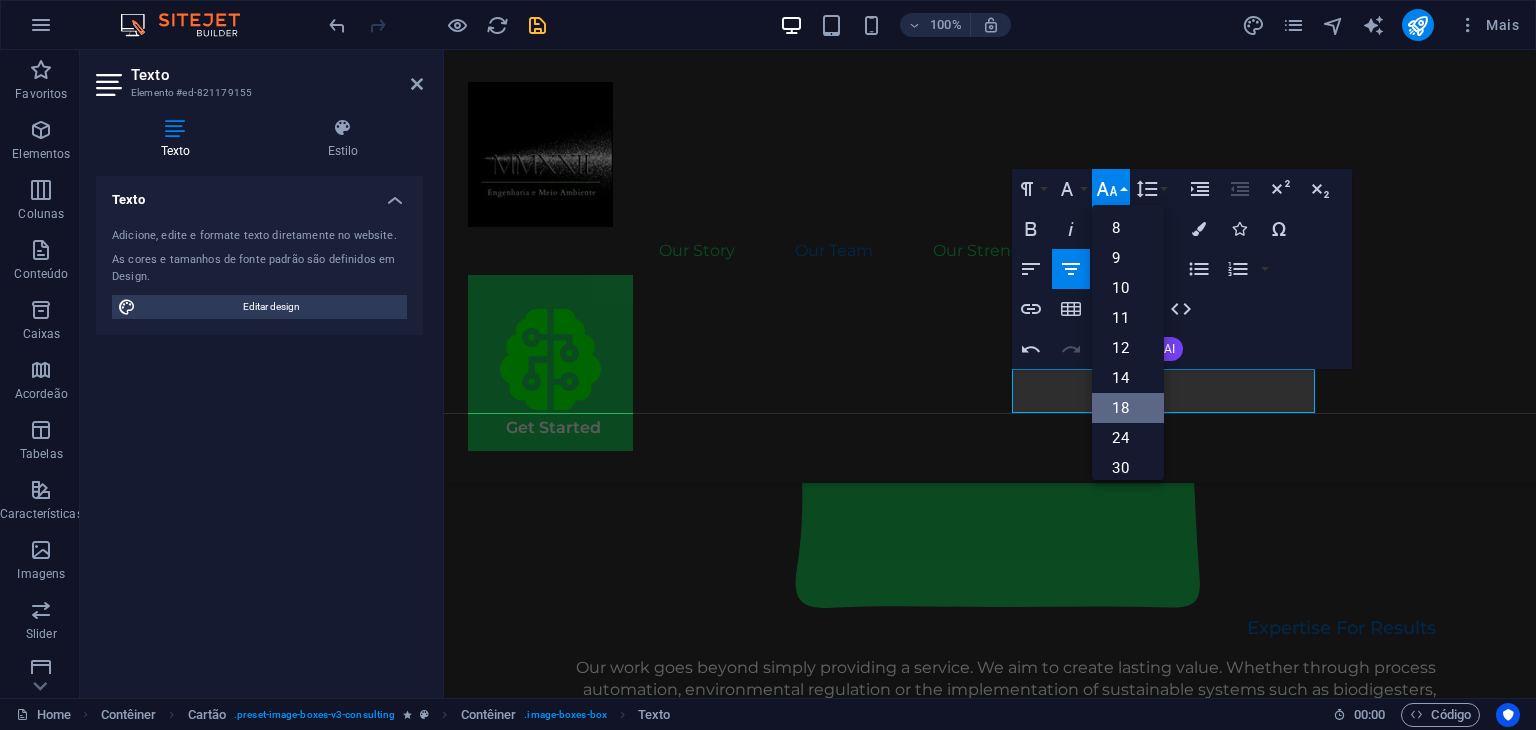 click on "18" at bounding box center [1128, 408] 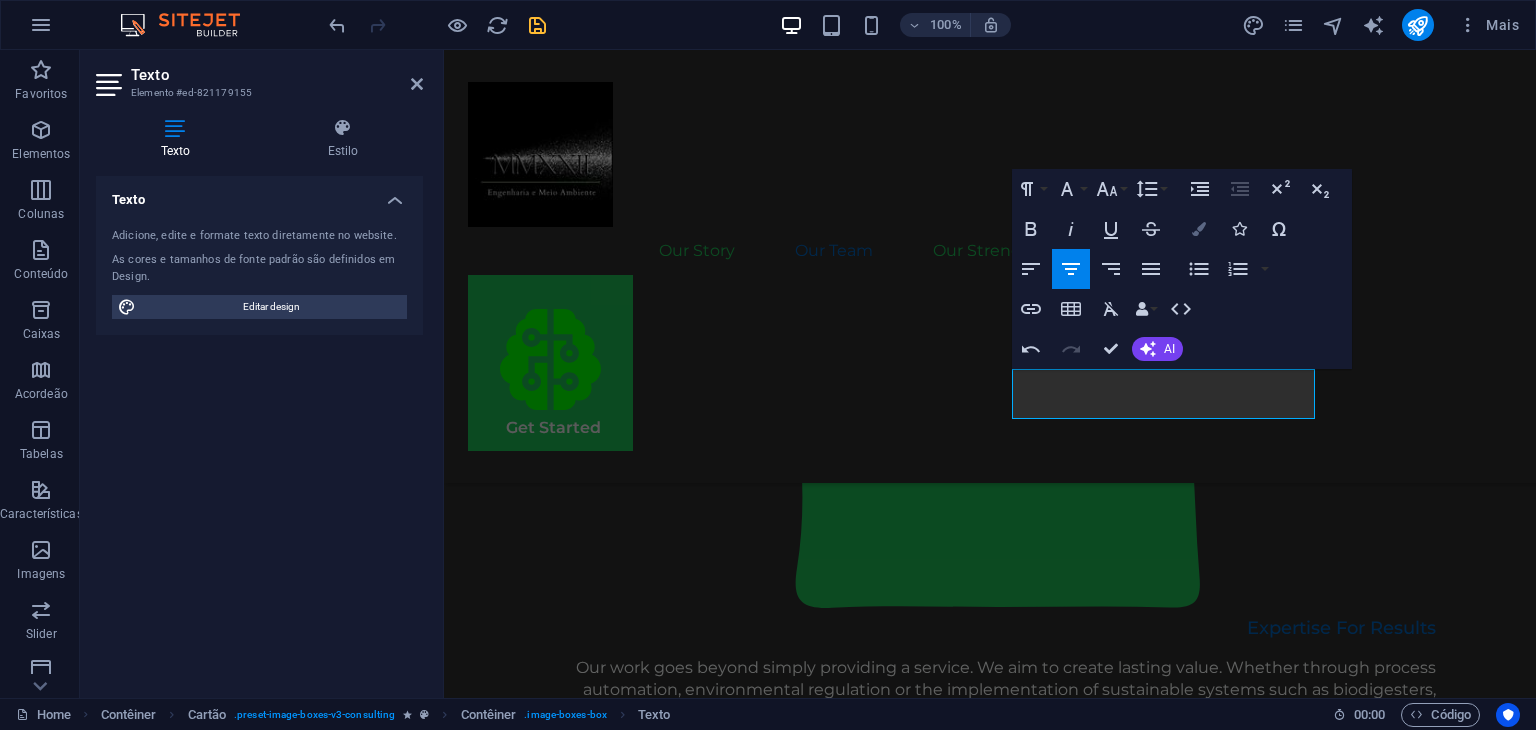 click at bounding box center [1199, 229] 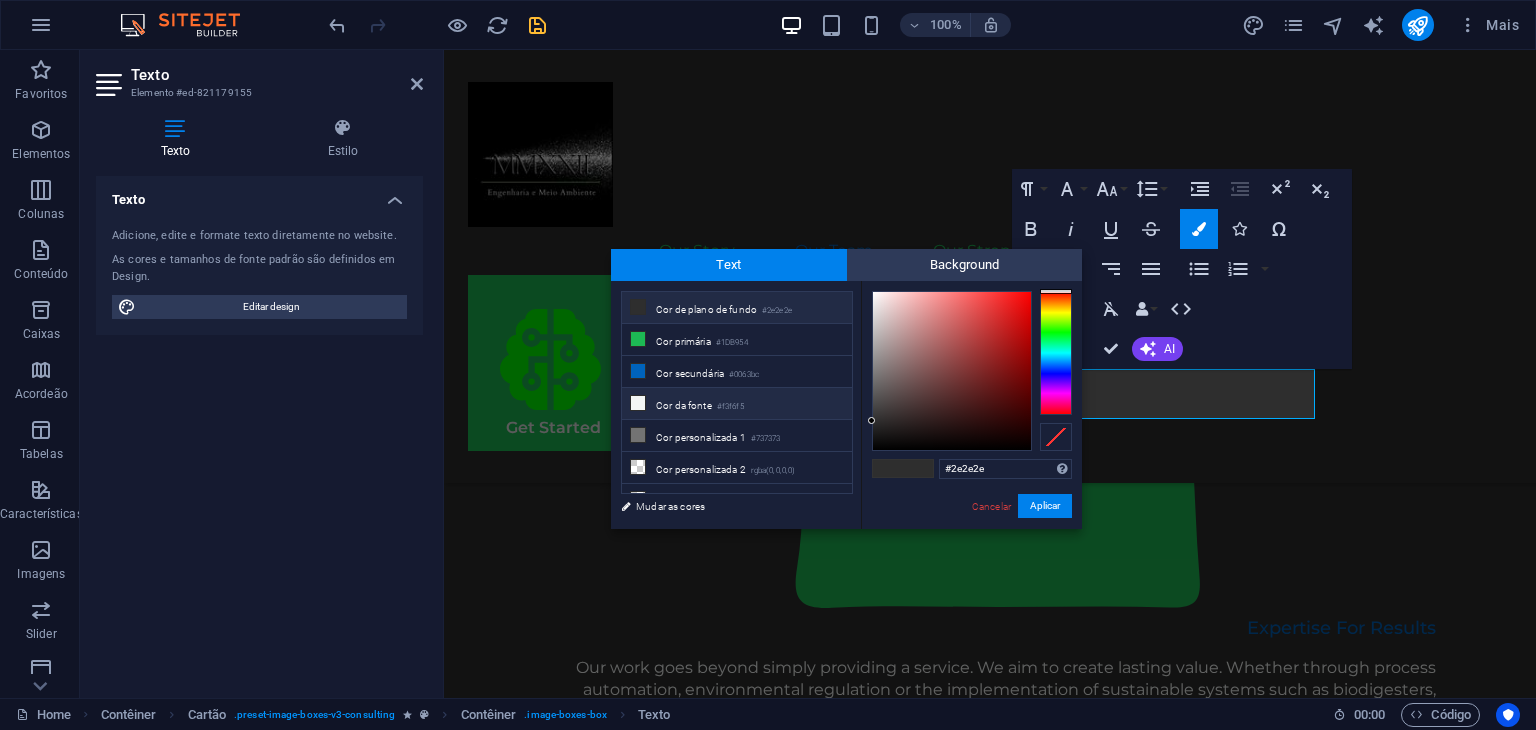 click on "Cor da fonte
#f3f6f5" at bounding box center (737, 404) 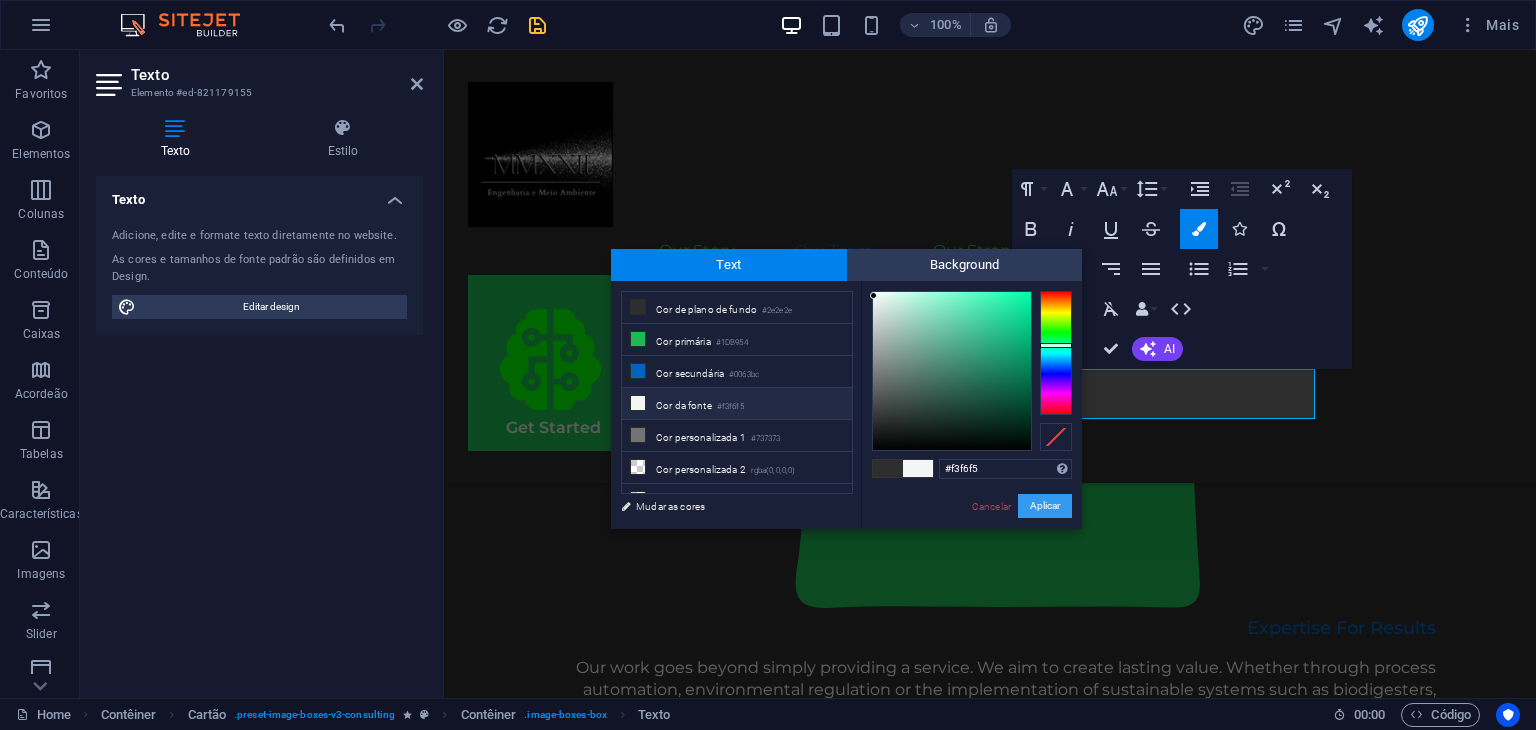 click on "Aplicar" at bounding box center (1045, 506) 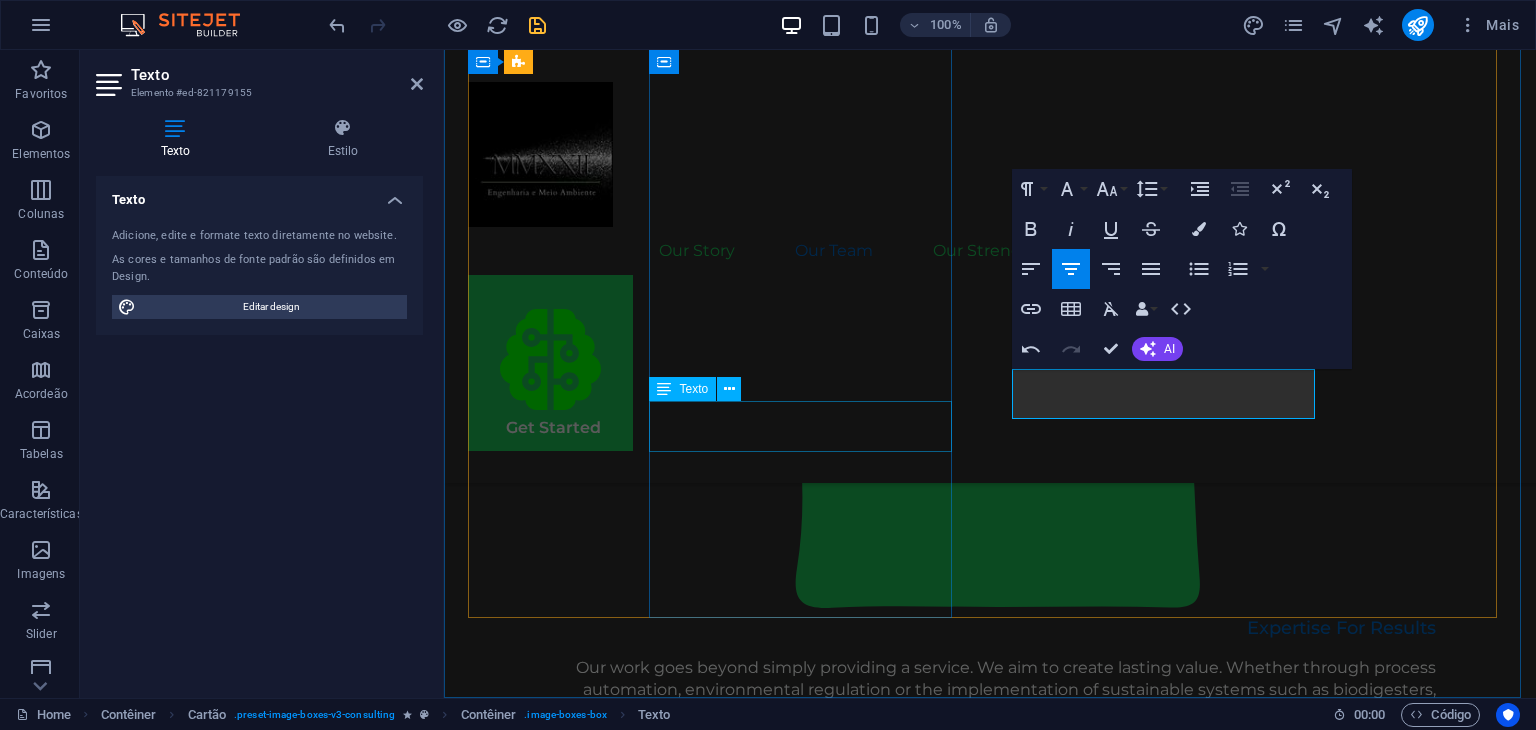 click on "Part Owner/Full Stack Software Developer" at bounding box center [622, 1718] 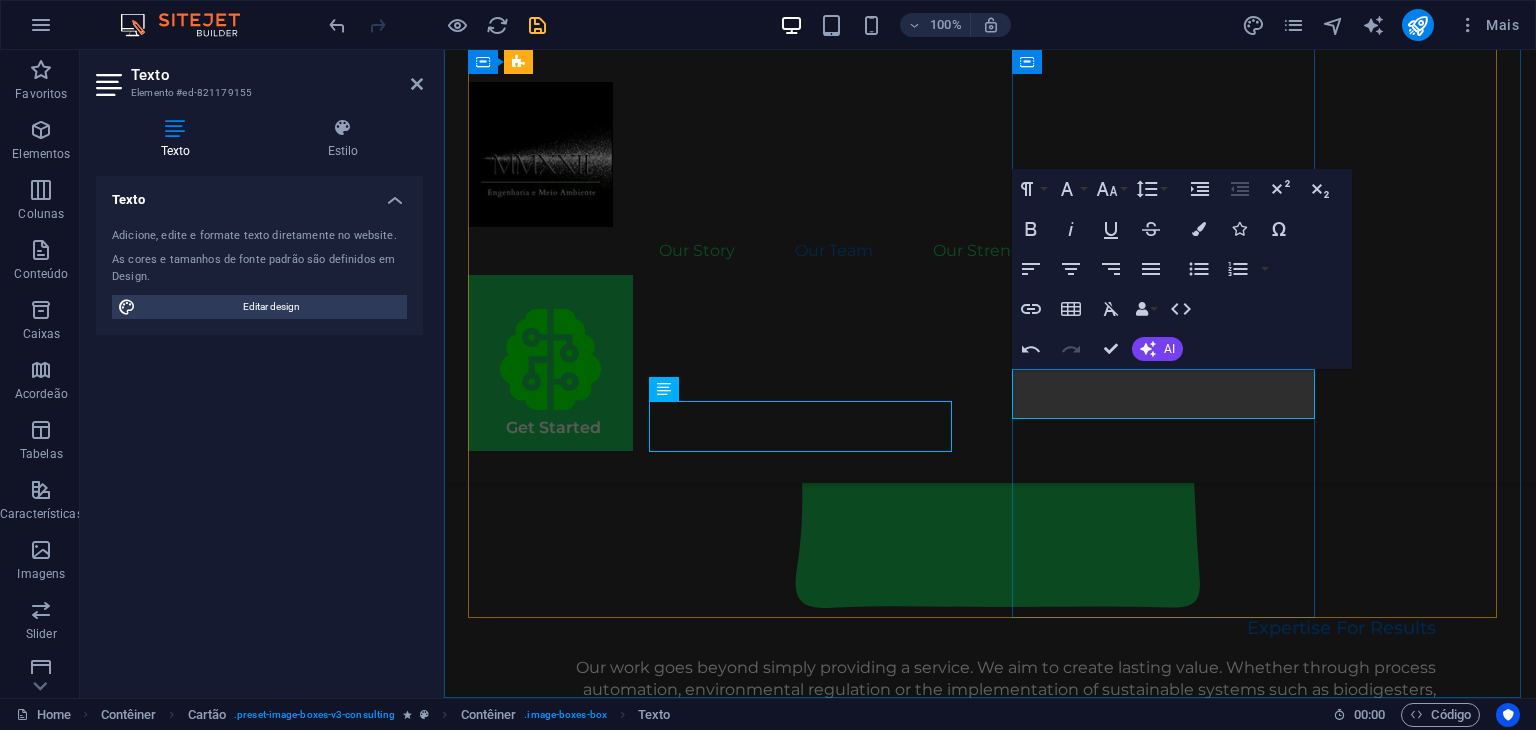 scroll, scrollTop: 2238, scrollLeft: 0, axis: vertical 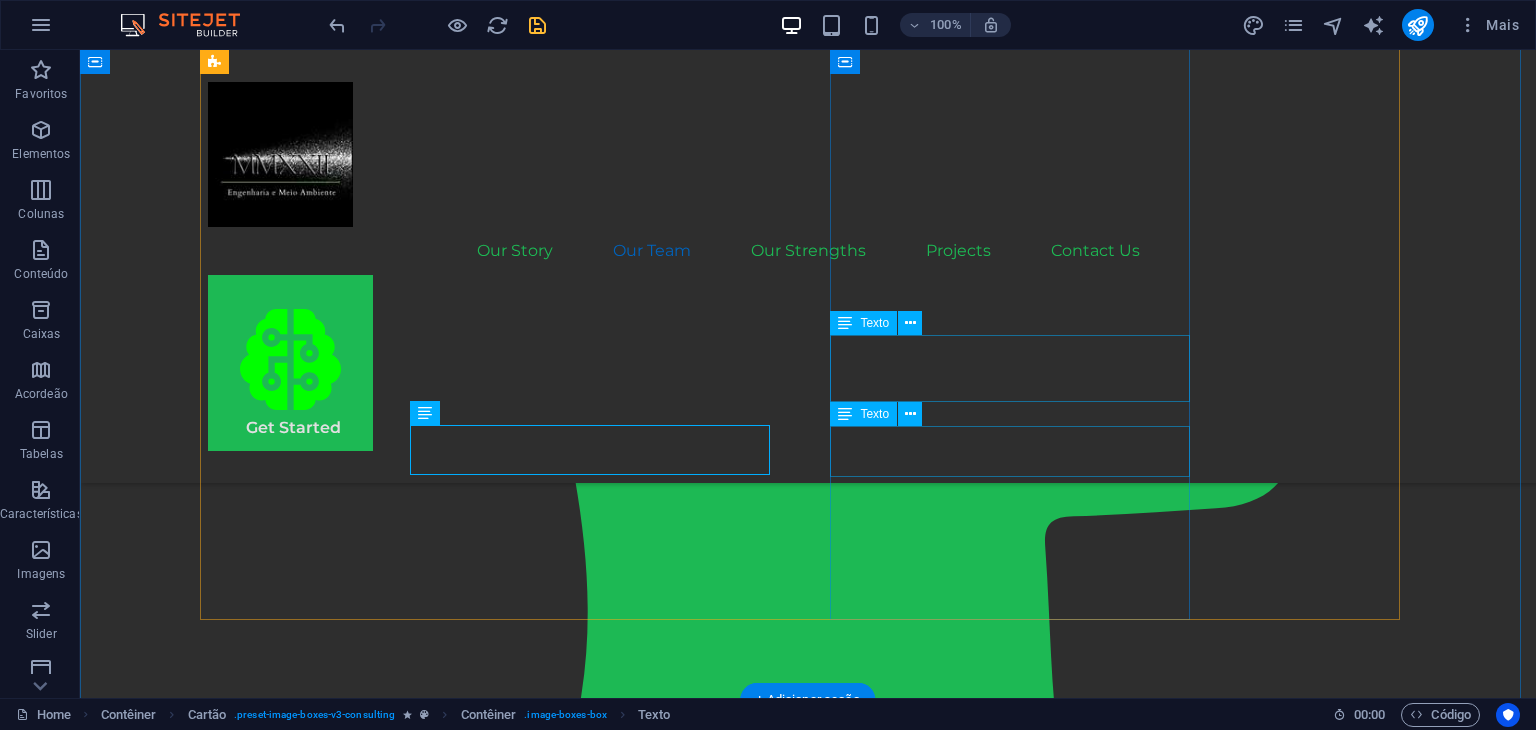 click on "[FIRST] [LAST]" at bounding box center [388, 2451] 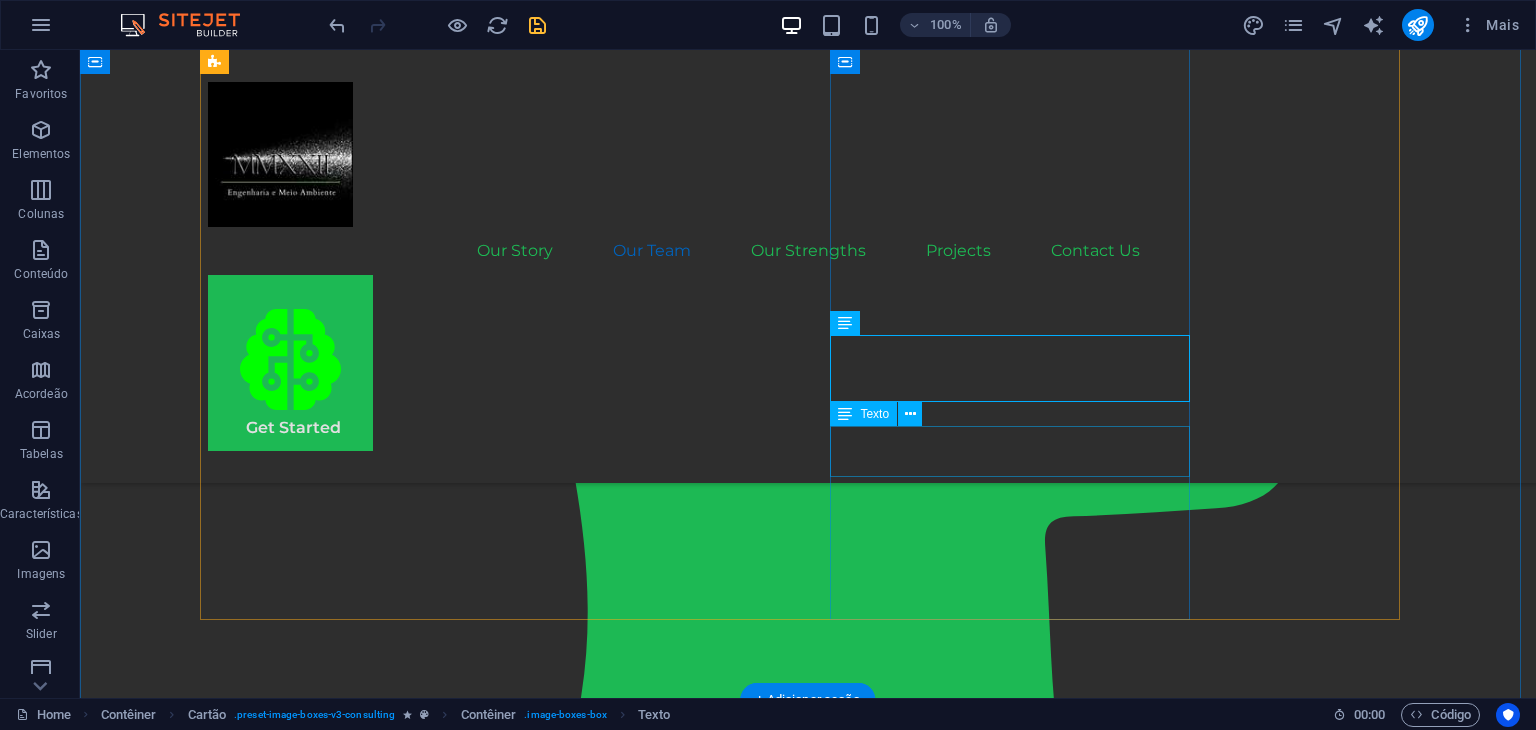 click on "Co-Owner/Environmental Engineer" at bounding box center (388, 2517) 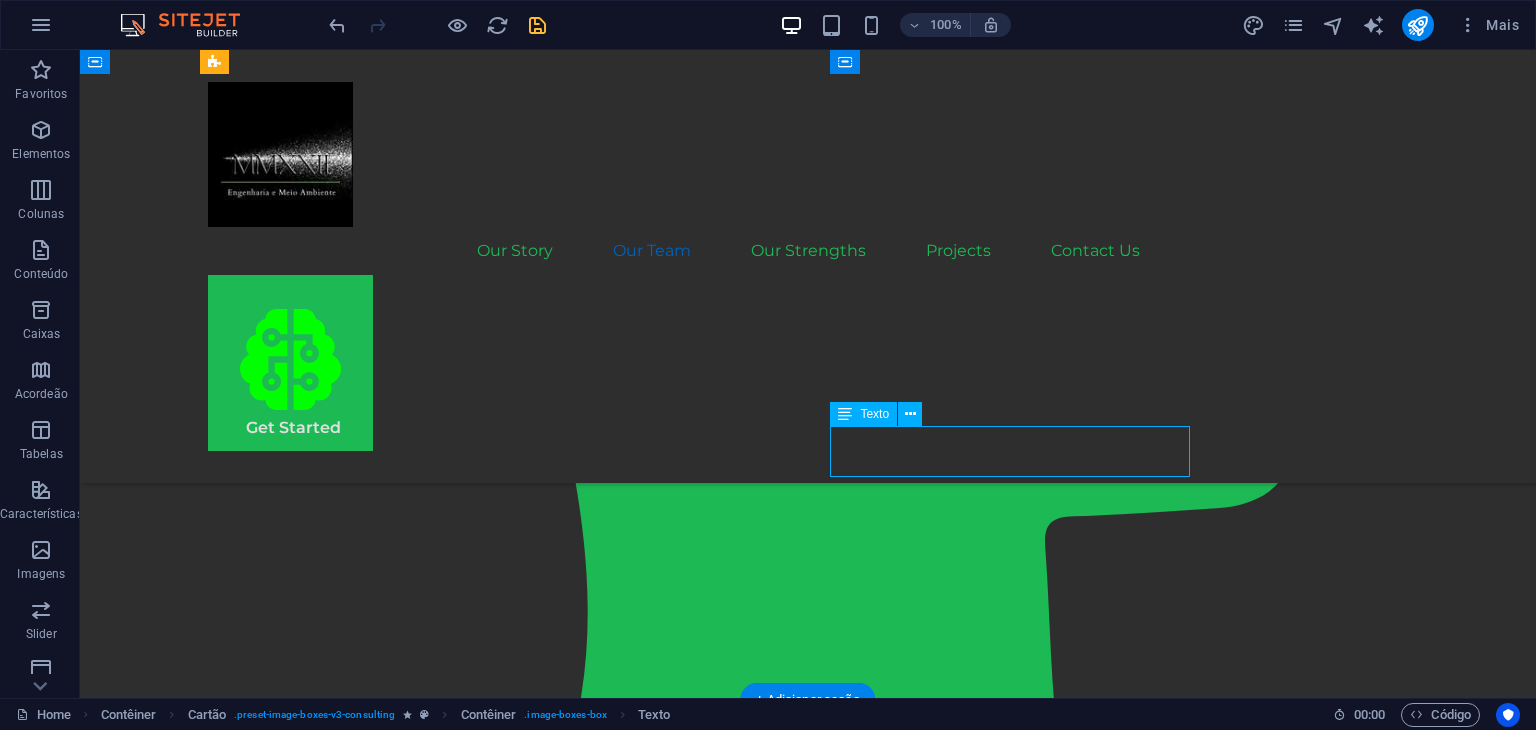 click on "Co-Owner/Environmental Engineer" at bounding box center (388, 2517) 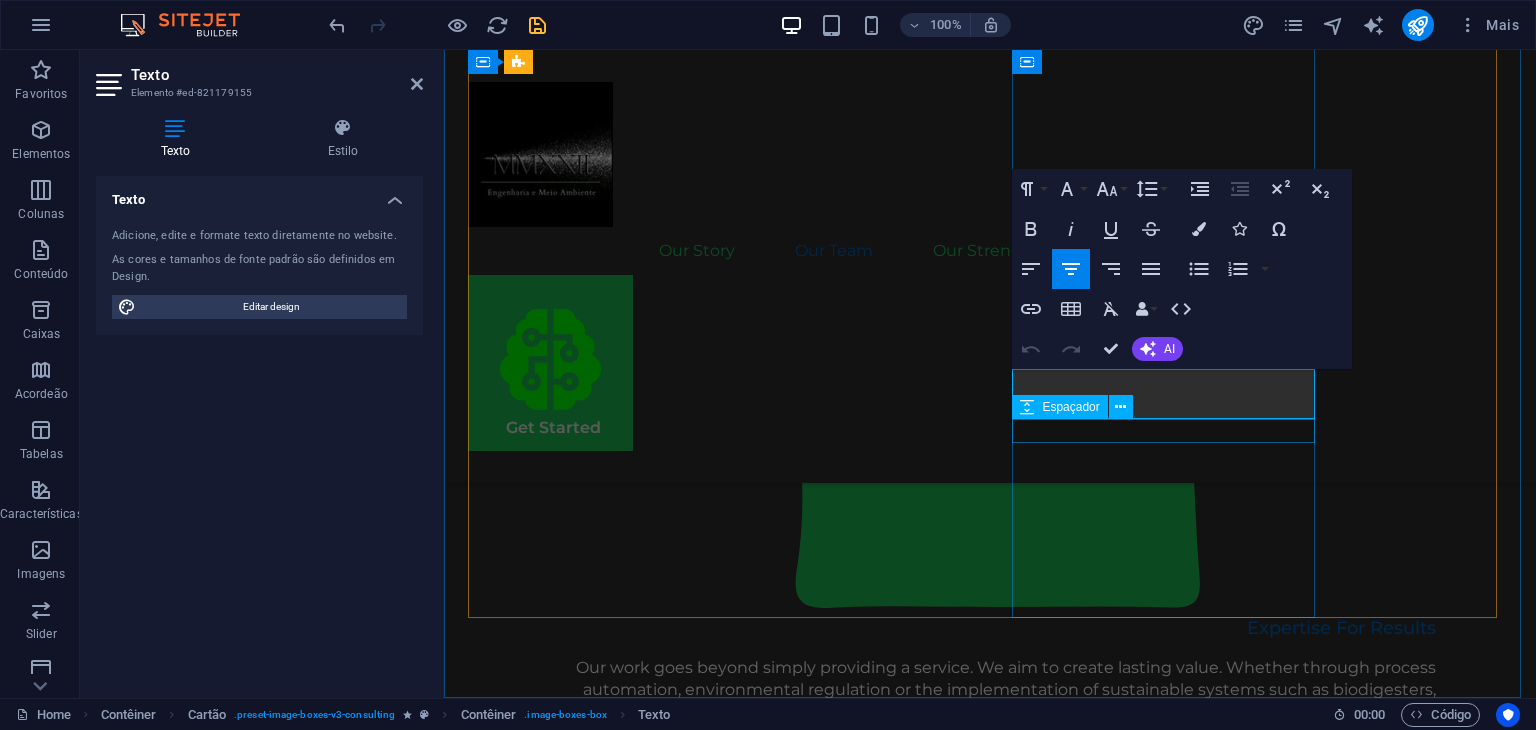 click on "Co-Owner/Environmental Engineer" at bounding box center (621, 2300) 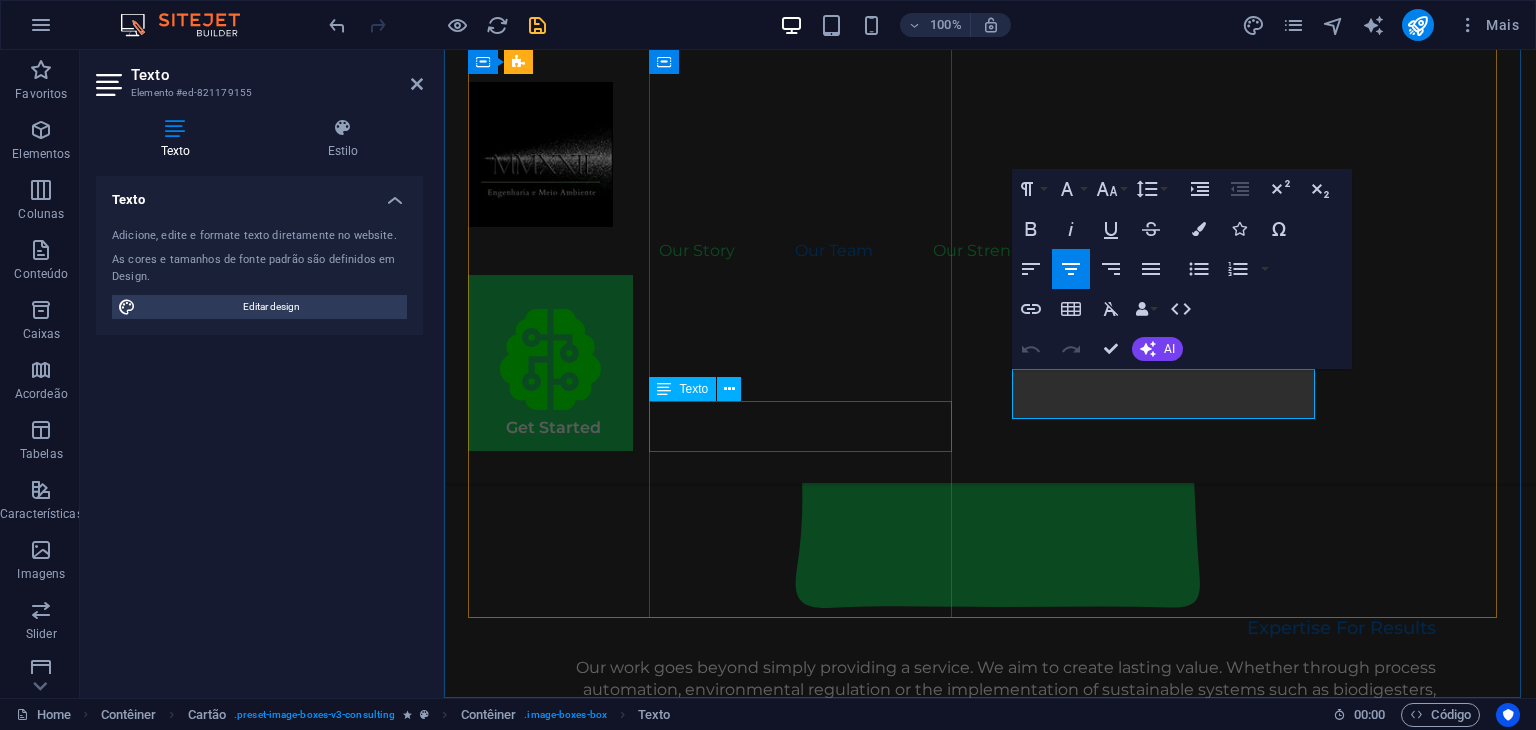 click on "Part Owner/Full Stack Software Developer" at bounding box center [622, 1718] 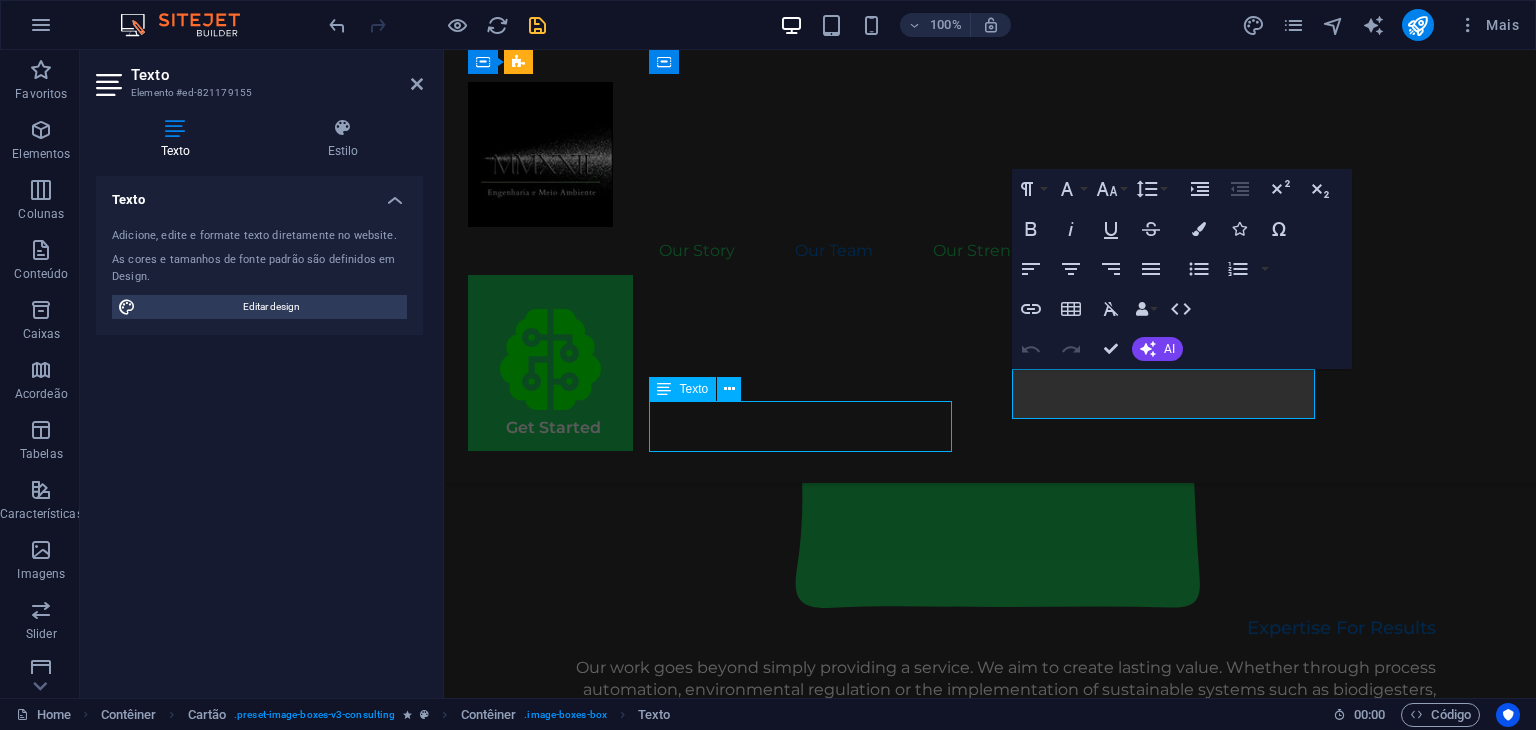 click on "Part Owner/Full Stack Software Developer" at bounding box center [622, 1718] 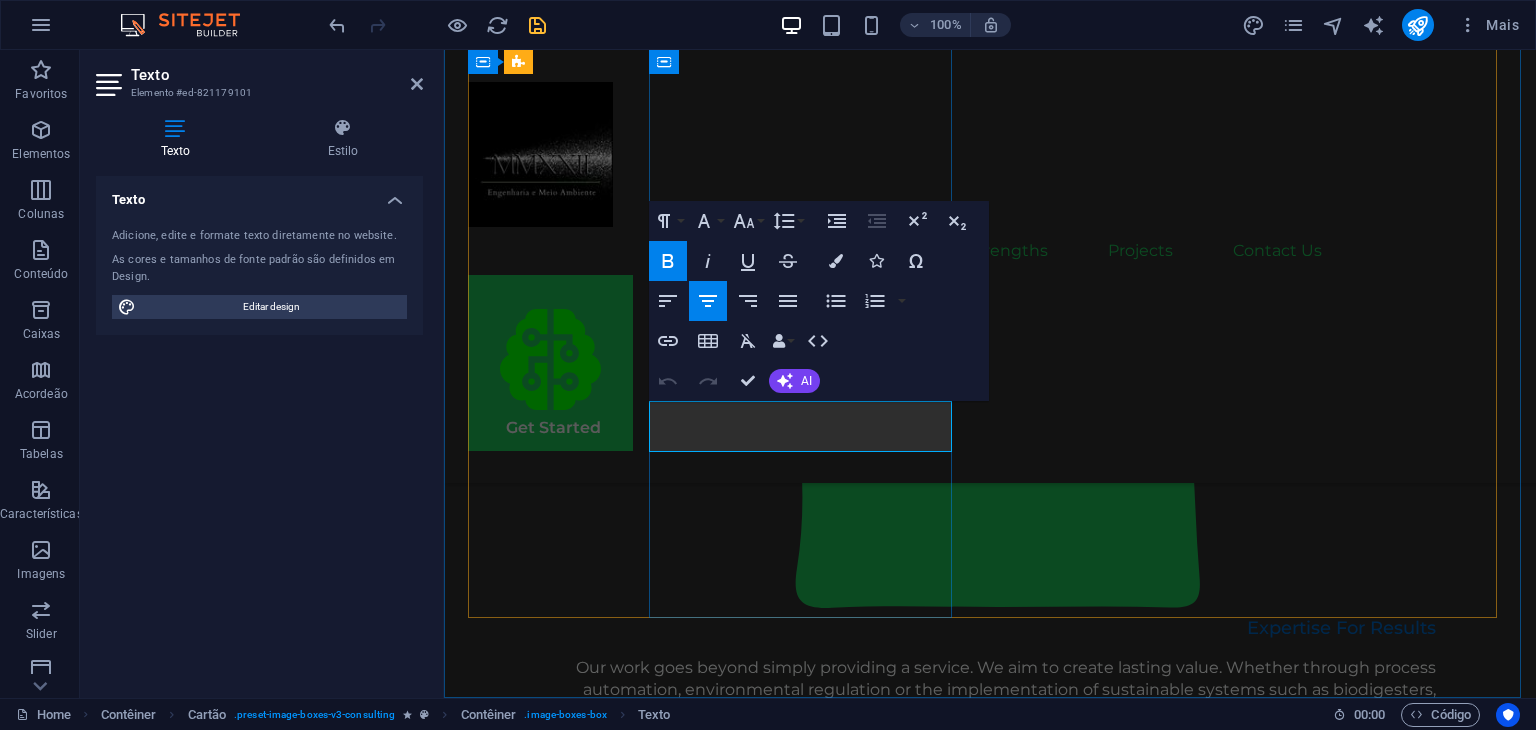 click on "Part Owner/Full Stack Software Developer" at bounding box center (621, 1717) 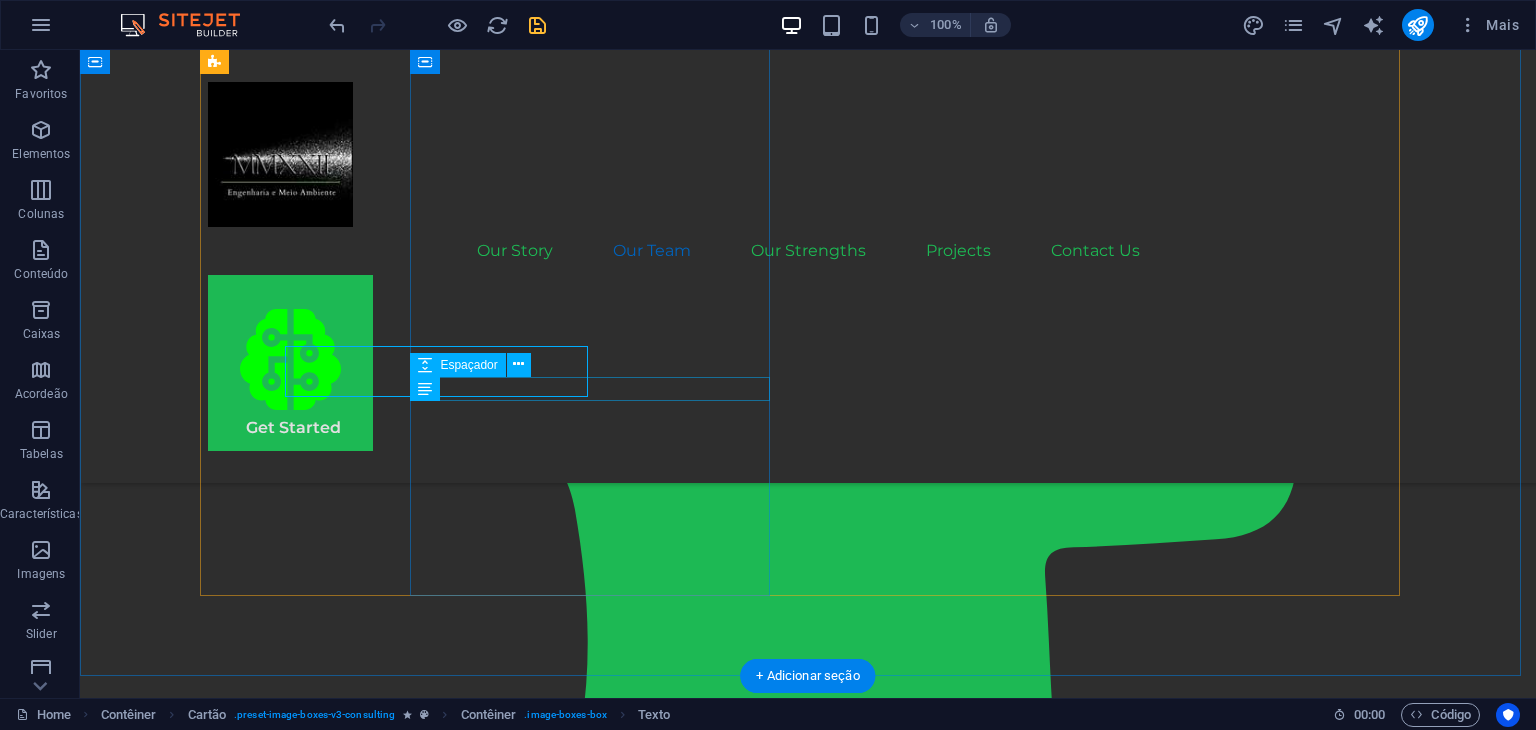 scroll, scrollTop: 2262, scrollLeft: 0, axis: vertical 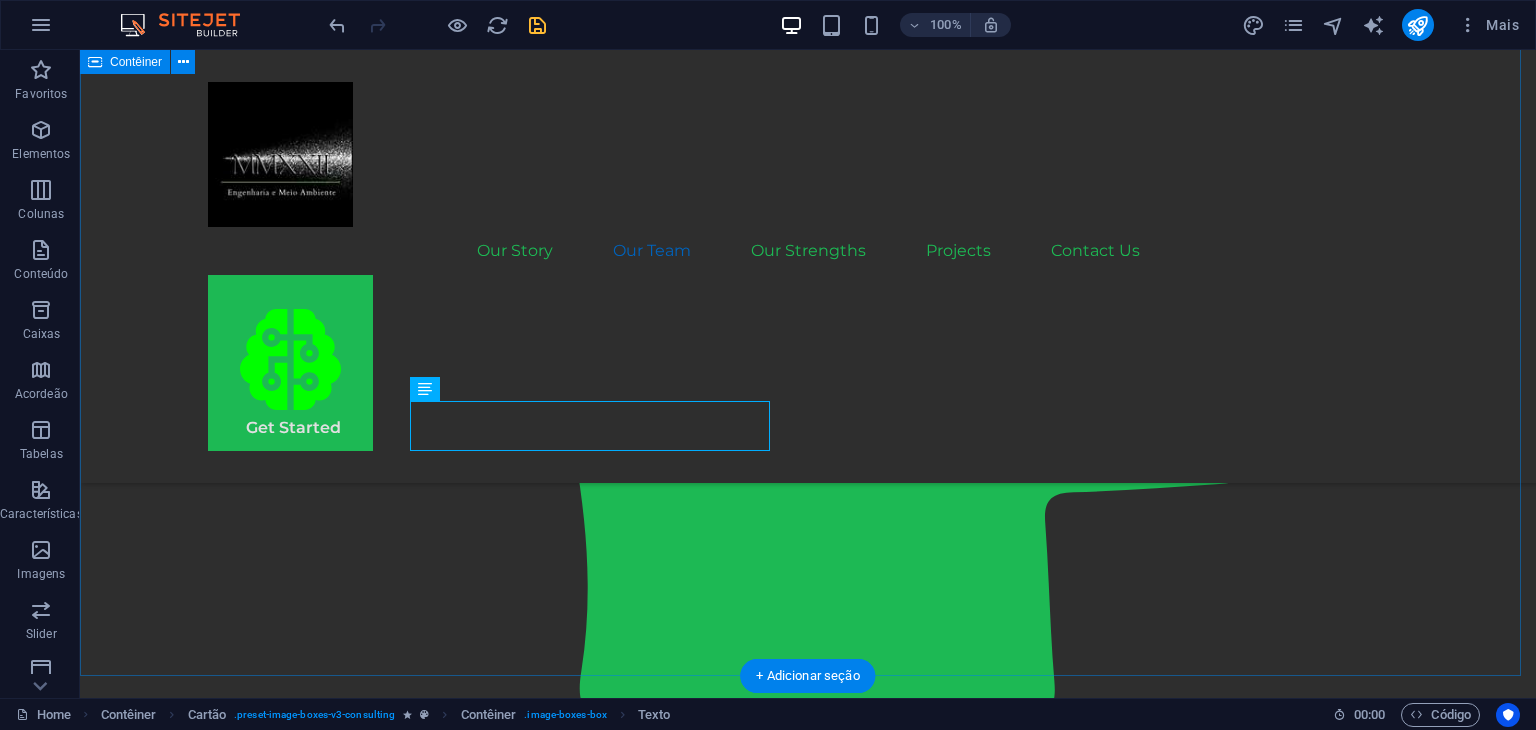 click on "Our Team Our dedicated team is here to guide you through every step of your journey towards sustainable success. Together, we will create a strategy that aligns your business goals with a greener and more prosperous future. Marco Antônio Porsch Henck de Almeida Co-Owner/Full Stack Software Developer Our Sustainable Advisor specializes in sustainable energy solutions, guiding clients toward eco-friendly and successful practices. Sophia Porsch Henck de Almeida Co-Owner/Environmental Engineer Our Strategy Consultant crafts innovative plans and strategy to drive growth and profitability for clients world wide." at bounding box center [808, 1968] 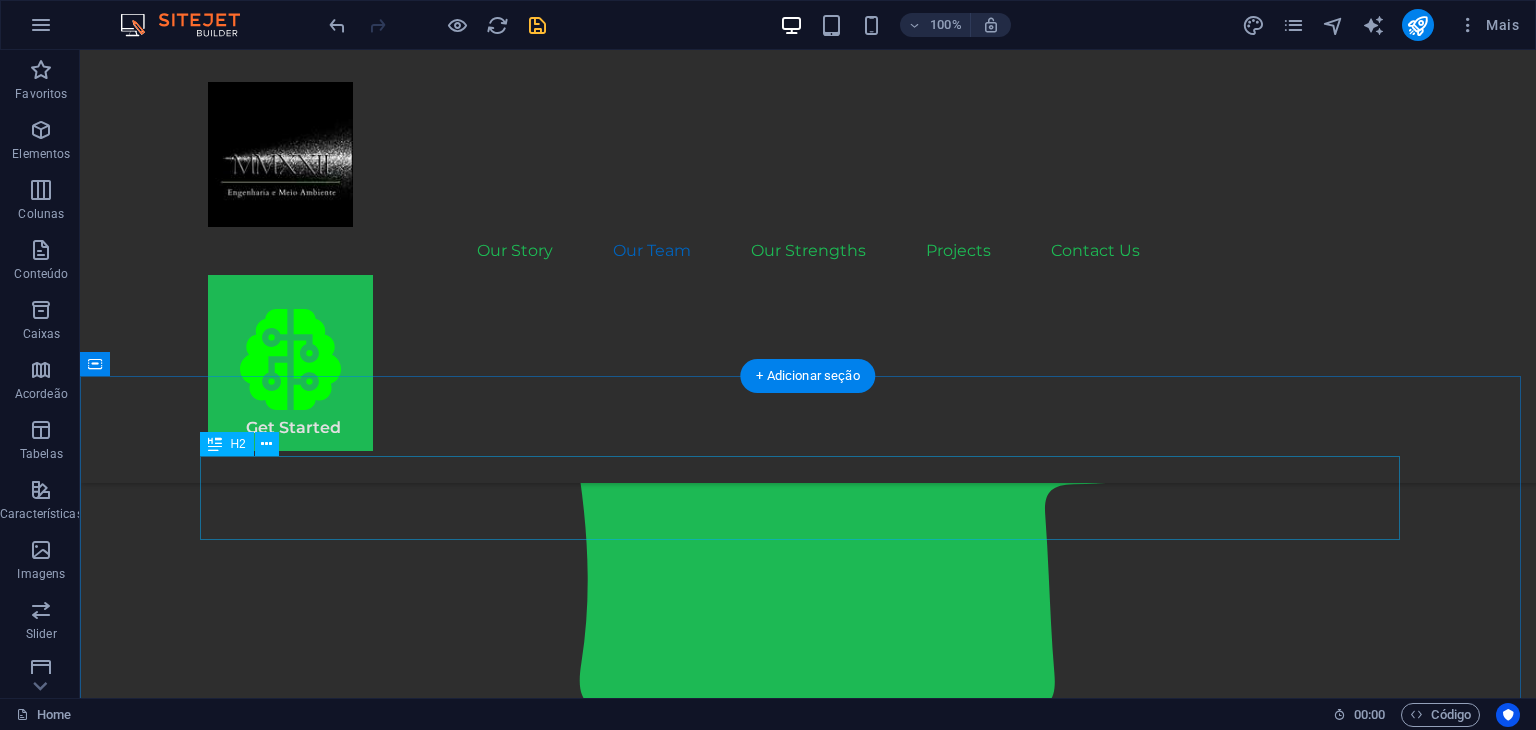 scroll, scrollTop: 2262, scrollLeft: 0, axis: vertical 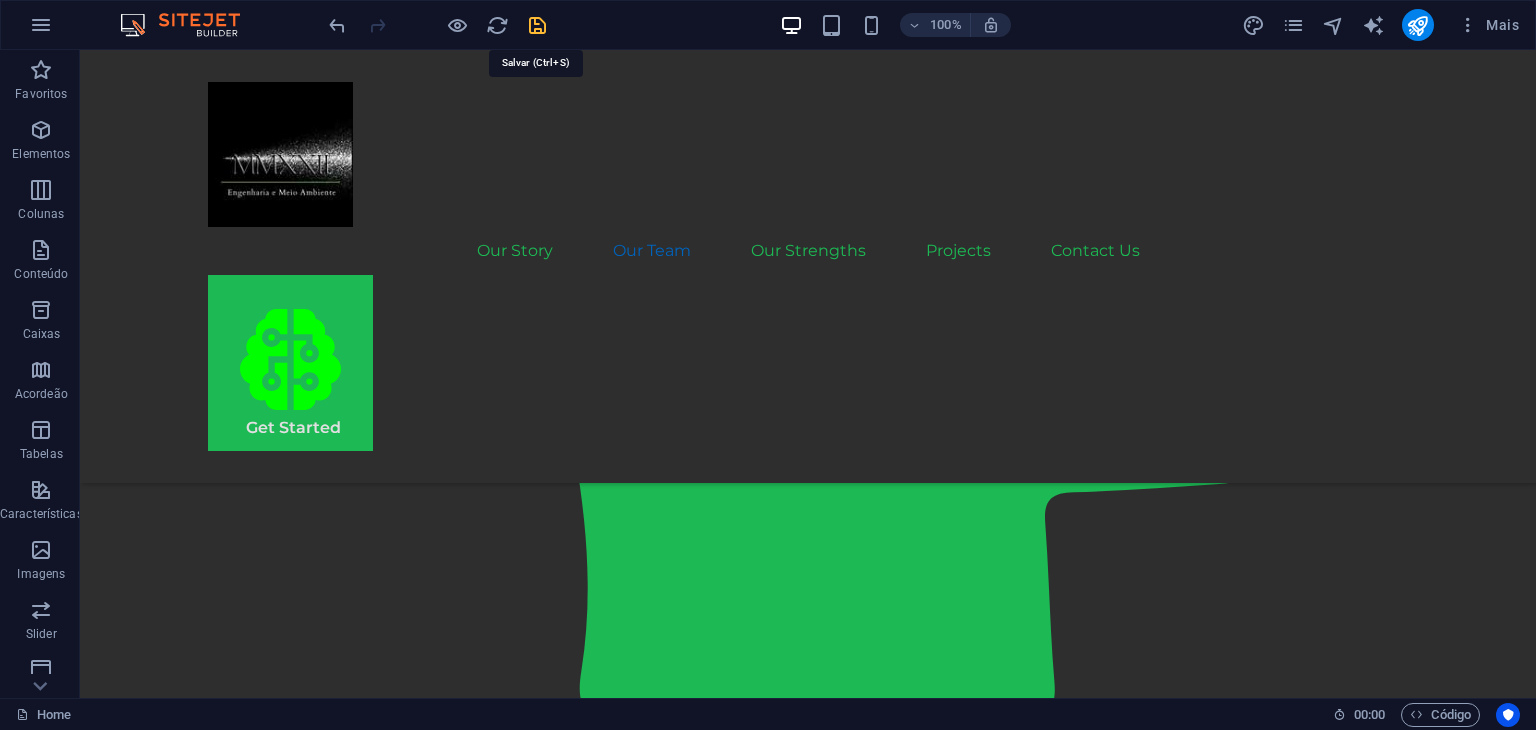 click at bounding box center [537, 25] 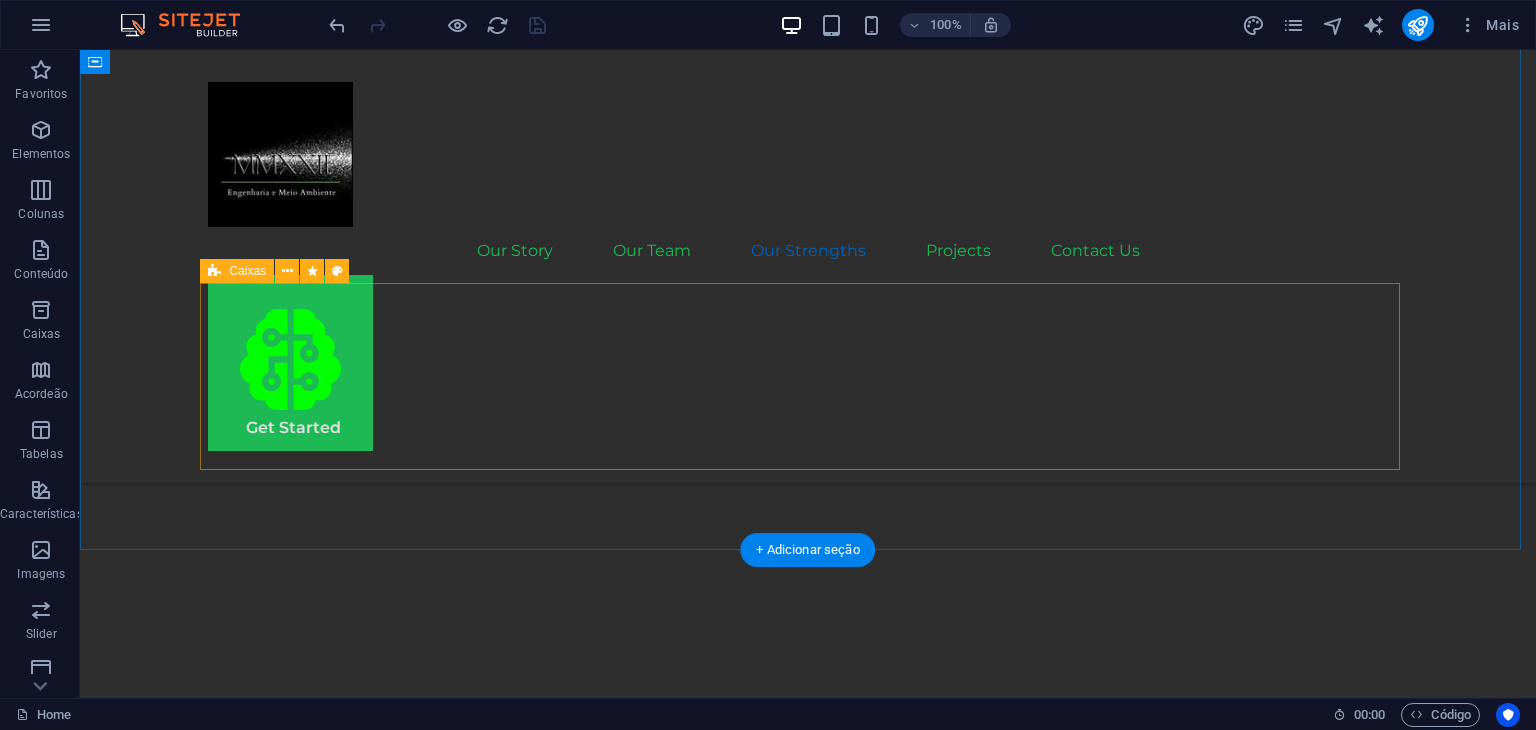 scroll, scrollTop: 2762, scrollLeft: 0, axis: vertical 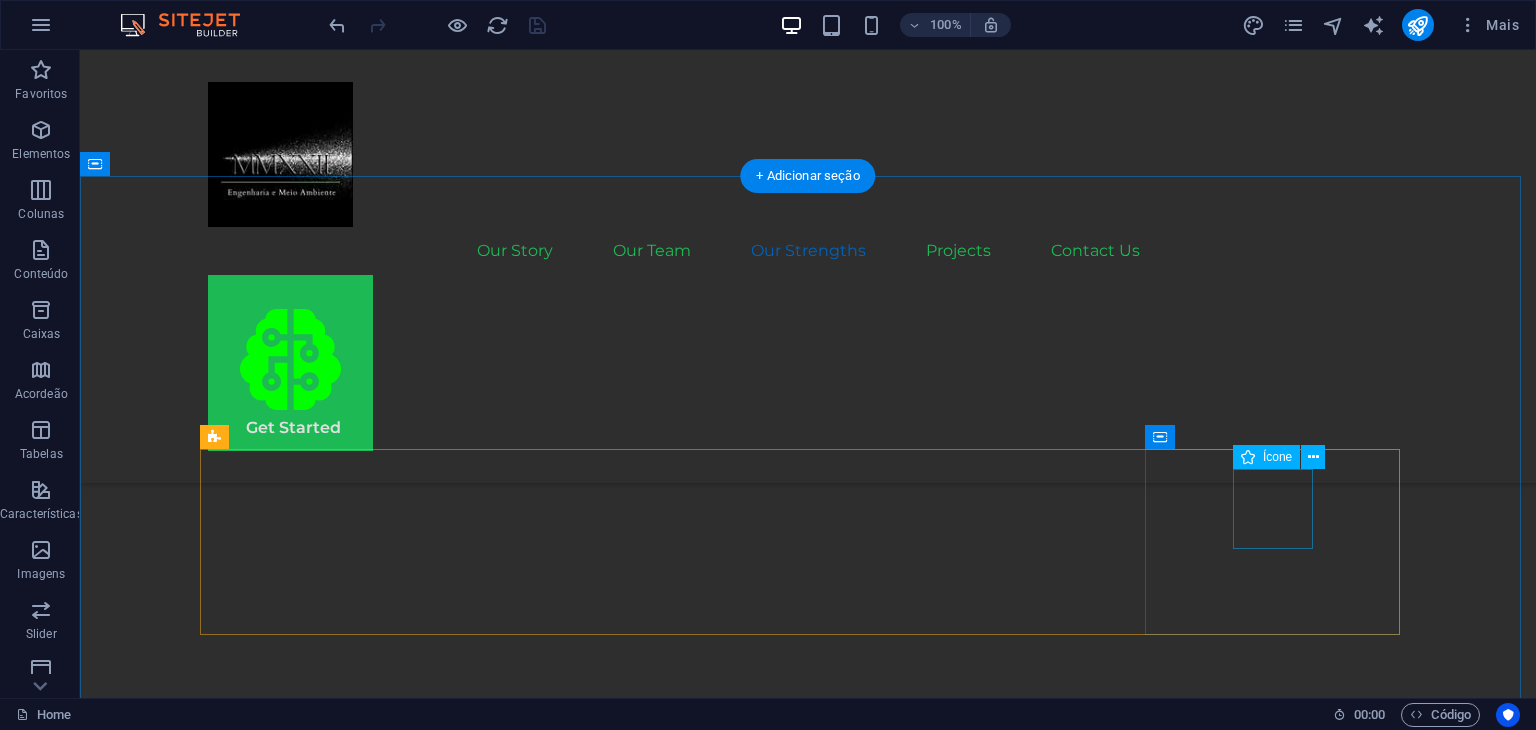 click at bounding box center [335, 3201] 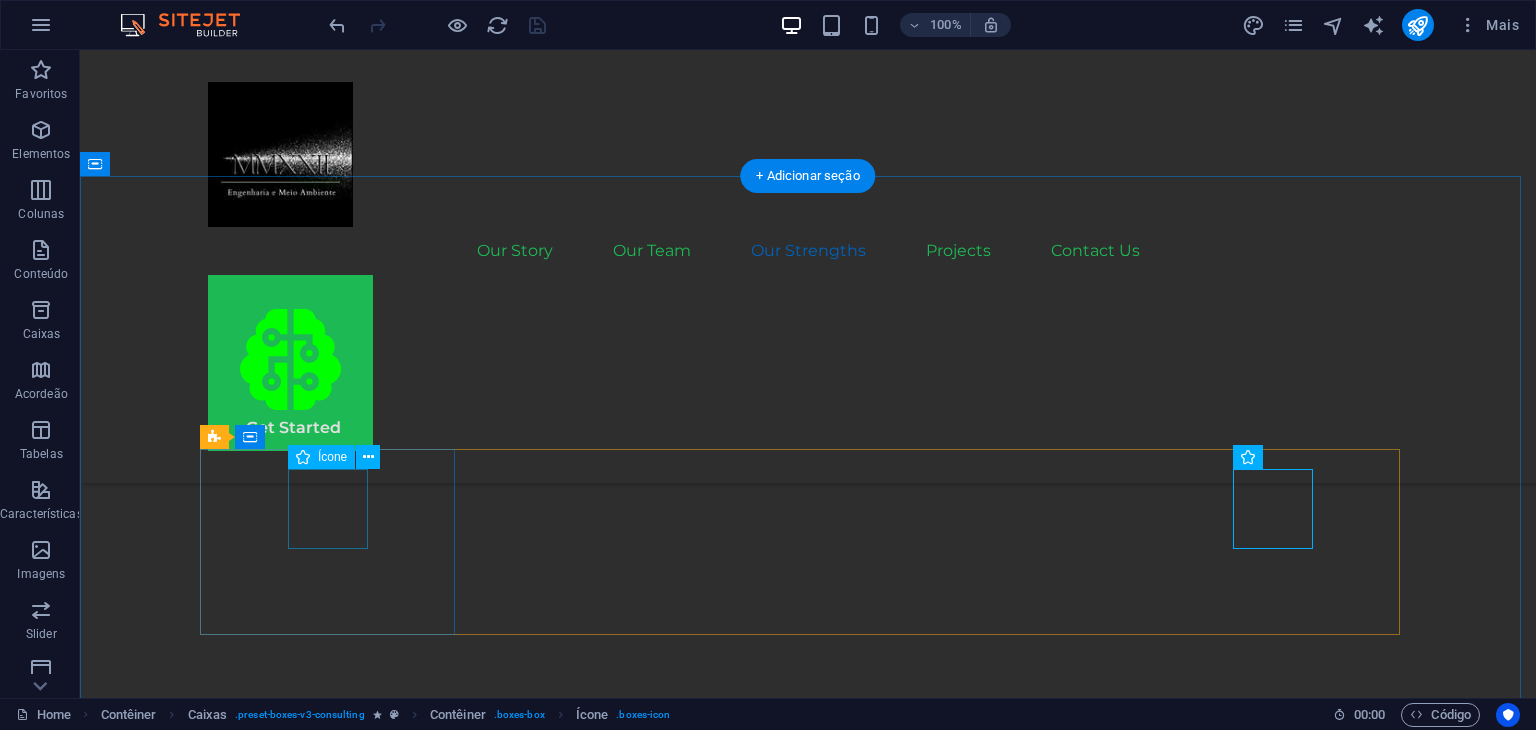 click at bounding box center [335, 2552] 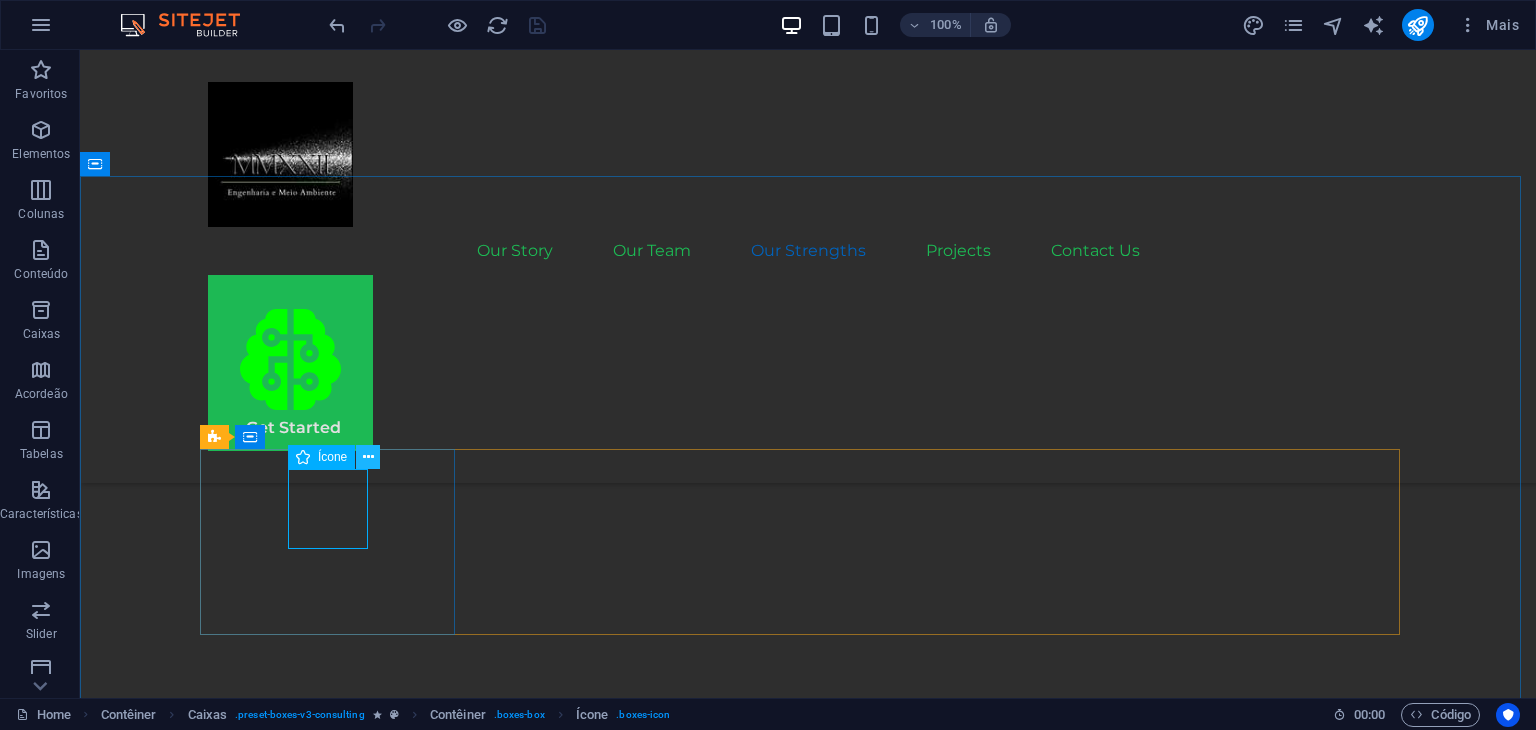 click at bounding box center [368, 457] 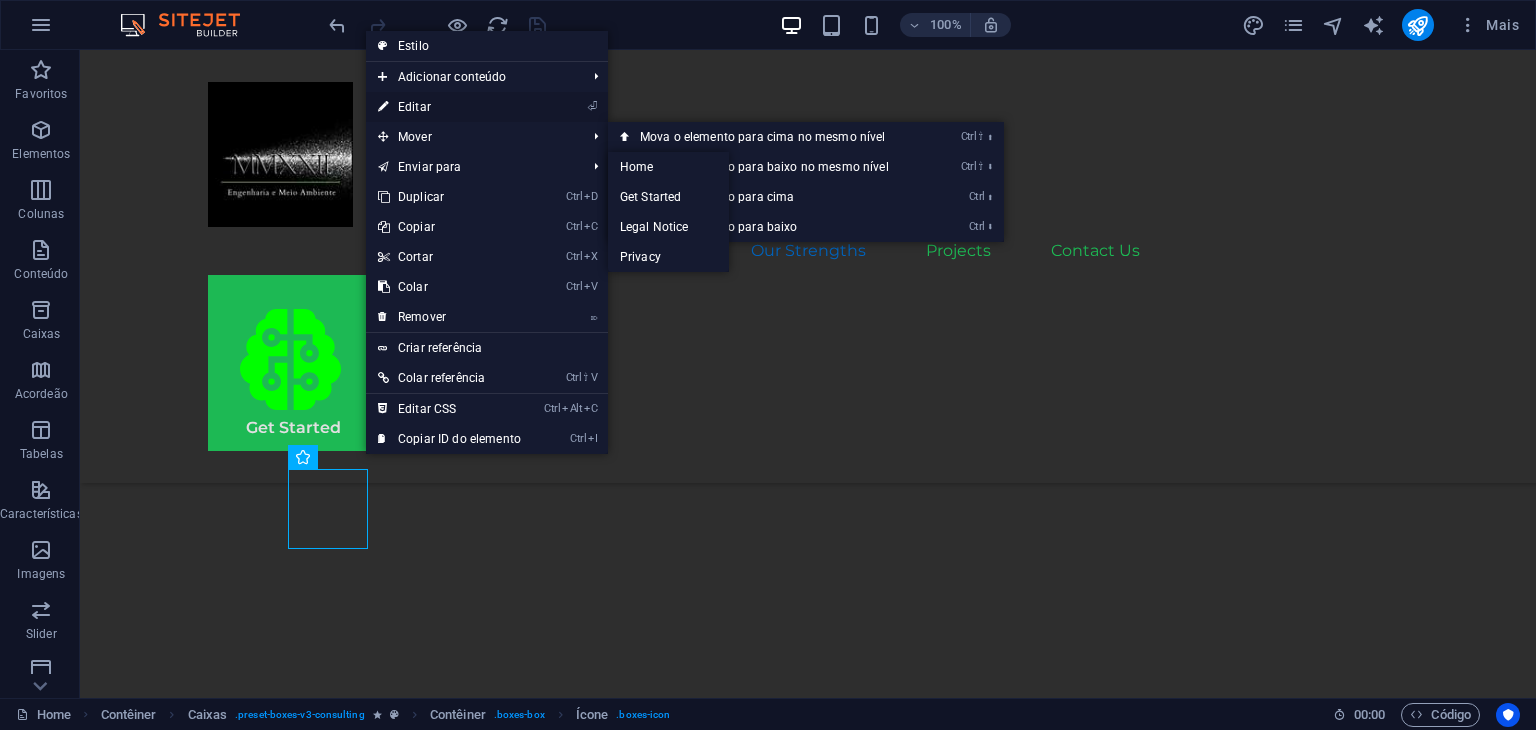 click on "⏎  Editar" at bounding box center (449, 107) 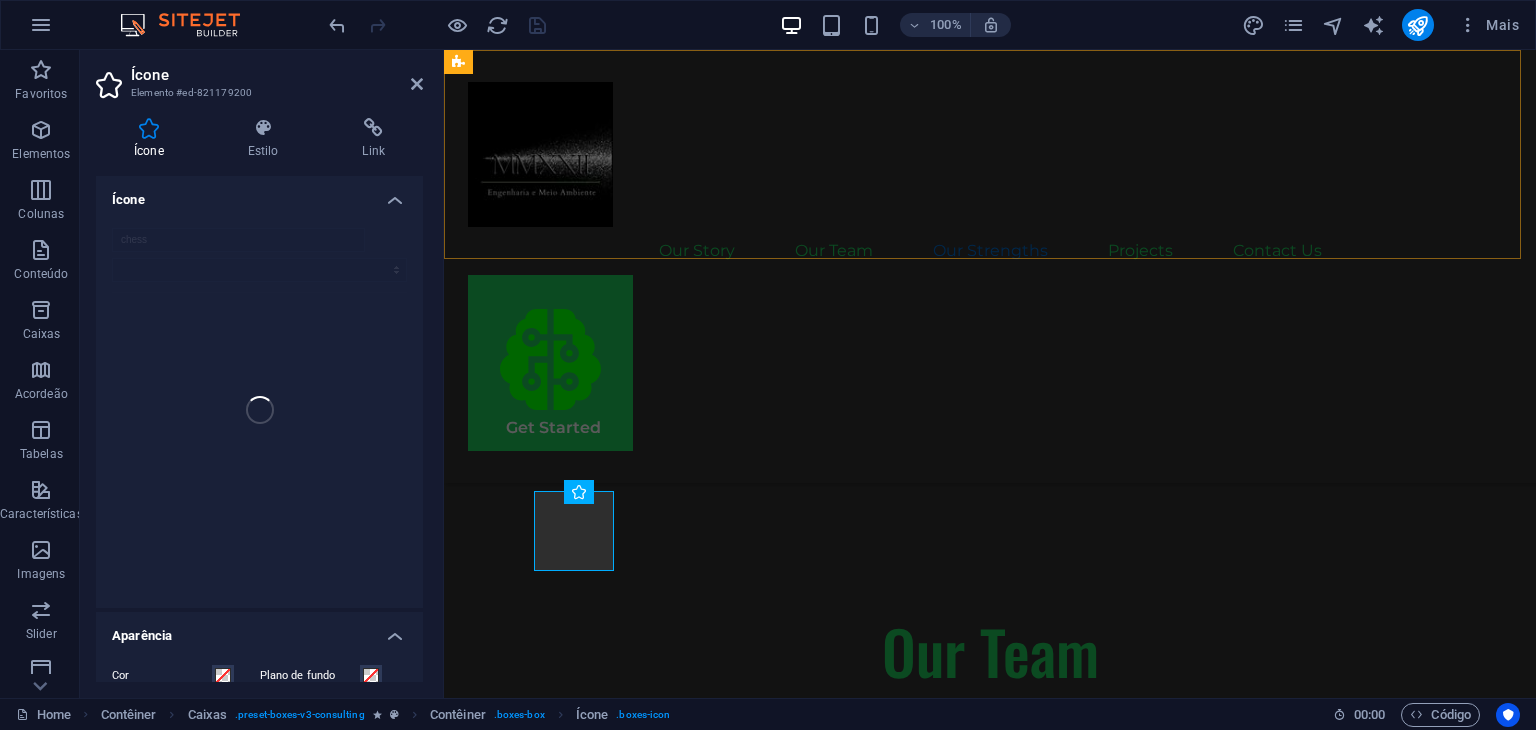 scroll, scrollTop: 2707, scrollLeft: 0, axis: vertical 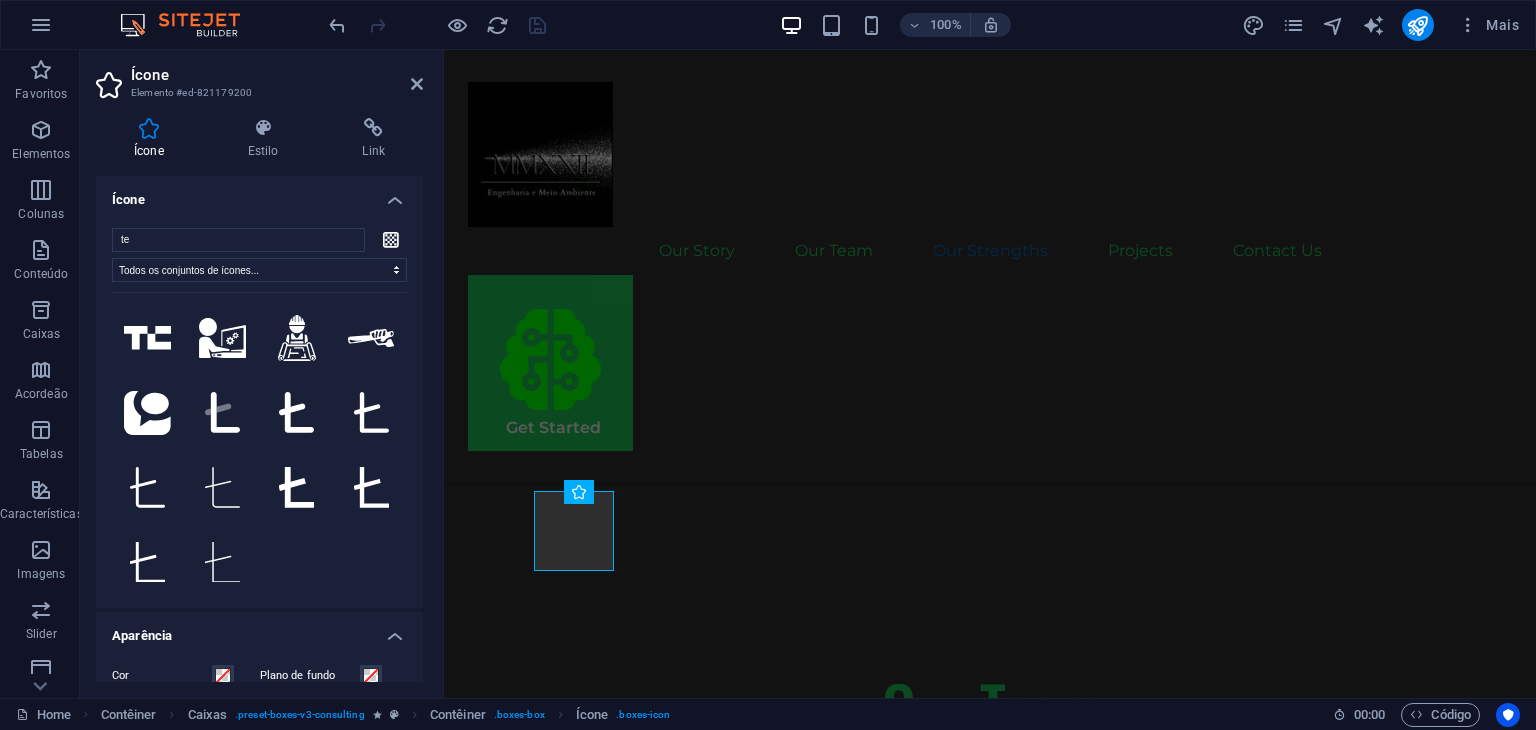 type on "t" 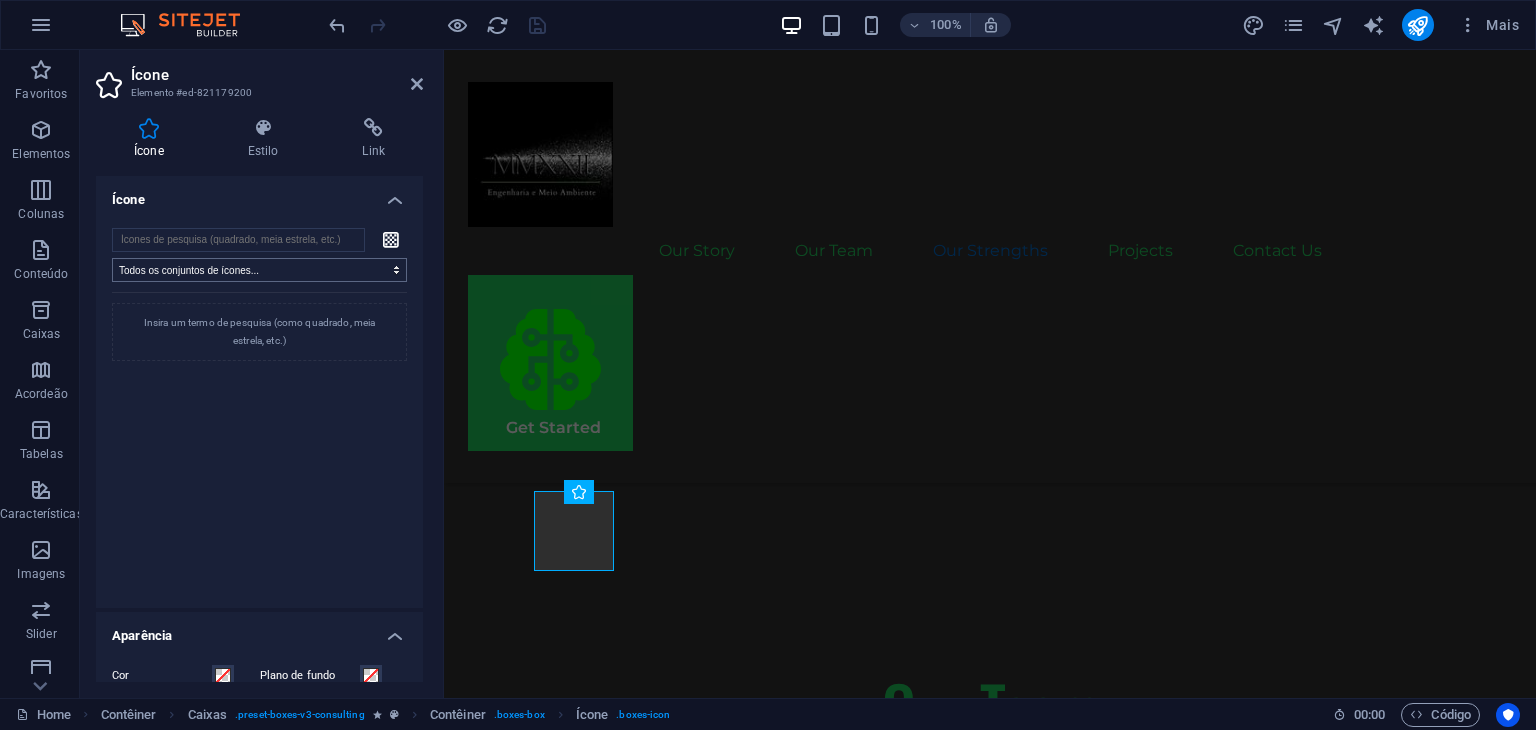 type 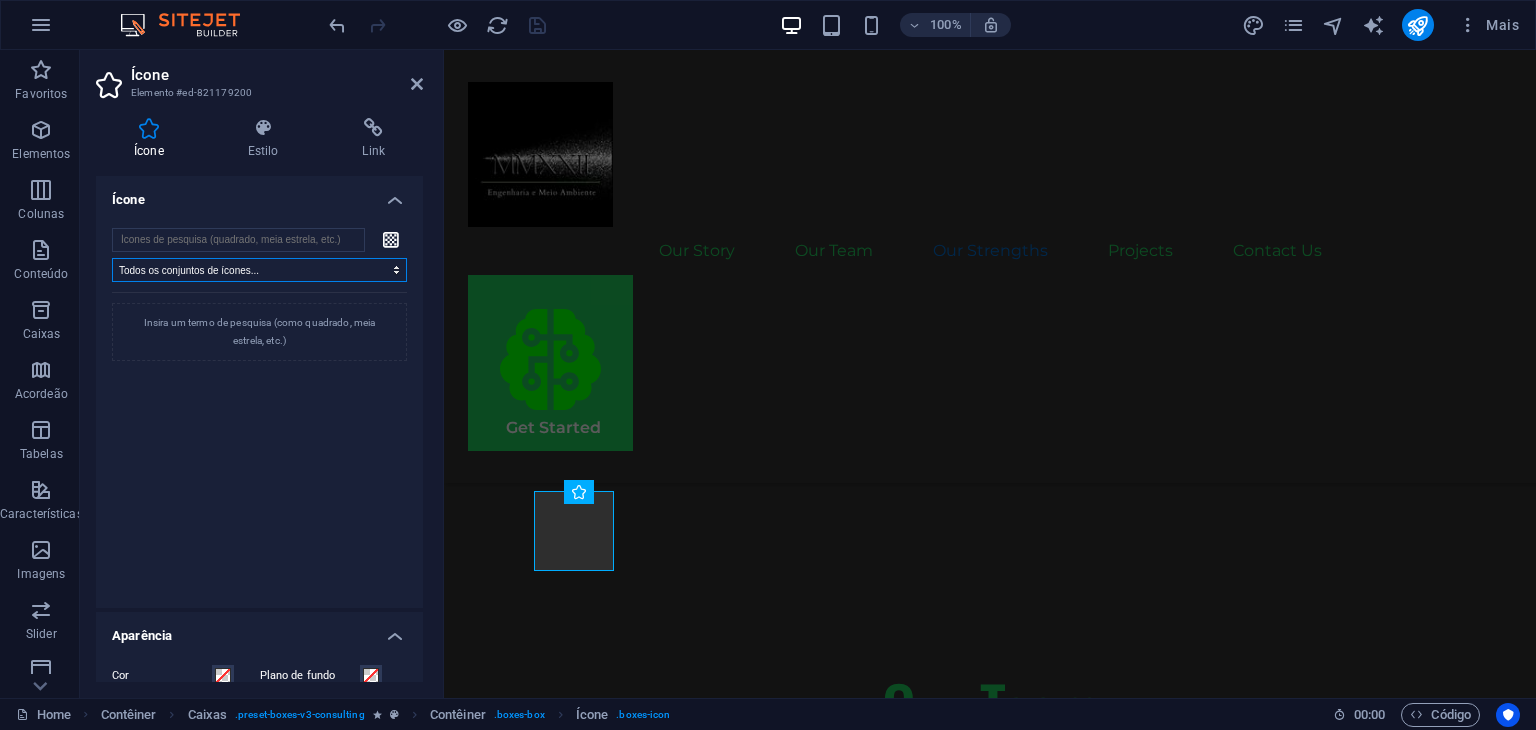 click on "Todos os conjuntos de ícones... IcoFont Ionicons FontAwesome Brands FontAwesome Duotone FontAwesome Solid FontAwesome Regular FontAwesome Light FontAwesome Thin FontAwesome Sharp Solid FontAwesome Sharp Regular FontAwesome Sharp Light FontAwesome Sharp Thin" at bounding box center (259, 270) 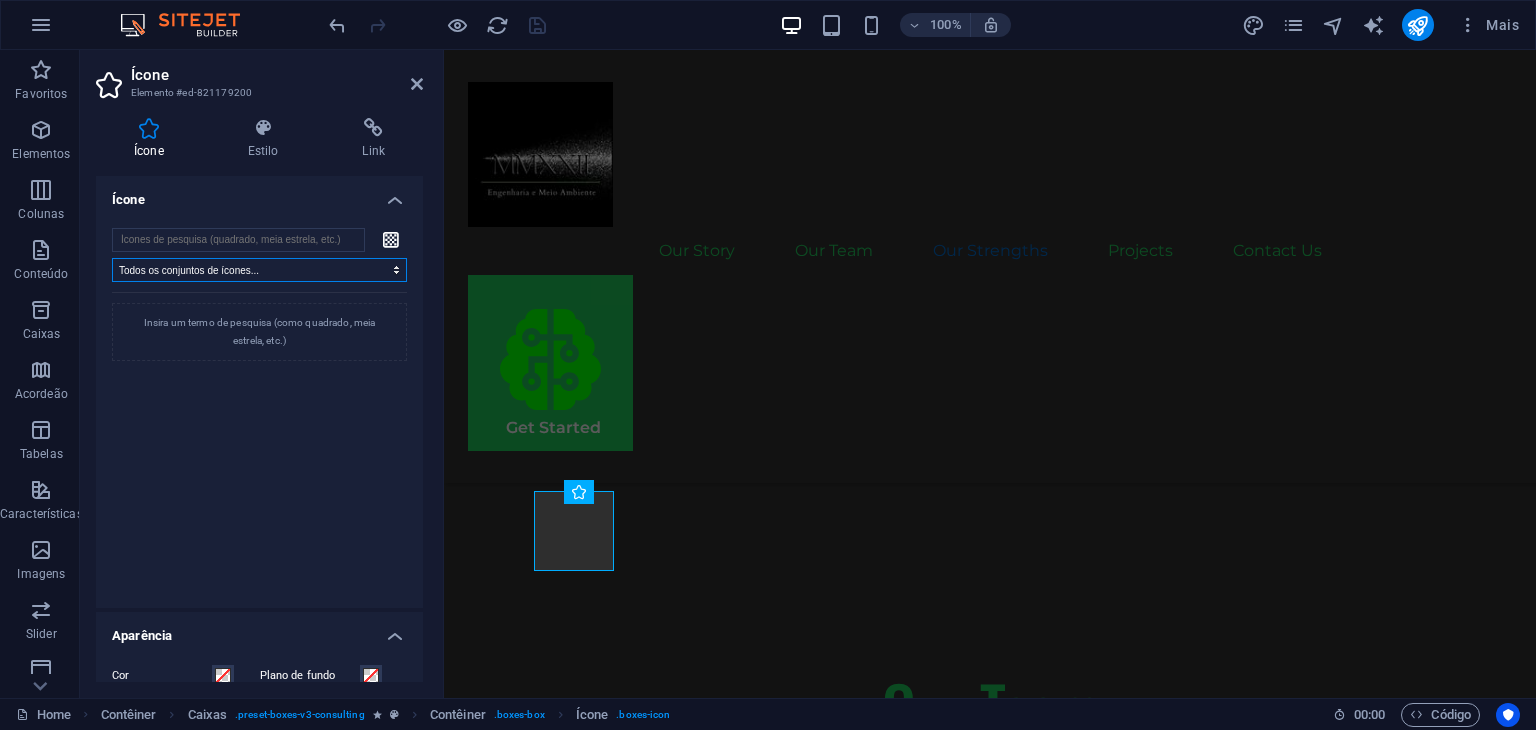 select on "icofont" 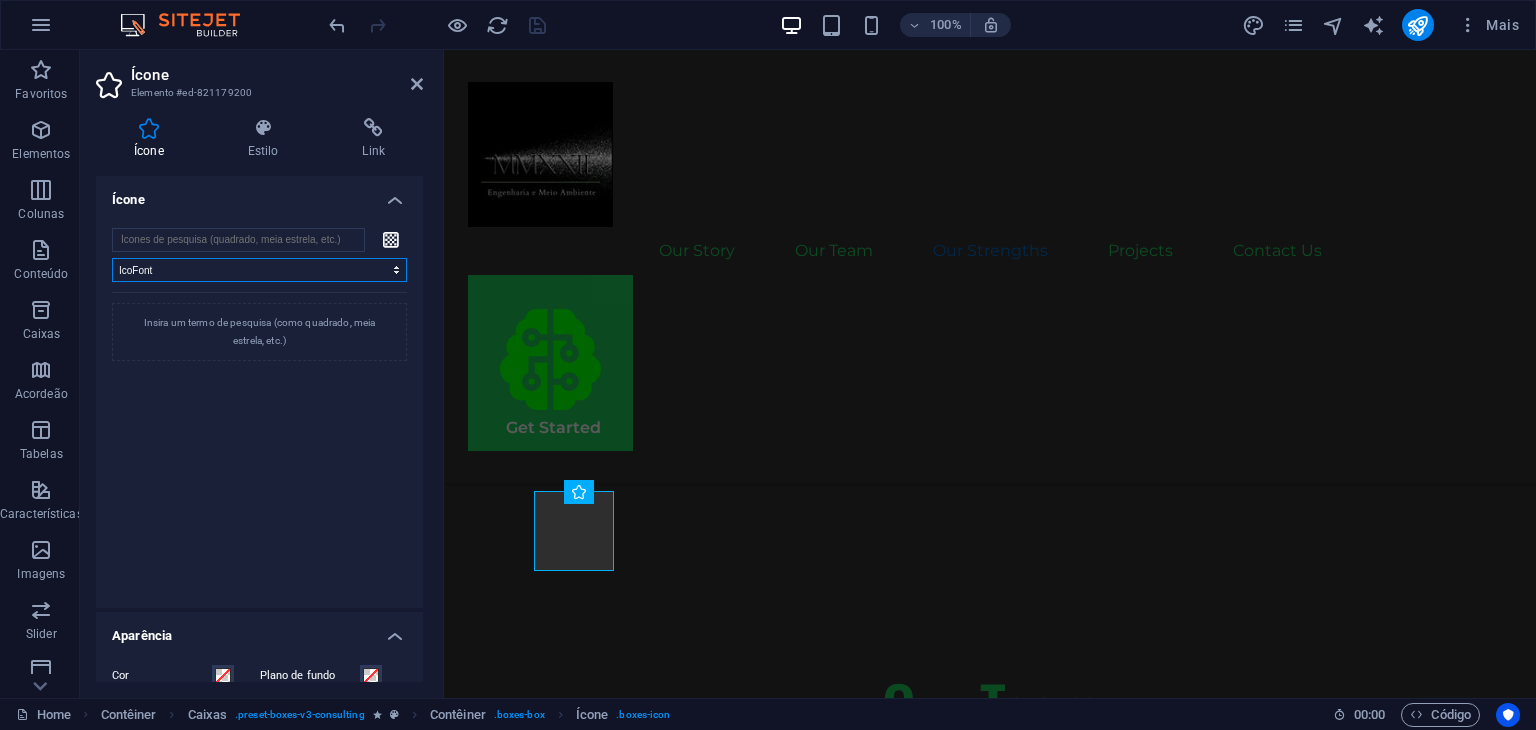 click on "Todos os conjuntos de ícones... IcoFont Ionicons FontAwesome Brands FontAwesome Duotone FontAwesome Solid FontAwesome Regular FontAwesome Light FontAwesome Thin FontAwesome Sharp Solid FontAwesome Sharp Regular FontAwesome Sharp Light FontAwesome Sharp Thin" at bounding box center (259, 270) 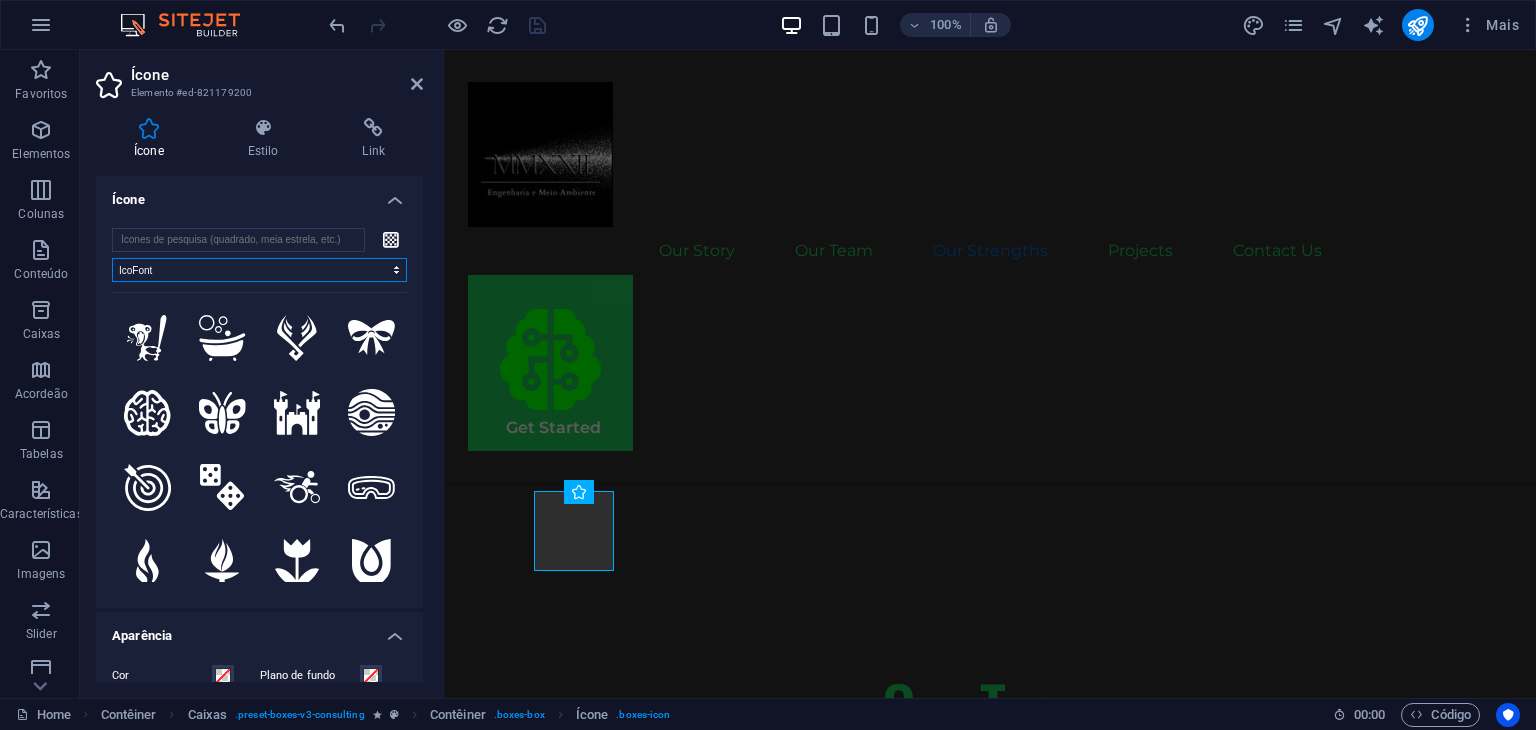 click on "Todos os conjuntos de ícones... IcoFont Ionicons FontAwesome Brands FontAwesome Duotone FontAwesome Solid FontAwesome Regular FontAwesome Light FontAwesome Thin FontAwesome Sharp Solid FontAwesome Sharp Regular FontAwesome Sharp Light FontAwesome Sharp Thin" at bounding box center [259, 270] 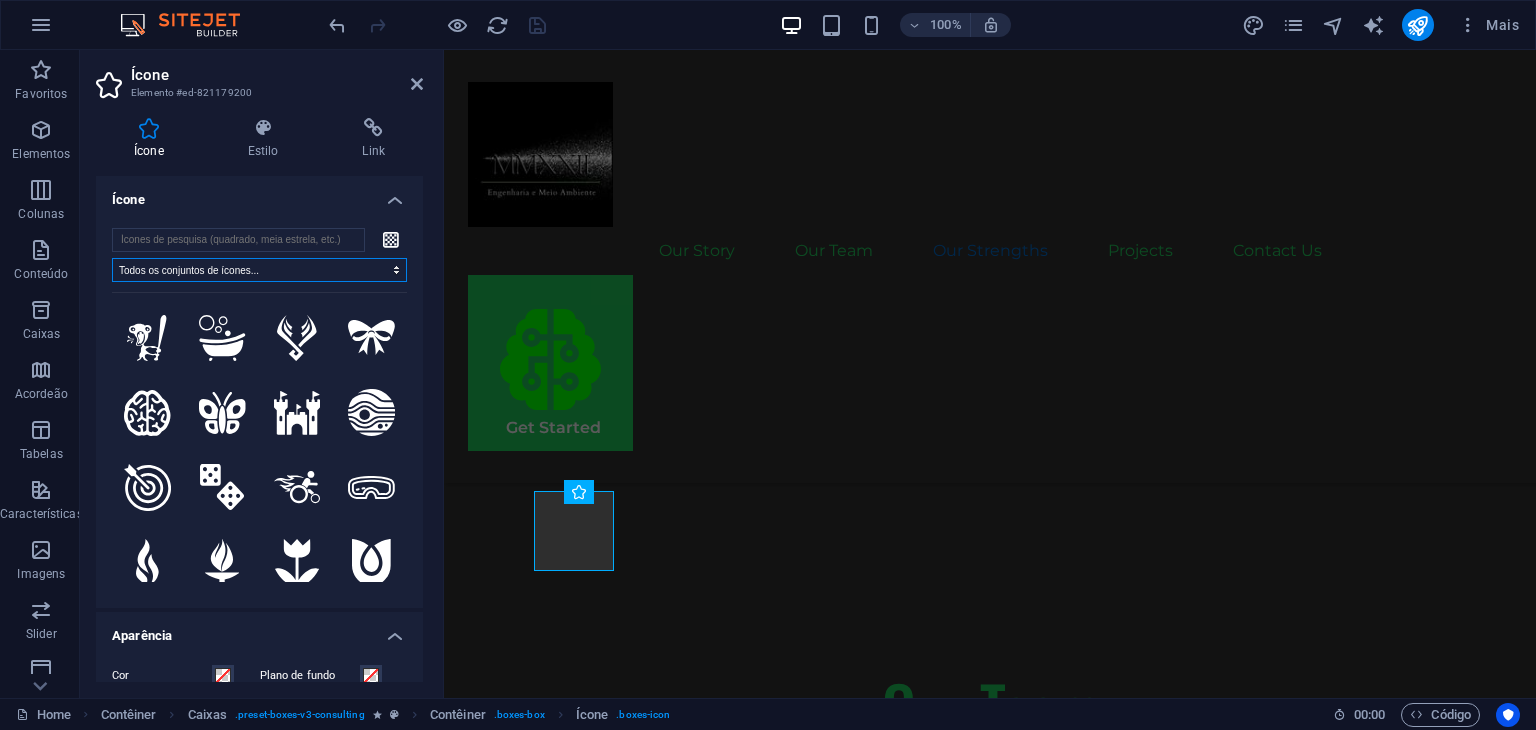 click on "Todos os conjuntos de ícones... IcoFont Ionicons FontAwesome Brands FontAwesome Duotone FontAwesome Solid FontAwesome Regular FontAwesome Light FontAwesome Thin FontAwesome Sharp Solid FontAwesome Sharp Regular FontAwesome Sharp Light FontAwesome Sharp Thin" at bounding box center [259, 270] 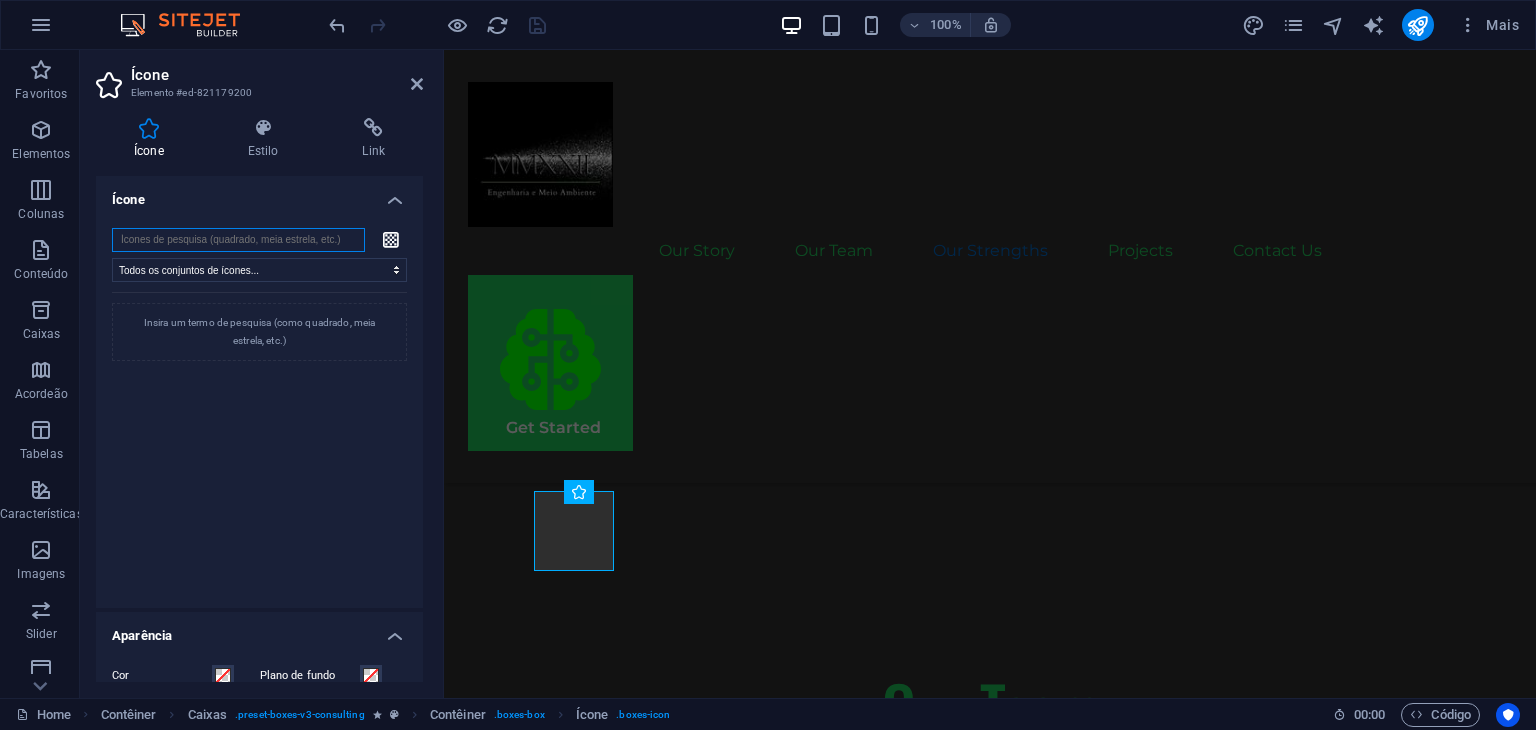 click at bounding box center [238, 240] 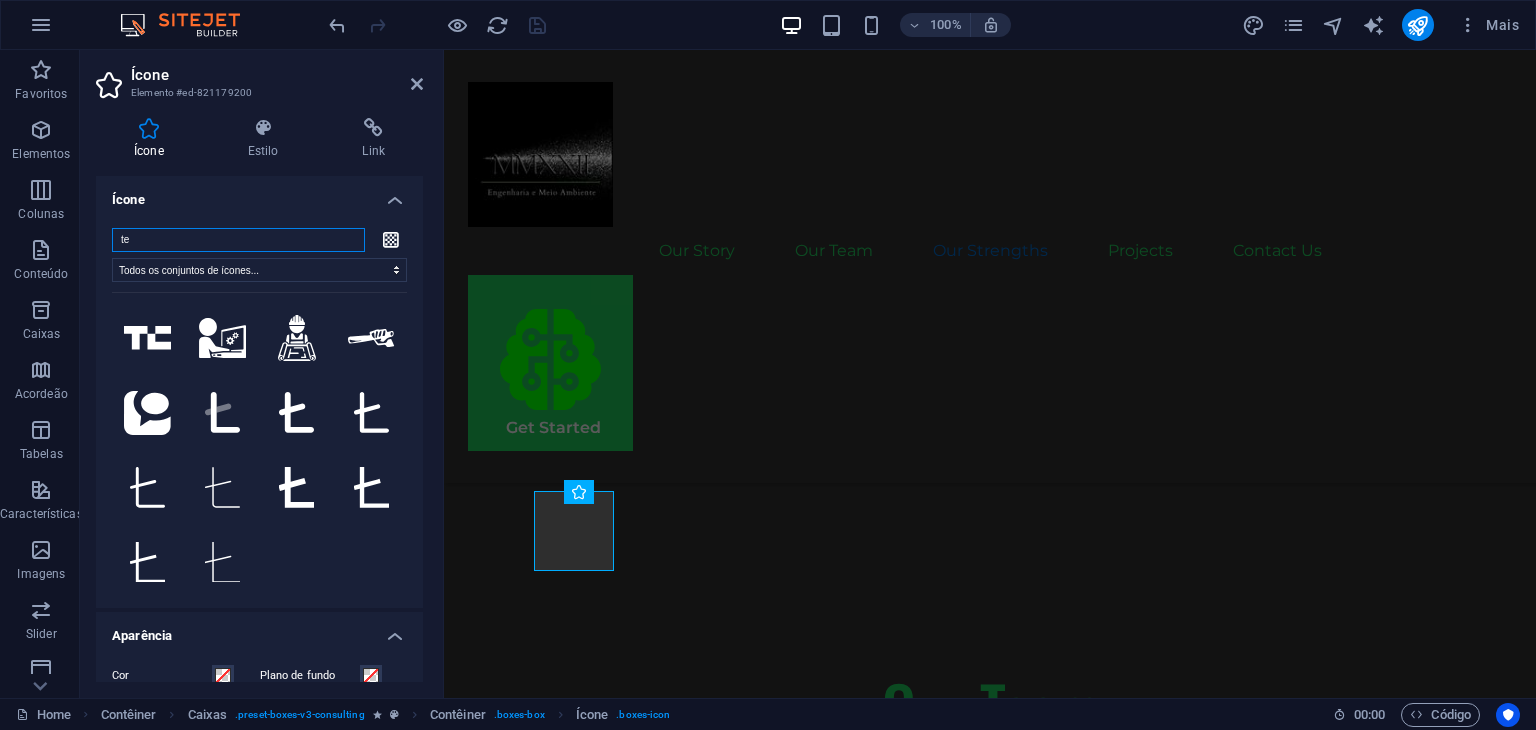 type on "t" 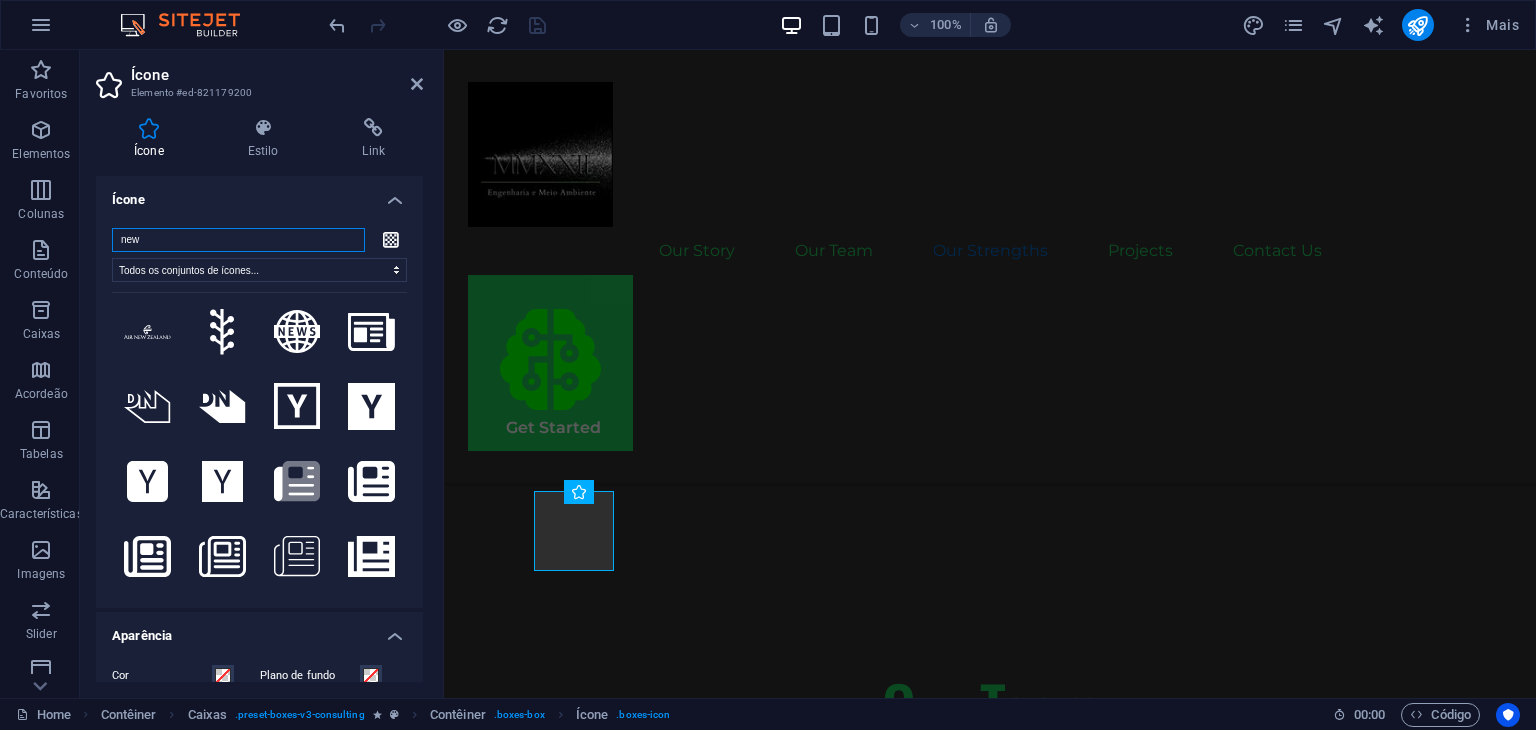 scroll, scrollTop: 0, scrollLeft: 0, axis: both 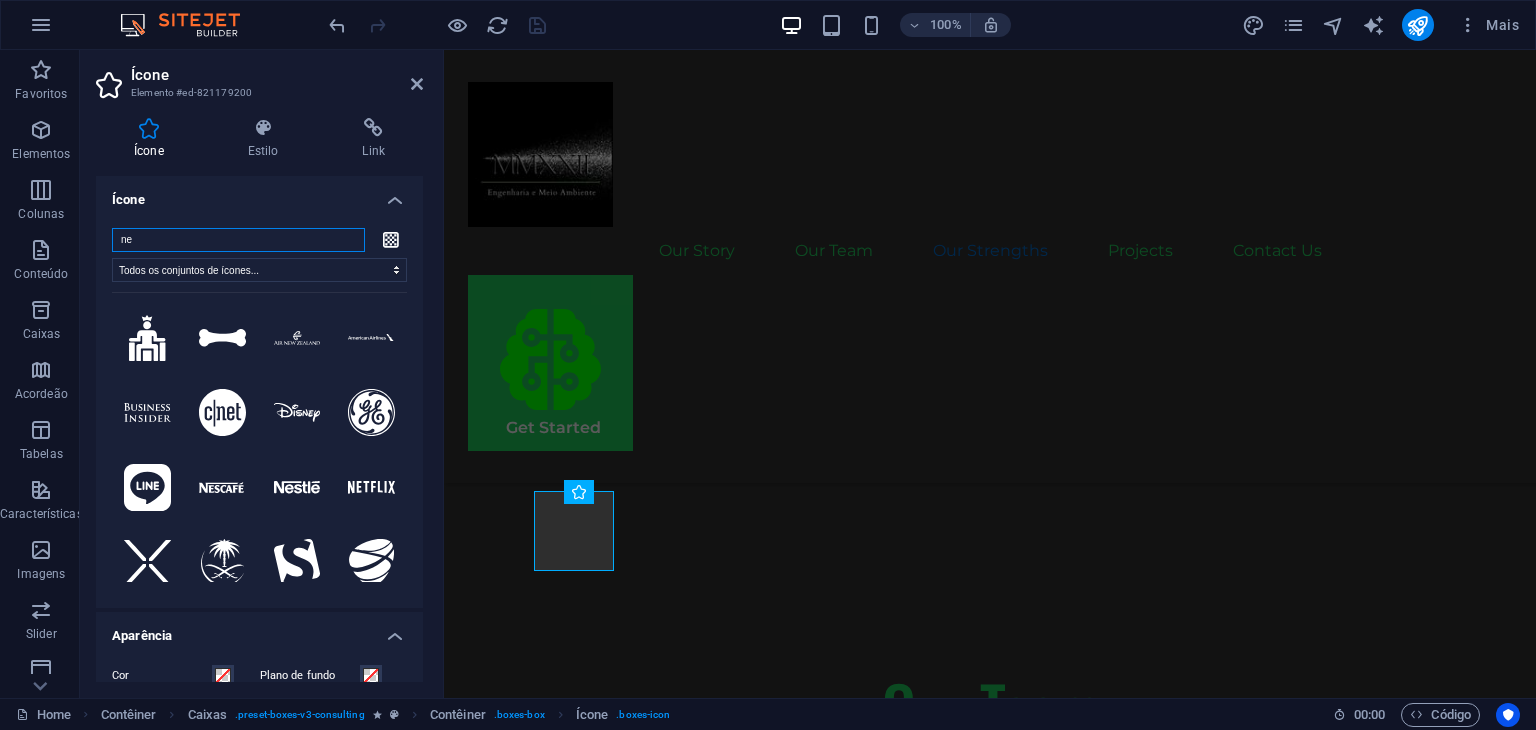 type on "n" 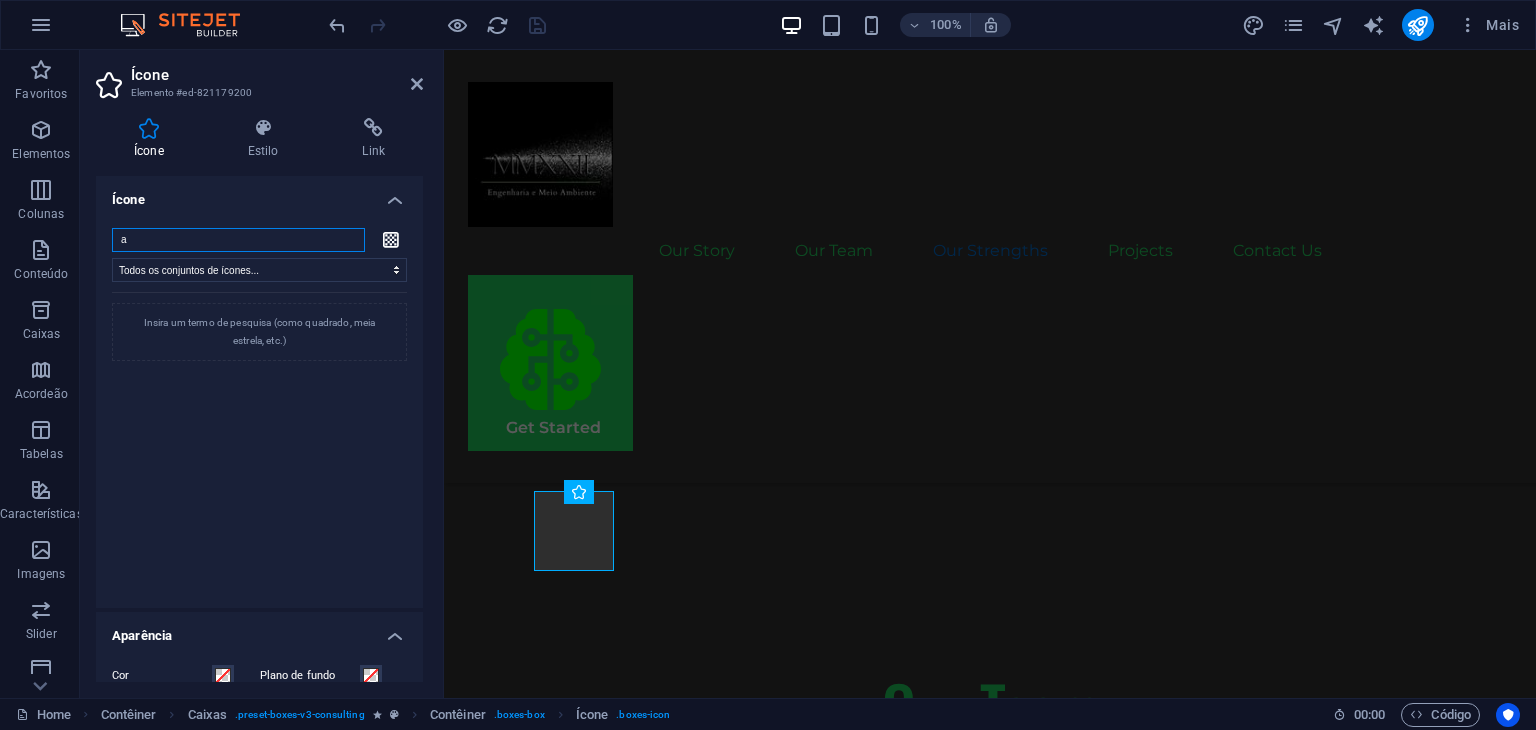 type on "ai" 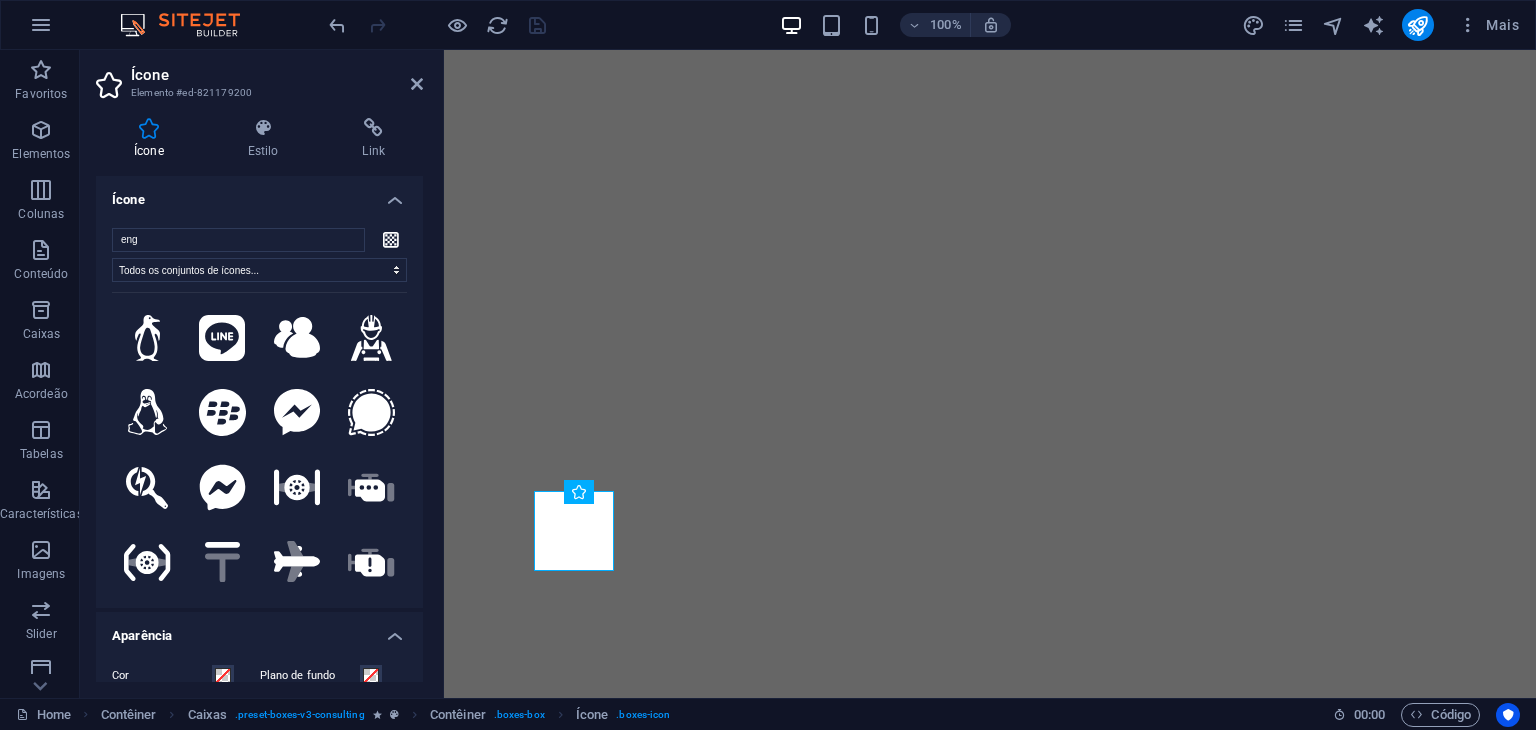select on "xMidYMid" 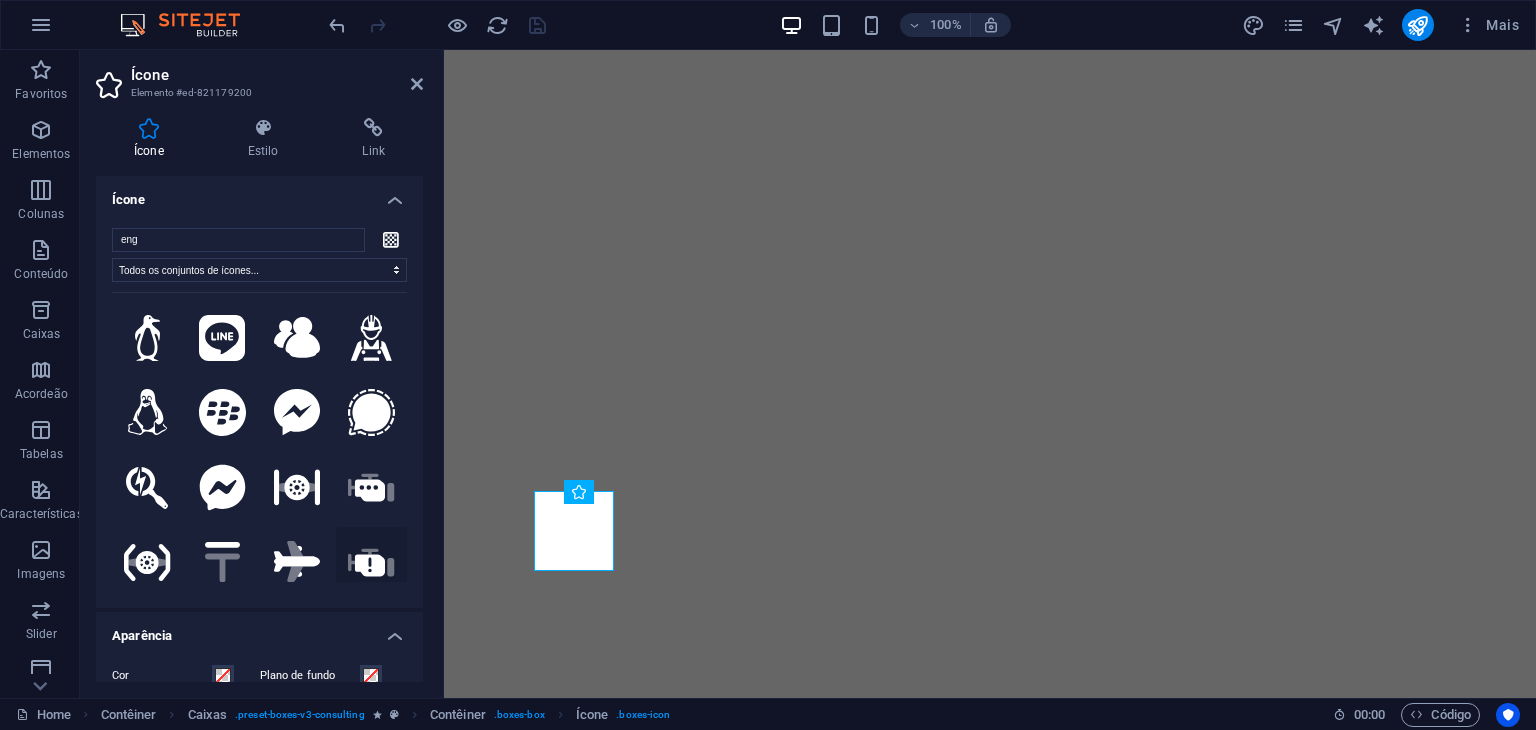 scroll, scrollTop: 0, scrollLeft: 0, axis: both 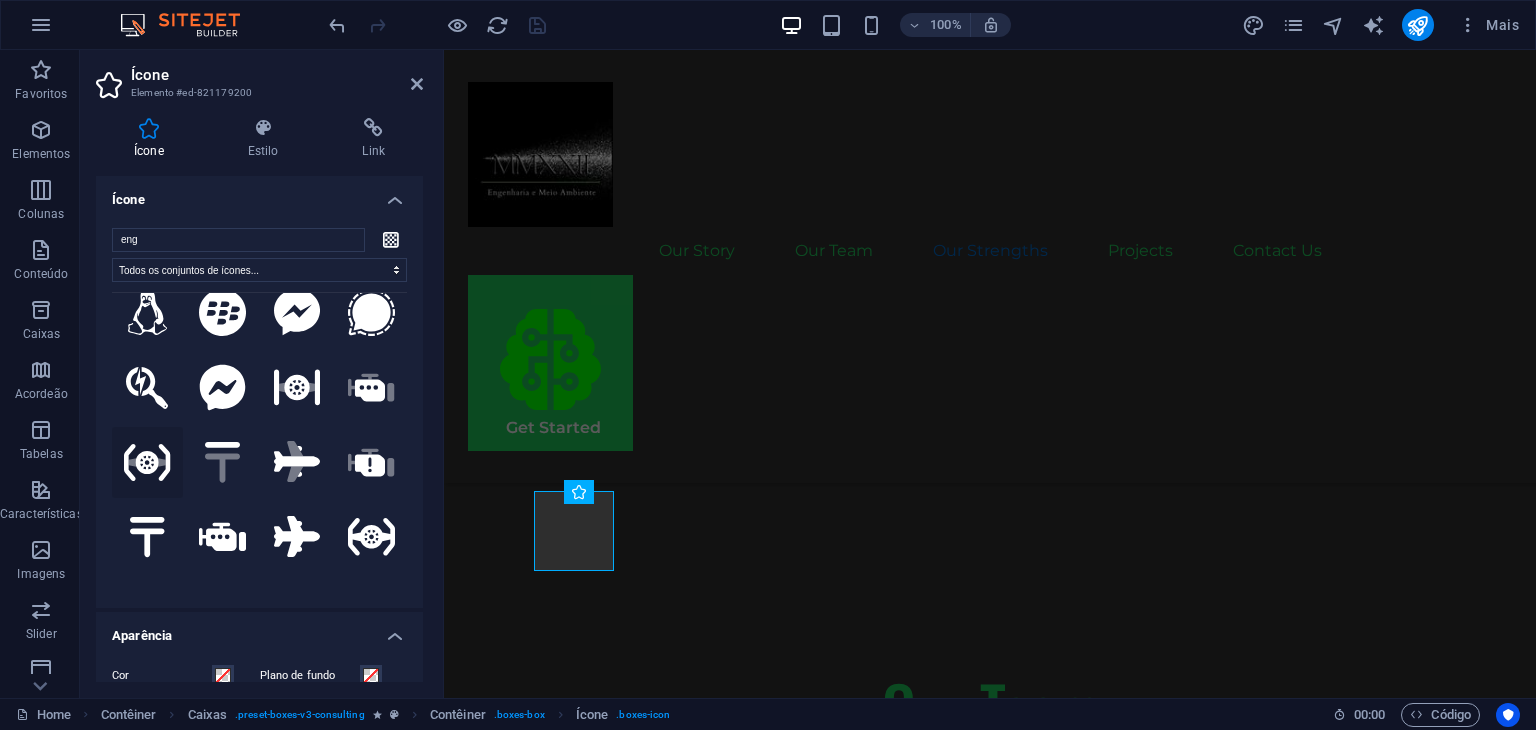 type on "eng" 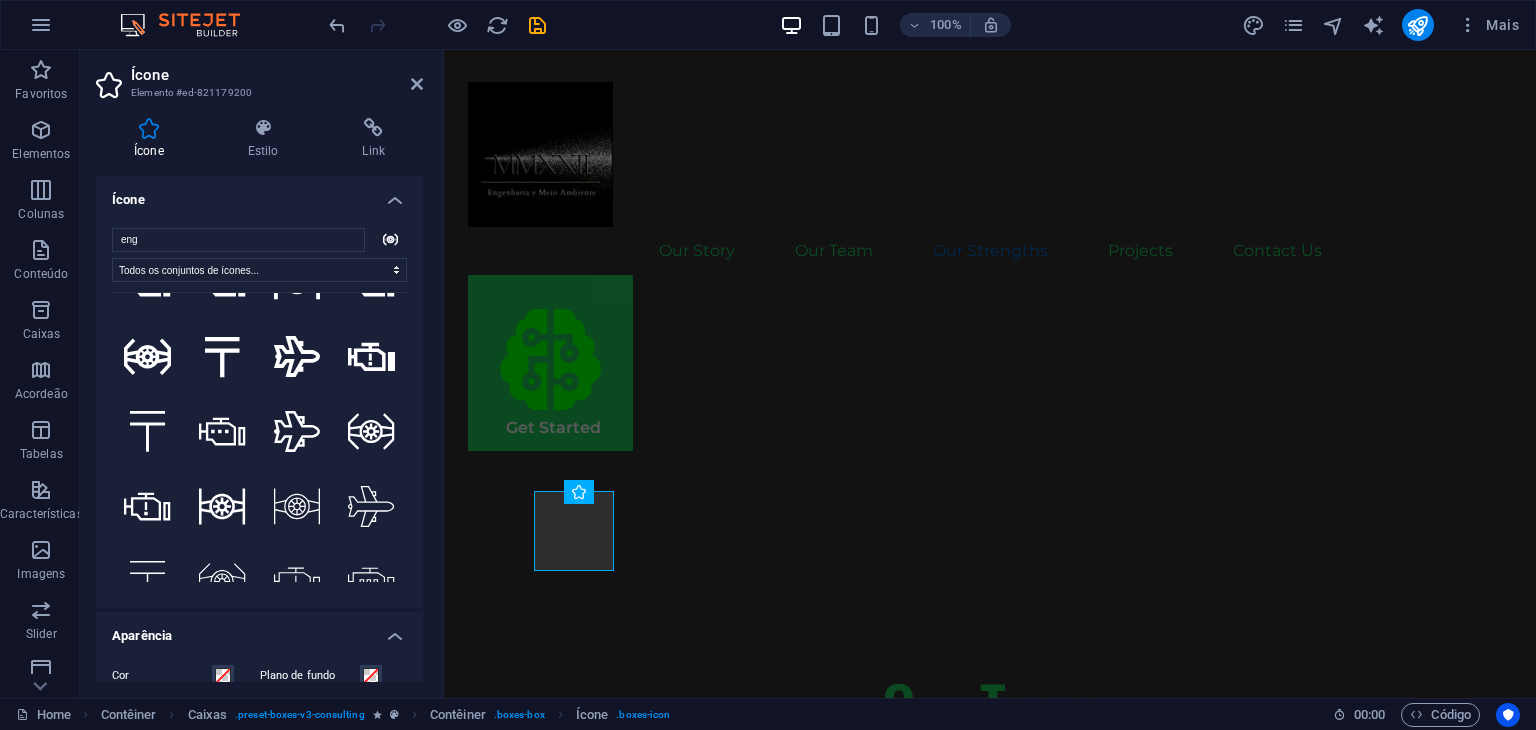 scroll, scrollTop: 881, scrollLeft: 0, axis: vertical 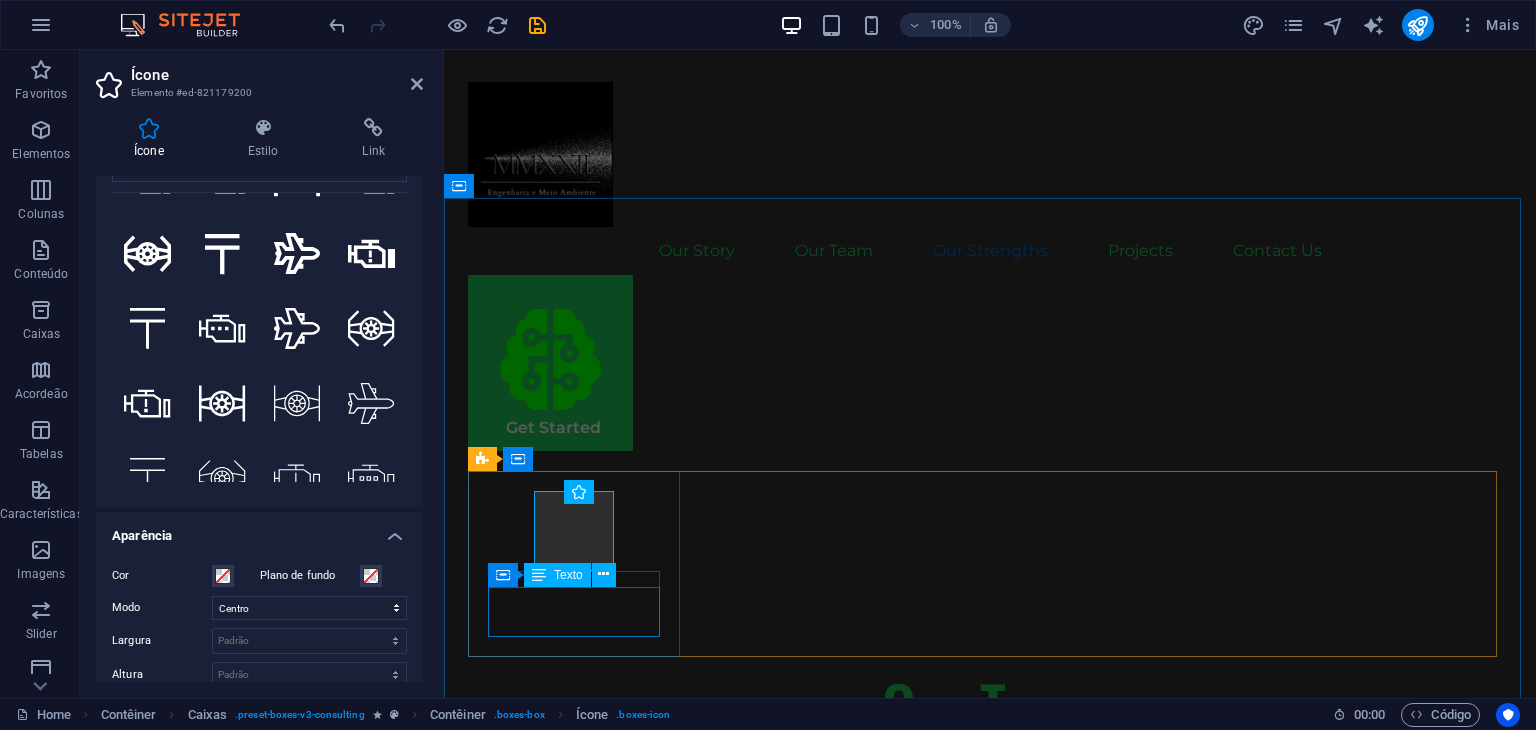click on "Sustainable Energy Strategy" at bounding box center (576, 2531) 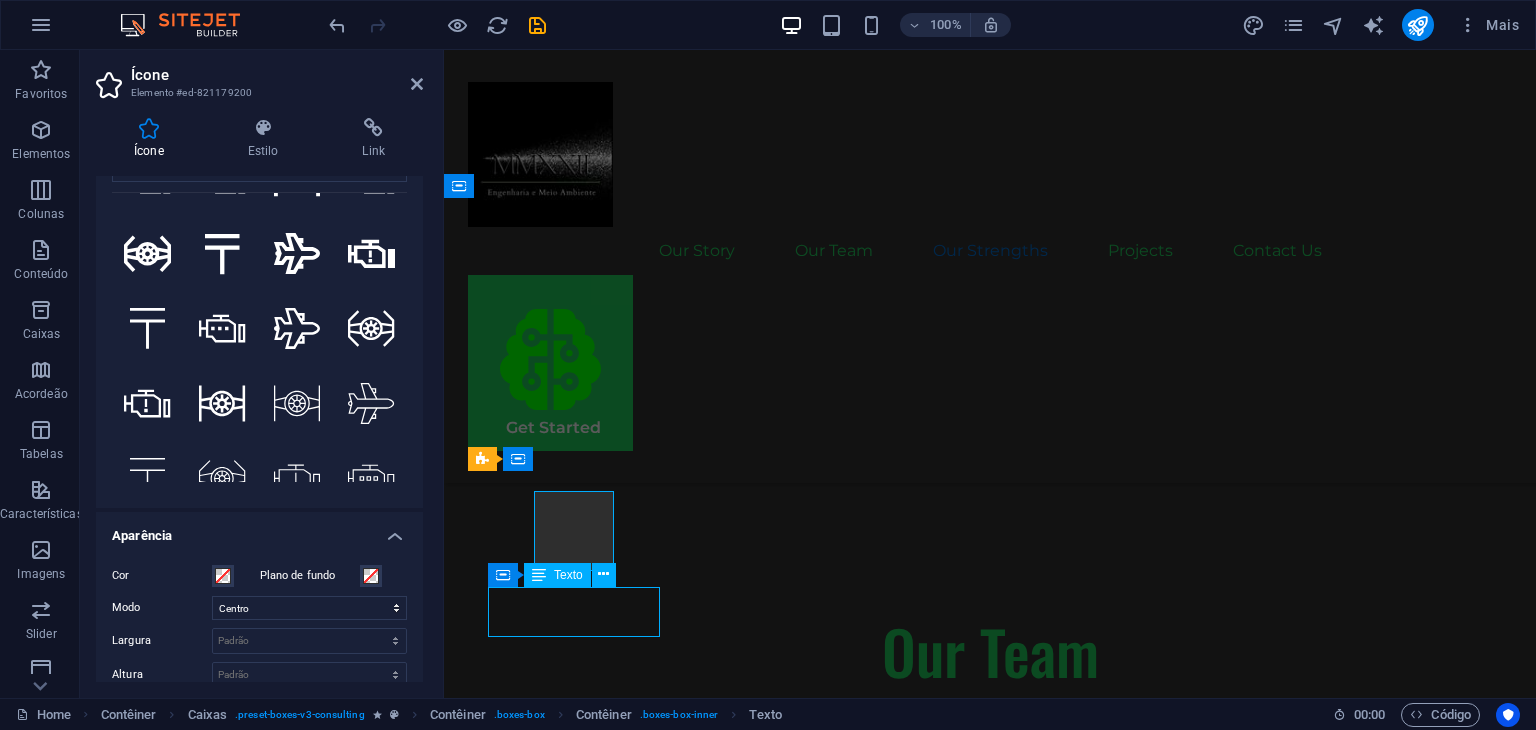 click on "Strategic Business Planning" at bounding box center (576, 2692) 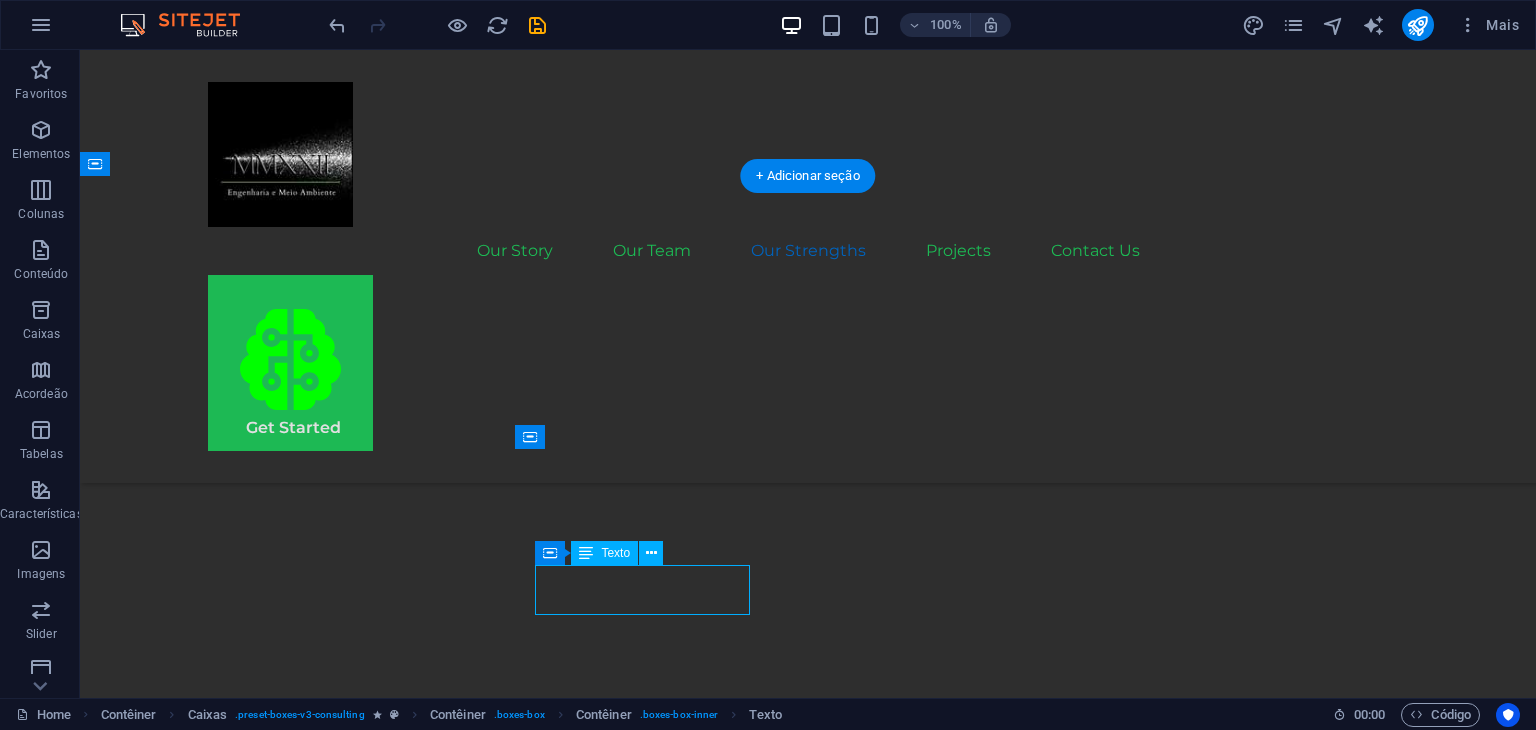 click on "Strategic Business Planning" at bounding box center (335, 2917) 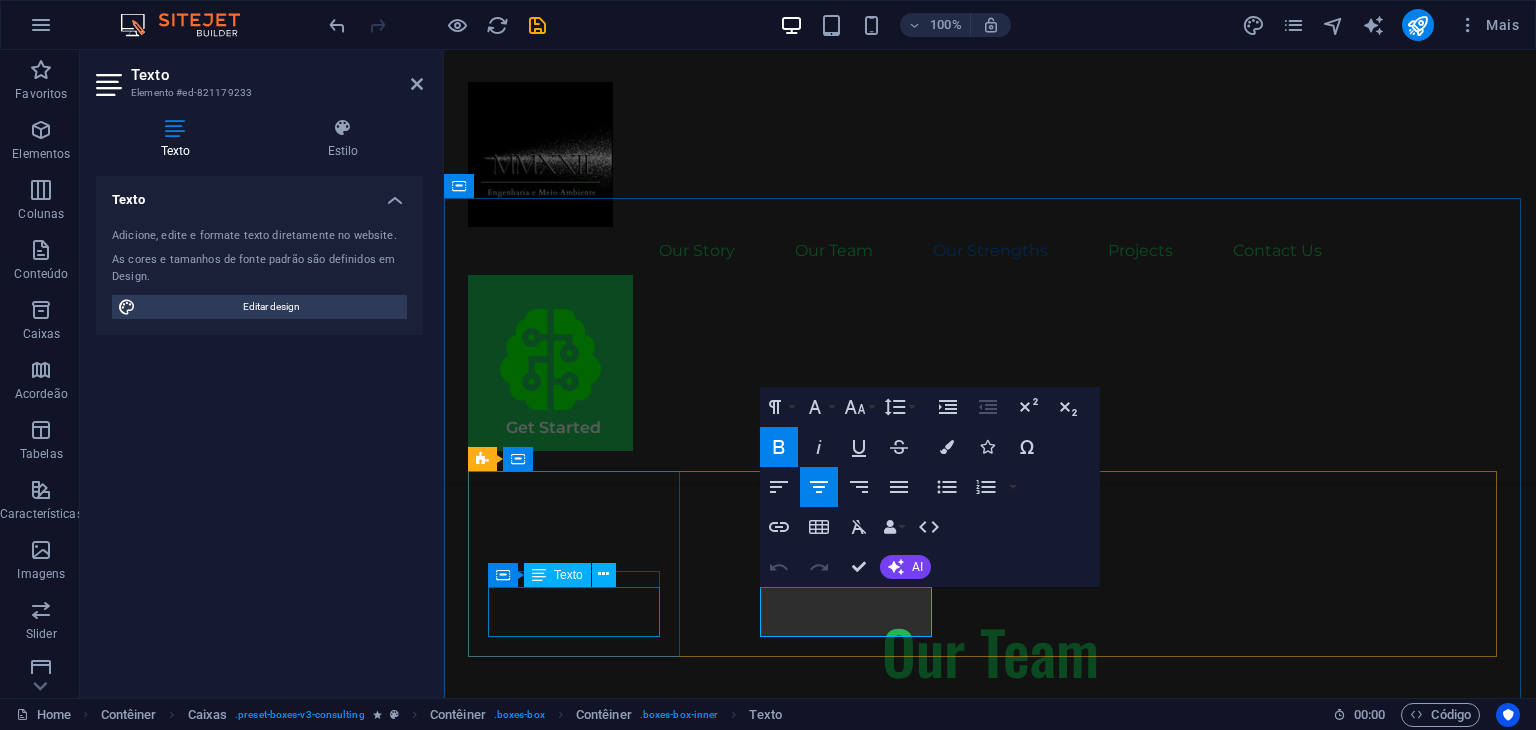scroll, scrollTop: 2707, scrollLeft: 0, axis: vertical 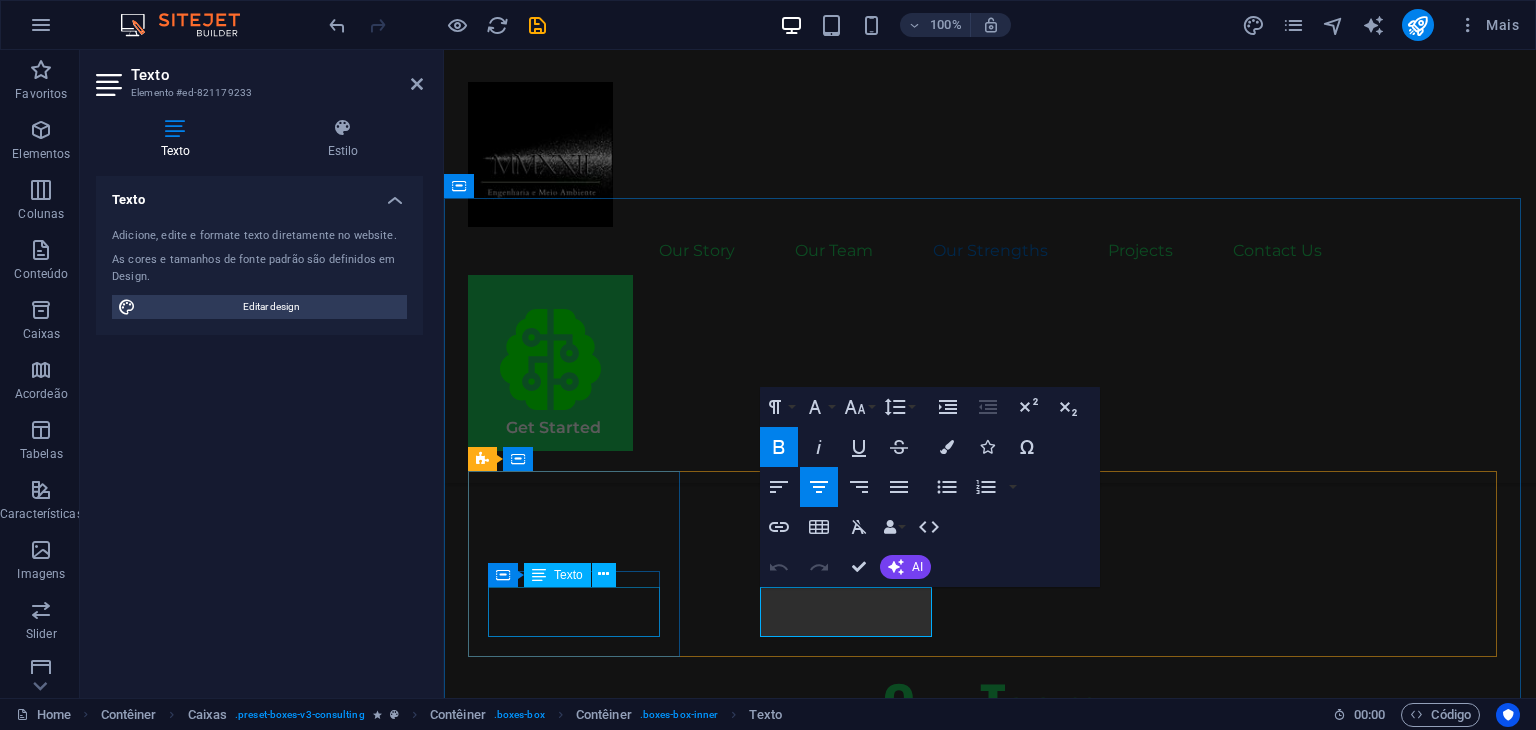 click on "Sustainable Energy Strategy" at bounding box center [576, 2531] 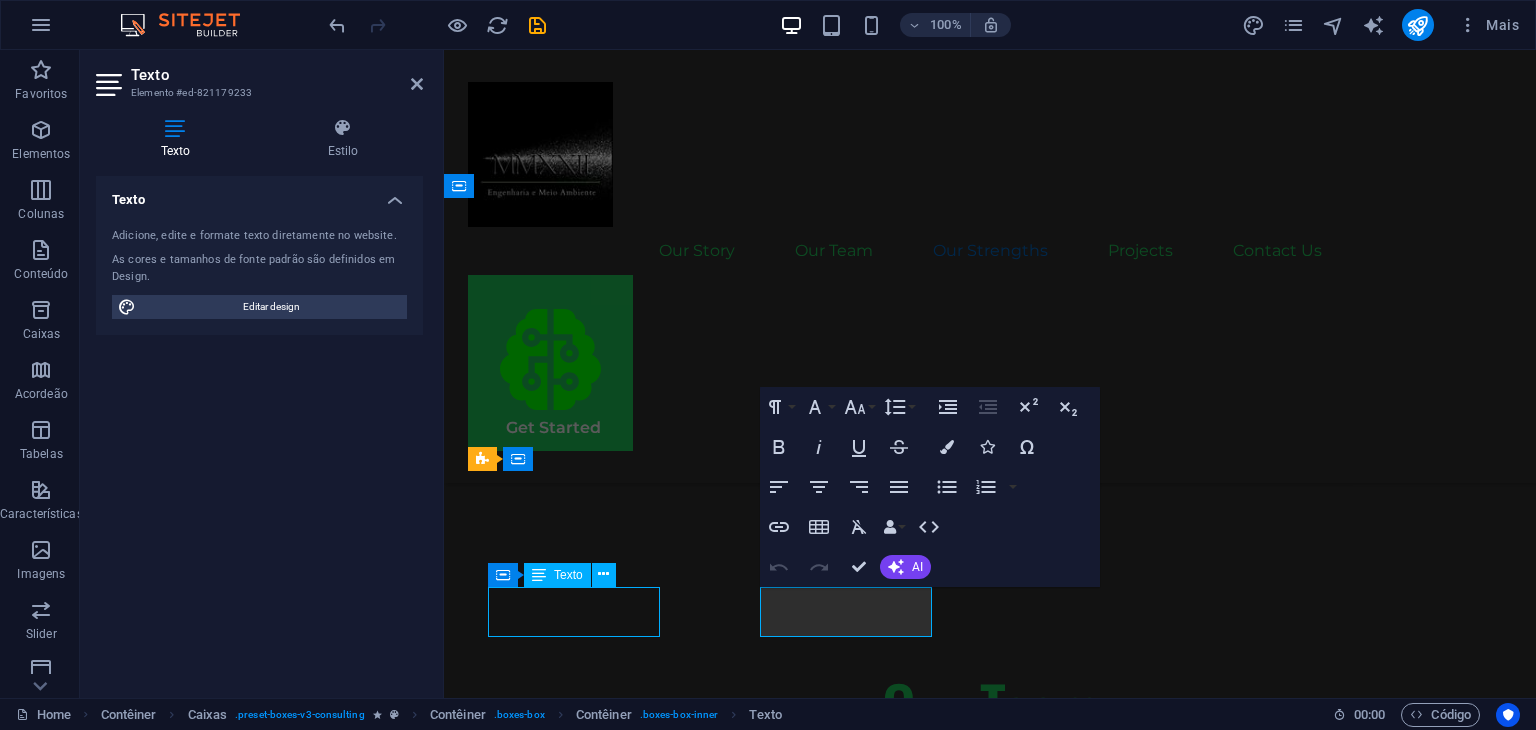 click on "Sustainable Energy Strategy" at bounding box center (576, 2531) 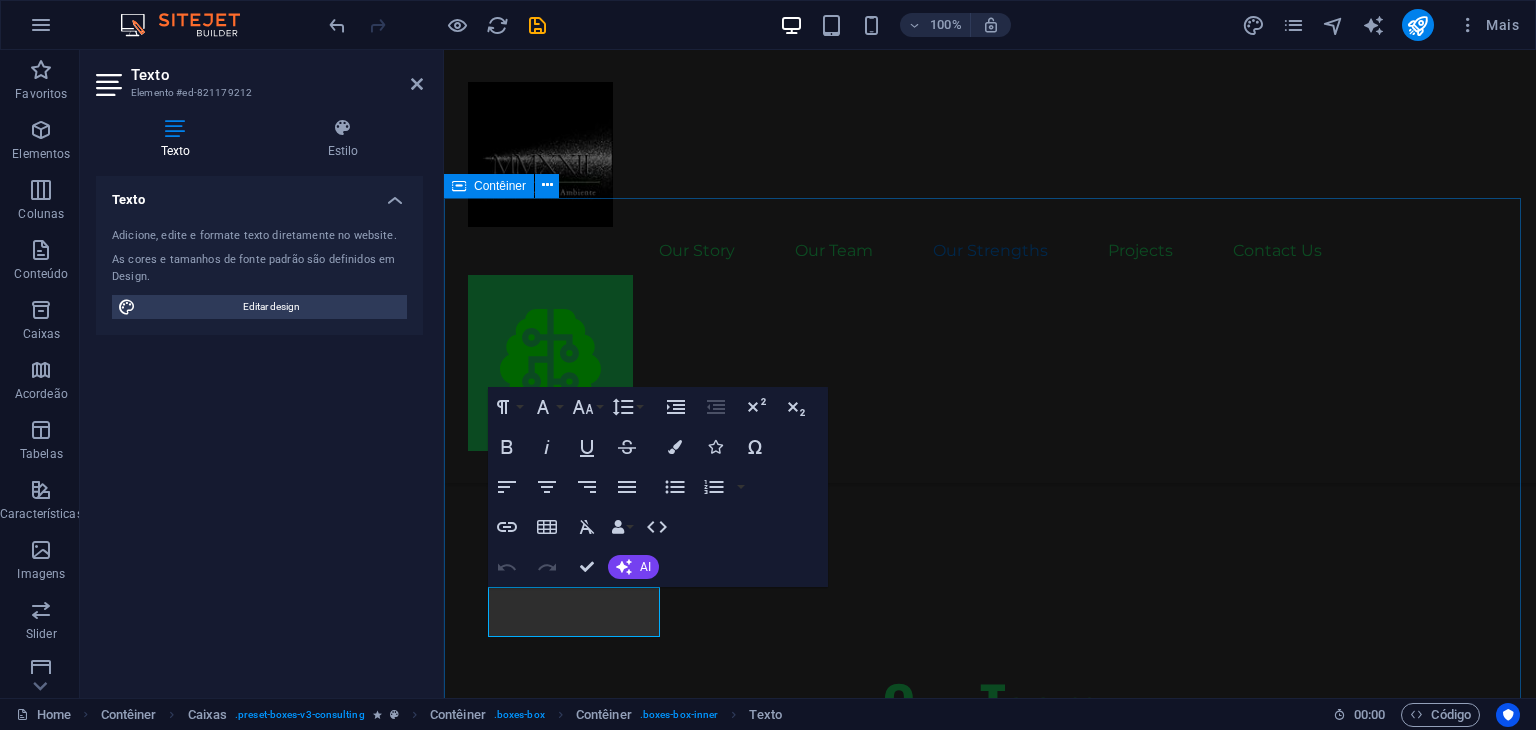 click on "Our Strengths Explore our full range of services to discover how we can tailor our expertise to meet your unique business needs. .fa-secondary{opacity:.4} Sustainable Energy Strategy Strategic Business Planning Market Research and Analysis Sustainability Integration" at bounding box center (990, 2722) 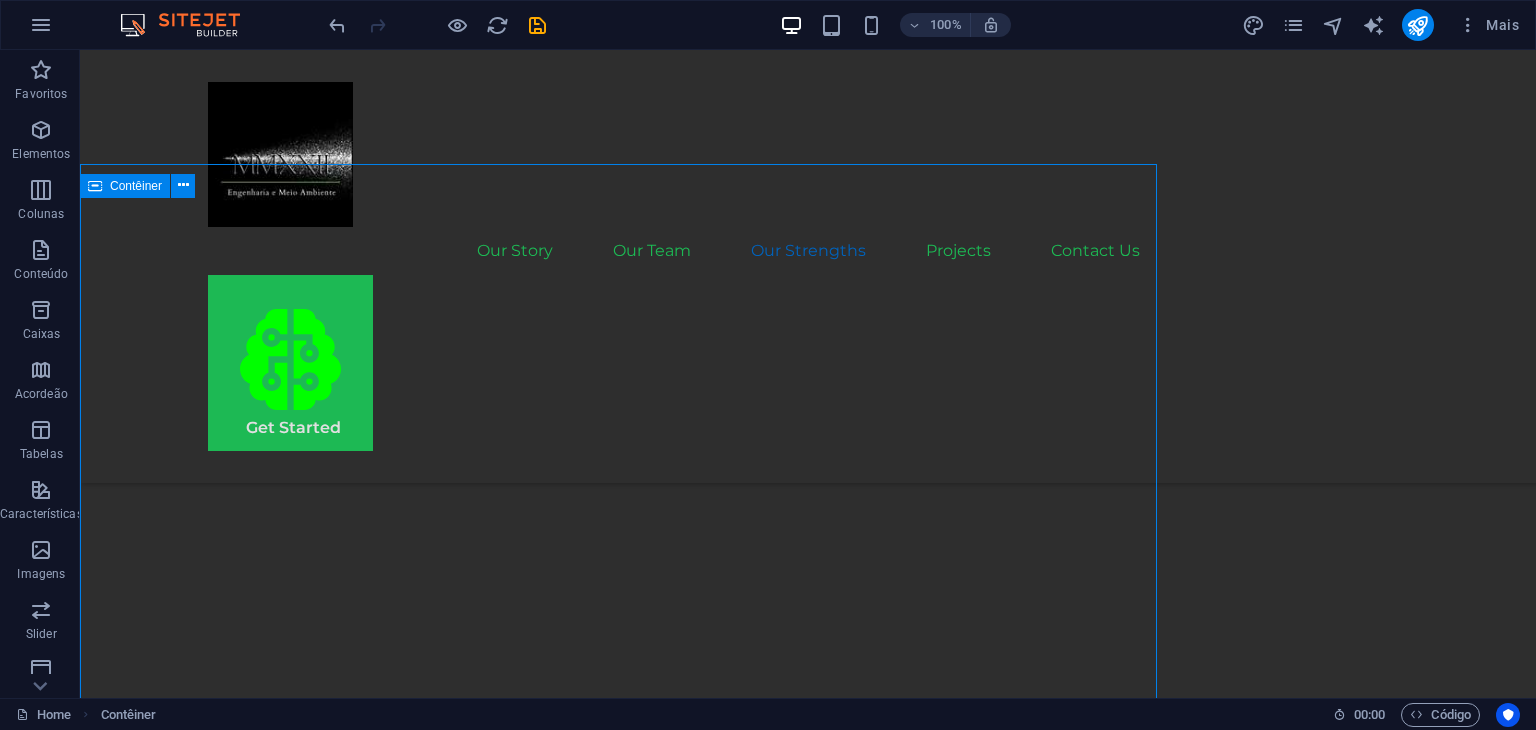 scroll, scrollTop: 2740, scrollLeft: 0, axis: vertical 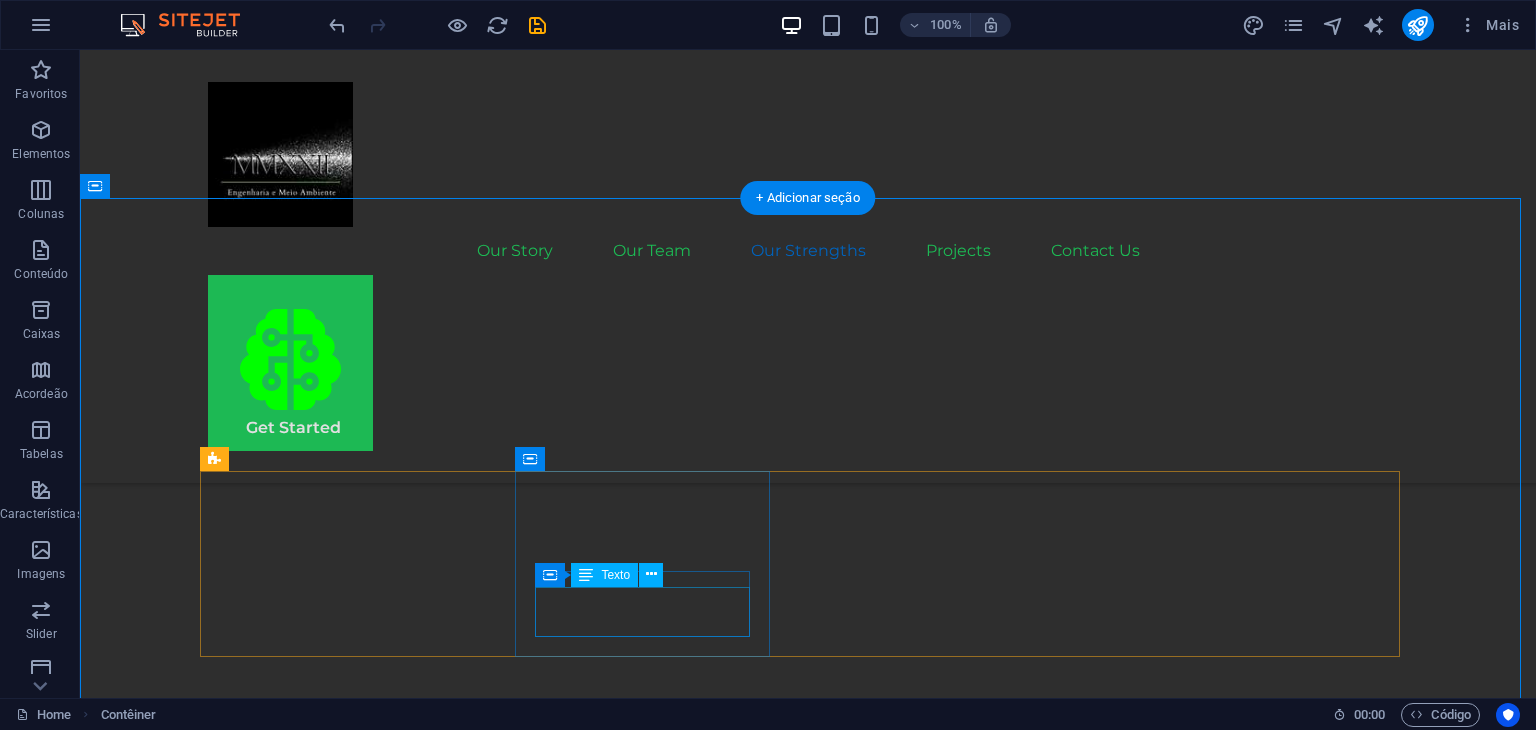click on "Strategic Business Planning" at bounding box center [335, 2939] 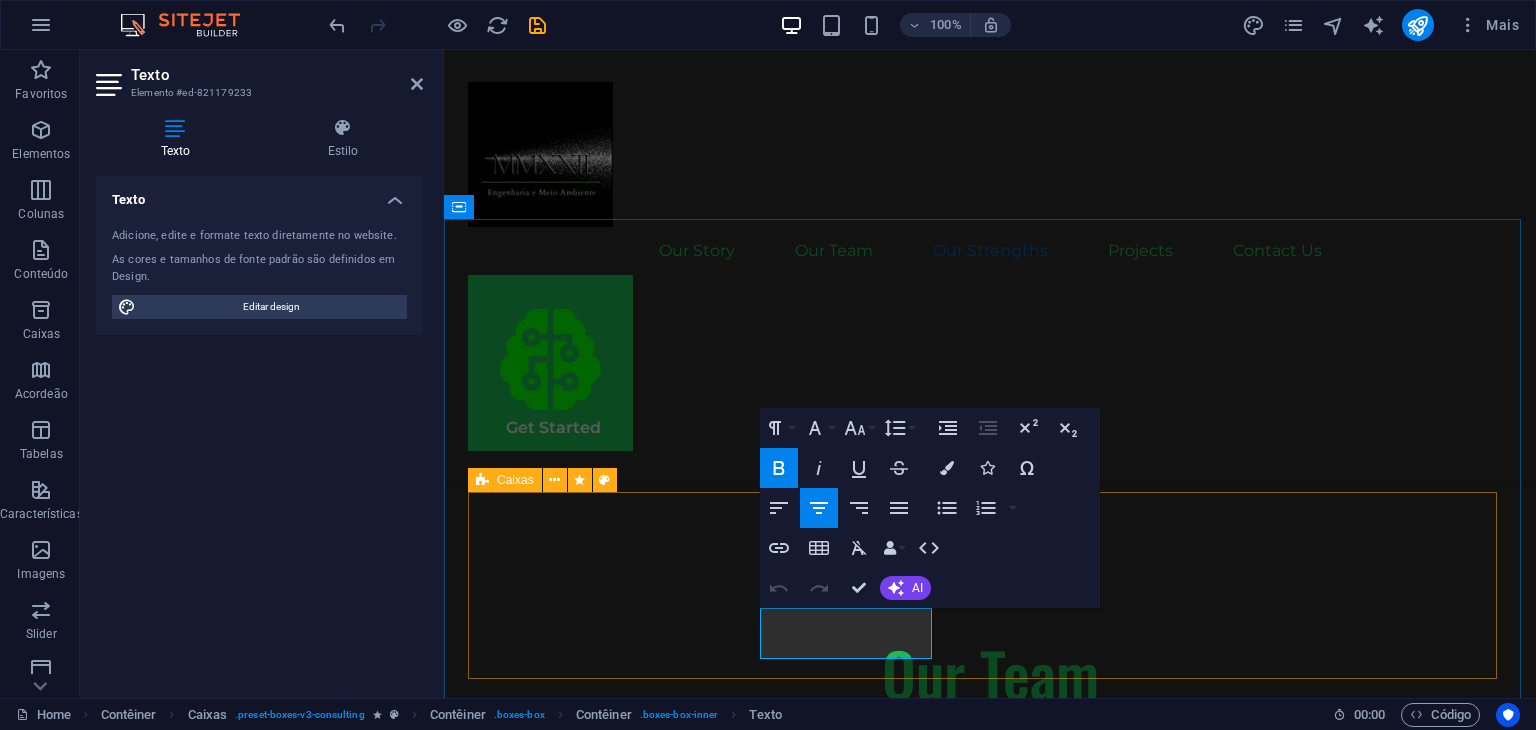 scroll, scrollTop: 2685, scrollLeft: 0, axis: vertical 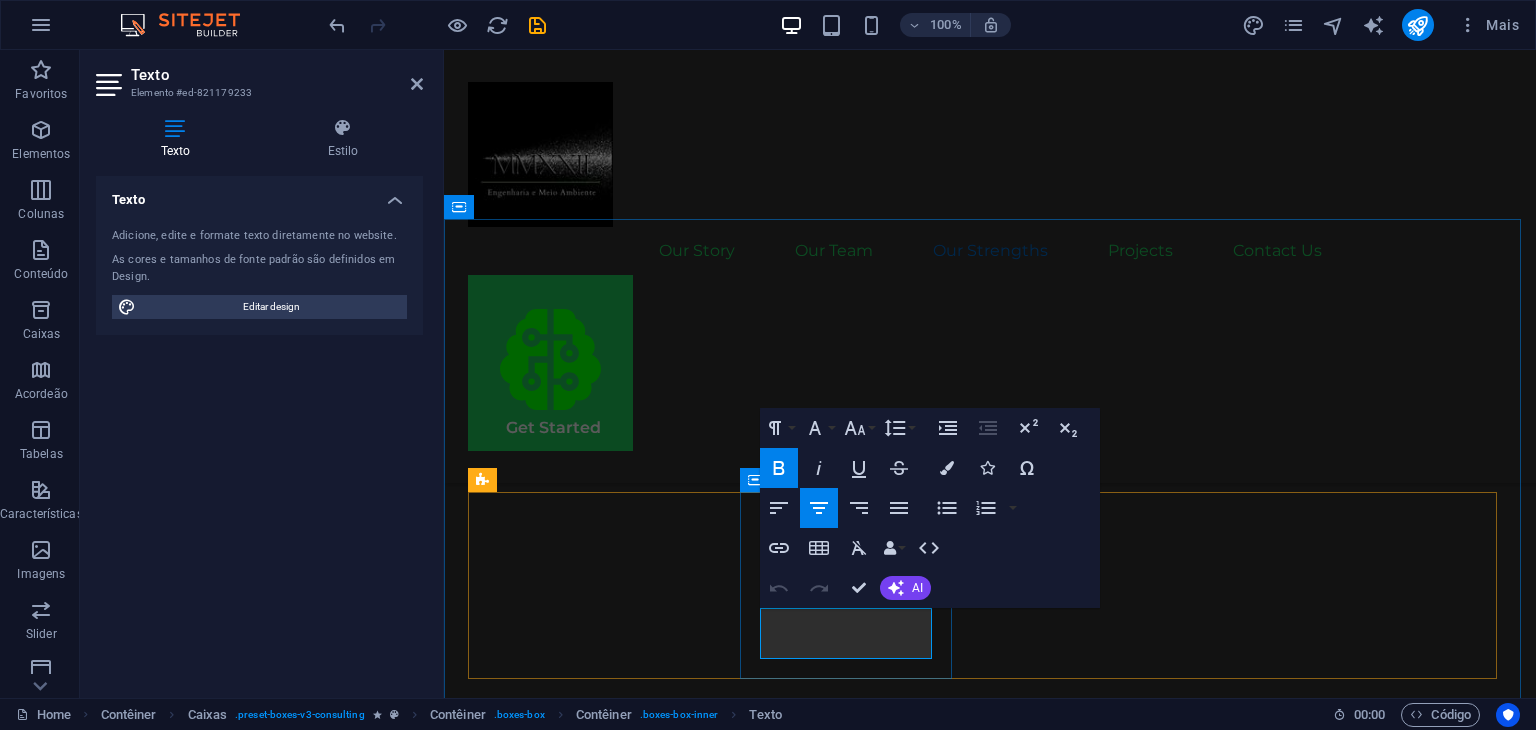 drag, startPoint x: 851, startPoint y: 625, endPoint x: 928, endPoint y: 623, distance: 77.02597 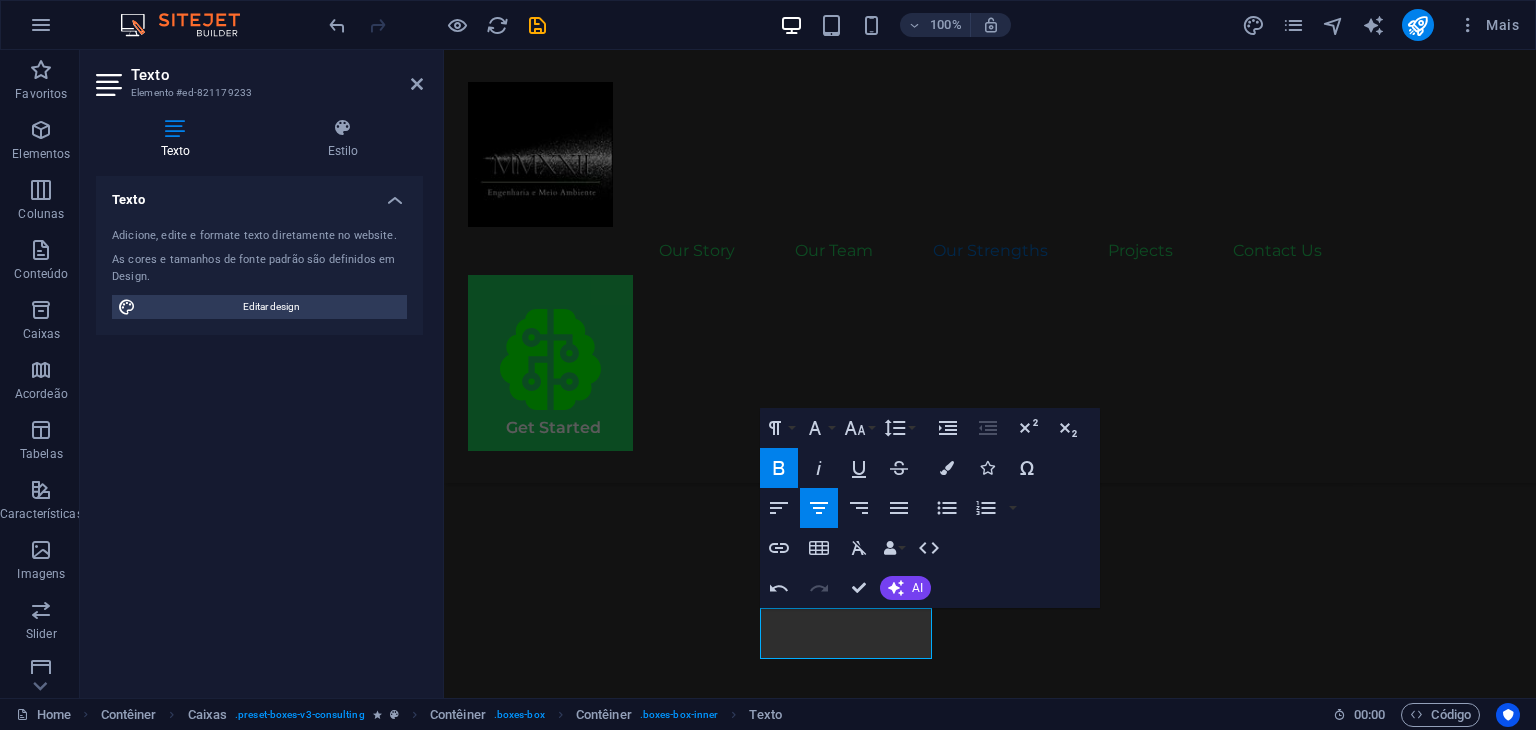 type 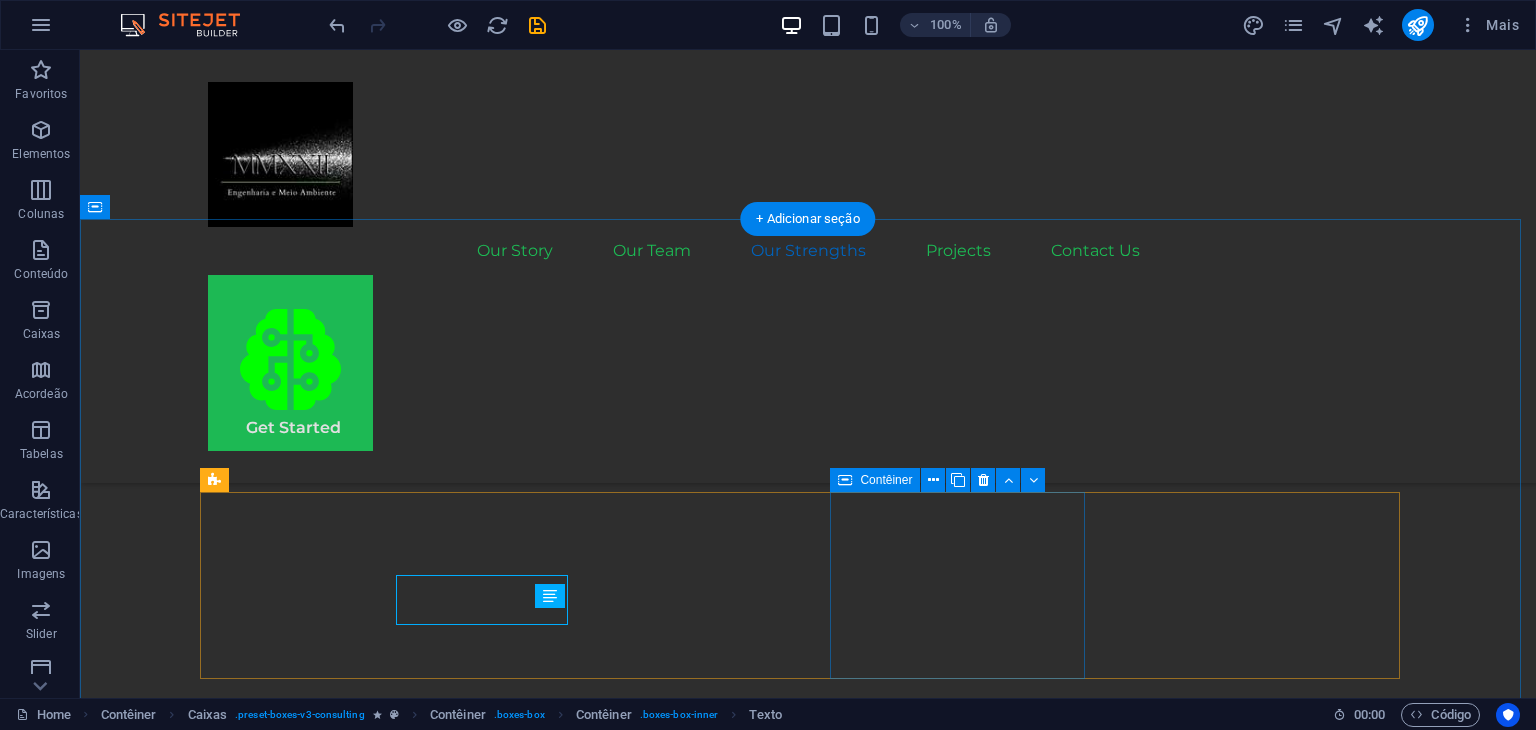 scroll, scrollTop: 2719, scrollLeft: 0, axis: vertical 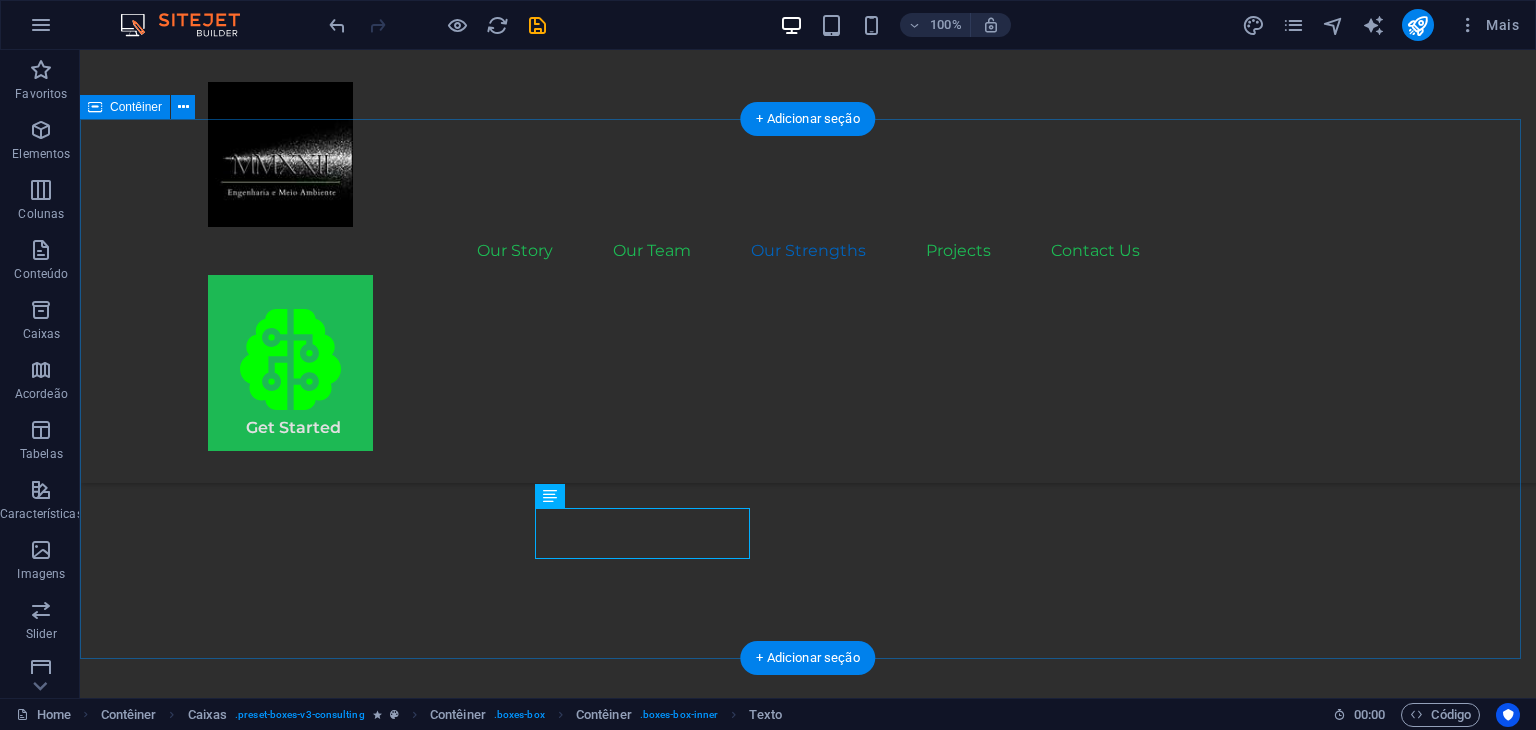 click on "Sustainable Energy Strategy" at bounding box center [335, 2643] 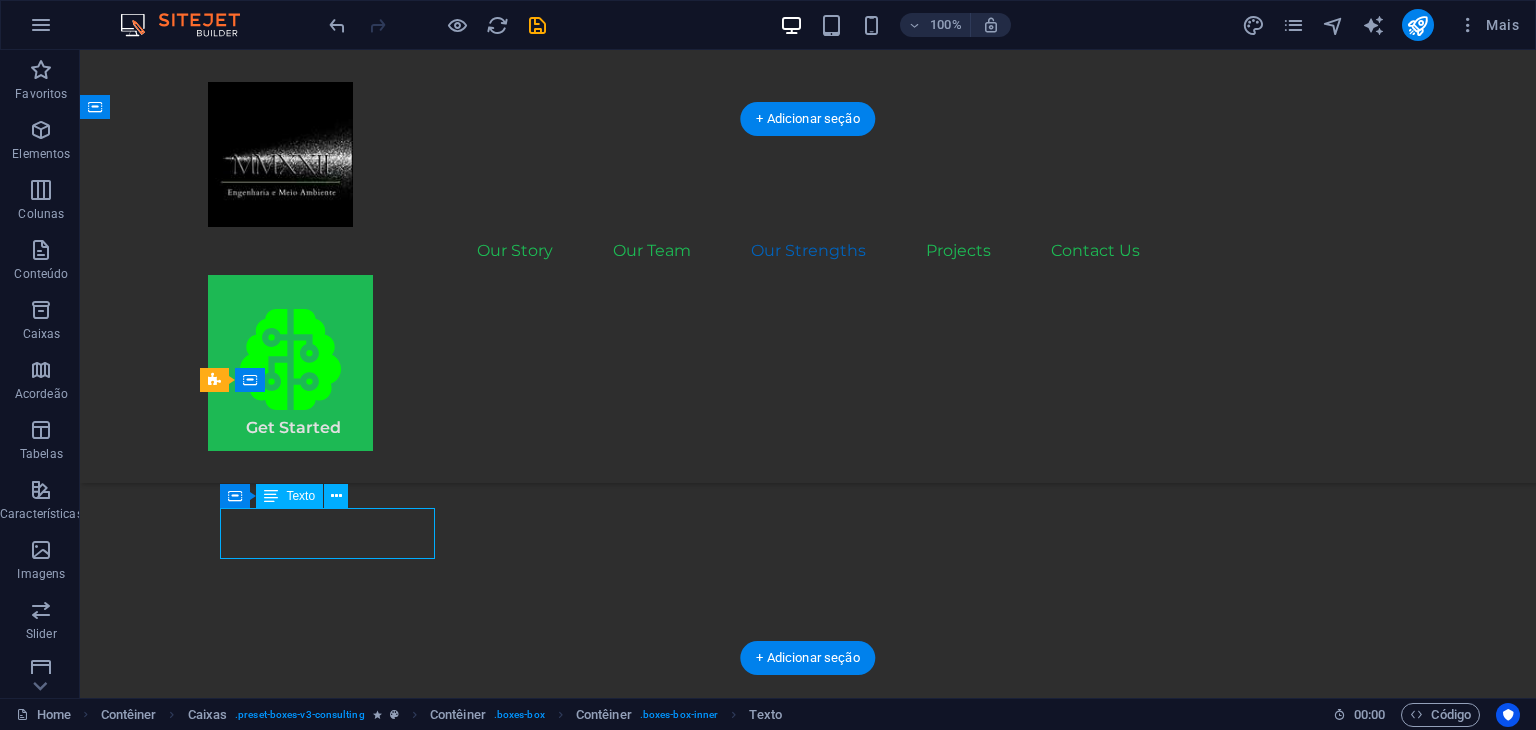 click on "Sustainable Energy Strategy" at bounding box center (335, 2643) 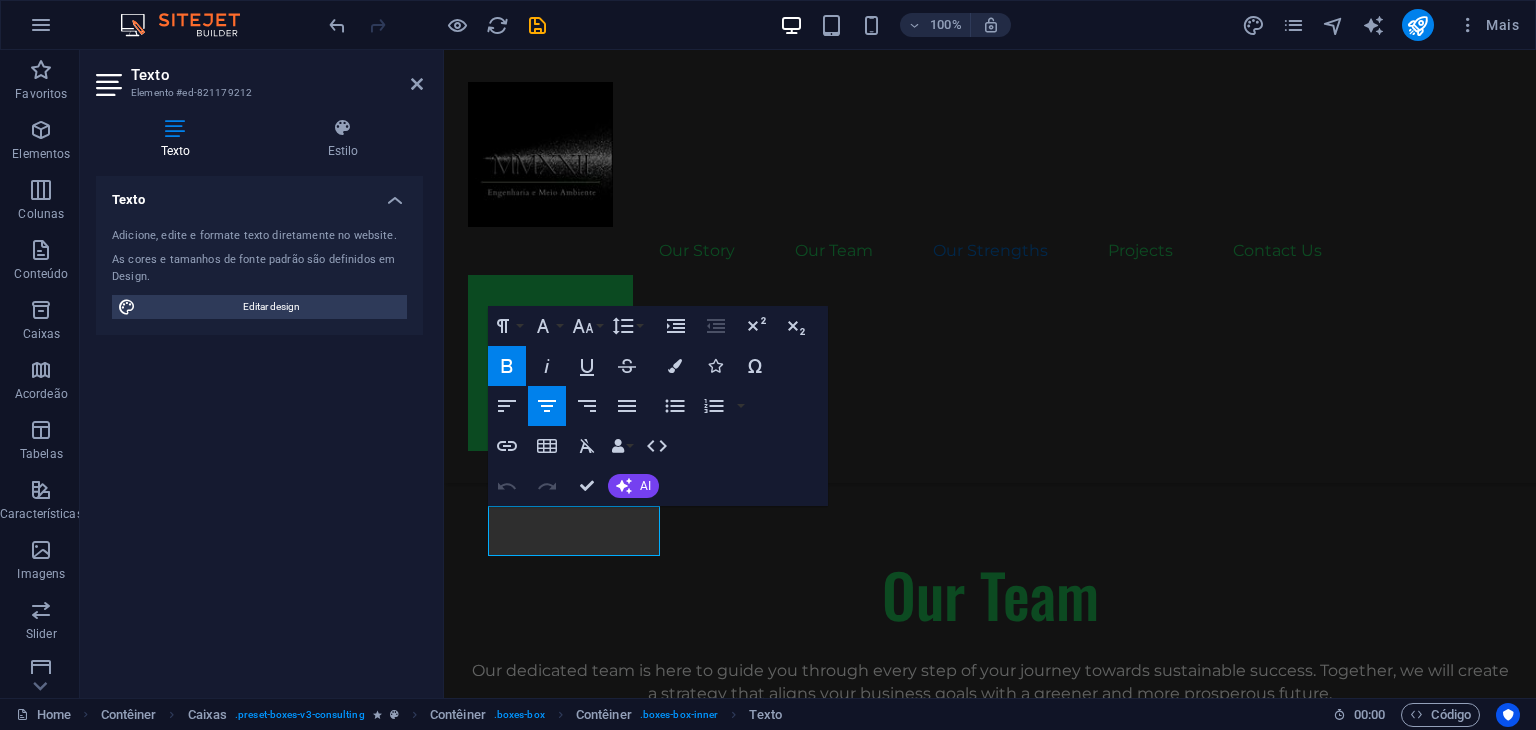 scroll, scrollTop: 2788, scrollLeft: 0, axis: vertical 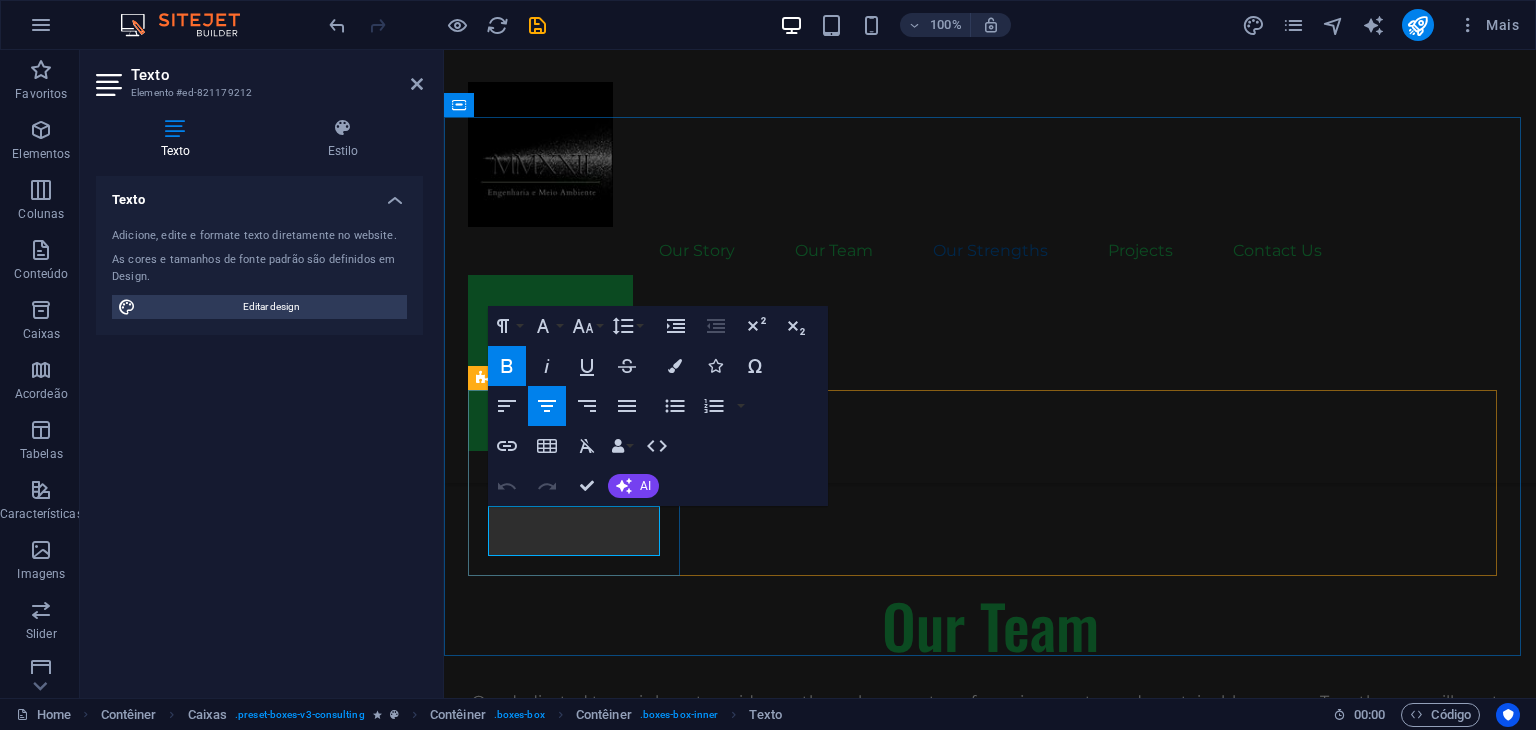 click on "Sustainable Energy Strategy" at bounding box center [576, 2449] 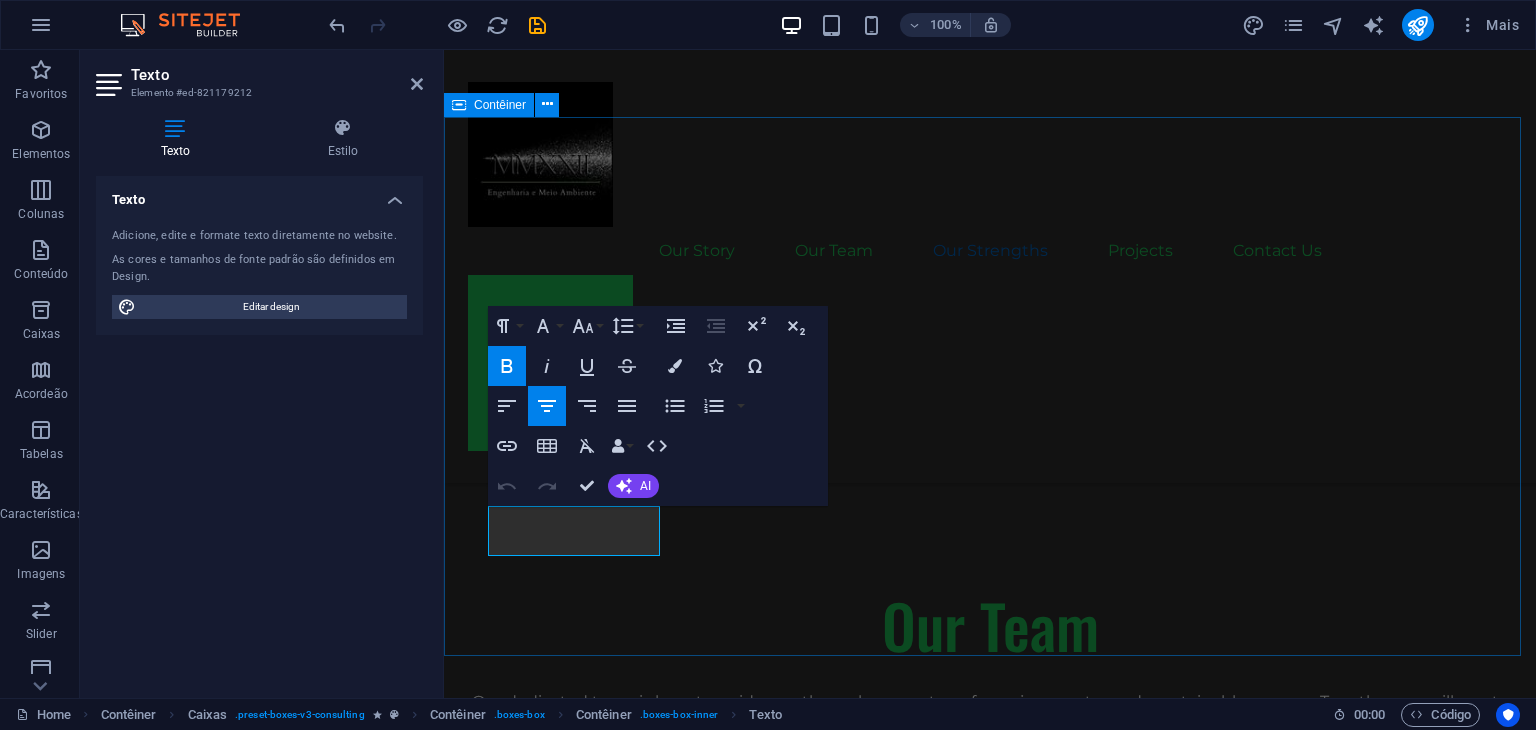 drag, startPoint x: 651, startPoint y: 541, endPoint x: 451, endPoint y: 508, distance: 202.70422 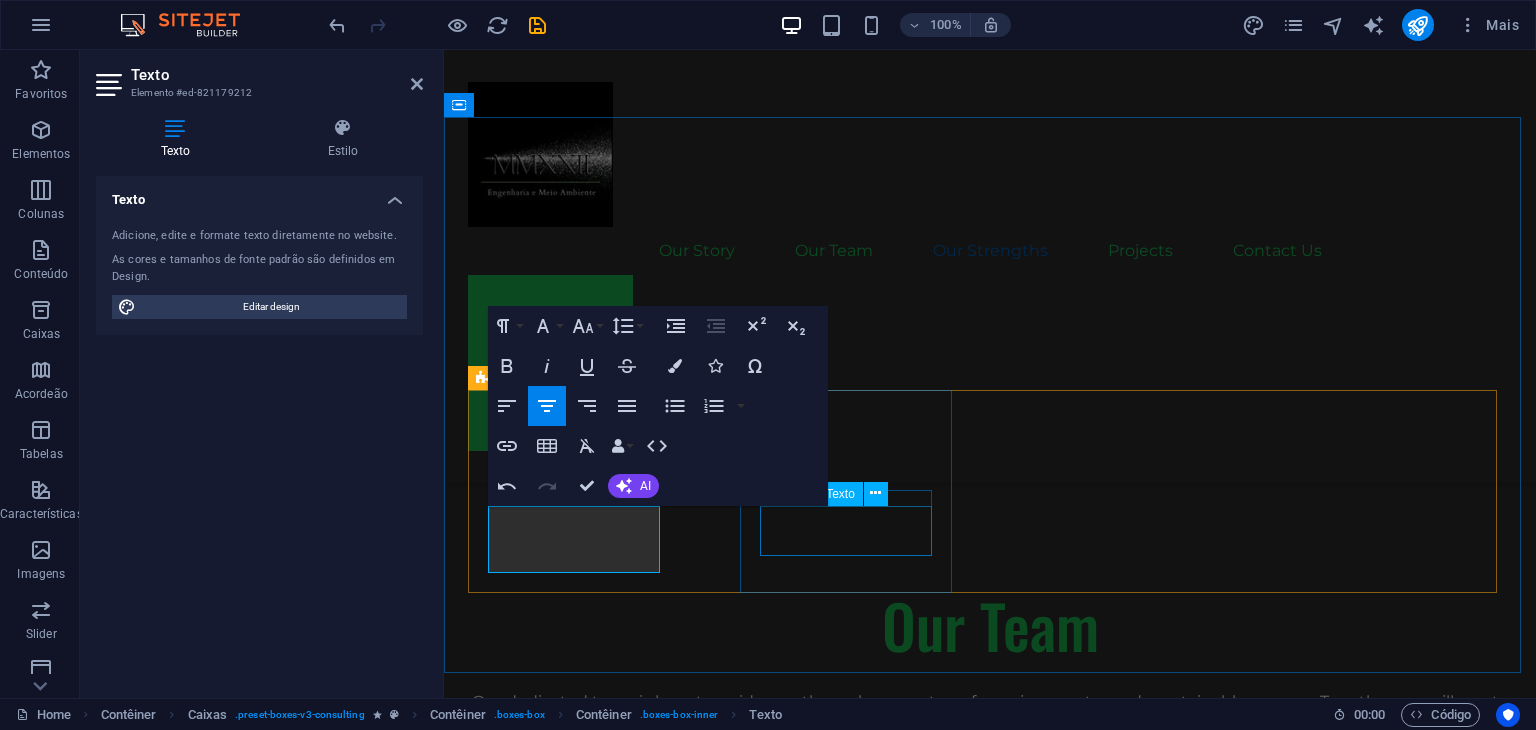 click on "Strategic Project Planning" at bounding box center (576, 2683) 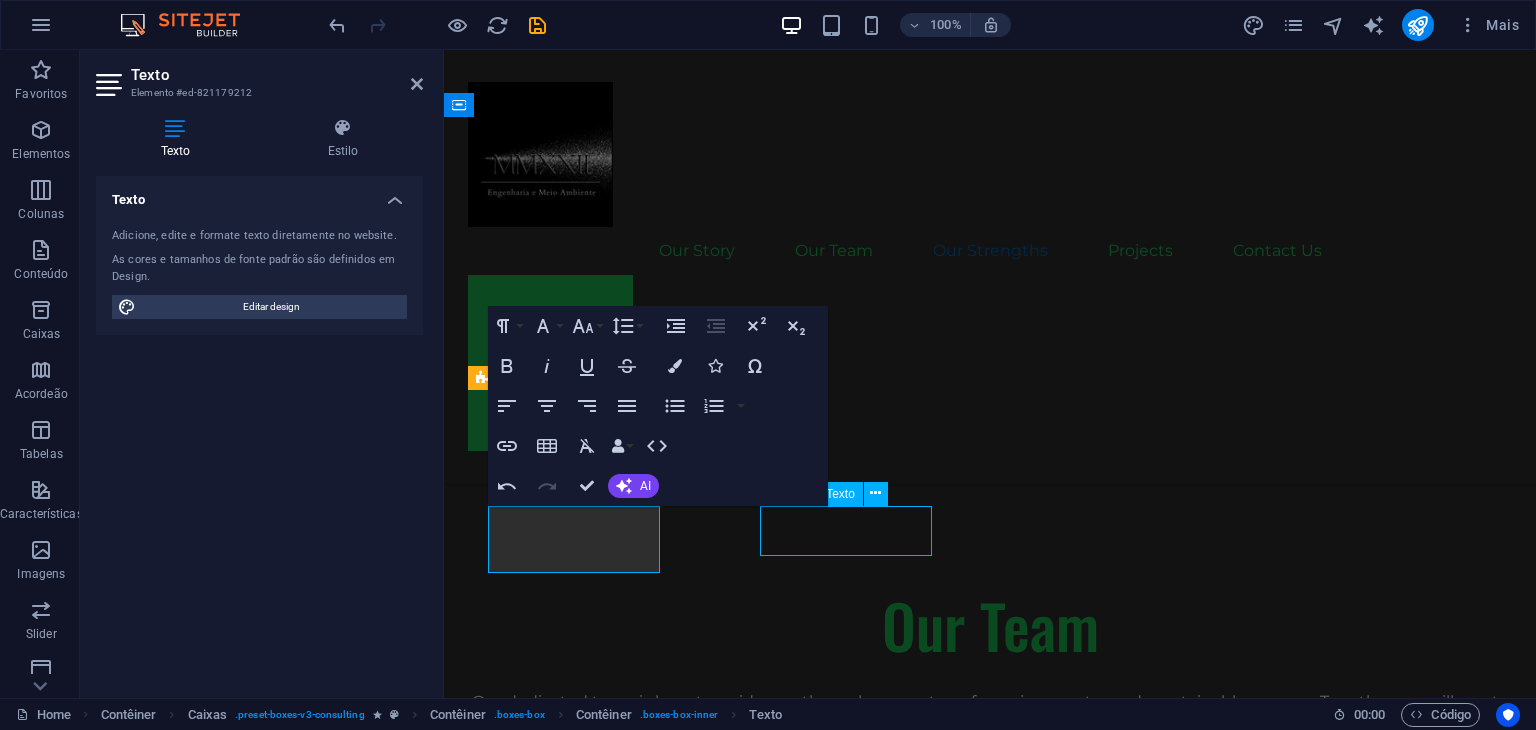 scroll, scrollTop: 2819, scrollLeft: 0, axis: vertical 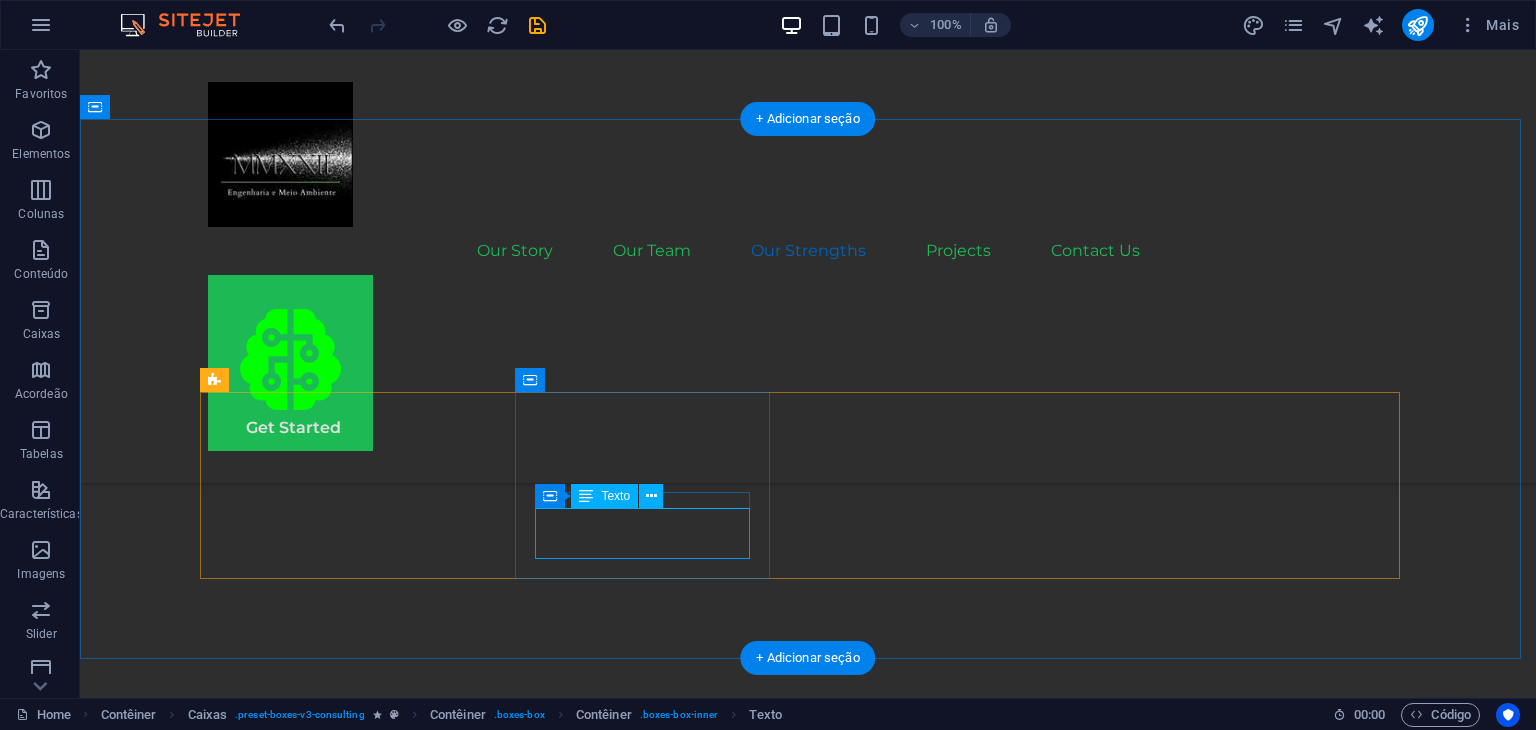 click on "Strategic Project Planning" at bounding box center (335, 2854) 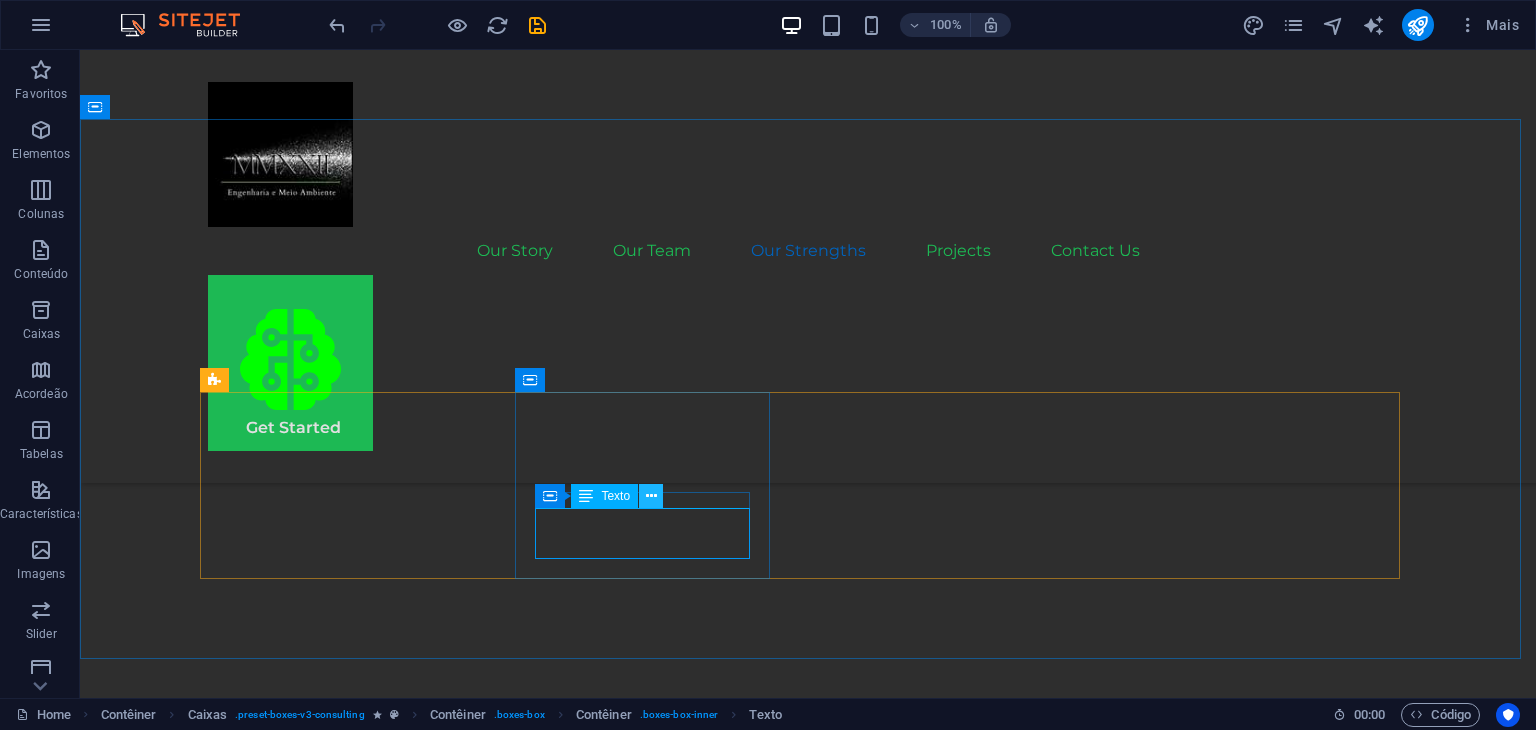 click at bounding box center (651, 496) 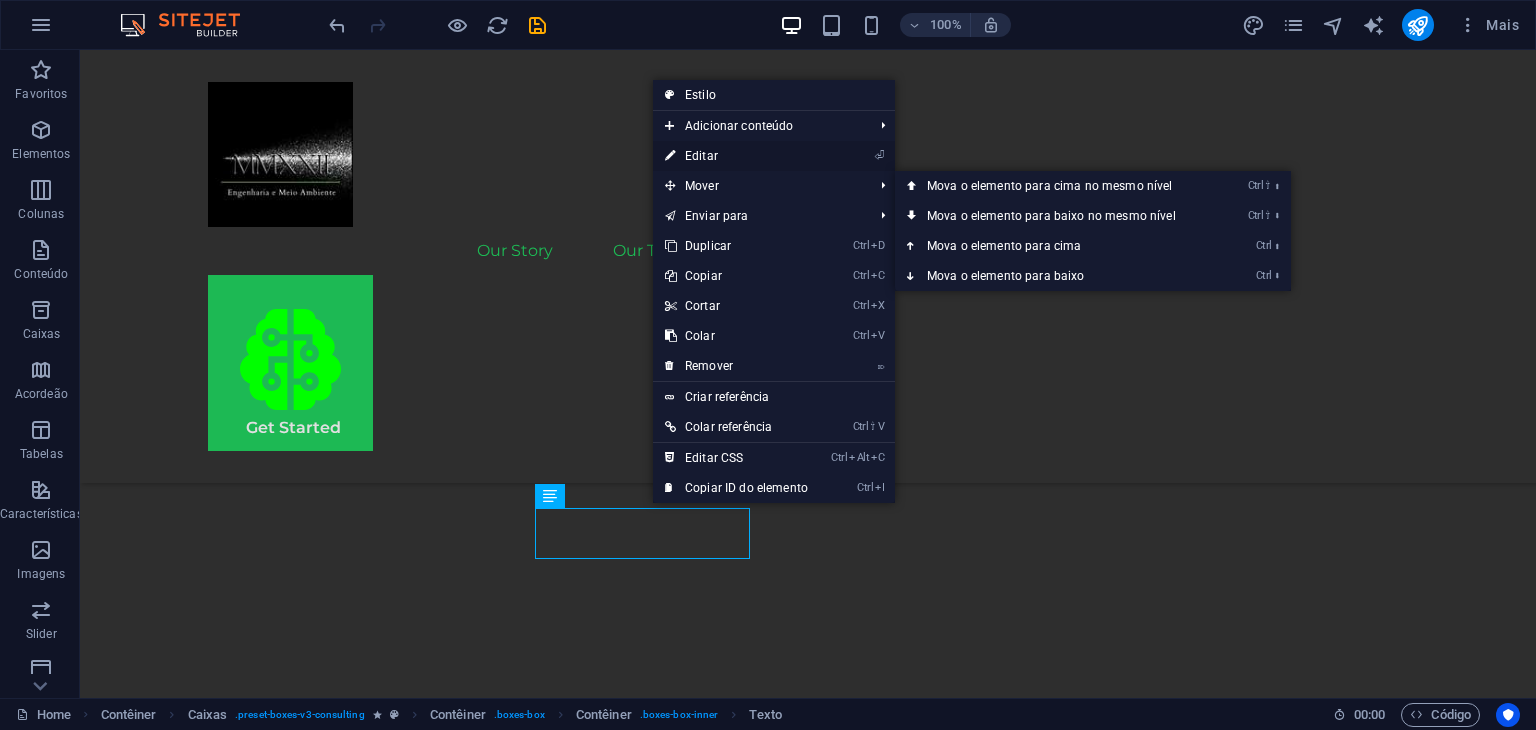 click on "⏎  Editar" at bounding box center [736, 156] 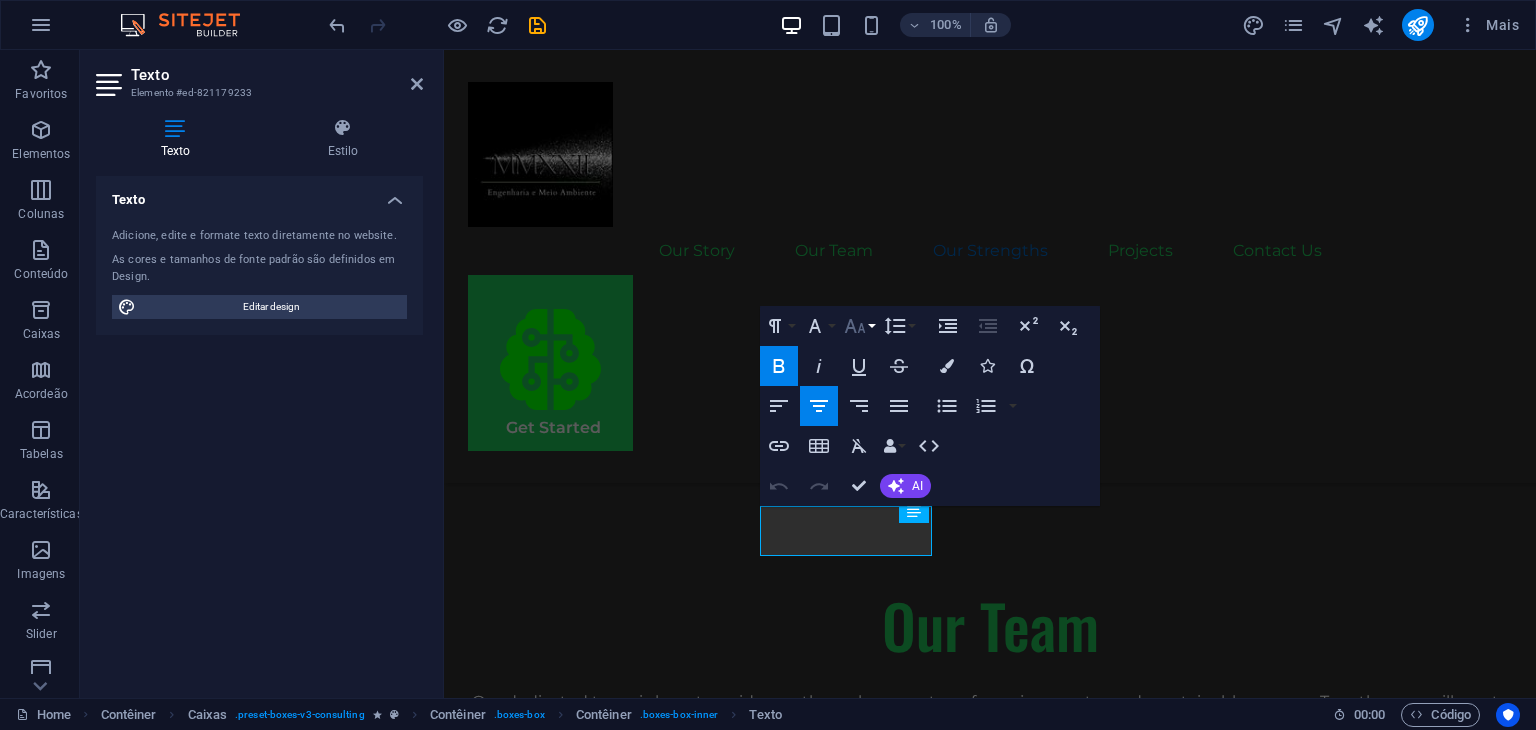 click 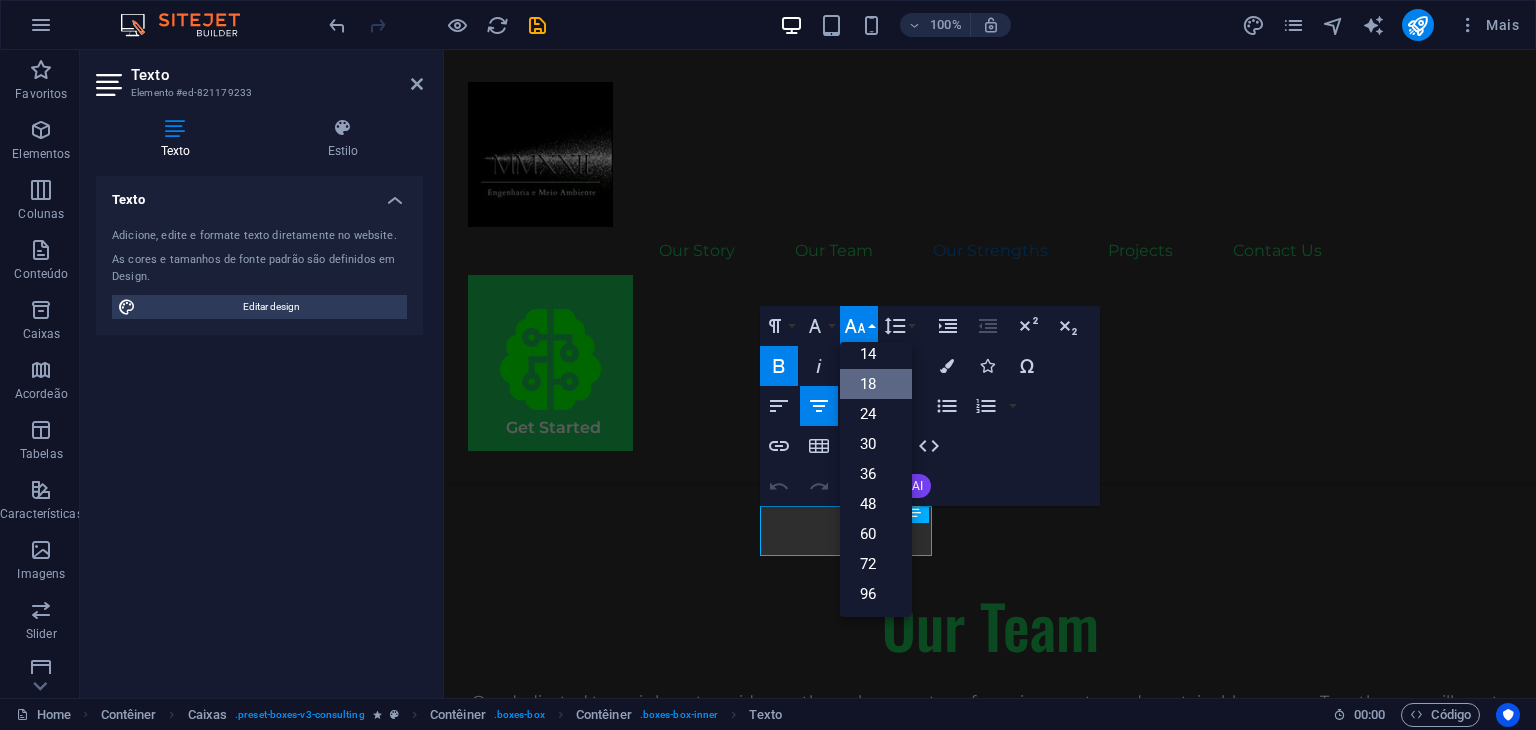 scroll, scrollTop: 160, scrollLeft: 0, axis: vertical 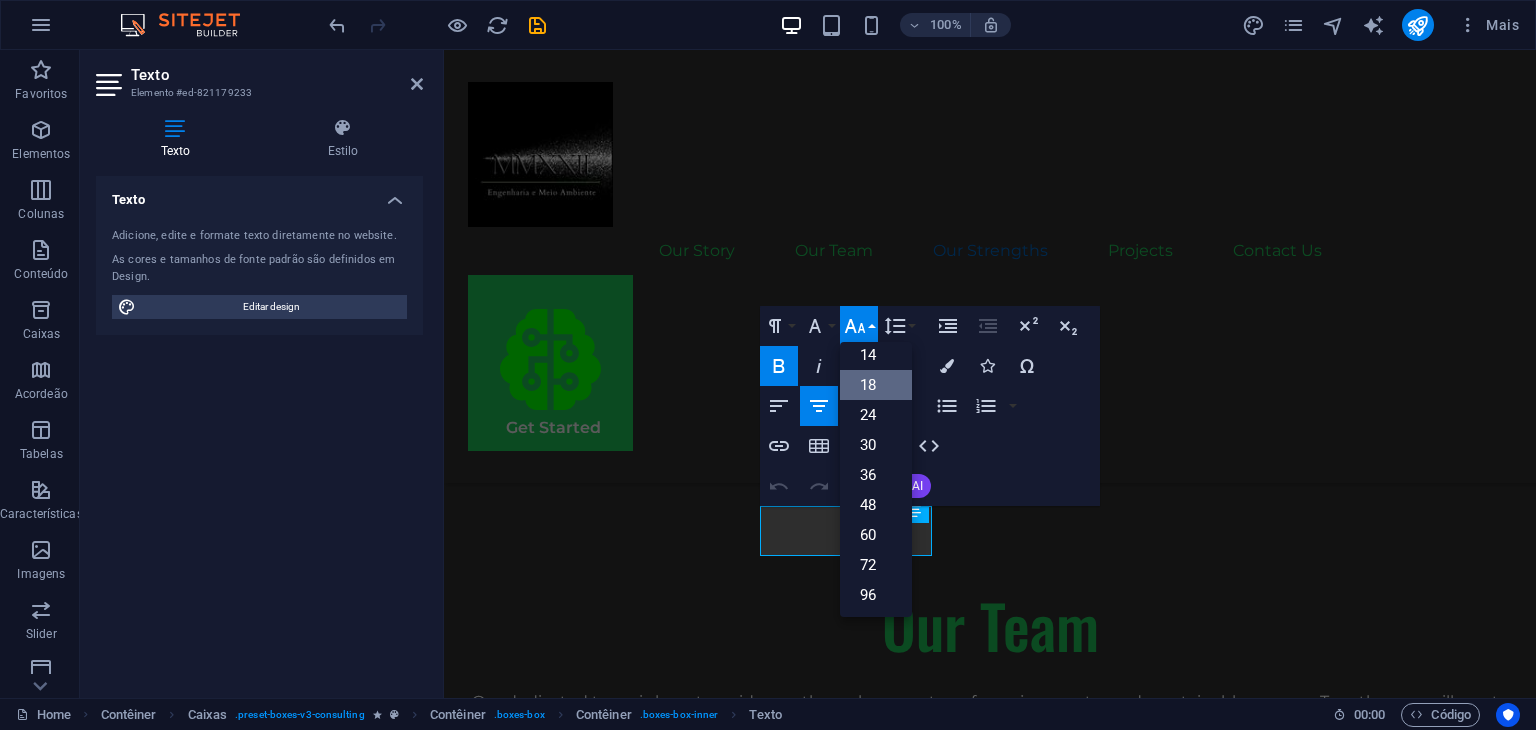 click 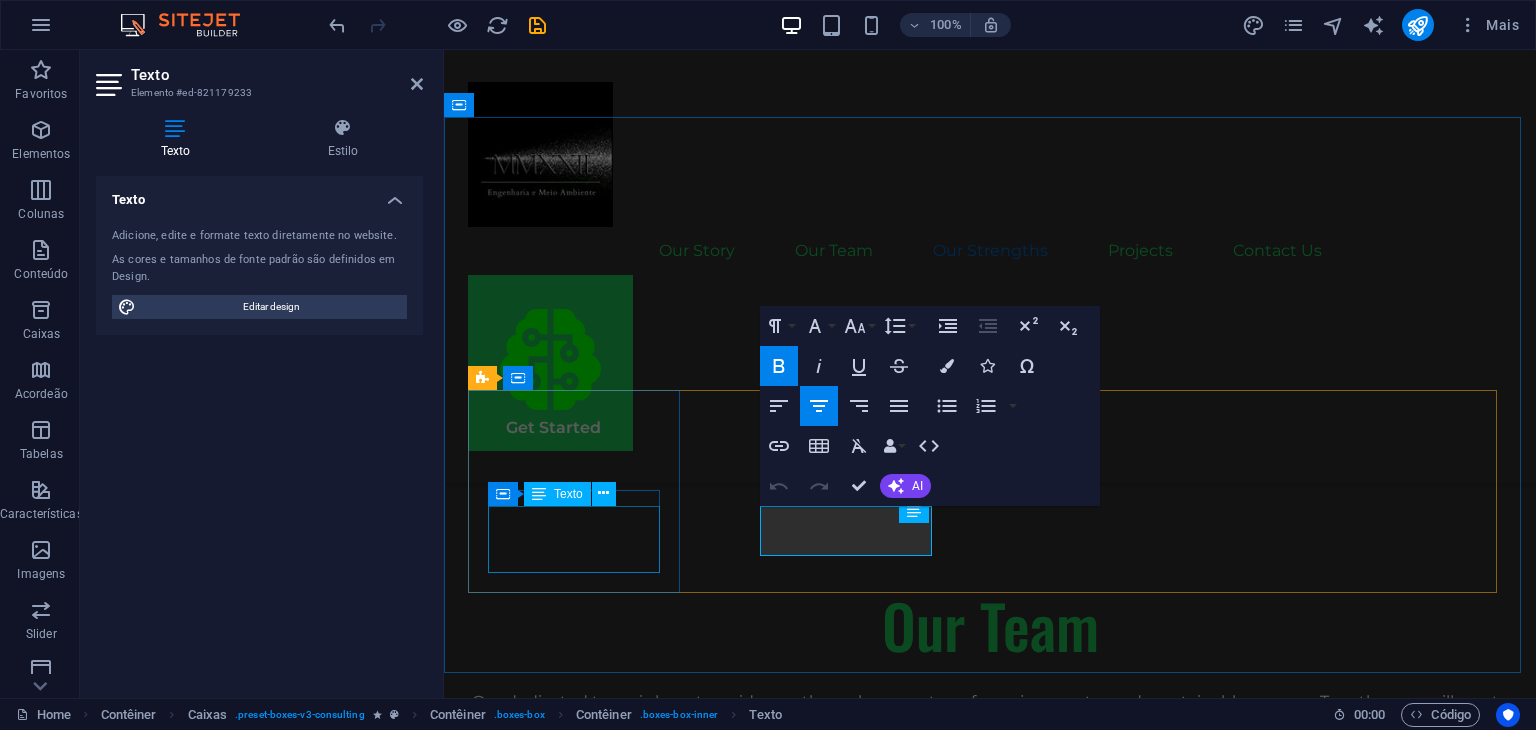click on "Continuous technological updating" at bounding box center (576, 2458) 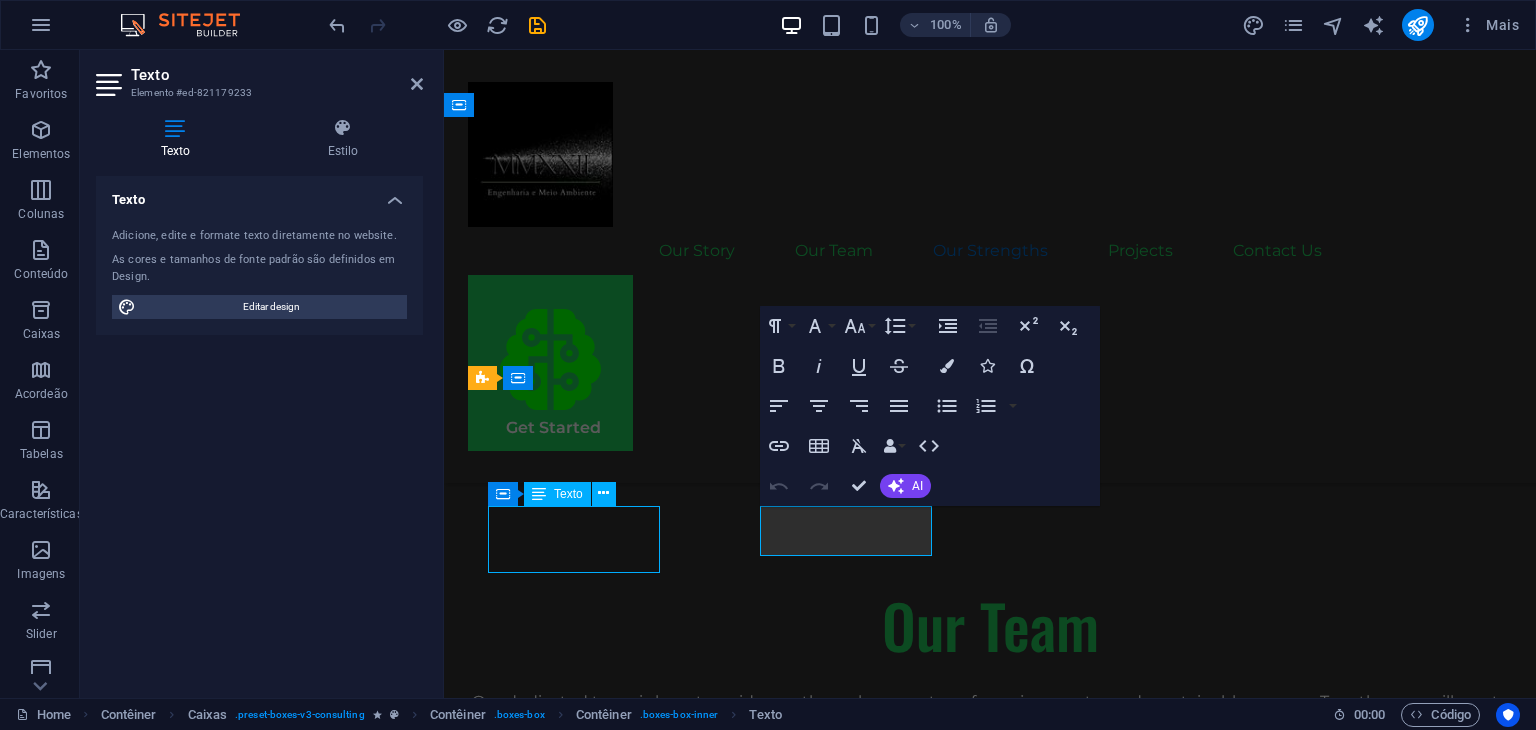 scroll, scrollTop: 2819, scrollLeft: 0, axis: vertical 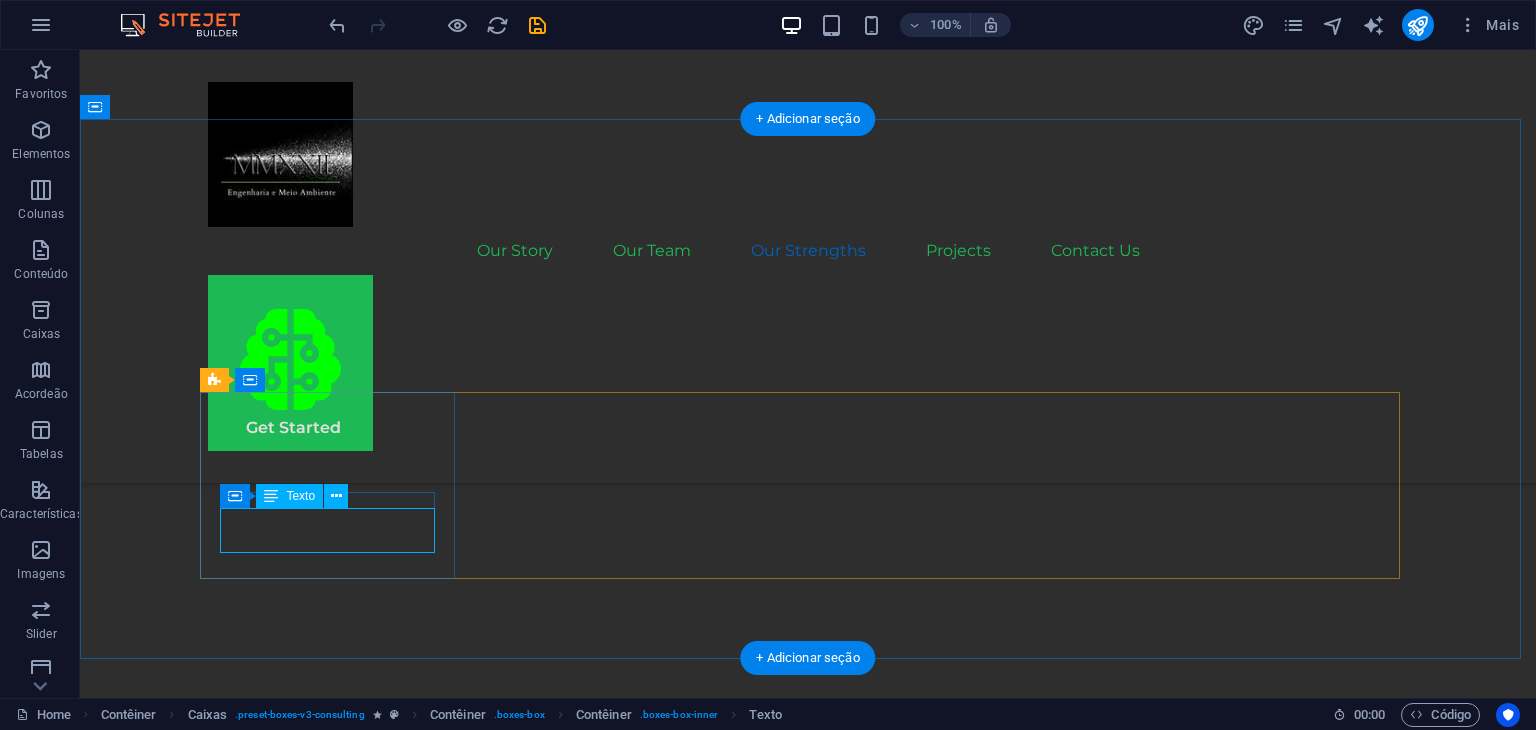 click on "Continuous technological updating" at bounding box center [335, 2640] 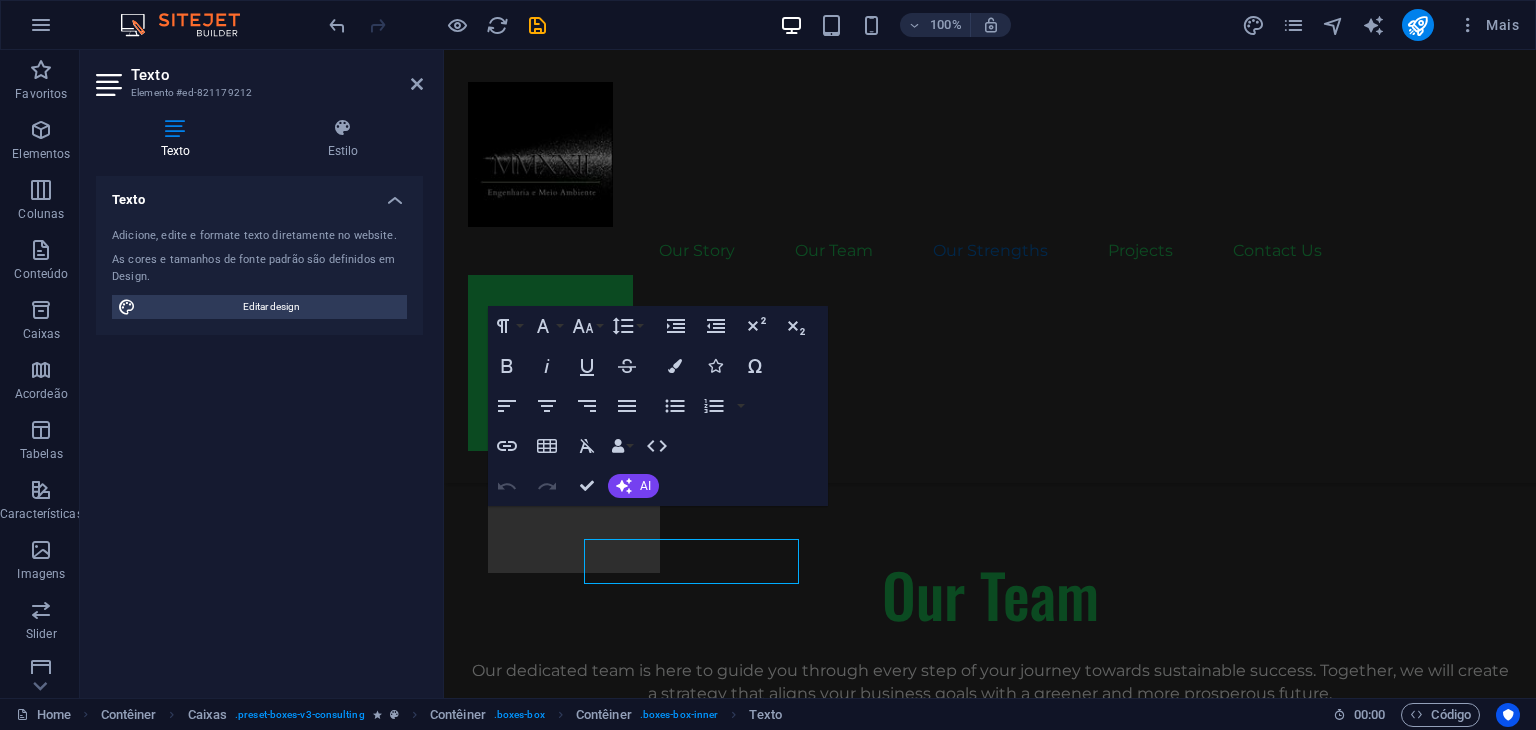 scroll, scrollTop: 2788, scrollLeft: 0, axis: vertical 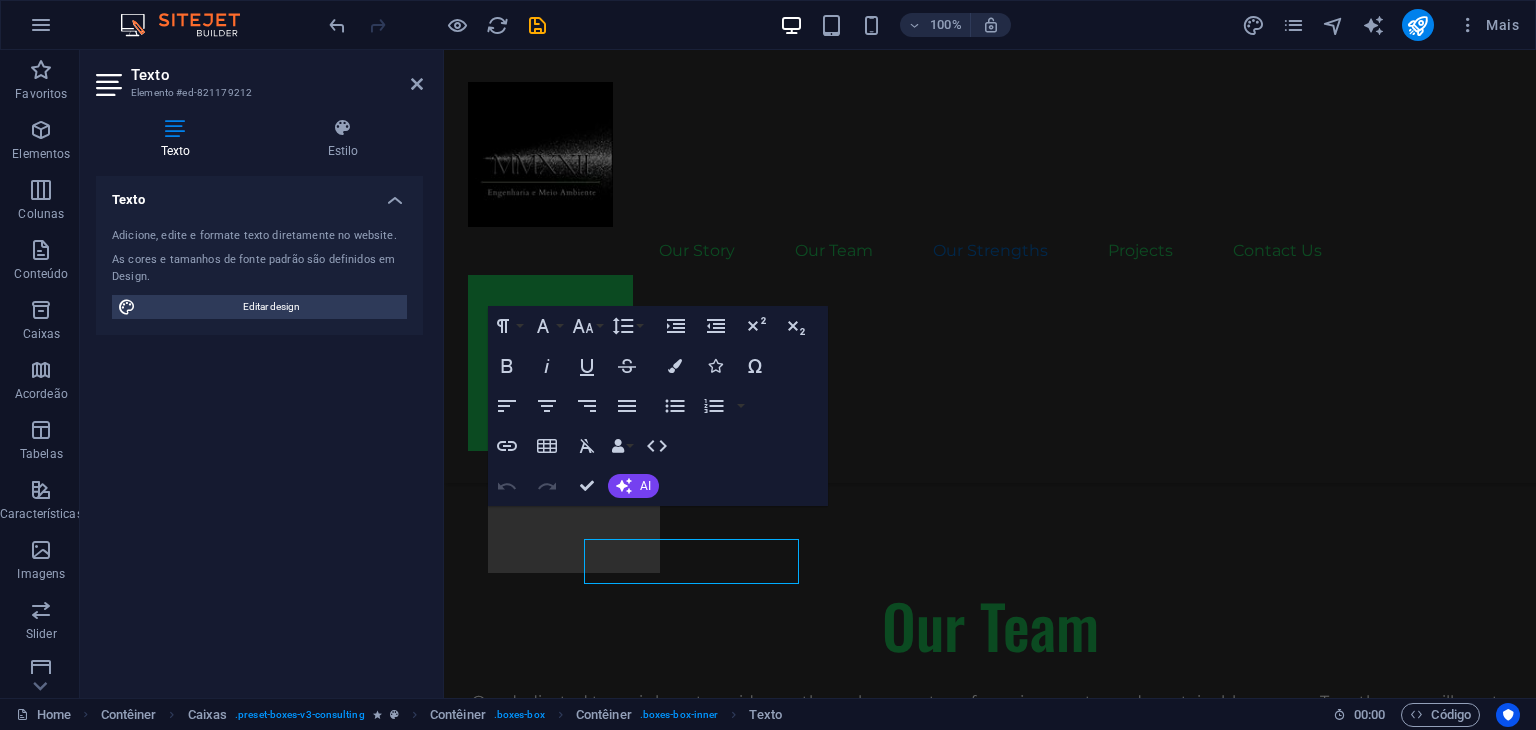 click on "Texto Adicione, edite e formate texto diretamente no website. As cores e tamanhos de fonte padrão são definidos em Design. Editar design Alinhamento Esquerda alinhada Centralizada Direita alinhada" at bounding box center [259, 429] 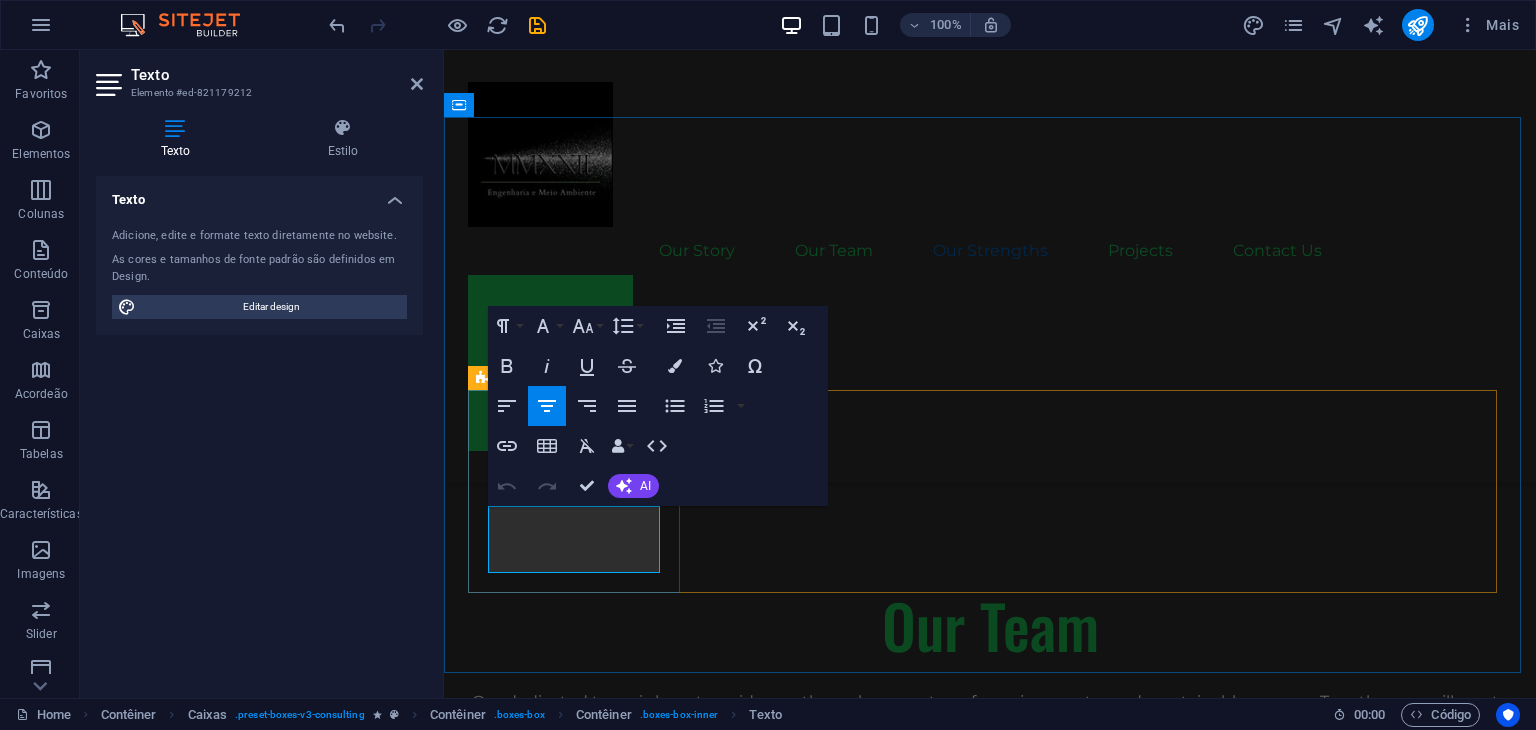 drag, startPoint x: 626, startPoint y: 569, endPoint x: 532, endPoint y: 513, distance: 109.41663 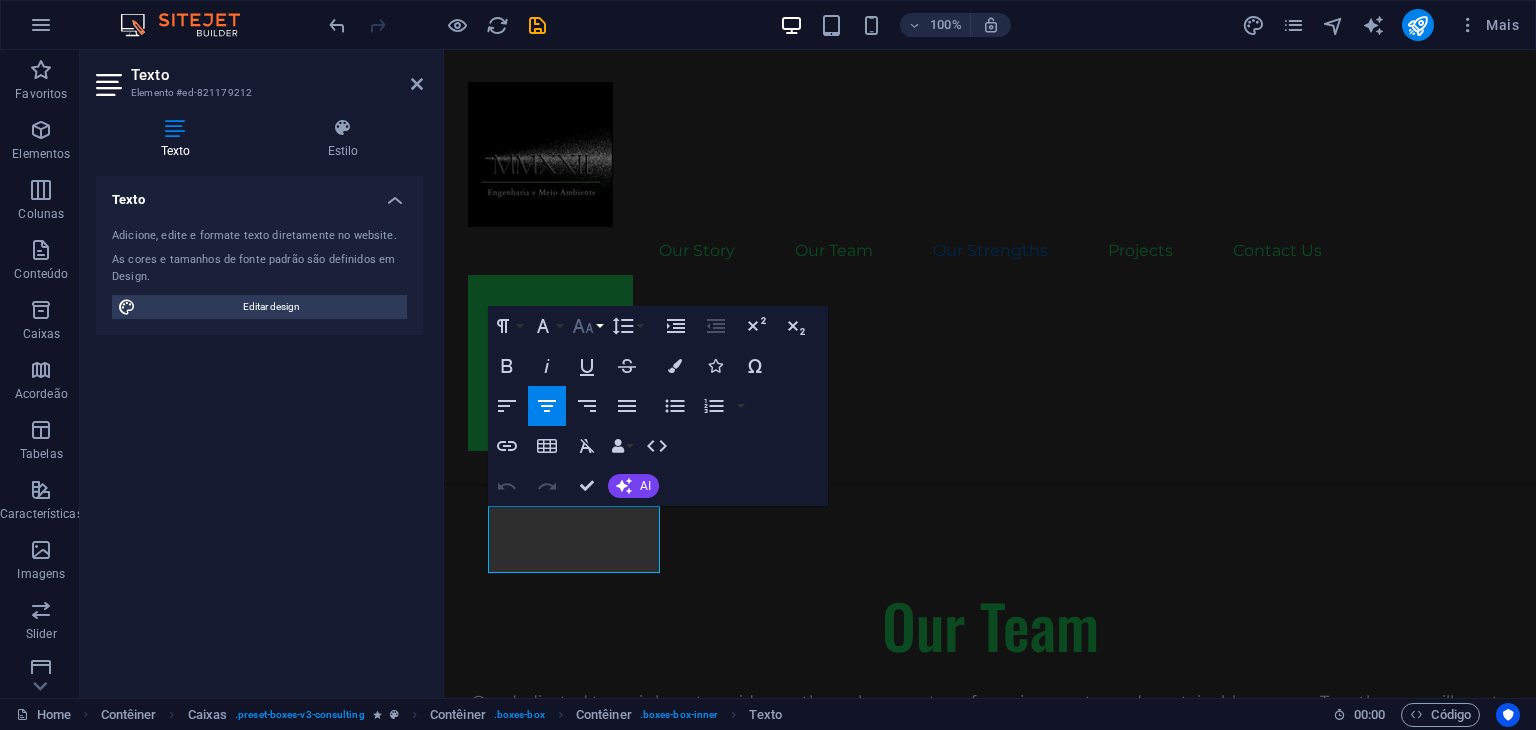 click 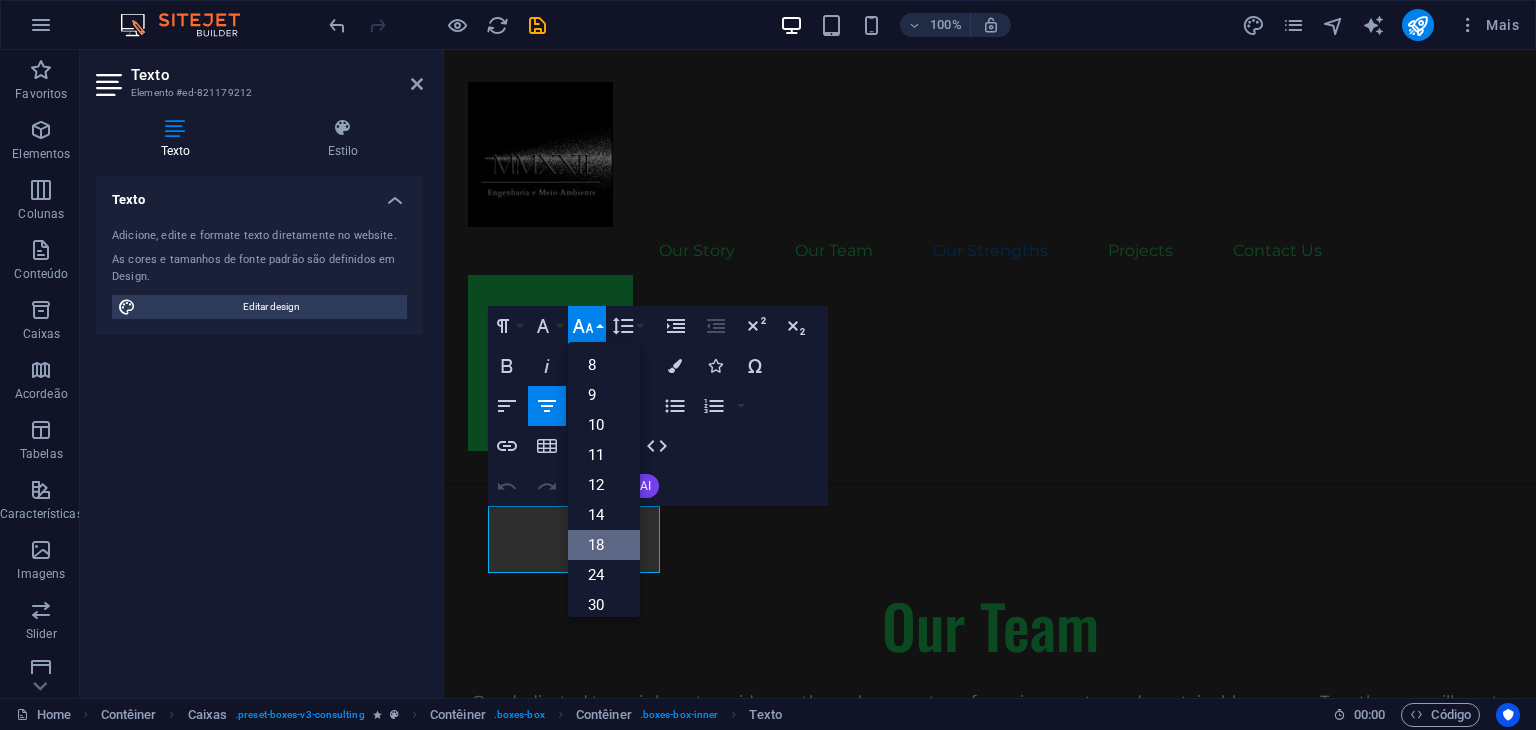 click on "18" at bounding box center [604, 545] 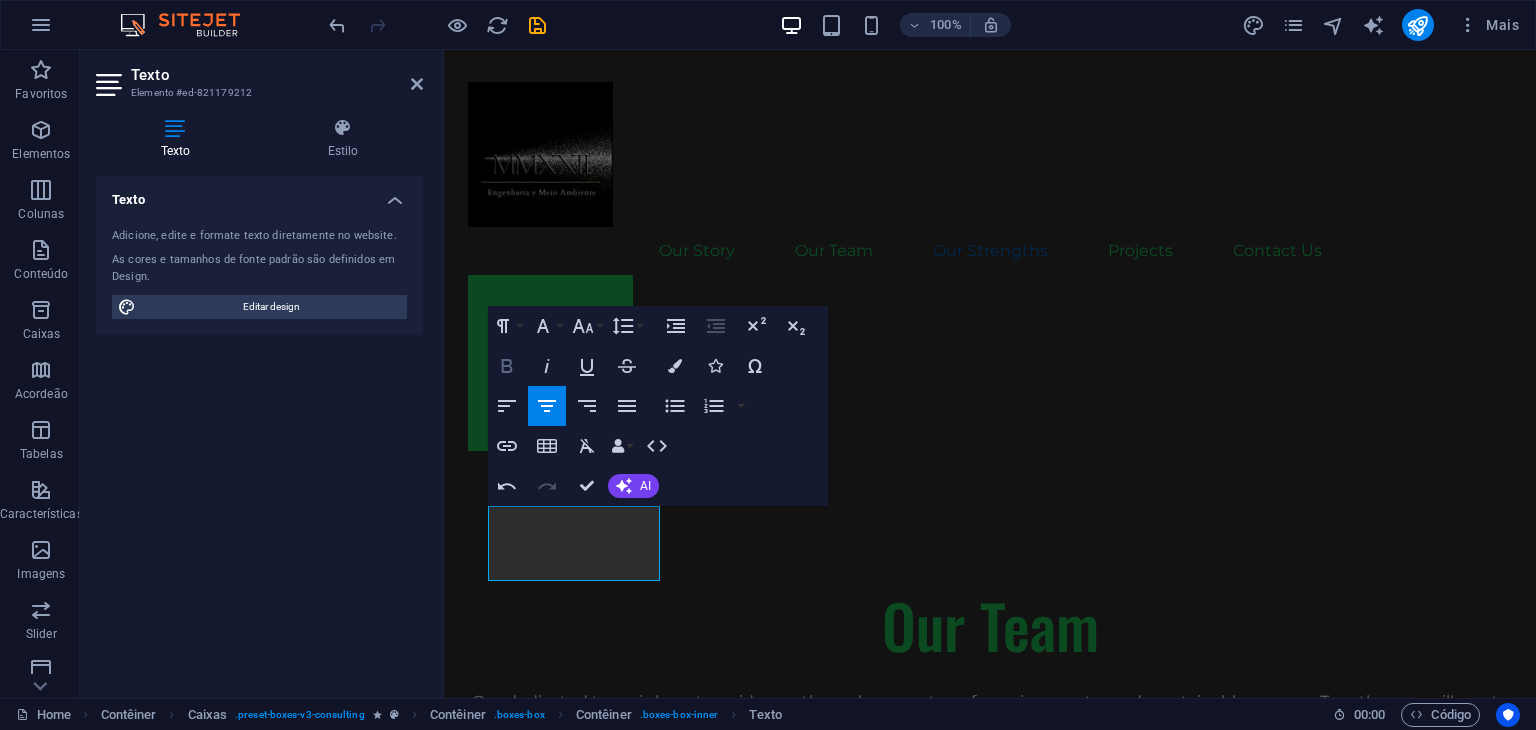 click 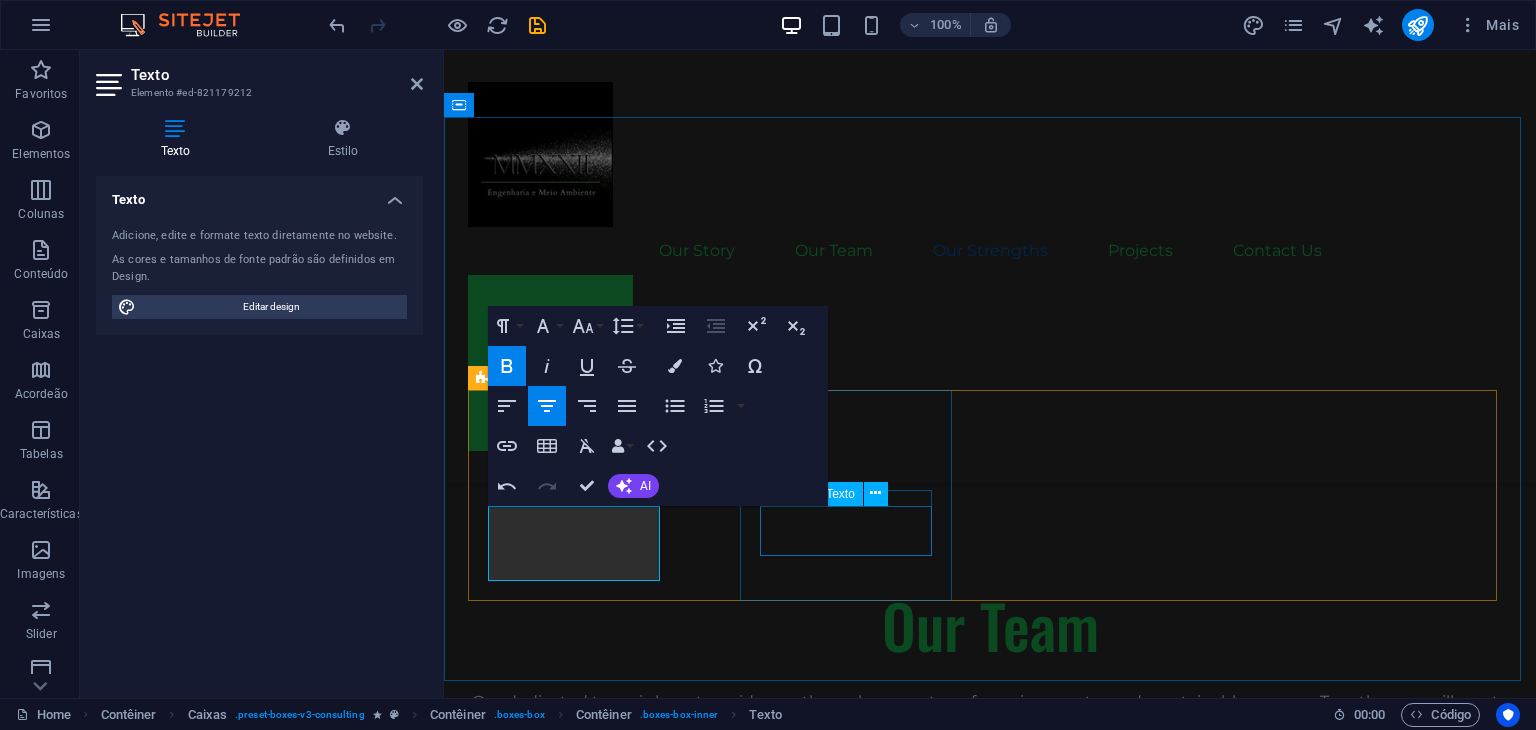 click on "Strategic Project Planning" at bounding box center (576, 2691) 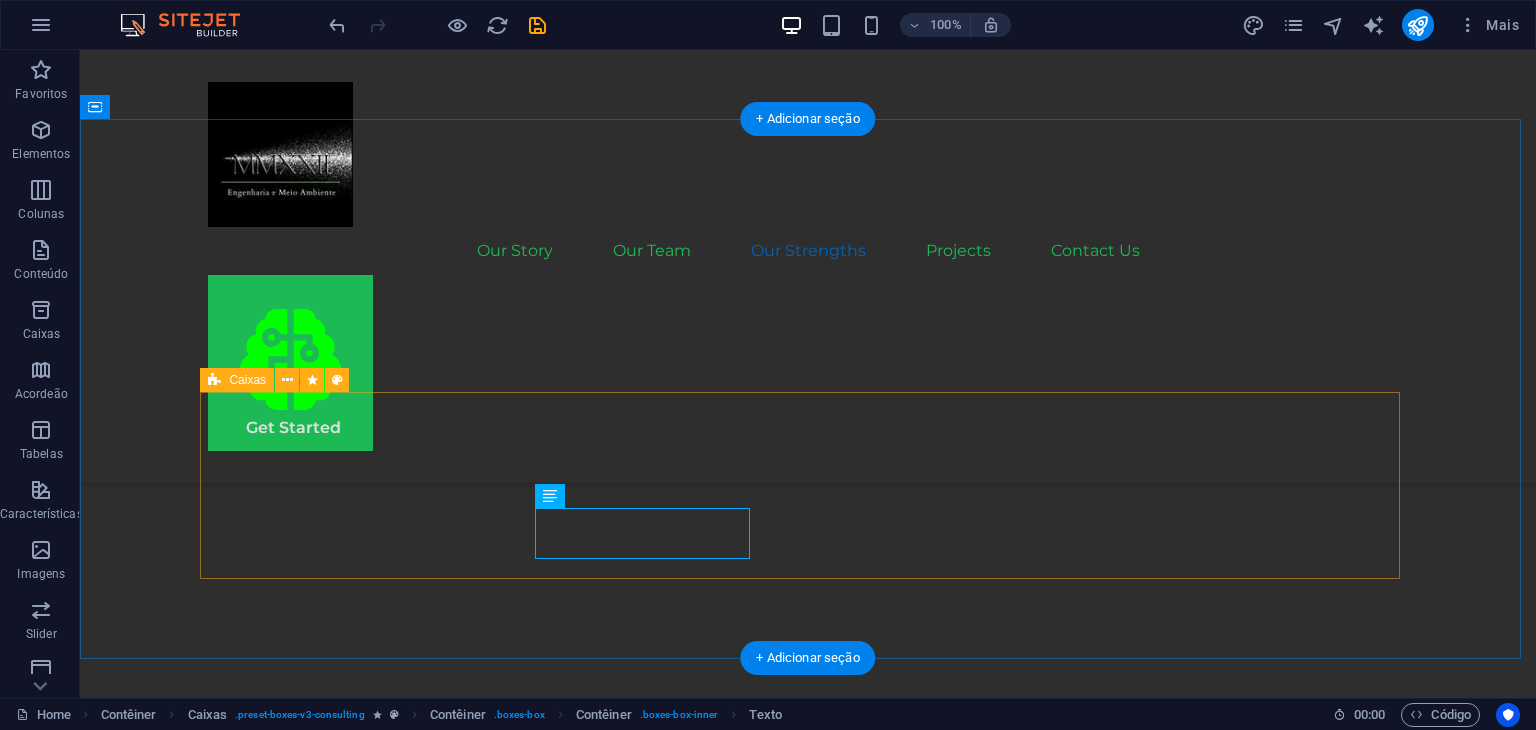 scroll, scrollTop: 2819, scrollLeft: 0, axis: vertical 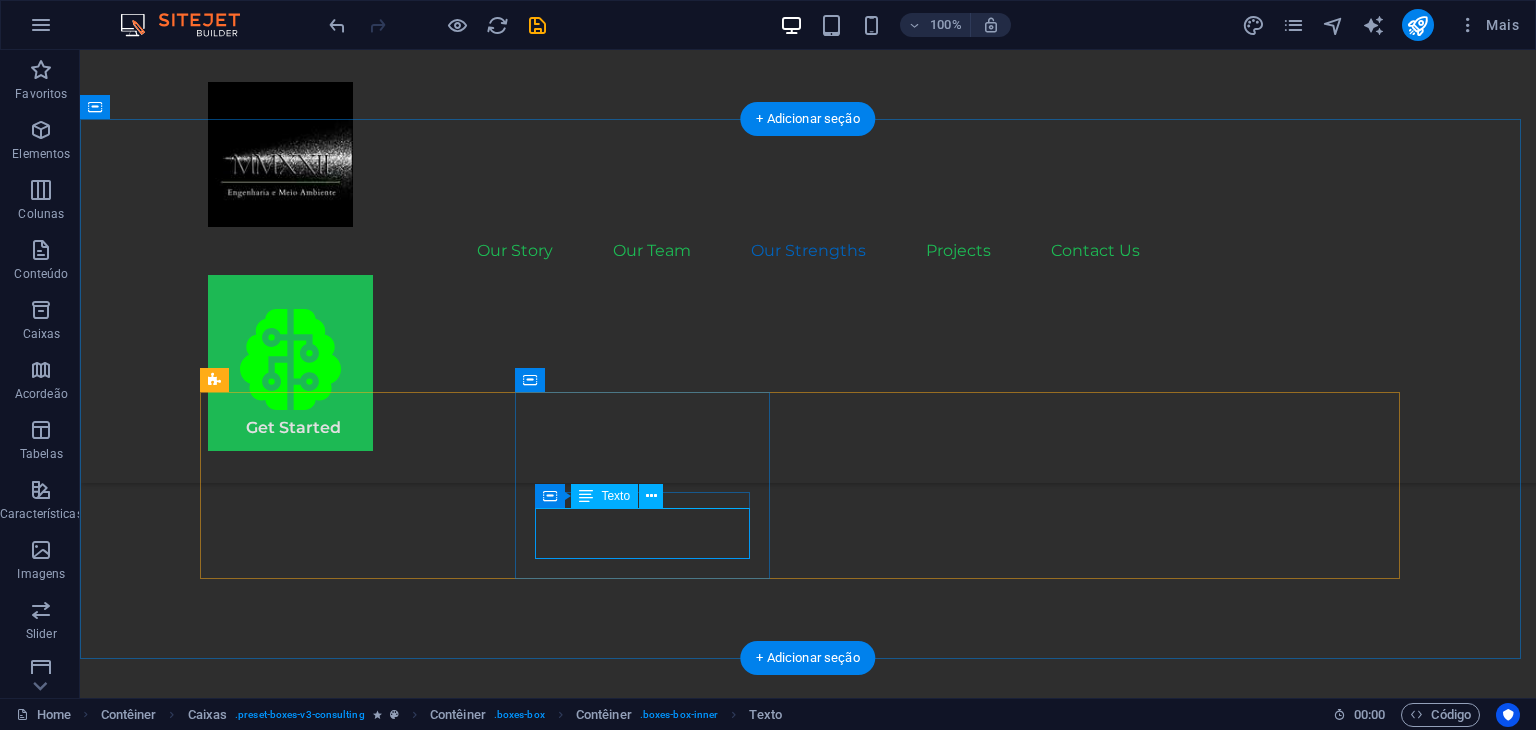 click on "Strategic Project Planning" at bounding box center (335, 2860) 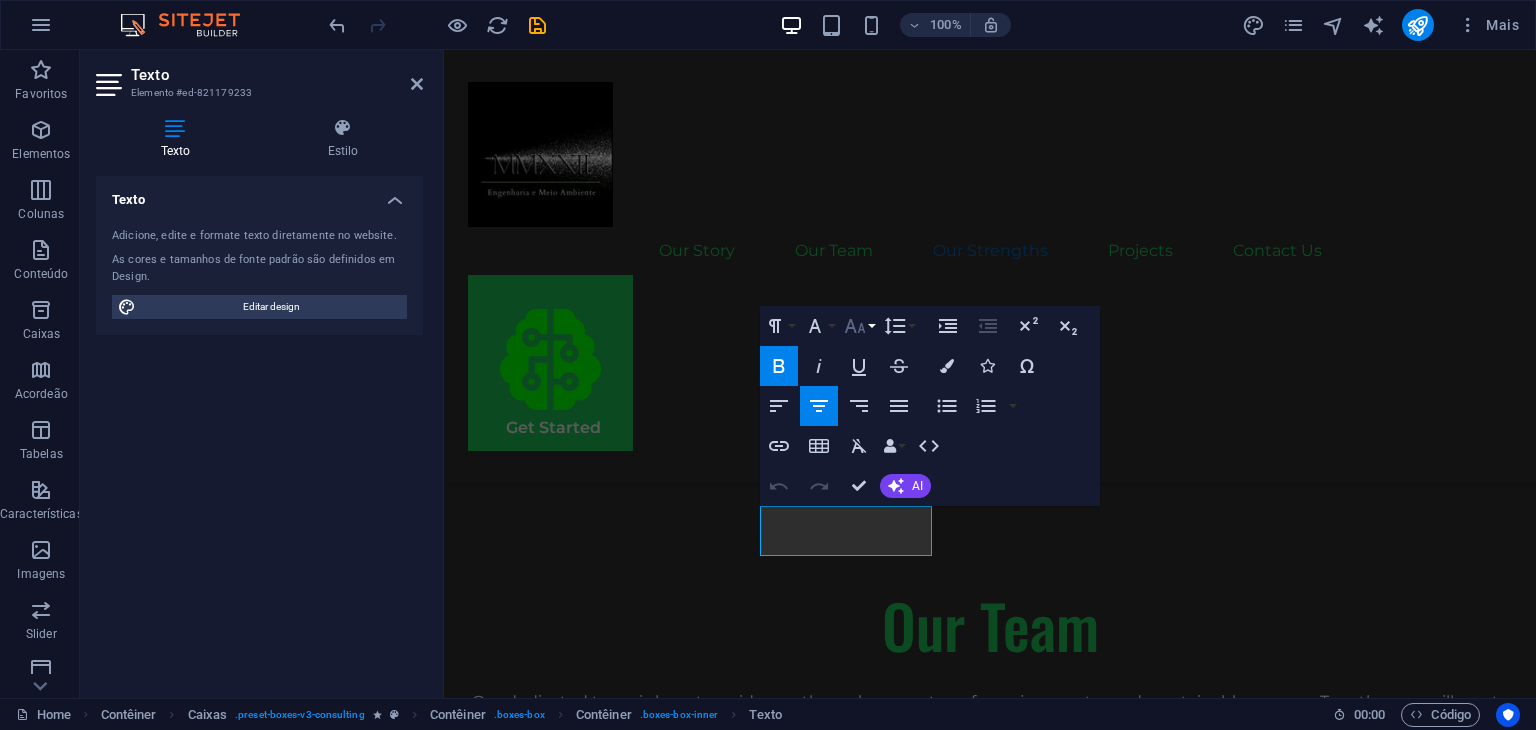click 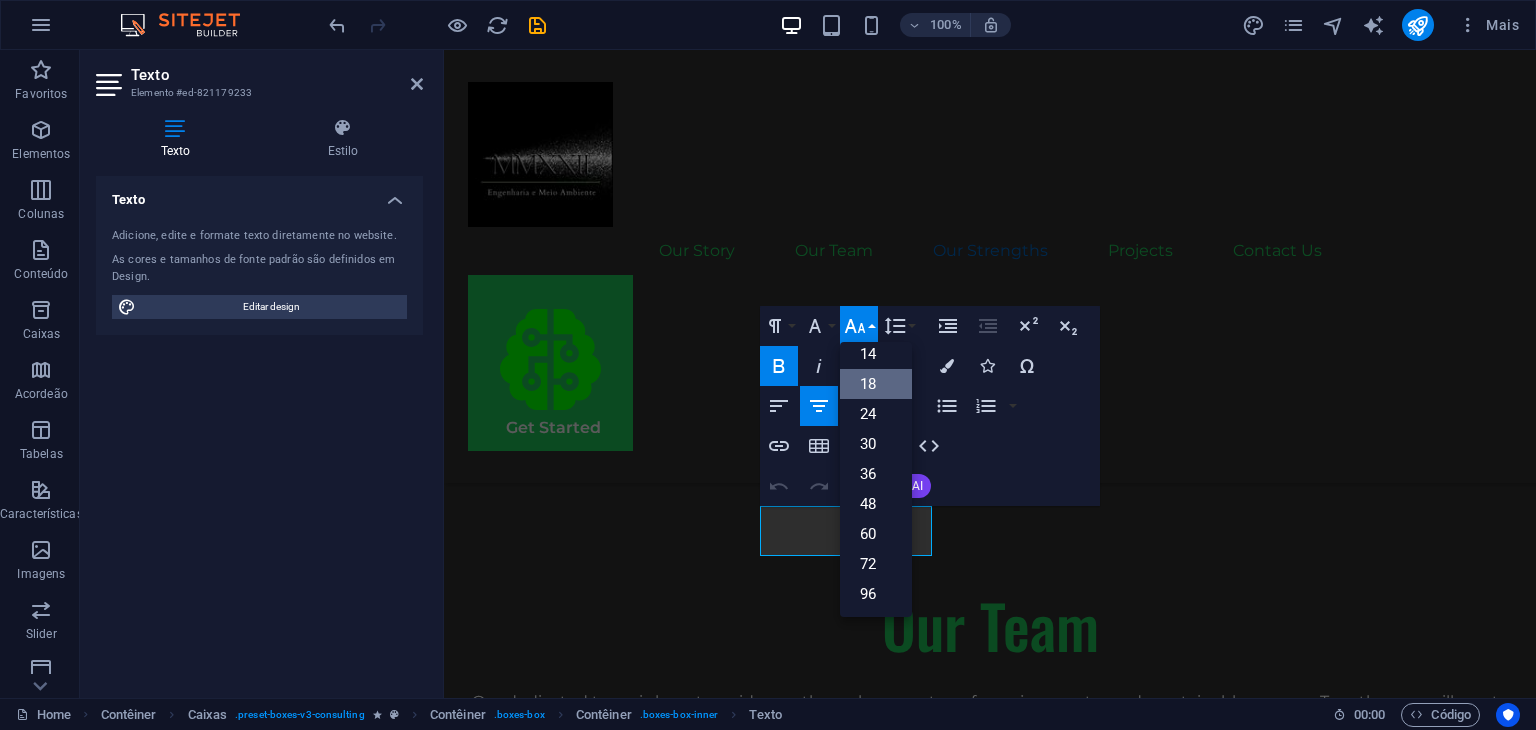 scroll, scrollTop: 160, scrollLeft: 0, axis: vertical 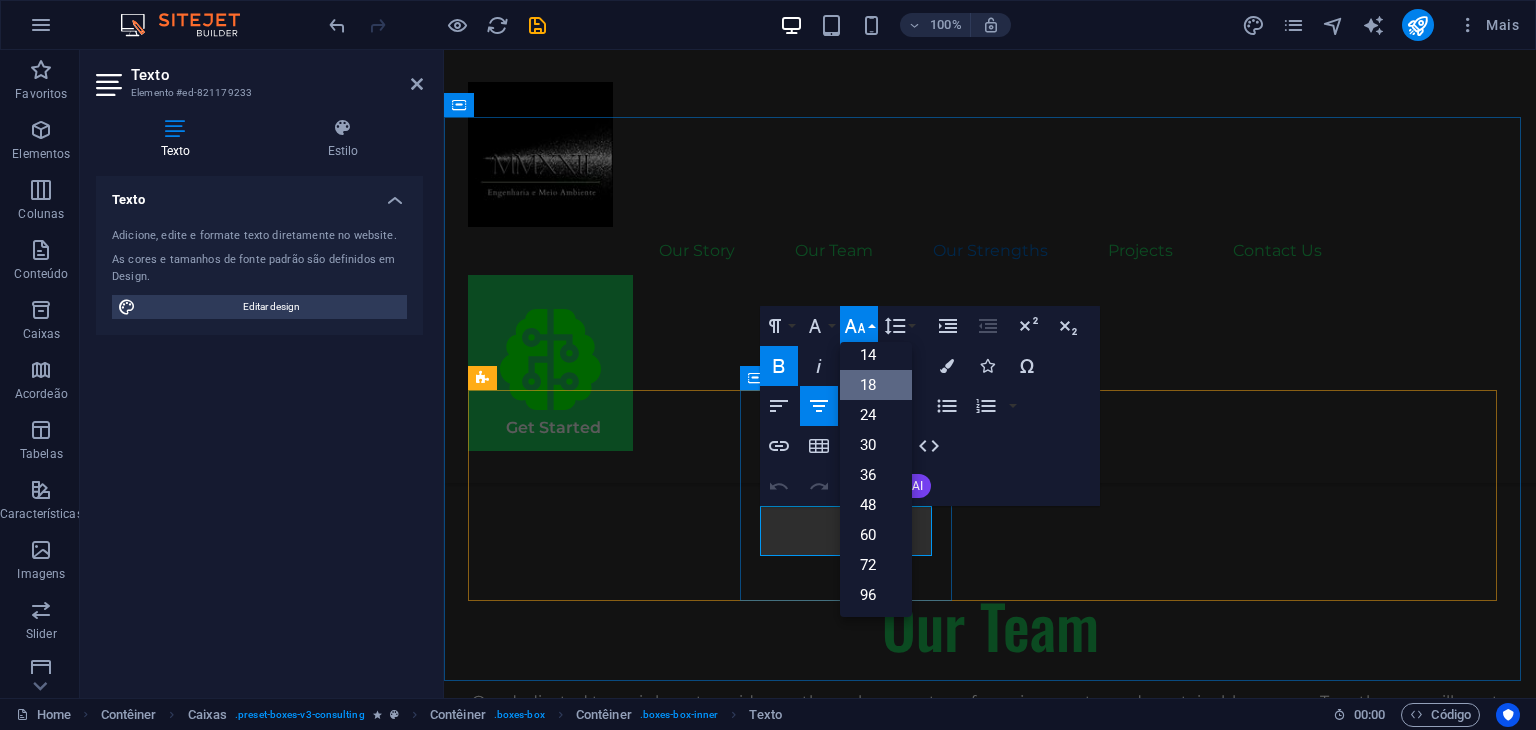 click on "Strategic Project Planning" at bounding box center (576, 2691) 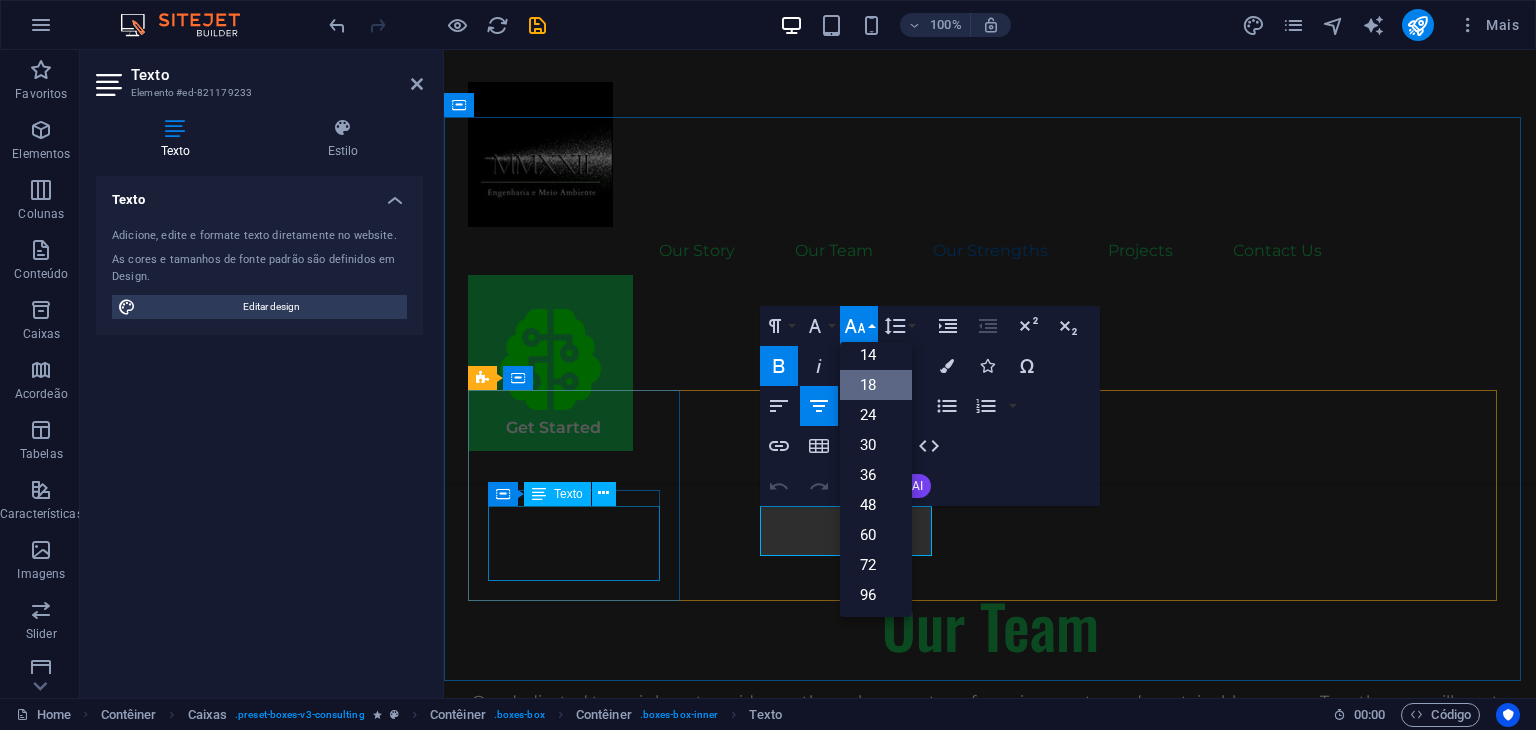 click on "Continuous technological updating" at bounding box center (576, 2463) 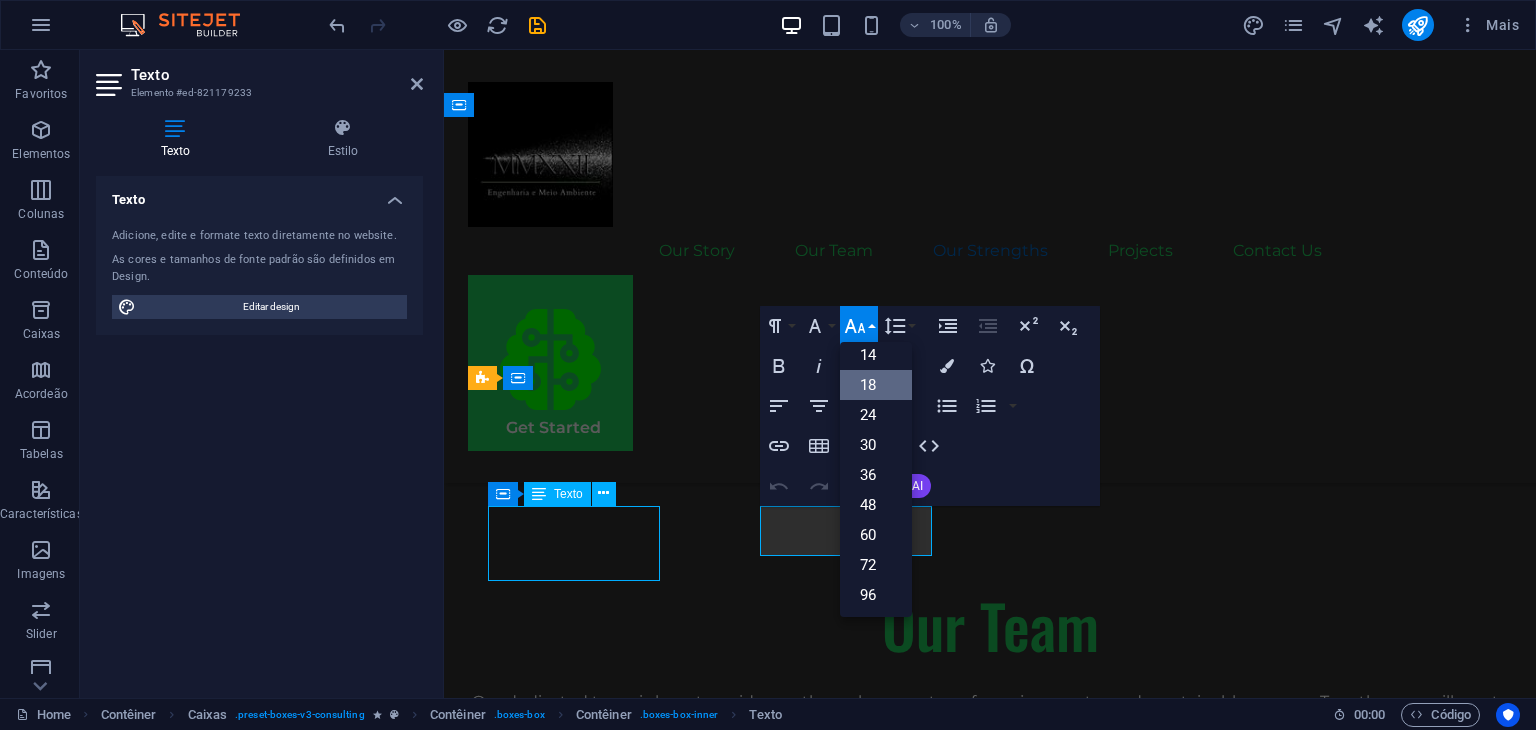 scroll, scrollTop: 2819, scrollLeft: 0, axis: vertical 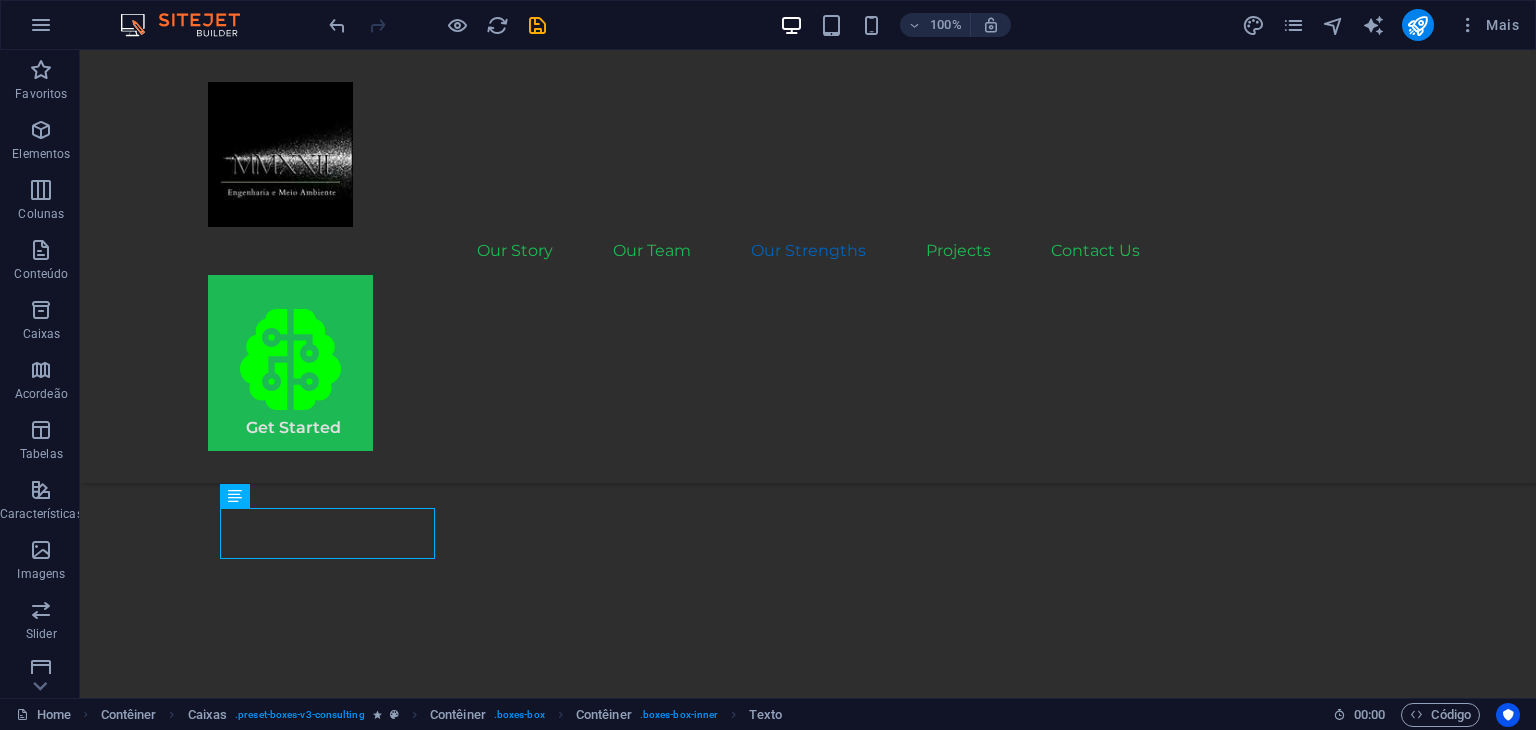 click on "100% Mais" at bounding box center (926, 25) 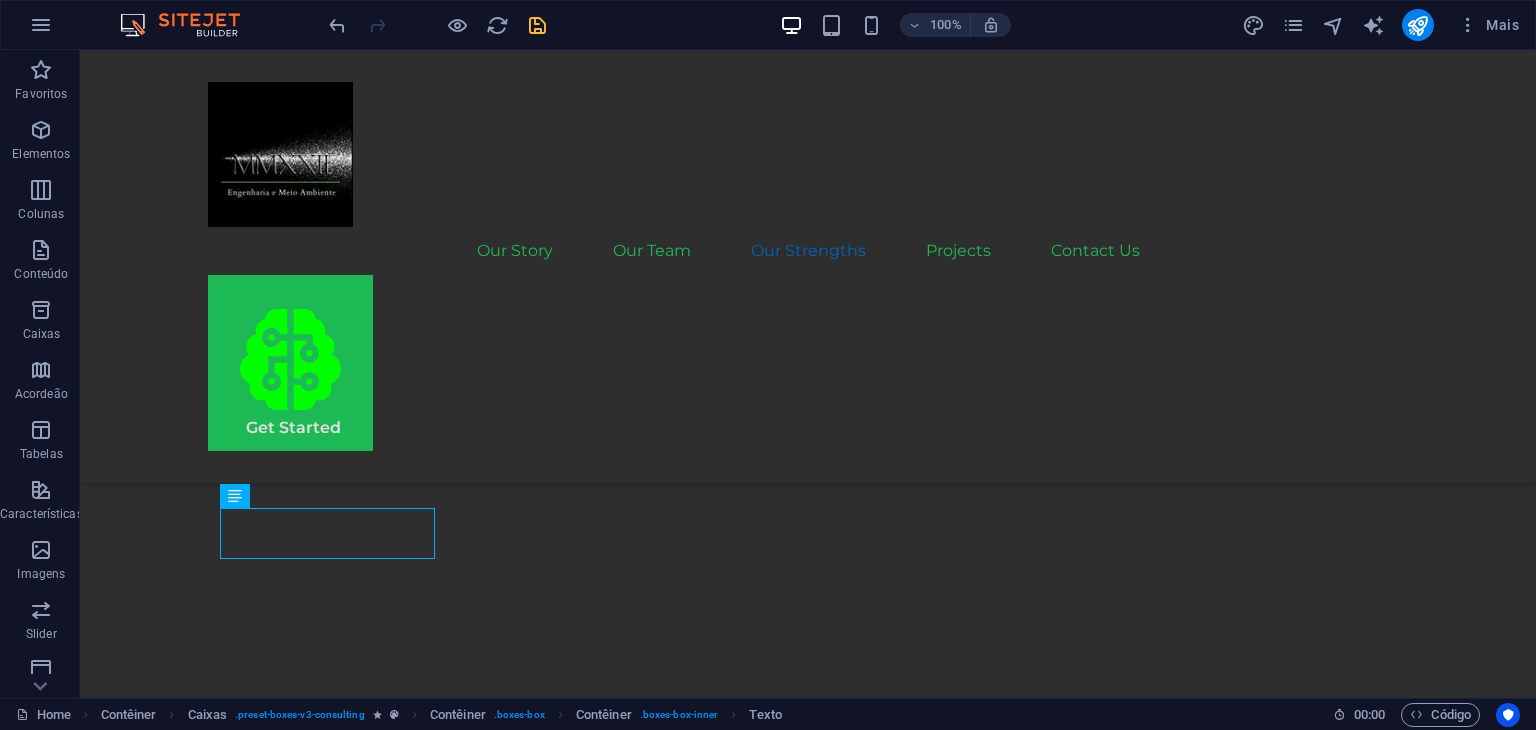 click at bounding box center (537, 25) 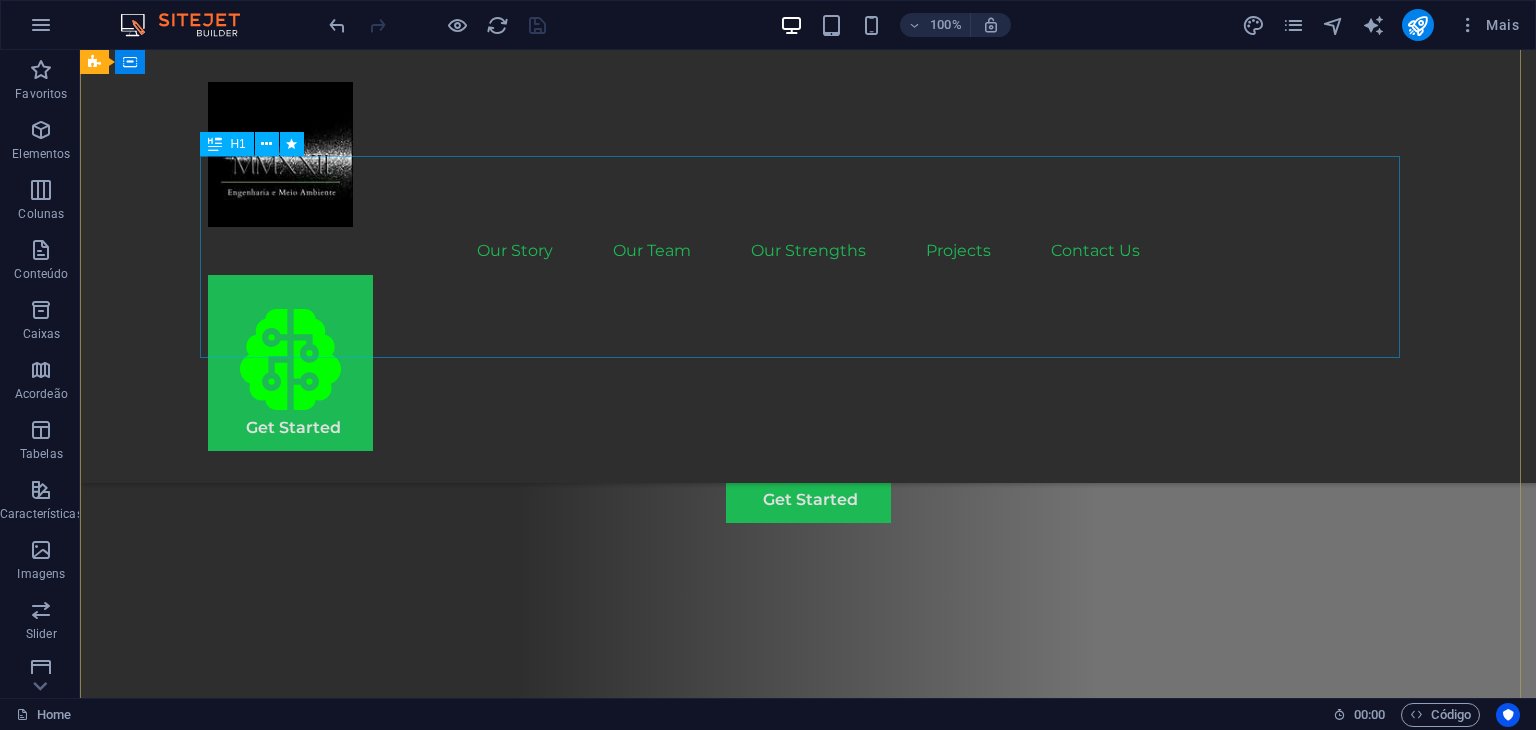 scroll, scrollTop: 0, scrollLeft: 0, axis: both 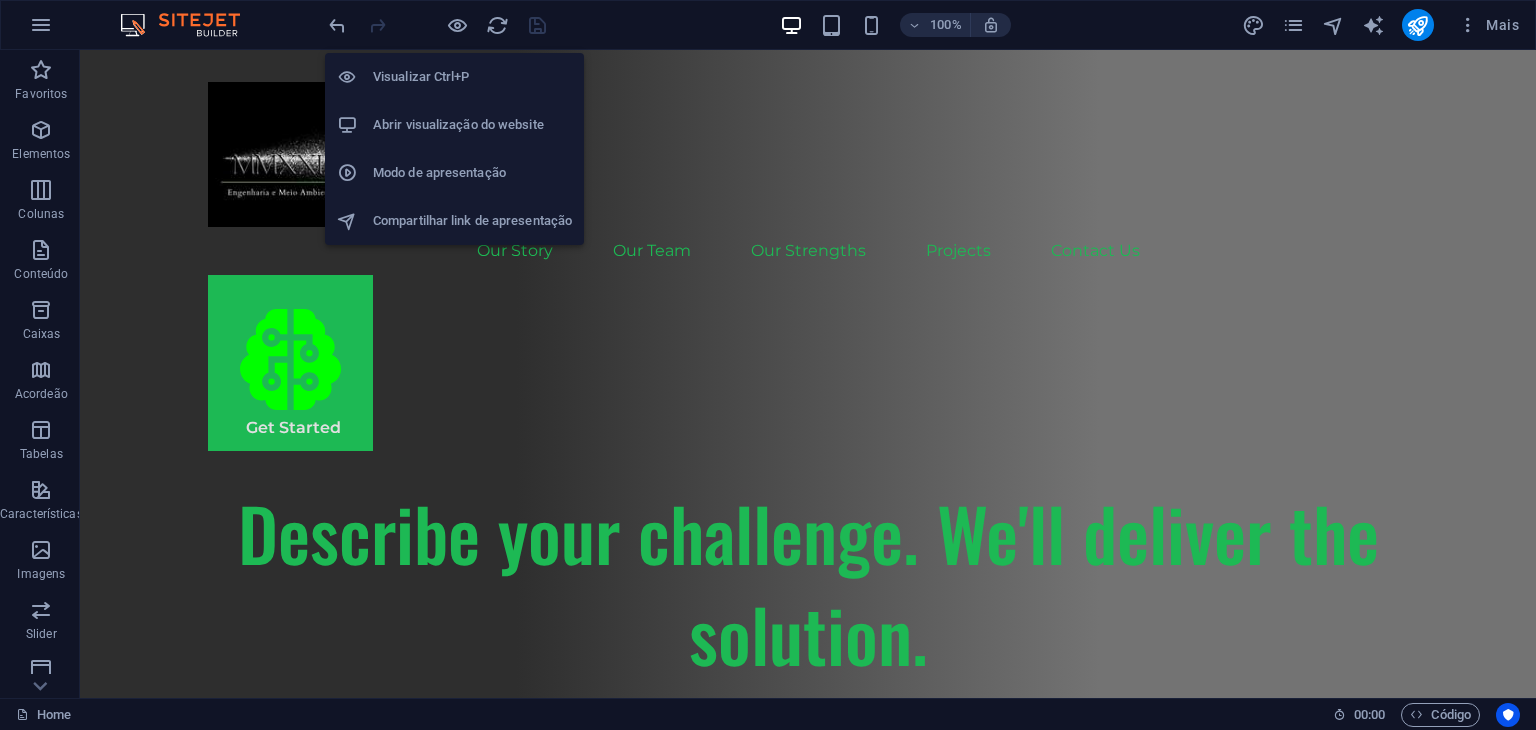 click on "Abrir visualização do website" at bounding box center [472, 125] 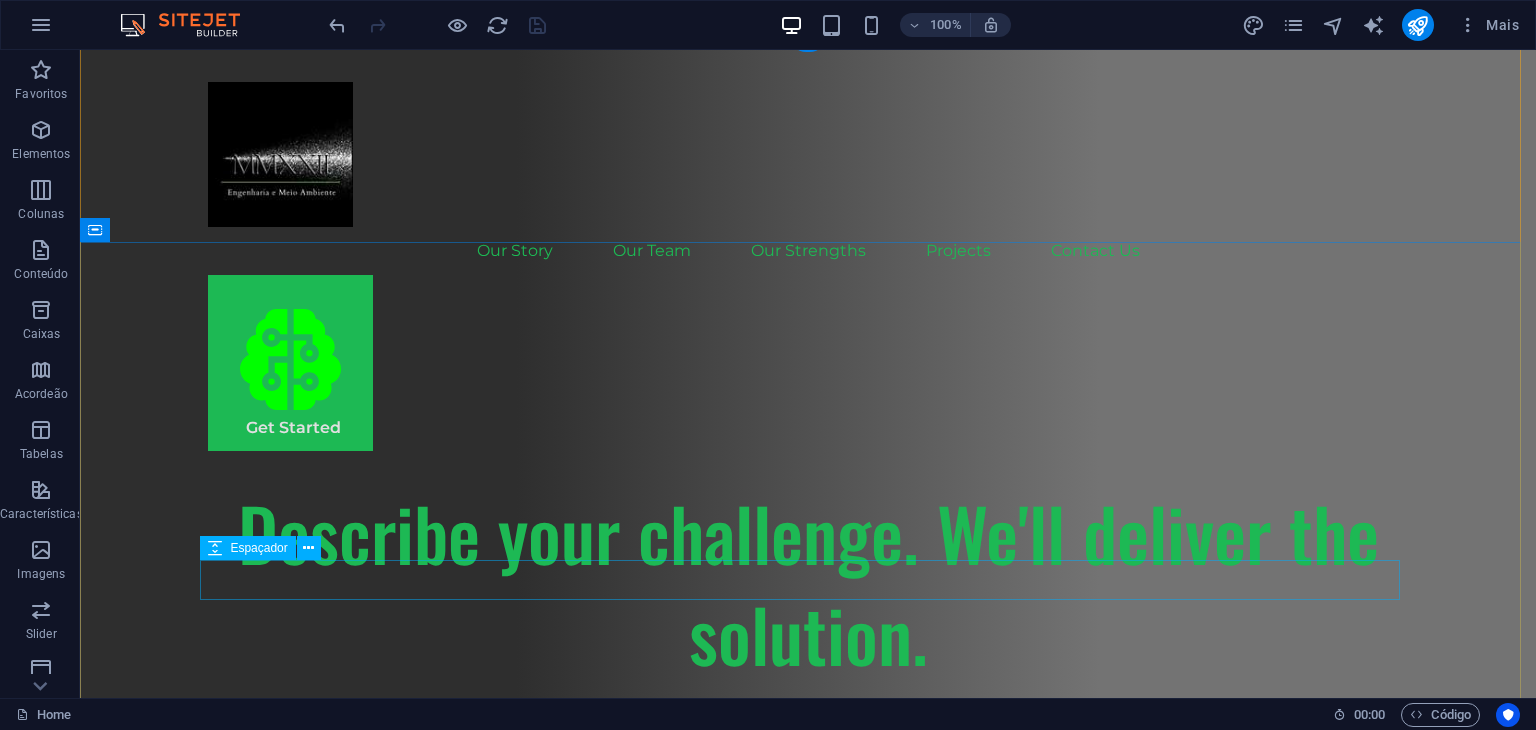 scroll, scrollTop: 200, scrollLeft: 0, axis: vertical 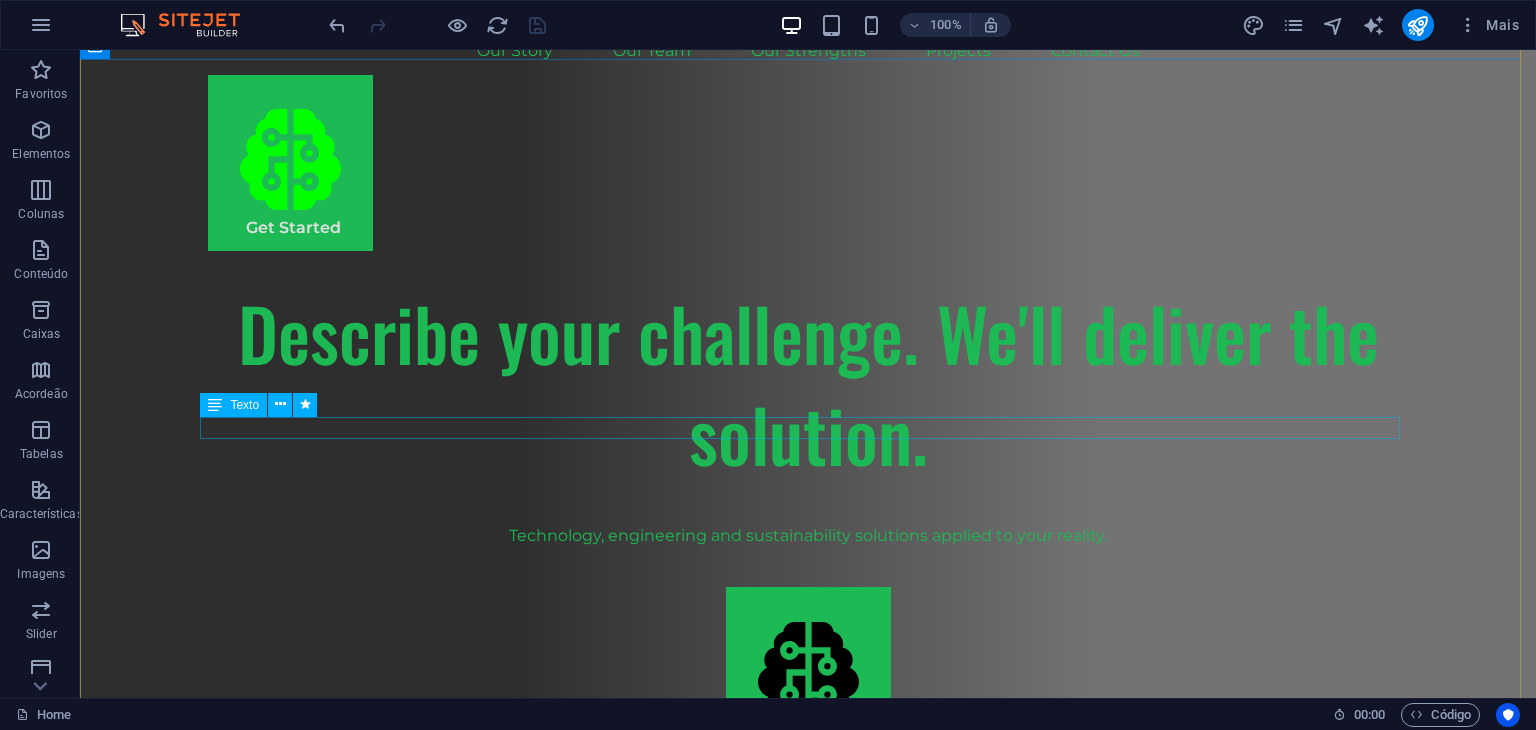 click on "Technology, engineering and sustainability solutions applied to your reality." at bounding box center [808, 536] 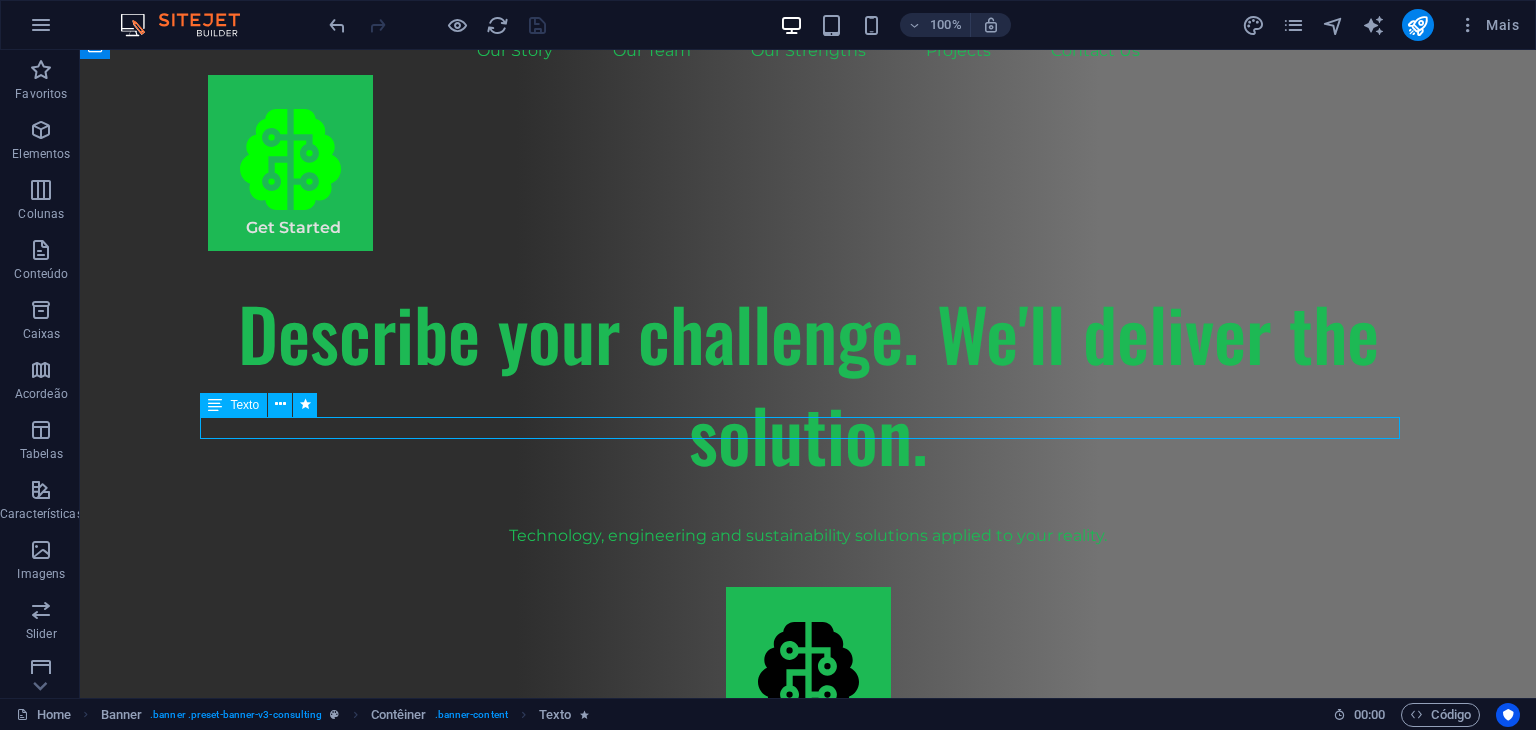 click on "Technology, engineering and sustainability solutions applied to your reality." at bounding box center [808, 536] 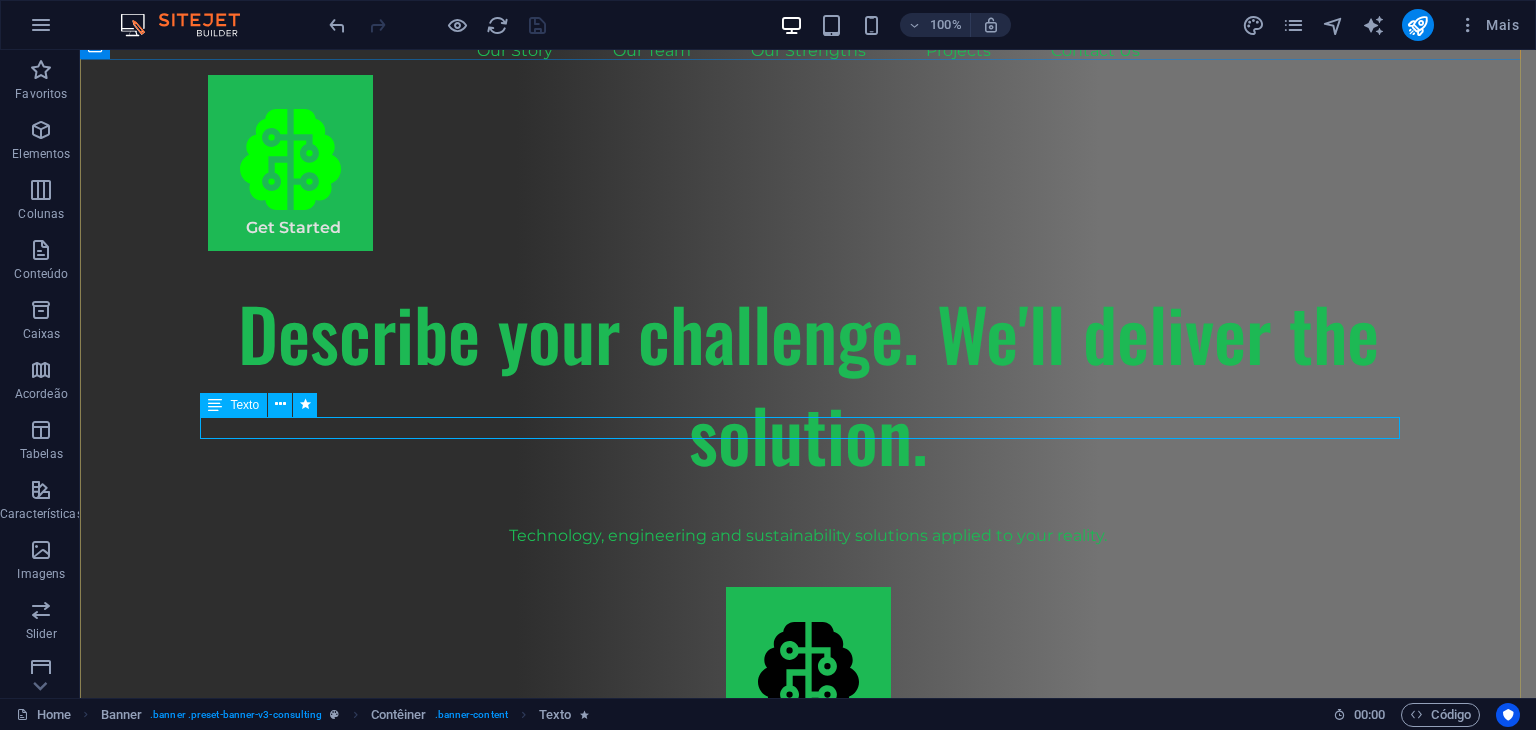 click on "Technology, engineering and sustainability solutions applied to your reality." at bounding box center [808, 536] 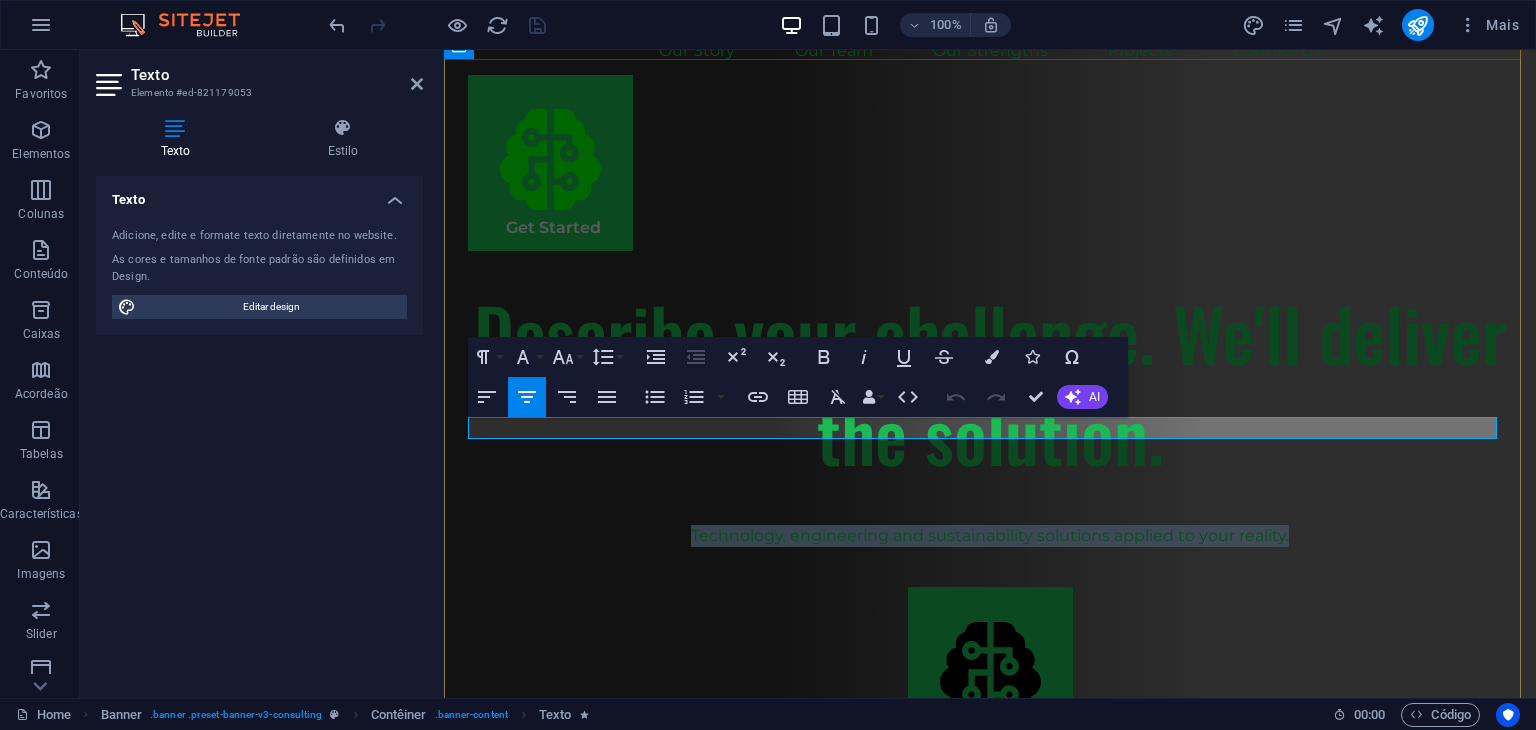 click on "Technology, engineering and sustainability solutions applied to your reality." at bounding box center (990, 535) 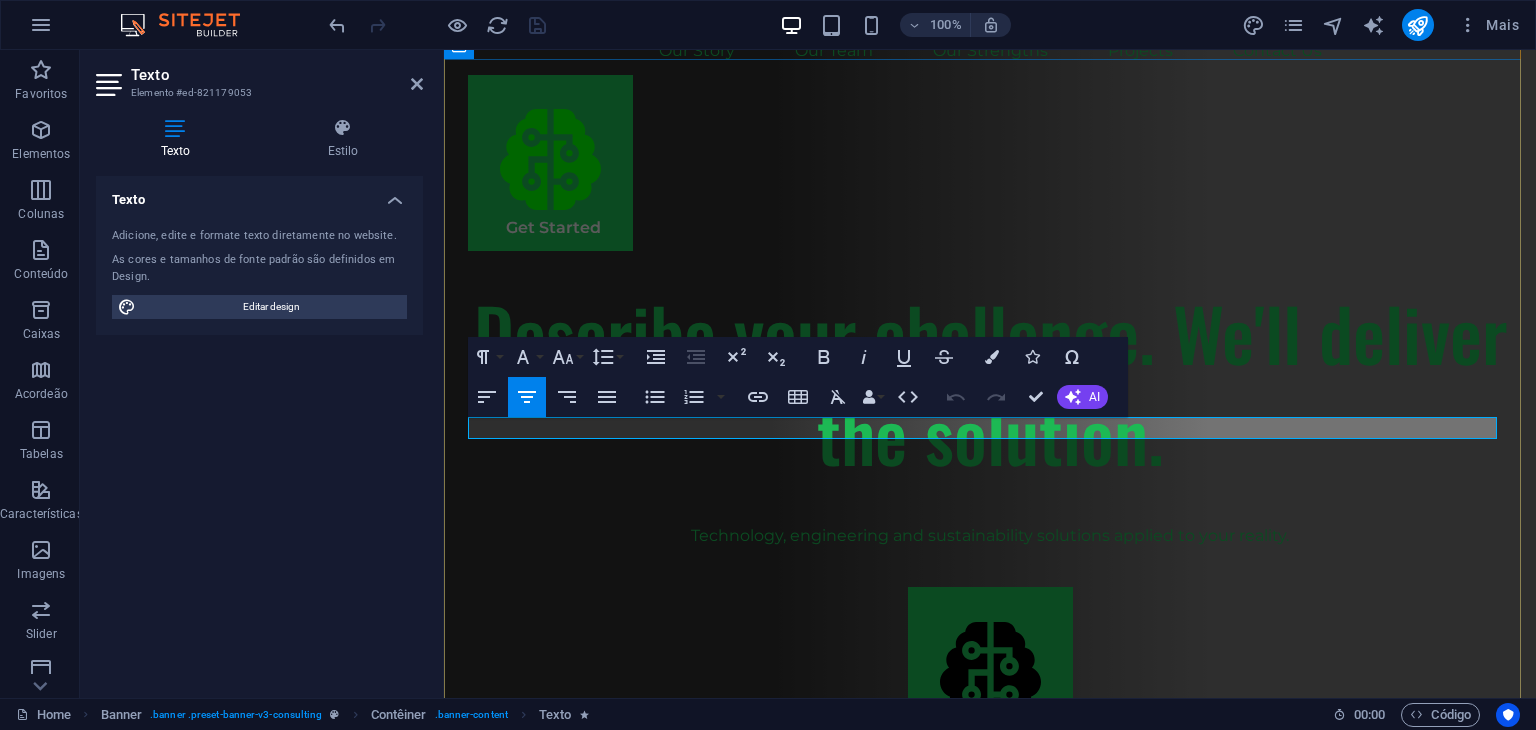 click on "Technology, engineering and sustainability solutions applied to your reality." at bounding box center [990, 536] 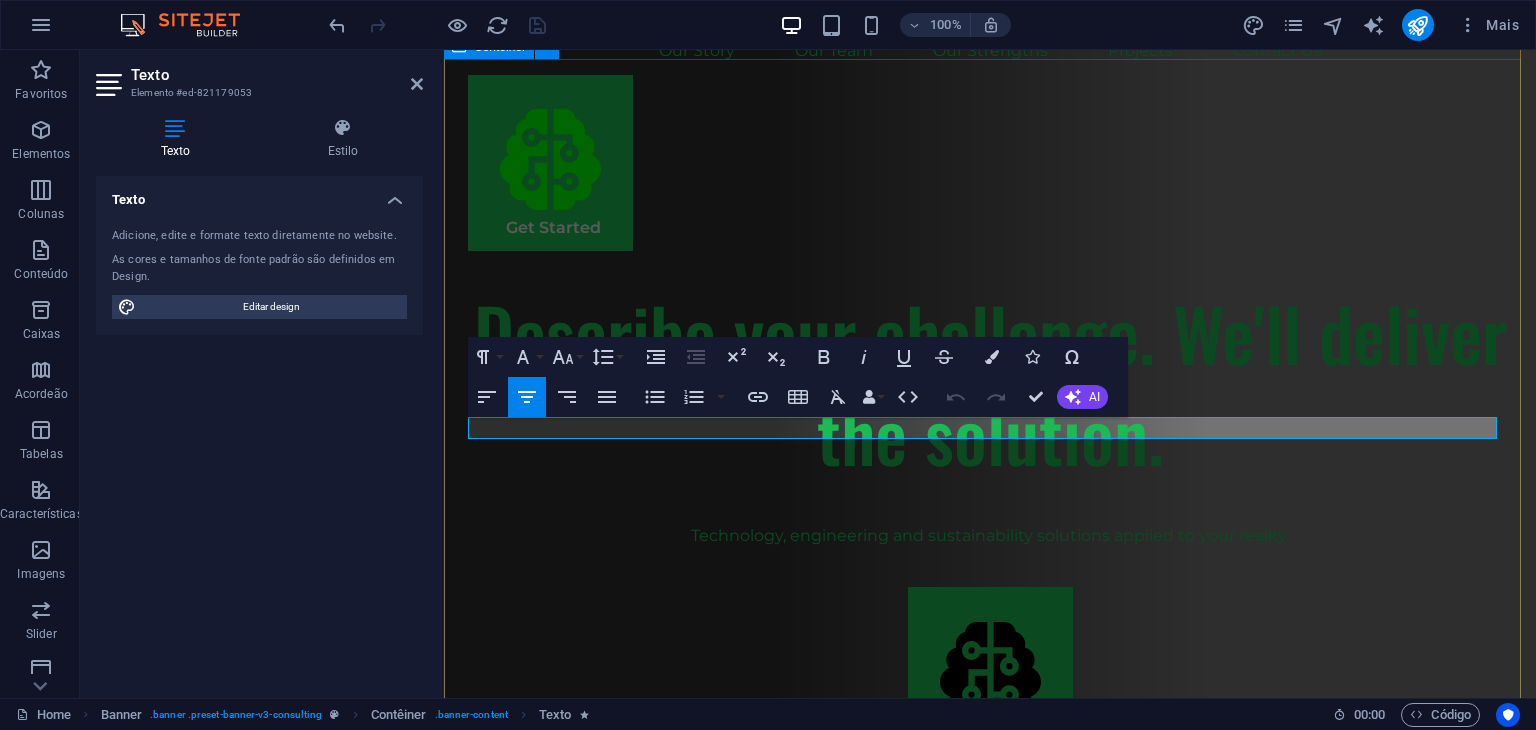 type 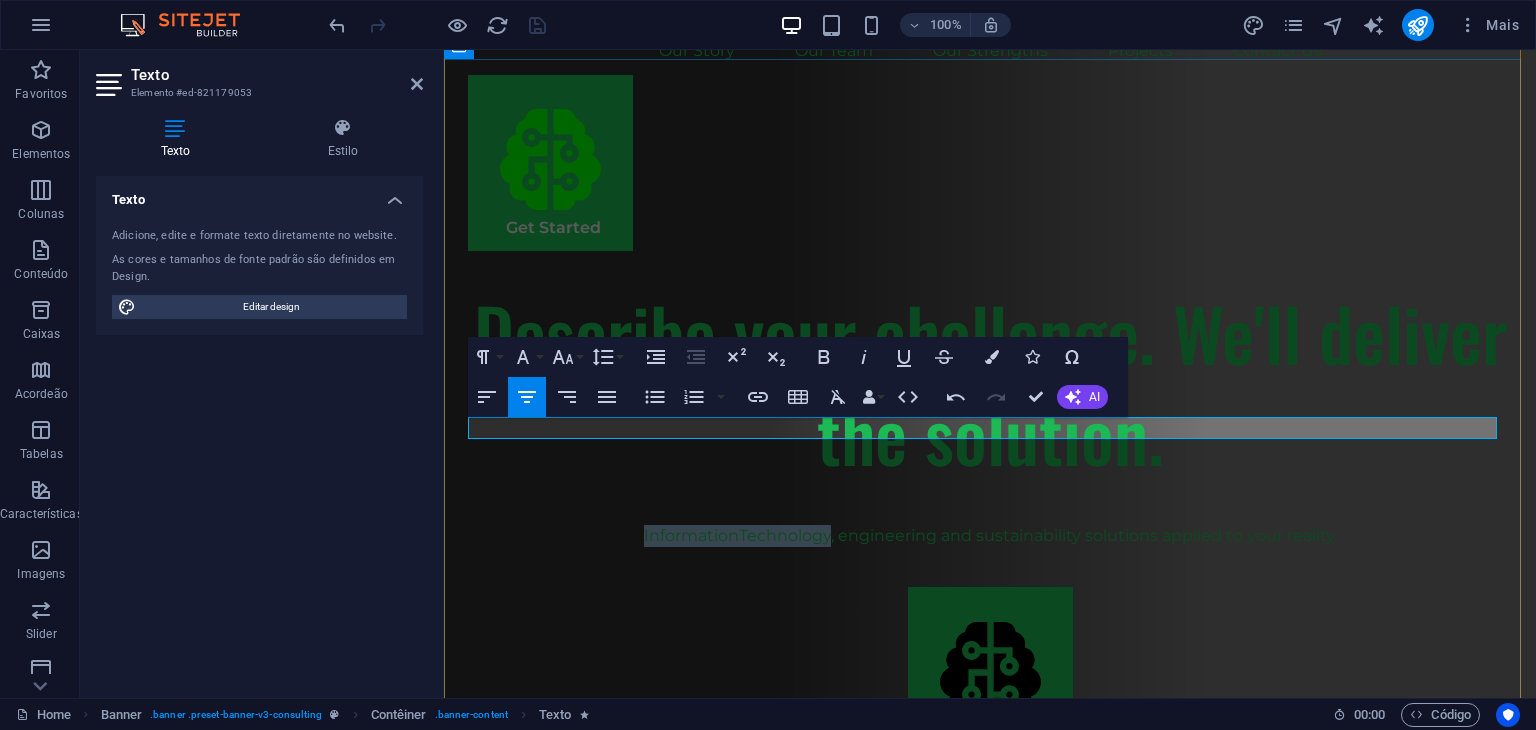 drag, startPoint x: 632, startPoint y: 425, endPoint x: 822, endPoint y: 429, distance: 190.0421 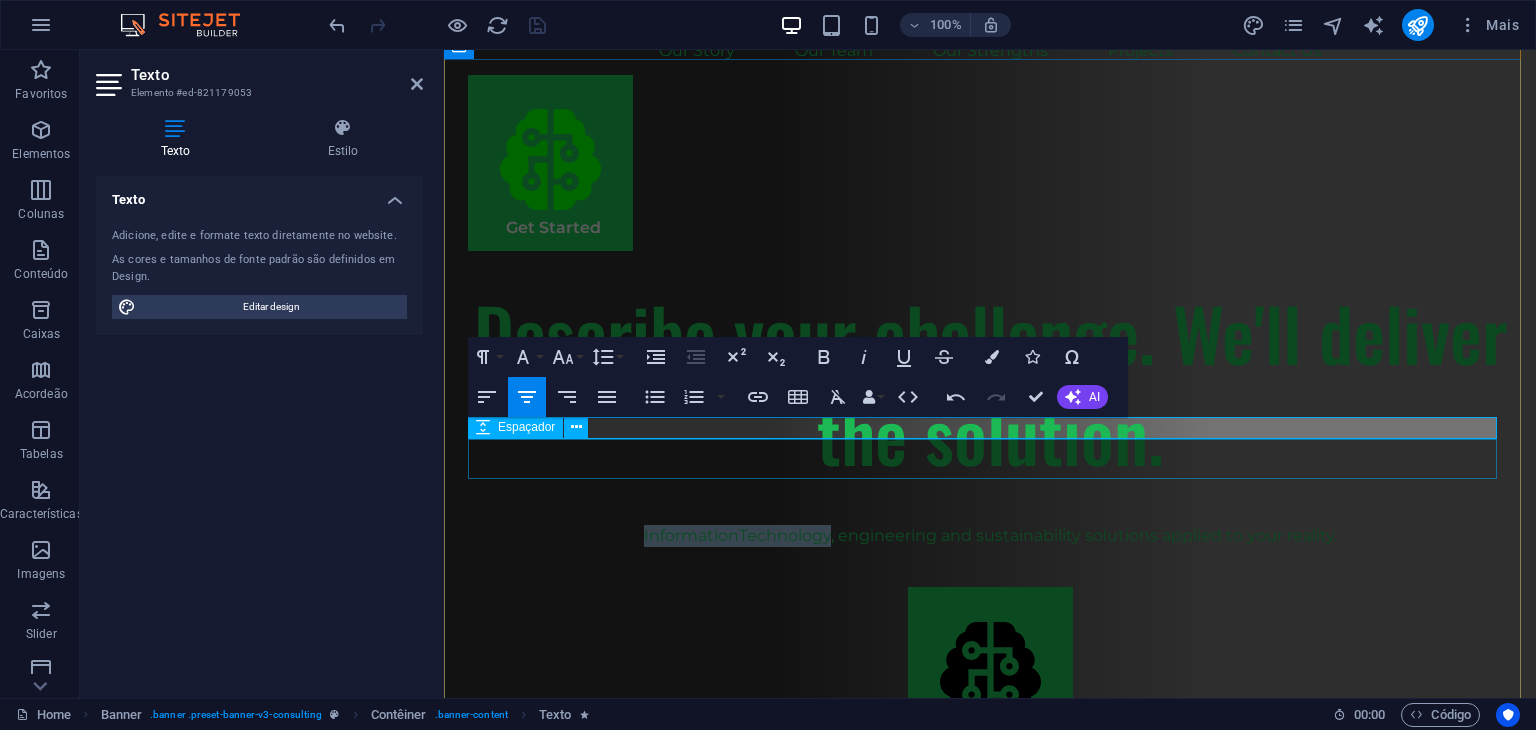 copy on "Information  Technology" 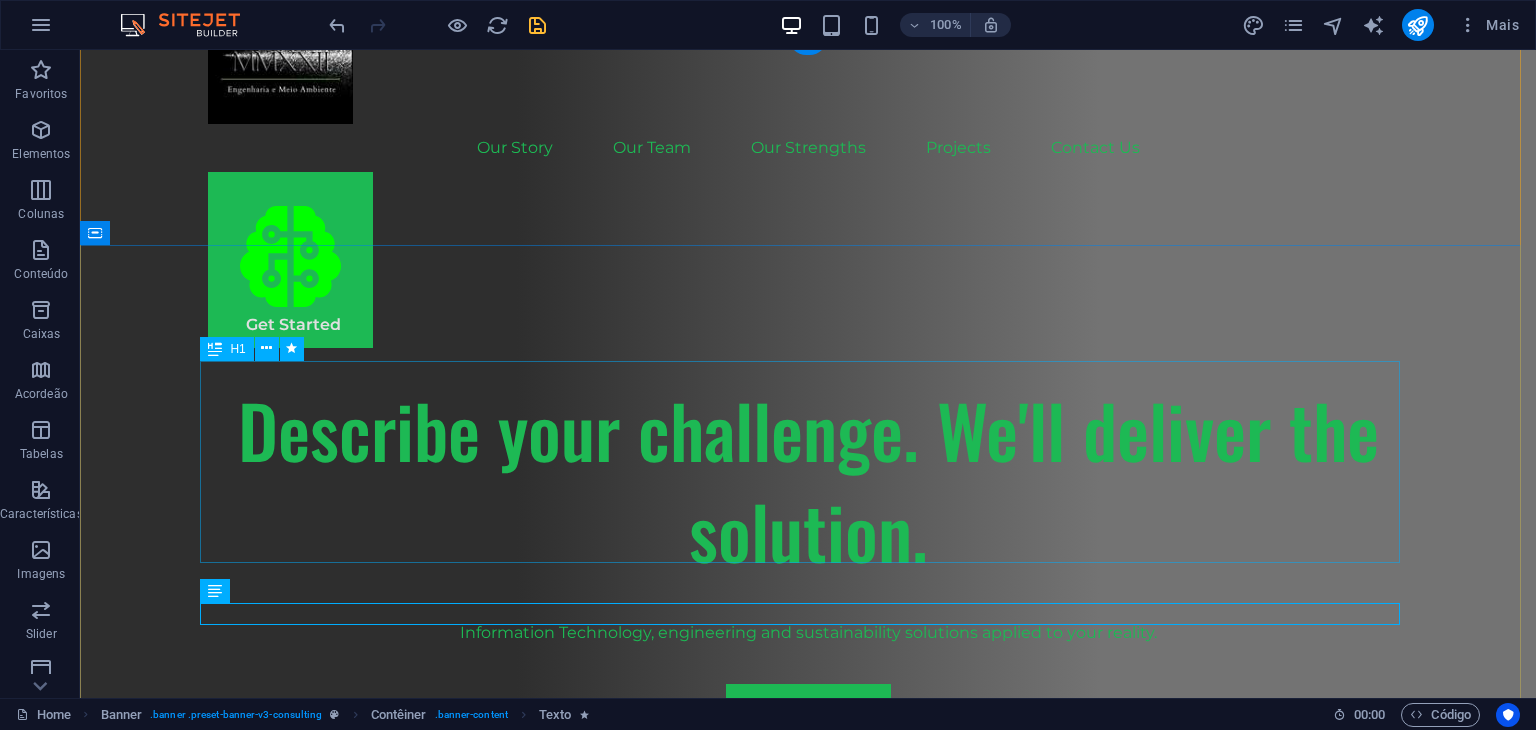 scroll, scrollTop: 0, scrollLeft: 0, axis: both 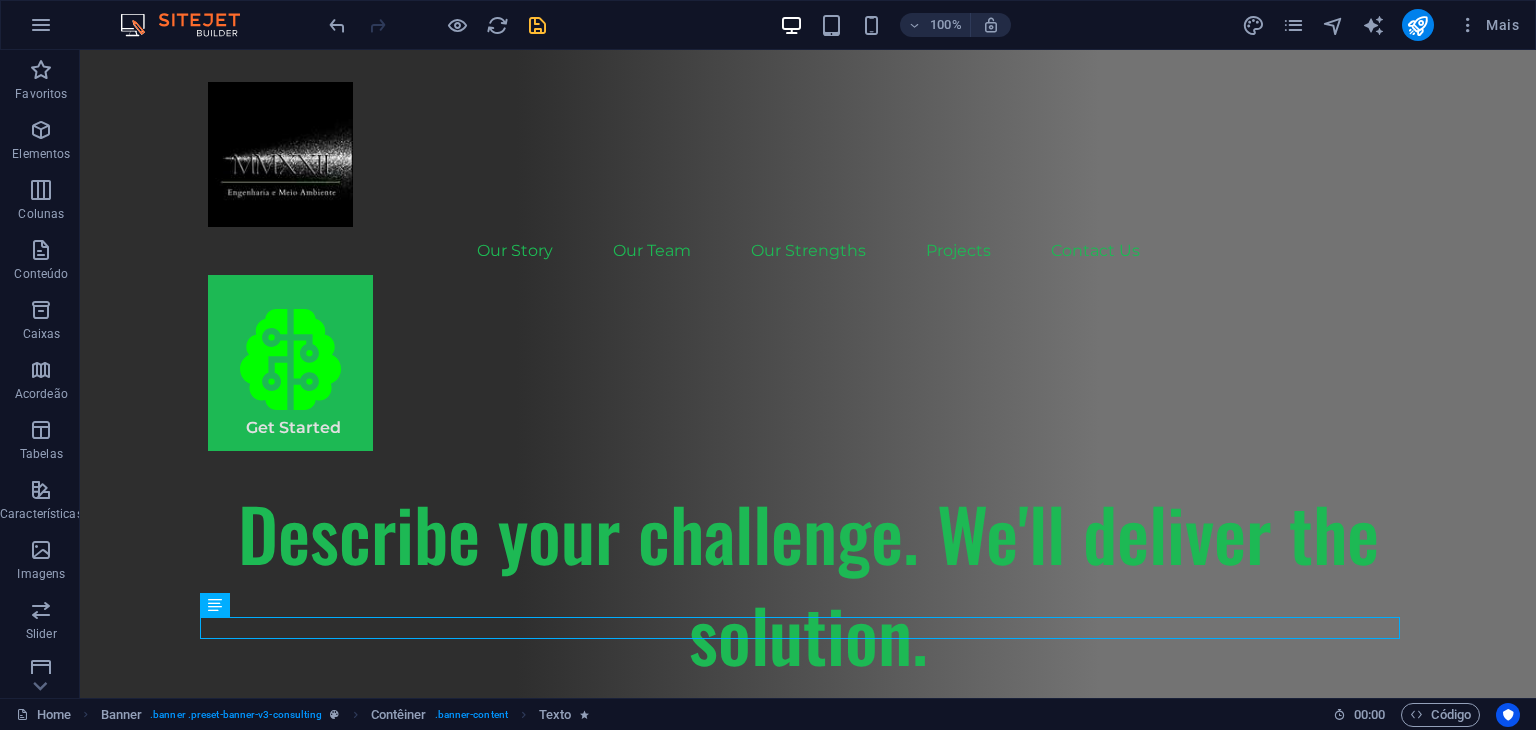 click at bounding box center [537, 25] 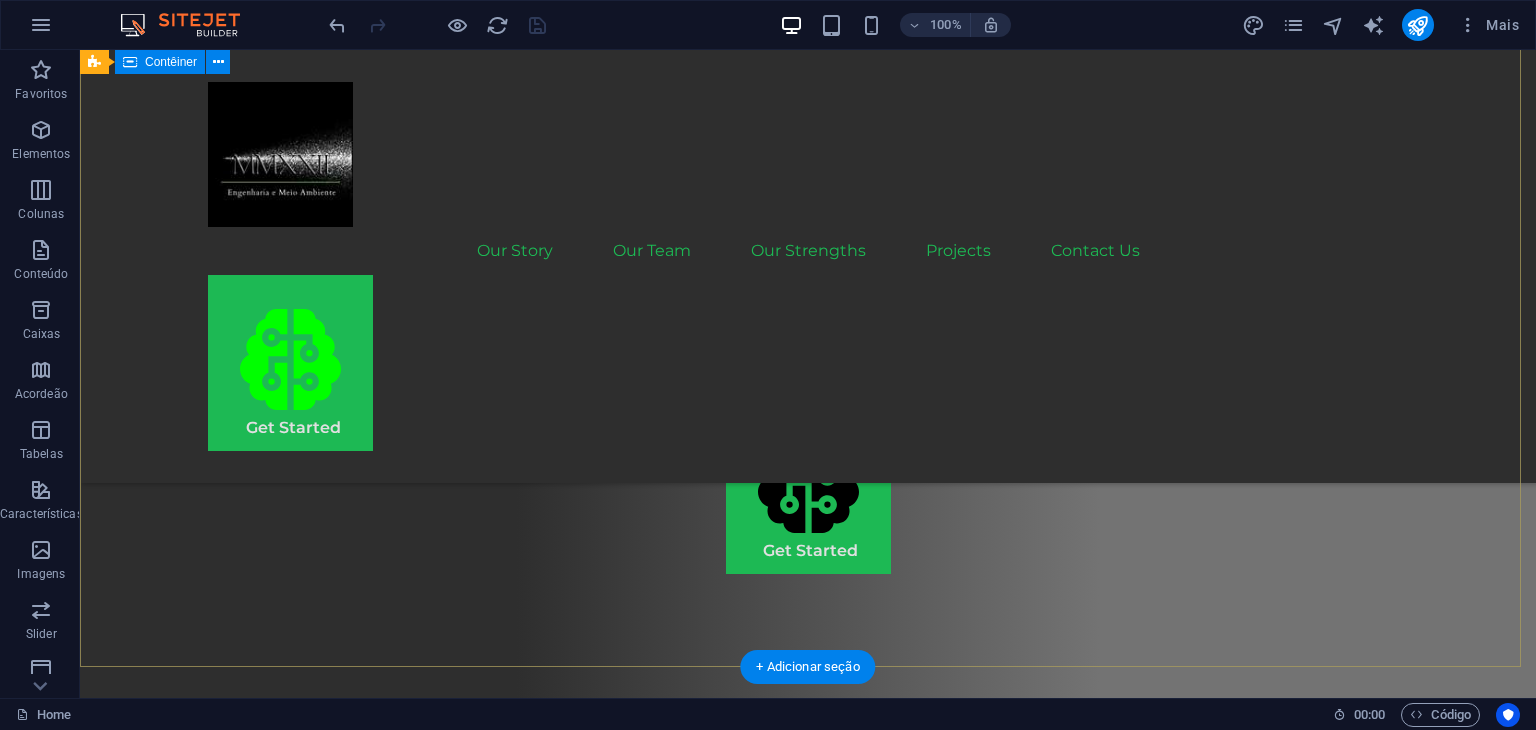 scroll, scrollTop: 300, scrollLeft: 0, axis: vertical 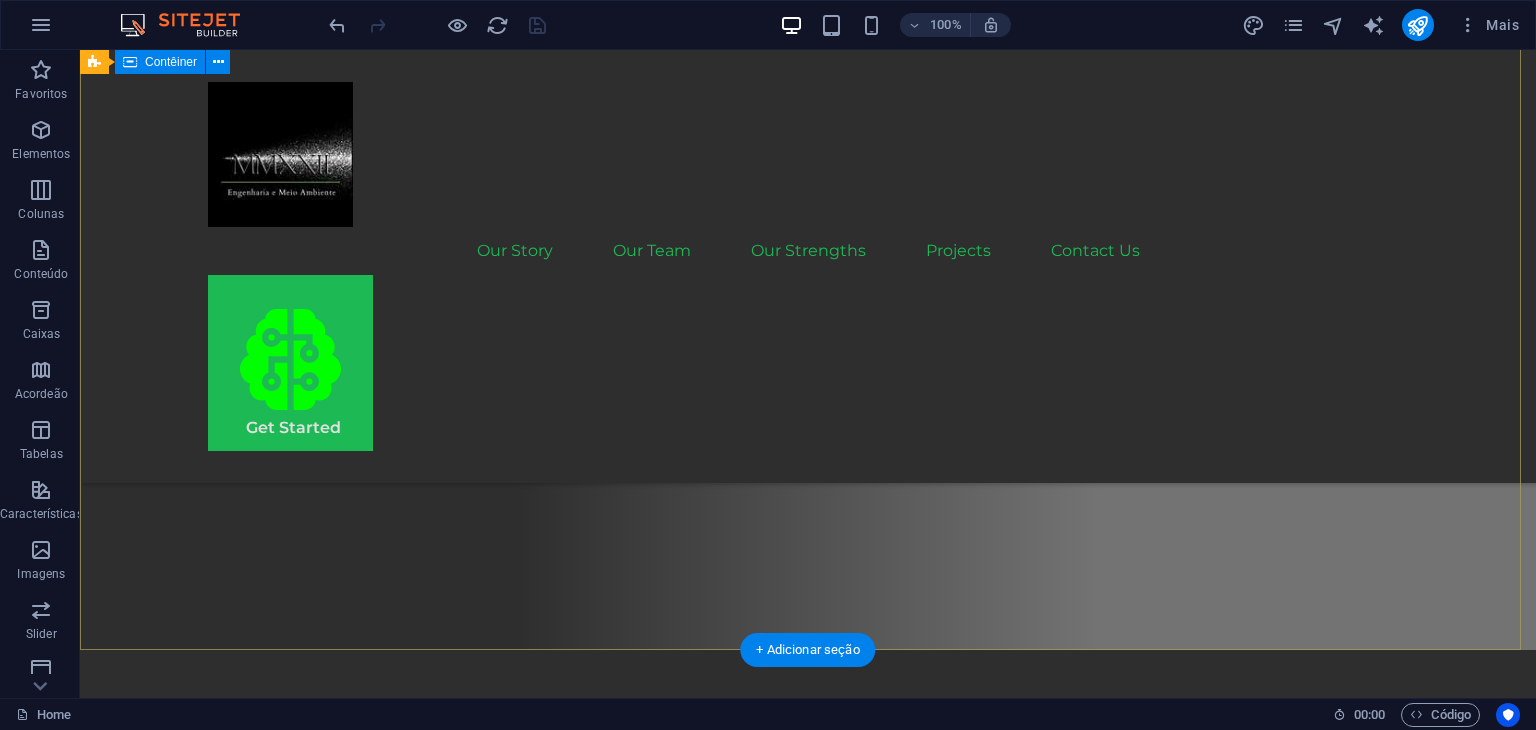 click on "Describe your challenge. We'll deliver the solution. Information Technology, engineering and sustainability solutions applied to your reality.      Get Started" at bounding box center [808, 148] 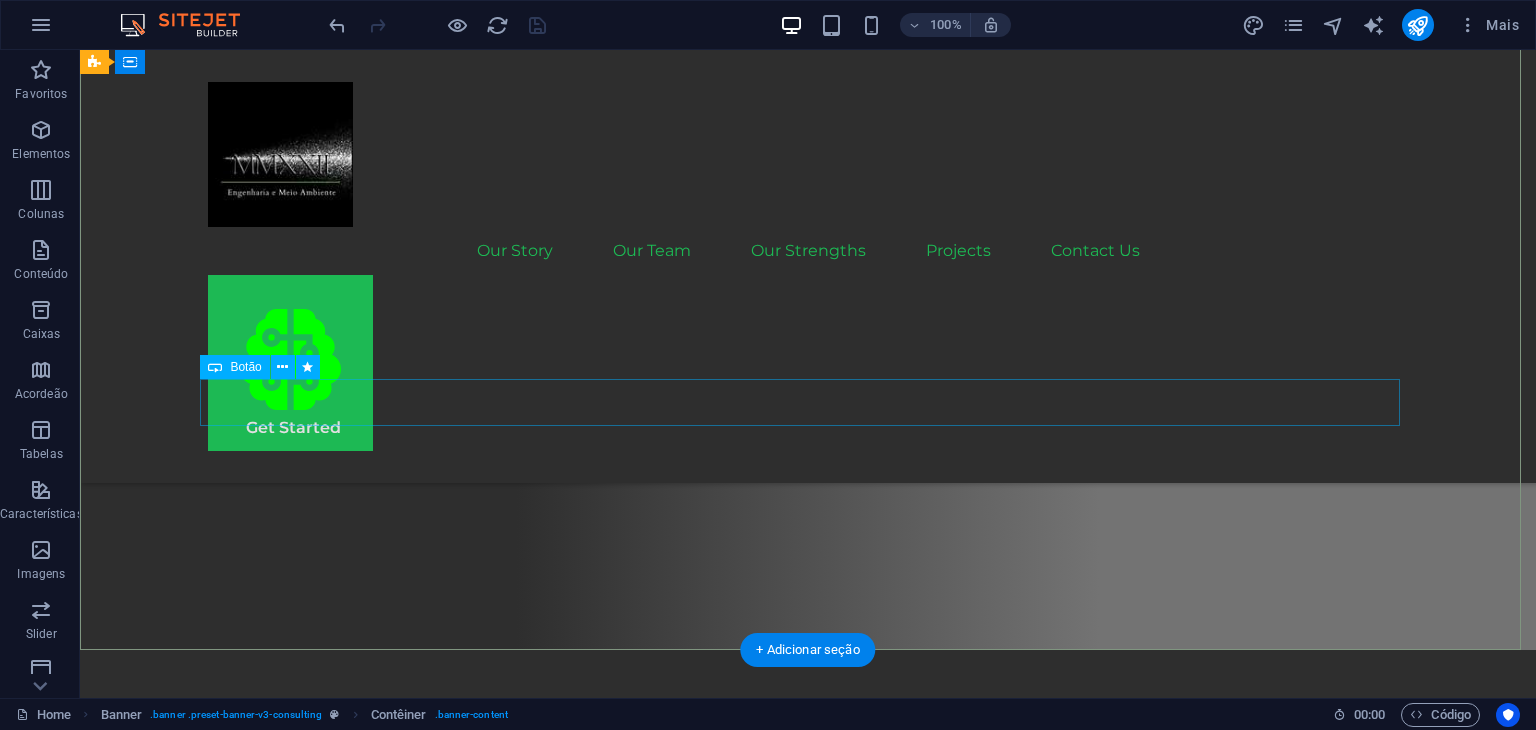 click on "Get Started" at bounding box center (808, 351) 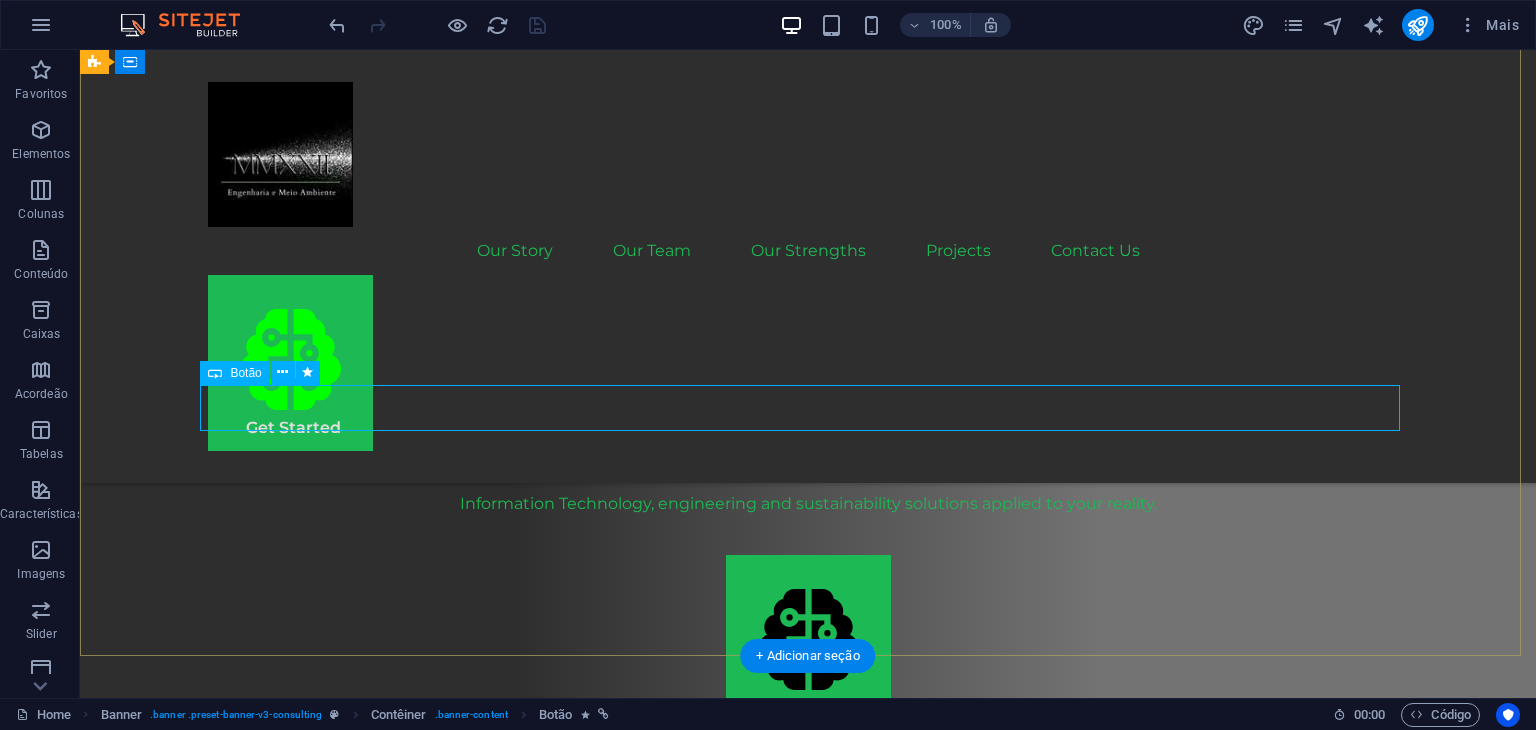 scroll, scrollTop: 0, scrollLeft: 0, axis: both 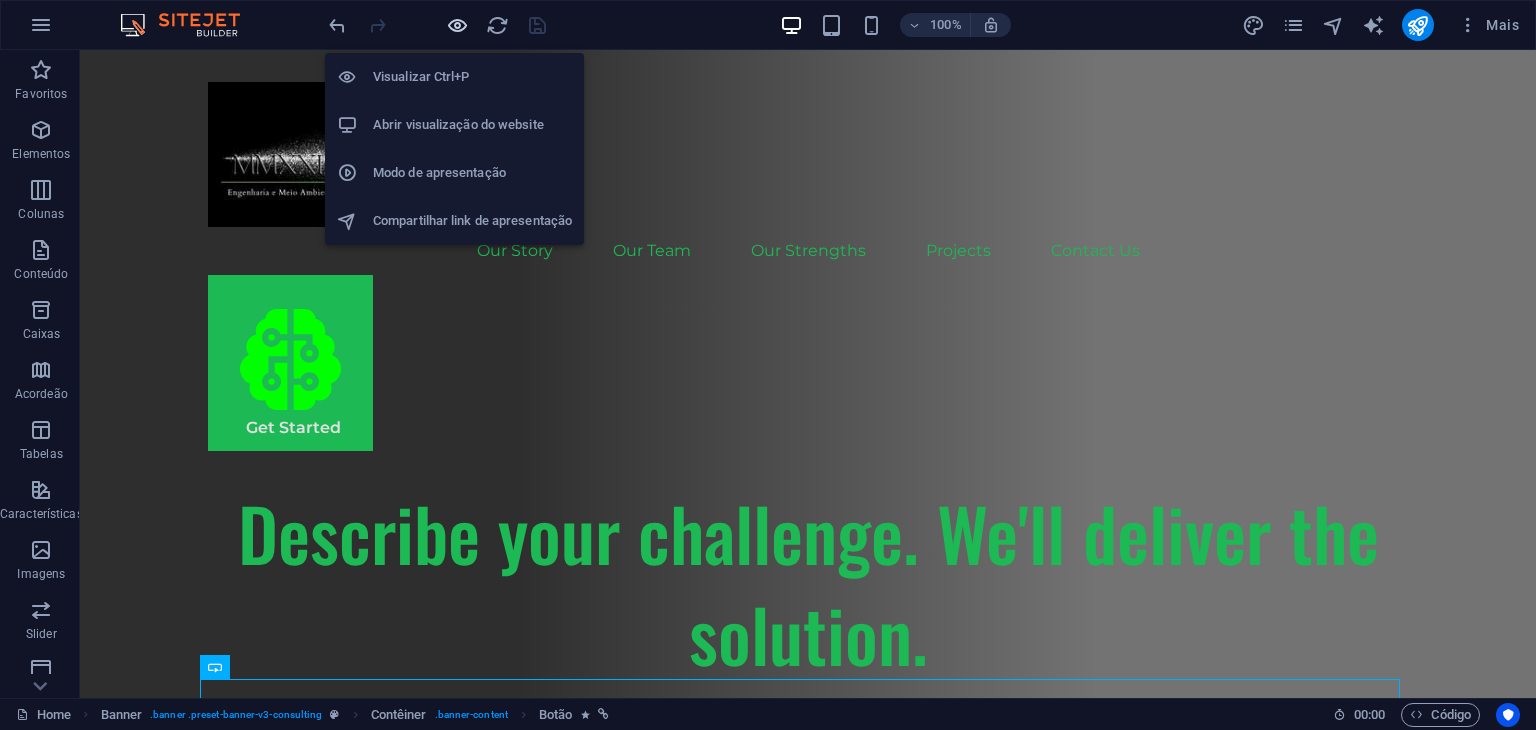 click at bounding box center [457, 25] 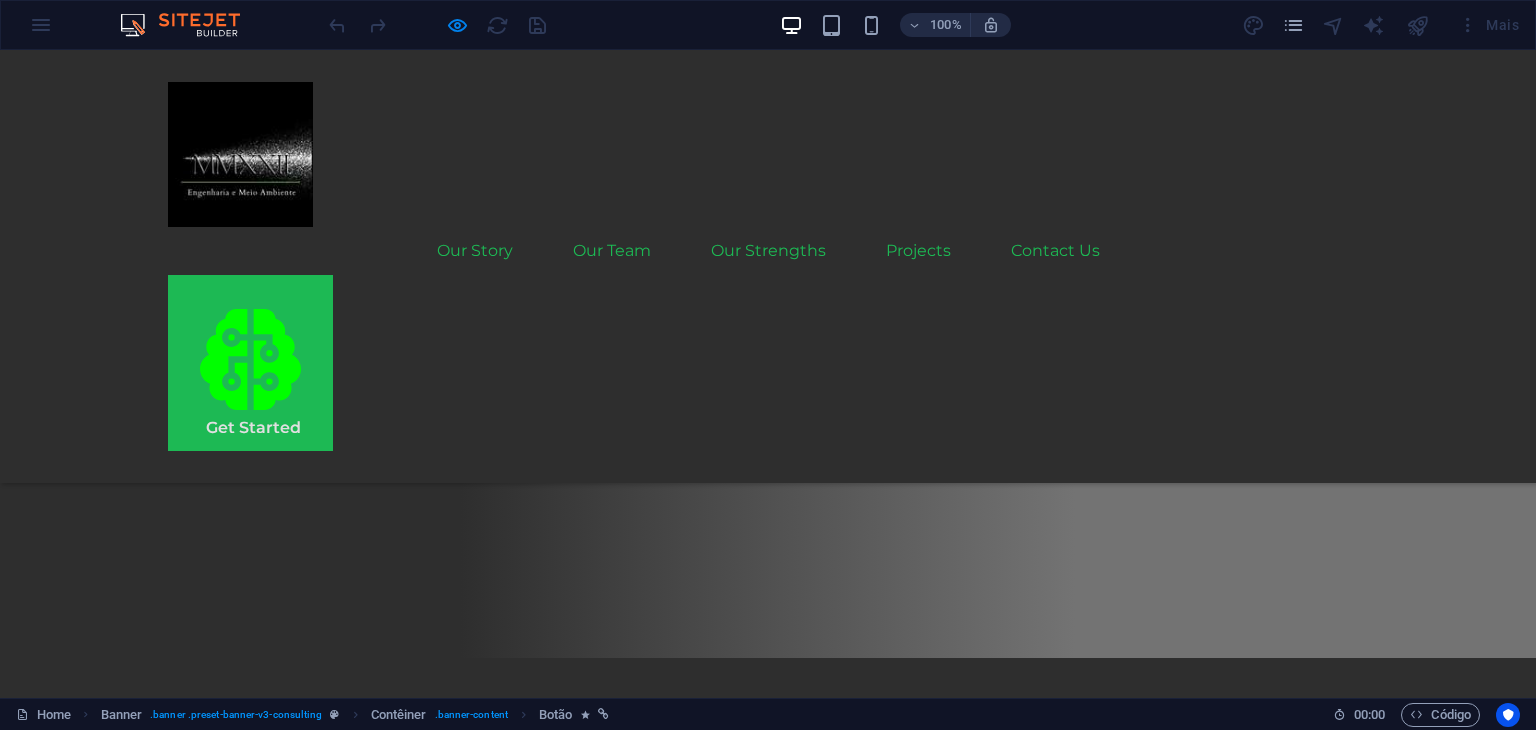 scroll, scrollTop: 300, scrollLeft: 0, axis: vertical 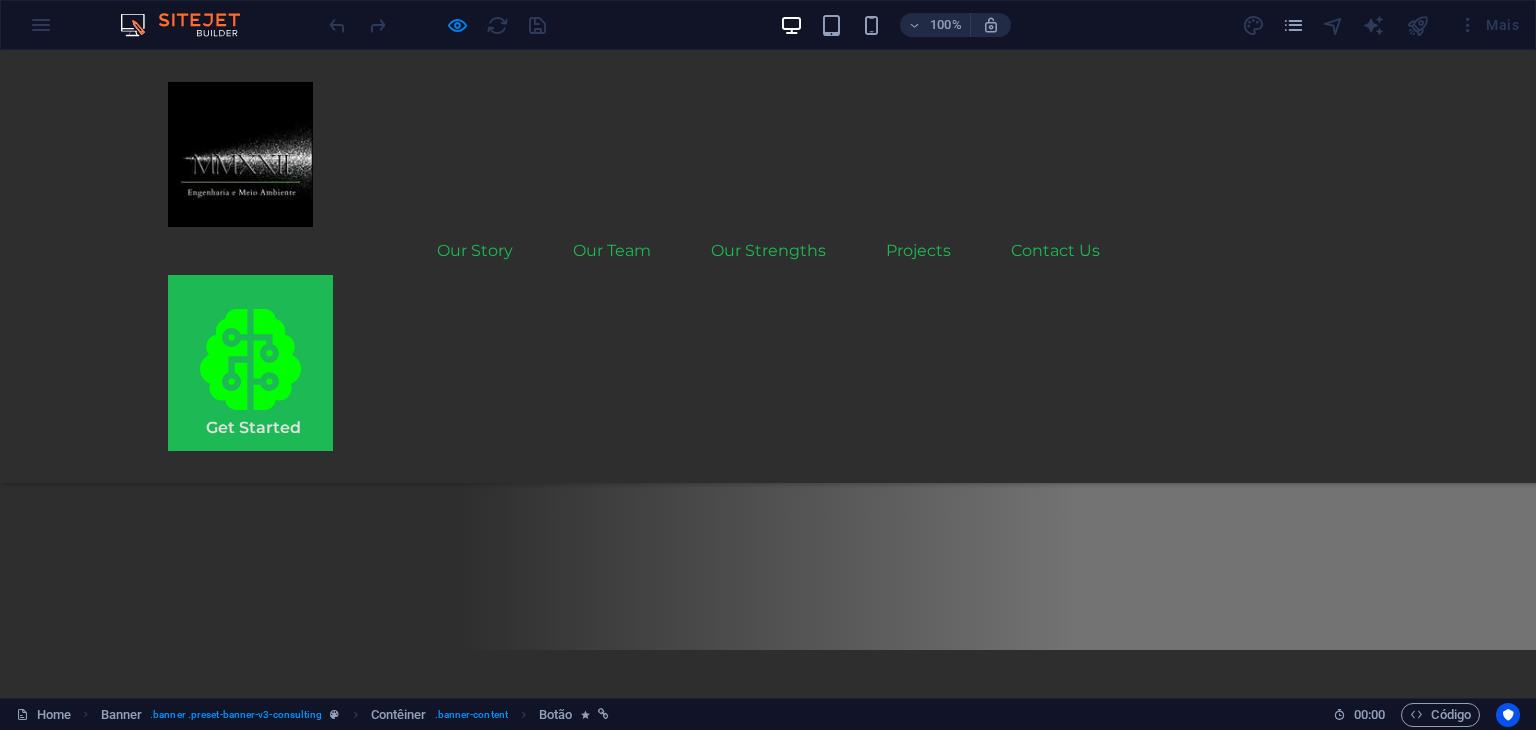 click on "Get Started" at bounding box center [768, 351] 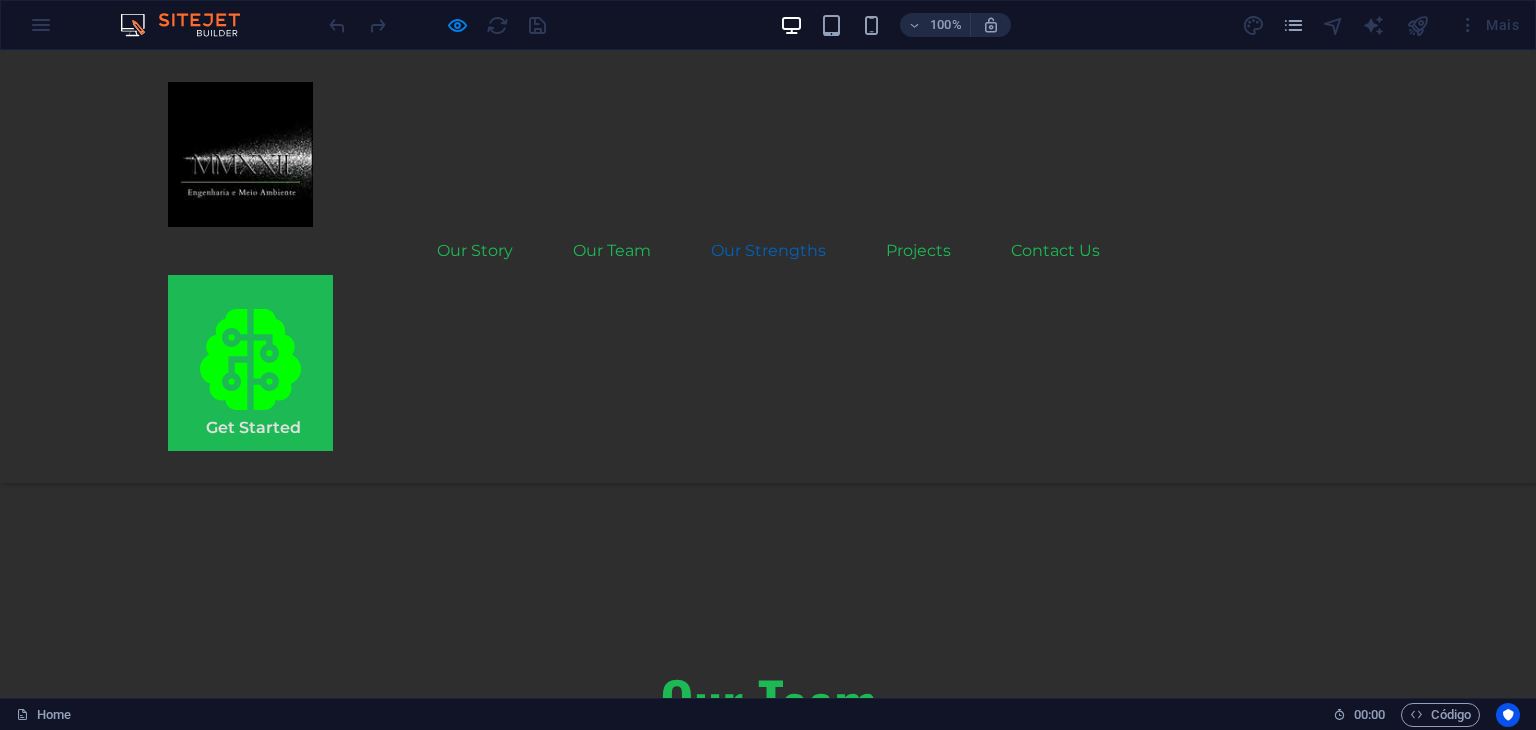 scroll, scrollTop: 2900, scrollLeft: 0, axis: vertical 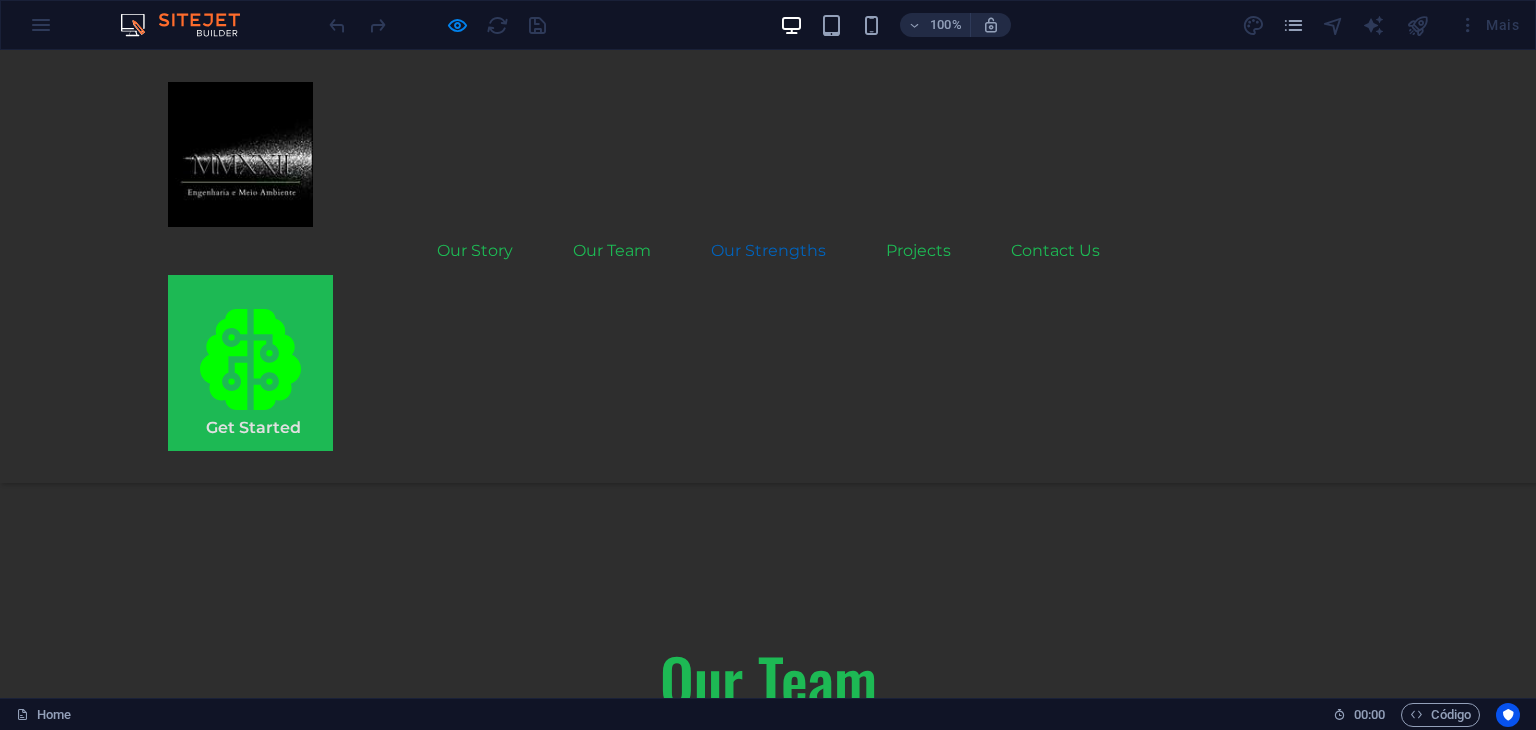 click on "Sustainability Integration" at bounding box center (295, 3210) 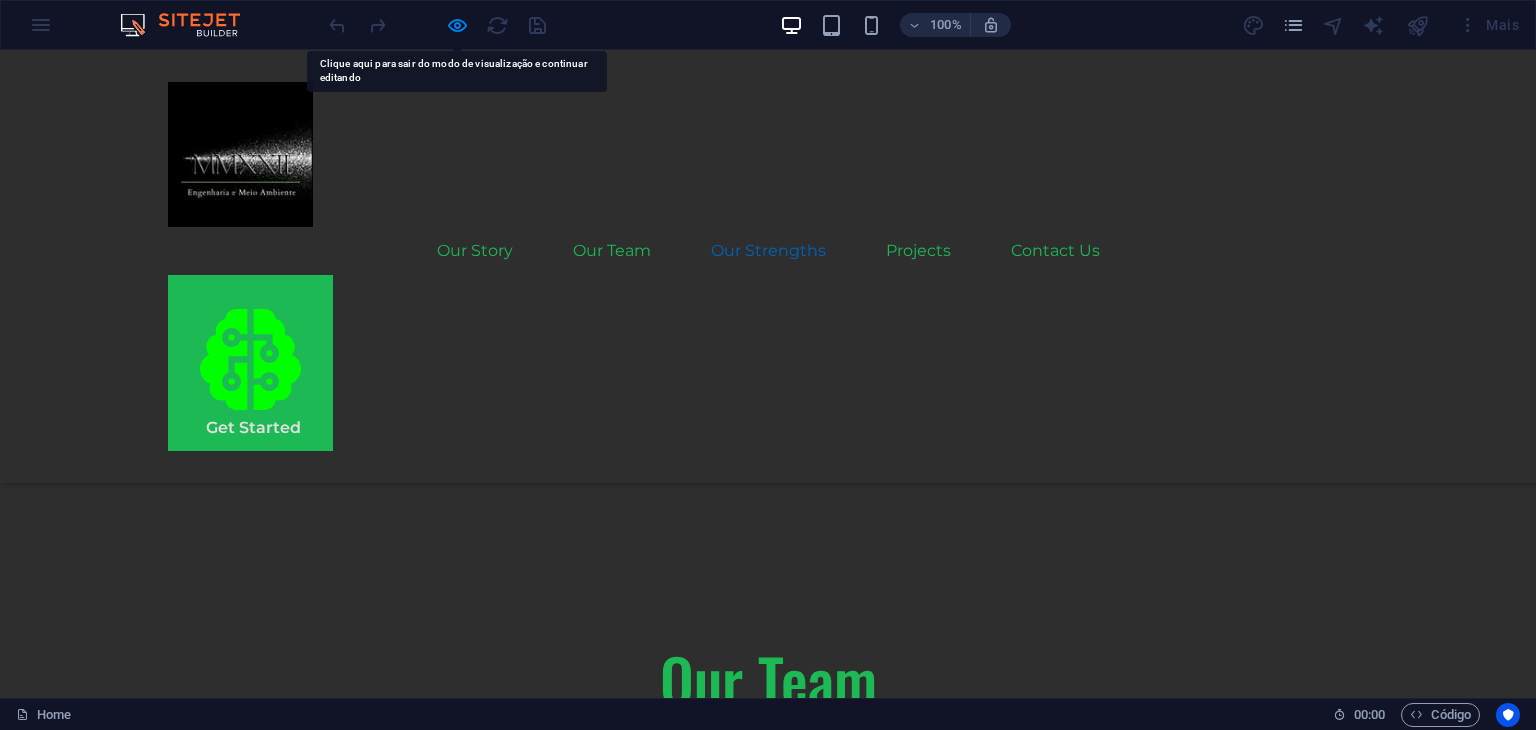 click on "Sustainability Integration" at bounding box center [295, 3210] 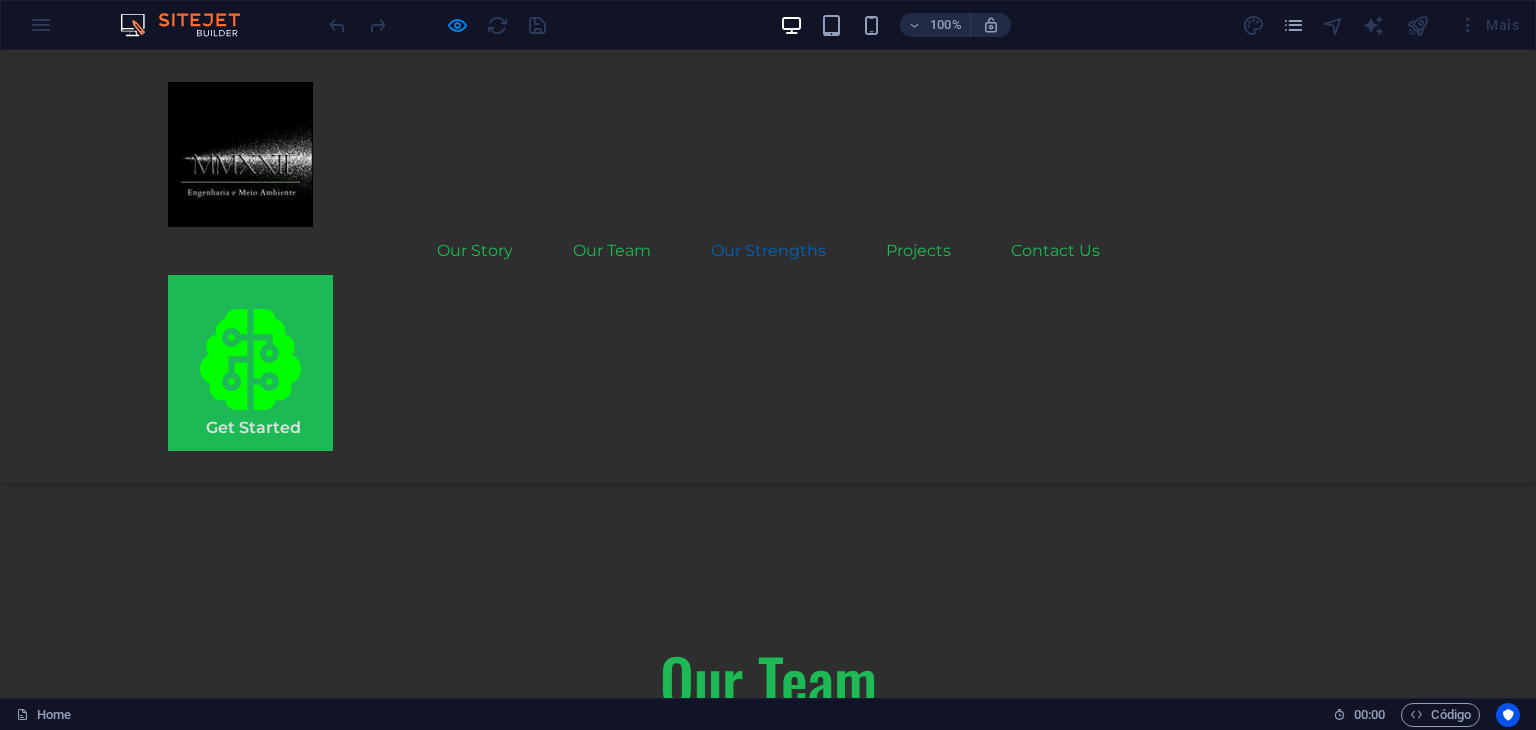 click on "Continuous technological updating" at bounding box center [295, 2562] 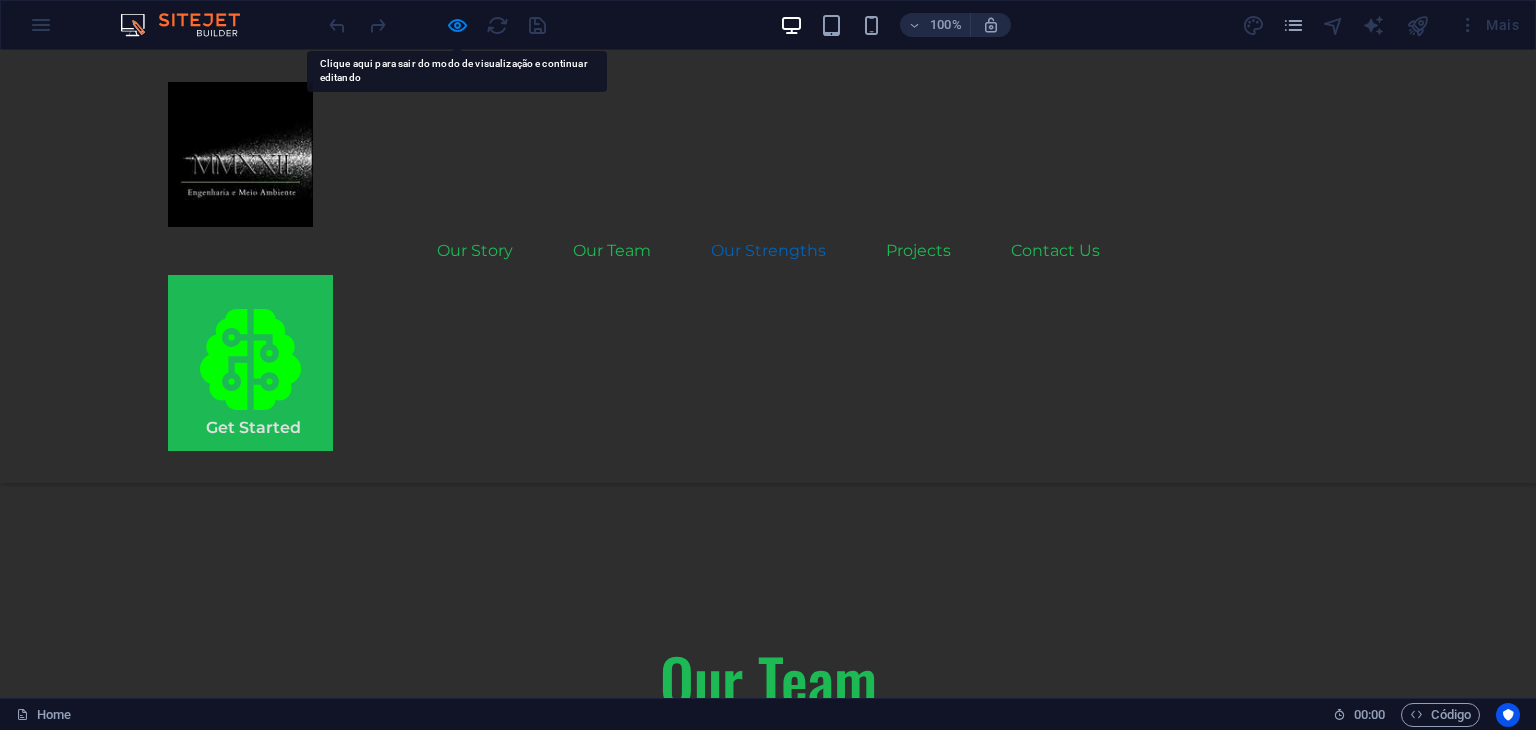click on "Continuous technological updating" at bounding box center [295, 2562] 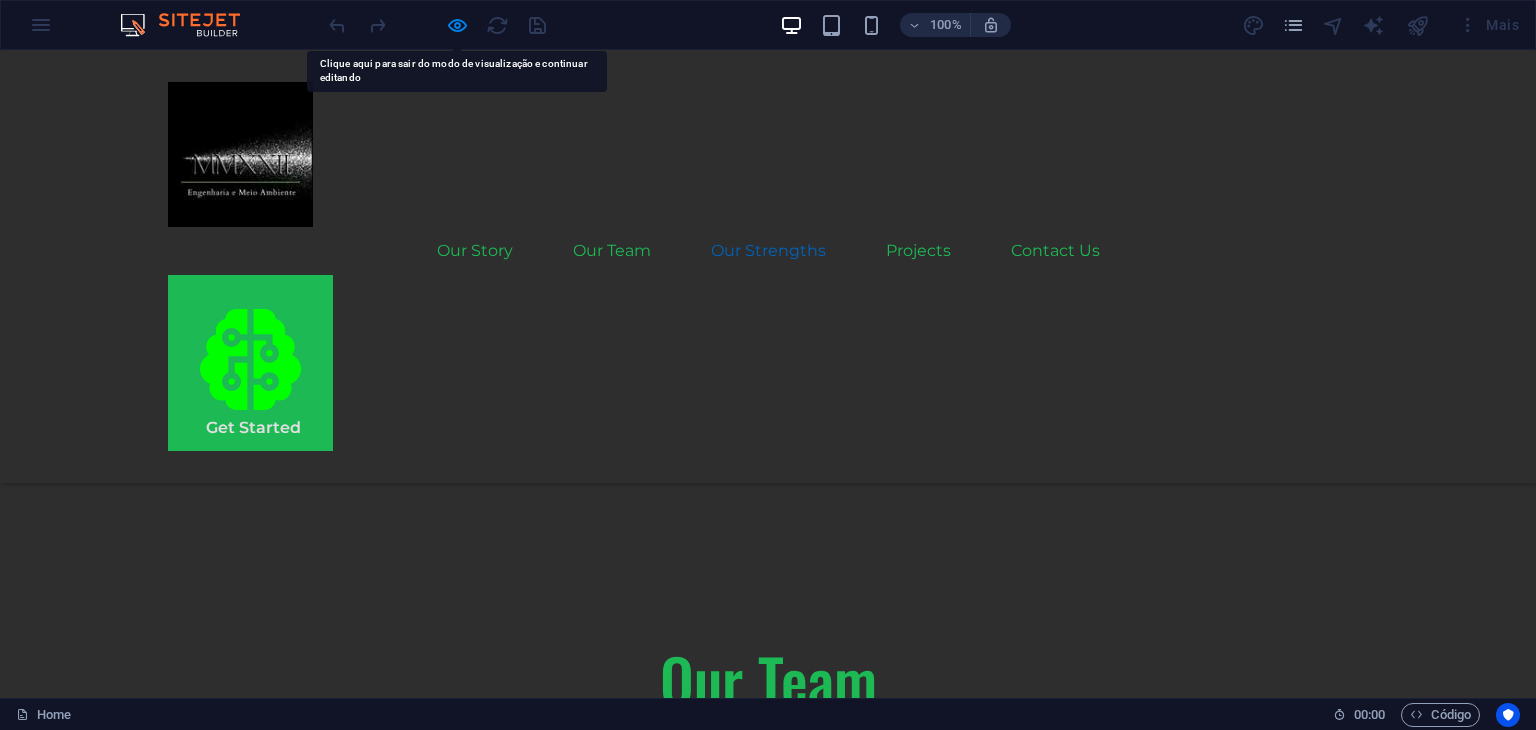 click on "Continuous technological updating" at bounding box center [296, 2561] 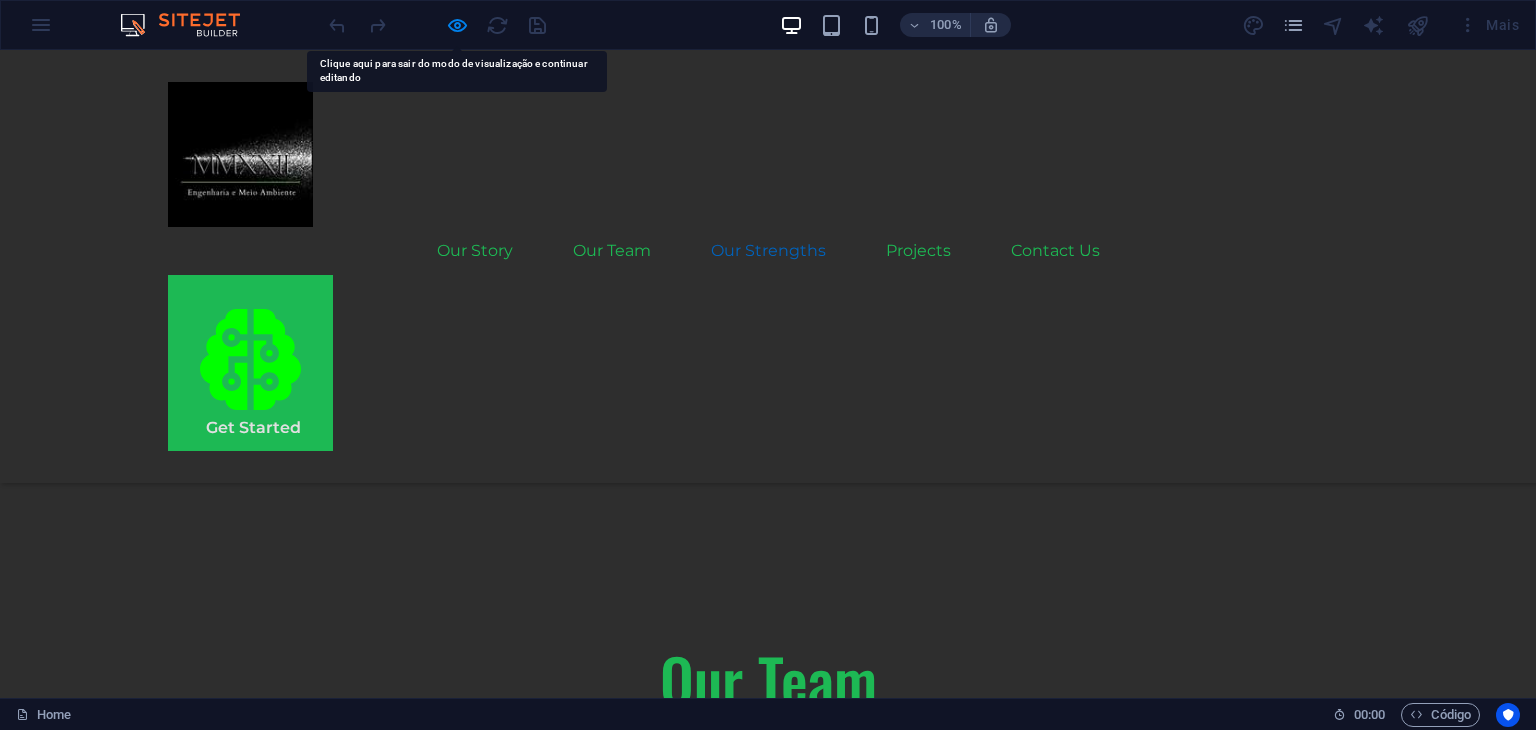 click on "Continuous technological updating" at bounding box center (296, 2561) 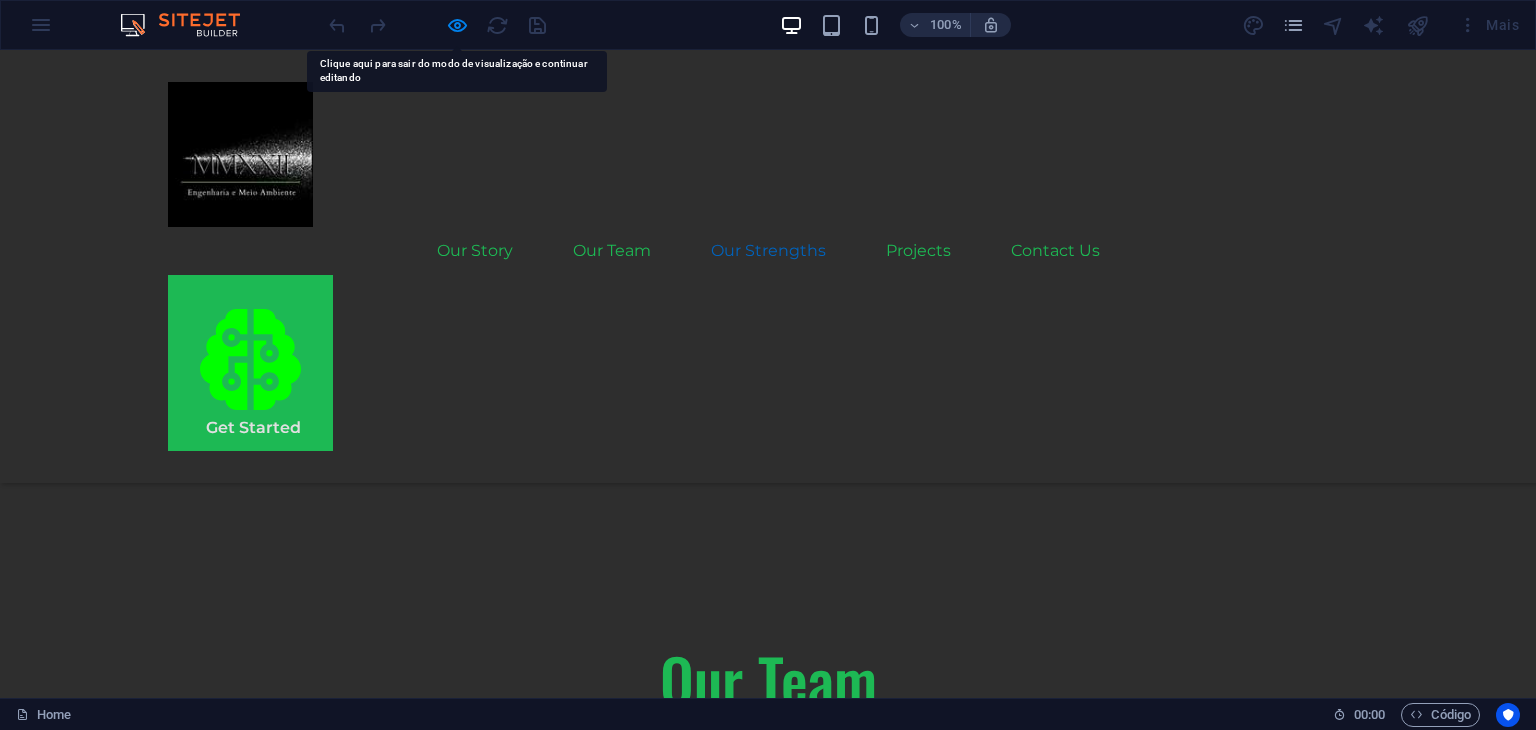 click on "Continuous technological updating" at bounding box center (296, 2561) 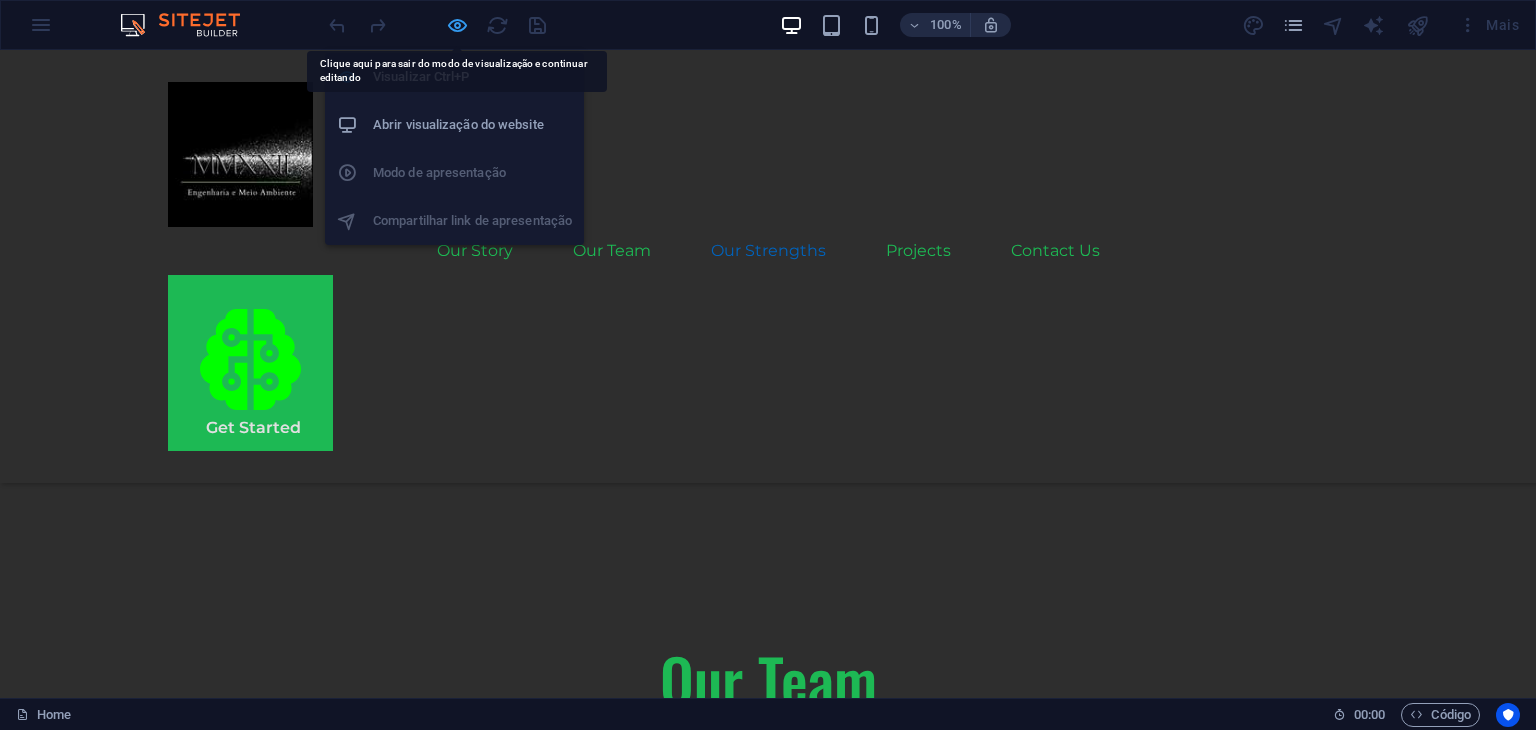 click at bounding box center (457, 25) 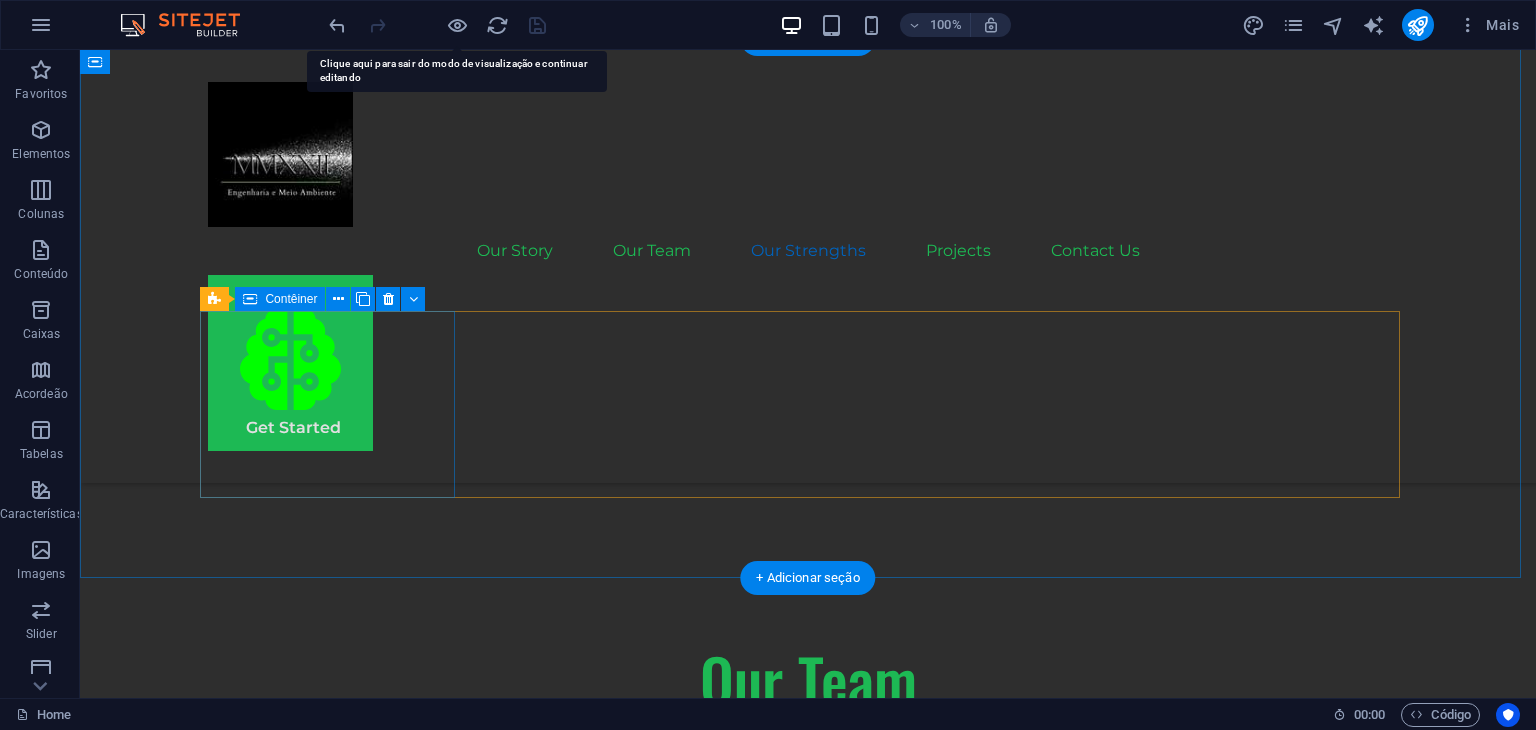 click on ".fa-secondary{opacity:.4} Continuous technological updating" at bounding box center [335, 2514] 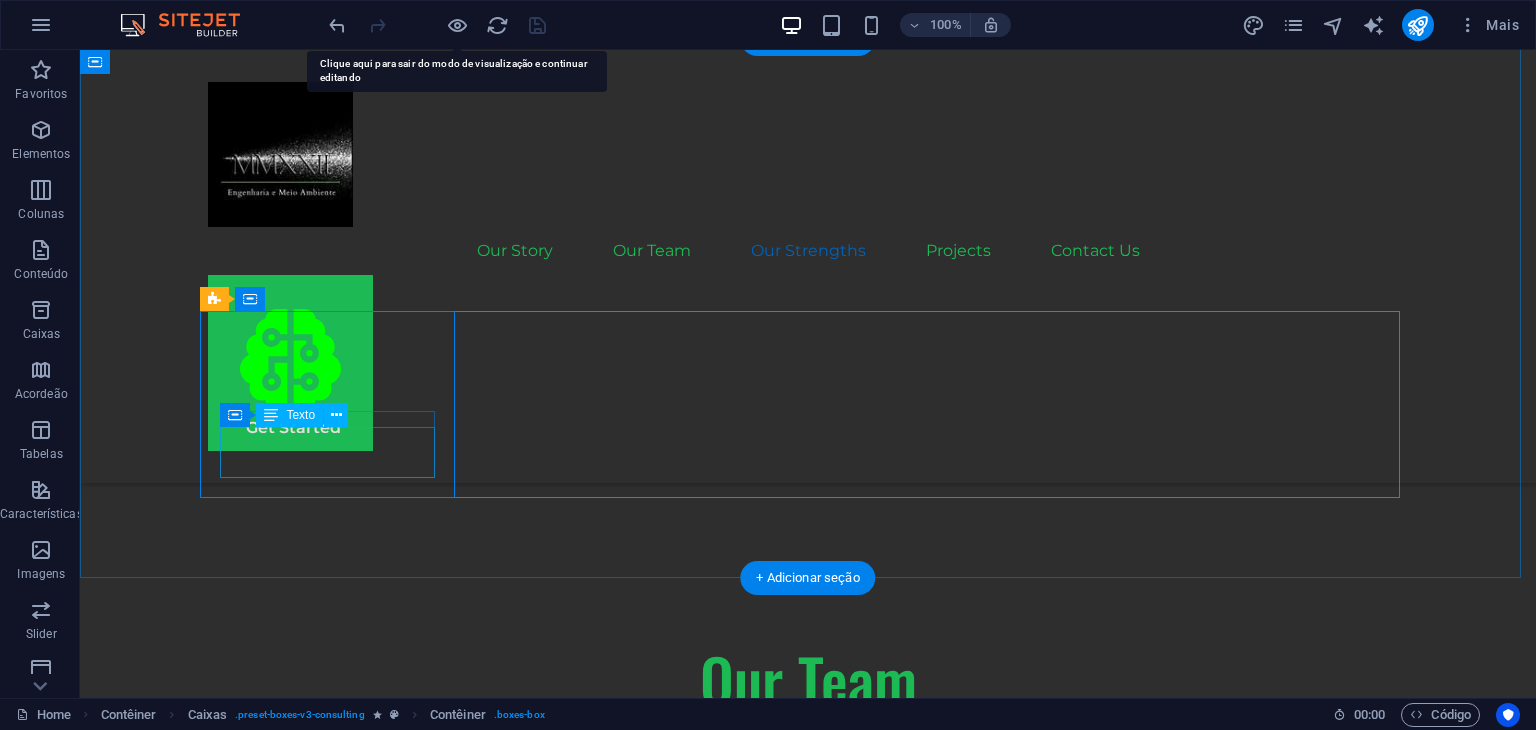click on "Continuous technological updating" at bounding box center (335, 2562) 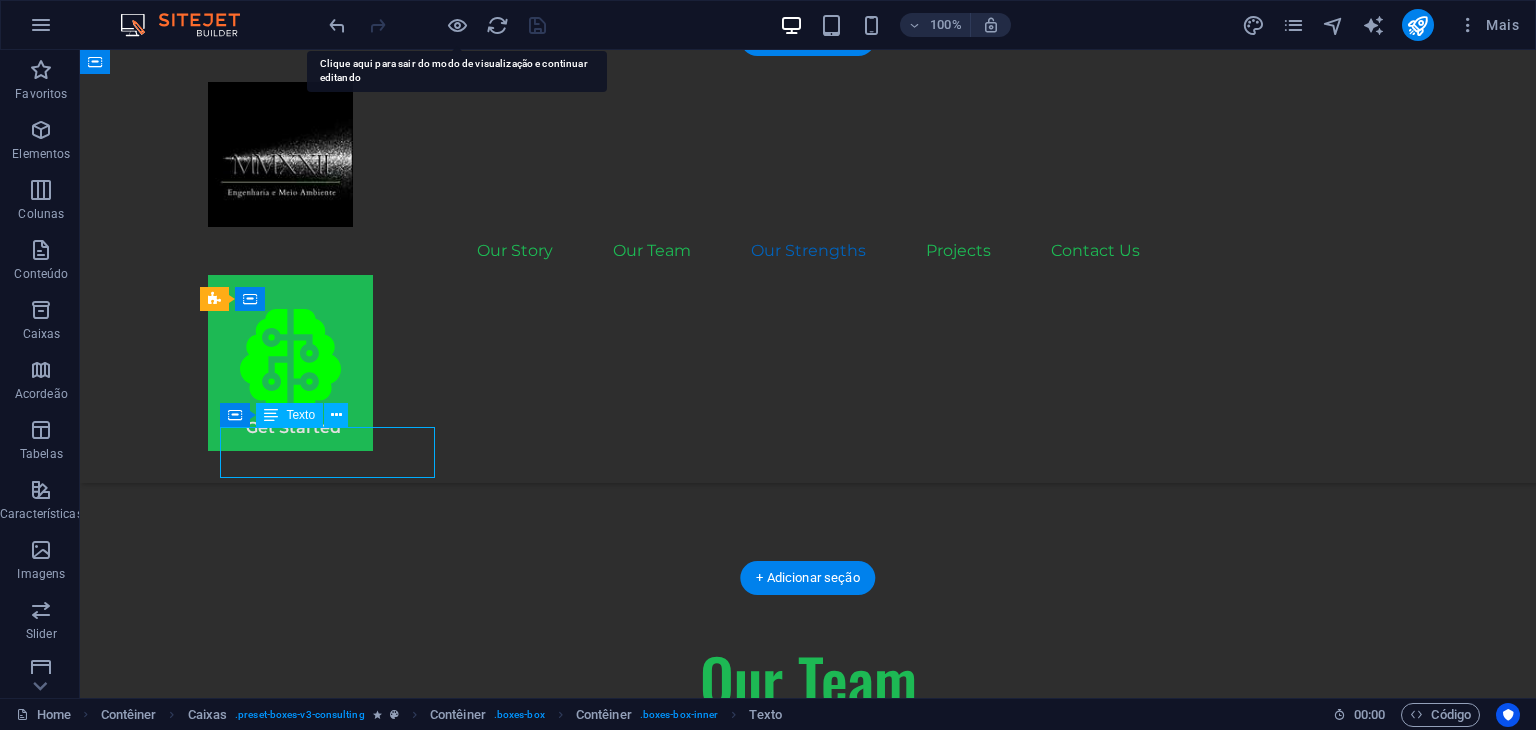 click on "Continuous technological updating" at bounding box center (335, 2562) 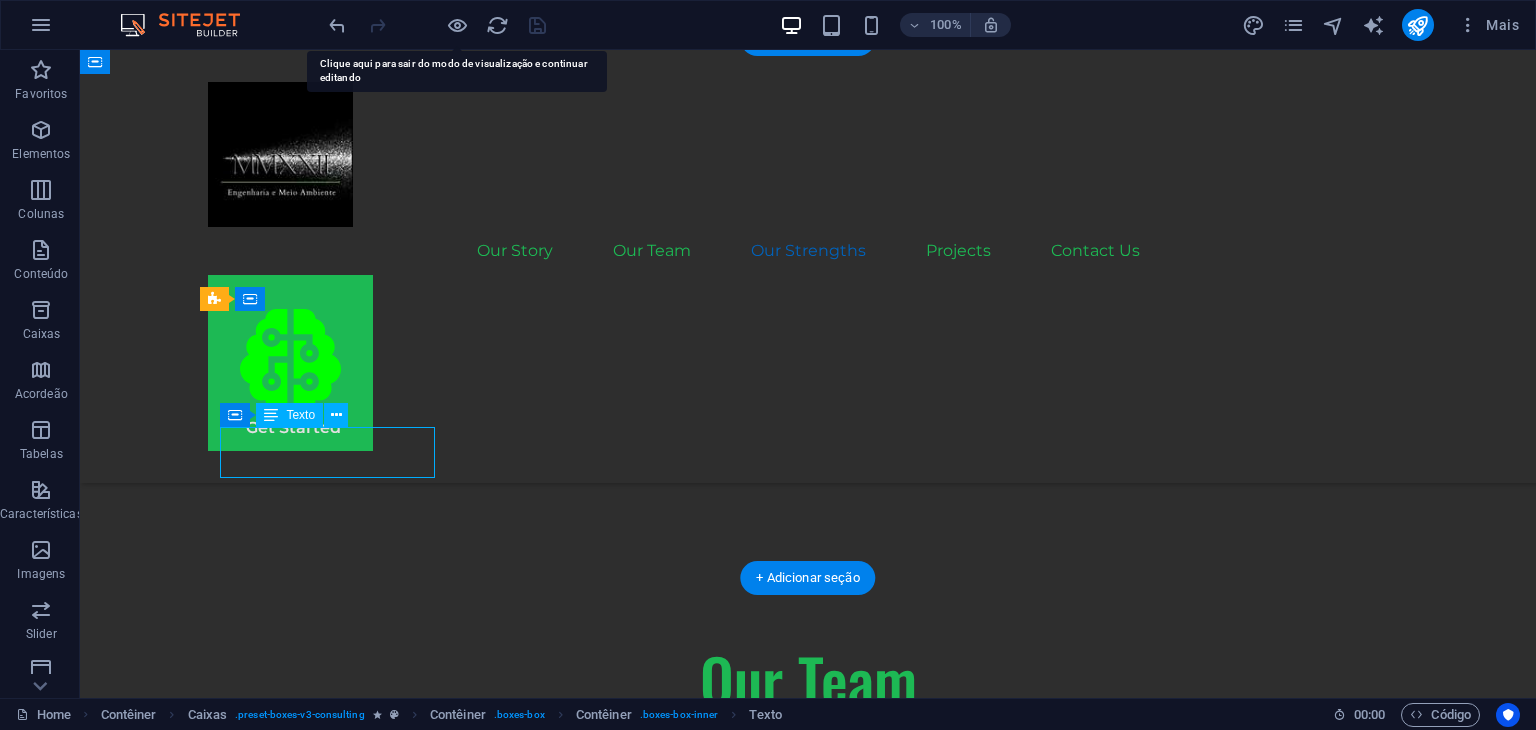 scroll, scrollTop: 2866, scrollLeft: 0, axis: vertical 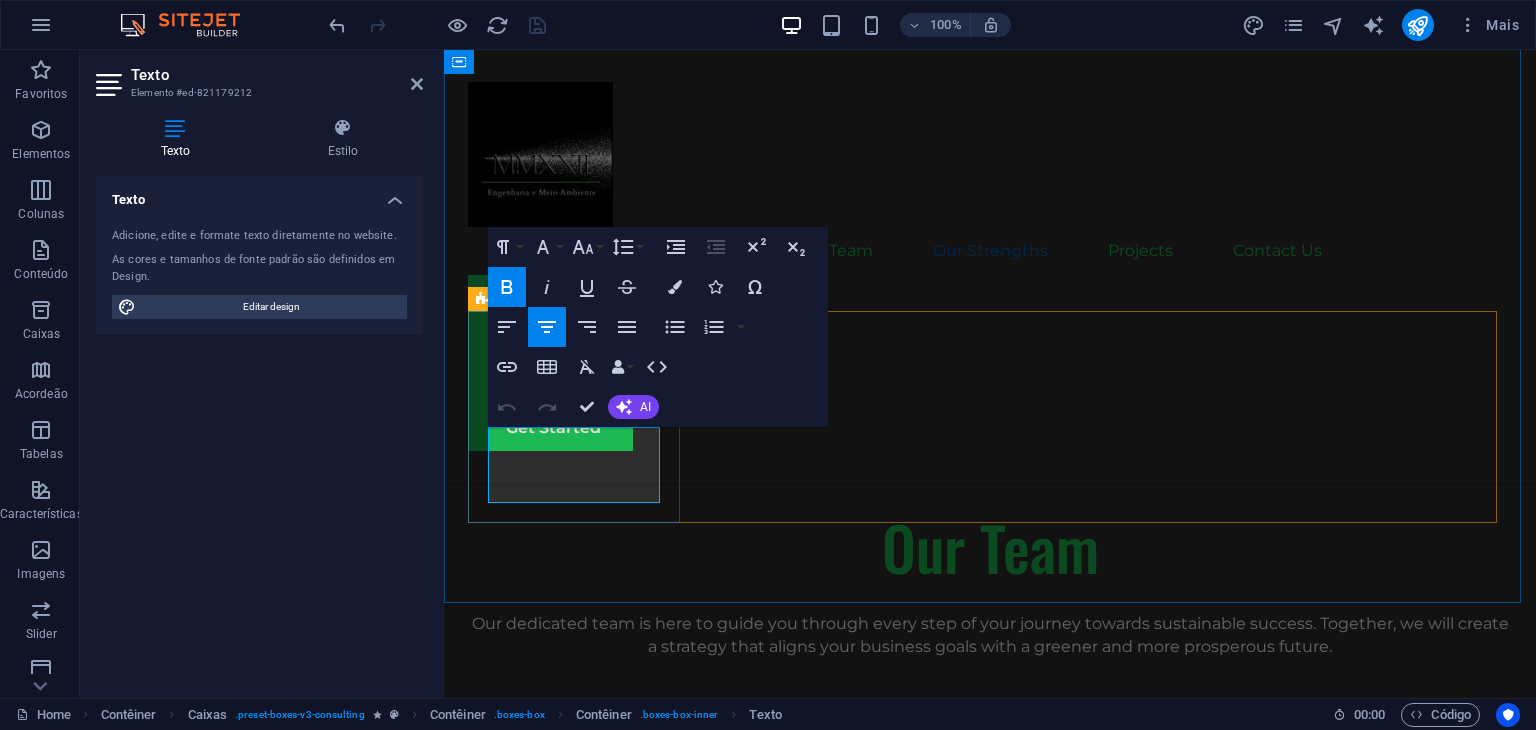 drag, startPoint x: 516, startPoint y: 469, endPoint x: 528, endPoint y: 484, distance: 19.209373 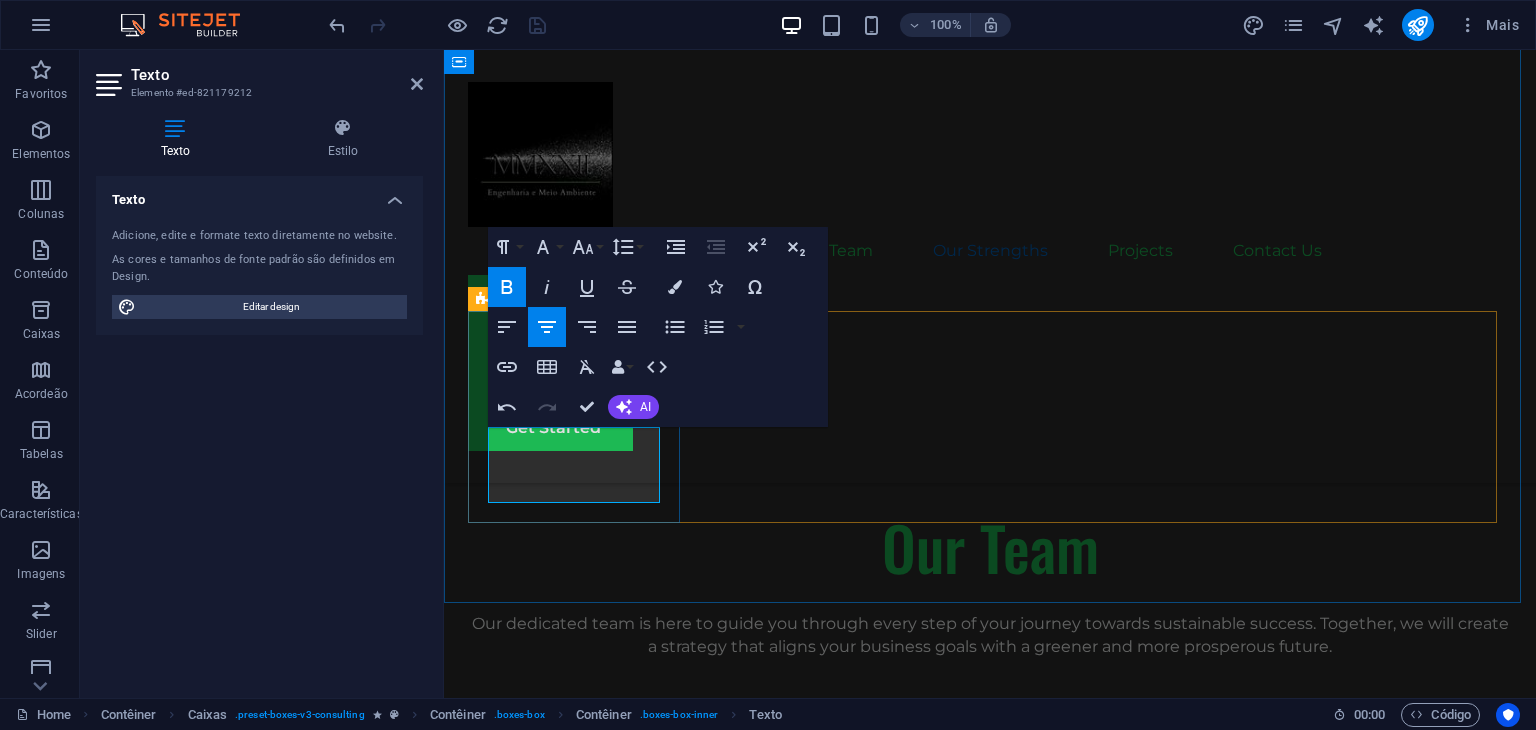 click on "Continuous Technological updating" at bounding box center [576, 2384] 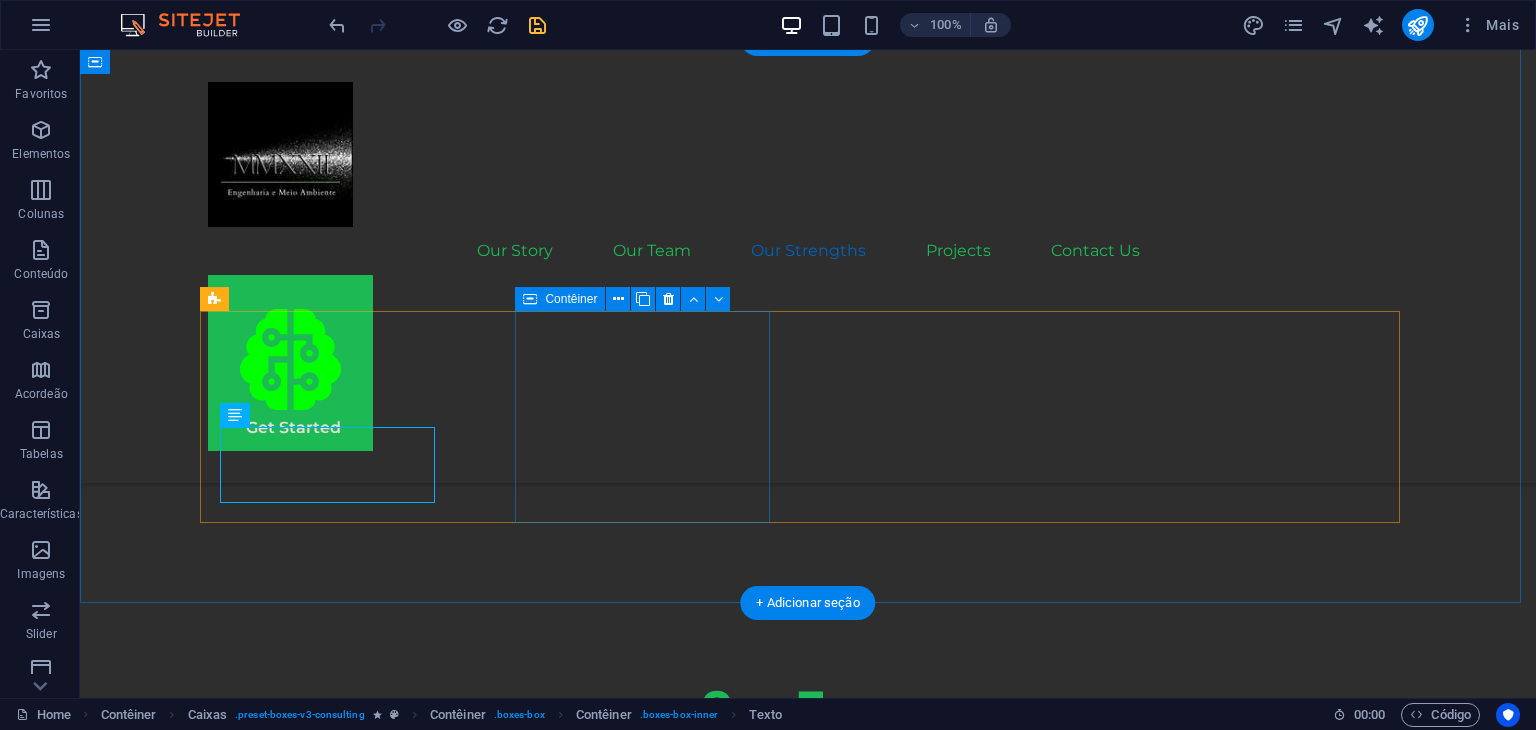 scroll, scrollTop: 2900, scrollLeft: 0, axis: vertical 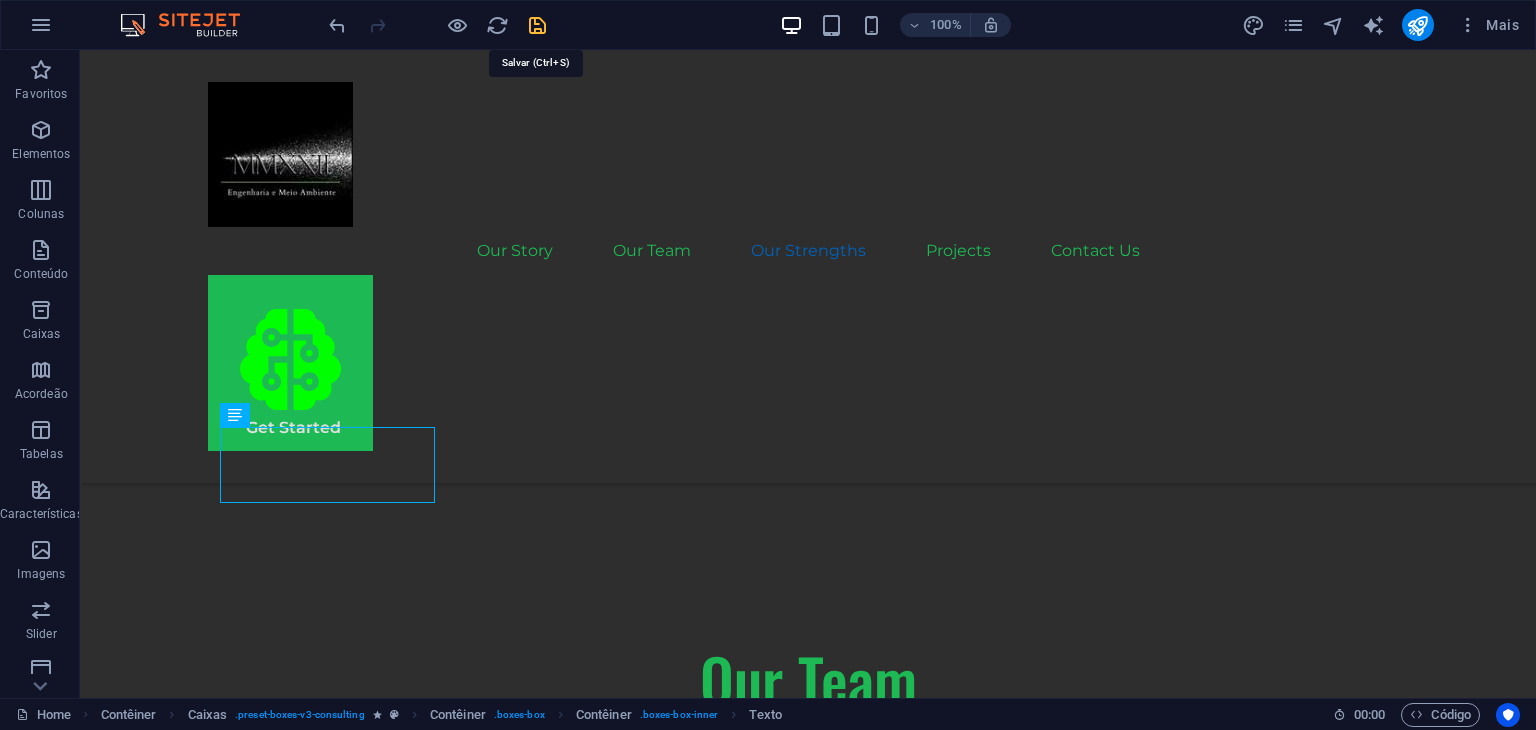 click at bounding box center [537, 25] 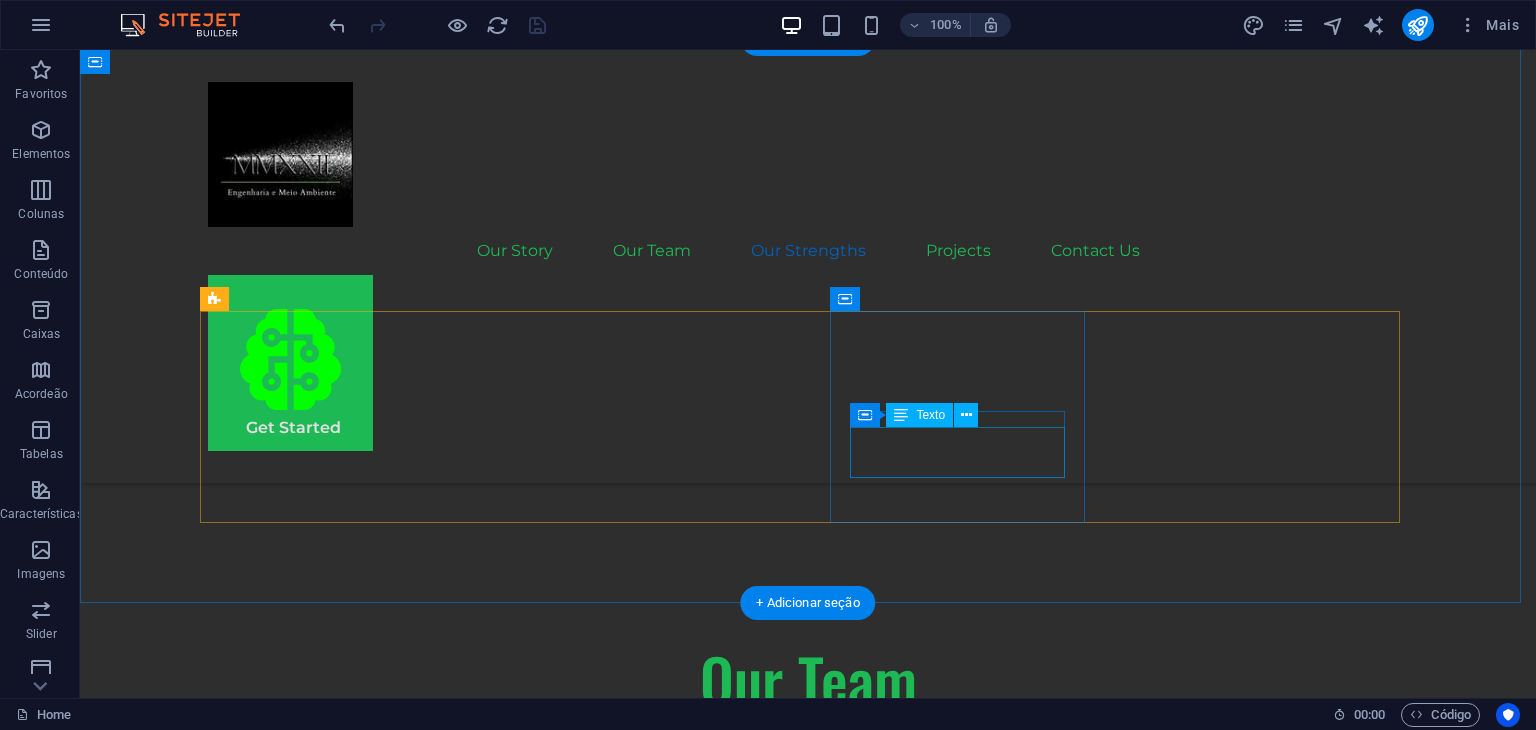 click on "Market Research and Analysis" at bounding box center [335, 2995] 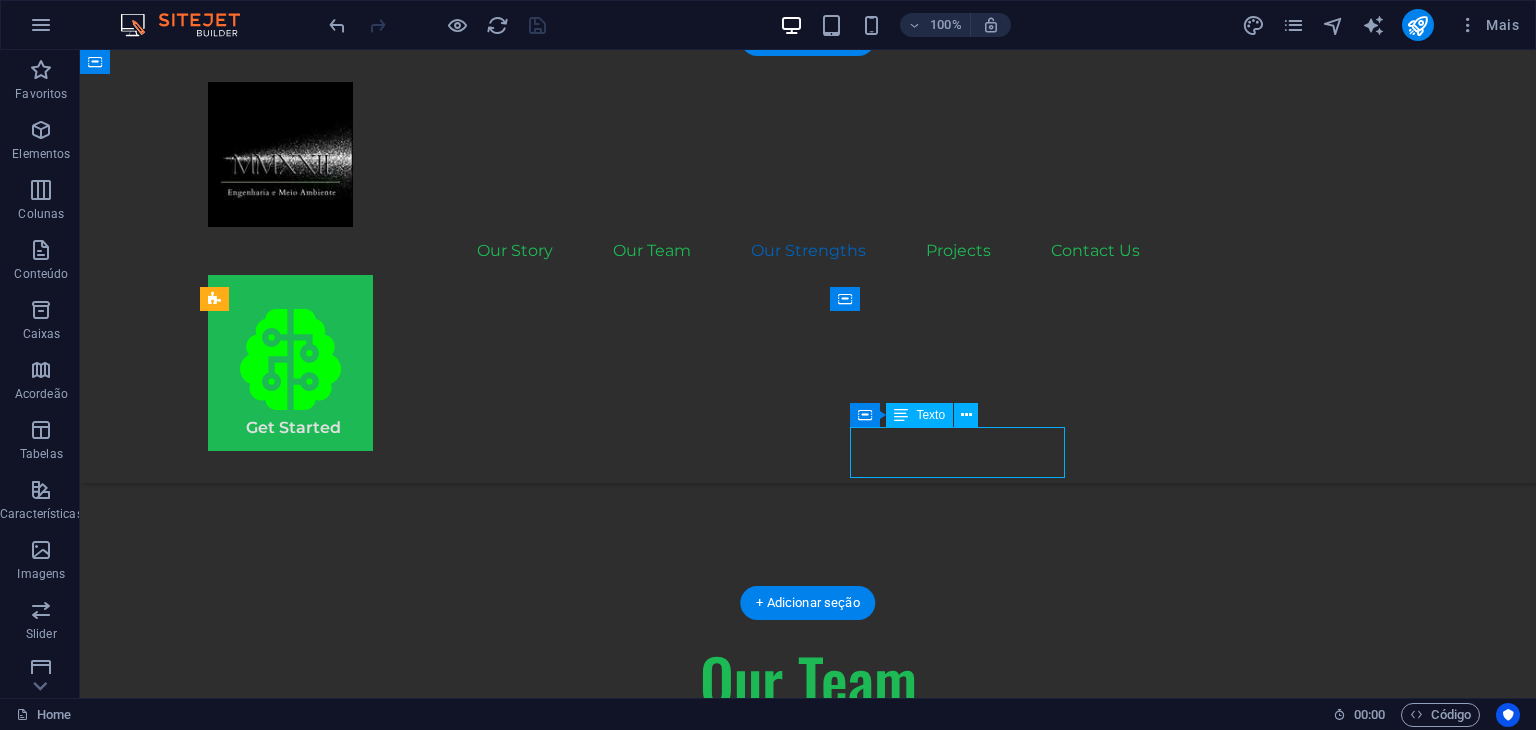 click on "Market Research and Analysis" at bounding box center (335, 2995) 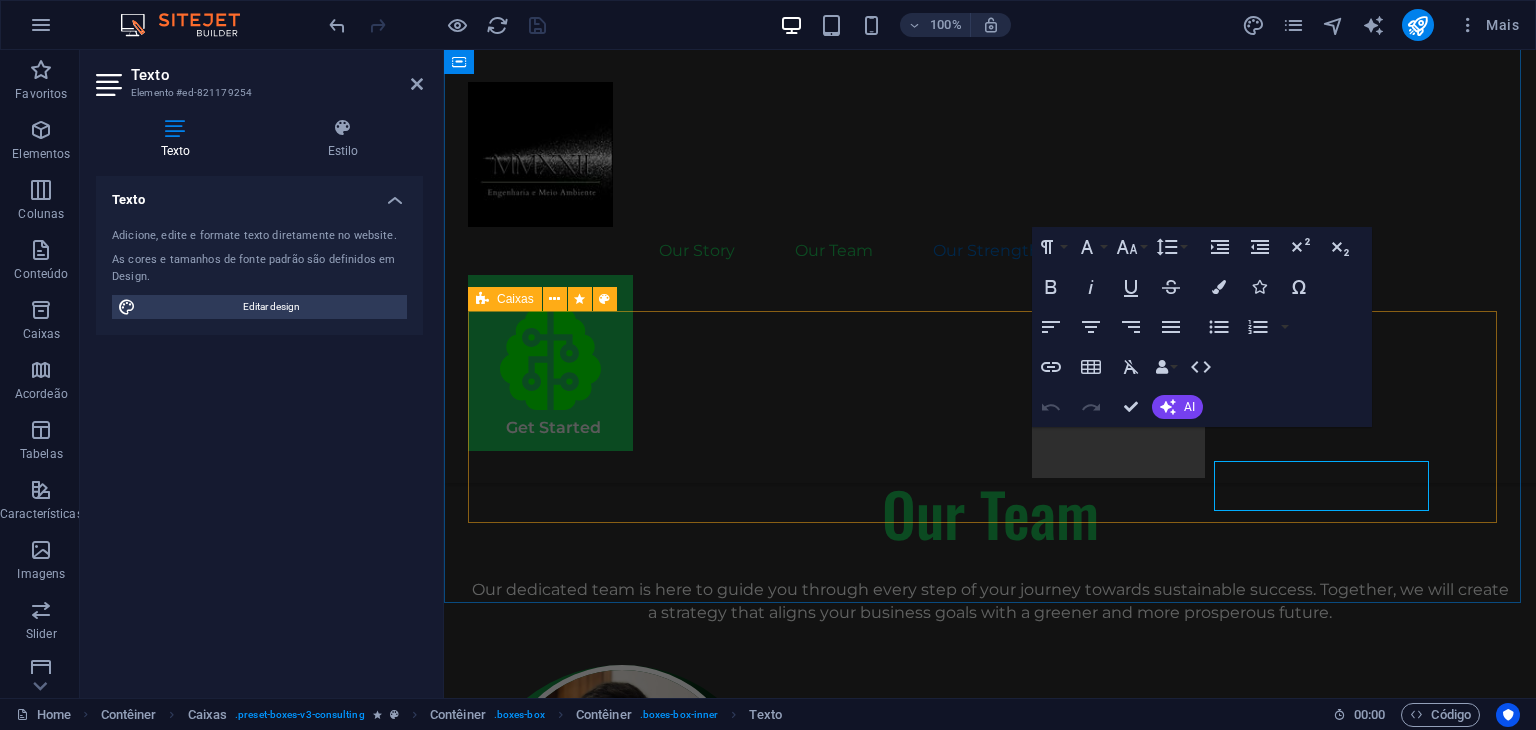 scroll, scrollTop: 2866, scrollLeft: 0, axis: vertical 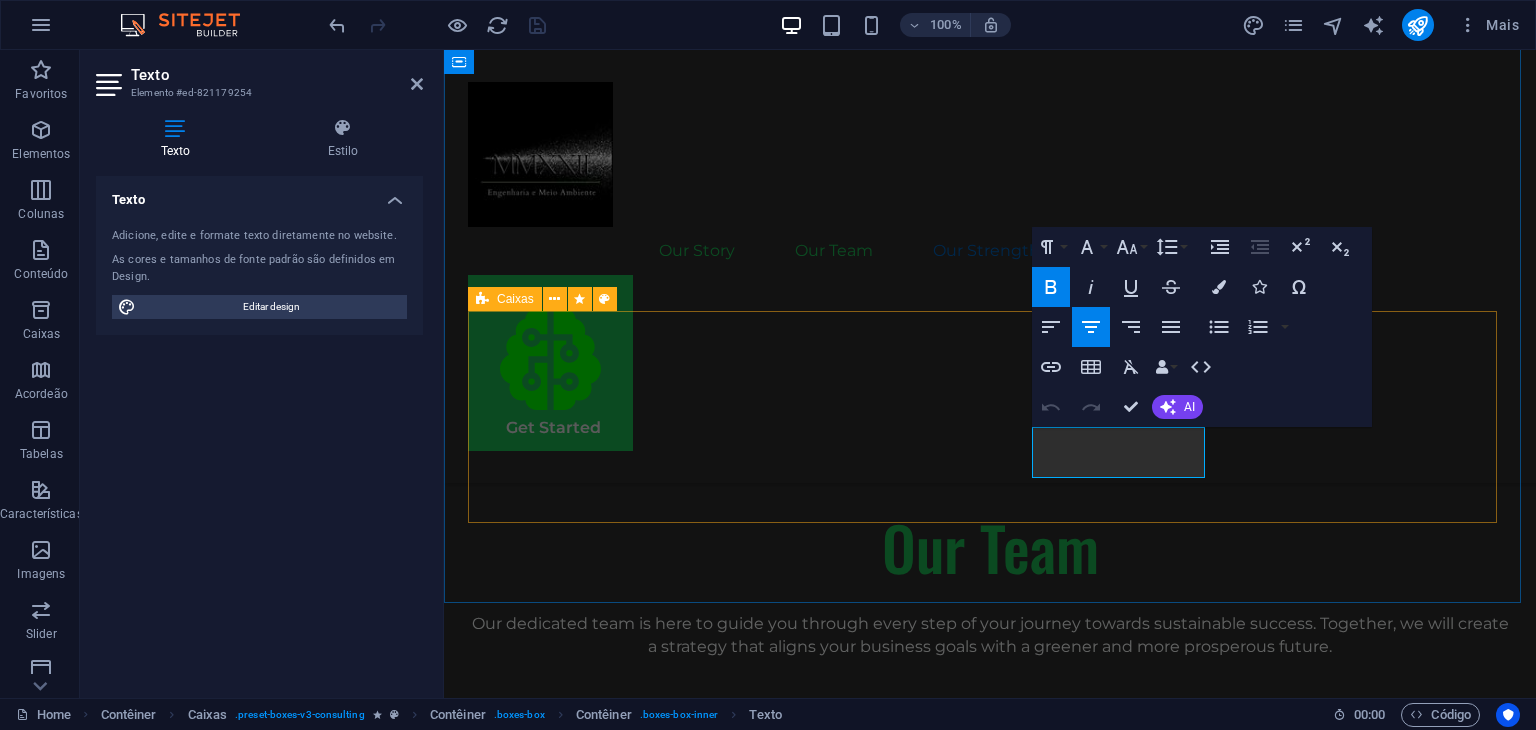 drag, startPoint x: 1185, startPoint y: 461, endPoint x: 985, endPoint y: 417, distance: 204.7828 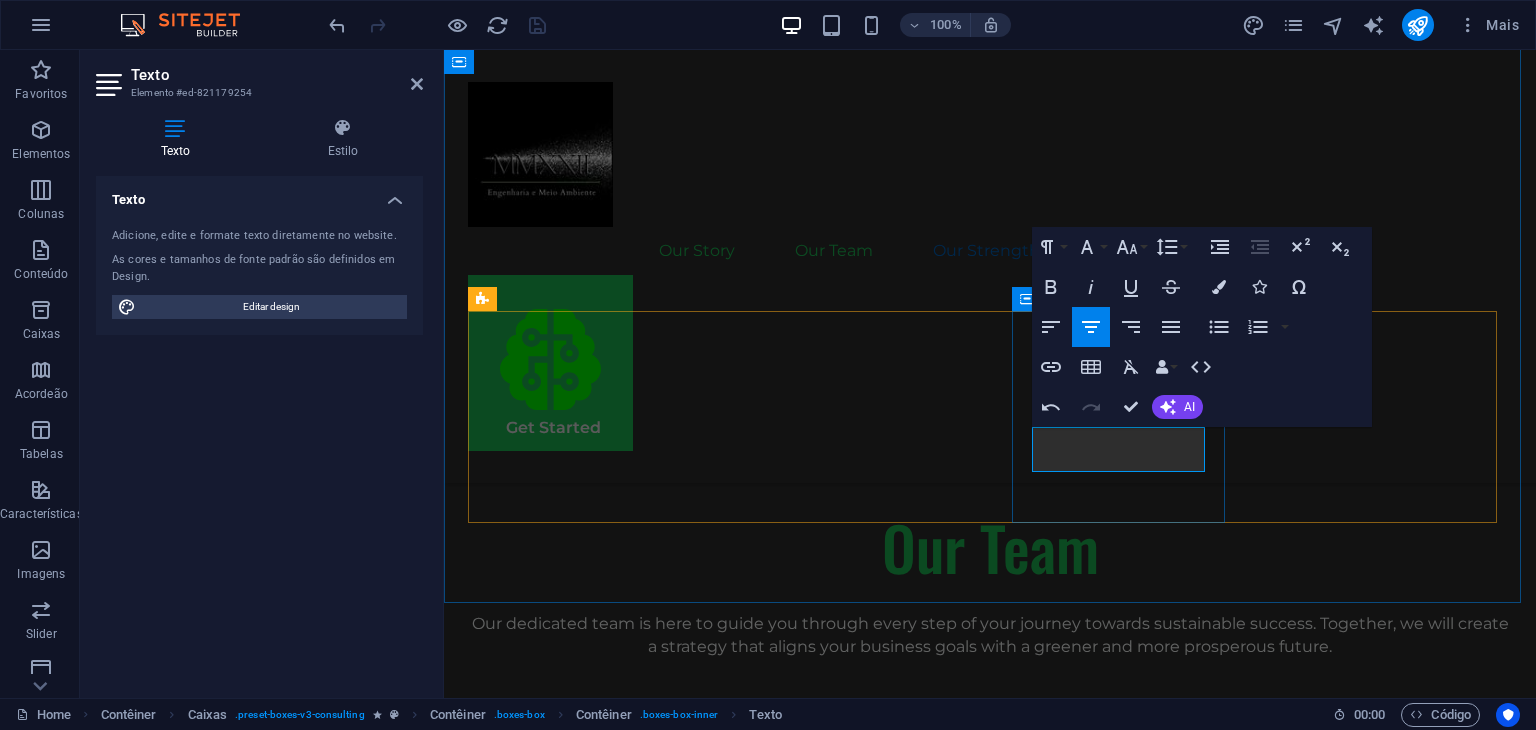 scroll, scrollTop: 0, scrollLeft: 6, axis: horizontal 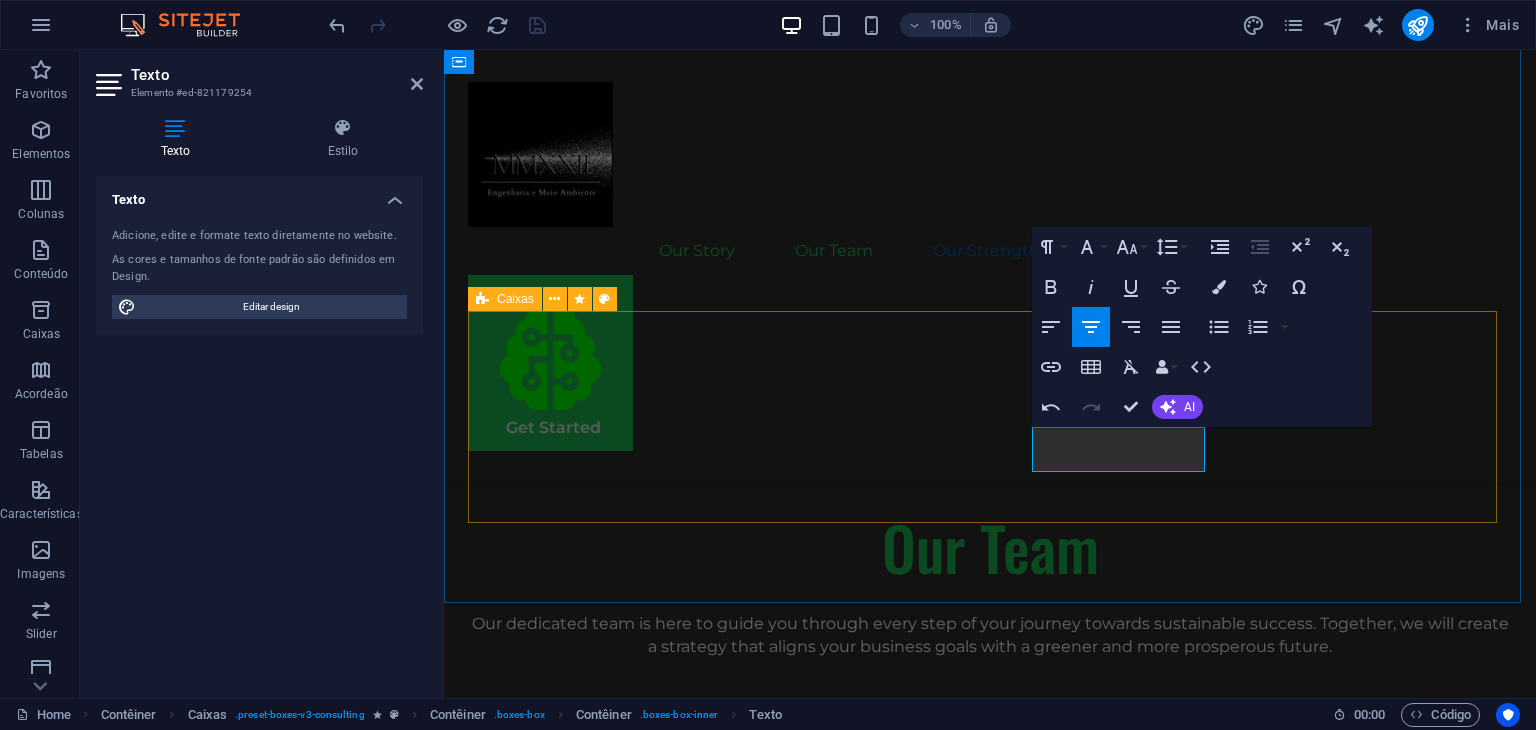 drag, startPoint x: 1027, startPoint y: 421, endPoint x: 1008, endPoint y: 418, distance: 19.235384 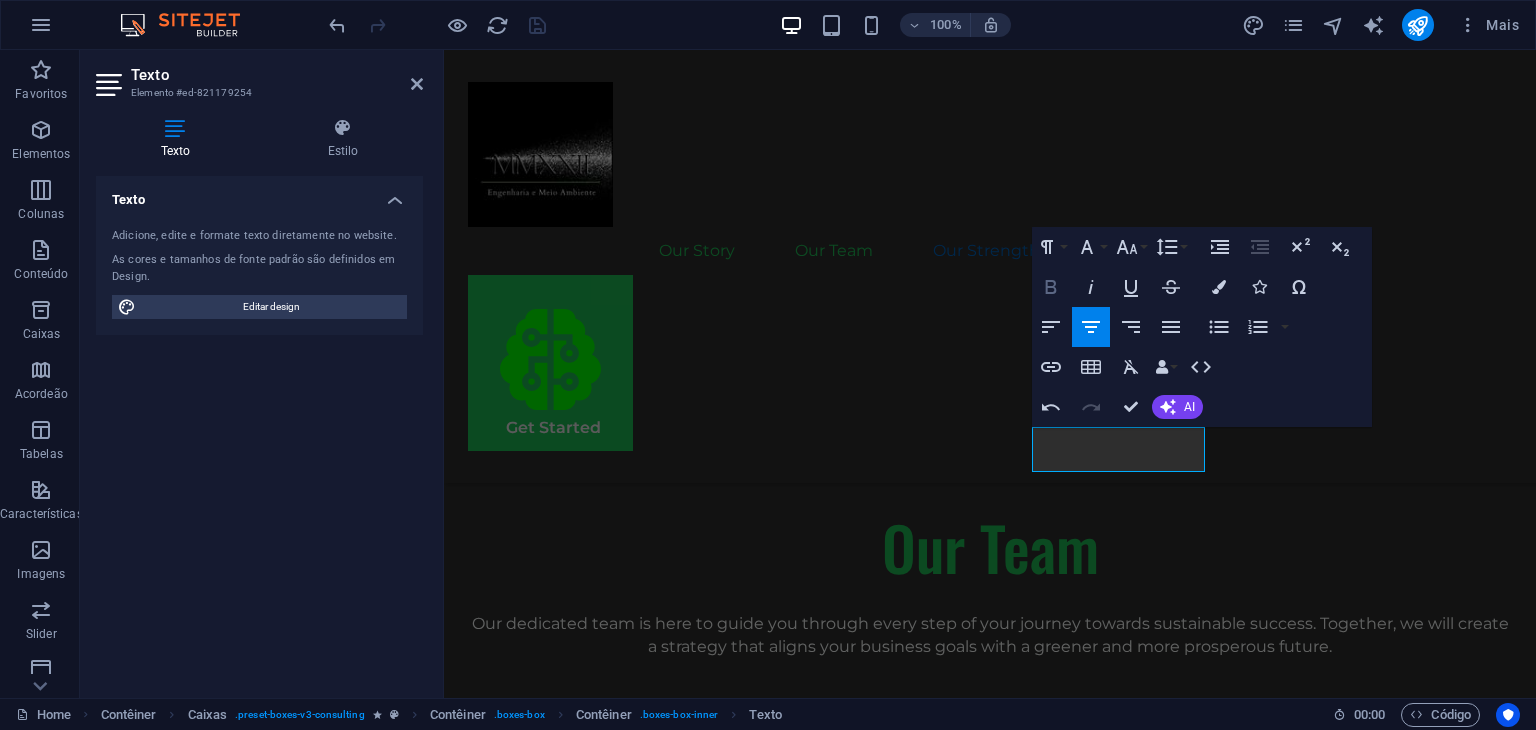 click 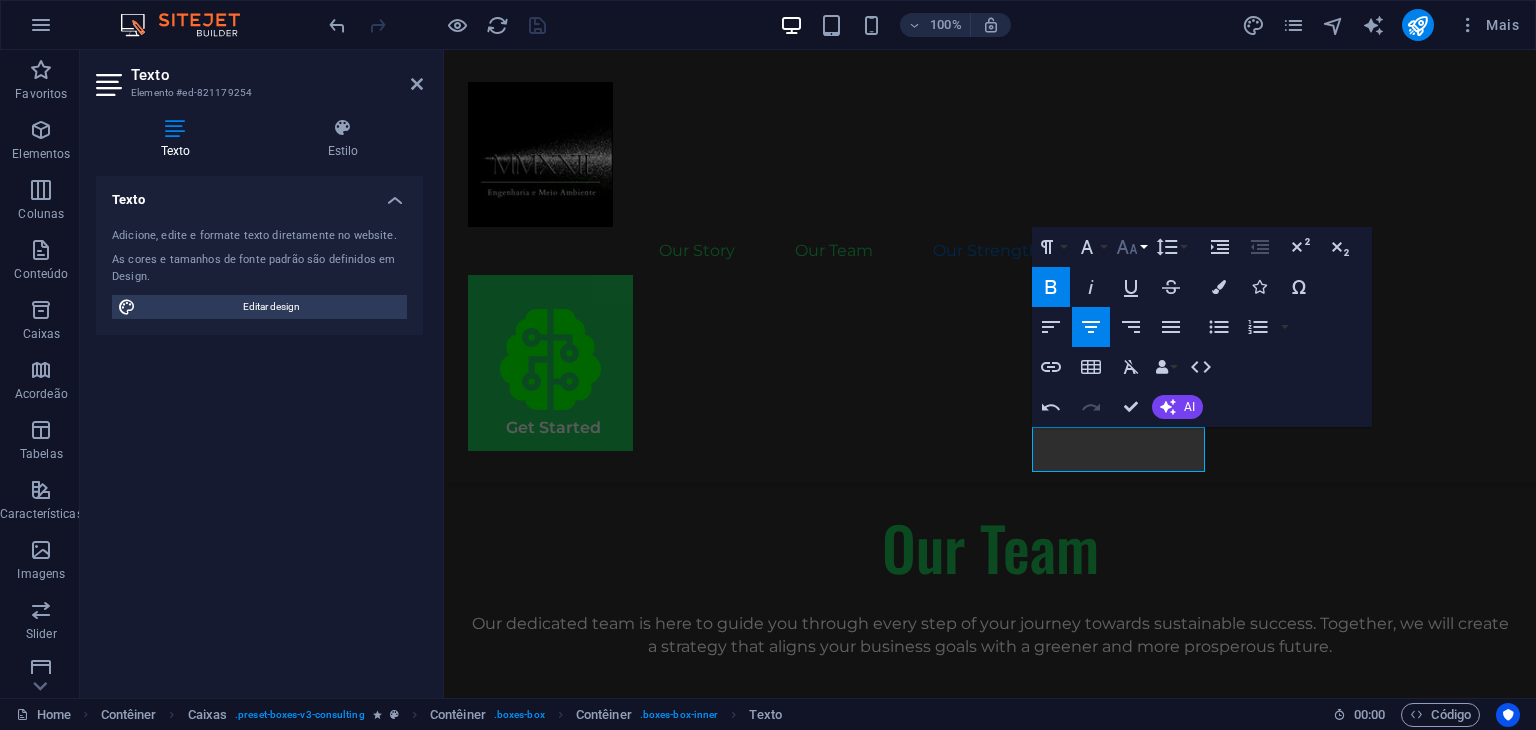 click 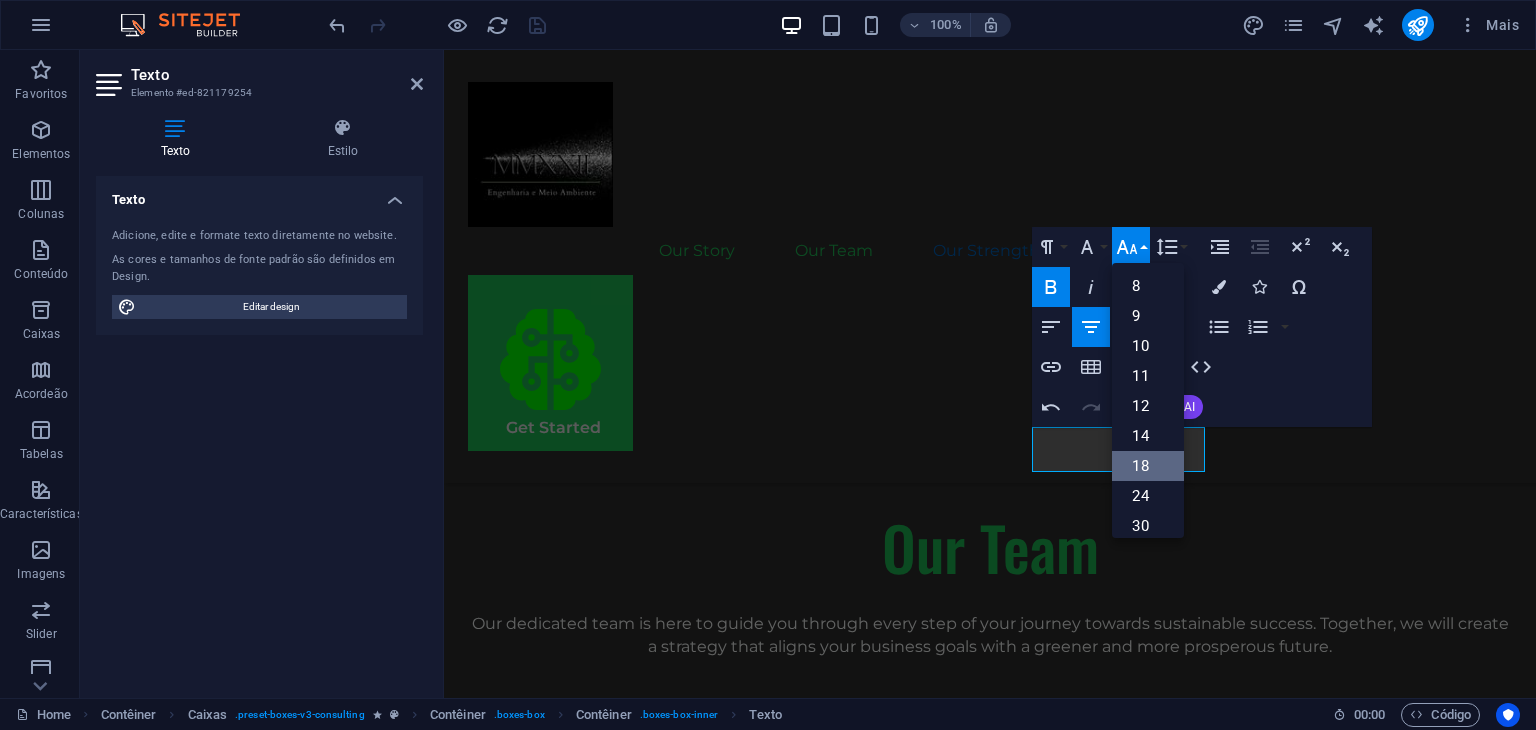 click on "18" at bounding box center (1148, 466) 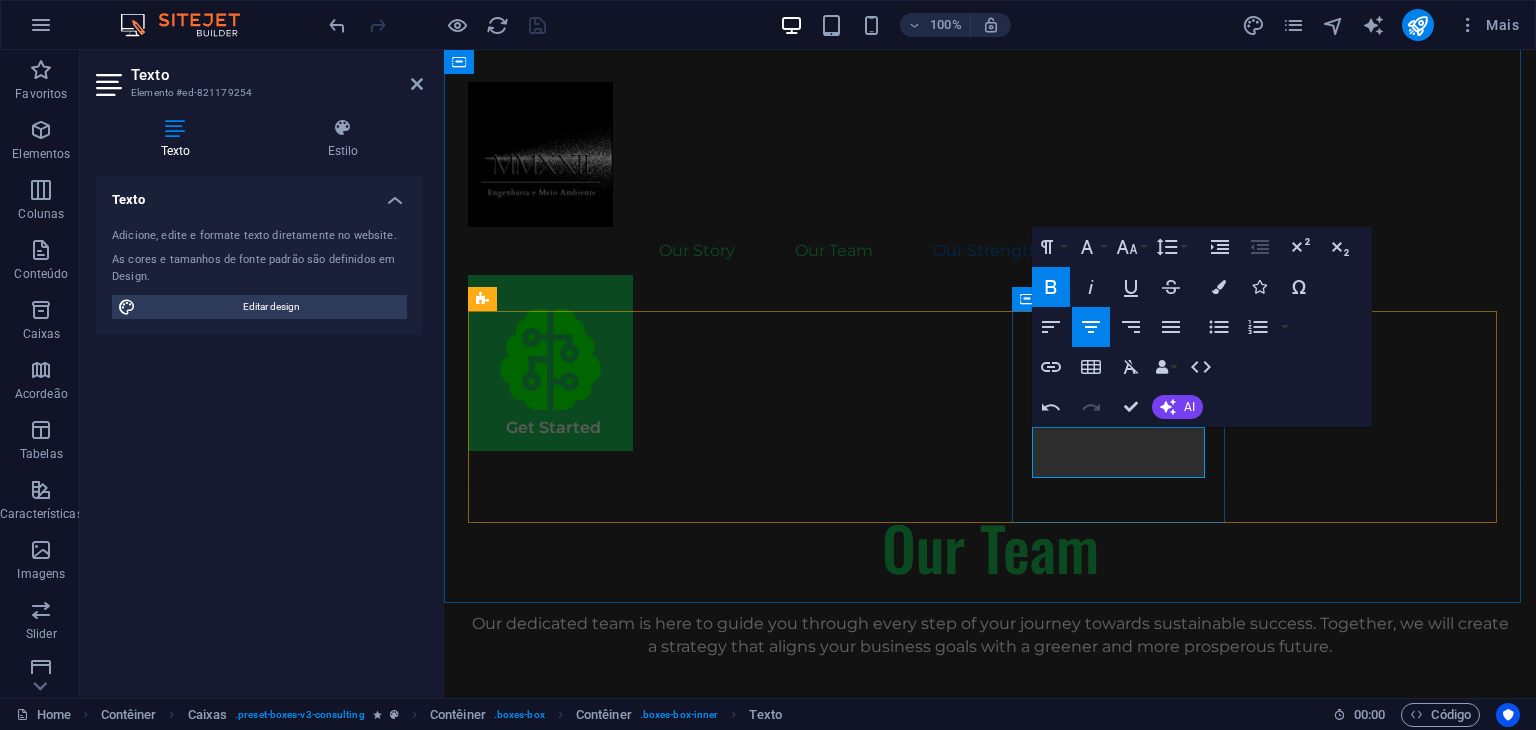 click on "Close customer relations" at bounding box center (576, 2830) 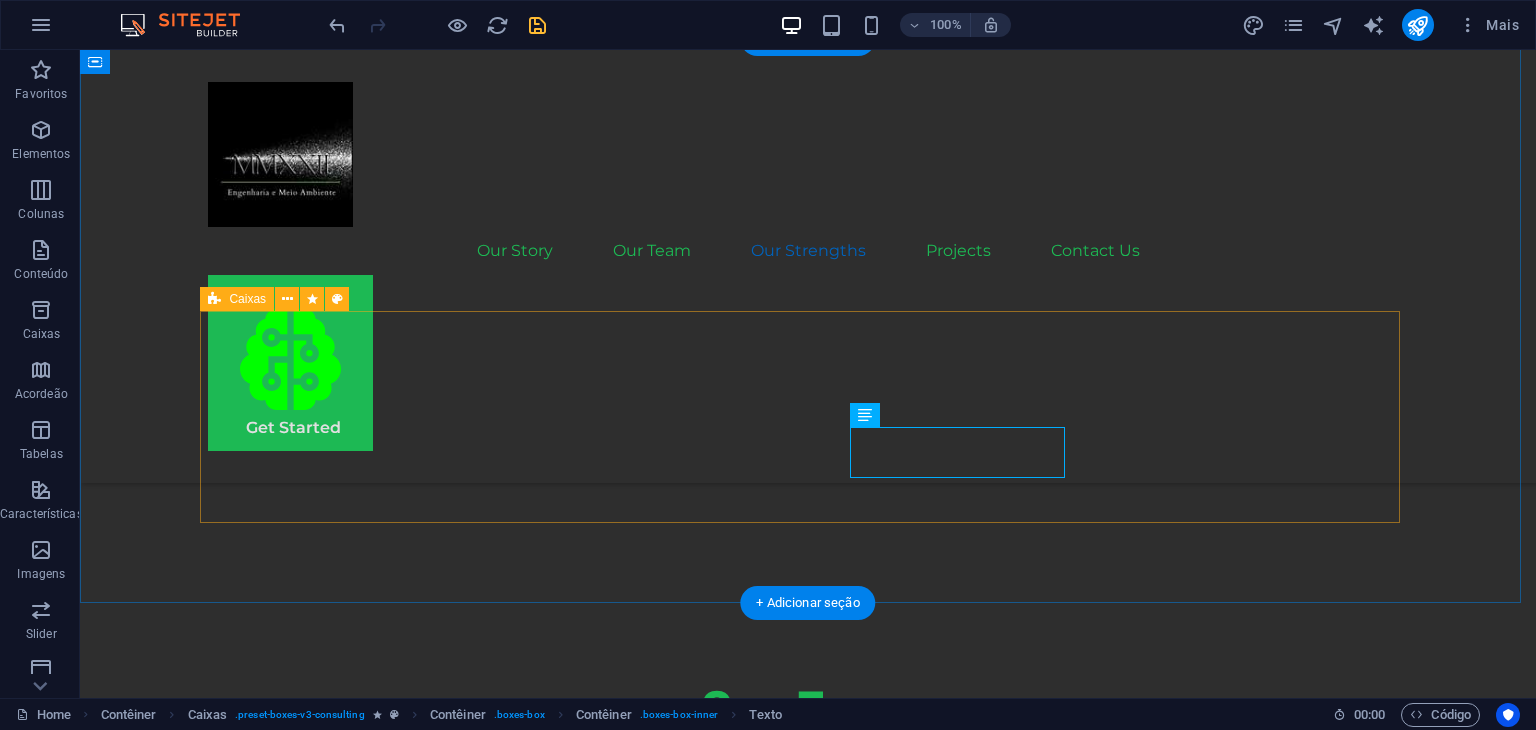 scroll, scrollTop: 2900, scrollLeft: 0, axis: vertical 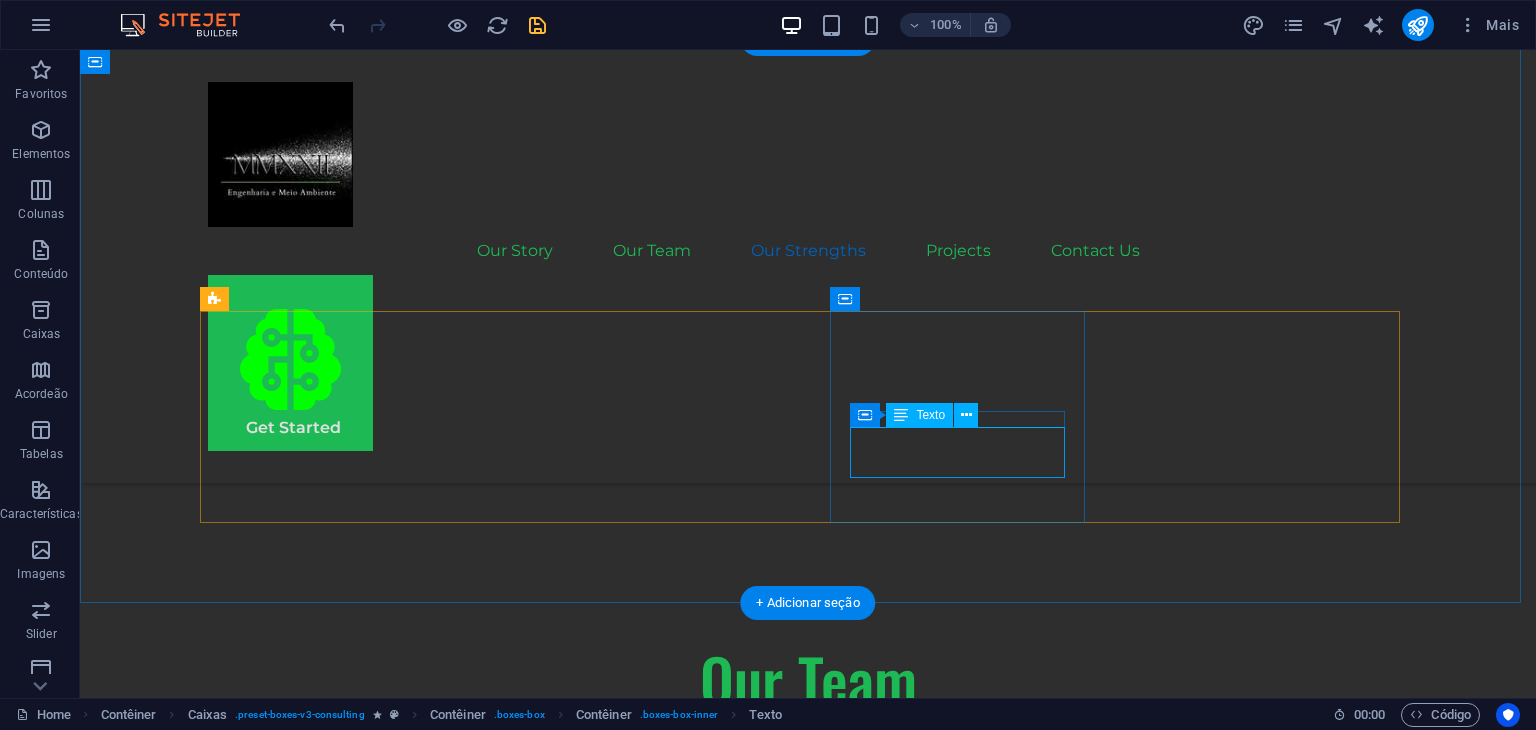 click on "Close customer relations" at bounding box center (335, 2995) 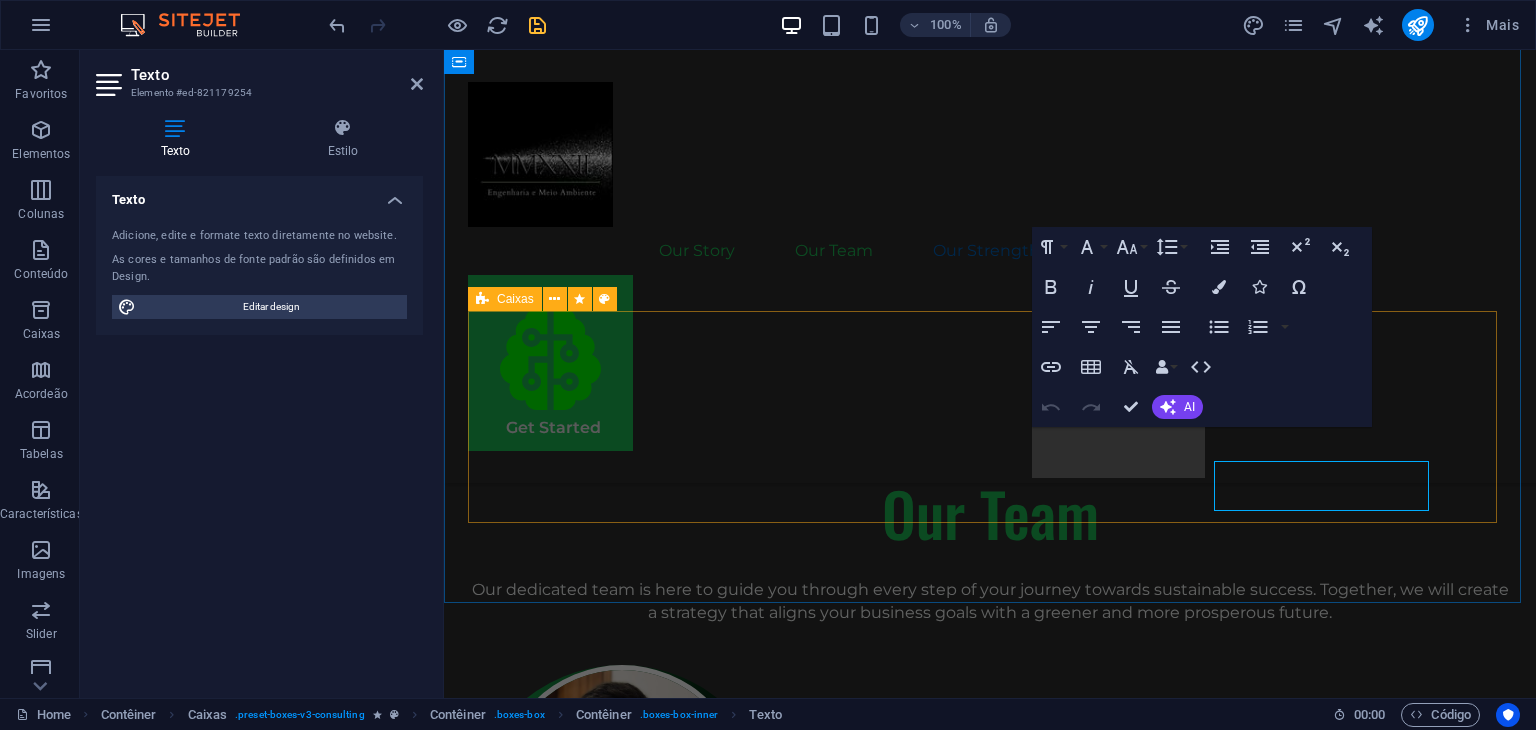 scroll, scrollTop: 2866, scrollLeft: 0, axis: vertical 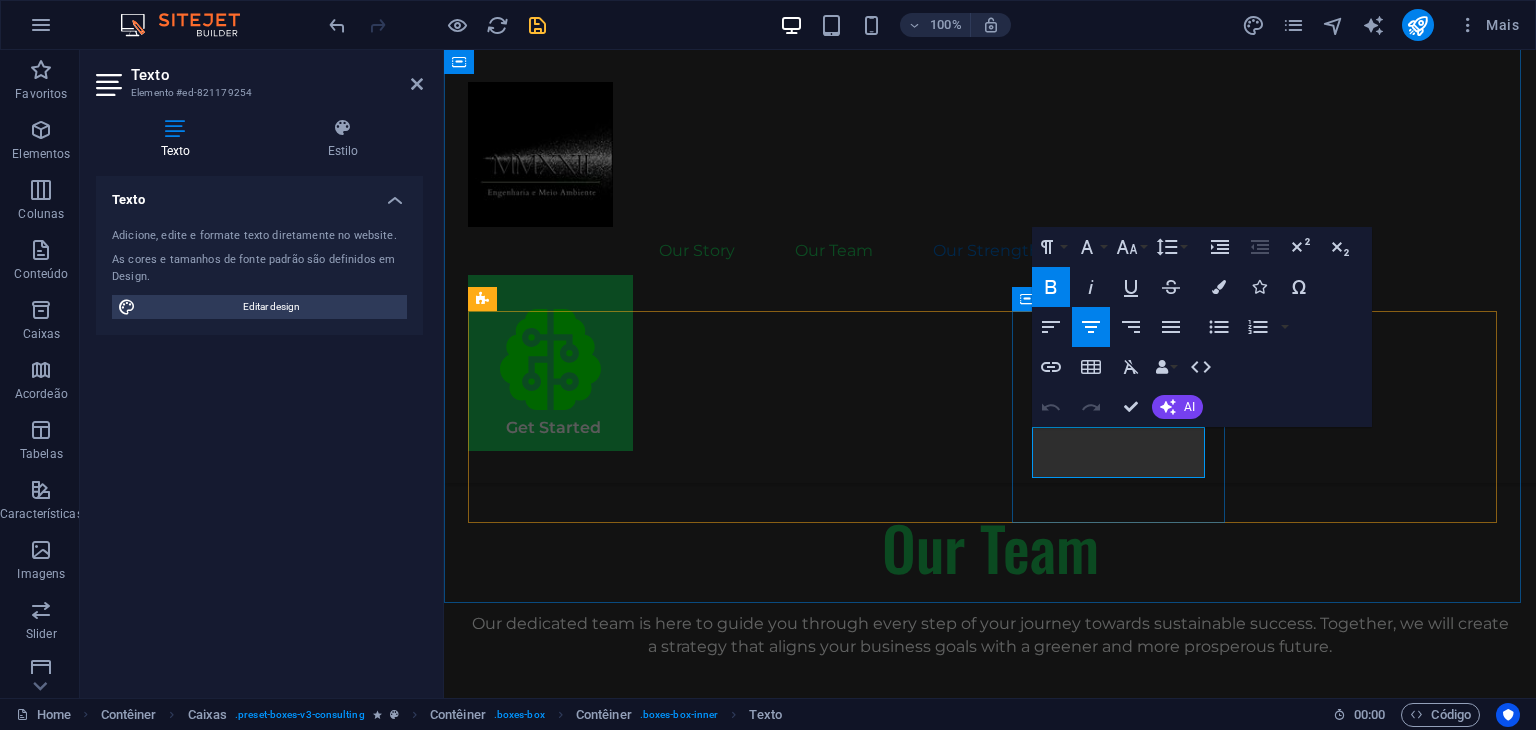 click on "Close customer relations" at bounding box center (576, 2829) 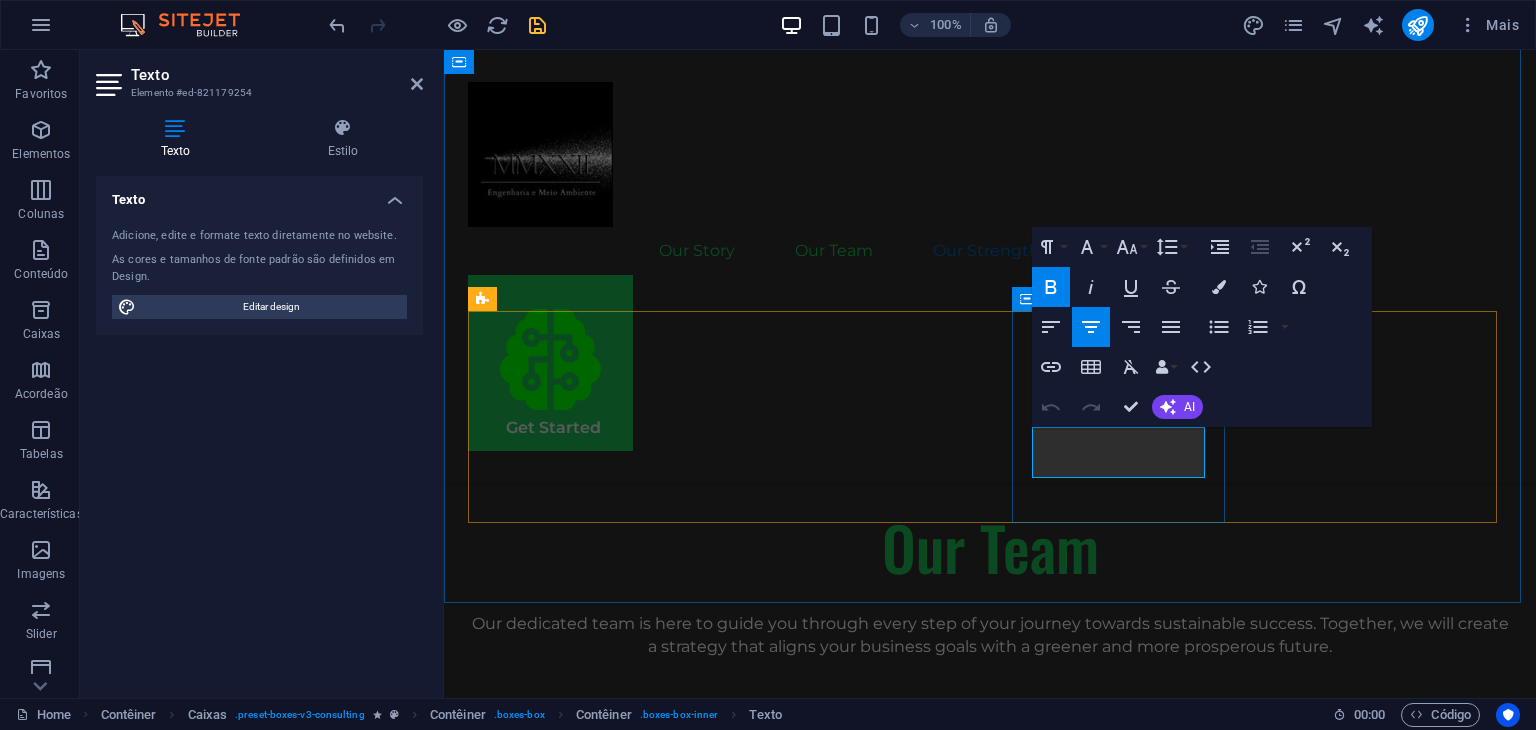 type 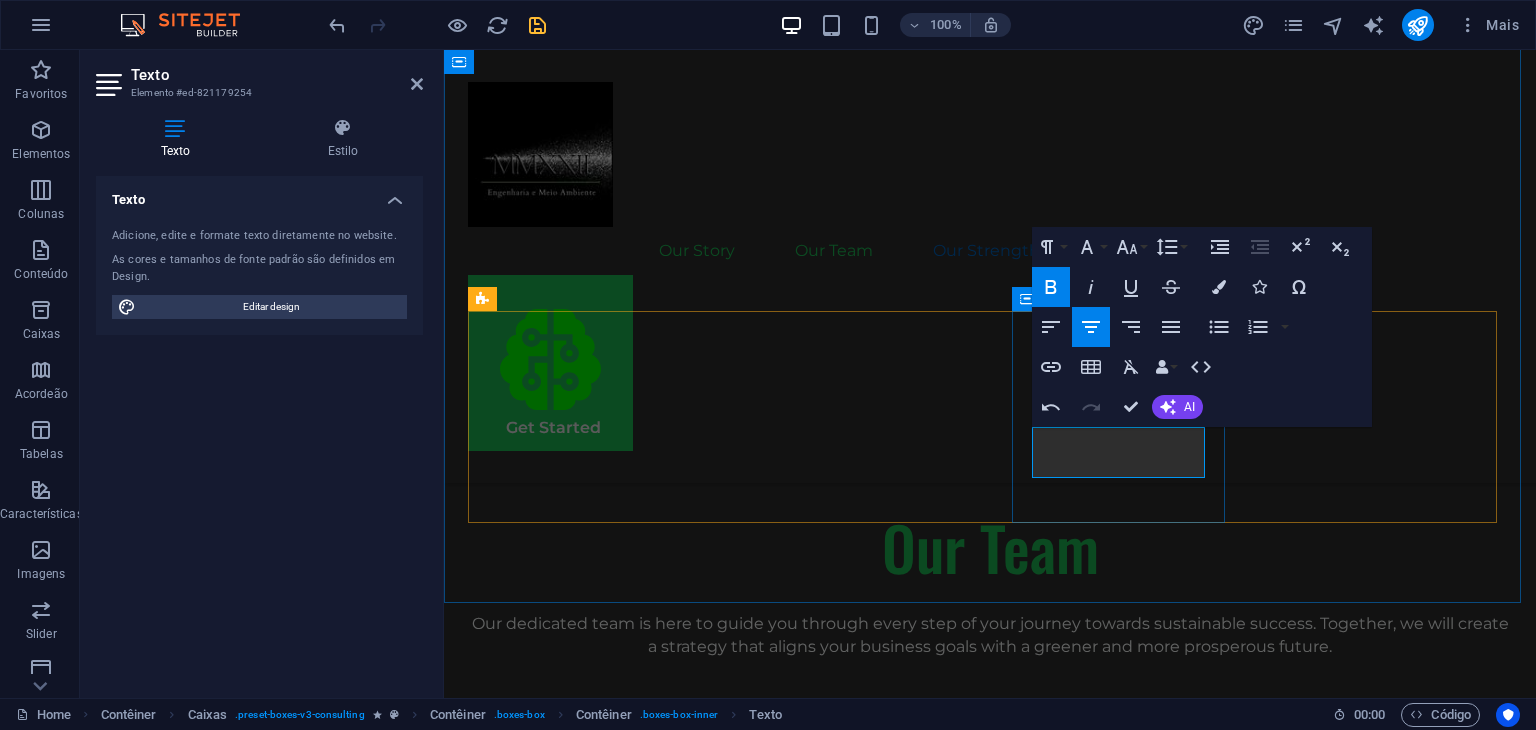 click on "Close Customer relations" at bounding box center [576, 2829] 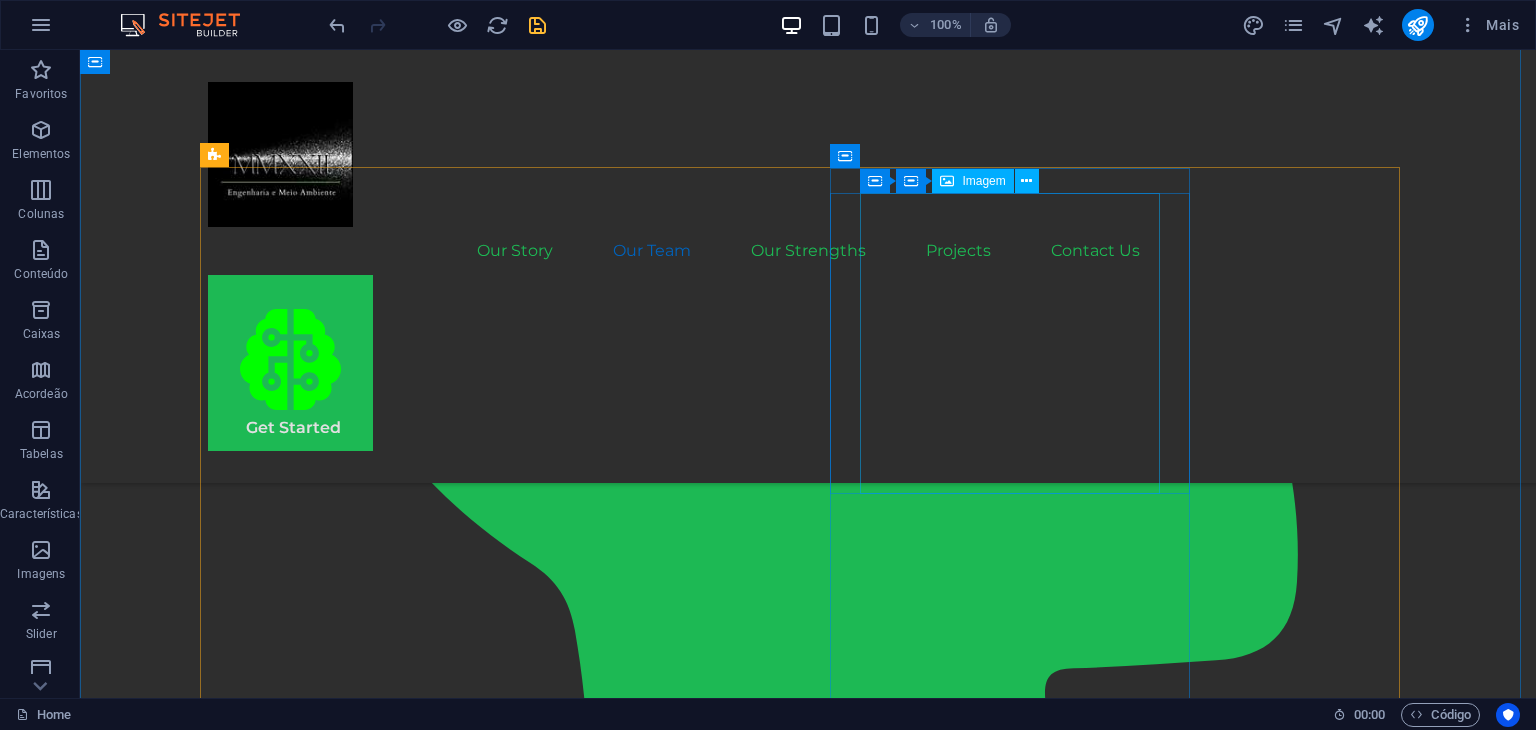 scroll, scrollTop: 2028, scrollLeft: 0, axis: vertical 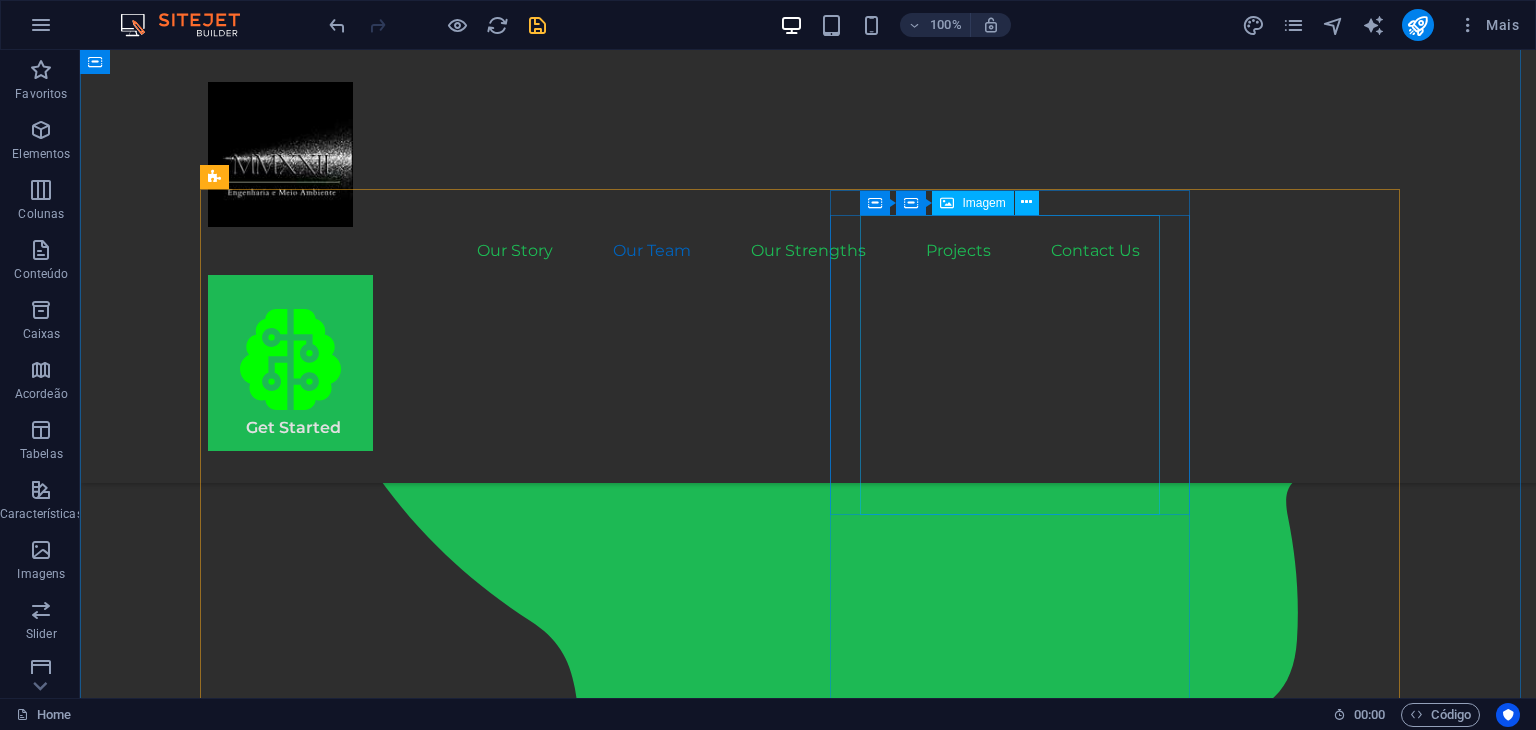 click at bounding box center [388, 2497] 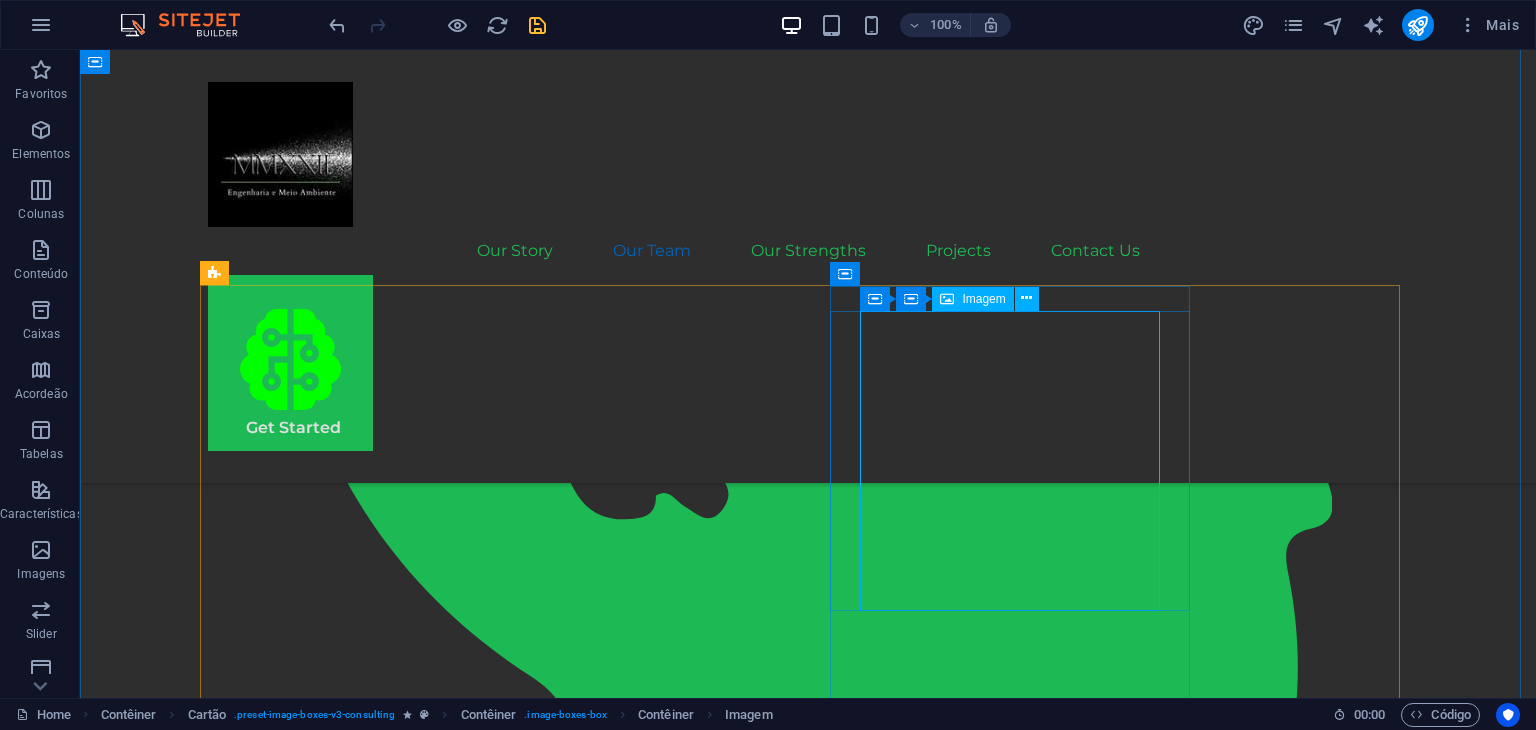 scroll, scrollTop: 1928, scrollLeft: 0, axis: vertical 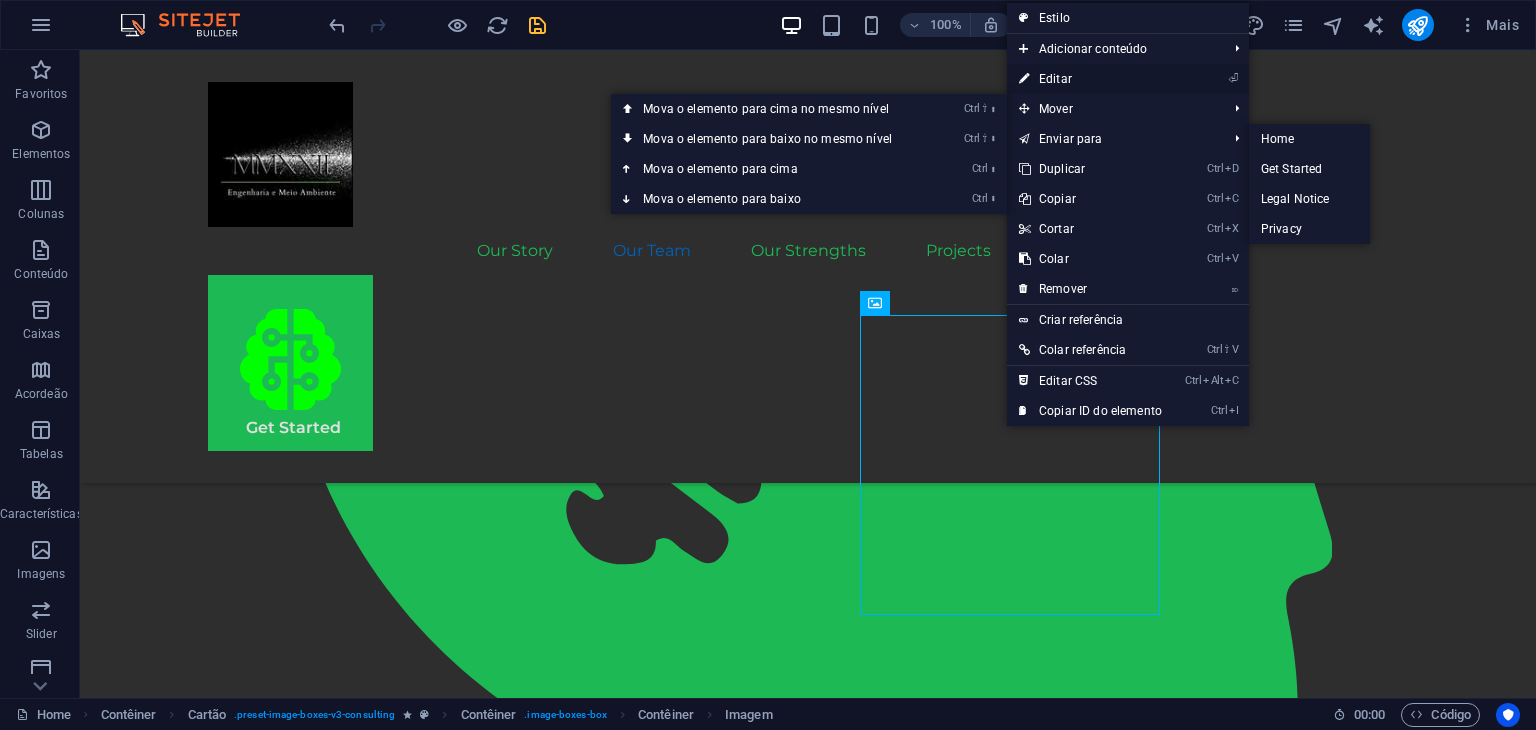 click on "⏎  Editar" at bounding box center [1090, 79] 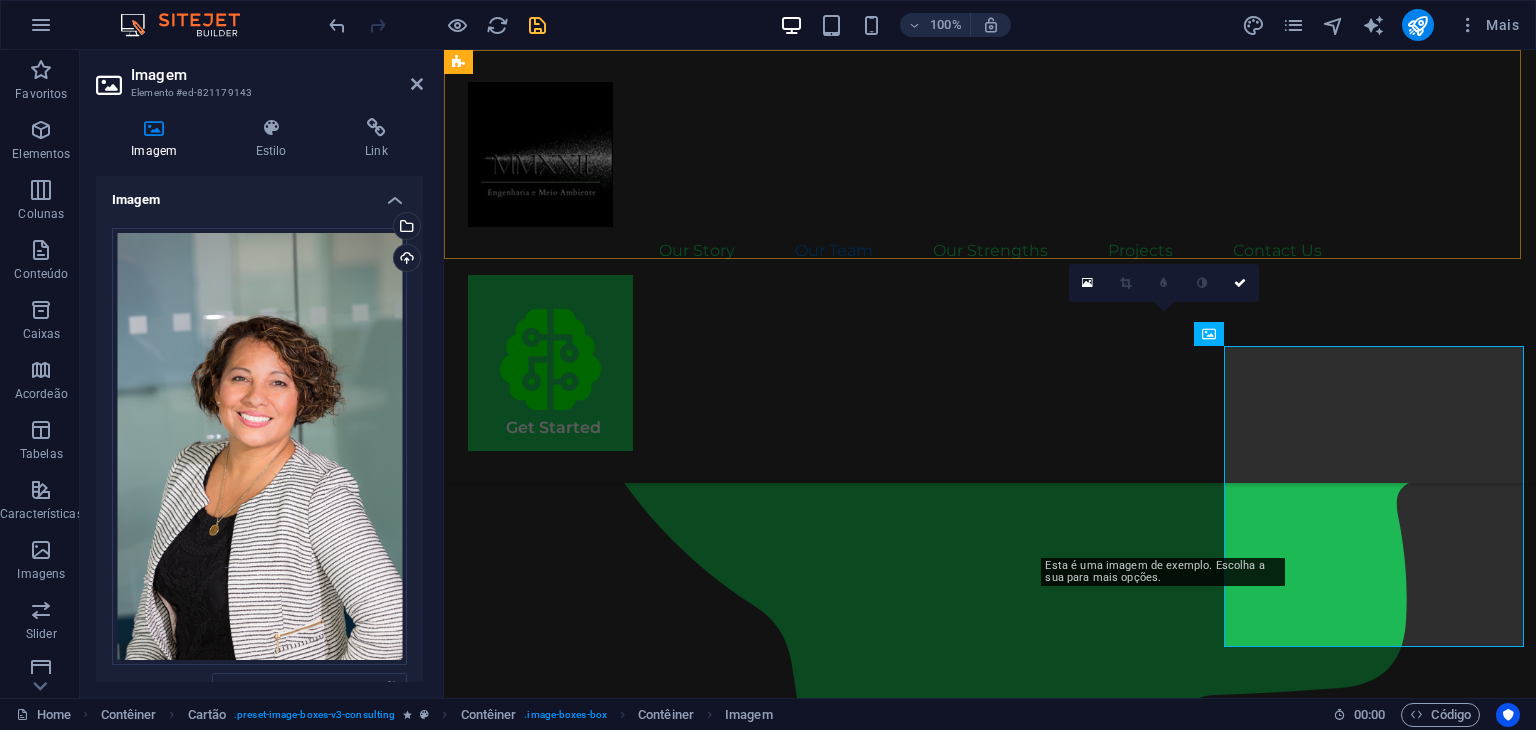 scroll, scrollTop: 1896, scrollLeft: 0, axis: vertical 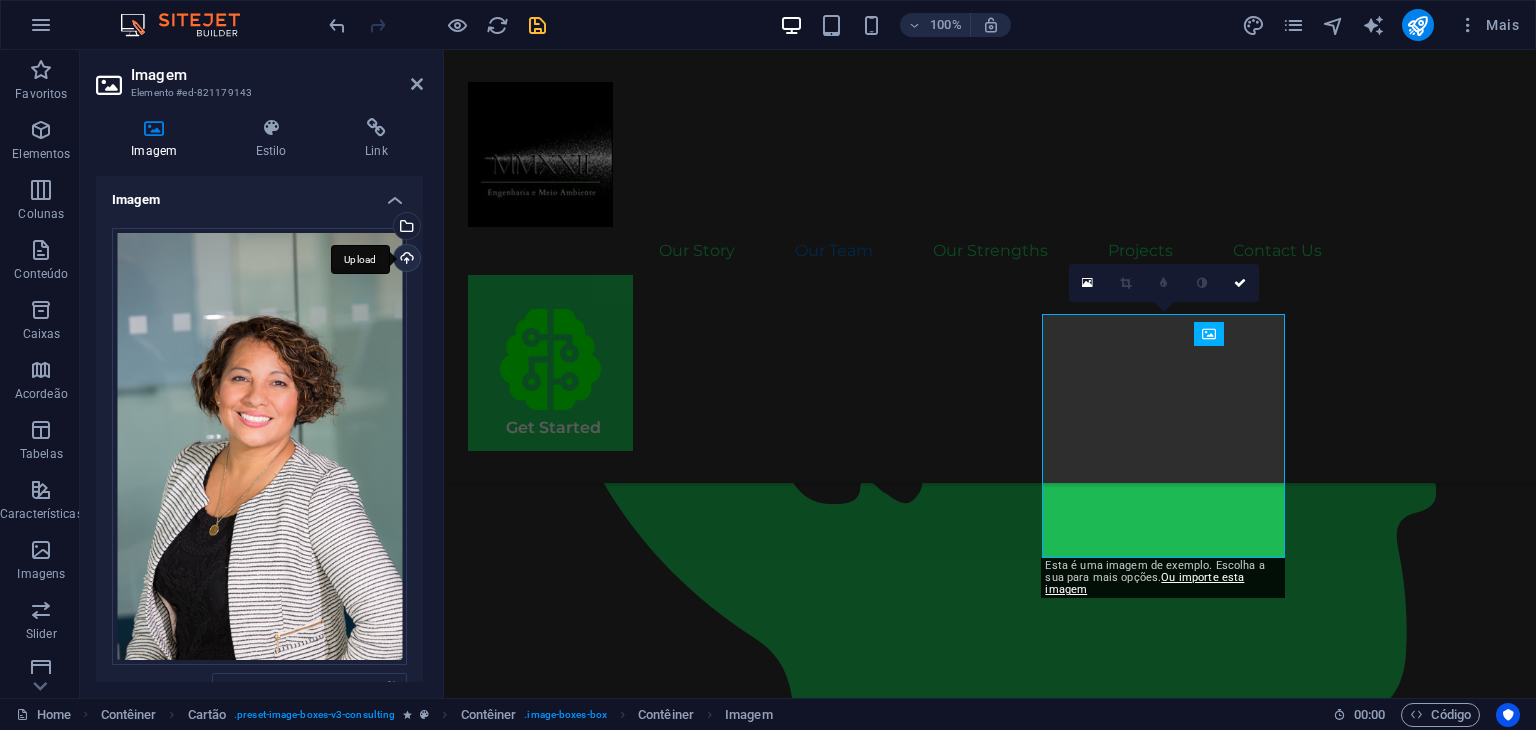 click on "Upload" at bounding box center (405, 260) 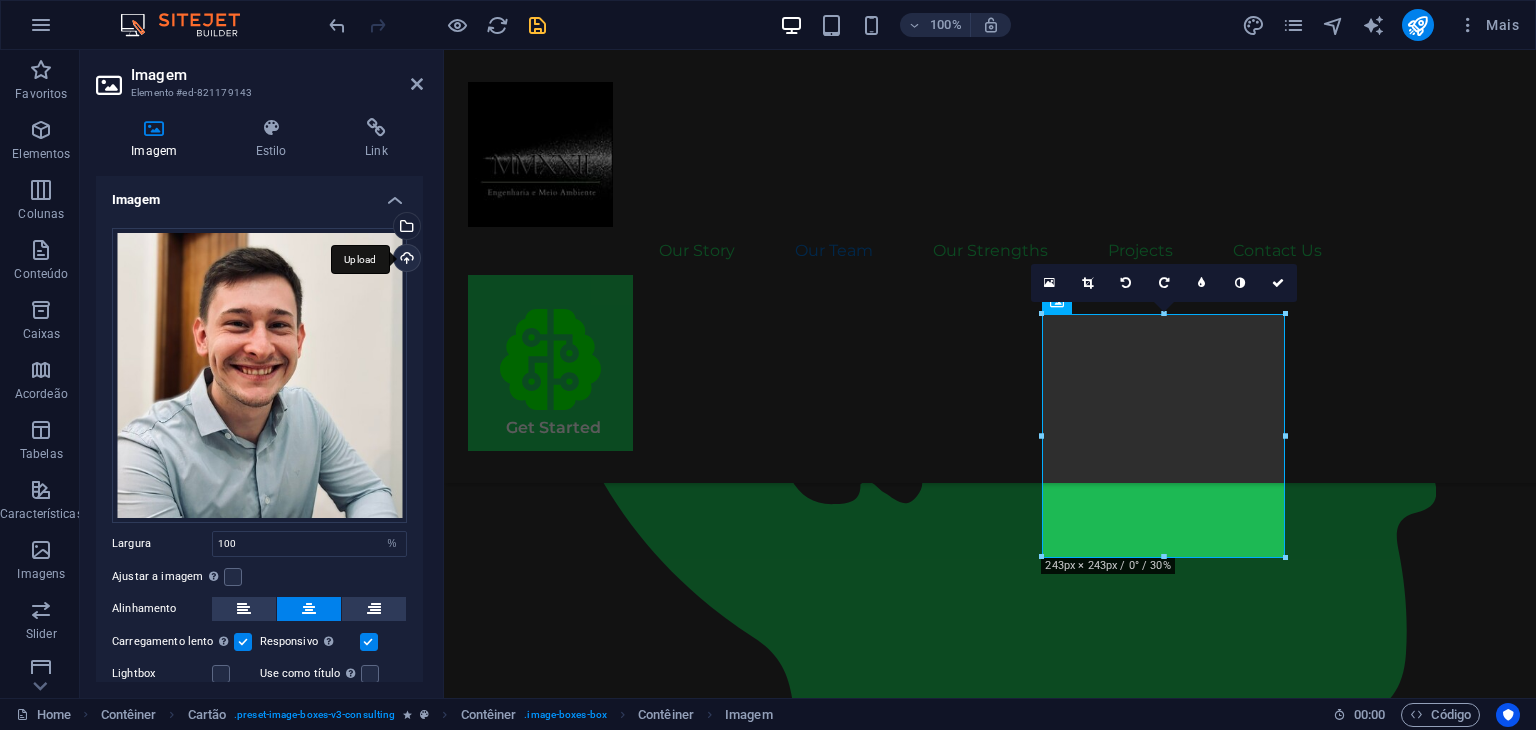 click on "Upload" at bounding box center [405, 260] 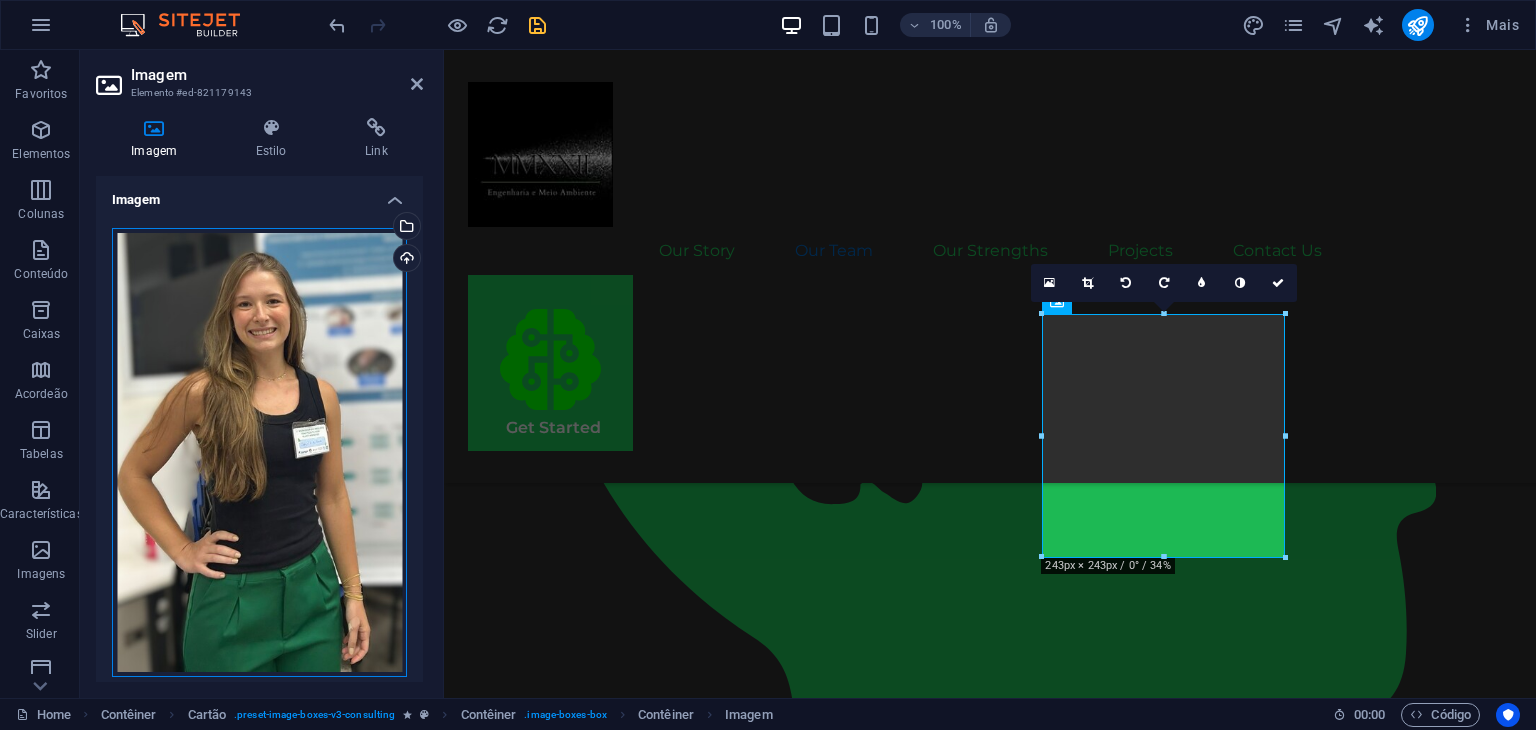 drag, startPoint x: 300, startPoint y: 348, endPoint x: 302, endPoint y: 268, distance: 80.024994 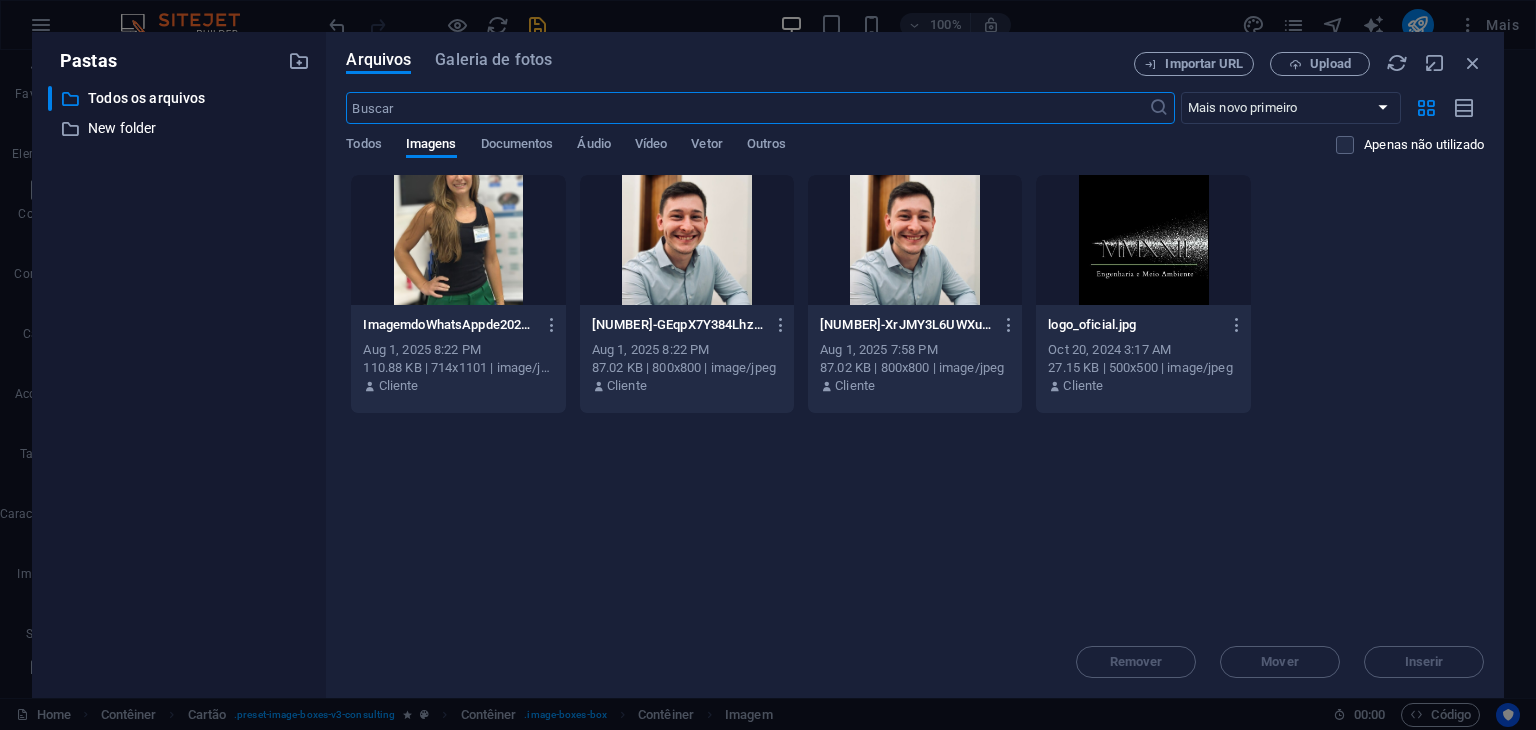 scroll, scrollTop: 2155, scrollLeft: 0, axis: vertical 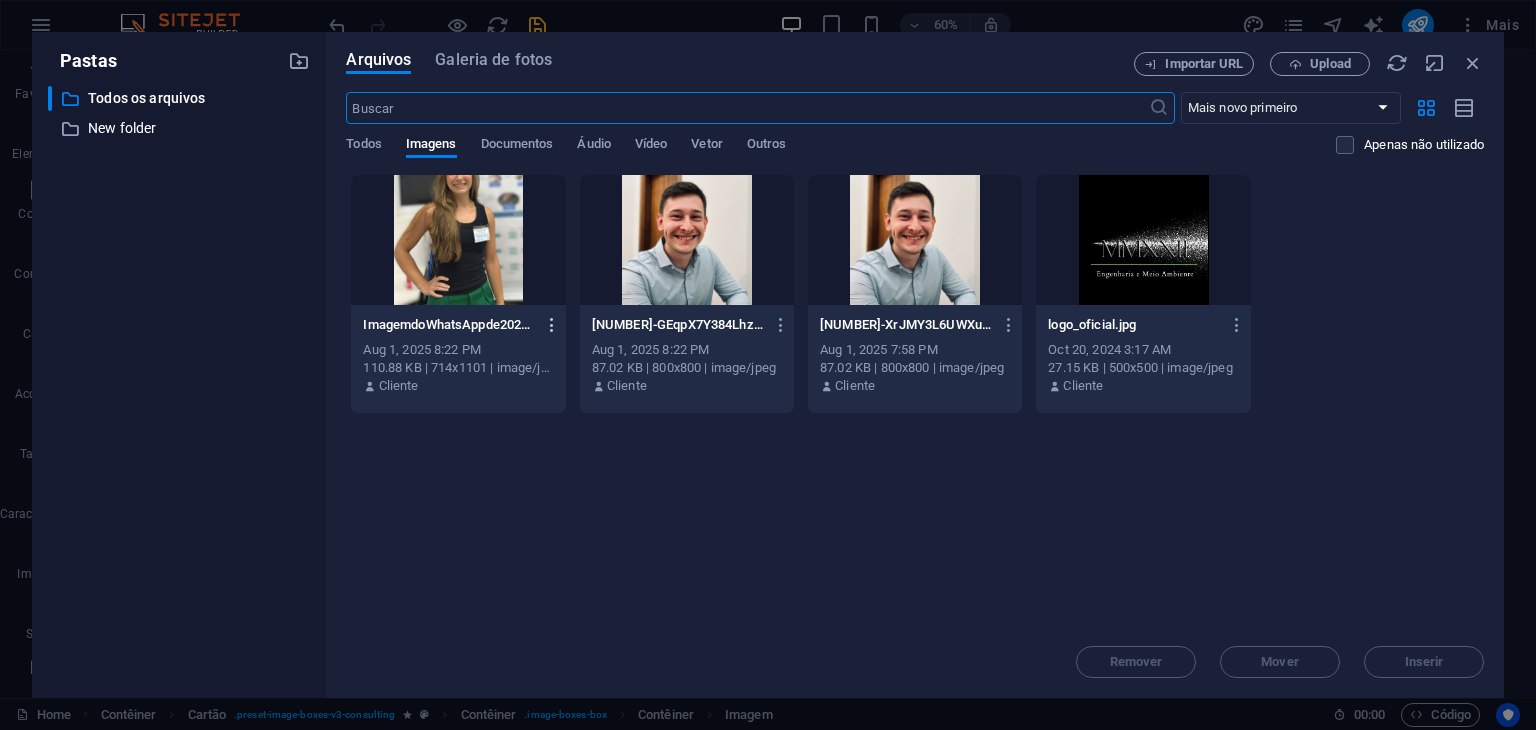 click at bounding box center (552, 325) 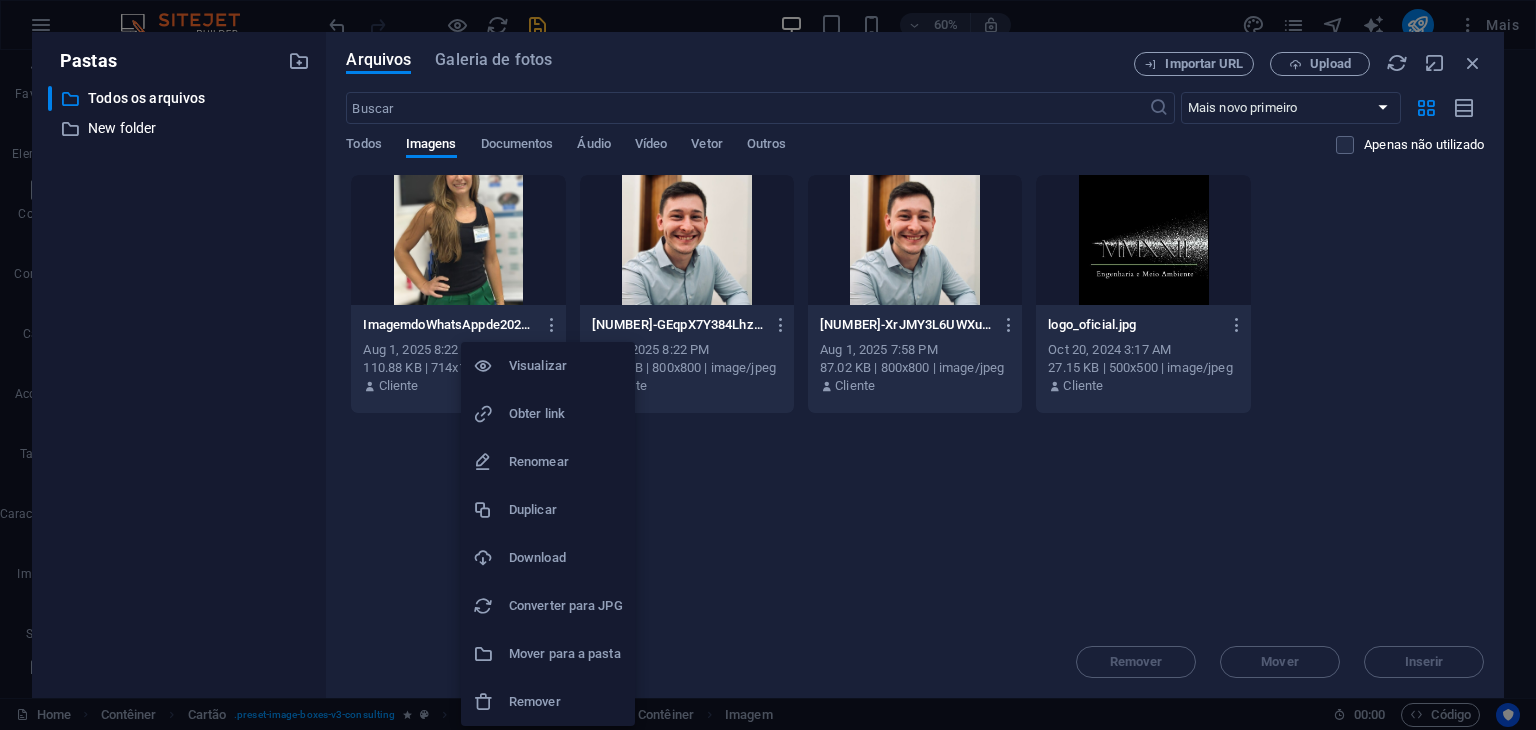 click on "Visualizar" at bounding box center [566, 366] 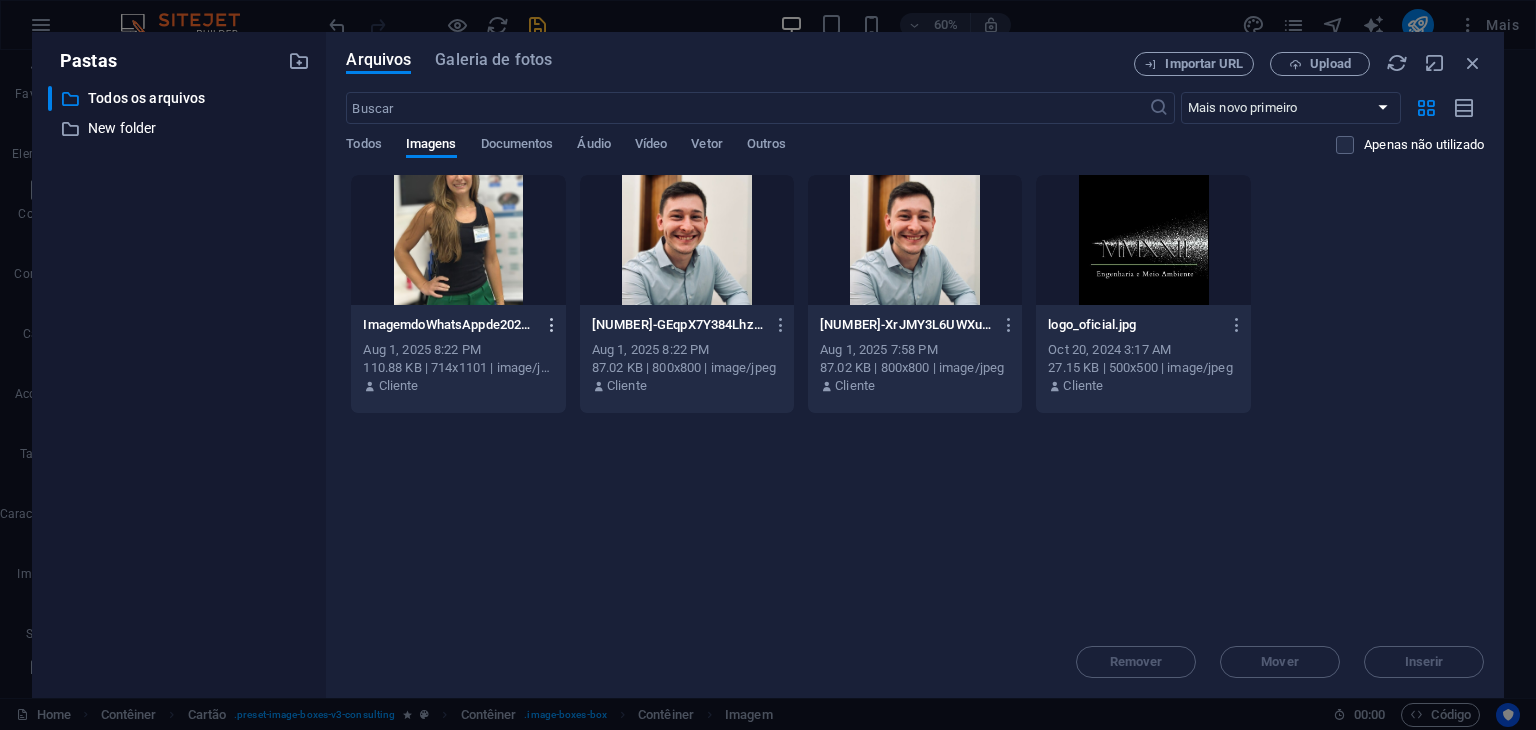 click at bounding box center (552, 325) 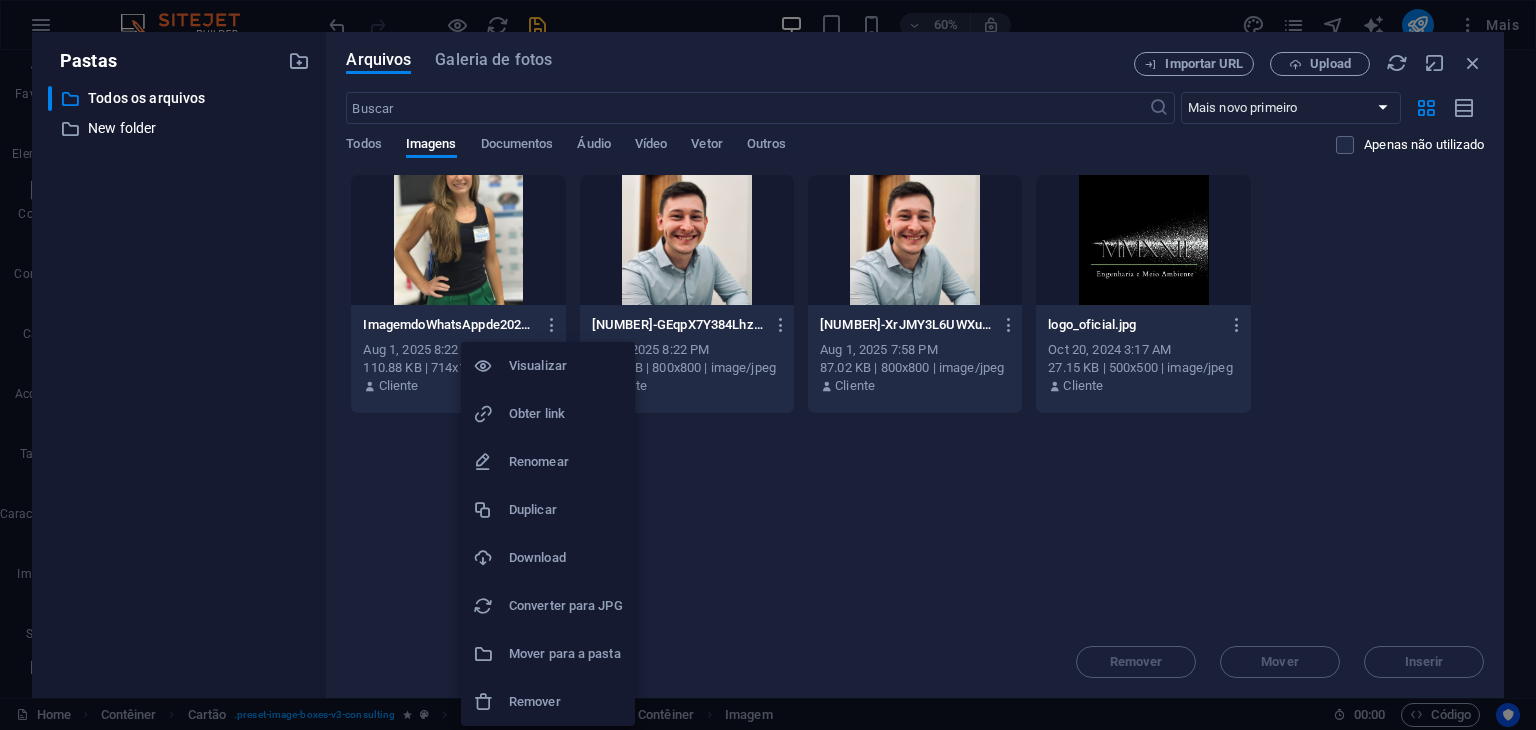 click on "Remover" at bounding box center [566, 702] 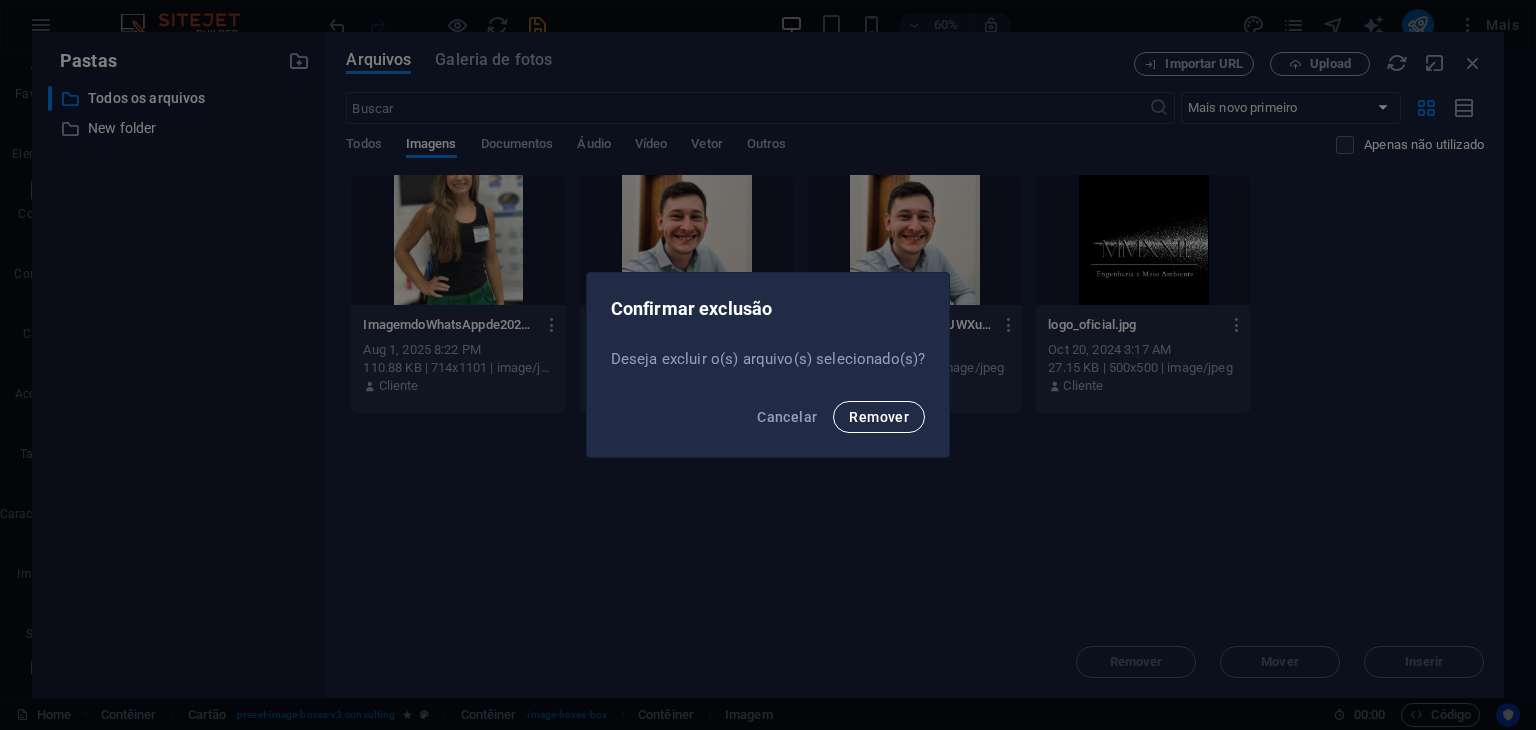 click on "Remover" at bounding box center [879, 417] 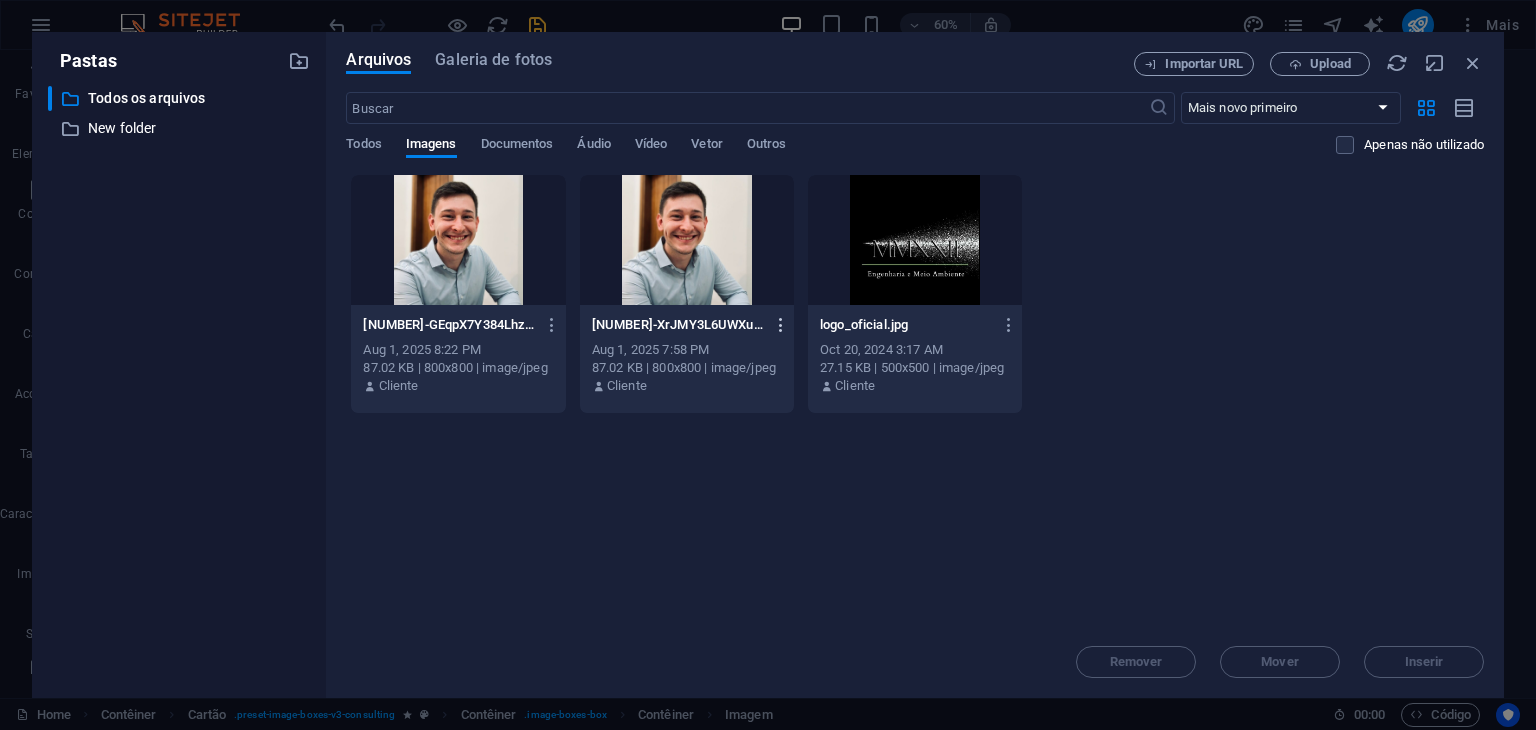 click at bounding box center (781, 325) 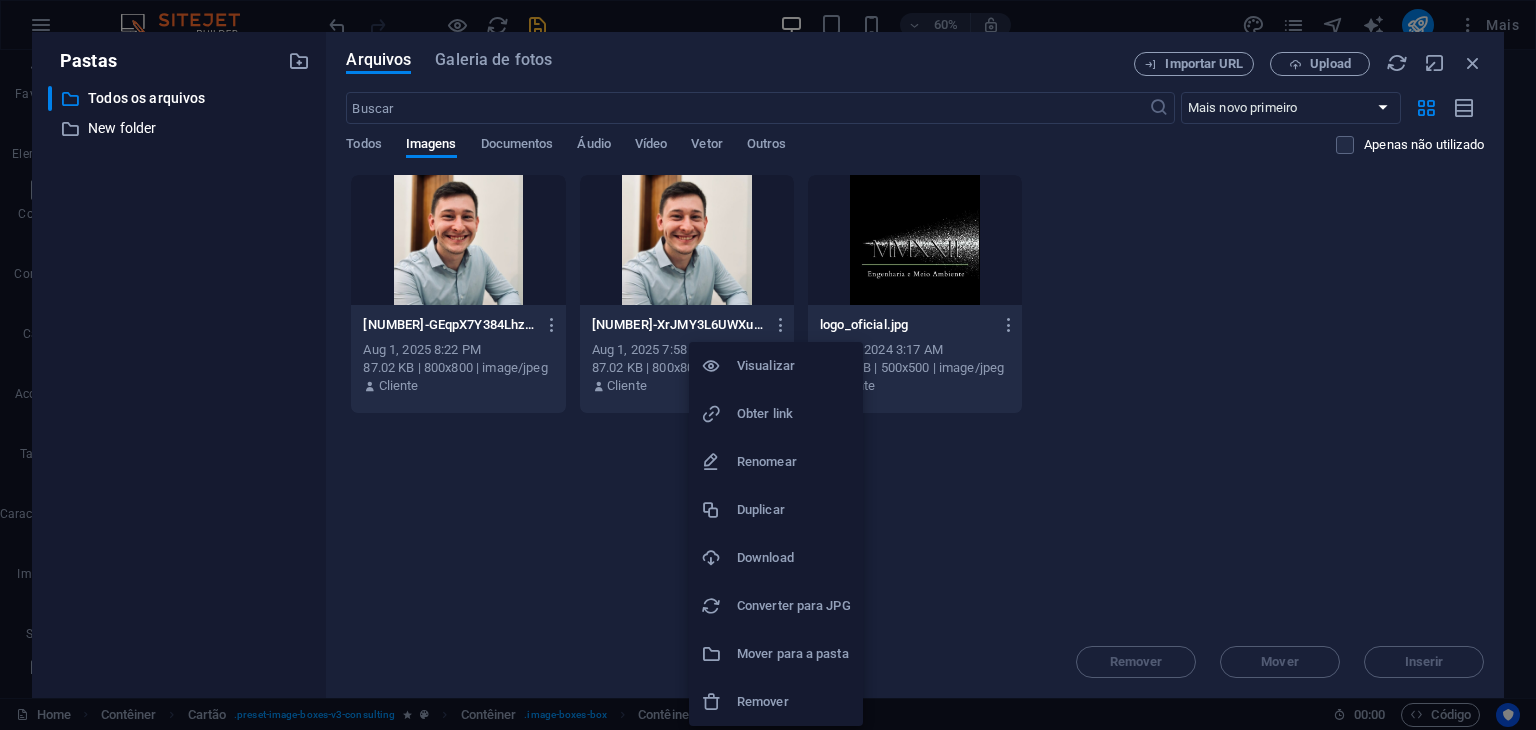 click on "Remover" at bounding box center [794, 702] 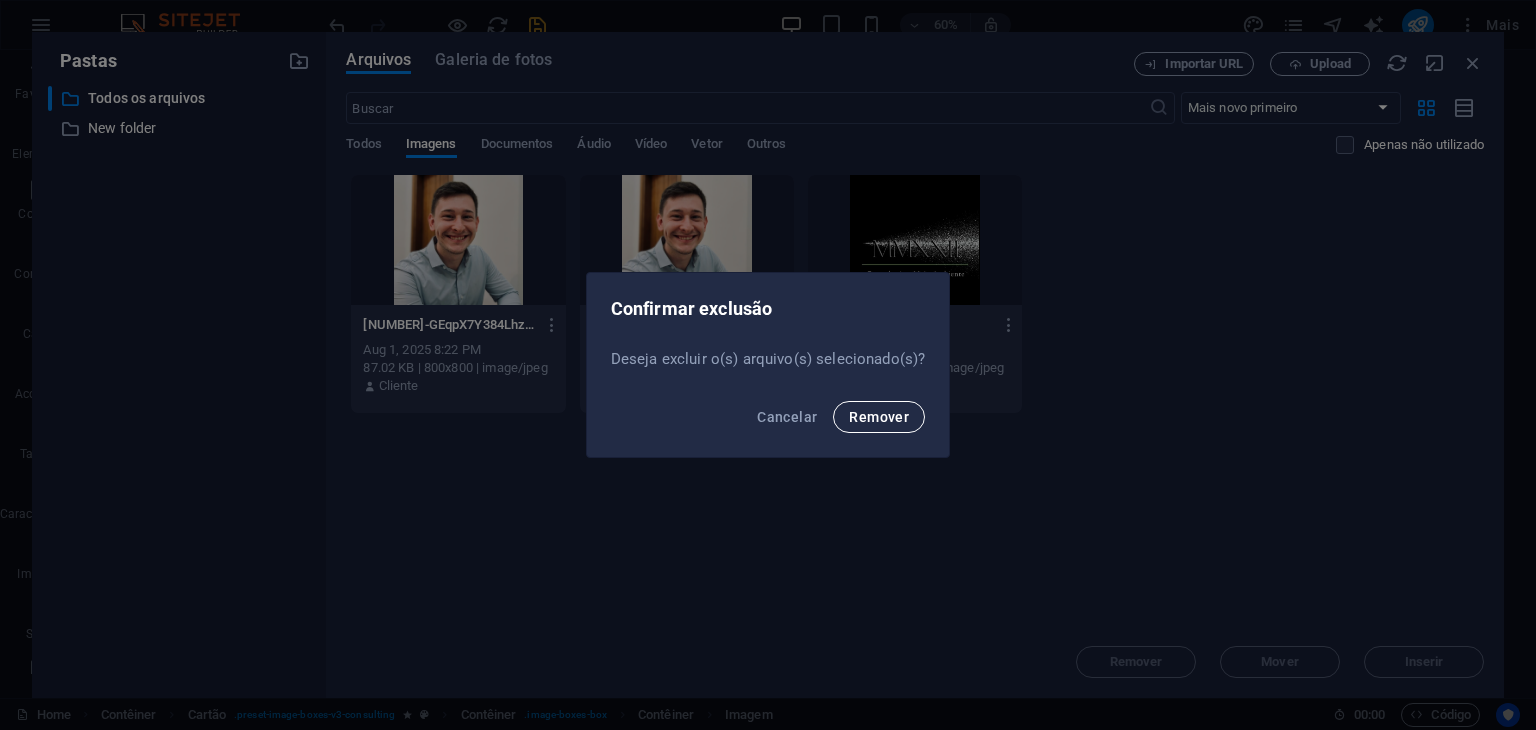 click on "Remover" at bounding box center (879, 417) 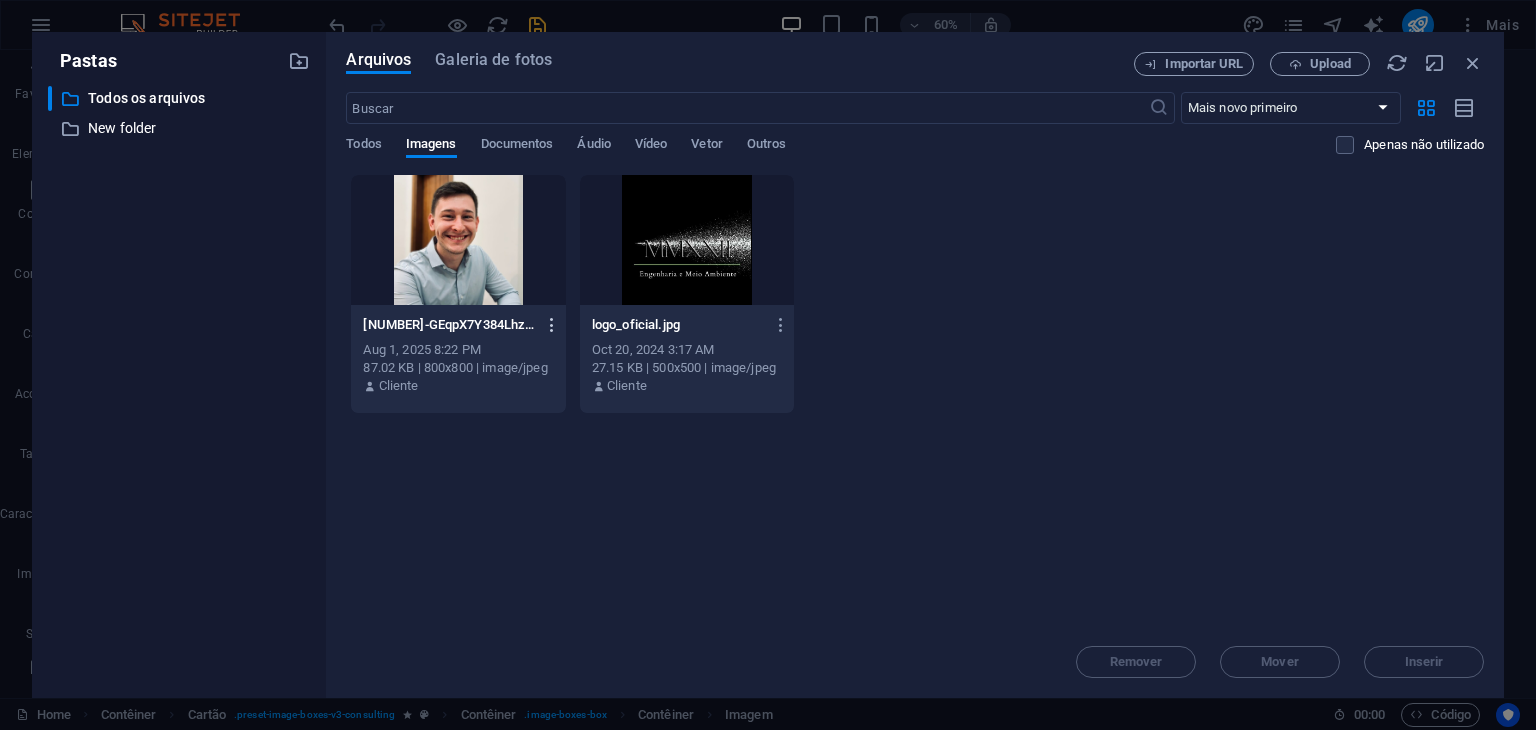 click at bounding box center [552, 325] 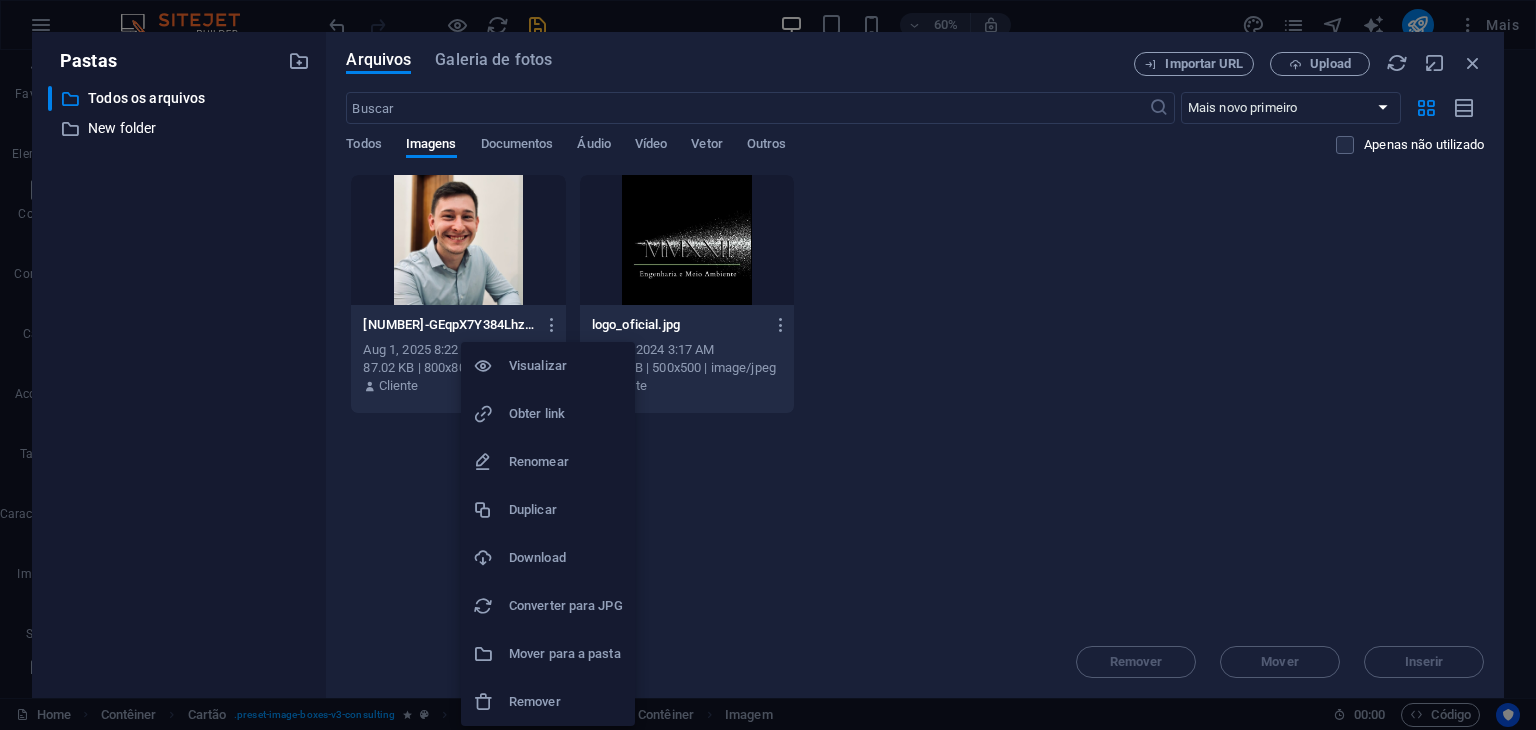 click on "Remover" at bounding box center (566, 702) 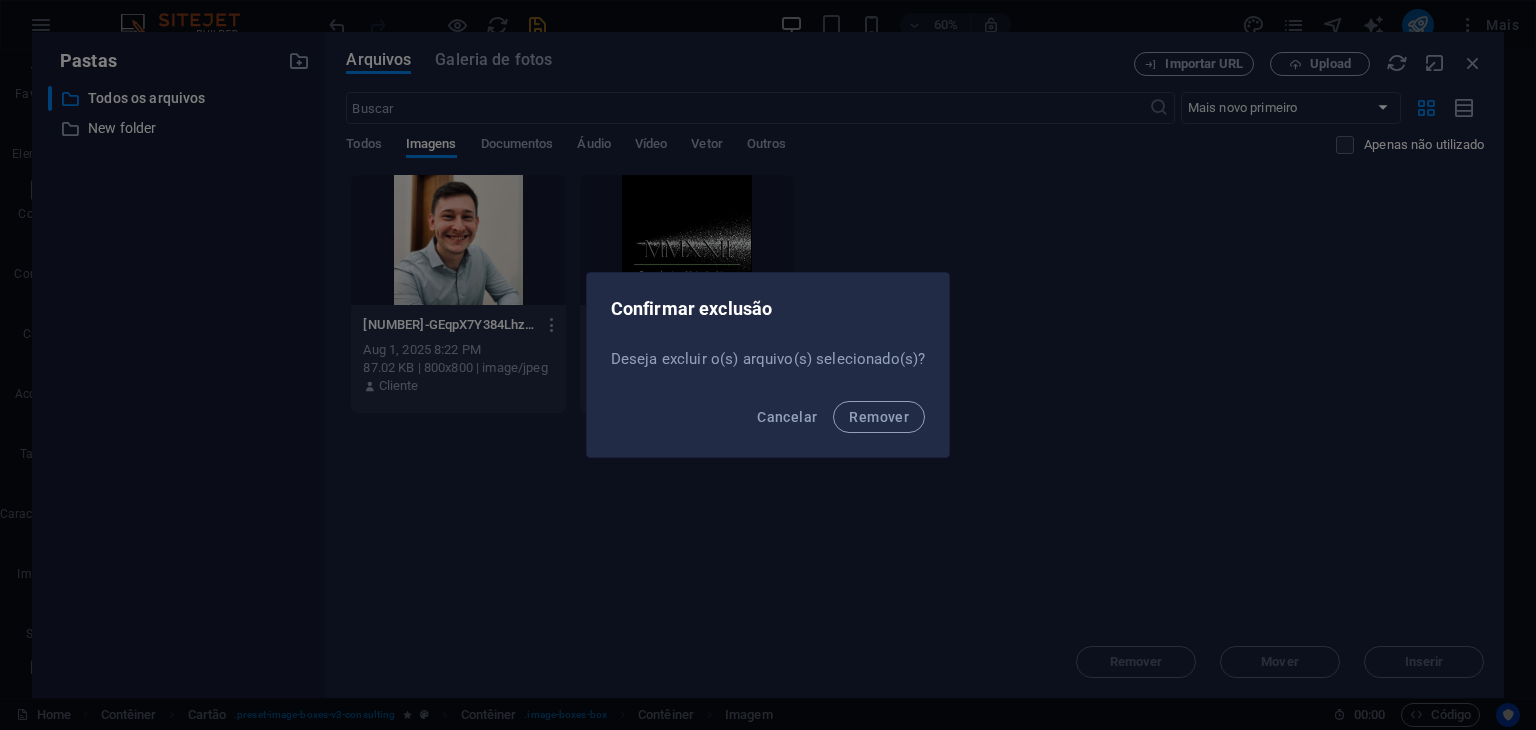 click on "Cancelar Remover" at bounding box center [768, 423] 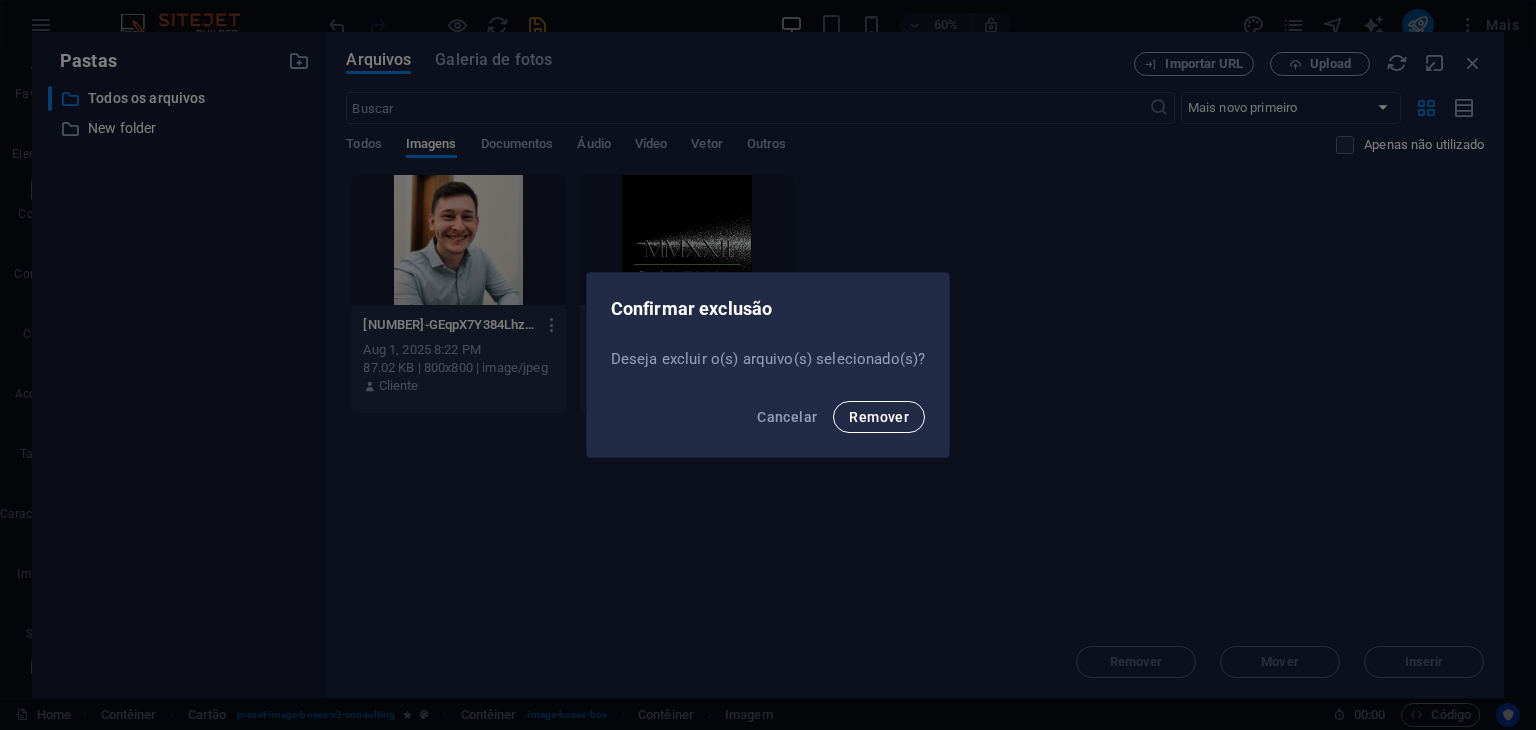 click on "Remover" at bounding box center (879, 417) 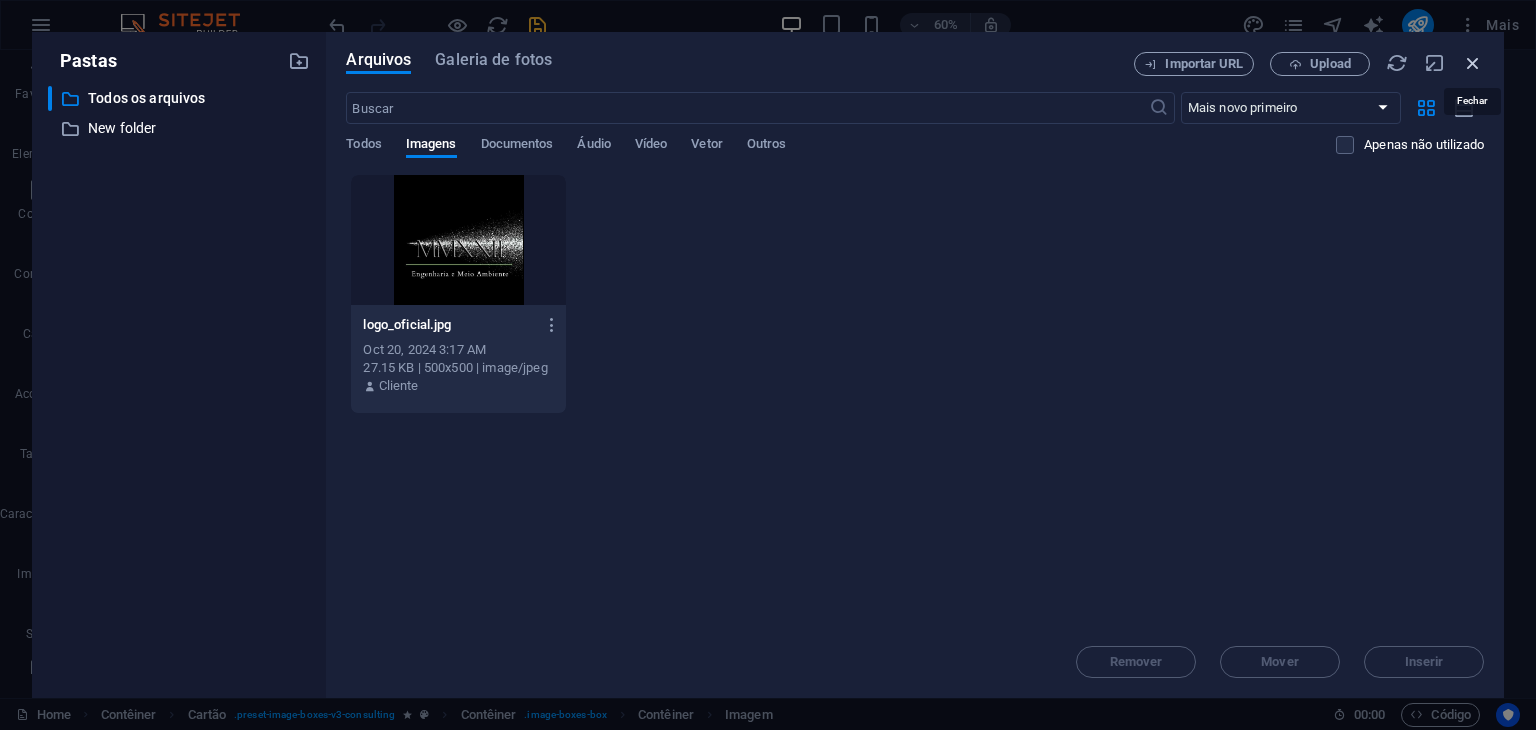 click at bounding box center [1473, 63] 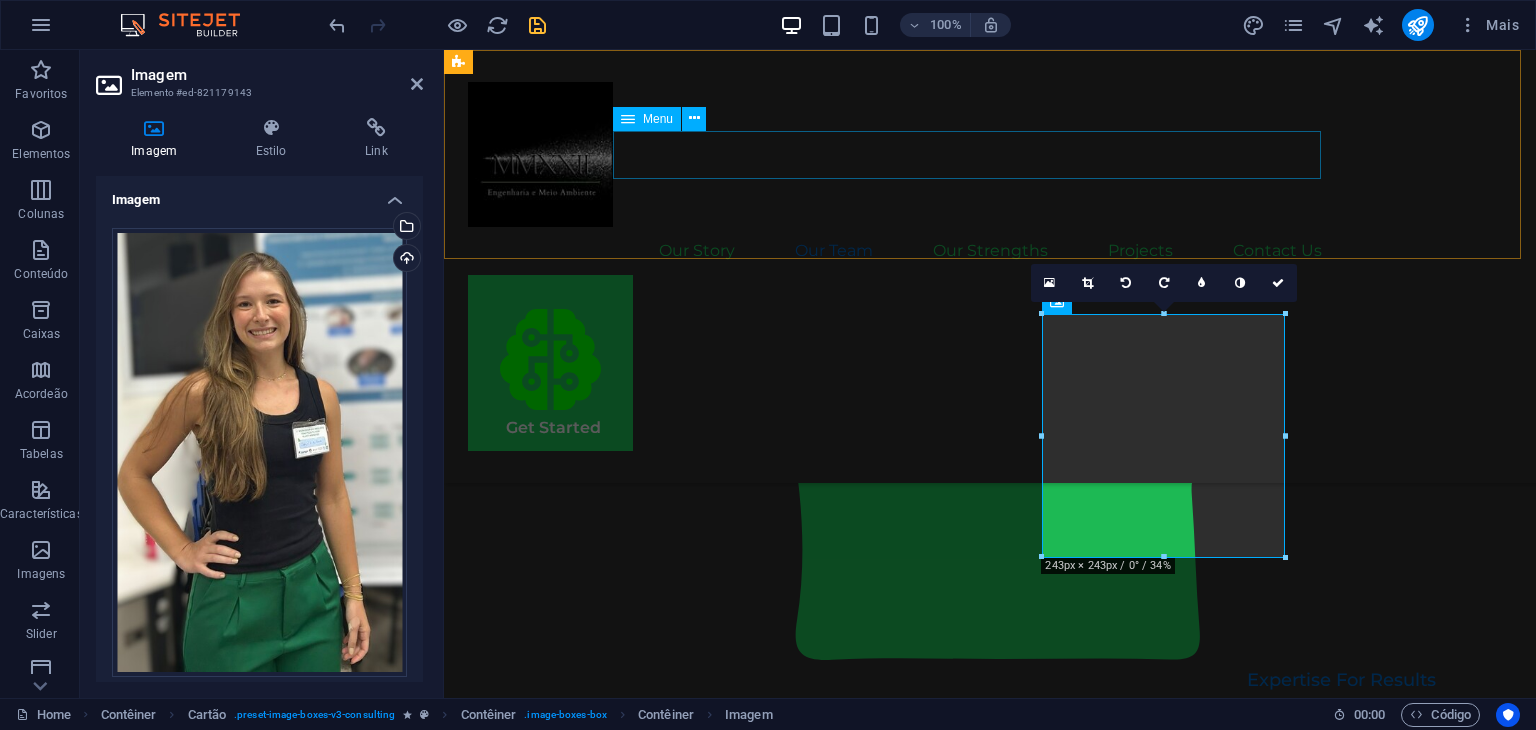 scroll, scrollTop: 1896, scrollLeft: 0, axis: vertical 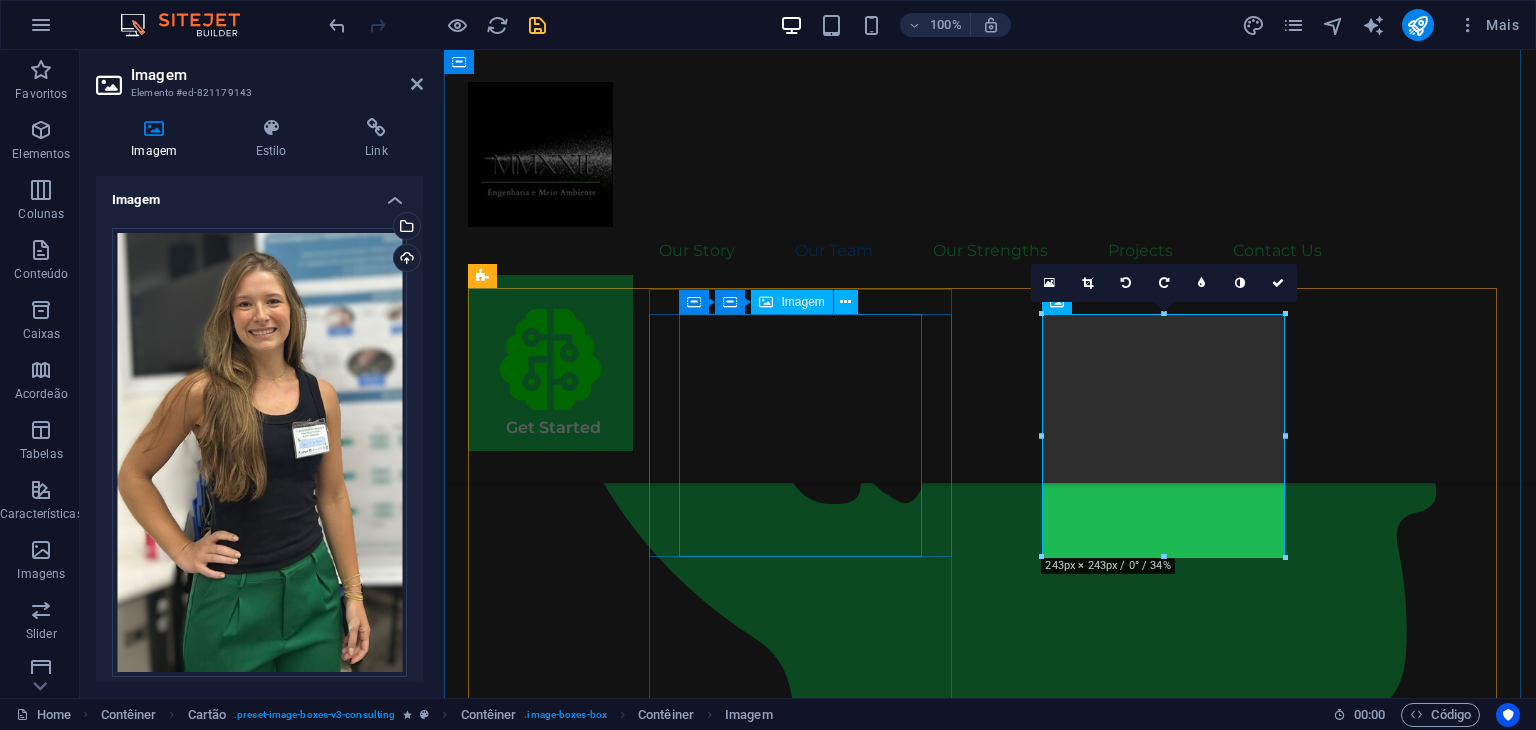 click at bounding box center [622, 1793] 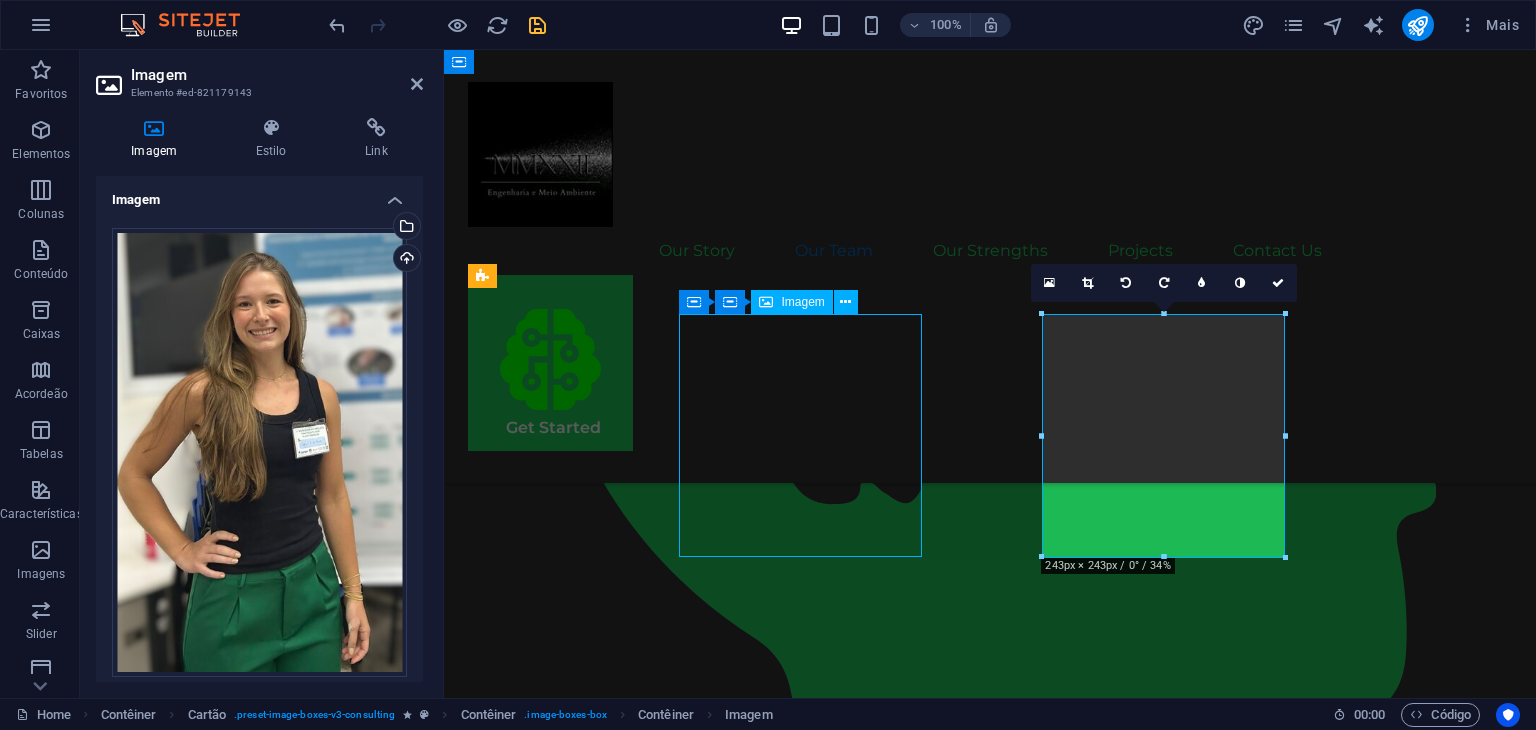 scroll, scrollTop: 1928, scrollLeft: 0, axis: vertical 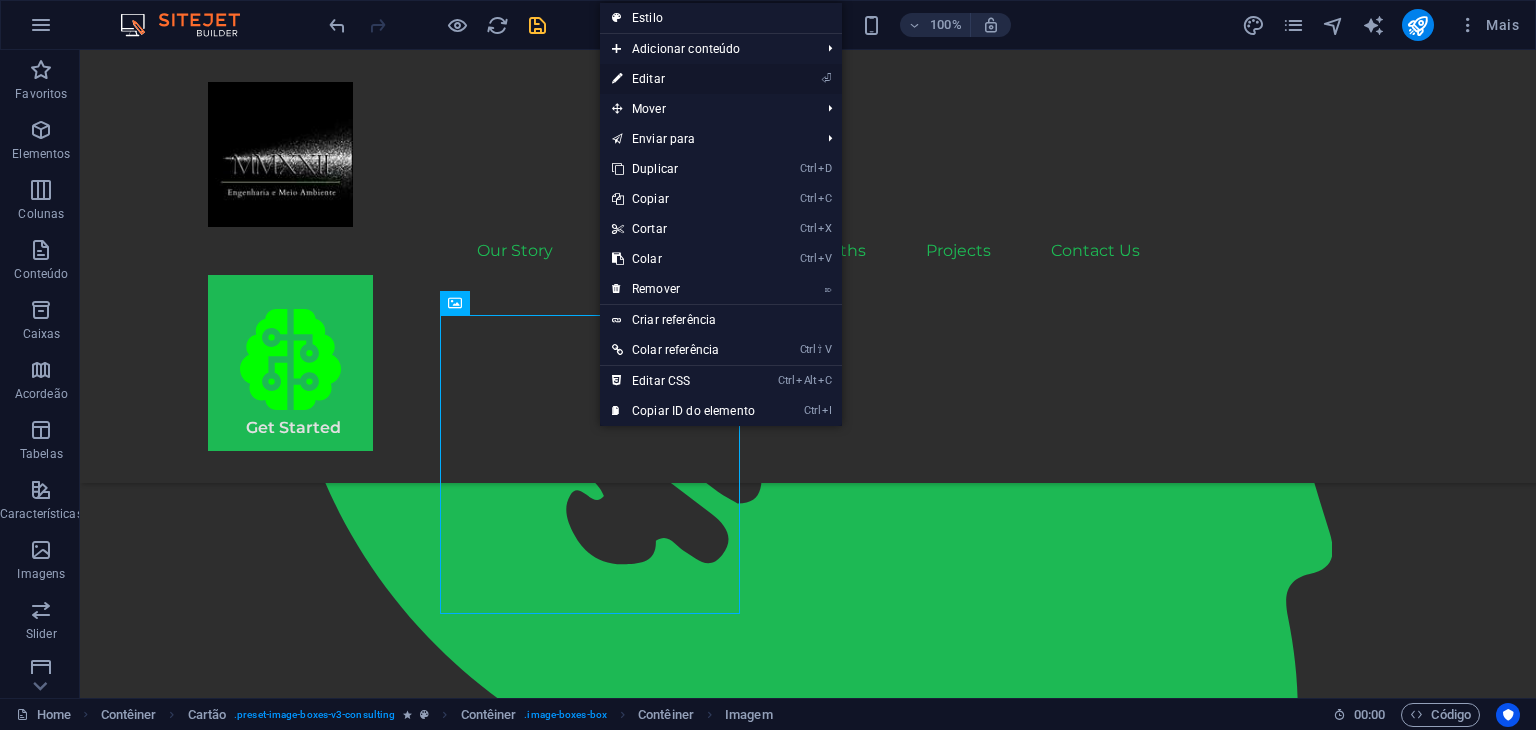 click on "⏎  Editar" at bounding box center (683, 79) 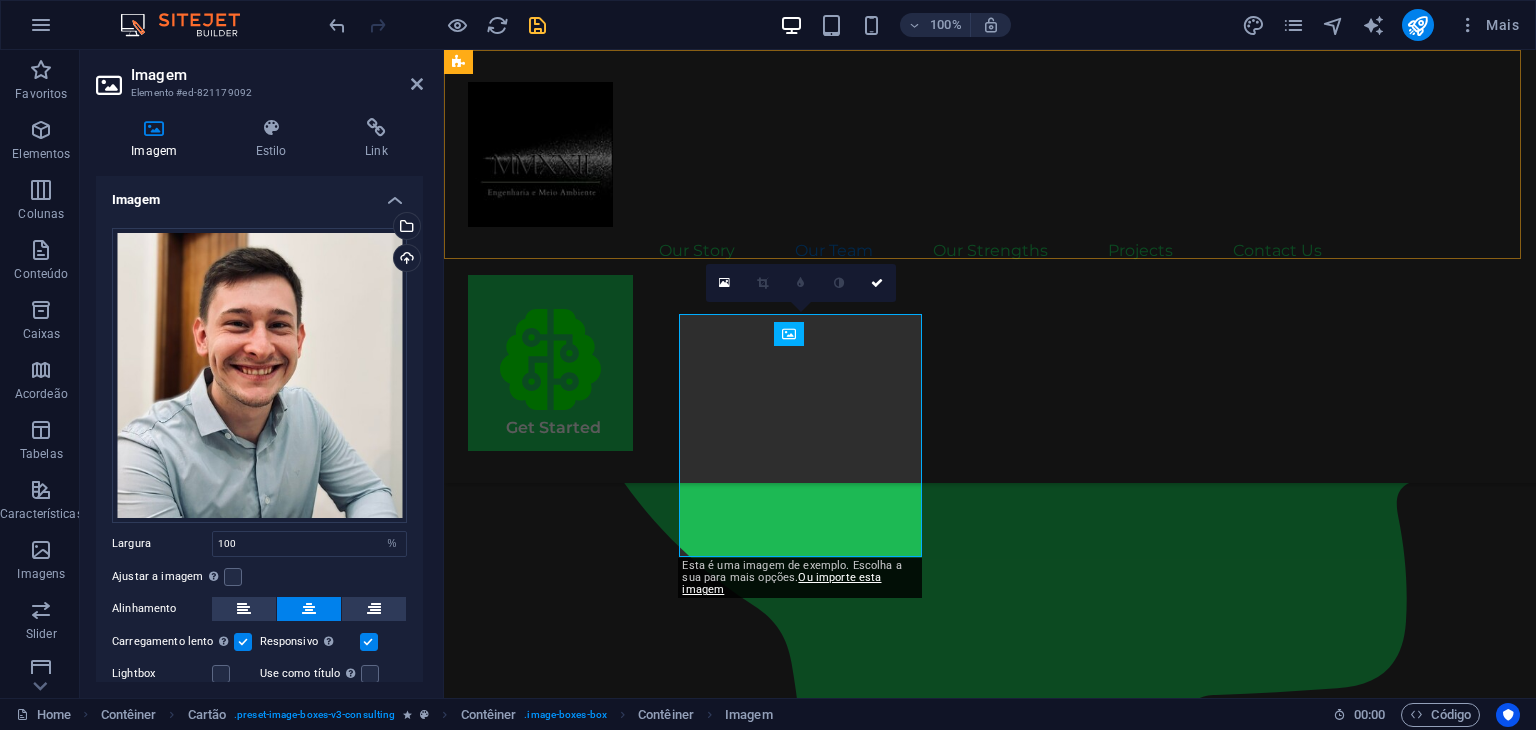 scroll, scrollTop: 1896, scrollLeft: 0, axis: vertical 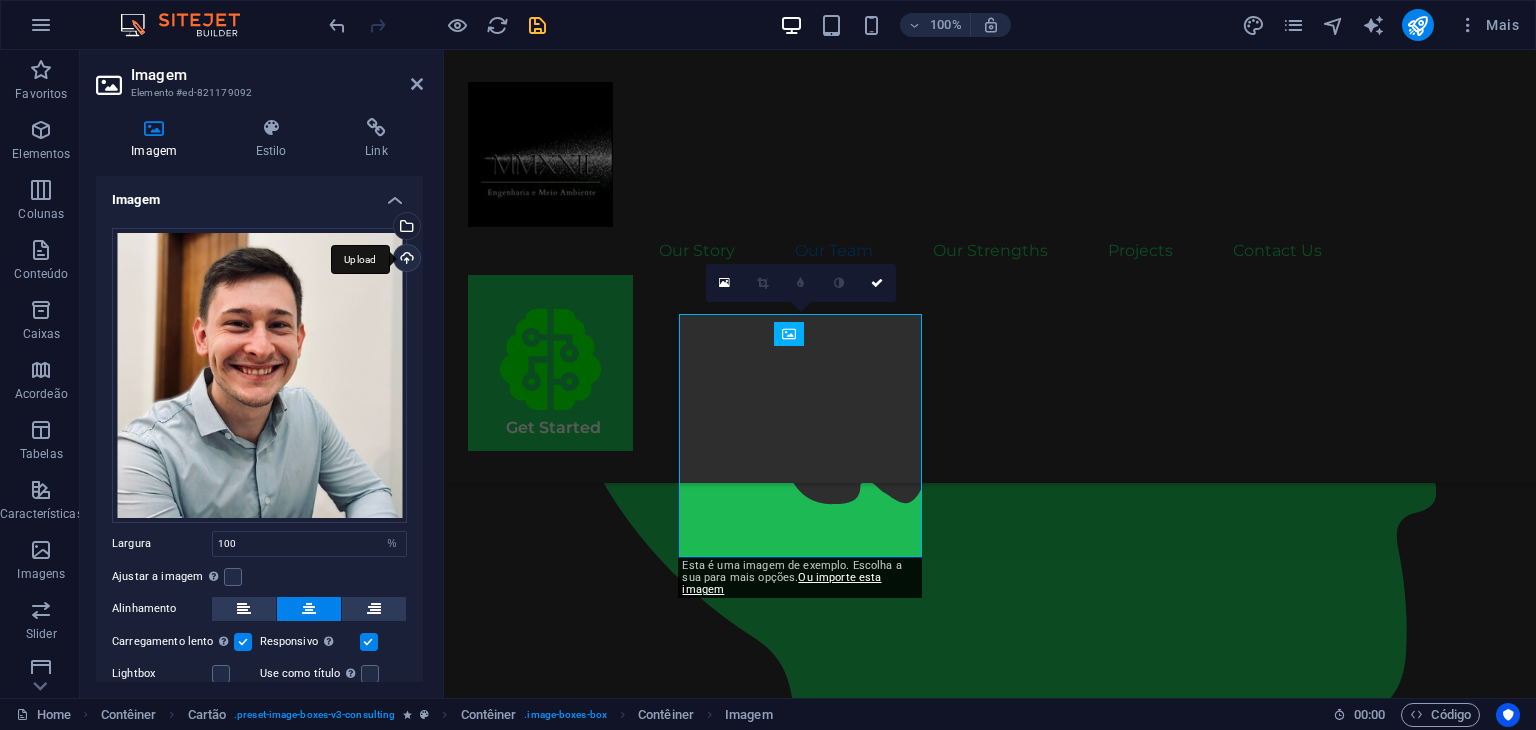 click on "Upload" at bounding box center (405, 260) 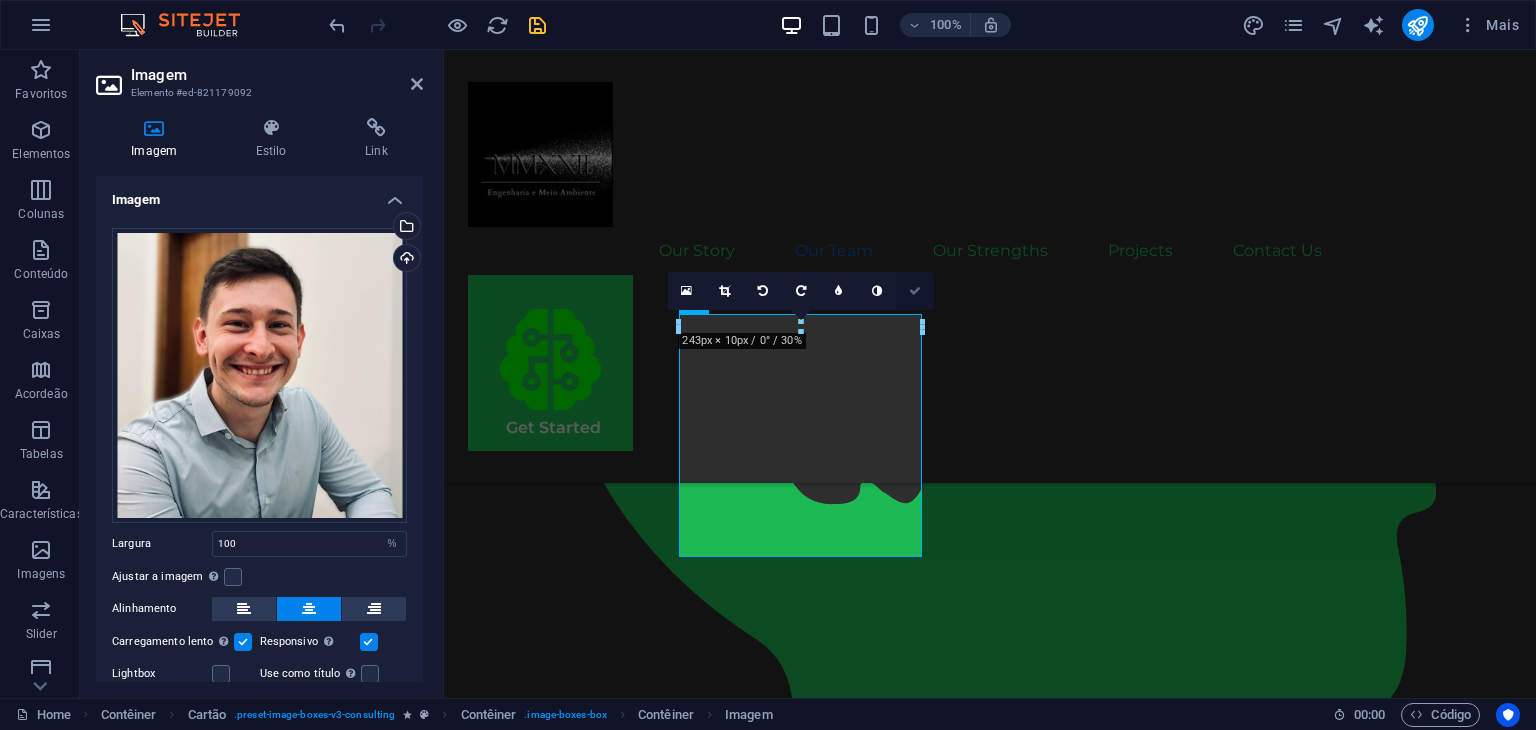 click at bounding box center (915, 291) 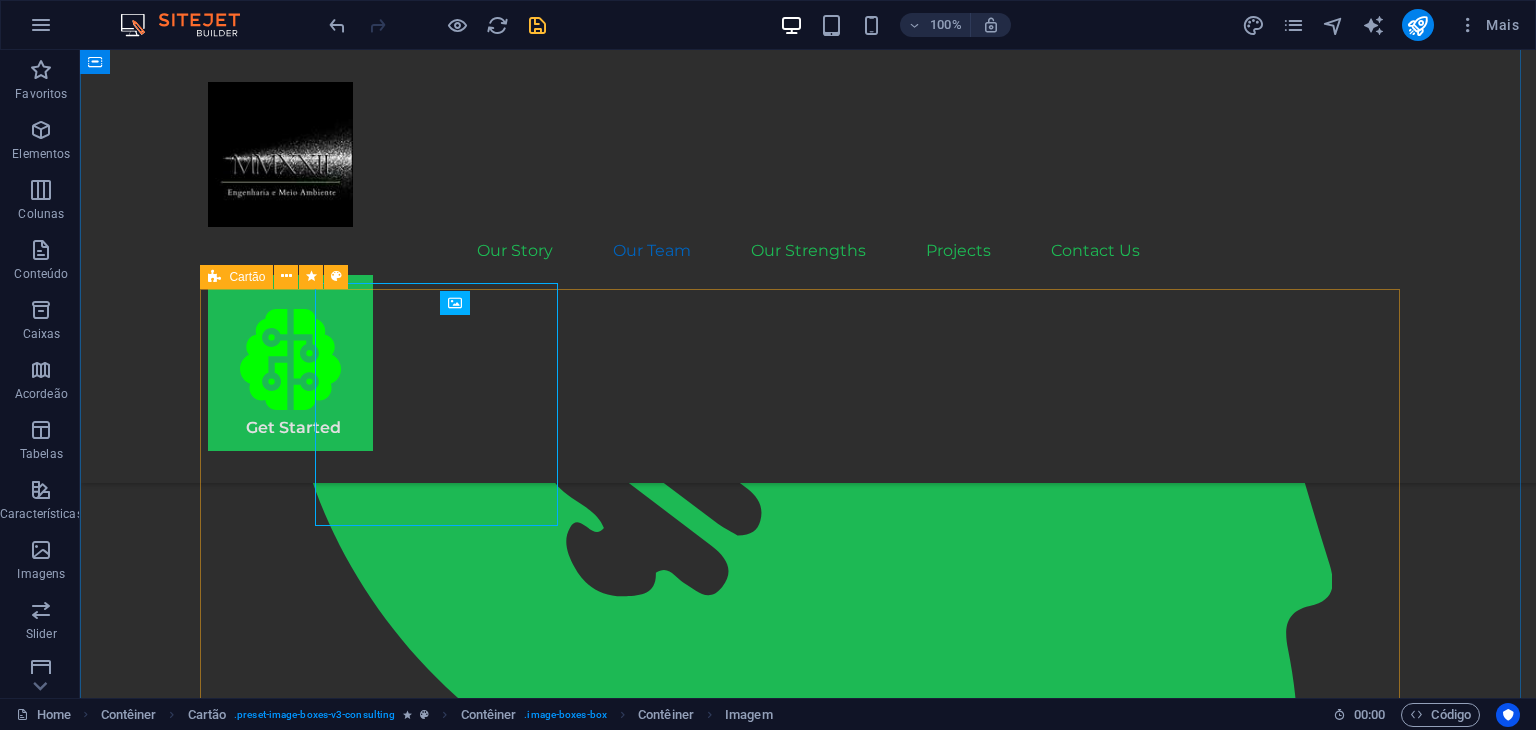 scroll, scrollTop: 1928, scrollLeft: 0, axis: vertical 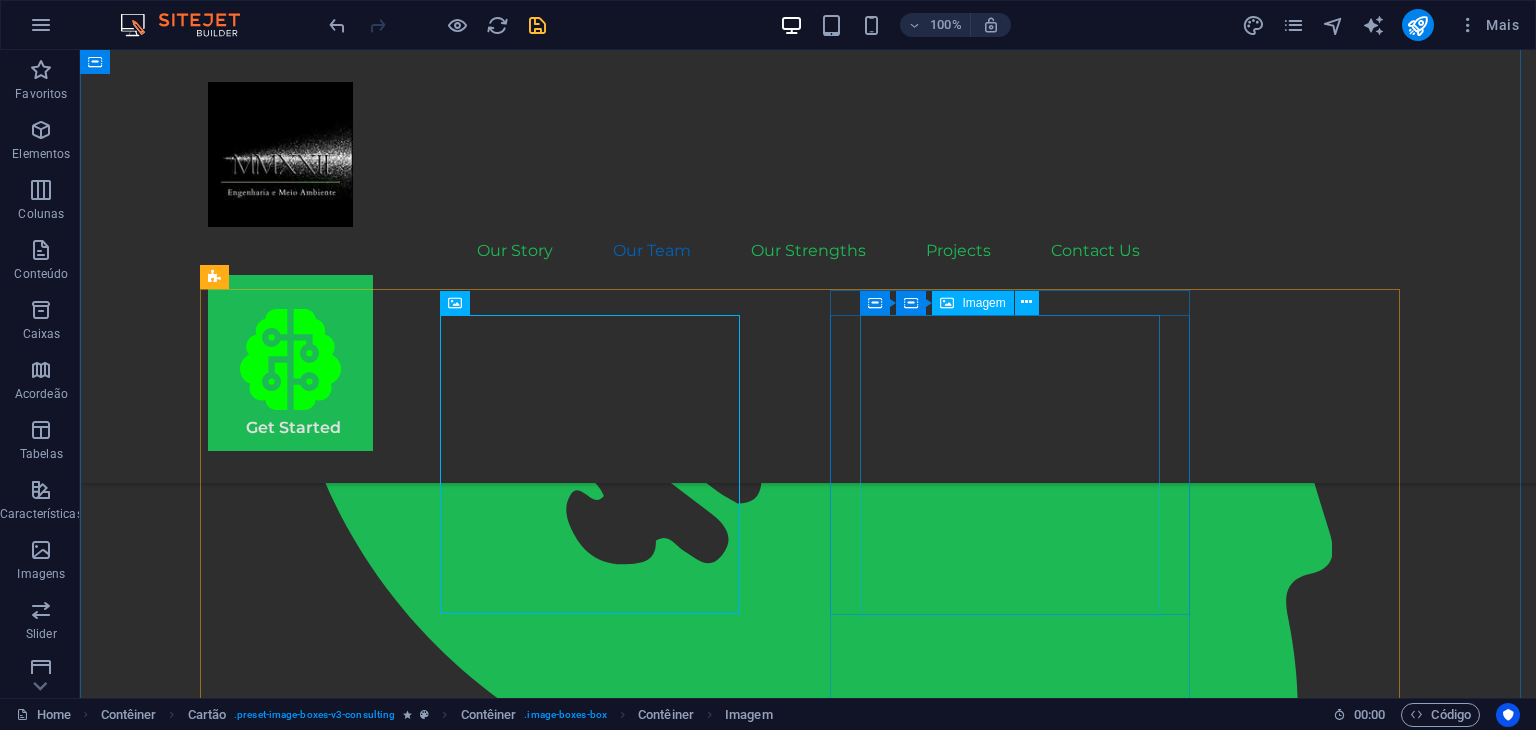 click at bounding box center [388, 2597] 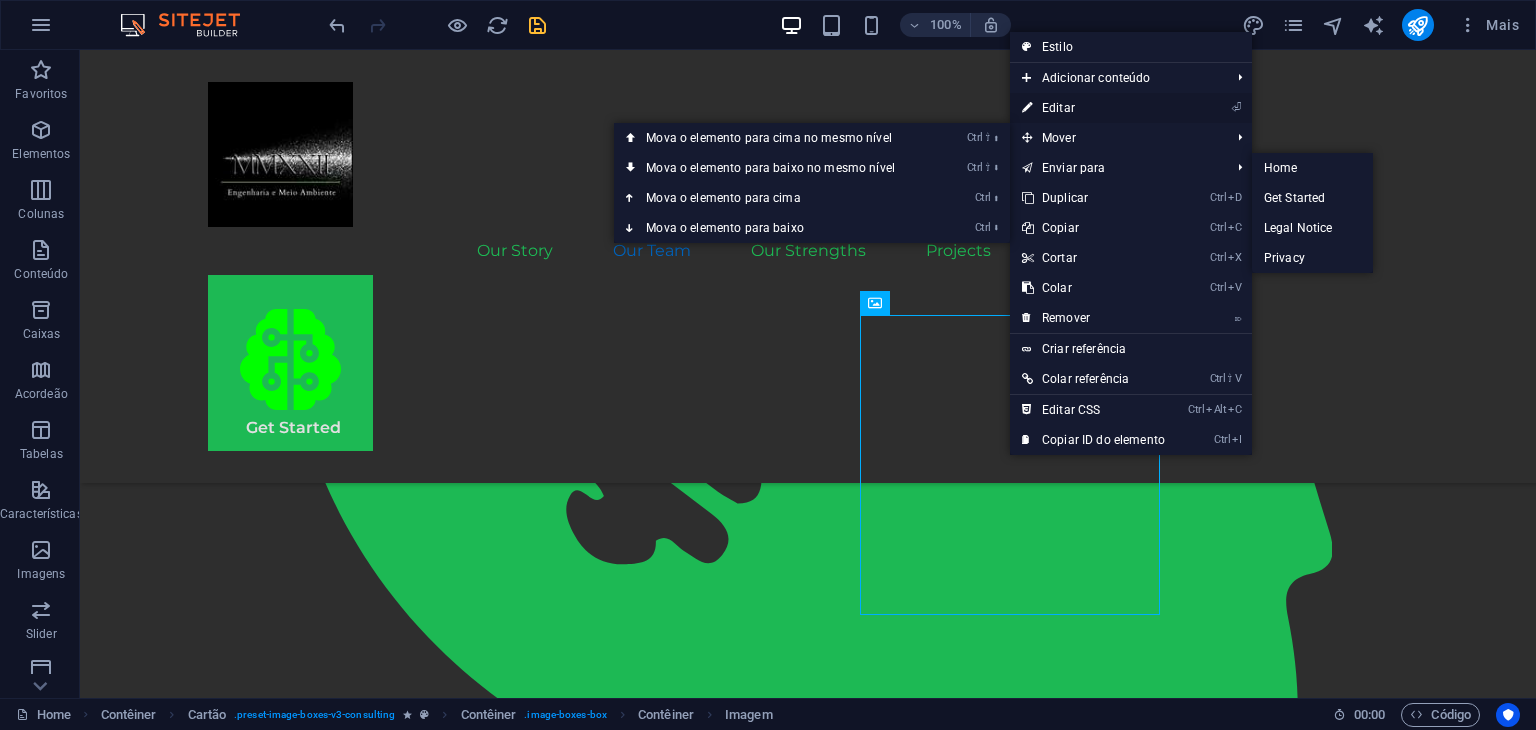 click on "⏎  Editar" at bounding box center (1093, 108) 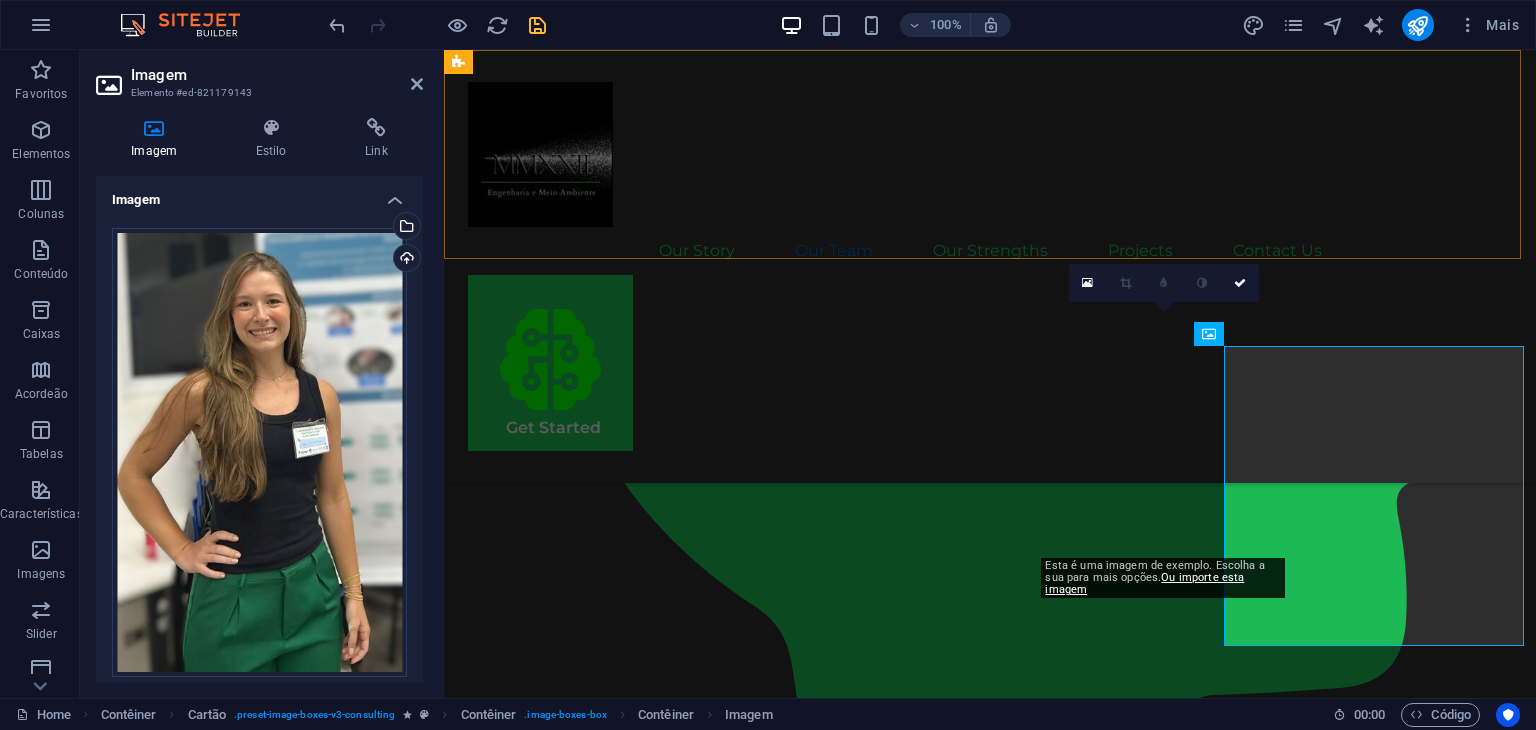 scroll, scrollTop: 1896, scrollLeft: 0, axis: vertical 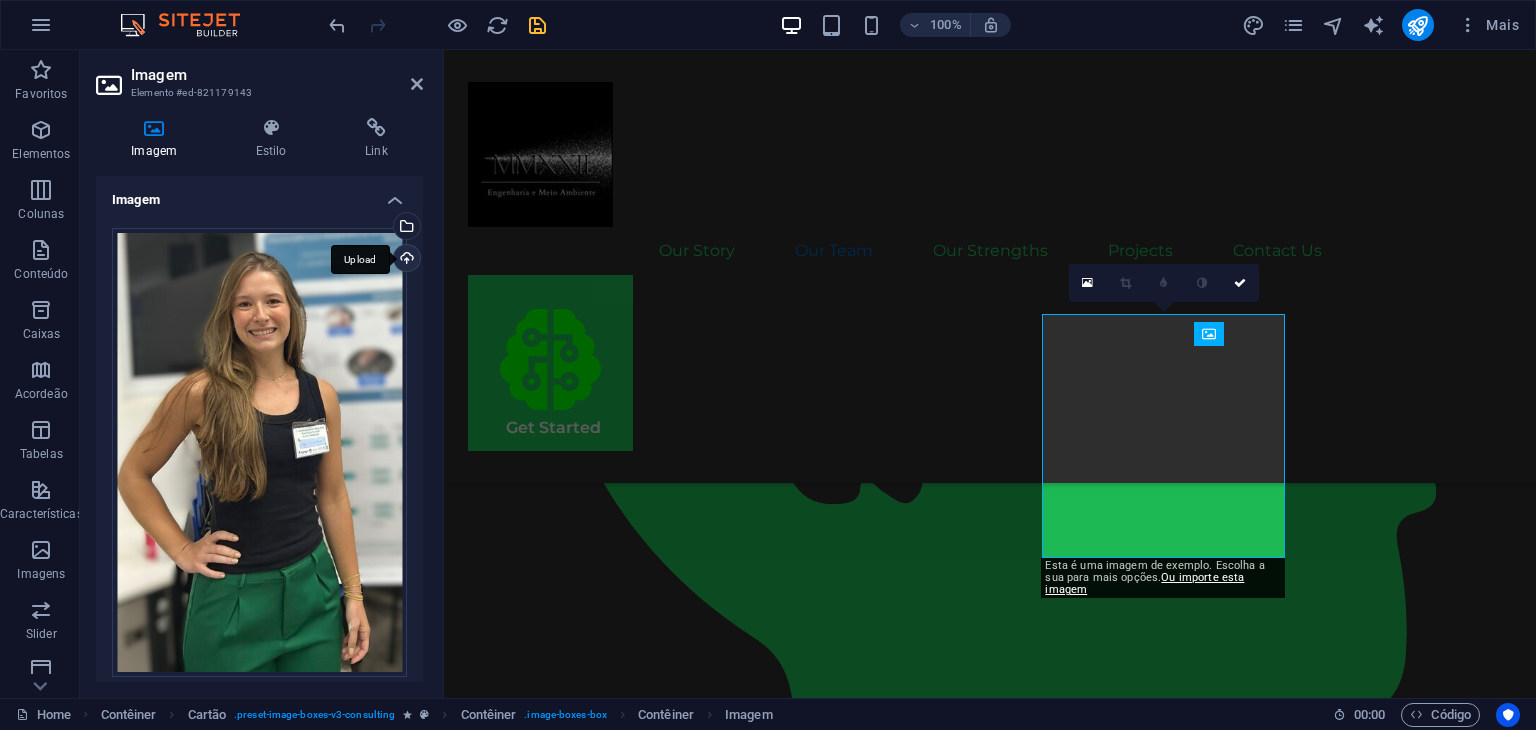 click on "Upload" at bounding box center [405, 260] 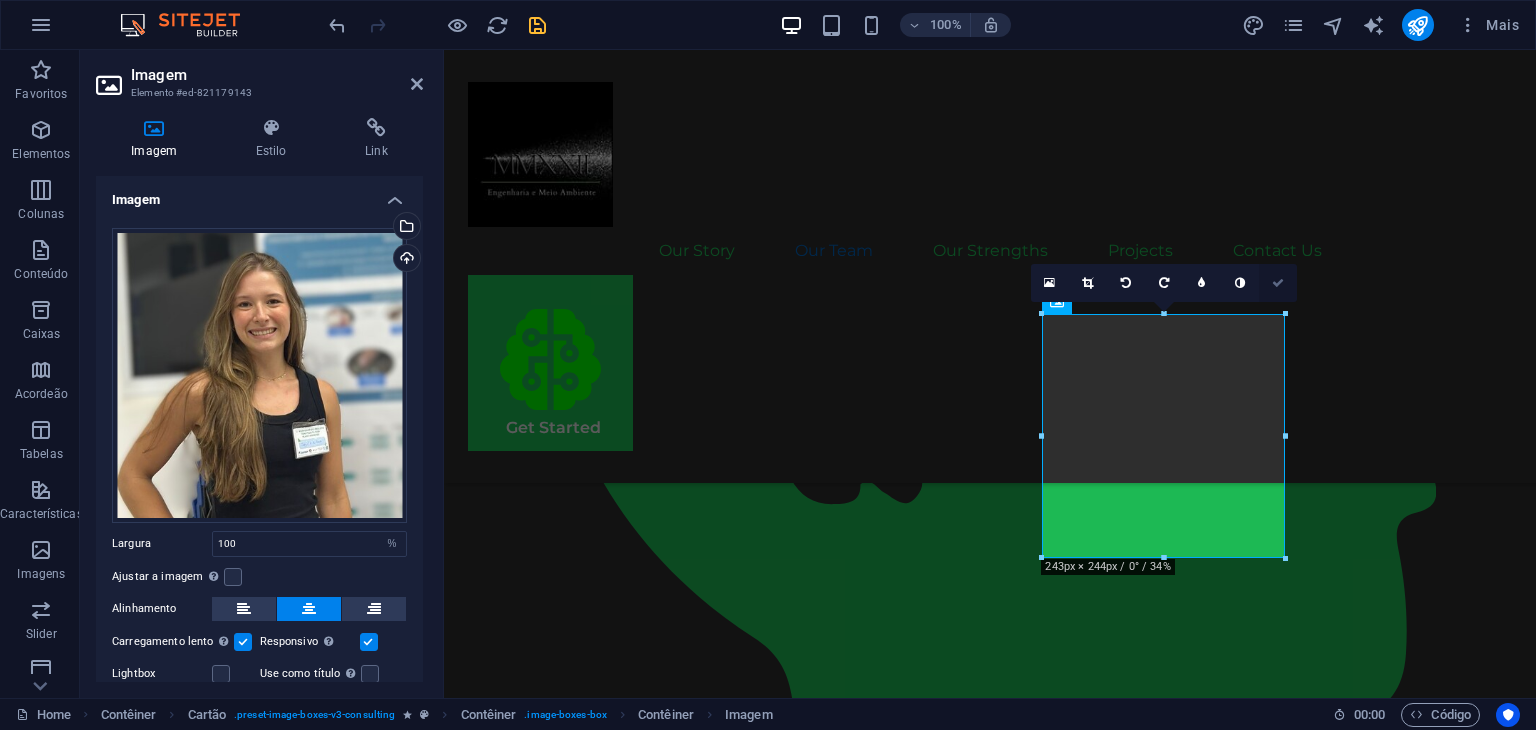 click at bounding box center [1278, 283] 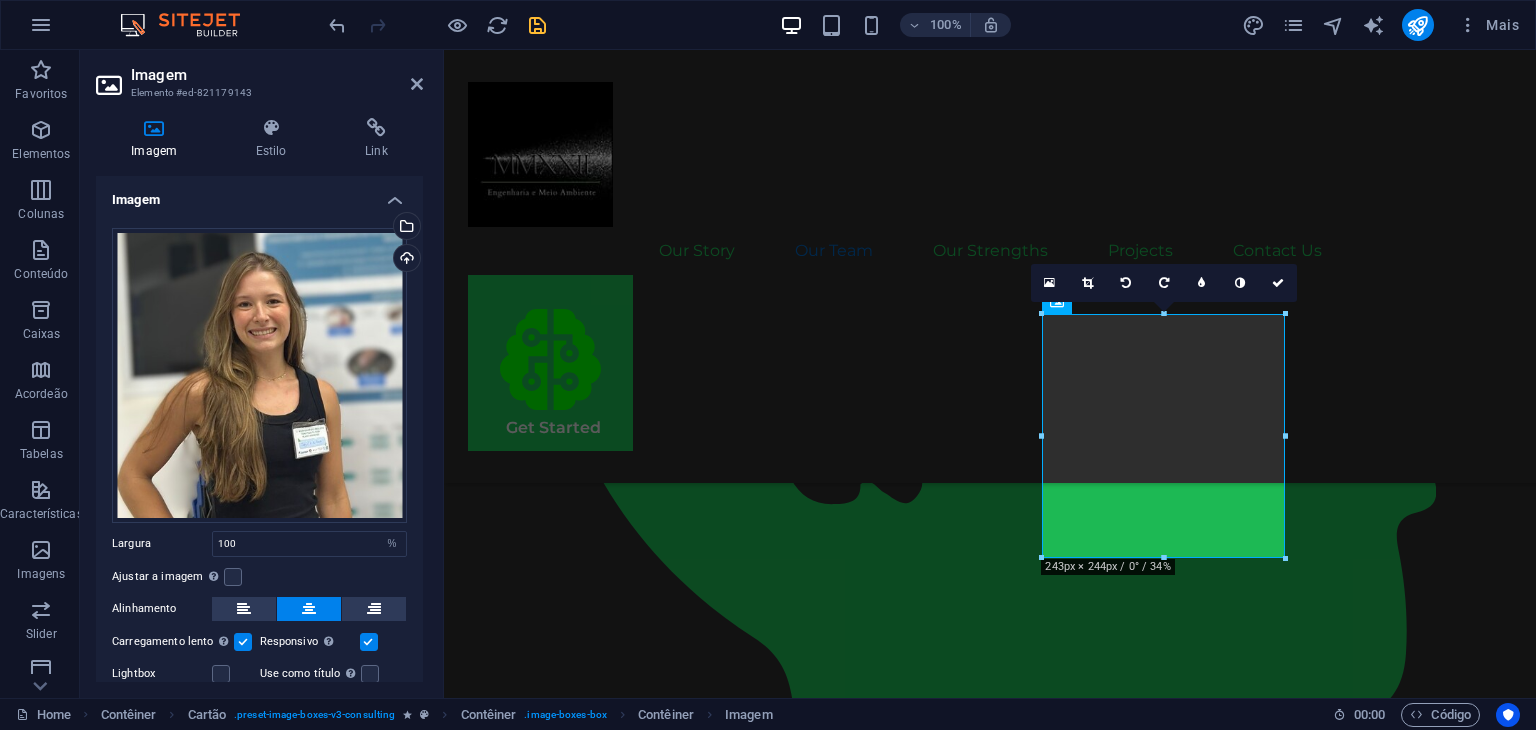 scroll, scrollTop: 1928, scrollLeft: 0, axis: vertical 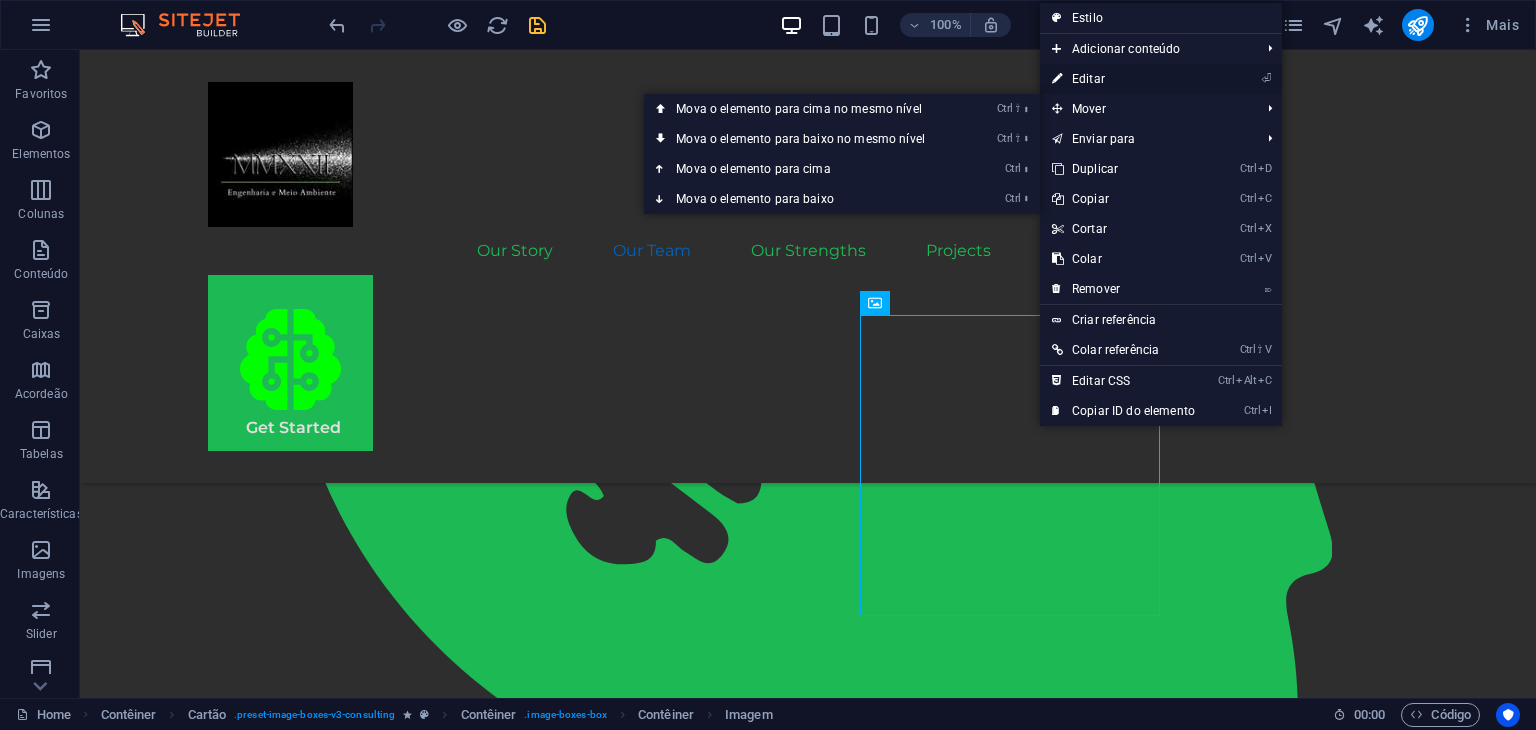 click on "⏎  Editar" at bounding box center (1123, 79) 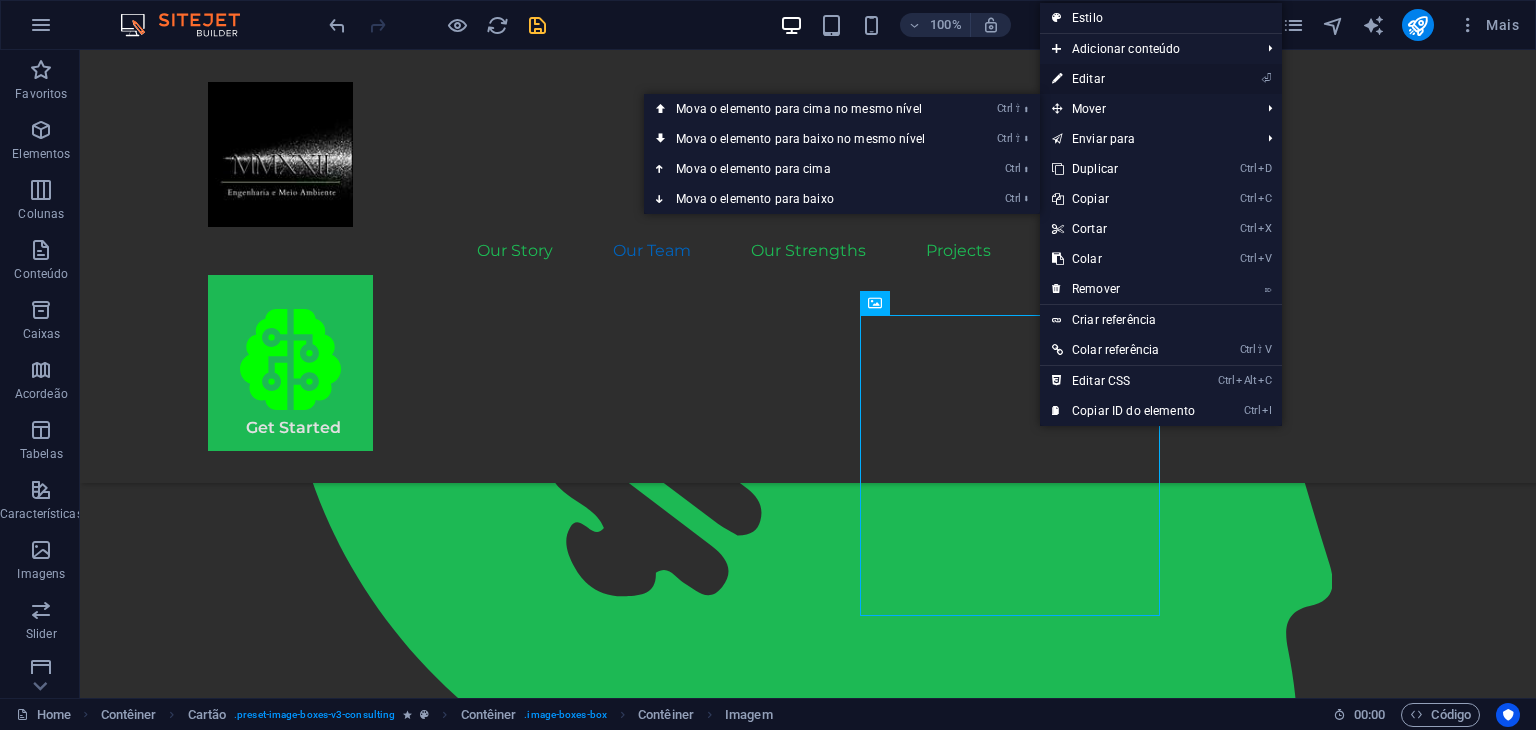 select on "%" 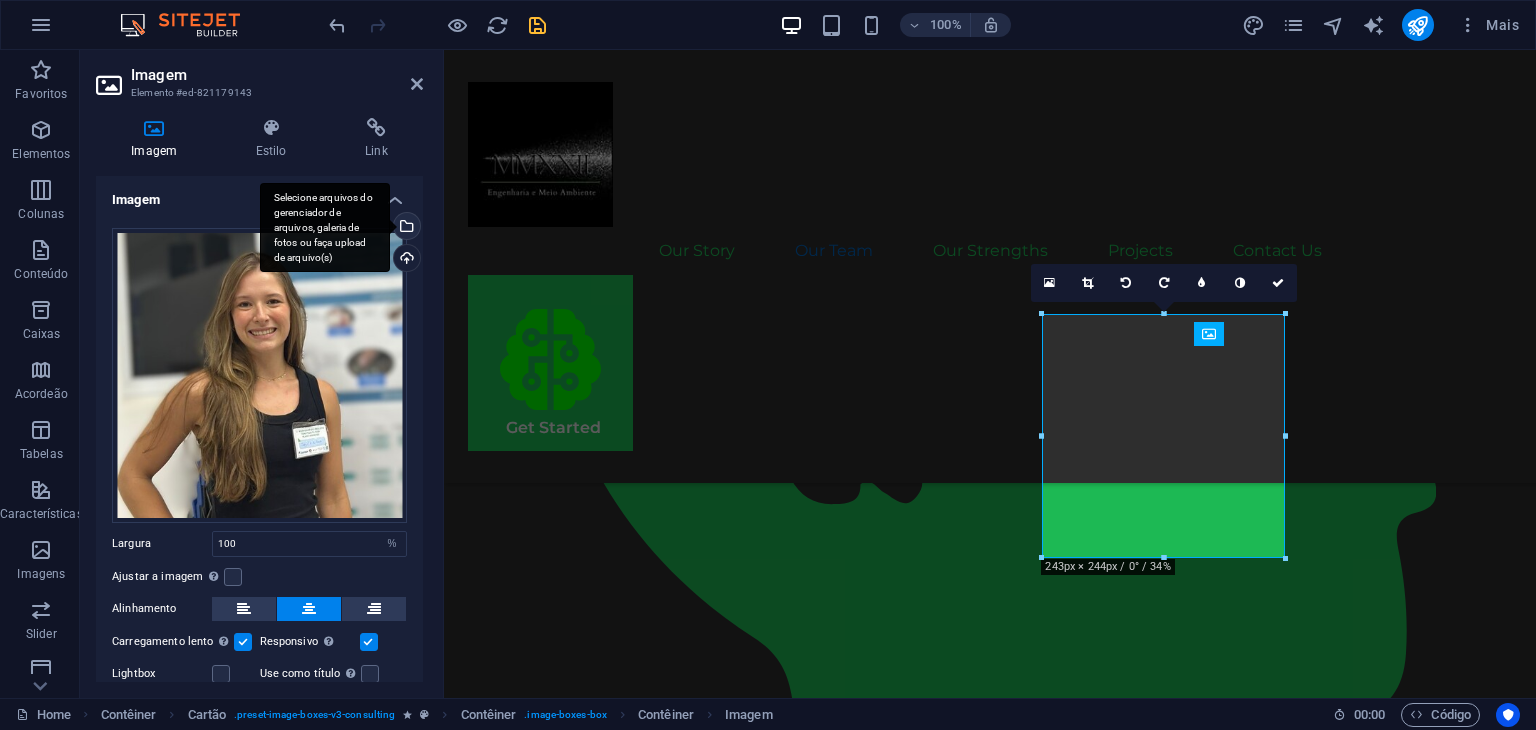 click on "Selecione arquivos do gerenciador de arquivos, galeria de fotos ou faça upload de arquivo(s)" at bounding box center [405, 228] 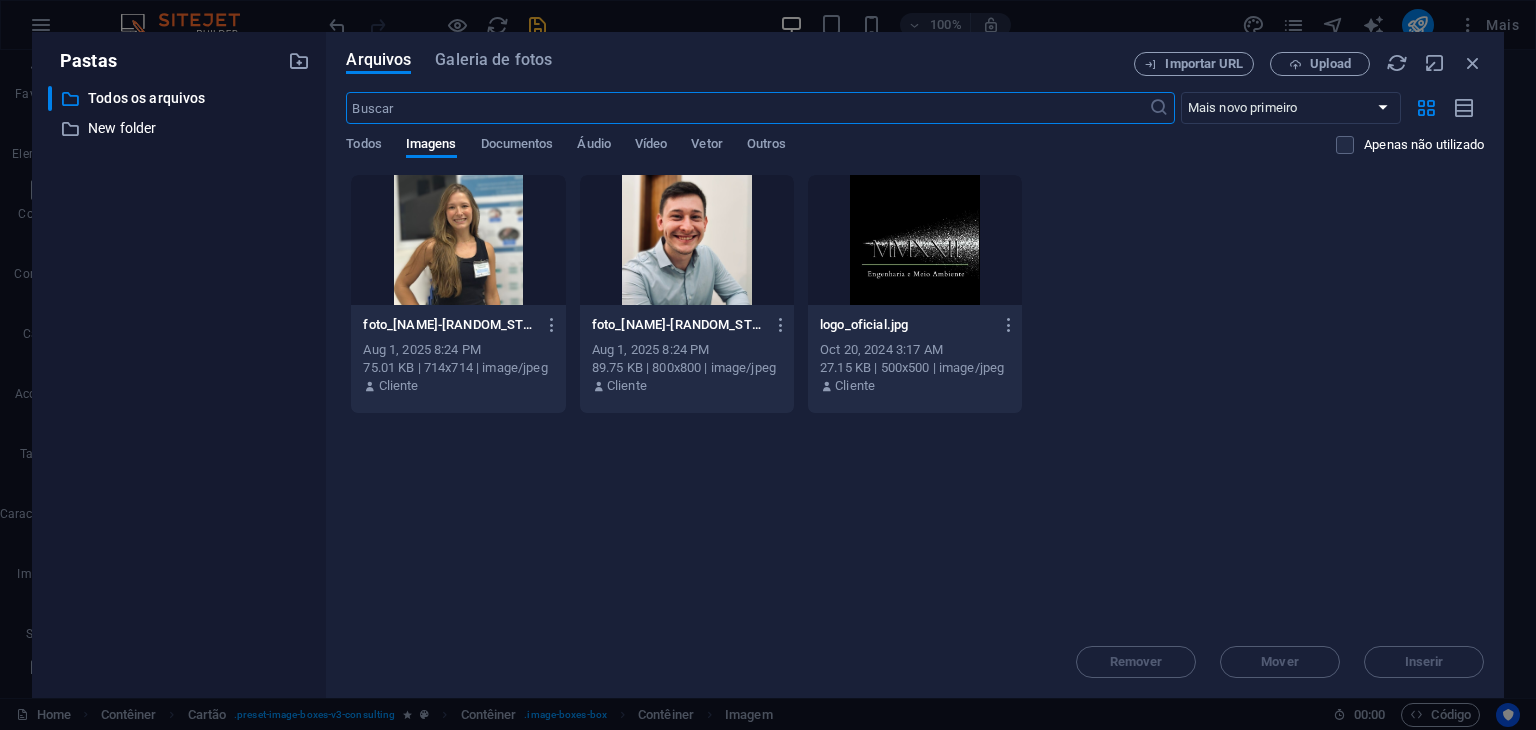 scroll, scrollTop: 2155, scrollLeft: 0, axis: vertical 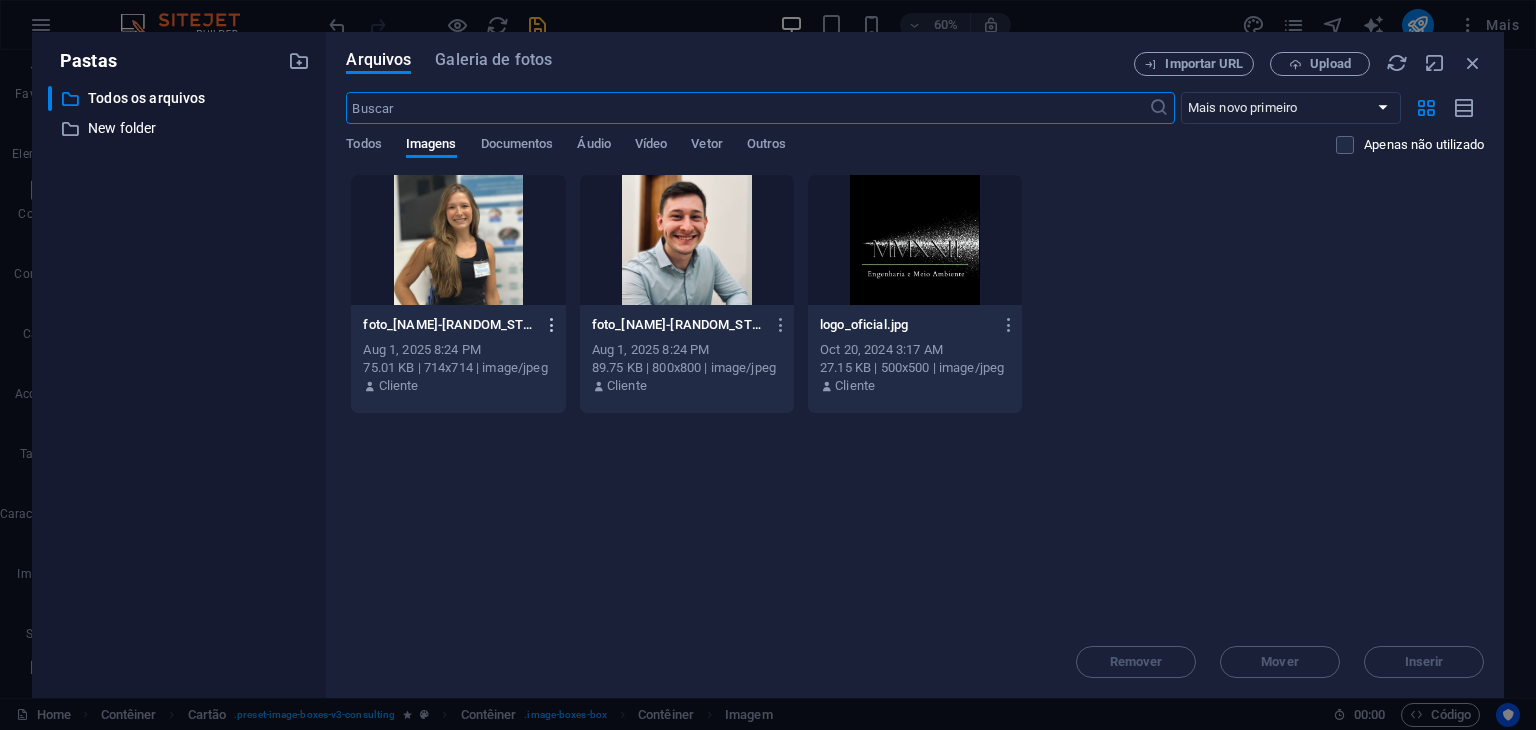 click at bounding box center [552, 325] 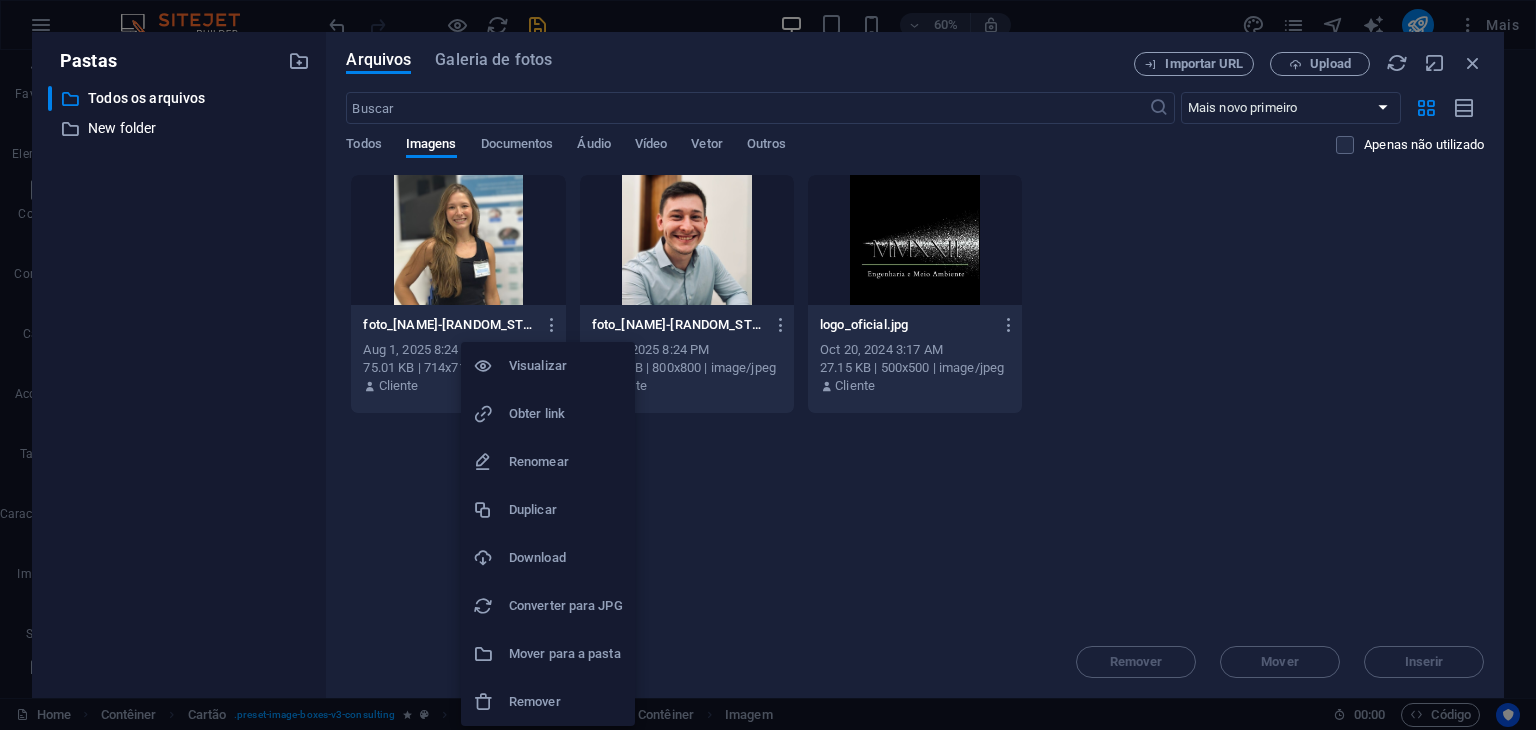 click on "Remover" at bounding box center [566, 702] 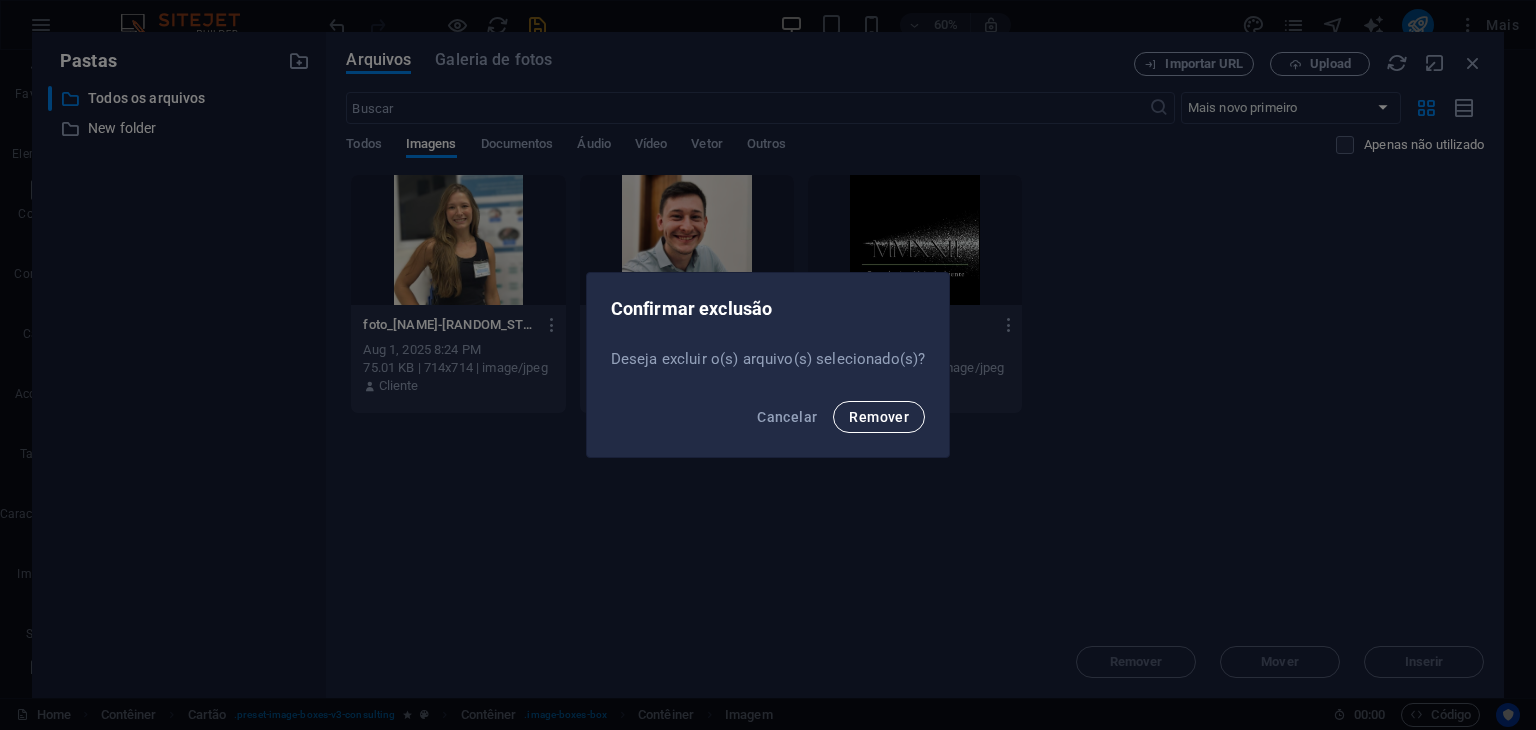 click on "Remover" at bounding box center [879, 417] 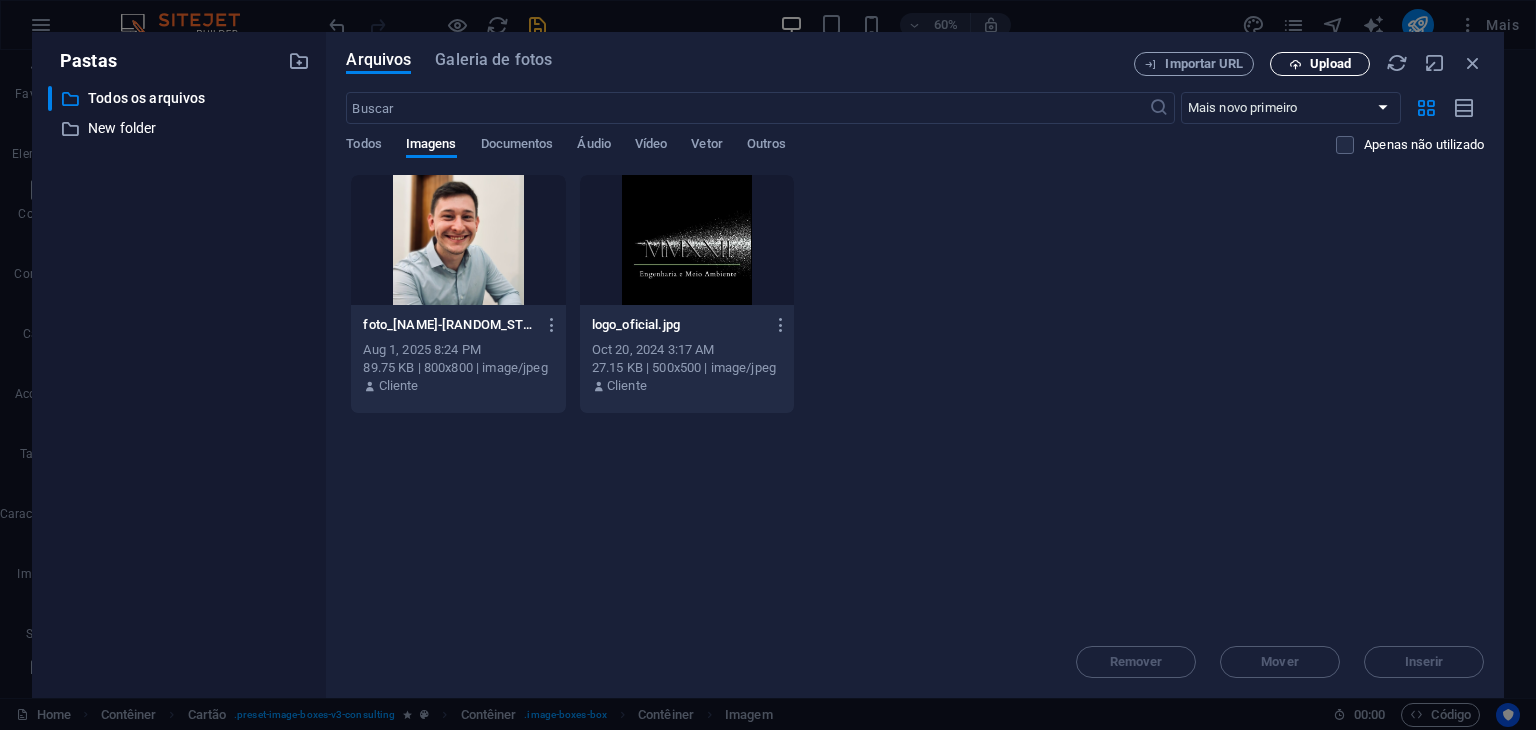 click on "Upload" at bounding box center [1330, 64] 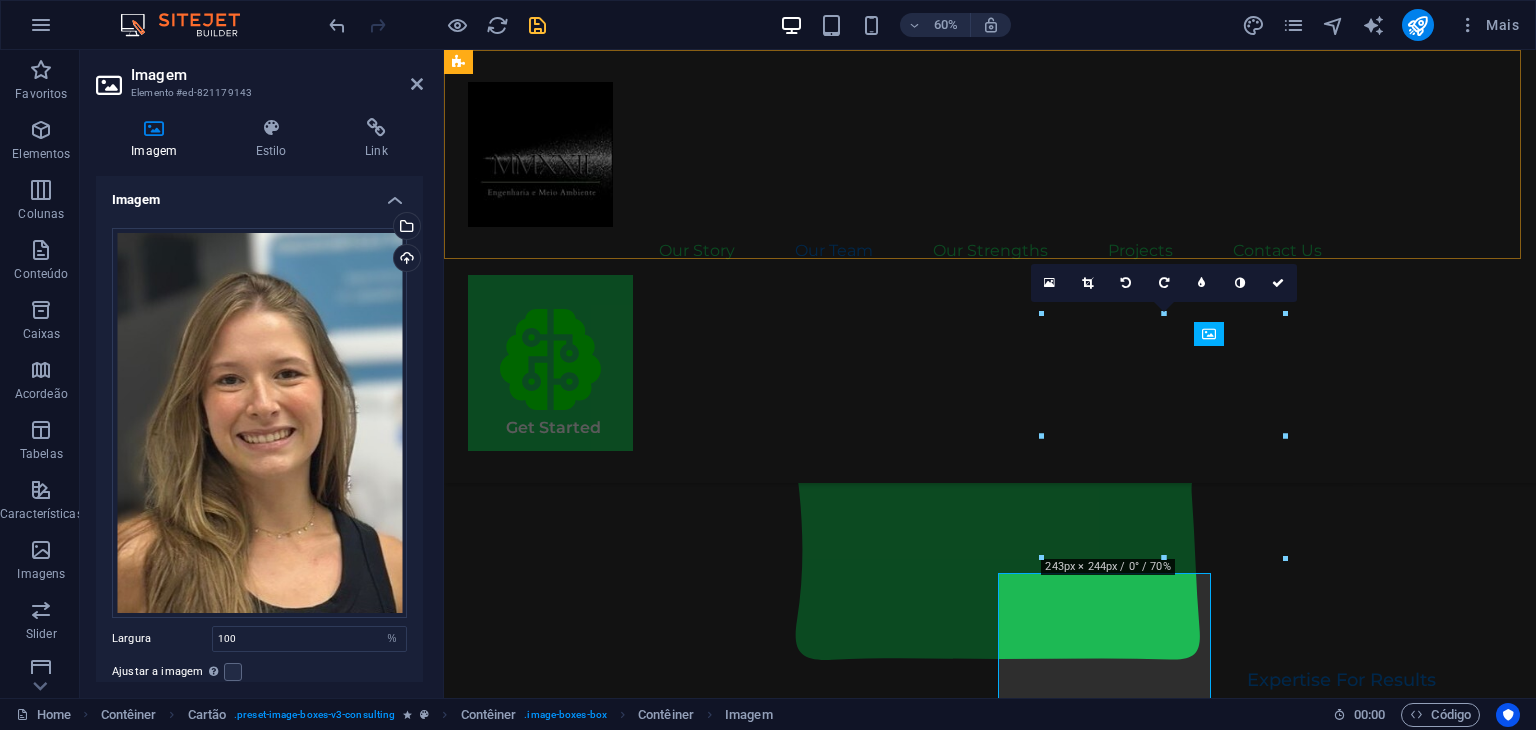 scroll, scrollTop: 1896, scrollLeft: 0, axis: vertical 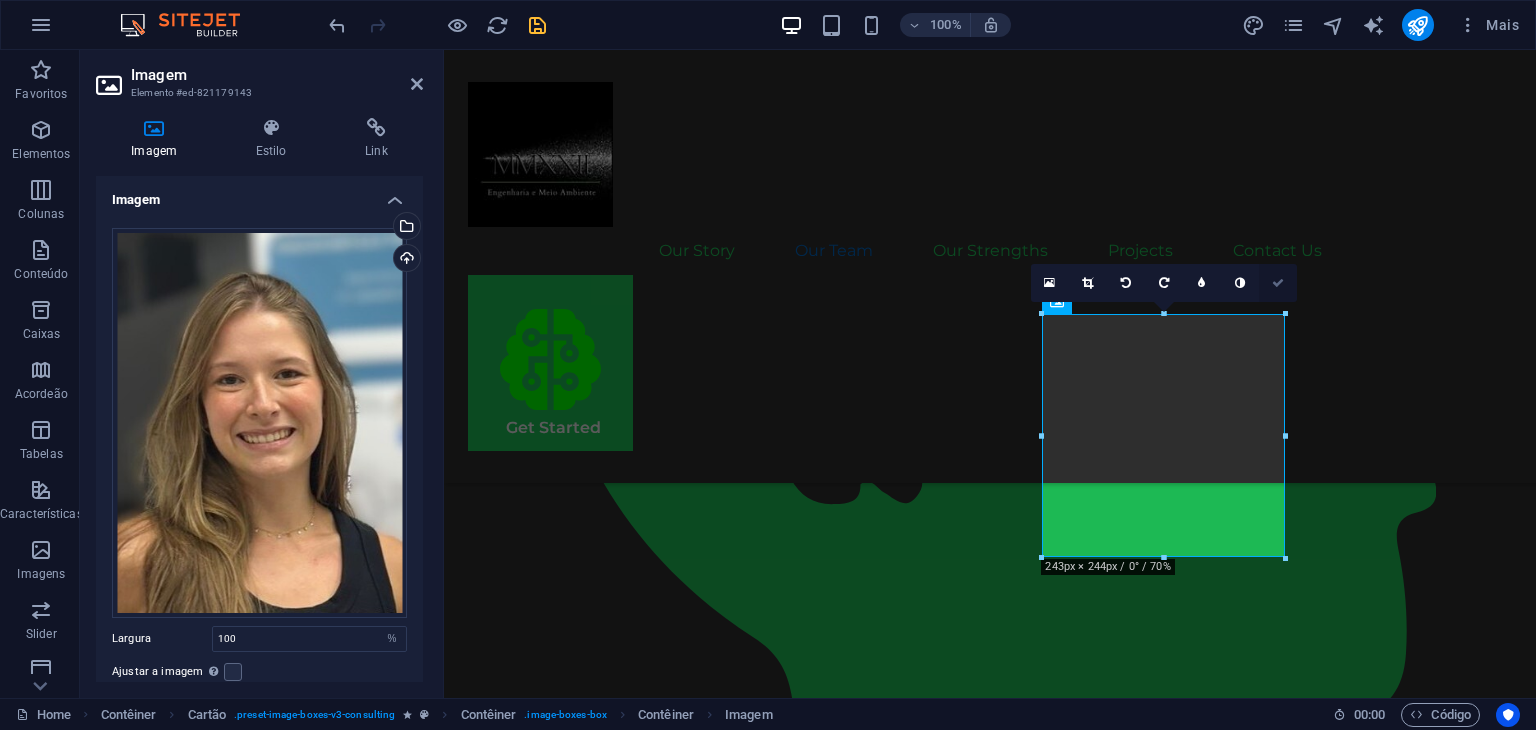 click at bounding box center [1278, 283] 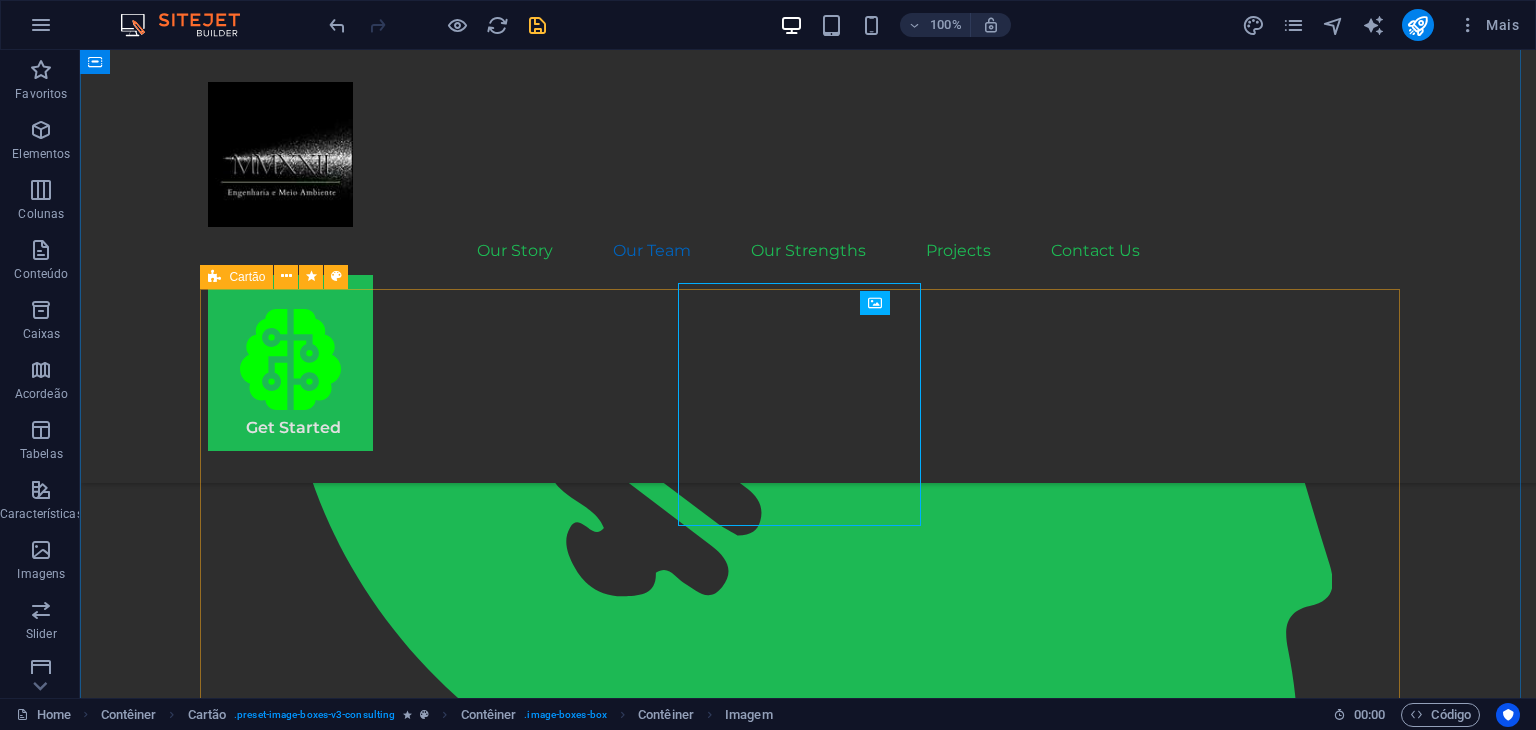 scroll, scrollTop: 1928, scrollLeft: 0, axis: vertical 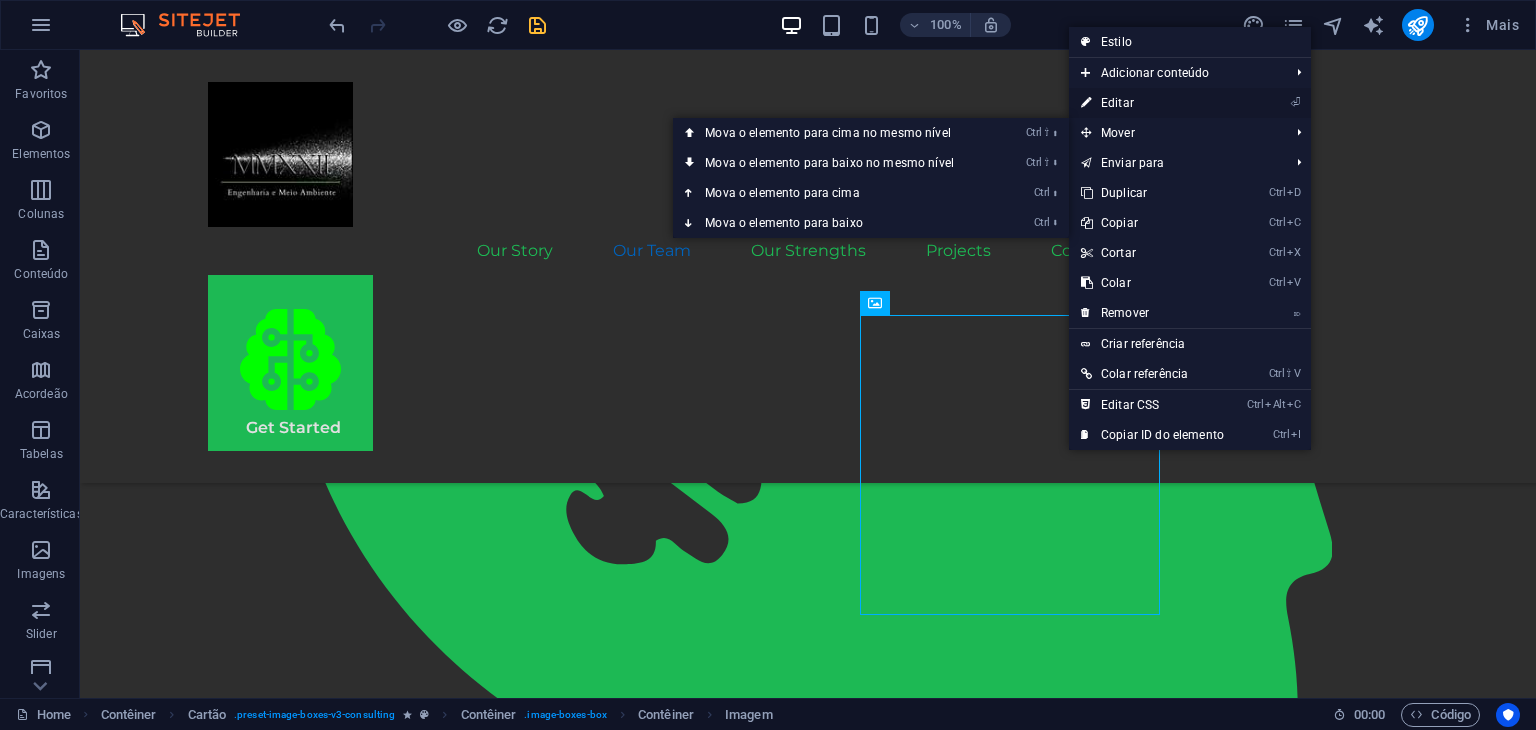 click on "⏎  Editar" at bounding box center (1152, 103) 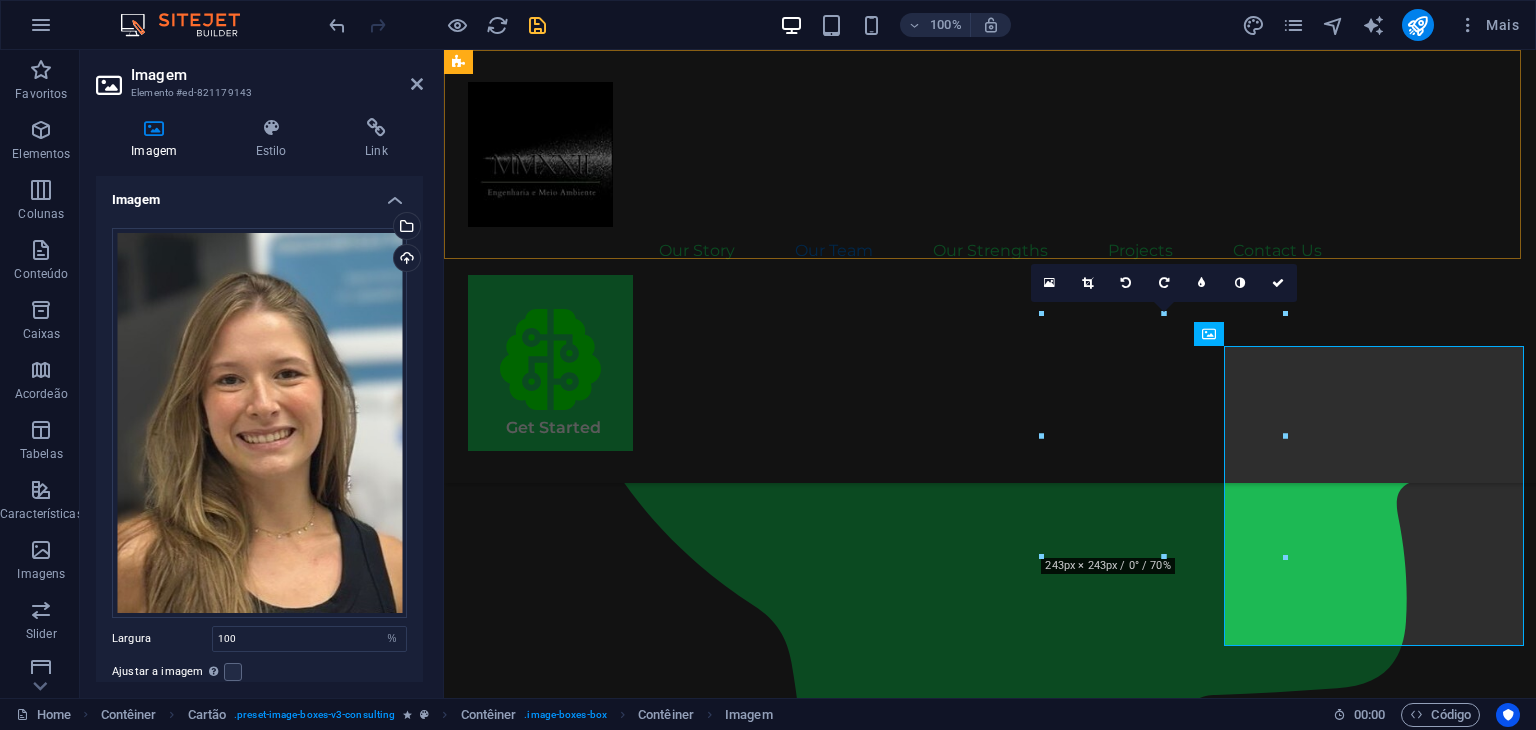 scroll, scrollTop: 1896, scrollLeft: 0, axis: vertical 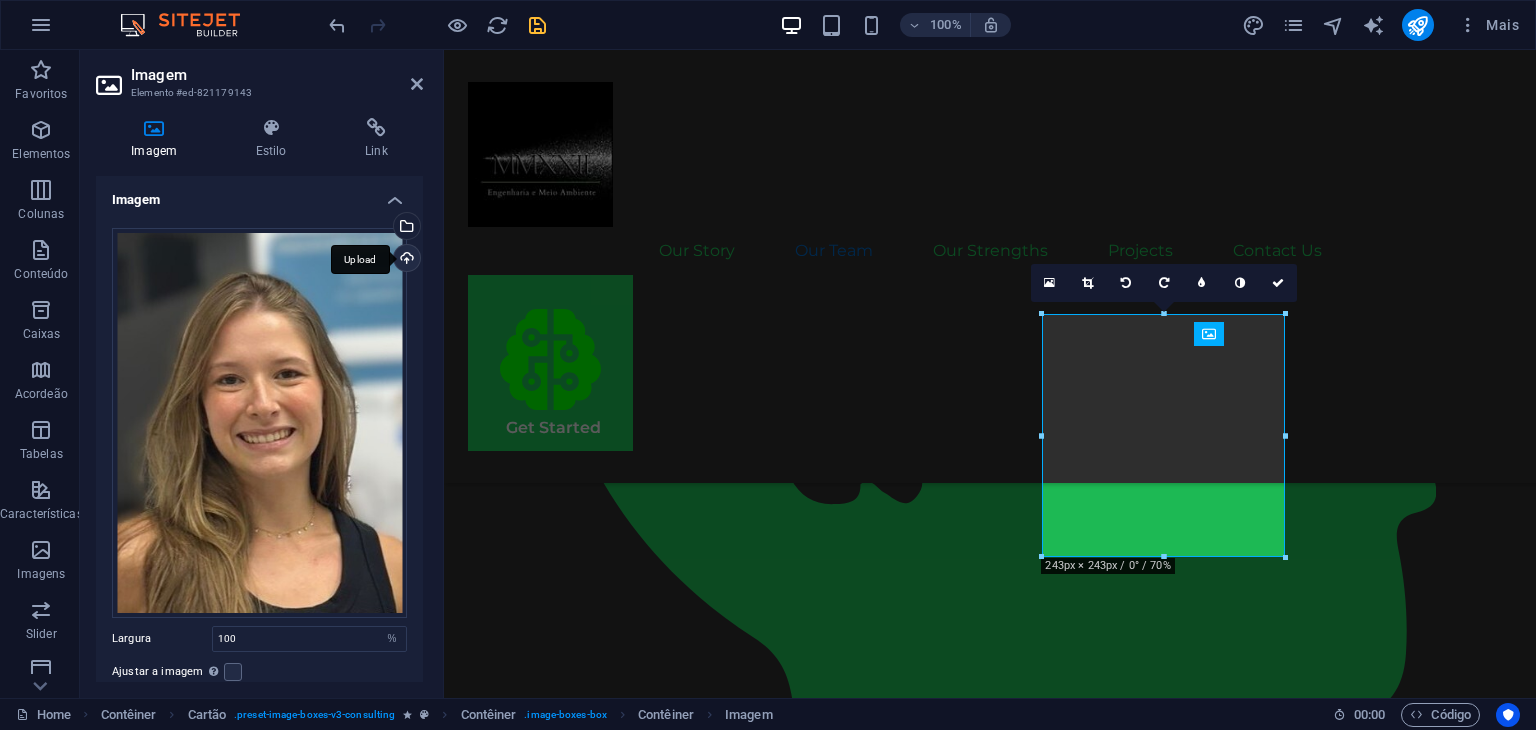 click on "Upload" at bounding box center (405, 260) 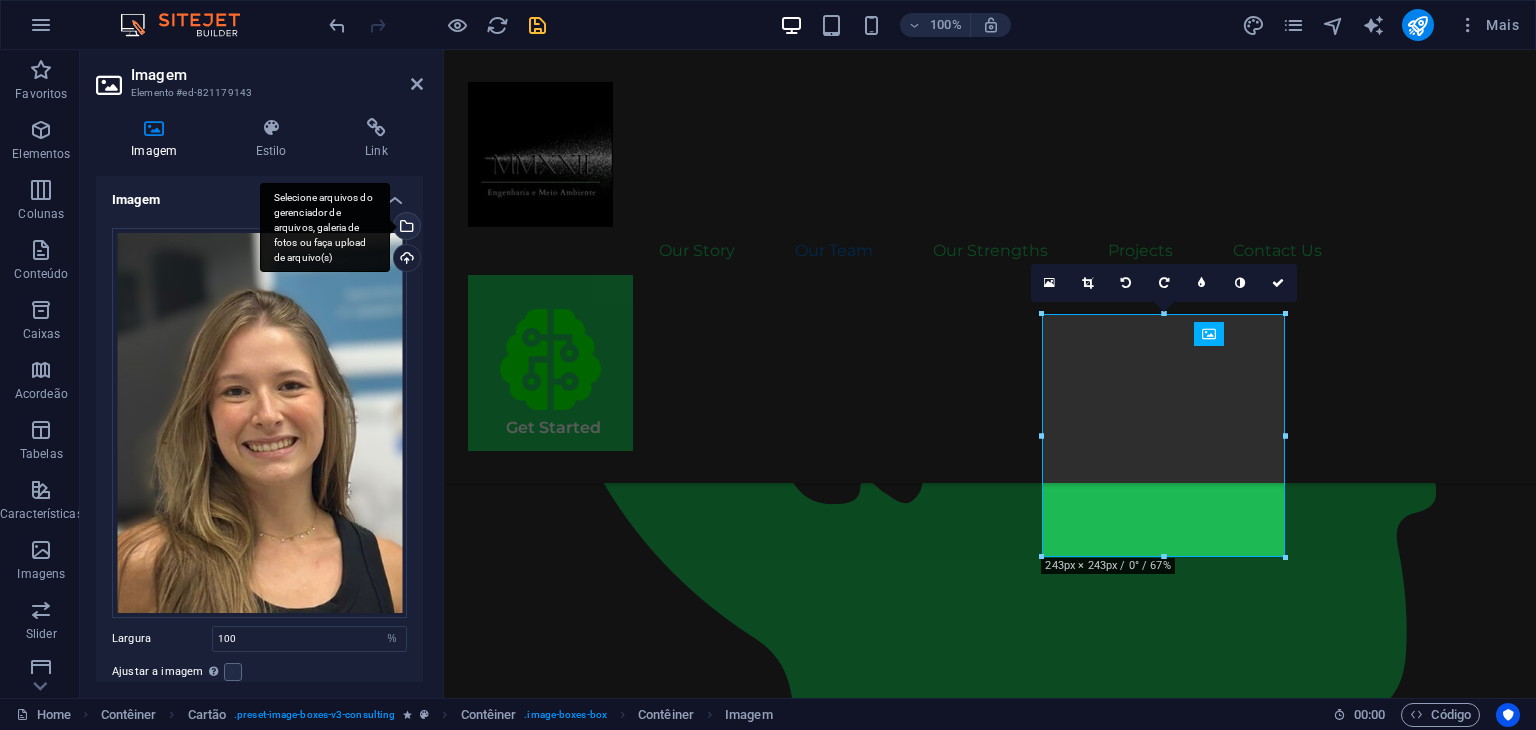 click on "Selecione arquivos do gerenciador de arquivos, galeria de fotos ou faça upload de arquivo(s)" at bounding box center [405, 228] 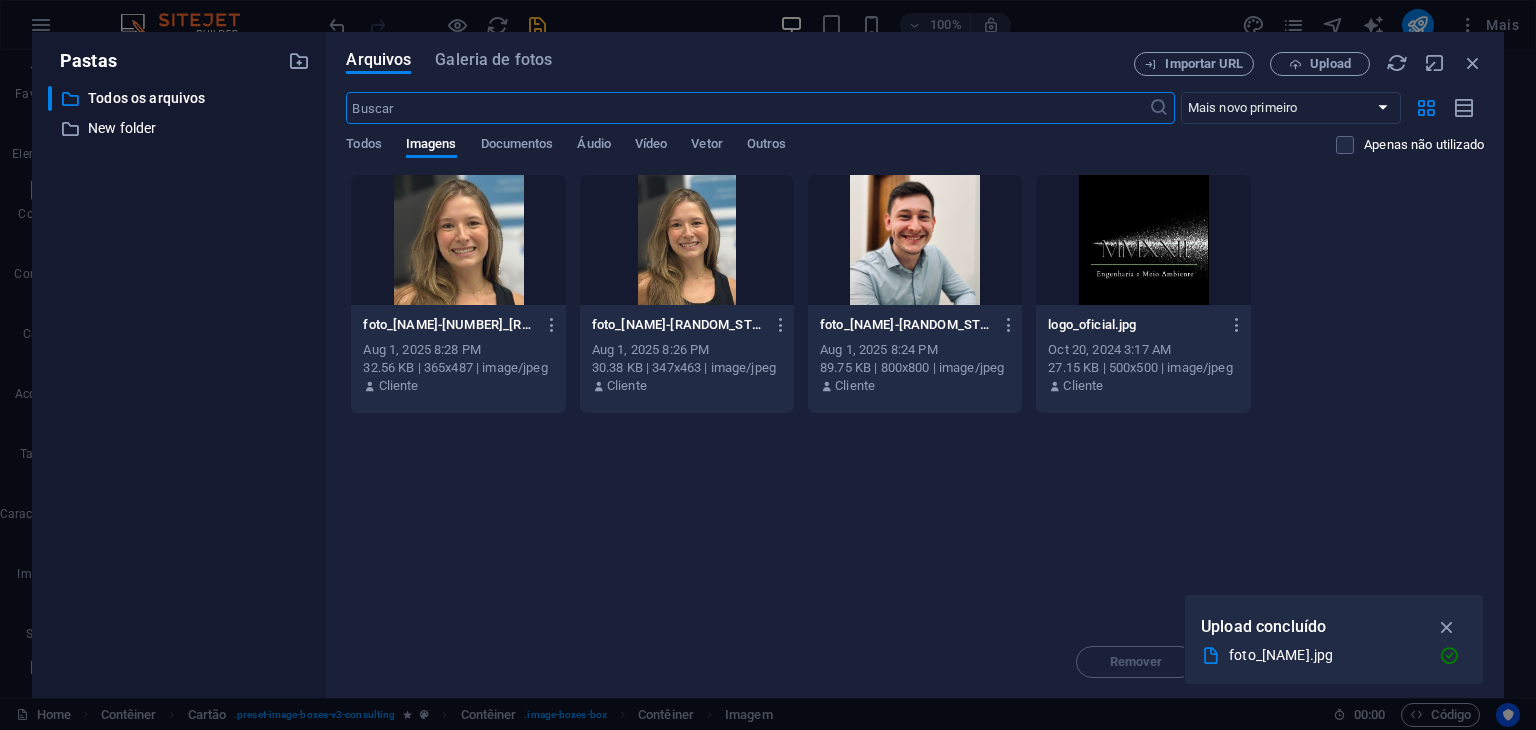 scroll, scrollTop: 2155, scrollLeft: 0, axis: vertical 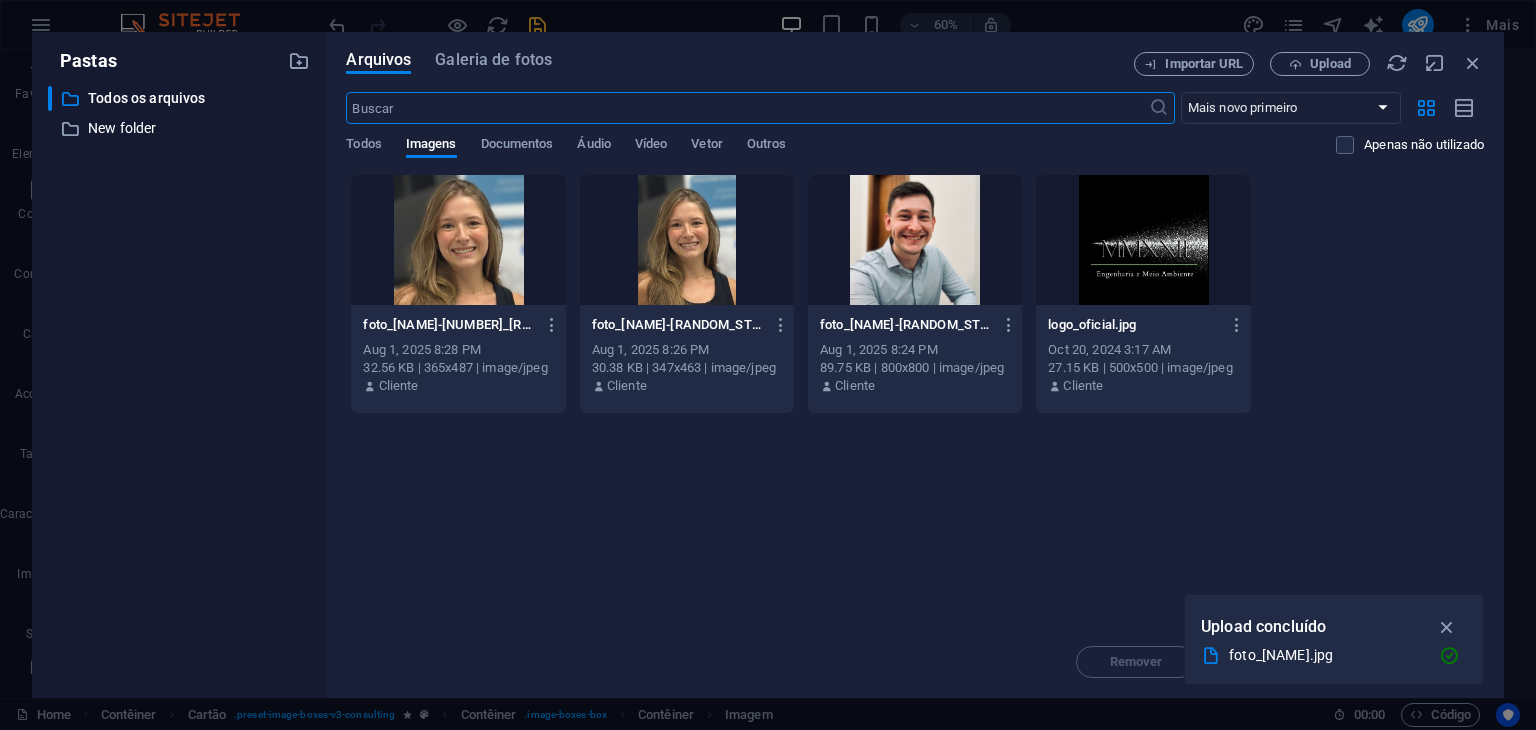 click at bounding box center [458, 240] 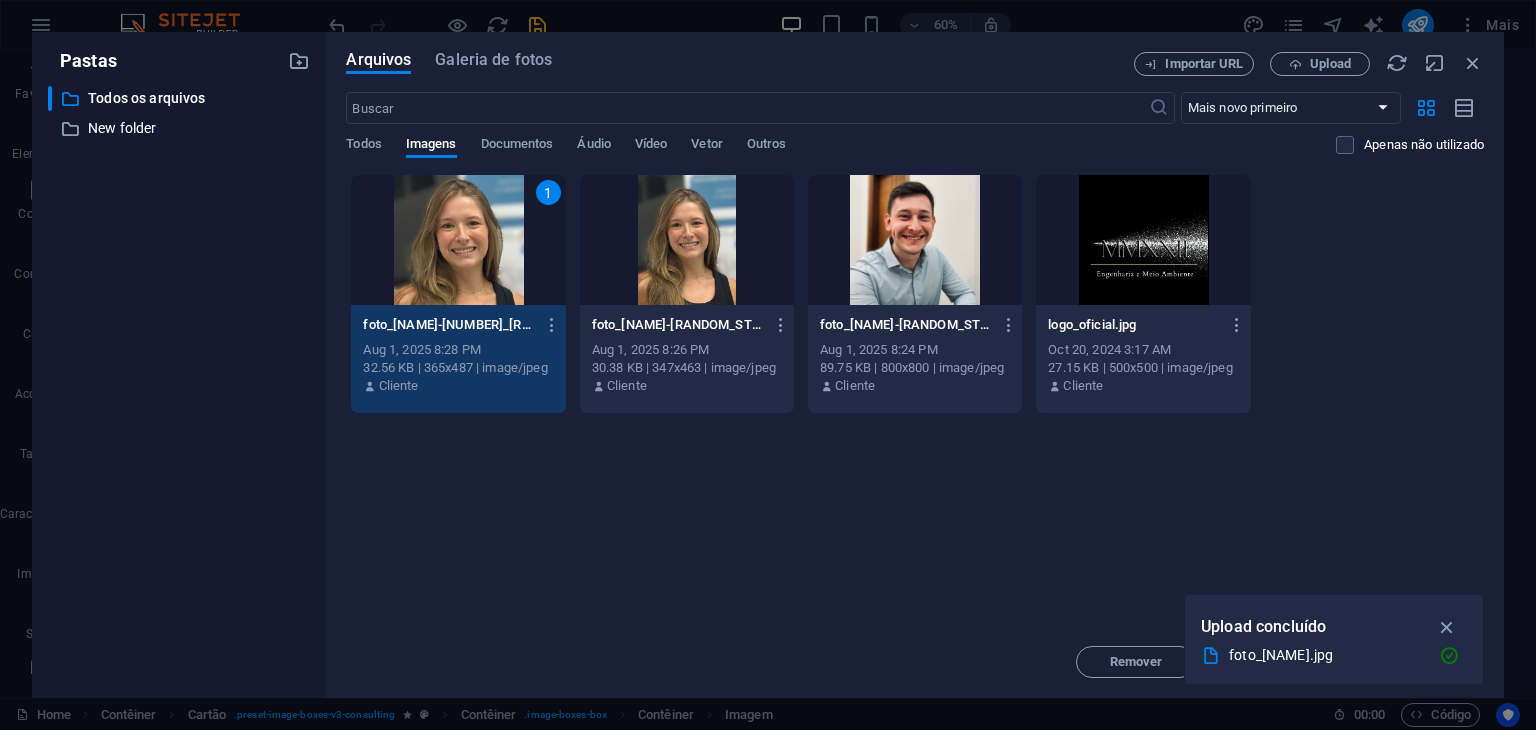 click on "Solte os arquivos aqui para carregá-los instantaneamente 1 foto_sophia-5_AgLSD1_A_bk6CDUTp5Ag.jpg foto_sophia-5_AgLSD1_A_bk6CDUTp5Ag.jpg Aug 1, 2025 8:28 PM 32.56 KB | 365x487 | image/jpeg Cliente foto_sophia-5zRVo6--mvuns1gGrTLZrg.jpg foto_sophia-5zRVo6--mvuns1gGrTLZrg.jpg Aug 1, 2025 8:26 PM 30.38 KB | 347x463 | image/jpeg Cliente foto_marco-5-kAbnQ1S9IFSrj4QtqZeA.jpeg foto_marco-5-kAbnQ1S9IFSrj4QtqZeA.jpeg Aug 1, 2025 8:24 PM 89.75 KB | 800x800 | image/jpeg Cliente logo_oficial.jpg logo_oficial.jpg Oct 20, 2024 3:17 AM 27.15 KB | 500x500 | image/jpeg Cliente" at bounding box center [915, 400] 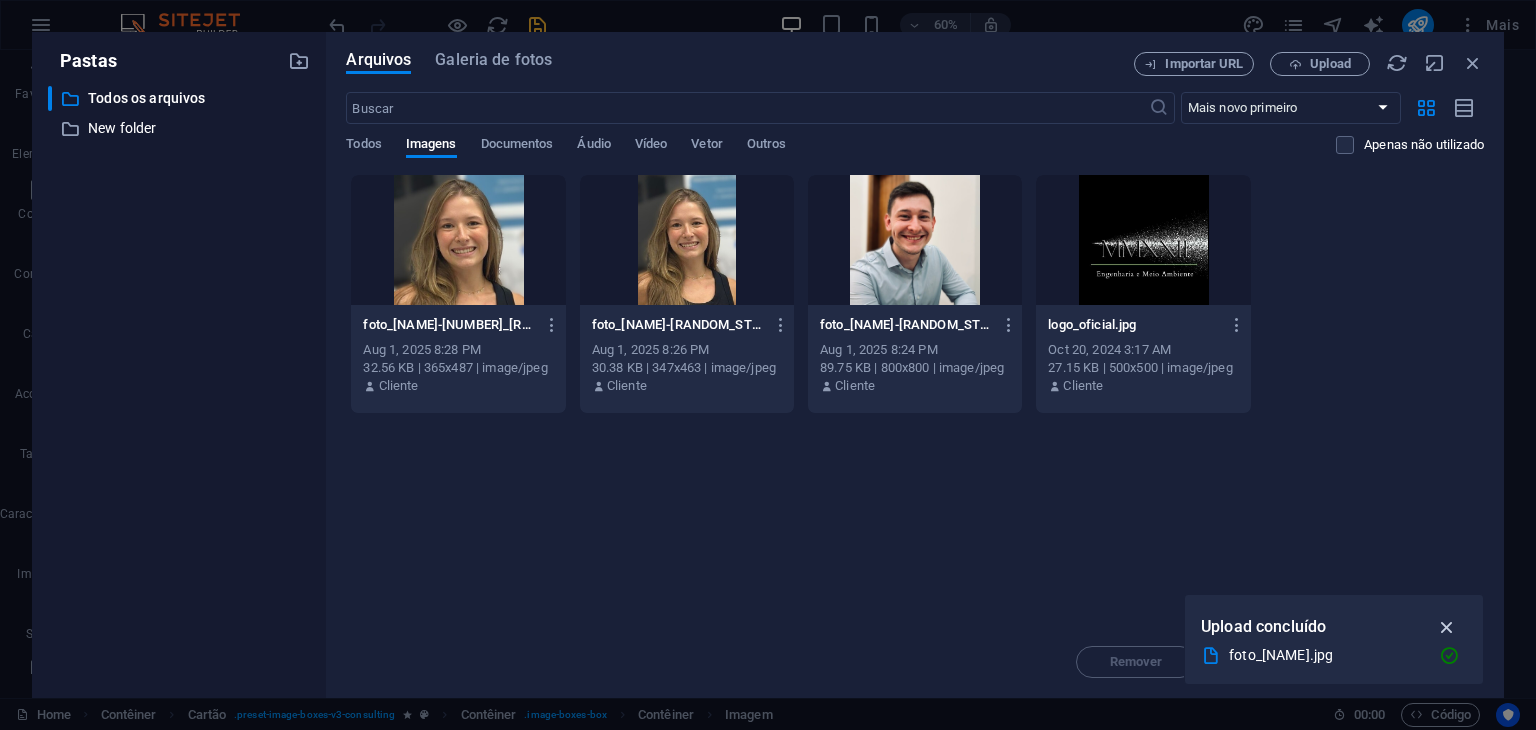 click at bounding box center [1447, 627] 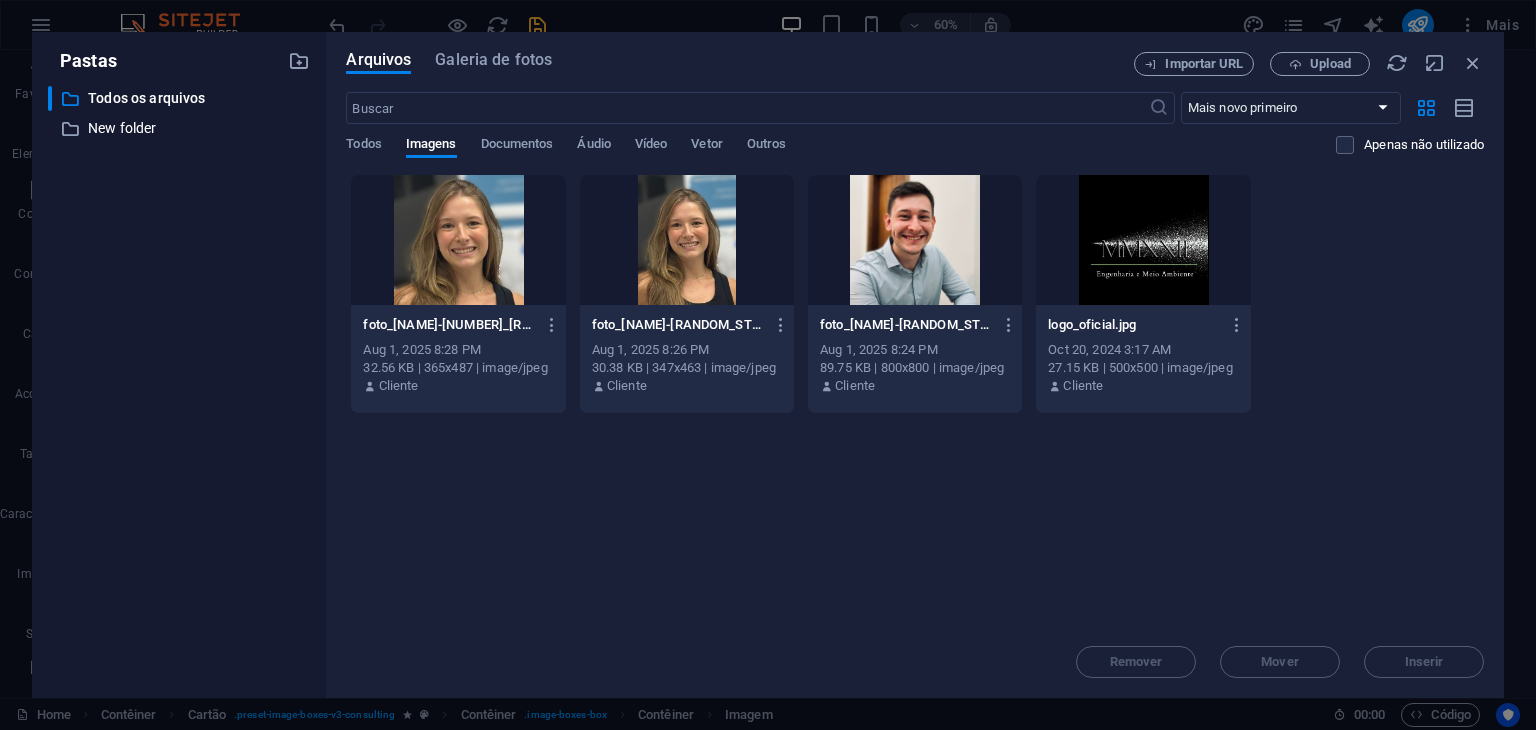 click at bounding box center [458, 240] 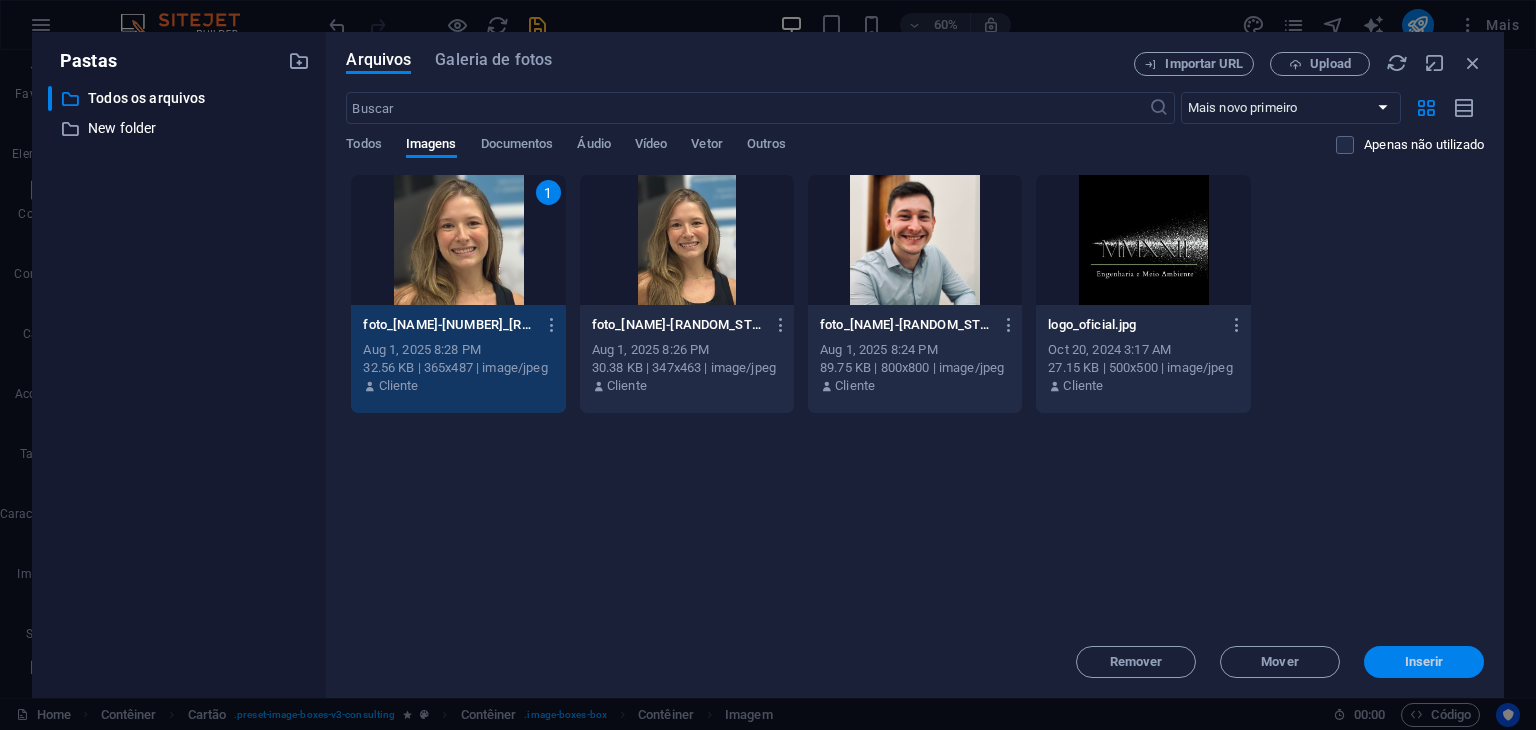 click on "Inserir" at bounding box center (1424, 662) 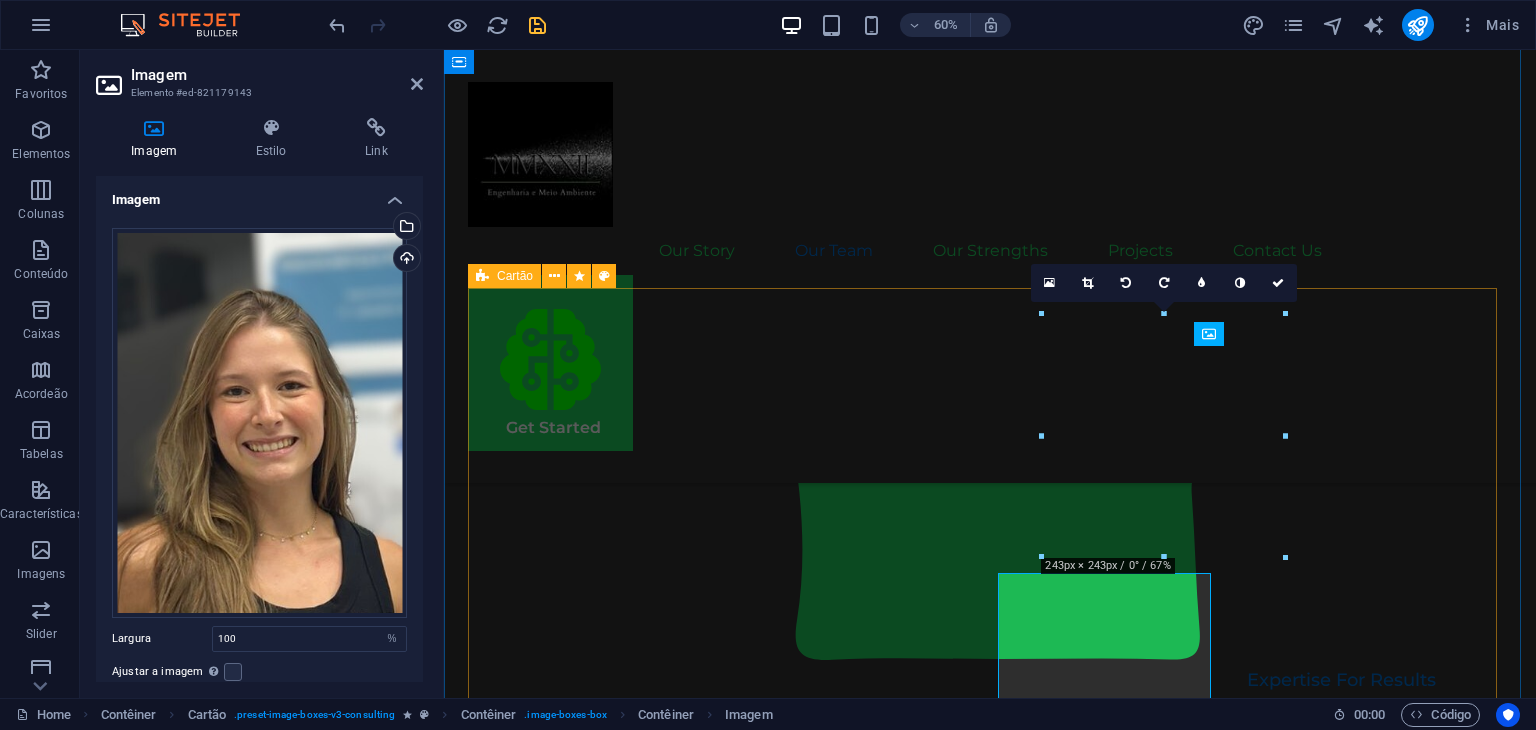 scroll, scrollTop: 1896, scrollLeft: 0, axis: vertical 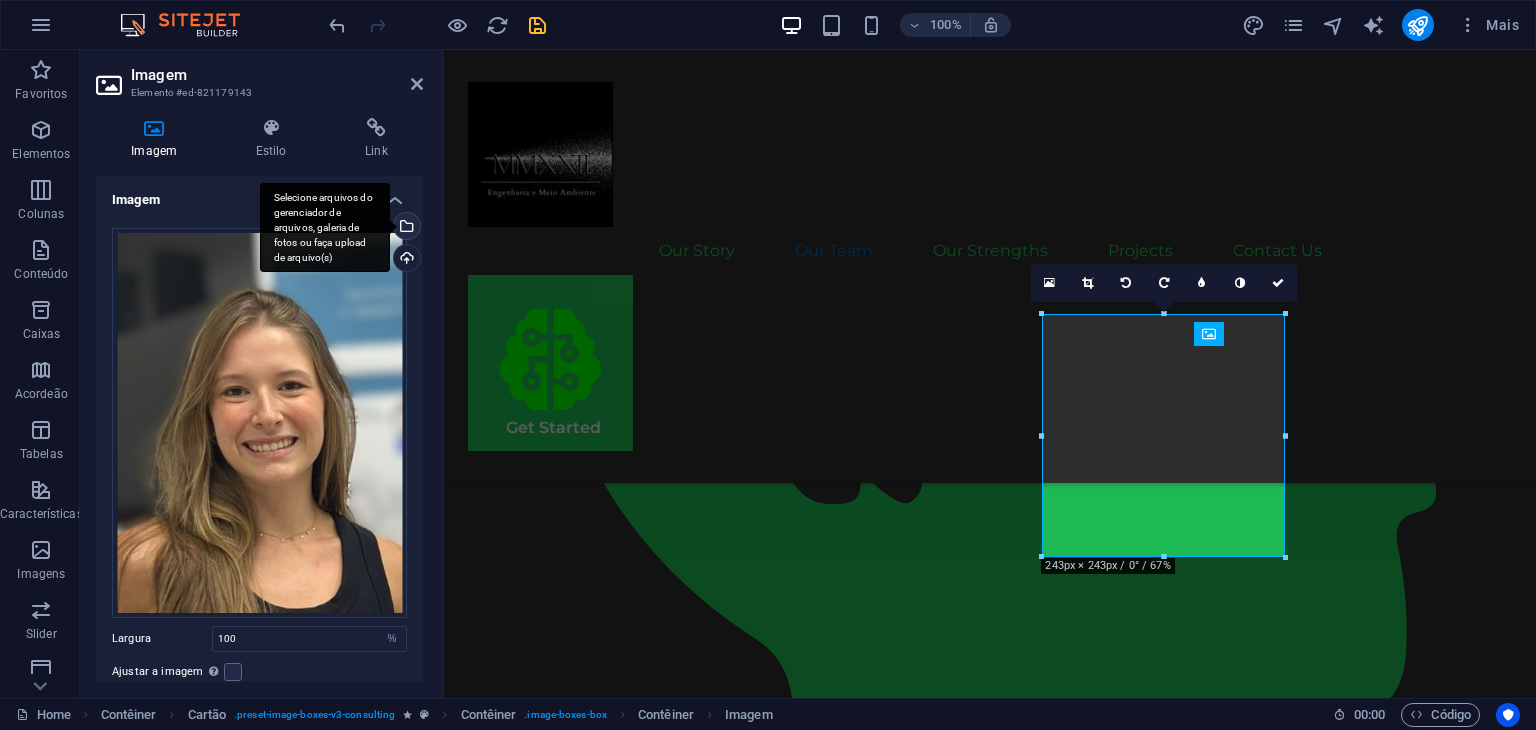 click on "Selecione arquivos do gerenciador de arquivos, galeria de fotos ou faça upload de arquivo(s)" at bounding box center (325, 228) 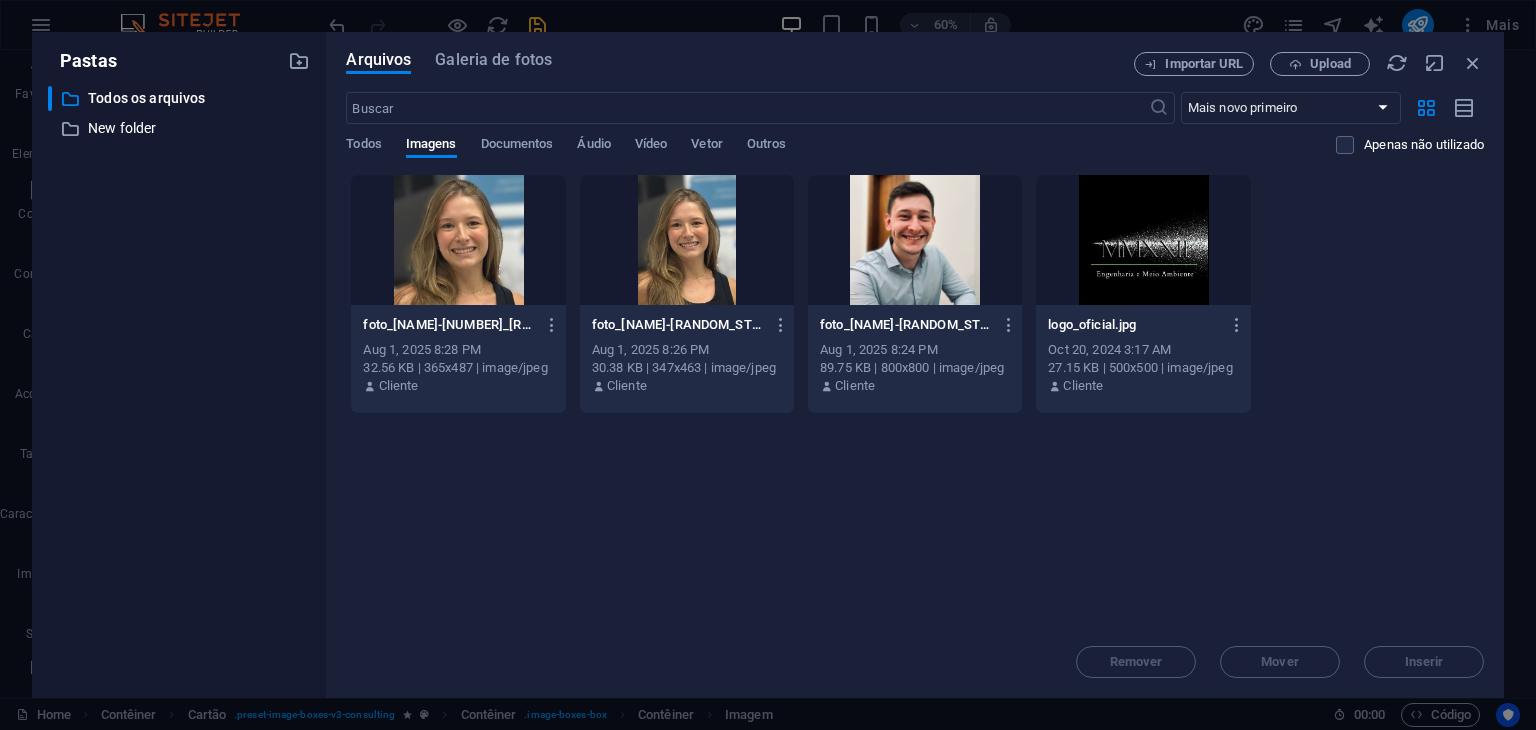 click at bounding box center (687, 240) 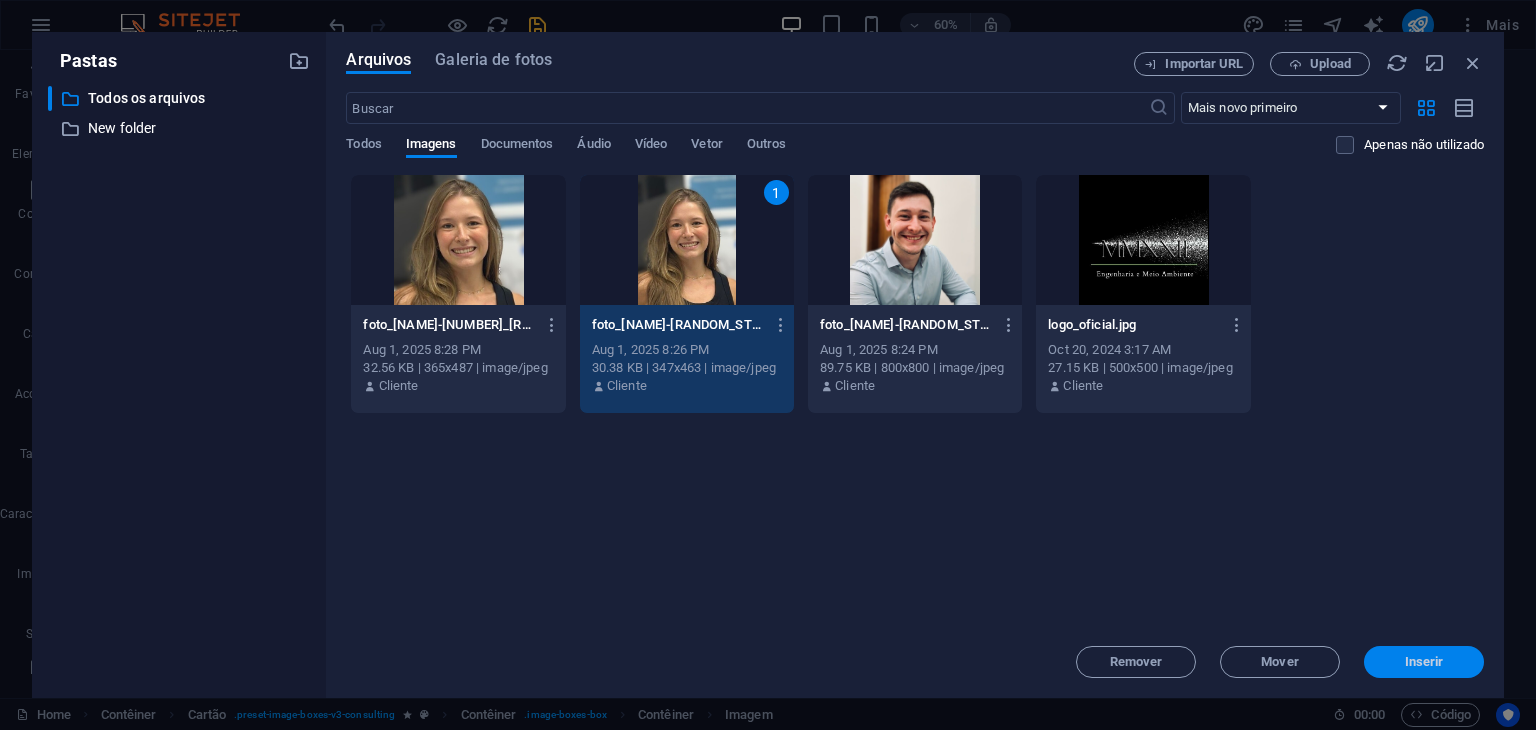 click on "Inserir" at bounding box center [1424, 662] 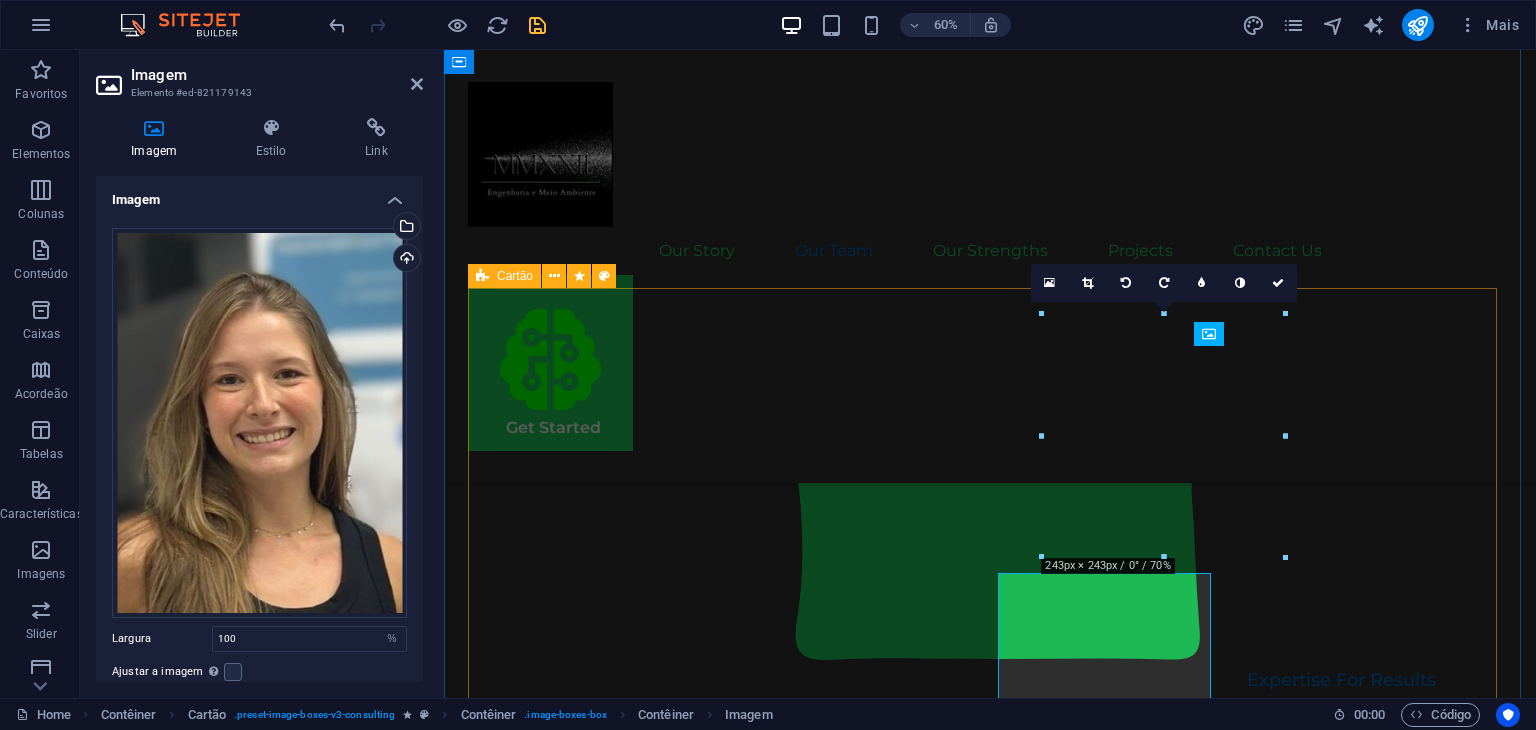 scroll, scrollTop: 1896, scrollLeft: 0, axis: vertical 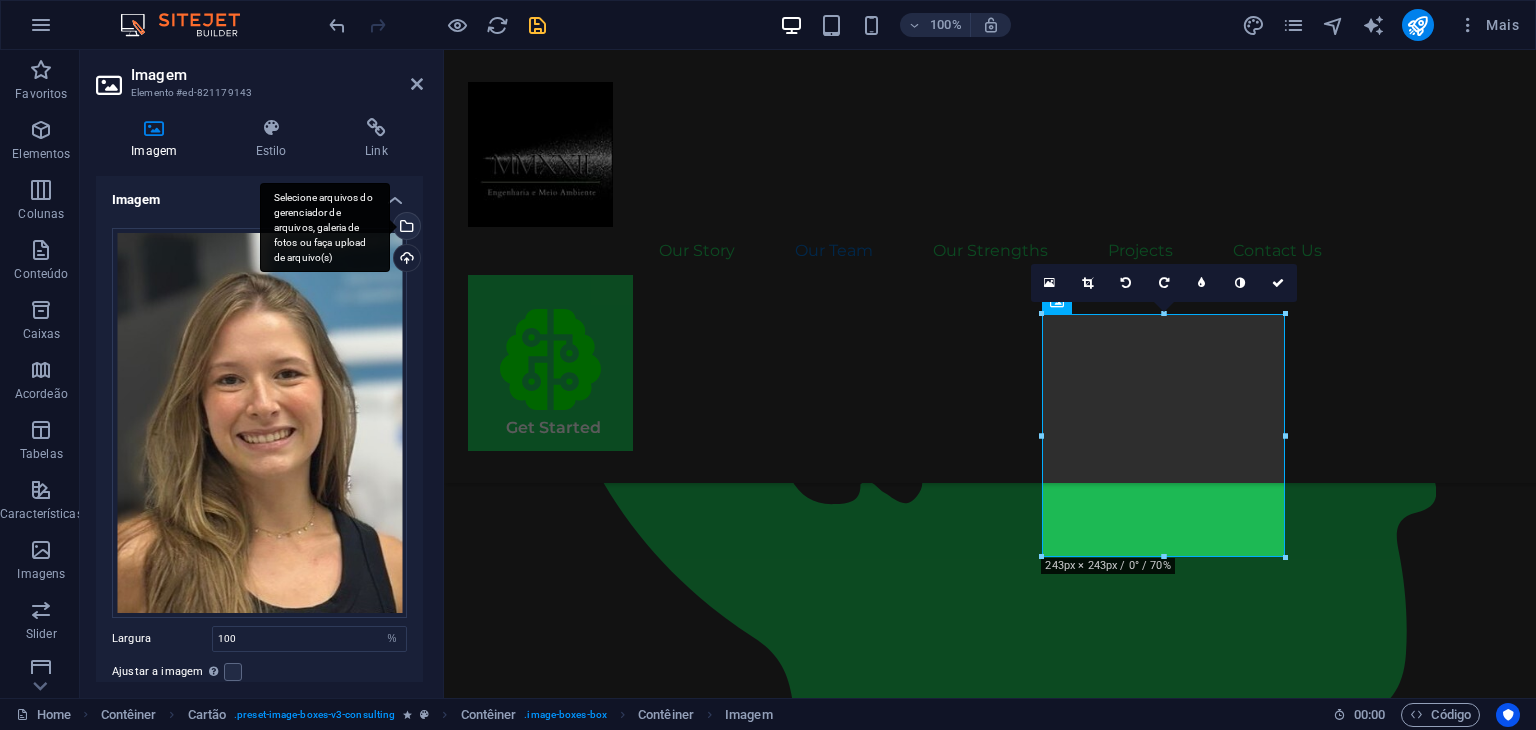 click on "Selecione arquivos do gerenciador de arquivos, galeria de fotos ou faça upload de arquivo(s)" at bounding box center (405, 228) 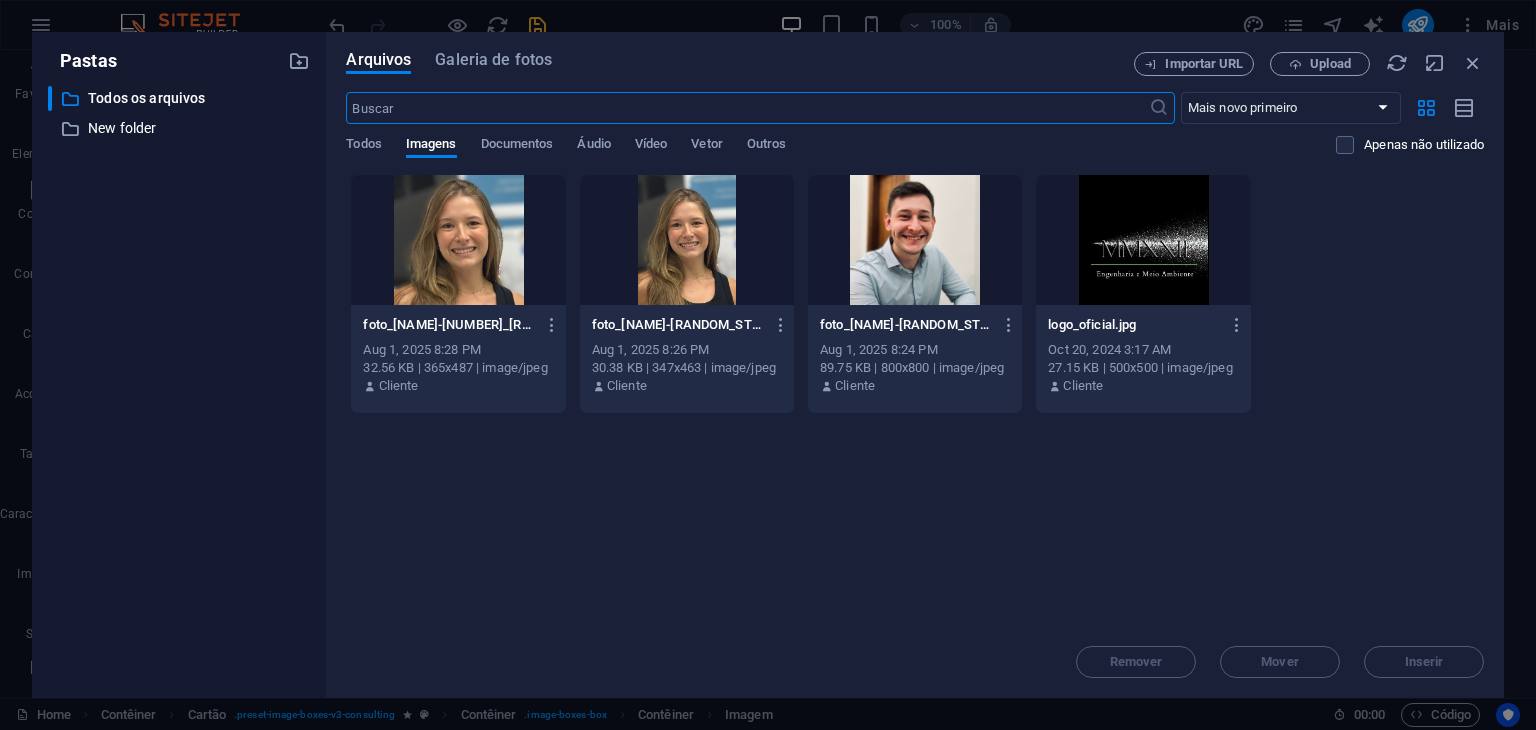 scroll, scrollTop: 2155, scrollLeft: 0, axis: vertical 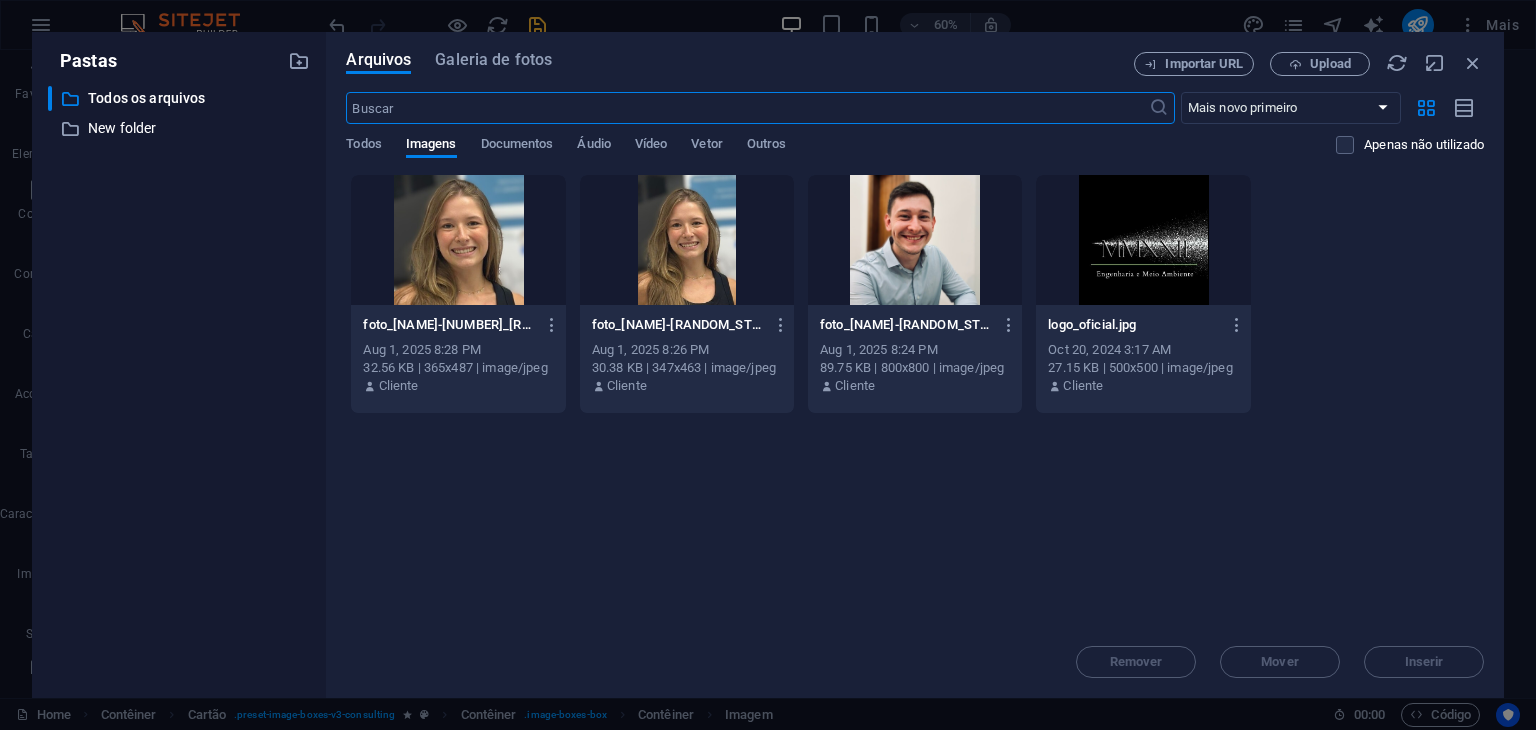 click at bounding box center [458, 240] 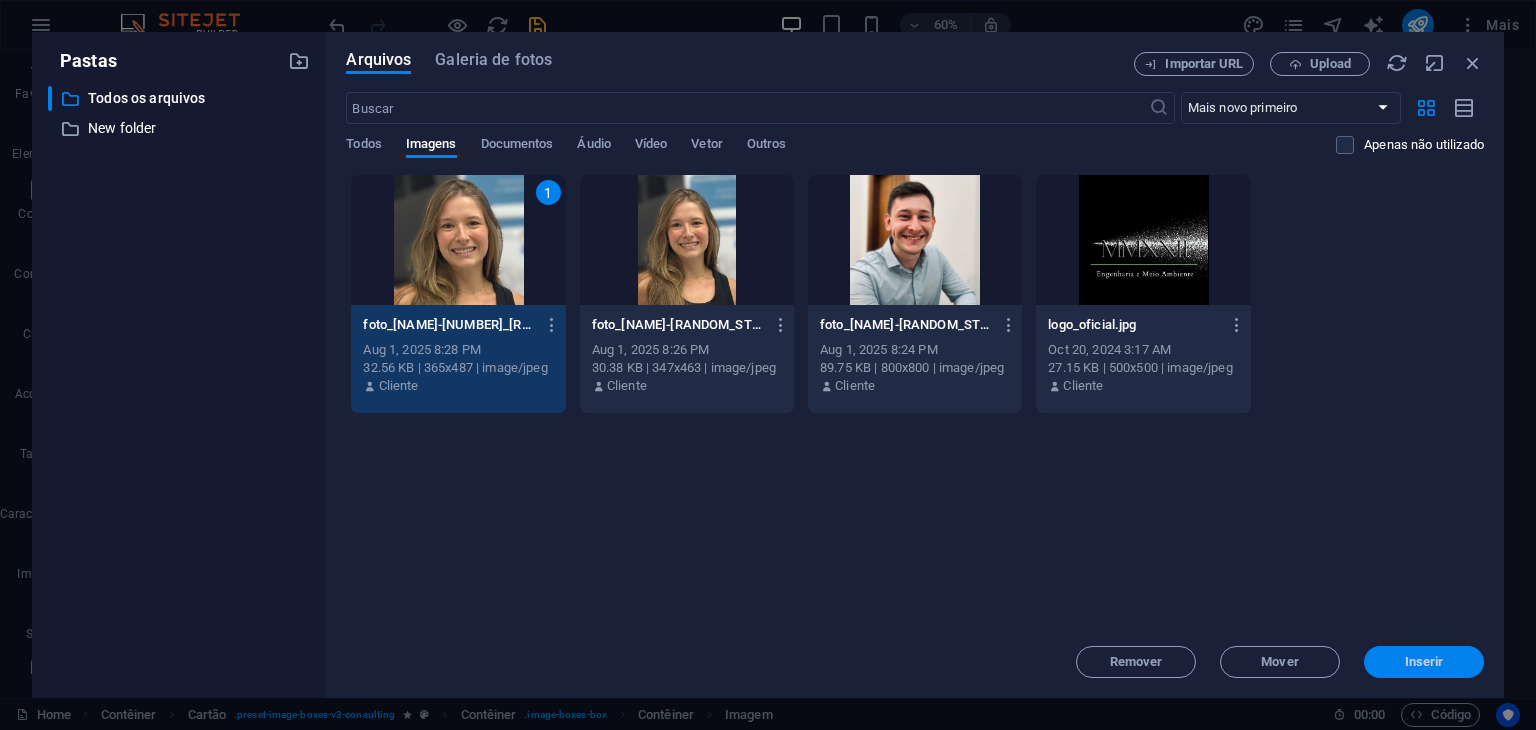 click on "Inserir" at bounding box center (1424, 662) 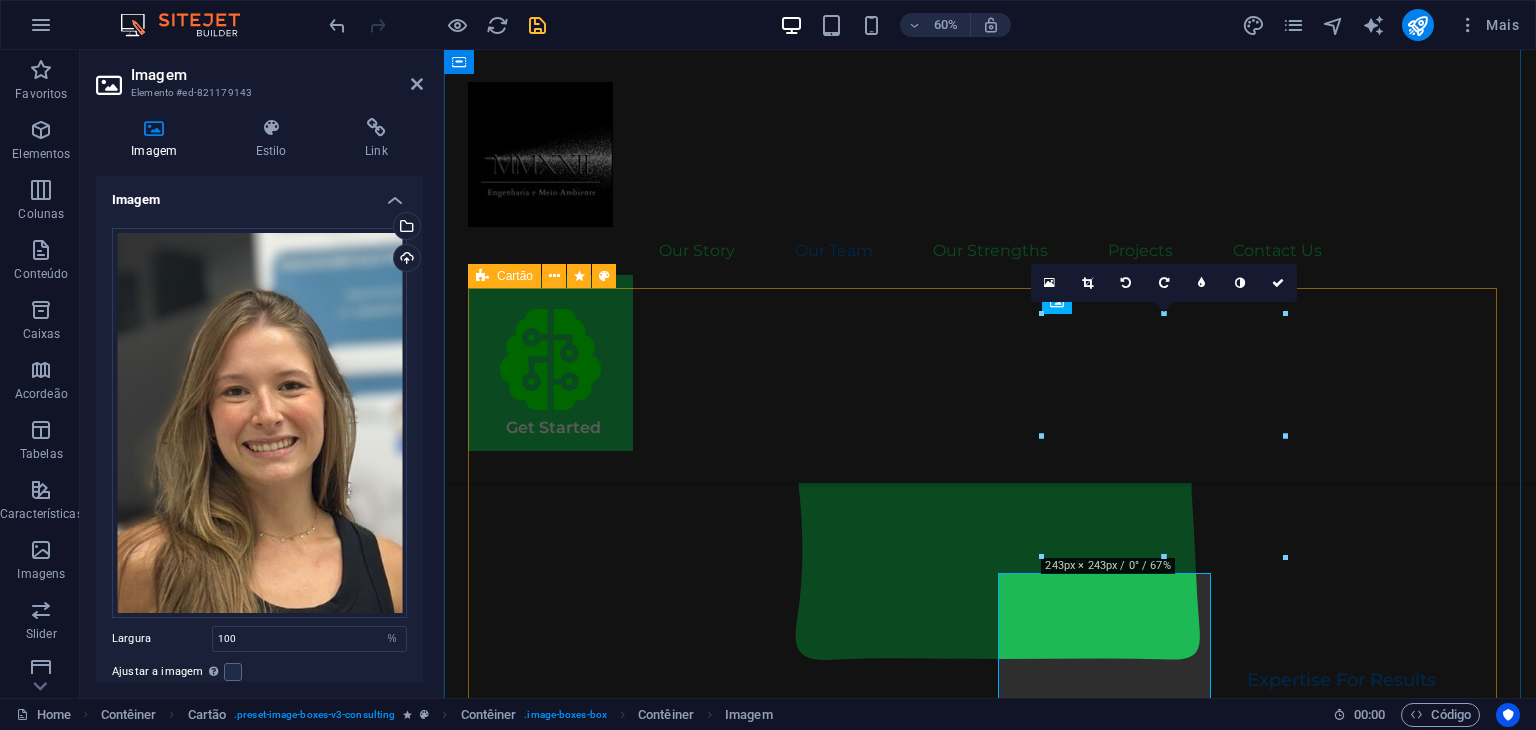 scroll, scrollTop: 1896, scrollLeft: 0, axis: vertical 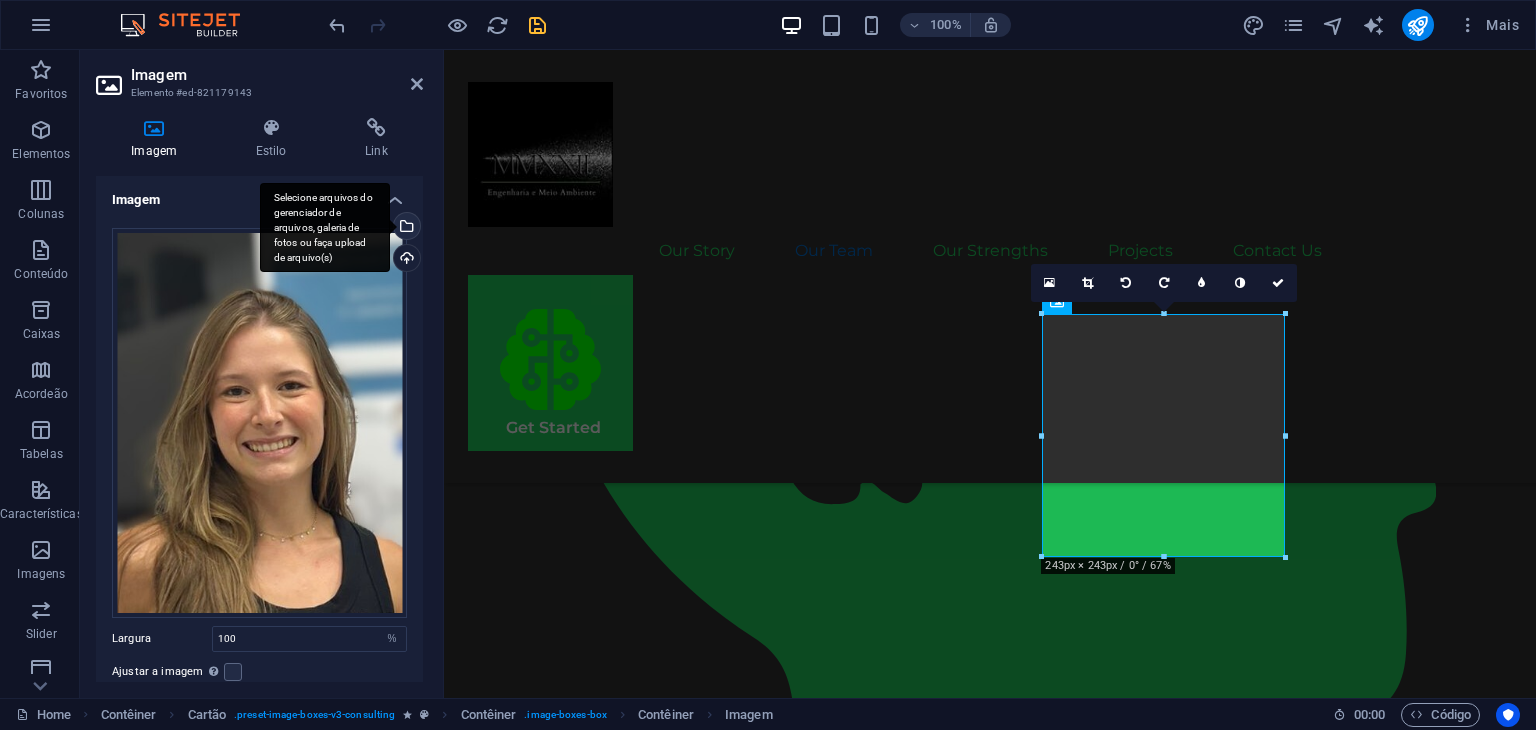 click on "Selecione arquivos do gerenciador de arquivos, galeria de fotos ou faça upload de arquivo(s)" at bounding box center (405, 228) 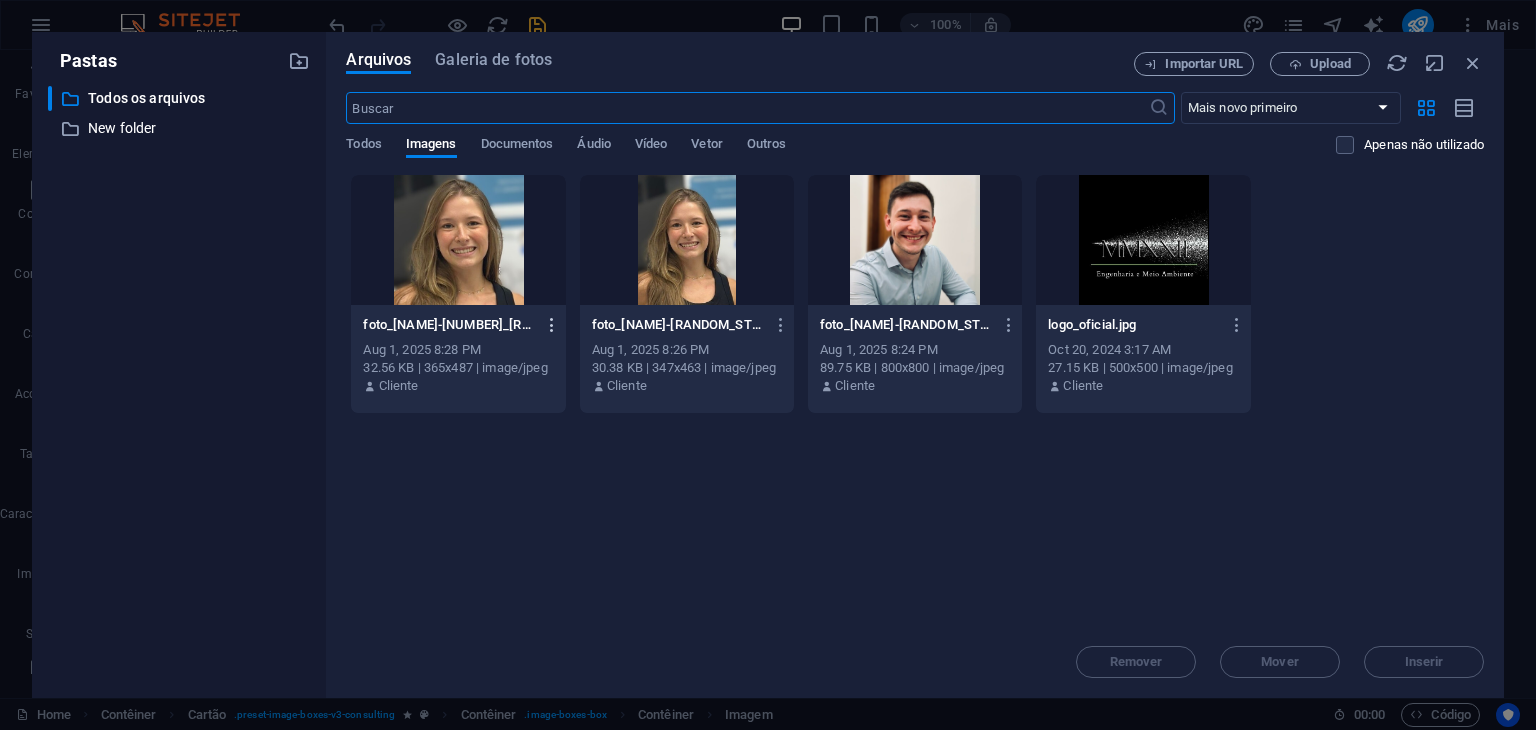 scroll, scrollTop: 2155, scrollLeft: 0, axis: vertical 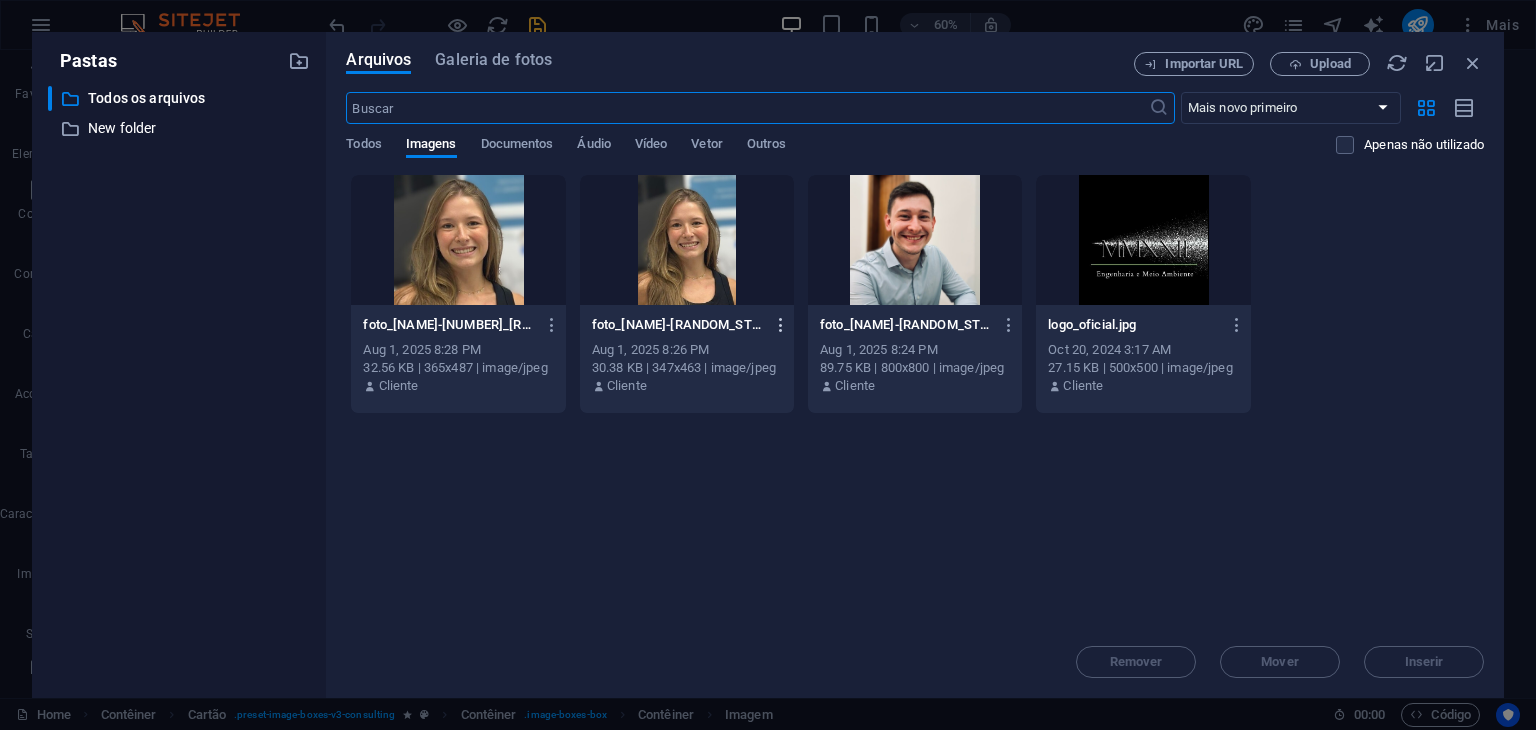 click at bounding box center [781, 325] 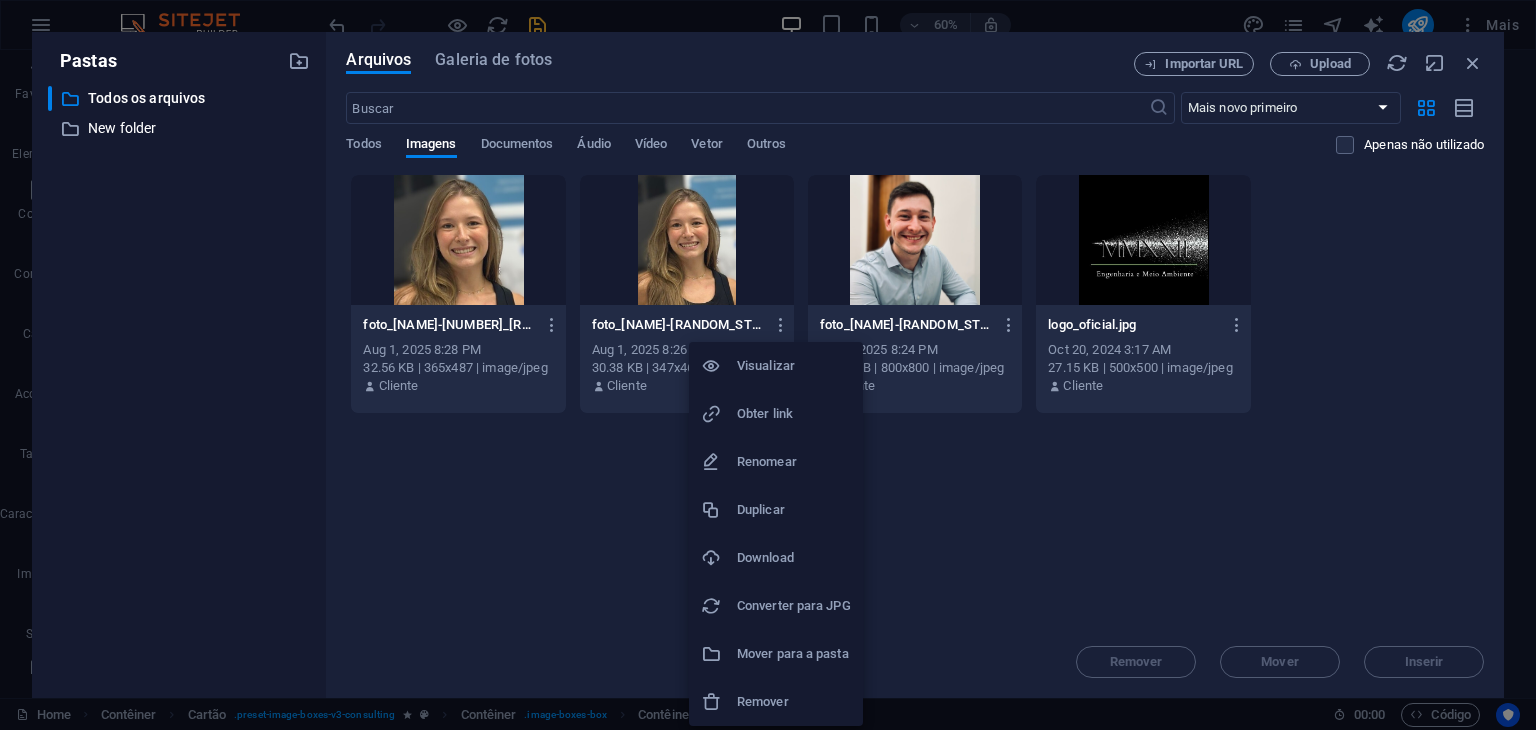 click on "Remover" at bounding box center [794, 702] 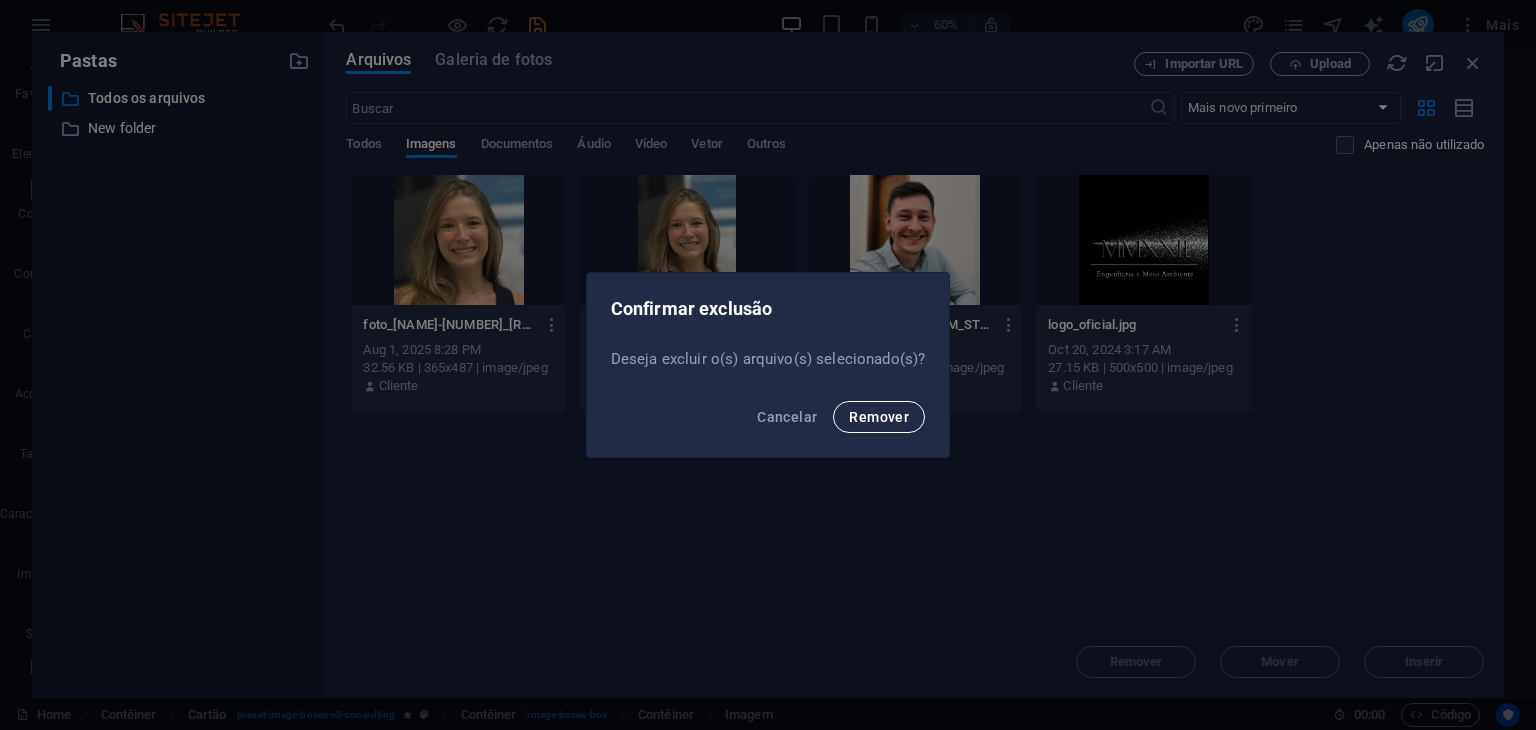 click on "Remover" at bounding box center (879, 417) 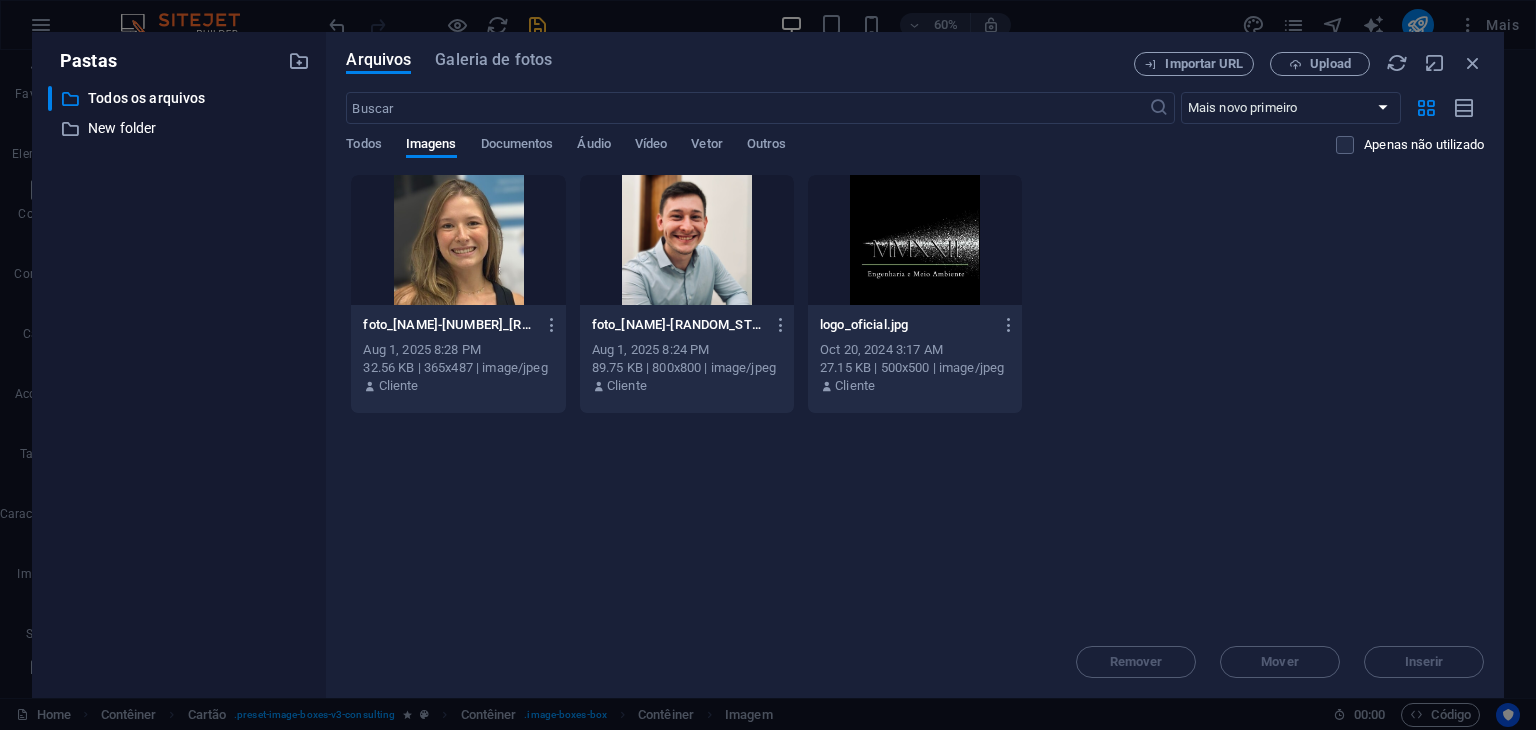 click on "foto_sophia-5_AgLSD1_A_bk6CDUTp5Ag.jpg foto_sophia-5_AgLSD1_A_bk6CDUTp5Ag.jpg Aug 1, 2025 8:28 PM 32.56 KB | 365x487 | image/jpeg Cliente foto_marco-5-kAbnQ1S9IFSrj4QtqZeA.jpeg foto_marco-5-kAbnQ1S9IFSrj4QtqZeA.jpeg Aug 1, 2025 8:24 PM 89.75 KB | 800x800 | image/jpeg Cliente logo_oficial.jpg logo_oficial.jpg Oct 20, 2024 3:17 AM 27.15 KB | 500x500 | image/jpeg Cliente" at bounding box center [915, 294] 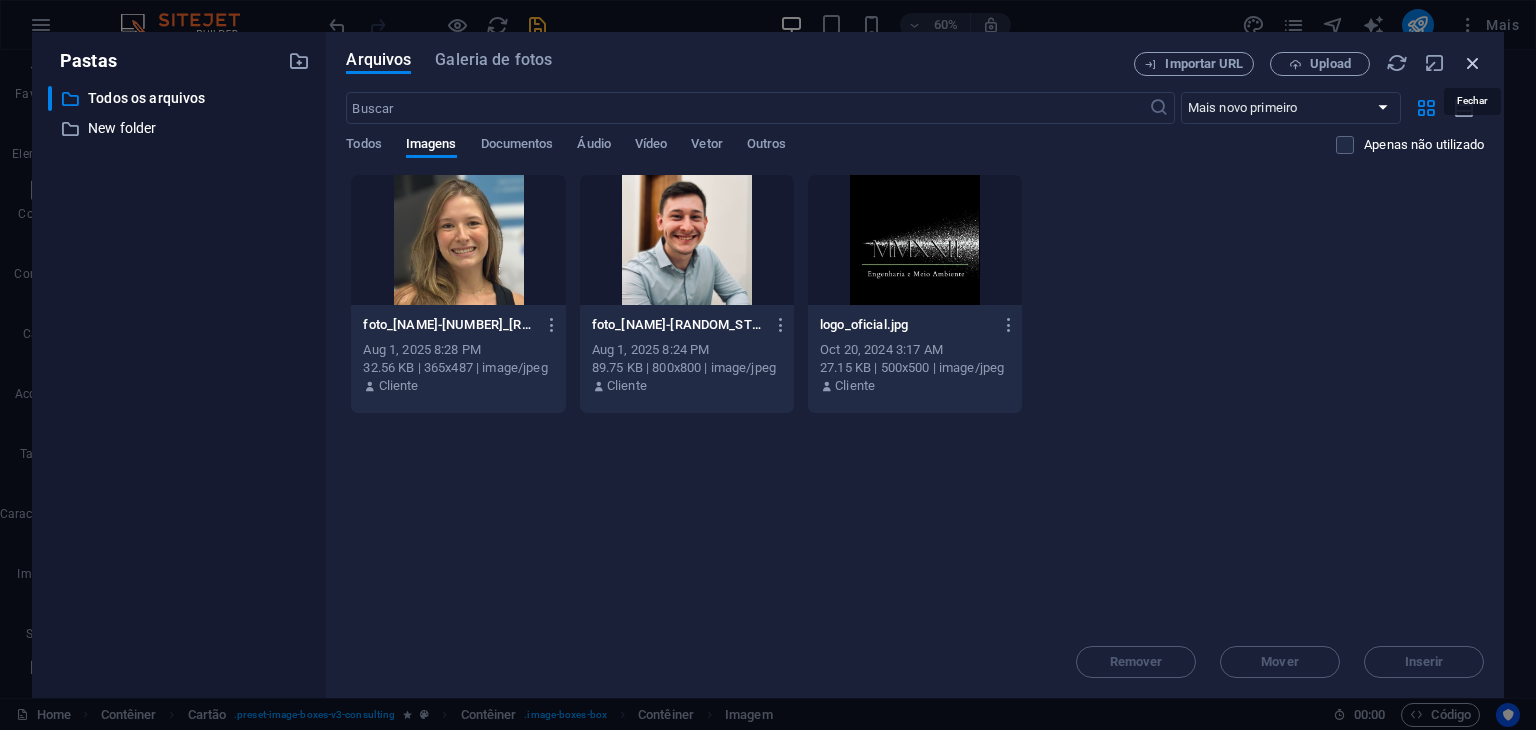 click at bounding box center (1473, 63) 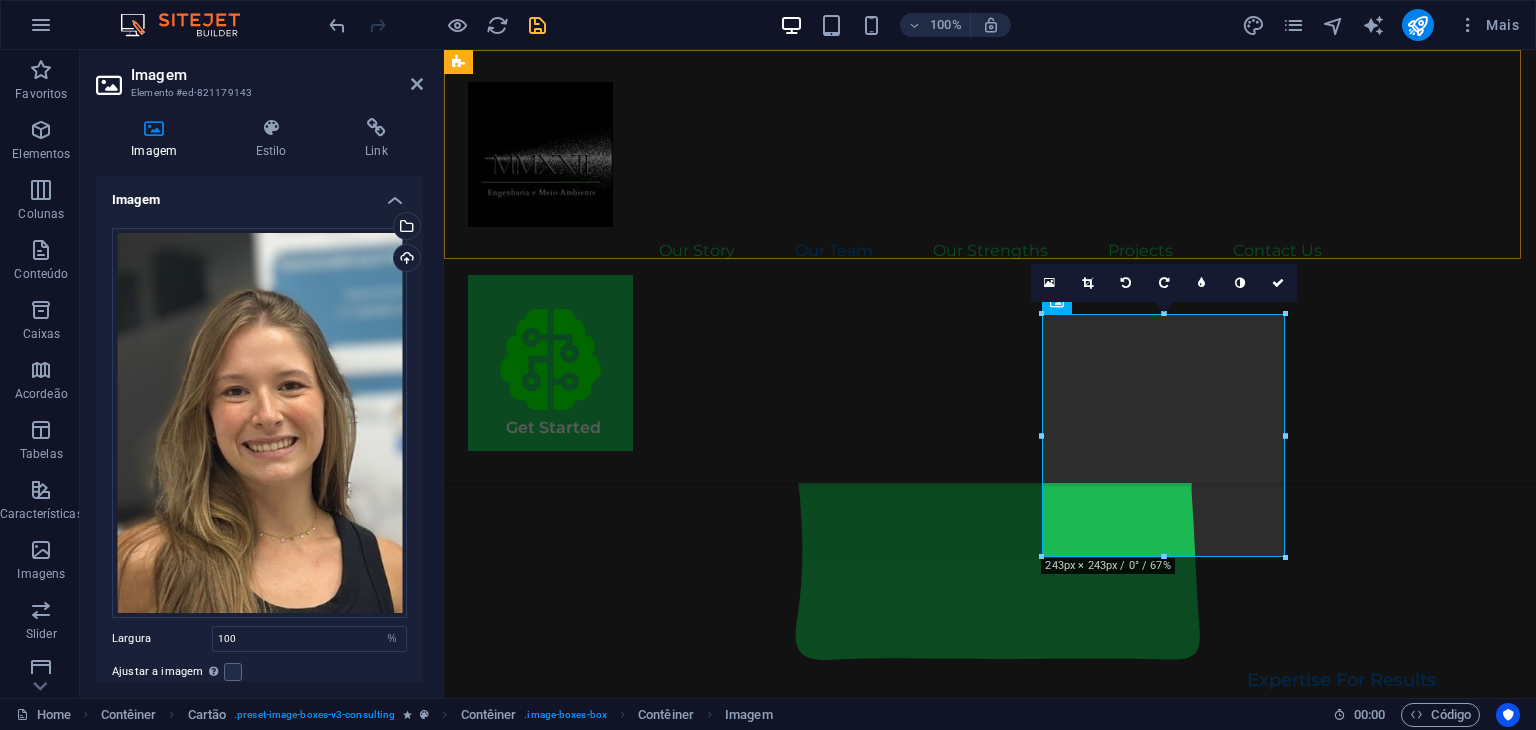 scroll, scrollTop: 1896, scrollLeft: 0, axis: vertical 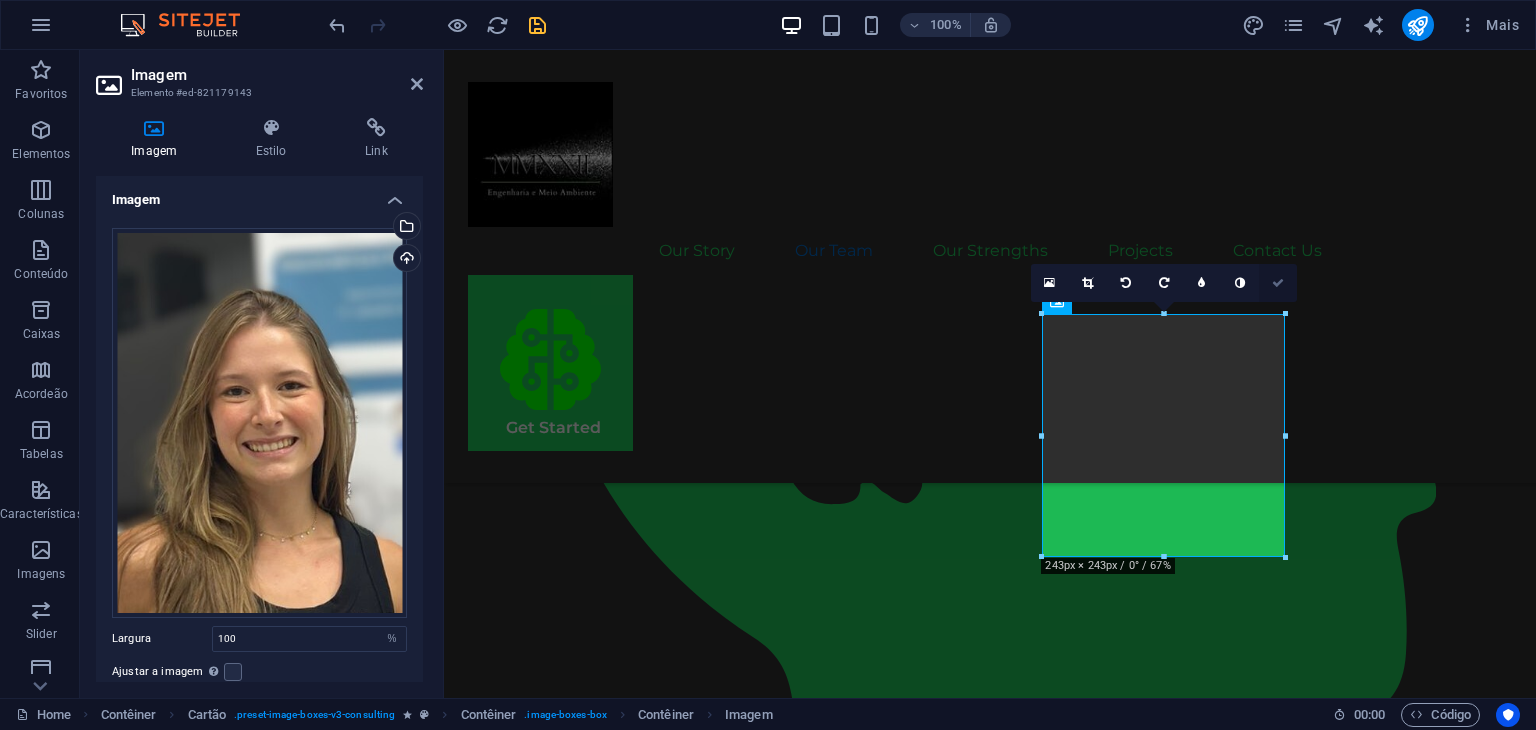 click at bounding box center [1278, 283] 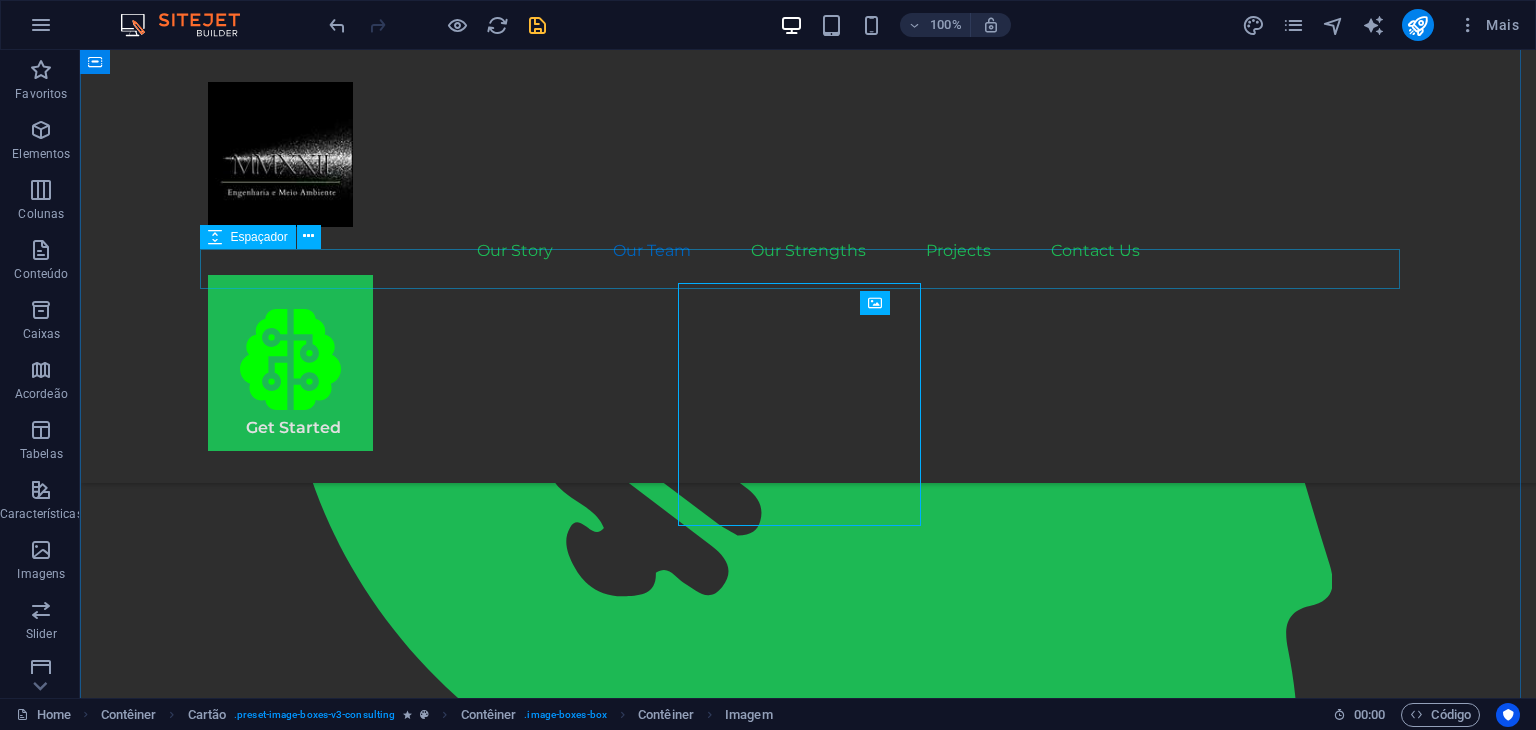 scroll, scrollTop: 1928, scrollLeft: 0, axis: vertical 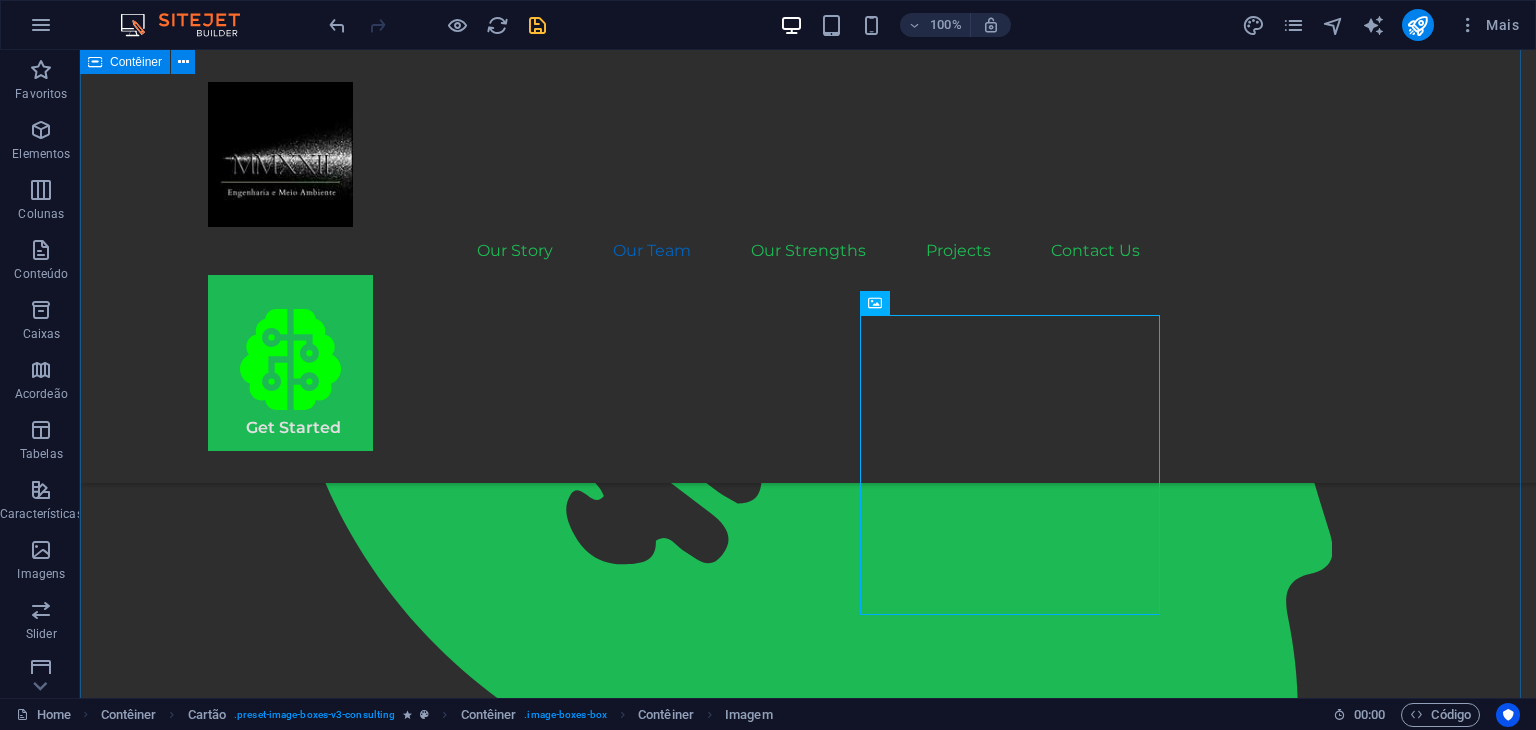 click on "Our Team Our dedicated team is here to guide you through every step of your journey towards sustainable success. Together, we will create a strategy that aligns your business goals with a greener and more prosperous future. Marco Antônio Porsch Henck de Almeida Co-Owner/Full Stack Software Developer Our Sustainable Advisor specializes in sustainable energy solutions, guiding clients toward eco-friendly and successful practices. Sophia Porsch Henck de Almeida Co-Owner/Environmental Engineer Our Strategy Consultant crafts innovative plans and strategy to drive growth and profitability for clients world wide." at bounding box center [808, 2335] 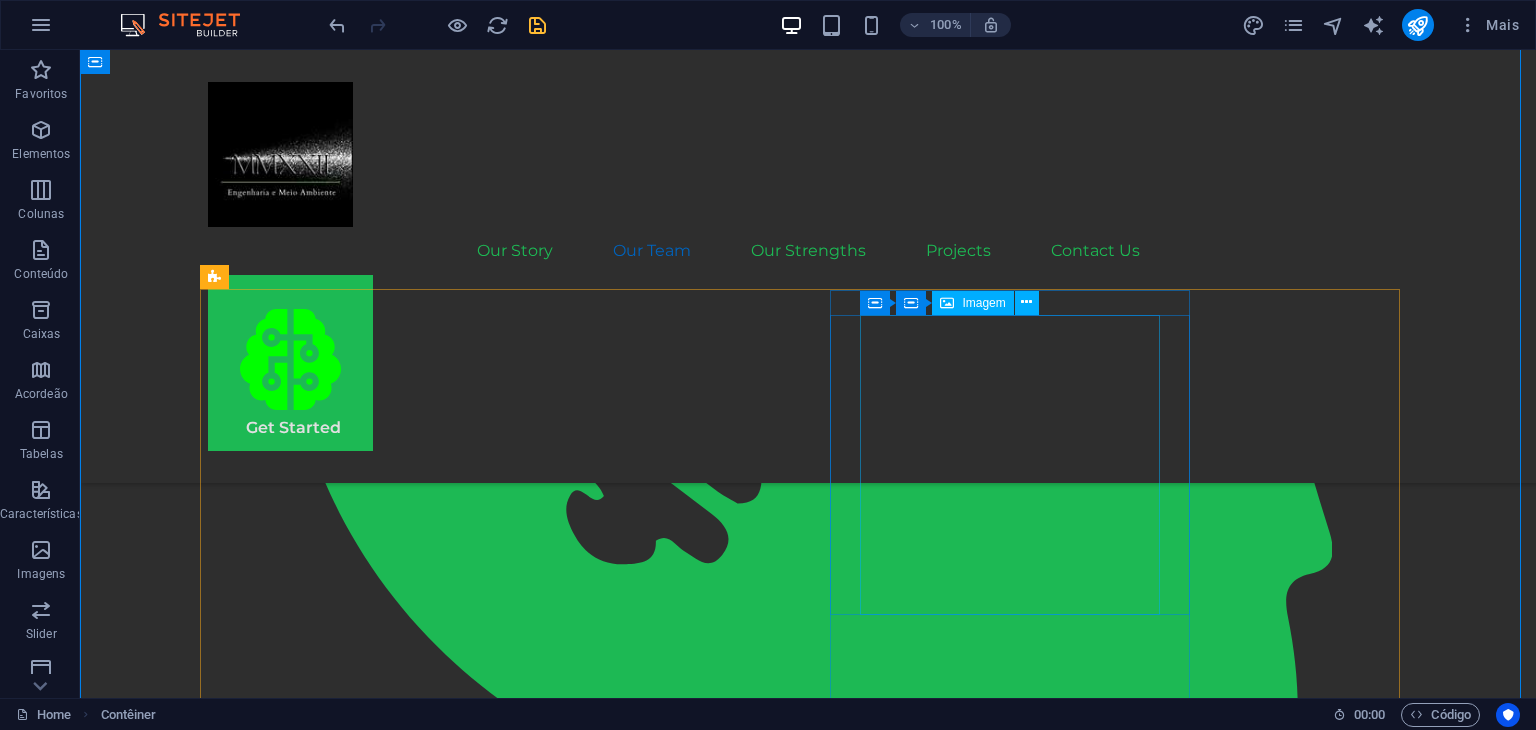 click at bounding box center (388, 2597) 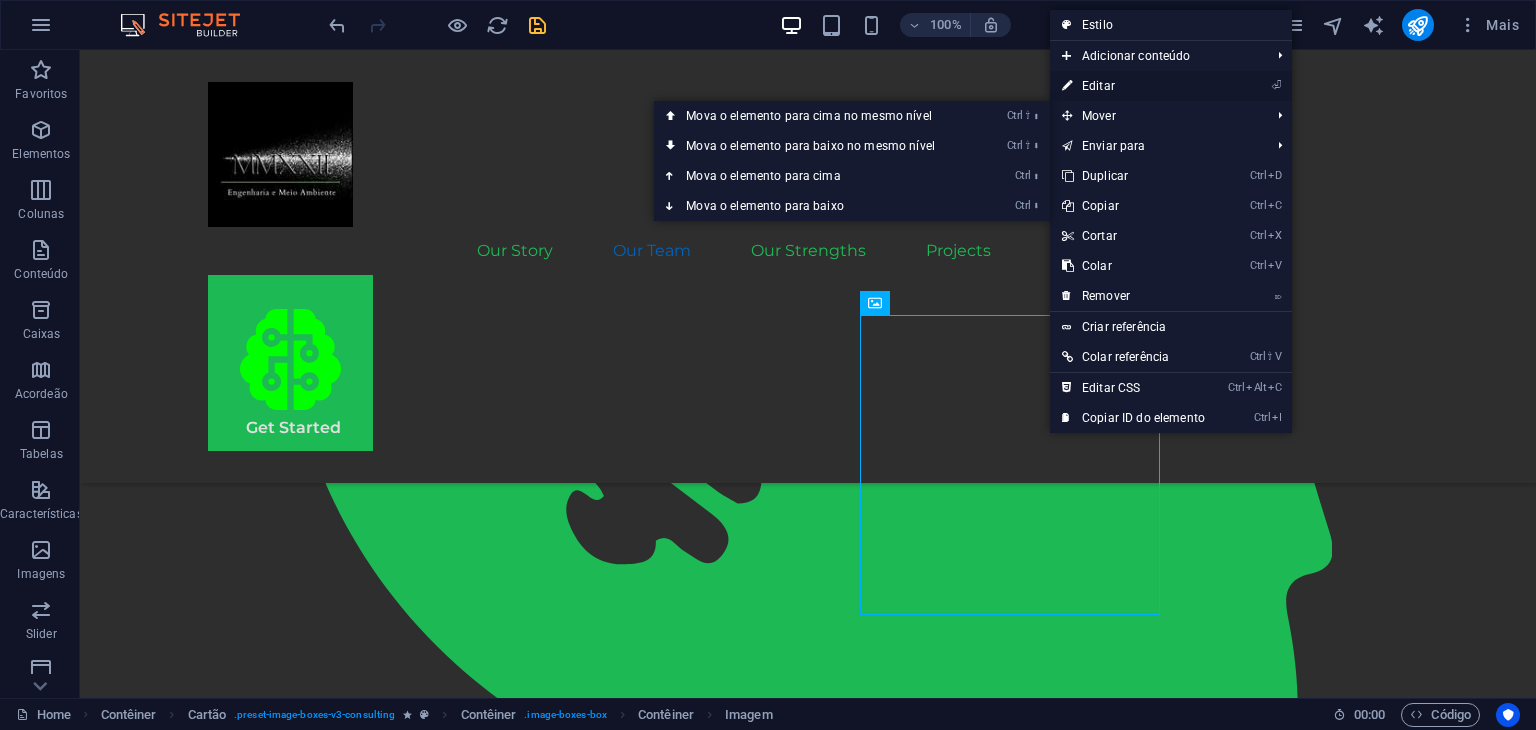 click on "⏎  Editar" at bounding box center (1133, 86) 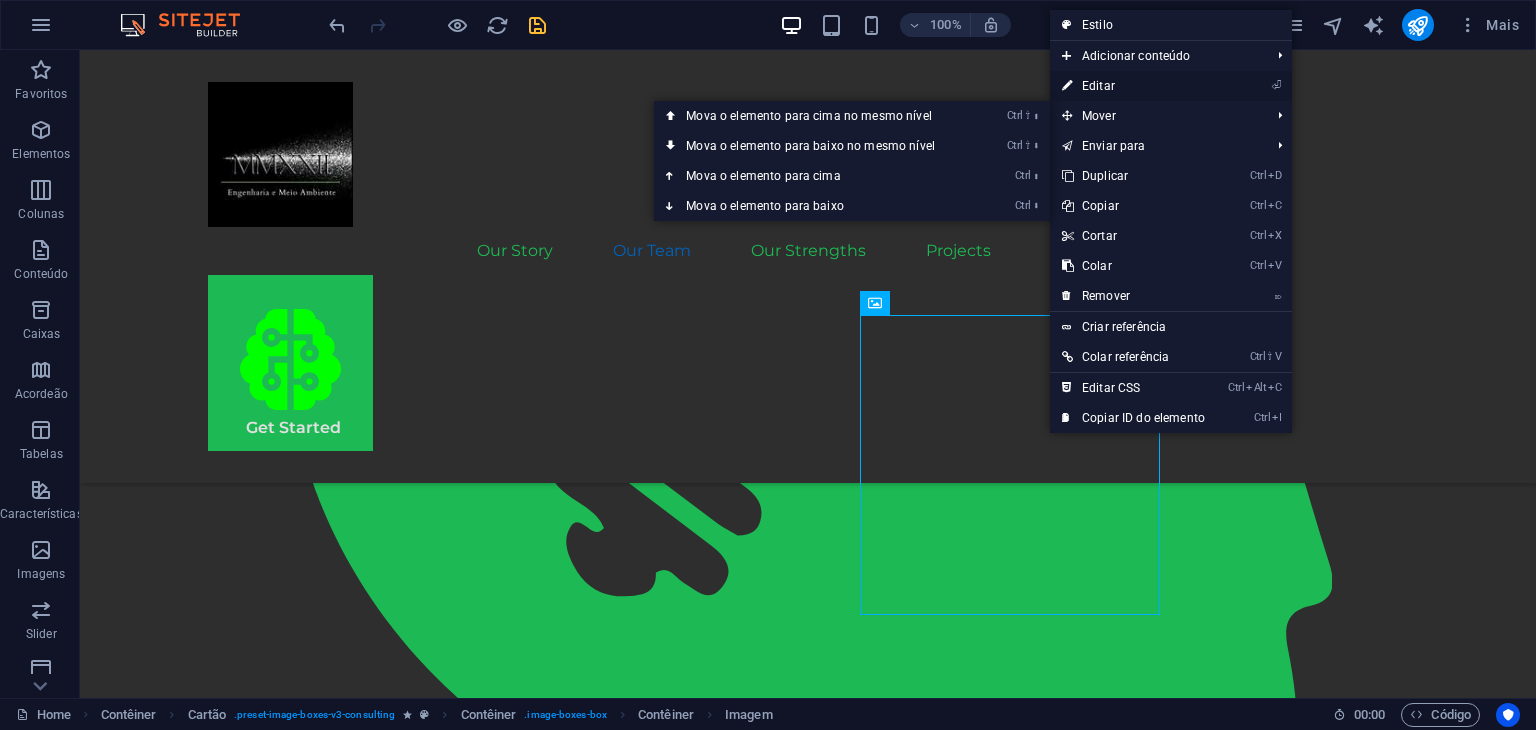 select on "%" 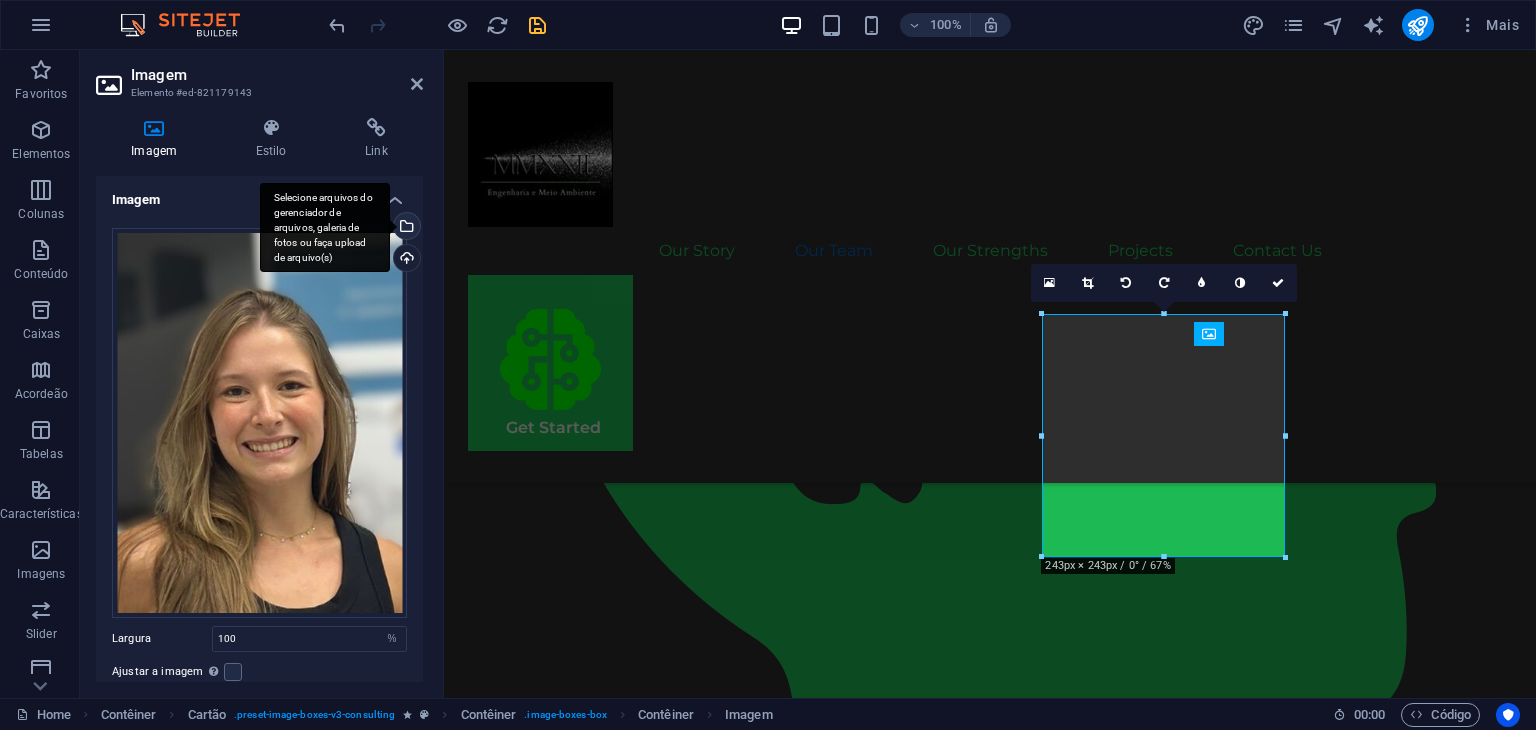 click on "Selecione arquivos do gerenciador de arquivos, galeria de fotos ou faça upload de arquivo(s)" at bounding box center (405, 228) 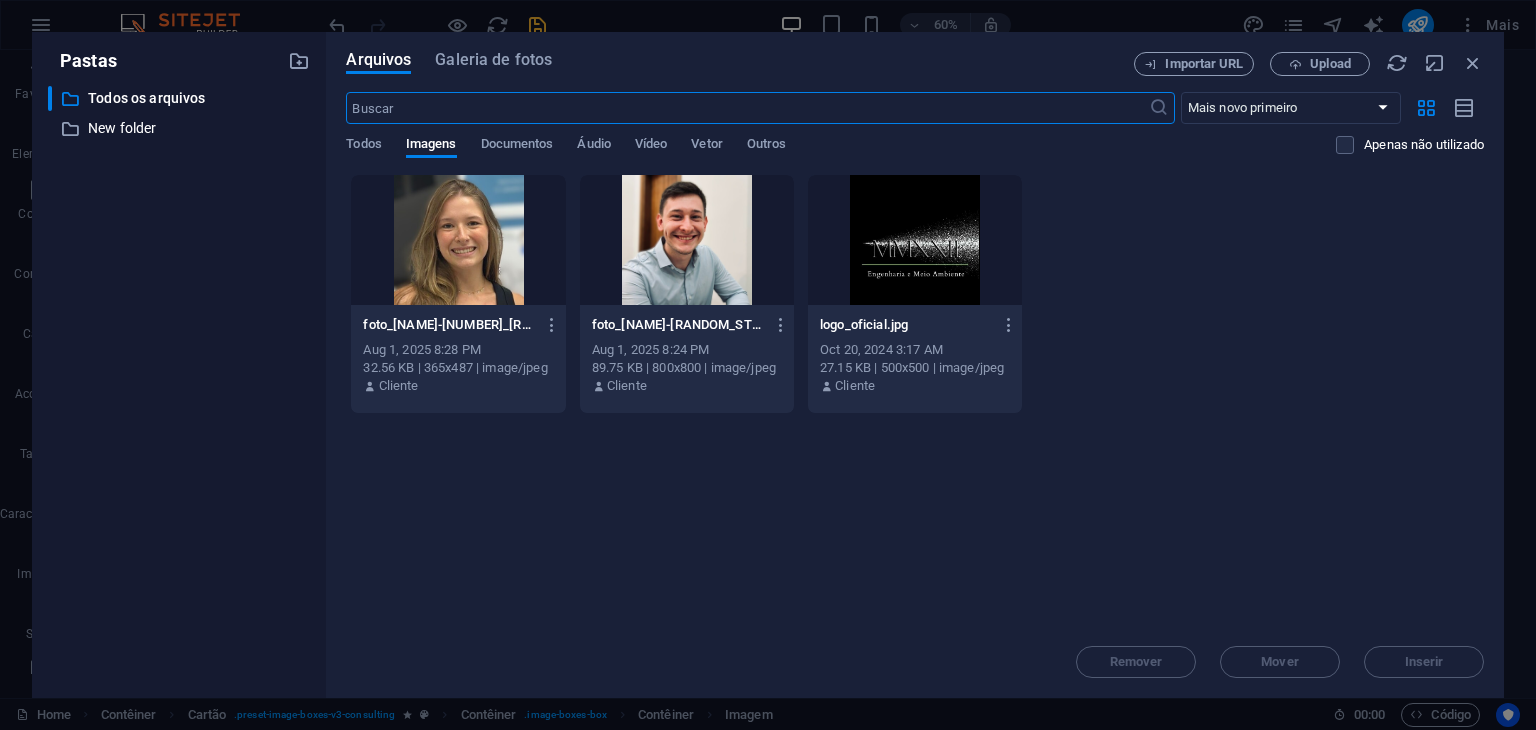 click at bounding box center [458, 240] 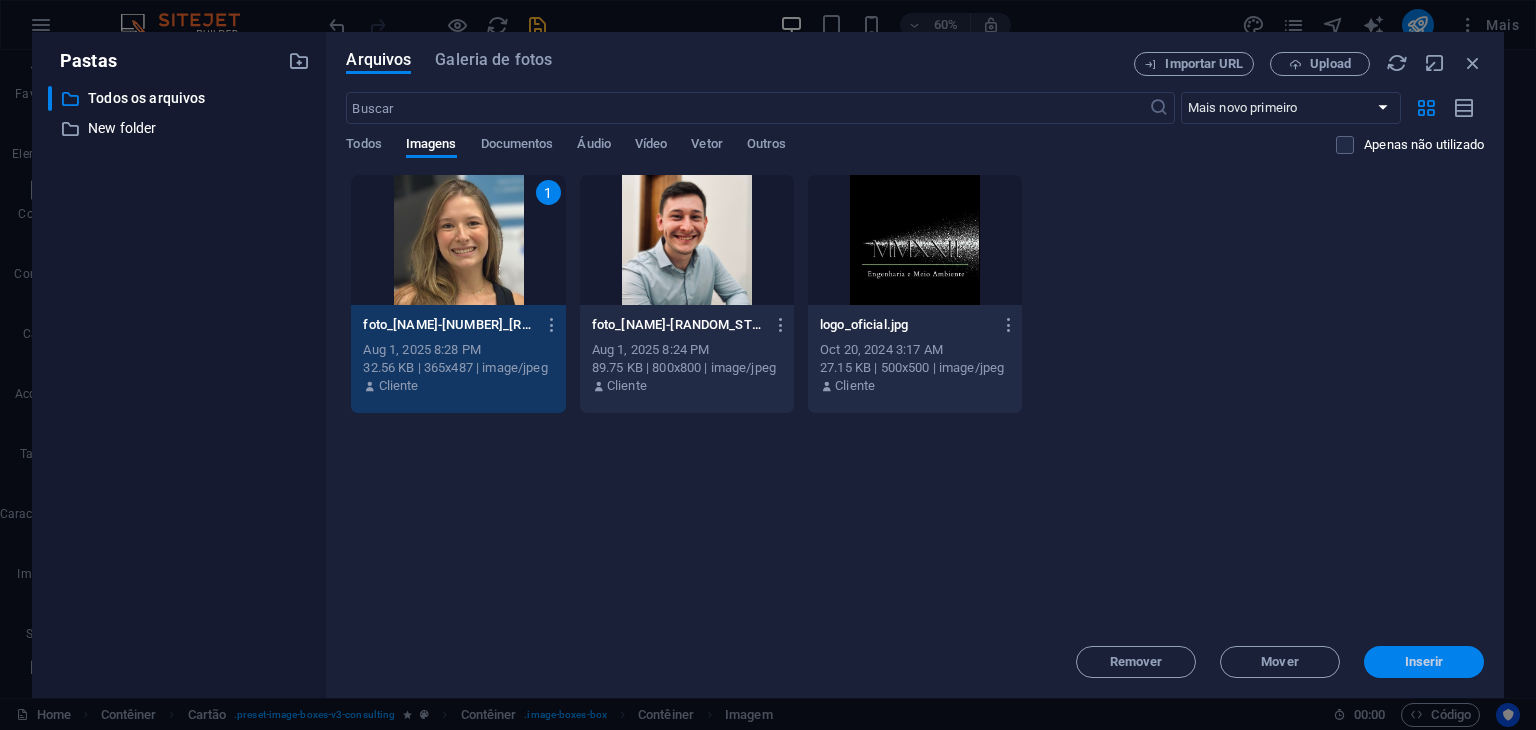 click on "Inserir" at bounding box center [1424, 662] 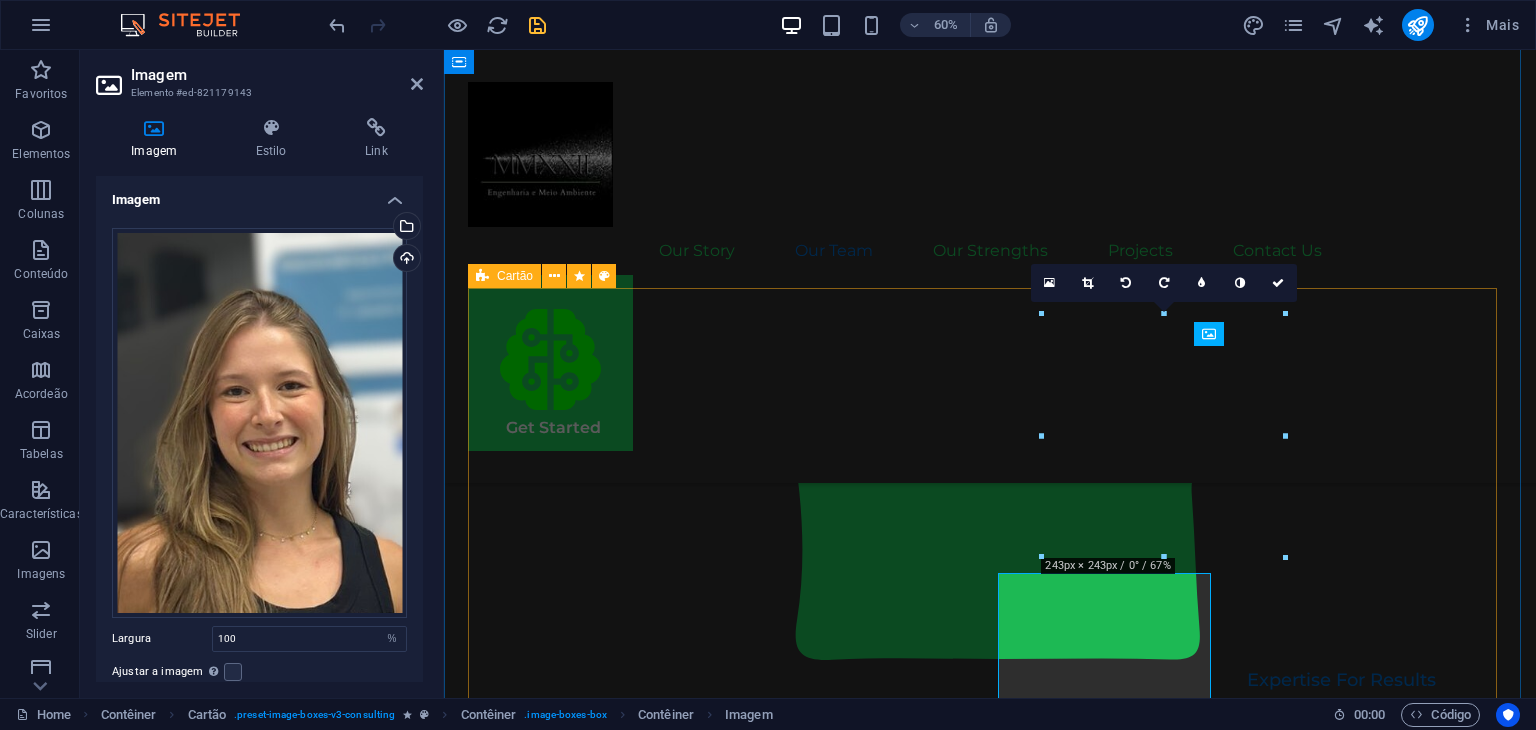 scroll, scrollTop: 1896, scrollLeft: 0, axis: vertical 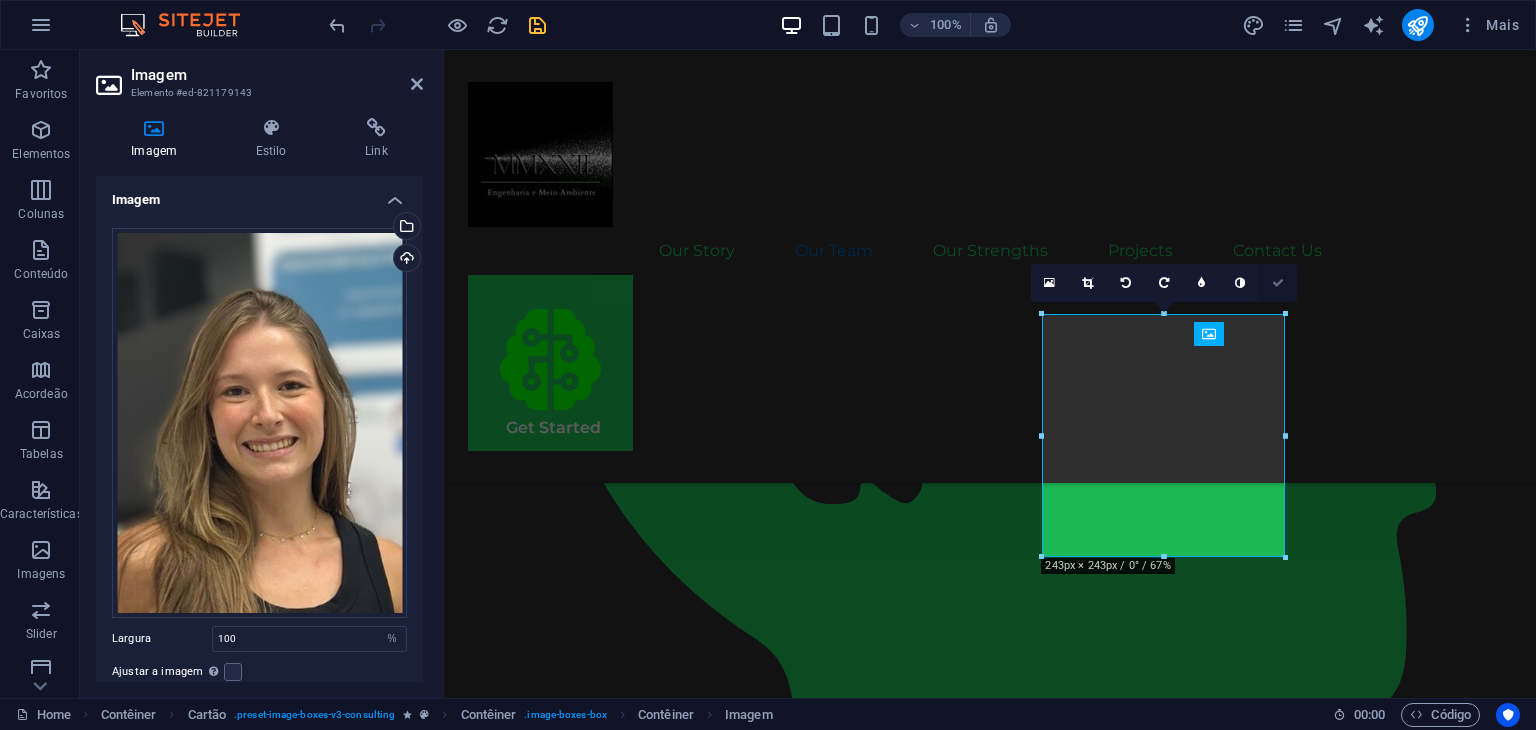 click at bounding box center [1278, 283] 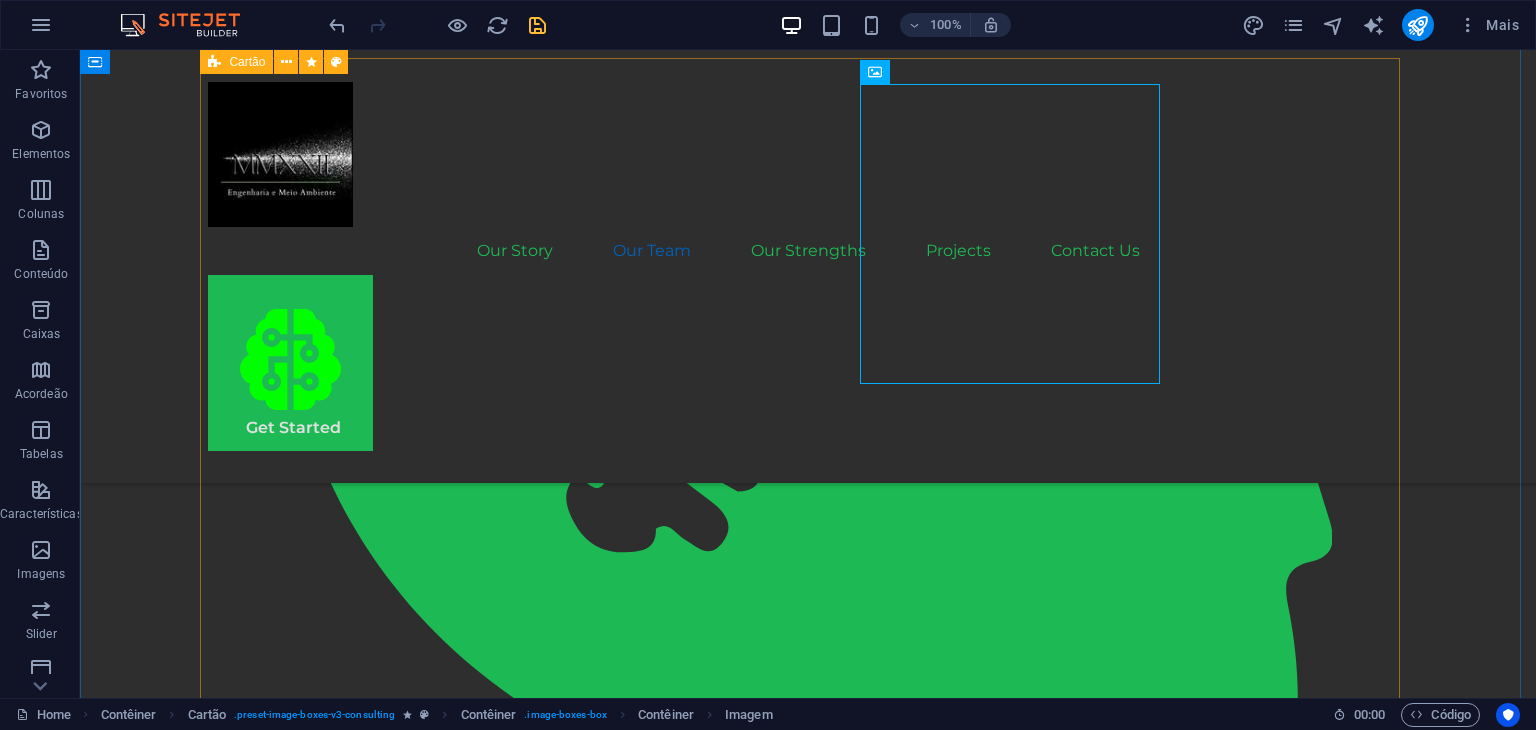 scroll, scrollTop: 1928, scrollLeft: 0, axis: vertical 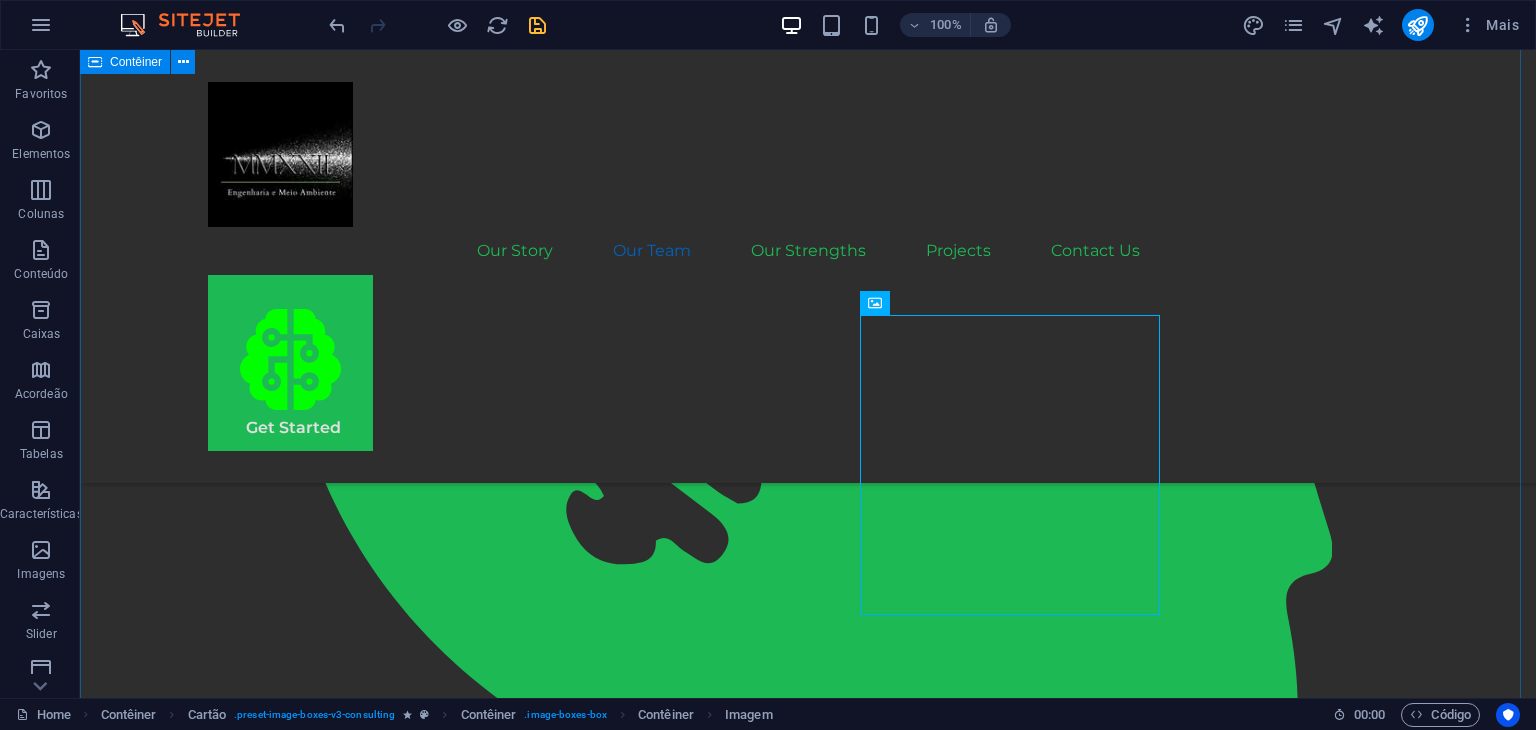 click on "Our Team Our dedicated team is here to guide you through every step of your journey towards sustainable success. Together, we will create a strategy that aligns your business goals with a greener and more prosperous future. Marco Antônio Porsch Henck de Almeida Co-Owner/Full Stack Software Developer Our Sustainable Advisor specializes in sustainable energy solutions, guiding clients toward eco-friendly and successful practices. Sophia Porsch Henck de Almeida Co-Owner/Environmental Engineer Our Strategy Consultant crafts innovative plans and strategy to drive growth and profitability for clients world wide." at bounding box center [808, 2335] 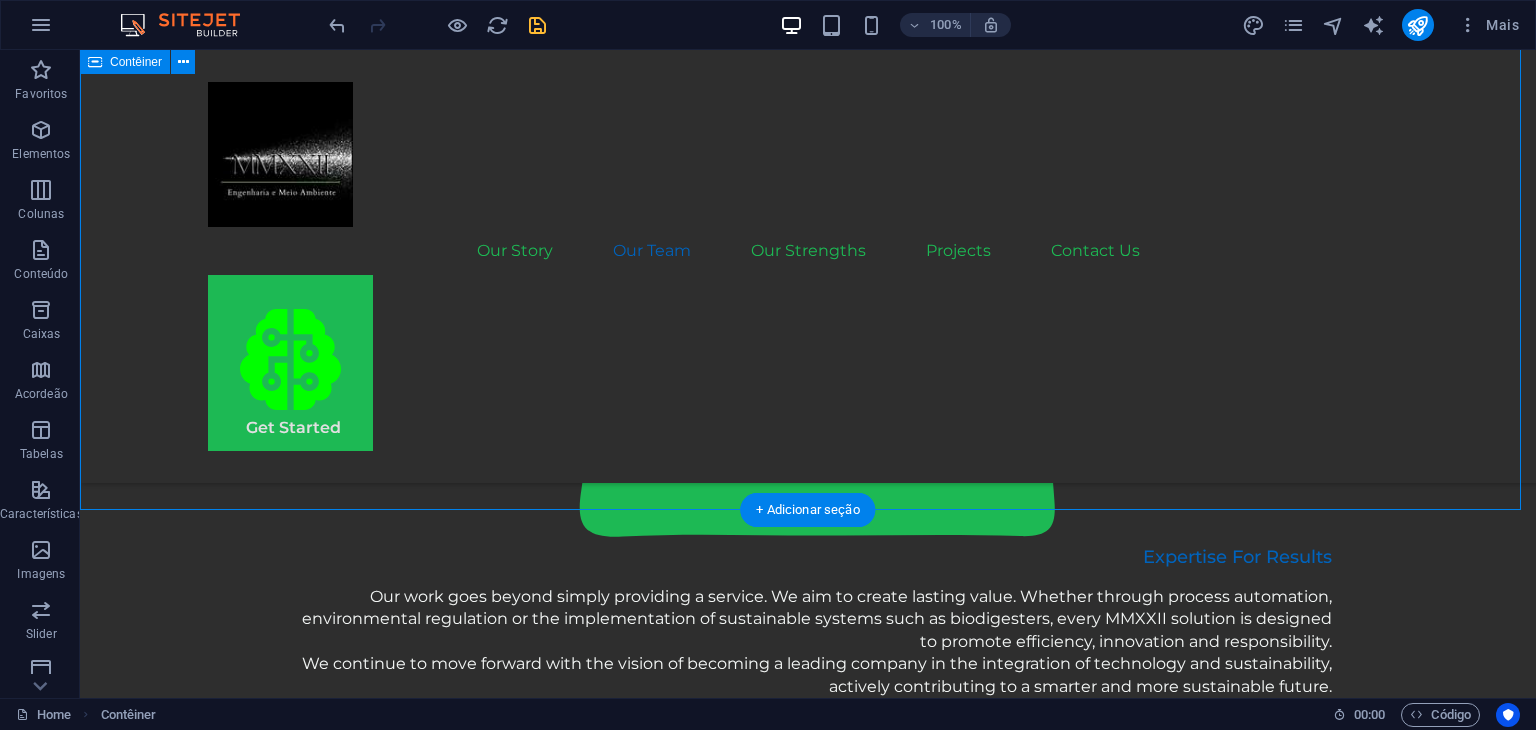 scroll, scrollTop: 2928, scrollLeft: 0, axis: vertical 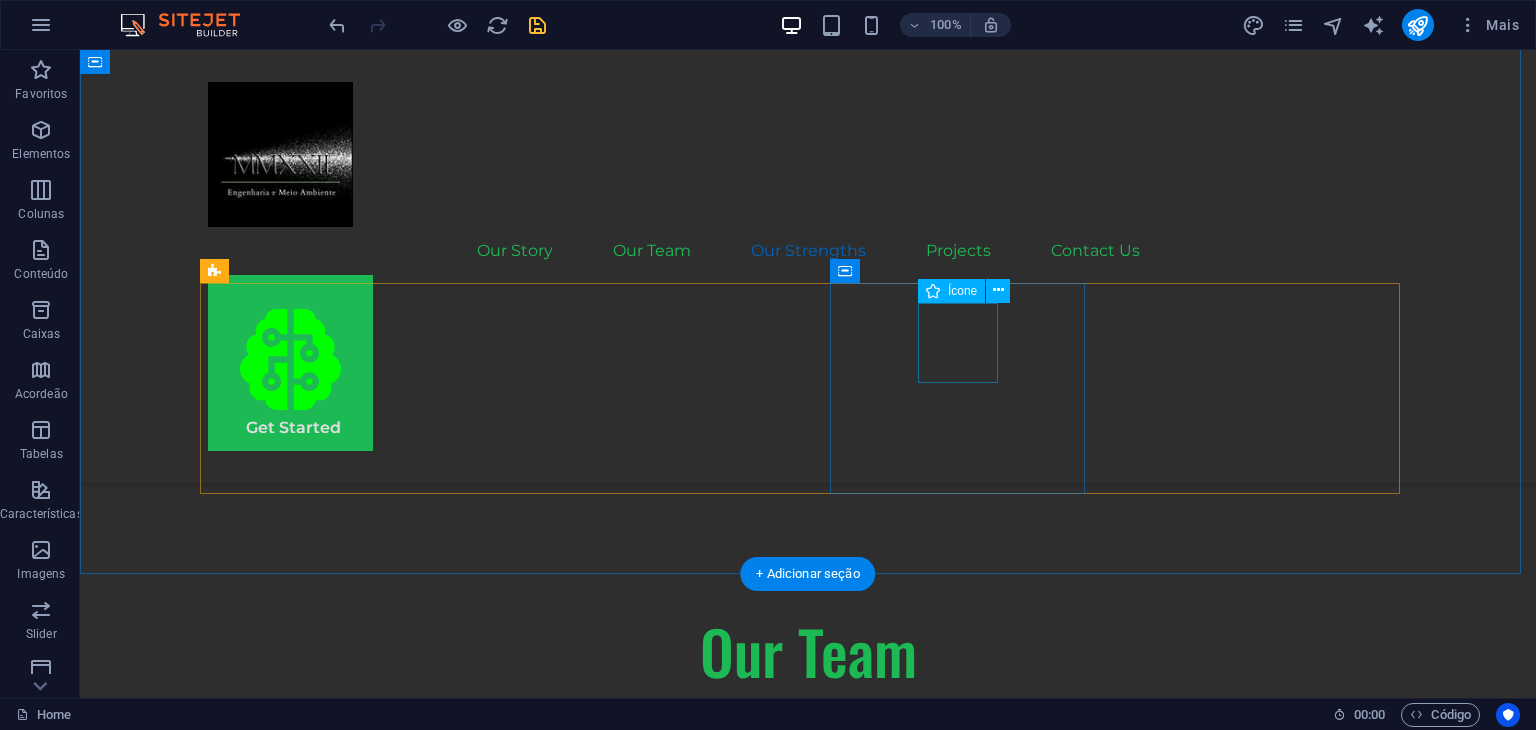 click at bounding box center (335, 2885) 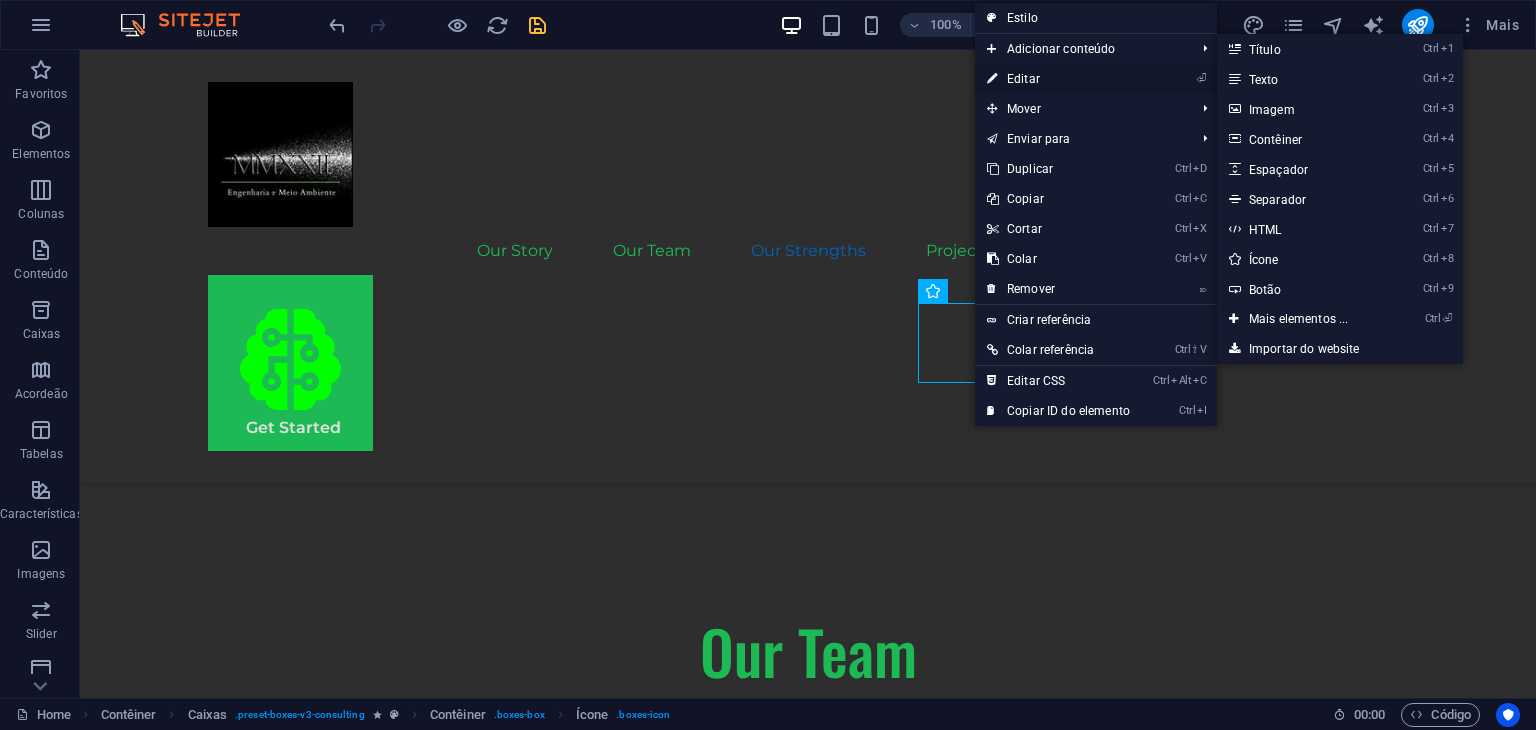 click on "⏎  Editar" at bounding box center (1058, 79) 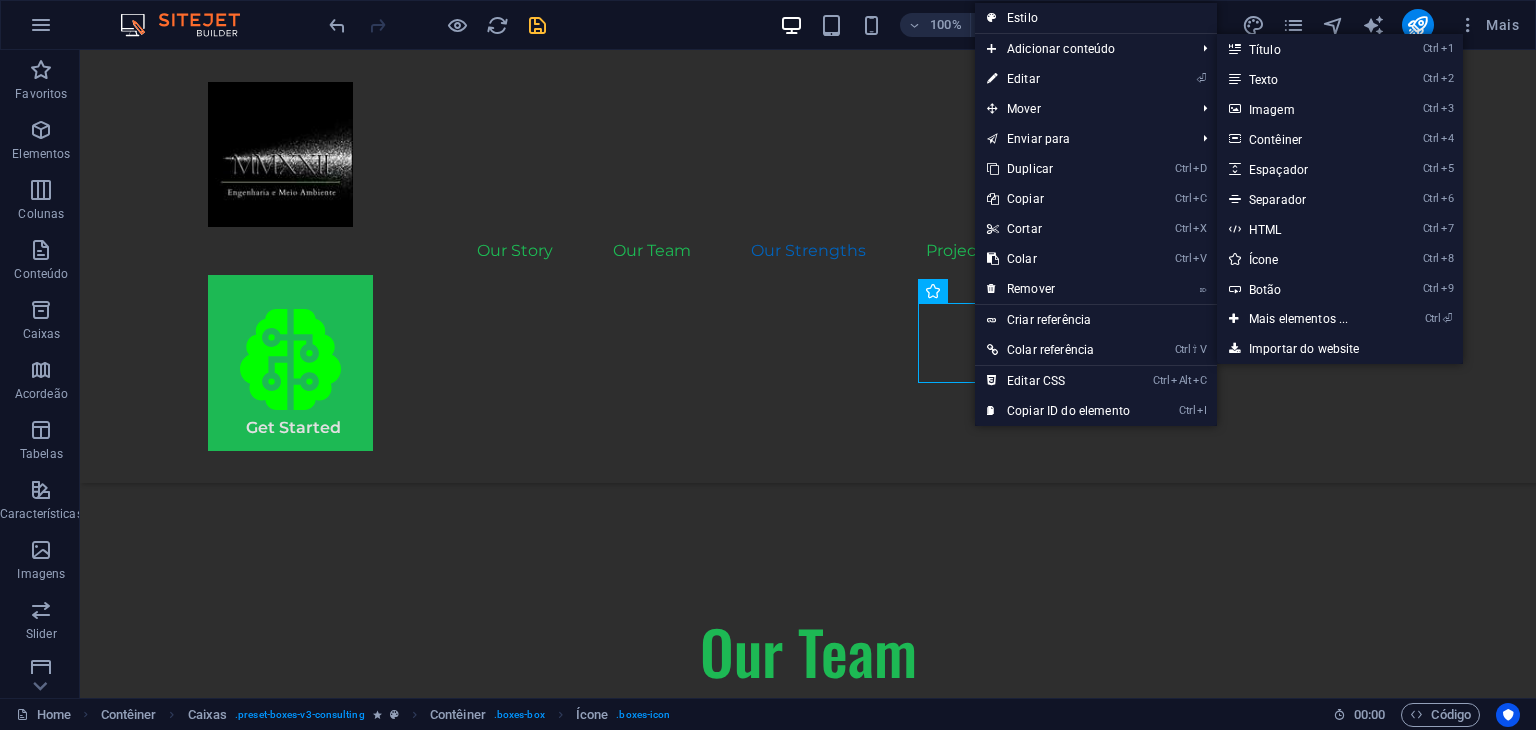 select on "xMidYMid" 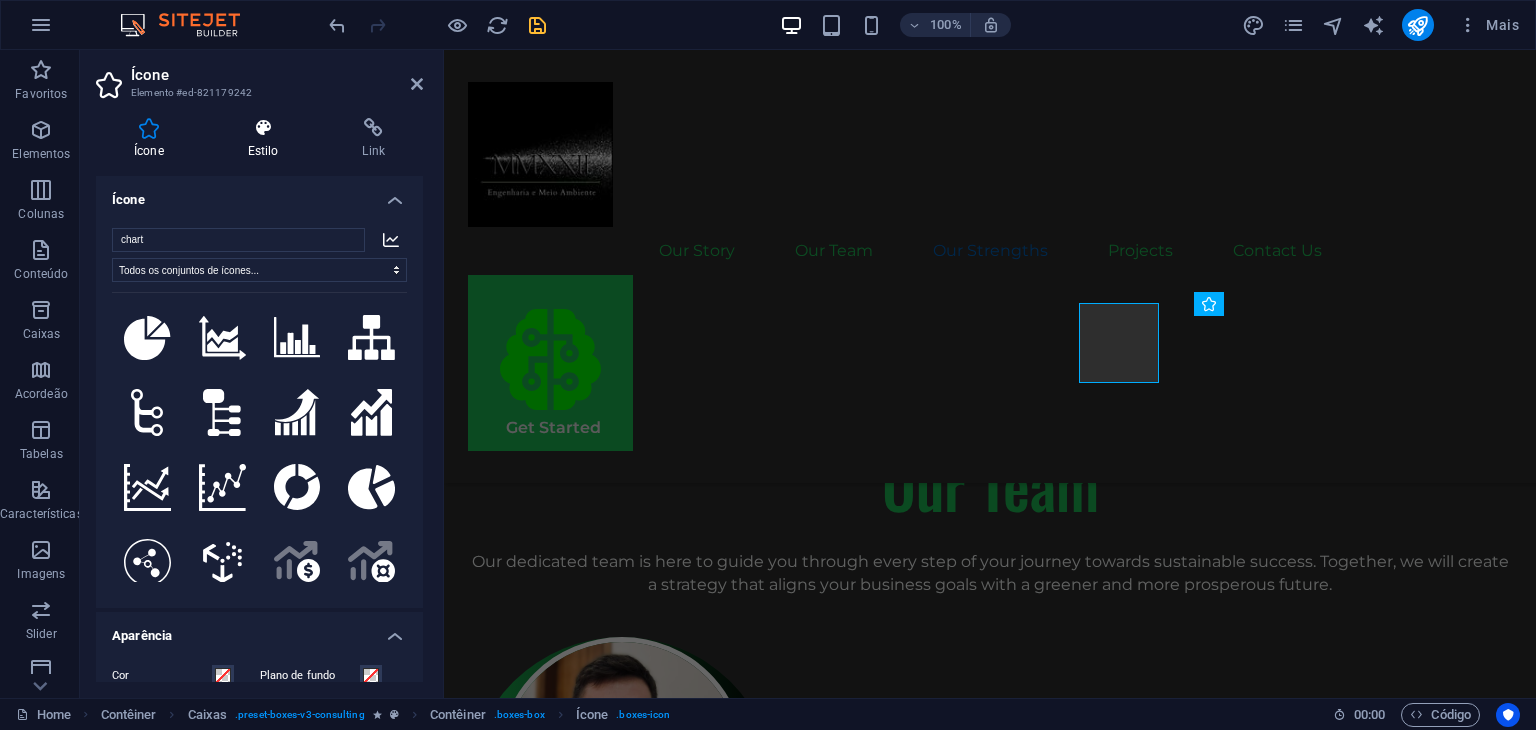 scroll, scrollTop: 2895, scrollLeft: 0, axis: vertical 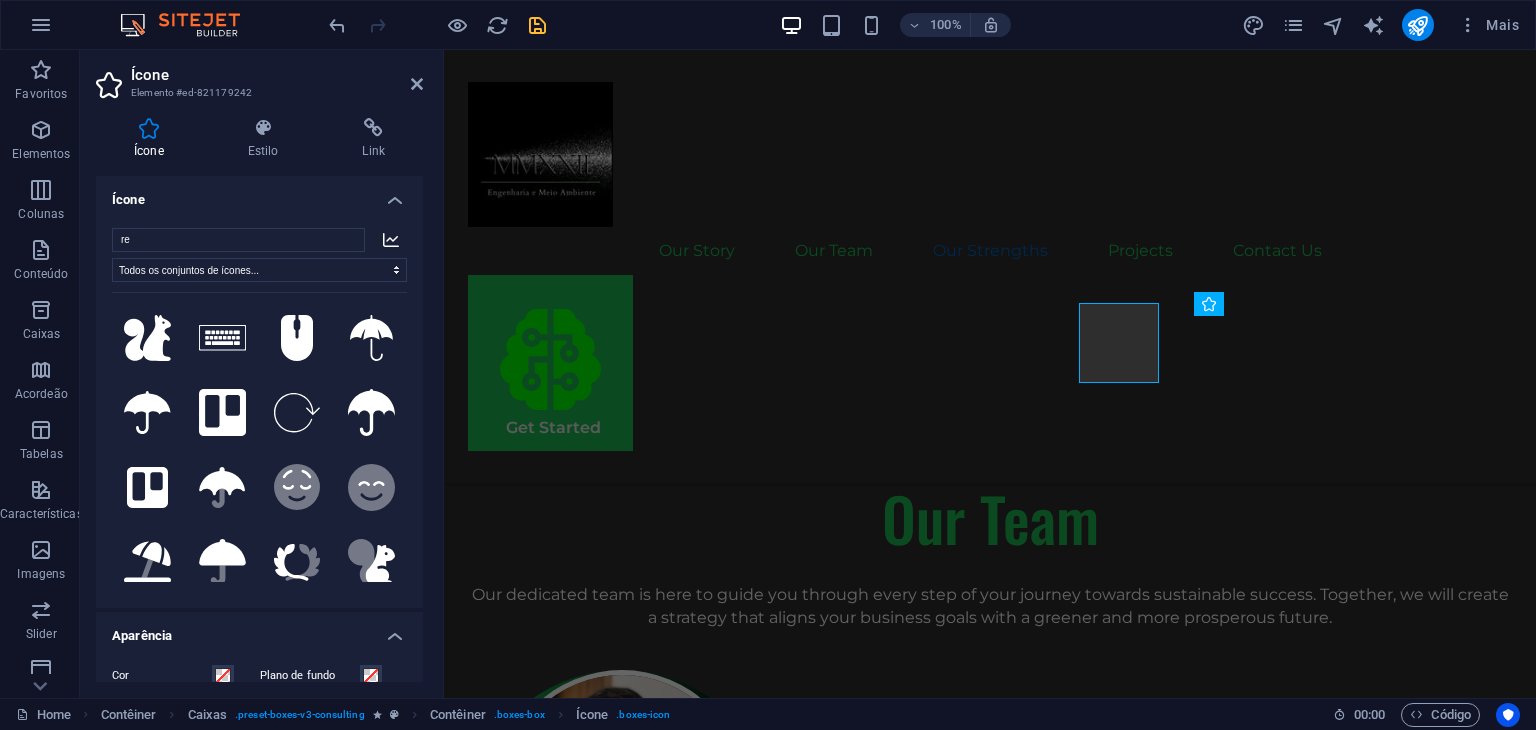 type on "r" 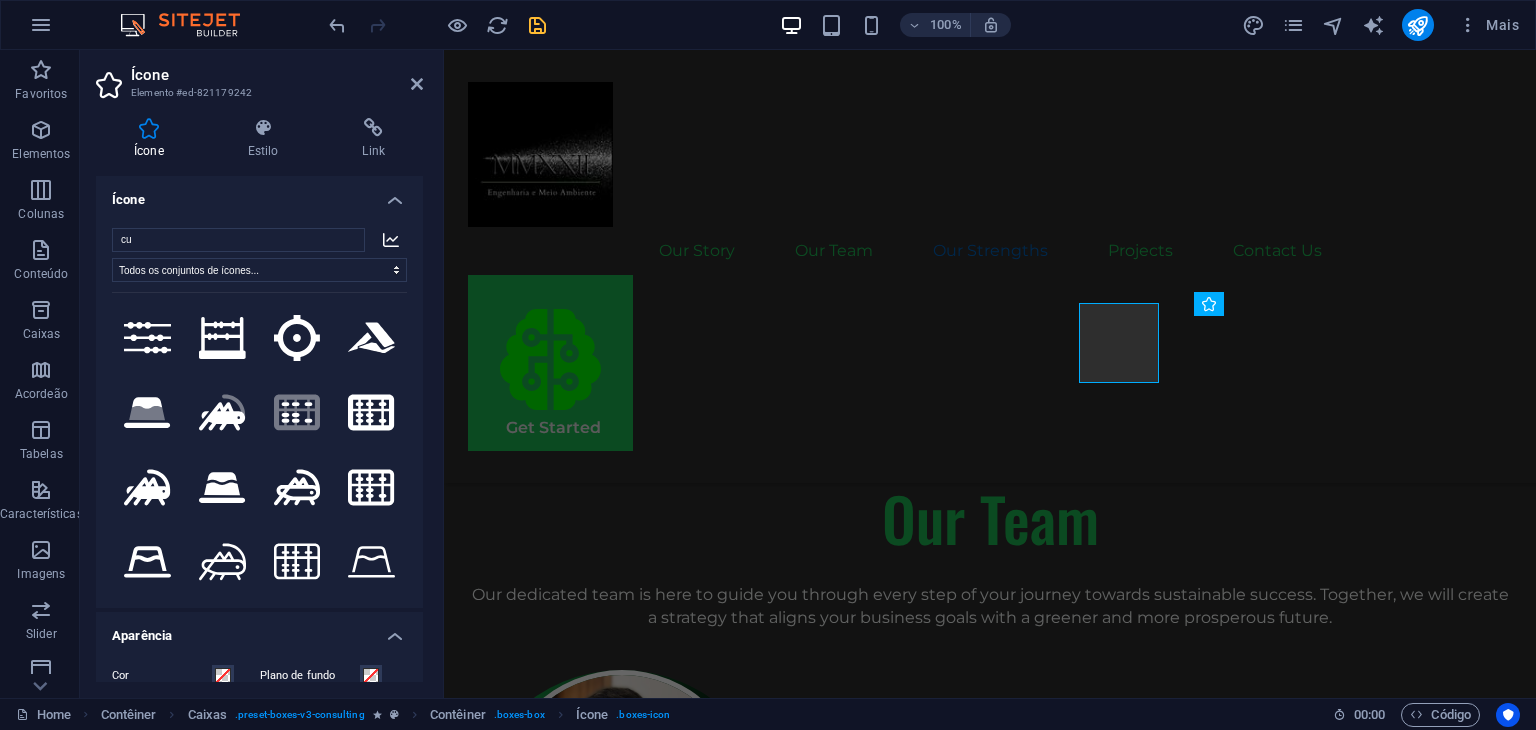 type on "c" 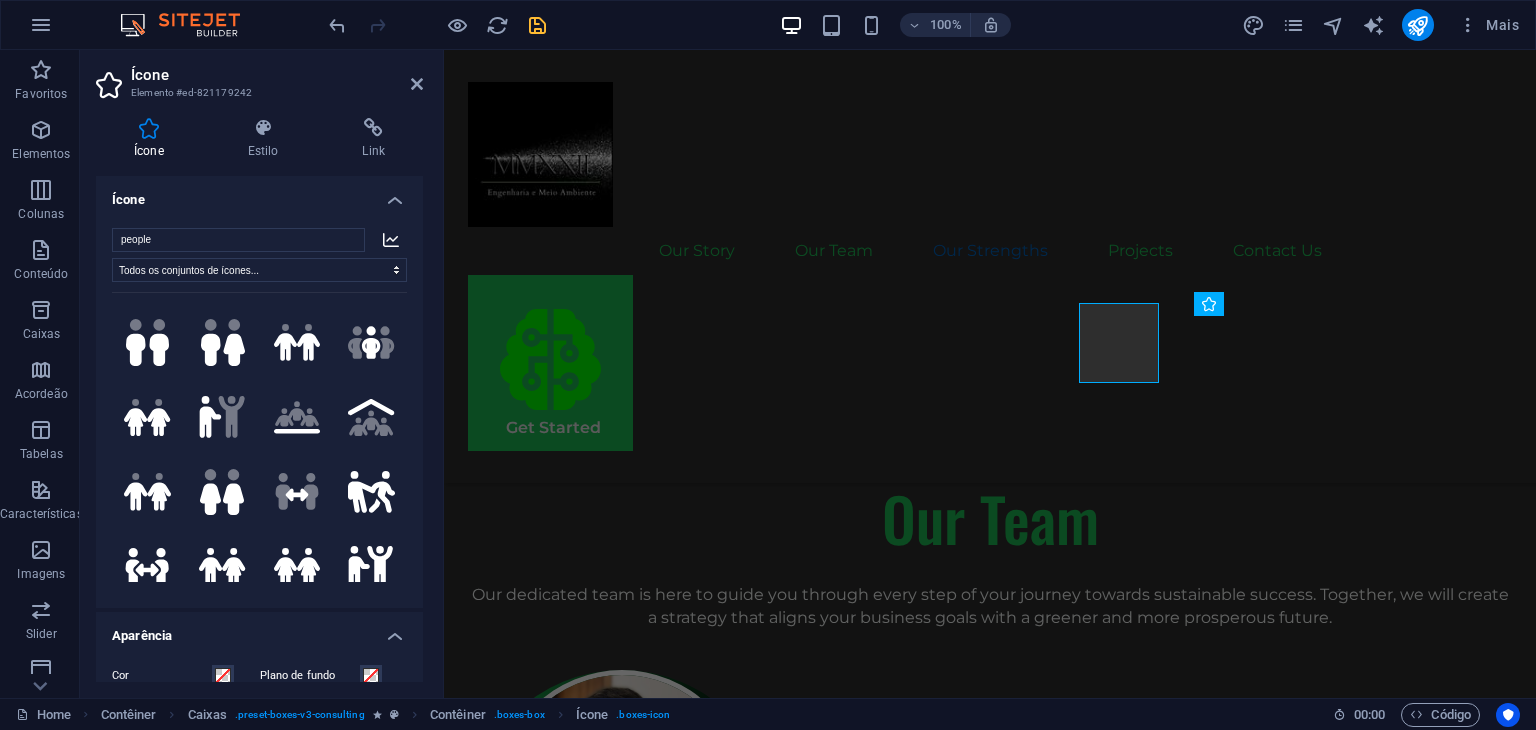 scroll, scrollTop: 0, scrollLeft: 0, axis: both 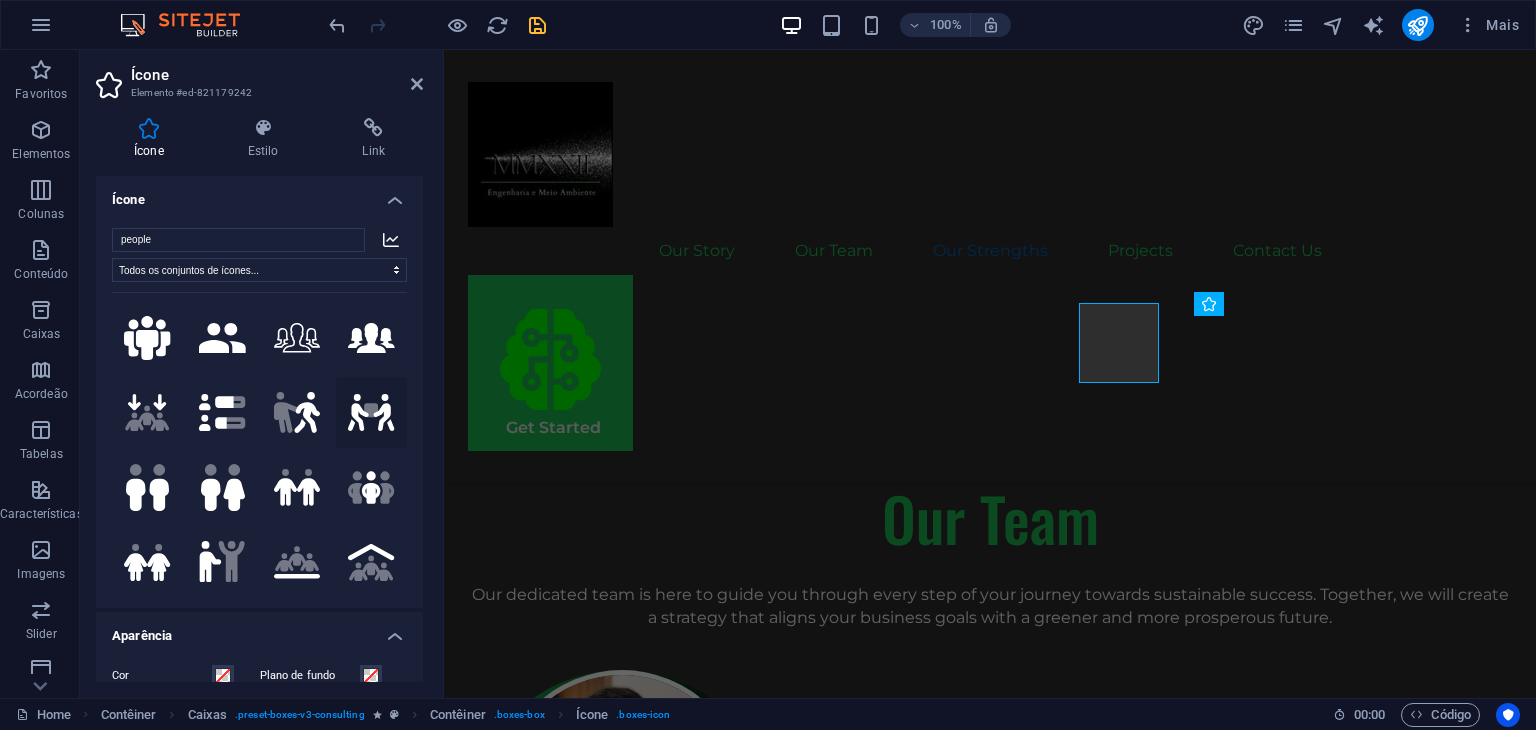 type on "people" 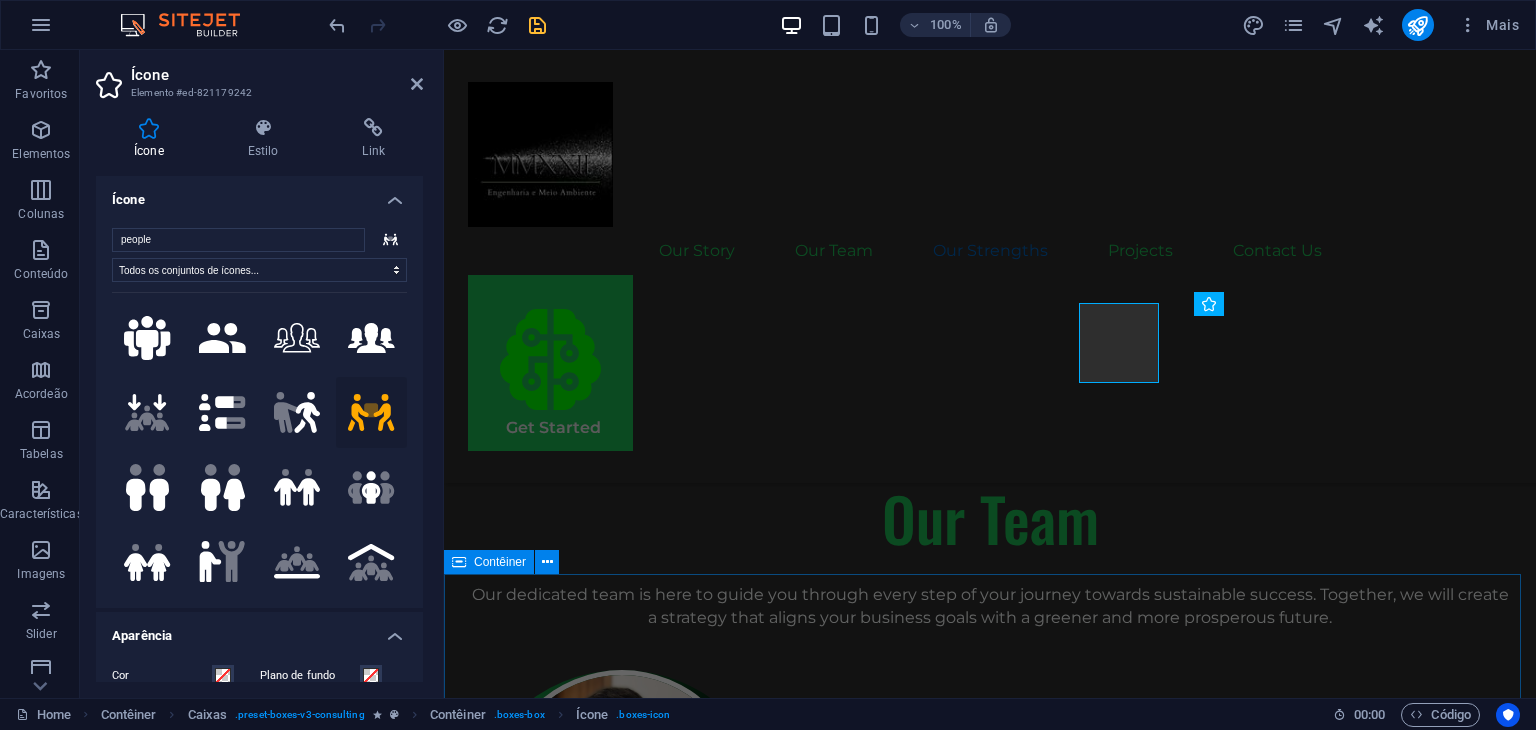 click on "Latest Case Studies These are just a few examples of our successful collaborations with forward-thinking businesses. Each project represents a commitment to excellence and a dedication to sustainable growth." at bounding box center [990, 3318] 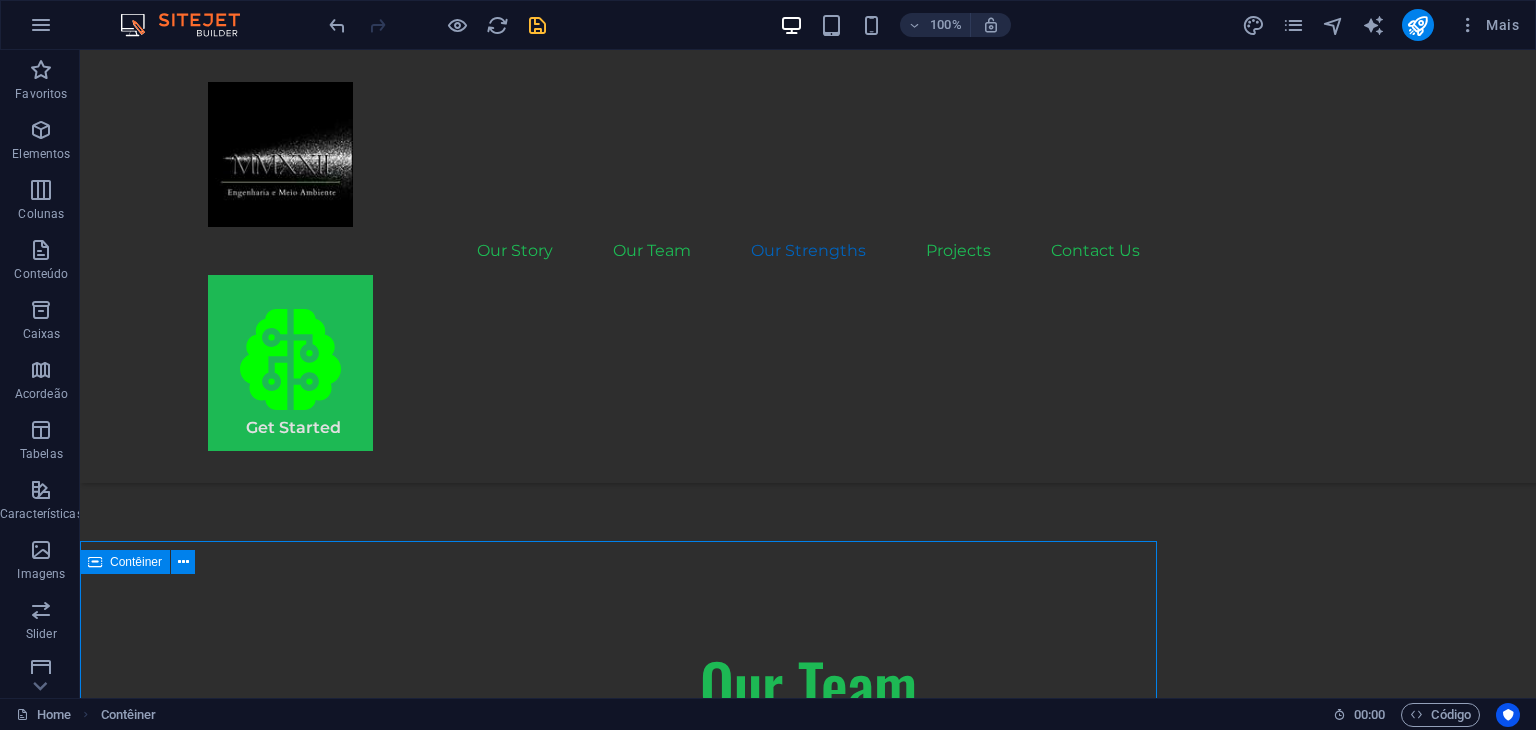 scroll, scrollTop: 2928, scrollLeft: 0, axis: vertical 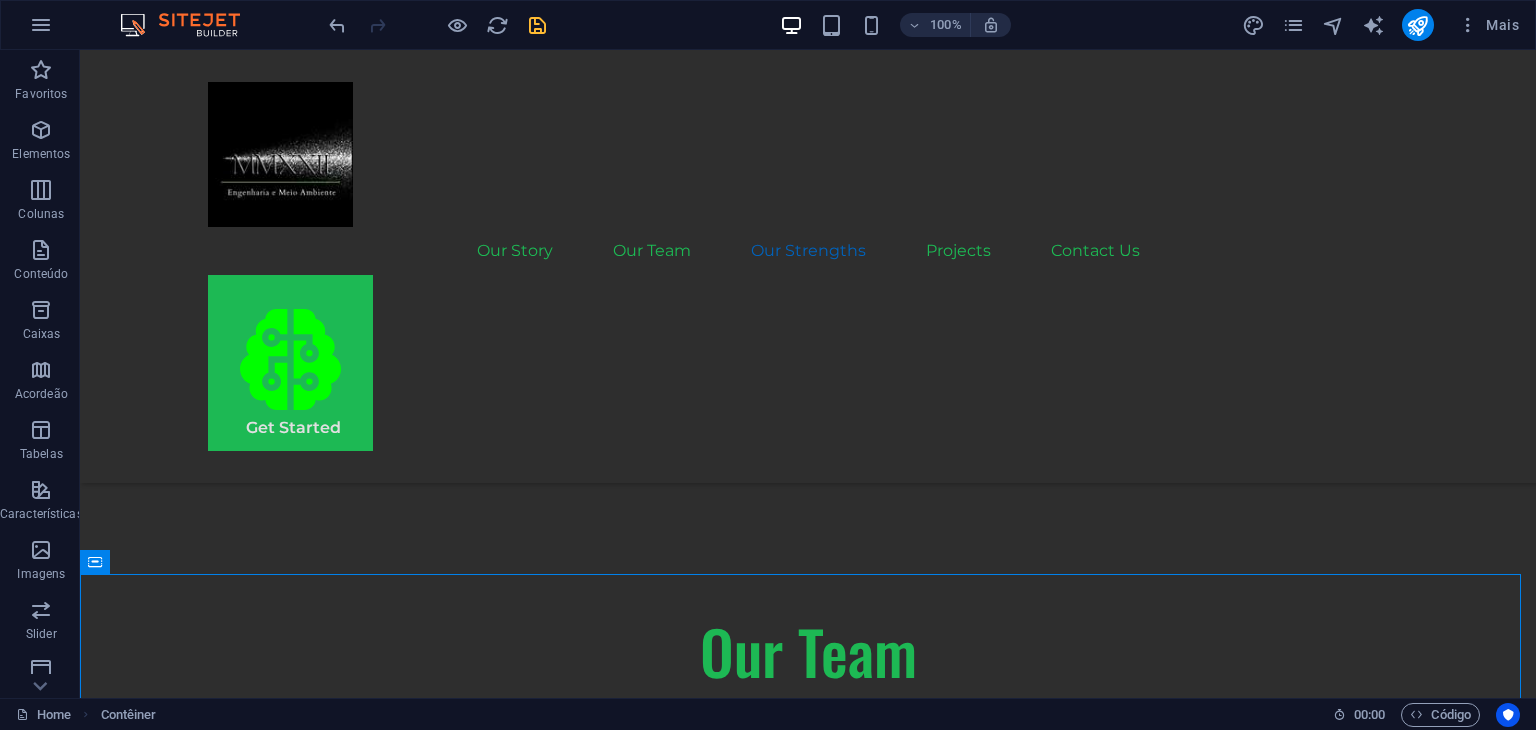 click on "100% Mais" at bounding box center [926, 25] 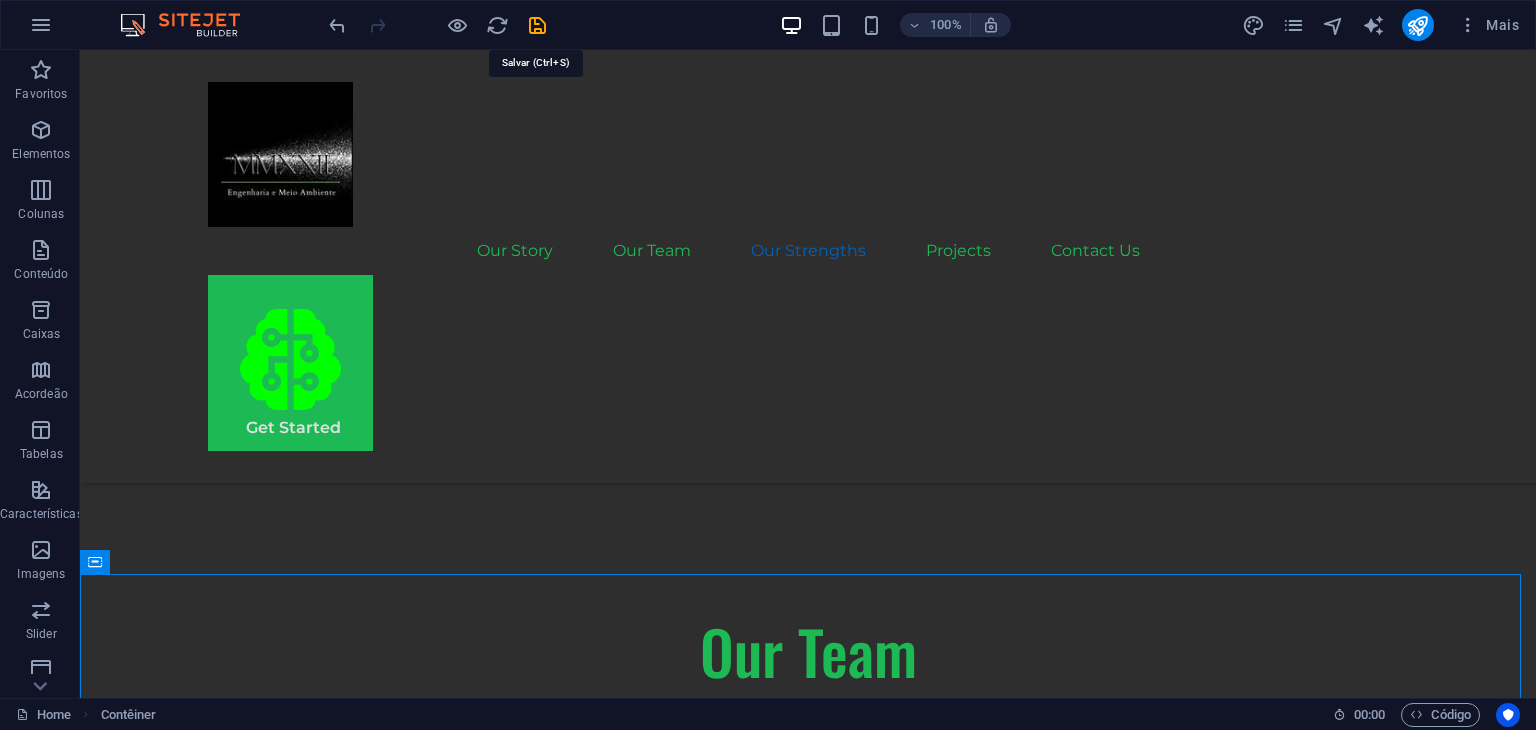 click on "100% Mais" at bounding box center [926, 25] 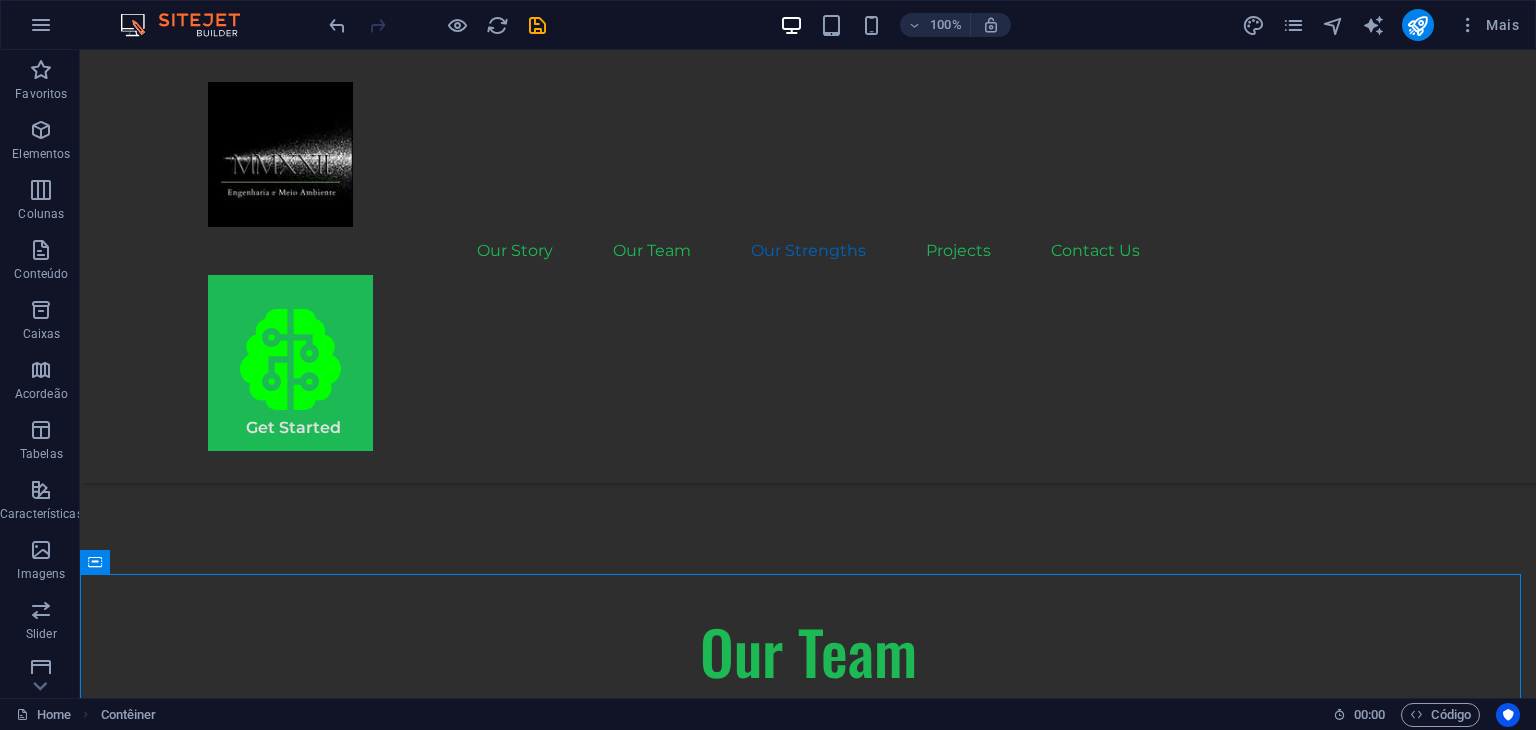 click at bounding box center [437, 25] 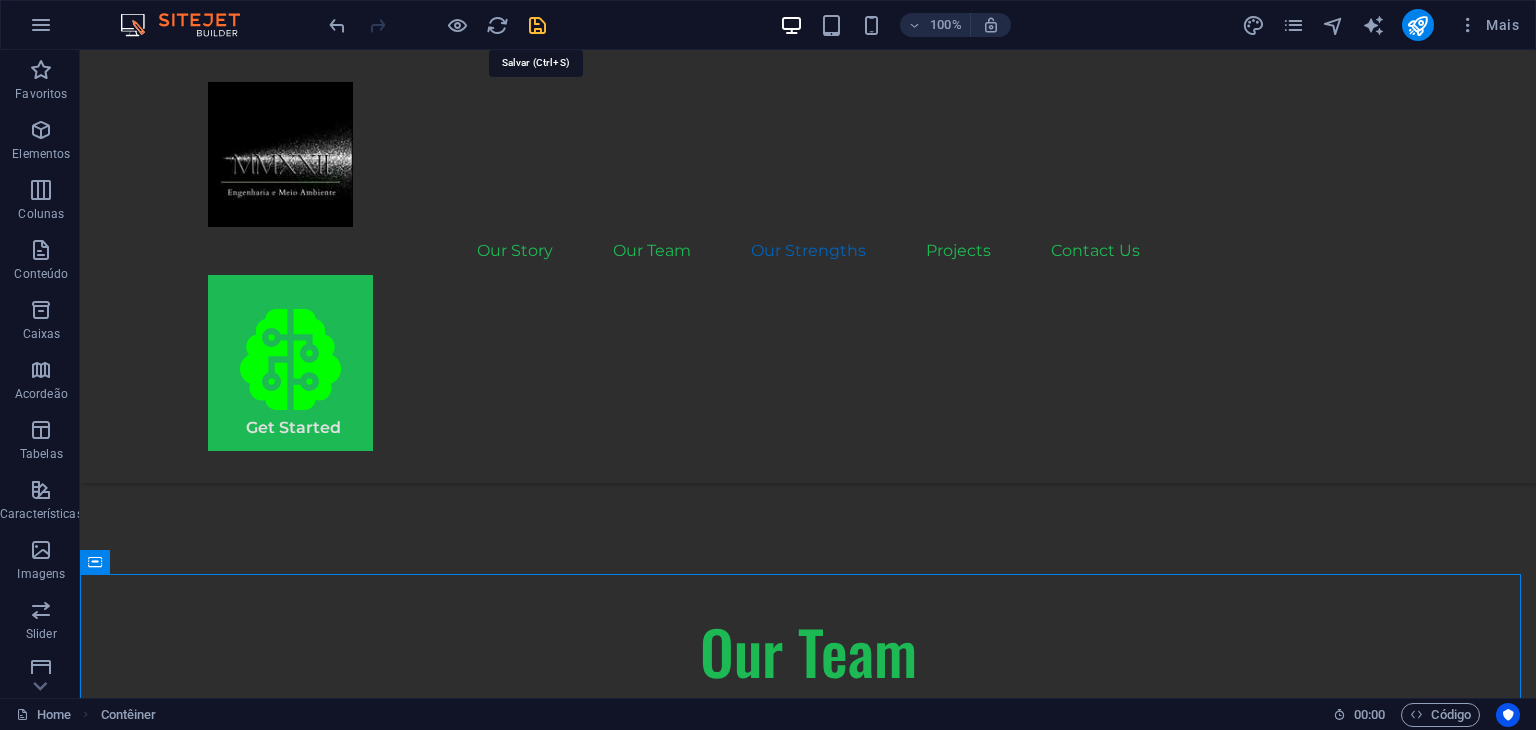 click at bounding box center [537, 25] 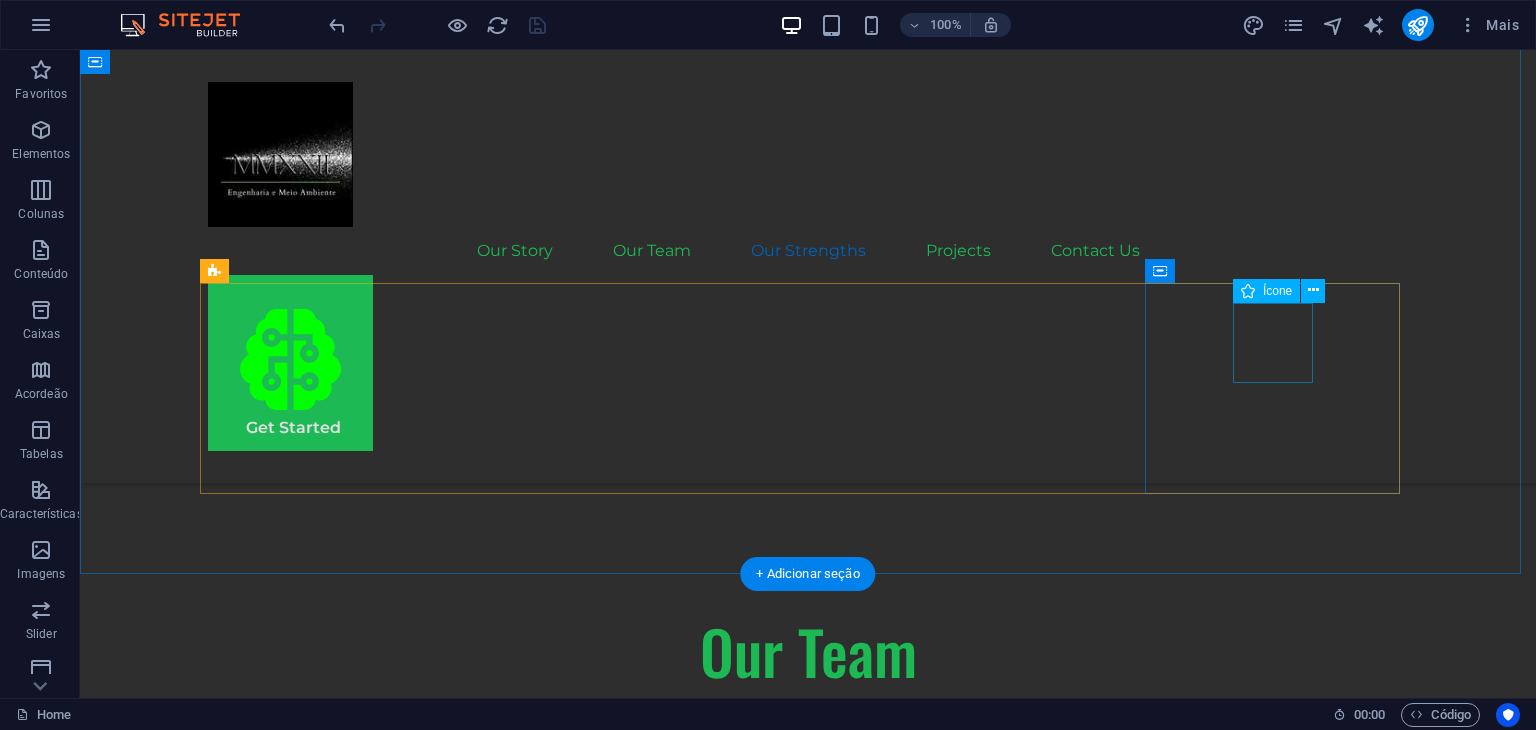 click at bounding box center (335, 3102) 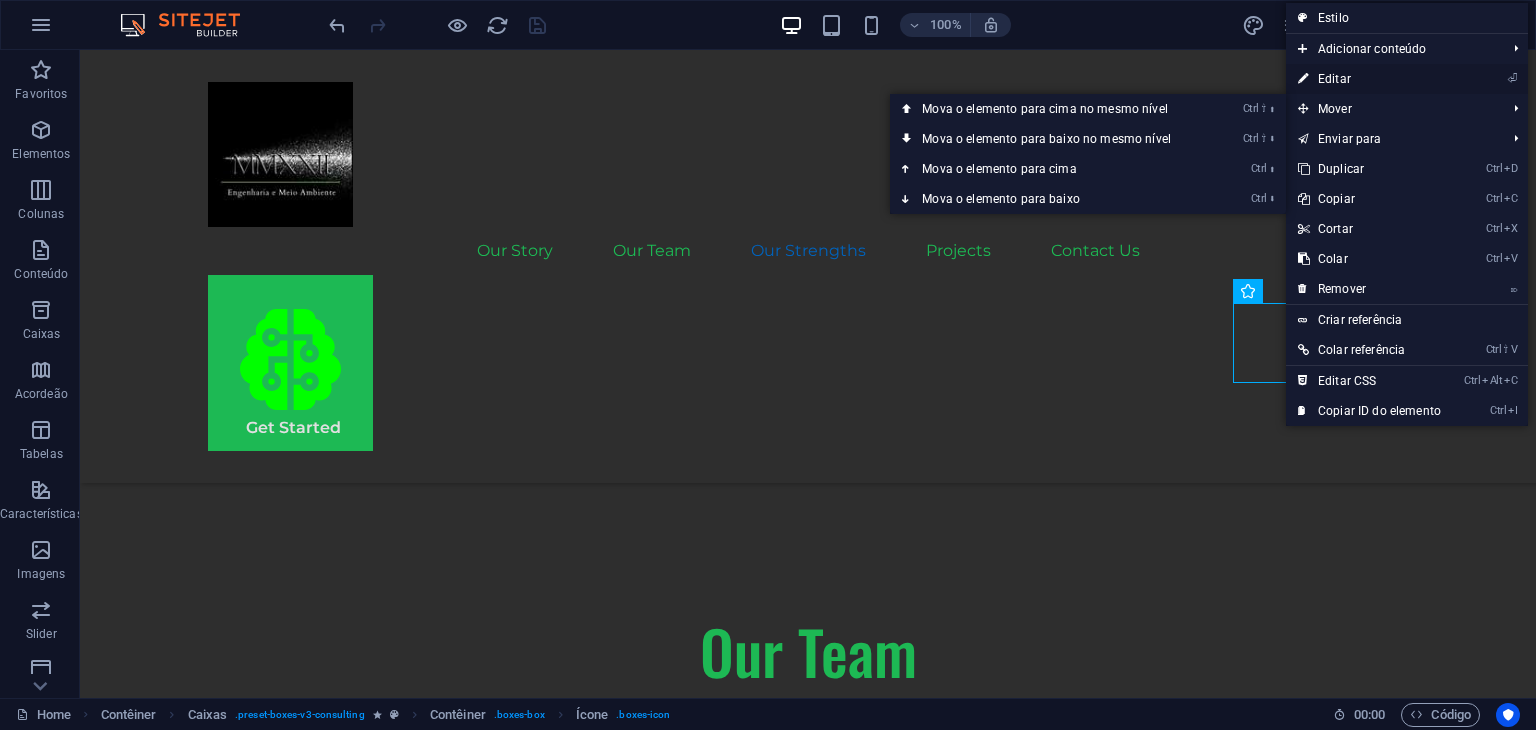 click on "⏎  Editar" at bounding box center [1369, 79] 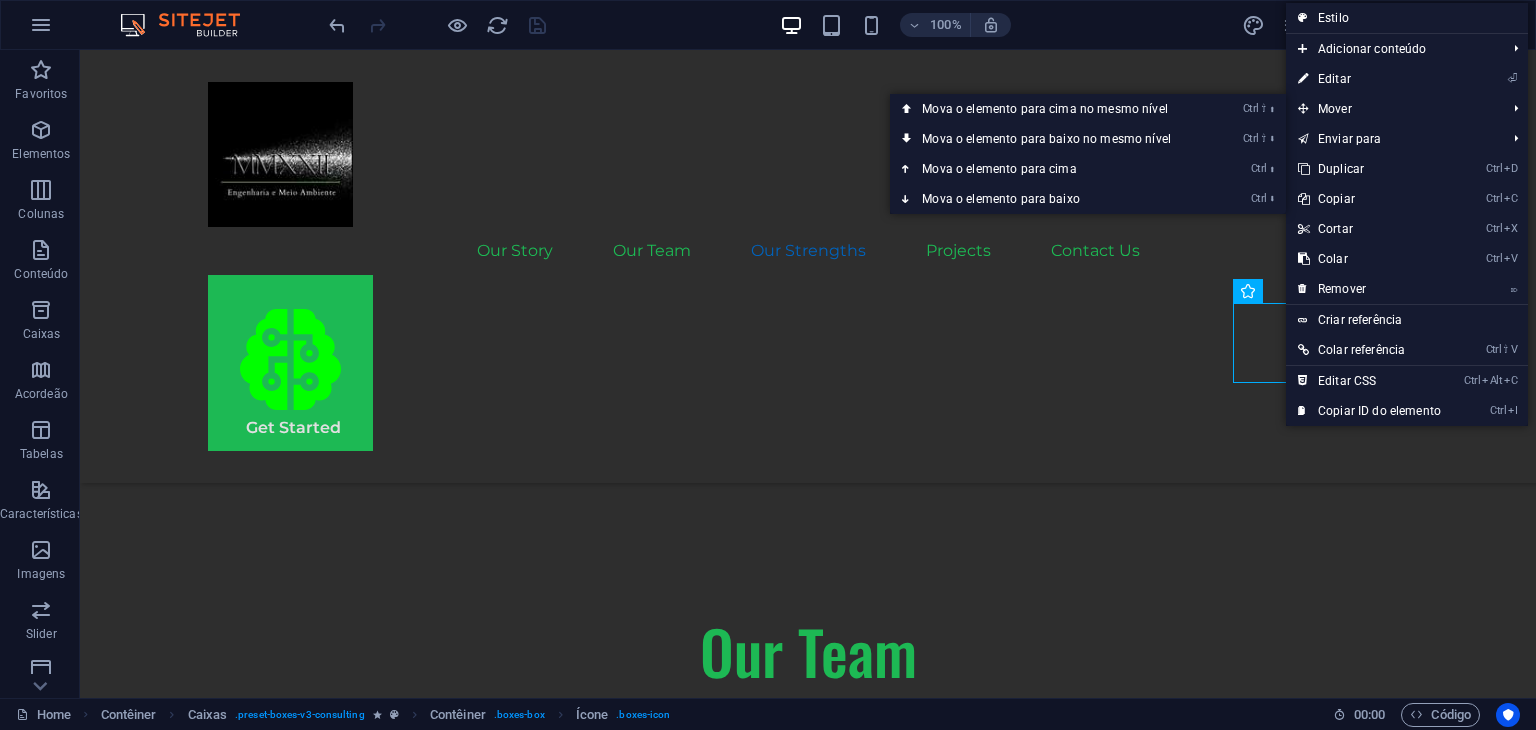 select on "xMidYMid" 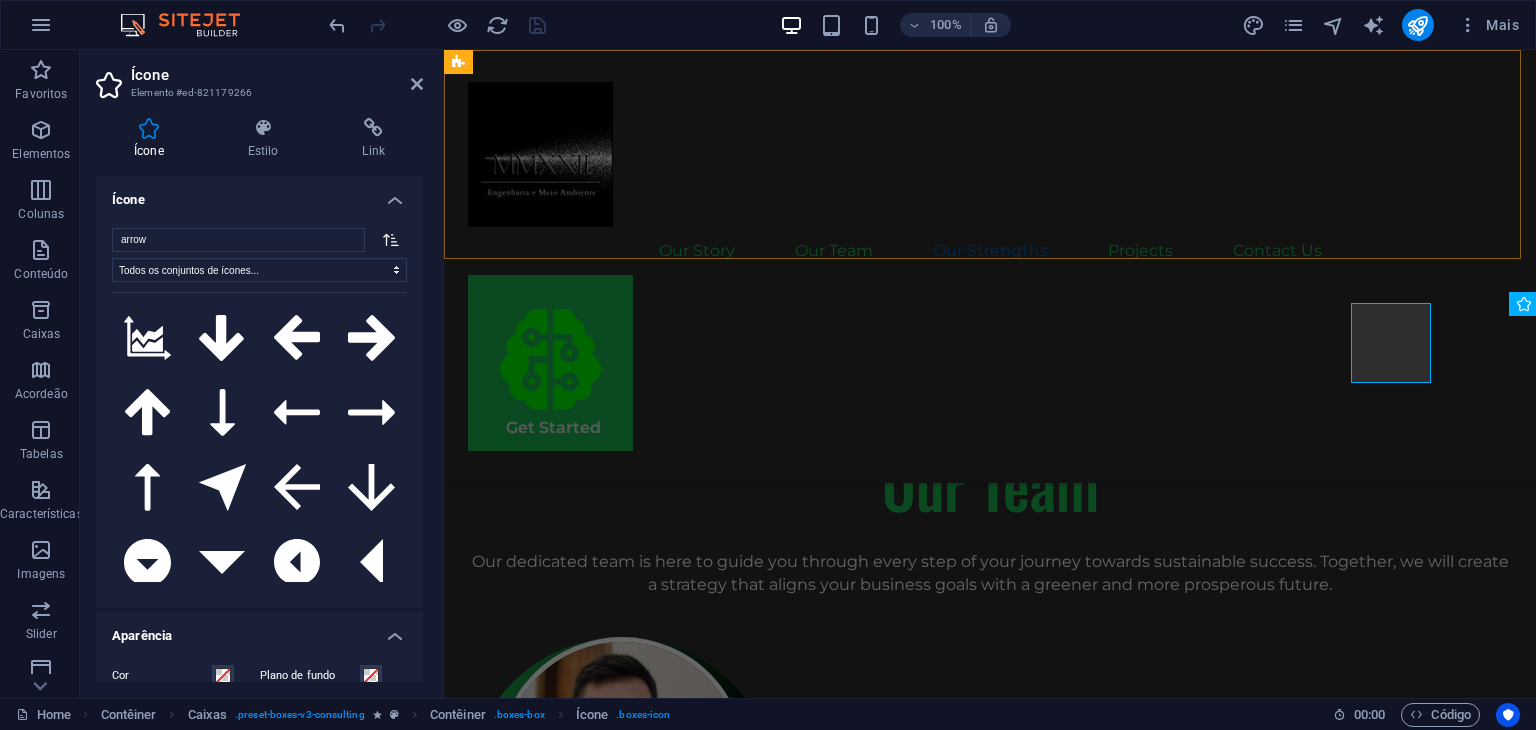 scroll, scrollTop: 2895, scrollLeft: 0, axis: vertical 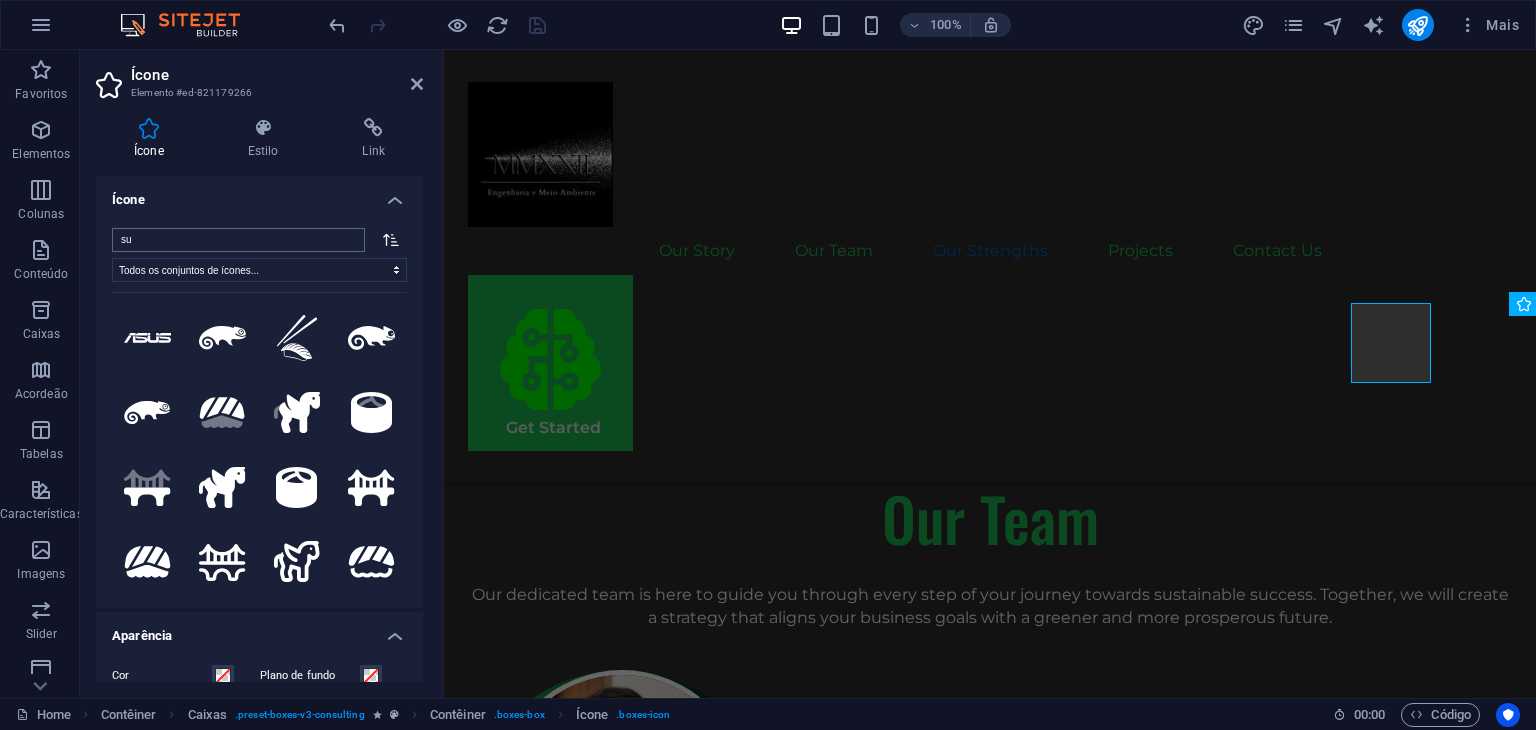 type on "s" 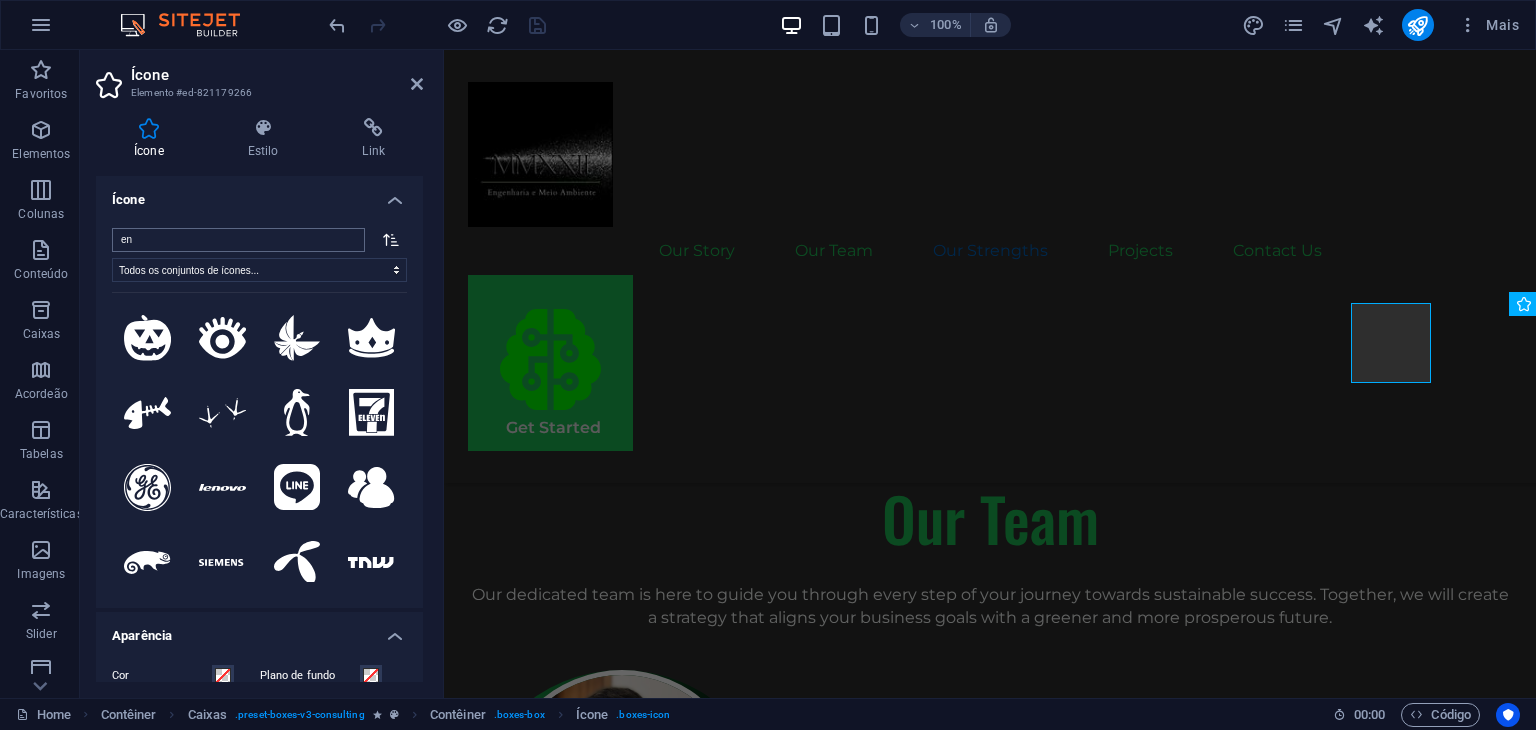 type on "e" 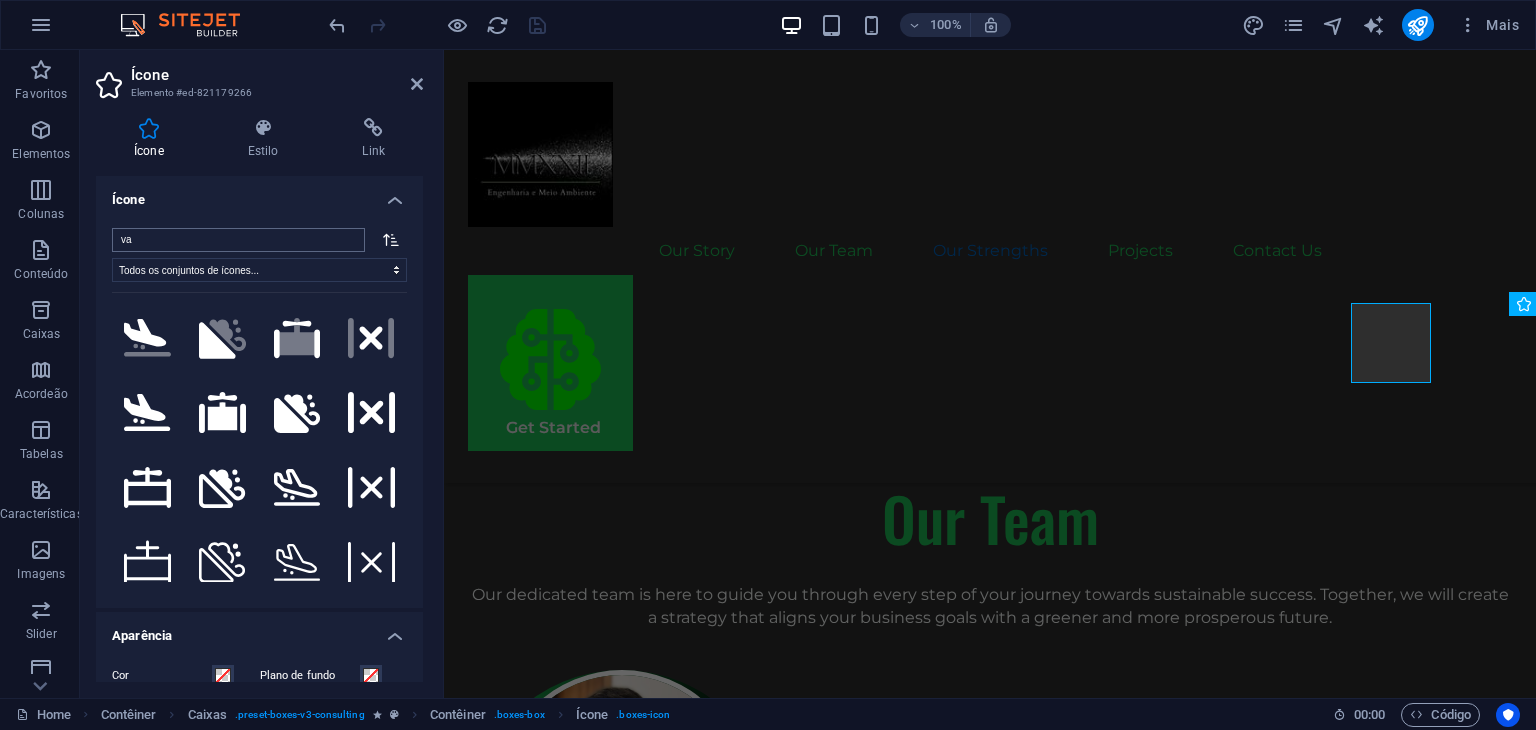 type on "v" 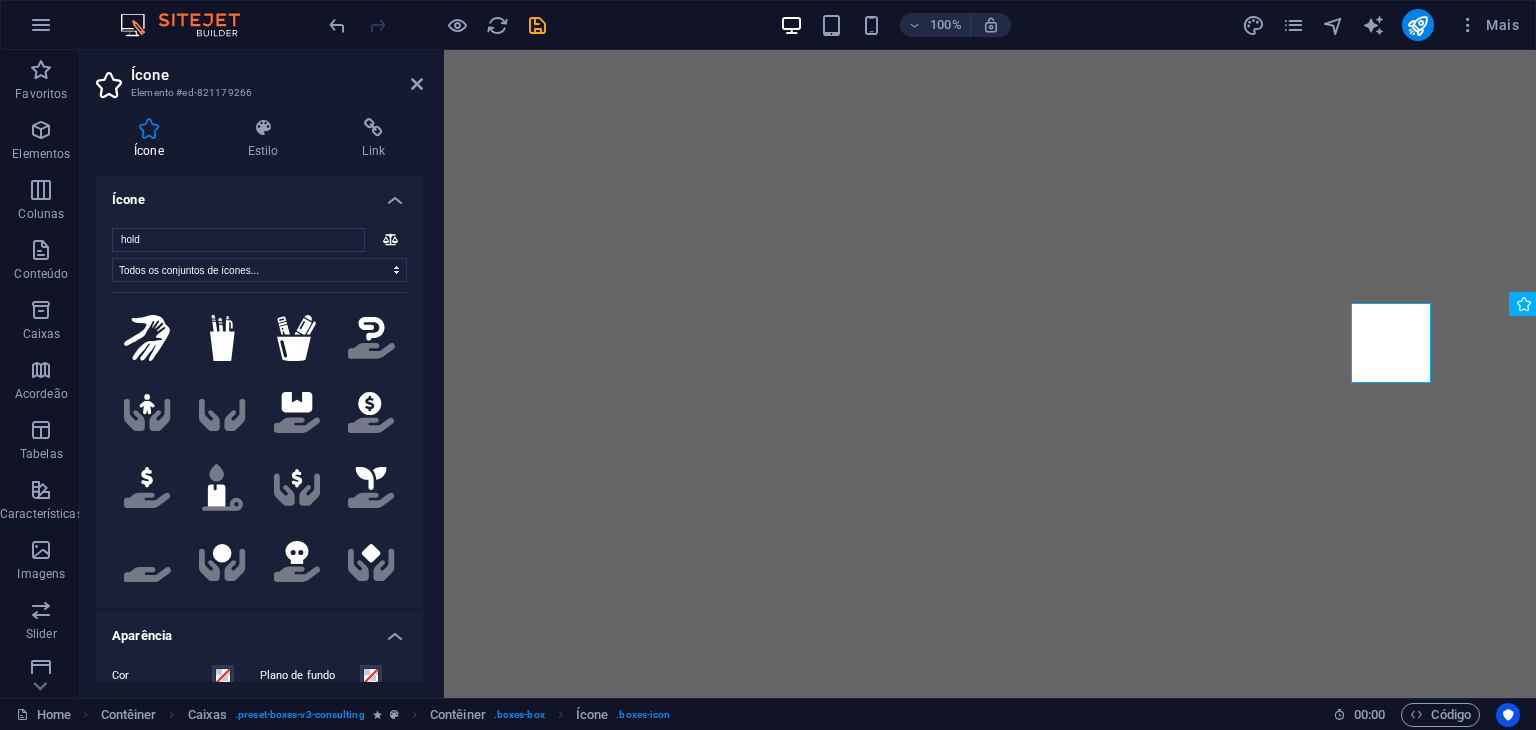 select on "xMidYMid" 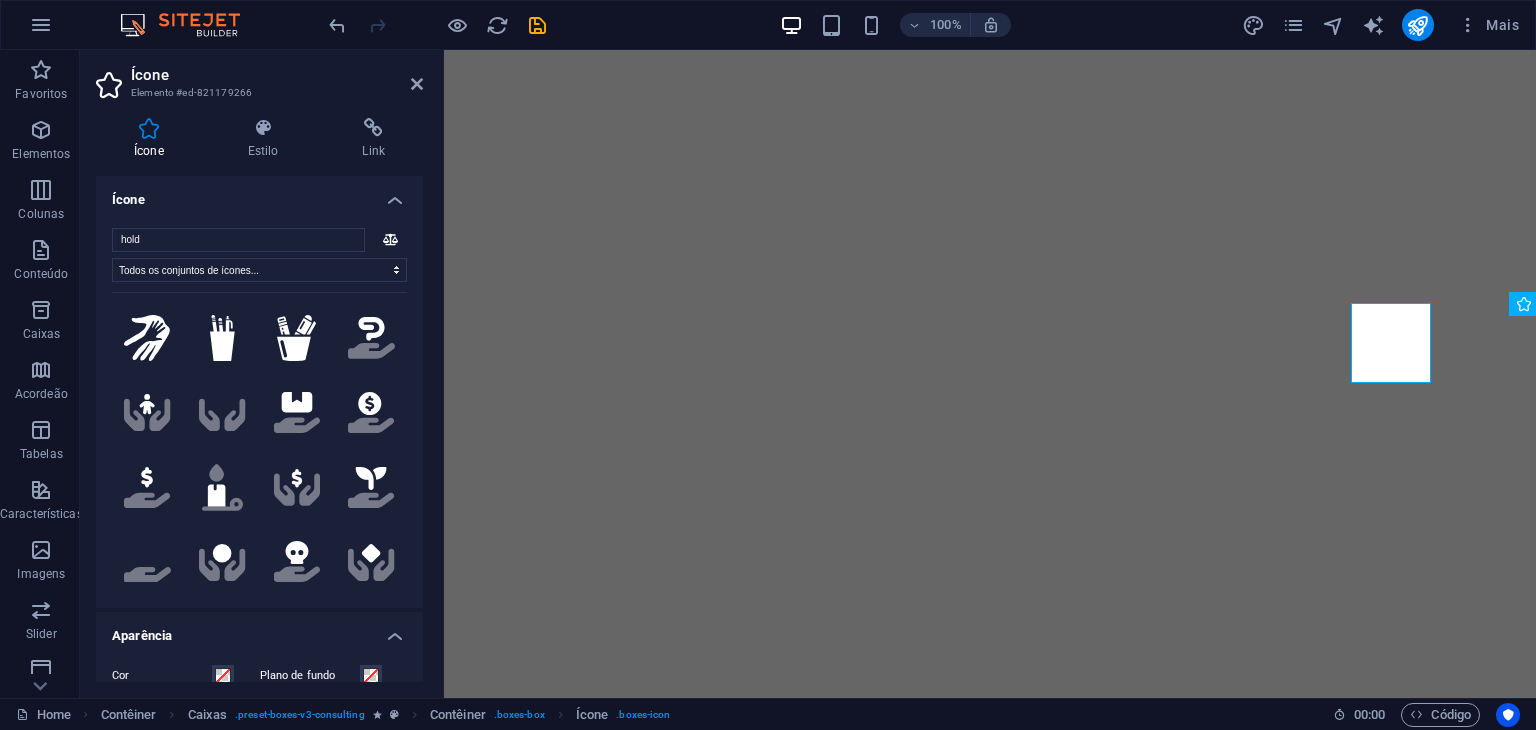 scroll, scrollTop: 0, scrollLeft: 0, axis: both 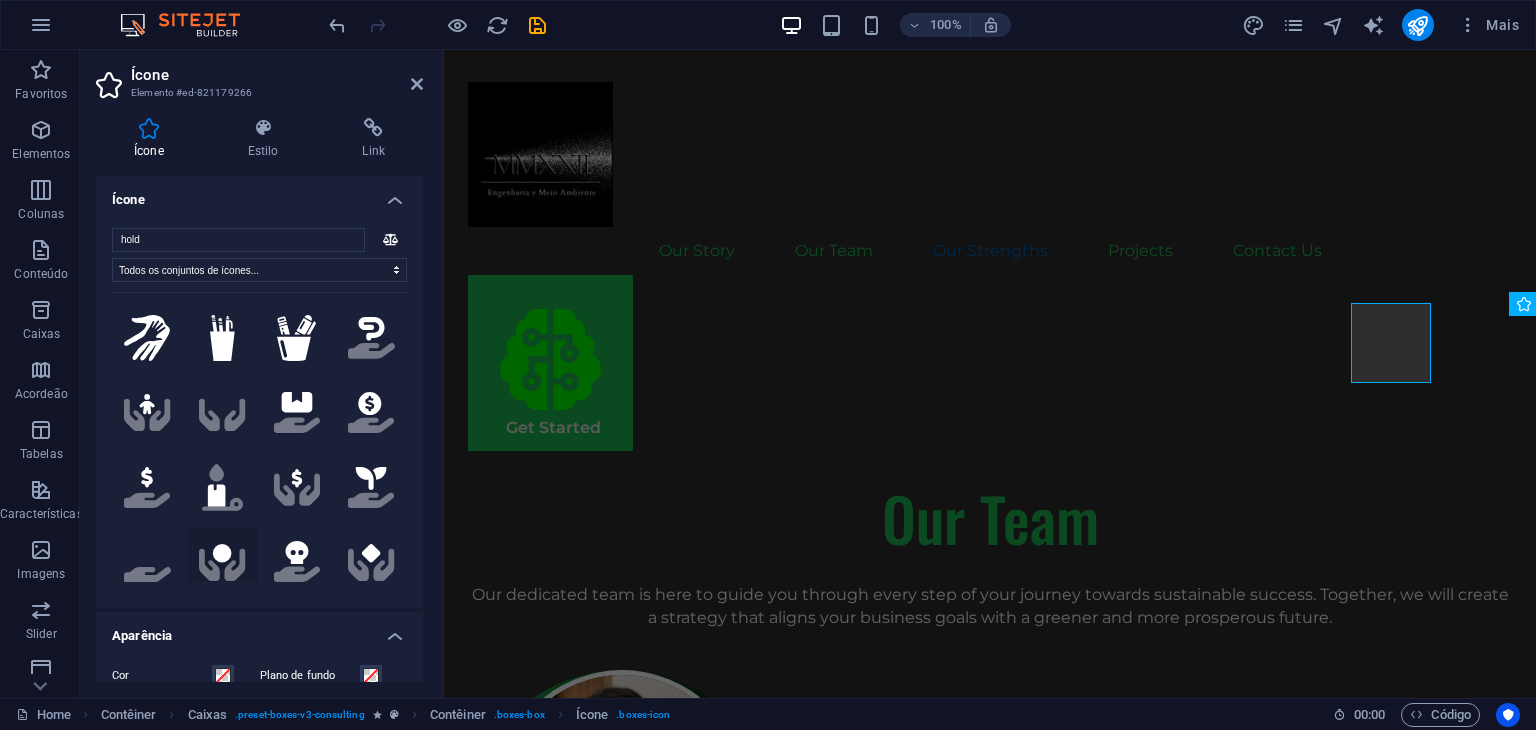 type on "hold" 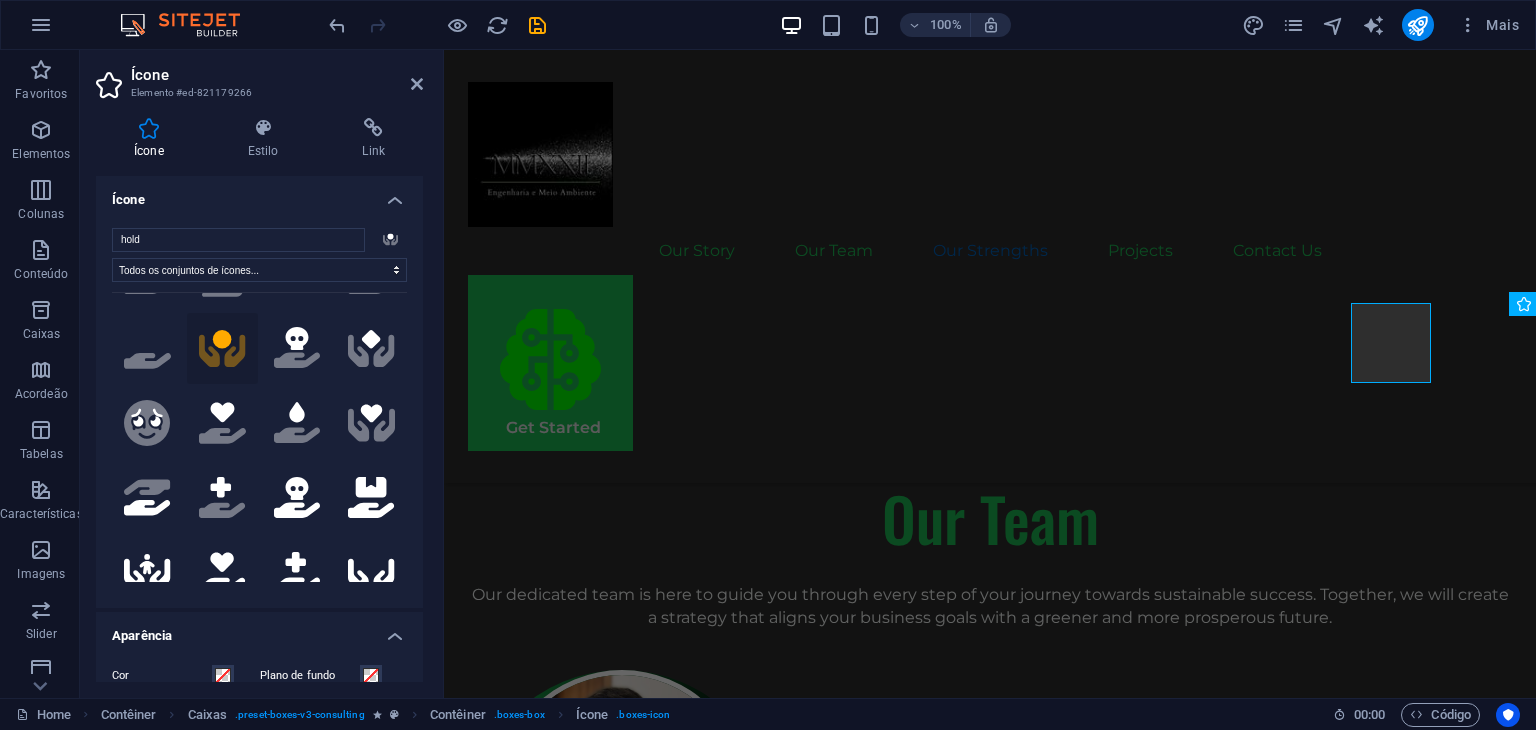 scroll, scrollTop: 200, scrollLeft: 0, axis: vertical 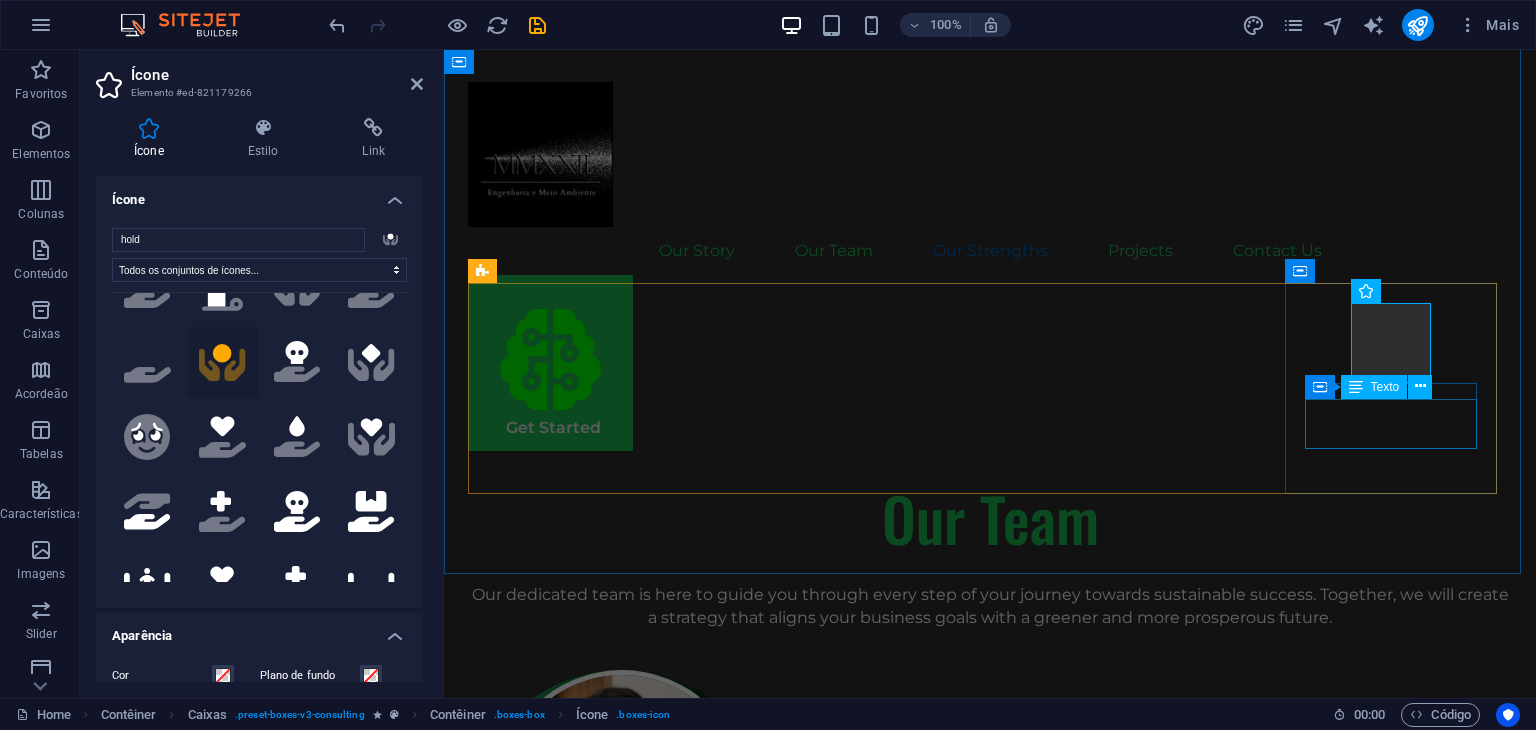 click on "Sustainability Integration" at bounding box center (576, 2949) 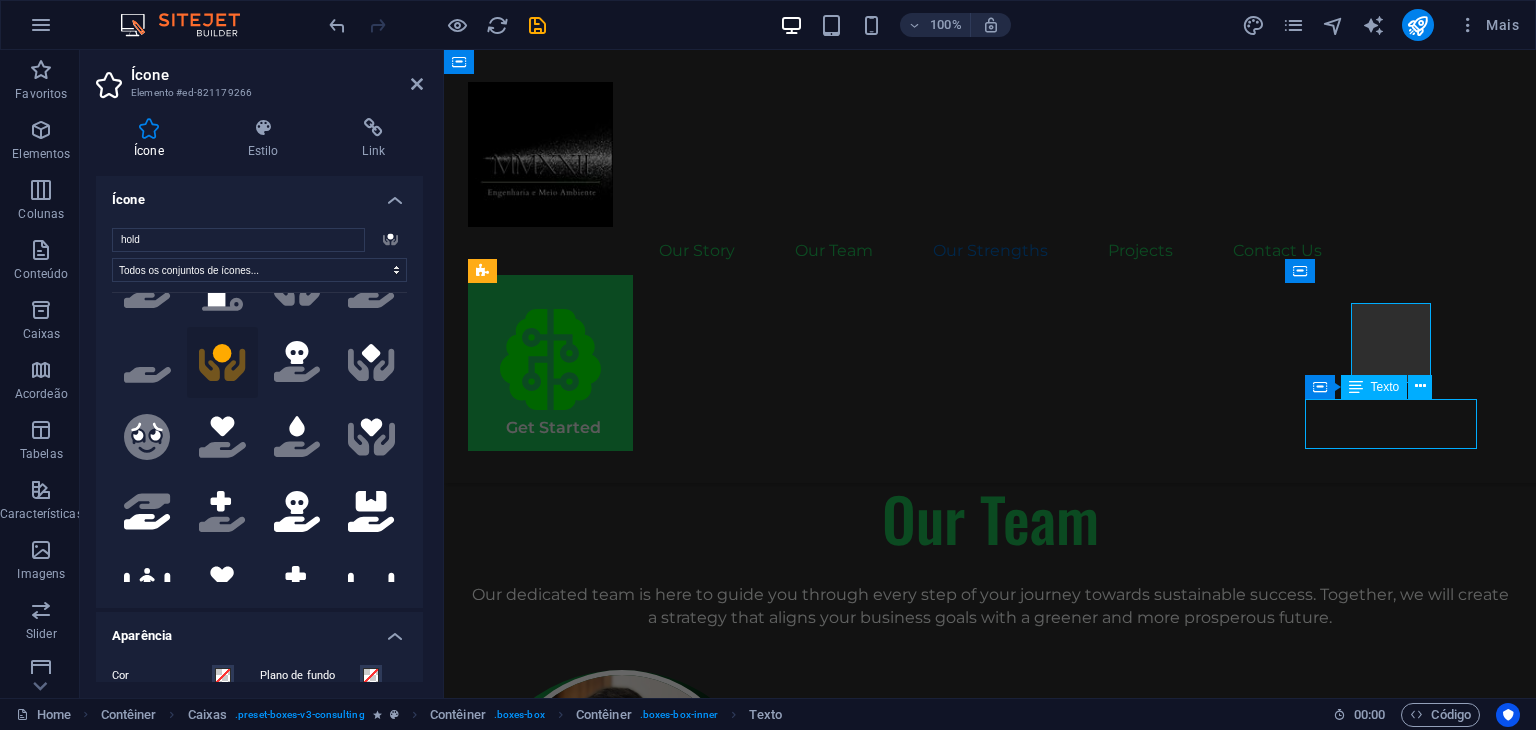 scroll, scrollTop: 2928, scrollLeft: 0, axis: vertical 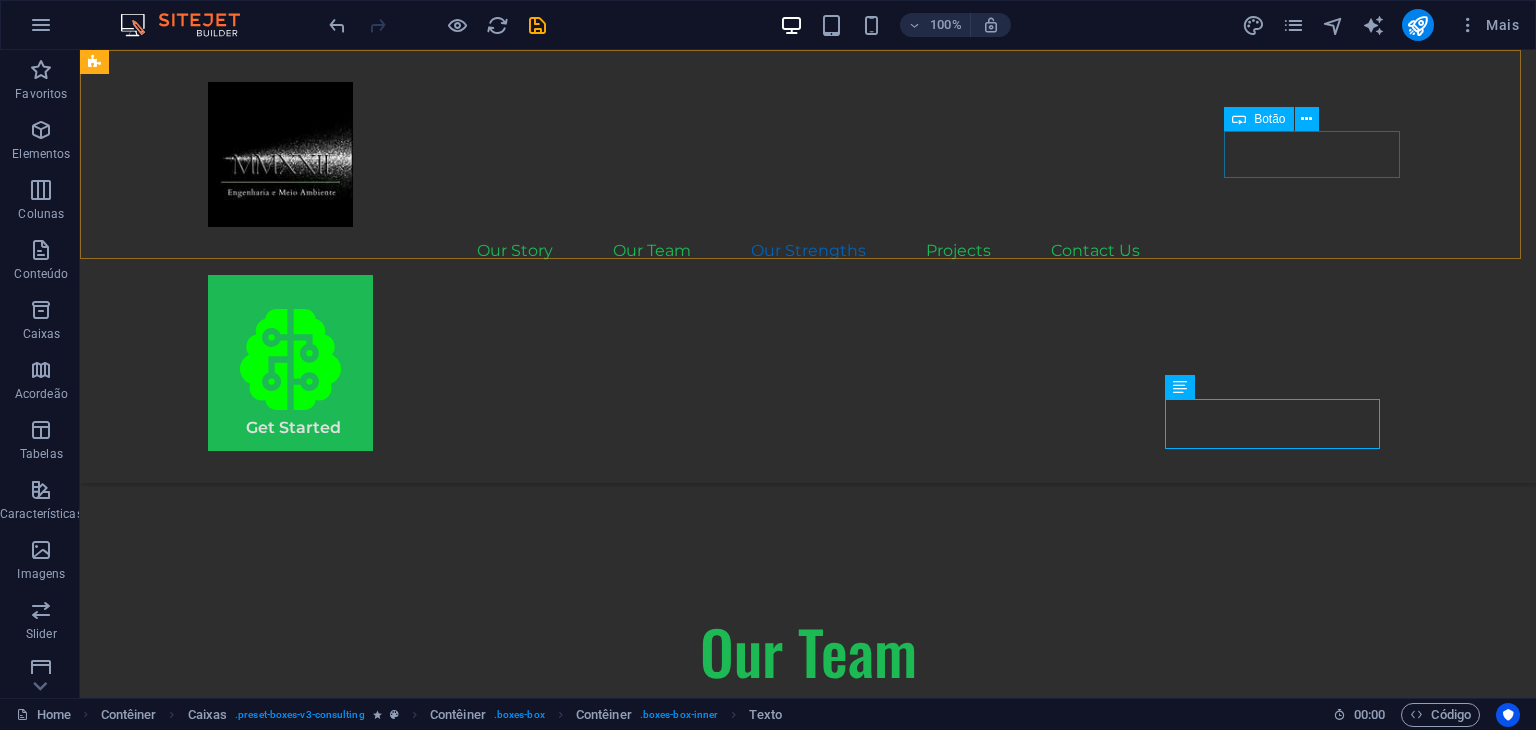 click on "Our Story Our Team Our Strengths Projects Contact Us      Get Started" at bounding box center (808, 266) 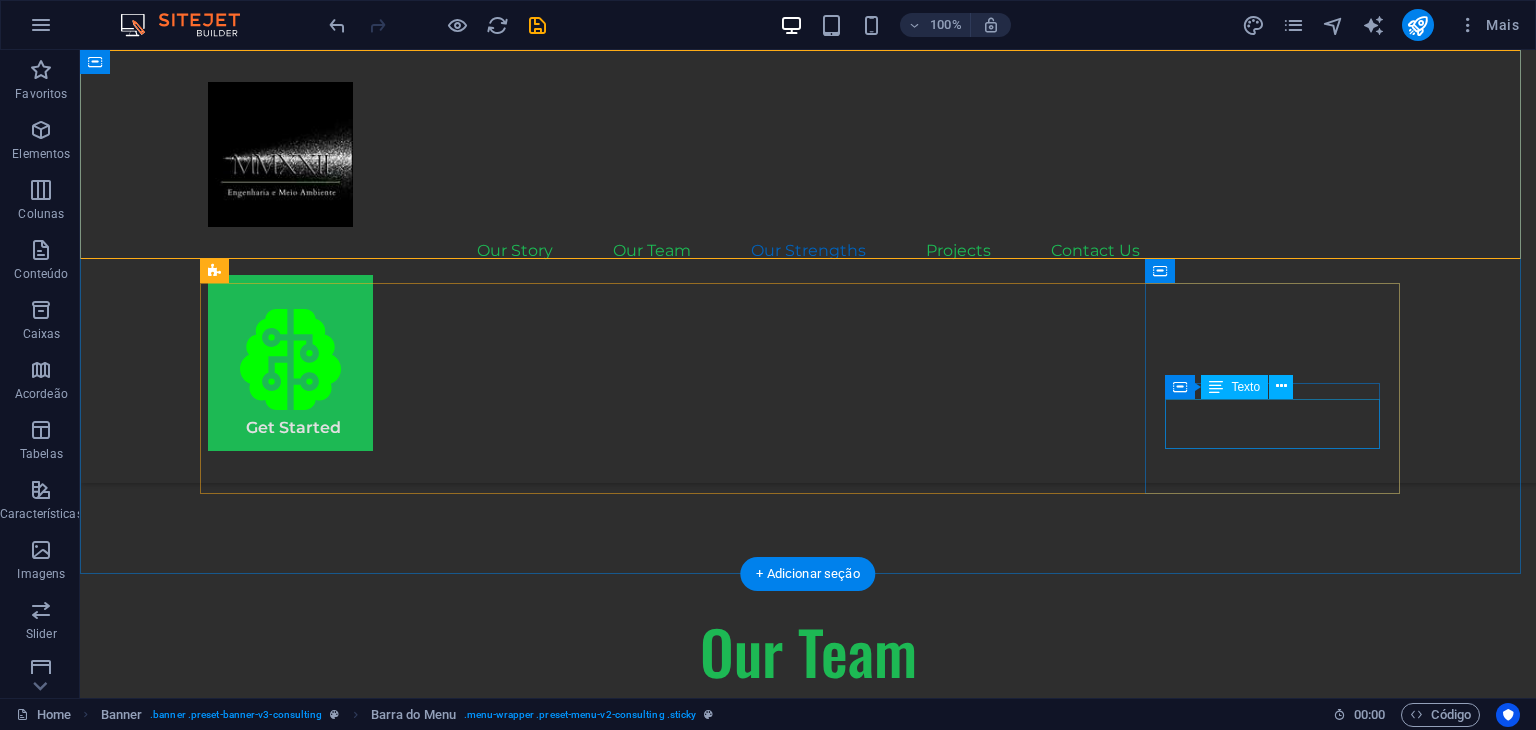 click on "Sustainability Integration" at bounding box center (335, 3115) 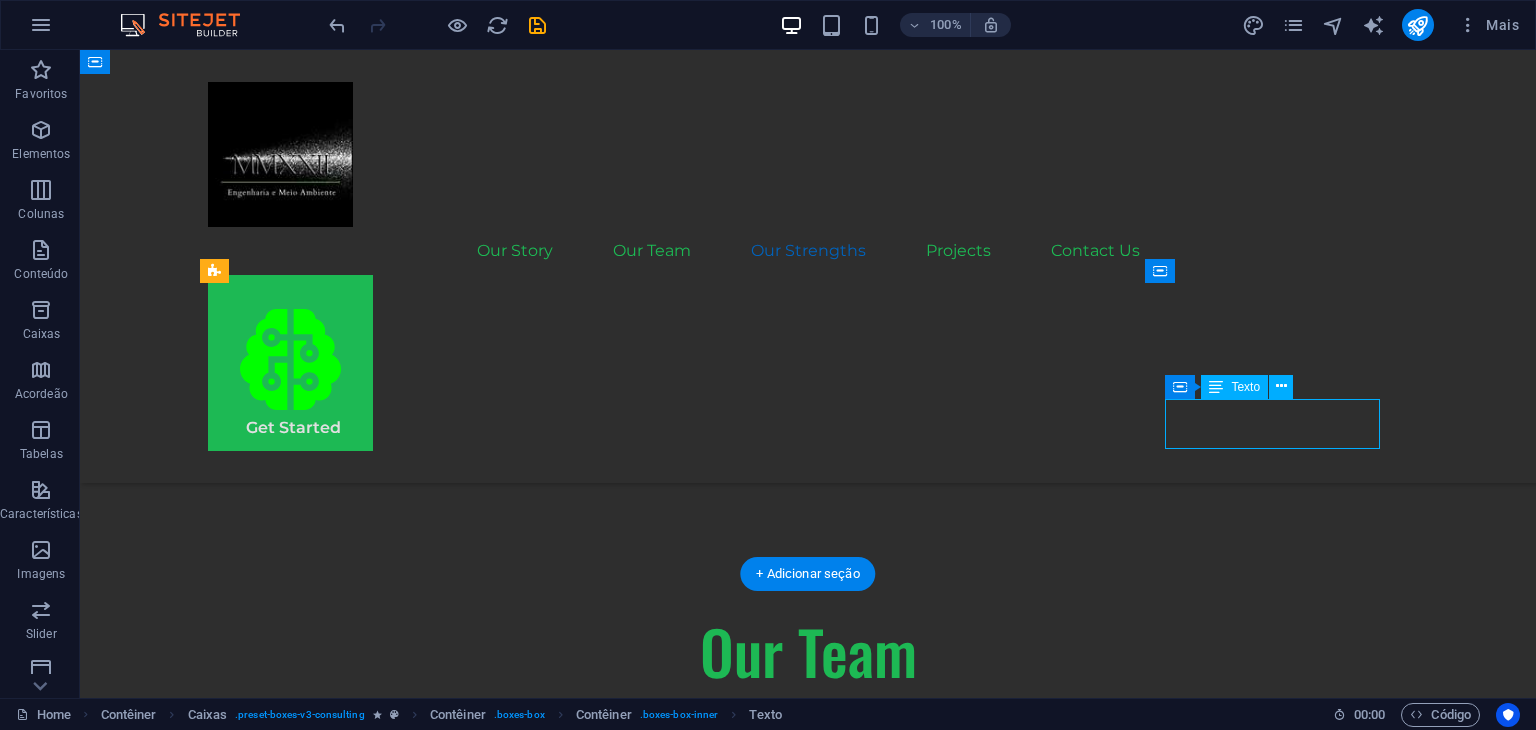 click on "Sustainability Integration" at bounding box center [335, 3115] 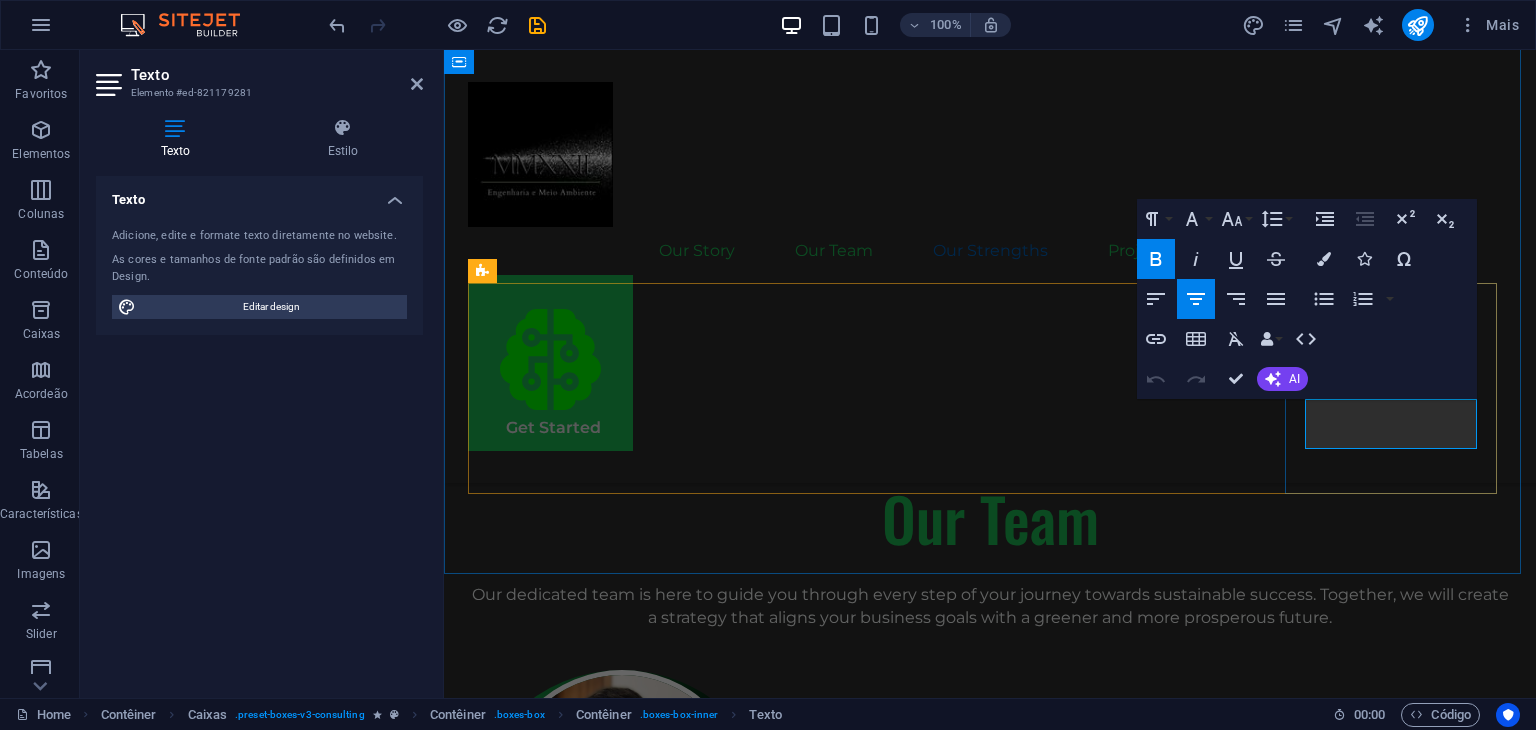 click on "Sustainability Integration" at bounding box center (576, 2948) 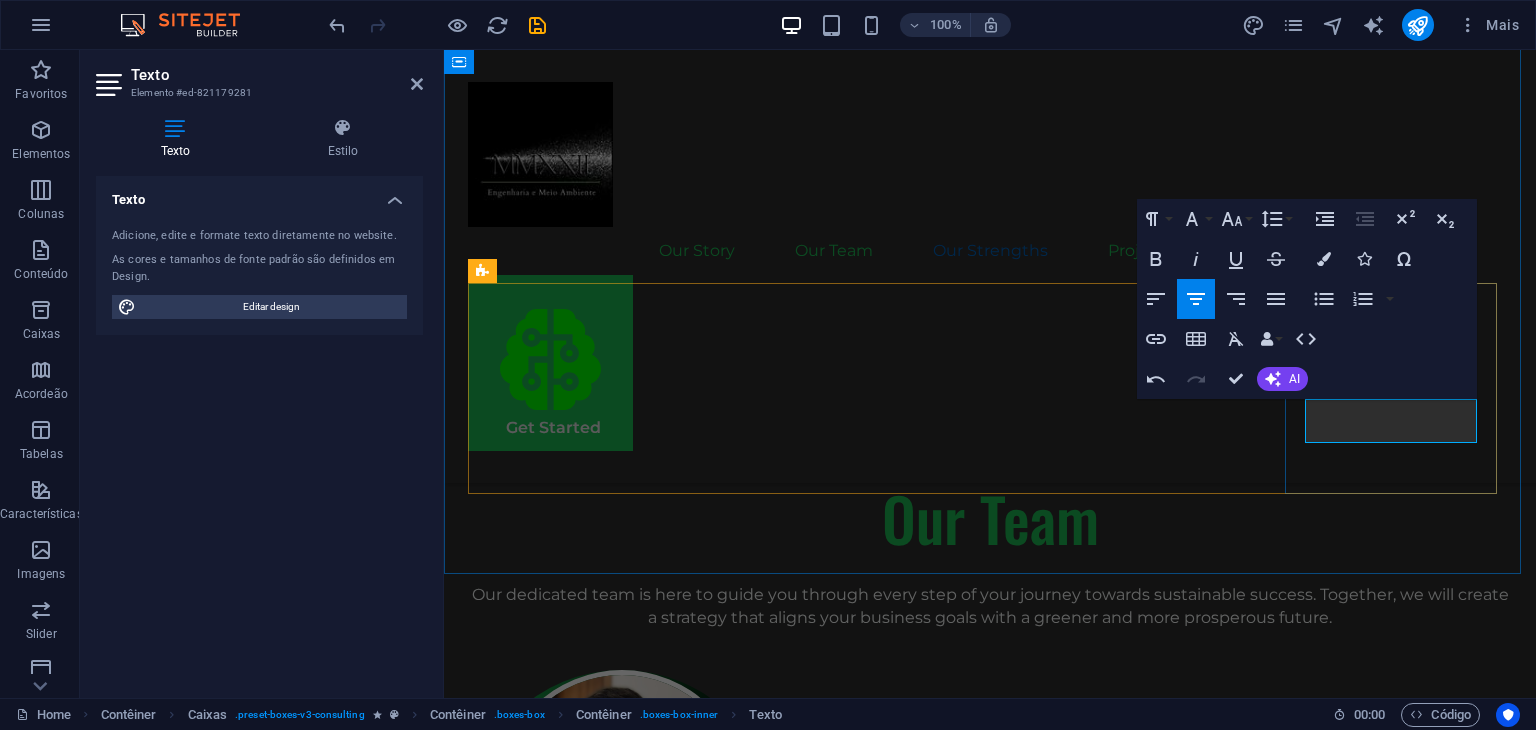 drag, startPoint x: 1328, startPoint y: 406, endPoint x: 1489, endPoint y: 430, distance: 162.77899 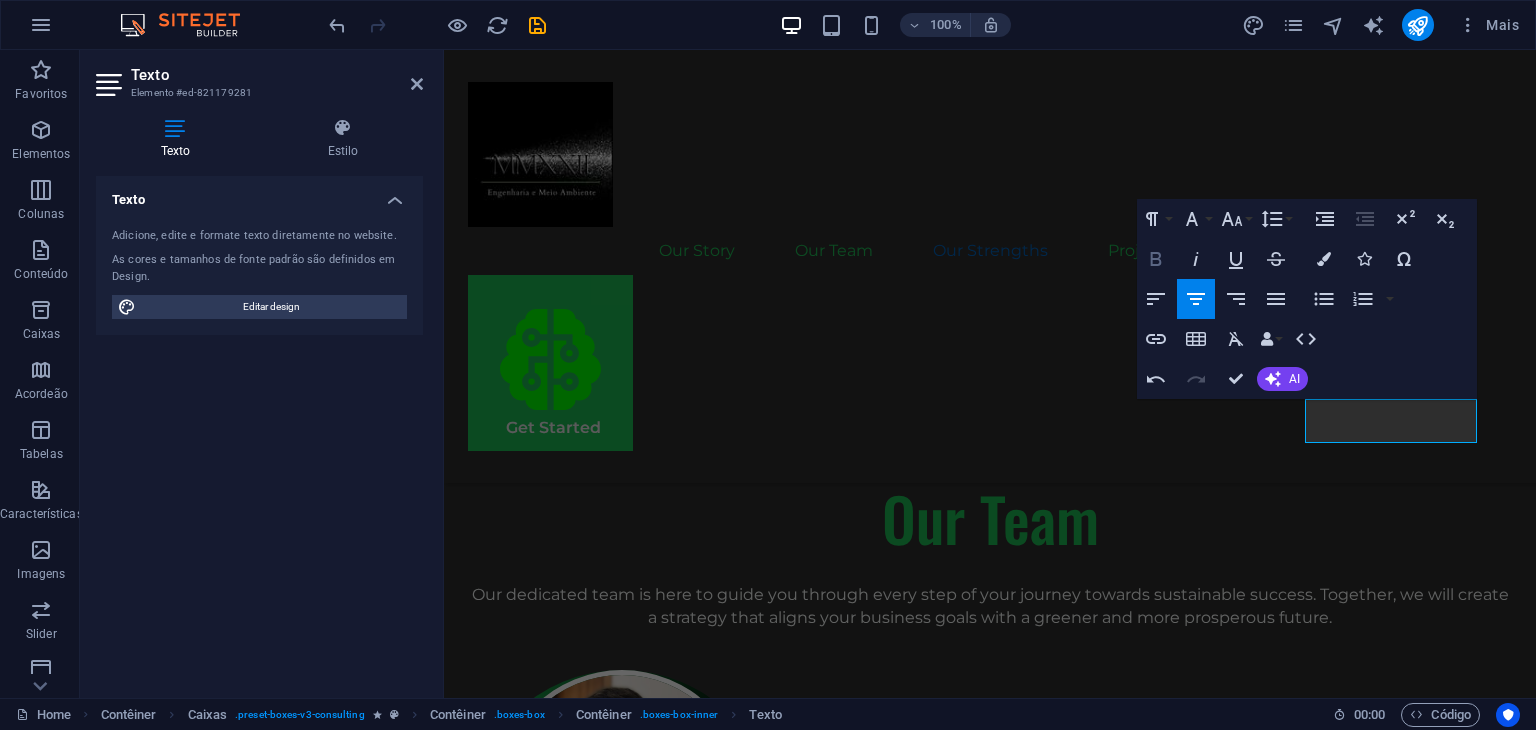 click 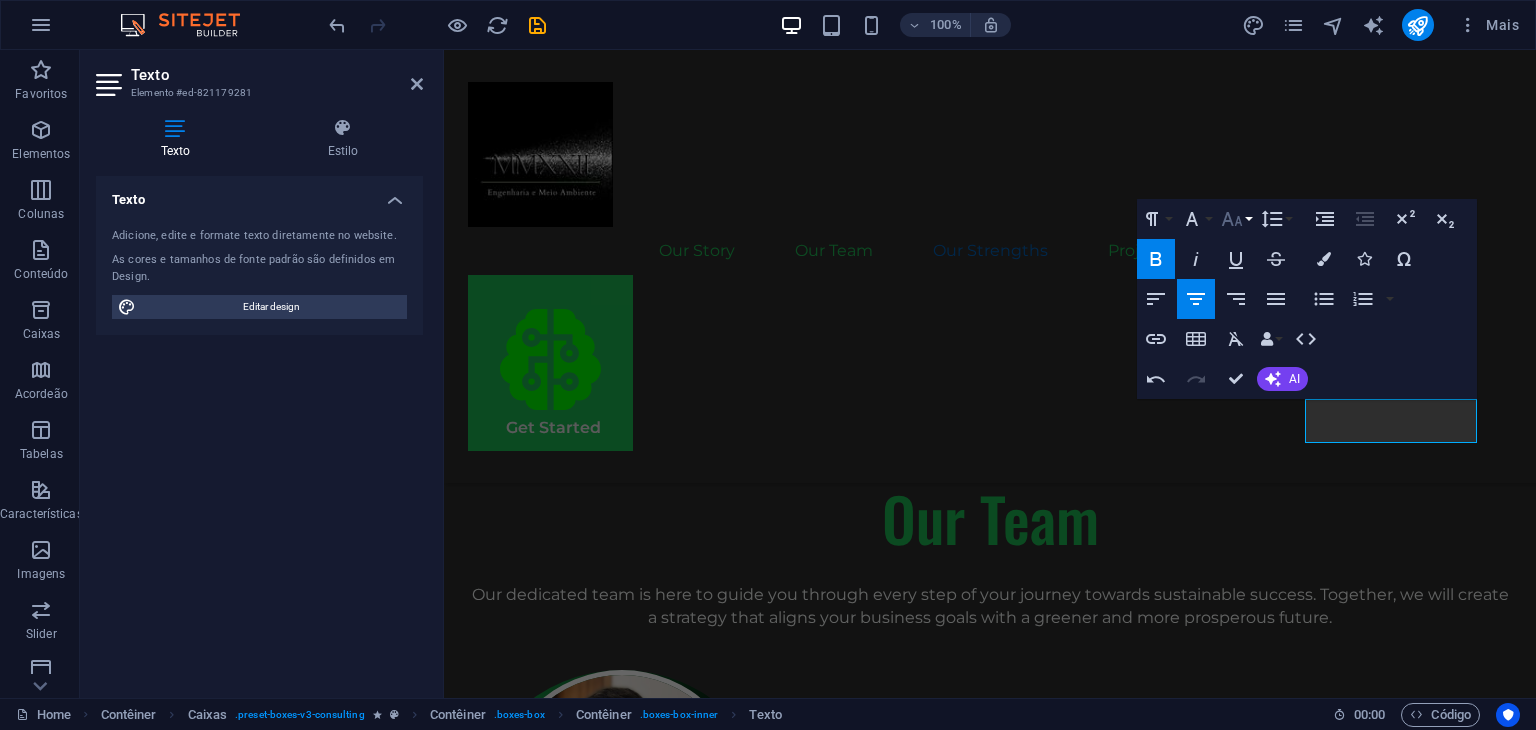 click 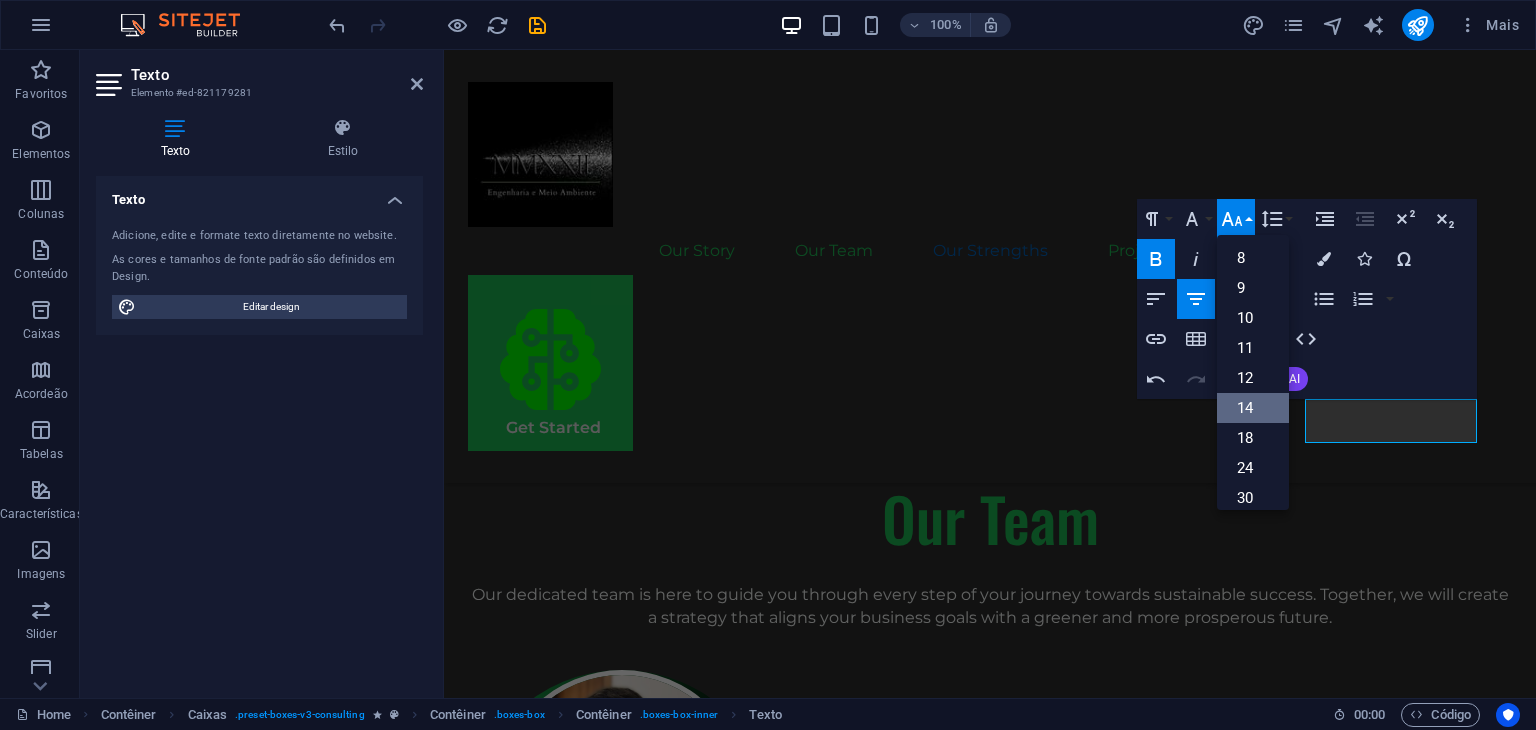 click on "14" at bounding box center (1253, 408) 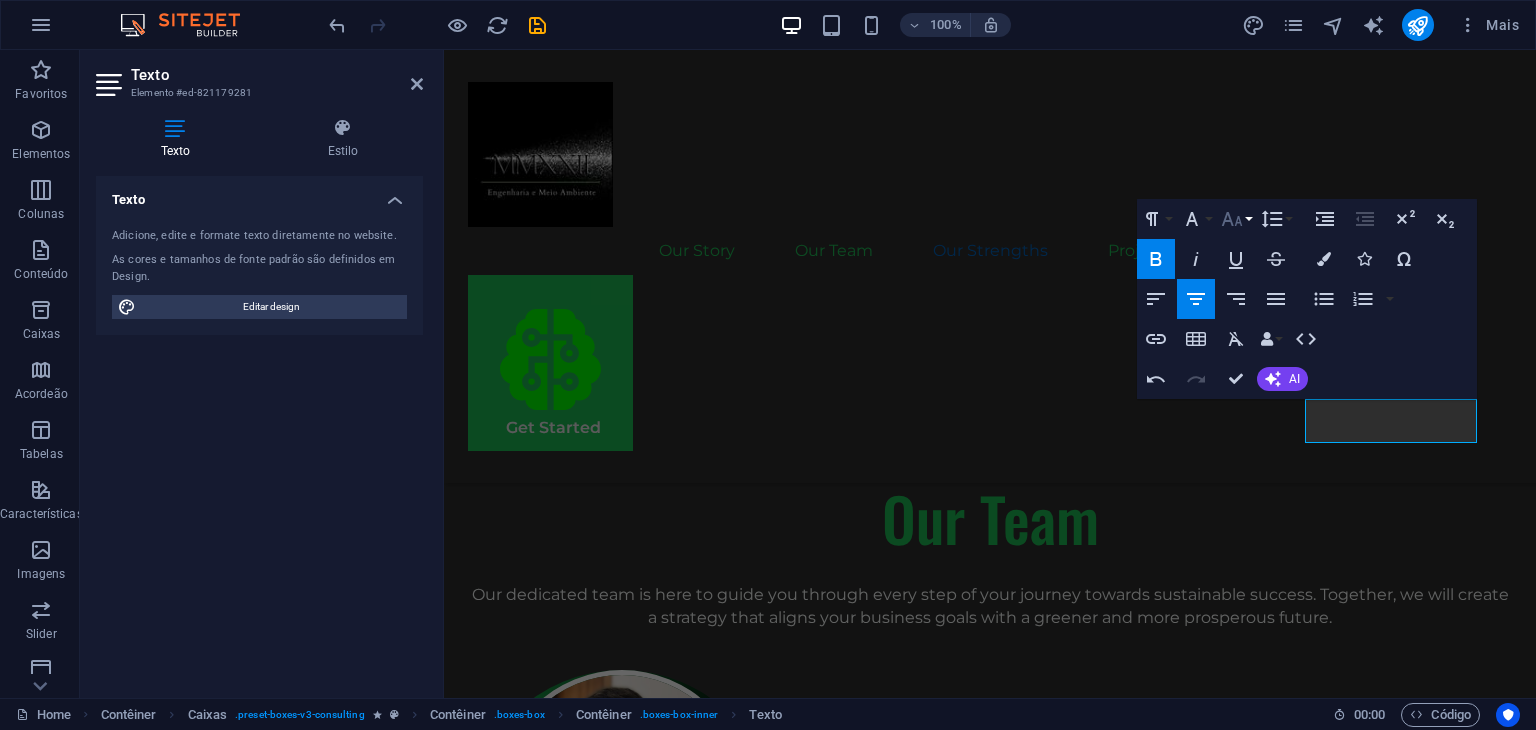 click 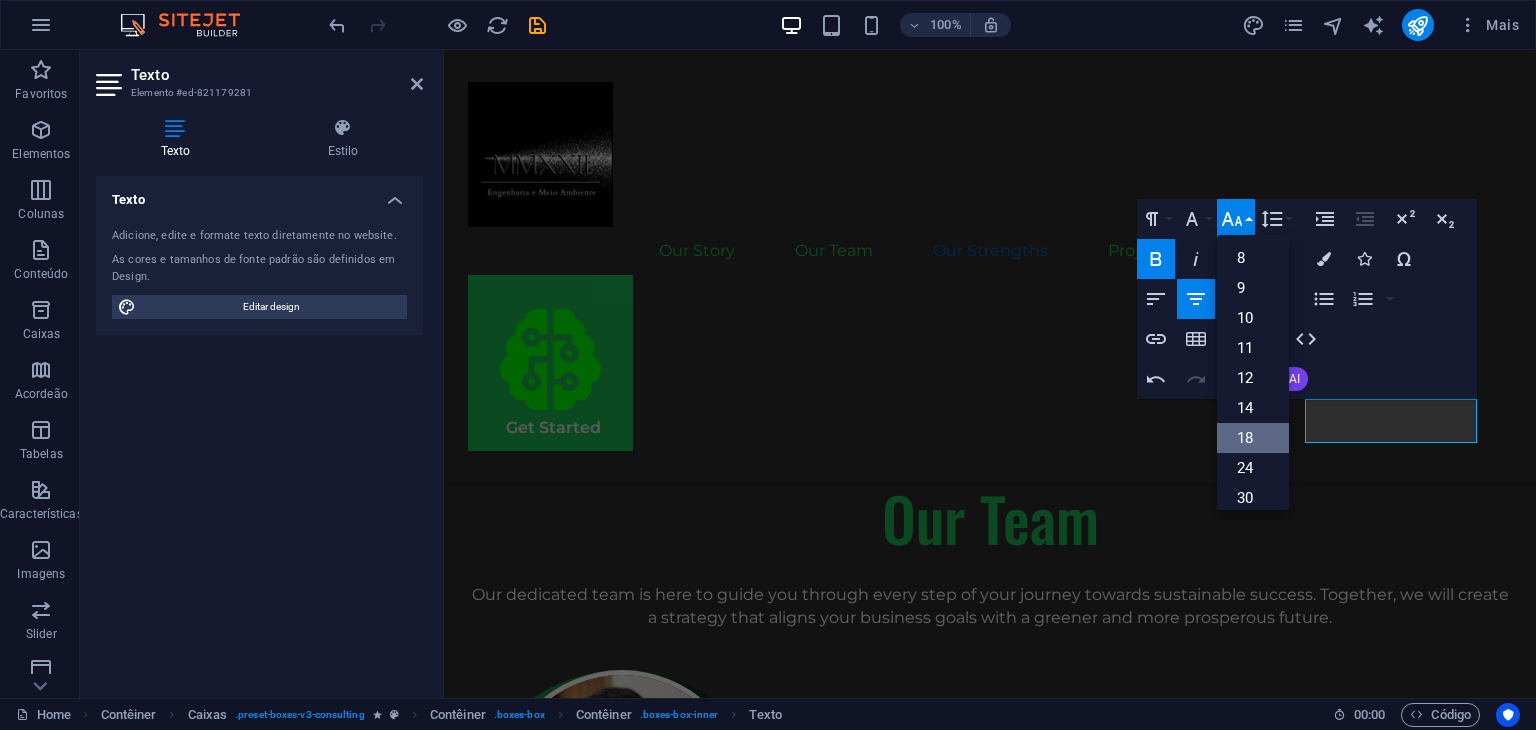 click on "18" at bounding box center (1253, 438) 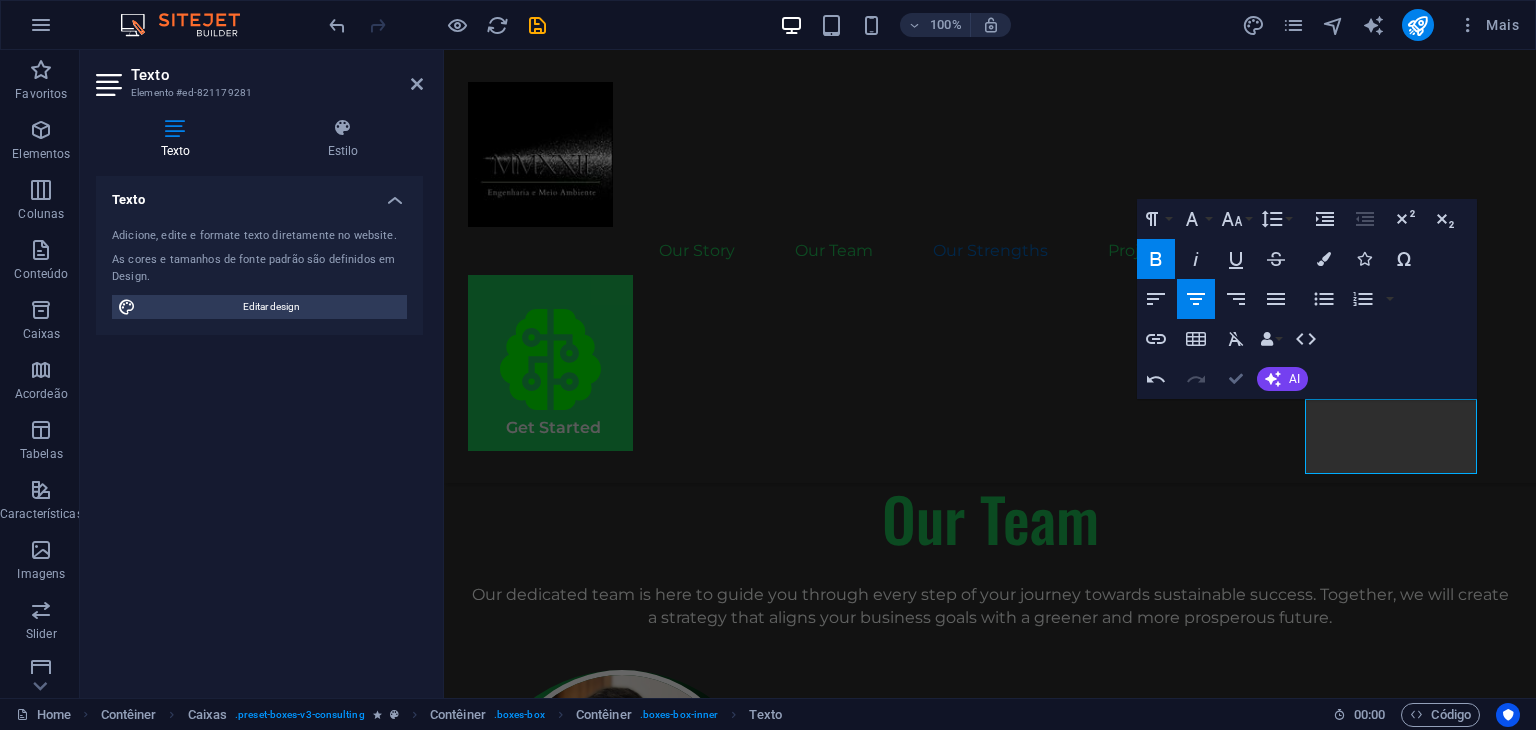 scroll, scrollTop: 2928, scrollLeft: 0, axis: vertical 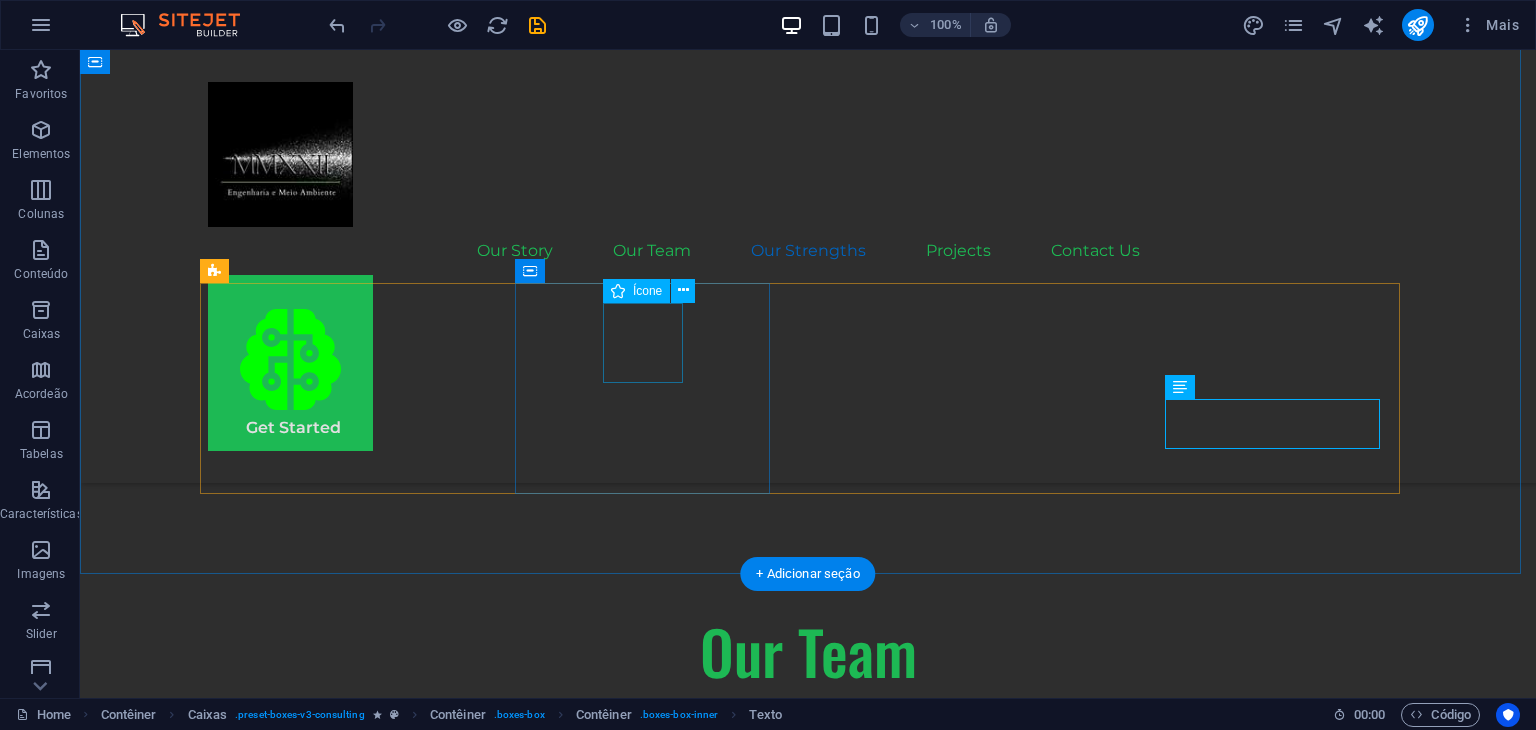 click at bounding box center (335, 2602) 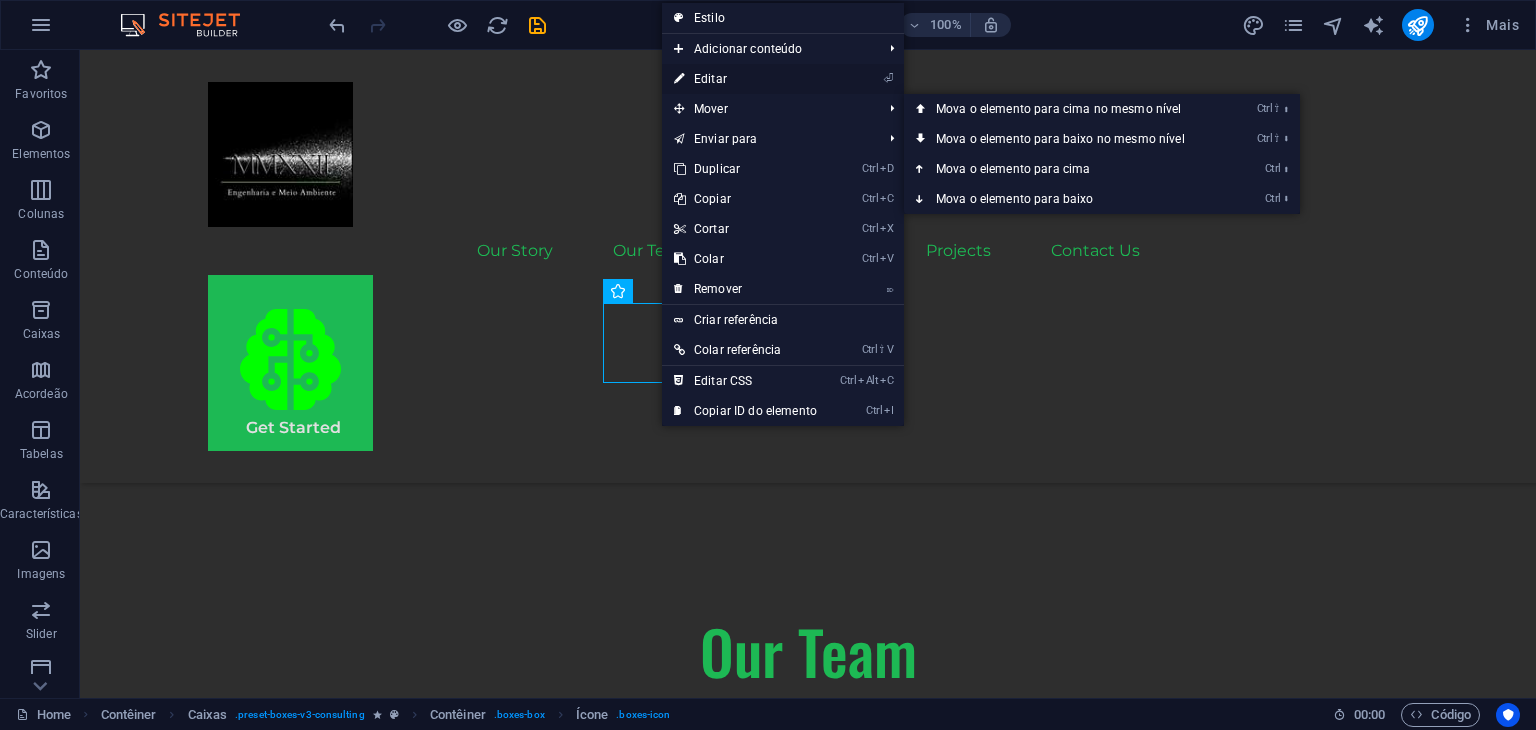 click on "⏎  Editar" at bounding box center [745, 79] 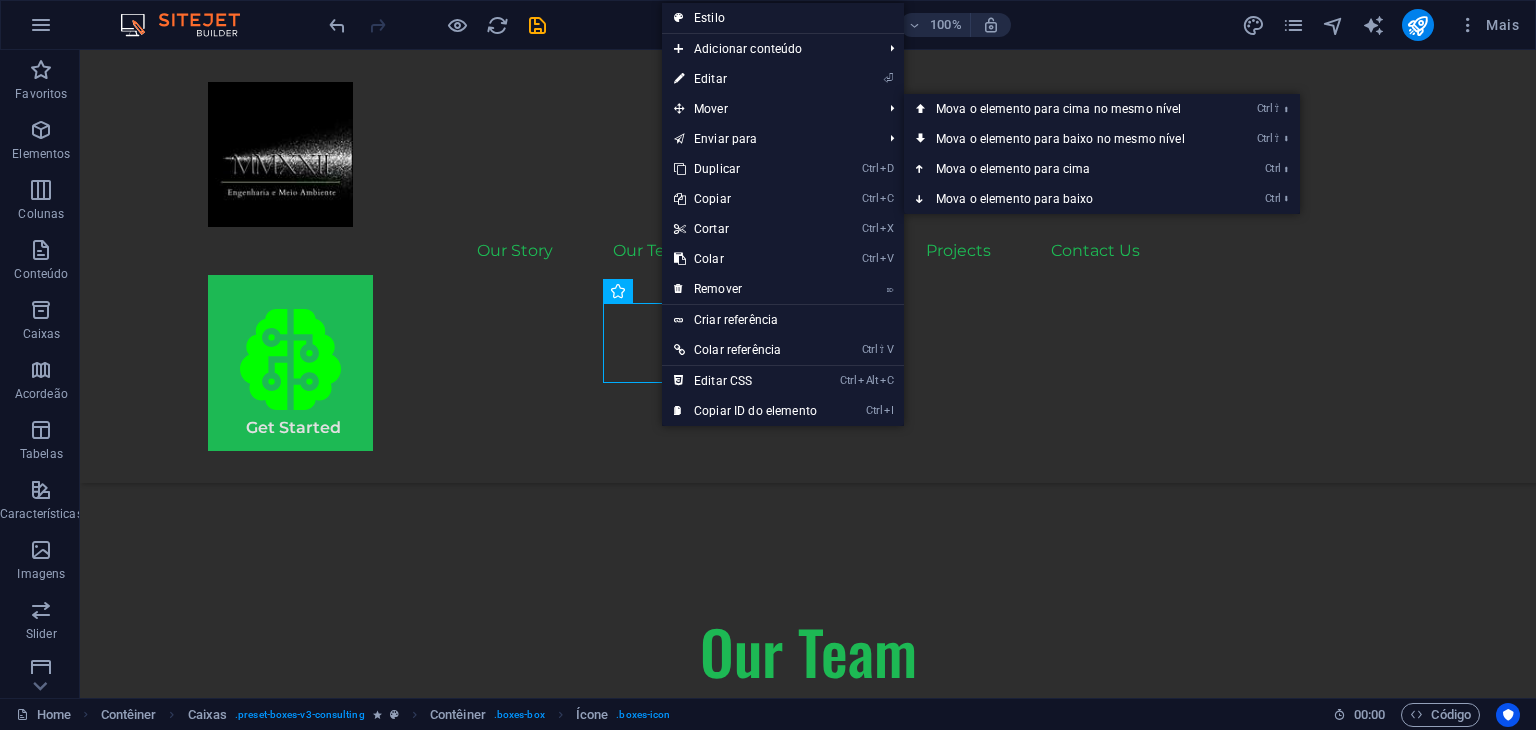 scroll, scrollTop: 2895, scrollLeft: 0, axis: vertical 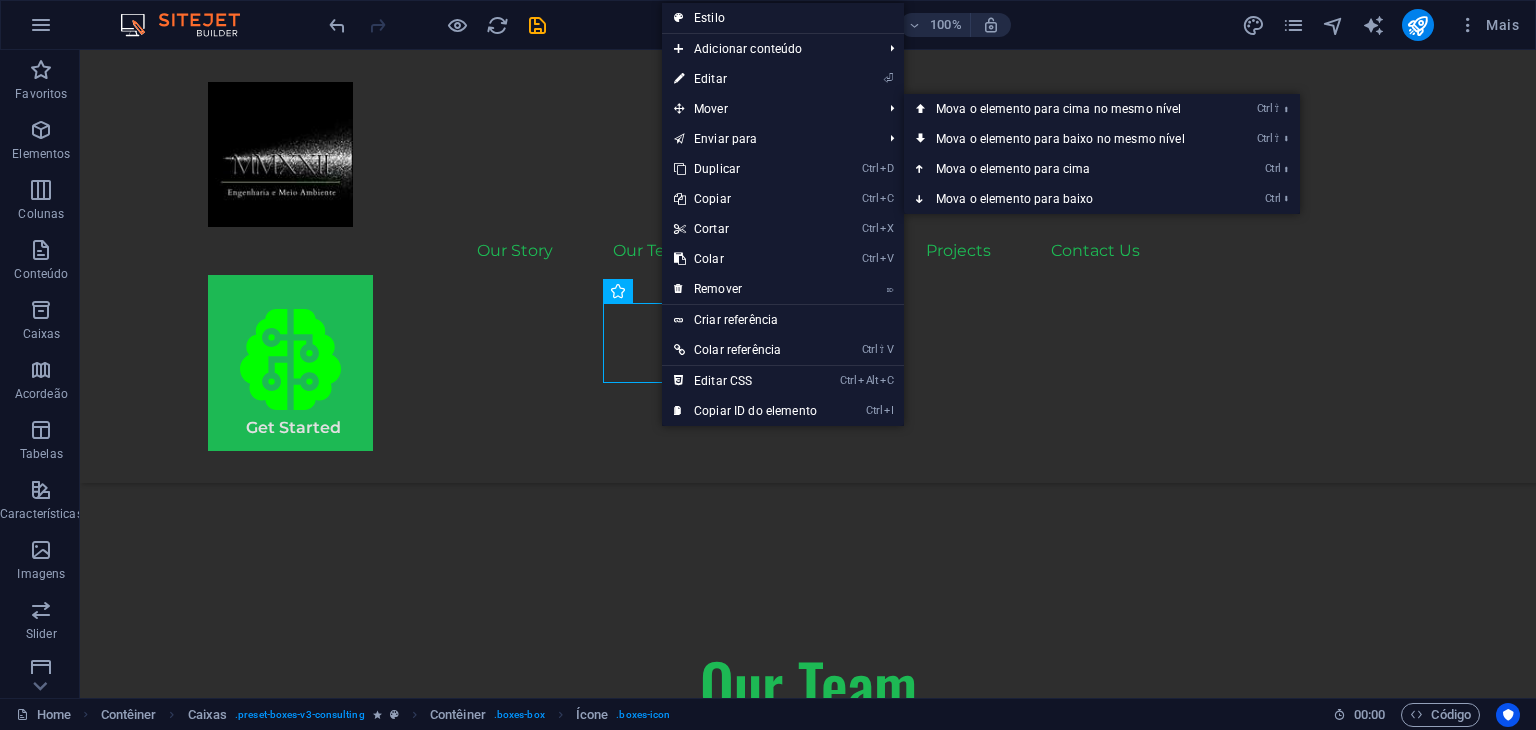 select on "xMidYMid" 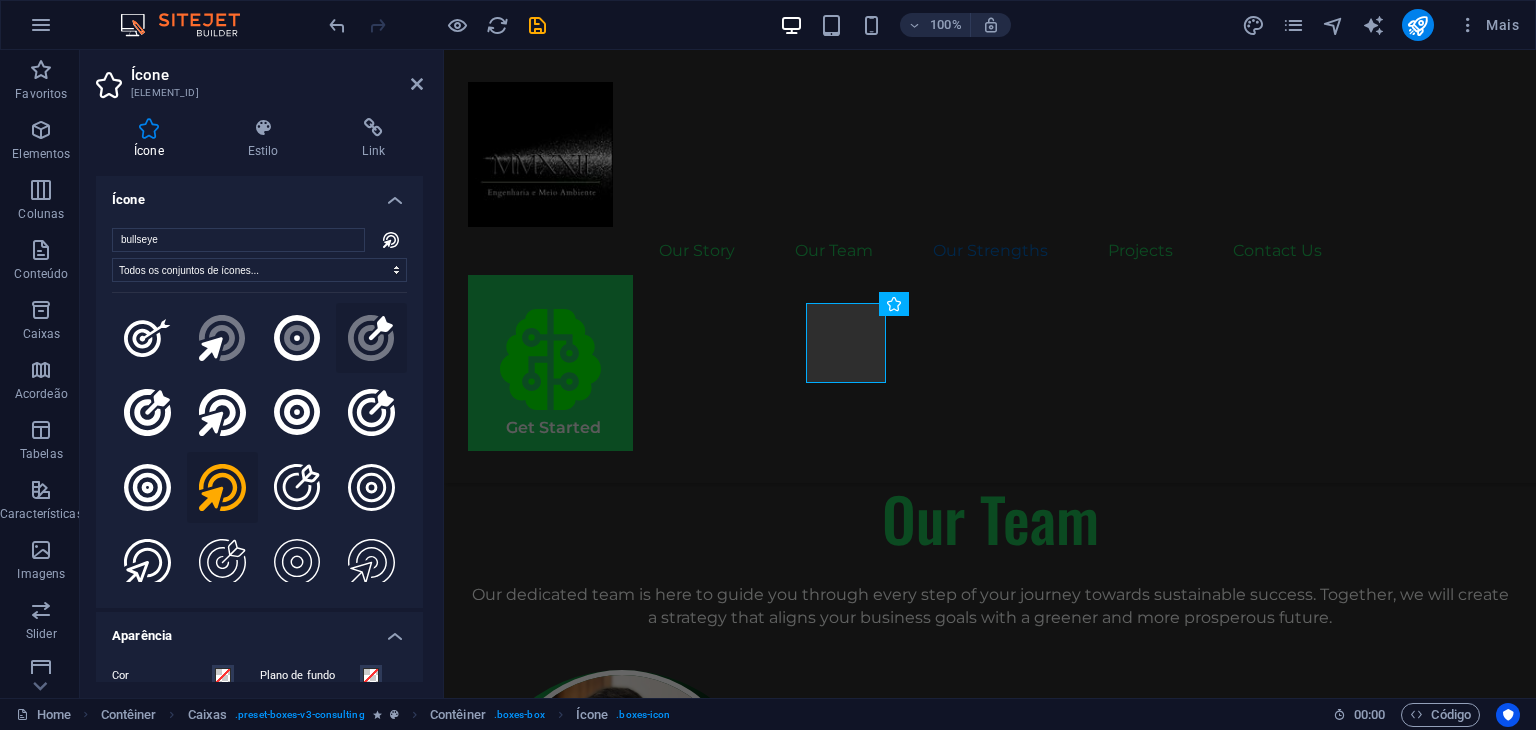 click 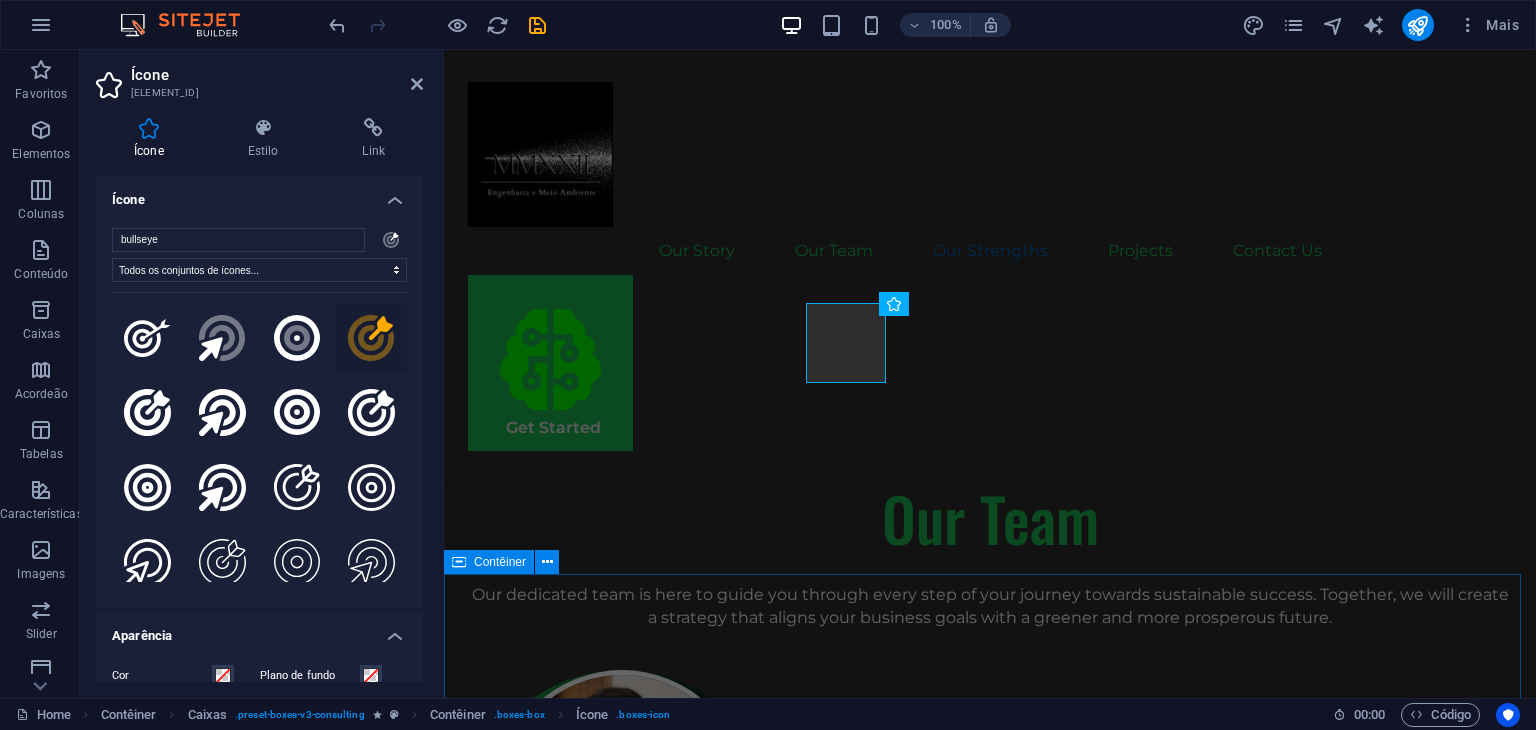click on "Latest Case Studies These are just a few examples of our successful collaborations with forward-thinking businesses. Each project represents a commitment to excellence and a dedication to sustainable growth." at bounding box center (990, 3276) 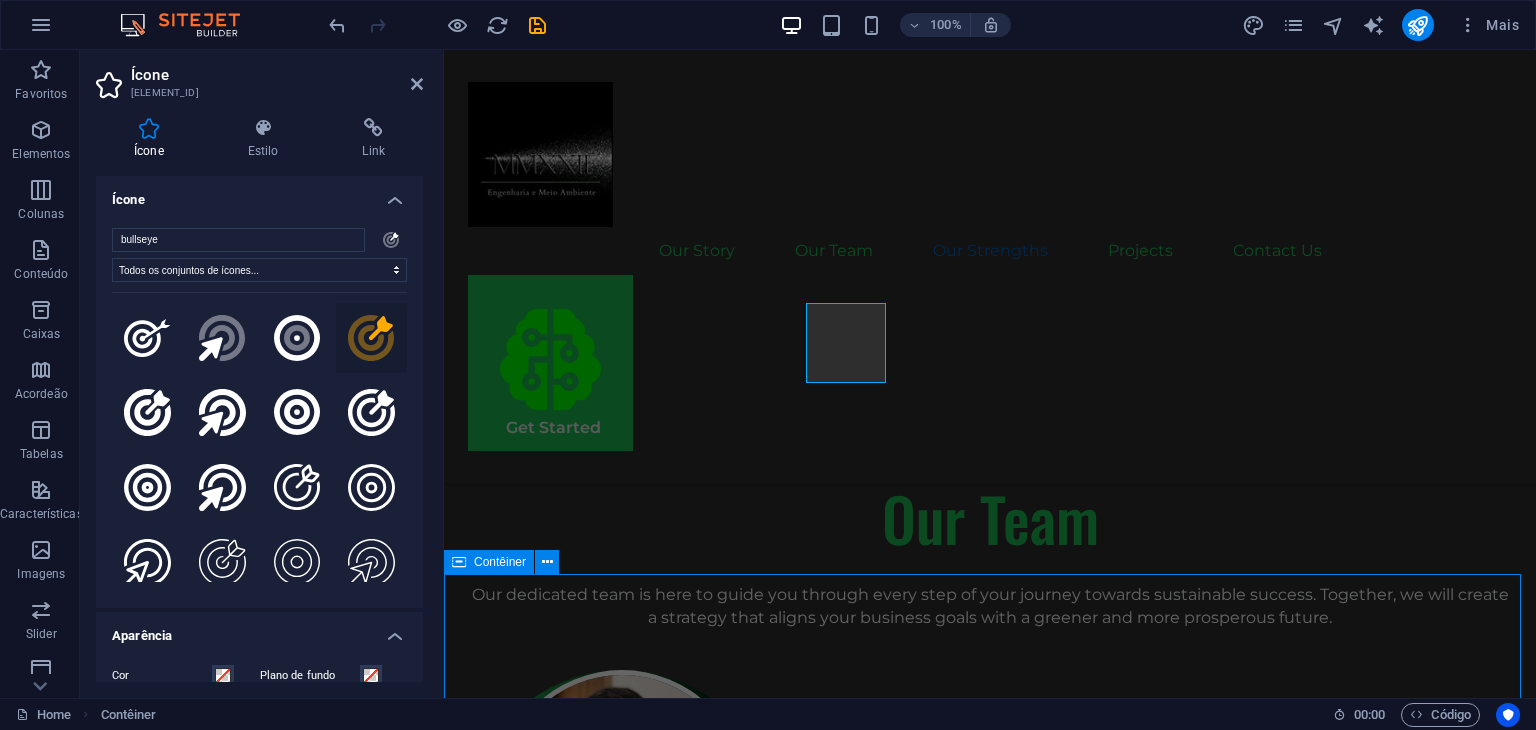 scroll, scrollTop: 2928, scrollLeft: 0, axis: vertical 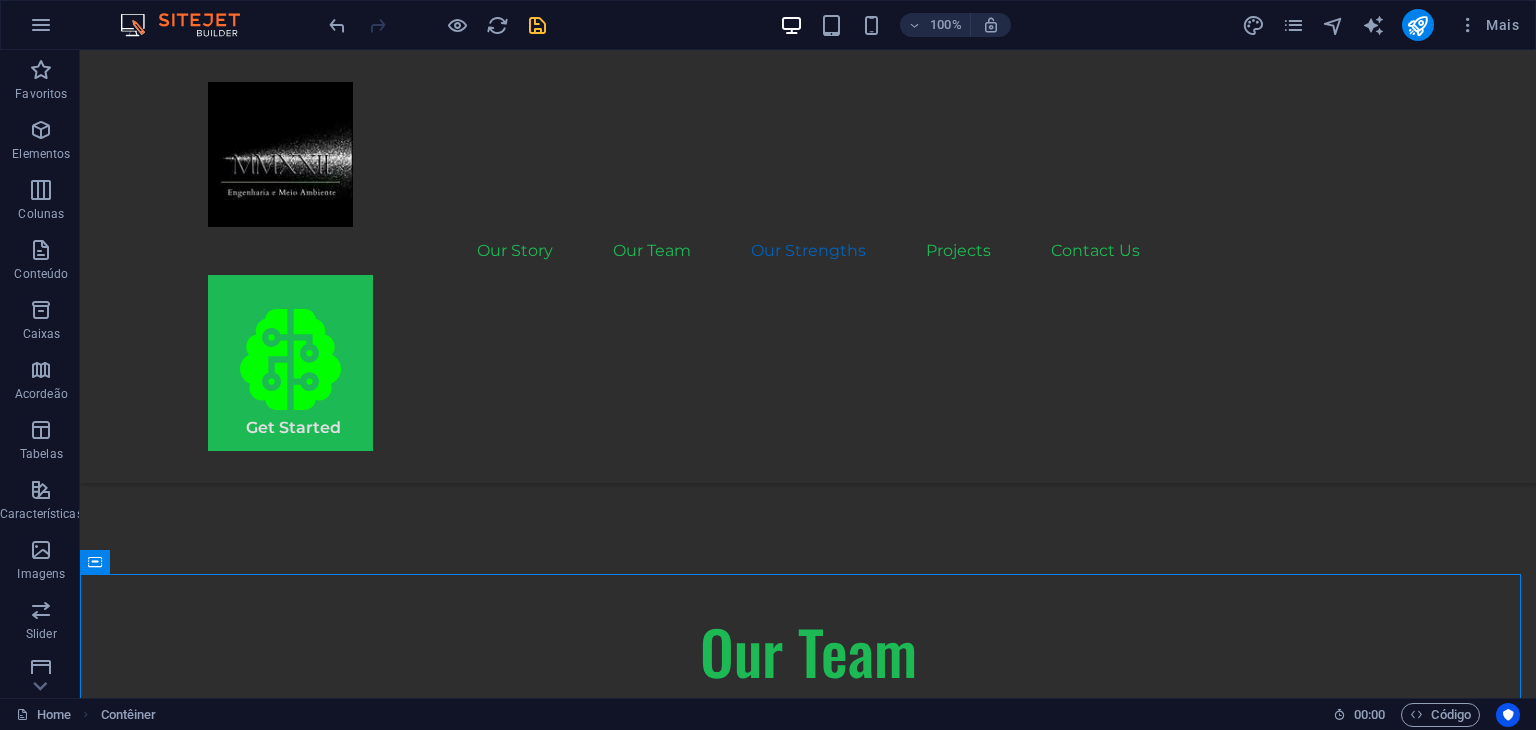 click at bounding box center [537, 25] 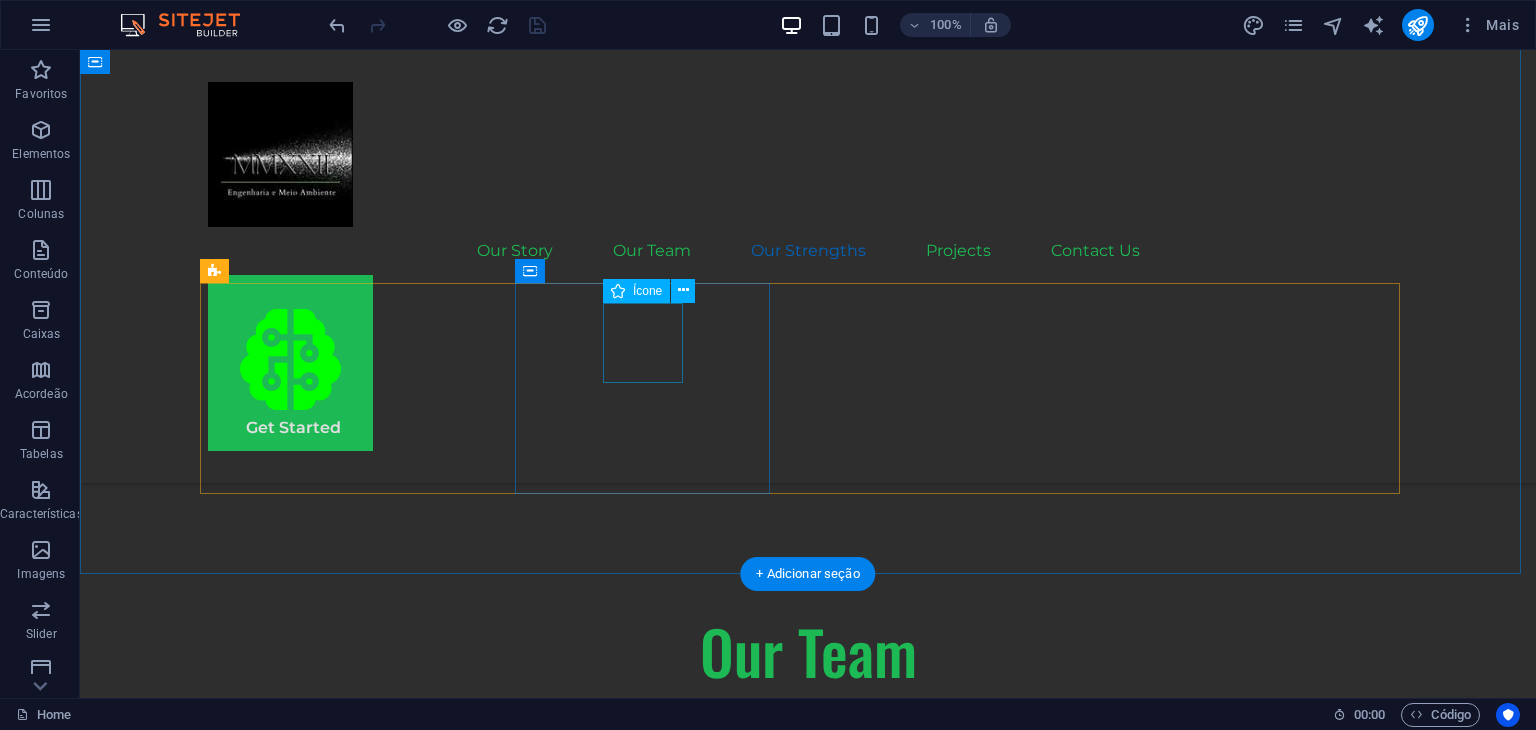 click on ".fa-secondary{opacity:.4}" at bounding box center (335, 2602) 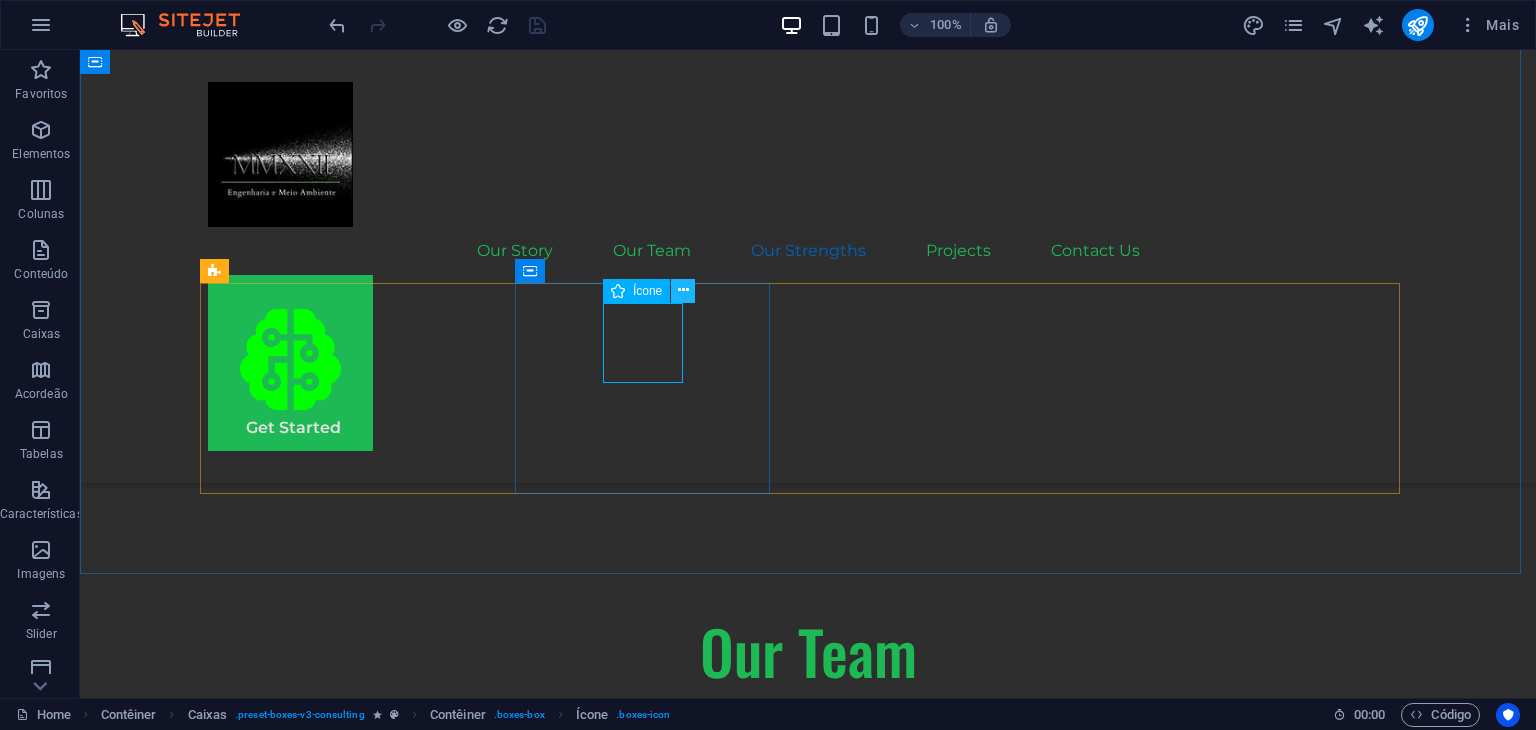 click at bounding box center (683, 290) 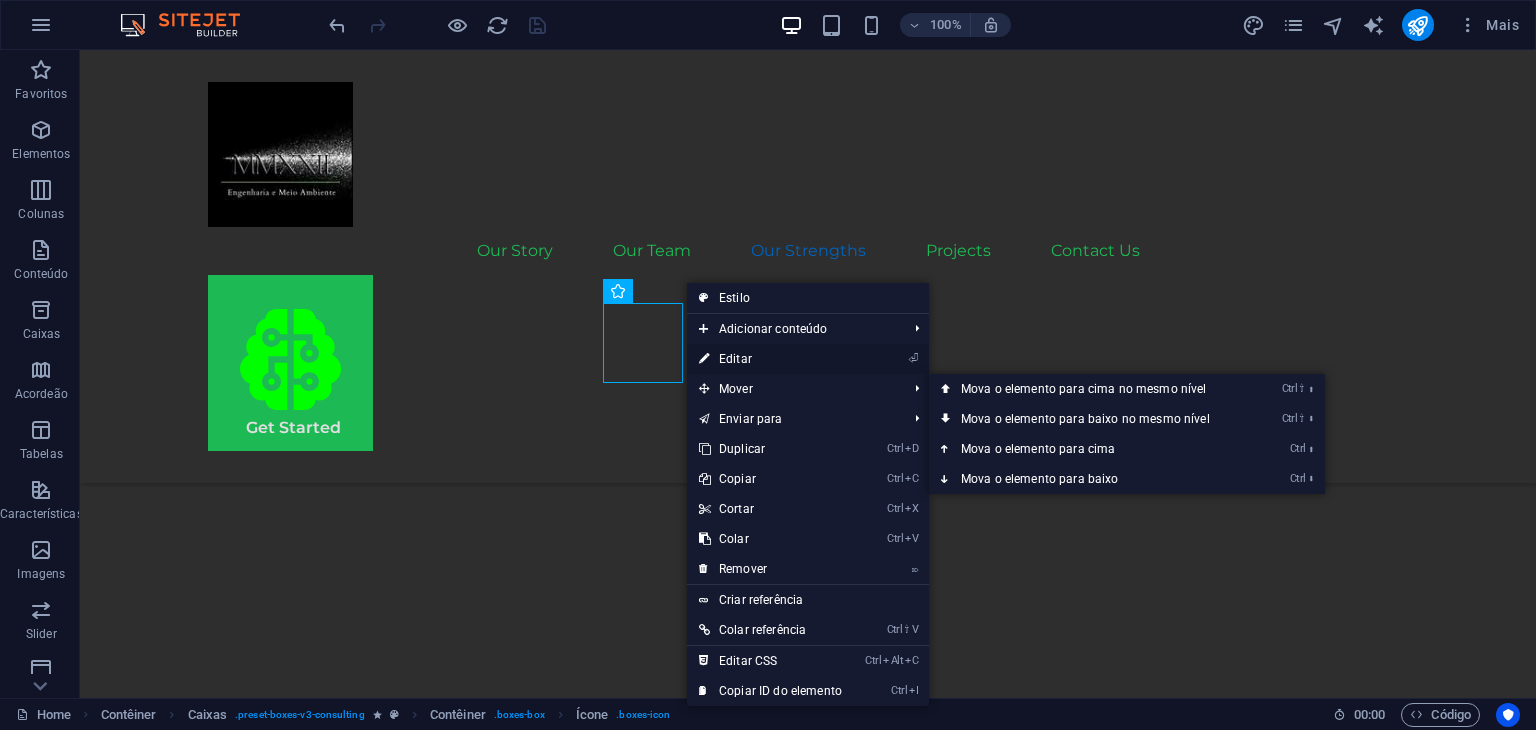 click on "⏎  Editar" at bounding box center [770, 359] 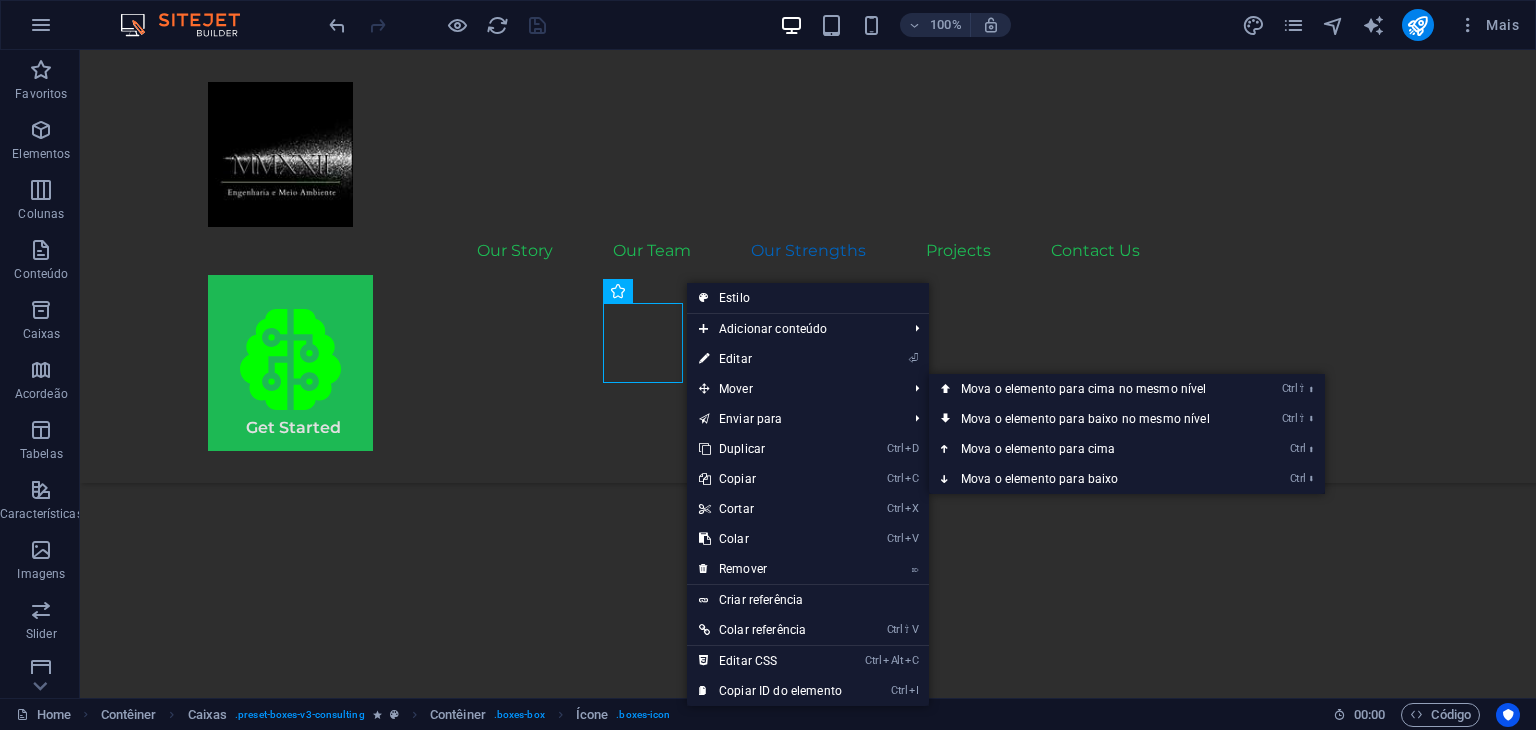 scroll, scrollTop: 2895, scrollLeft: 0, axis: vertical 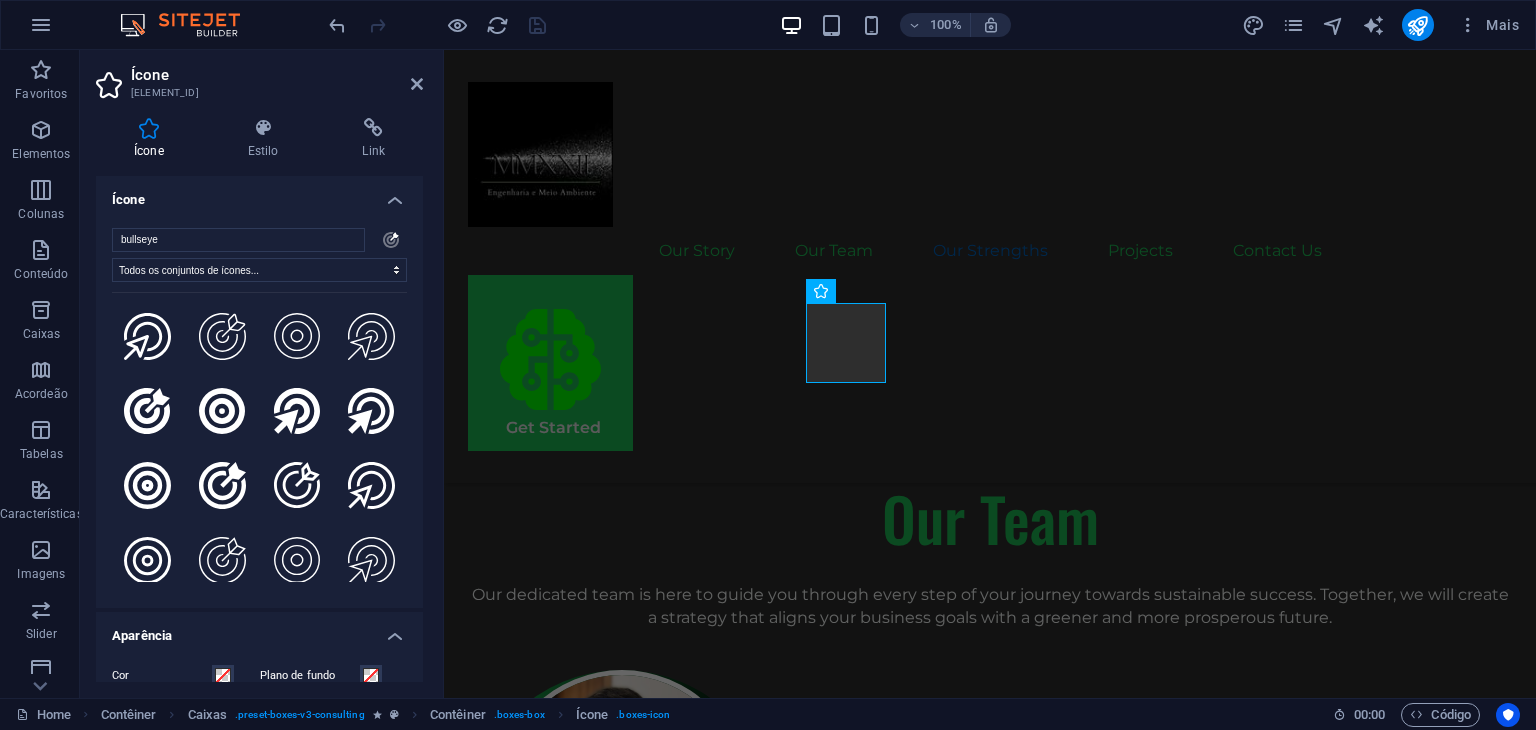 click on "Ícone" at bounding box center (259, 194) 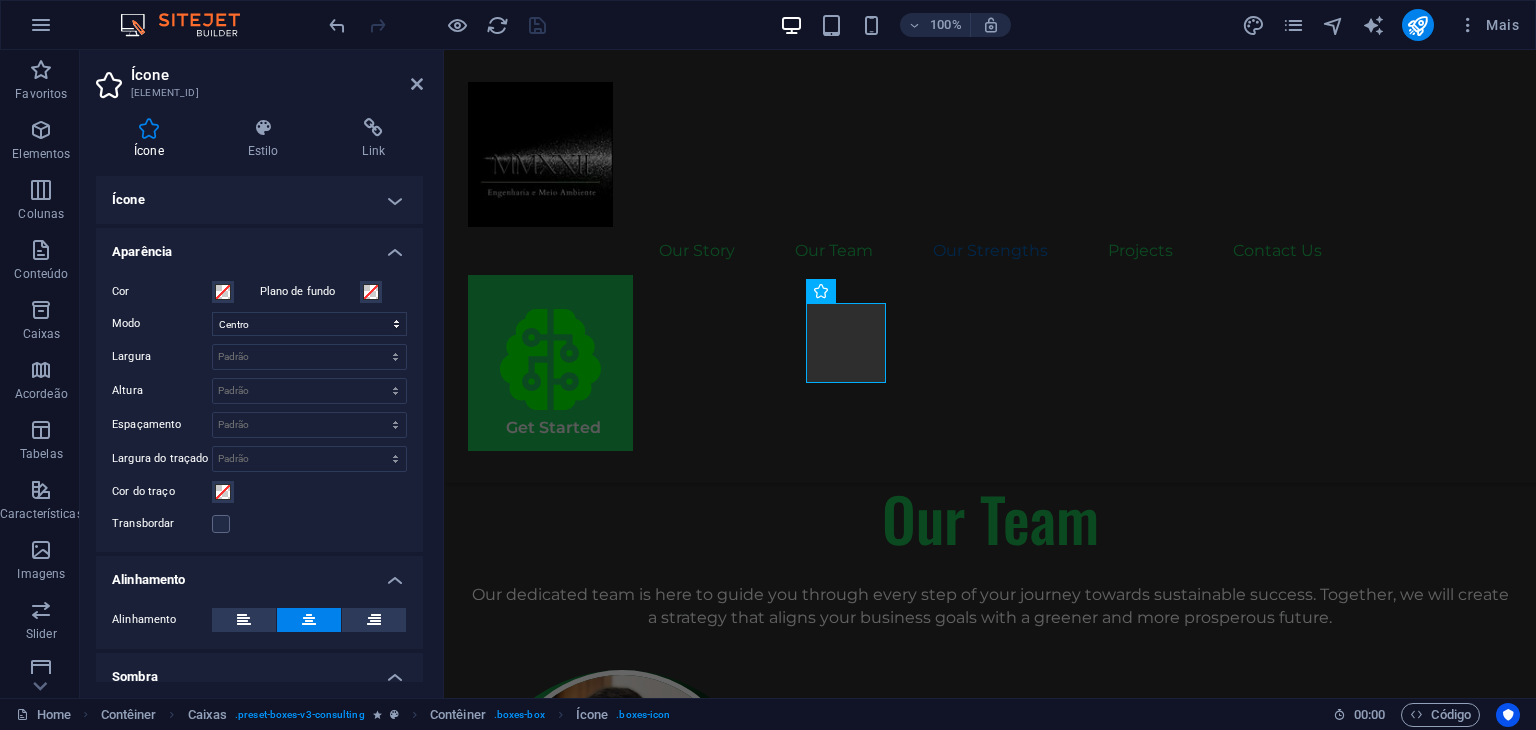 click on "Aparência" at bounding box center [259, 246] 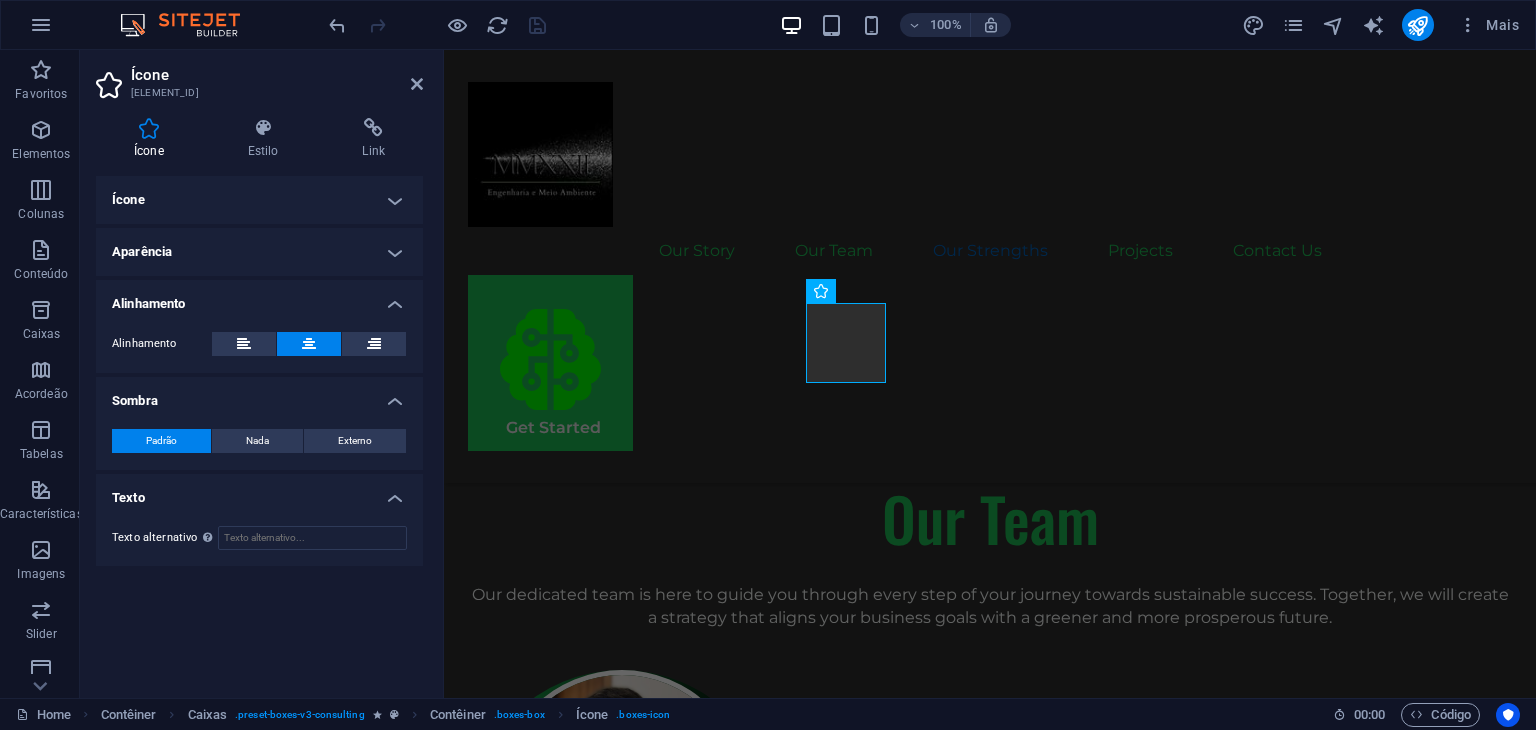click on "Alinhamento" at bounding box center (259, 298) 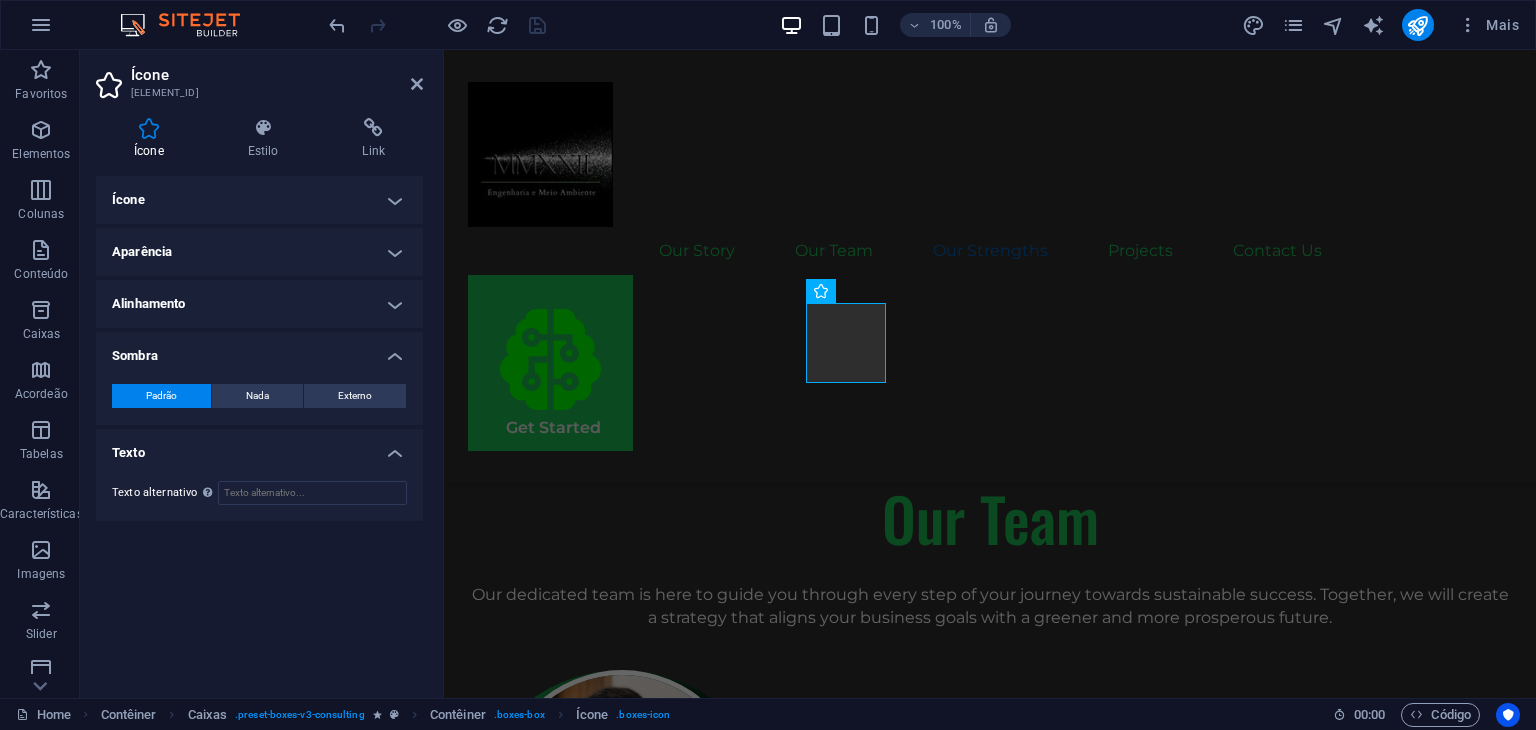 click on "Sombra" at bounding box center [259, 350] 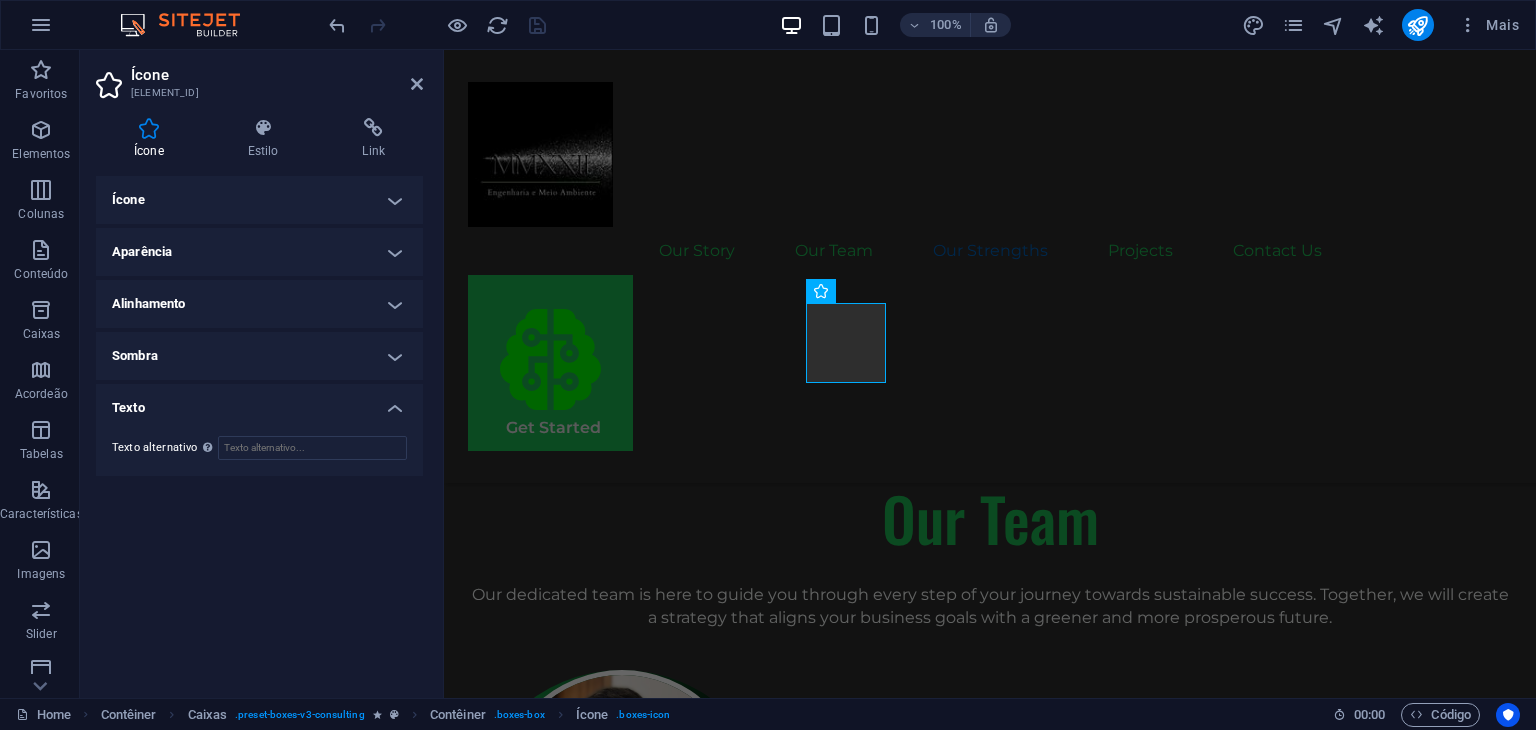 click on "Aparência" at bounding box center (259, 252) 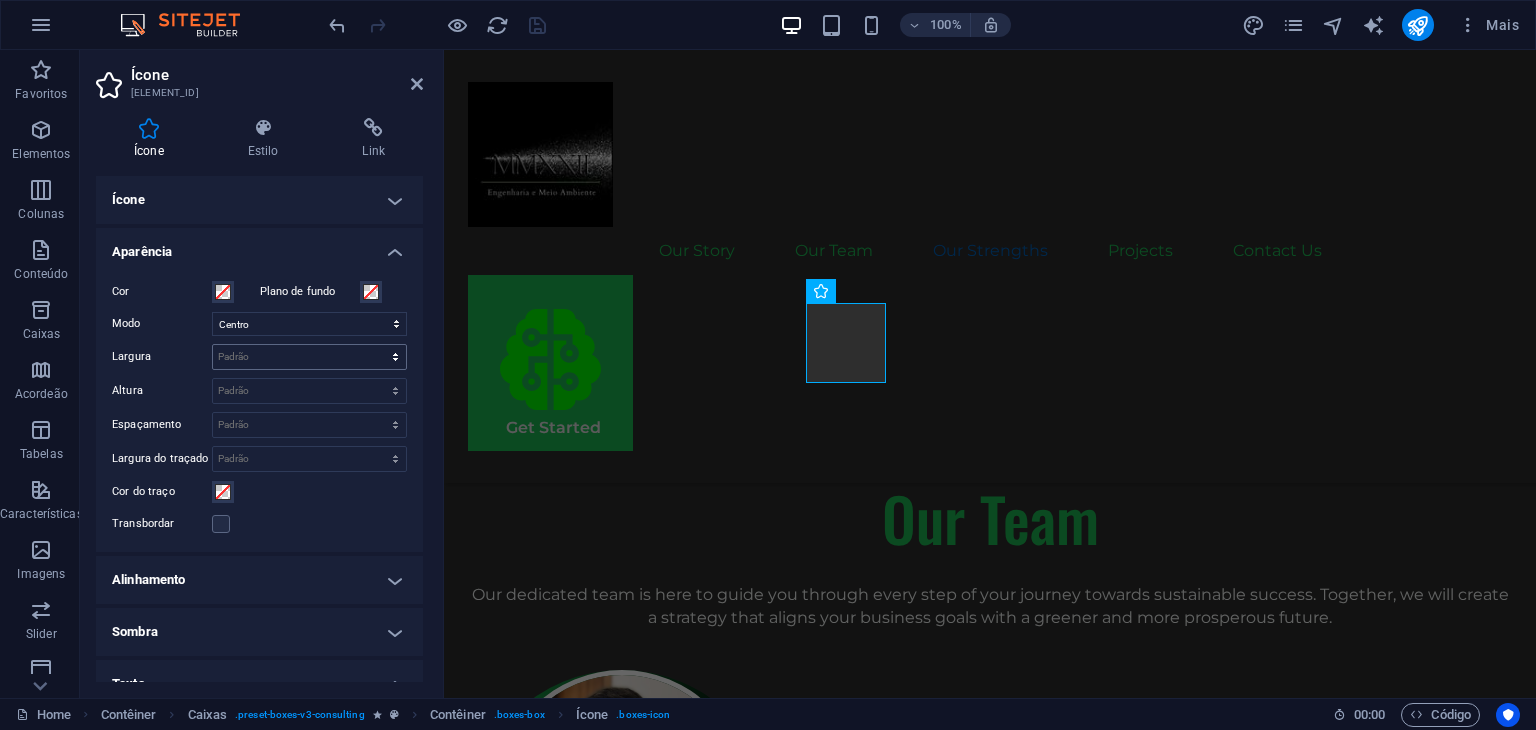 scroll, scrollTop: 0, scrollLeft: 0, axis: both 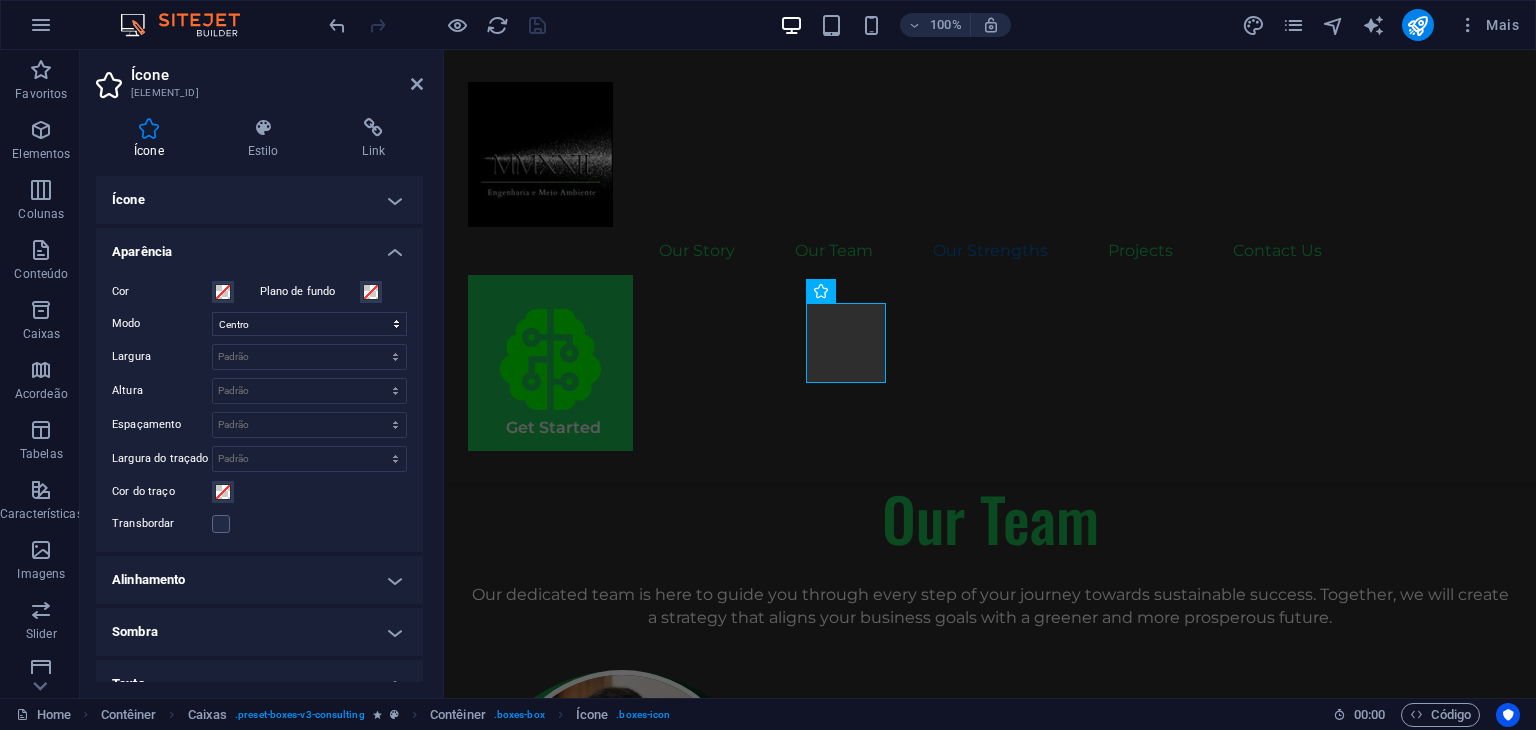 click on "Aparência" at bounding box center (259, 246) 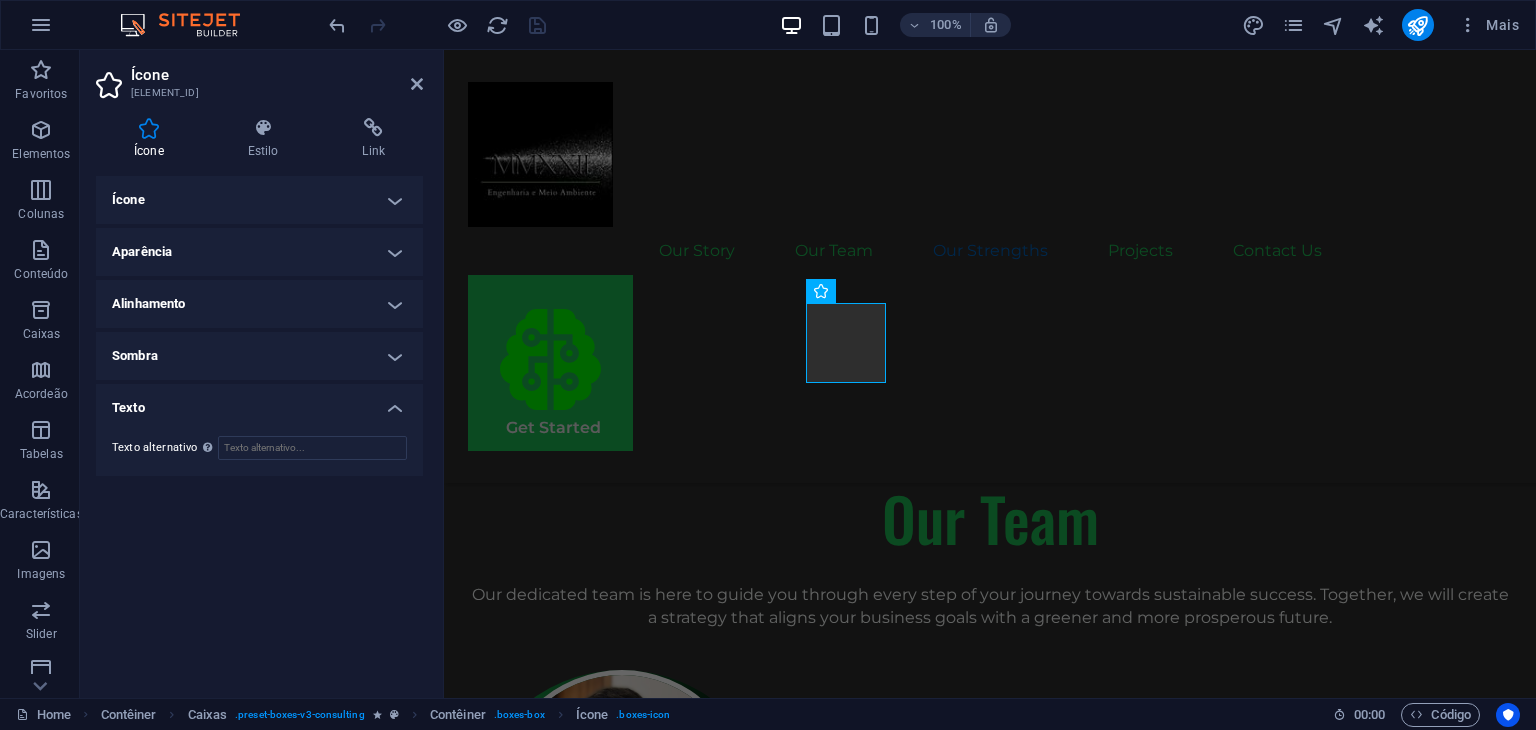 click on "Ícone Elemento #ed-821179221" at bounding box center [259, 76] 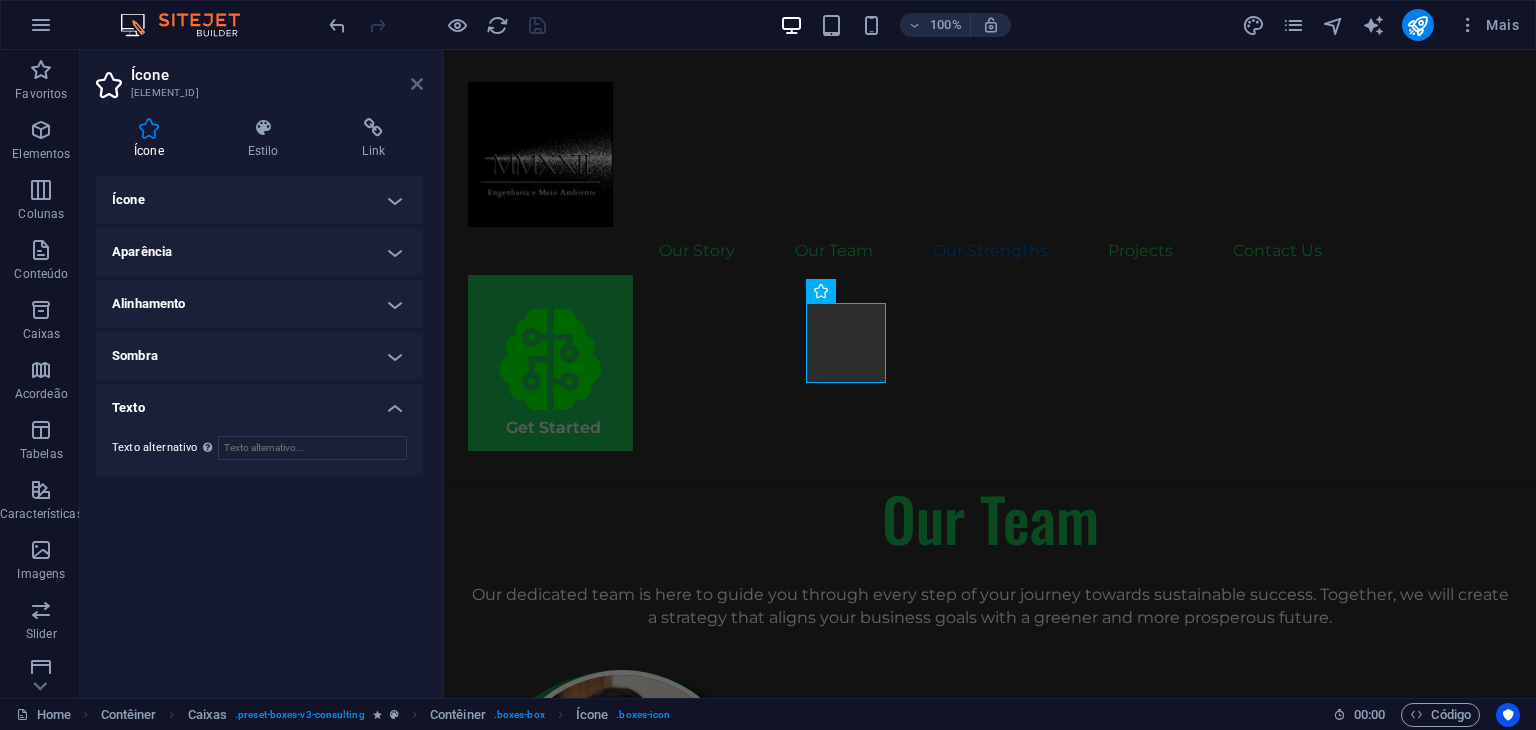 click at bounding box center [417, 84] 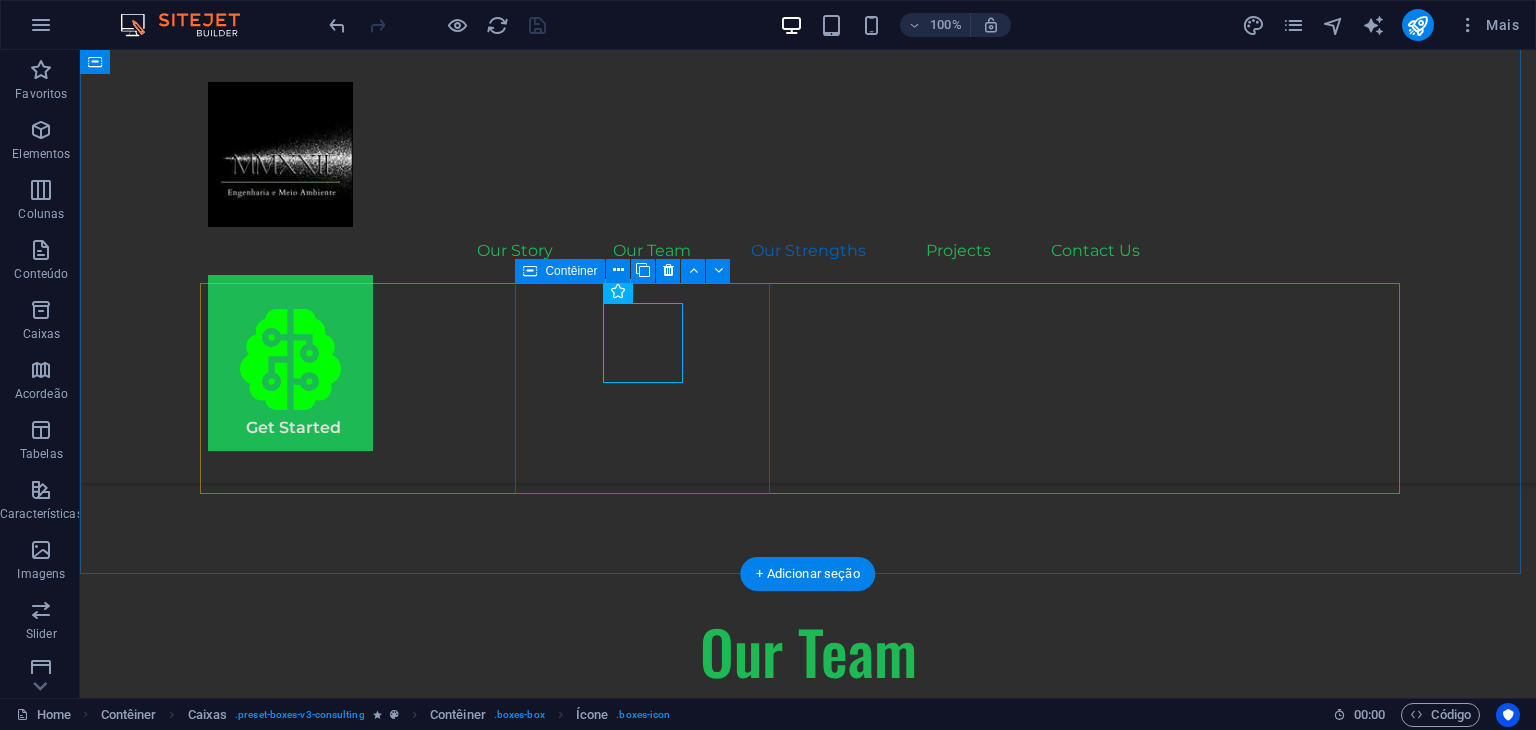 click on ".fa-secondary{opacity:.4} Strategic Project Planning" at bounding box center [335, 2635] 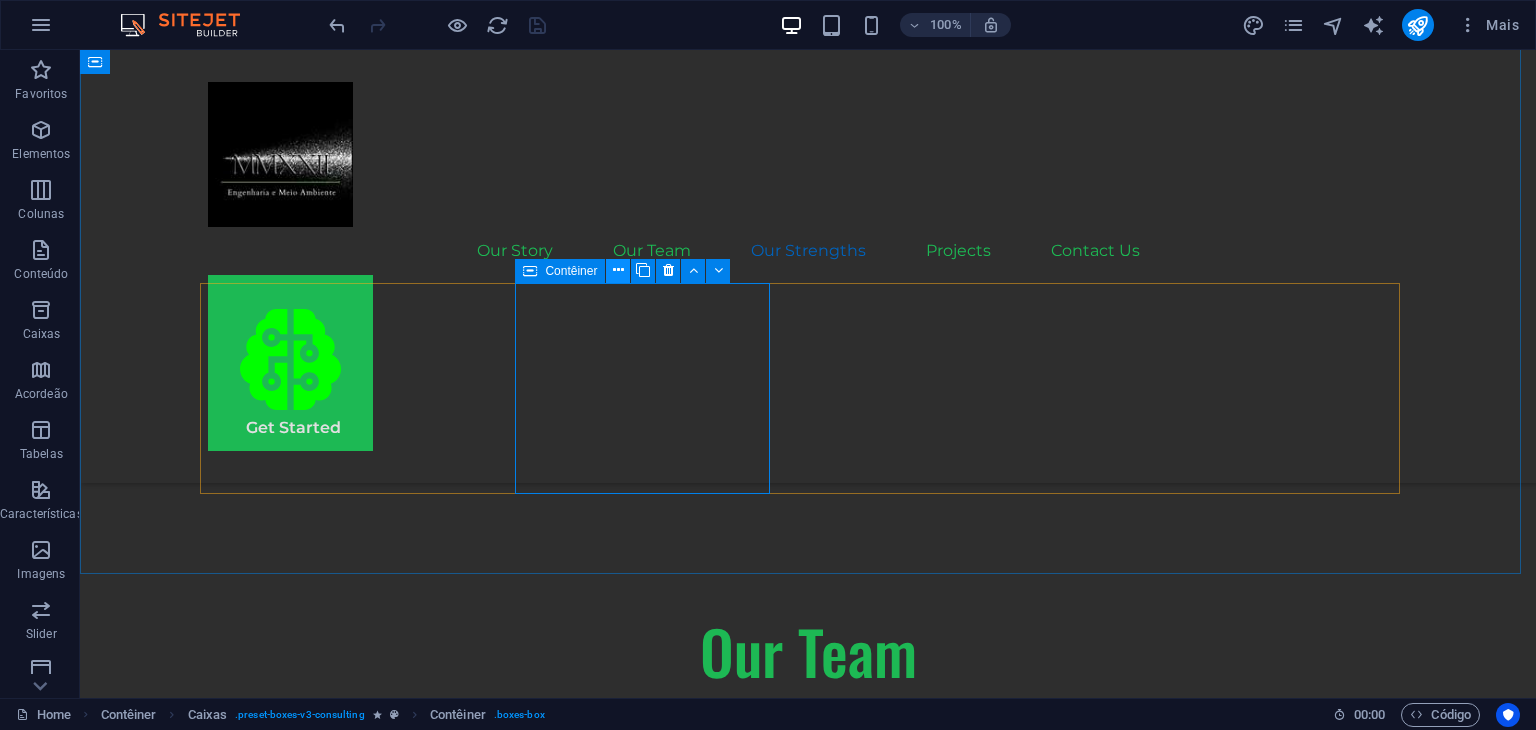 click at bounding box center [618, 270] 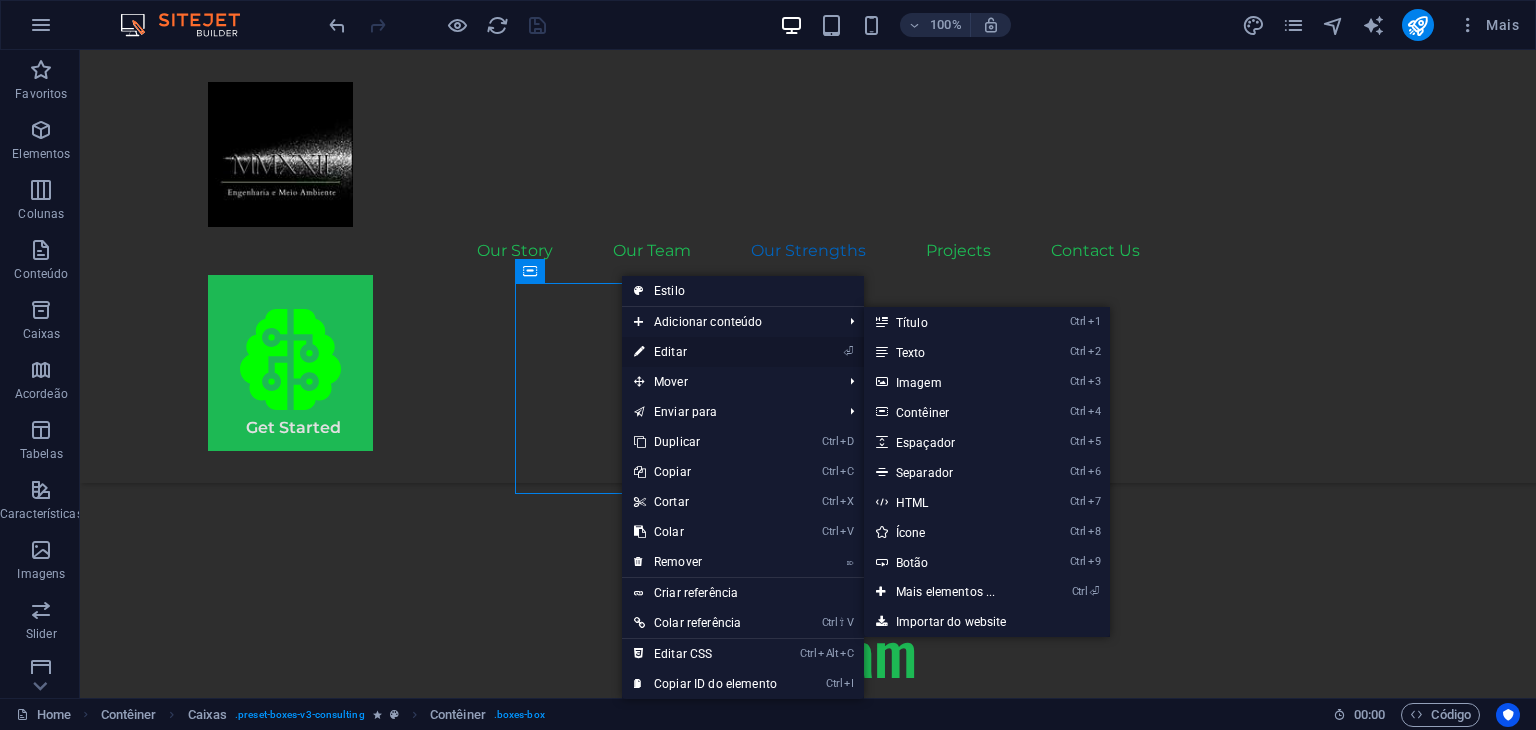 click on "⏎  Editar" at bounding box center (705, 352) 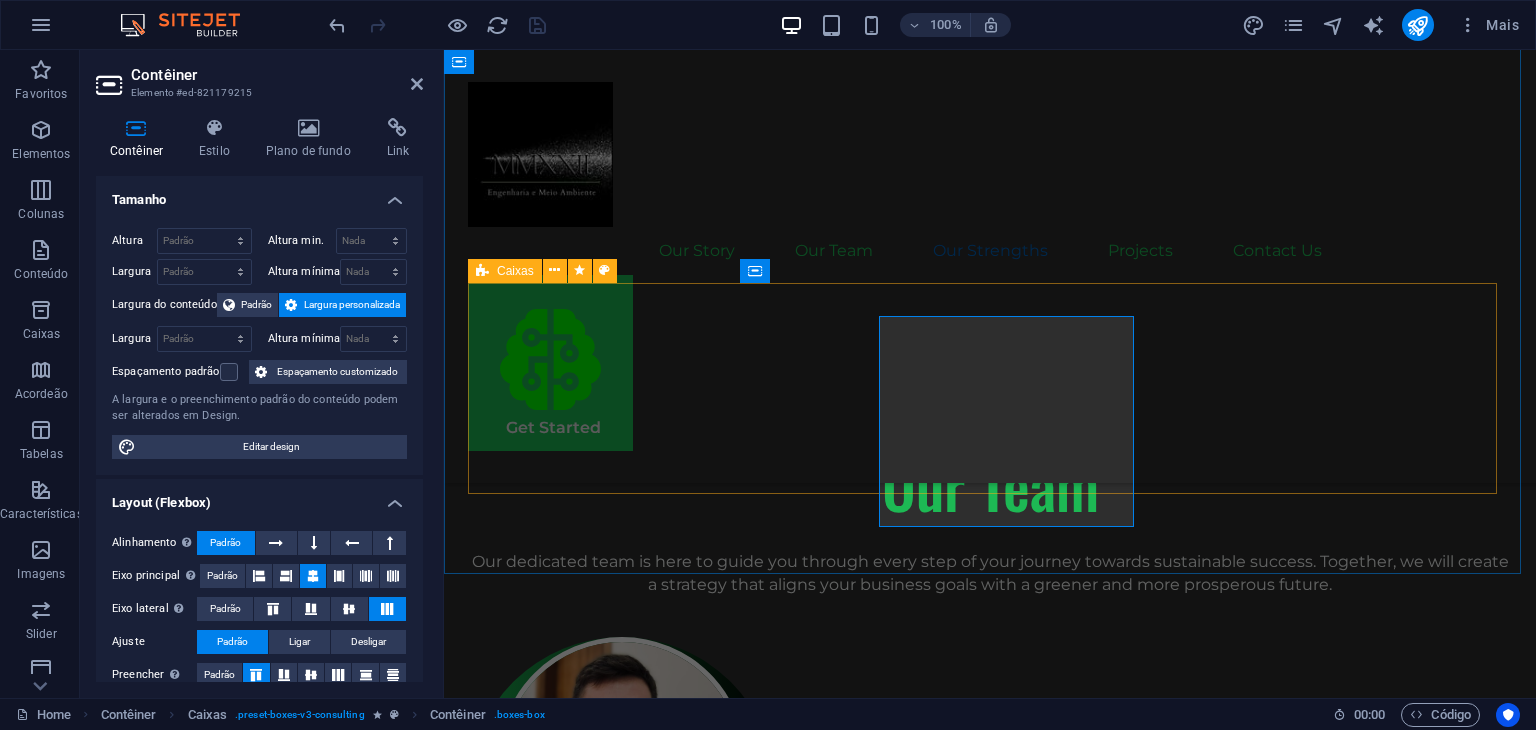 scroll, scrollTop: 2895, scrollLeft: 0, axis: vertical 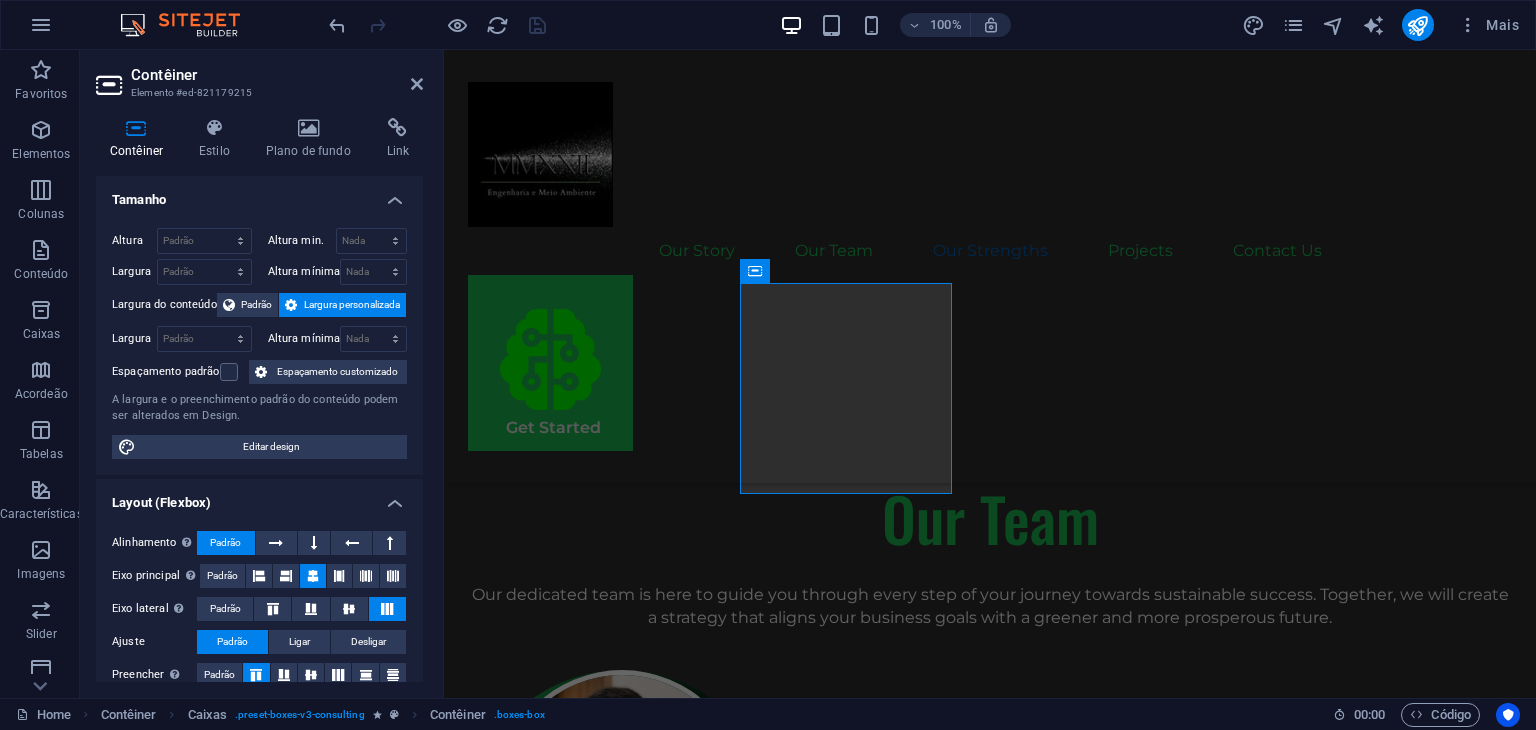 click on "Tamanho" at bounding box center [259, 194] 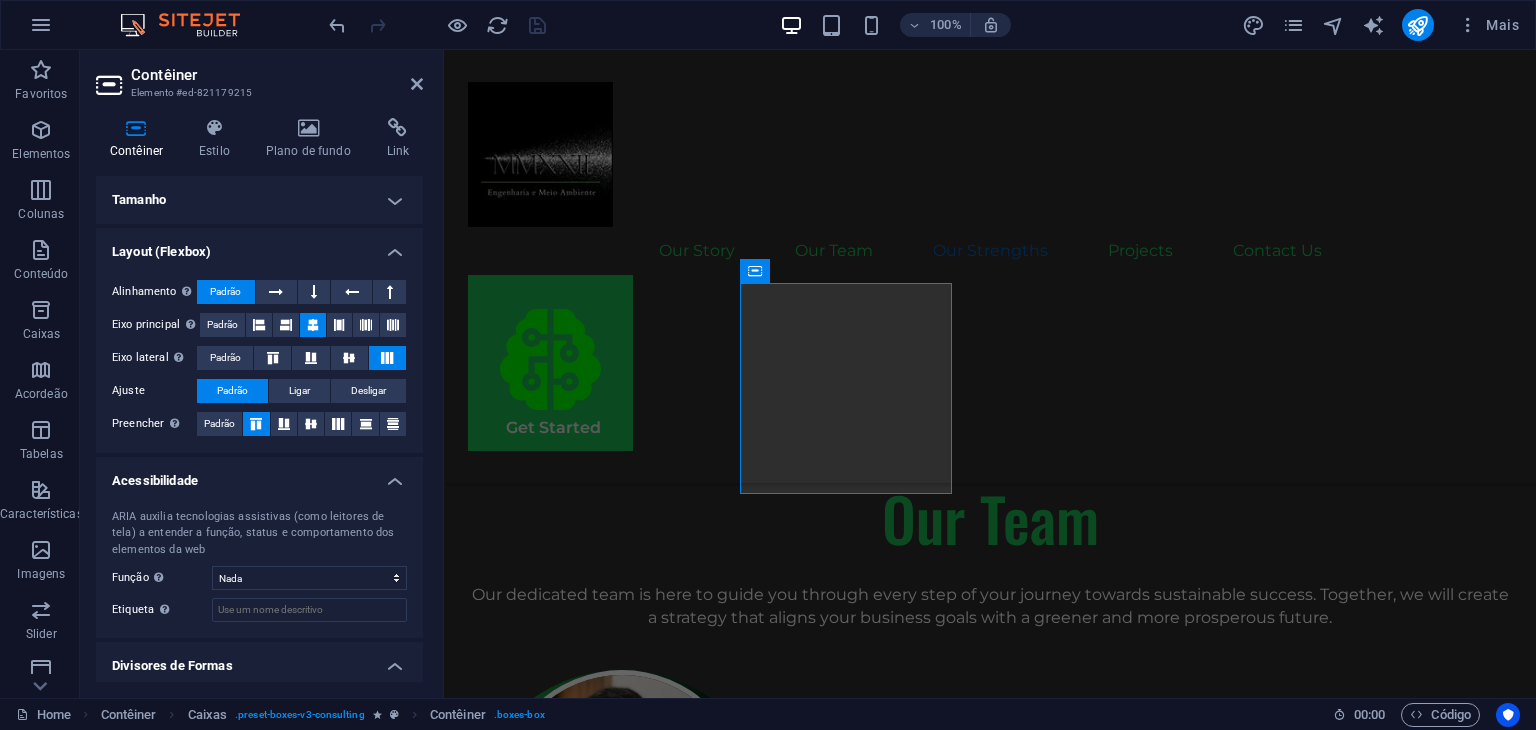 click on "Layout (Flexbox)" at bounding box center [259, 246] 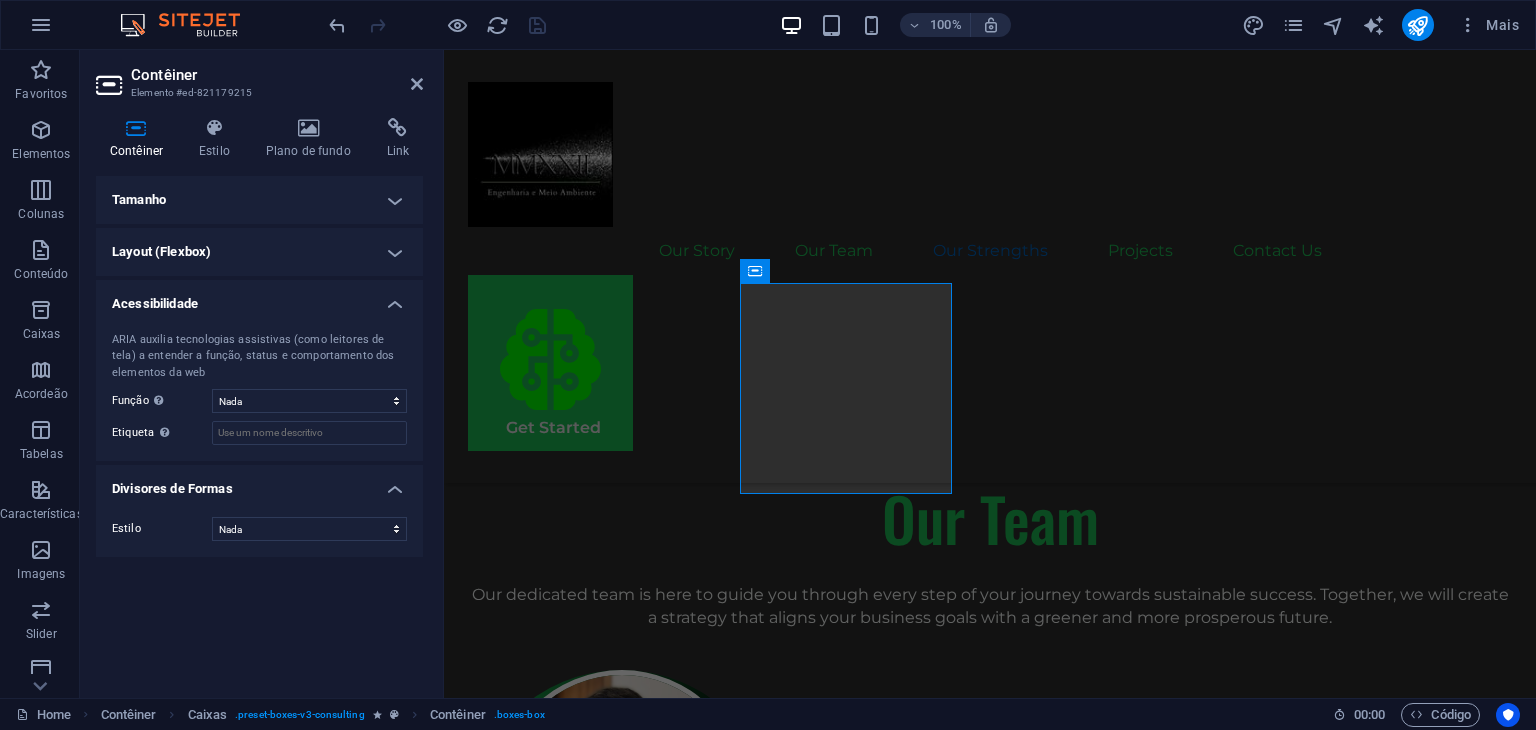 click on "Acessibilidade" at bounding box center [259, 298] 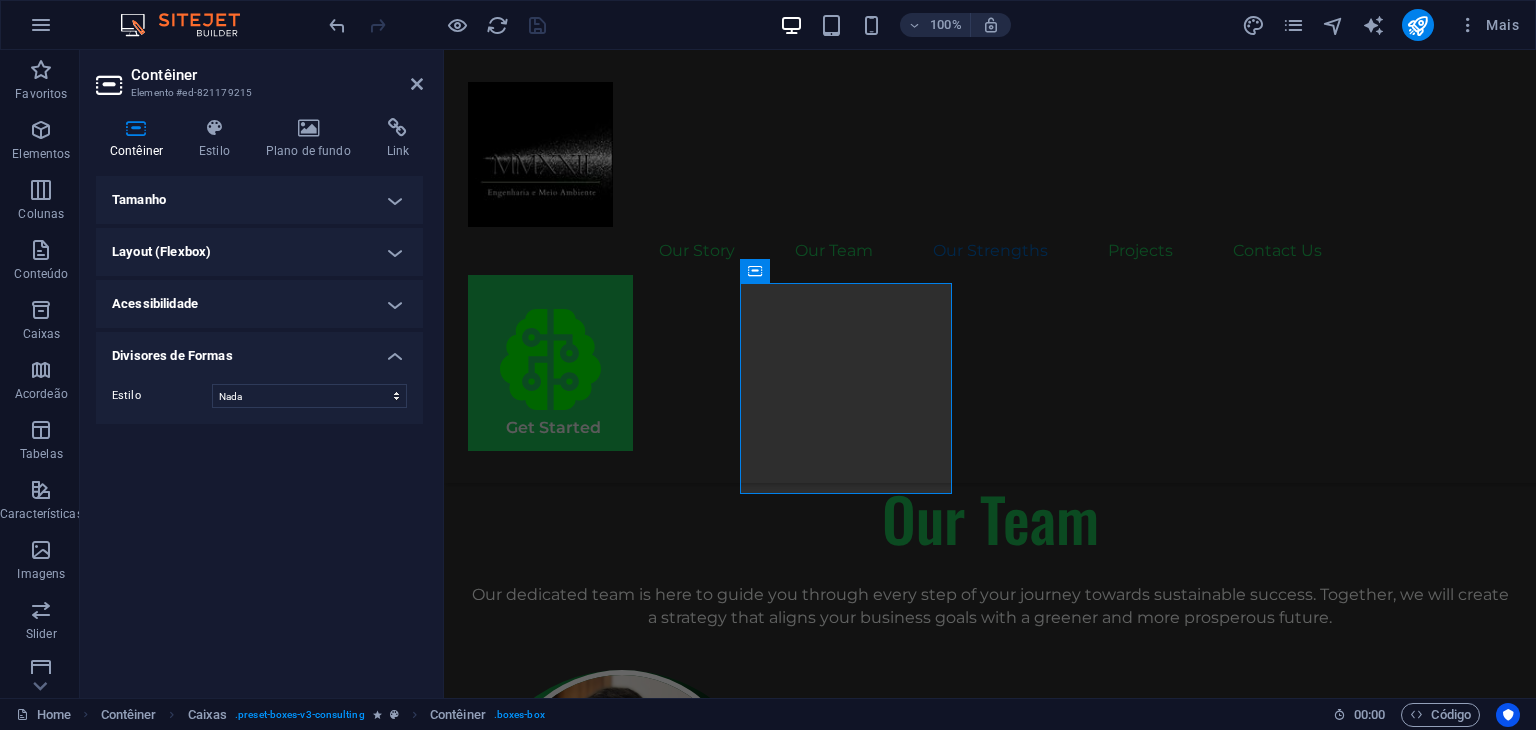 click on "Divisores de Formas" at bounding box center (259, 350) 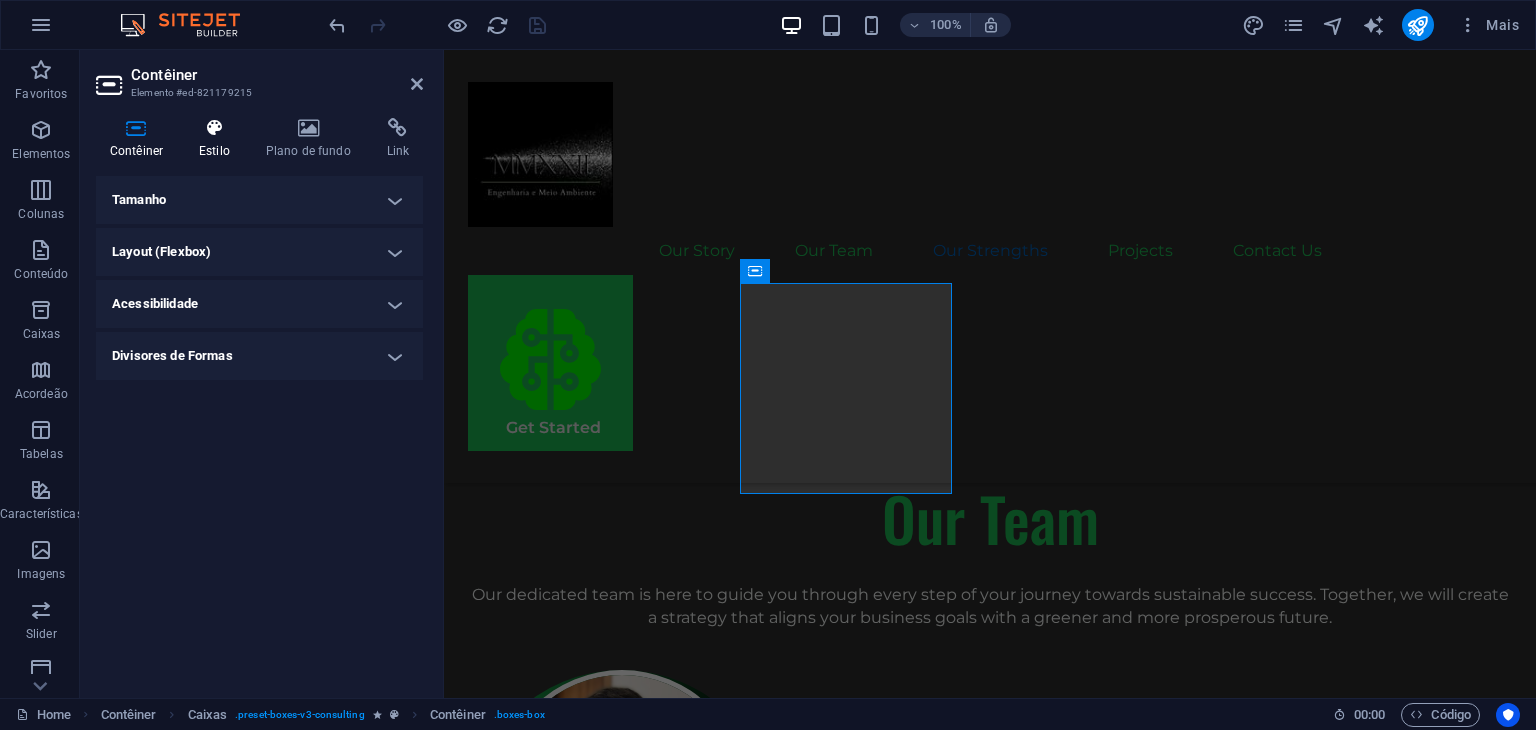 click on "Estilo" at bounding box center [218, 139] 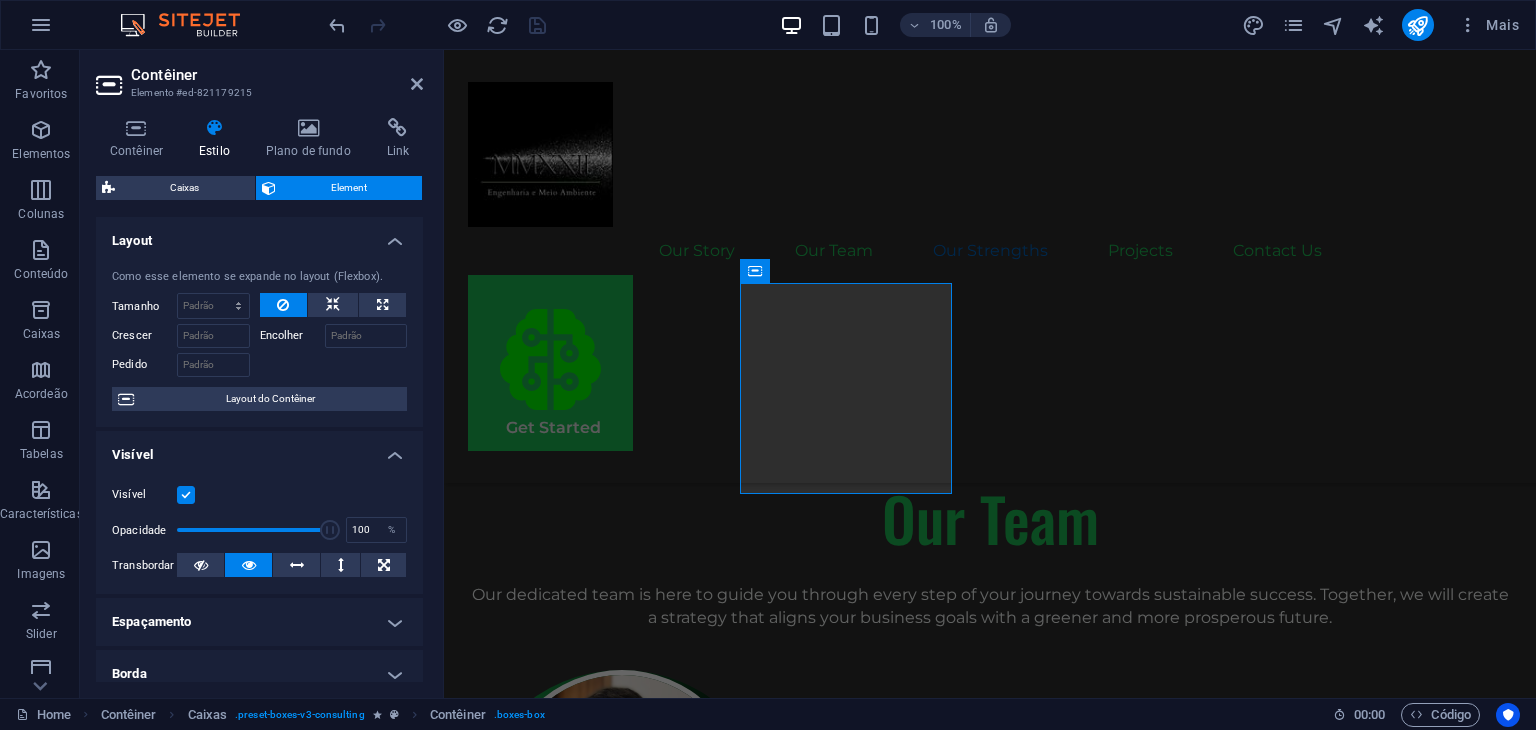 click on "Layout" at bounding box center (259, 235) 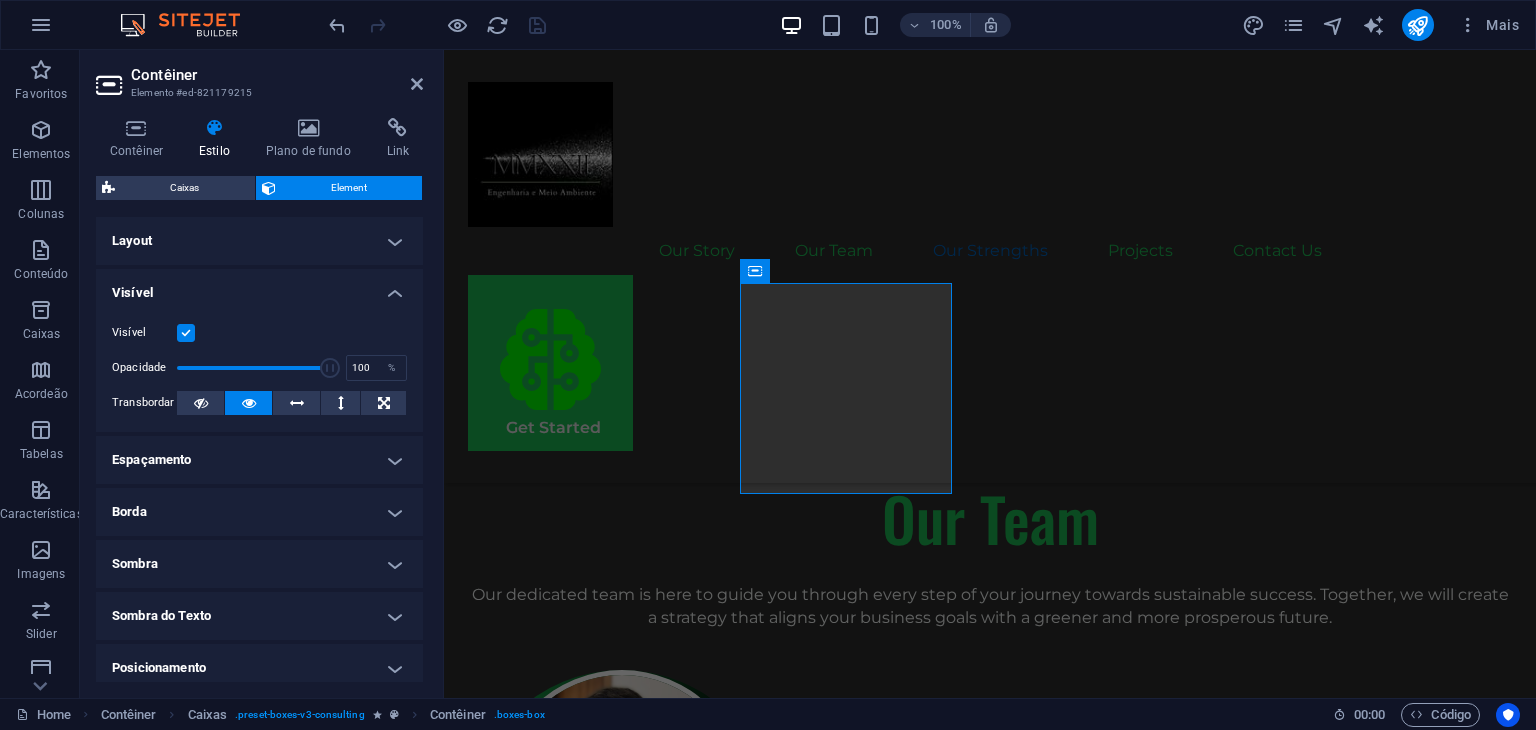 click on "Visível" at bounding box center [259, 287] 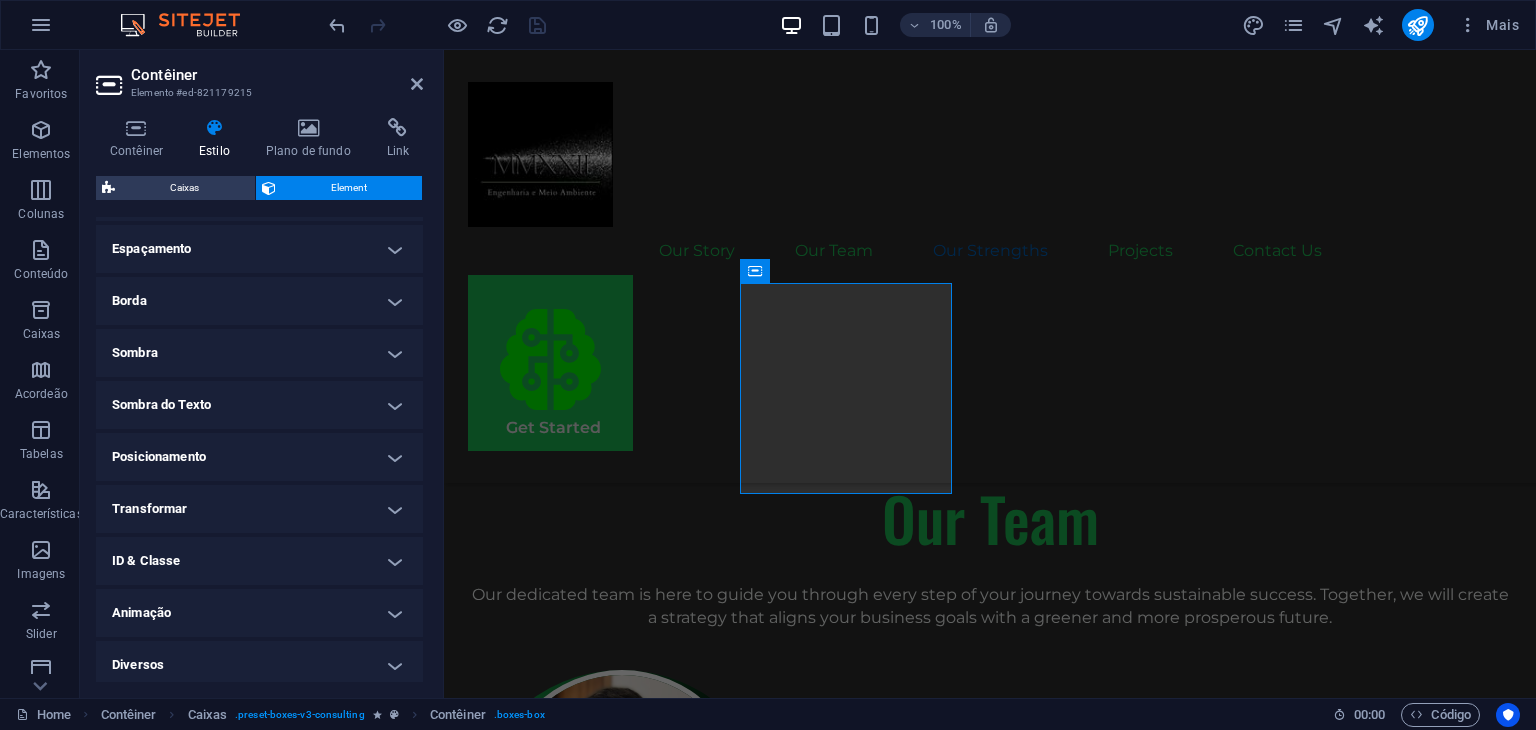 scroll, scrollTop: 100, scrollLeft: 0, axis: vertical 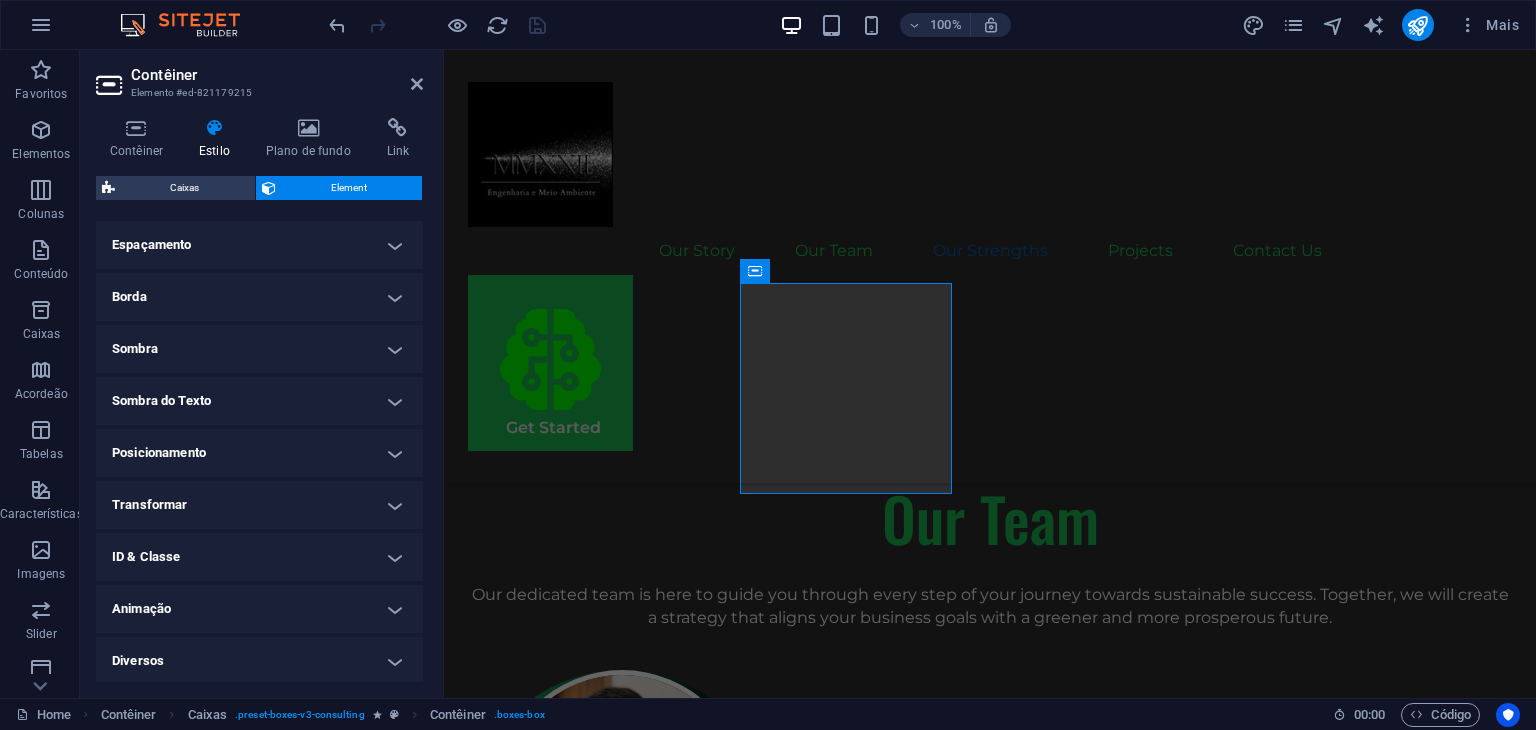 click on "Transformar" at bounding box center (259, 505) 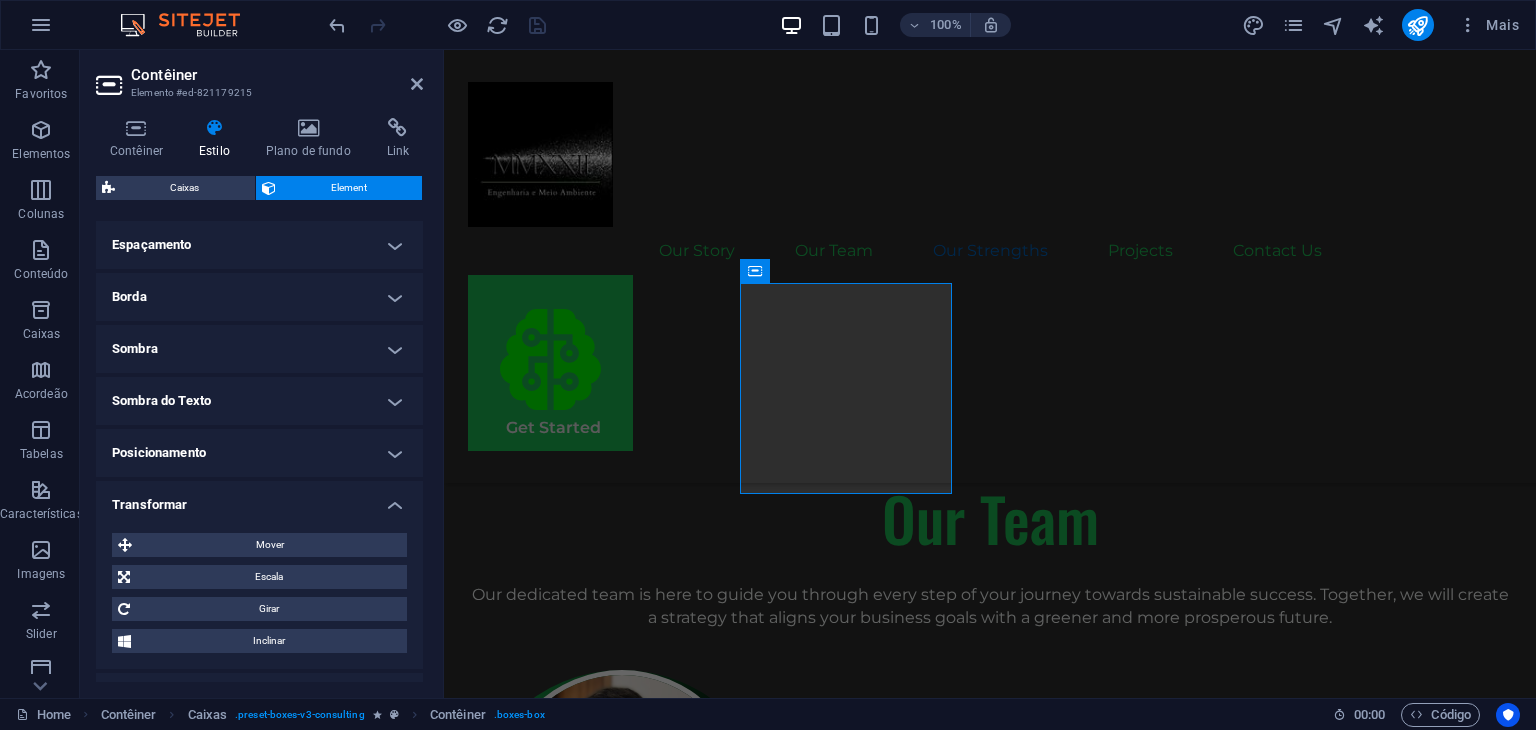 click on "Transformar" at bounding box center [259, 499] 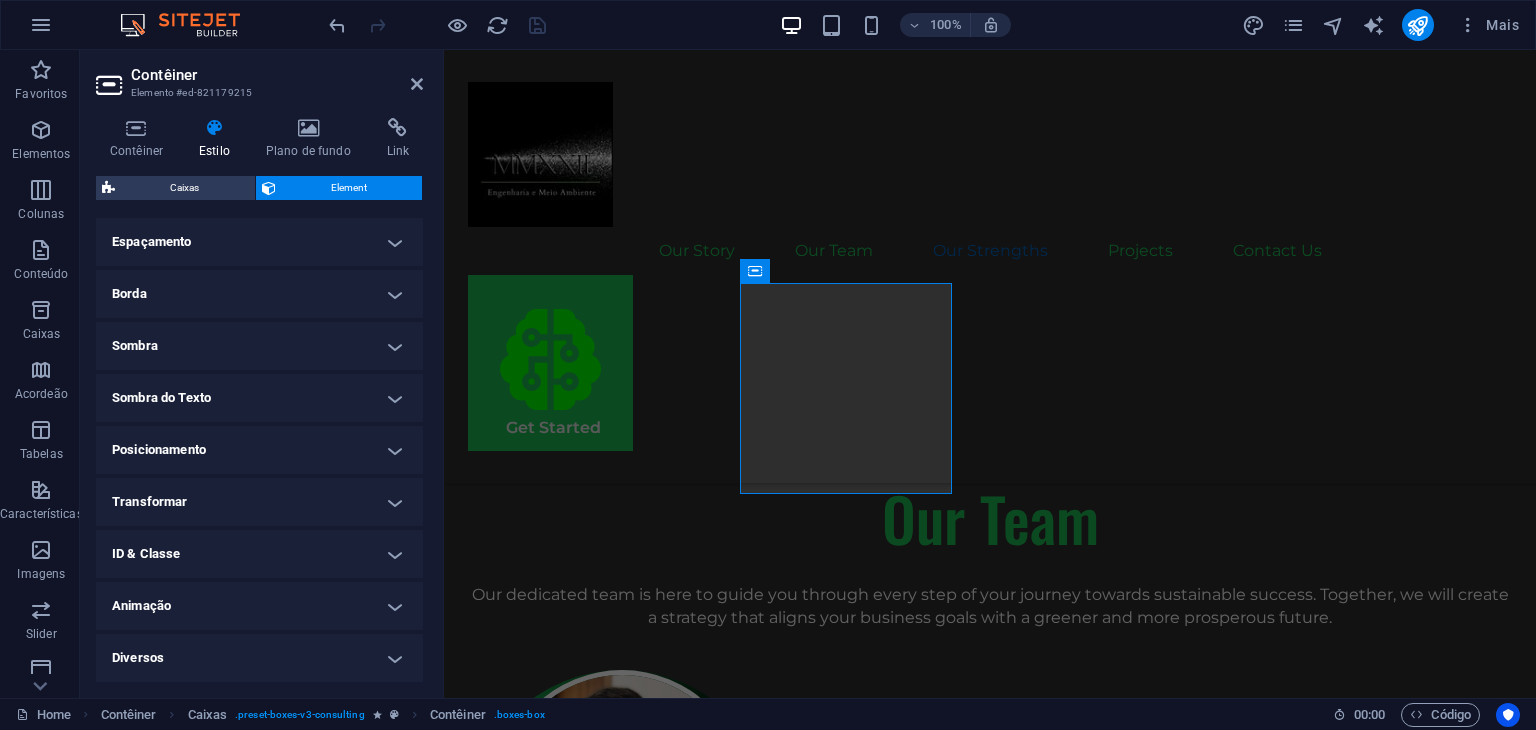 click on "Animação" at bounding box center [259, 606] 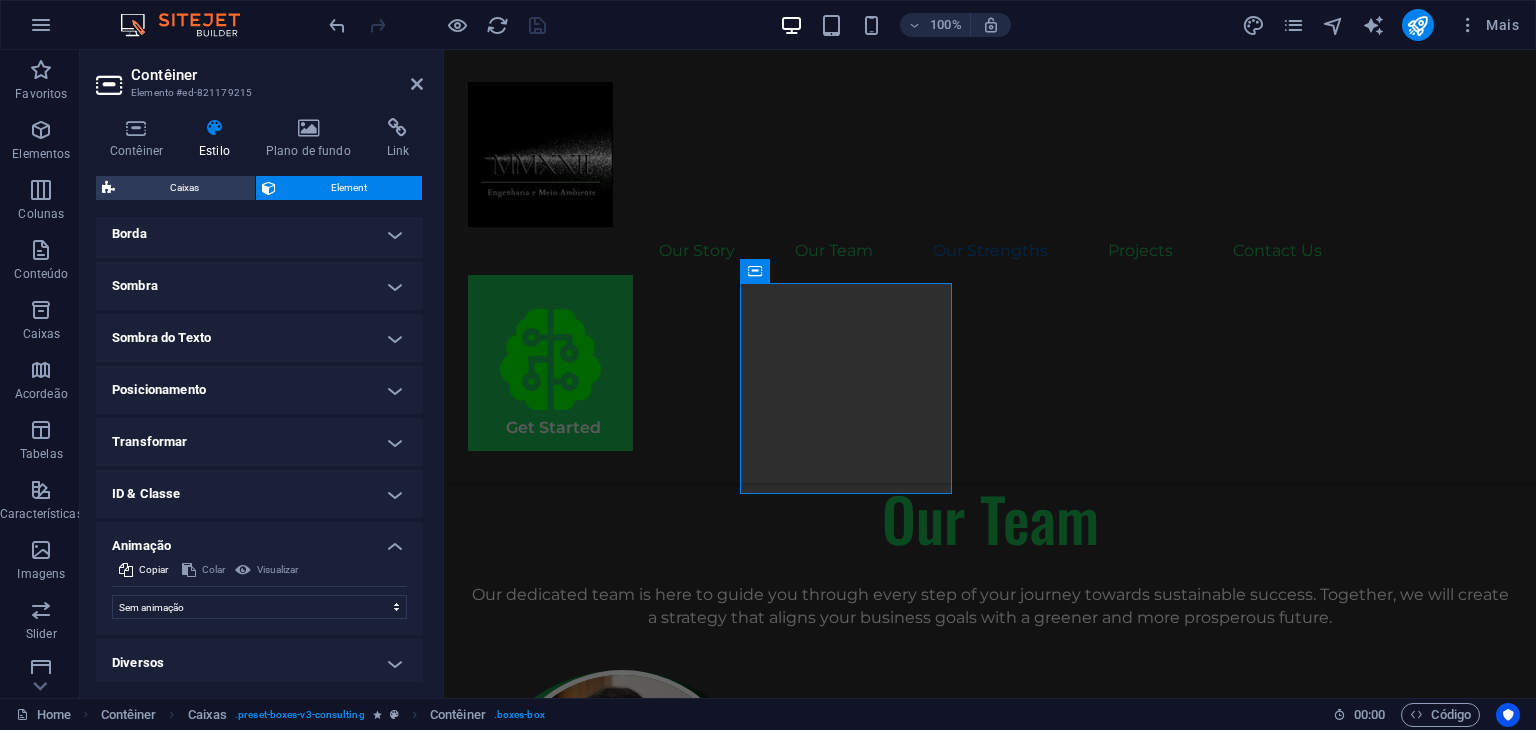 scroll, scrollTop: 168, scrollLeft: 0, axis: vertical 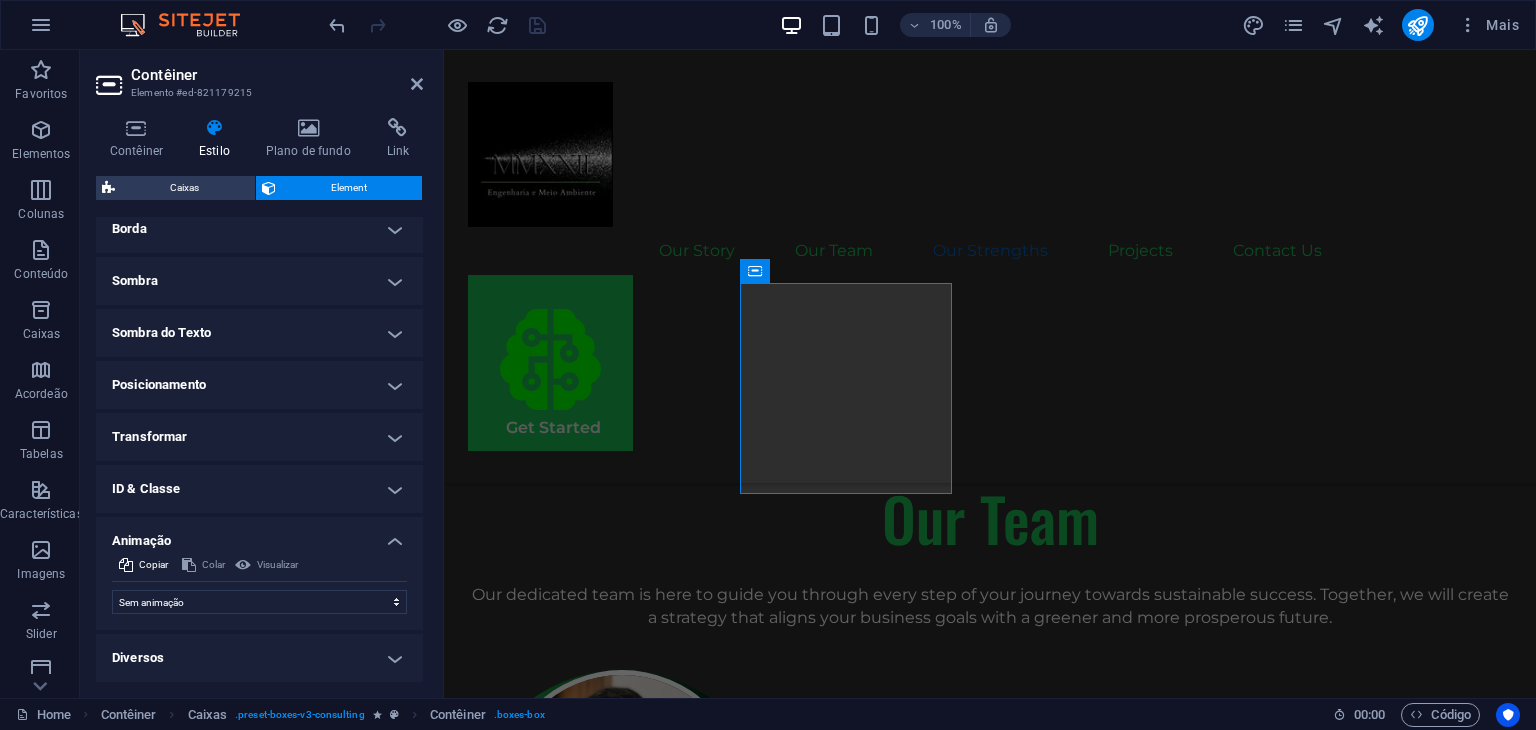 click on "Animação" at bounding box center [259, 535] 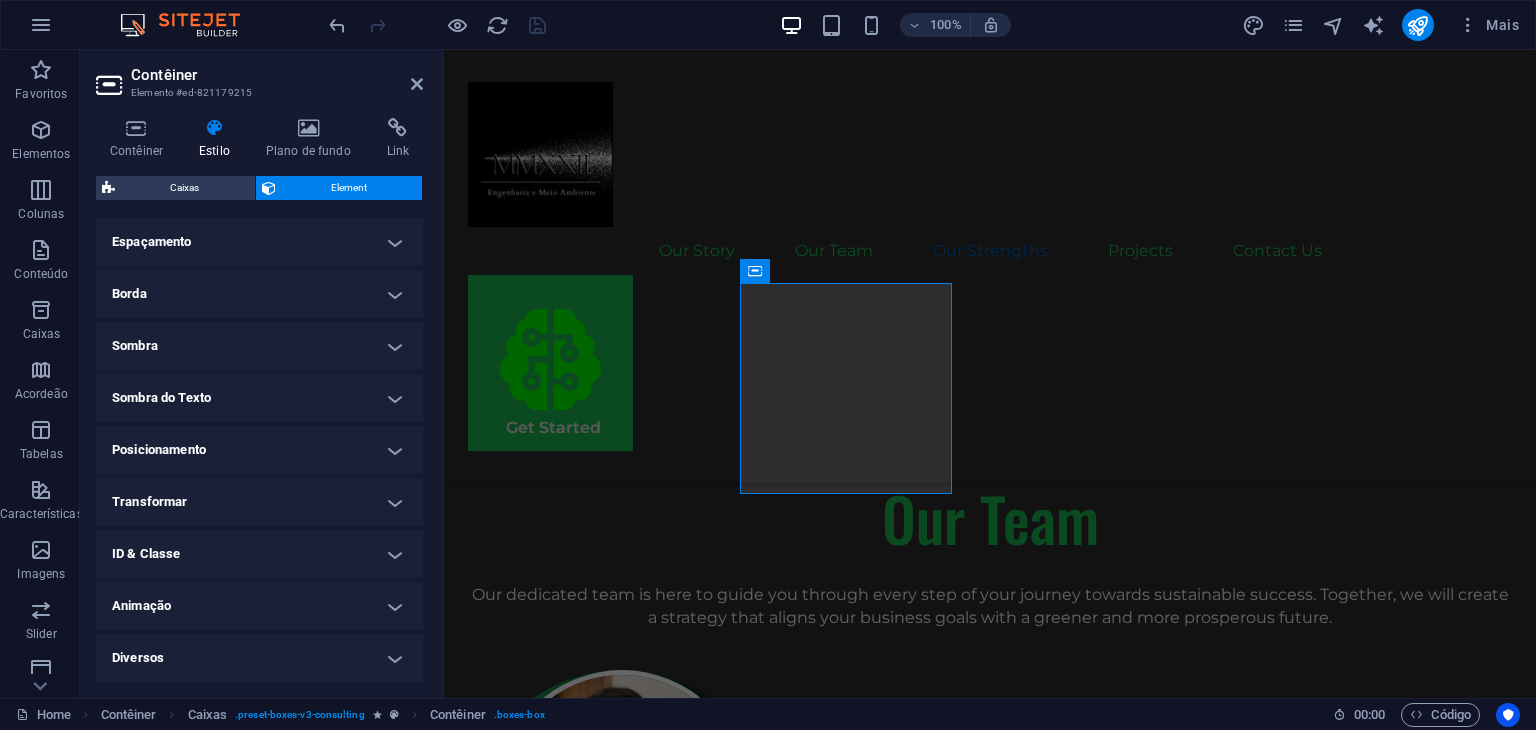 click on "ID & Classe" at bounding box center [259, 554] 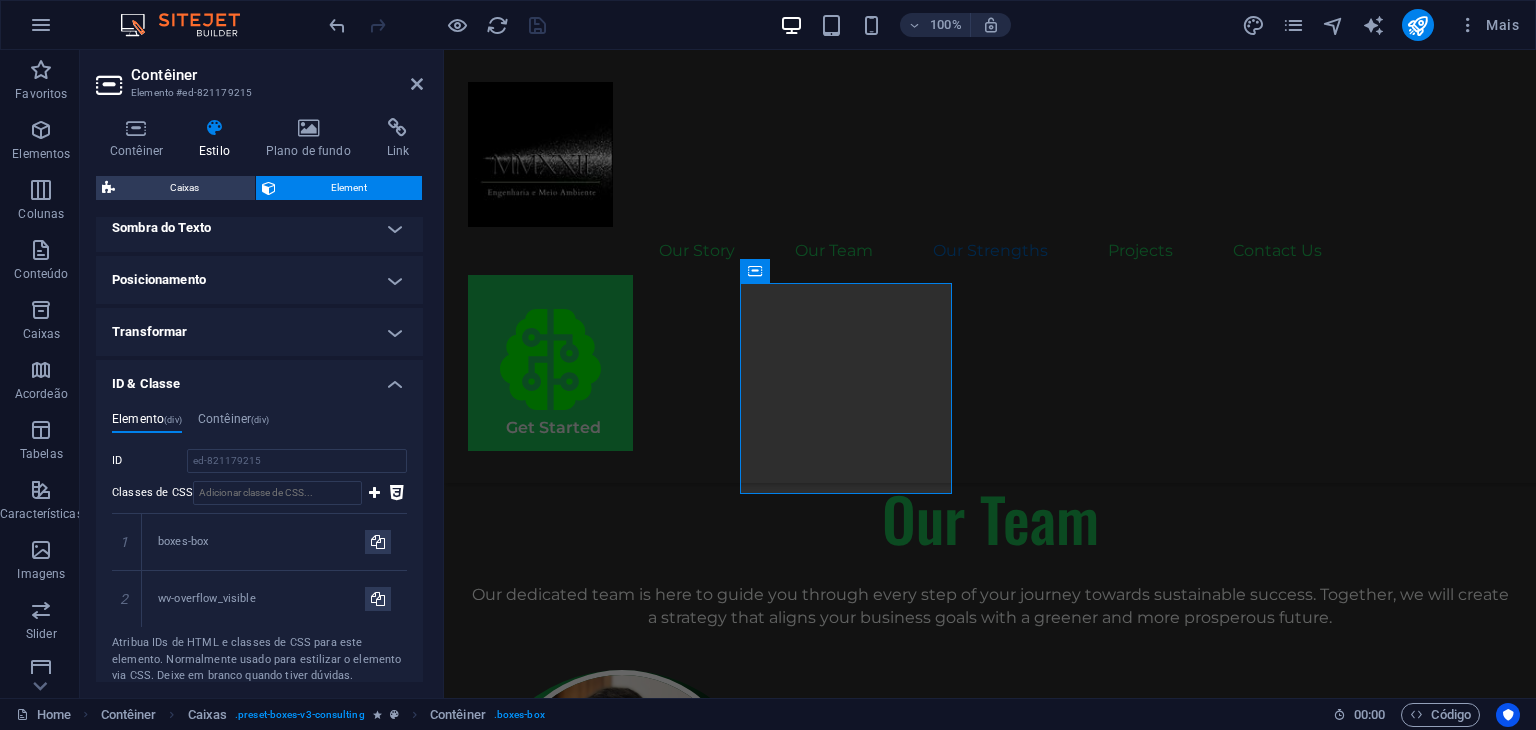 scroll, scrollTop: 268, scrollLeft: 0, axis: vertical 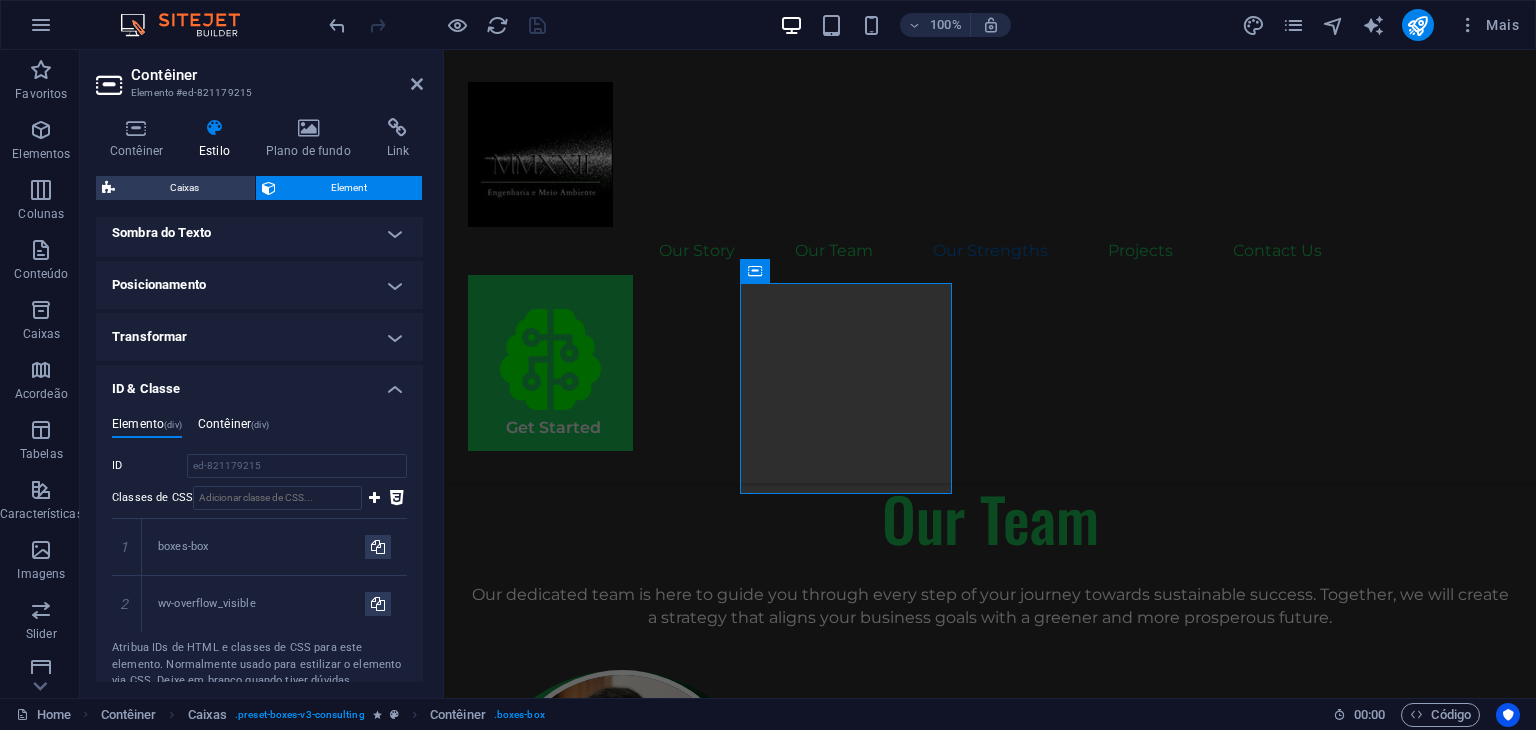 click on "(div)" at bounding box center [260, 425] 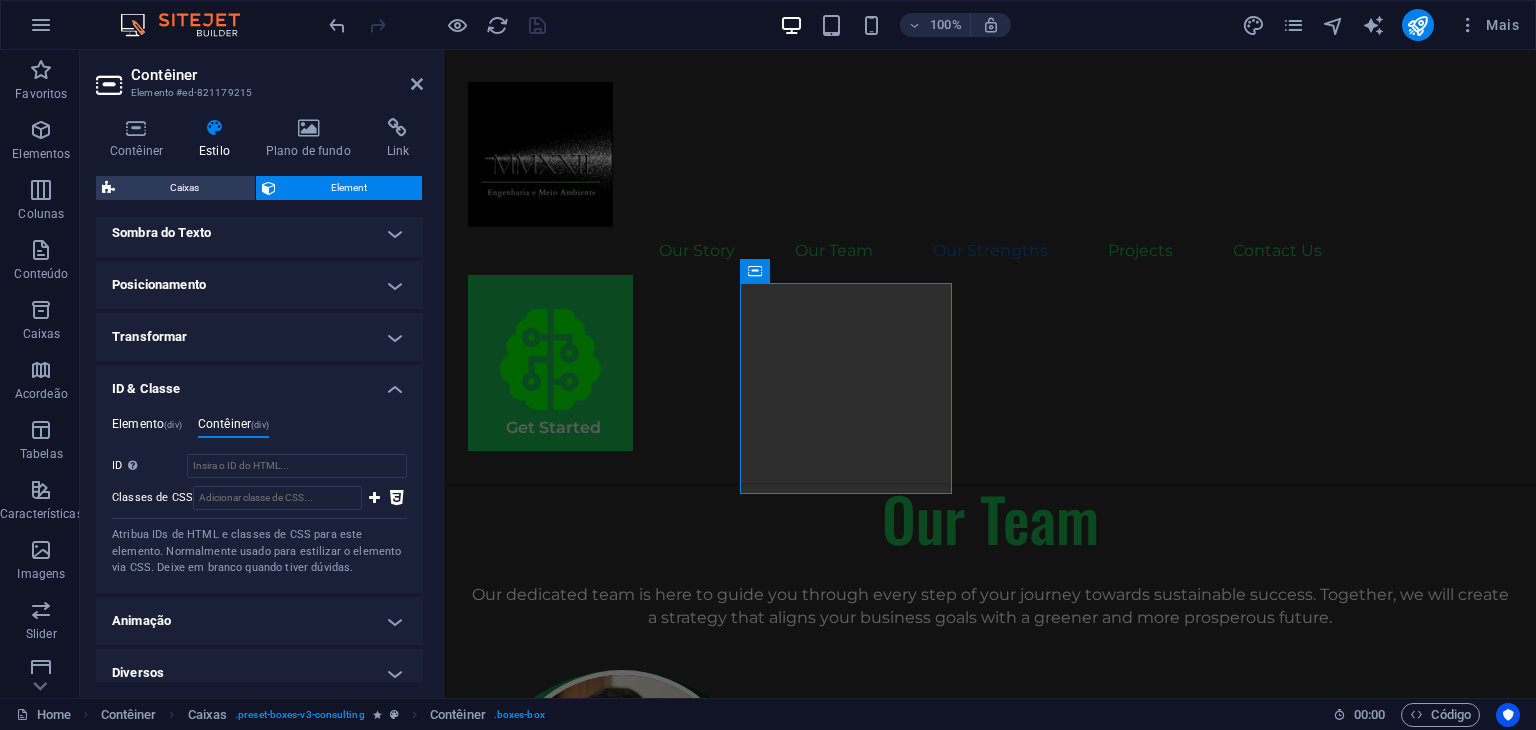click on "Elemento (div)" at bounding box center (147, 428) 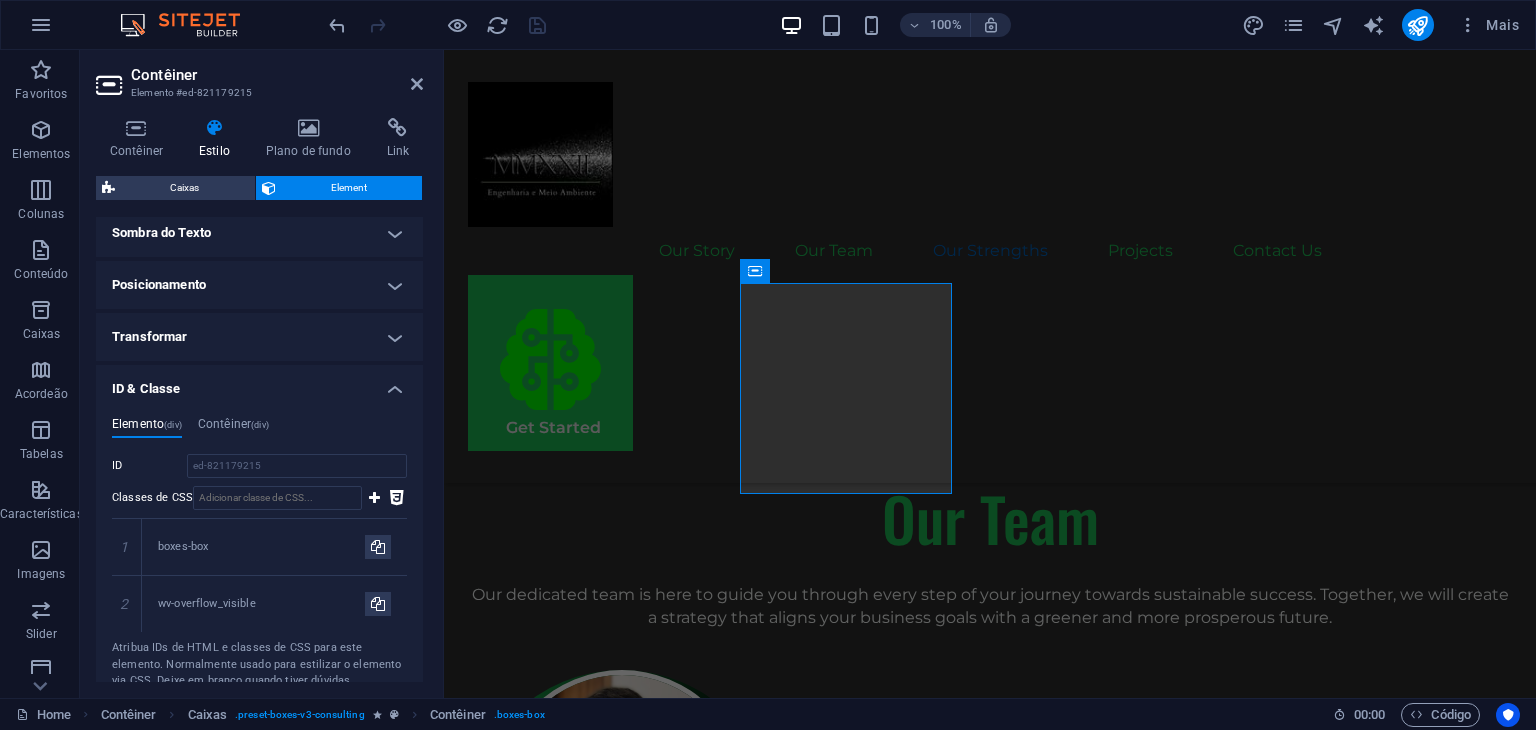 click on "Layout Como esse elemento se expande no layout (Flexbox). Tamanho Padrão automático px % 1/1 1/2 1/3 1/4 1/5 1/6 1/7 1/8 1/9 1/10 Crescer Encolher Pedido Layout do Contêiner Visível Visível Opacidade 100 % Transbordar Espaçamento Margem Padrão automático px % rem vw vh Cliente Cliente automático px % rem vw vh automático px % rem vw vh automático px % rem vw vh automático px % rem vw vh Espaçamento Padrão px rem % vh vw Cliente Cliente px rem % vh vw px rem % vh vw px rem % vh vw px rem % vh vw Borda Estilo Largura 1 automático px rem % vh vw Cliente Cliente 1 automático px rem % vh vw 1 automático px rem % vh vw 1 automático px rem % vh vw 1 automático px rem % vh vw Cor Cantos arredondados Para sobreposição de fundo e imagens de fundo, o estouro deve ser oculto para que os cantos arredondados fiquem visíveis Padrão px rem % vh vw Cliente Cliente px rem % vh vw px rem % vh vw px rem % vh vw px rem % vh vw Sombra Padrão Nada Externo Dentro Cor Deslocamento X" at bounding box center (259, 379) 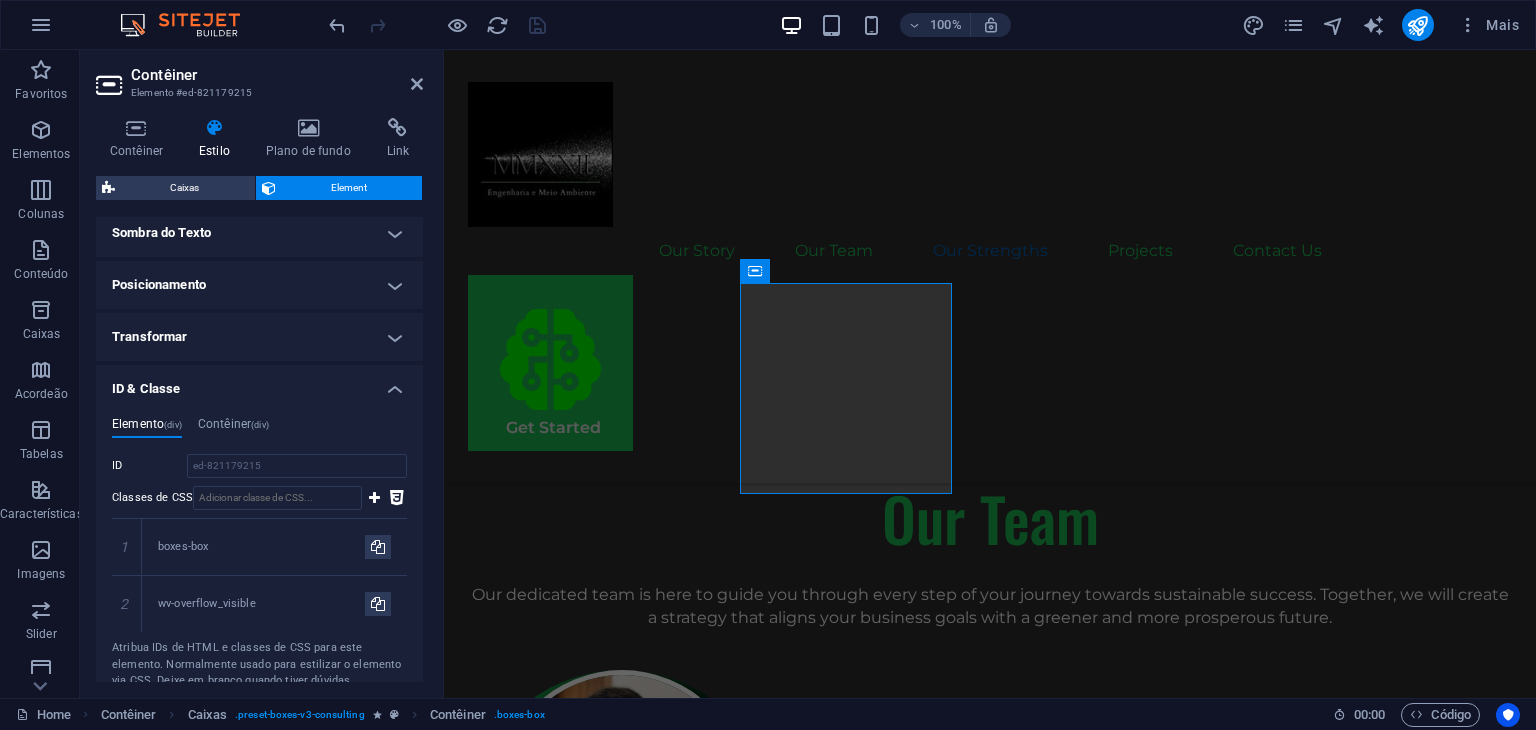 click on "ID & Classe" at bounding box center [259, 383] 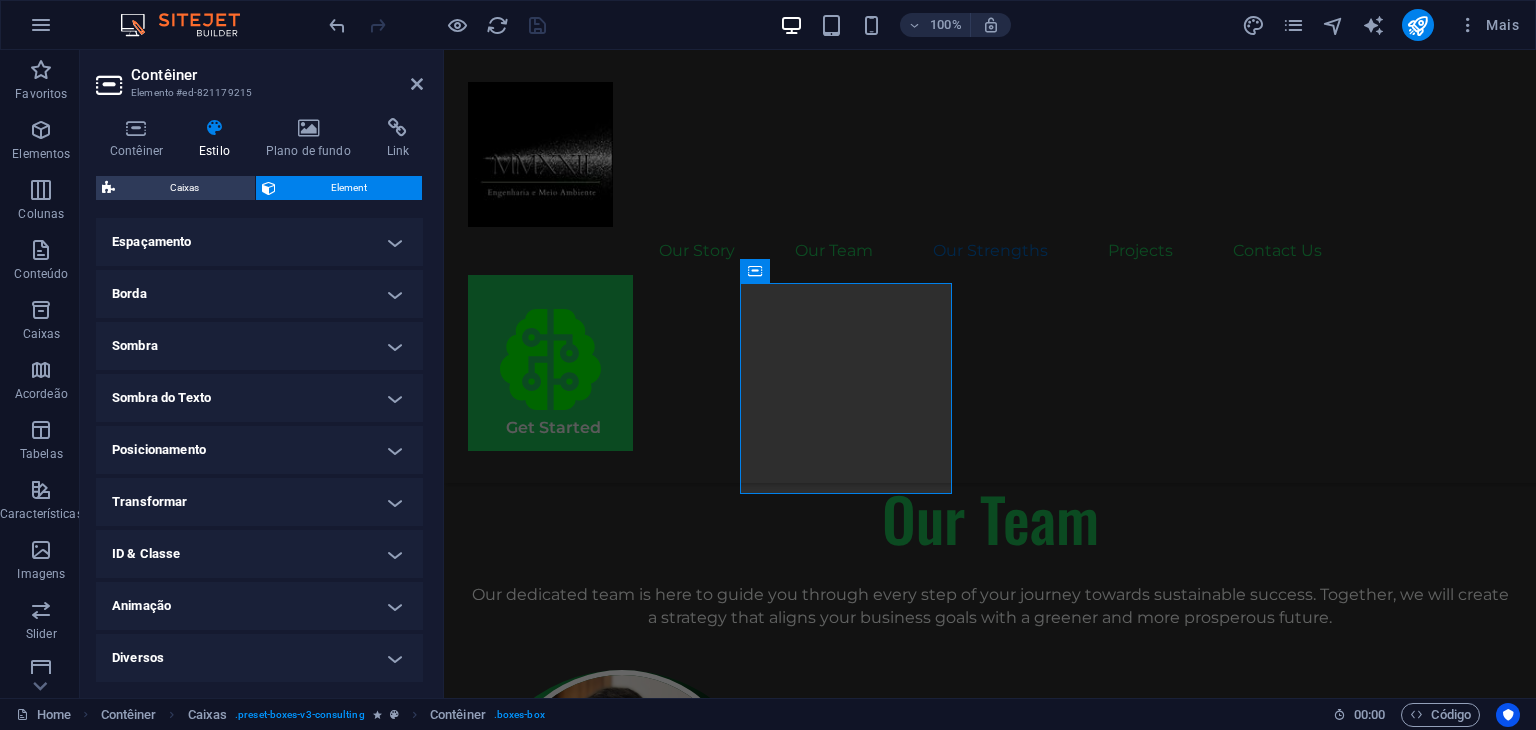 scroll, scrollTop: 103, scrollLeft: 0, axis: vertical 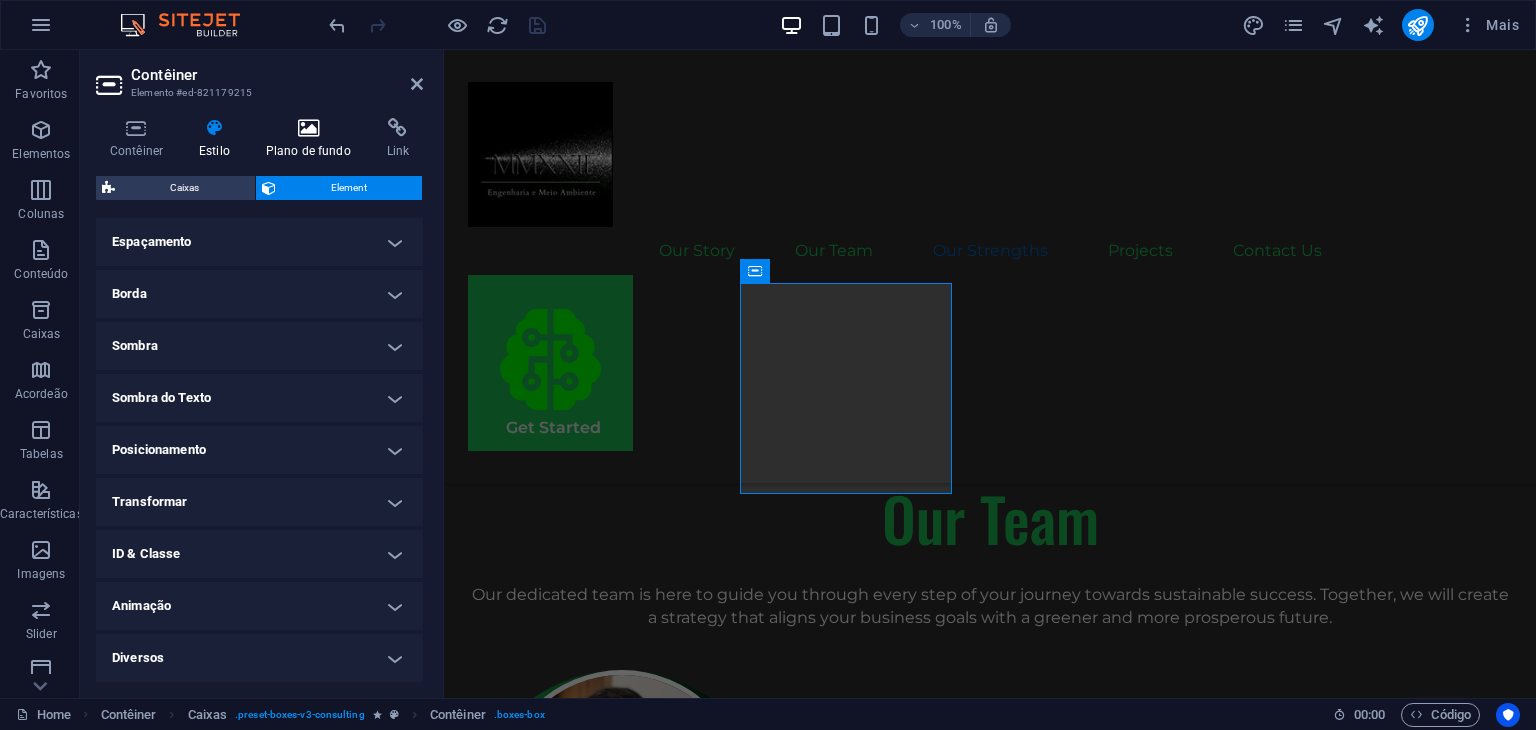 click on "Plano de fundo" at bounding box center [312, 139] 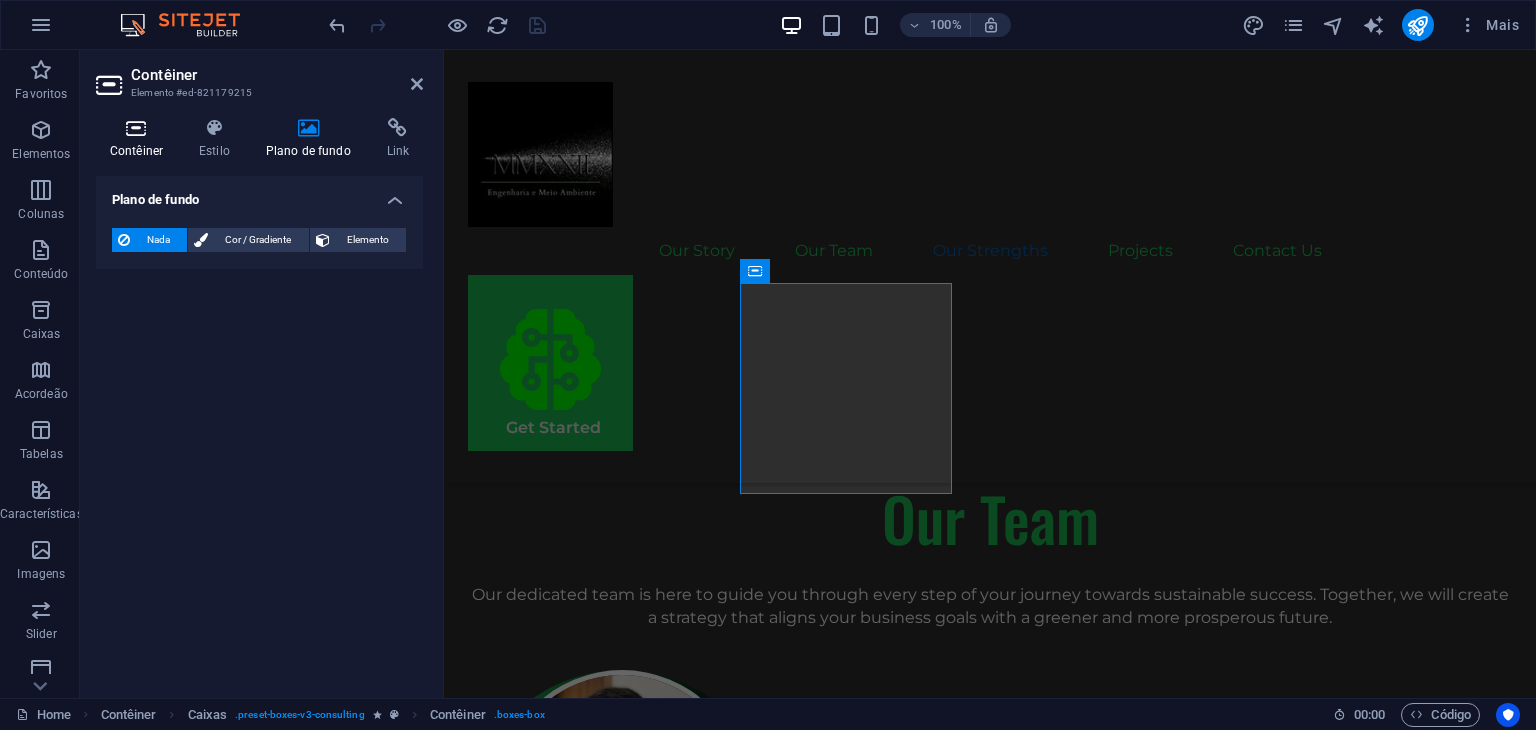 click at bounding box center (136, 128) 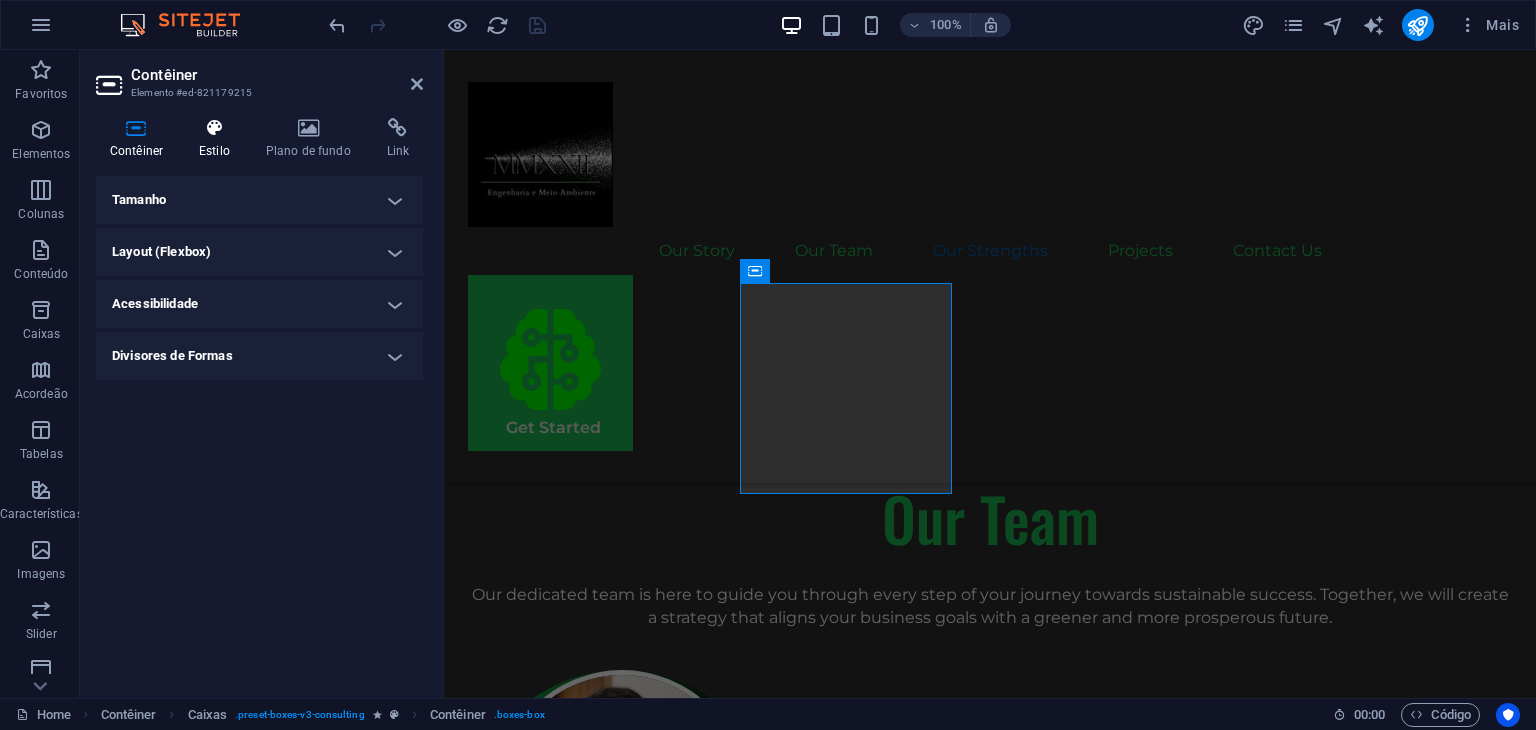 click on "Estilo" at bounding box center [218, 139] 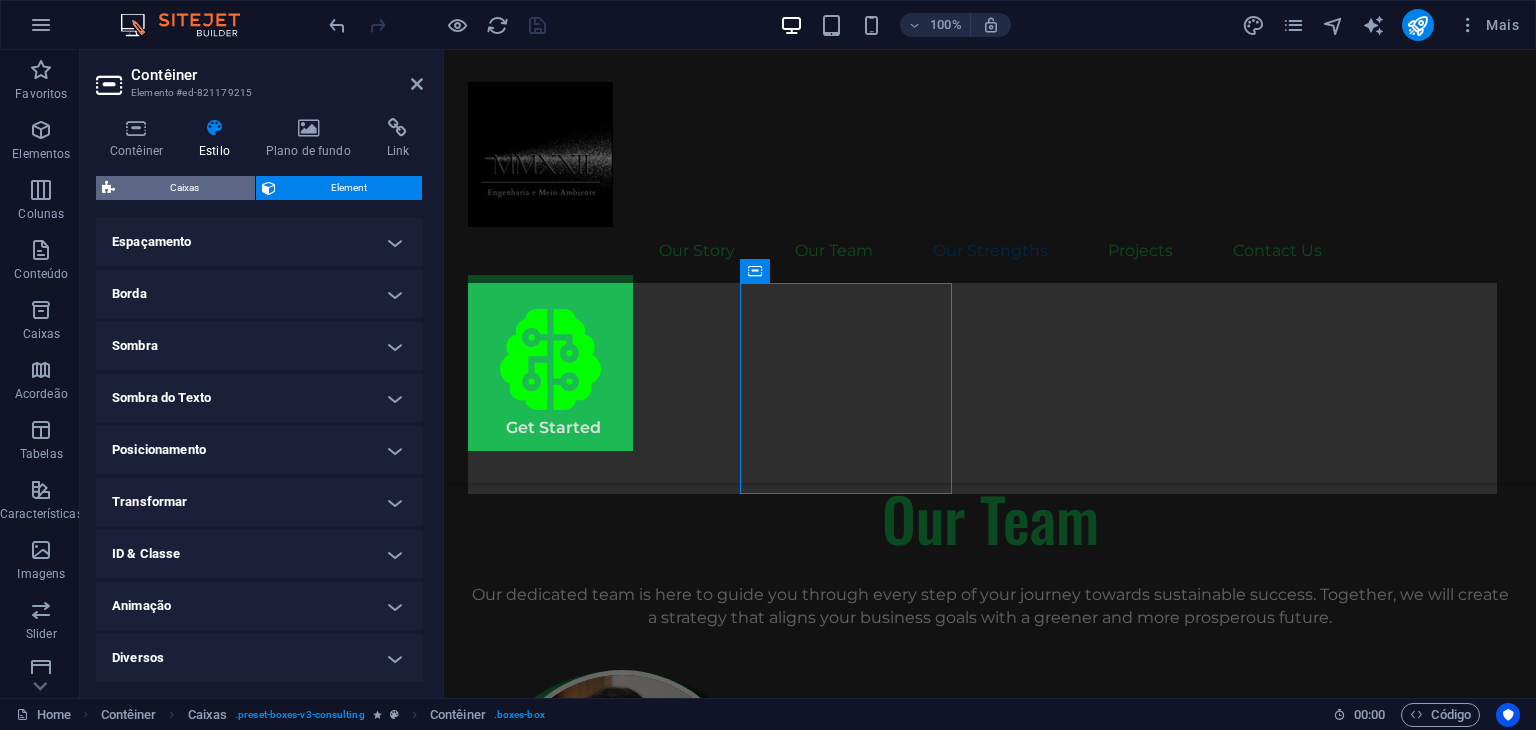 click on "Caixas" at bounding box center [185, 188] 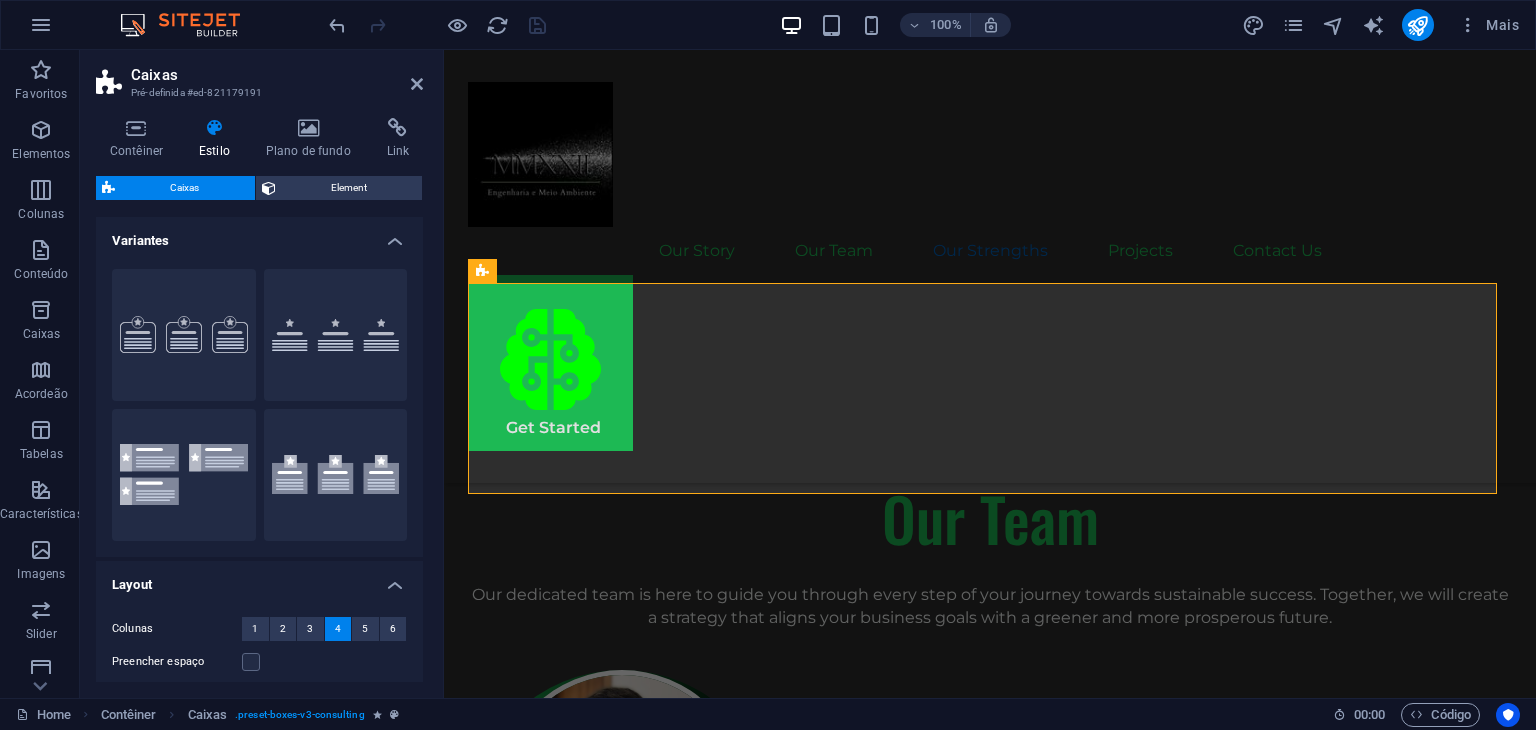 click on "Variantes" at bounding box center [259, 235] 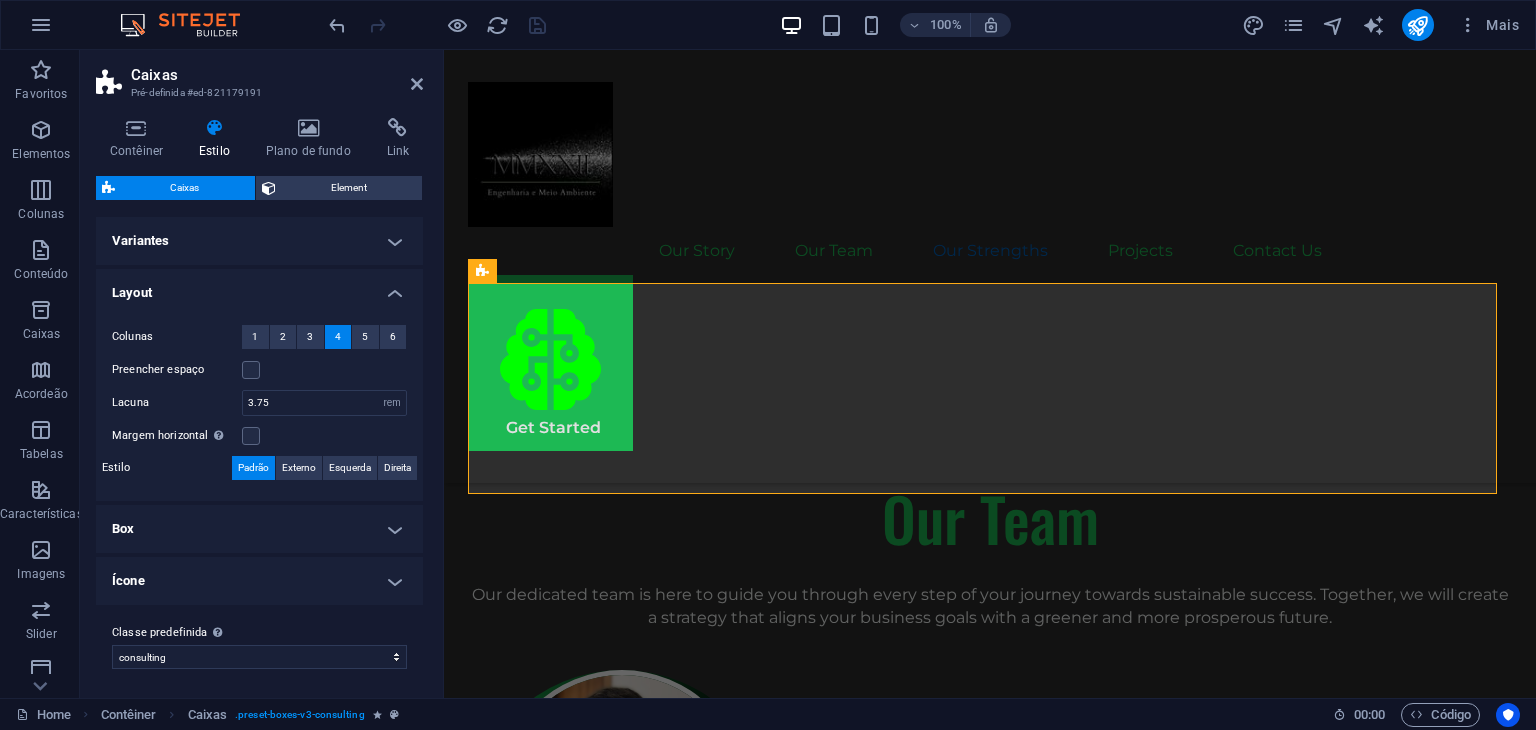click on "Variantes" at bounding box center (259, 241) 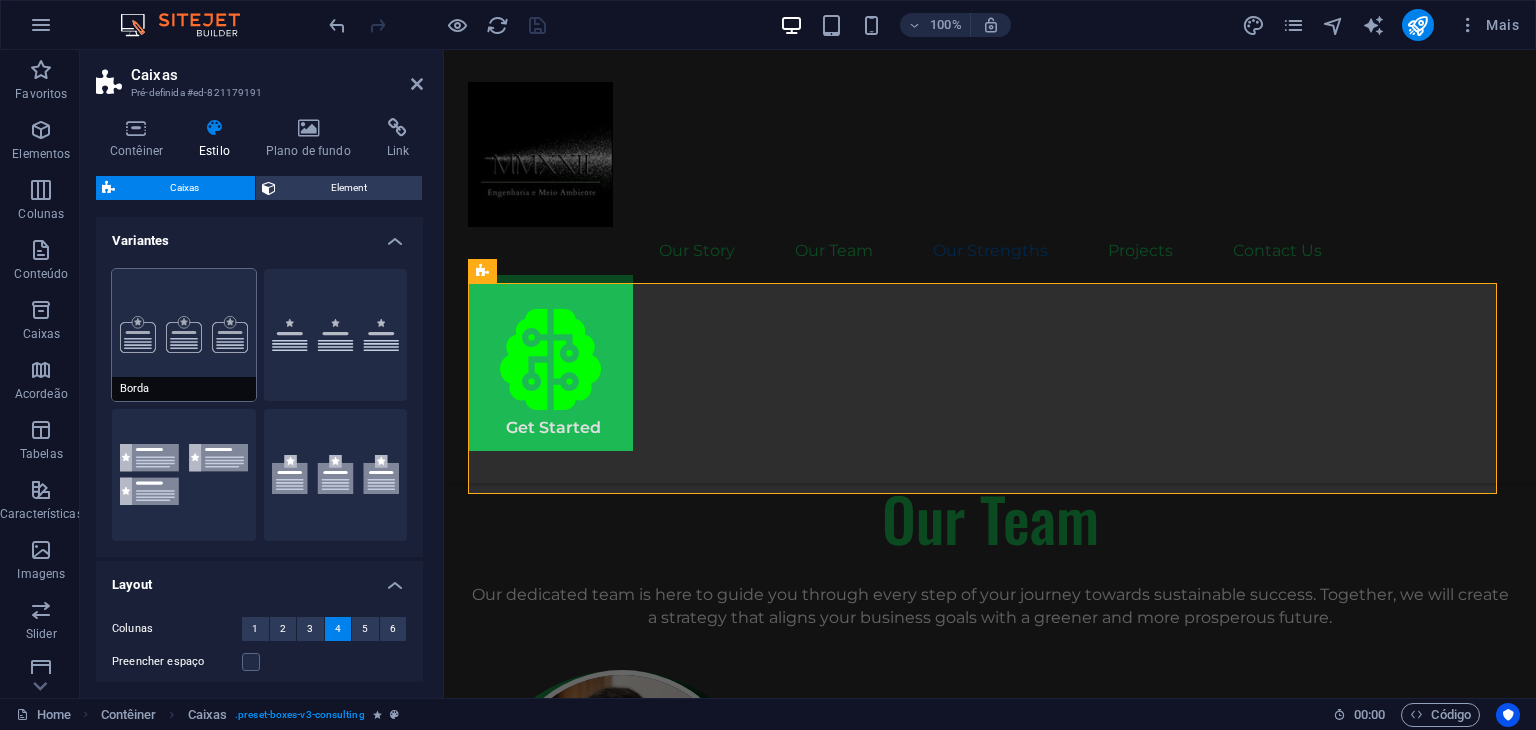 click on "Borda" at bounding box center [184, 335] 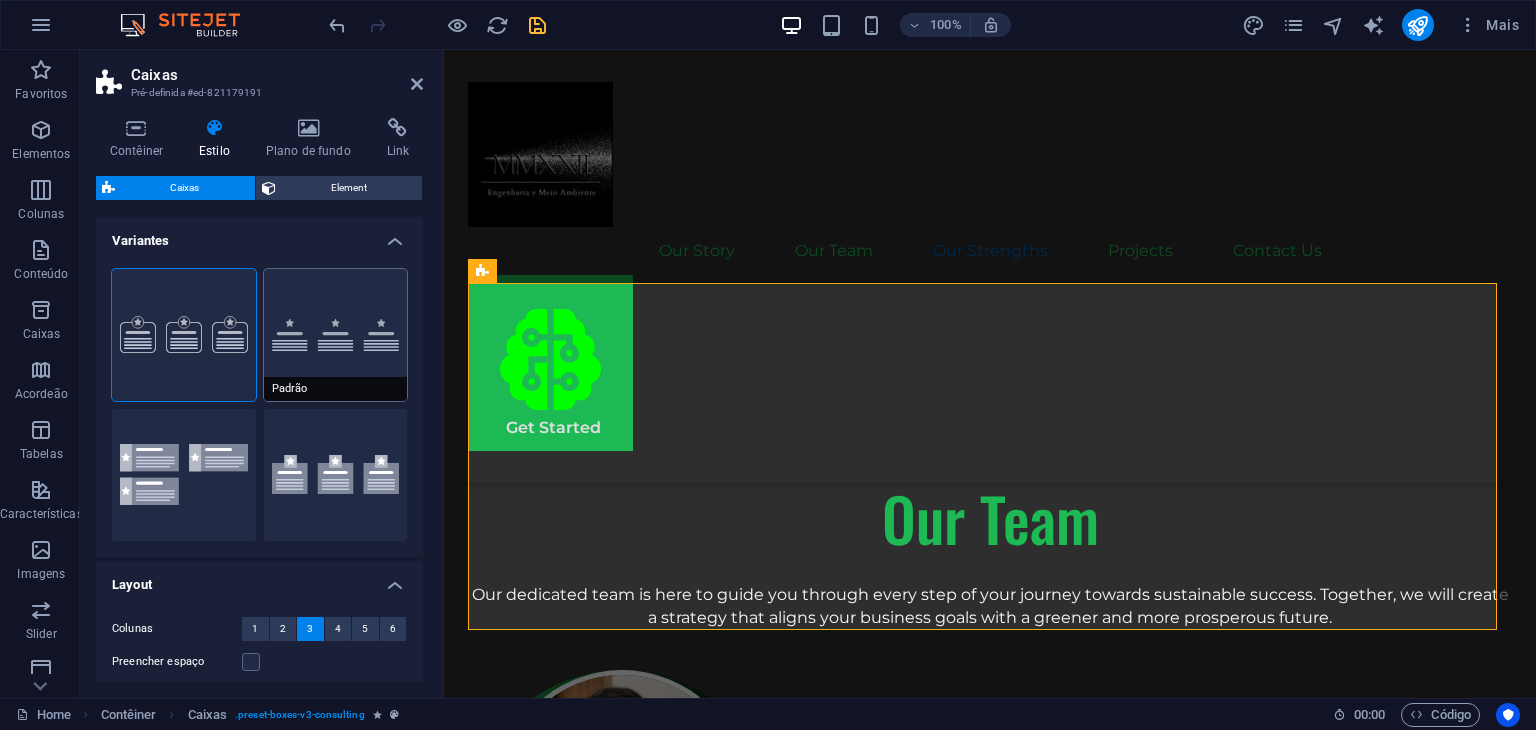click on "Padrão" at bounding box center (336, 335) 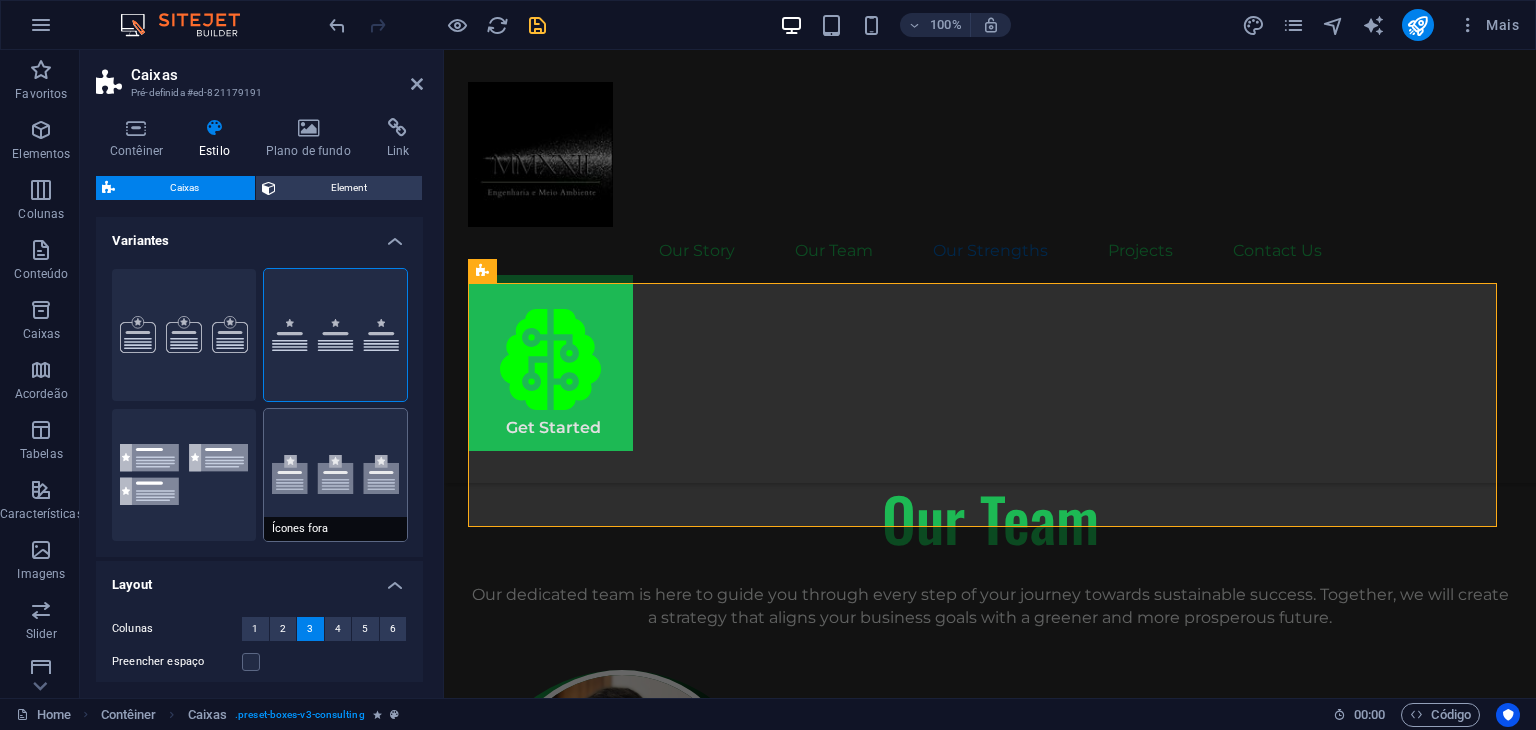 click on "Ícones fora" at bounding box center [336, 475] 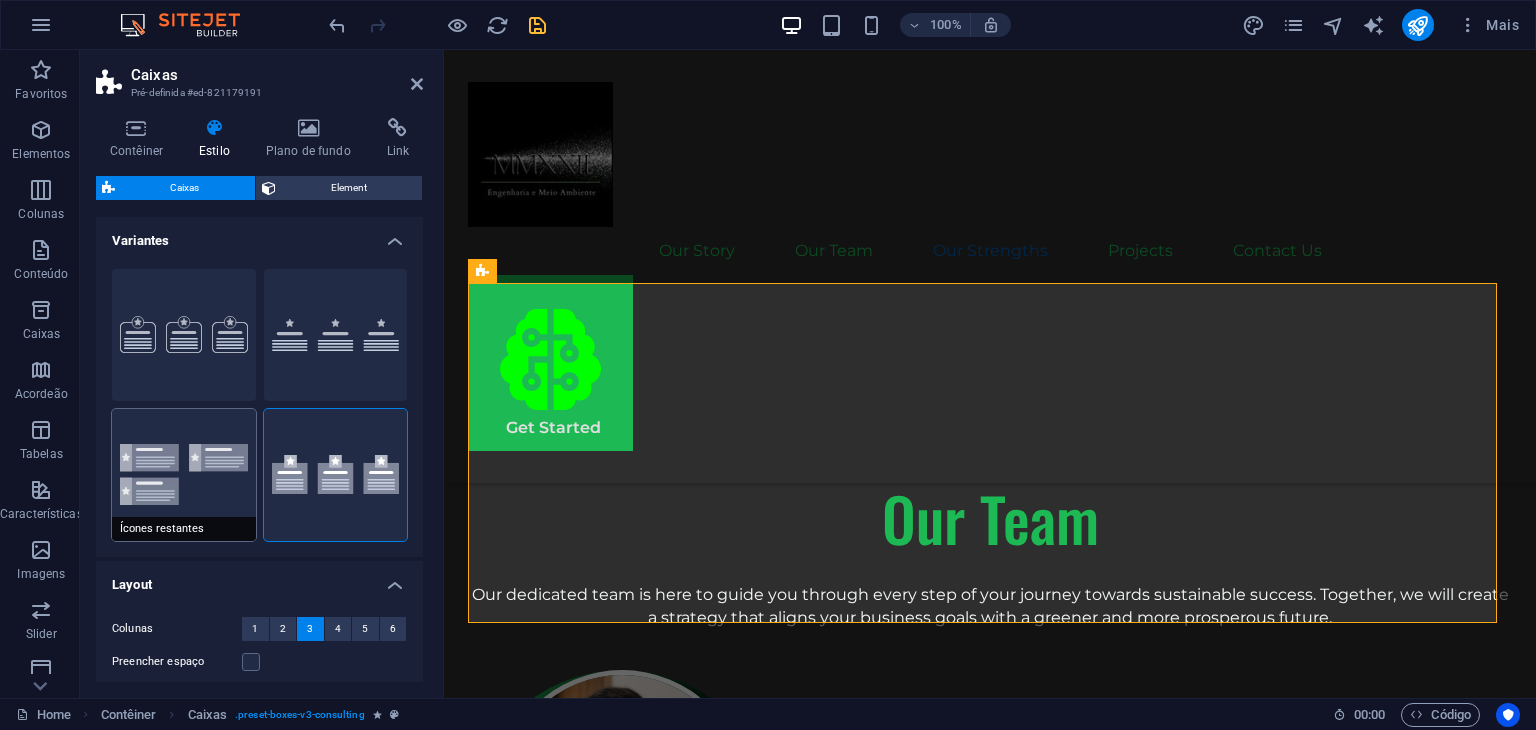 click on "Ícones restantes" at bounding box center (184, 475) 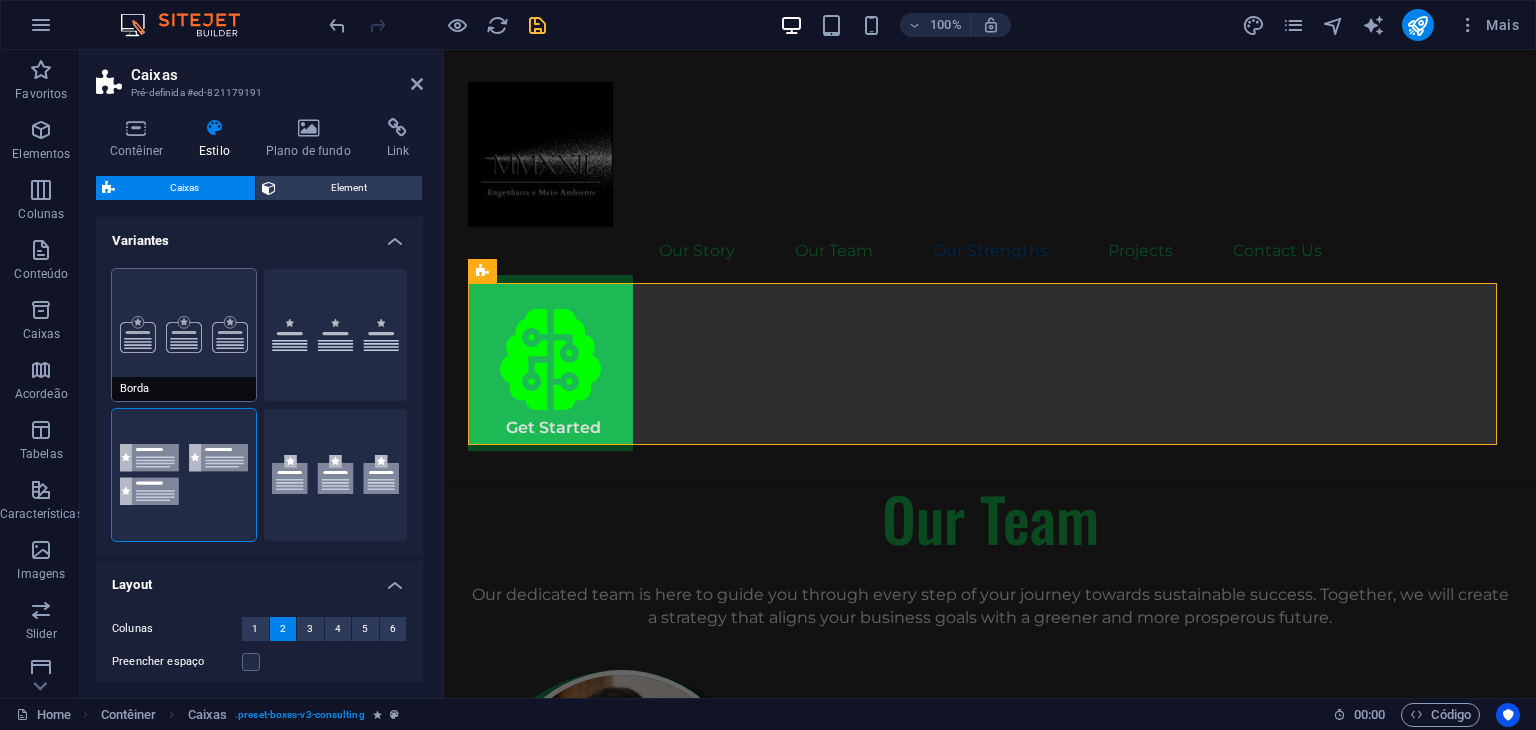 scroll, scrollTop: 0, scrollLeft: 0, axis: both 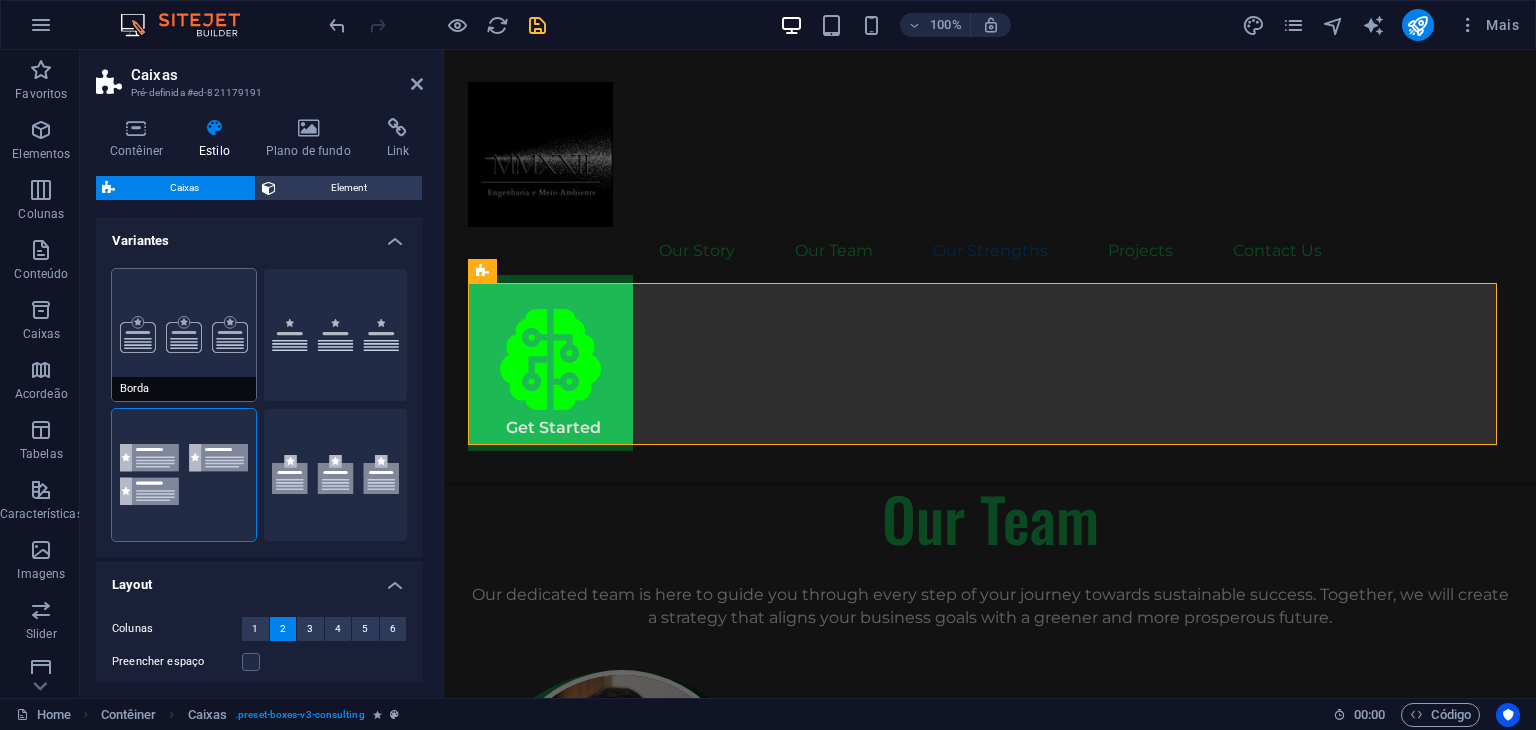 click on "Borda" at bounding box center (184, 335) 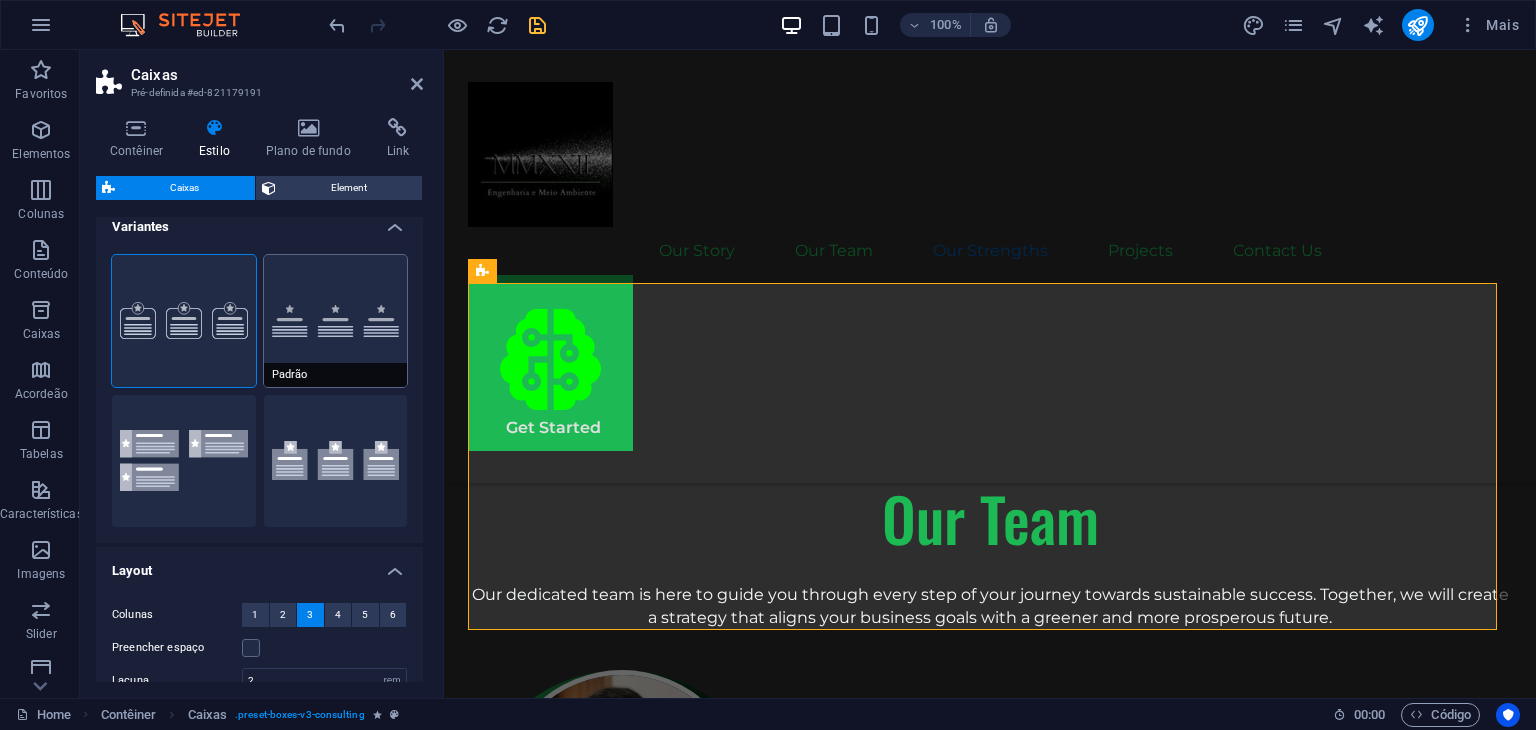 scroll, scrollTop: 0, scrollLeft: 0, axis: both 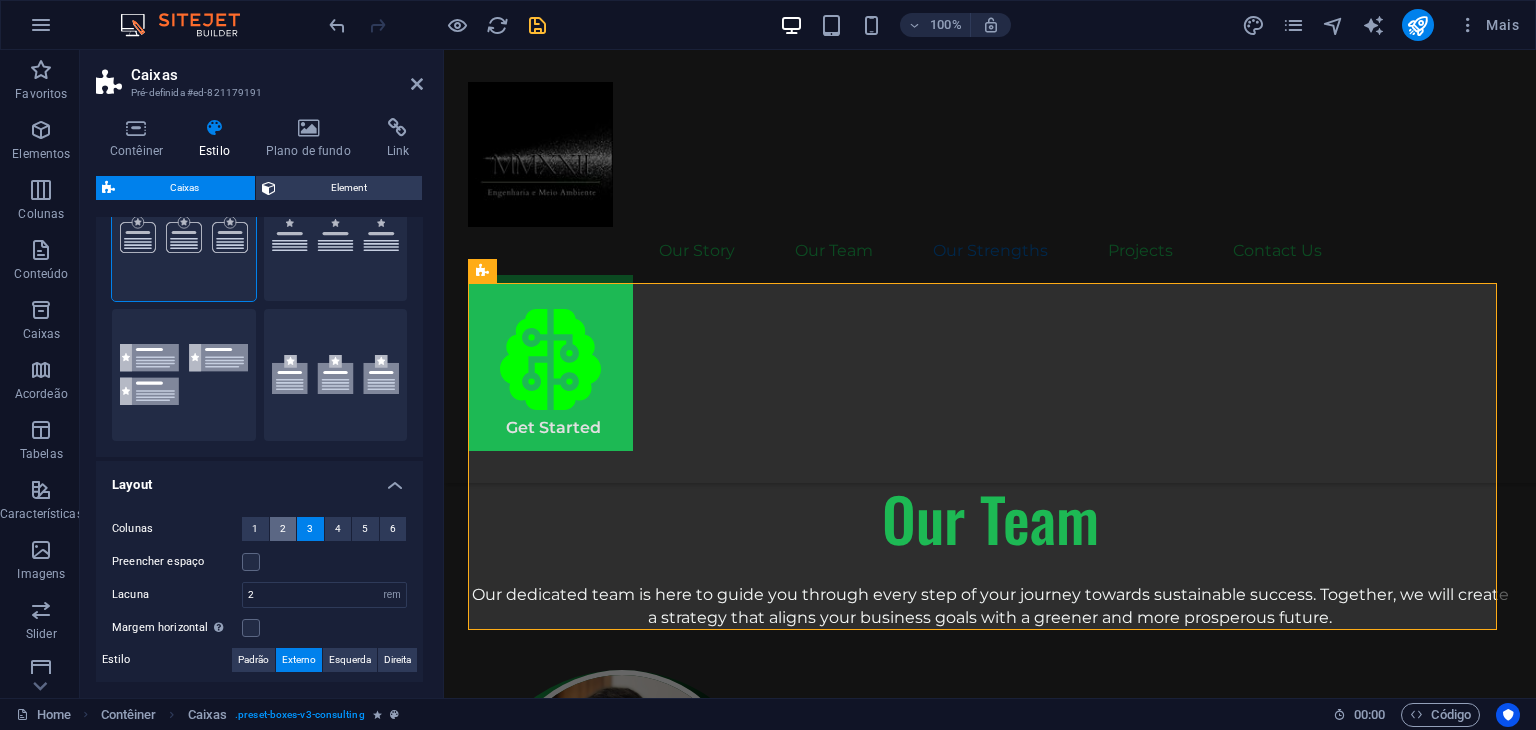 click on "2" at bounding box center [283, 529] 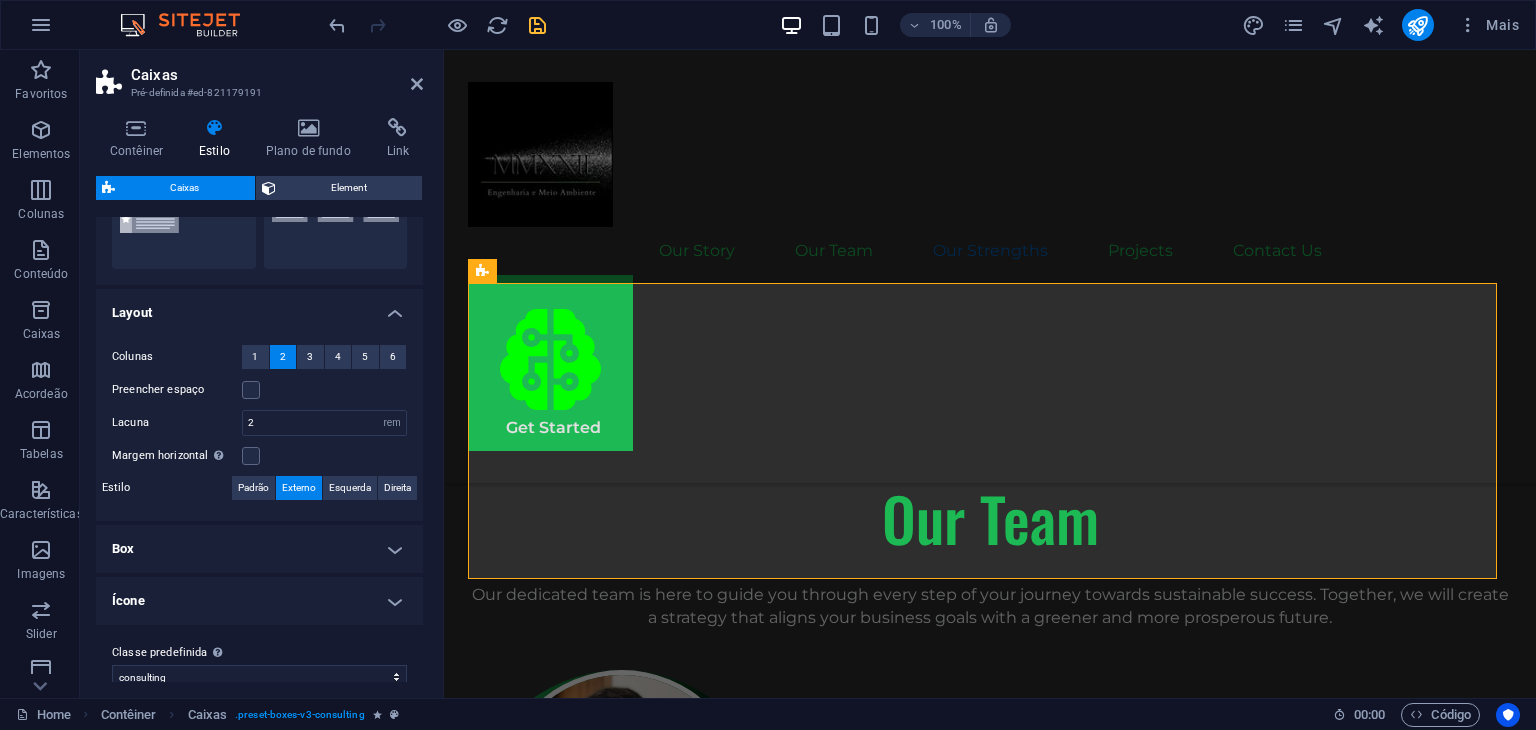 scroll, scrollTop: 294, scrollLeft: 0, axis: vertical 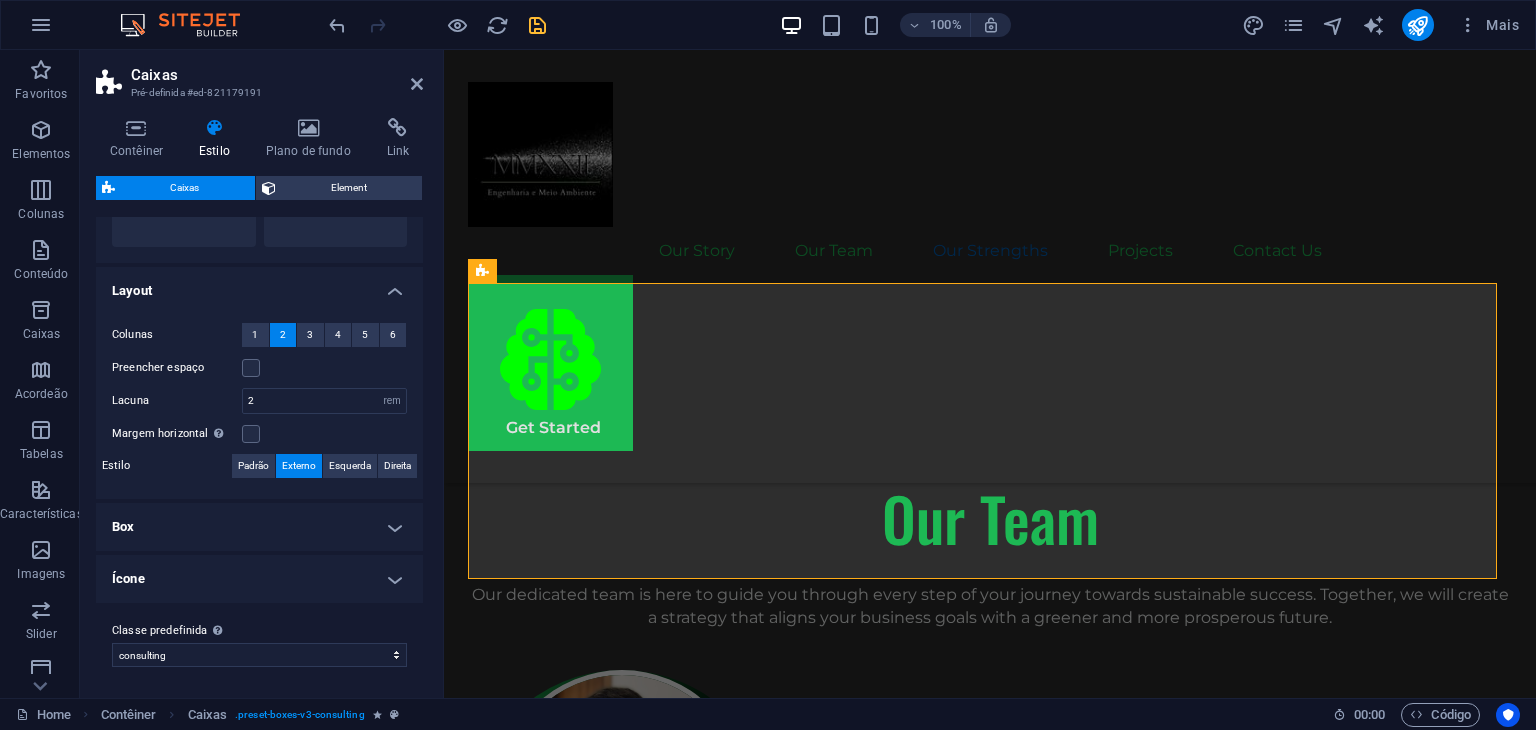 click on "Box" at bounding box center (259, 527) 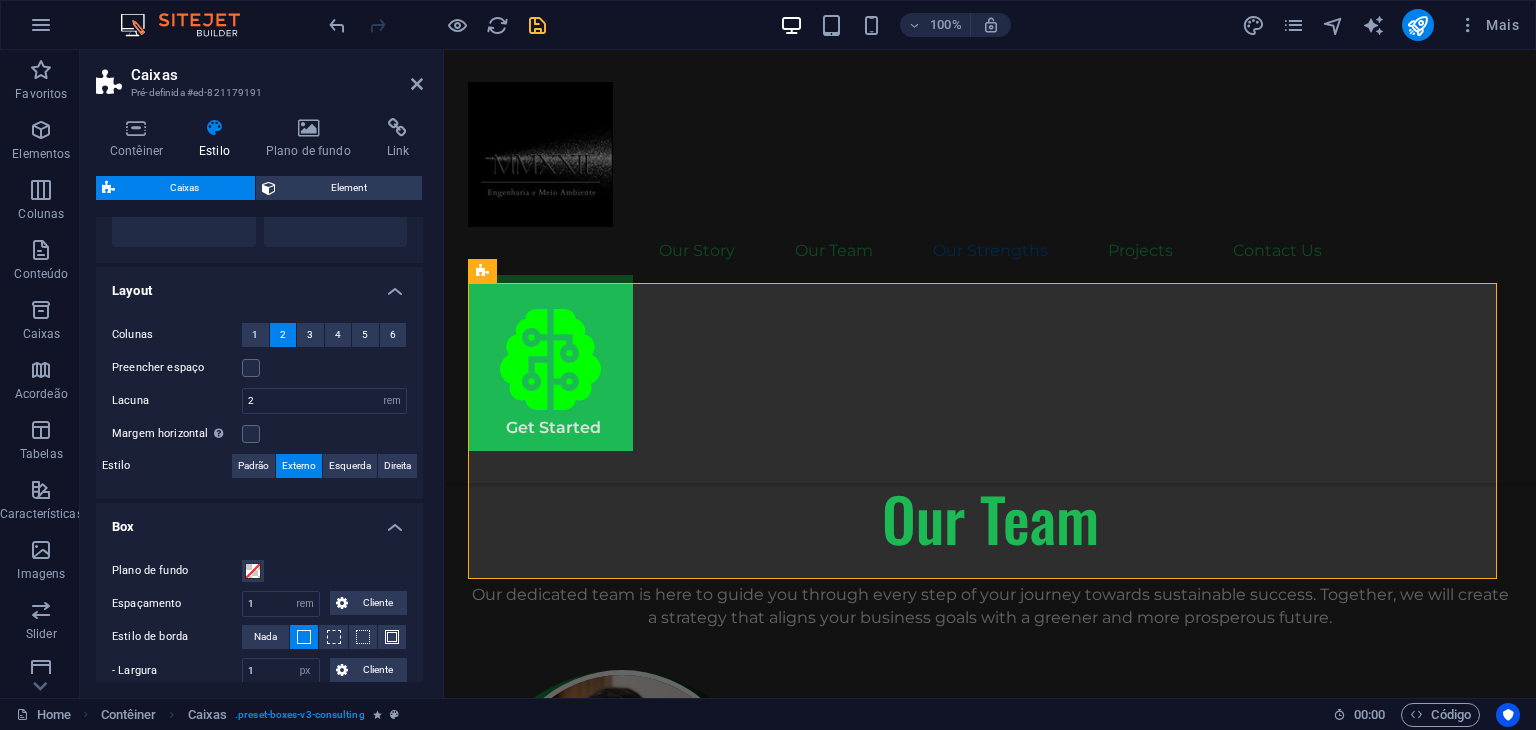 click on "Box" at bounding box center [259, 521] 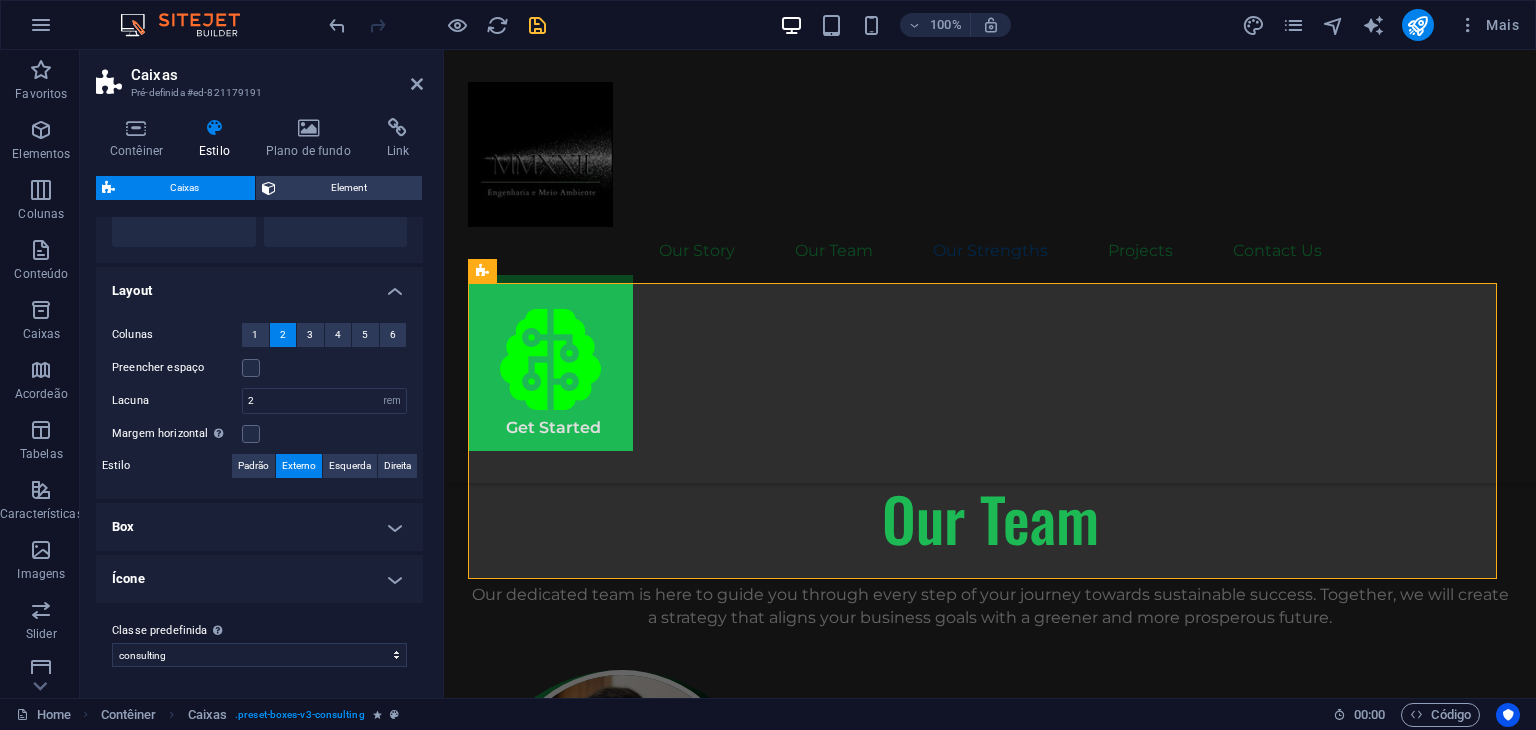 click on "Ícone" at bounding box center (259, 579) 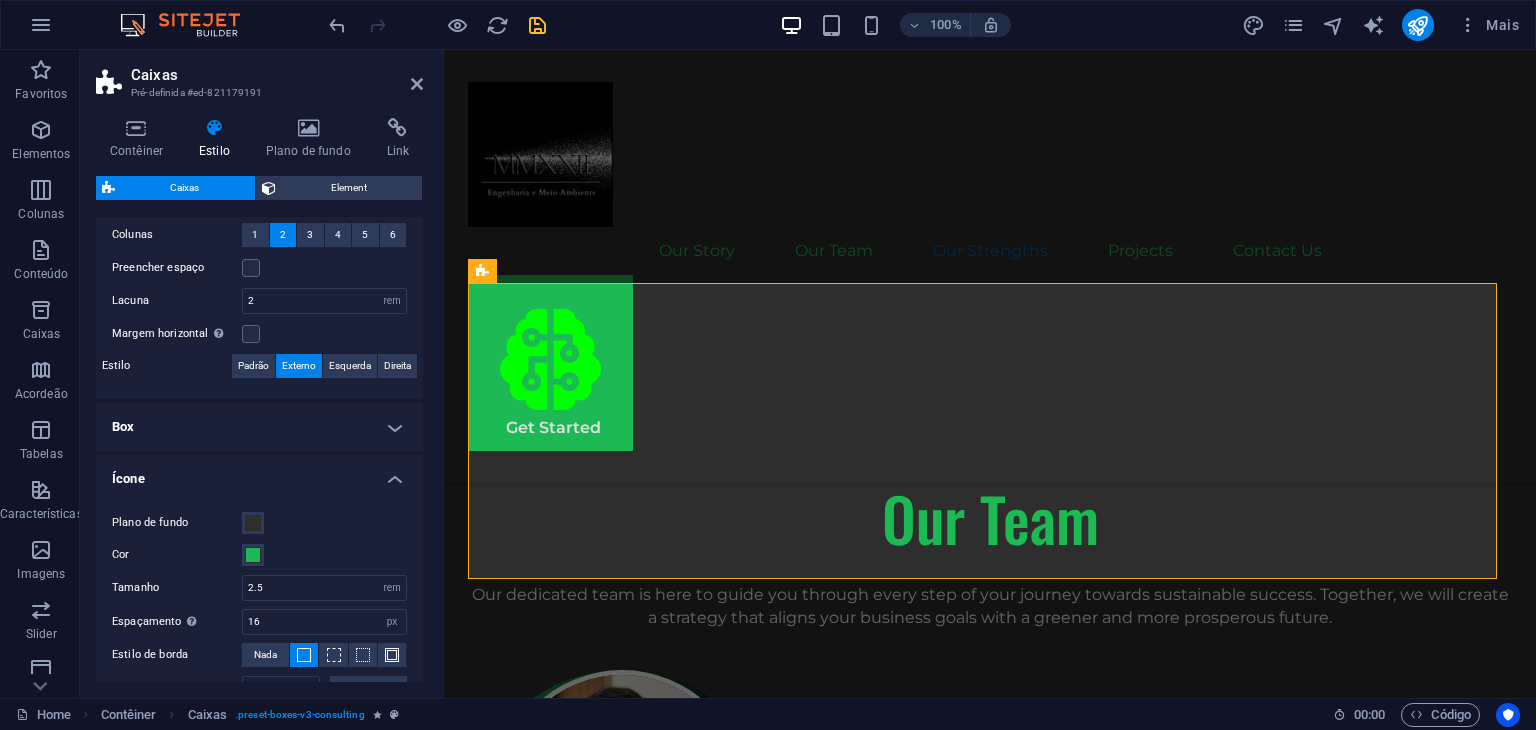 click on "Ícone" at bounding box center [259, 473] 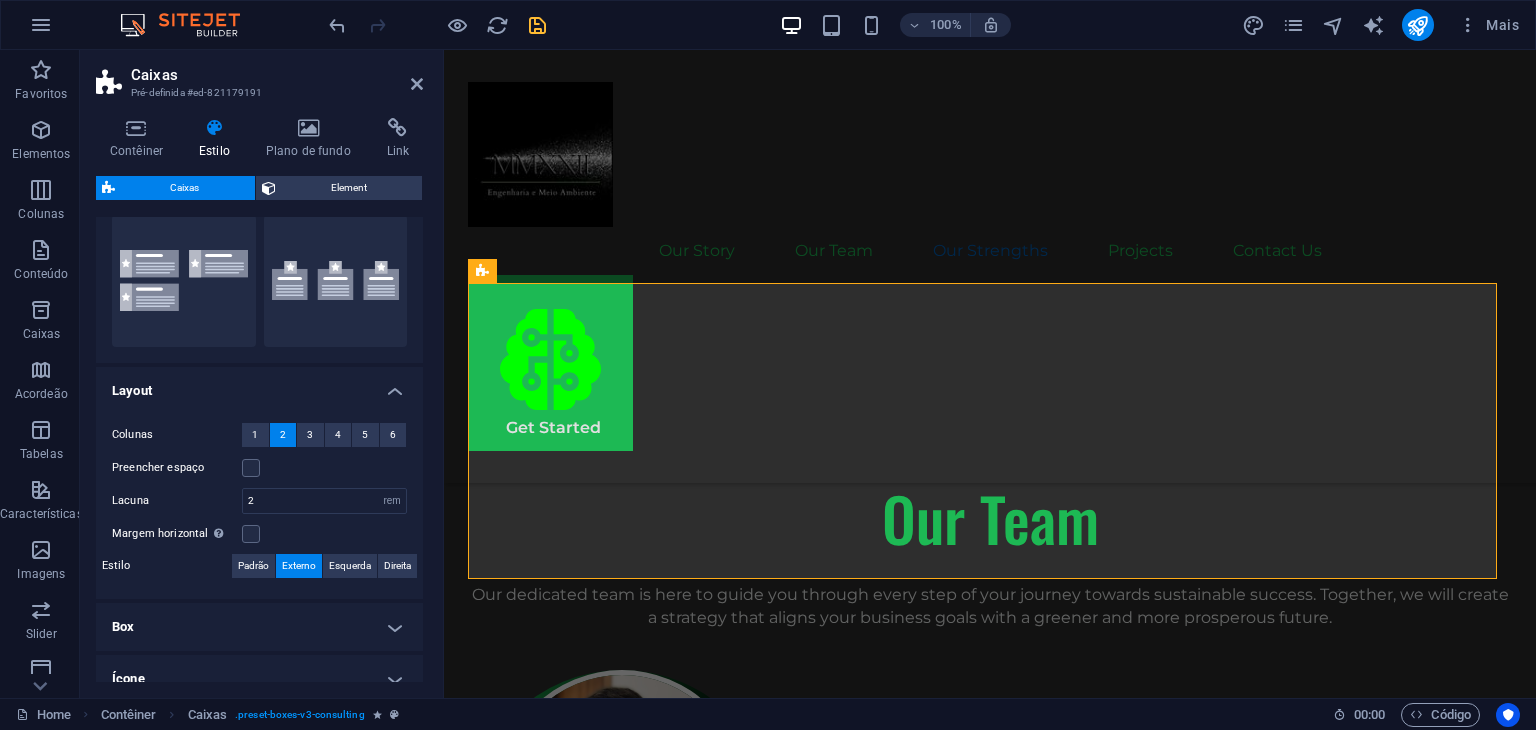 click on "Layout" at bounding box center (259, 385) 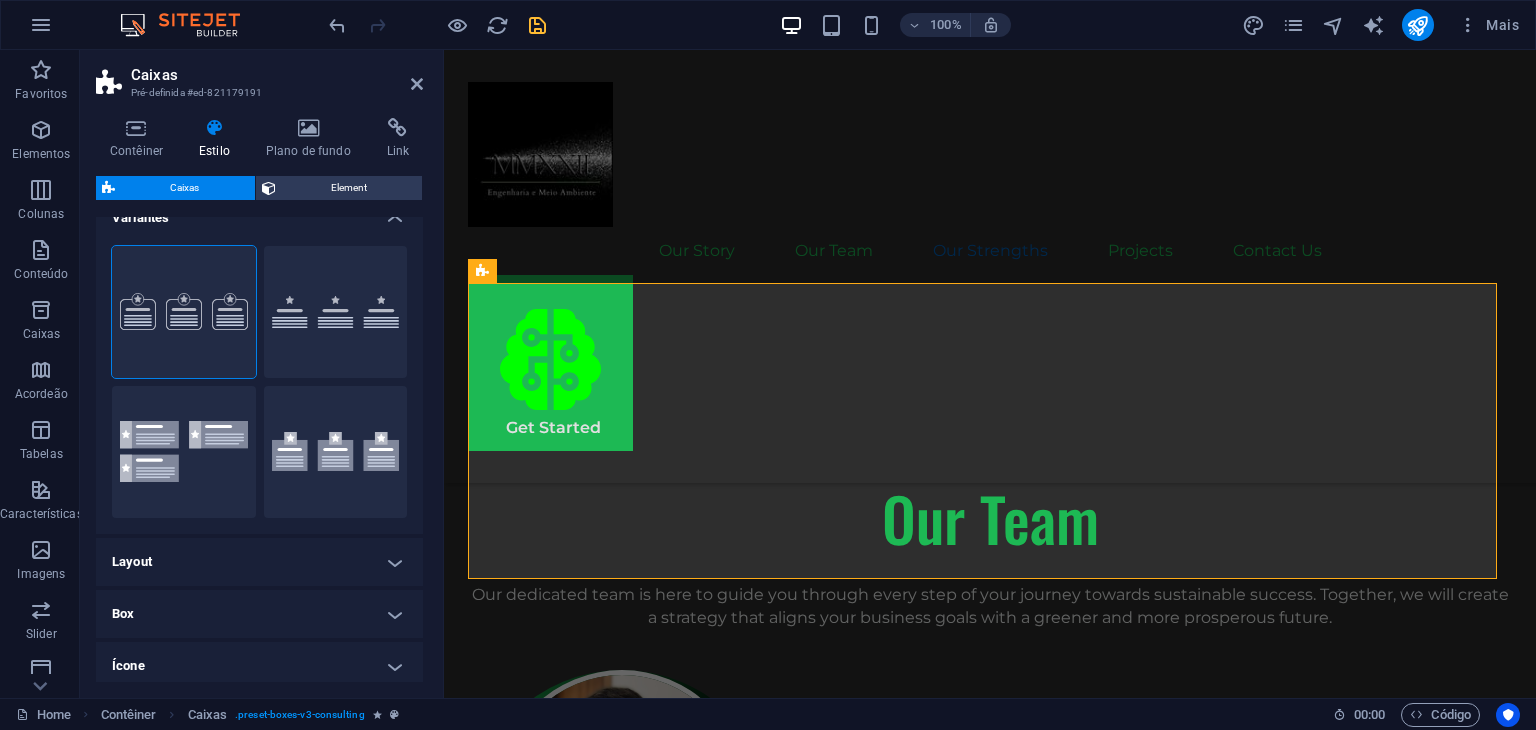 scroll, scrollTop: 0, scrollLeft: 0, axis: both 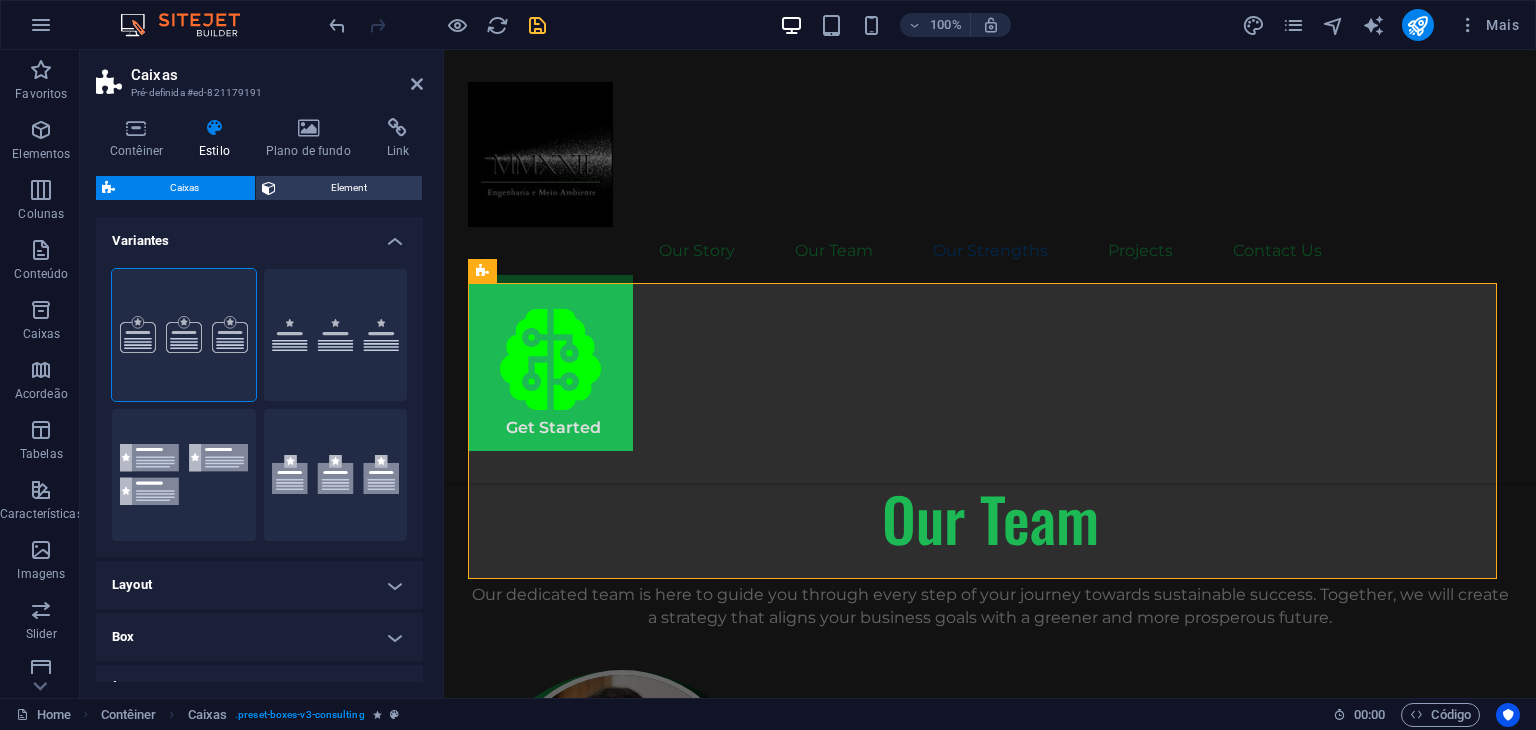 click on "Variantes" at bounding box center (259, 235) 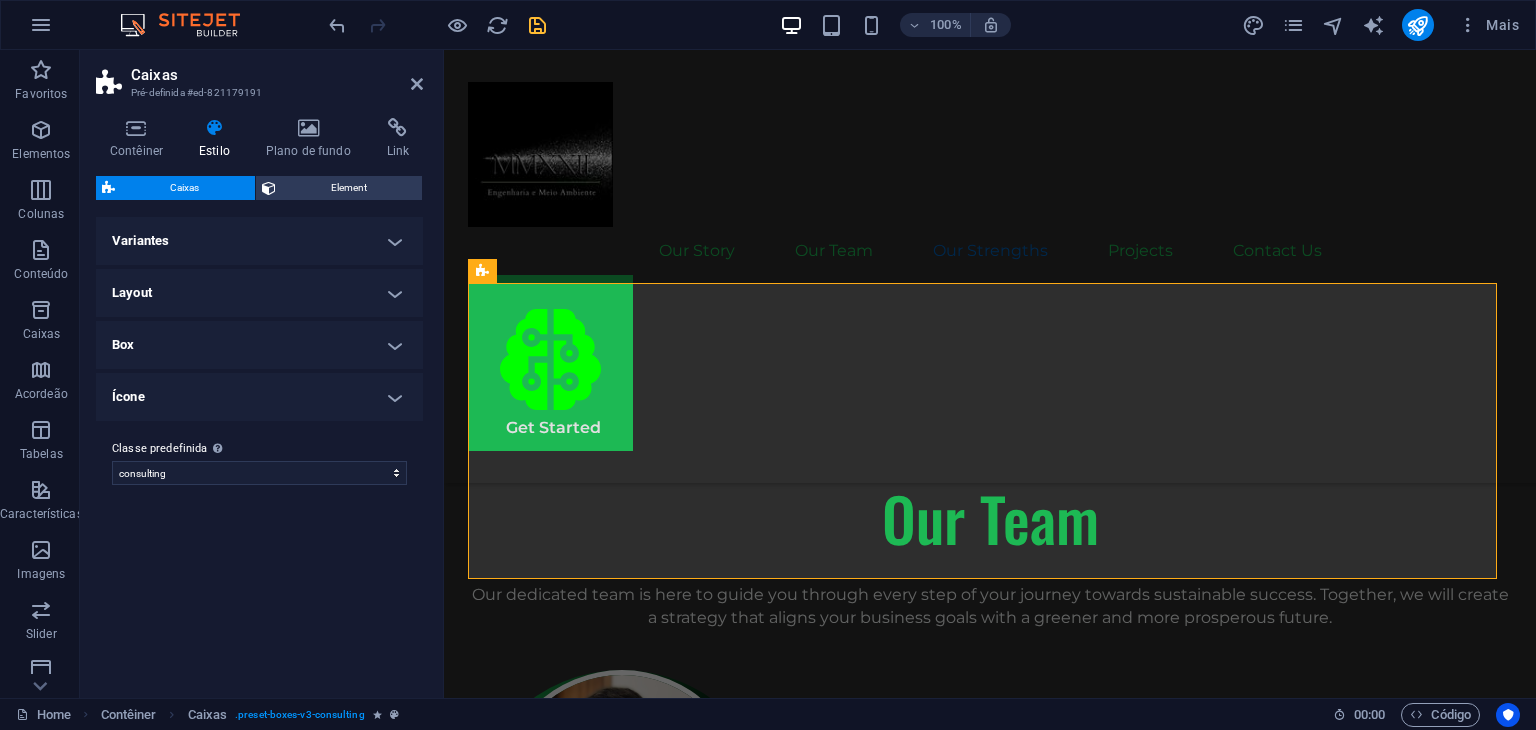 click on "Ícone" at bounding box center [259, 397] 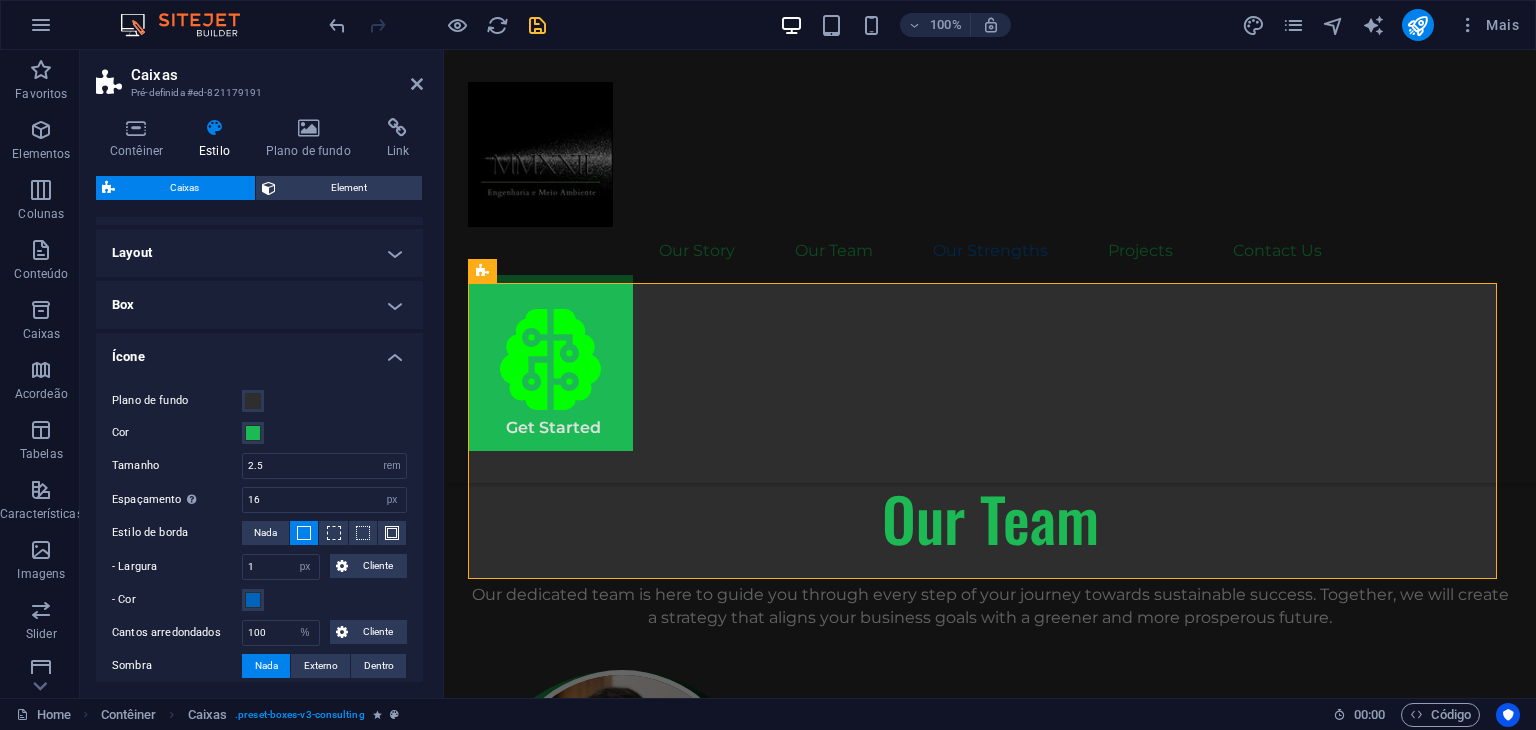 scroll, scrollTop: 35, scrollLeft: 0, axis: vertical 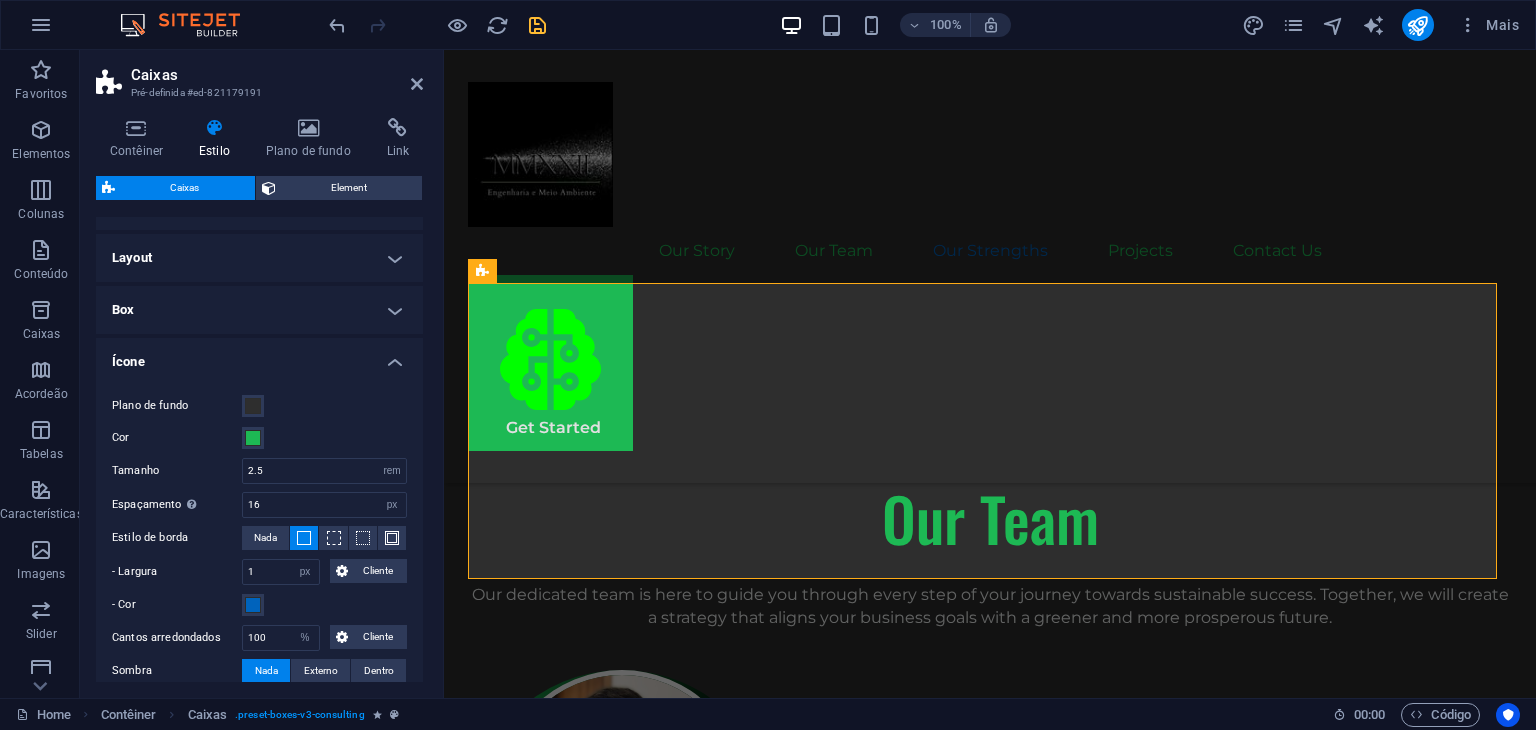 click on "Ícone" at bounding box center [259, 356] 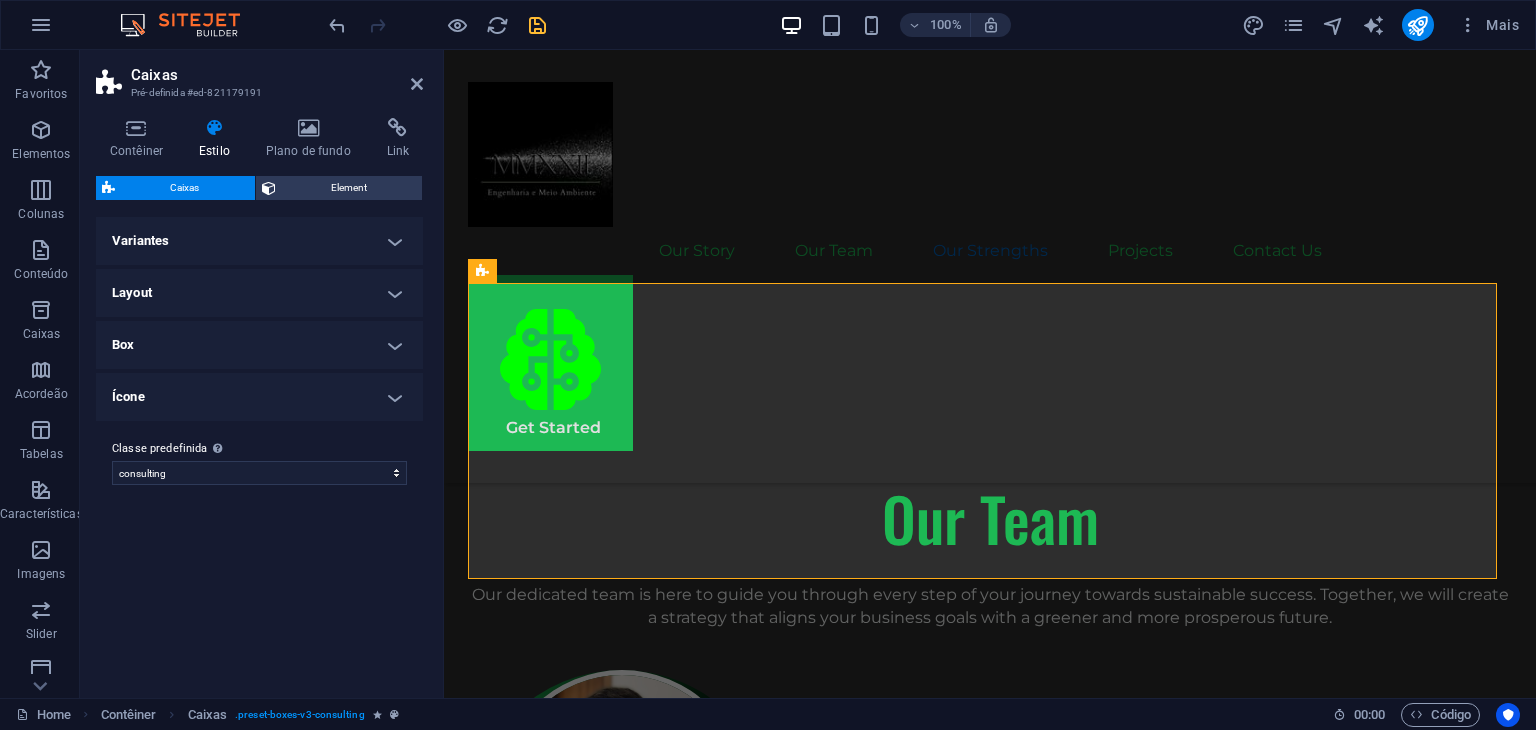 click on "Box" at bounding box center [259, 345] 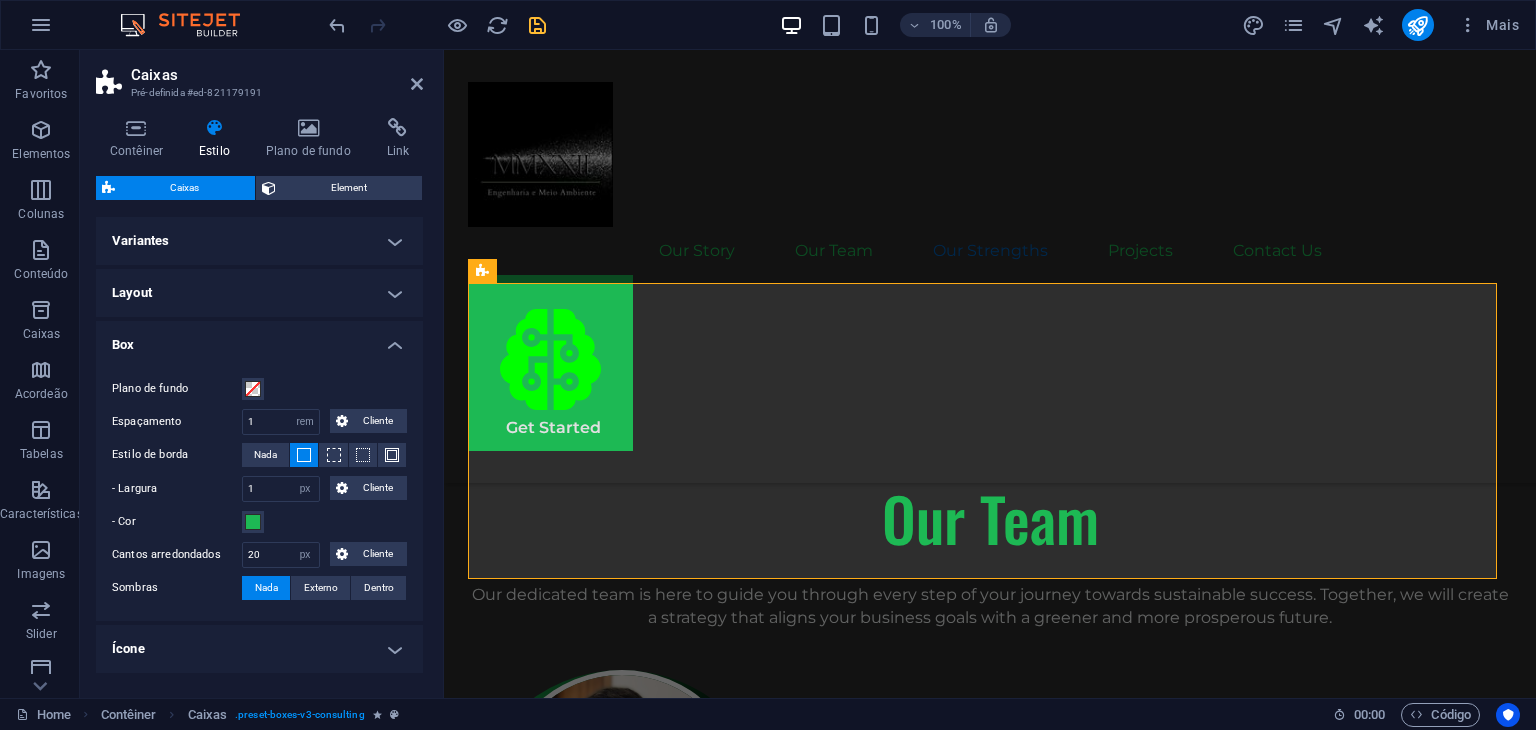 click on "Box" at bounding box center (259, 339) 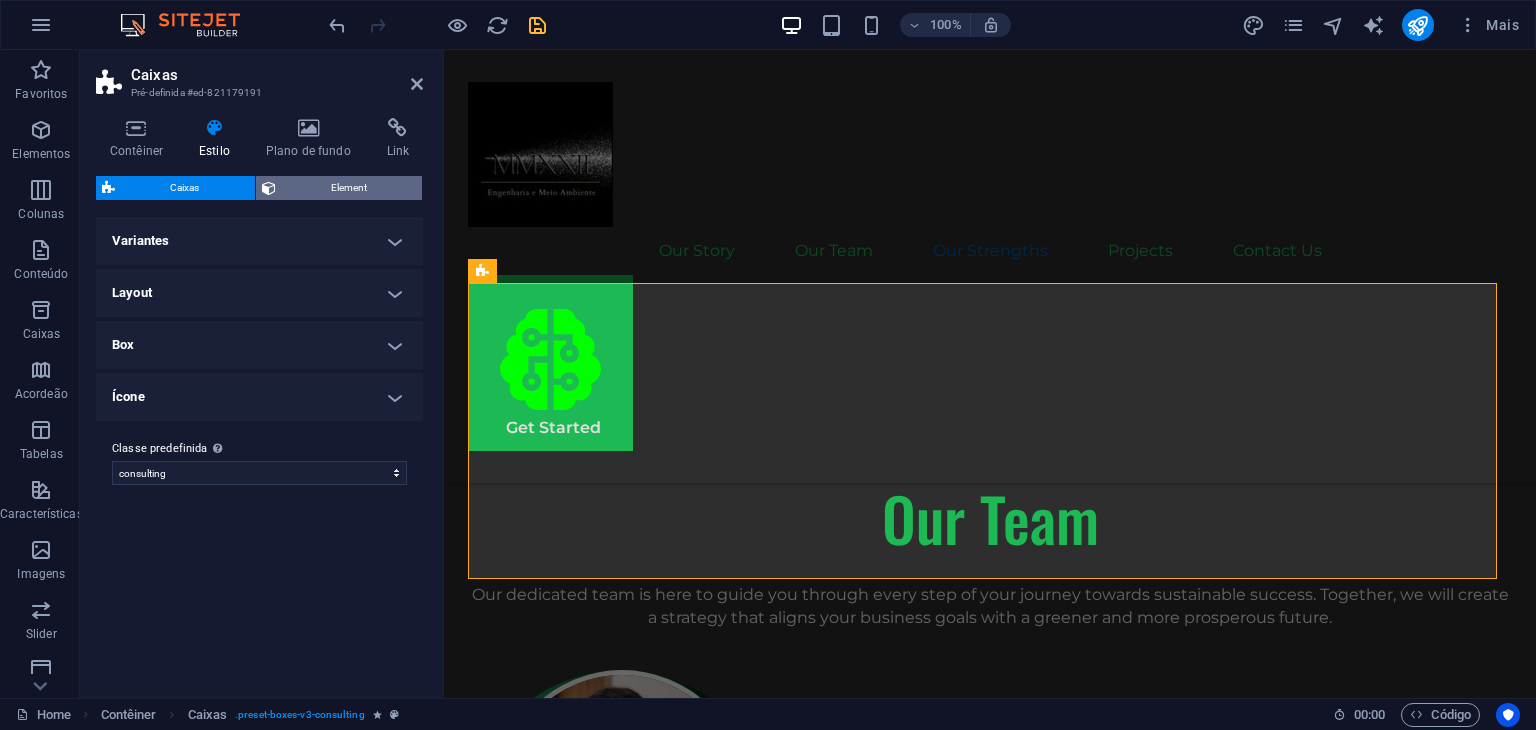 click on "Element" at bounding box center (349, 188) 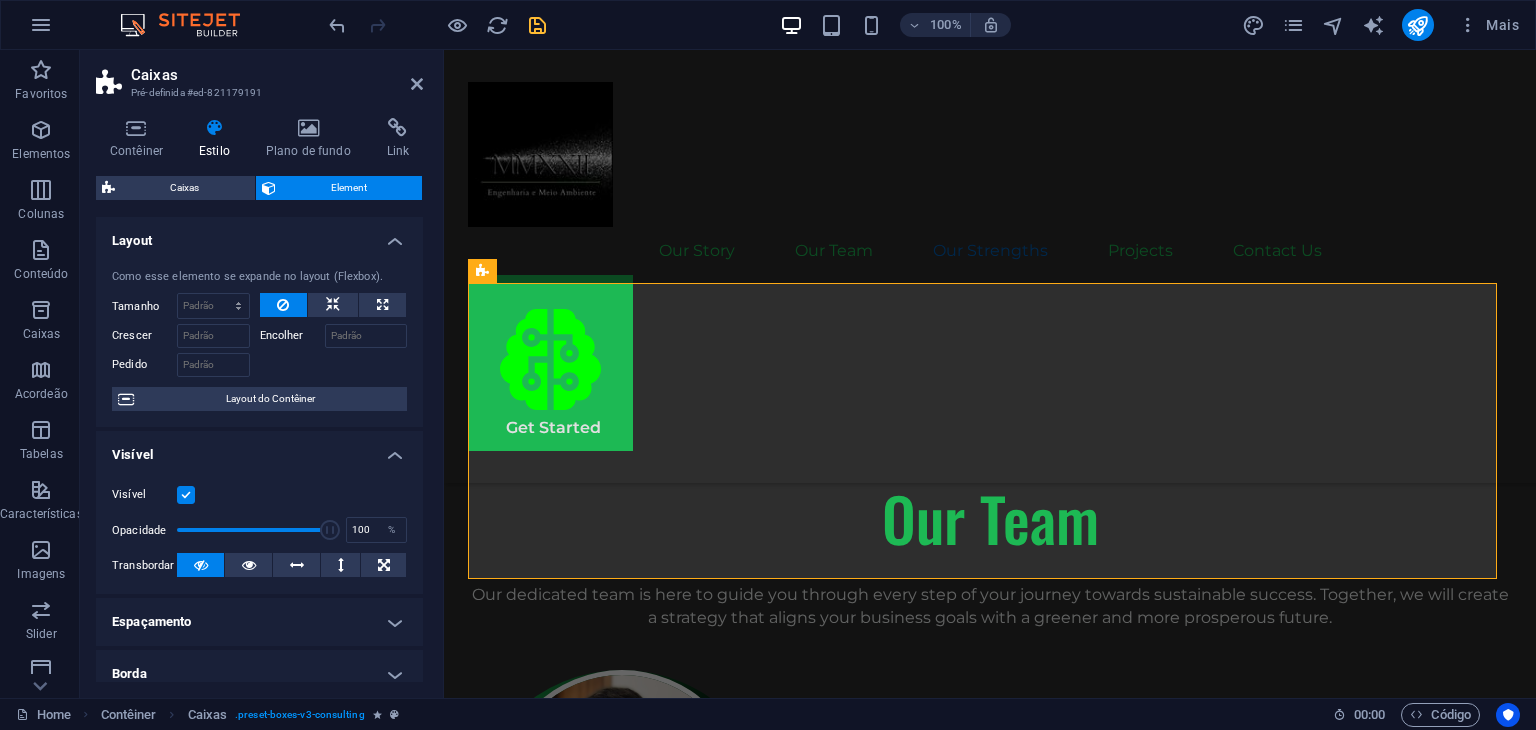 click on "Layout" at bounding box center [259, 235] 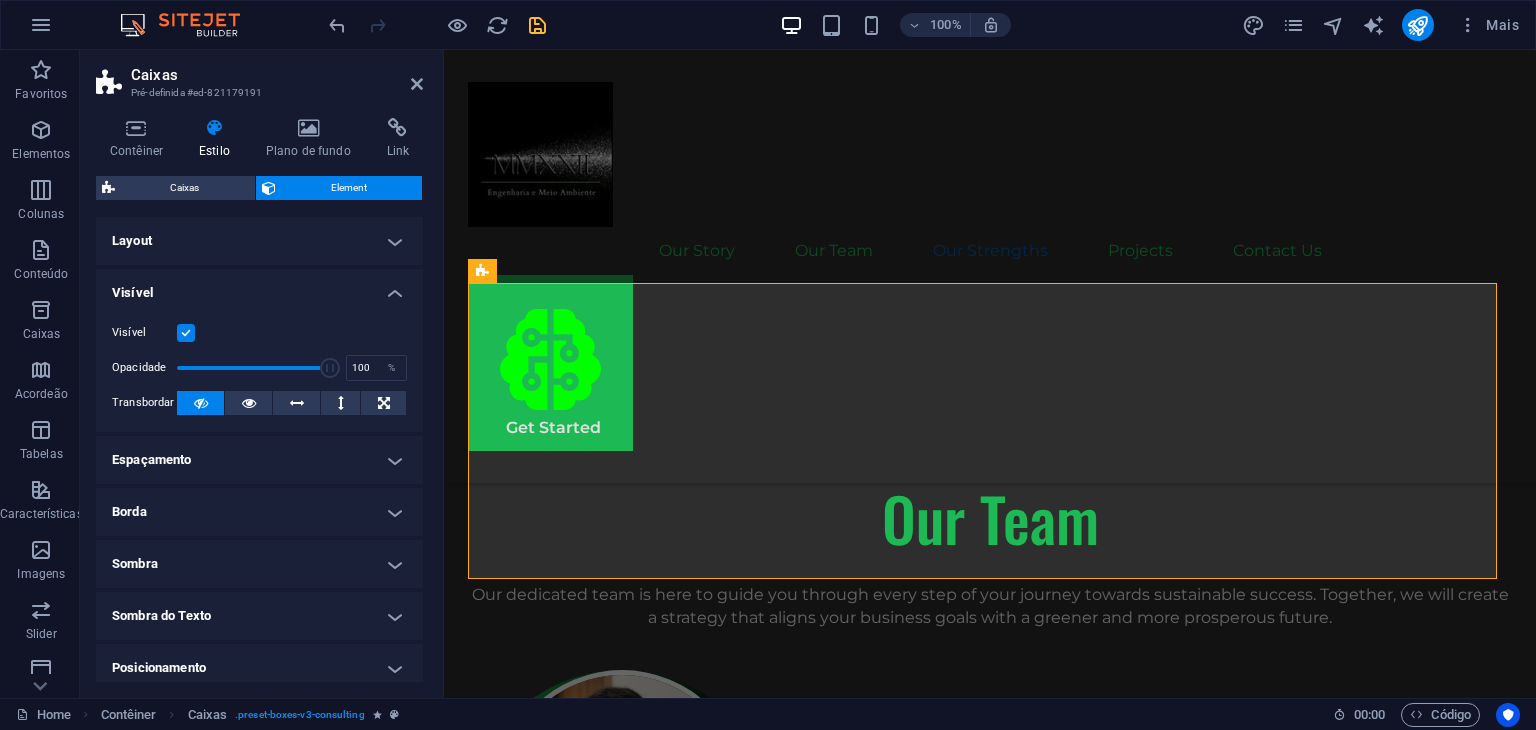 click on "Visível" at bounding box center [259, 287] 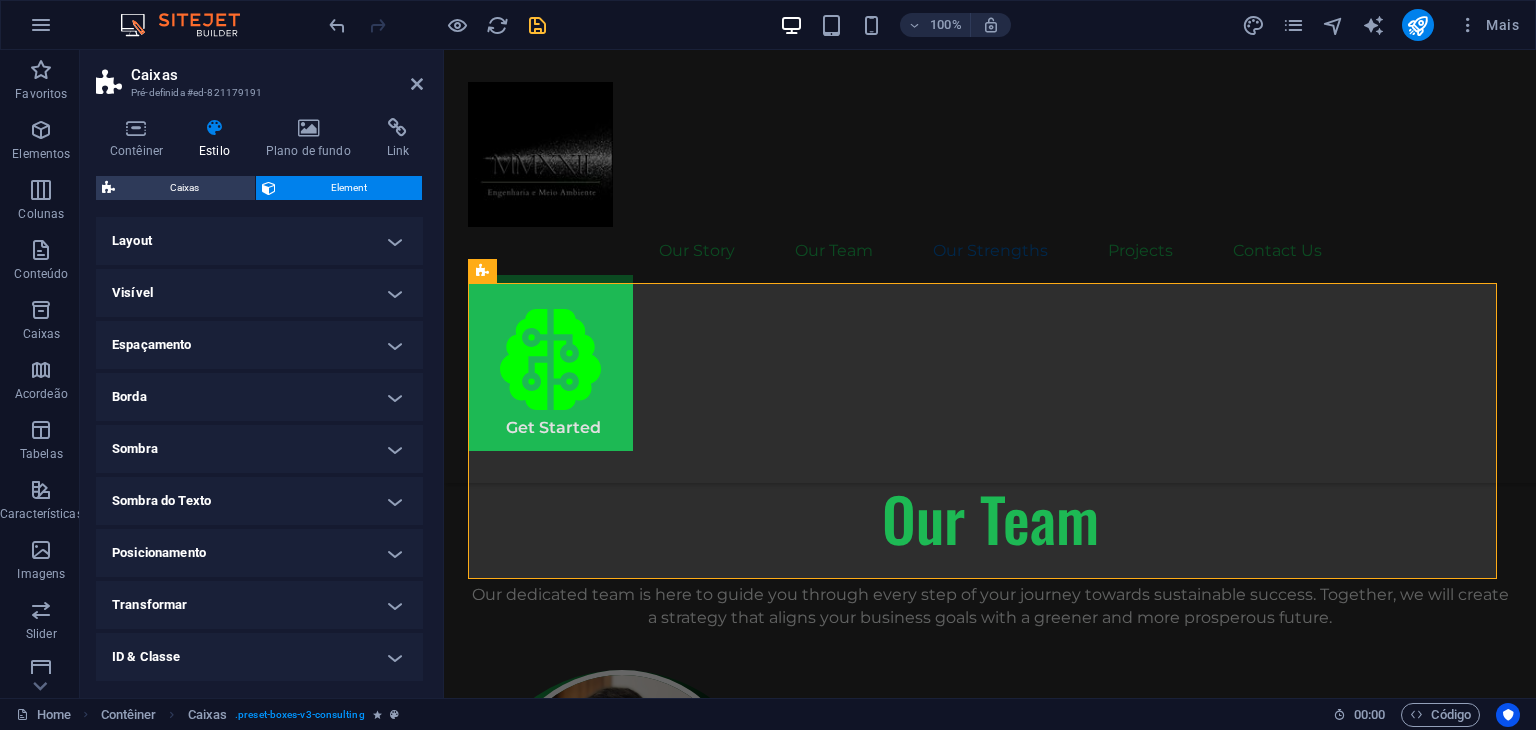 click on "Visível" at bounding box center (259, 293) 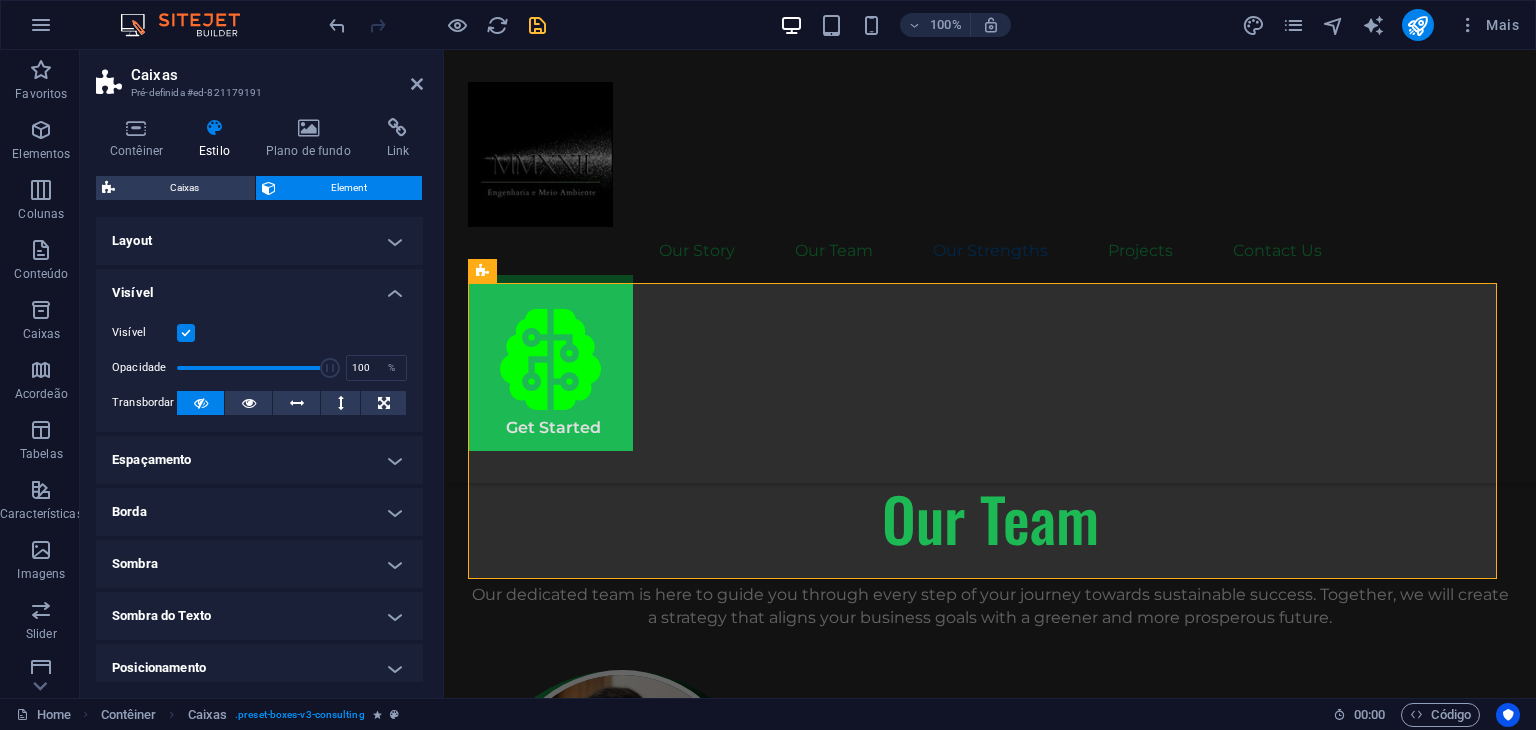 click on "Visível" at bounding box center (259, 287) 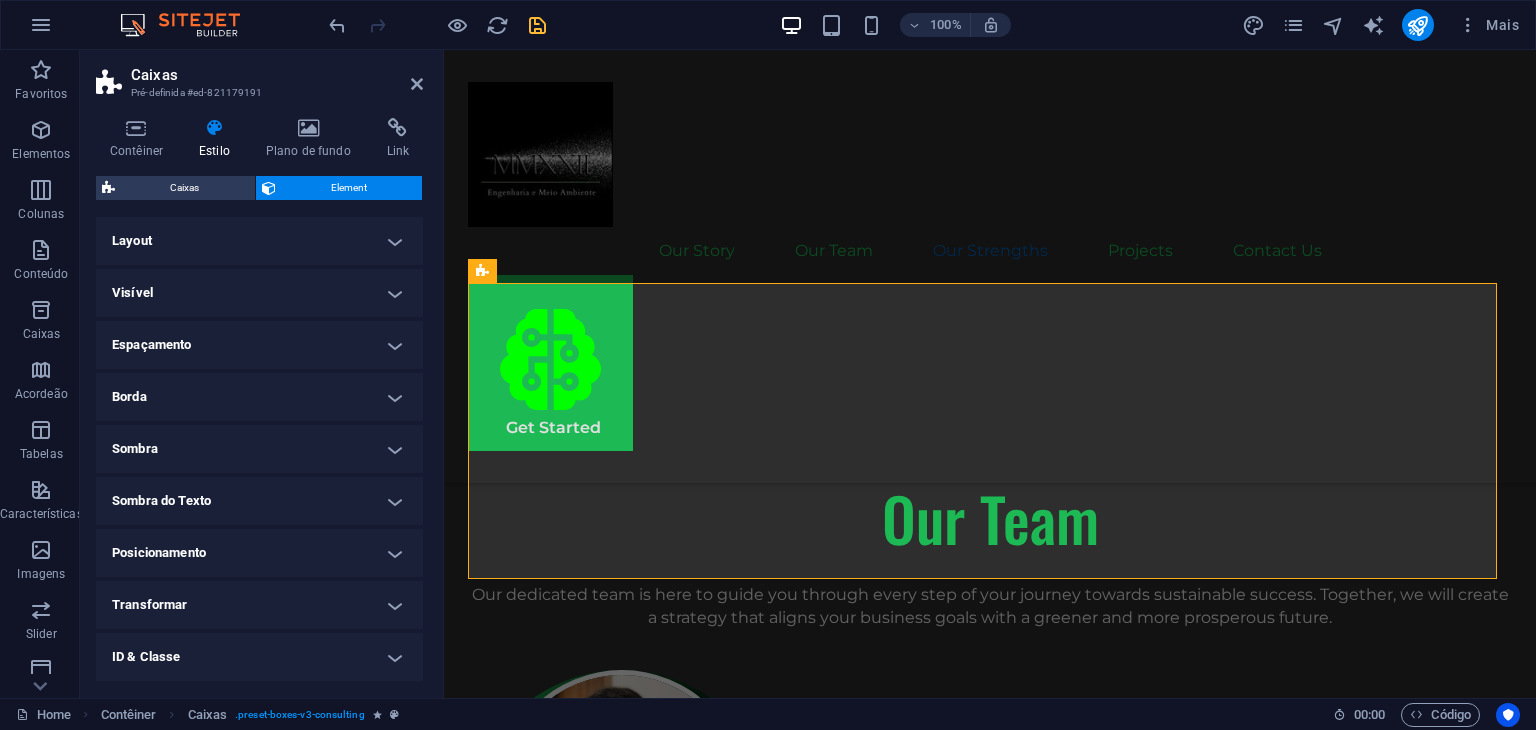 click on "Visível" at bounding box center [259, 293] 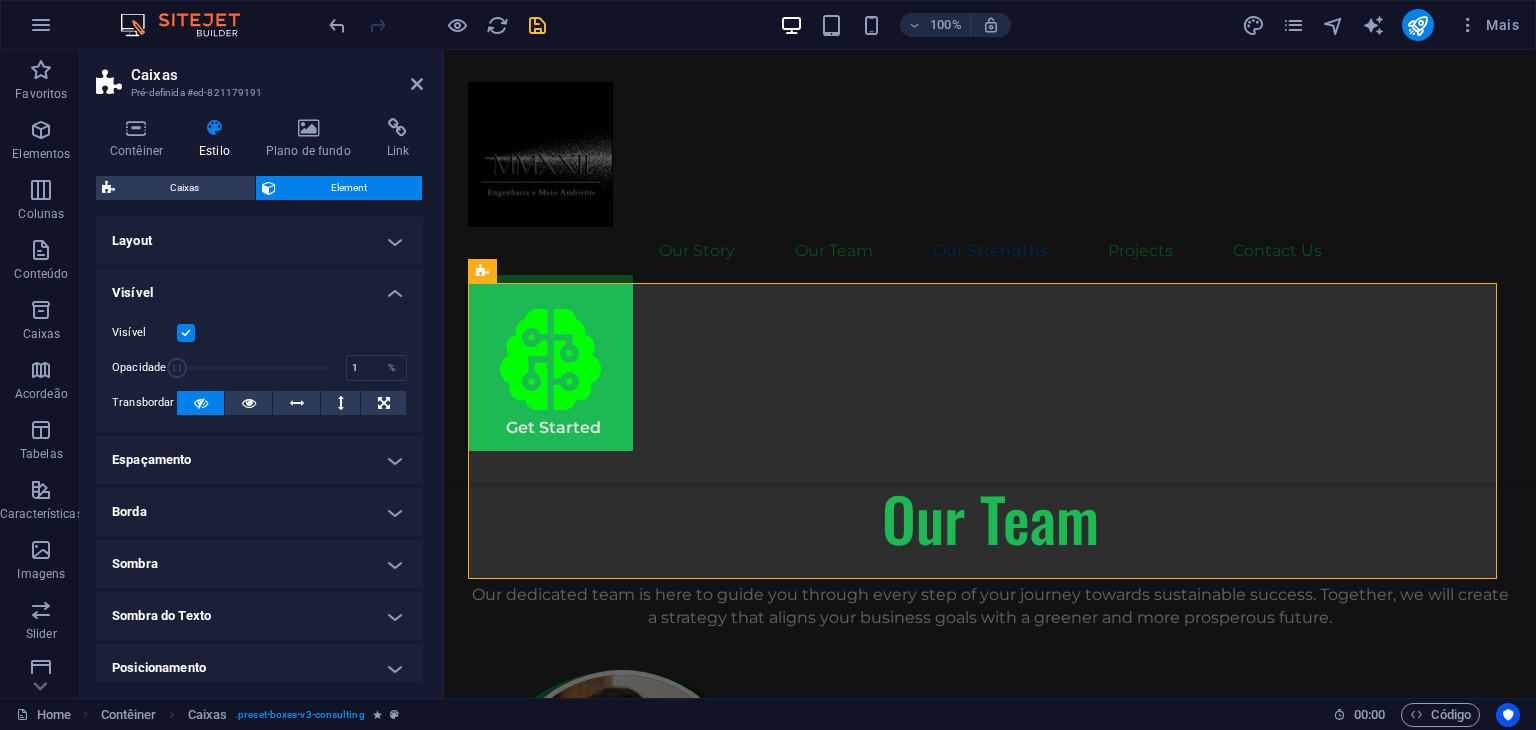 drag, startPoint x: 322, startPoint y: 366, endPoint x: 168, endPoint y: 373, distance: 154.15901 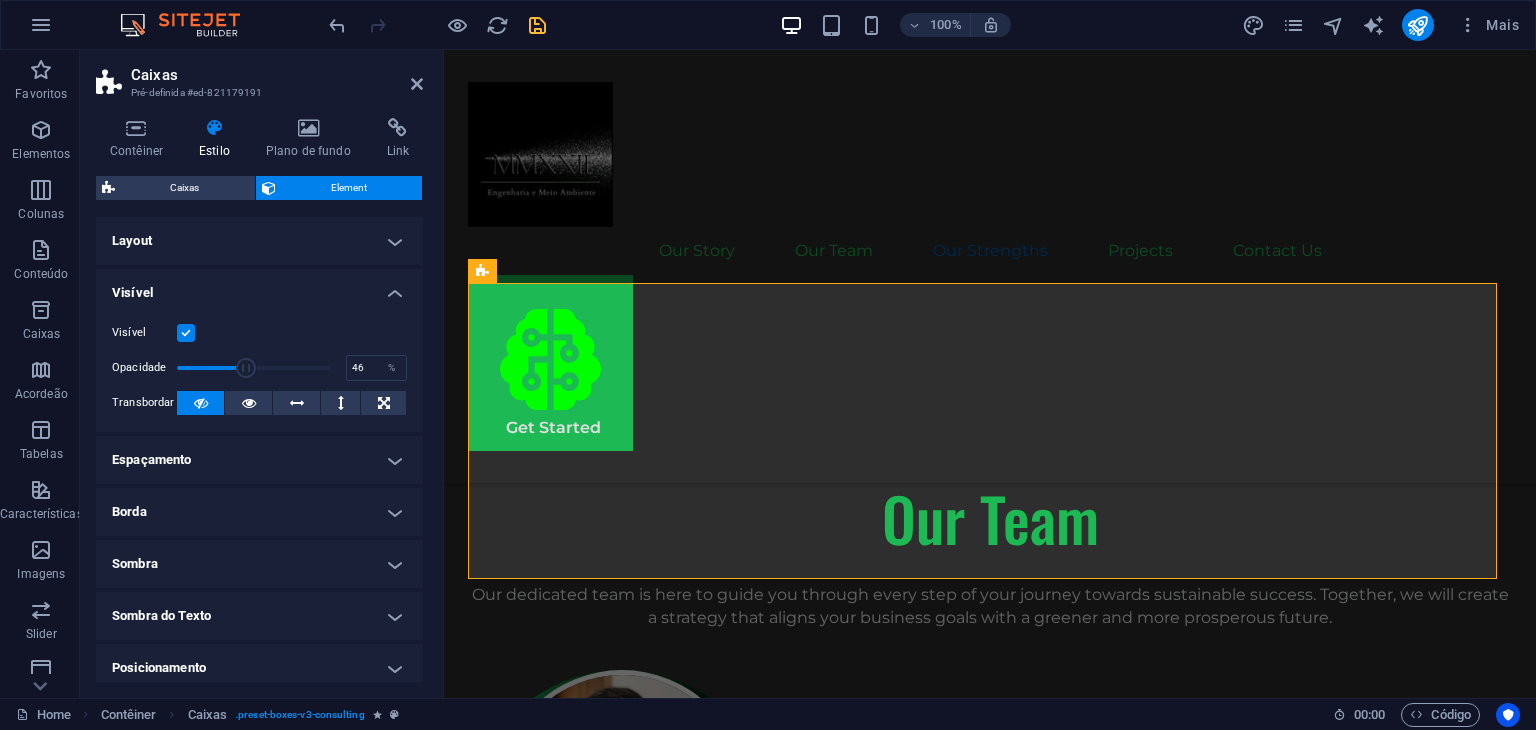 drag, startPoint x: 172, startPoint y: 370, endPoint x: 245, endPoint y: 370, distance: 73 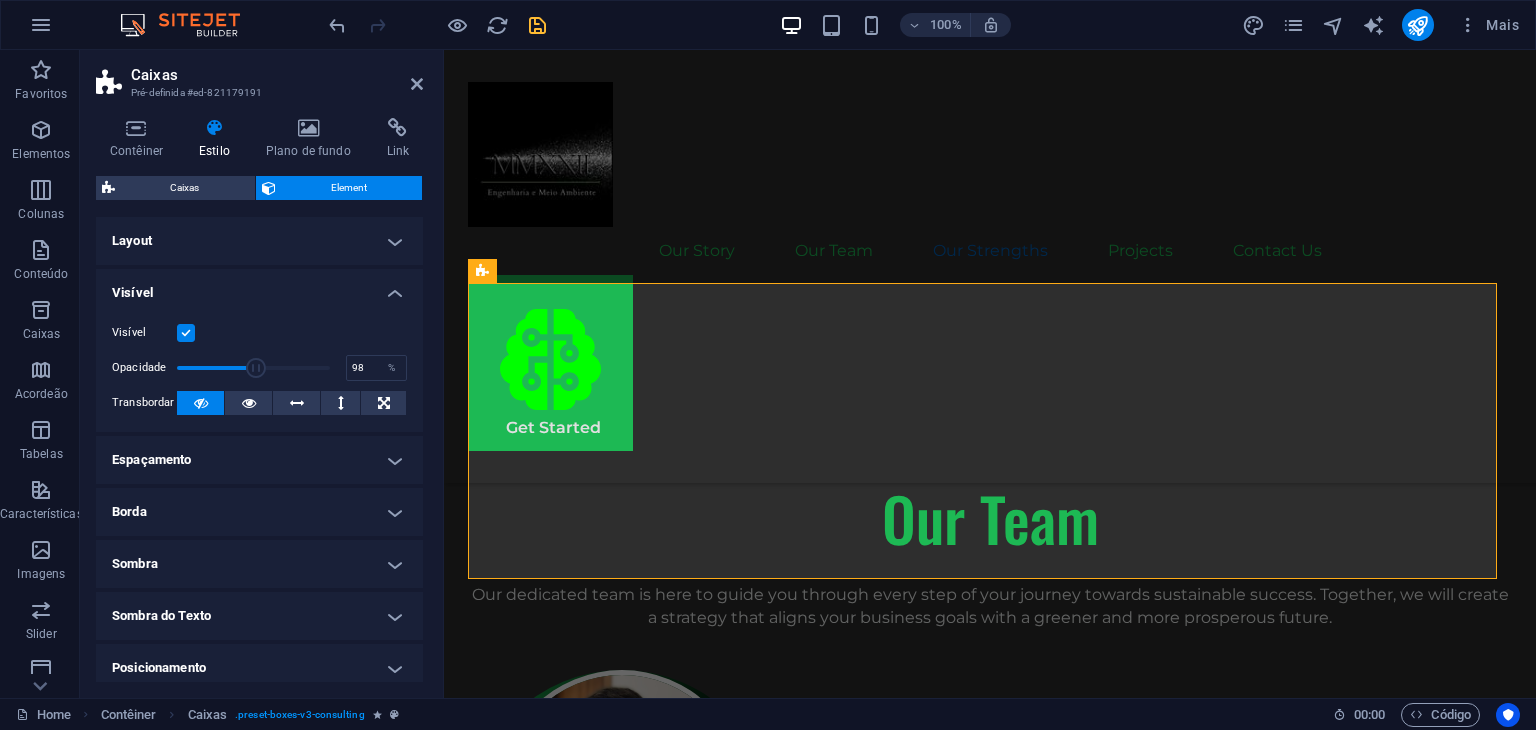 type on "100" 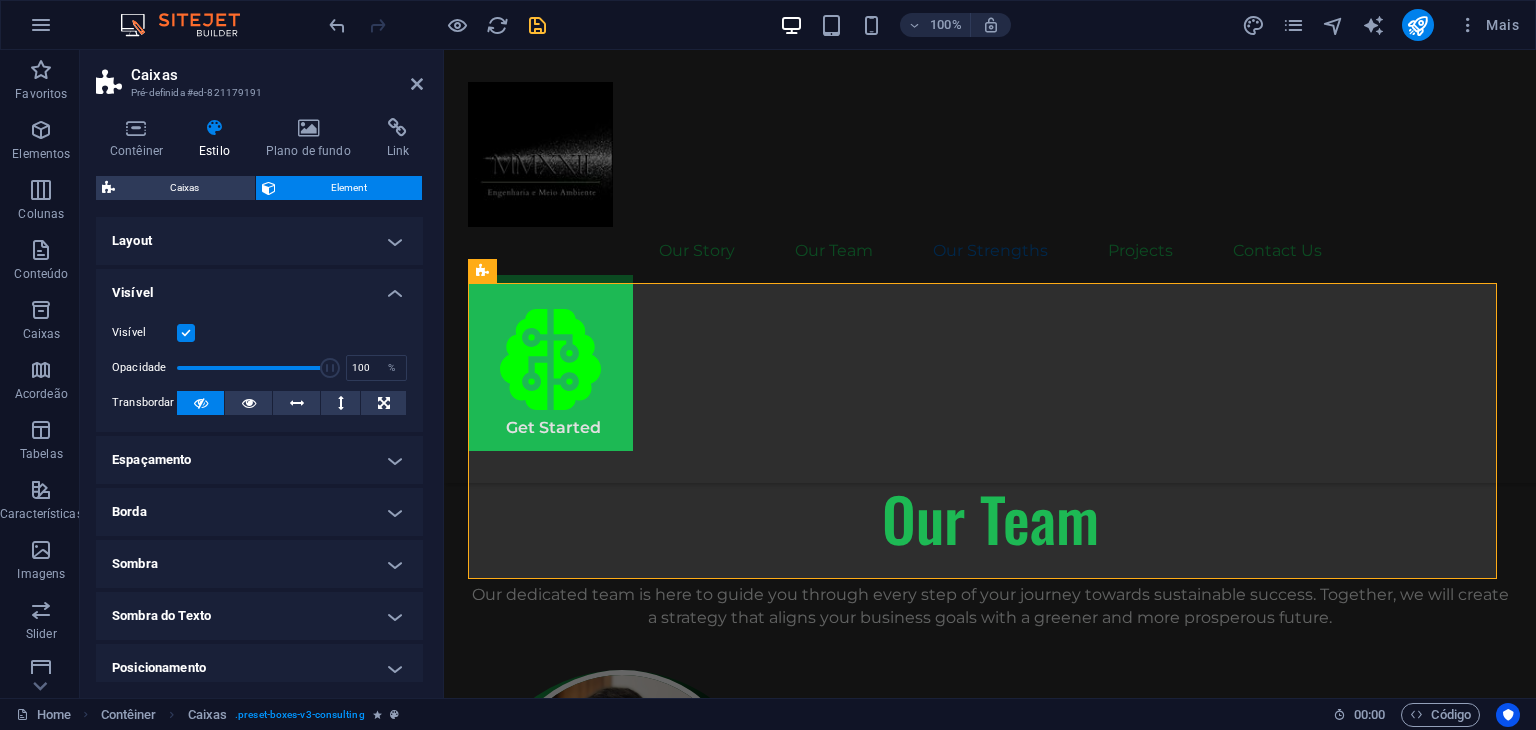 drag, startPoint x: 245, startPoint y: 370, endPoint x: 411, endPoint y: 368, distance: 166.01205 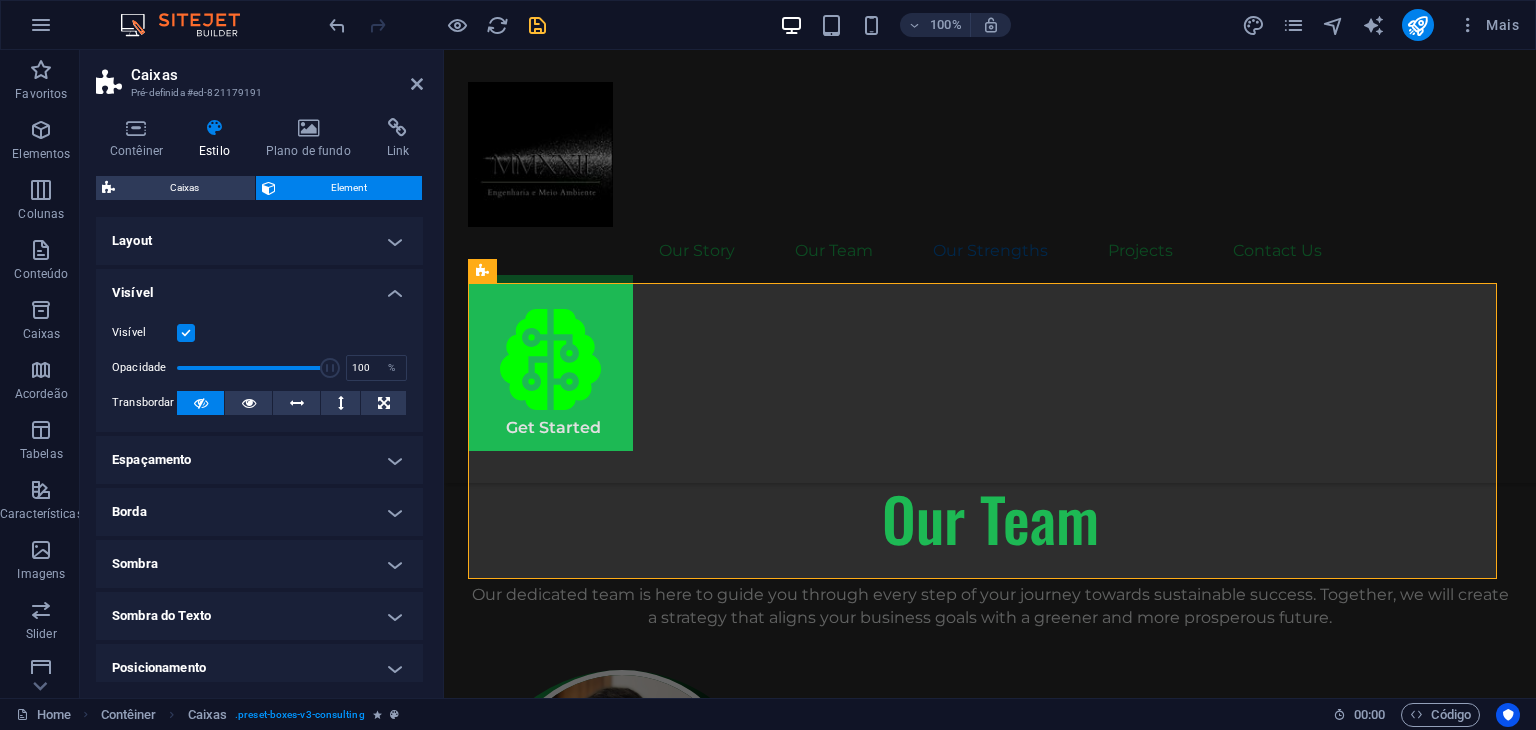click on "Visível" at bounding box center [259, 287] 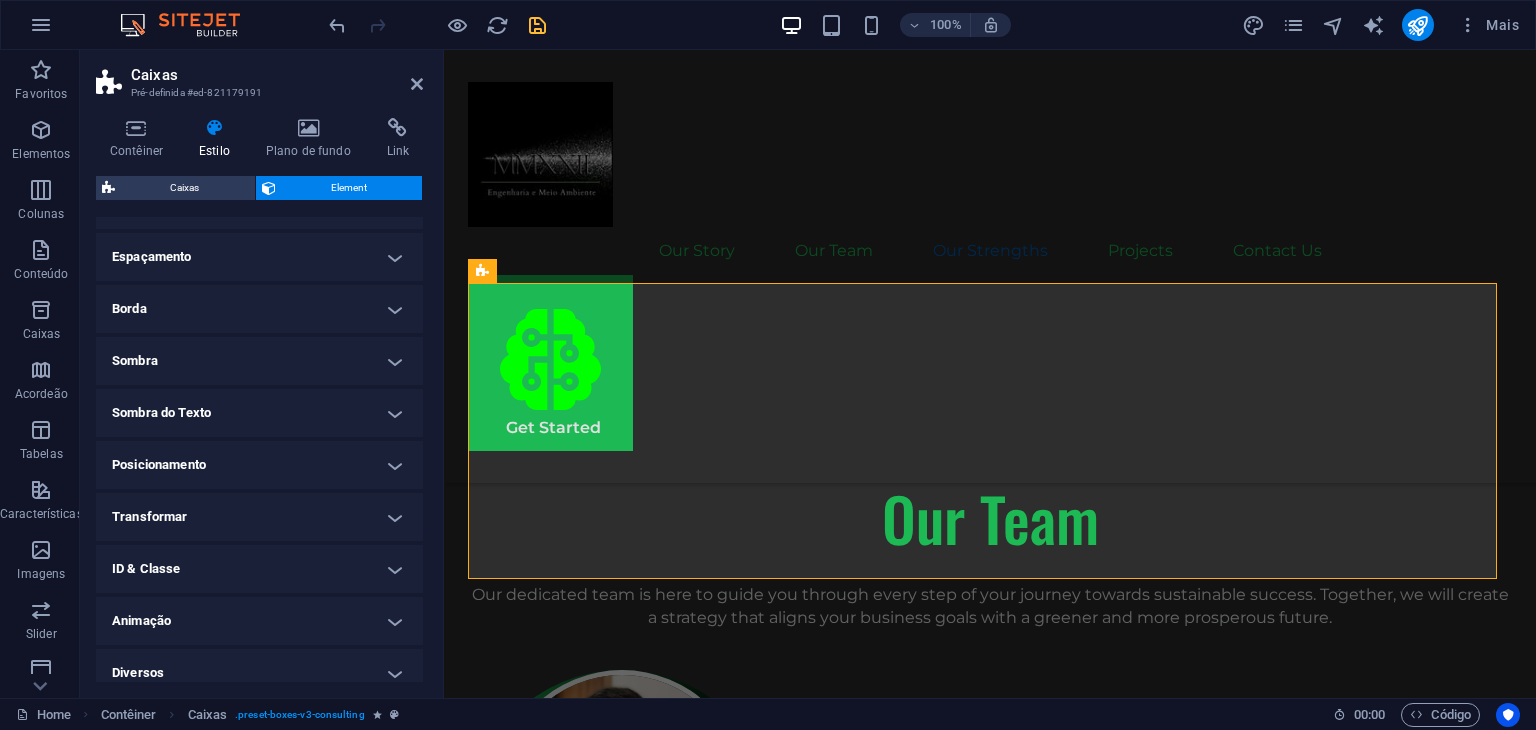 scroll, scrollTop: 103, scrollLeft: 0, axis: vertical 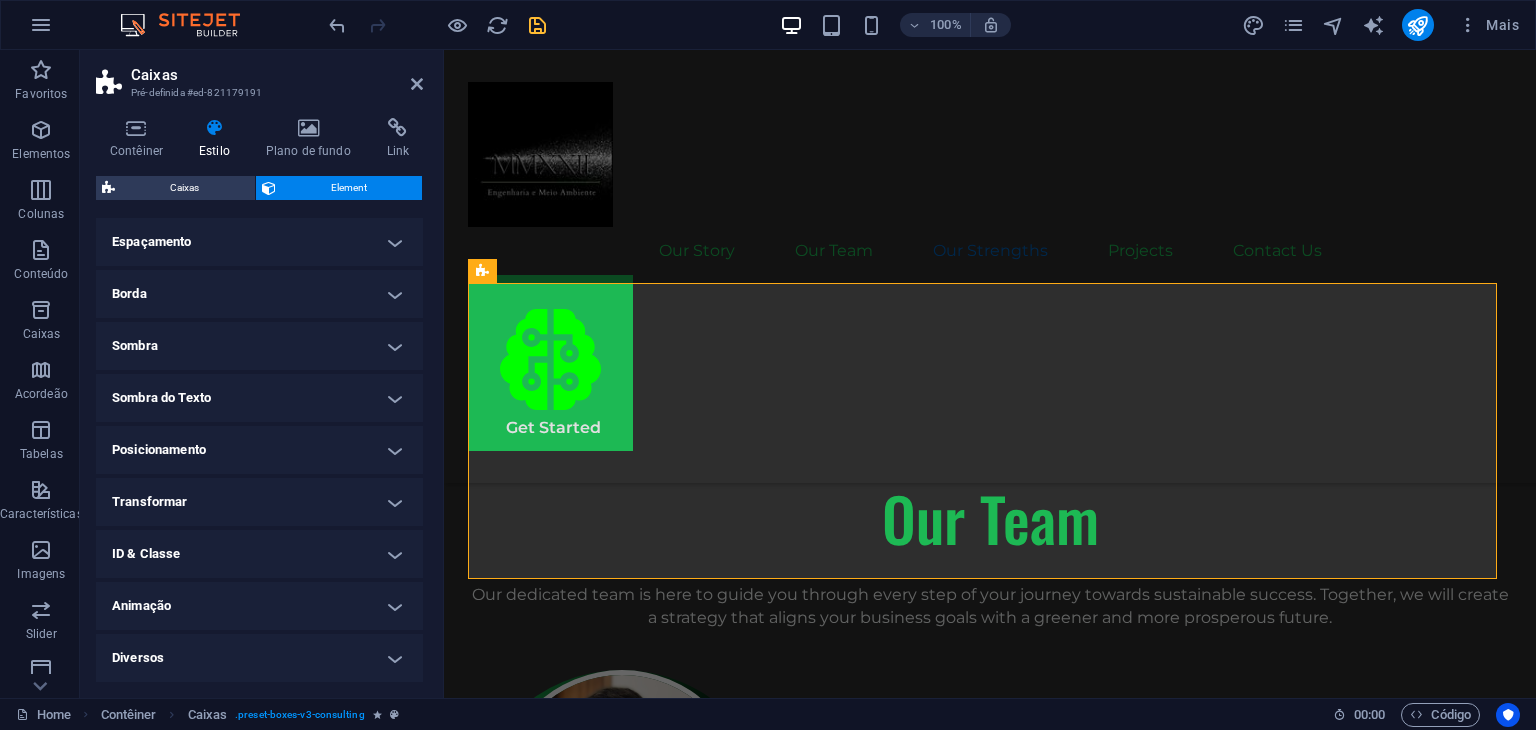 click on "Transformar" at bounding box center [259, 502] 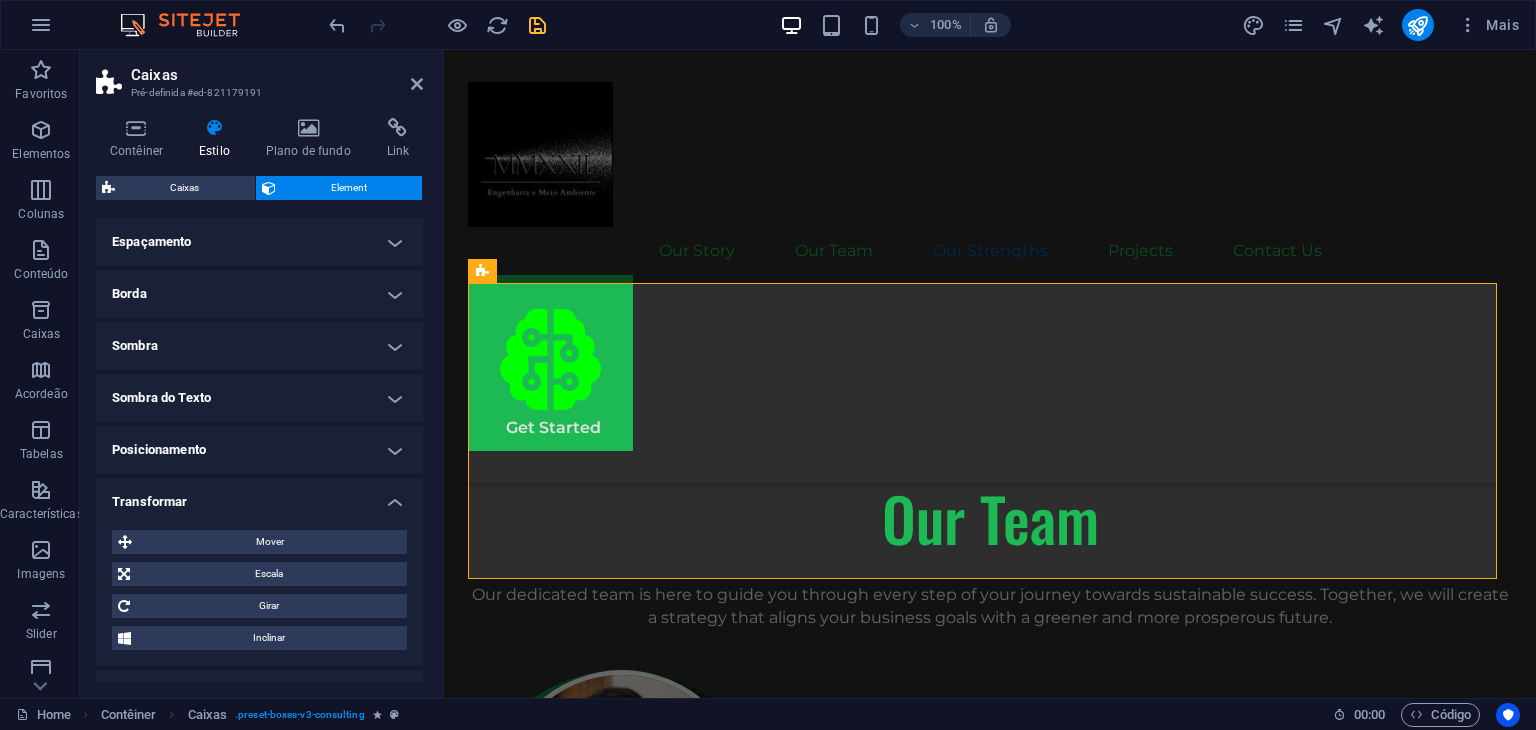 click on "Transformar" at bounding box center [259, 496] 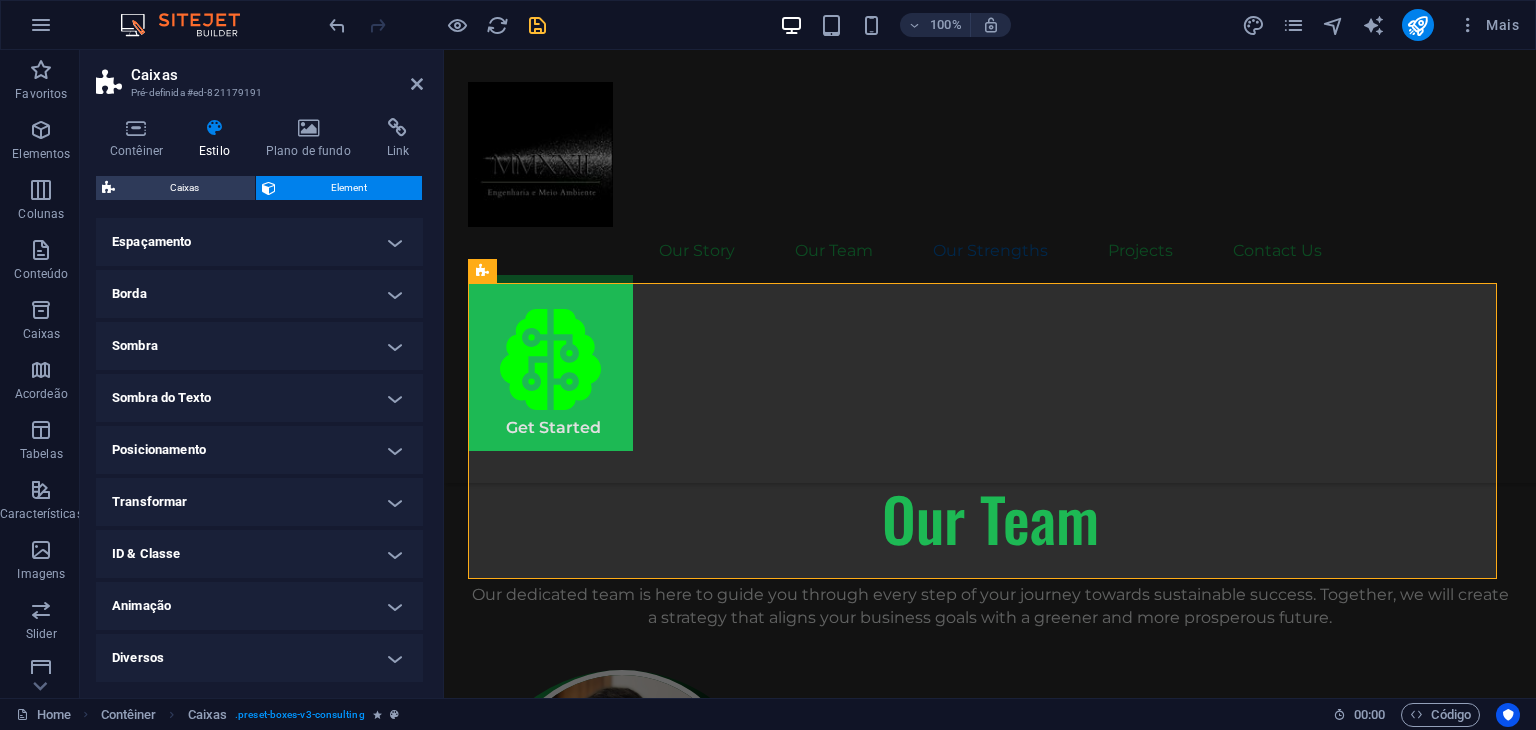 click on "100% Mais" at bounding box center [926, 25] 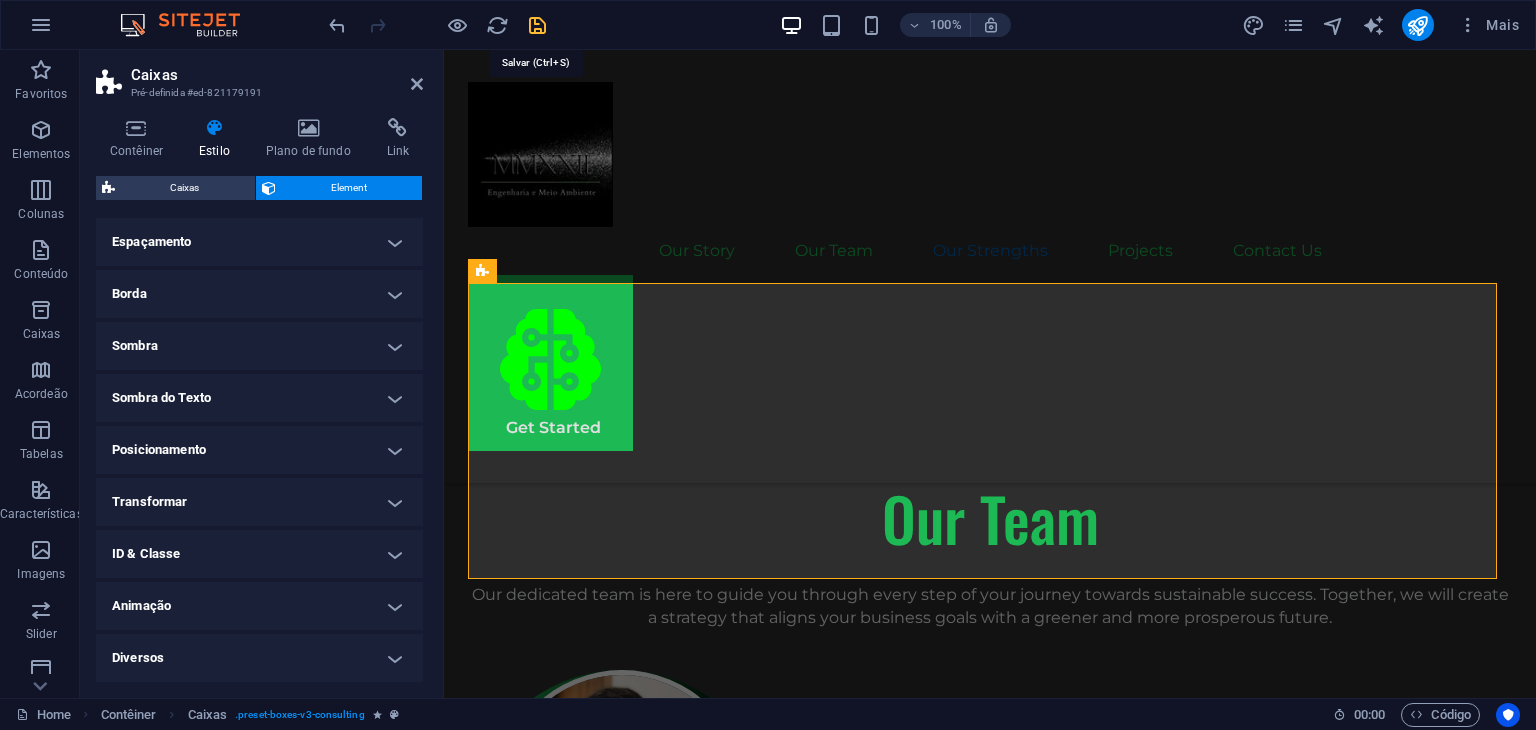 click at bounding box center (537, 25) 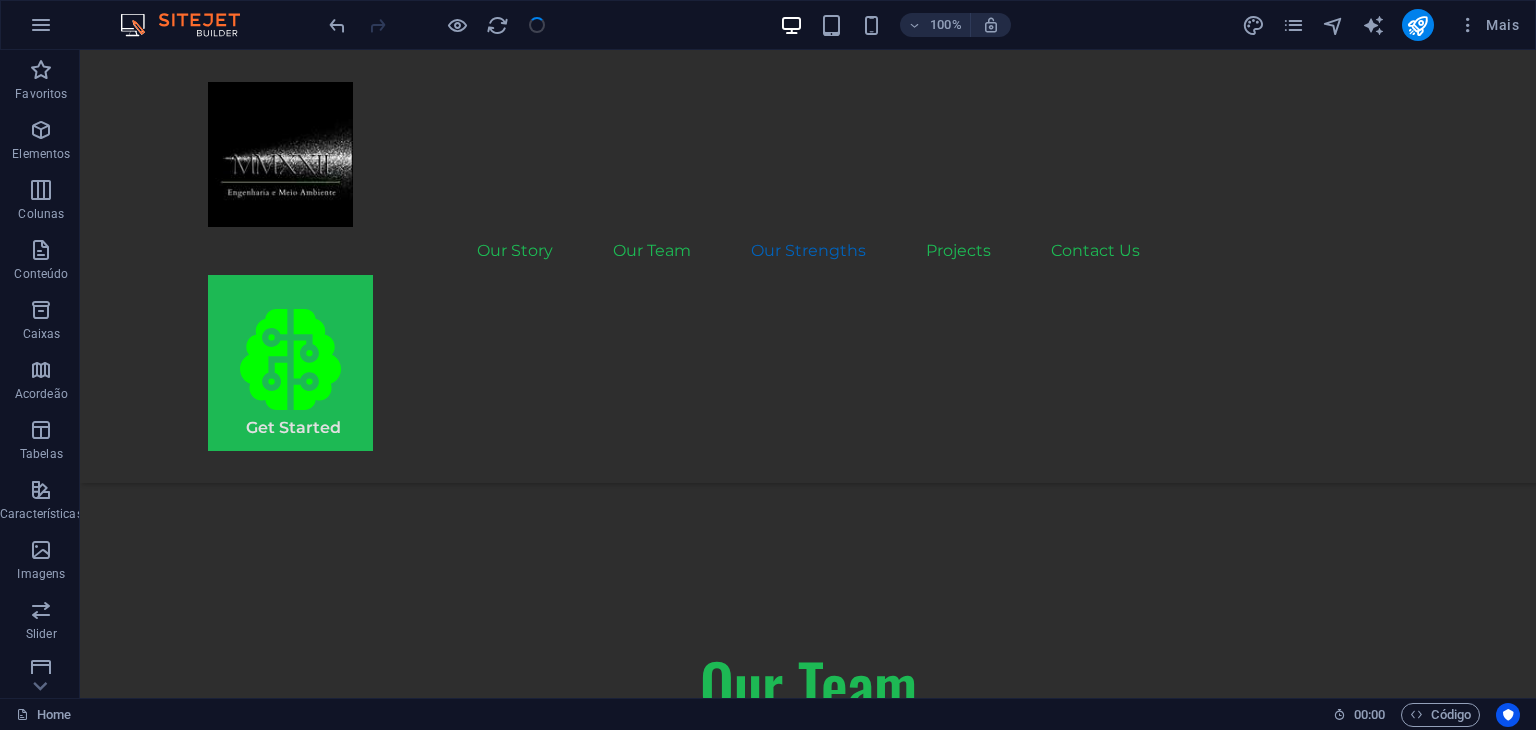 scroll, scrollTop: 2928, scrollLeft: 0, axis: vertical 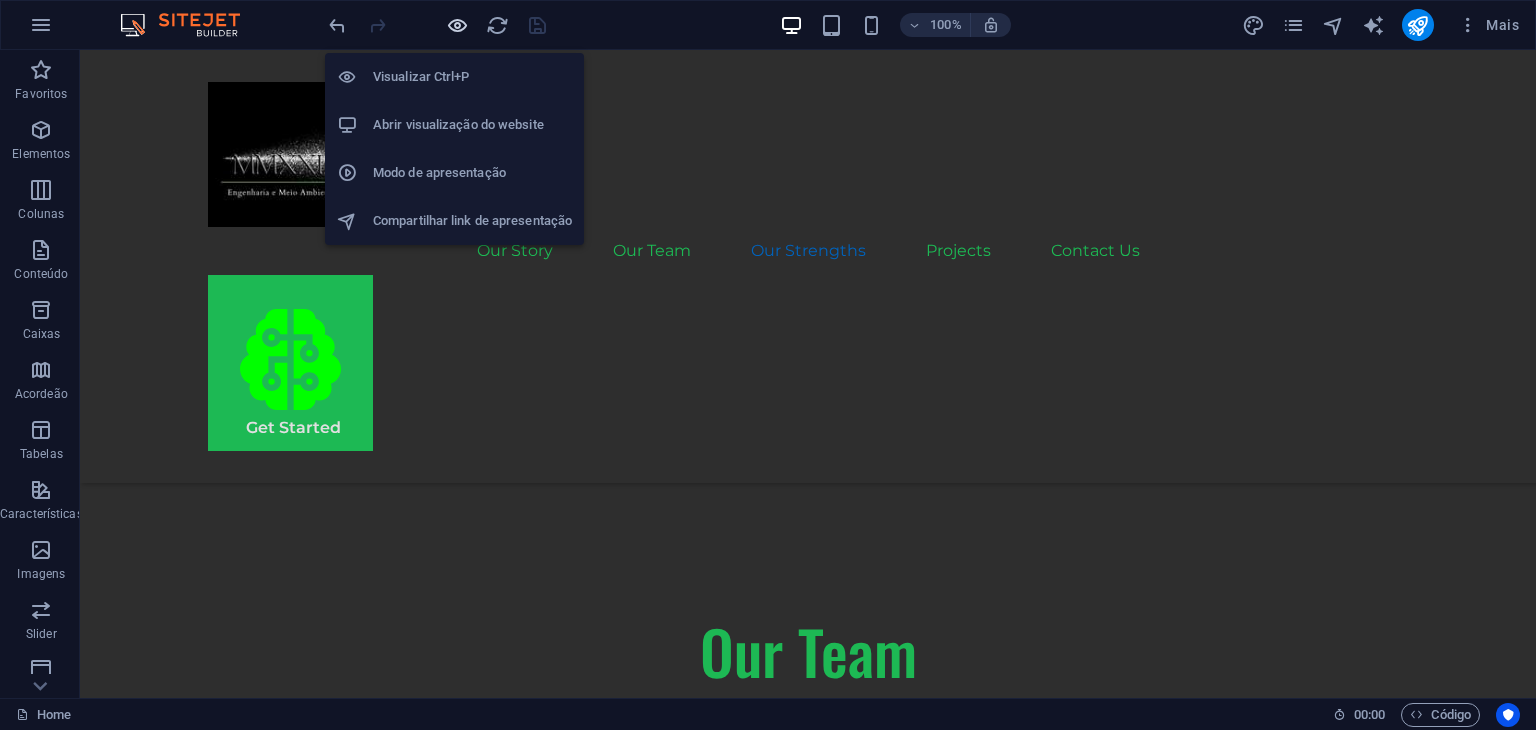 click at bounding box center [457, 25] 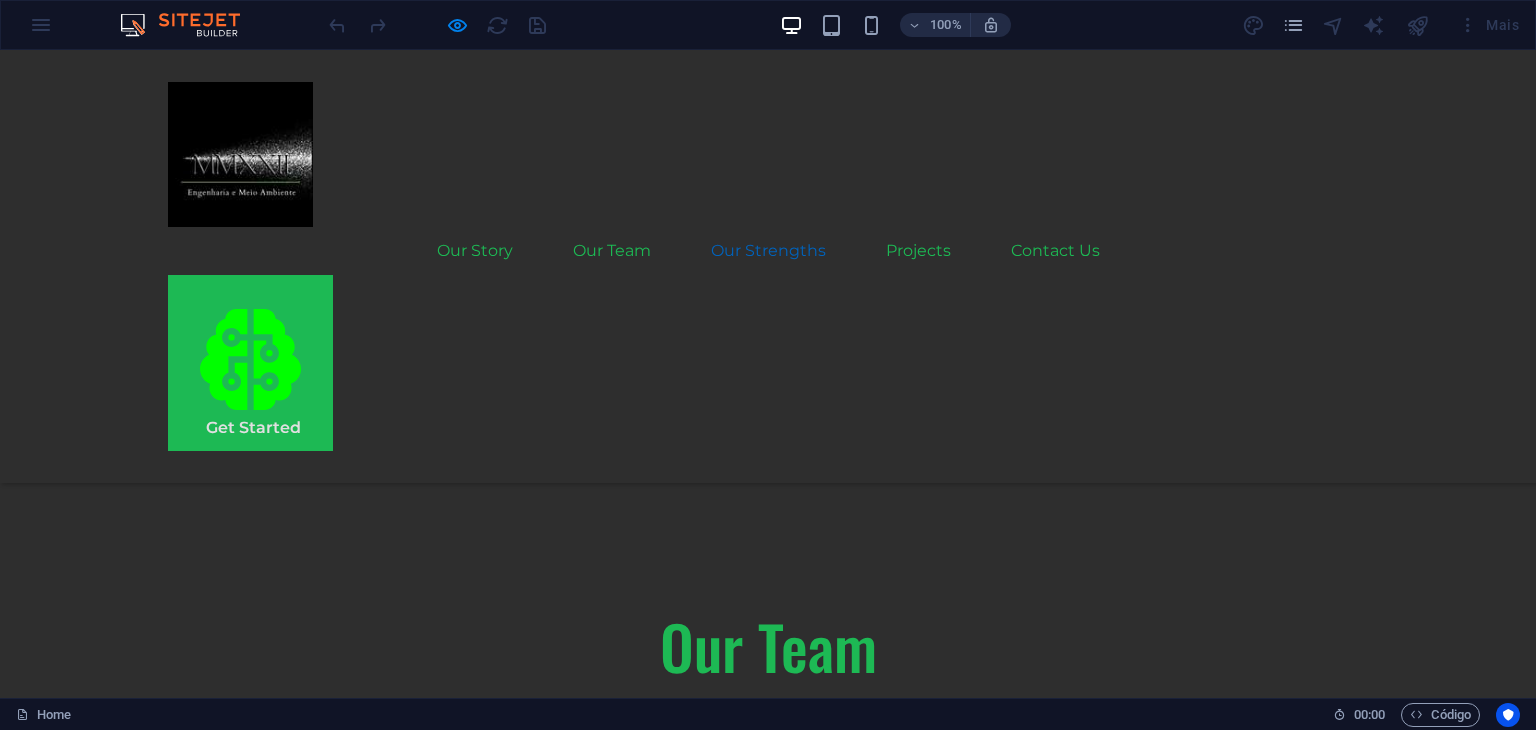 scroll, scrollTop: 2928, scrollLeft: 0, axis: vertical 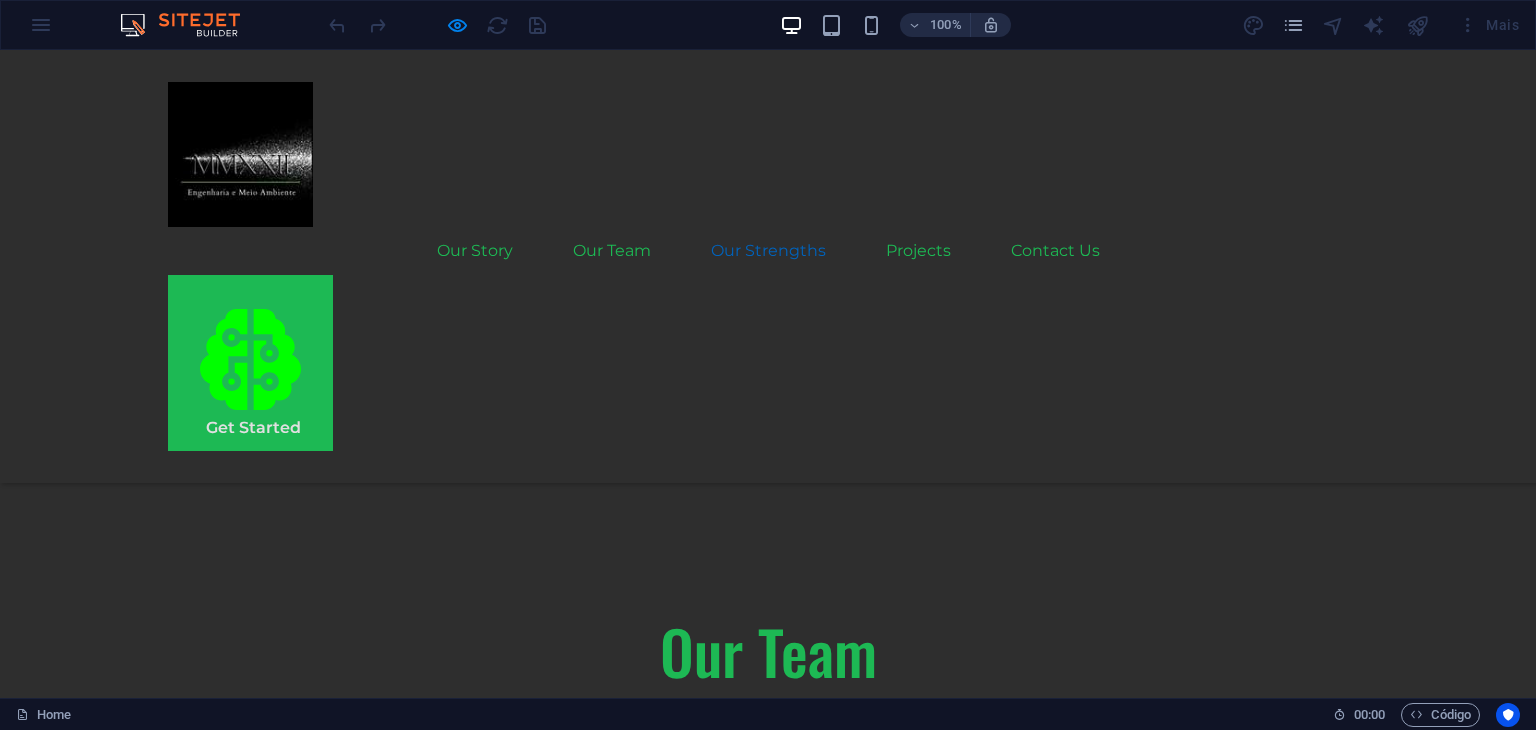 click on ".fa-secondary{opacity:.4}" 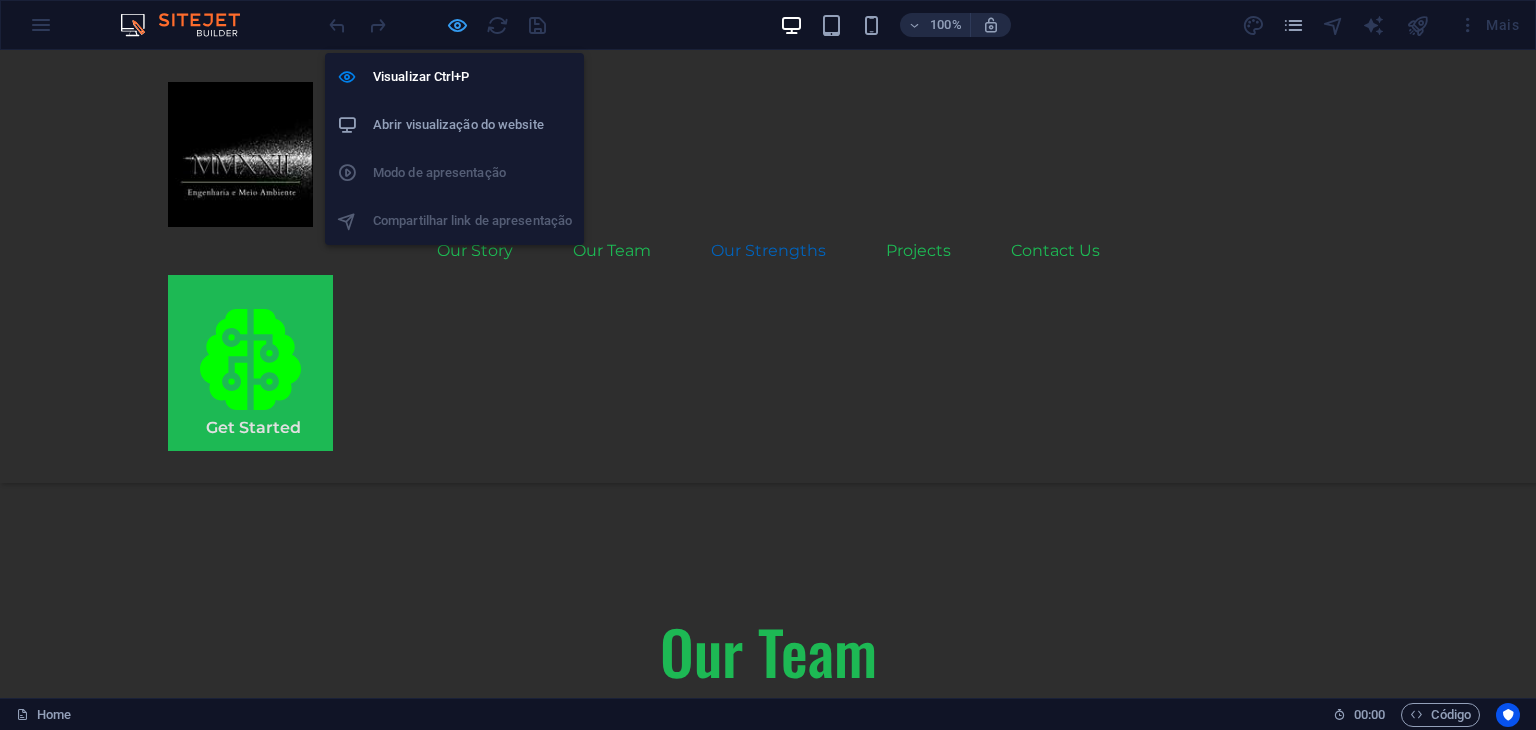 click at bounding box center [457, 25] 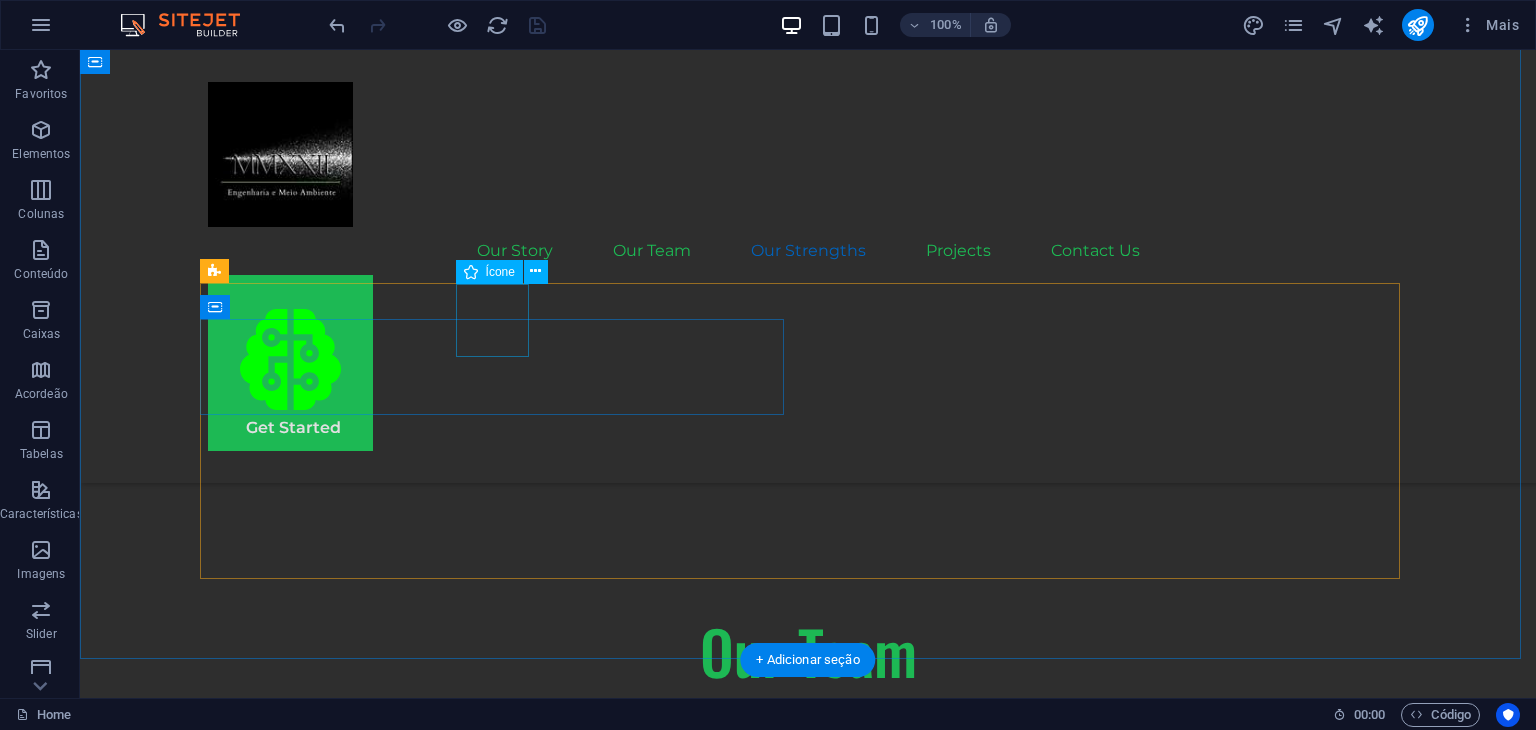 click on ".fa-secondary{opacity:.4}" at bounding box center [500, 2363] 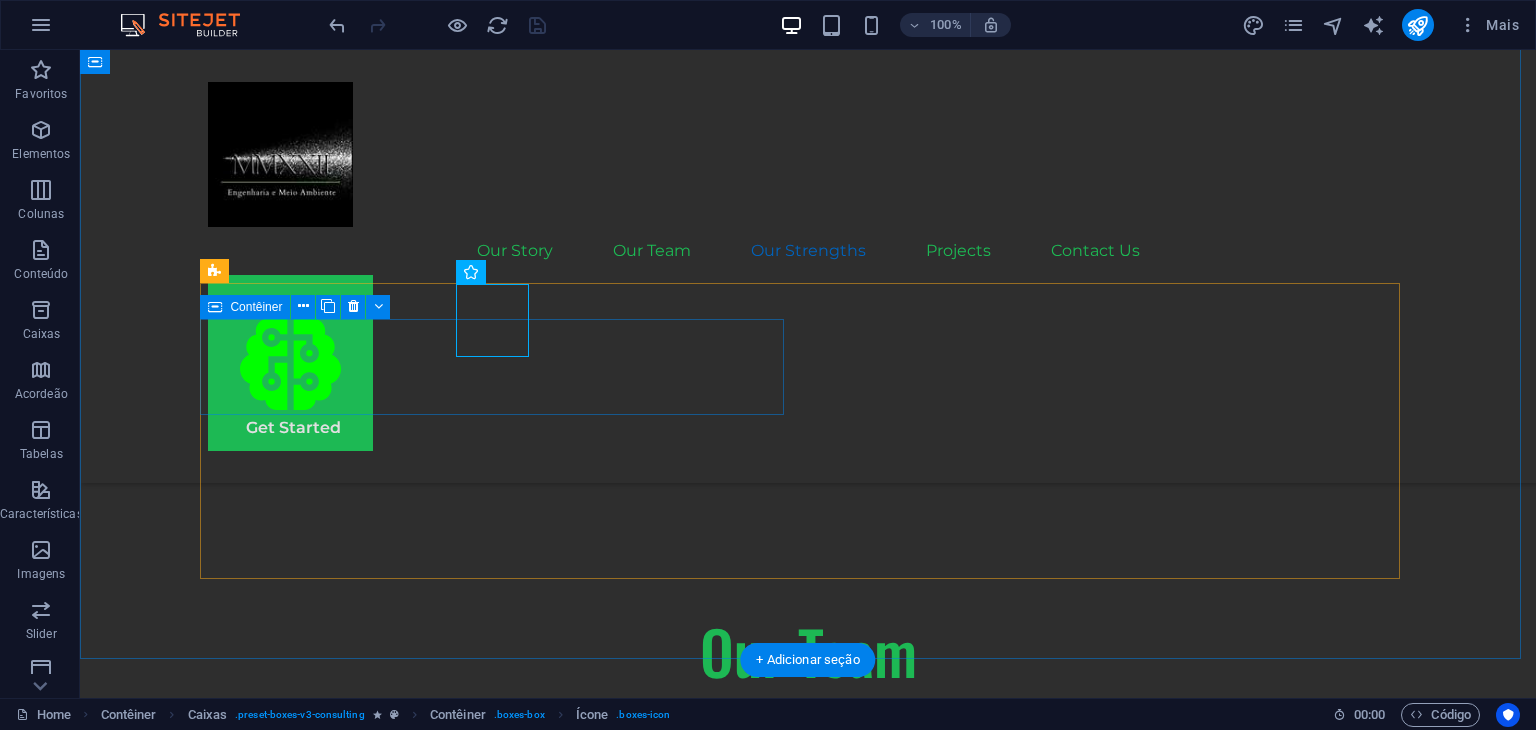 click on ".fa-secondary{opacity:.4} Continuous Technological Updating" at bounding box center (500, 2409) 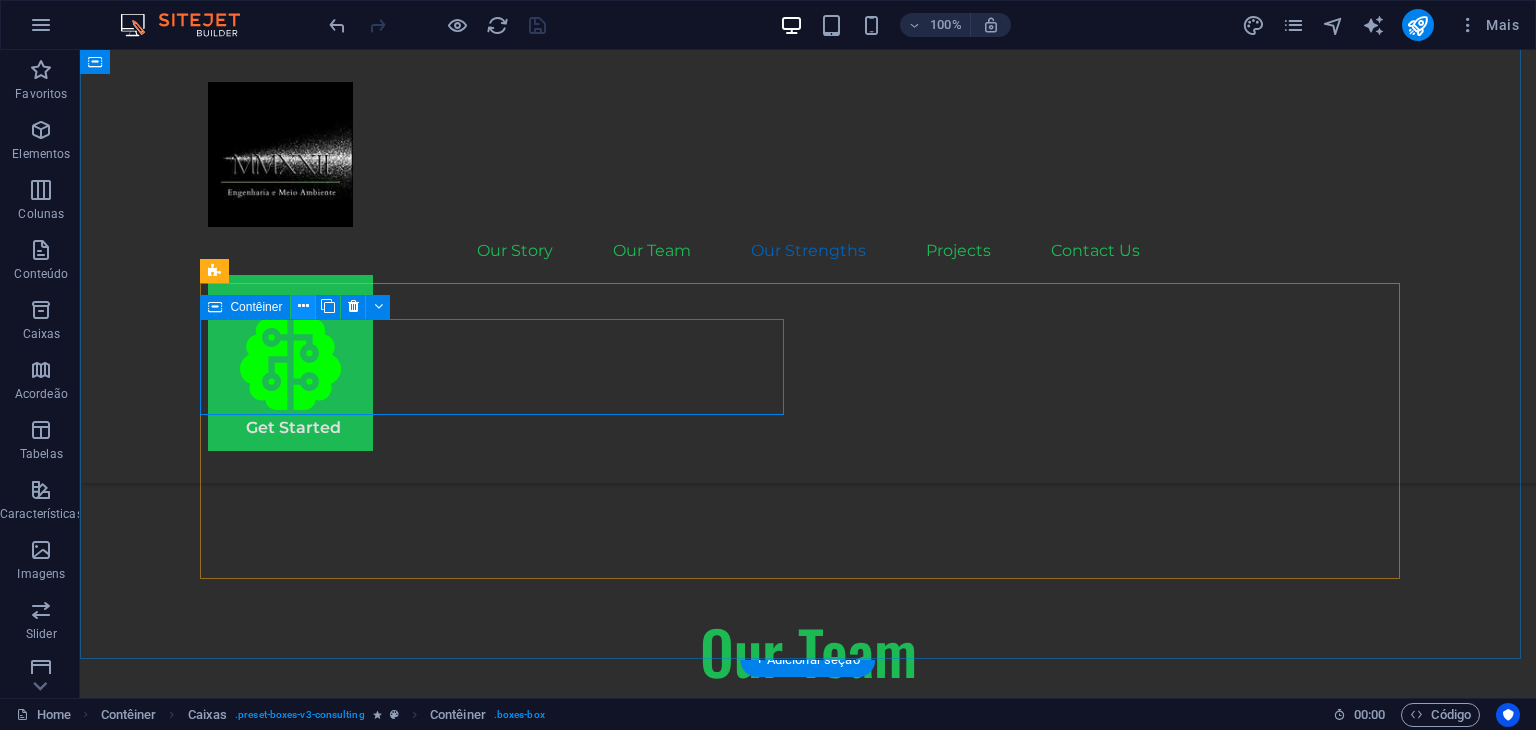 click at bounding box center (303, 306) 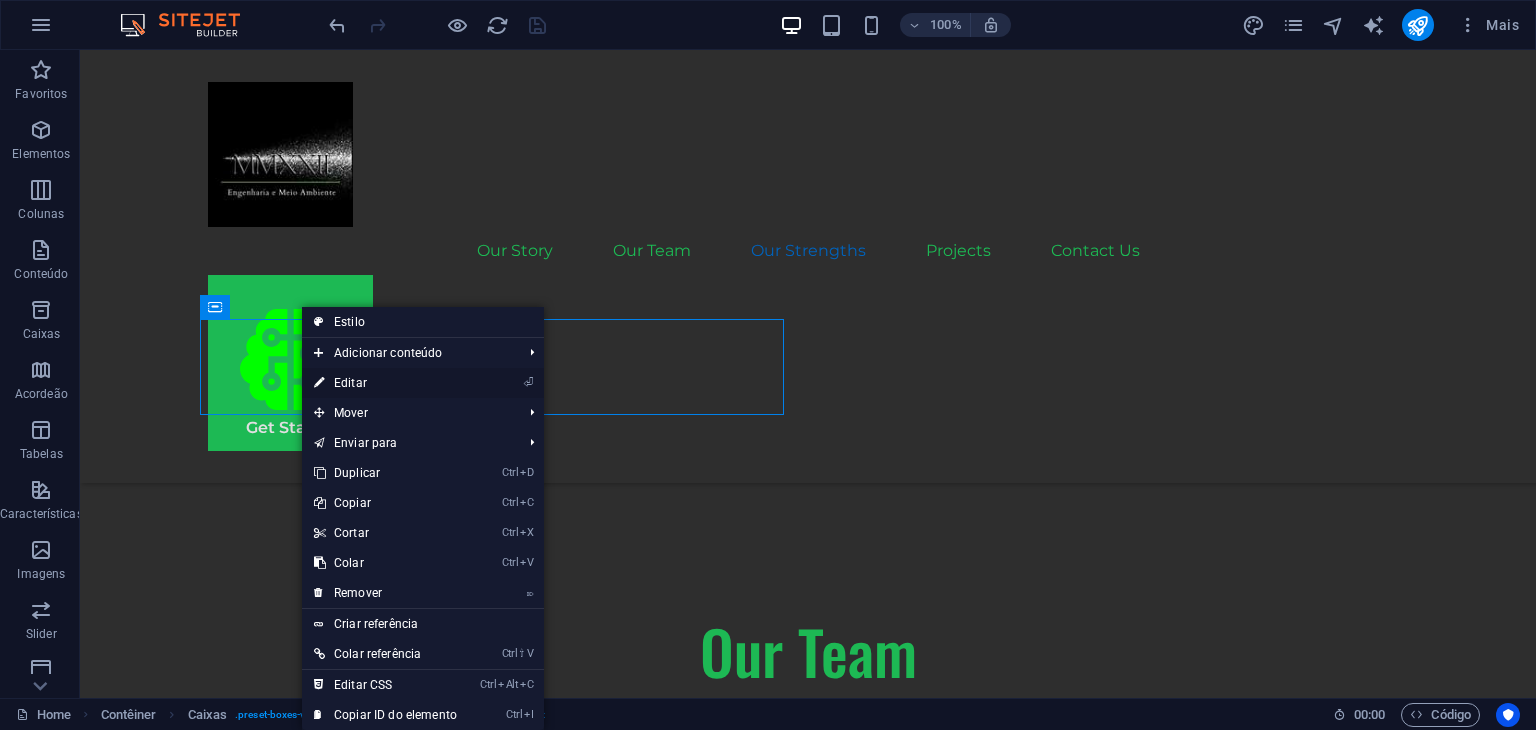 click on "⏎  Editar" at bounding box center [385, 383] 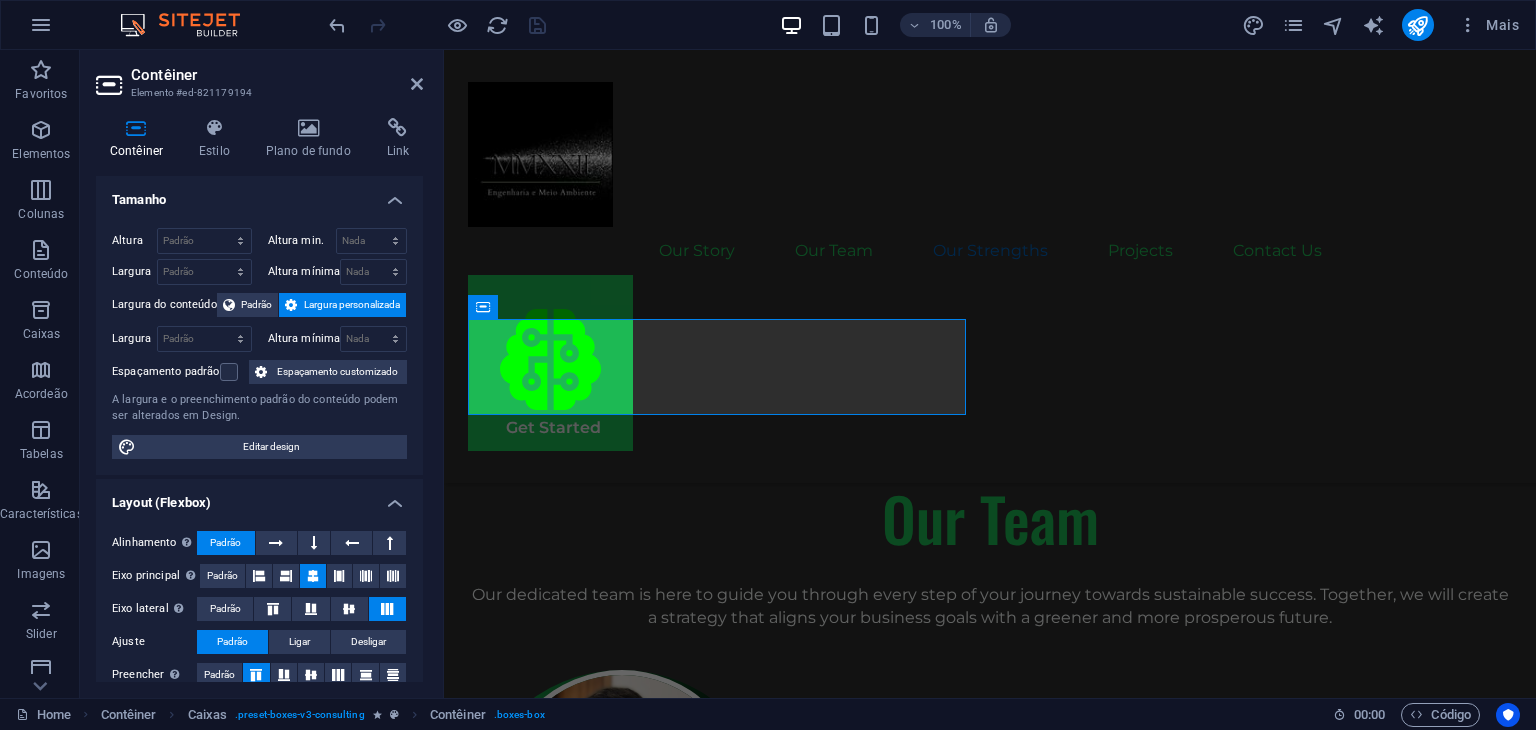 click on "Tamanho" at bounding box center [259, 194] 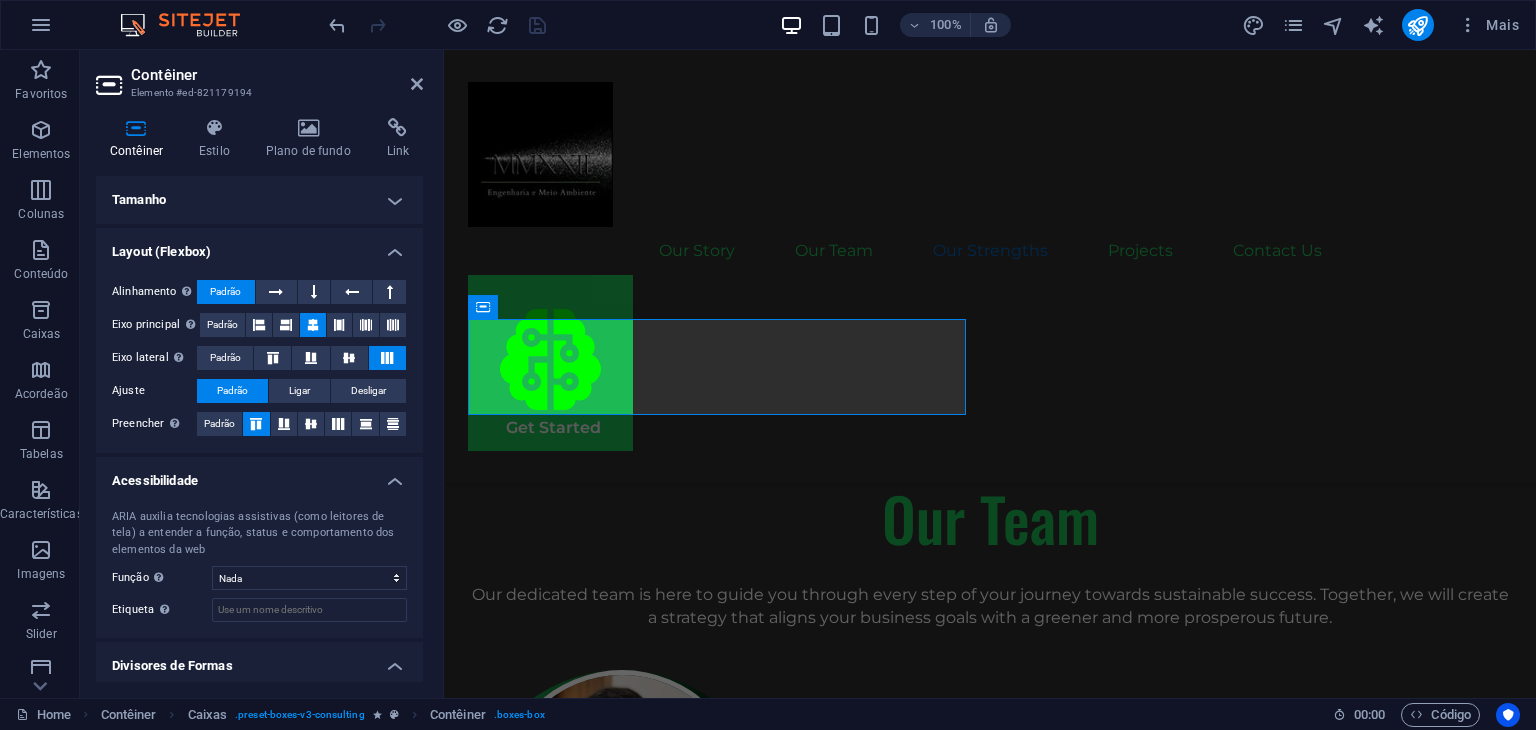 click on "Layout (Flexbox)" at bounding box center (259, 246) 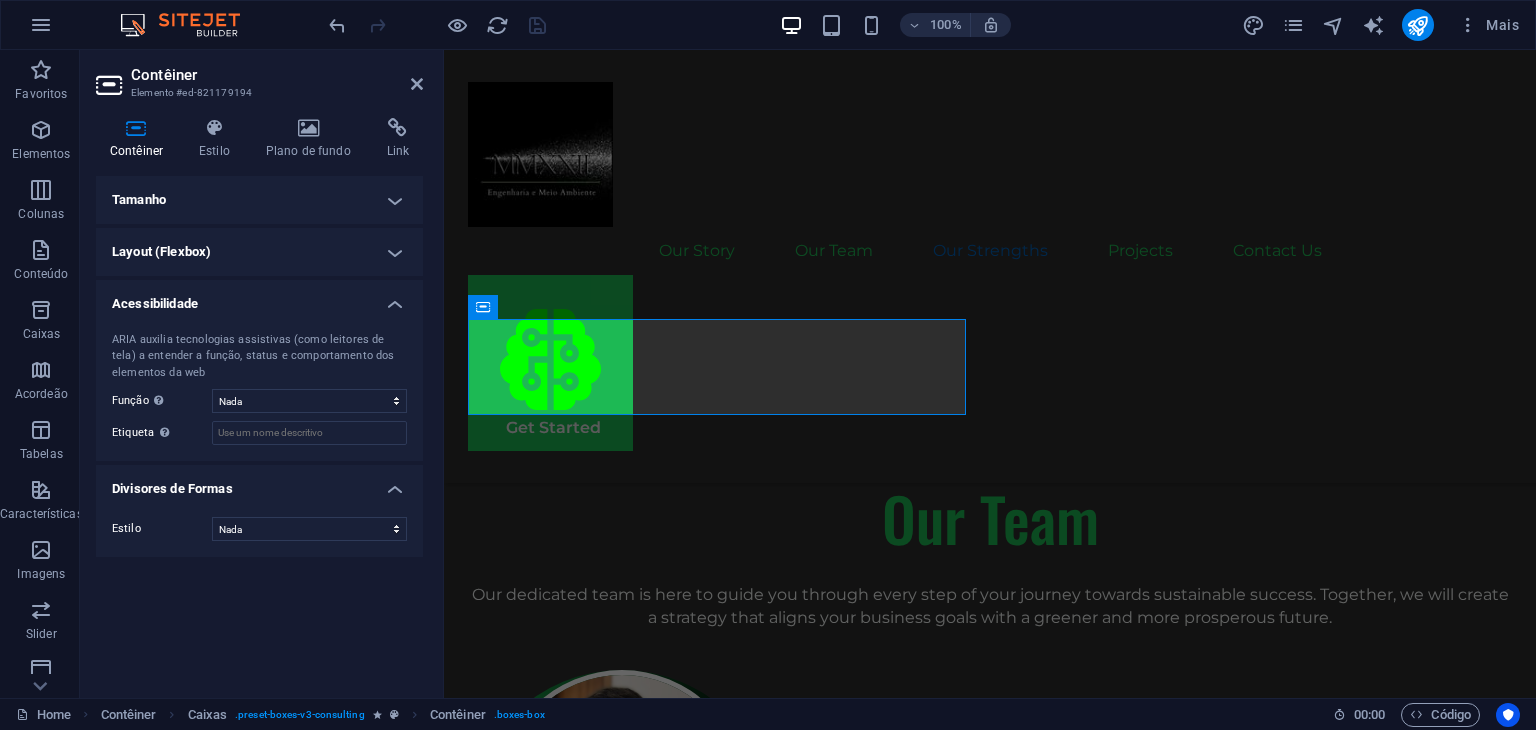 click on "ARIA auxilia tecnologias assistivas (como leitores de tela) a entender a função, status e comportamento dos elementos da web Função A função ARIA define a função de um elemento. Aqui você encontra todas as explicações e recomendações Nada Alert Article Banner Cabeçalho Comment Complementary Dialog Marquee Presentation Region Rodapé Section Separator Status Timer Etiqueta Use o rótulo ARIA para fornecer um nome claro e descritivo para elementos que não são autoexplicativos." at bounding box center (259, 389) 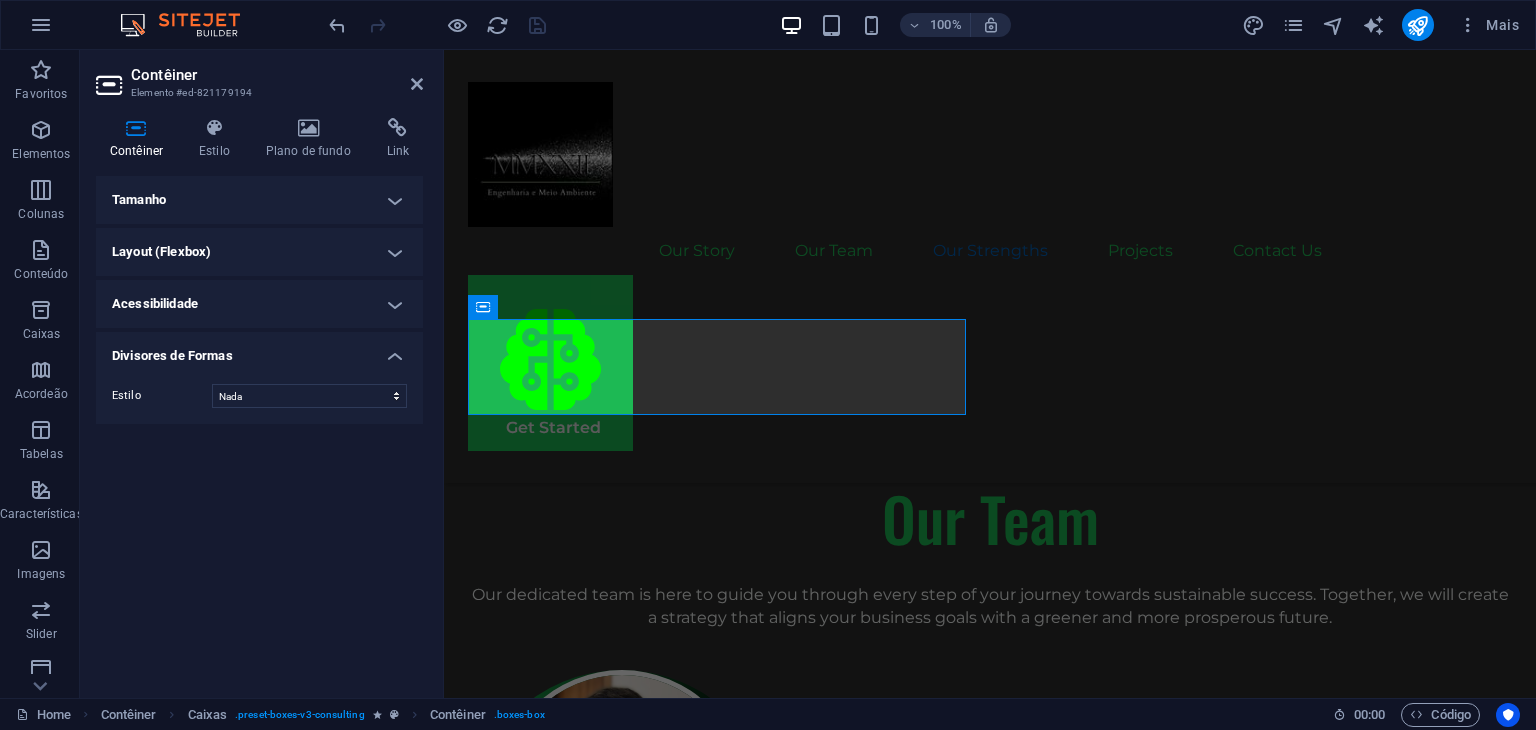 click on "Divisores de Formas" at bounding box center [259, 350] 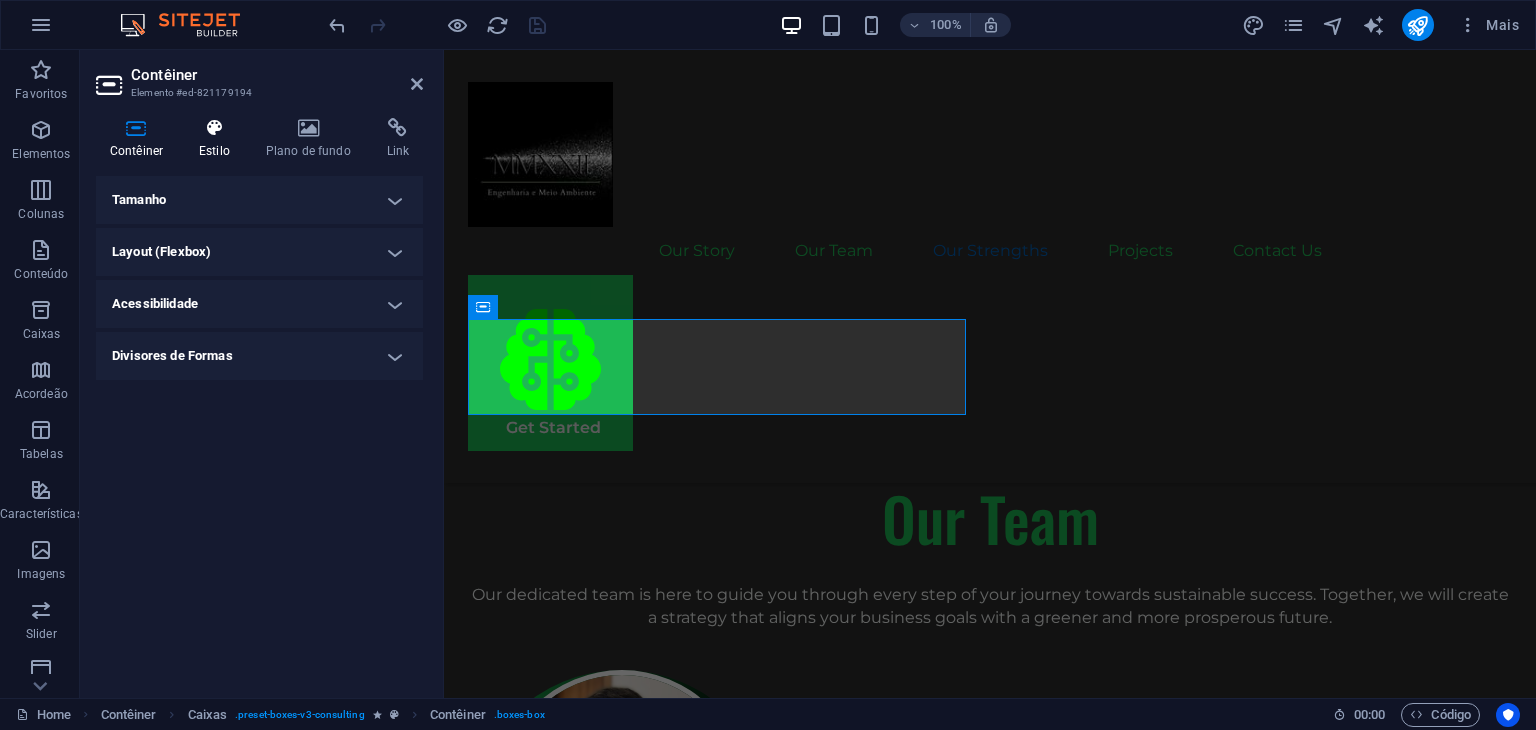 click at bounding box center (214, 128) 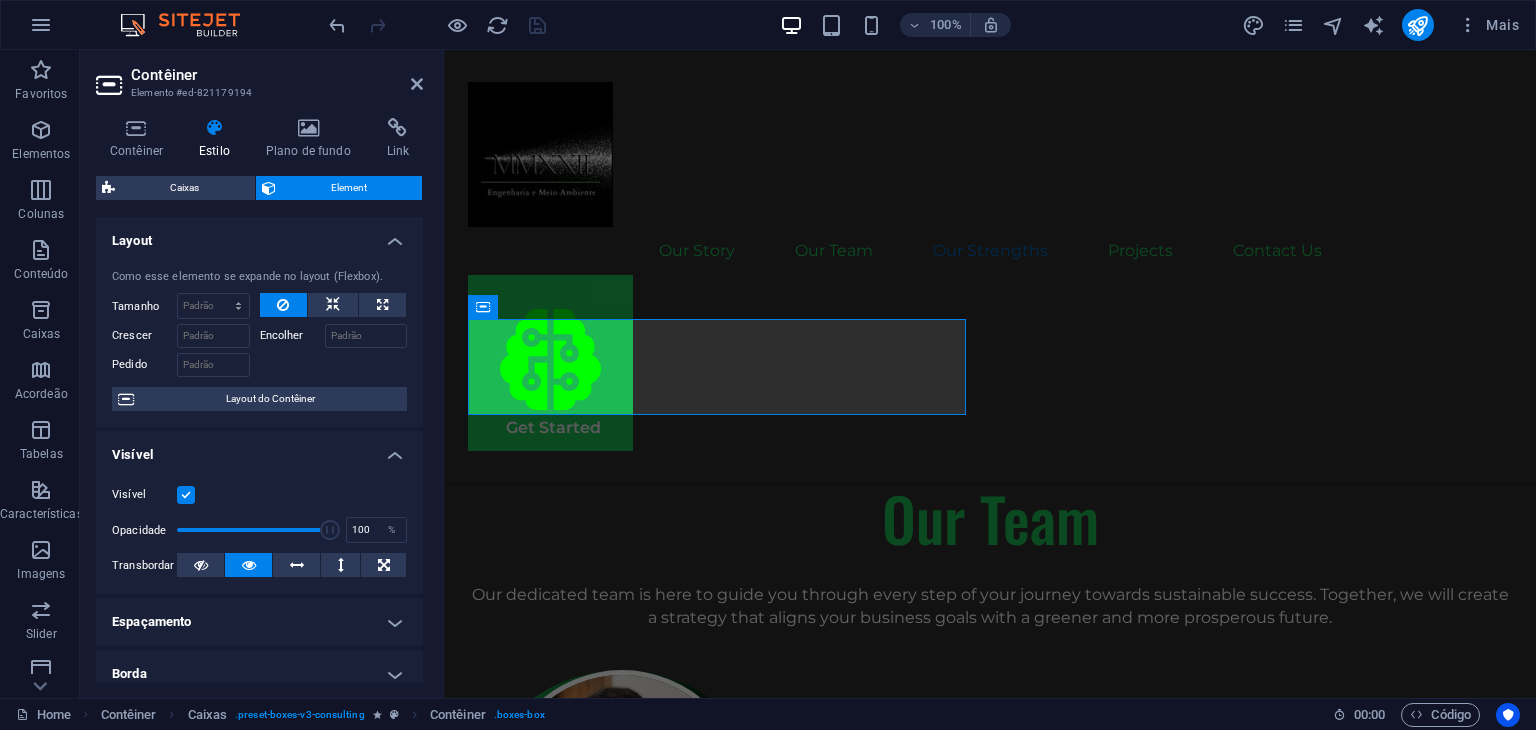 click on "Layout" at bounding box center (259, 235) 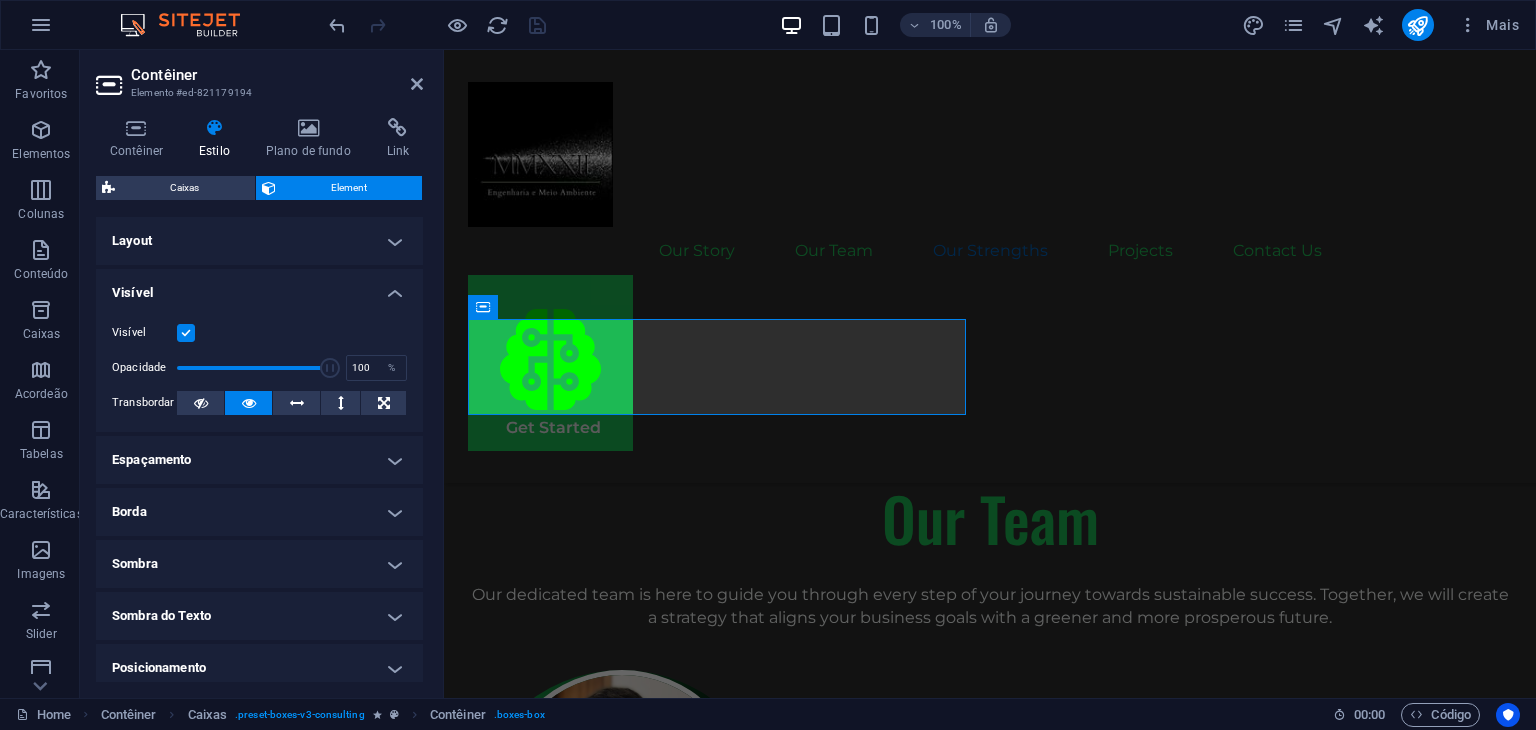 click on "Visível" at bounding box center (259, 287) 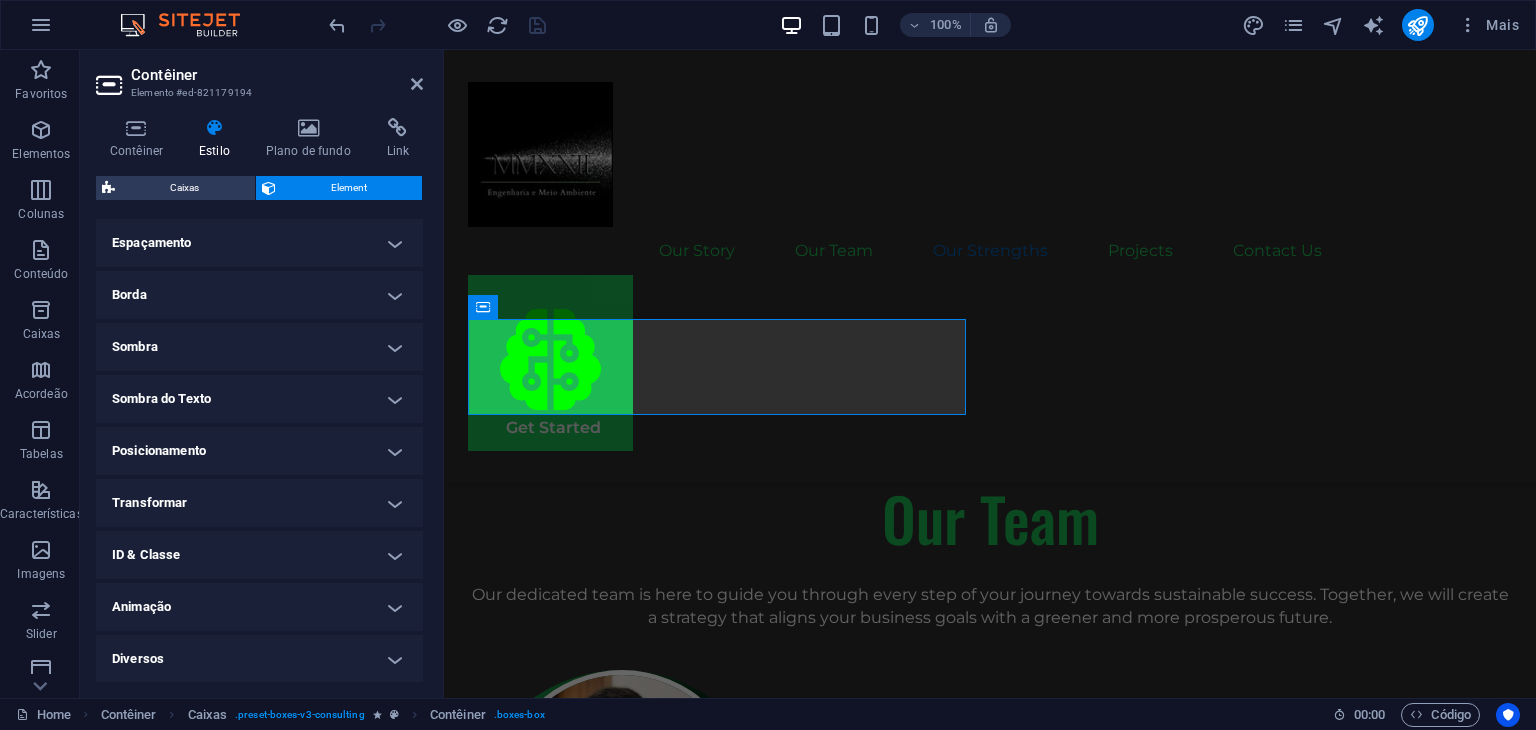 scroll, scrollTop: 103, scrollLeft: 0, axis: vertical 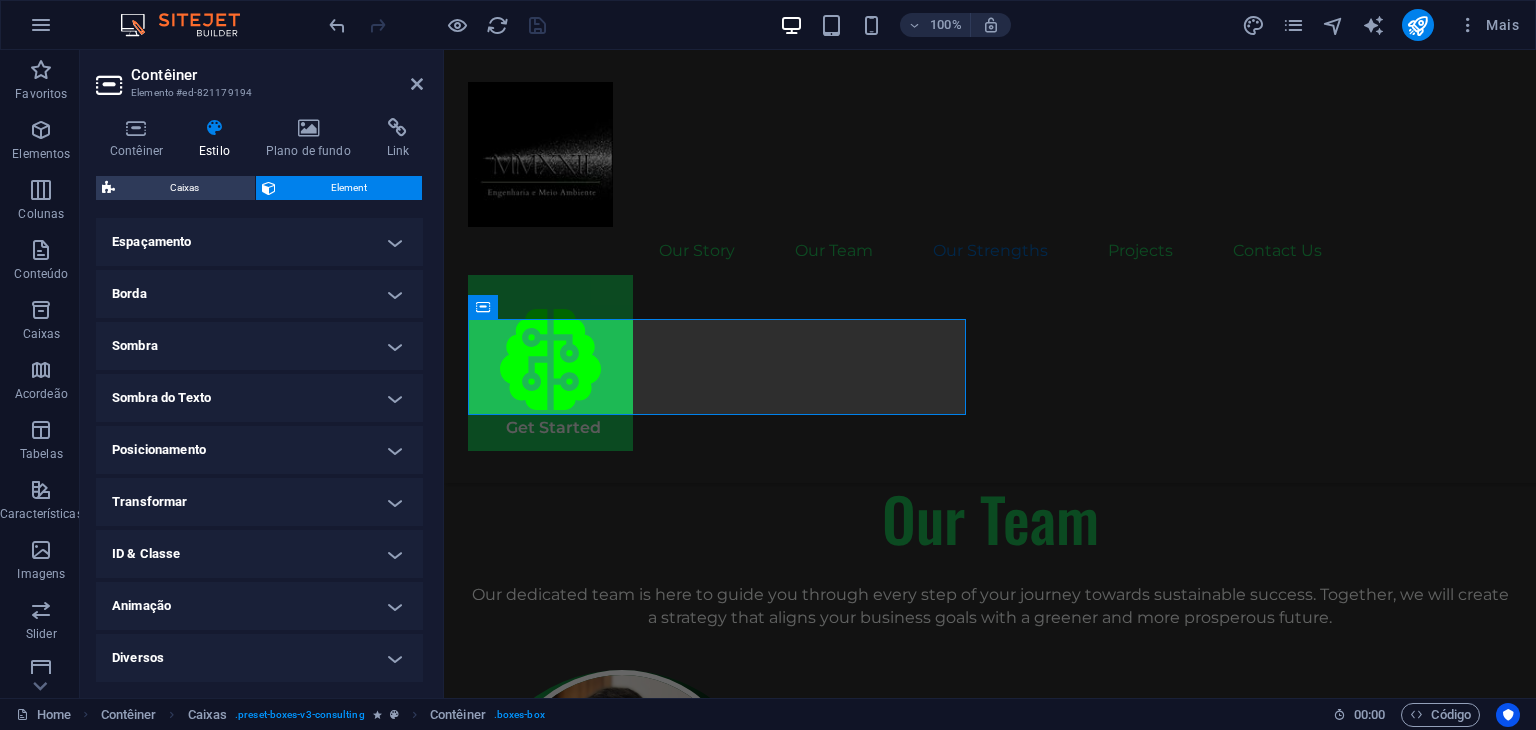 click on "Animação" at bounding box center [259, 606] 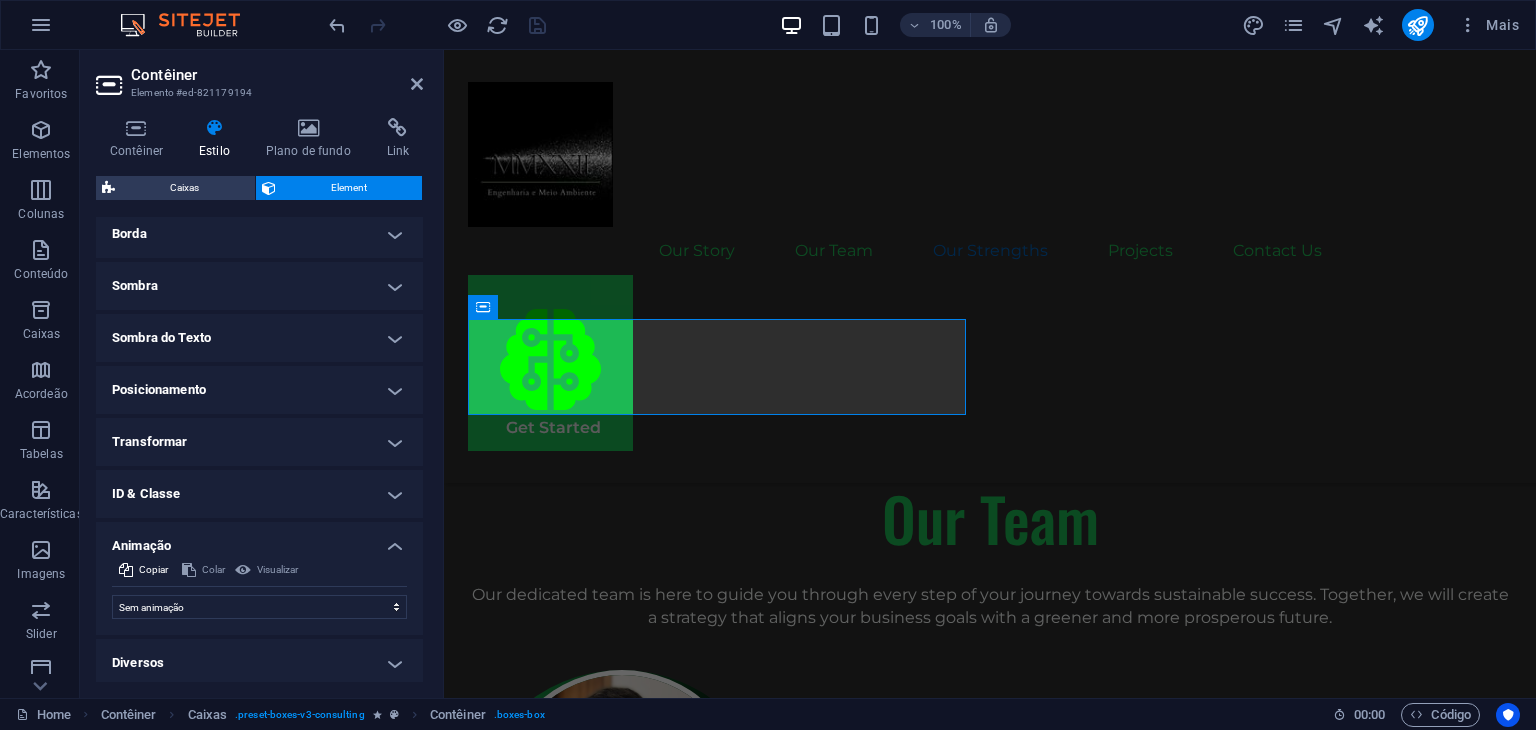 scroll, scrollTop: 168, scrollLeft: 0, axis: vertical 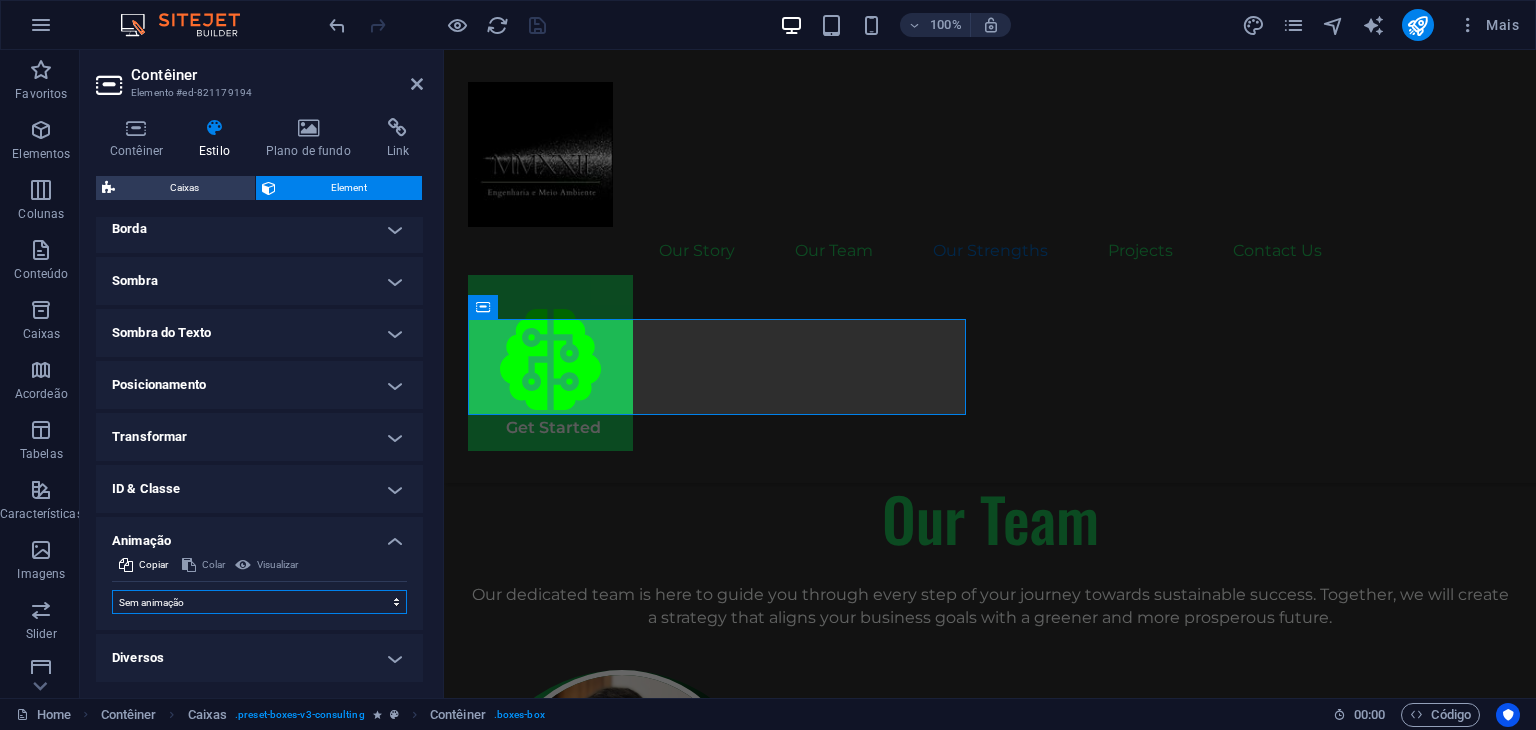 click on "Sem animação Mostrar / Esconder Rolar para cima/baixo Mais/menos zoom Deslize da esquerda para a direita Deslize da direita para esquerda Deslize de cima para baixo Deslize de baixo para cima Pulso Piscar Abrir como sobreposição" at bounding box center (259, 602) 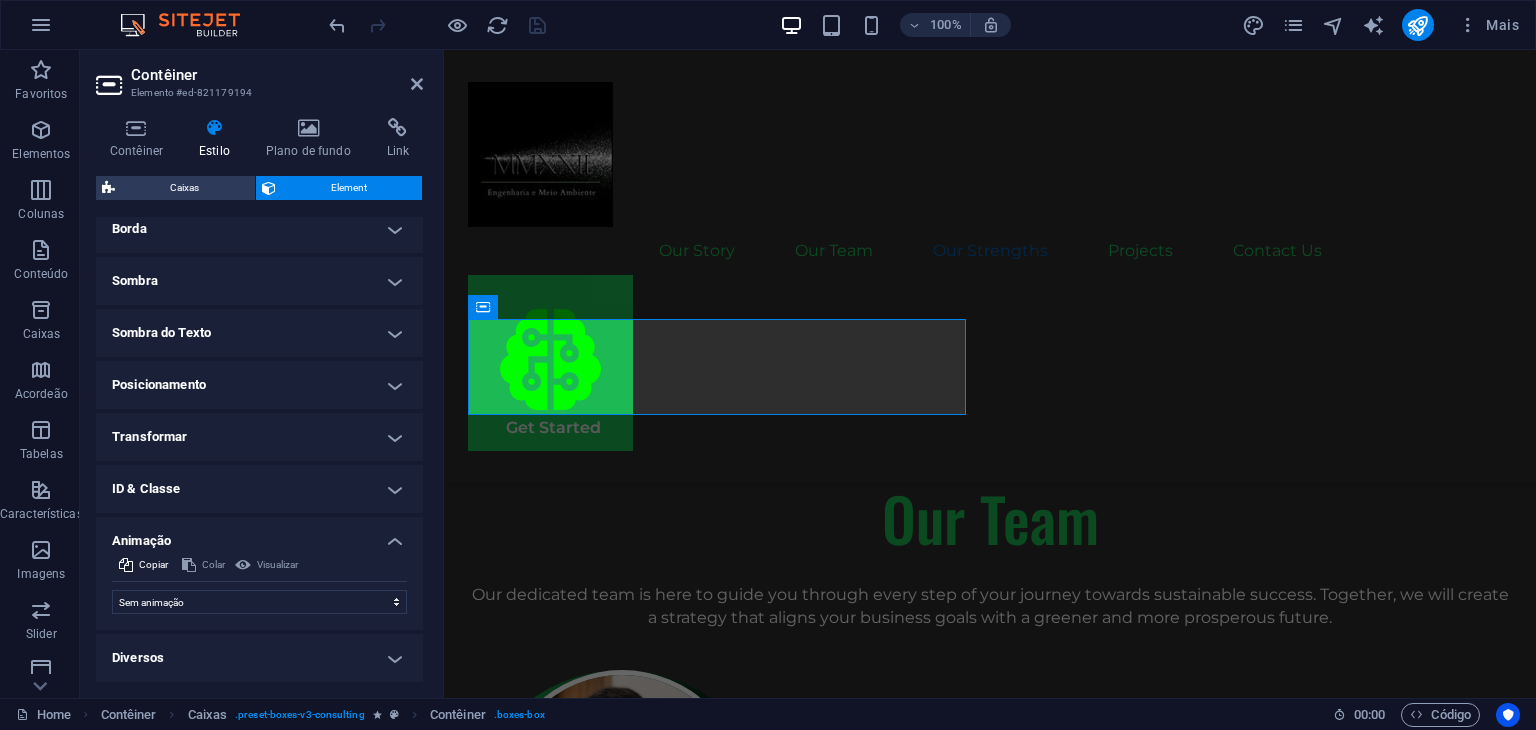 click on "Animação" at bounding box center [259, 535] 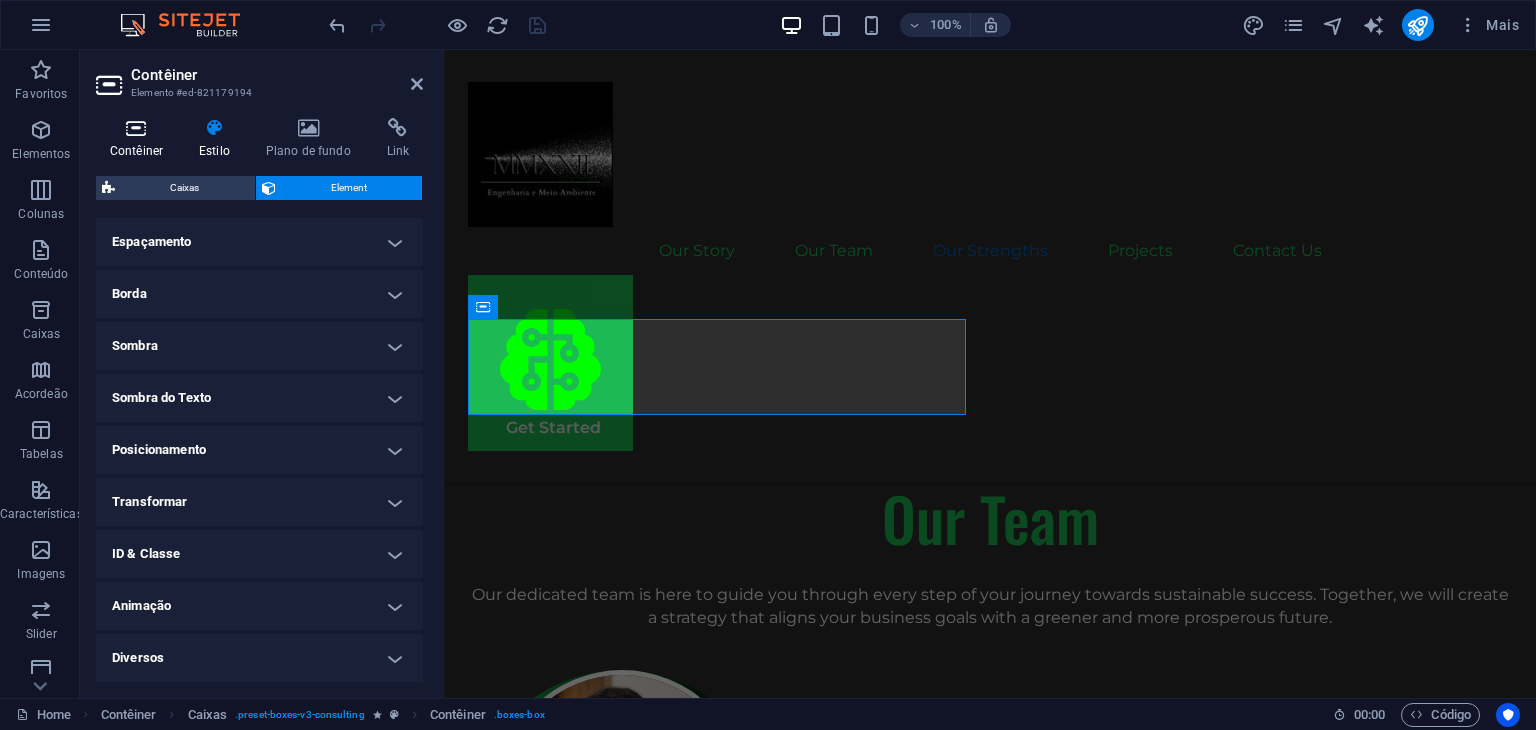 click at bounding box center (136, 128) 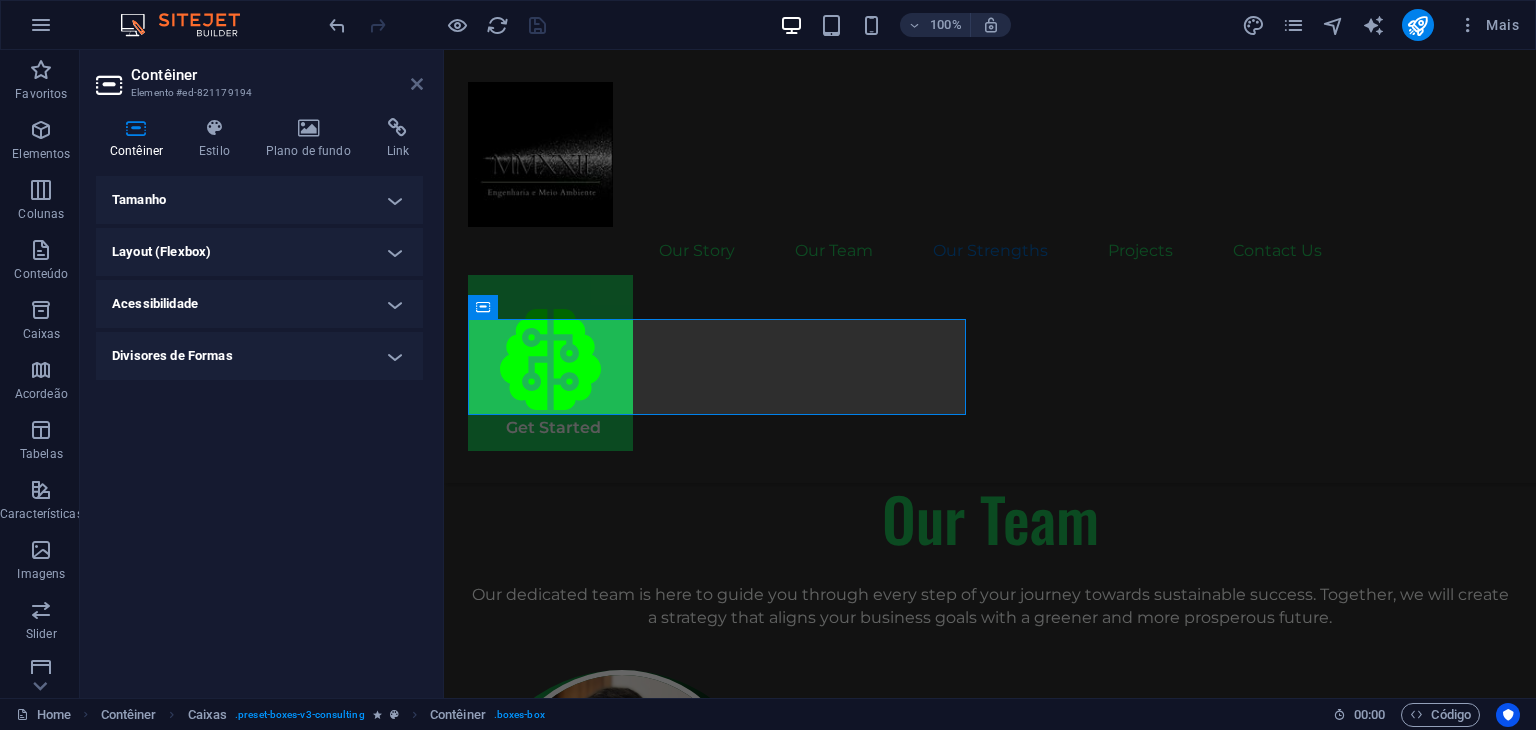 drag, startPoint x: 412, startPoint y: 86, endPoint x: 361, endPoint y: 79, distance: 51.47815 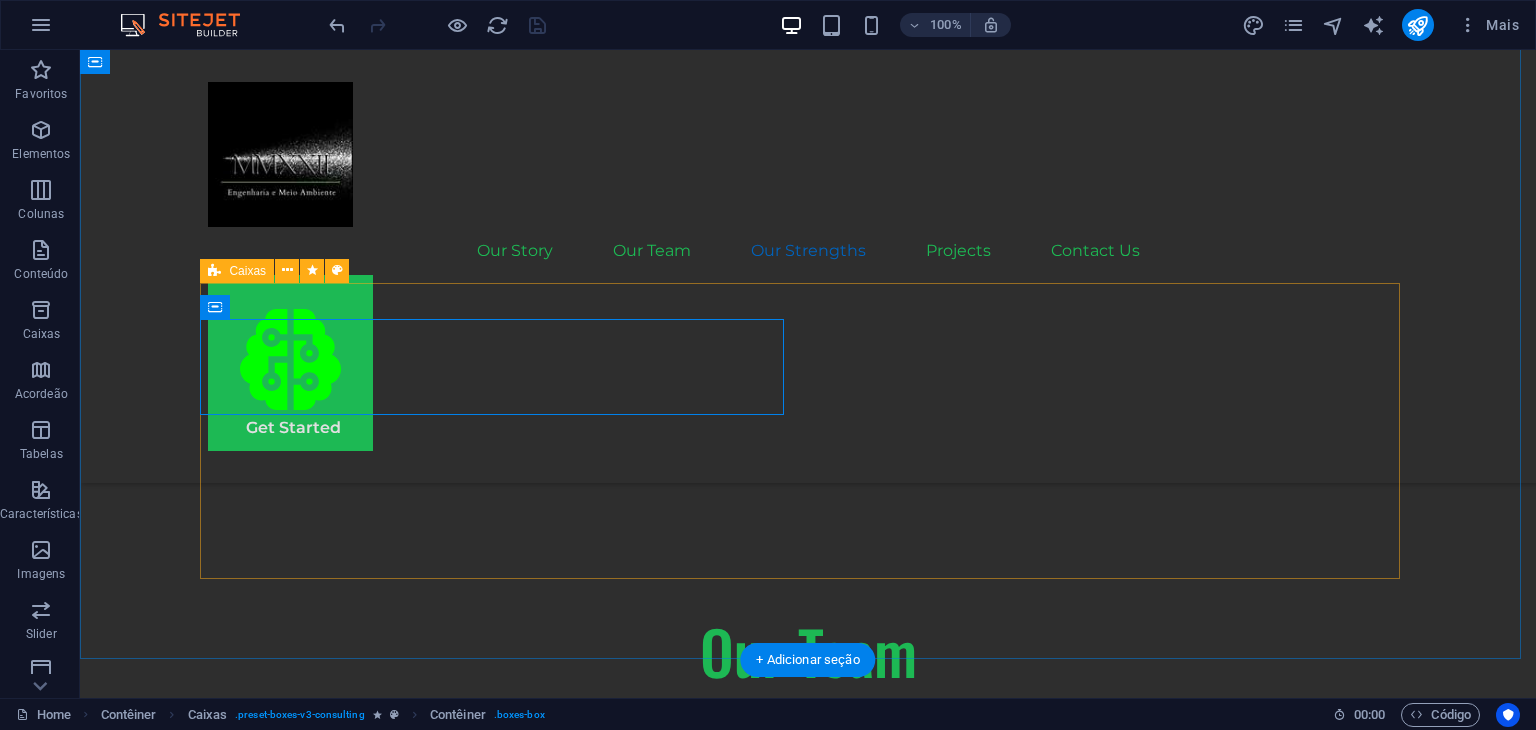 click on ".fa-secondary{opacity:.4} Continuous Technological Updating .fa-secondary{opacity:.4} Strategic Project Planning .fa-secondary{opacity:.4} Close Customer Relations .fa-secondary{opacity:.4} Commitment to Sustainable Results" at bounding box center [808, 2615] 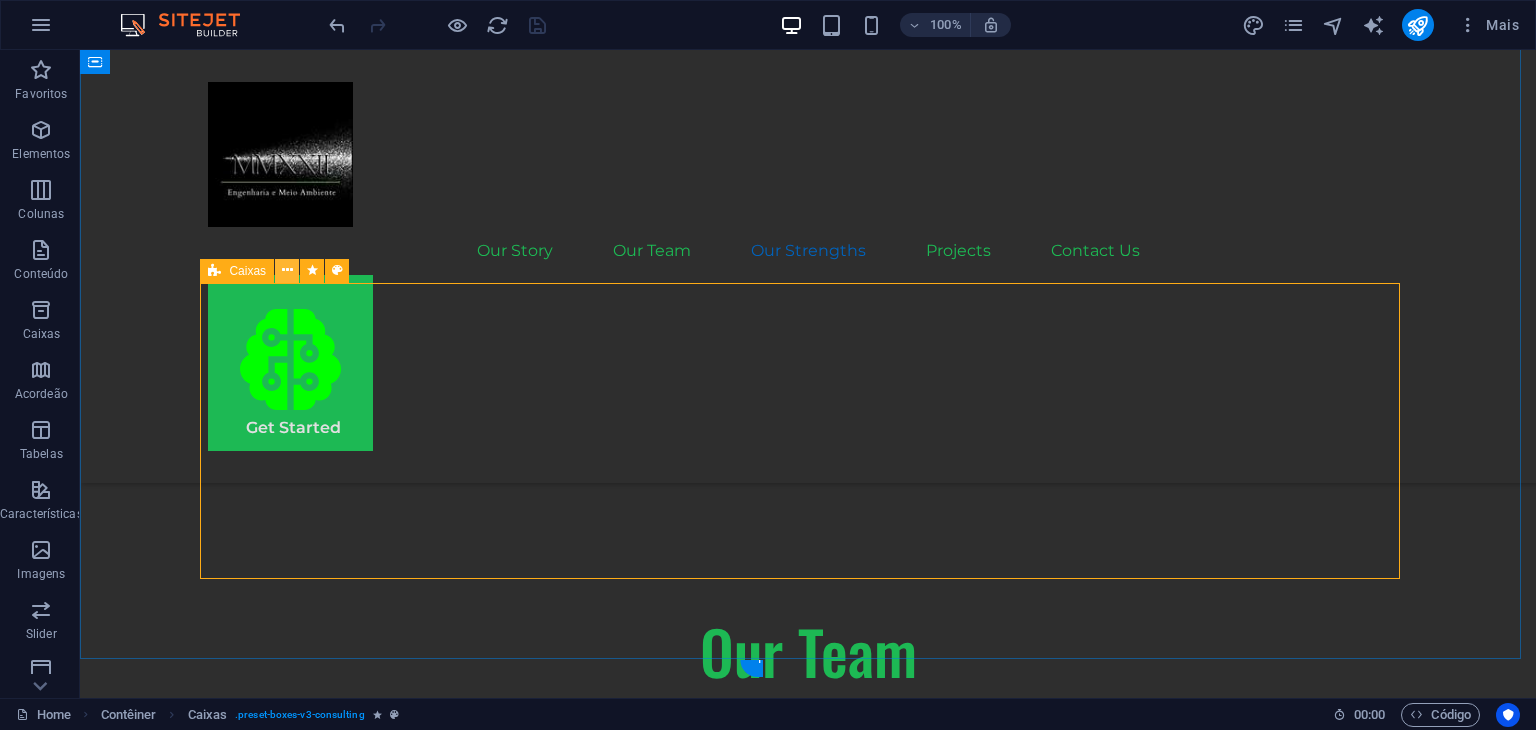 click at bounding box center [287, 270] 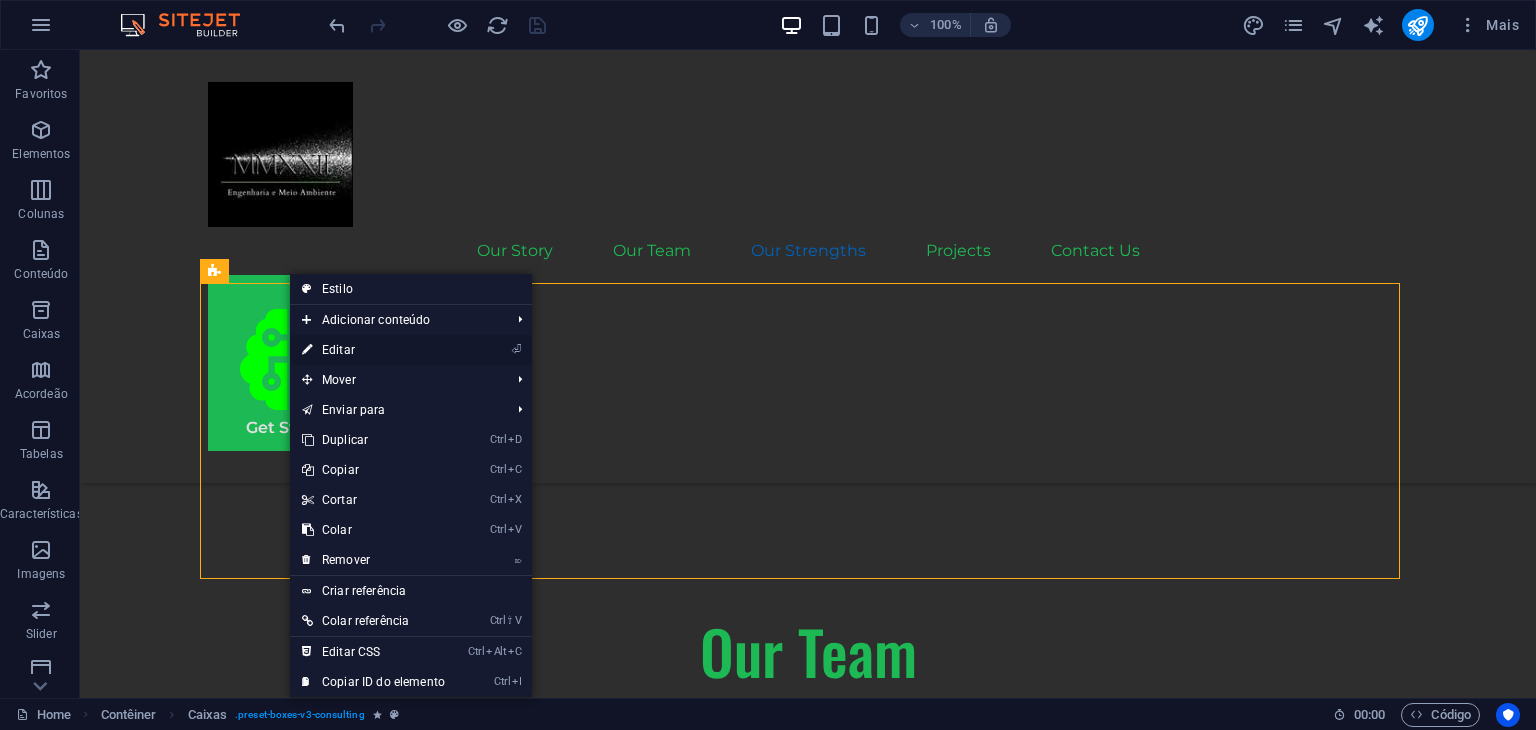 click on "⏎  Editar" at bounding box center [373, 350] 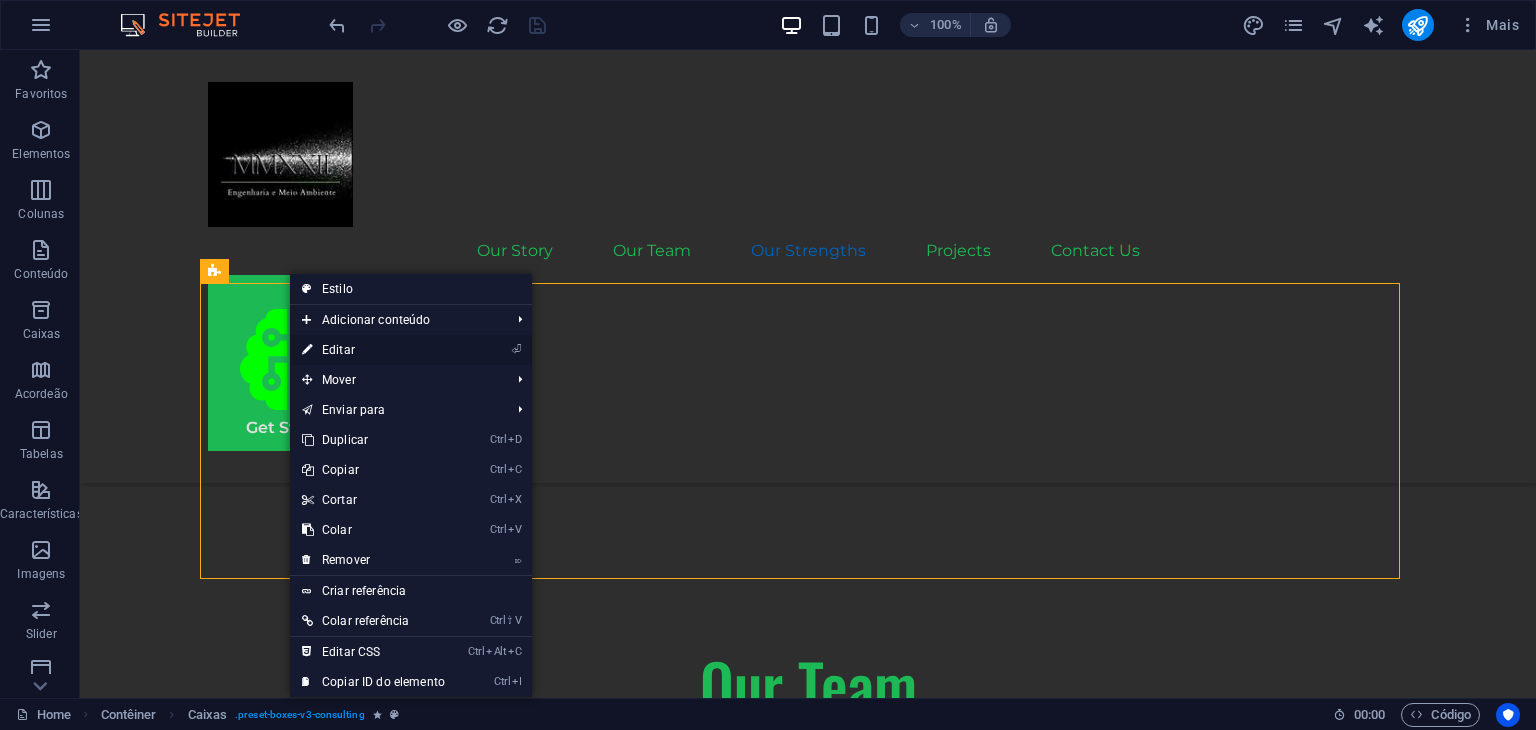 select on "move-bottom-to-top" 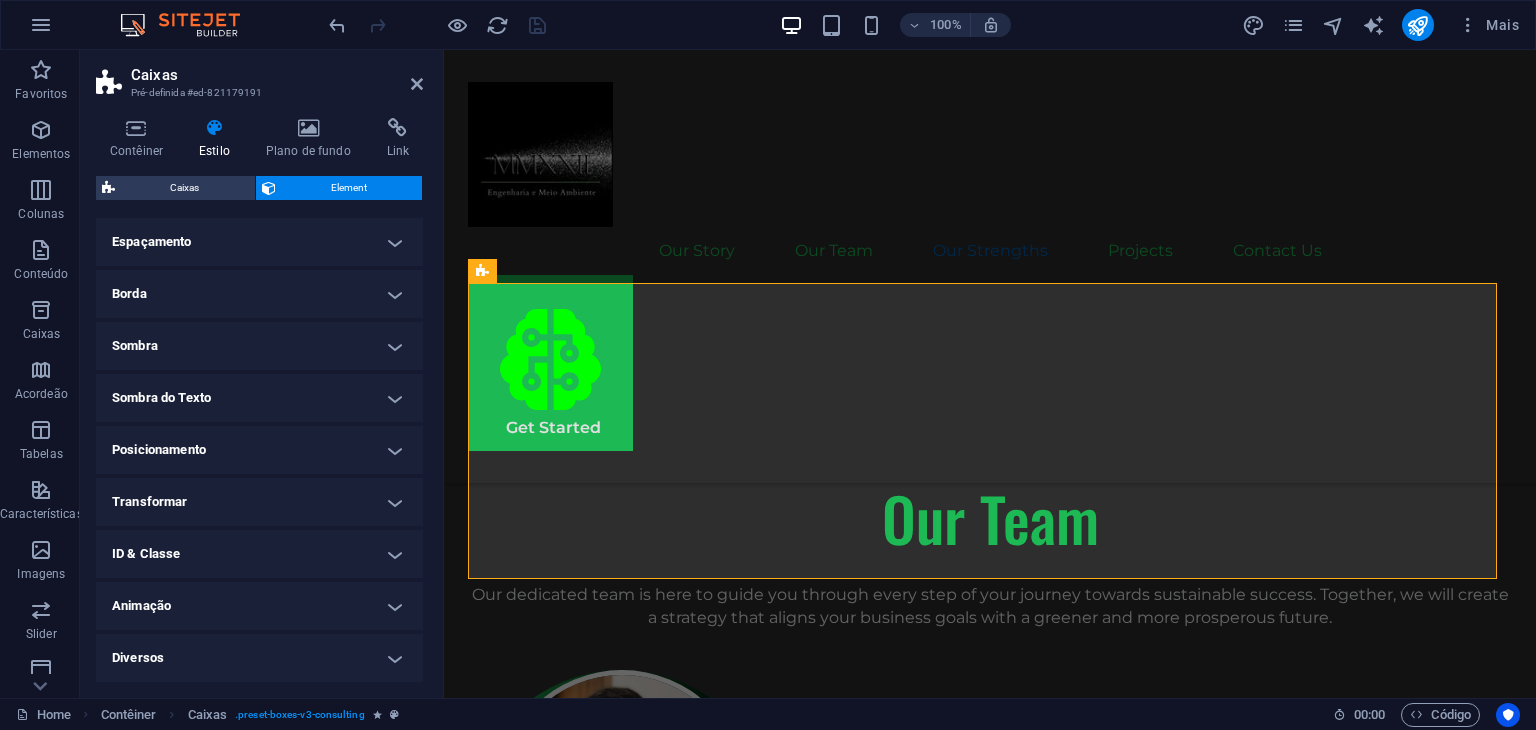 click on "Animação" at bounding box center [259, 606] 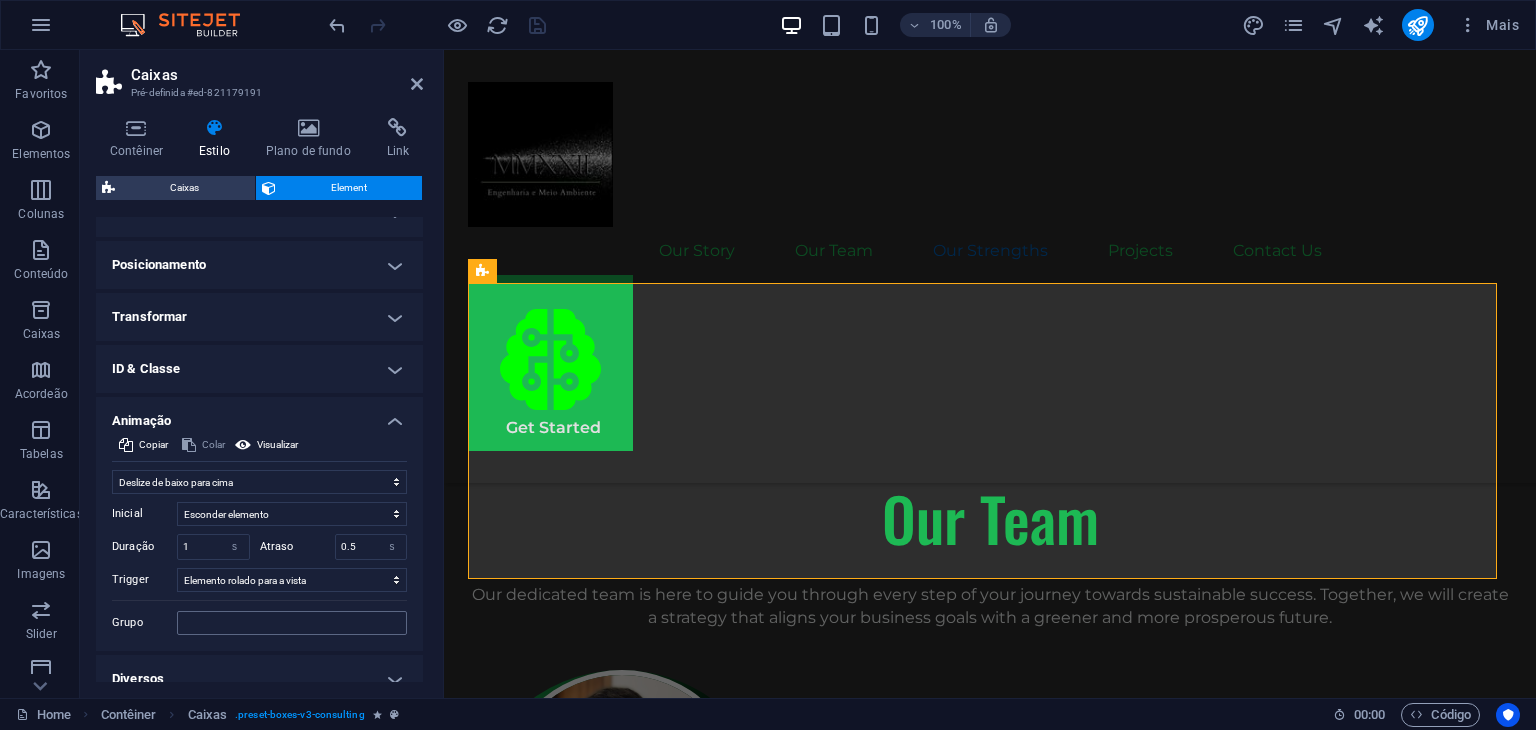 scroll, scrollTop: 308, scrollLeft: 0, axis: vertical 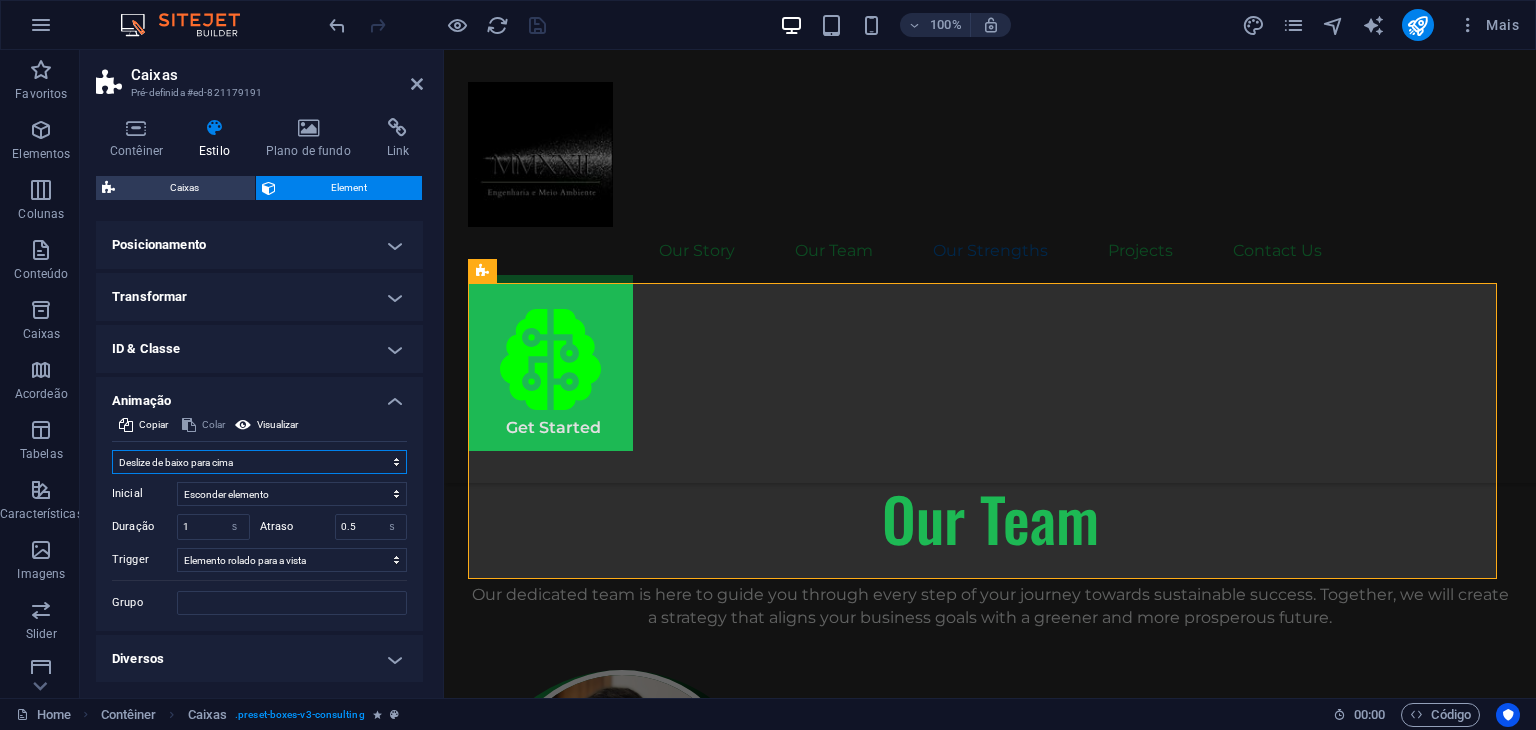 click on "Sem animação Mostrar / Esconder Rolar para cima/baixo Mais/menos zoom Deslize da esquerda para a direita Deslize da direita para esquerda Deslize de cima para baixo Deslize de baixo para cima Pulso Piscar Abrir como sobreposição" at bounding box center (259, 462) 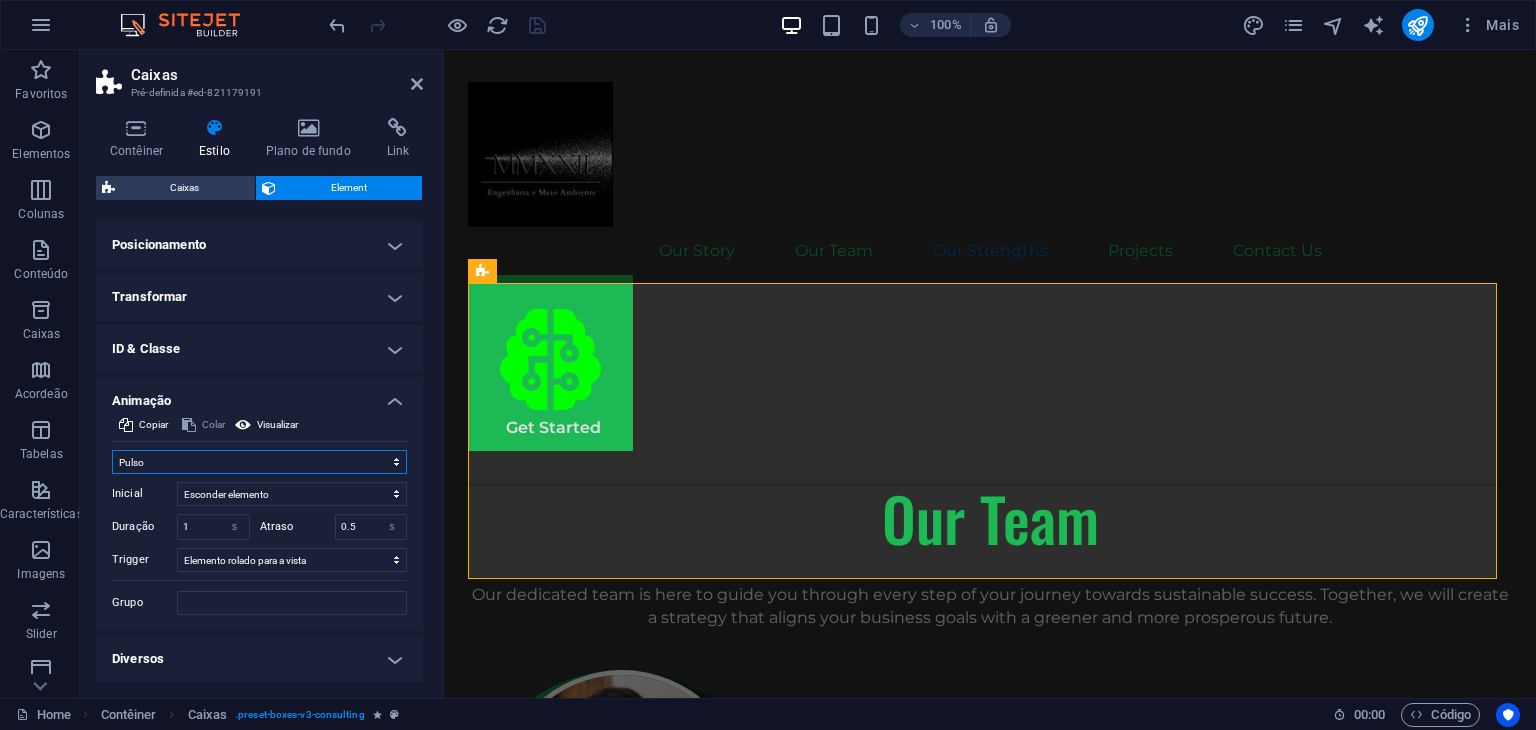 click on "Sem animação Mostrar / Esconder Rolar para cima/baixo Mais/menos zoom Deslize da esquerda para a direita Deslize da direita para esquerda Deslize de cima para baixo Deslize de baixo para cima Pulso Piscar Abrir como sobreposição" at bounding box center [259, 462] 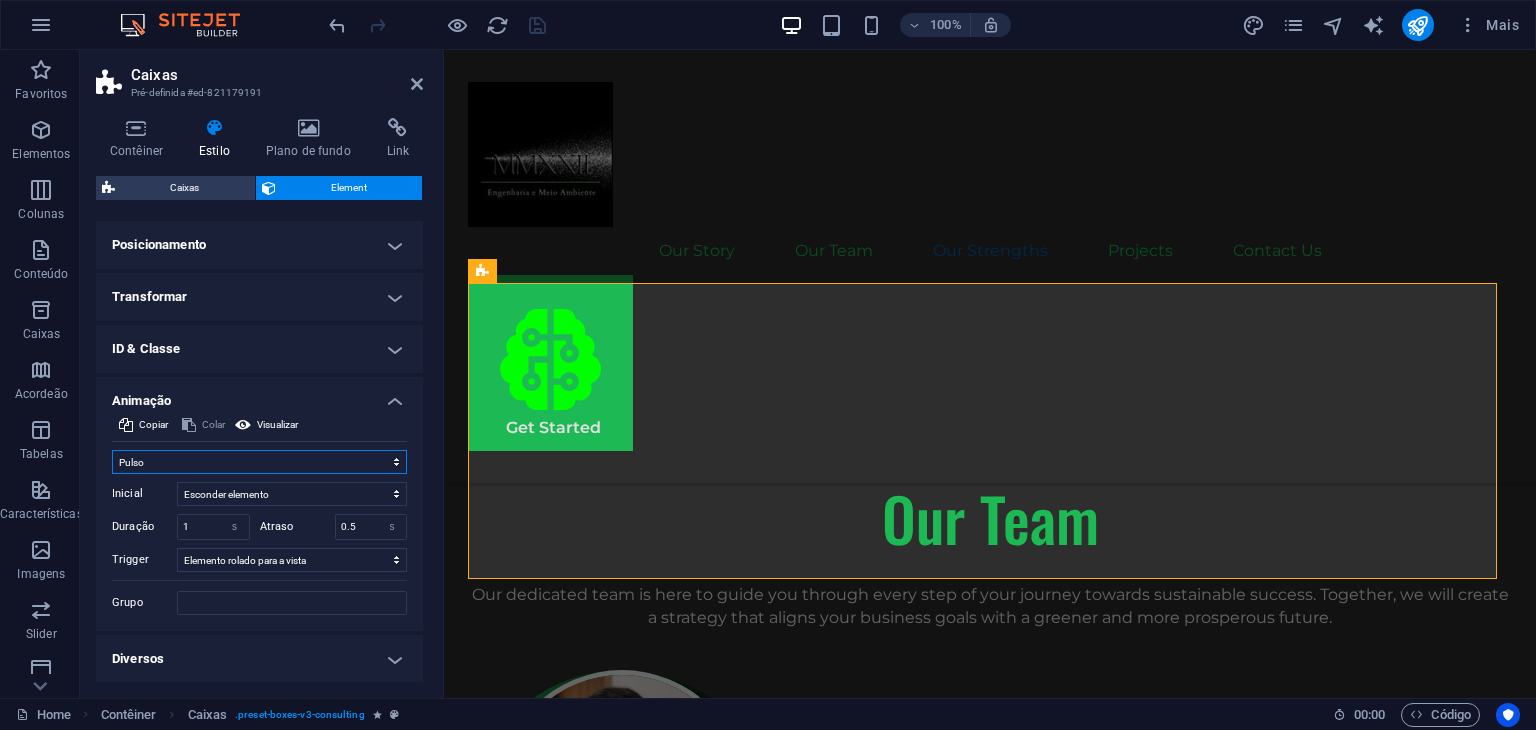 scroll, scrollTop: 284, scrollLeft: 0, axis: vertical 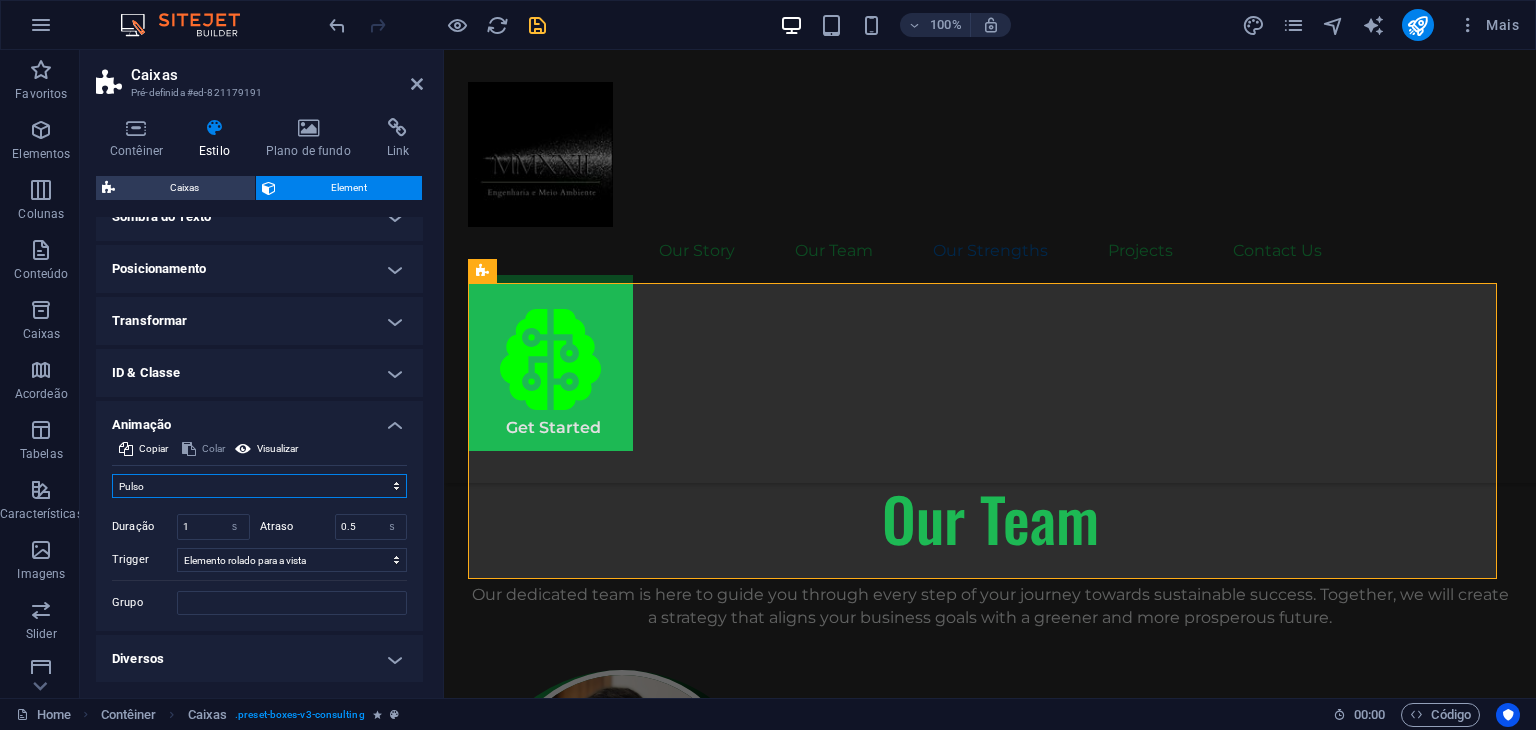 click on "Sem animação Mostrar / Esconder Rolar para cima/baixo Mais/menos zoom Deslize da esquerda para a direita Deslize da direita para esquerda Deslize de cima para baixo Deslize de baixo para cima Pulso Piscar Abrir como sobreposição" at bounding box center (259, 486) 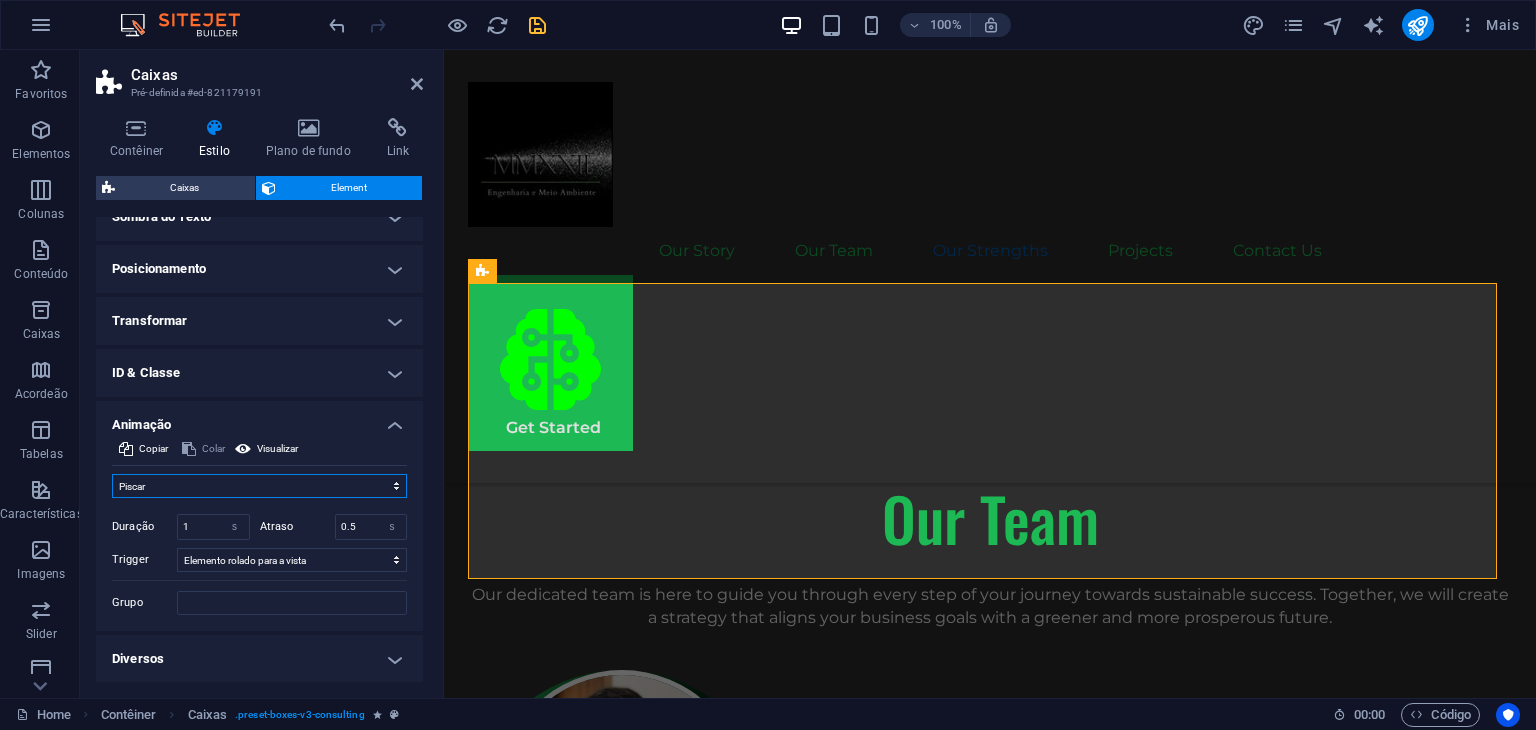 click on "Sem animação Mostrar / Esconder Rolar para cima/baixo Mais/menos zoom Deslize da esquerda para a direita Deslize da direita para esquerda Deslize de cima para baixo Deslize de baixo para cima Pulso Piscar Abrir como sobreposição" at bounding box center [259, 486] 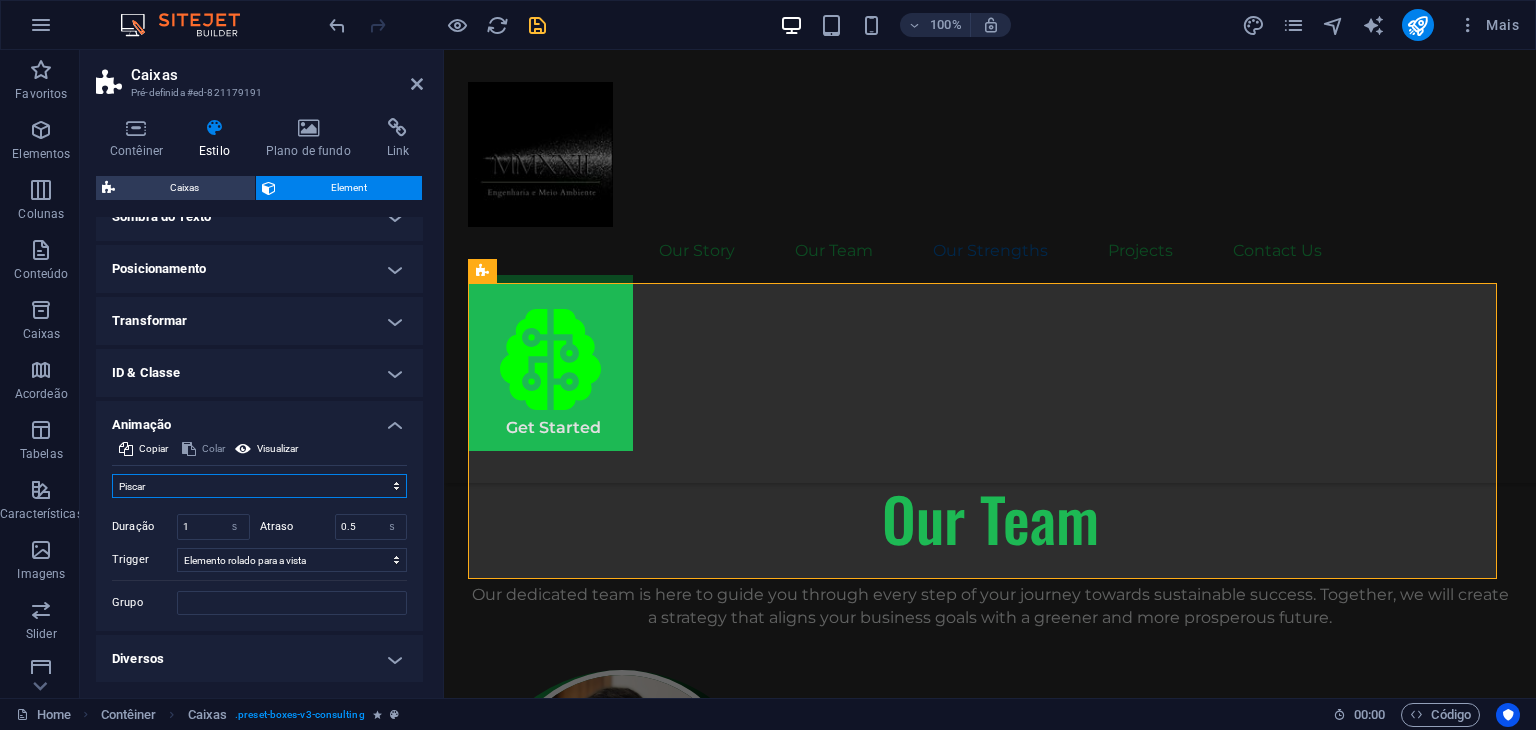click on "Sem animação Mostrar / Esconder Rolar para cima/baixo Mais/menos zoom Deslize da esquerda para a direita Deslize da direita para esquerda Deslize de cima para baixo Deslize de baixo para cima Pulso Piscar Abrir como sobreposição" at bounding box center (259, 486) 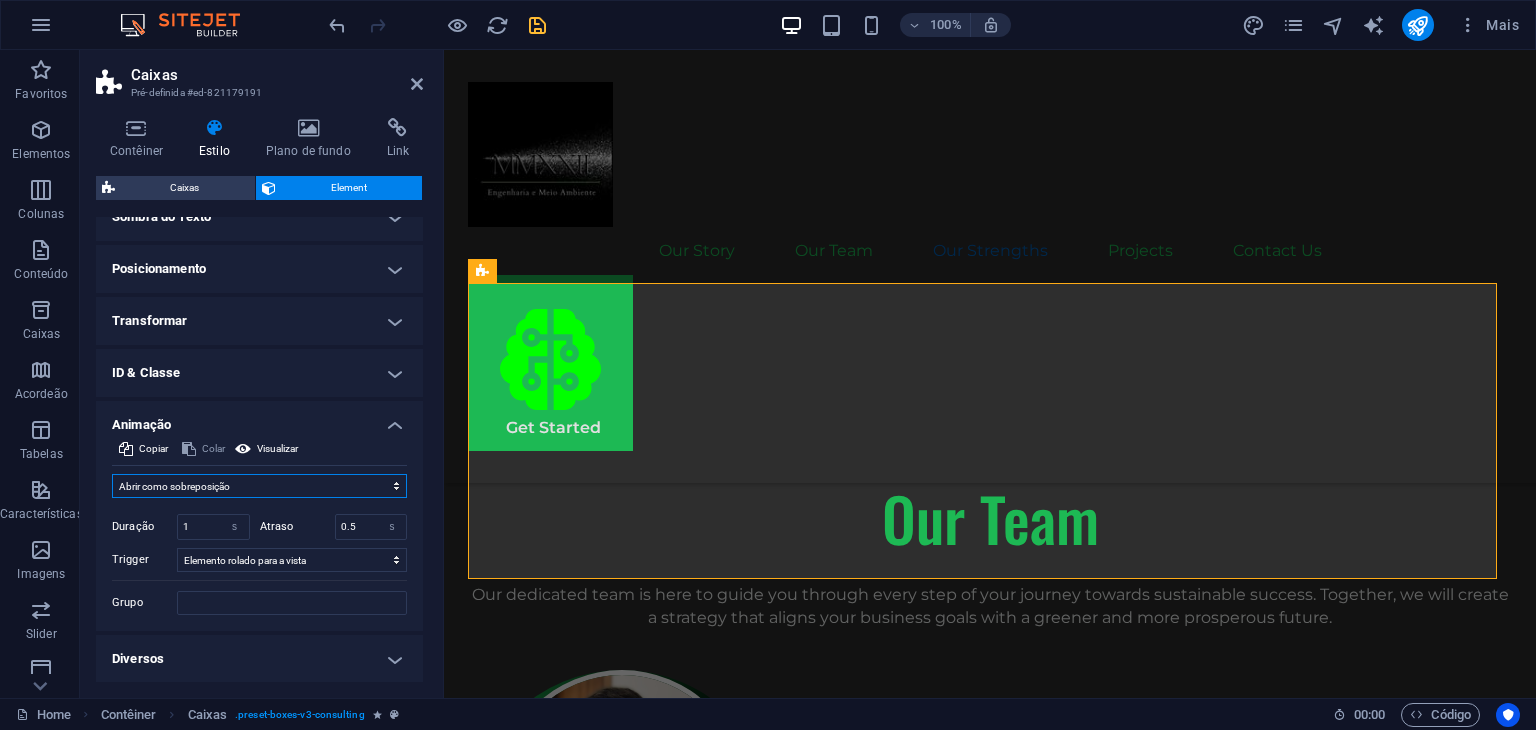 click on "Sem animação Mostrar / Esconder Rolar para cima/baixo Mais/menos zoom Deslize da esquerda para a direita Deslize da direita para esquerda Deslize de cima para baixo Deslize de baixo para cima Pulso Piscar Abrir como sobreposição" at bounding box center [259, 486] 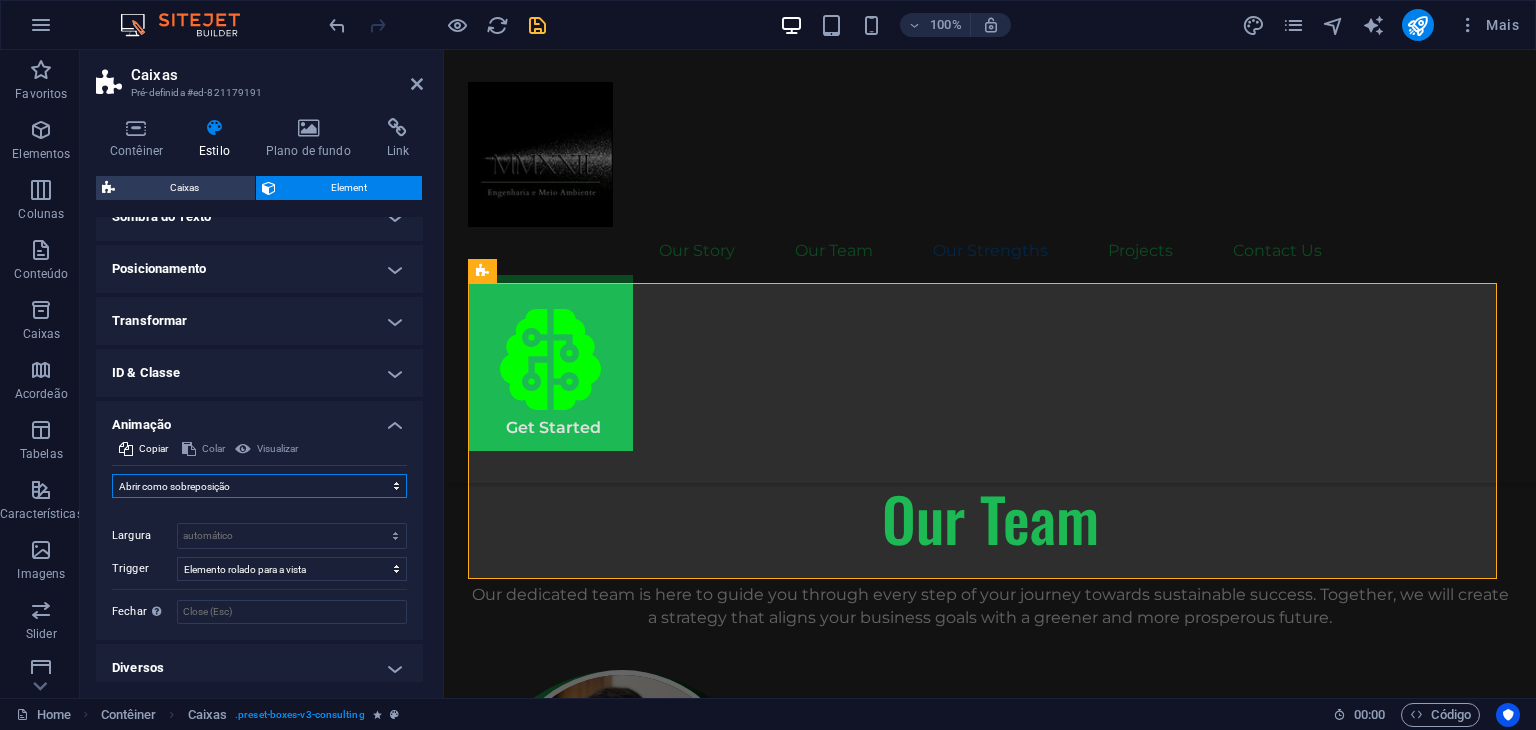 scroll, scrollTop: 293, scrollLeft: 0, axis: vertical 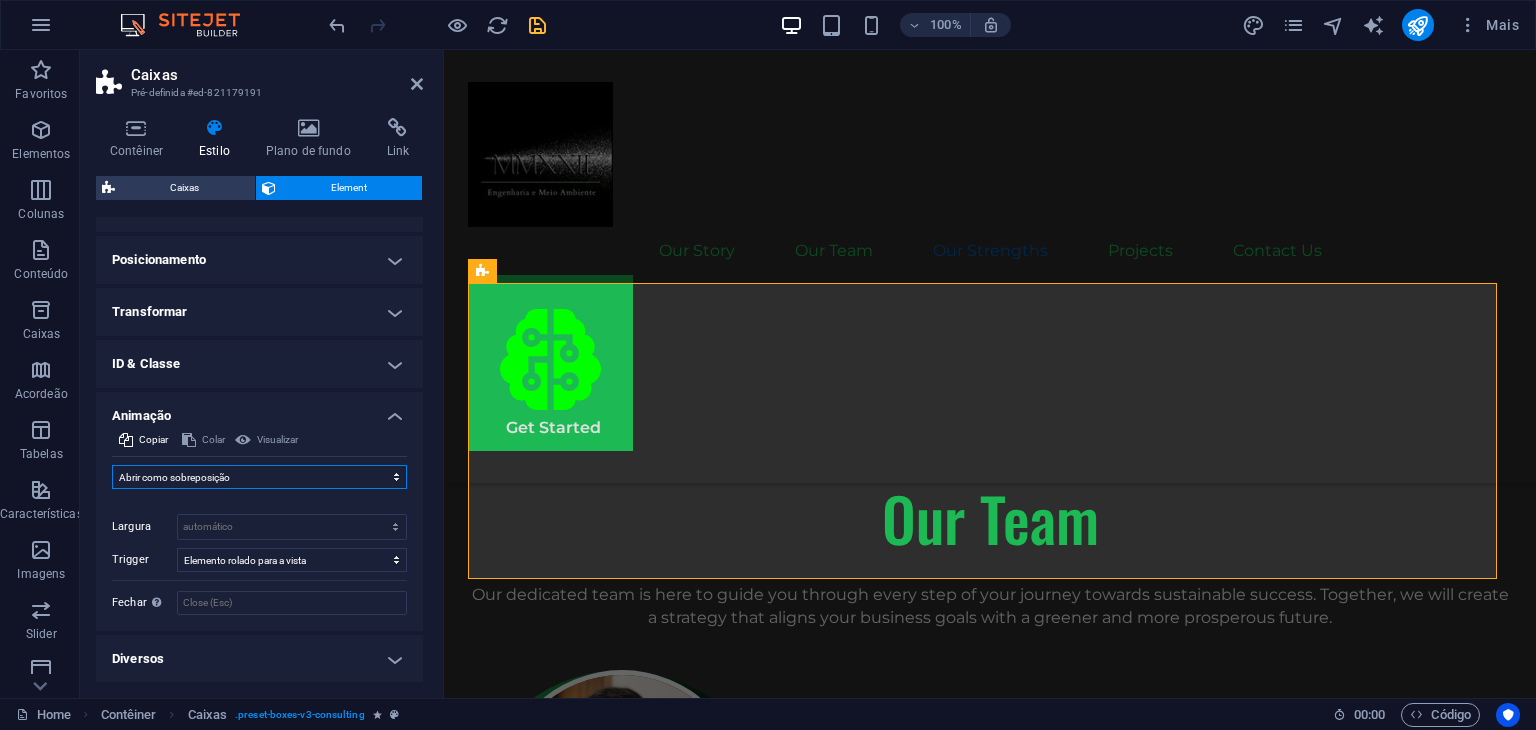 click on "Sem animação Mostrar / Esconder Rolar para cima/baixo Mais/menos zoom Deslize da esquerda para a direita Deslize da direita para esquerda Deslize de cima para baixo Deslize de baixo para cima Pulso Piscar Abrir como sobreposição" at bounding box center [259, 477] 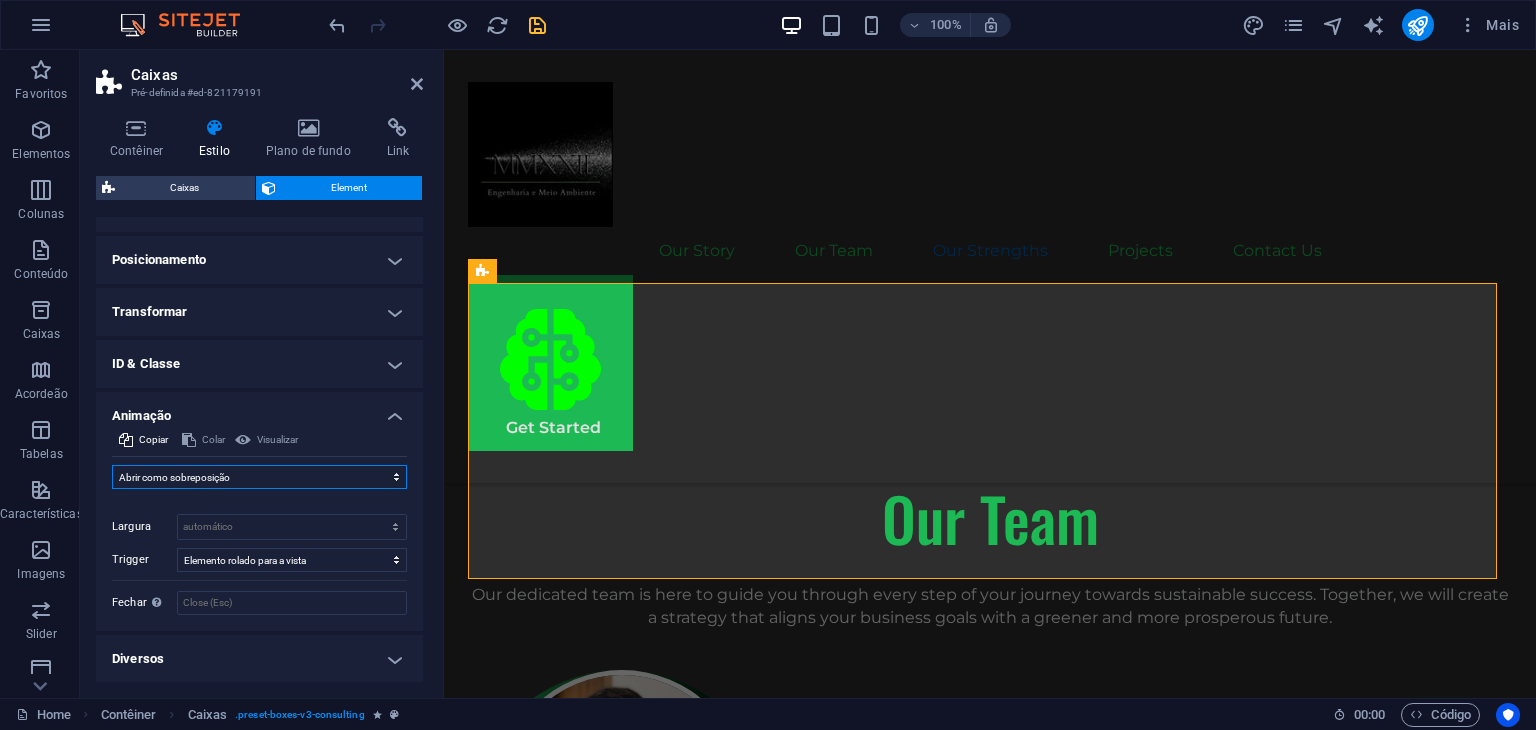 select on "move-bottom-to-top" 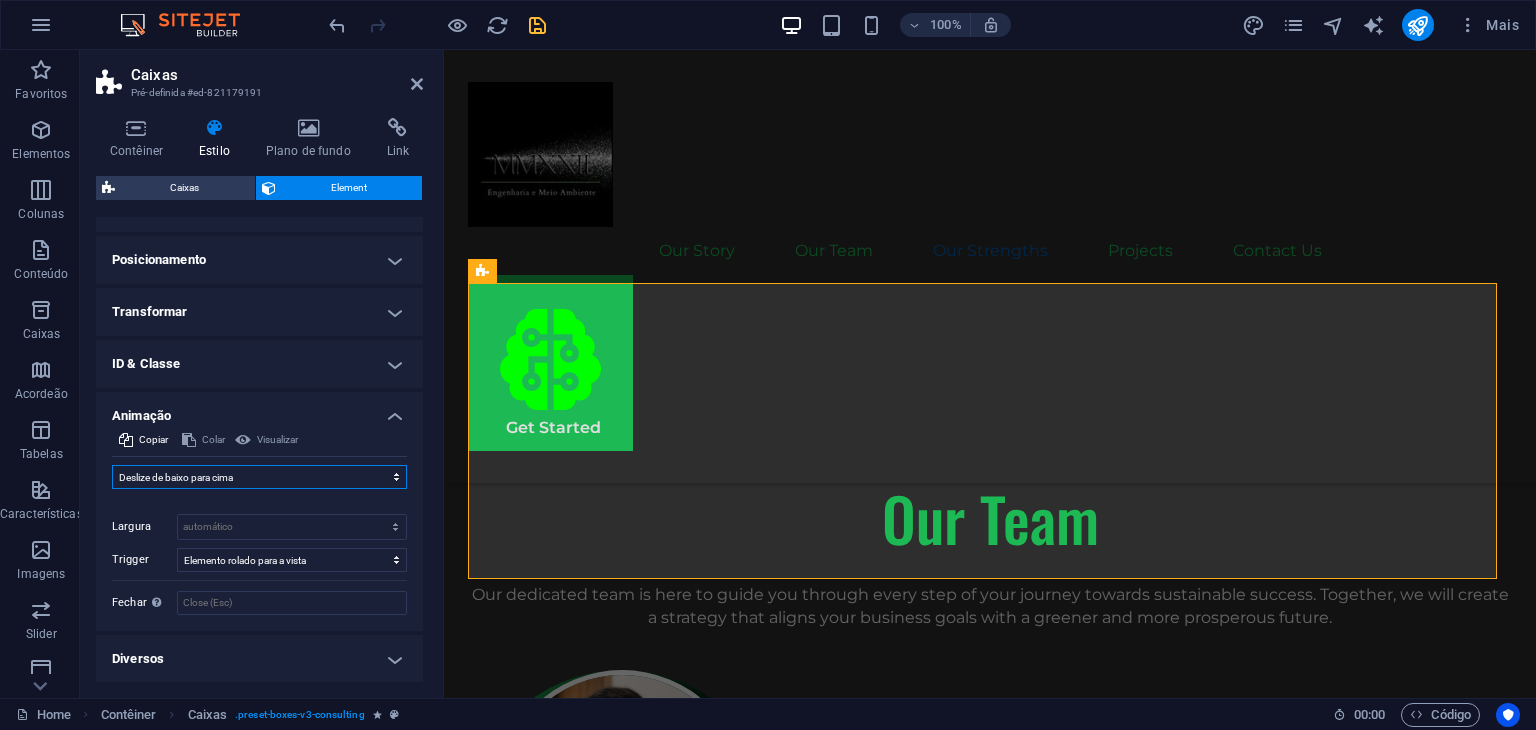 click on "Sem animação Mostrar / Esconder Rolar para cima/baixo Mais/menos zoom Deslize da esquerda para a direita Deslize da direita para esquerda Deslize de cima para baixo Deslize de baixo para cima Pulso Piscar Abrir como sobreposição" at bounding box center (259, 477) 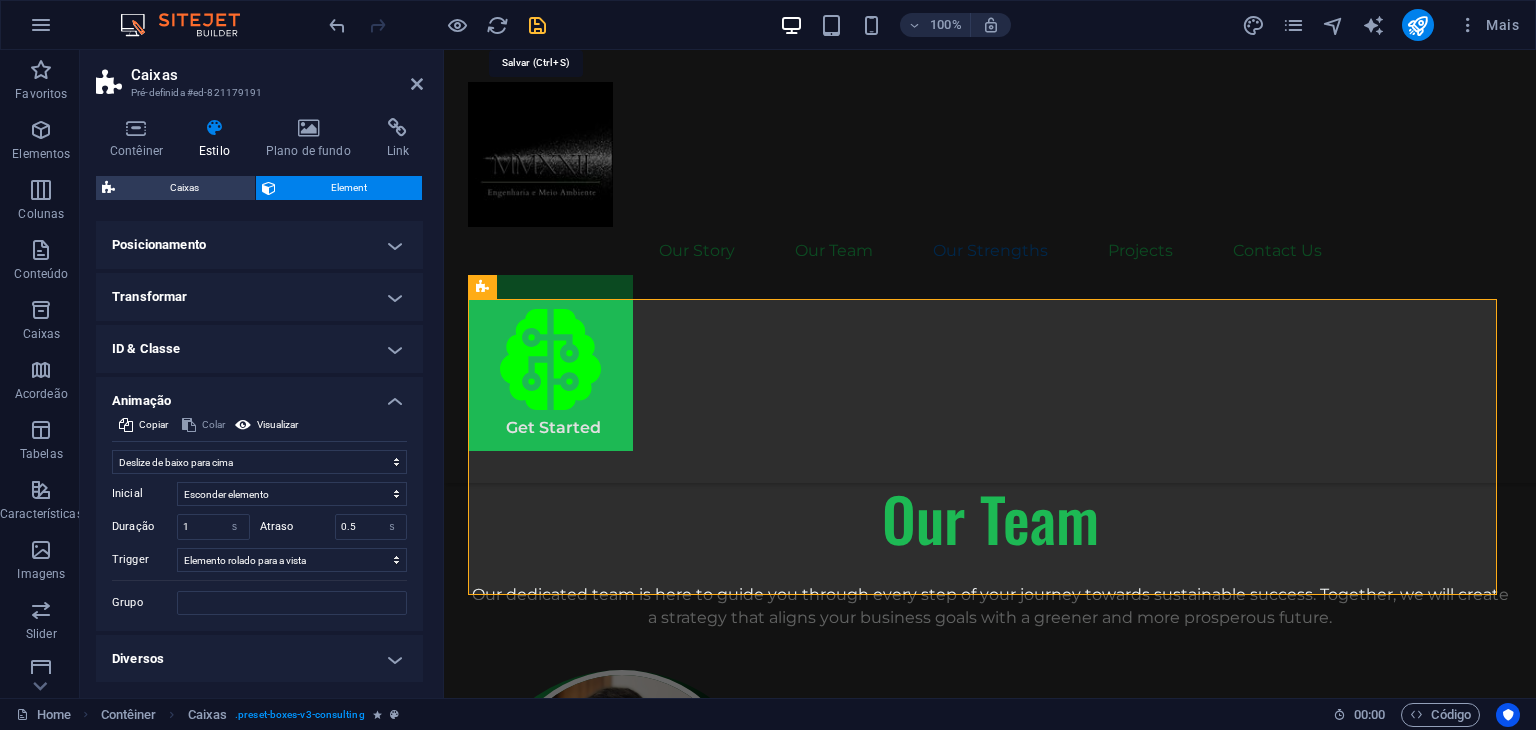 click on "100% Mais" at bounding box center (926, 25) 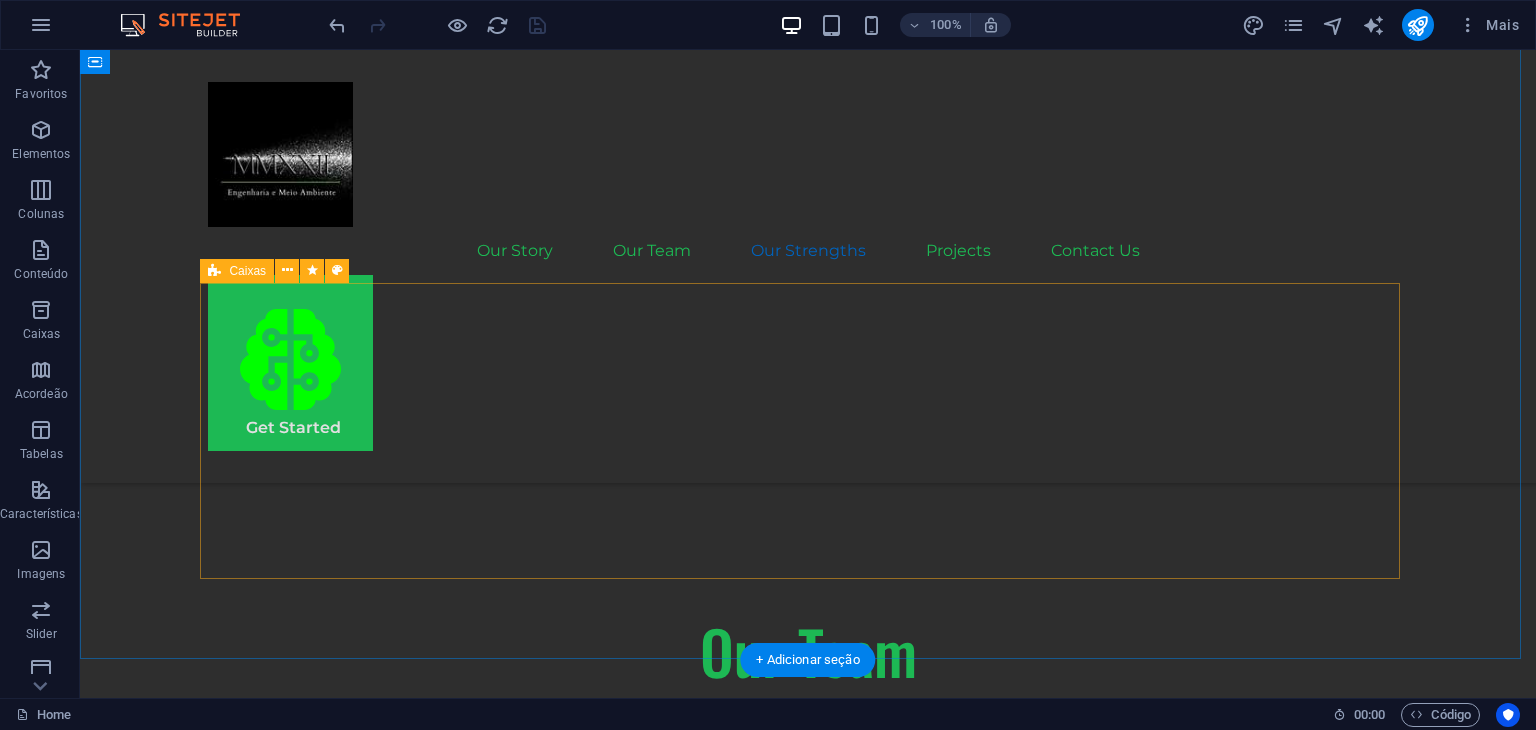 click on ".fa-secondary{opacity:.4} Continuous Technological Updating .fa-secondary{opacity:.4} Strategic Project Planning .fa-secondary{opacity:.4} Close Customer Relations .fa-secondary{opacity:.4} Commitment to Sustainable Results" at bounding box center (808, 2615) 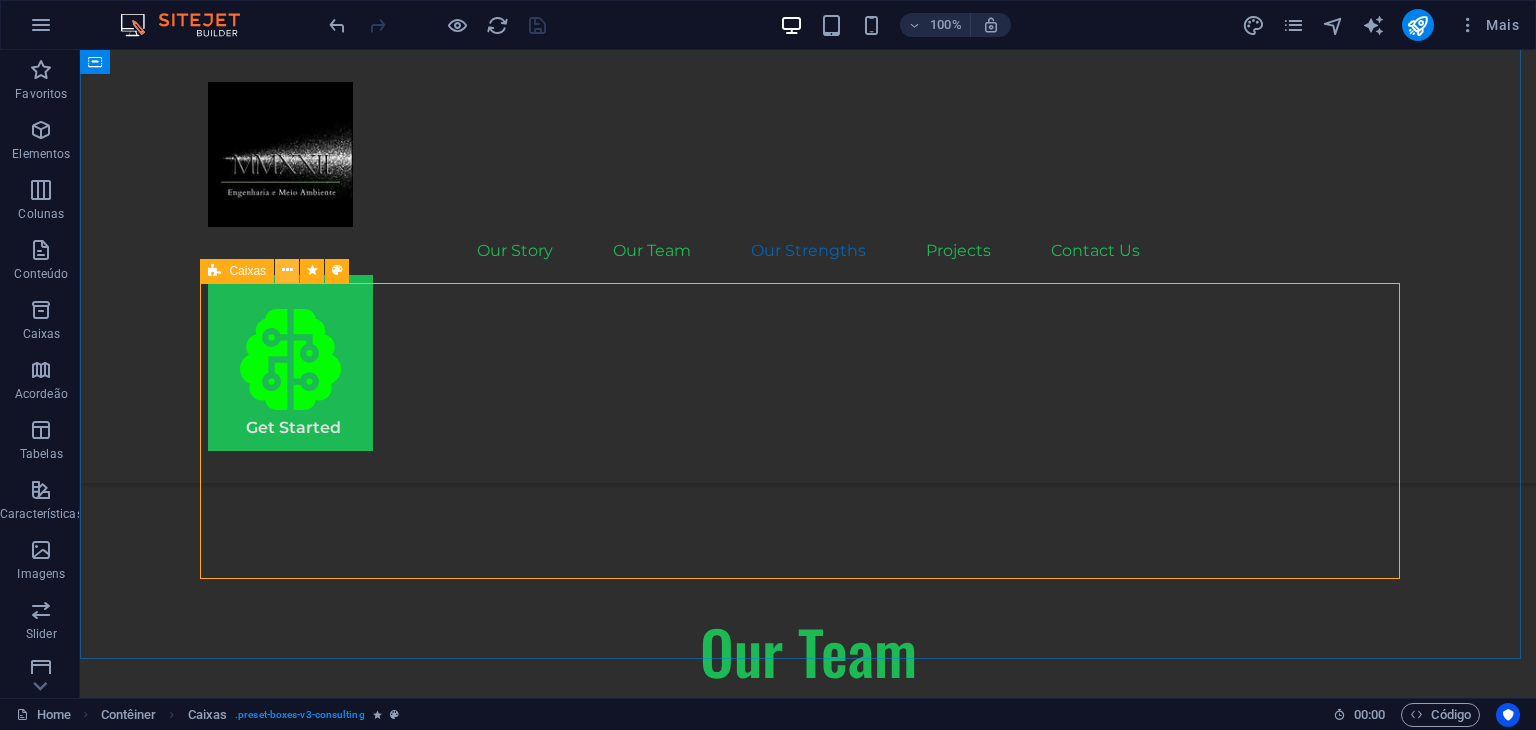 click at bounding box center (287, 270) 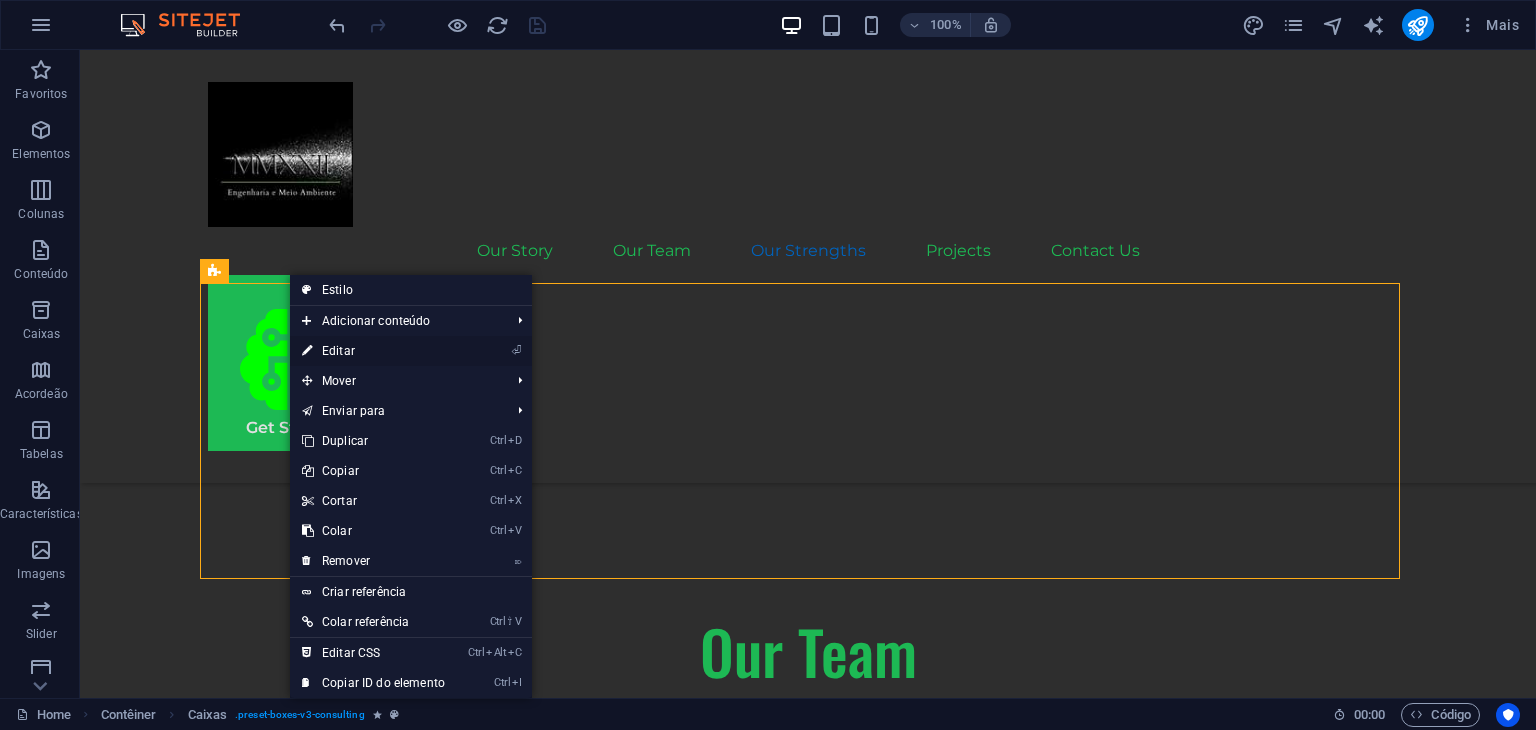 click on "⏎  Editar" at bounding box center [373, 351] 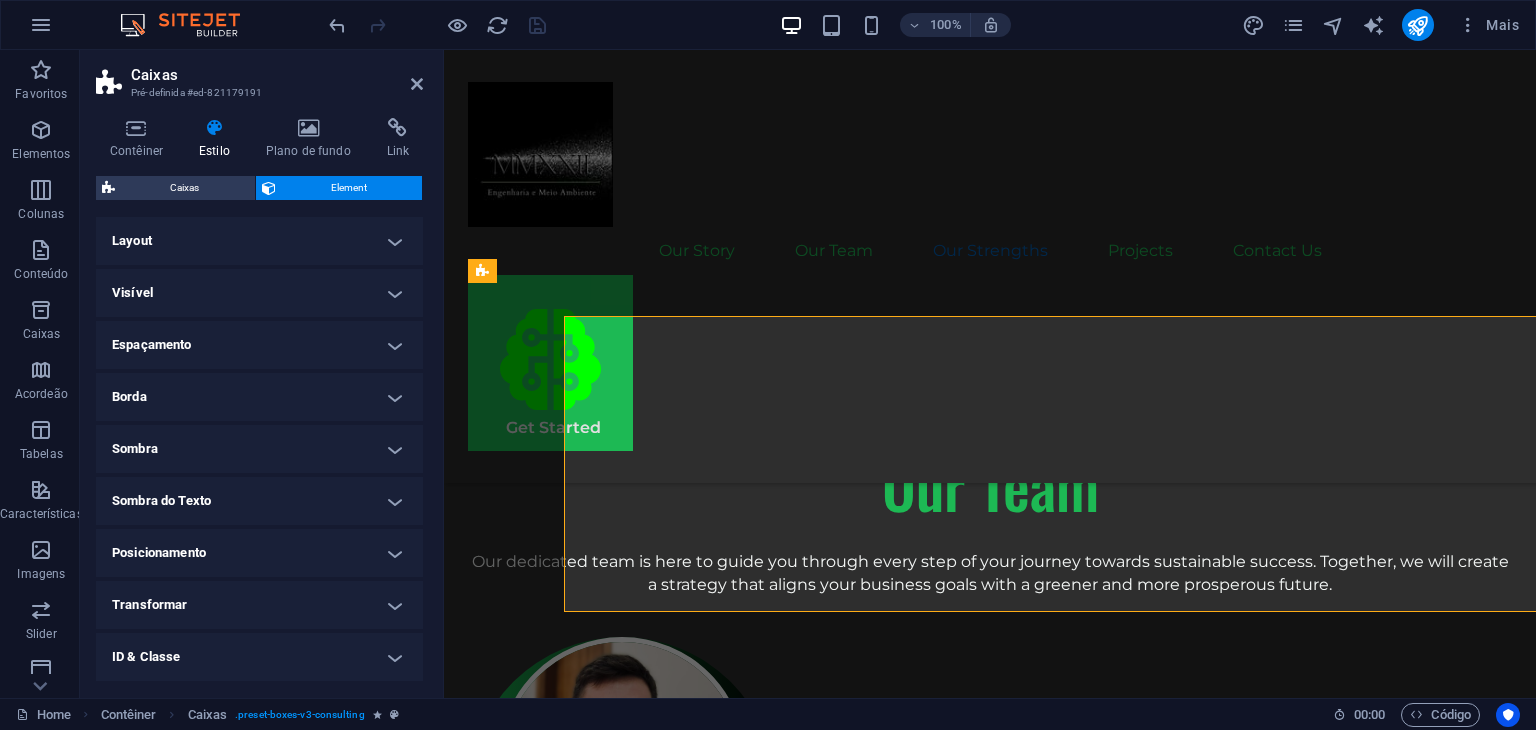 scroll, scrollTop: 2895, scrollLeft: 0, axis: vertical 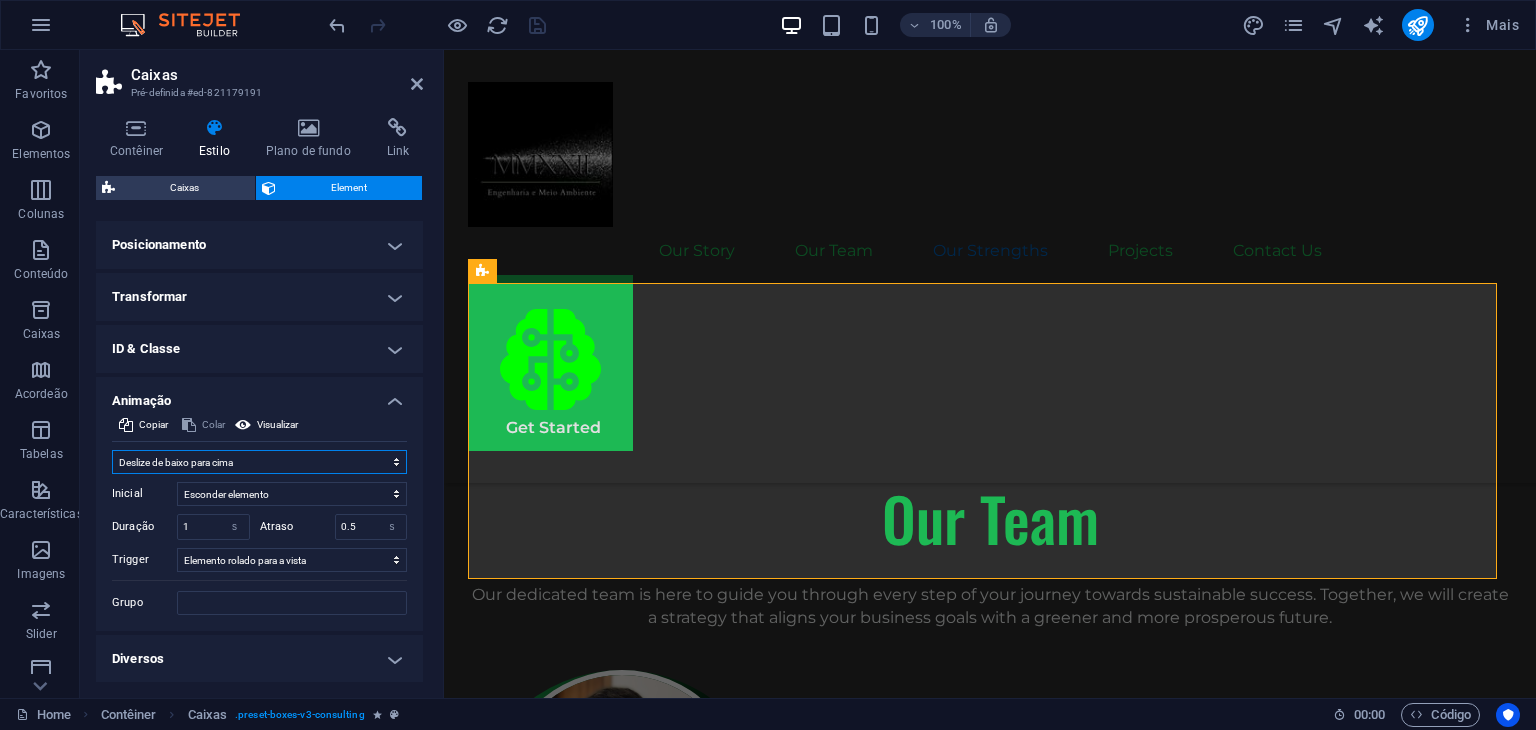 click on "Sem animação Mostrar / Esconder Rolar para cima/baixo Mais/menos zoom Deslize da esquerda para a direita Deslize da direita para esquerda Deslize de cima para baixo Deslize de baixo para cima Pulso Piscar Abrir como sobreposição" at bounding box center (259, 462) 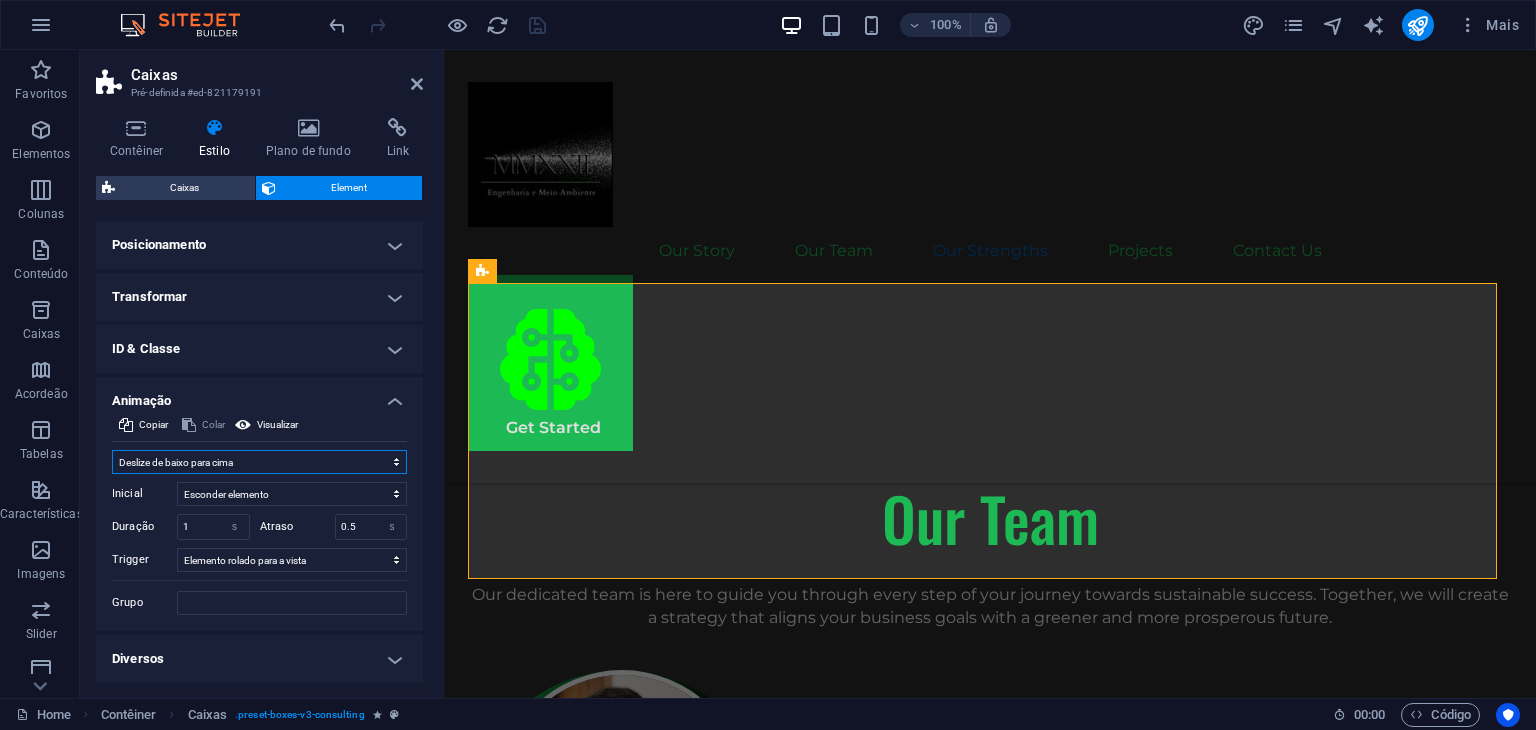 select on "none" 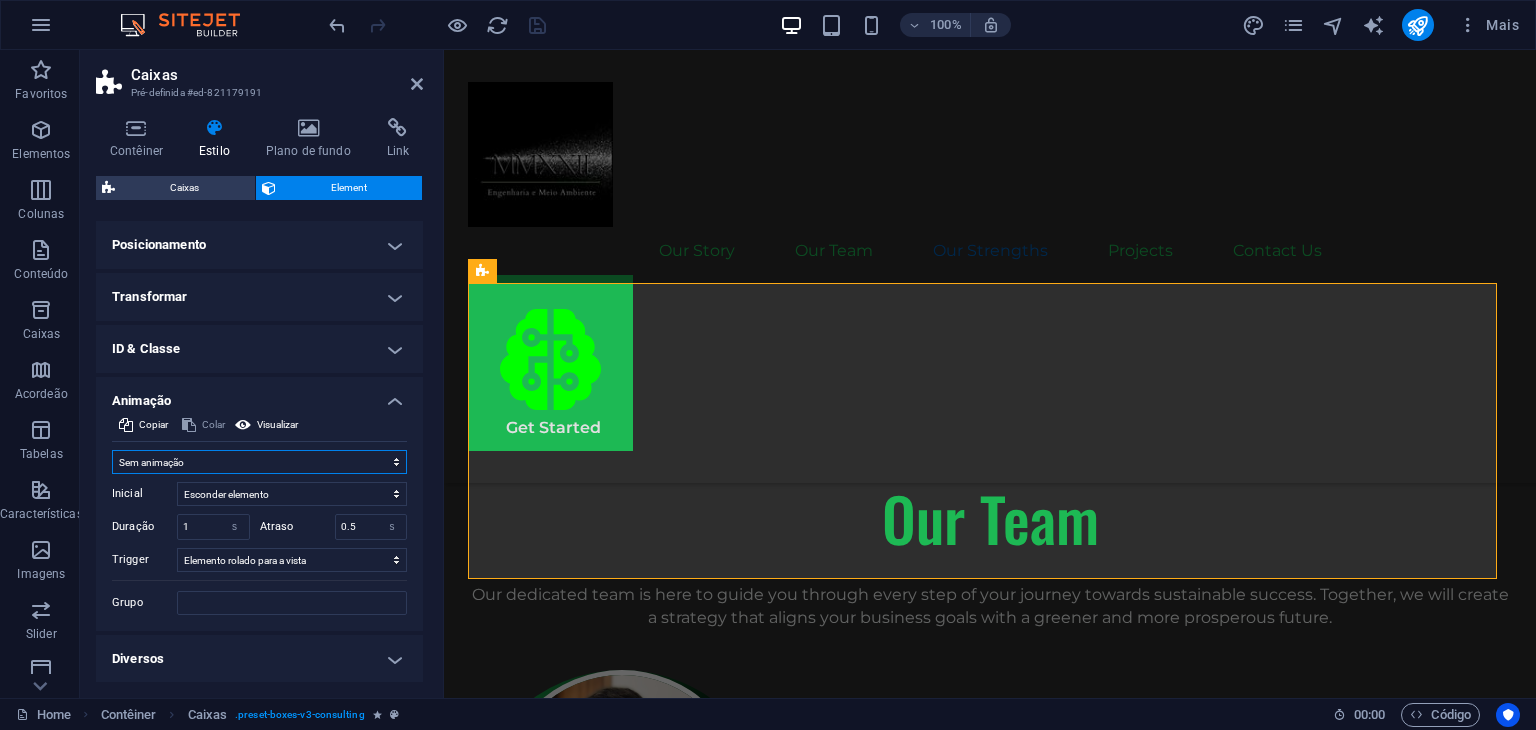 click on "Sem animação Mostrar / Esconder Rolar para cima/baixo Mais/menos zoom Deslize da esquerda para a direita Deslize da direita para esquerda Deslize de cima para baixo Deslize de baixo para cima Pulso Piscar Abrir como sobreposição" at bounding box center (259, 462) 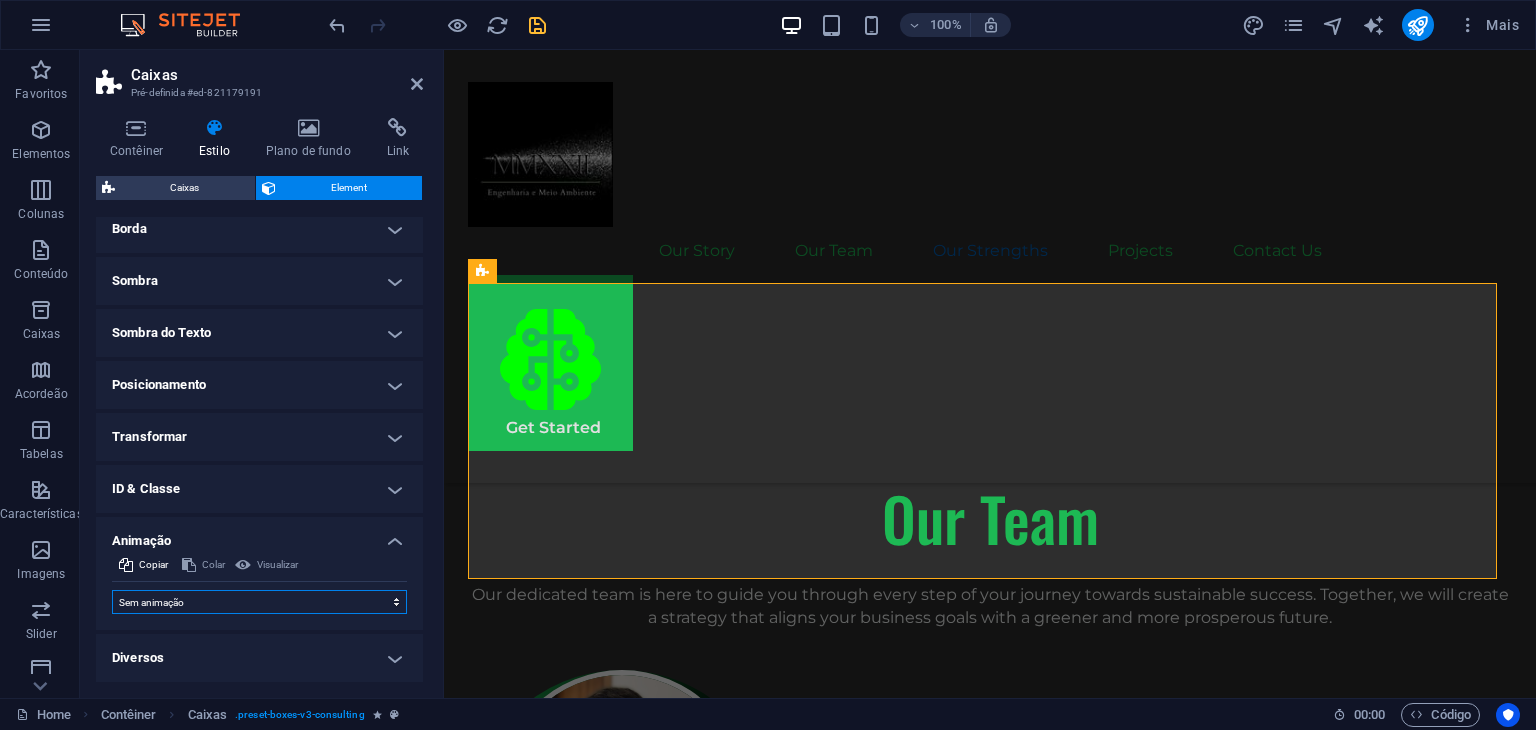 scroll, scrollTop: 168, scrollLeft: 0, axis: vertical 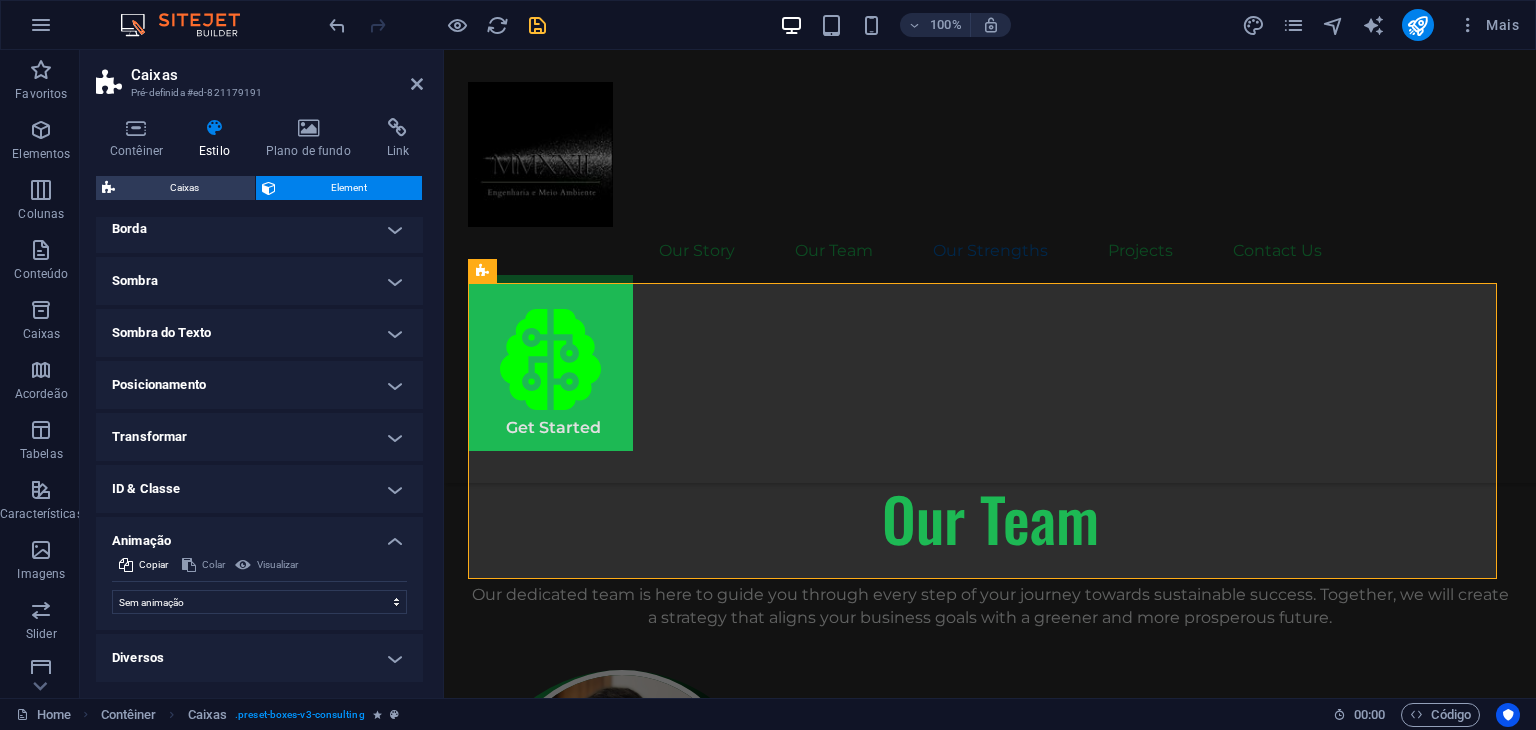 click on "Animação" at bounding box center (259, 535) 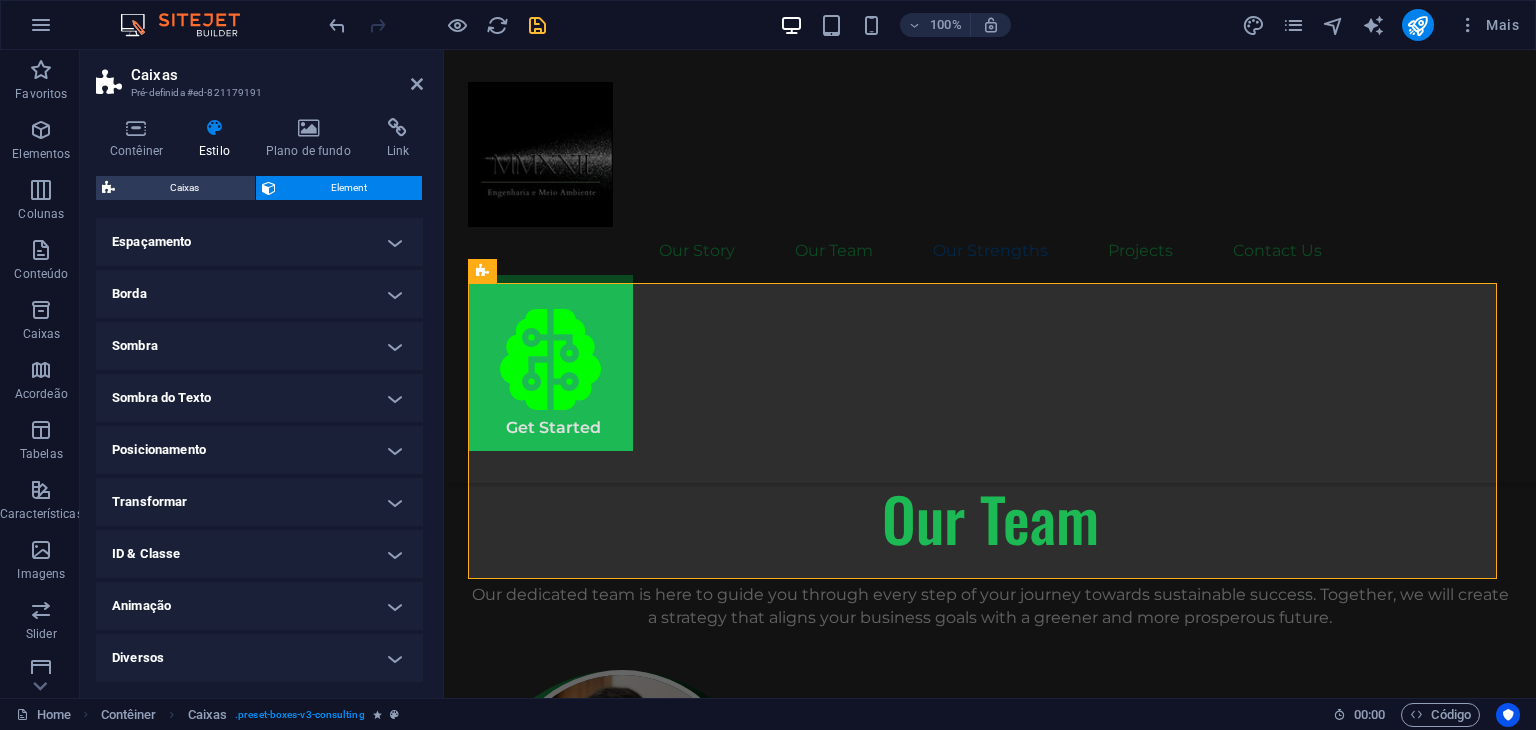 scroll, scrollTop: 103, scrollLeft: 0, axis: vertical 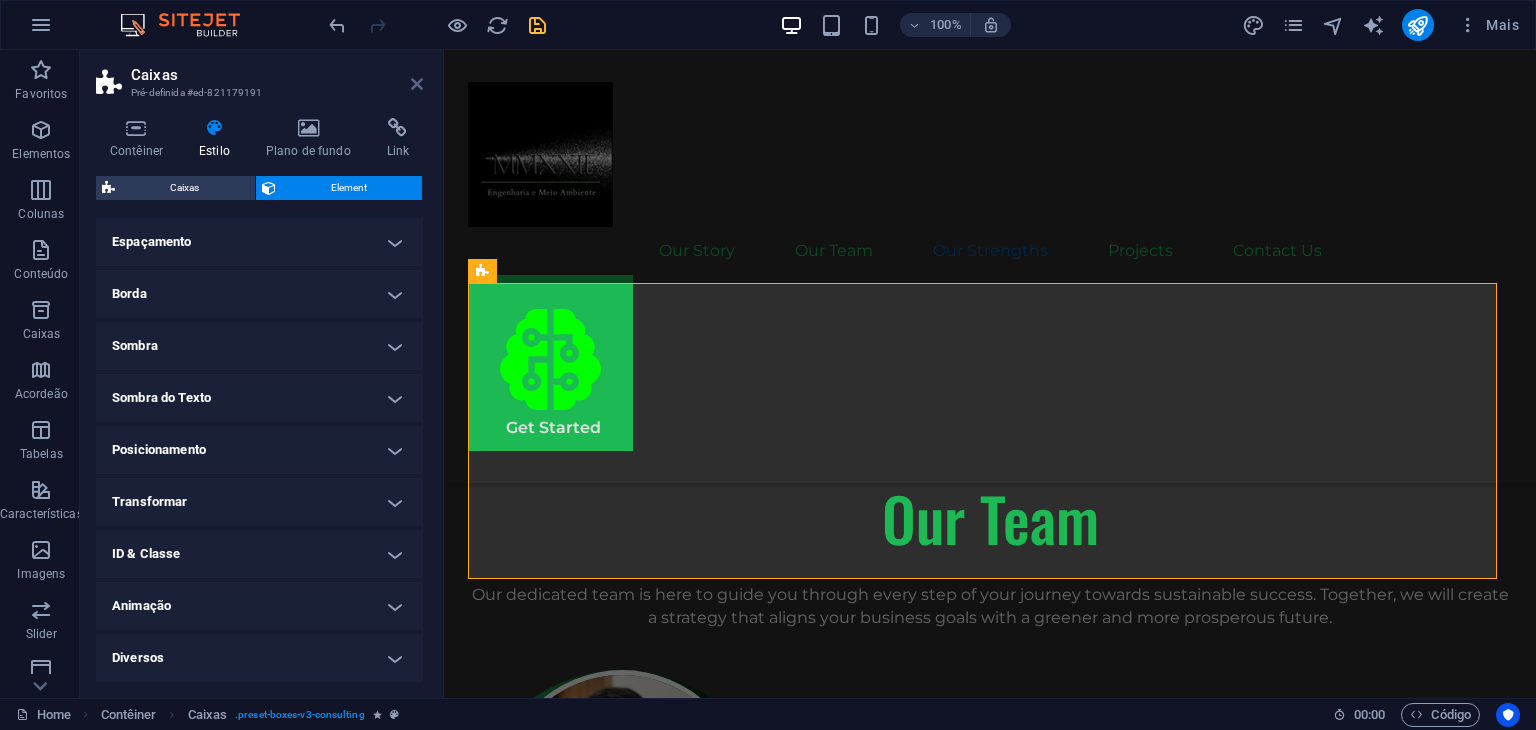 click at bounding box center (417, 84) 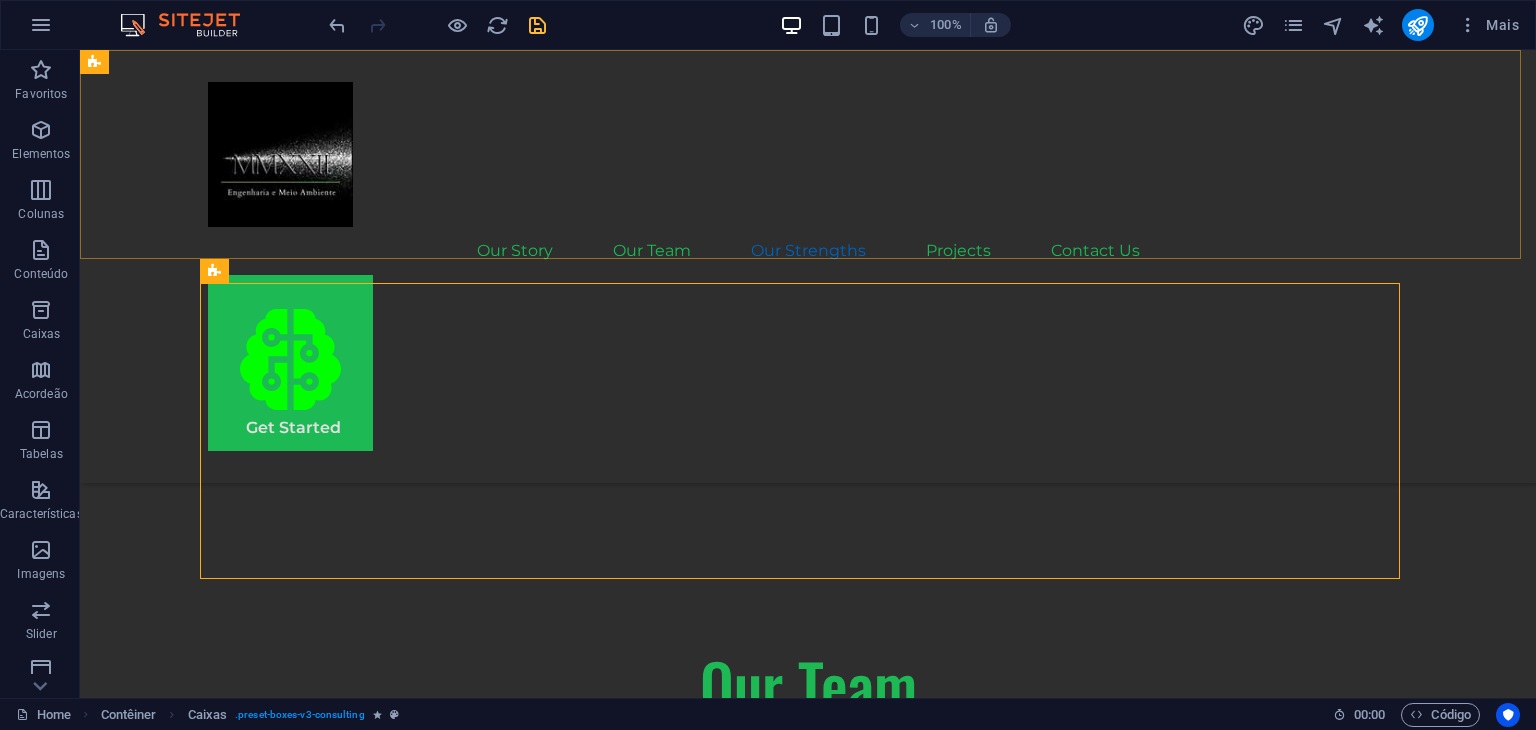 scroll, scrollTop: 2928, scrollLeft: 0, axis: vertical 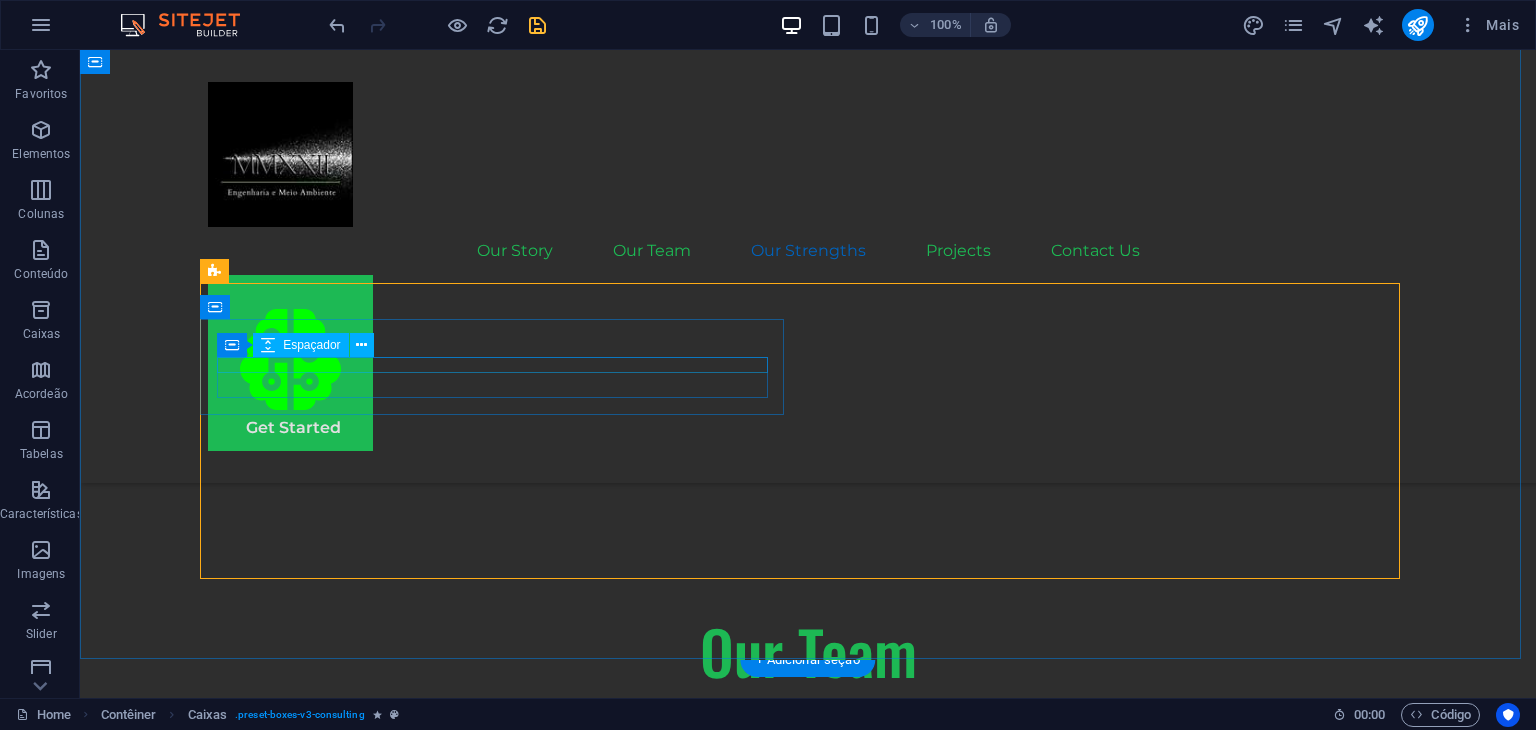 click at bounding box center [362, 345] 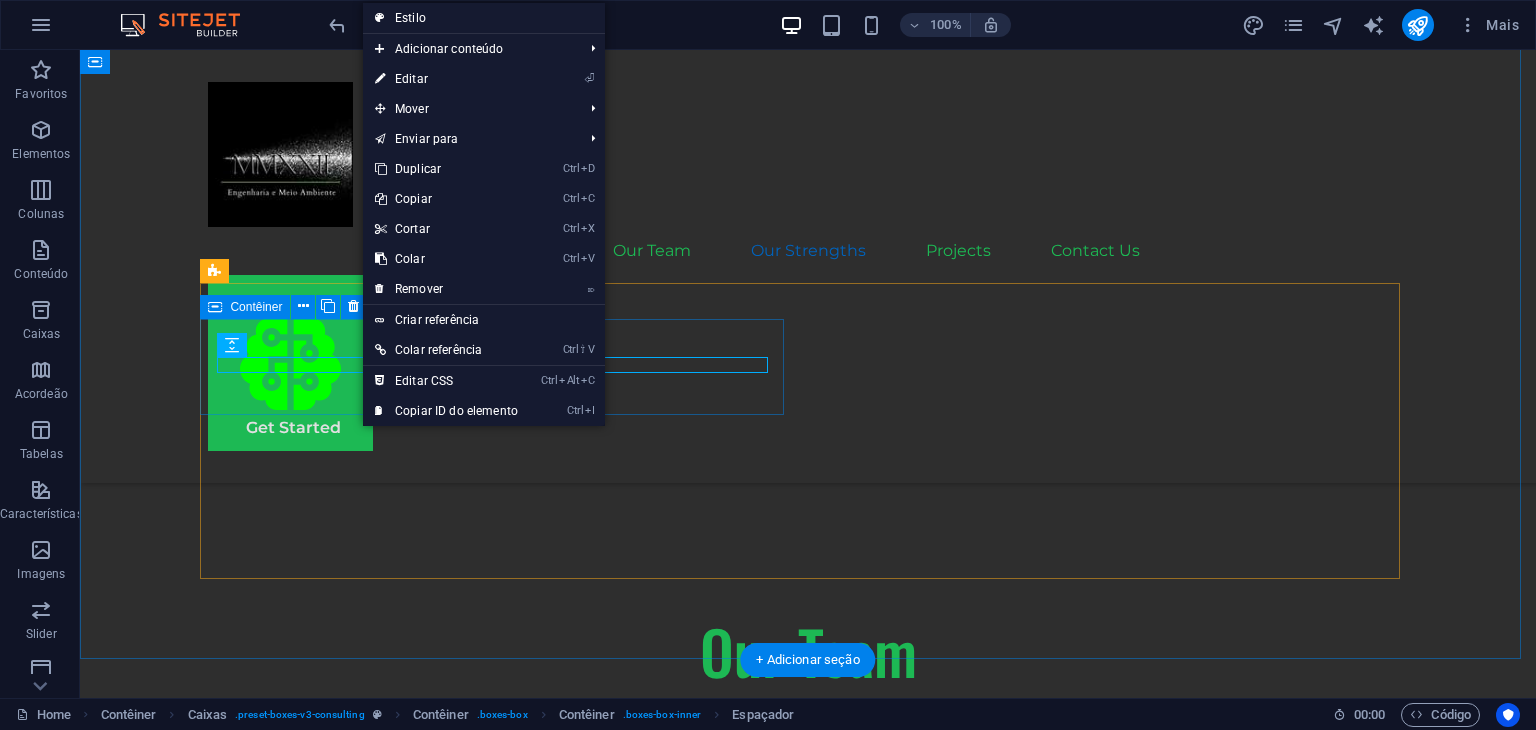 click on ".fa-secondary{opacity:.4} Continuous Technological Updating" at bounding box center [500, 2409] 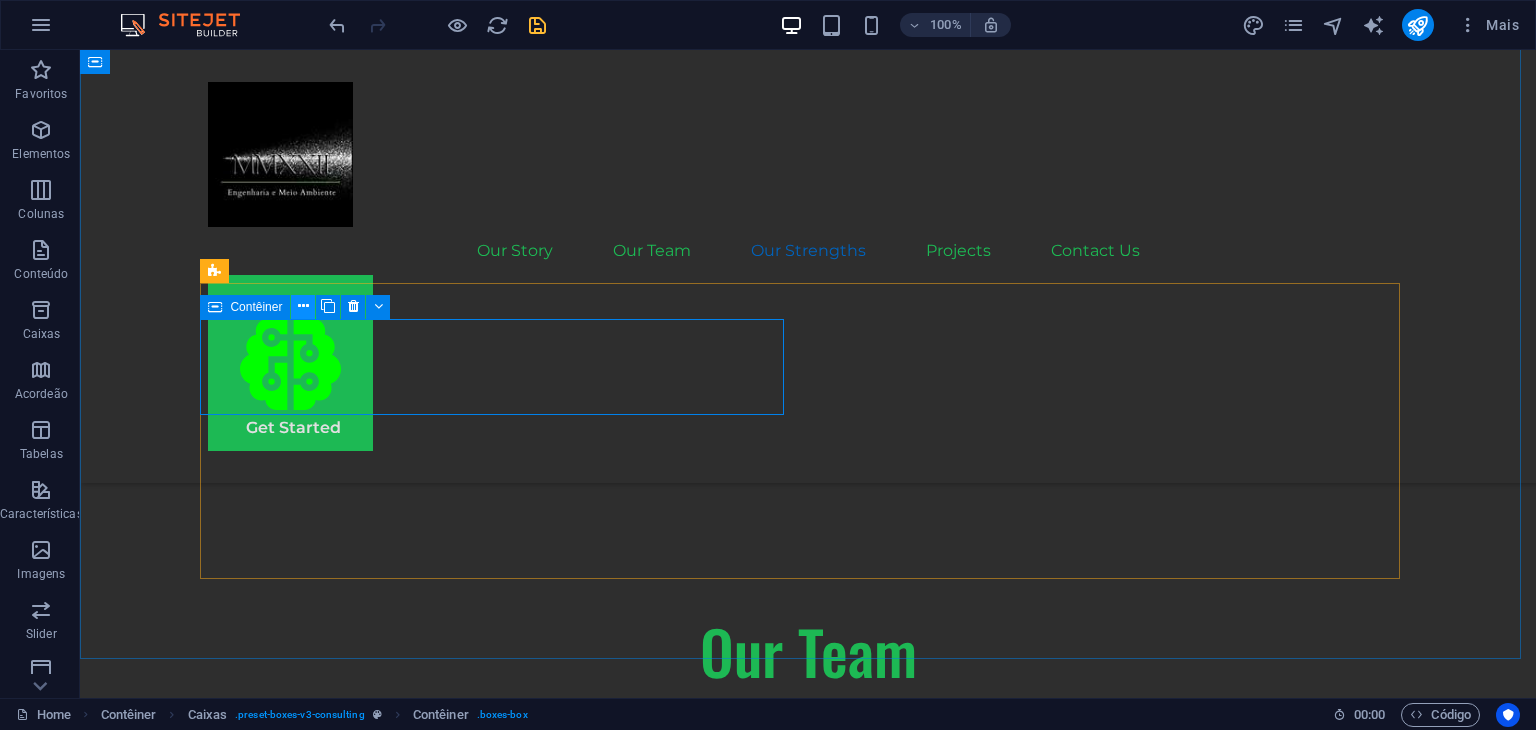 click at bounding box center [303, 306] 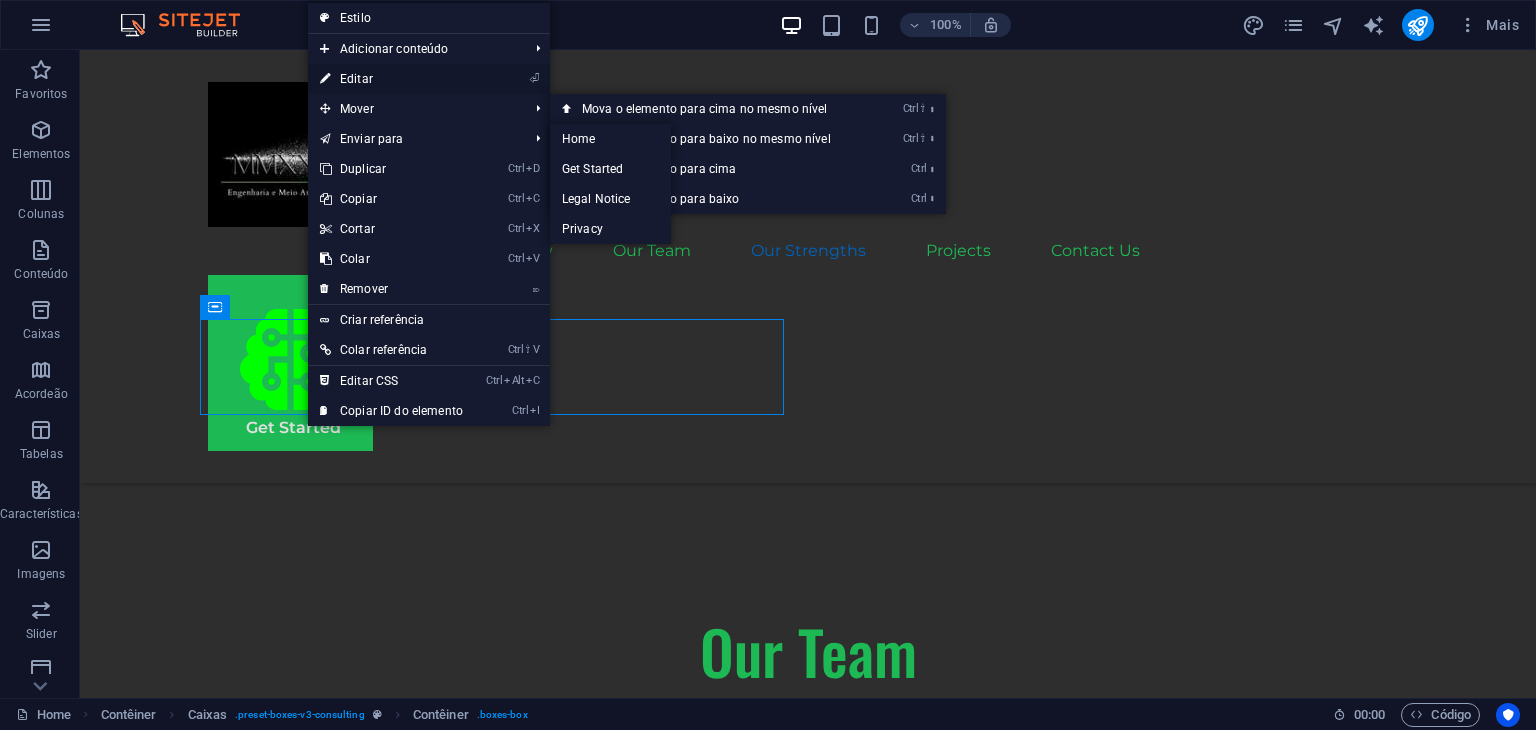 click on "⏎  Editar" at bounding box center (391, 79) 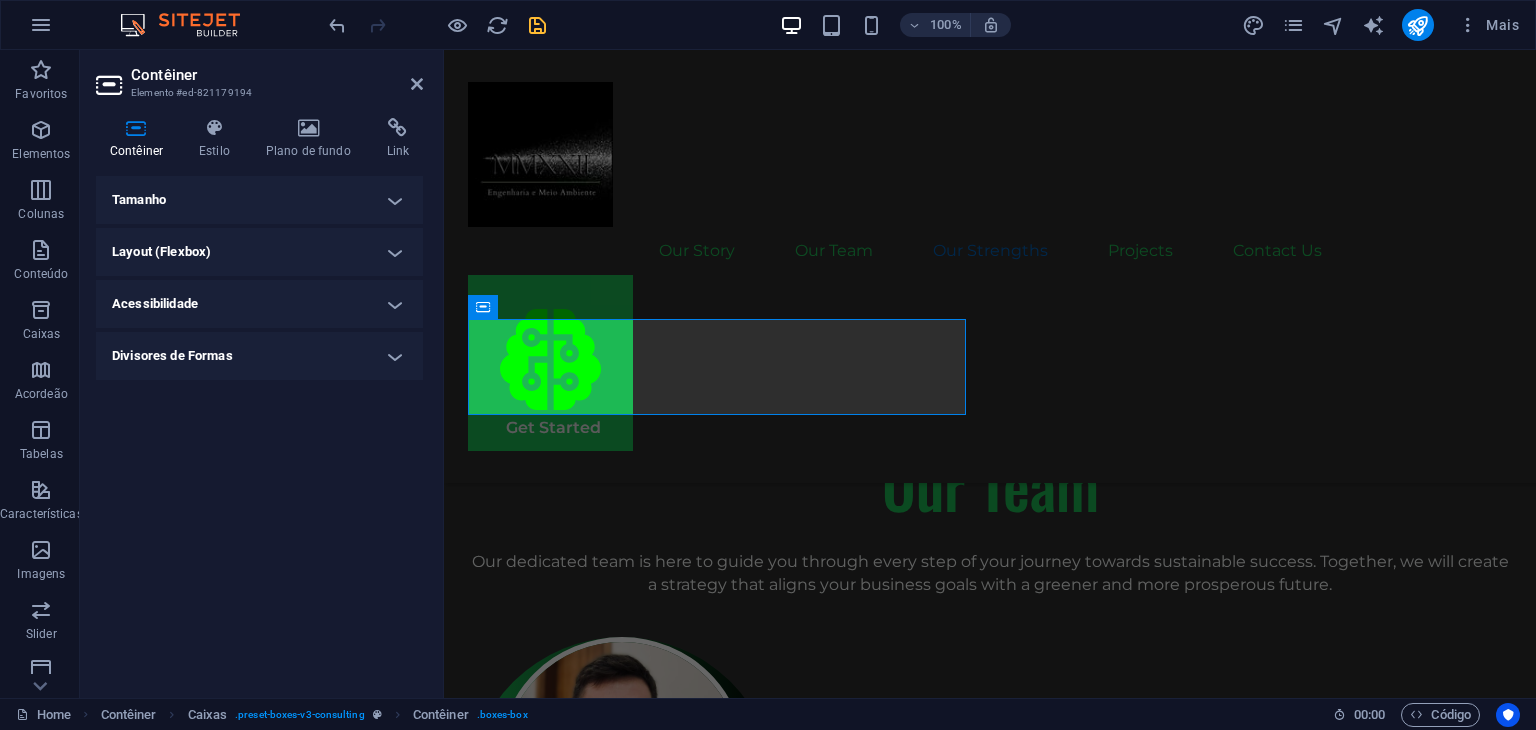 scroll, scrollTop: 2895, scrollLeft: 0, axis: vertical 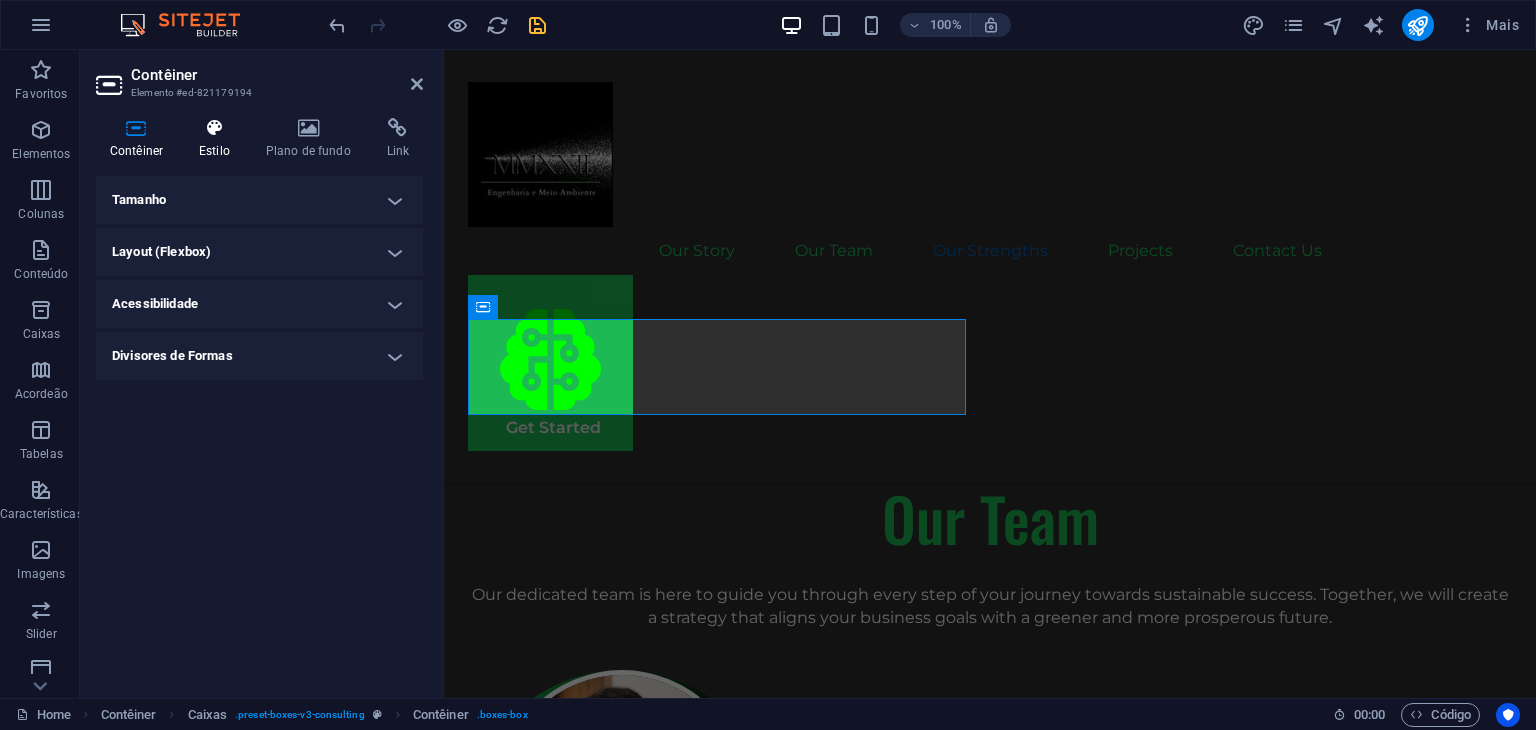 click at bounding box center [214, 128] 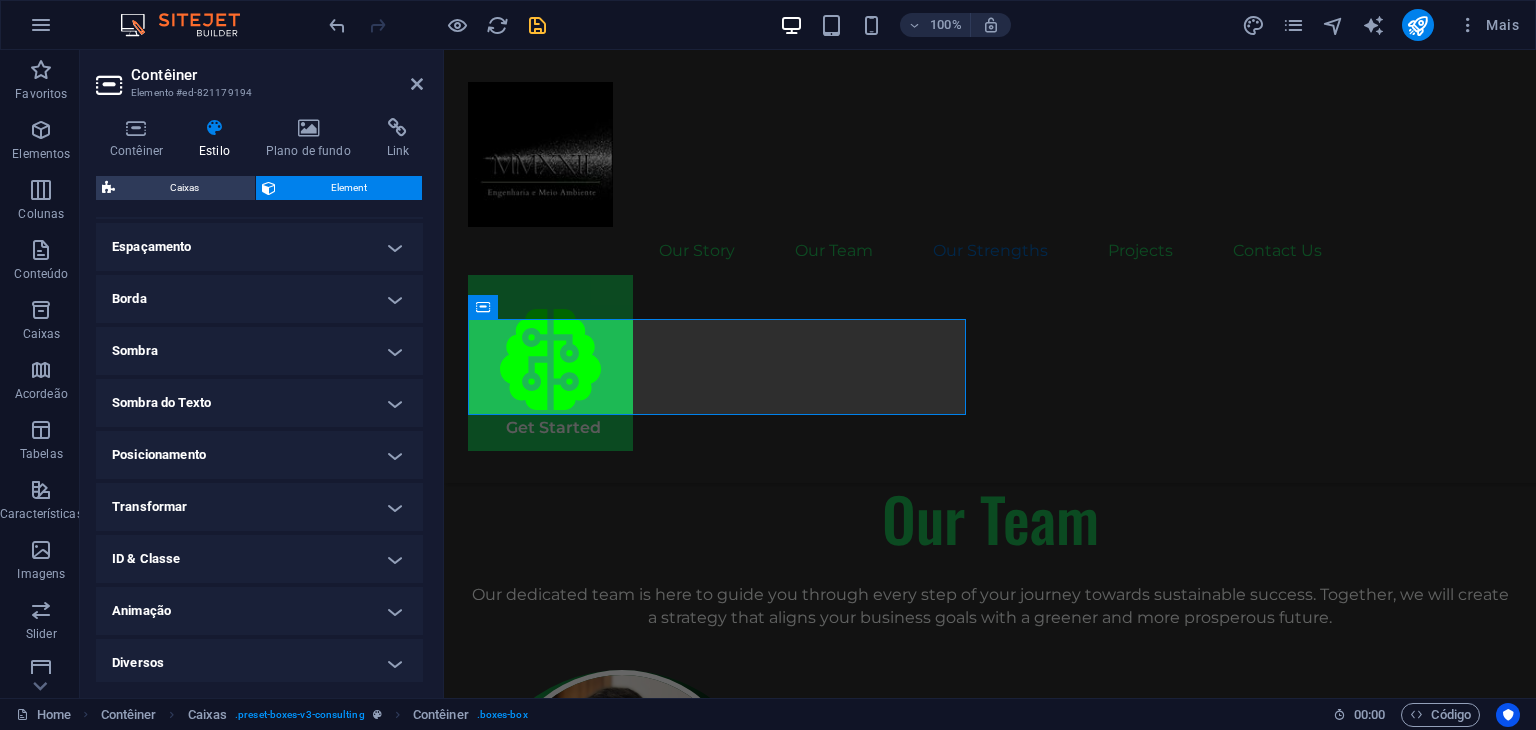 scroll, scrollTop: 103, scrollLeft: 0, axis: vertical 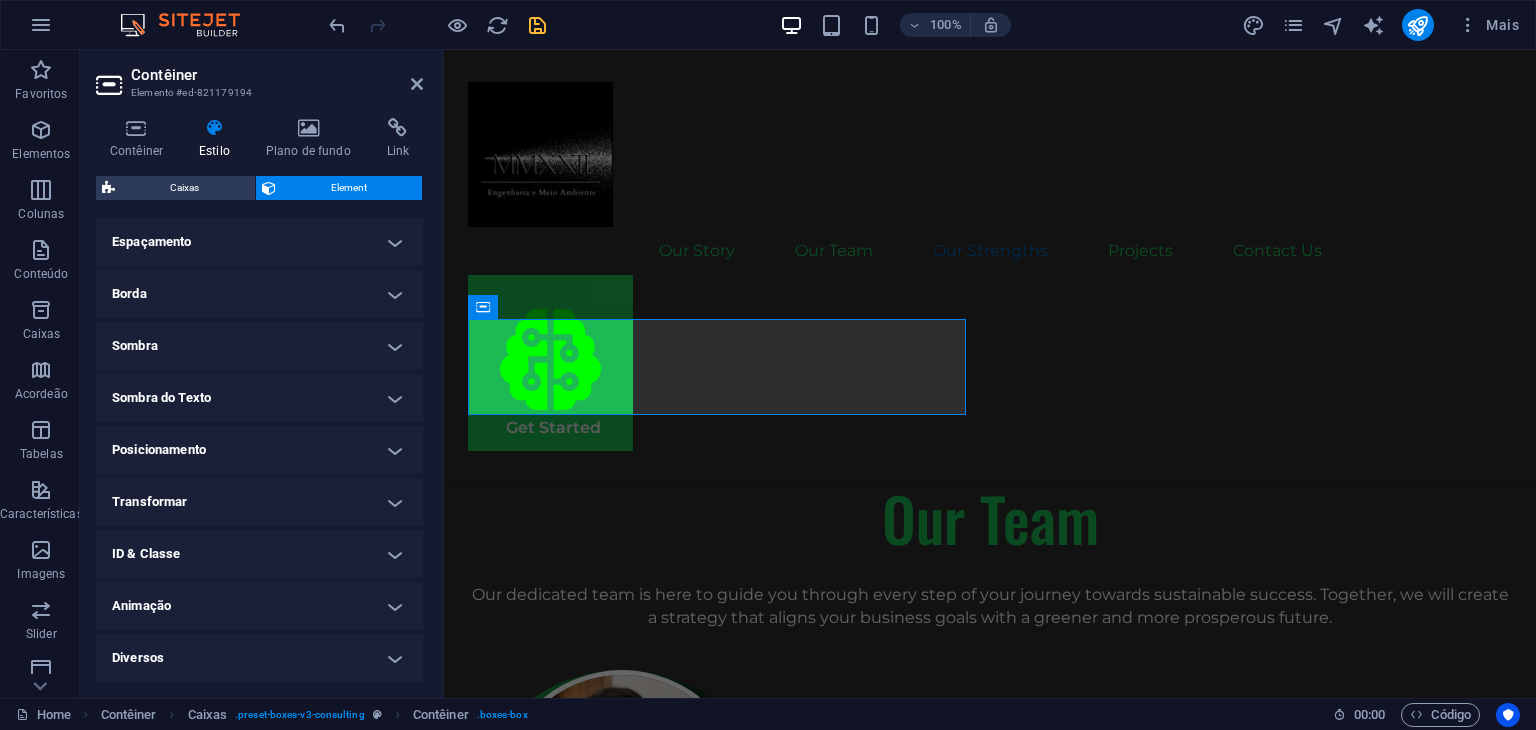 click on "Animação" at bounding box center (259, 606) 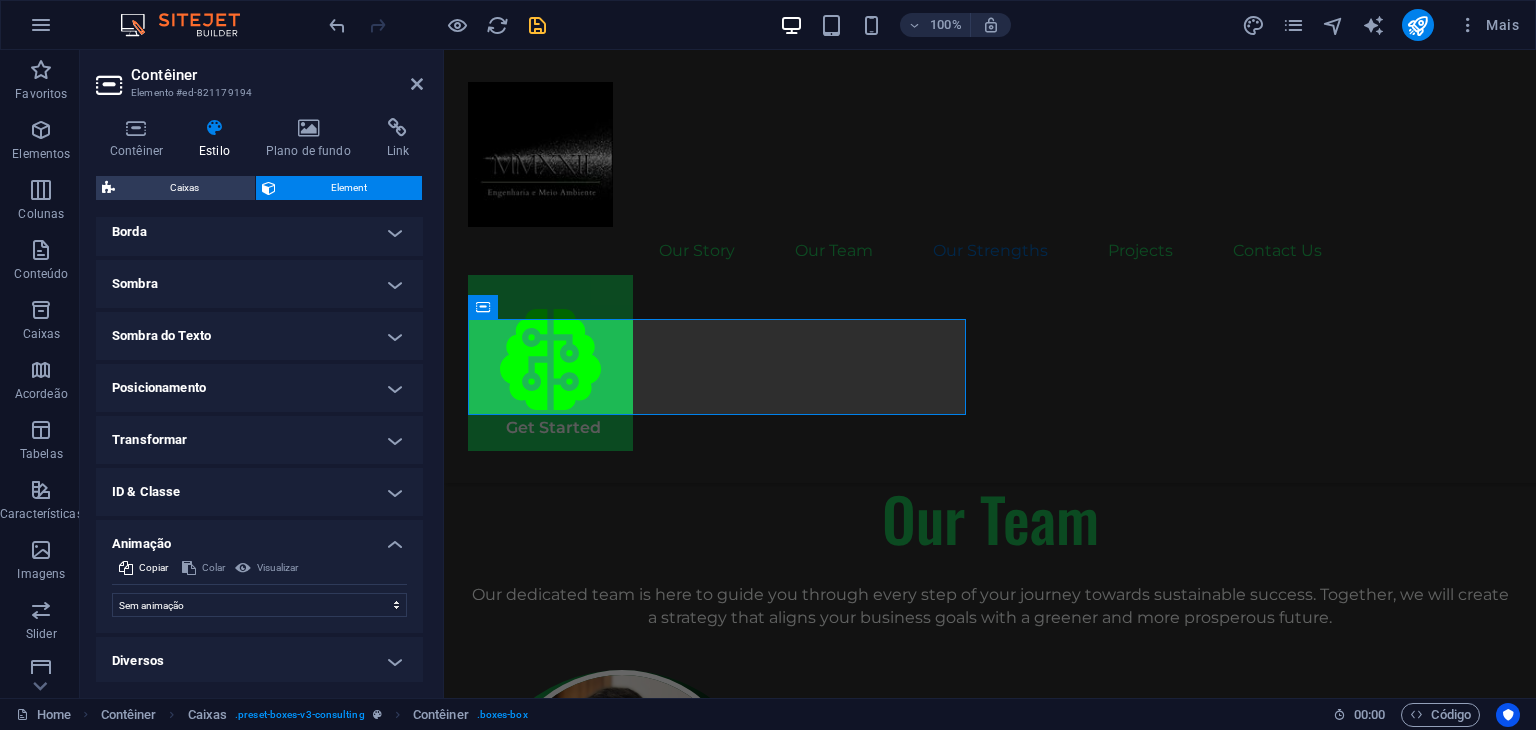 scroll, scrollTop: 168, scrollLeft: 0, axis: vertical 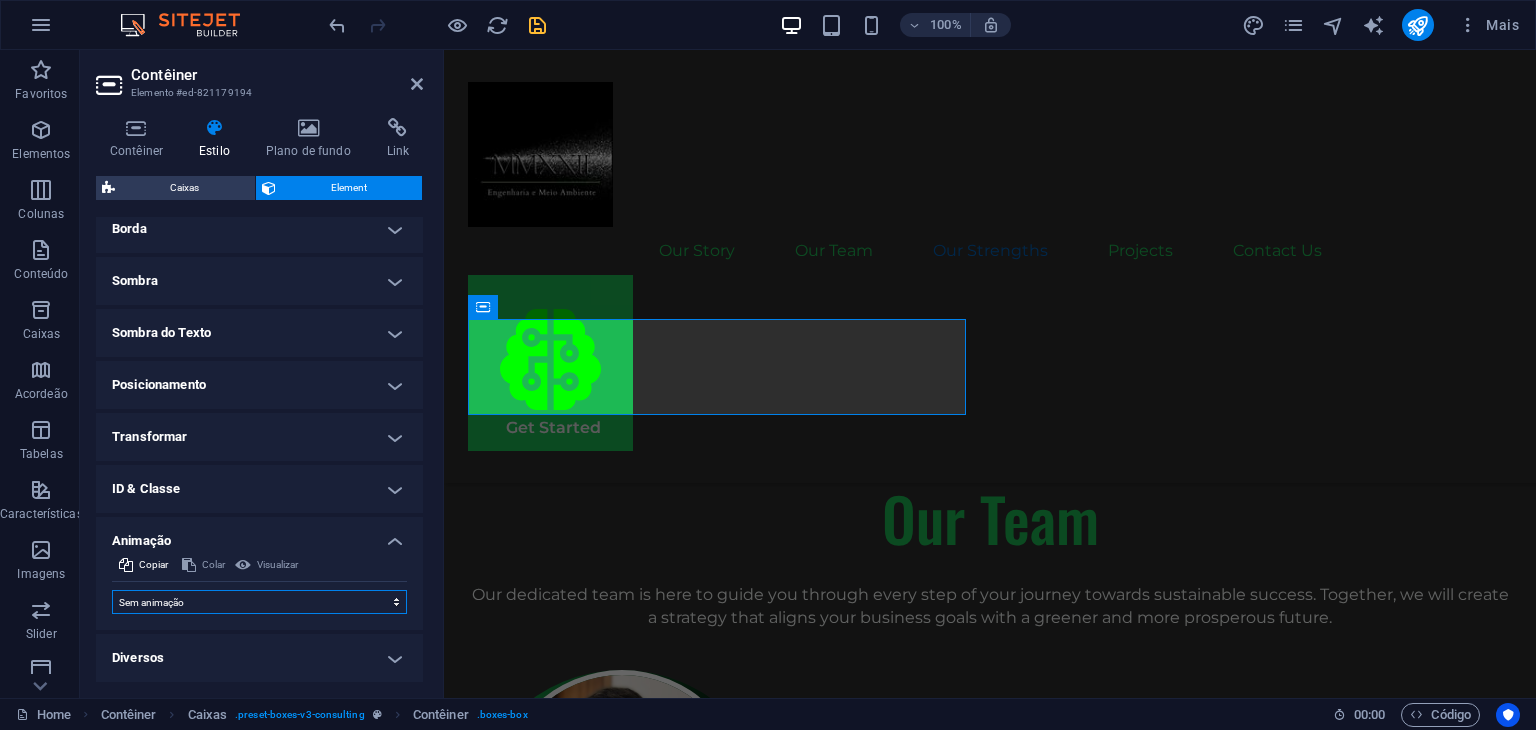 click on "Sem animação Mostrar / Esconder Rolar para cima/baixo Mais/menos zoom Deslize da esquerda para a direita Deslize da direita para esquerda Deslize de cima para baixo Deslize de baixo para cima Pulso Piscar Abrir como sobreposição" at bounding box center (259, 602) 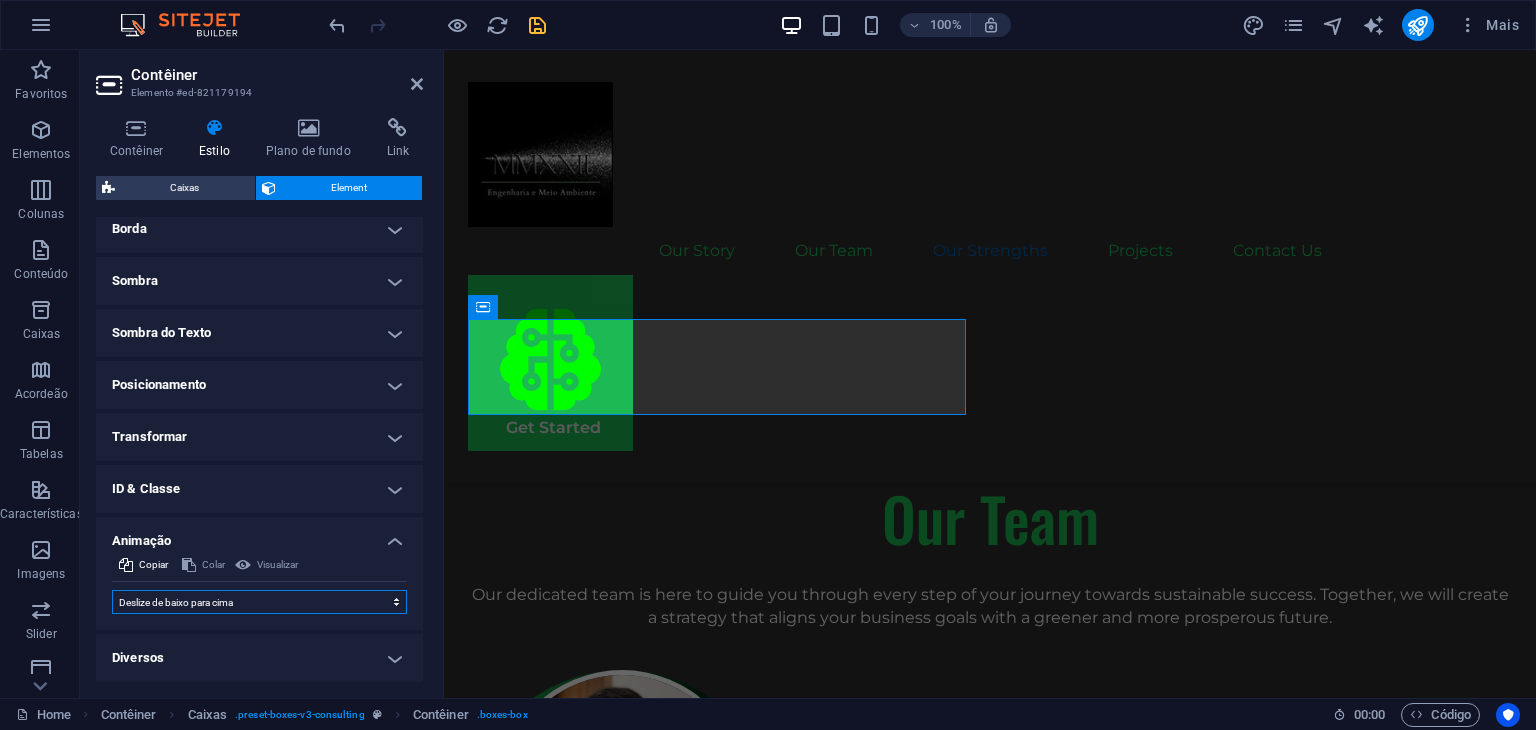 click on "Sem animação Mostrar / Esconder Rolar para cima/baixo Mais/menos zoom Deslize da esquerda para a direita Deslize da direita para esquerda Deslize de cima para baixo Deslize de baixo para cima Pulso Piscar Abrir como sobreposição" at bounding box center (259, 602) 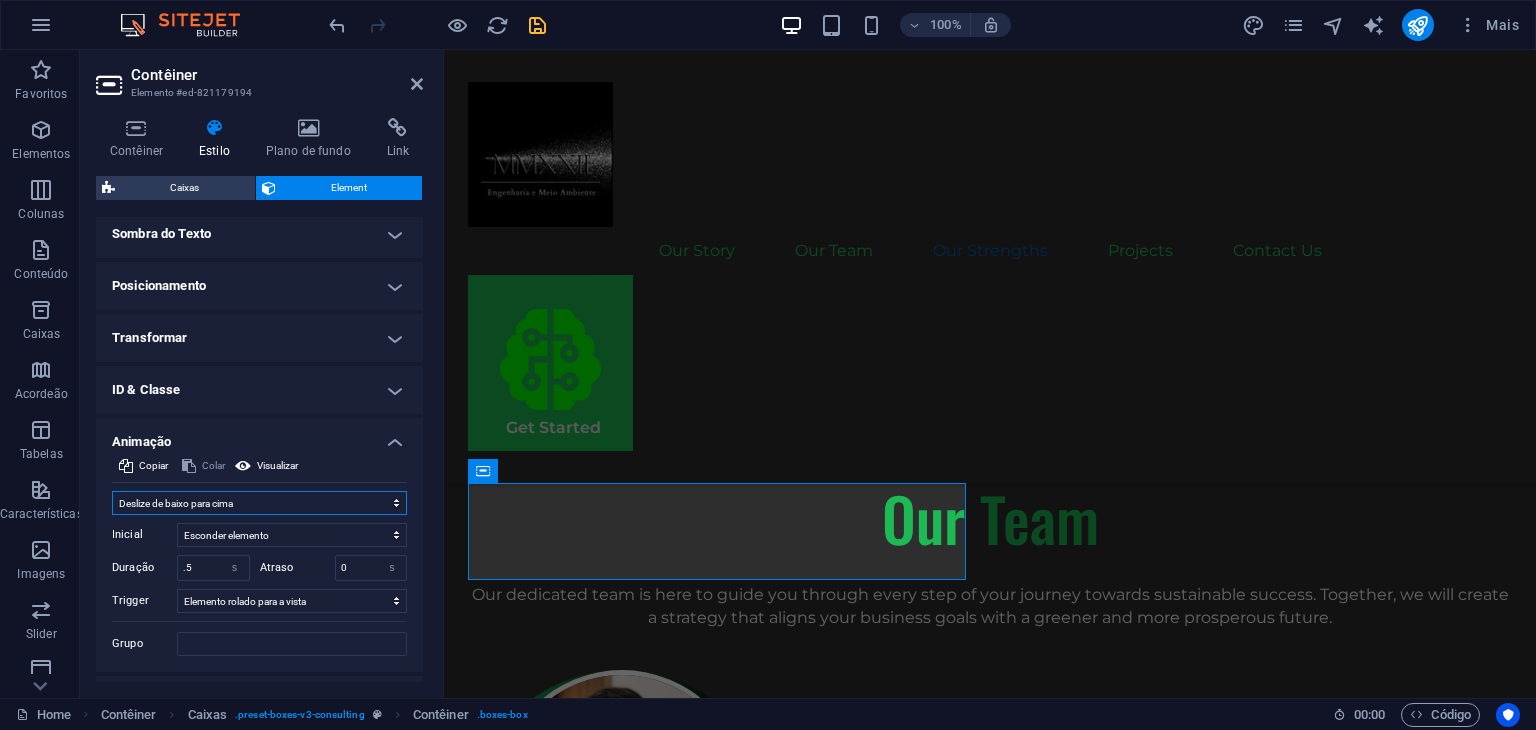 scroll, scrollTop: 308, scrollLeft: 0, axis: vertical 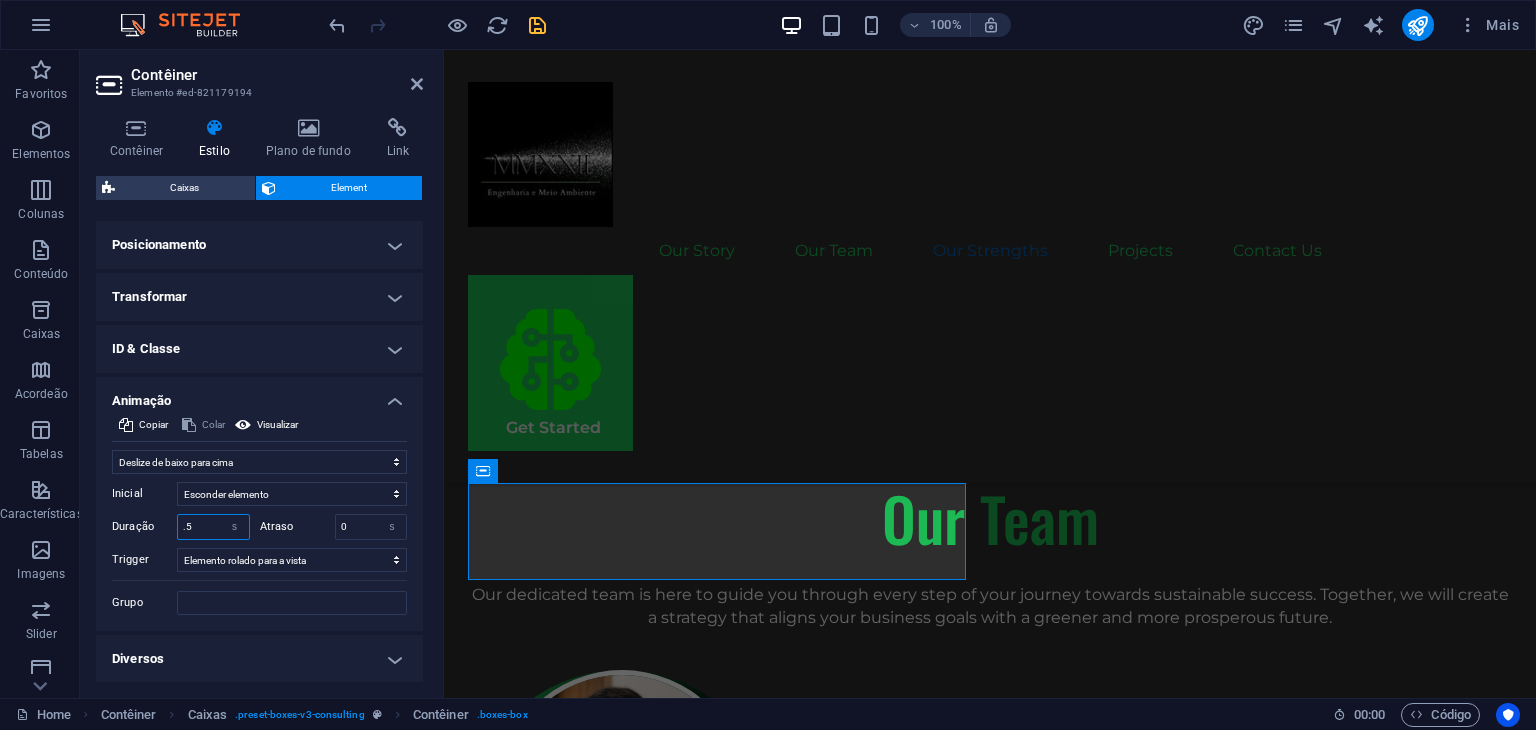 click on ".5" at bounding box center [213, 527] 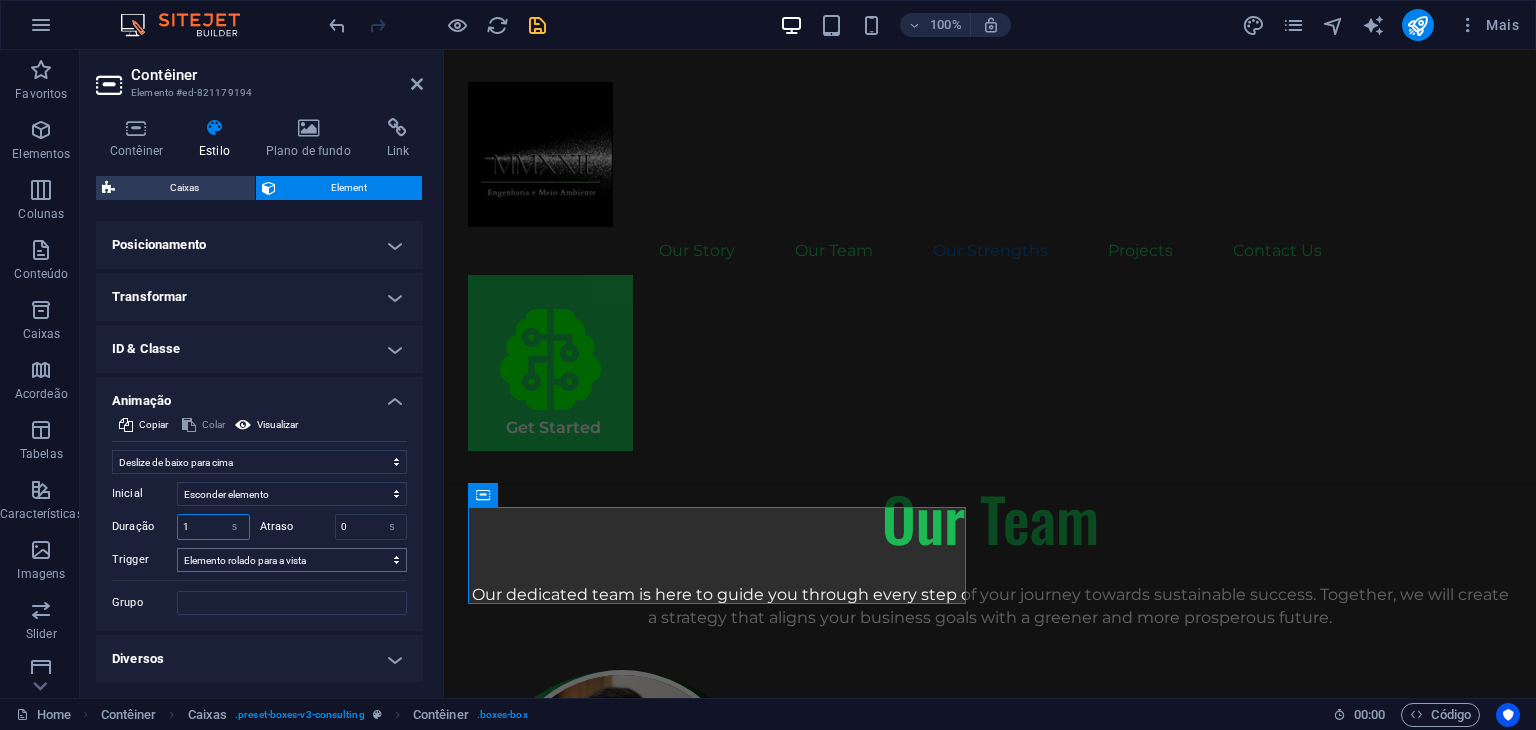 type on "1" 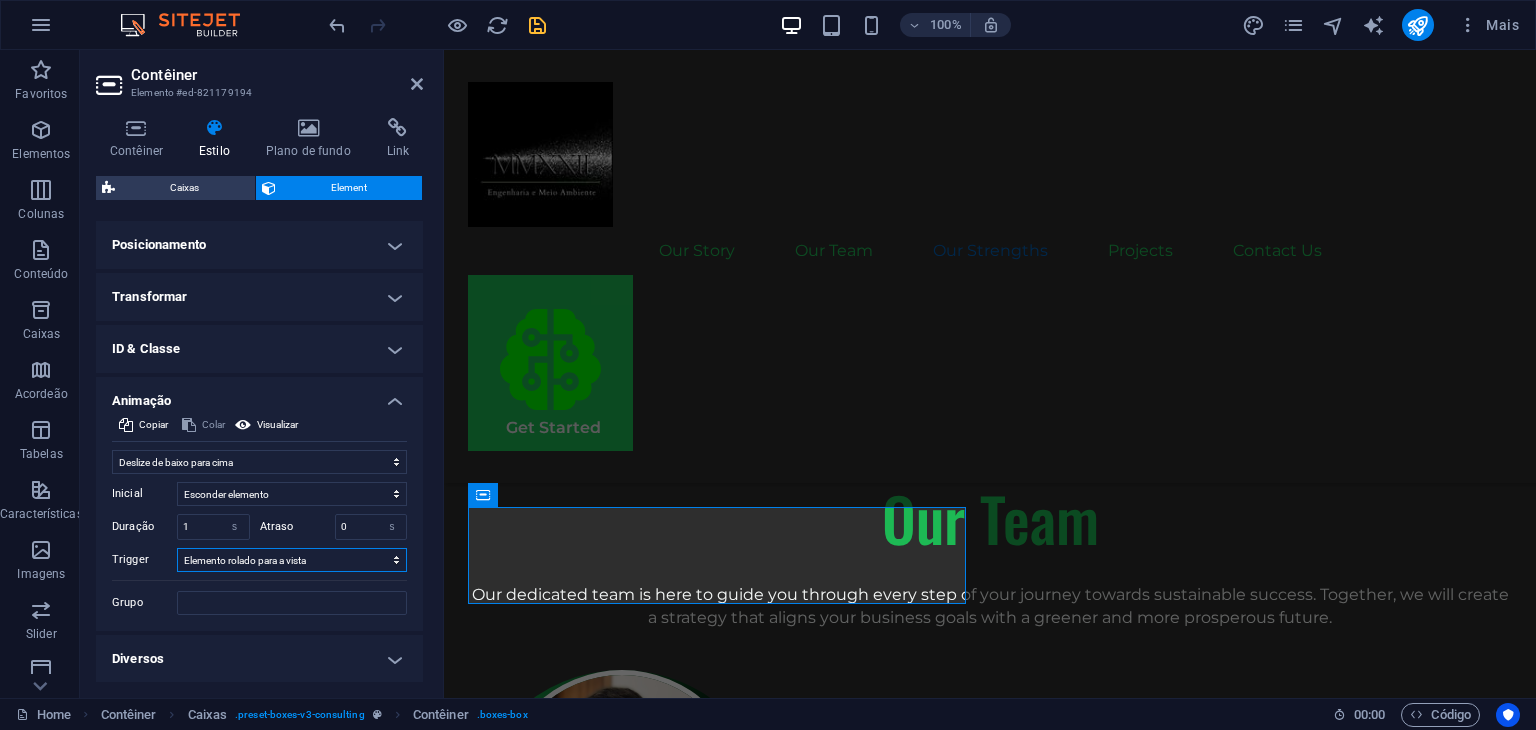 click on "Sem gatilho automático No carregamento da página Elemento rolado para a vista" at bounding box center (292, 560) 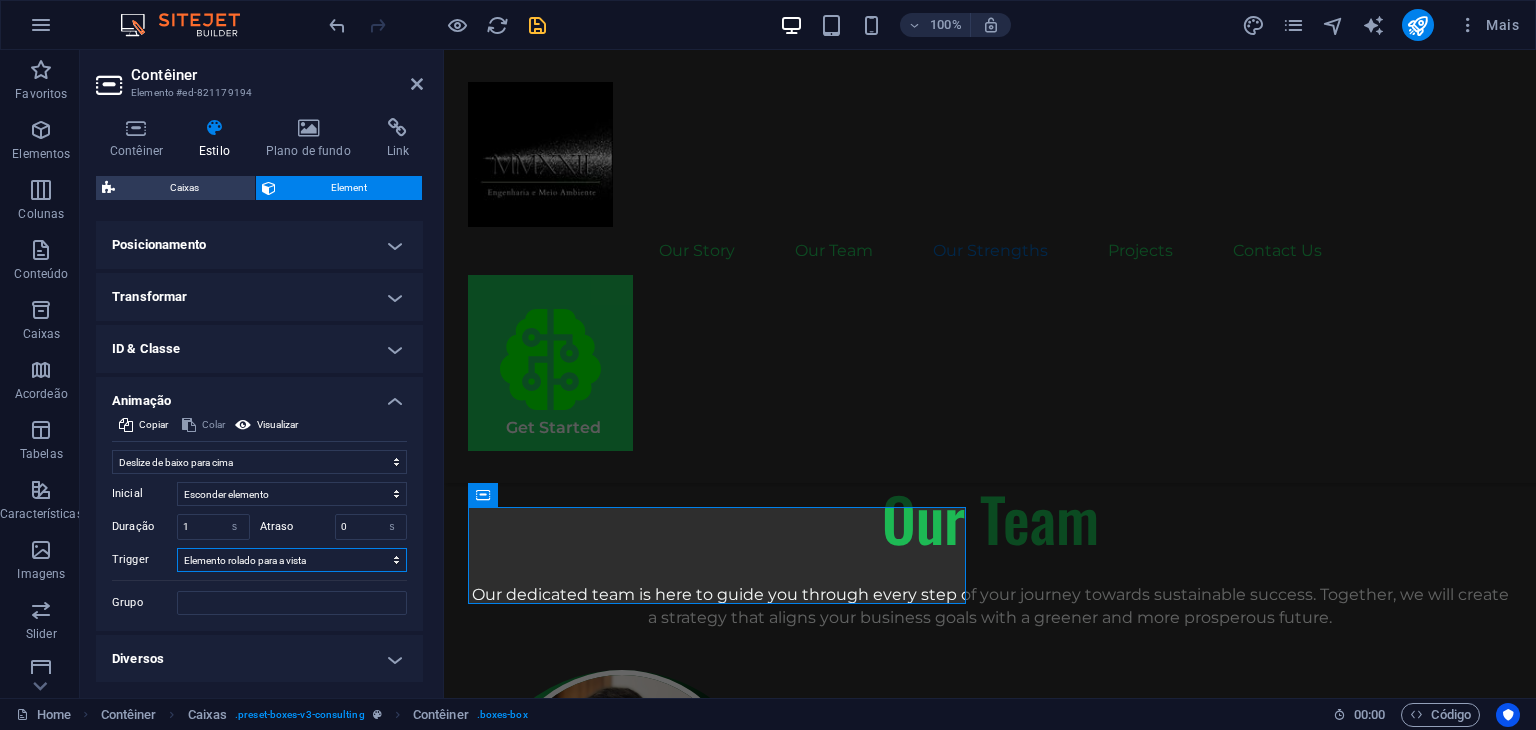 click on "Sem gatilho automático No carregamento da página Elemento rolado para a vista" at bounding box center [292, 560] 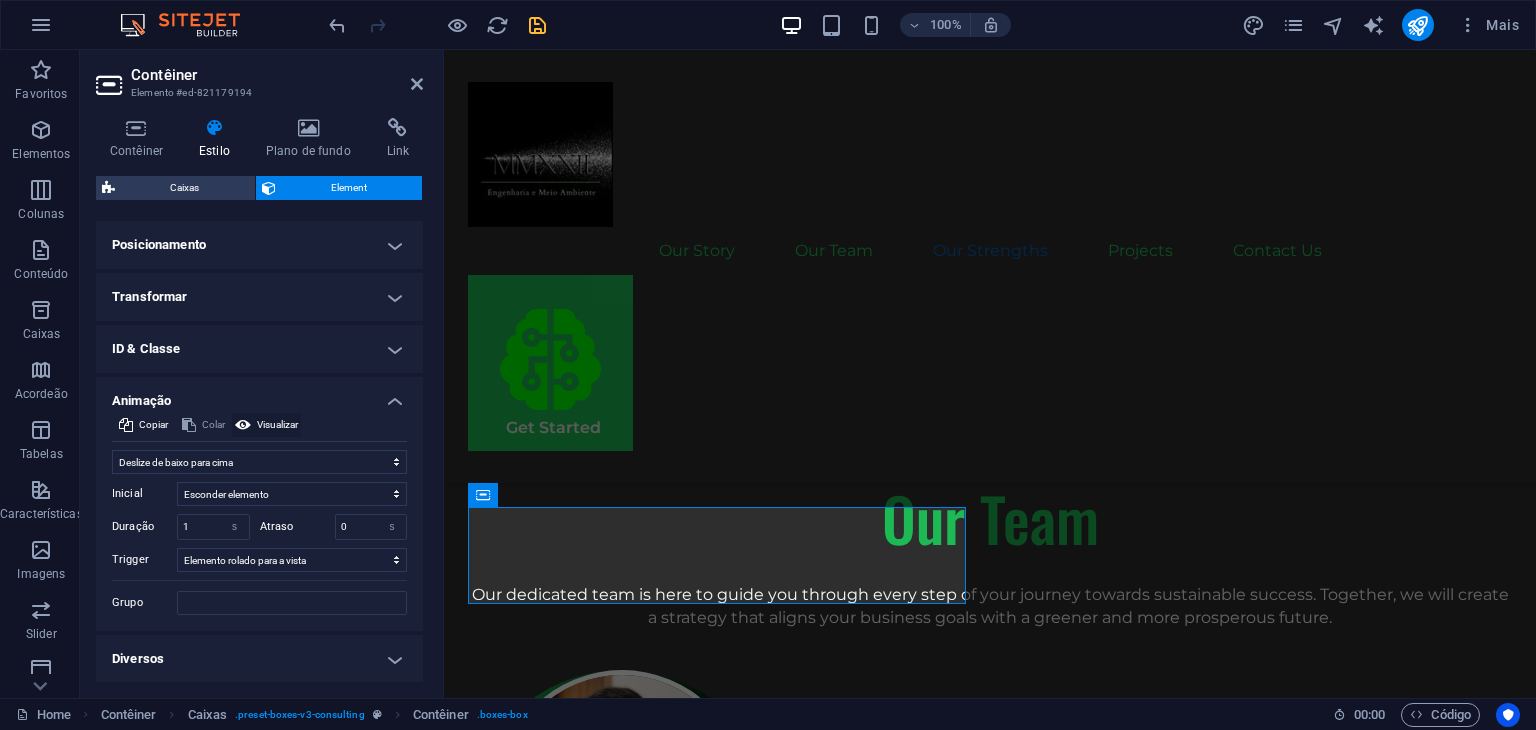 click on "Visualizar" at bounding box center (277, 425) 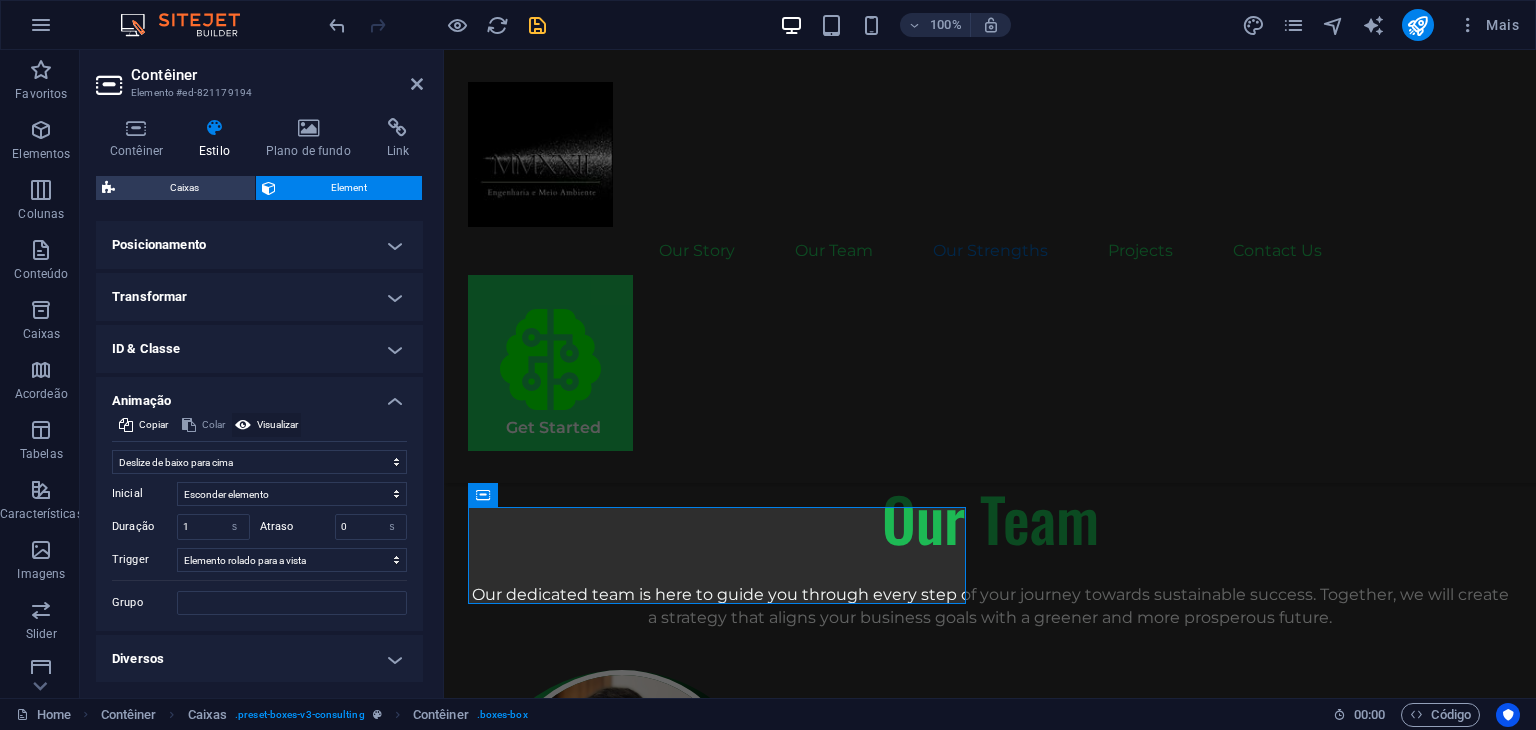 click on "Visualizar" at bounding box center (277, 425) 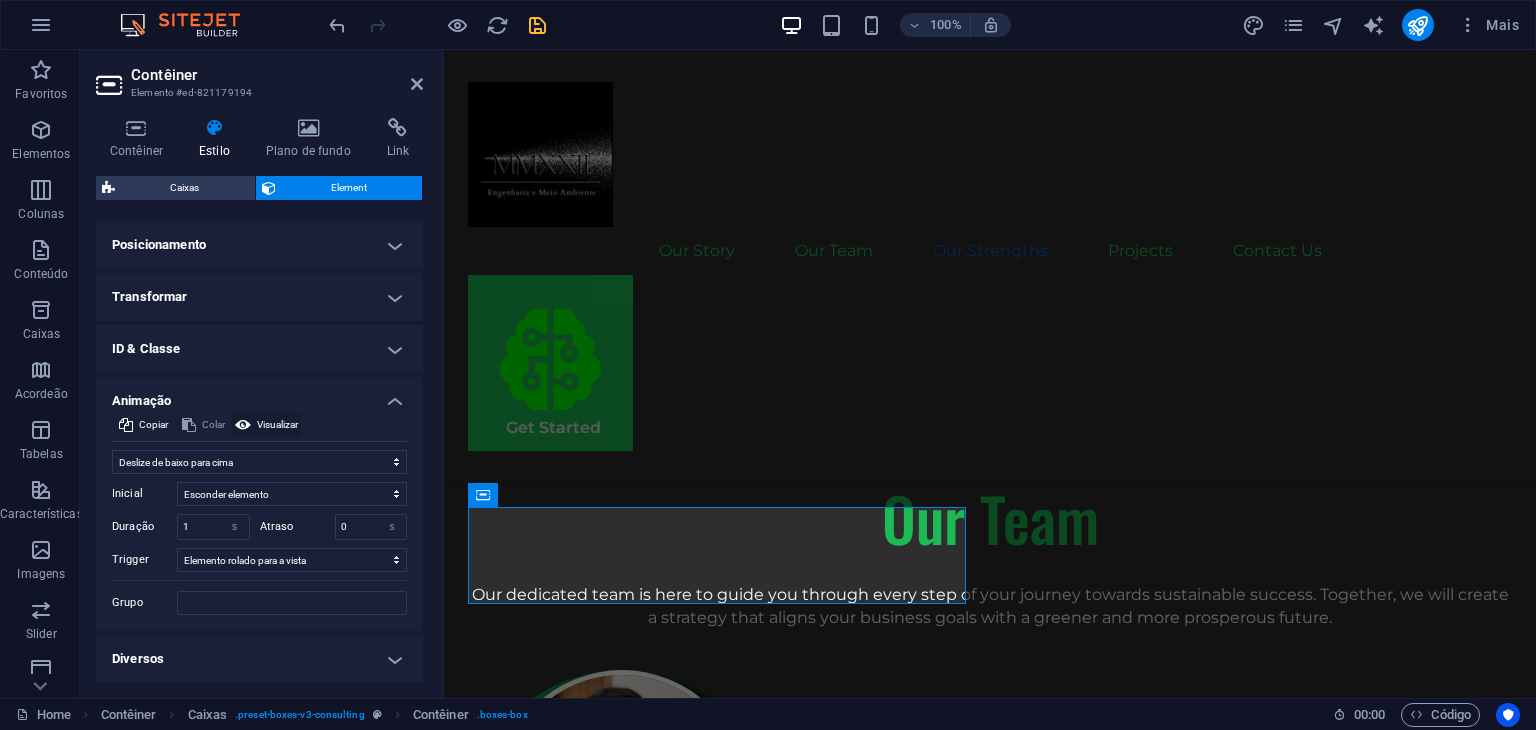 click on "Visualizar" at bounding box center [277, 425] 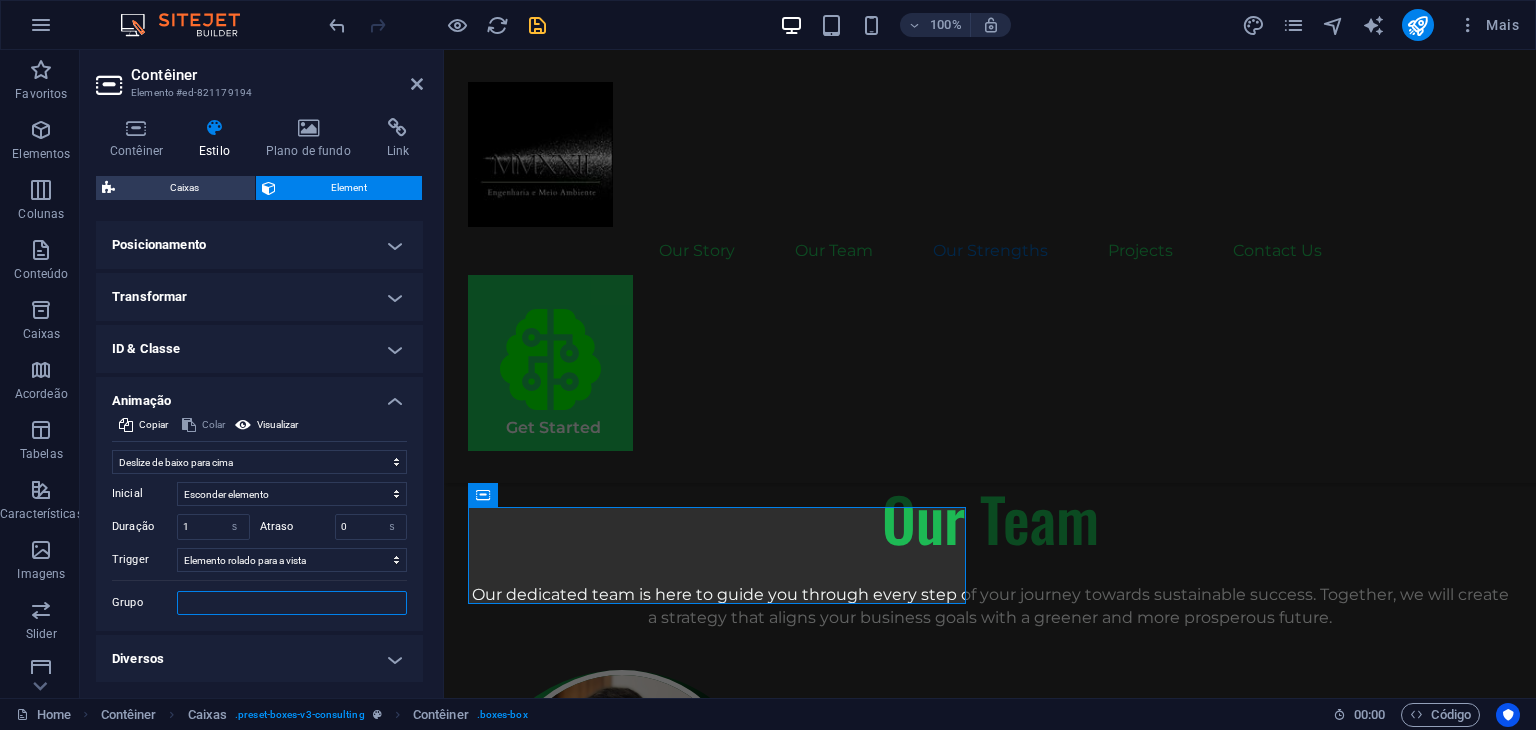 click on "Grupo" at bounding box center [292, 603] 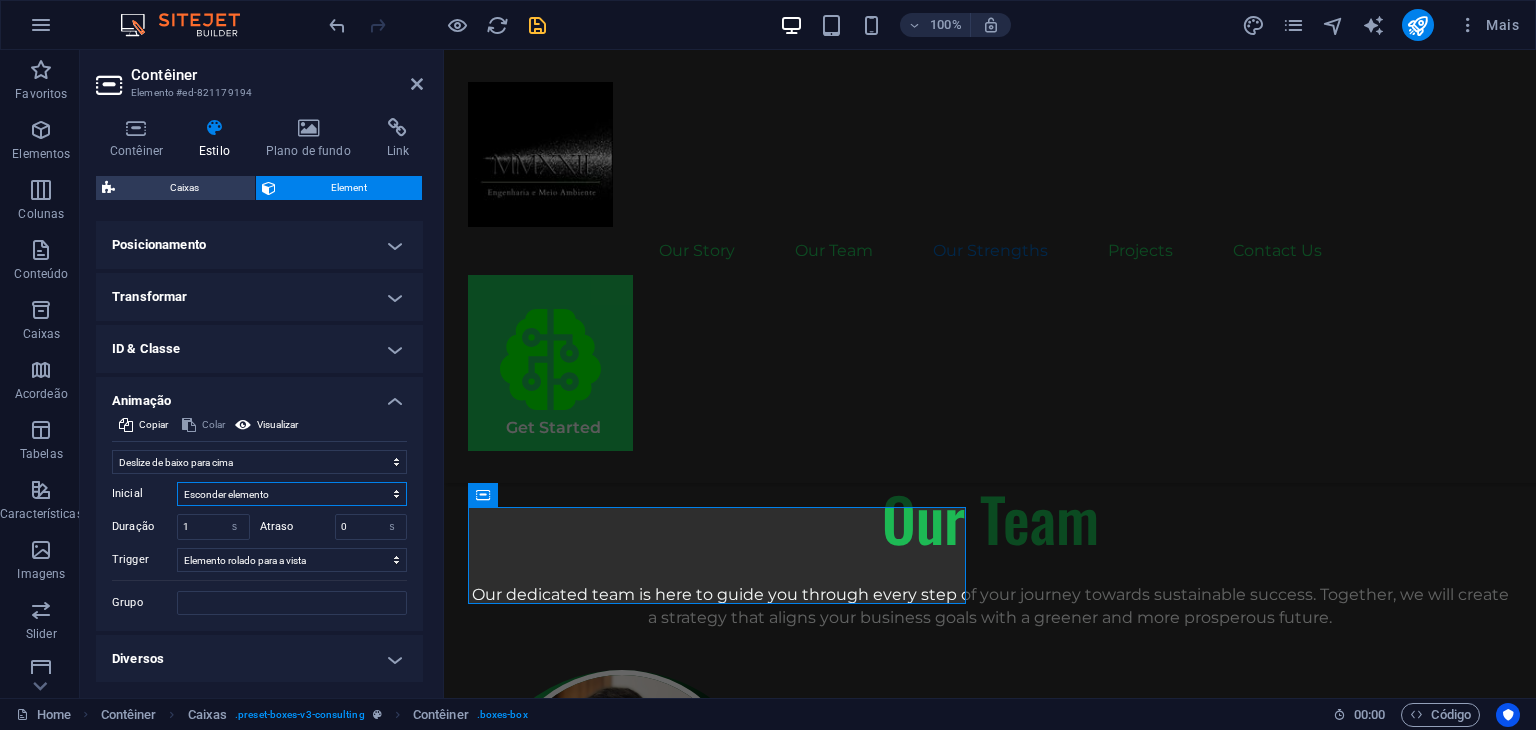 click on "Esconder elemento Mostrar elemento" at bounding box center (292, 494) 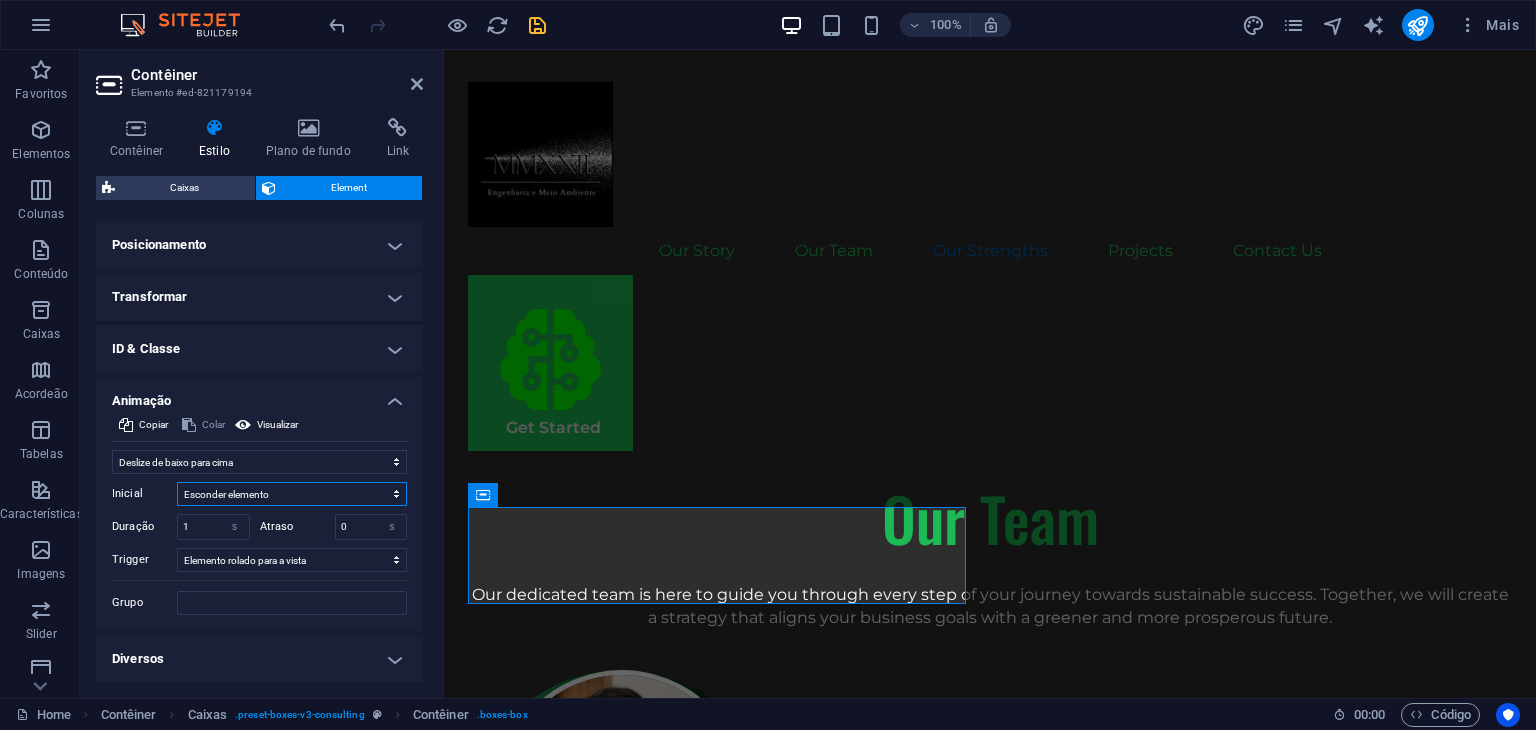 click on "Esconder elemento Mostrar elemento" at bounding box center (292, 494) 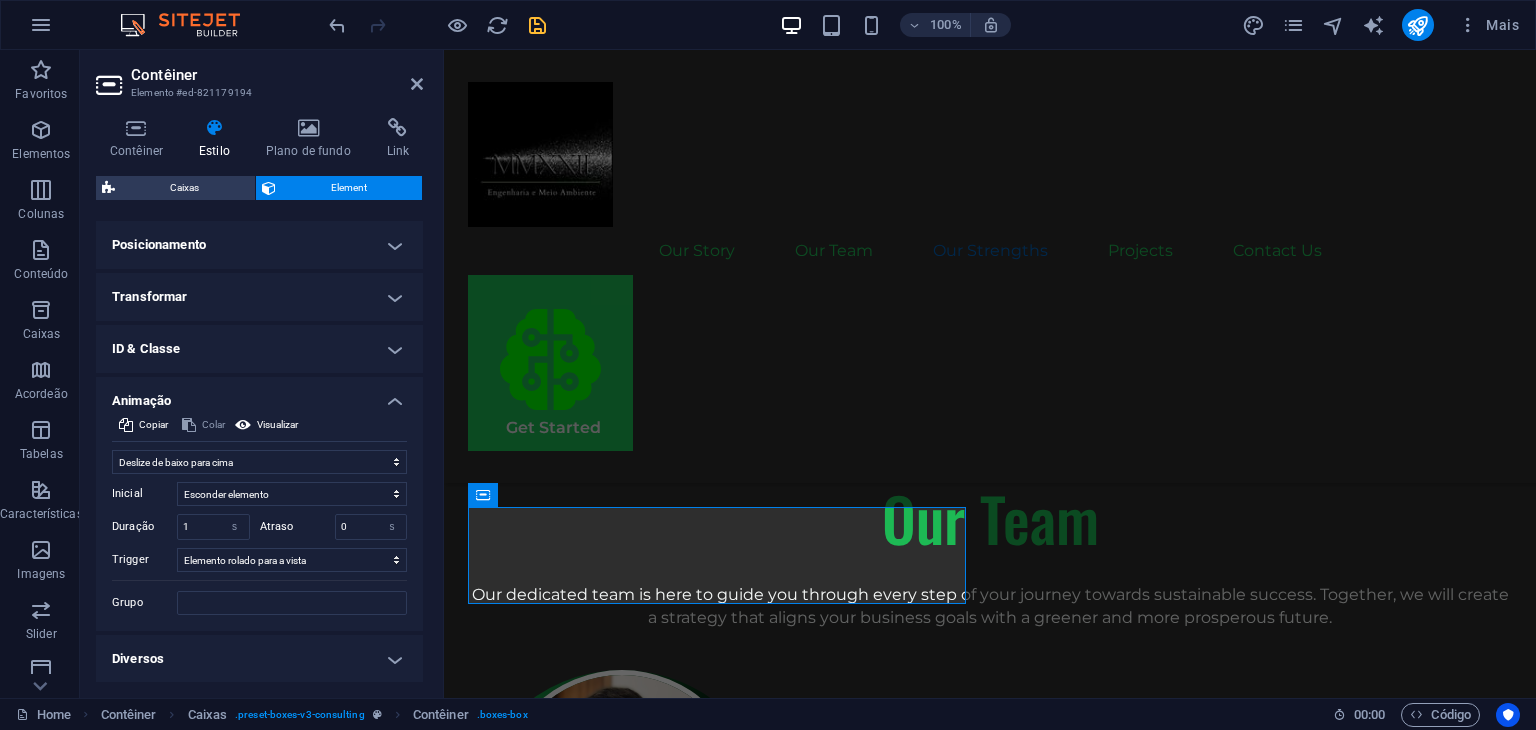 click on "Copiar Colar Visualizar" at bounding box center (259, 427) 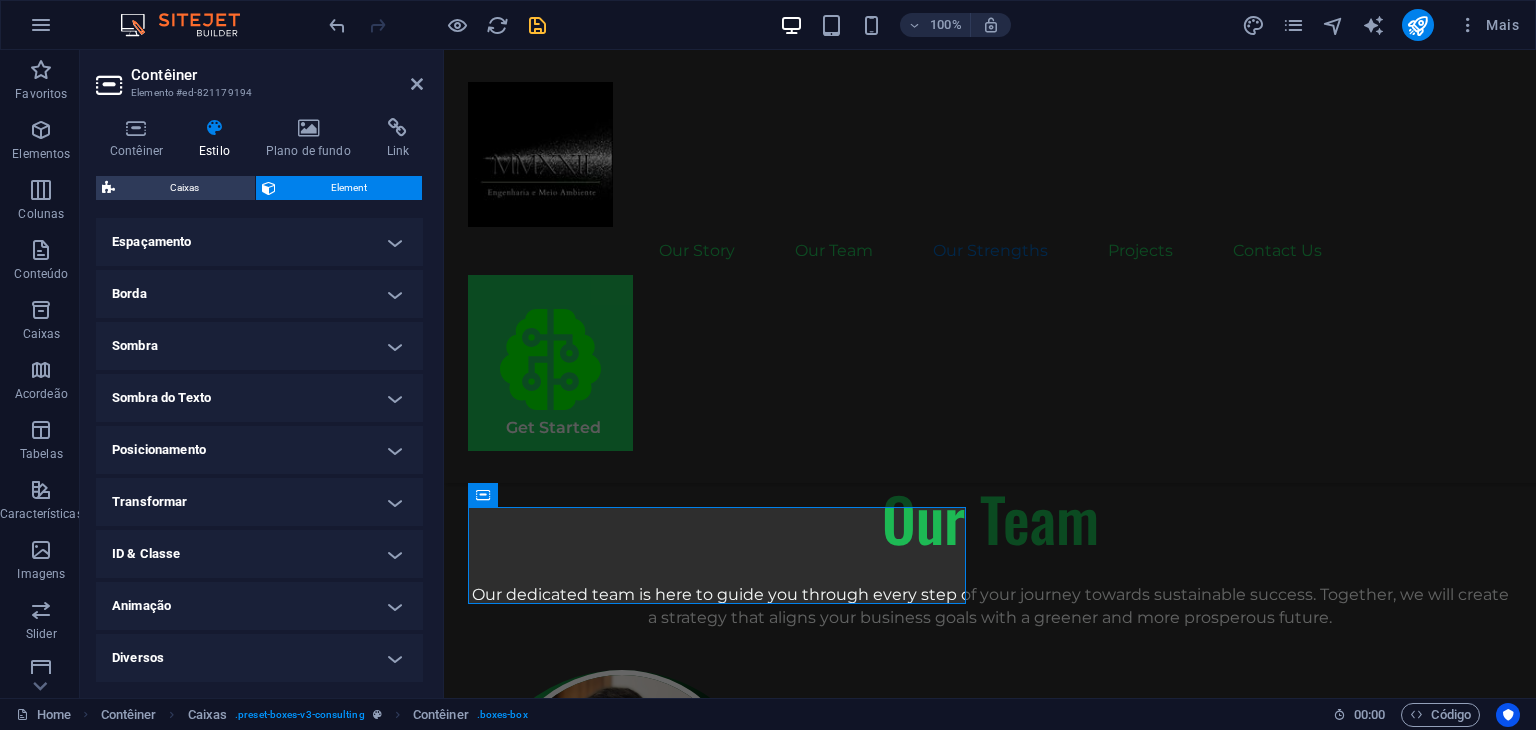 click on "Contêiner Elemento #ed-821179194" at bounding box center (259, 76) 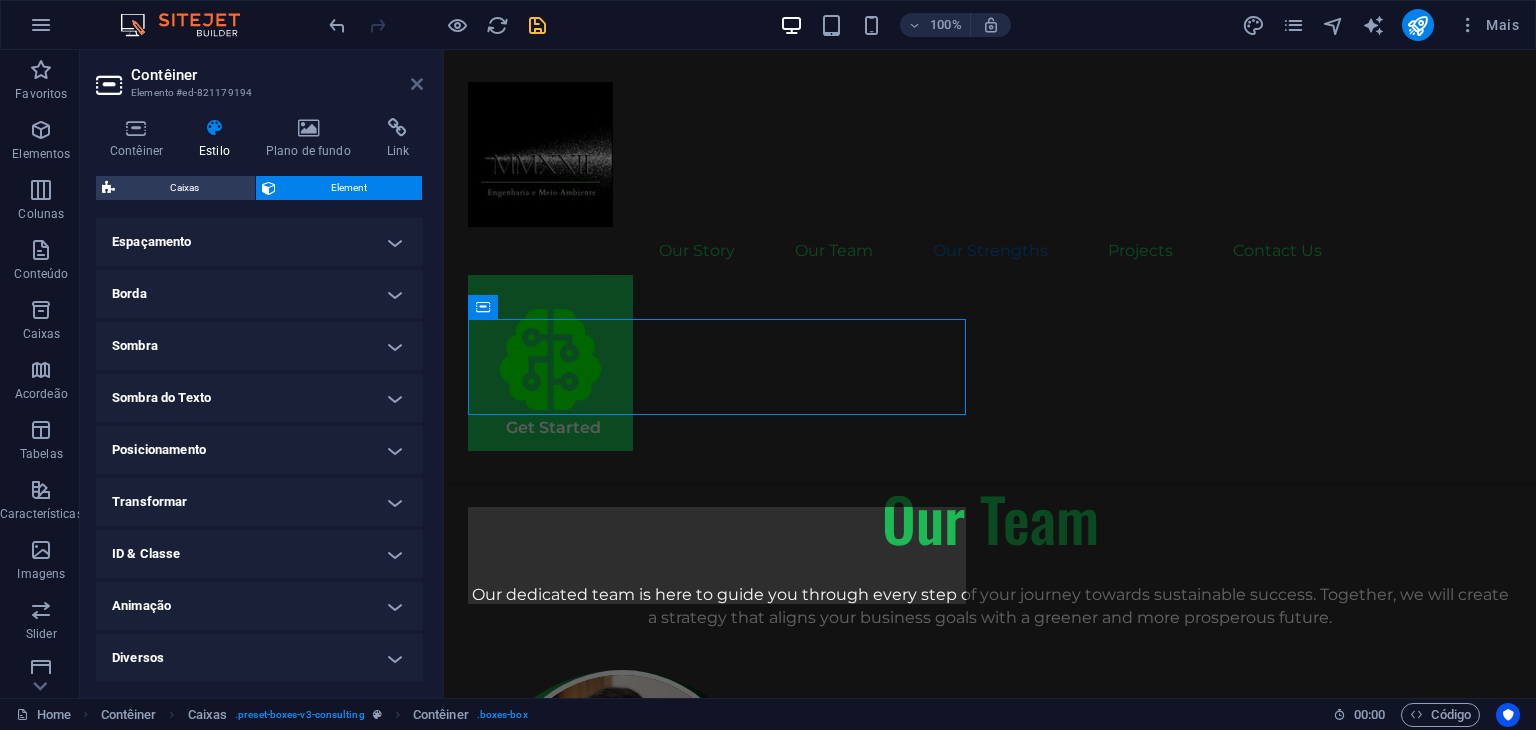 click at bounding box center [417, 84] 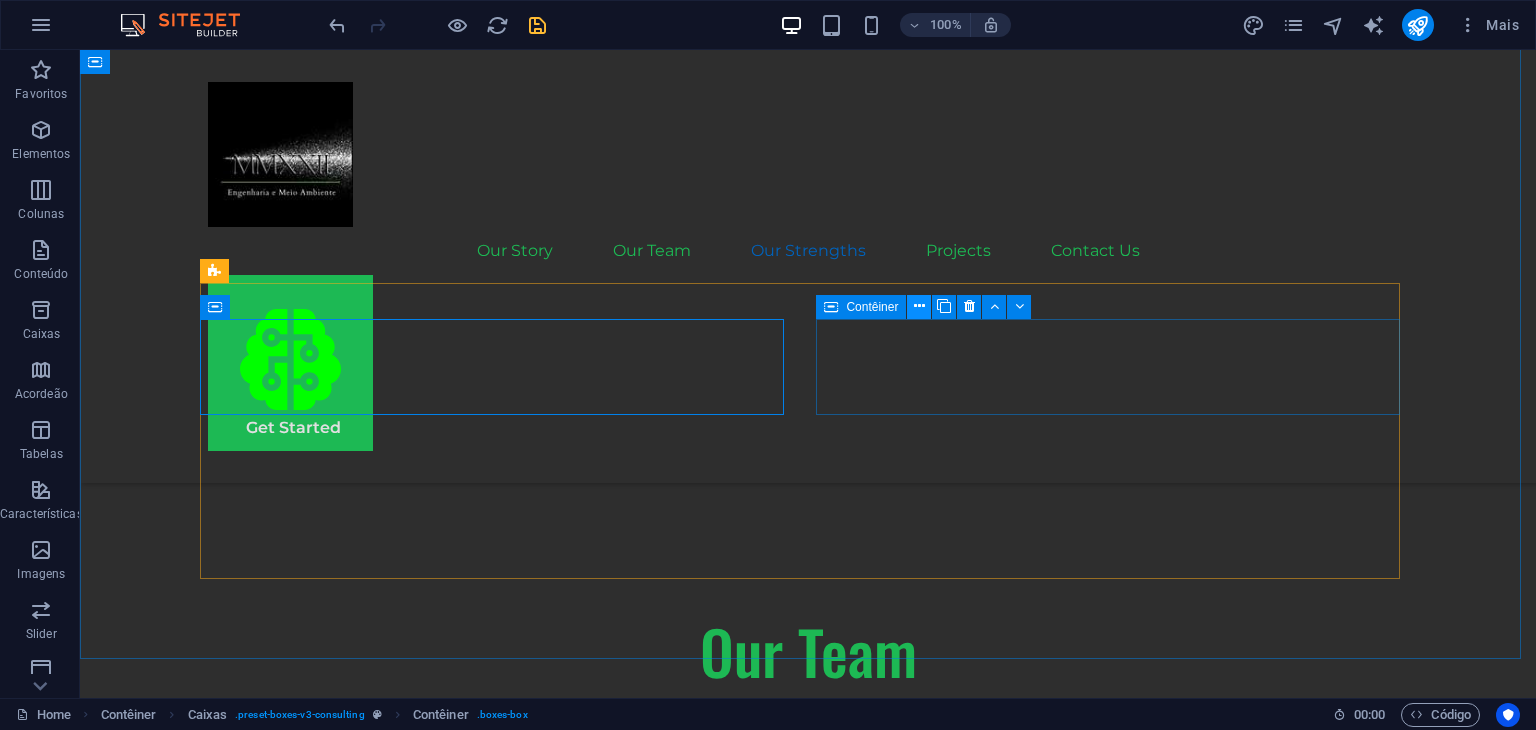 click at bounding box center [919, 306] 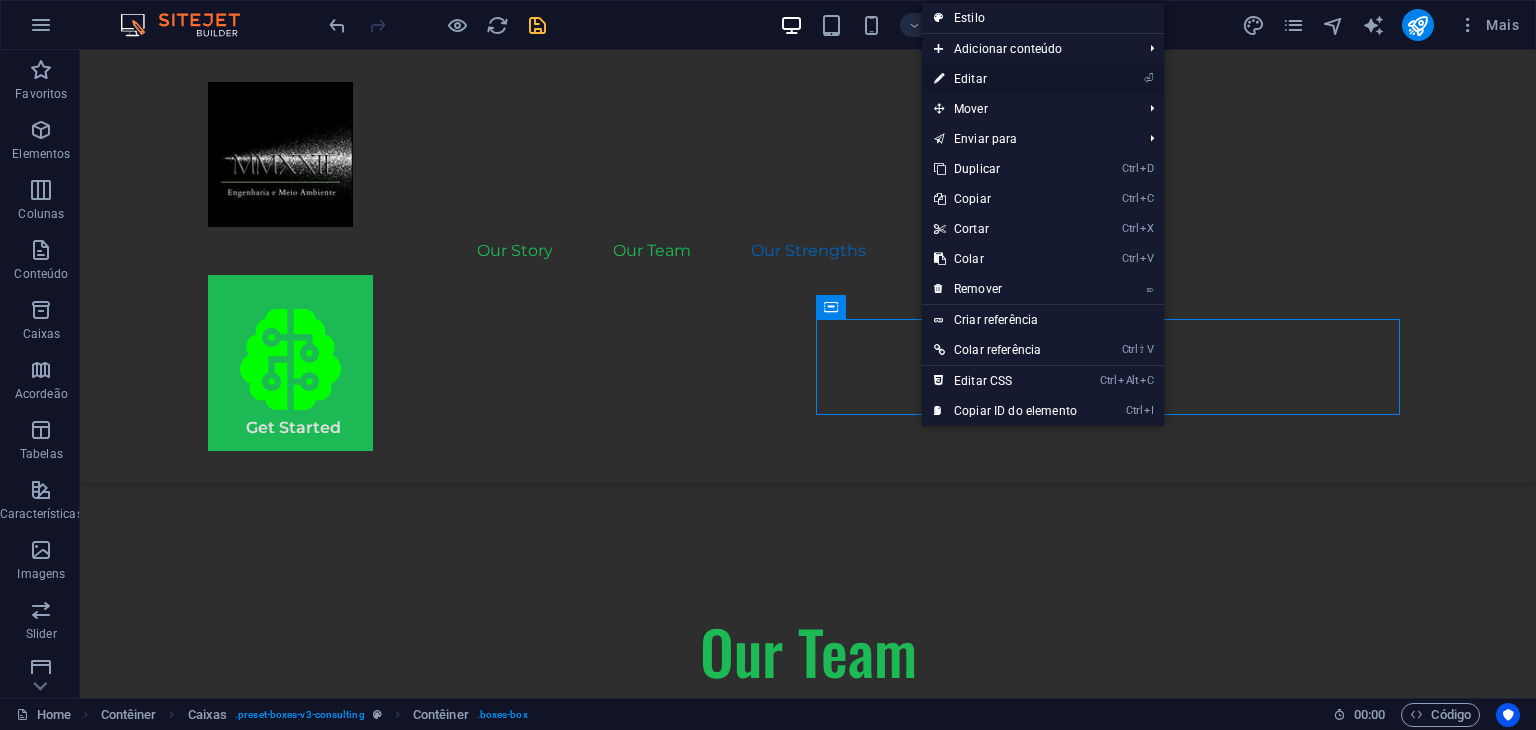 click on "⏎  Editar" at bounding box center [1005, 79] 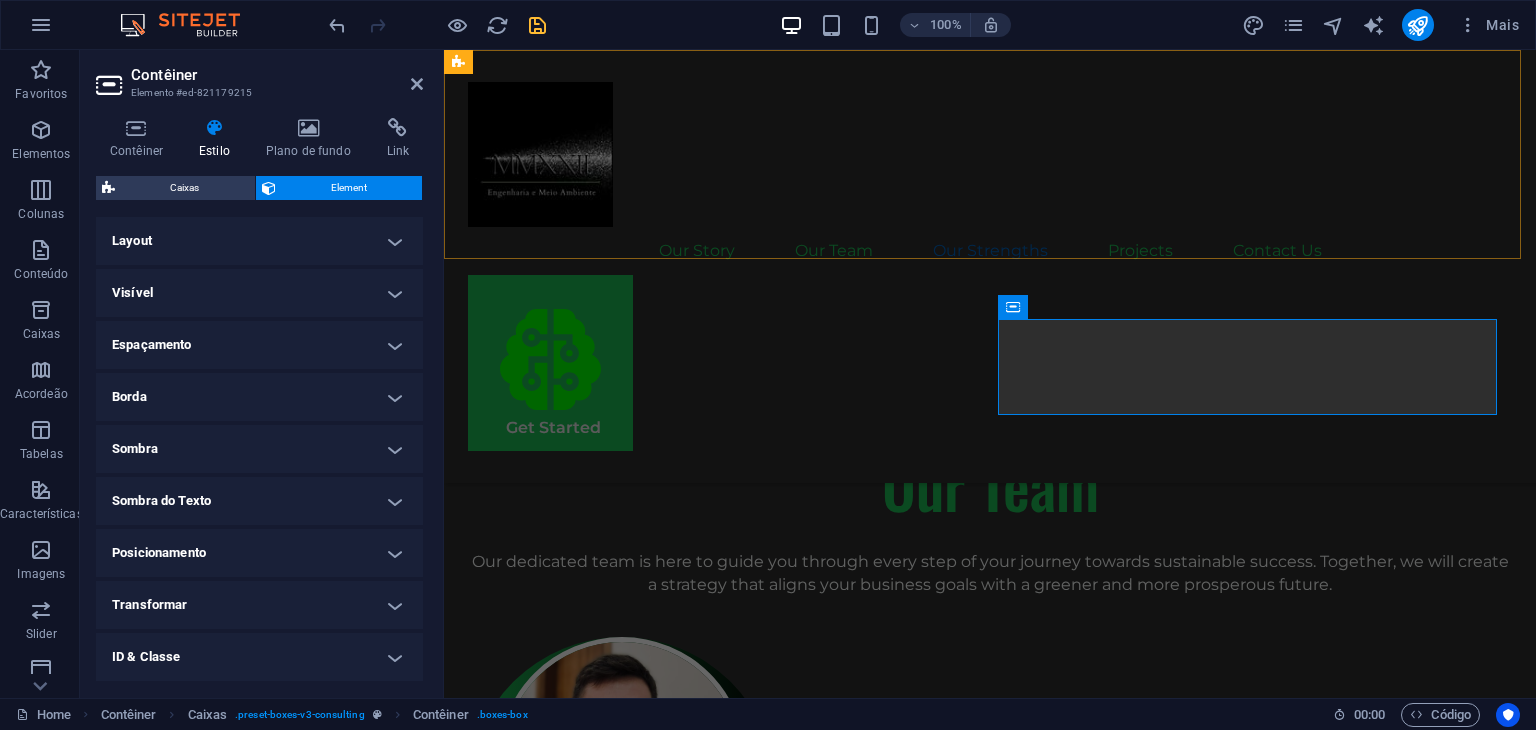 scroll, scrollTop: 2895, scrollLeft: 0, axis: vertical 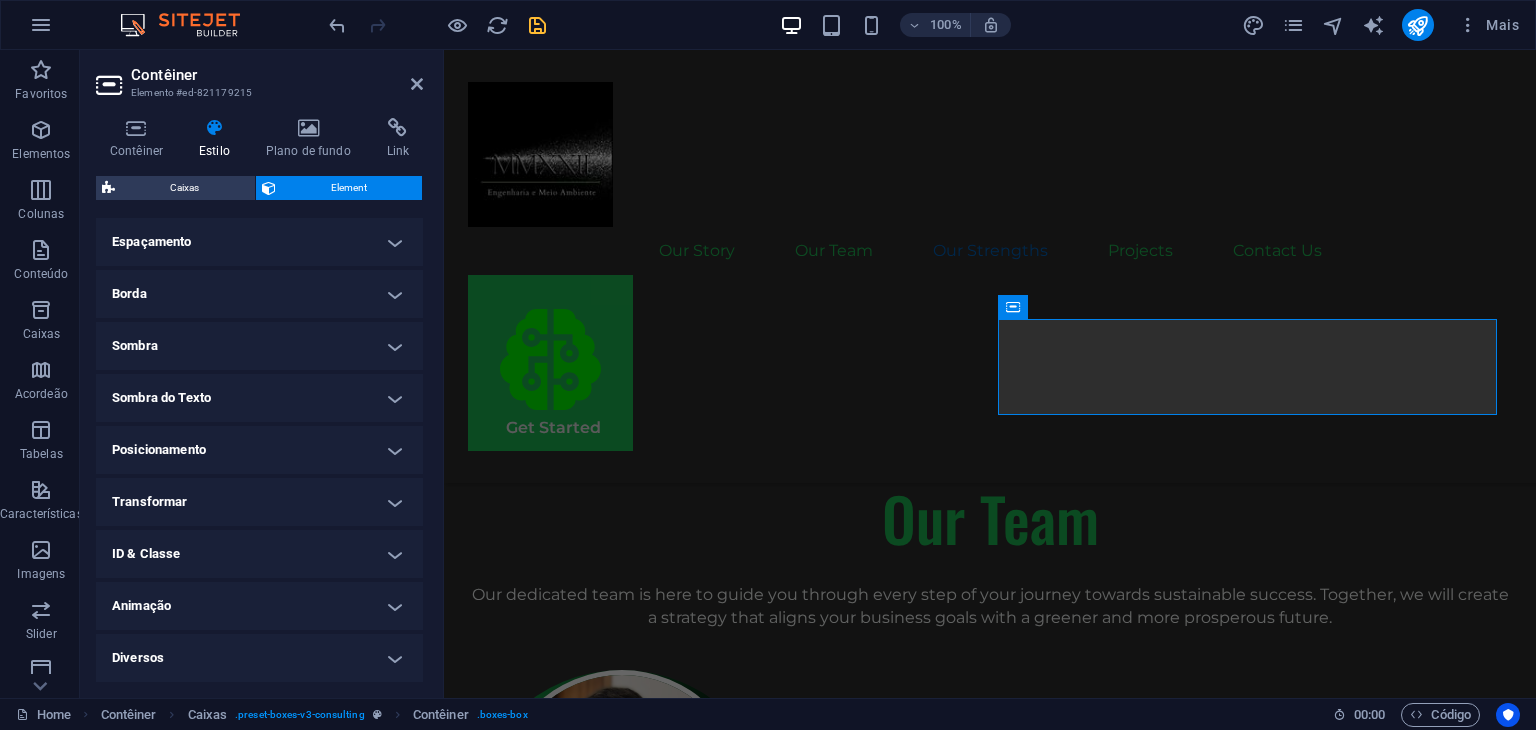 click on "Animação" at bounding box center (259, 606) 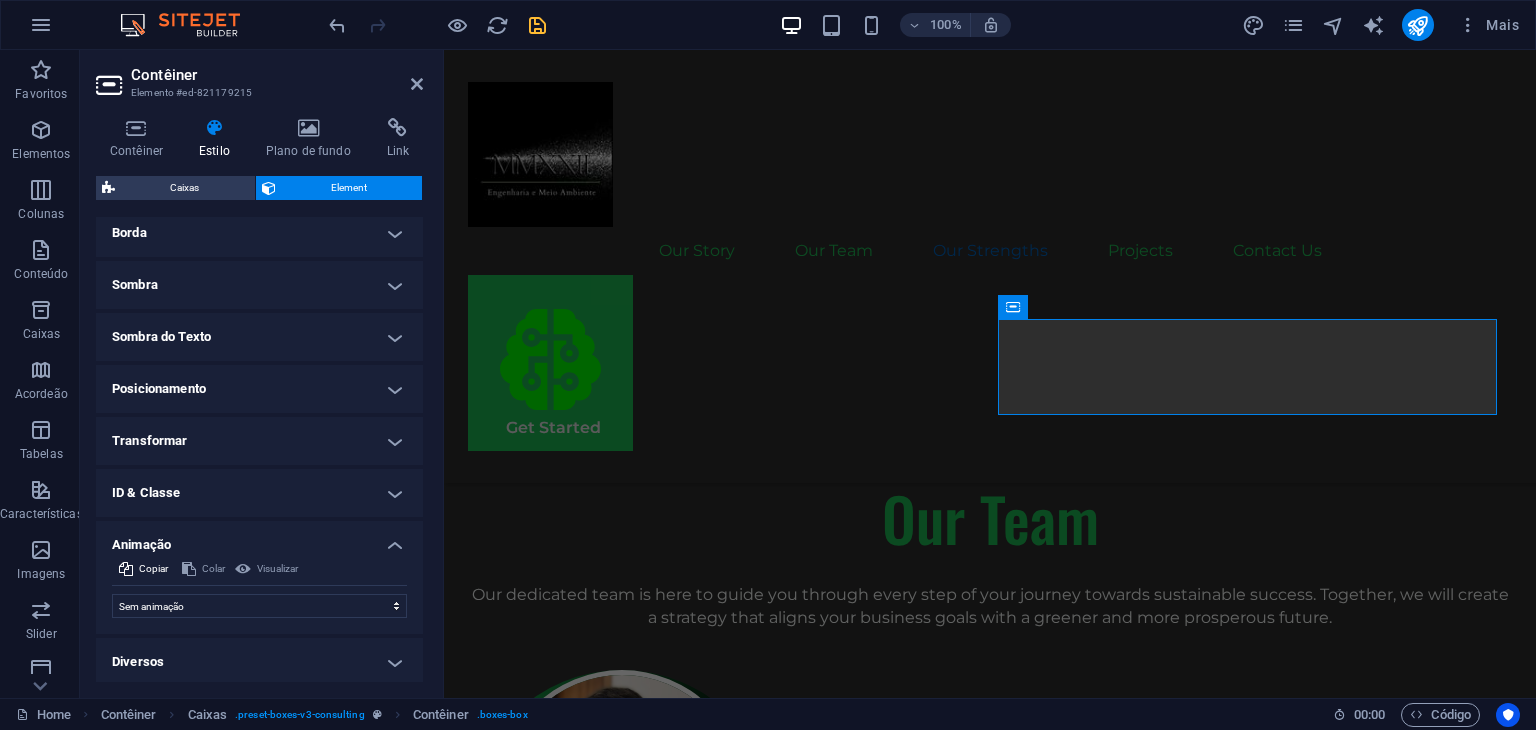 scroll, scrollTop: 168, scrollLeft: 0, axis: vertical 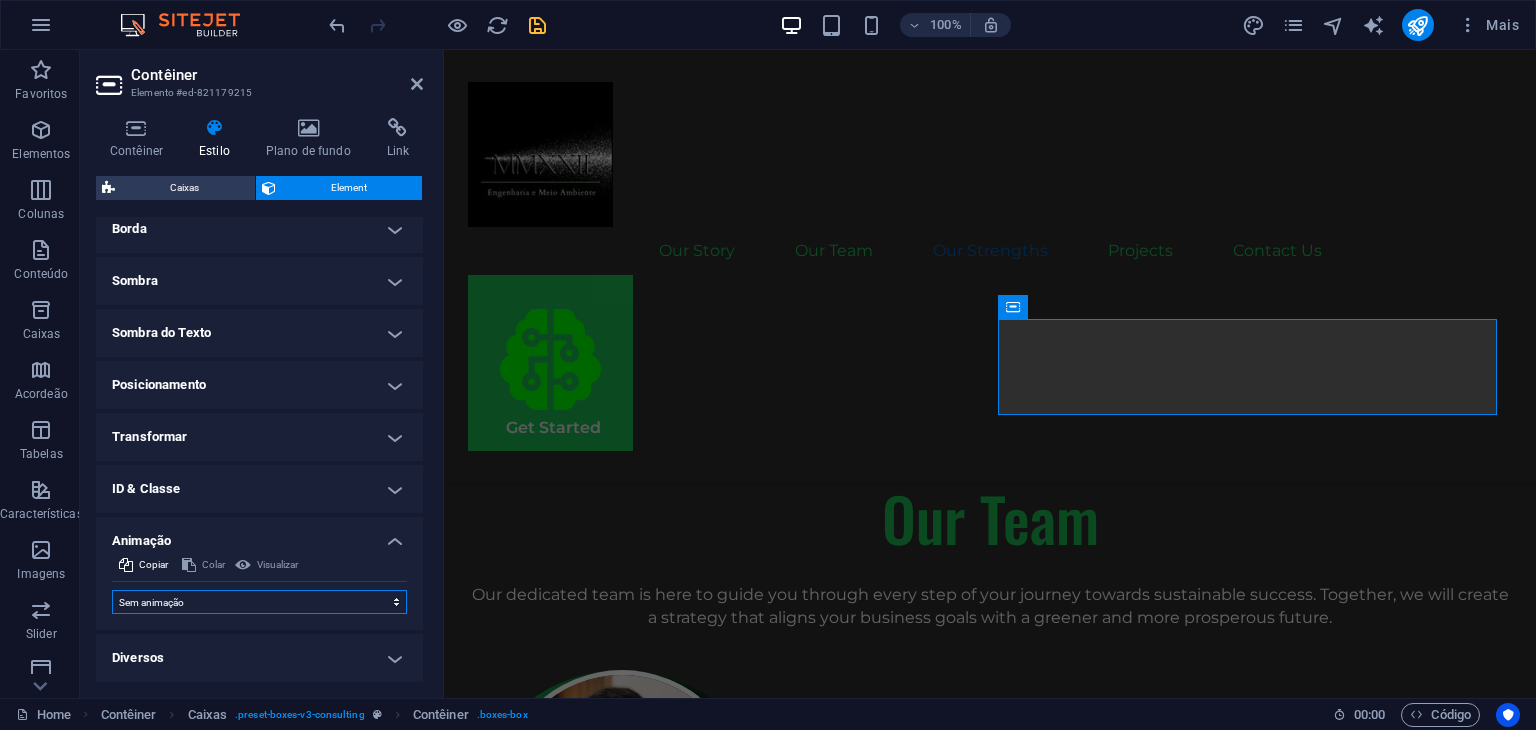 click on "Sem animação Mostrar / Esconder Rolar para cima/baixo Mais/menos zoom Deslize da esquerda para a direita Deslize da direita para esquerda Deslize de cima para baixo Deslize de baixo para cima Pulso Piscar Abrir como sobreposição" at bounding box center (259, 602) 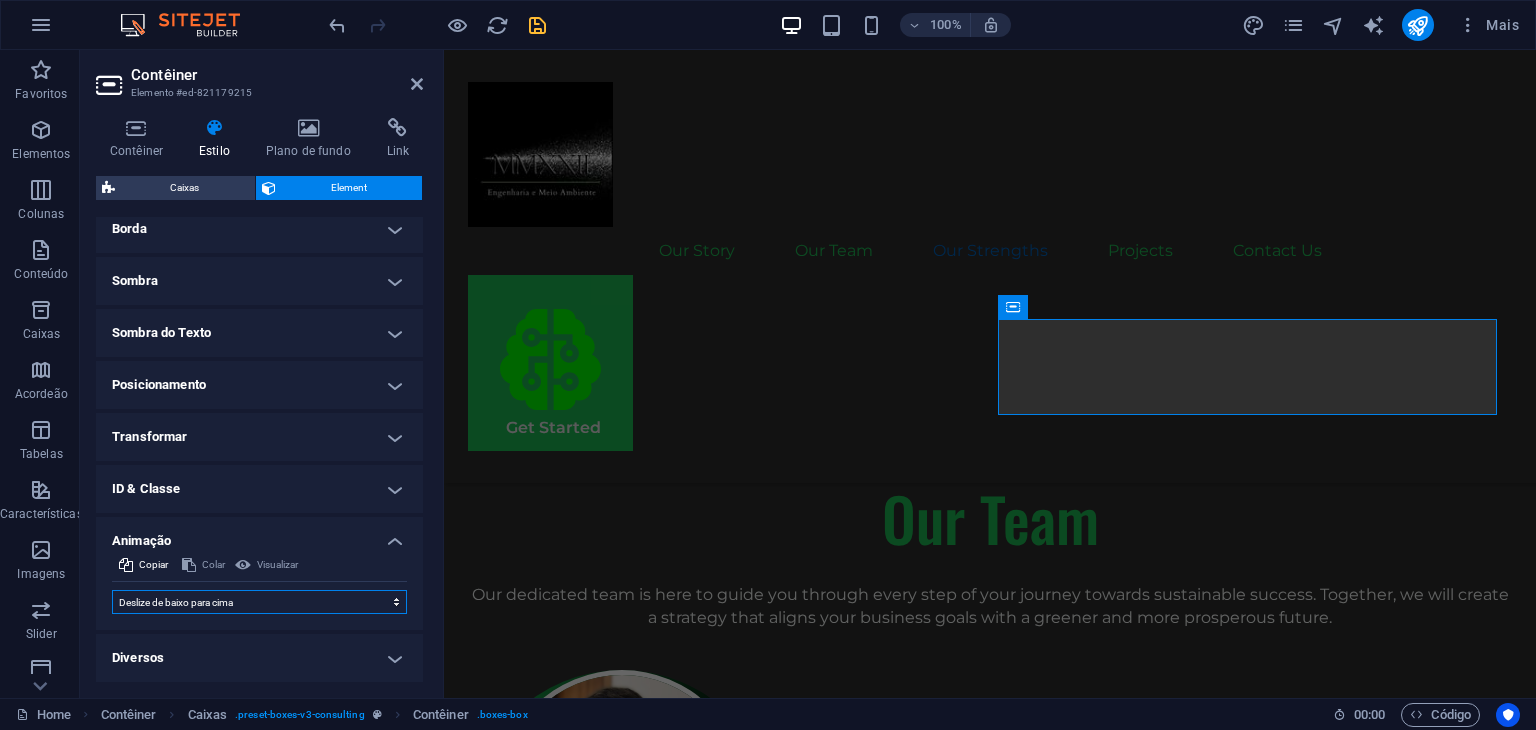 click on "Sem animação Mostrar / Esconder Rolar para cima/baixo Mais/menos zoom Deslize da esquerda para a direita Deslize da direita para esquerda Deslize de cima para baixo Deslize de baixo para cima Pulso Piscar Abrir como sobreposição" at bounding box center (259, 602) 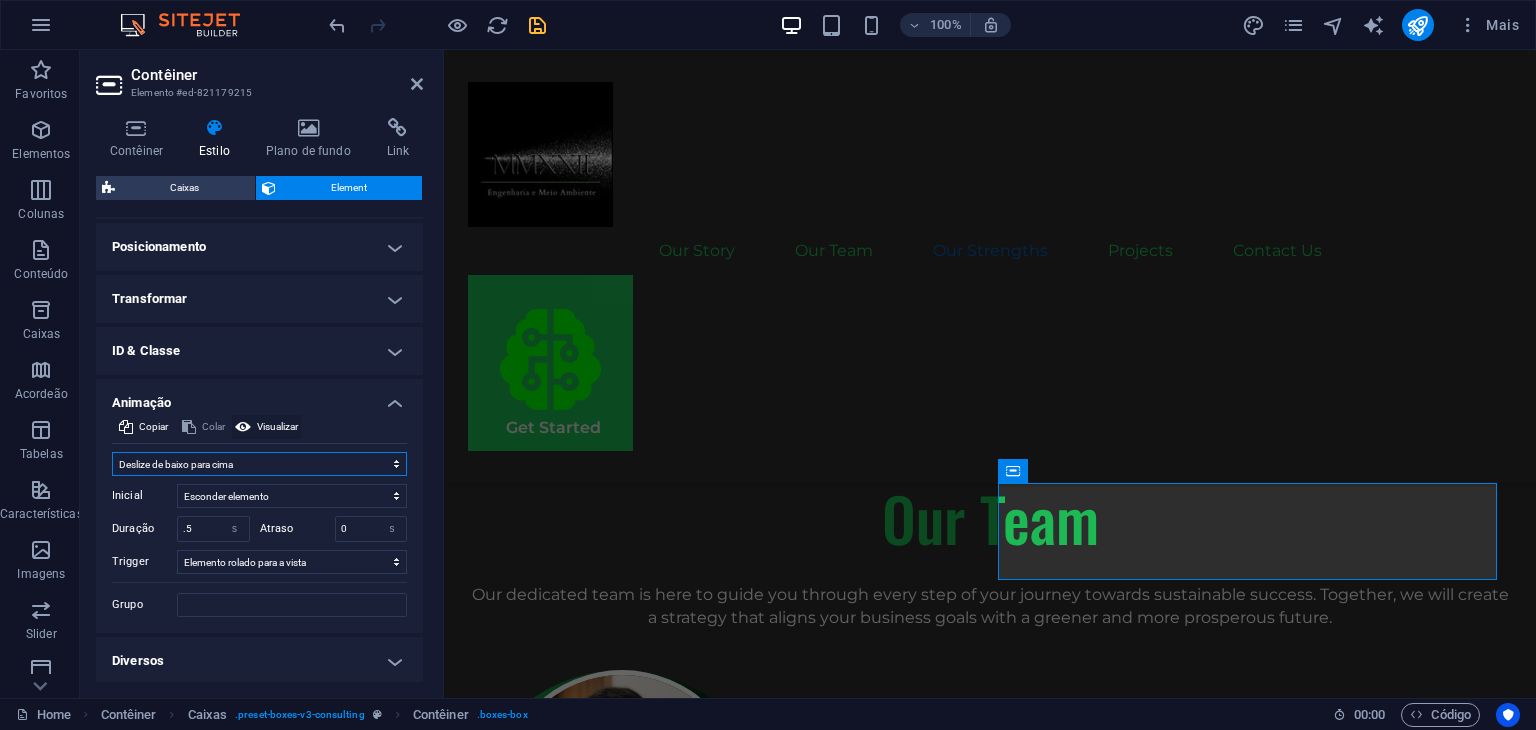 scroll, scrollTop: 308, scrollLeft: 0, axis: vertical 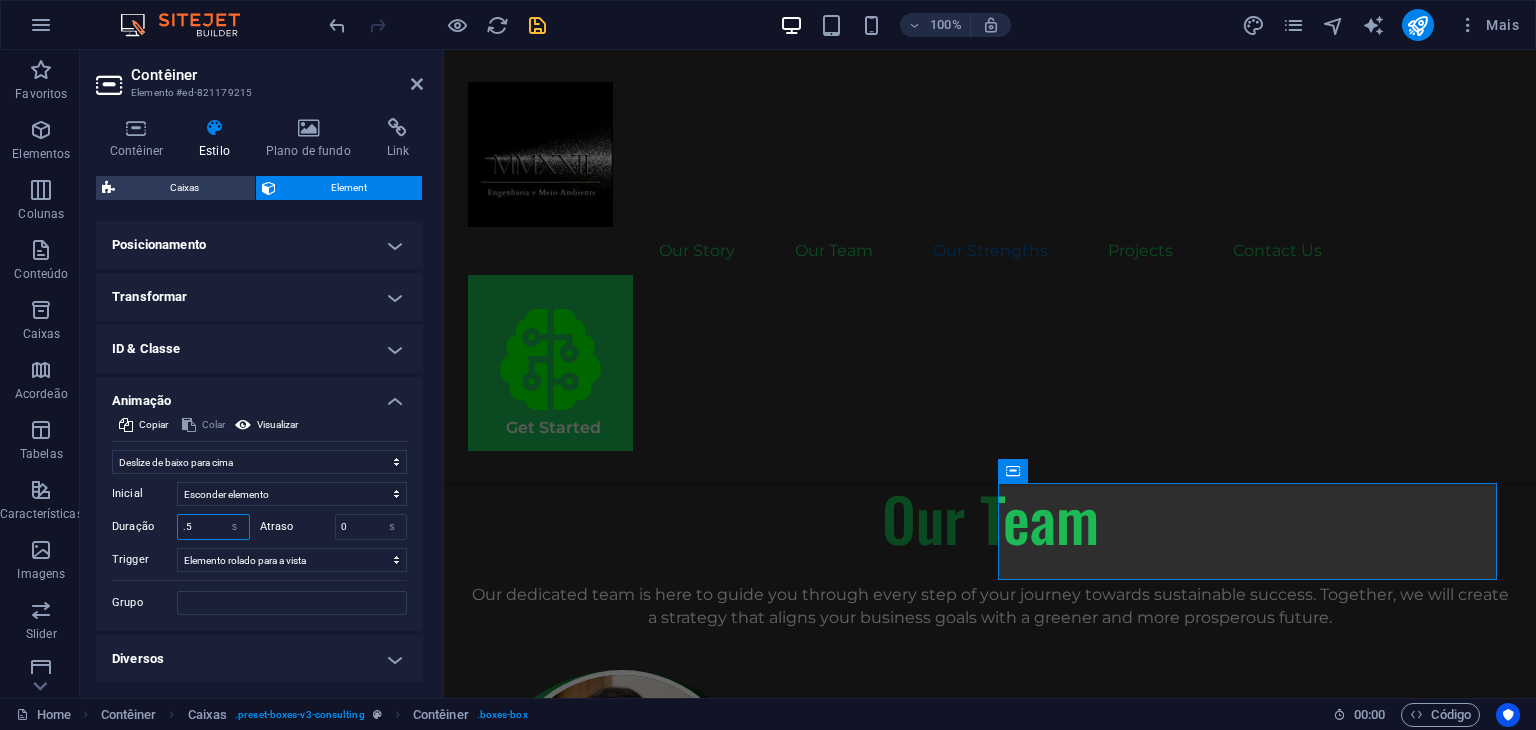 click on ".5" at bounding box center (213, 527) 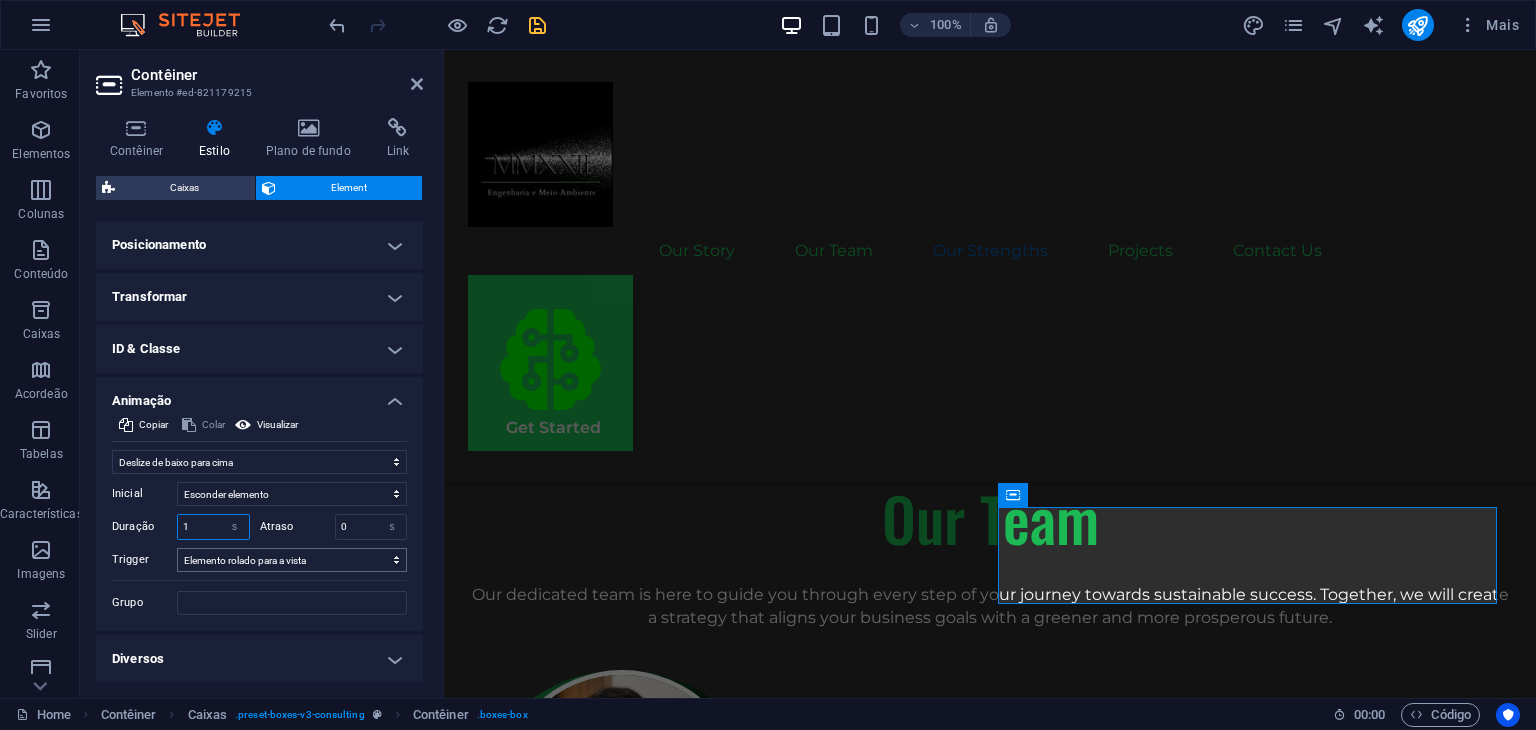 type on "1" 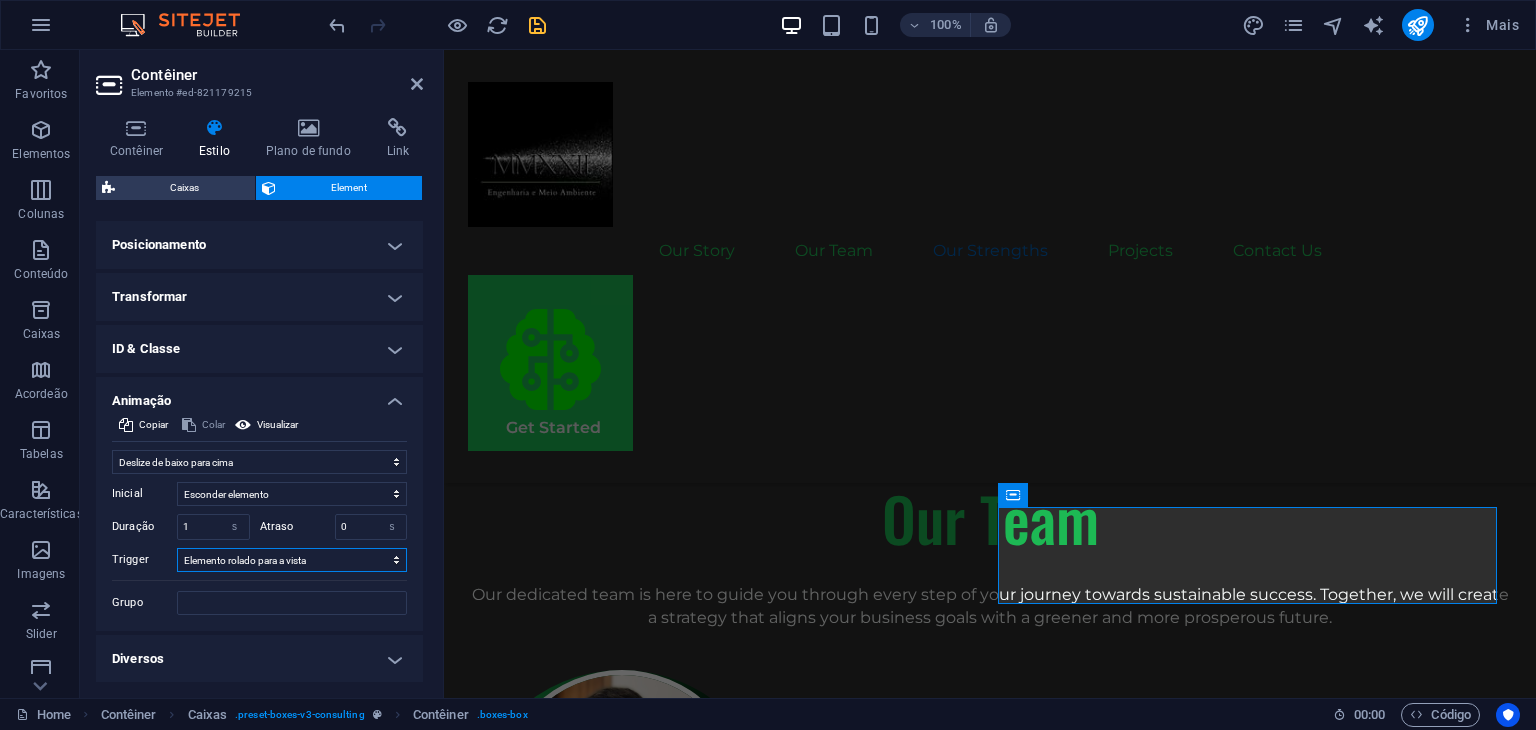 click on "Sem gatilho automático No carregamento da página Elemento rolado para a vista" at bounding box center (292, 560) 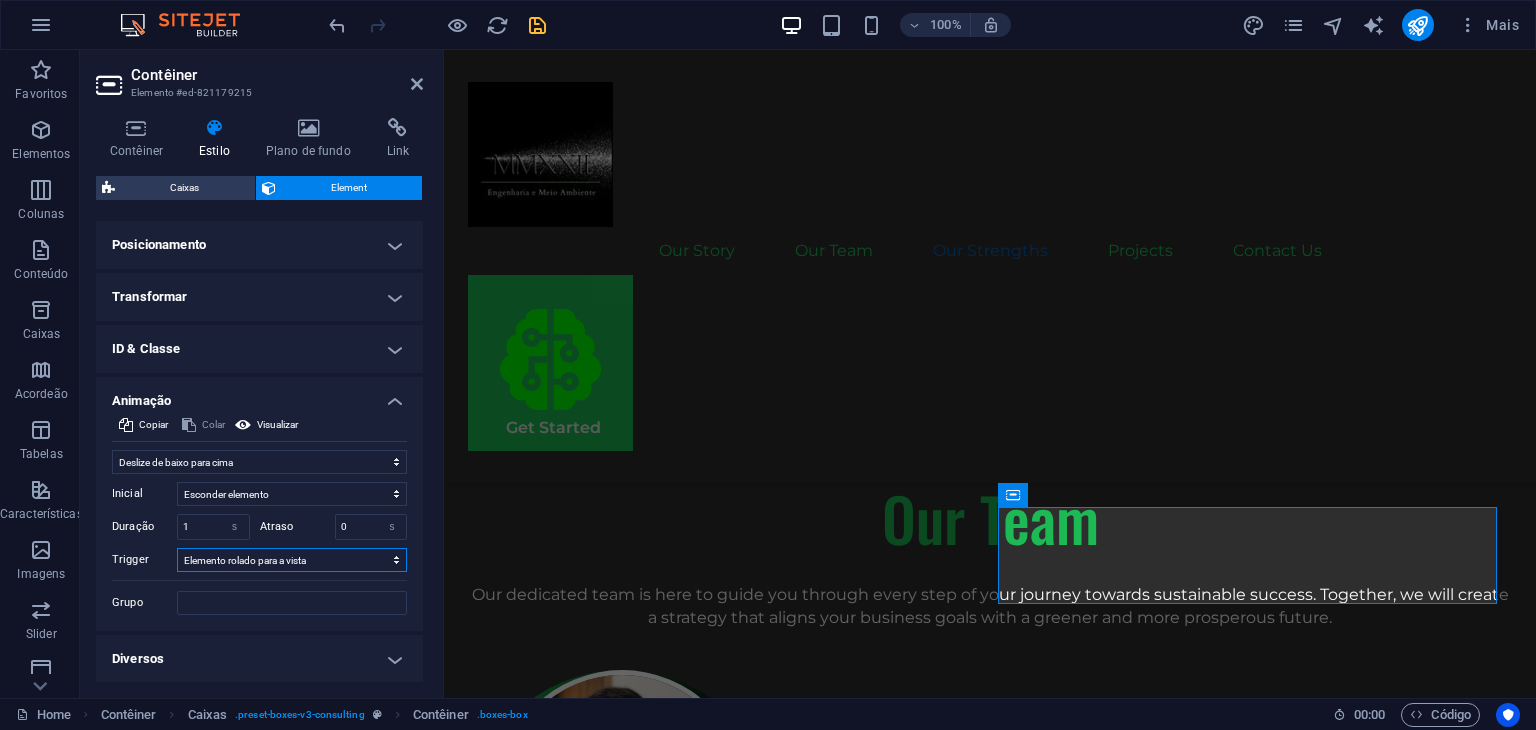 click on "Sem gatilho automático No carregamento da página Elemento rolado para a vista" at bounding box center (292, 560) 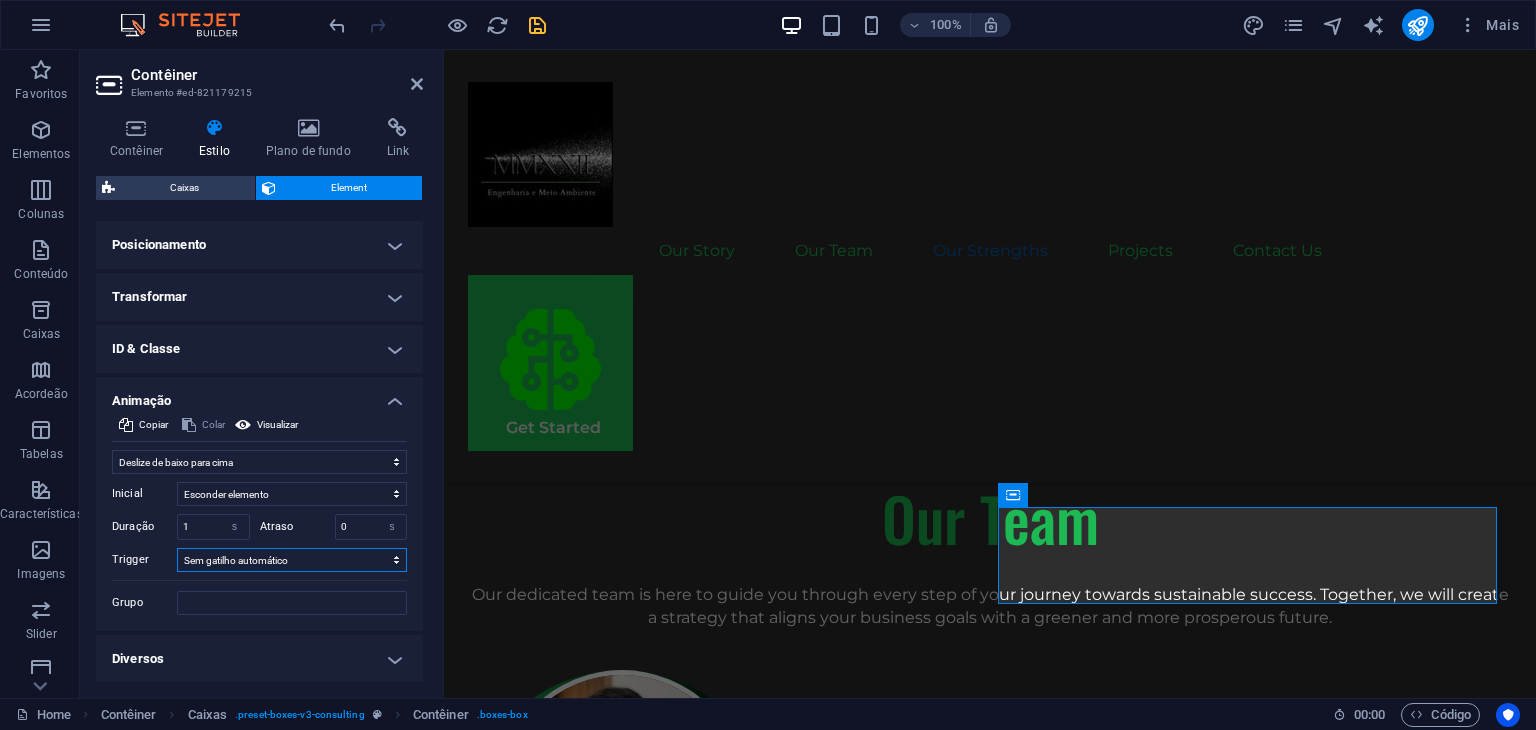 click on "Sem gatilho automático No carregamento da página Elemento rolado para a vista" at bounding box center [292, 560] 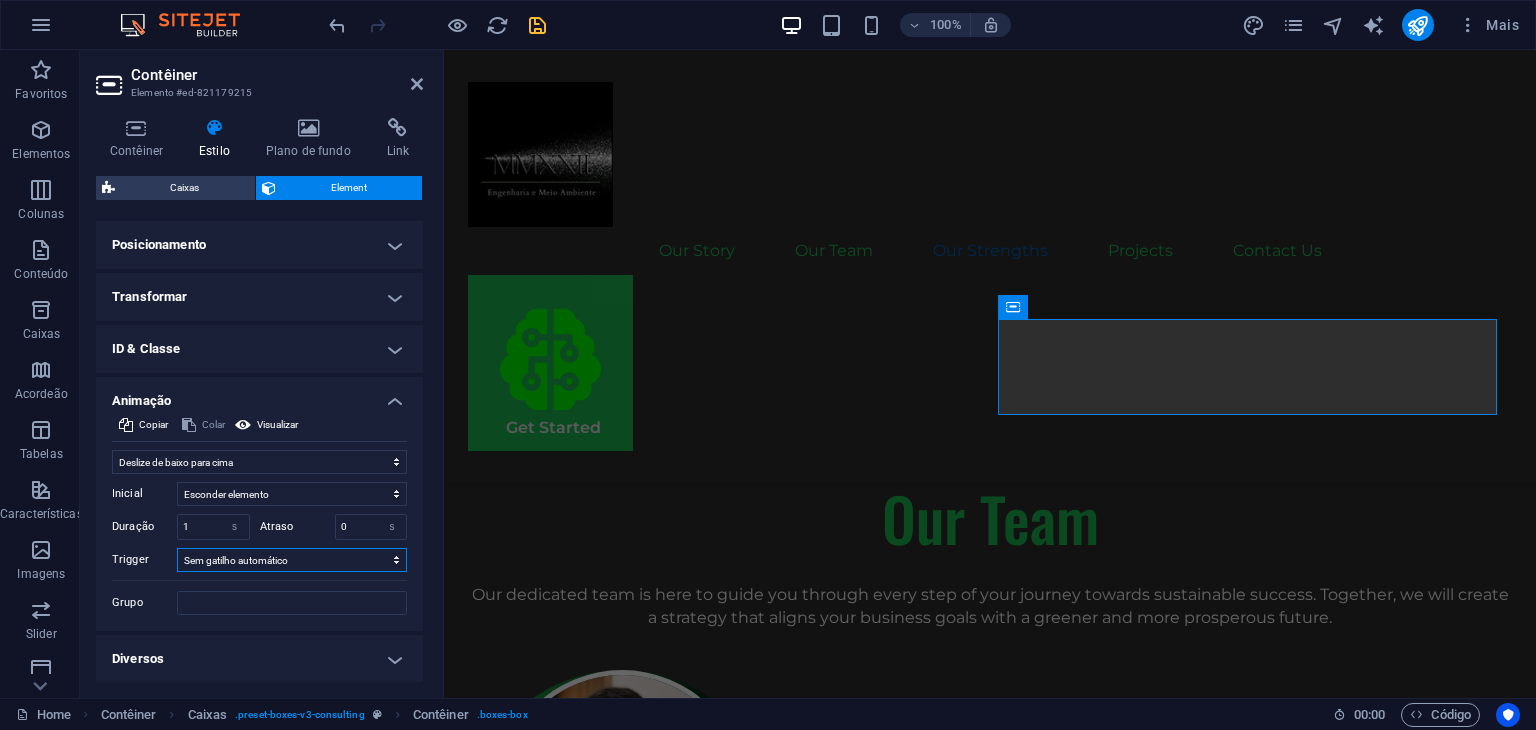 click on "Sem gatilho automático No carregamento da página Elemento rolado para a vista" at bounding box center [292, 560] 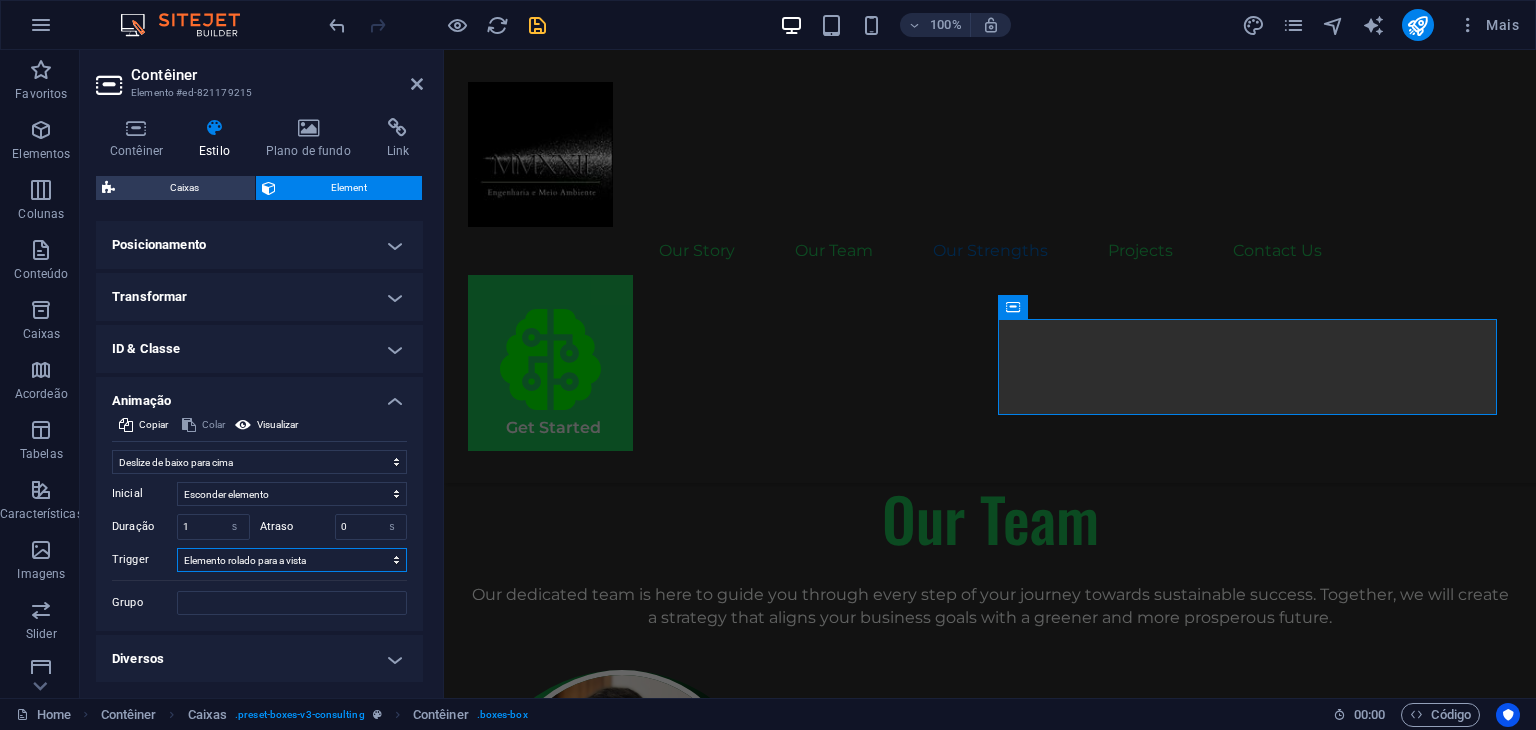 click on "Sem gatilho automático No carregamento da página Elemento rolado para a vista" at bounding box center (292, 560) 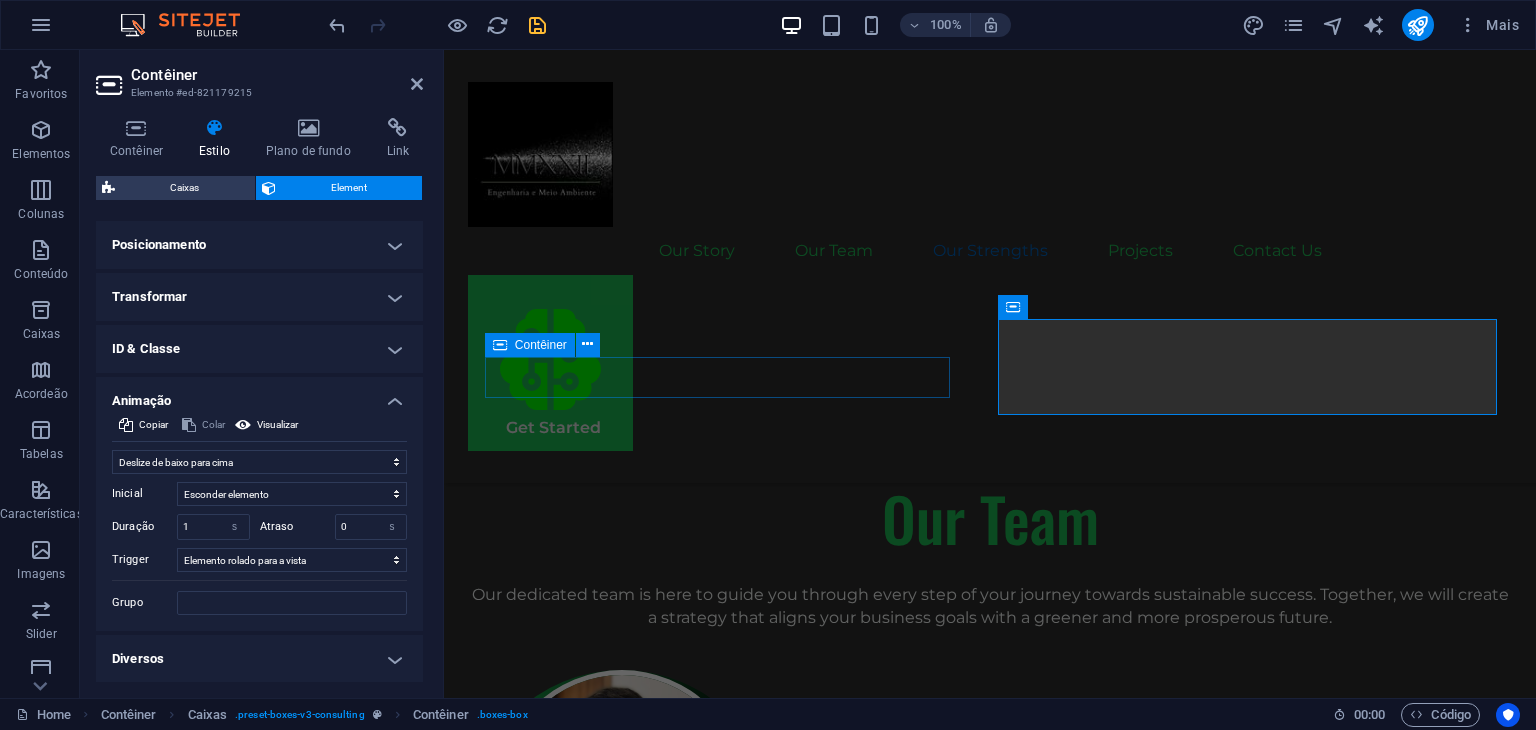 click on "Animação" at bounding box center [259, 395] 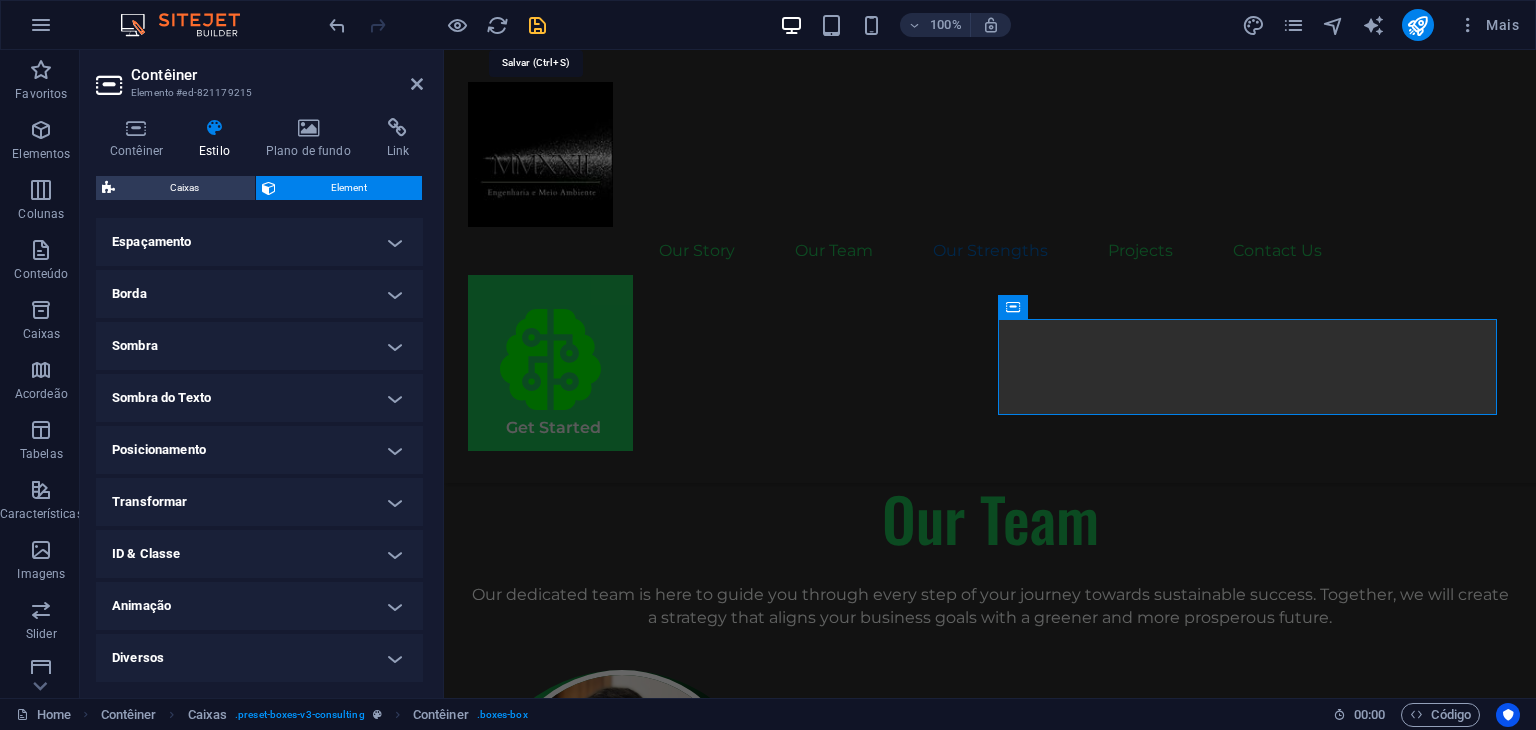 click at bounding box center (537, 25) 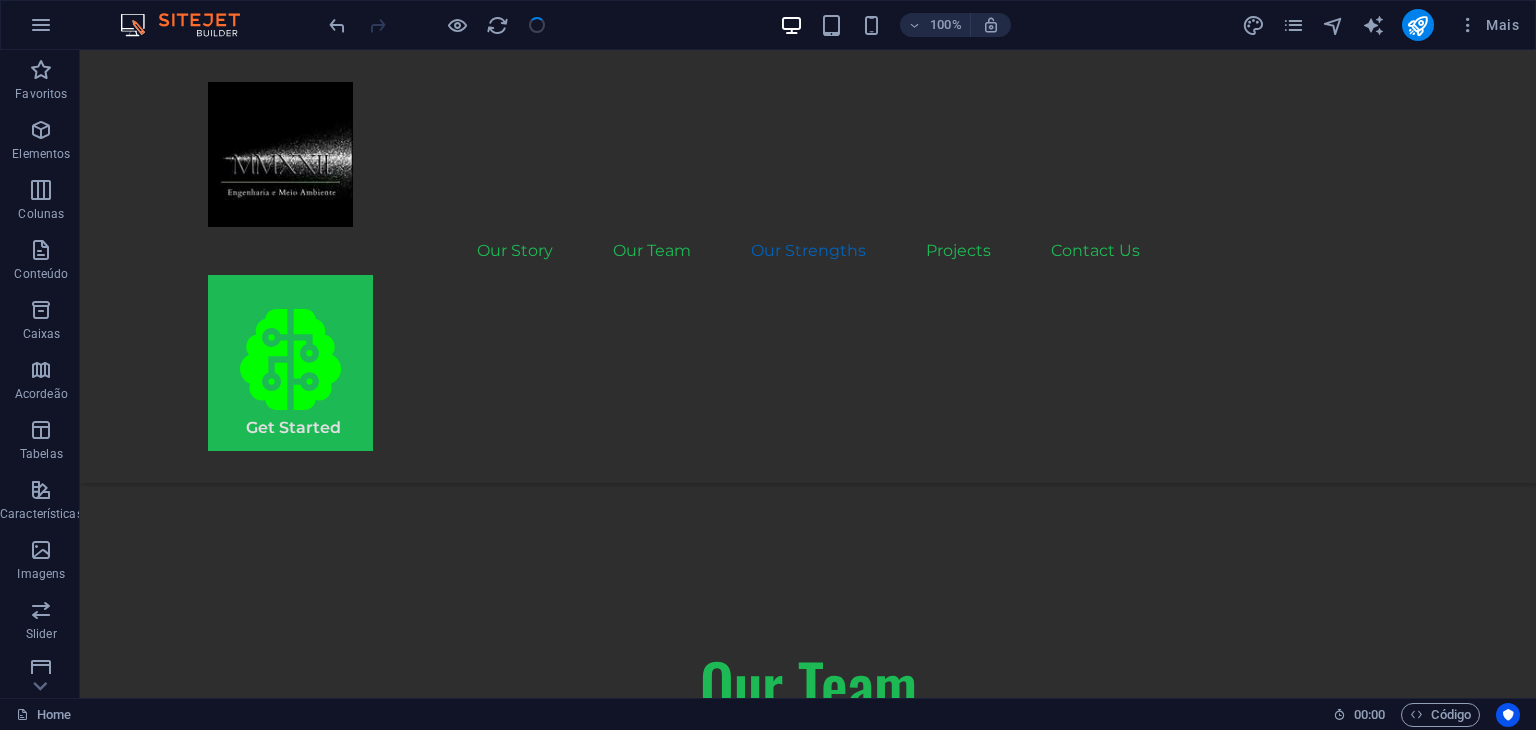 scroll, scrollTop: 2928, scrollLeft: 0, axis: vertical 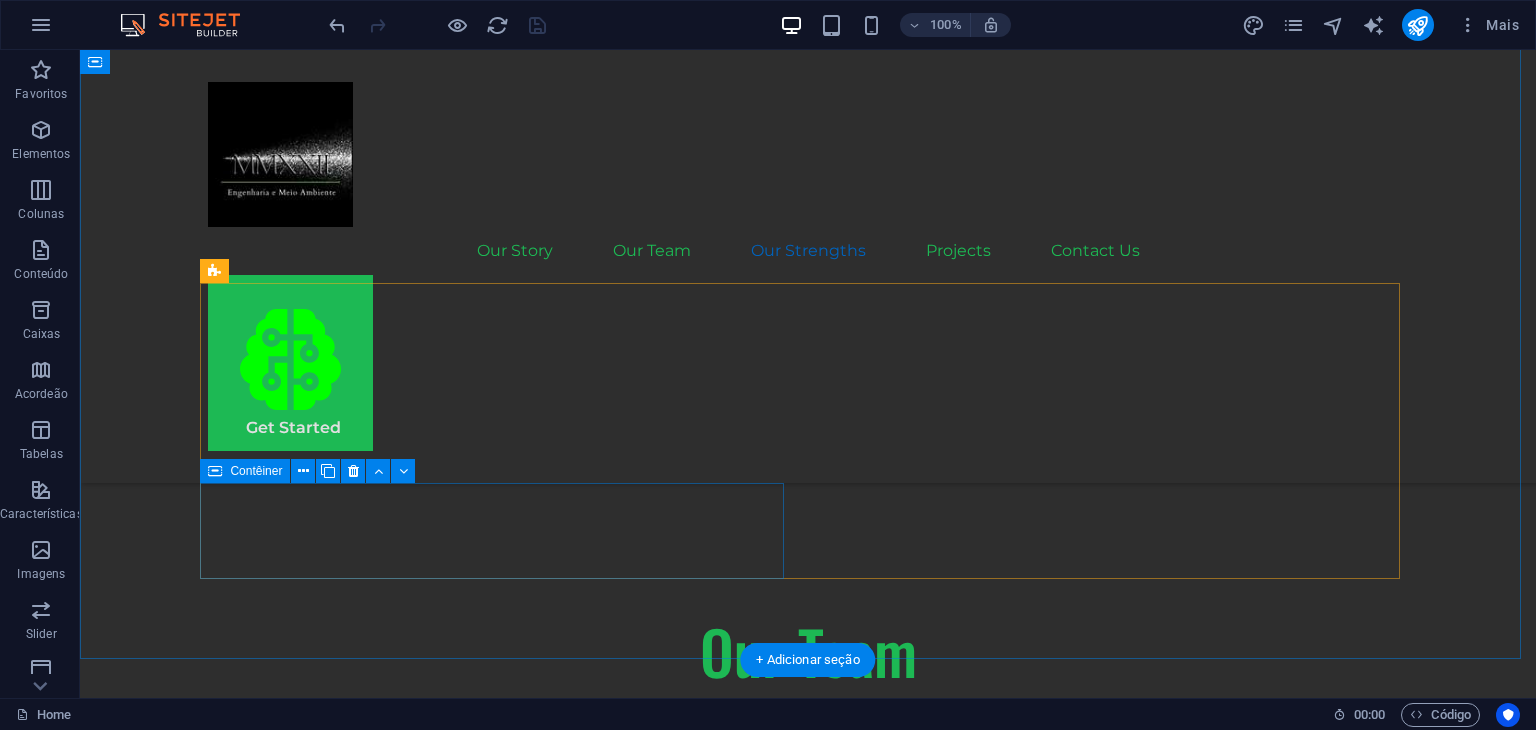 click on ".fa-secondary{opacity:.4} Close Customer Relations" at bounding box center [500, 2708] 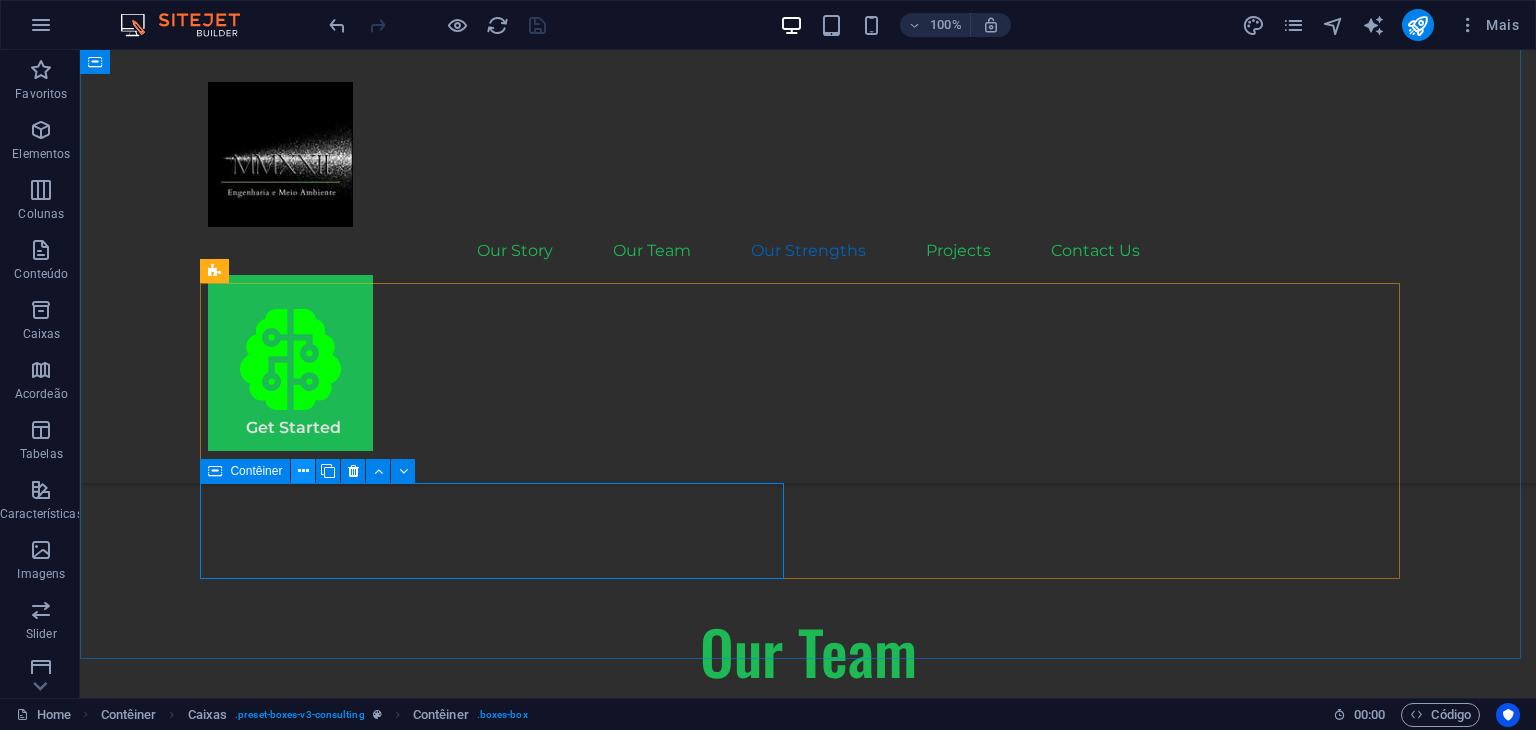 click at bounding box center [303, 471] 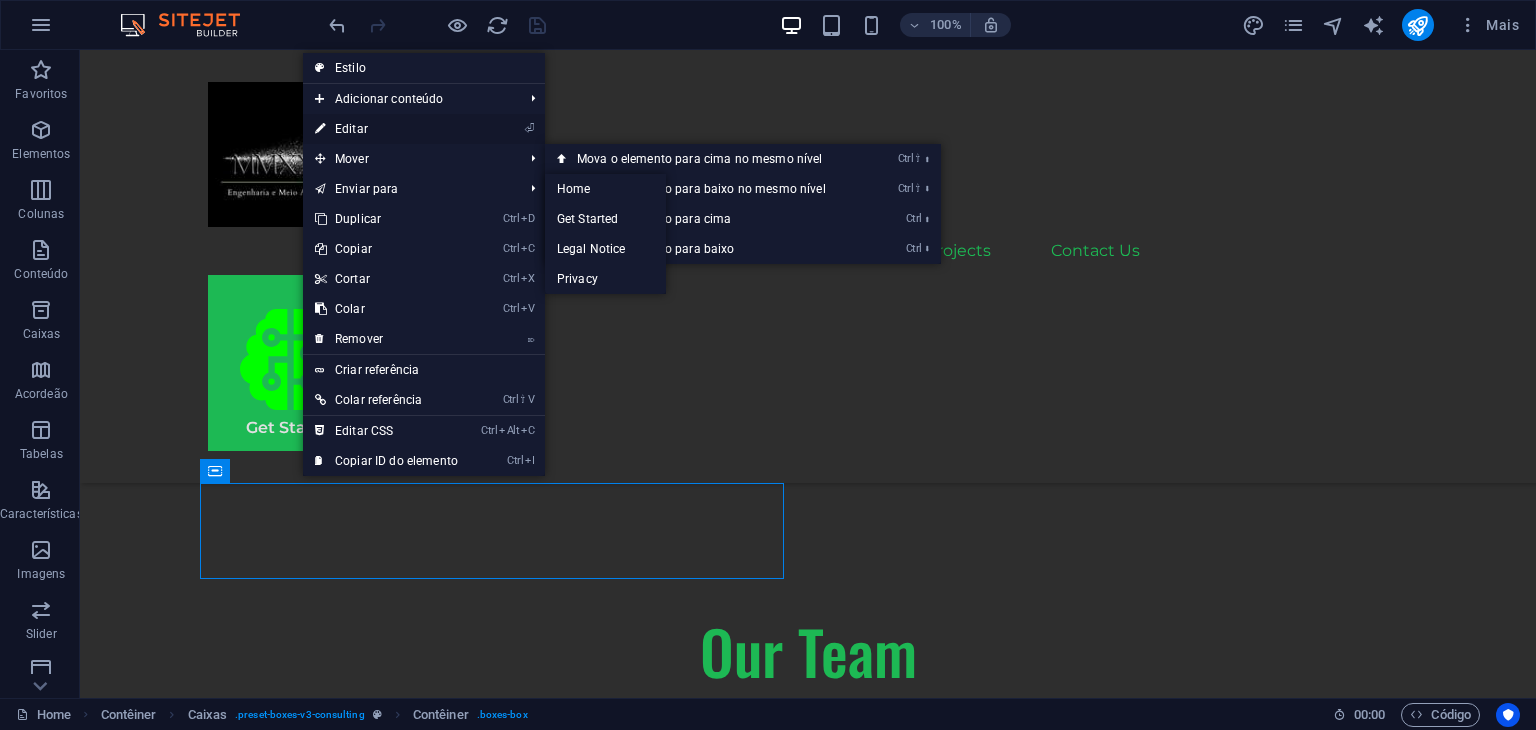 click on "⏎  Editar" at bounding box center (386, 129) 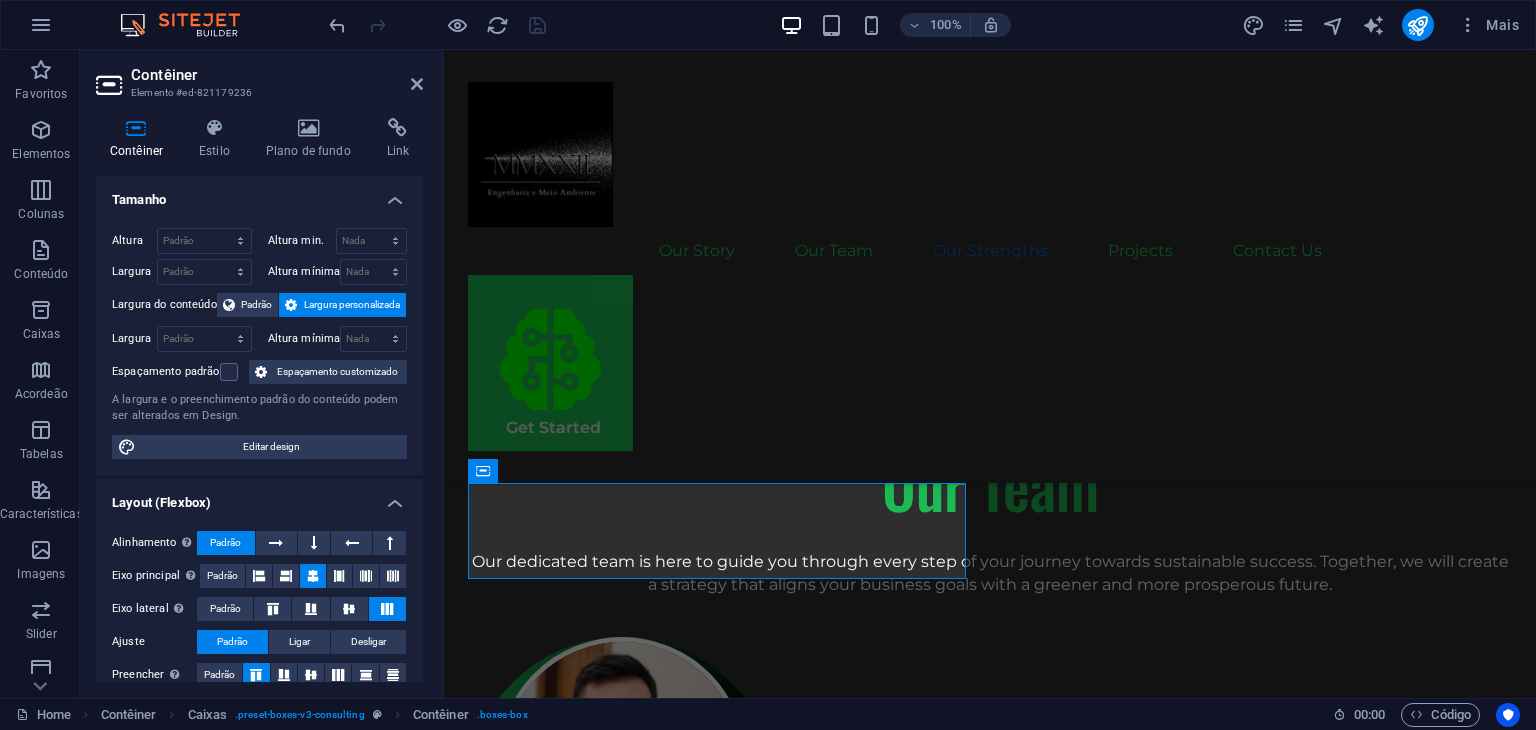 scroll, scrollTop: 2895, scrollLeft: 0, axis: vertical 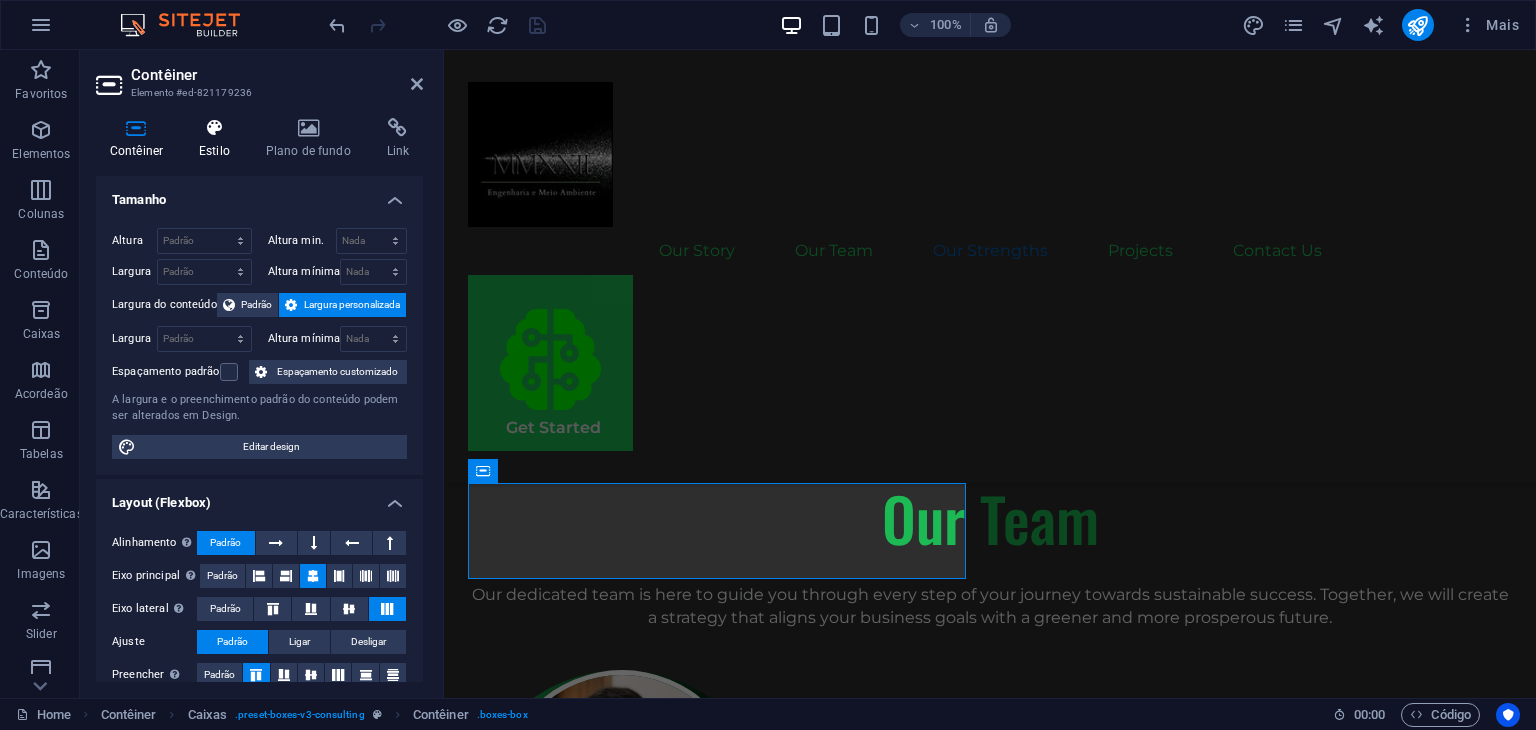click on "Estilo" at bounding box center [218, 139] 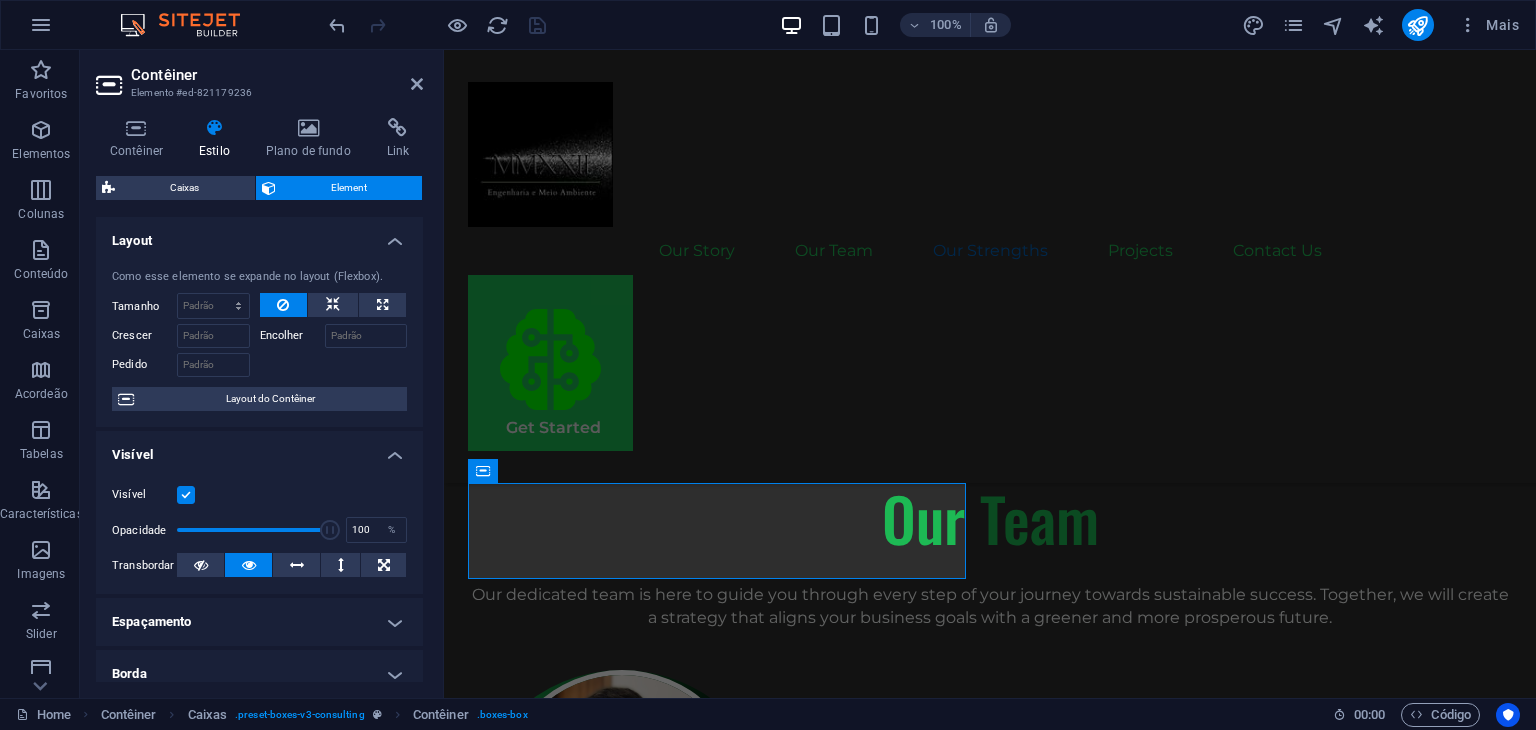 click on "Layout" at bounding box center (259, 235) 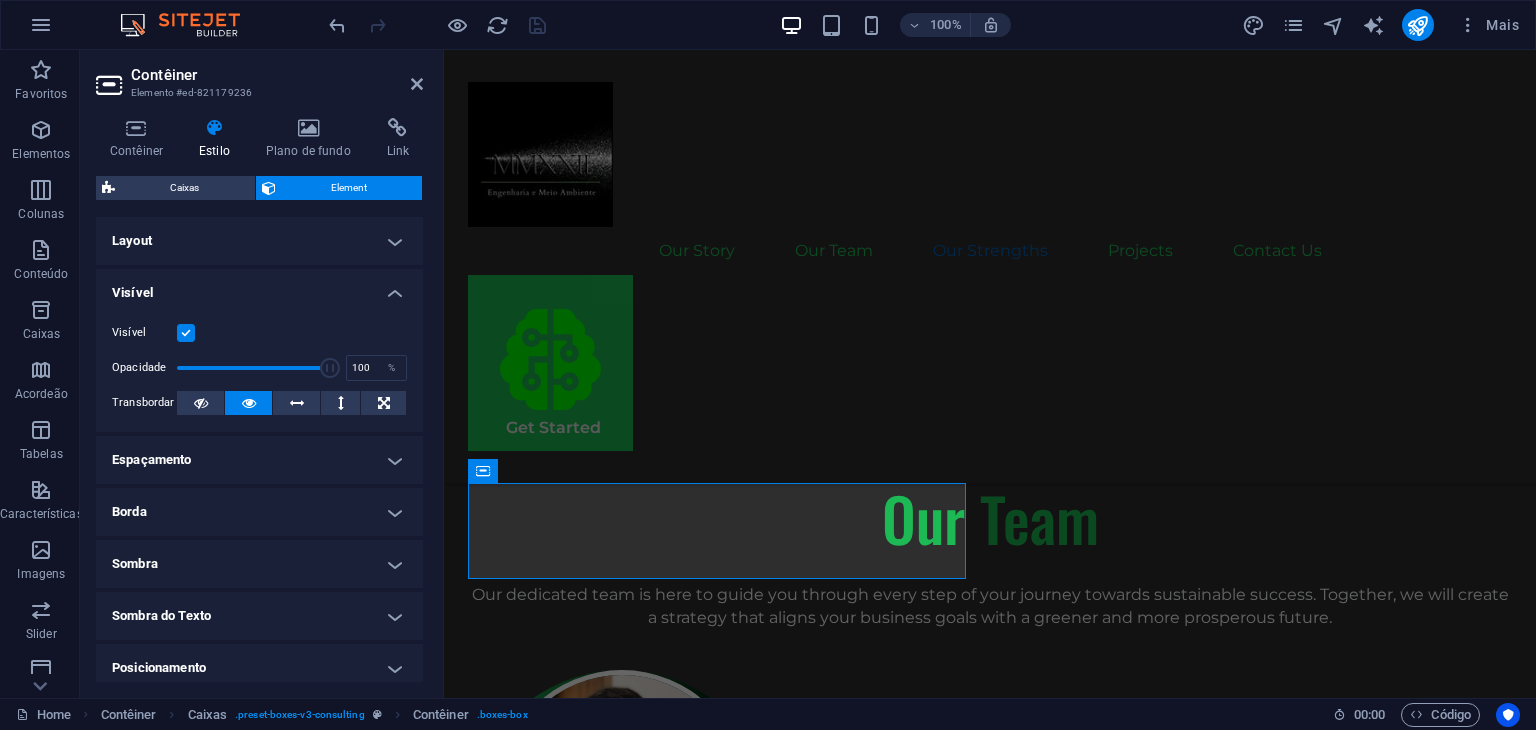 click on "Visível" at bounding box center (259, 287) 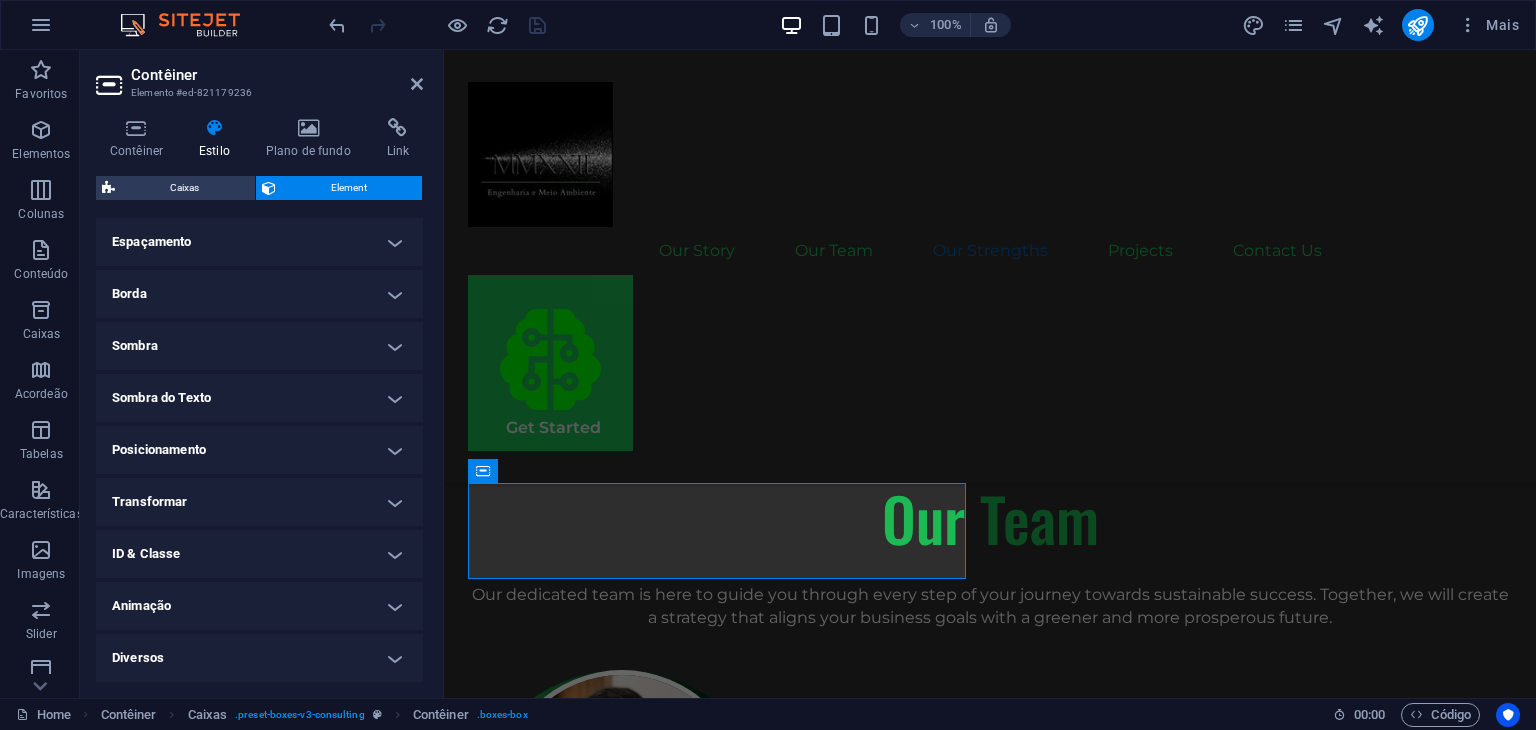 click on "Animação" at bounding box center [259, 606] 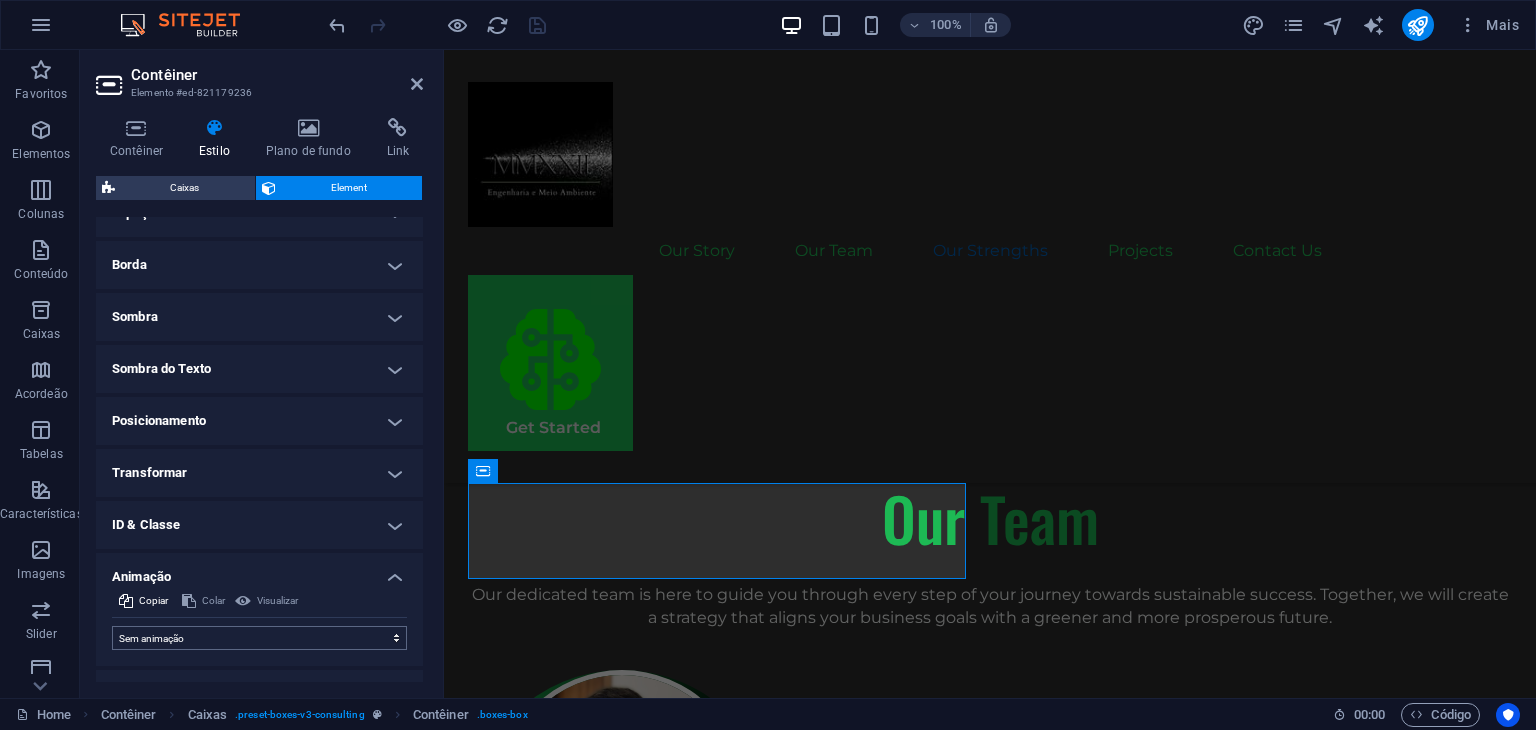 scroll, scrollTop: 168, scrollLeft: 0, axis: vertical 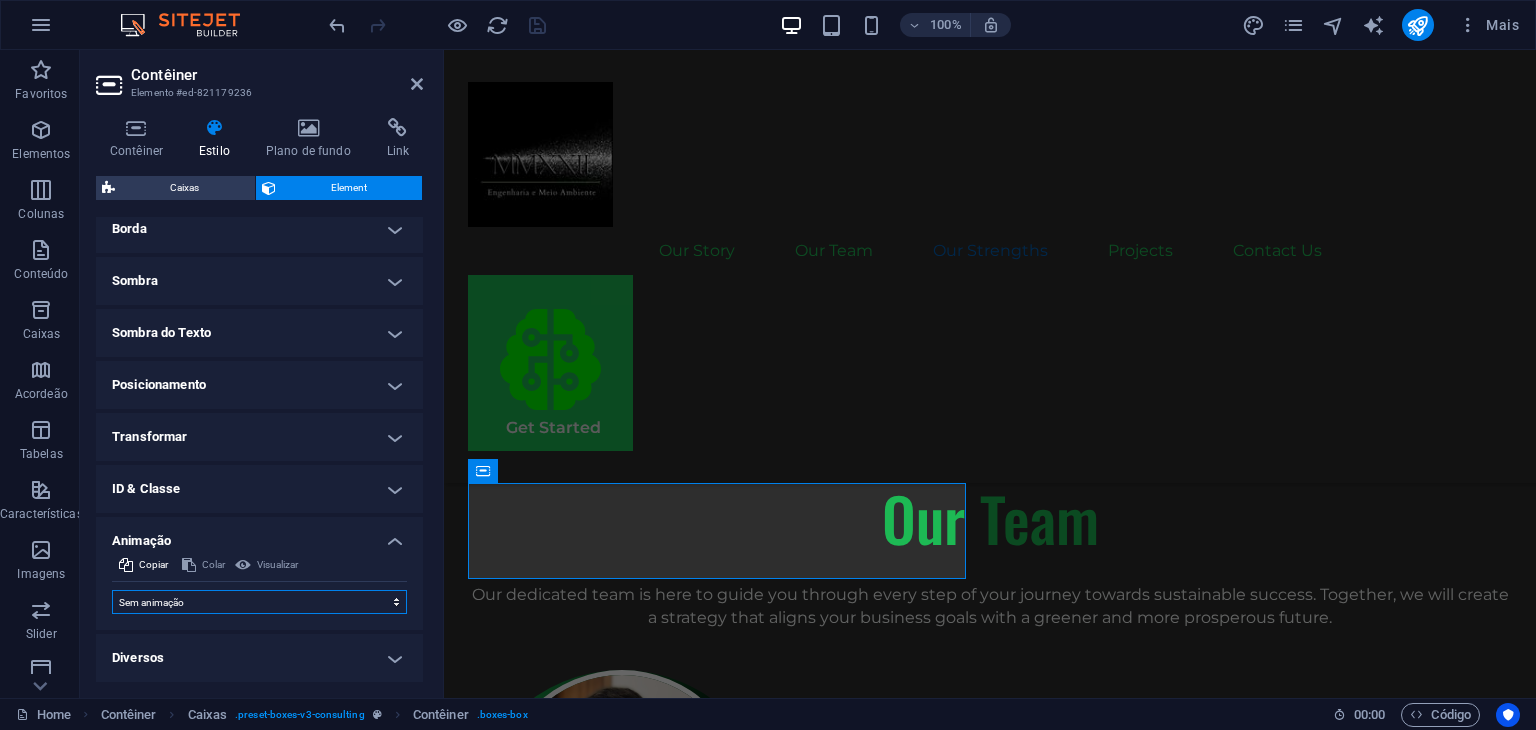 click on "Sem animação Mostrar / Esconder Rolar para cima/baixo Mais/menos zoom Deslize da esquerda para a direita Deslize da direita para esquerda Deslize de cima para baixo Deslize de baixo para cima Pulso Piscar Abrir como sobreposição" at bounding box center (259, 602) 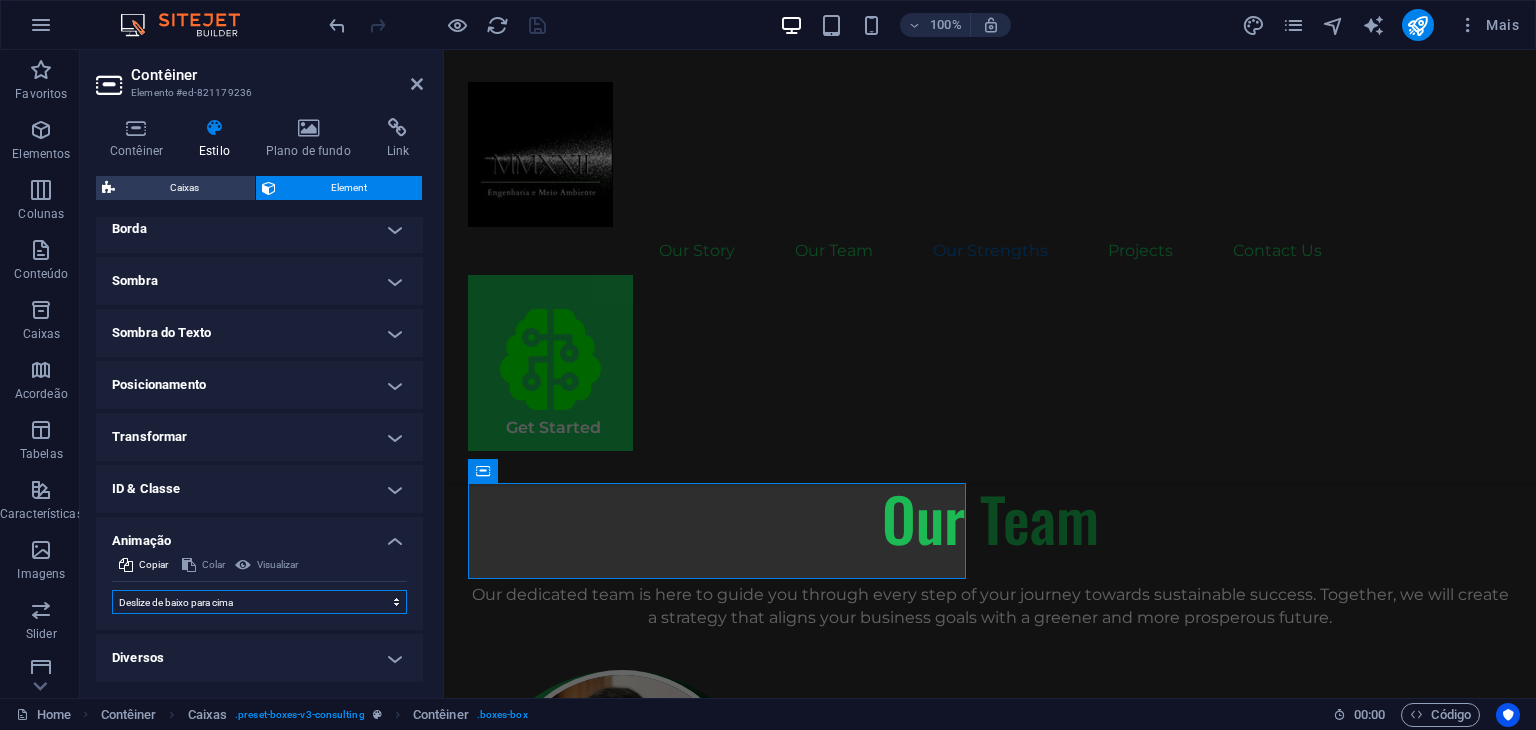 click on "Sem animação Mostrar / Esconder Rolar para cima/baixo Mais/menos zoom Deslize da esquerda para a direita Deslize da direita para esquerda Deslize de cima para baixo Deslize de baixo para cima Pulso Piscar Abrir como sobreposição" at bounding box center (259, 602) 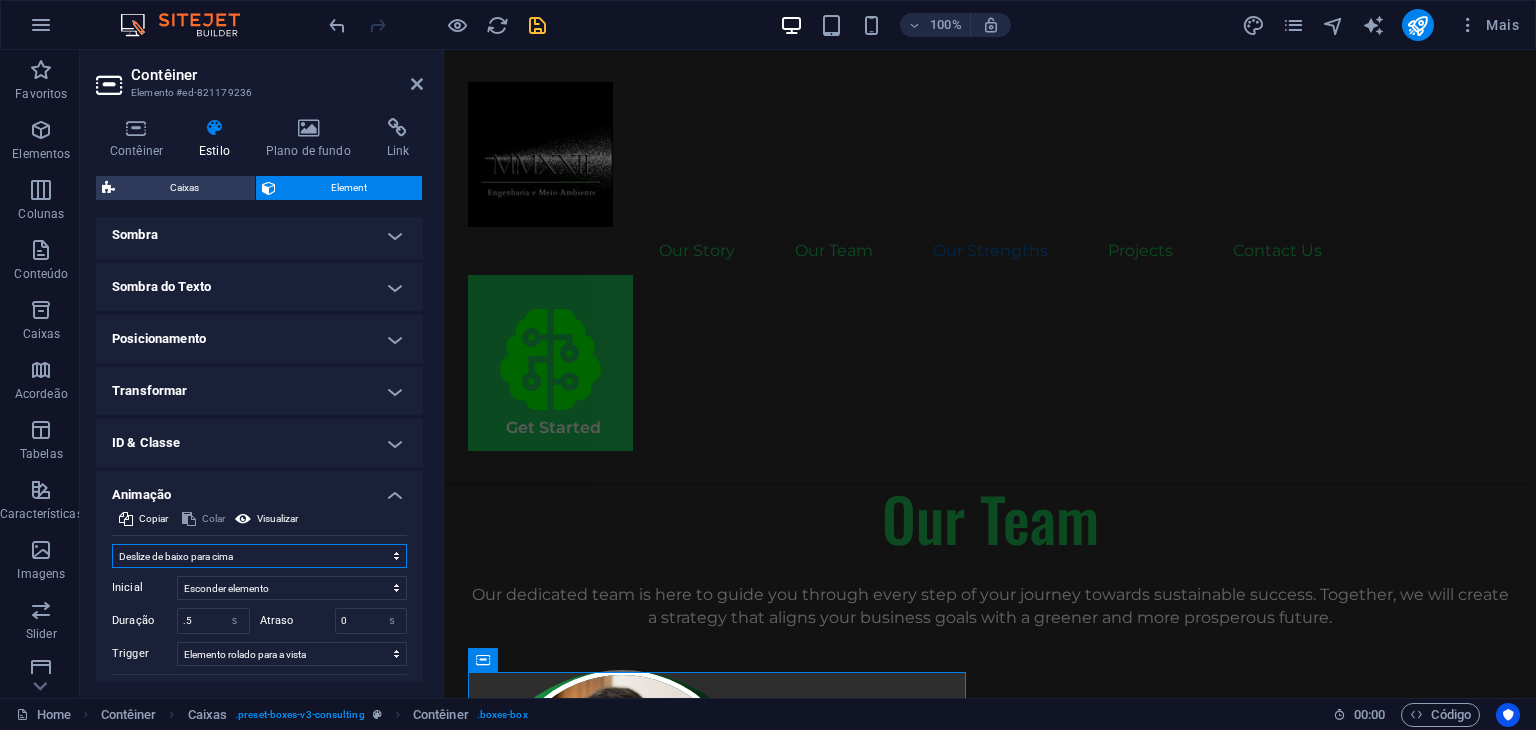scroll, scrollTop: 308, scrollLeft: 0, axis: vertical 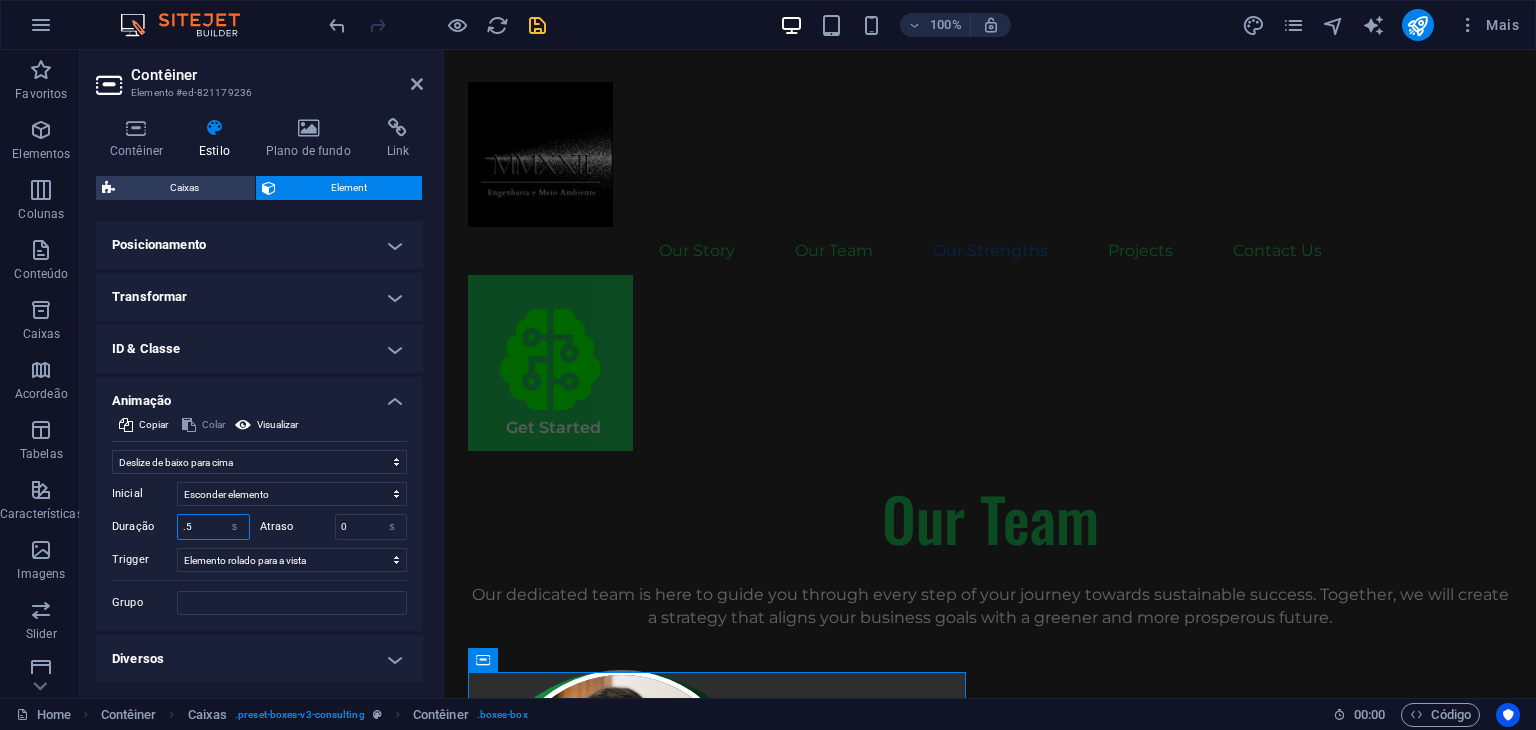 click on ".5" at bounding box center (213, 527) 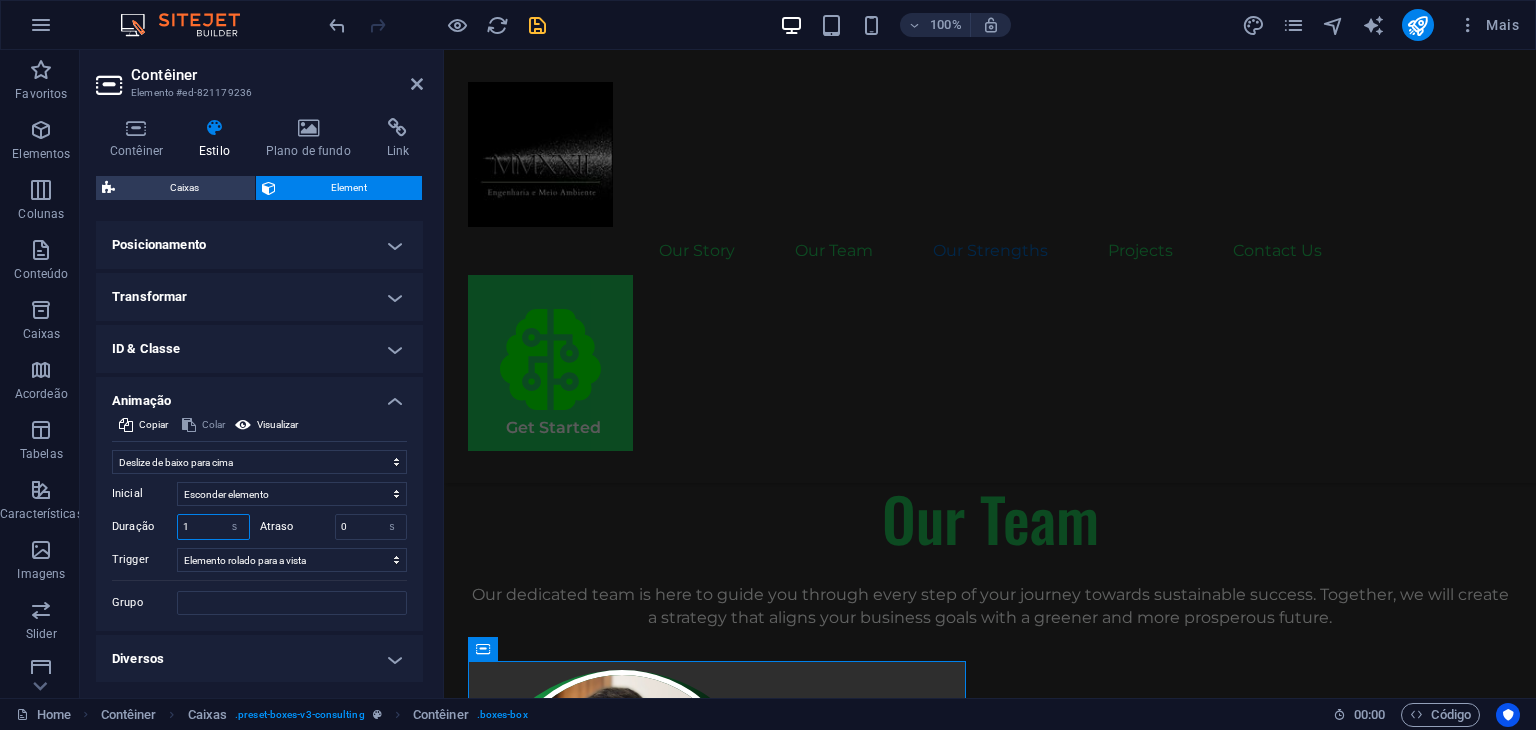 type on "1" 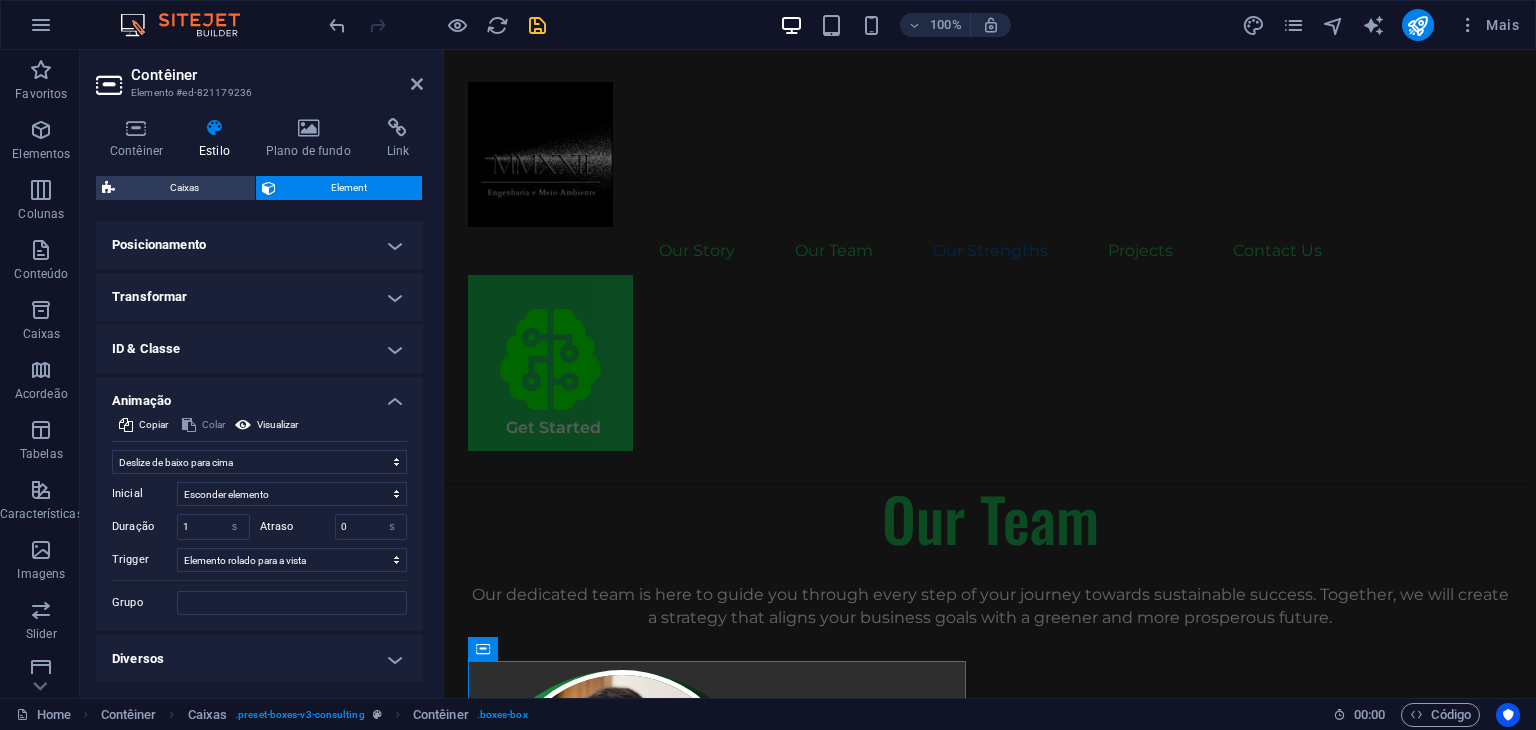 click on "Animação" at bounding box center (259, 395) 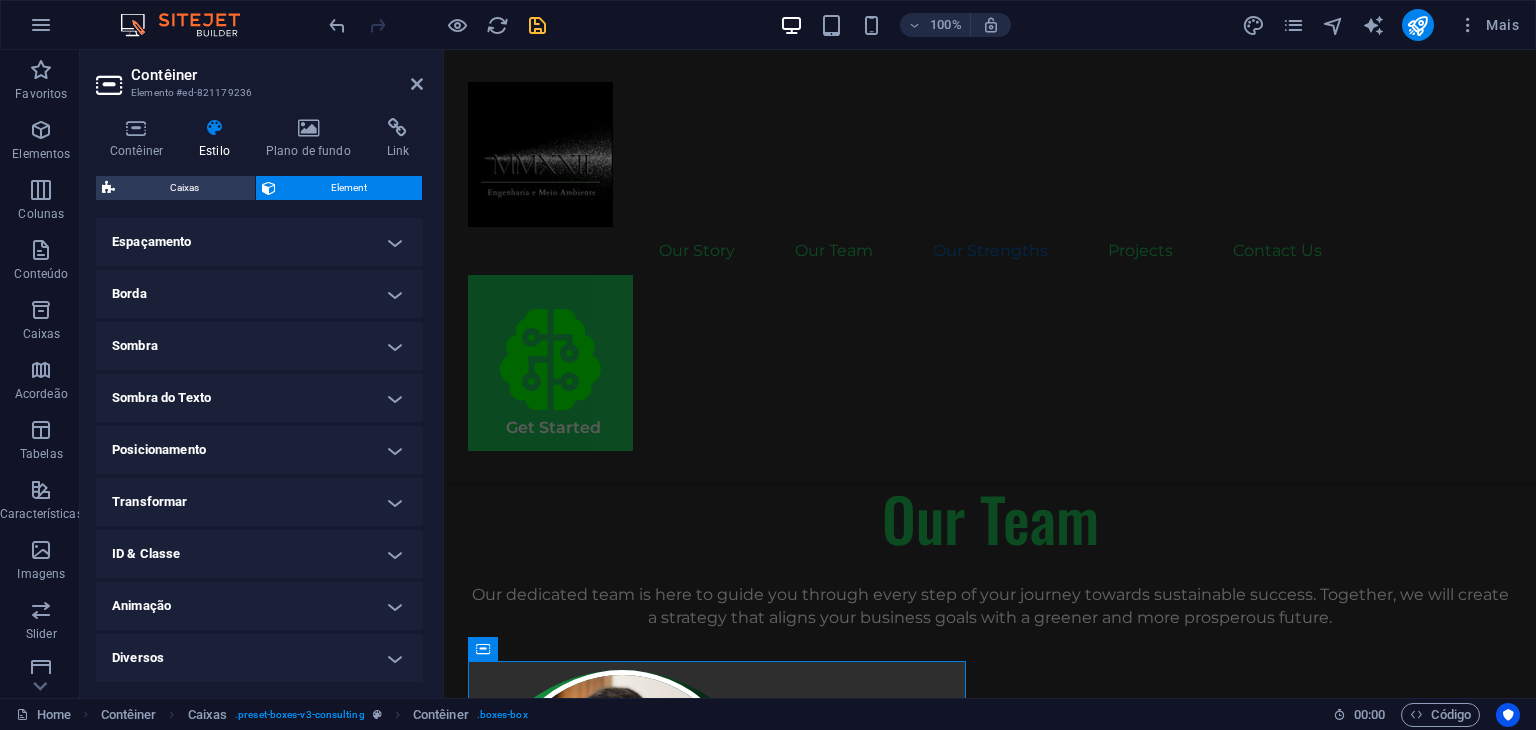 scroll, scrollTop: 103, scrollLeft: 0, axis: vertical 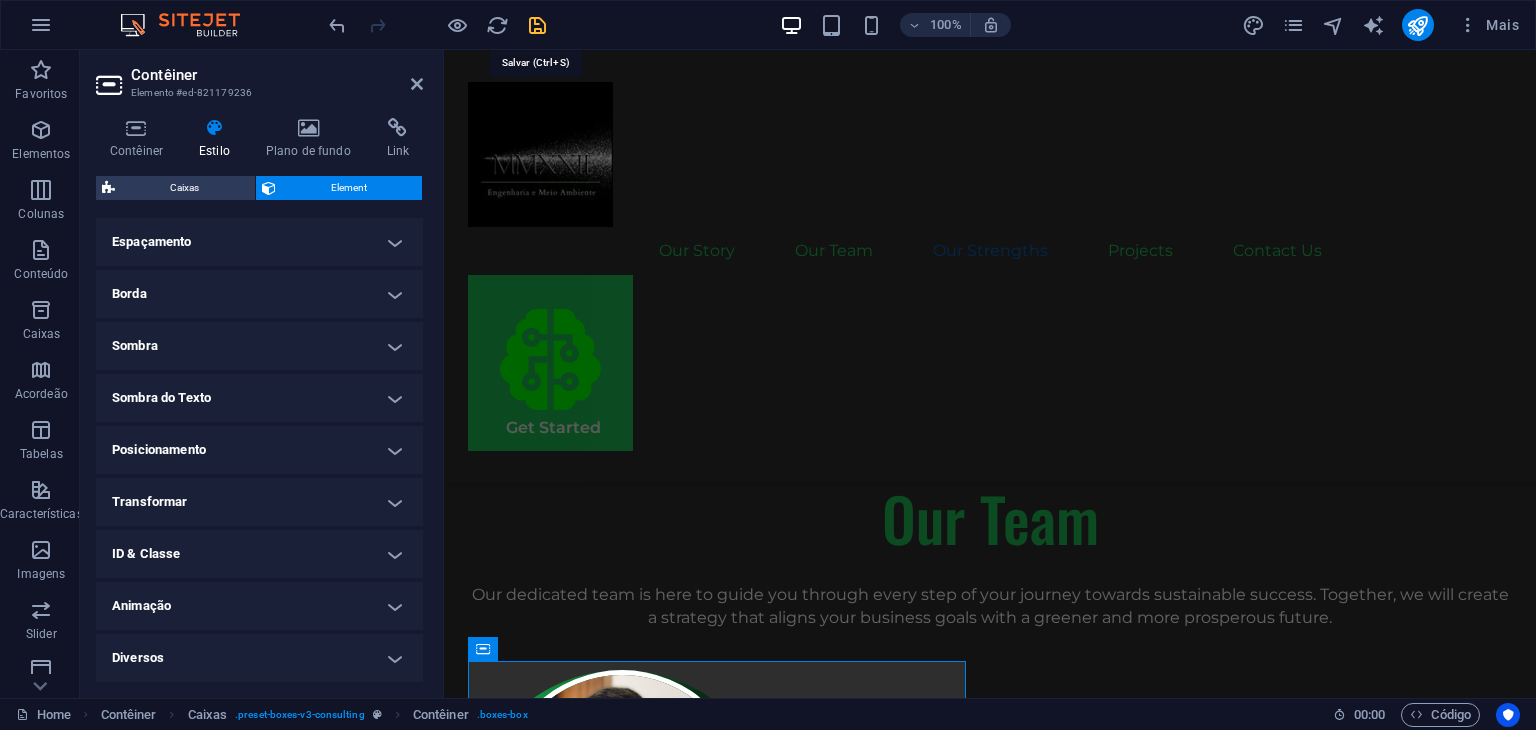 click on "100% Mais" at bounding box center (926, 25) 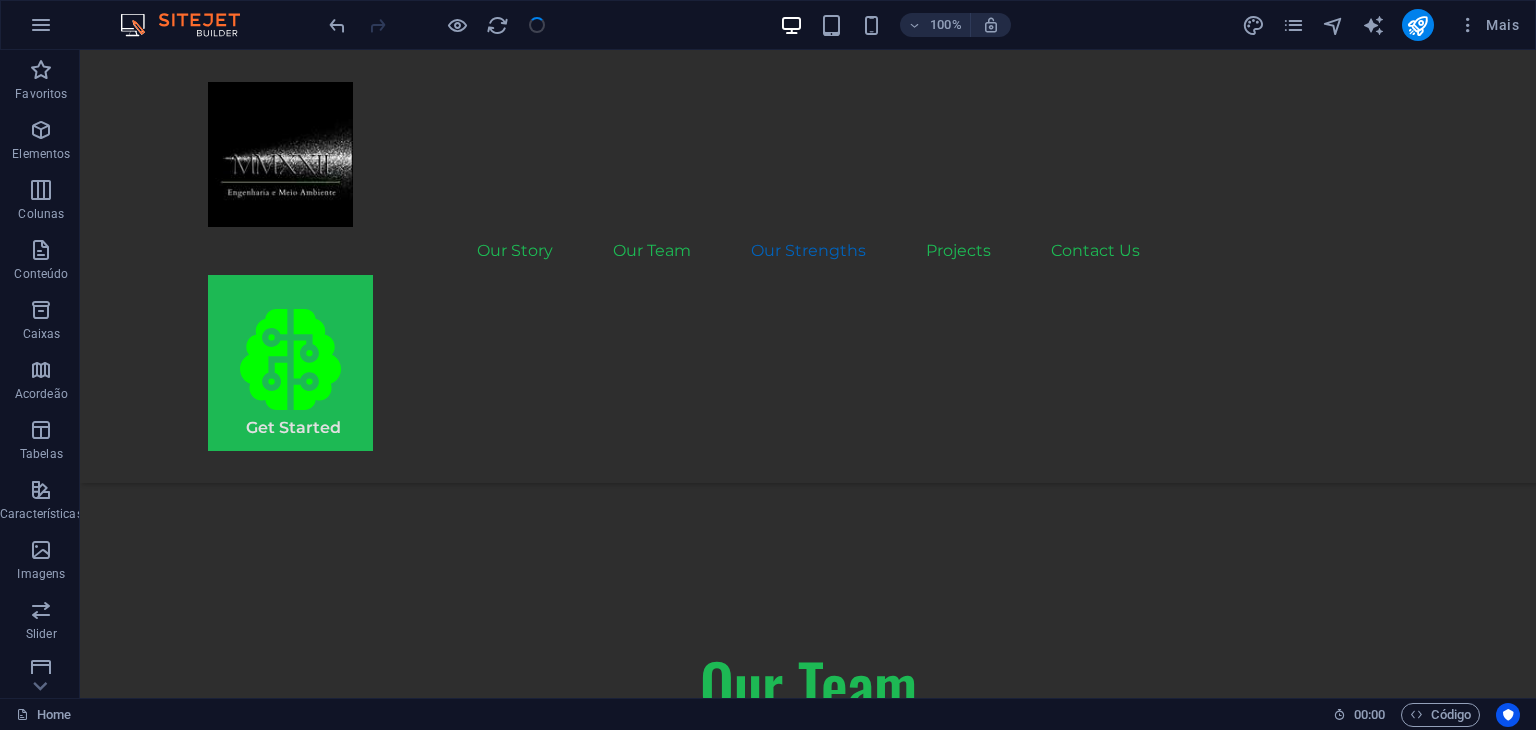 scroll, scrollTop: 2928, scrollLeft: 0, axis: vertical 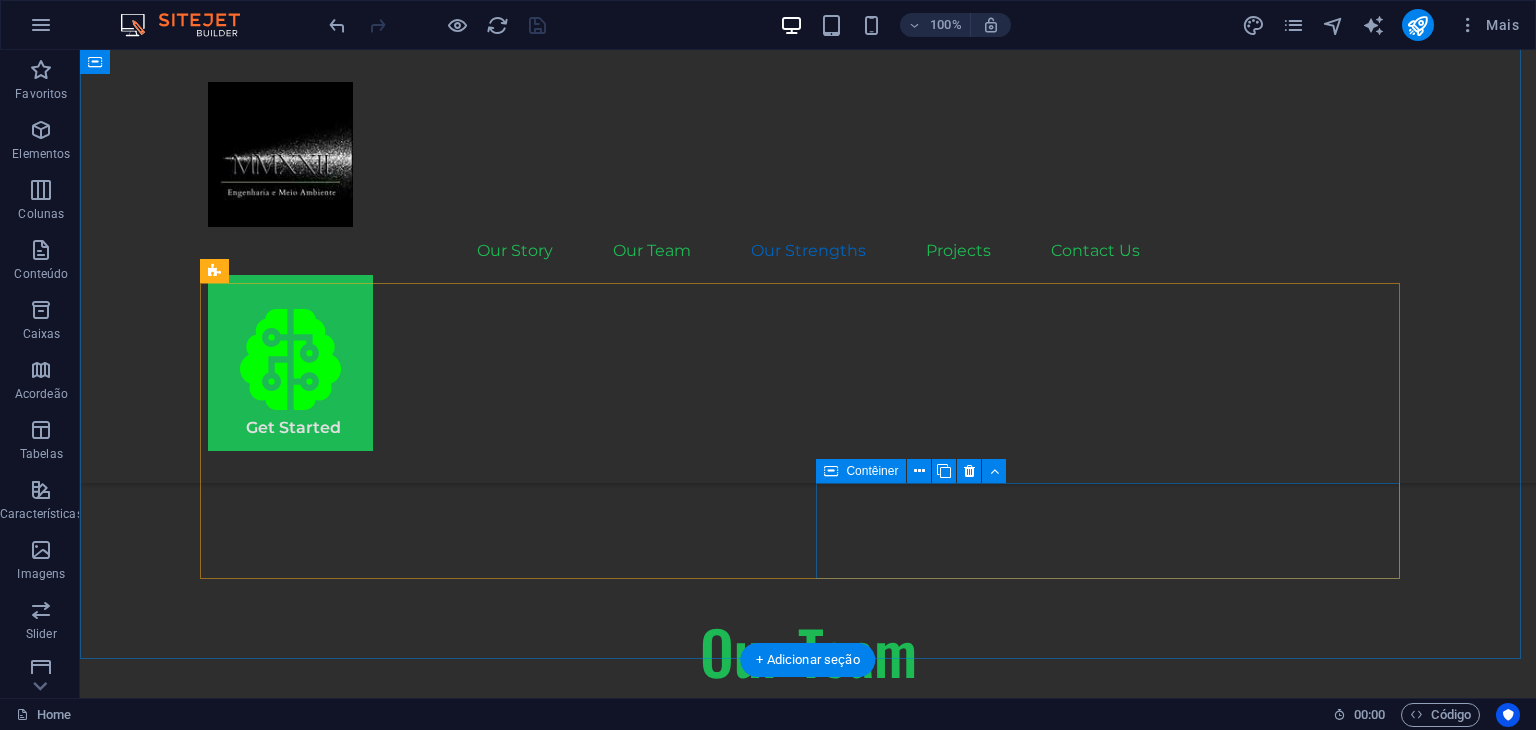 click on ".fa-secondary{opacity:.4} Commitment to Sustainable Results" at bounding box center (500, 2857) 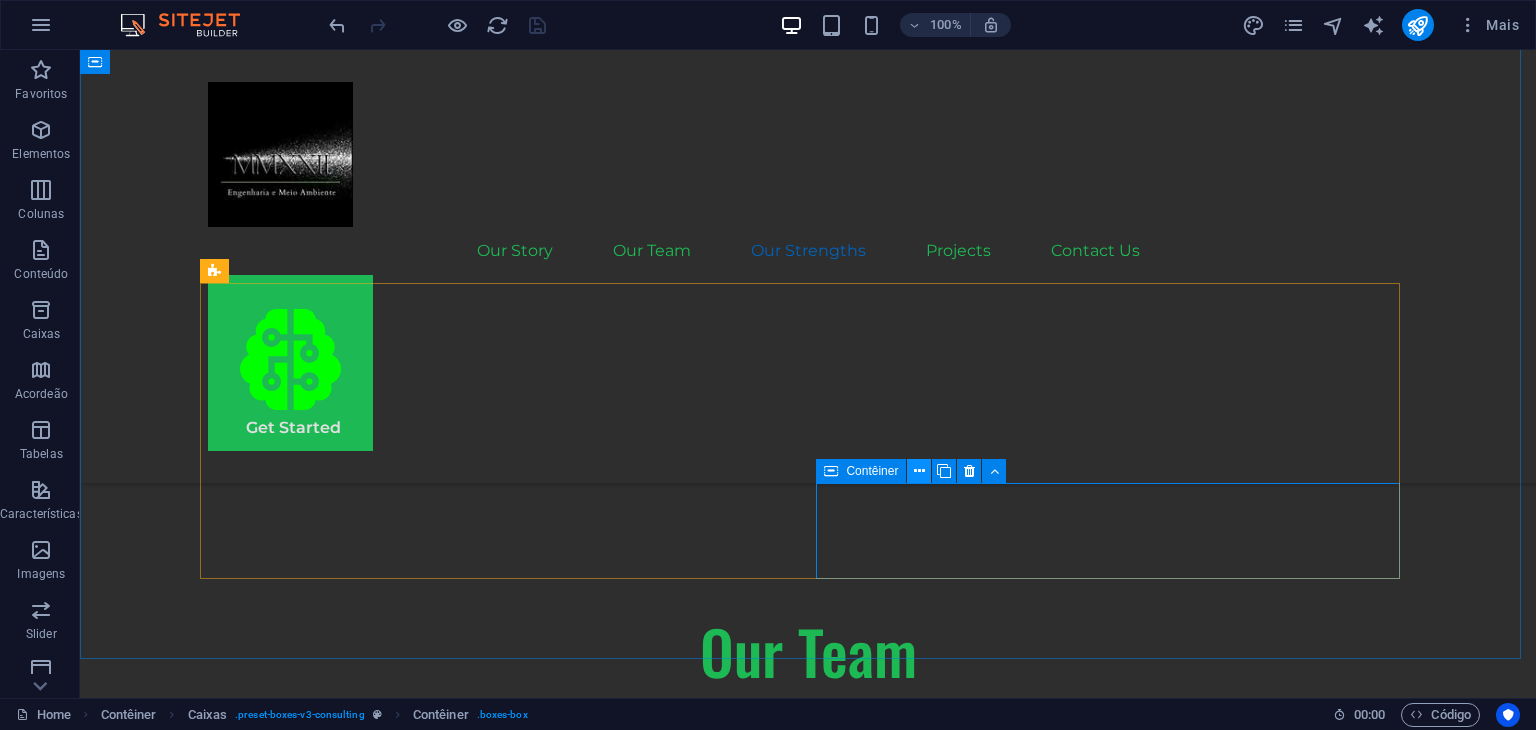 click at bounding box center [919, 471] 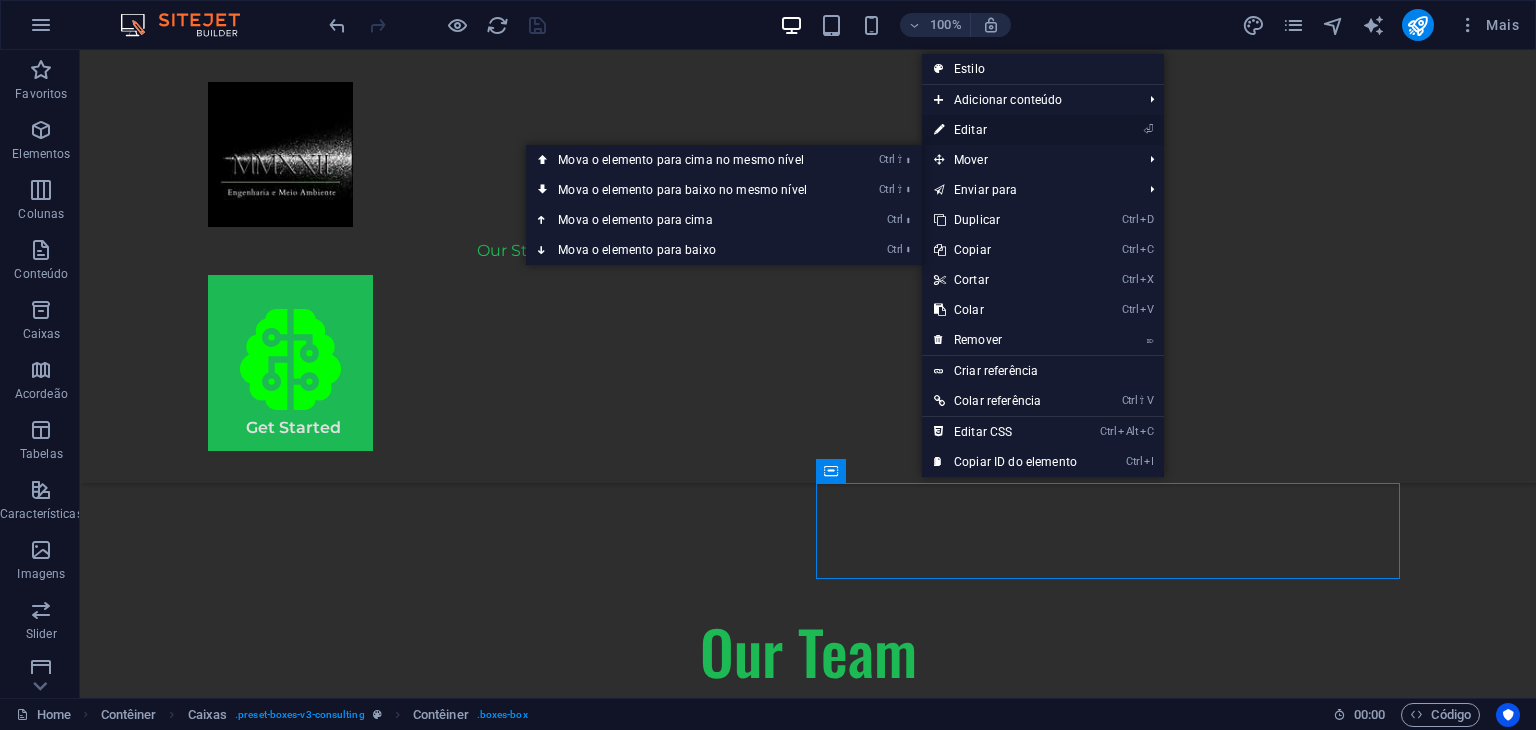 click on "⏎  Editar" at bounding box center [1005, 130] 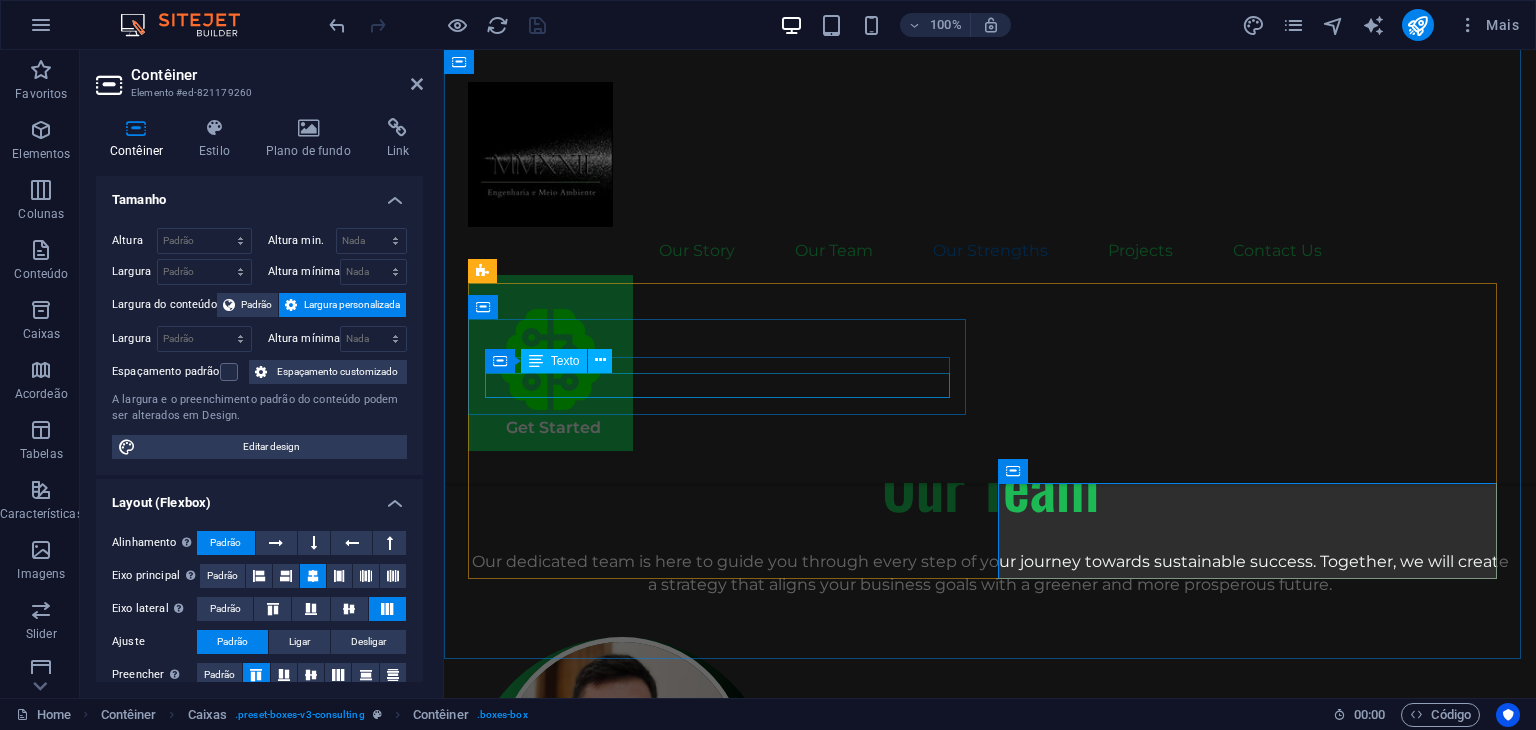 scroll, scrollTop: 2895, scrollLeft: 0, axis: vertical 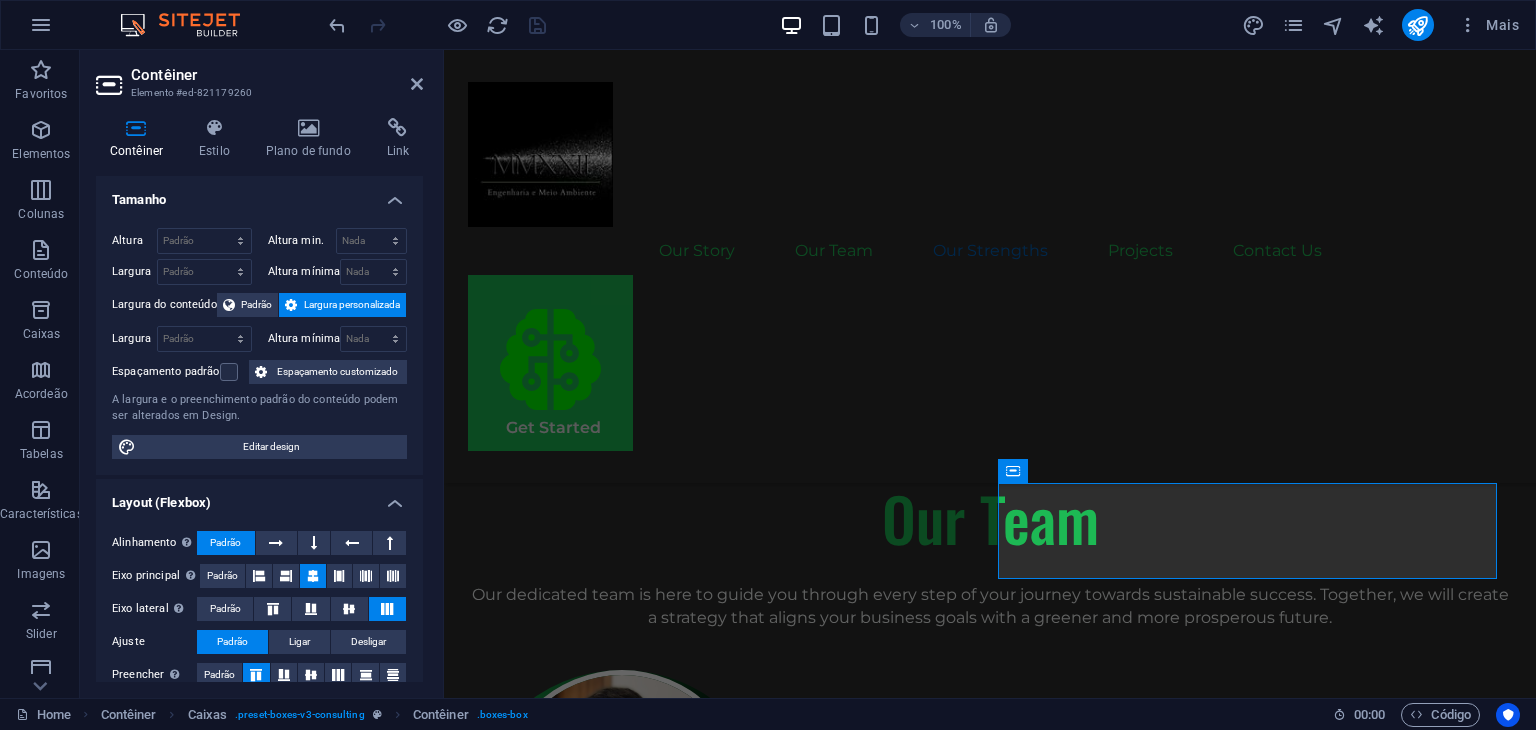 click on "Tamanho" at bounding box center [259, 194] 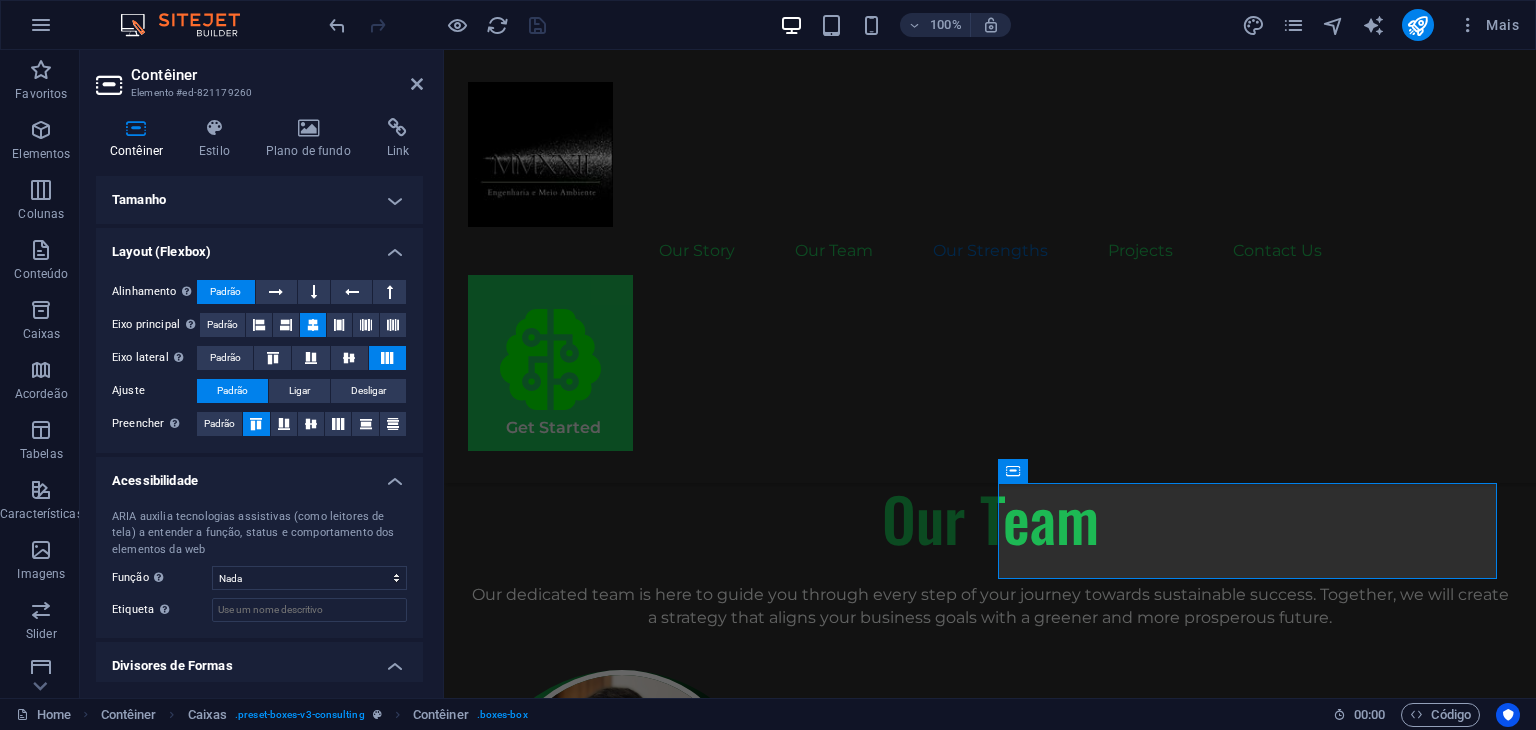 click on "Layout (Flexbox)" at bounding box center (259, 246) 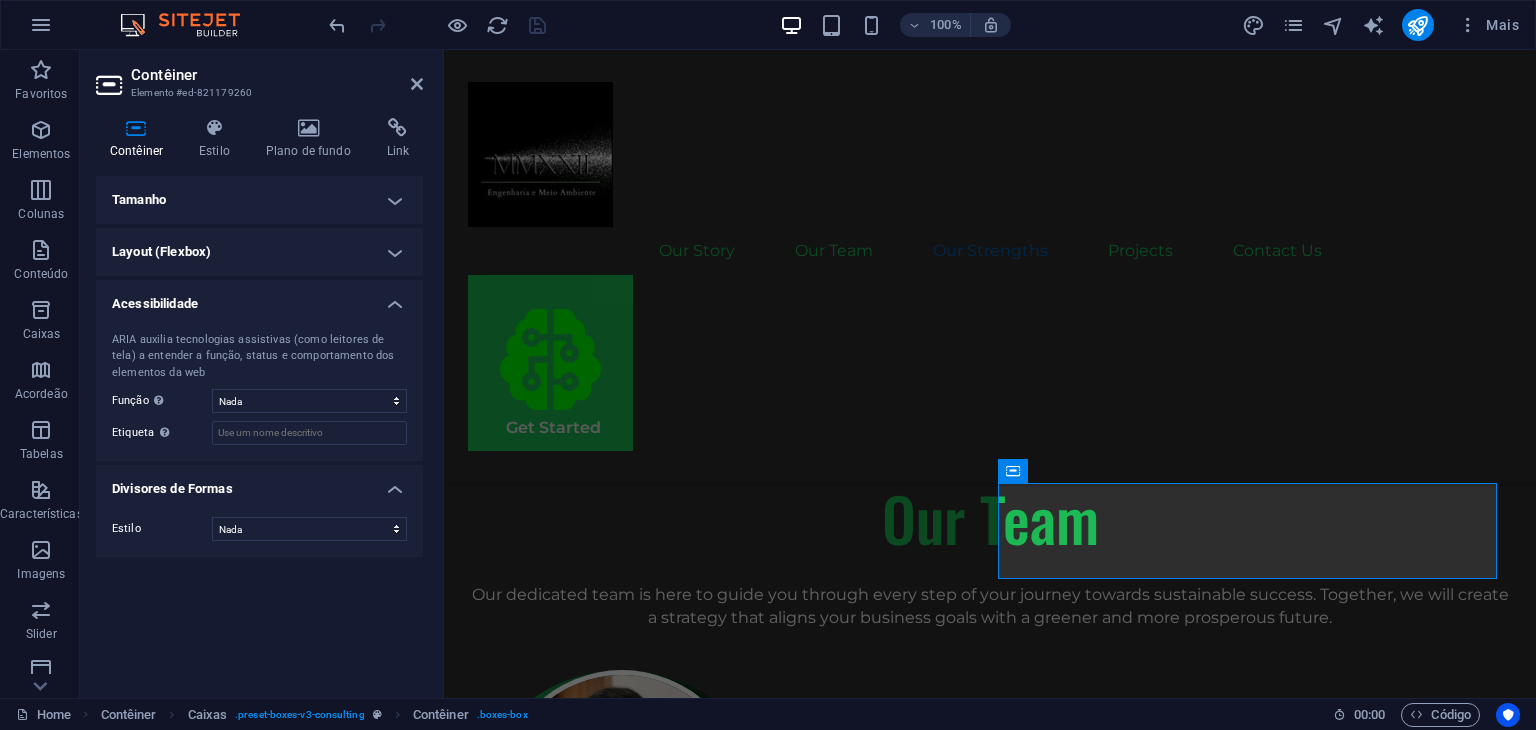 click on "Acessibilidade" at bounding box center (259, 298) 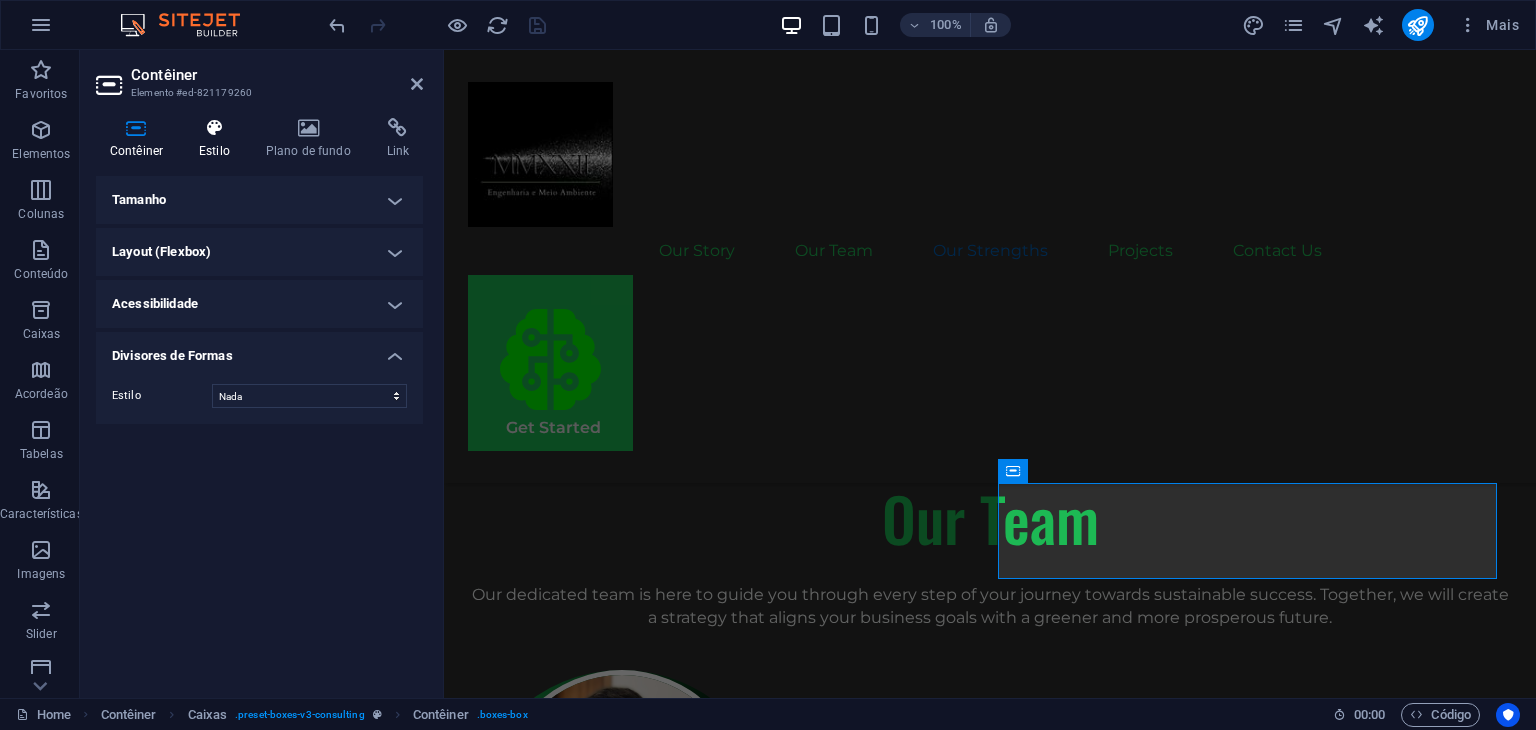 click at bounding box center [214, 128] 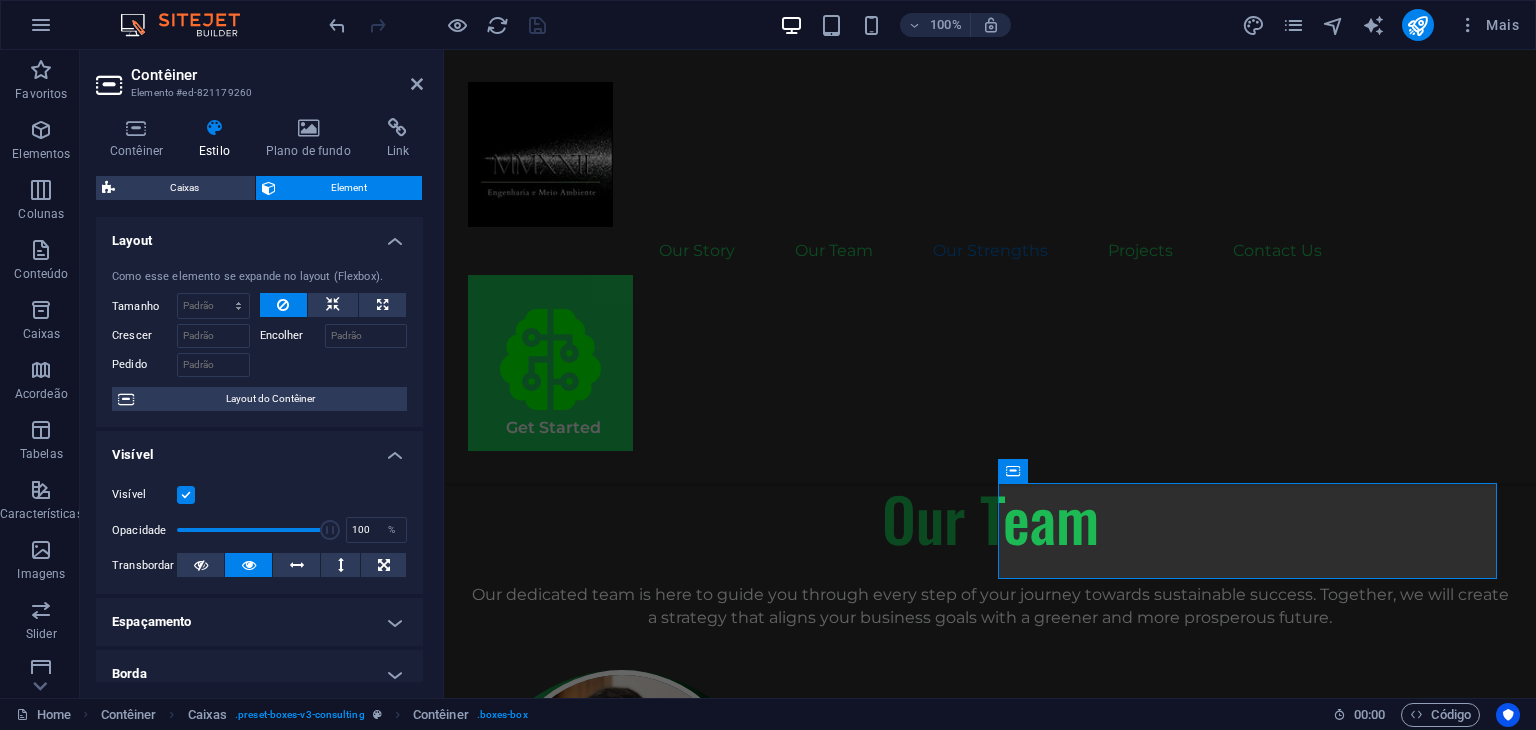 click on "Layout" at bounding box center [259, 235] 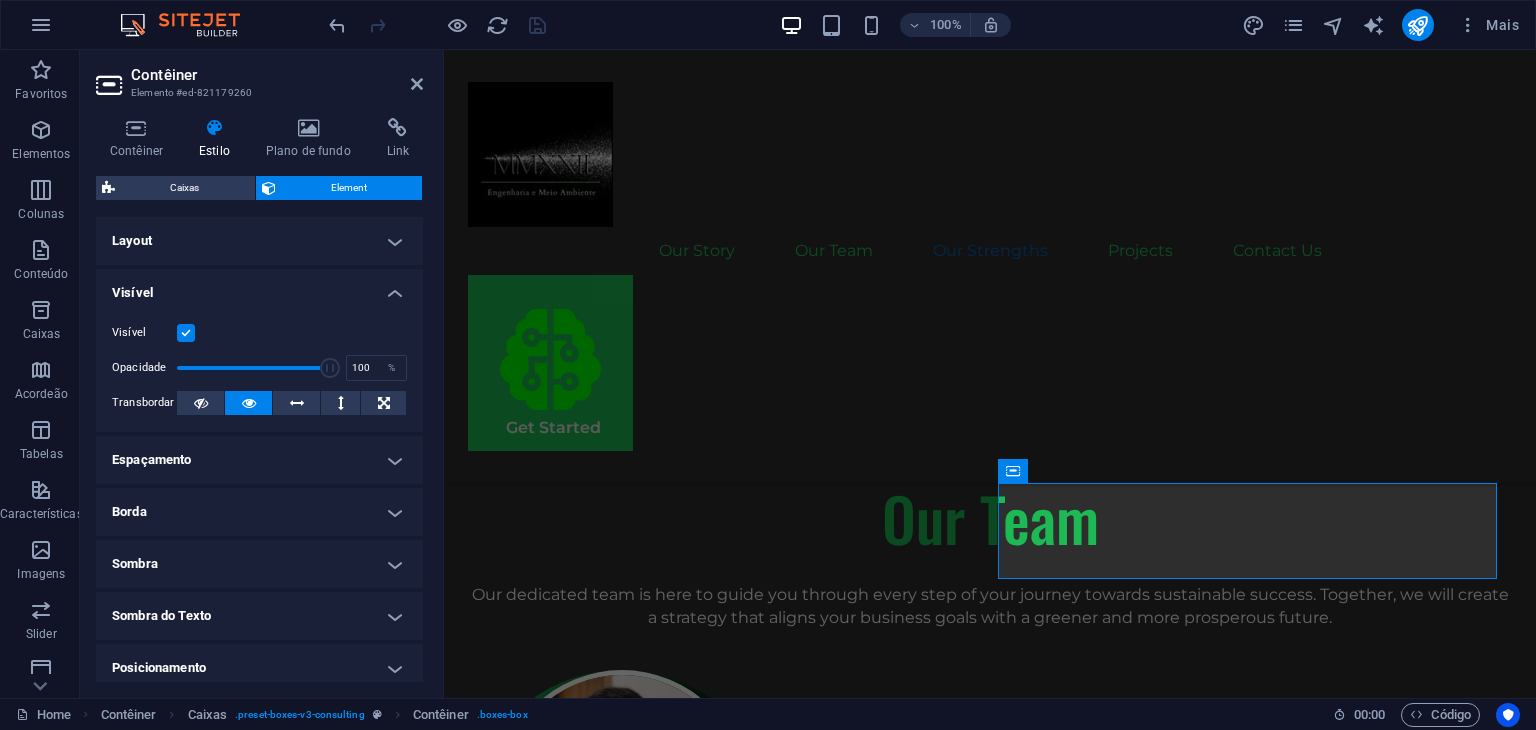 click on "Visível" at bounding box center (259, 287) 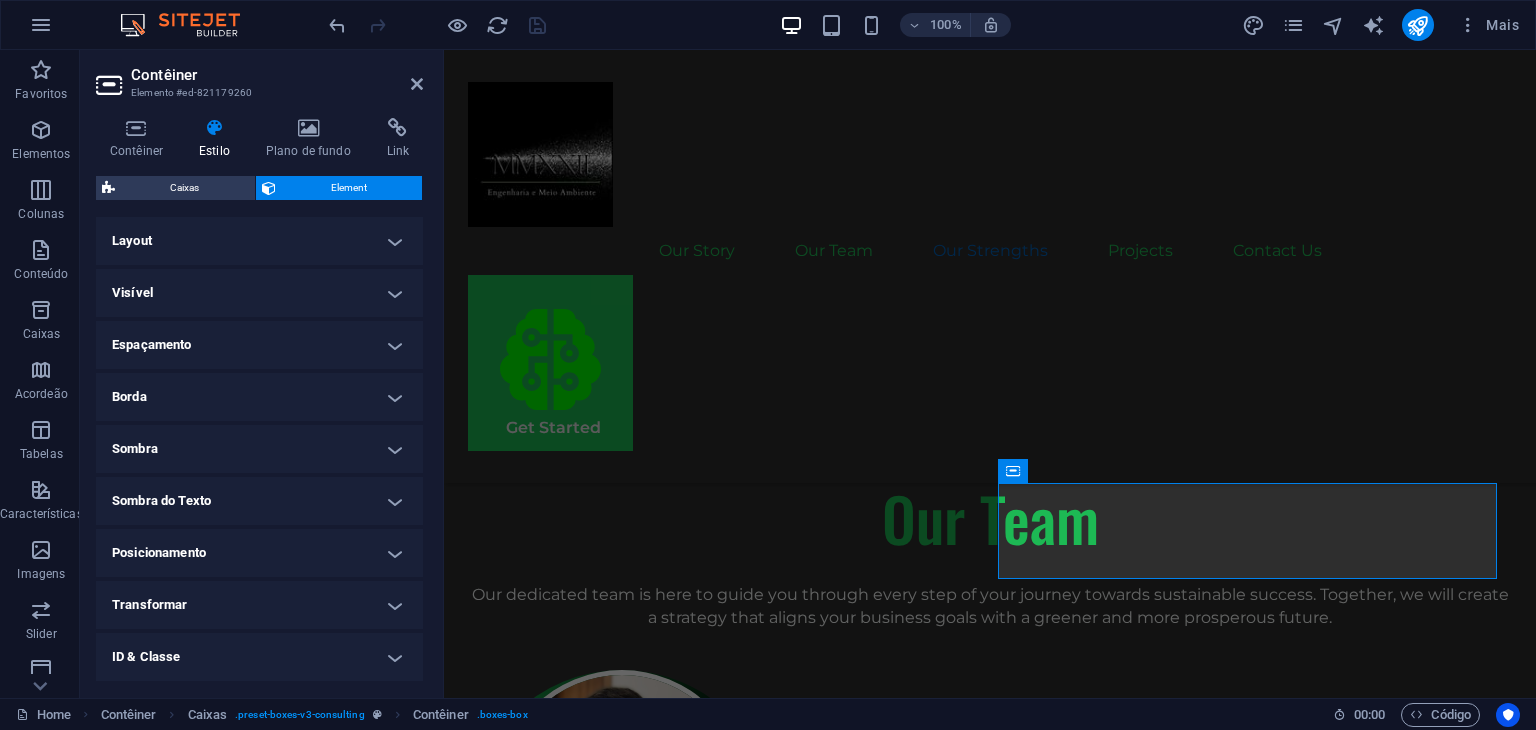 click on "Espaçamento" at bounding box center (259, 345) 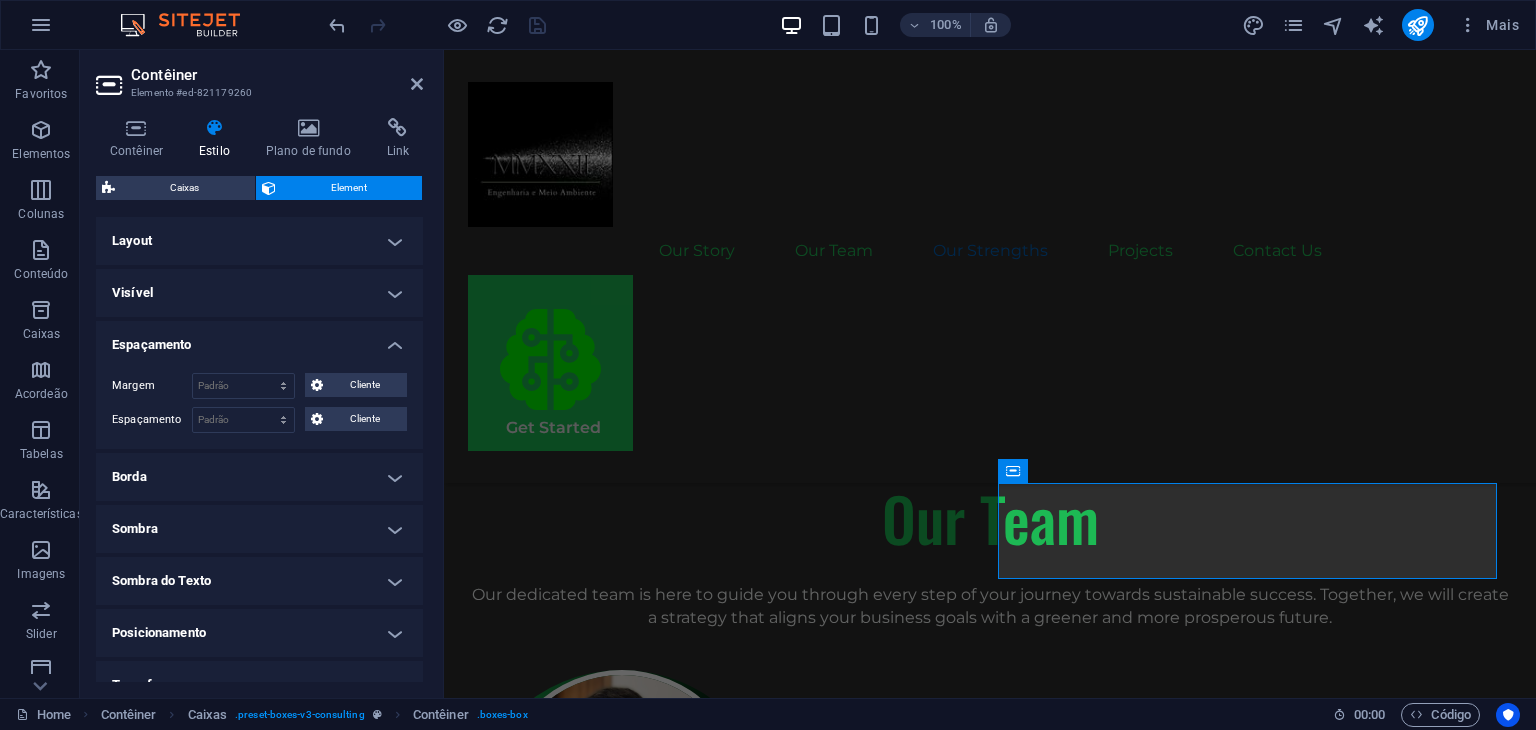 click on "Espaçamento" at bounding box center [259, 339] 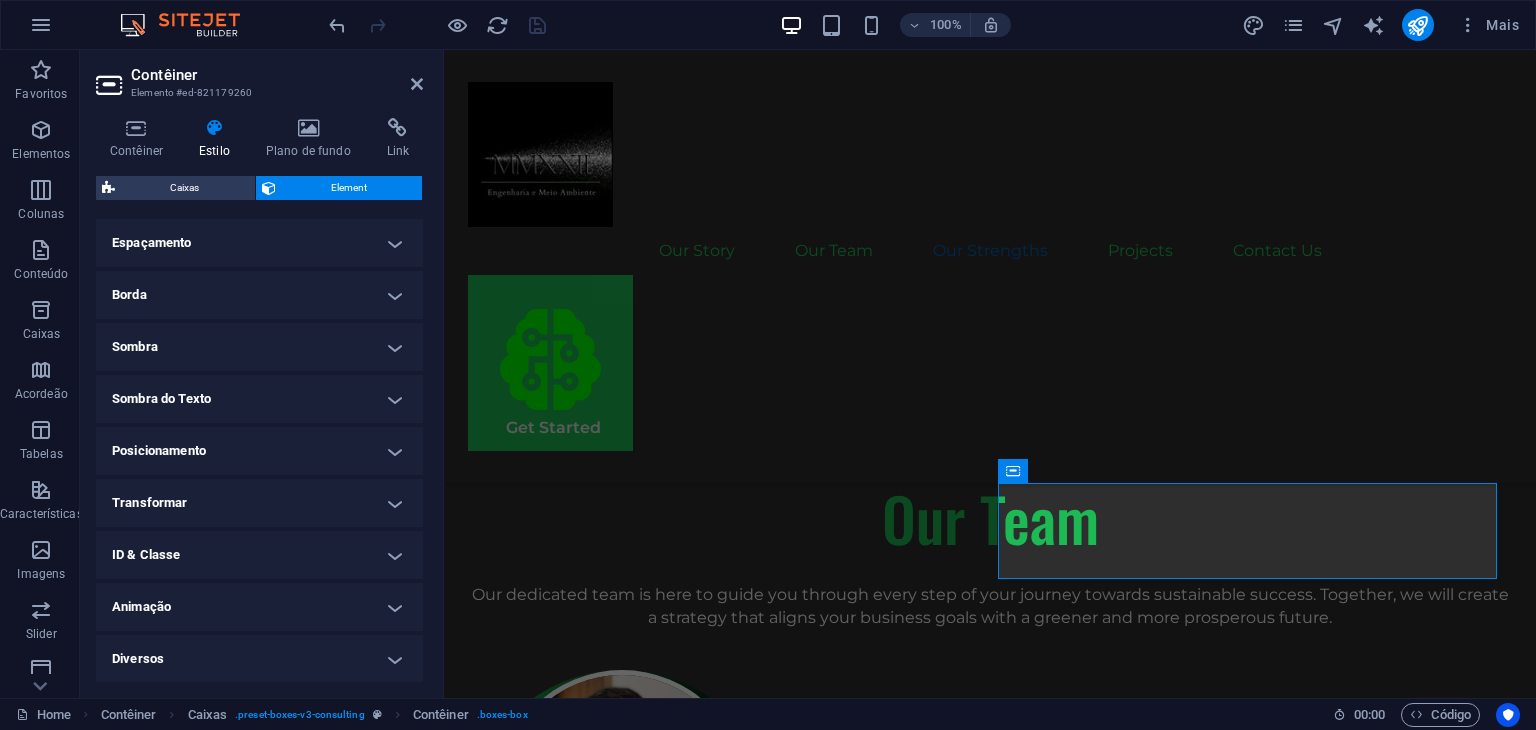 scroll, scrollTop: 103, scrollLeft: 0, axis: vertical 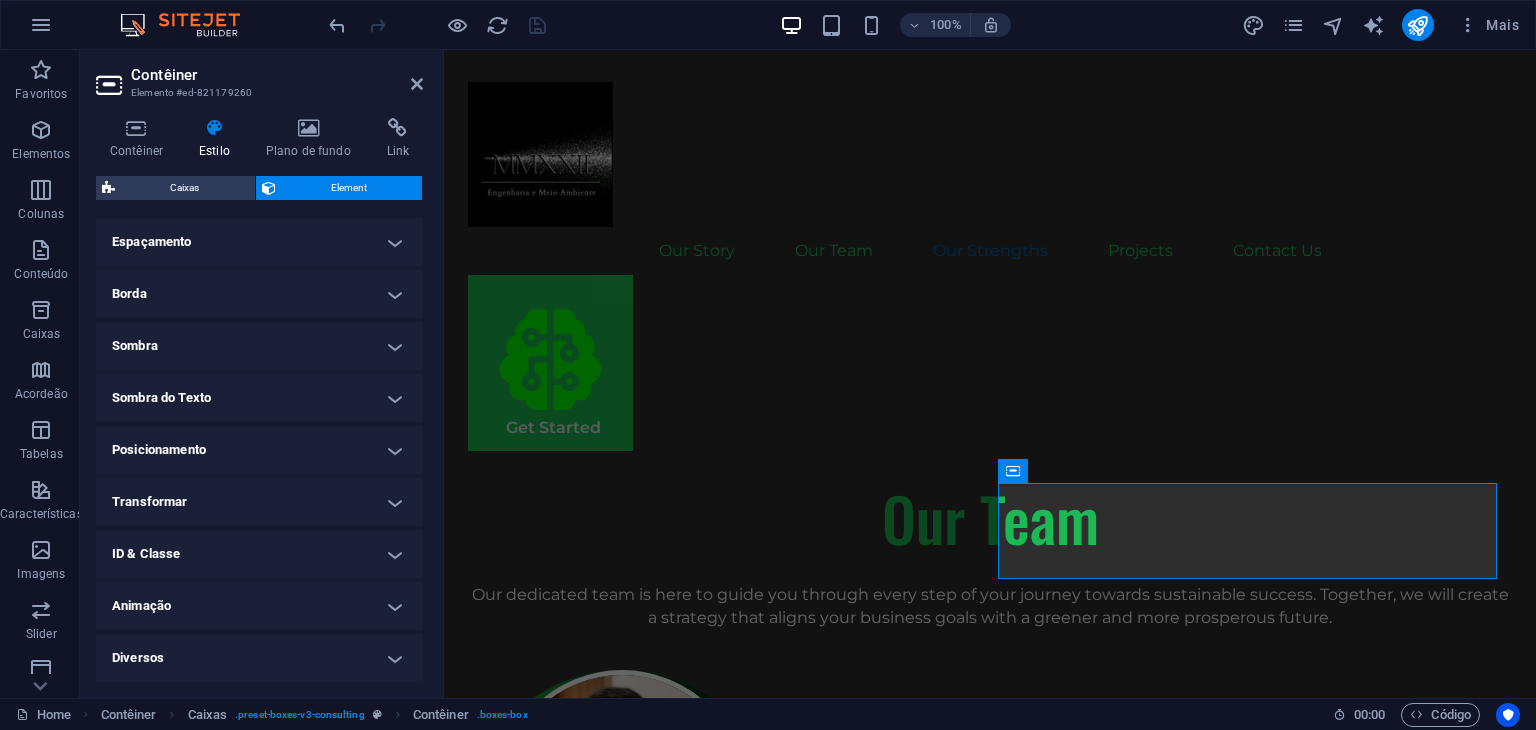 click on "Animação" at bounding box center [259, 606] 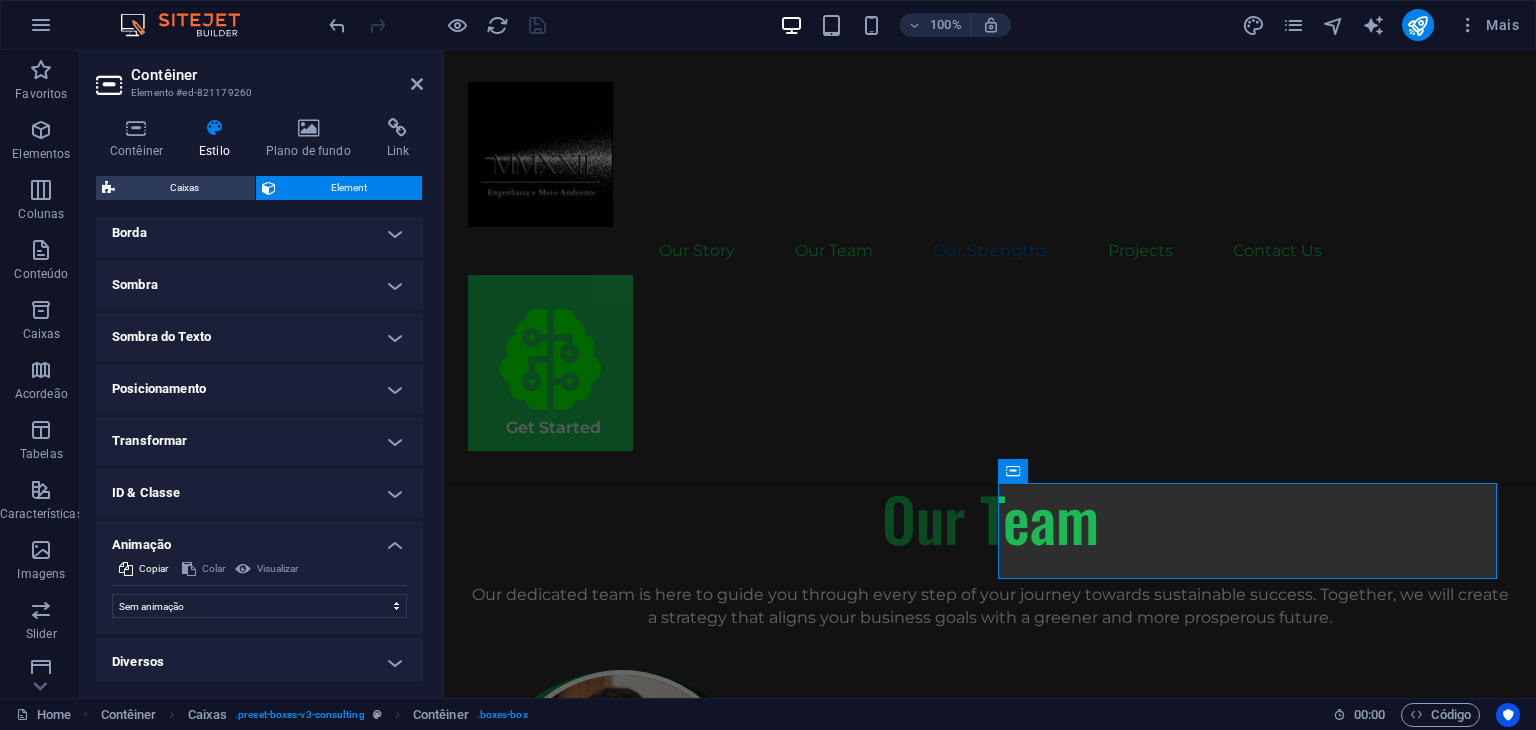 scroll, scrollTop: 168, scrollLeft: 0, axis: vertical 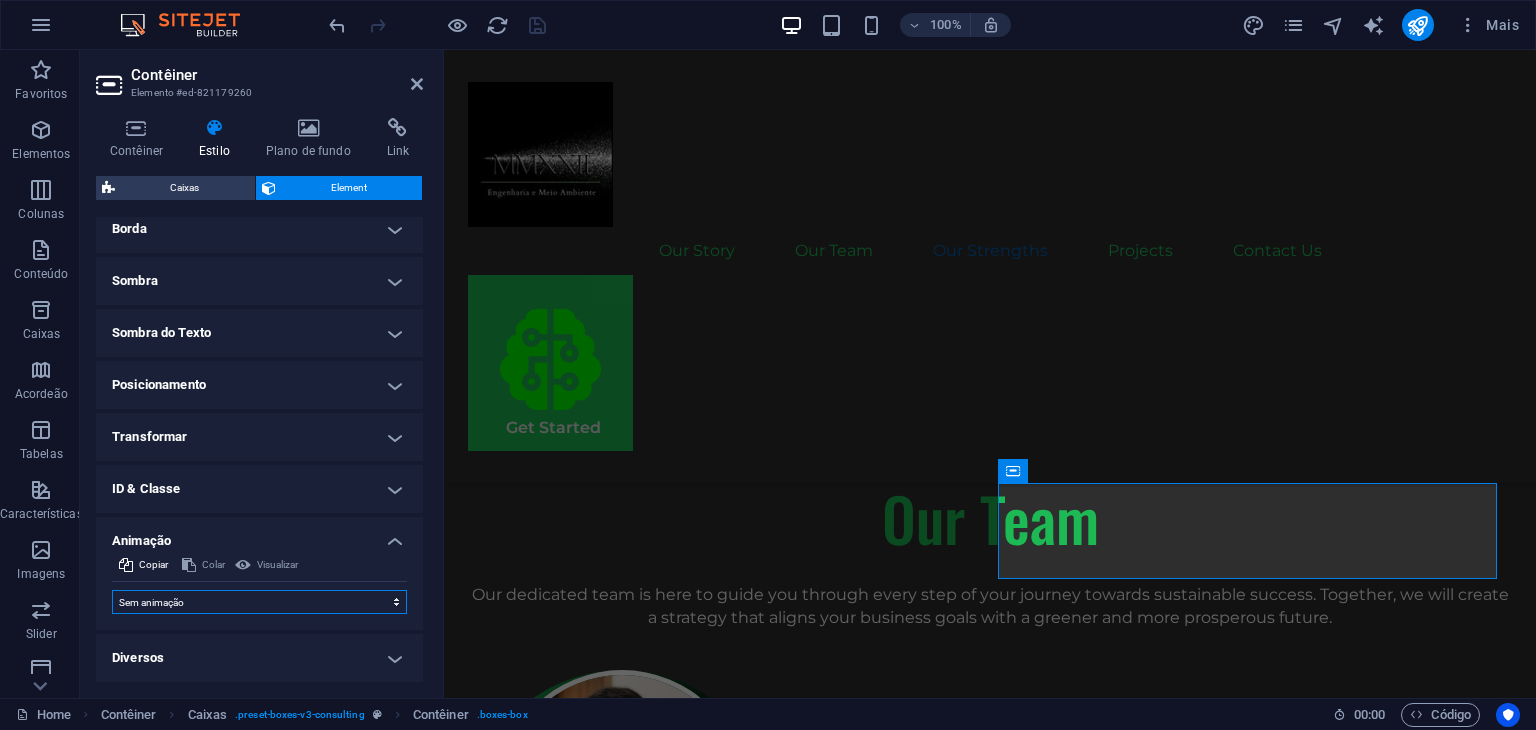click on "Sem animação Mostrar / Esconder Rolar para cima/baixo Mais/menos zoom Deslize da esquerda para a direita Deslize da direita para esquerda Deslize de cima para baixo Deslize de baixo para cima Pulso Piscar Abrir como sobreposição" at bounding box center (259, 602) 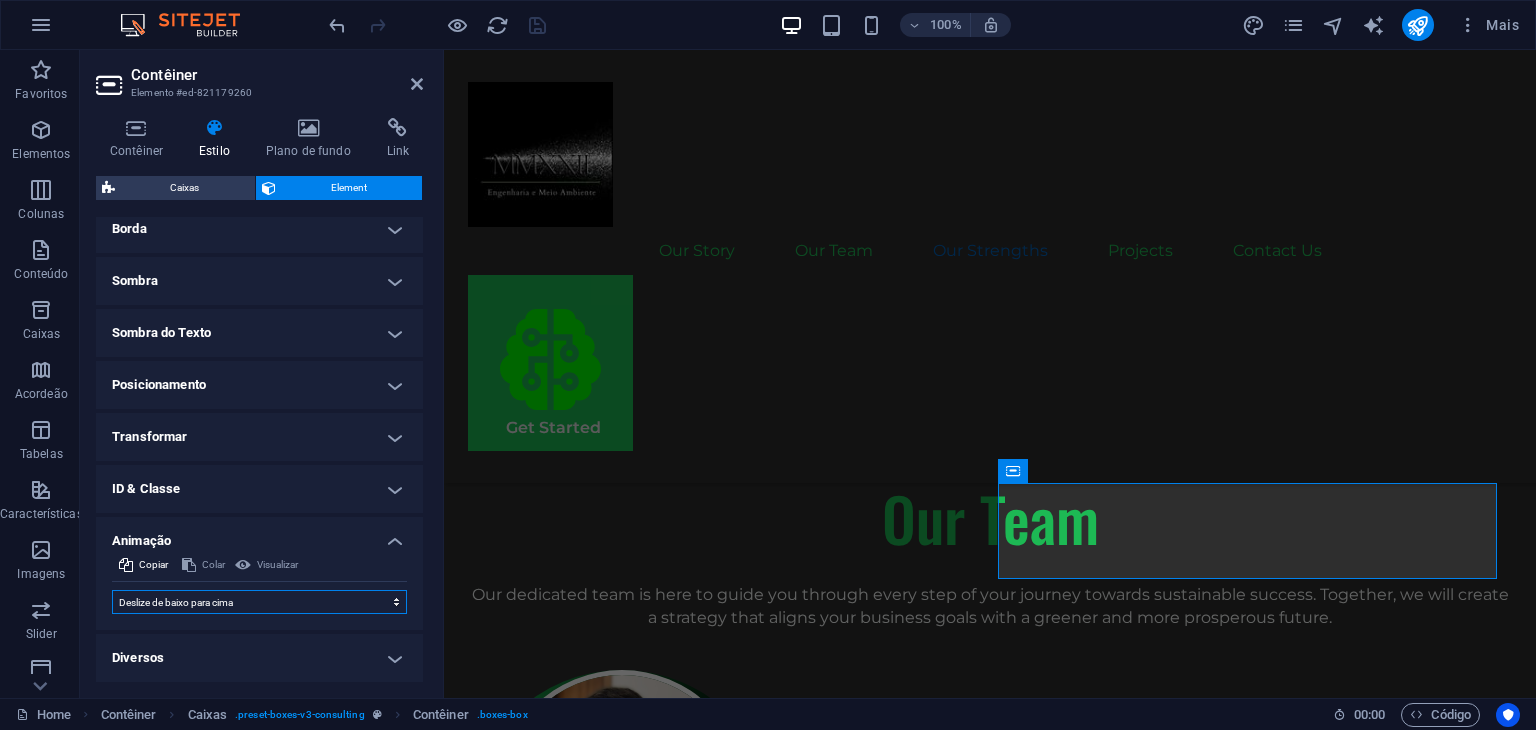 click on "Sem animação Mostrar / Esconder Rolar para cima/baixo Mais/menos zoom Deslize da esquerda para a direita Deslize da direita para esquerda Deslize de cima para baixo Deslize de baixo para cima Pulso Piscar Abrir como sobreposição" at bounding box center (259, 602) 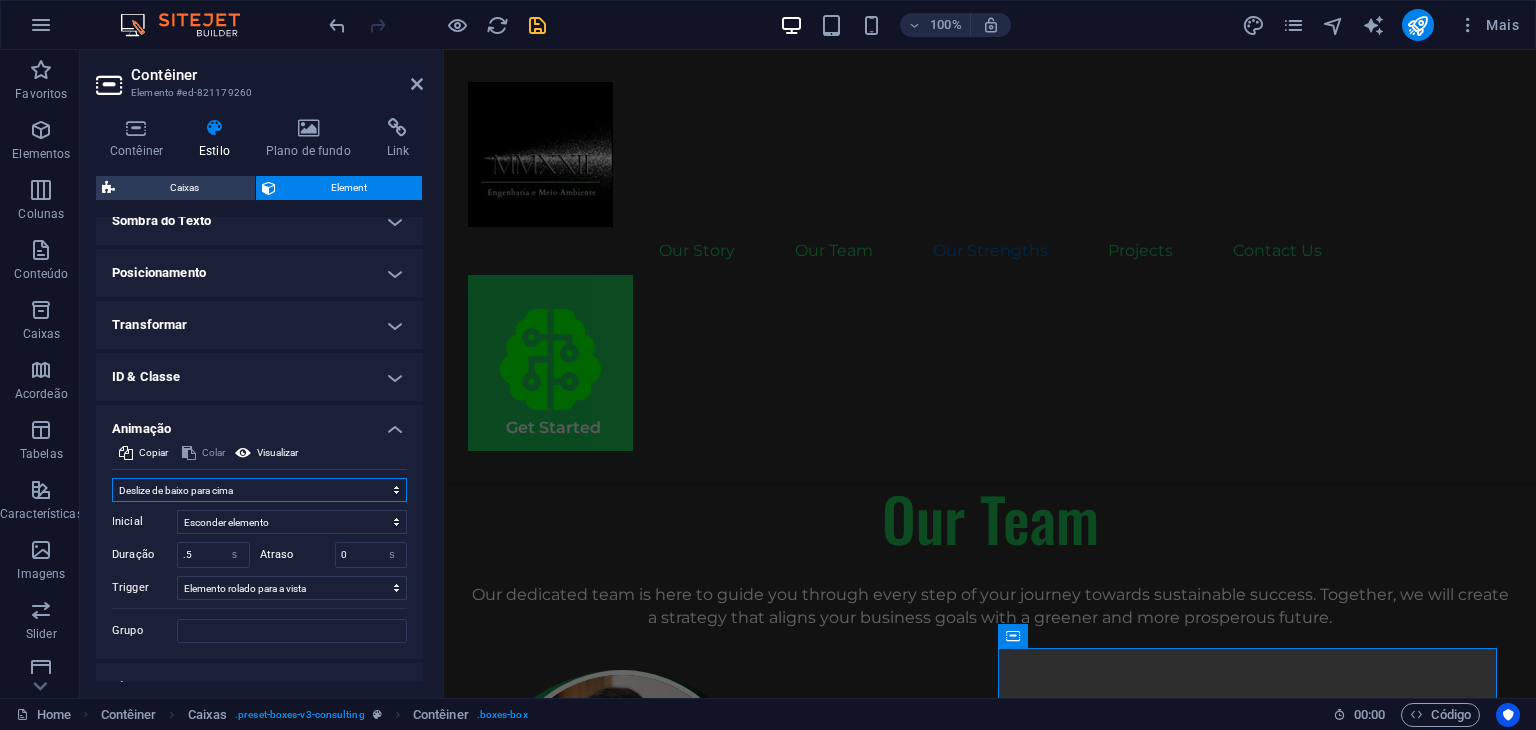 scroll, scrollTop: 308, scrollLeft: 0, axis: vertical 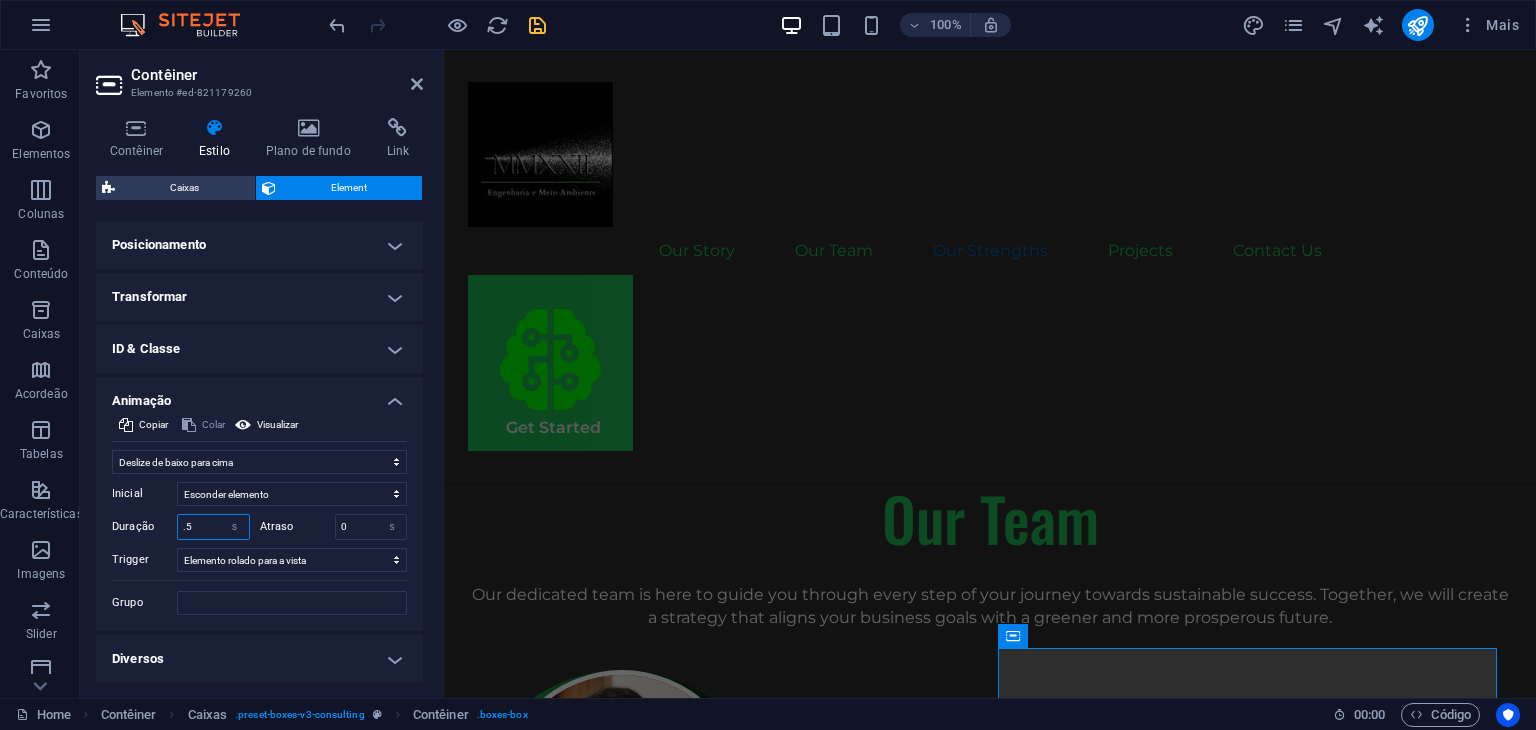 click on ".5" at bounding box center [213, 527] 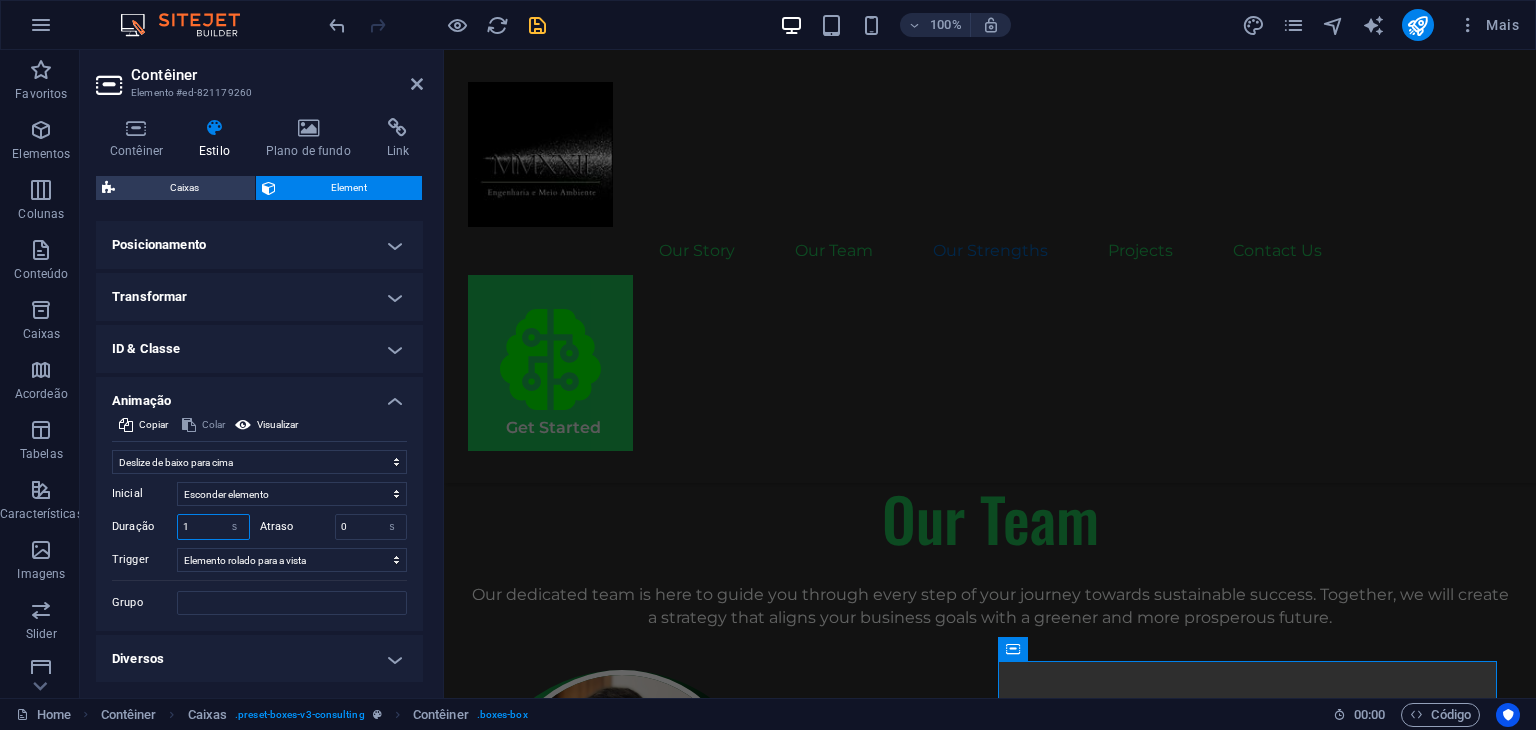 type on "1" 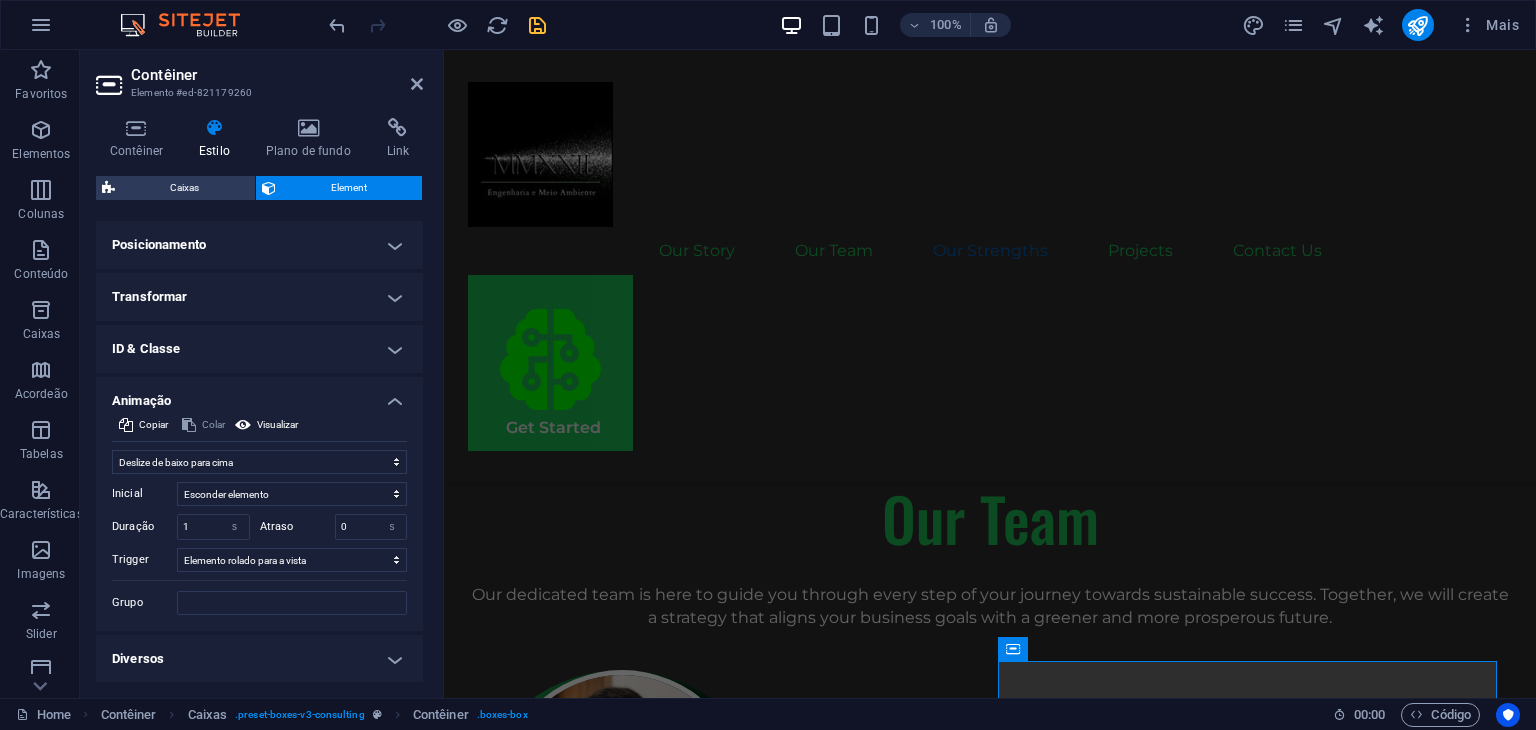 click on "Animação" at bounding box center (259, 395) 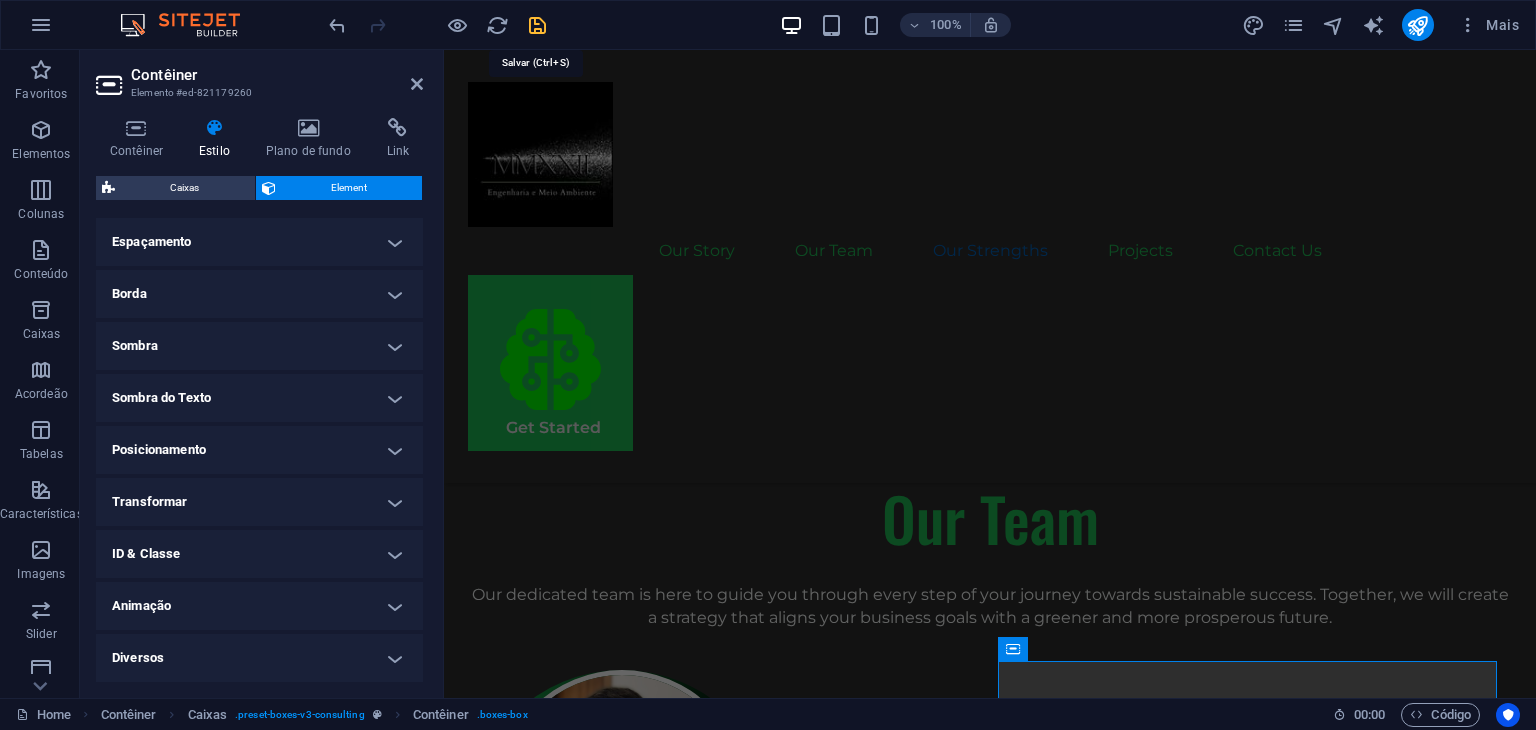 click at bounding box center (537, 25) 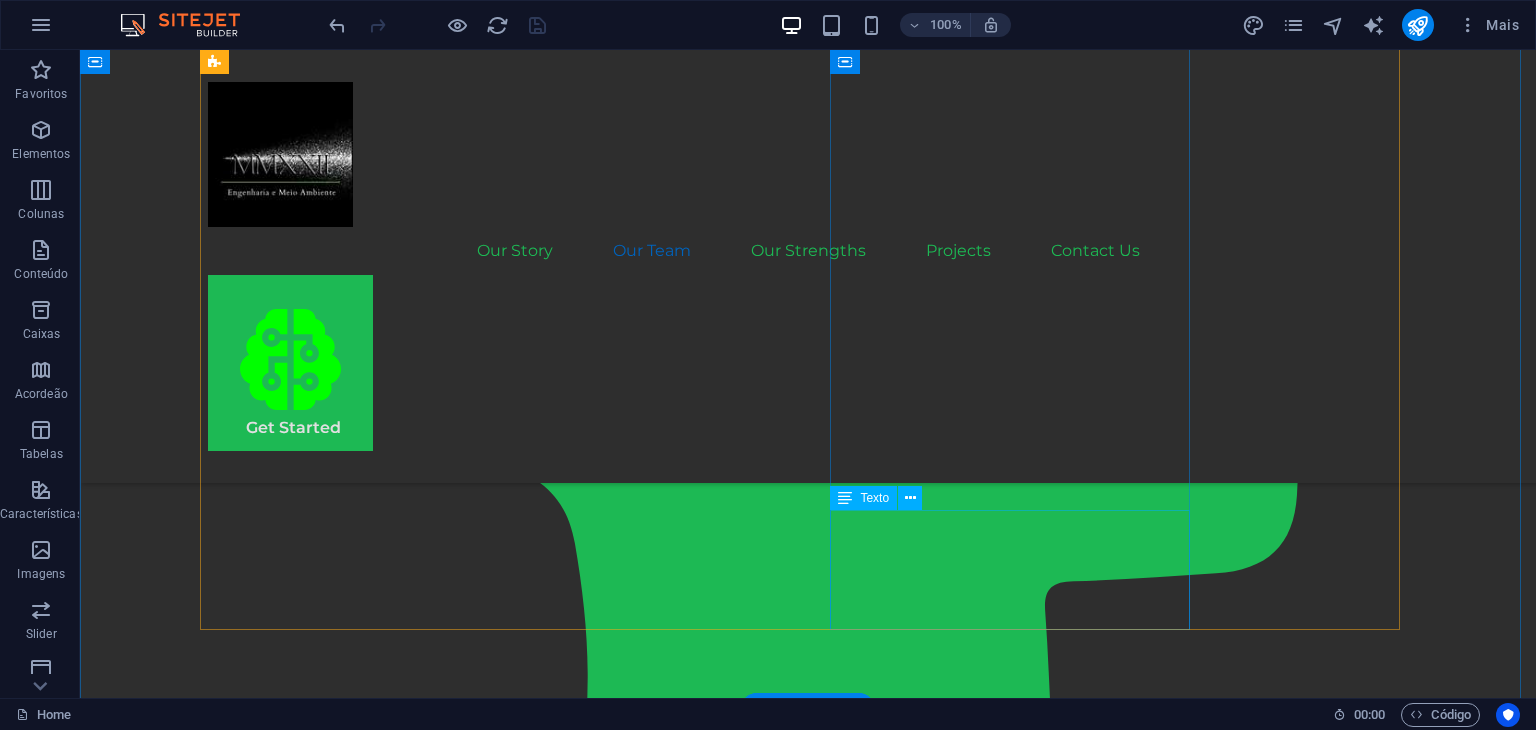 scroll, scrollTop: 2128, scrollLeft: 0, axis: vertical 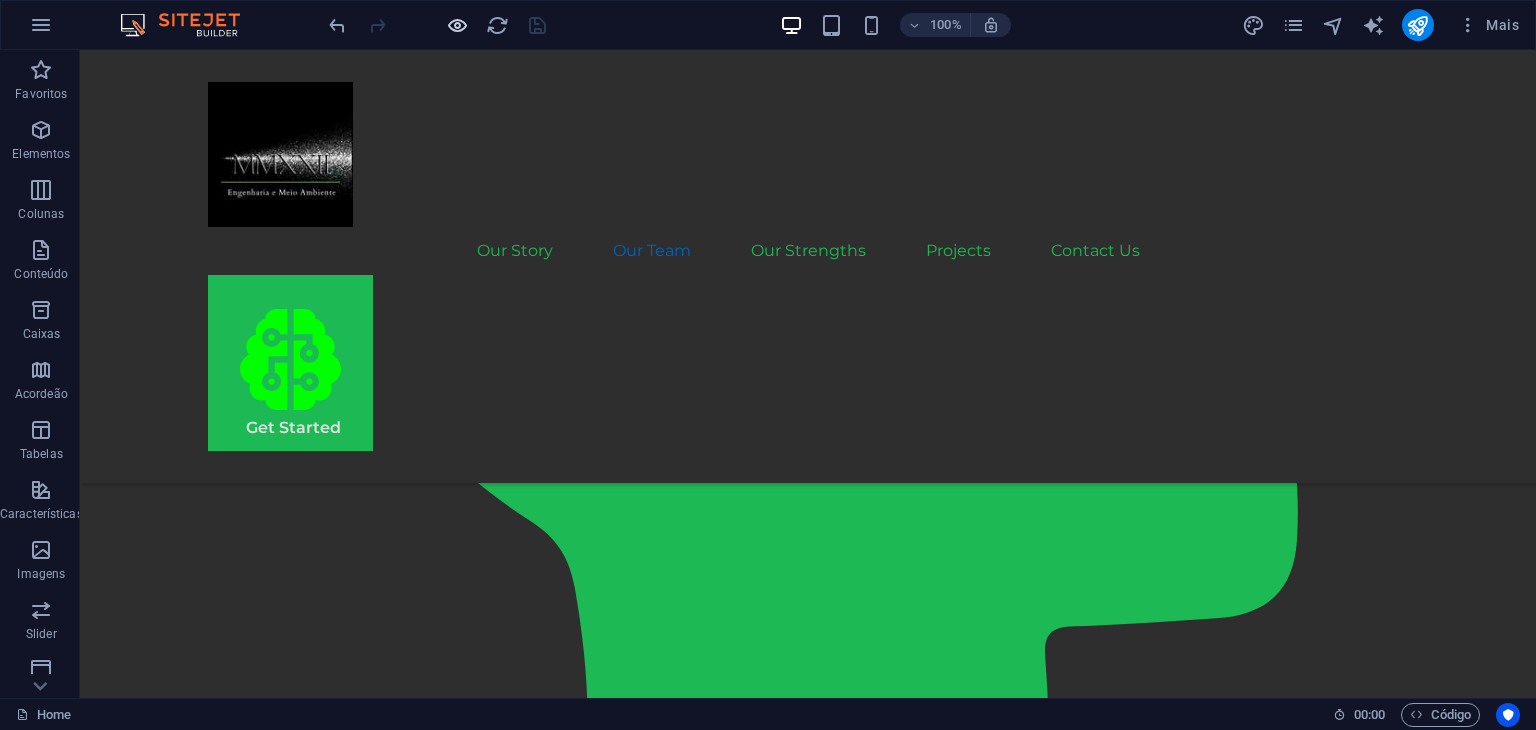 click at bounding box center (457, 25) 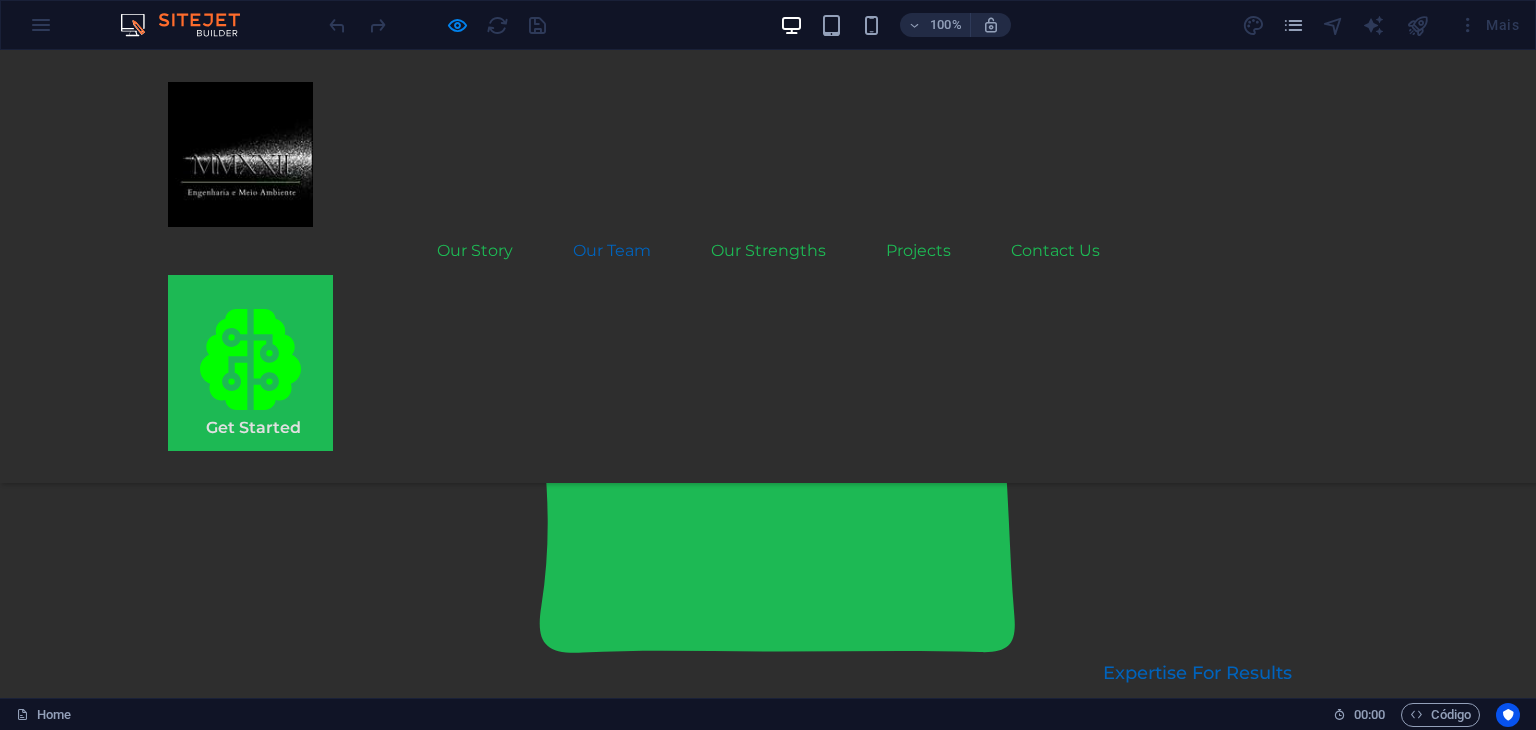 scroll, scrollTop: 2328, scrollLeft: 0, axis: vertical 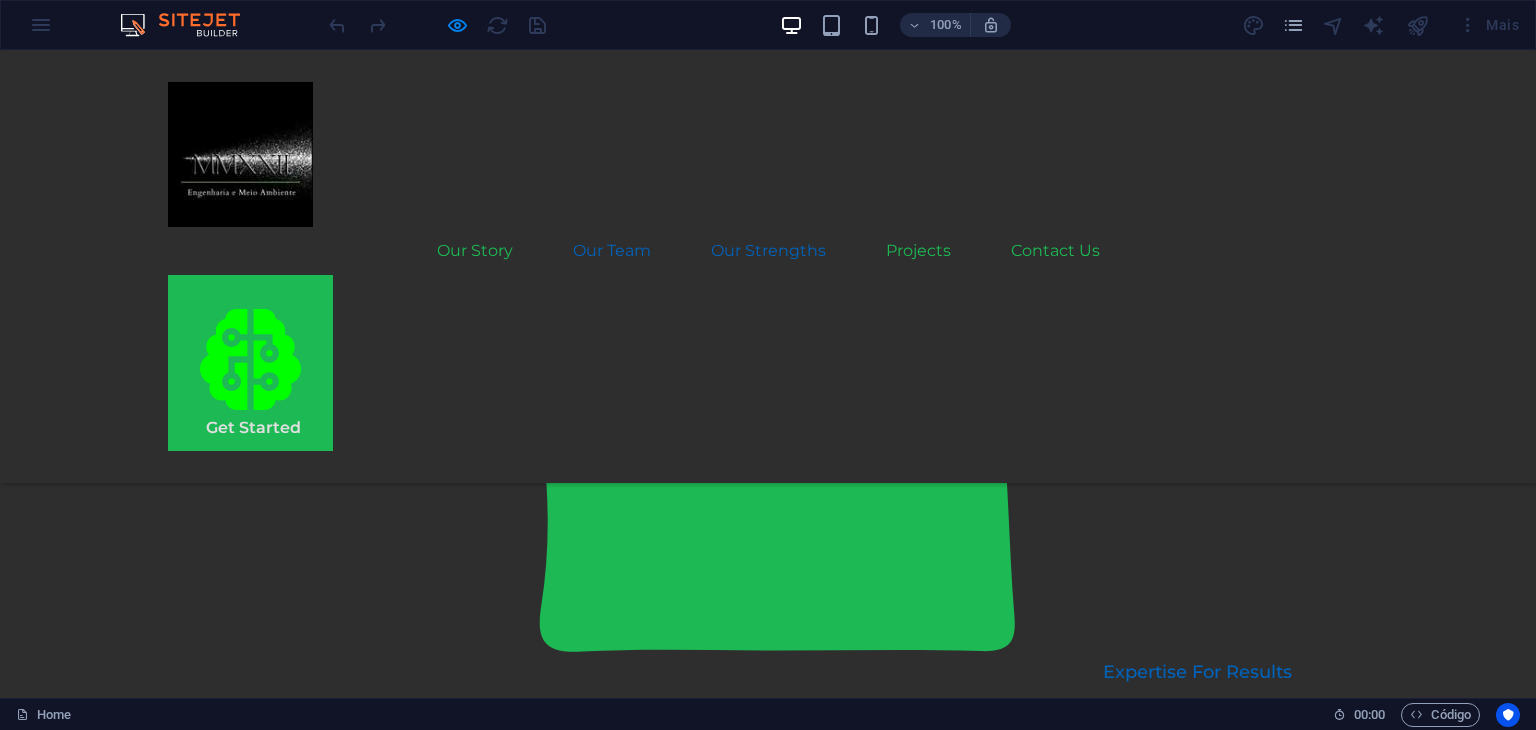 click on "Our Strengths" at bounding box center (768, 251) 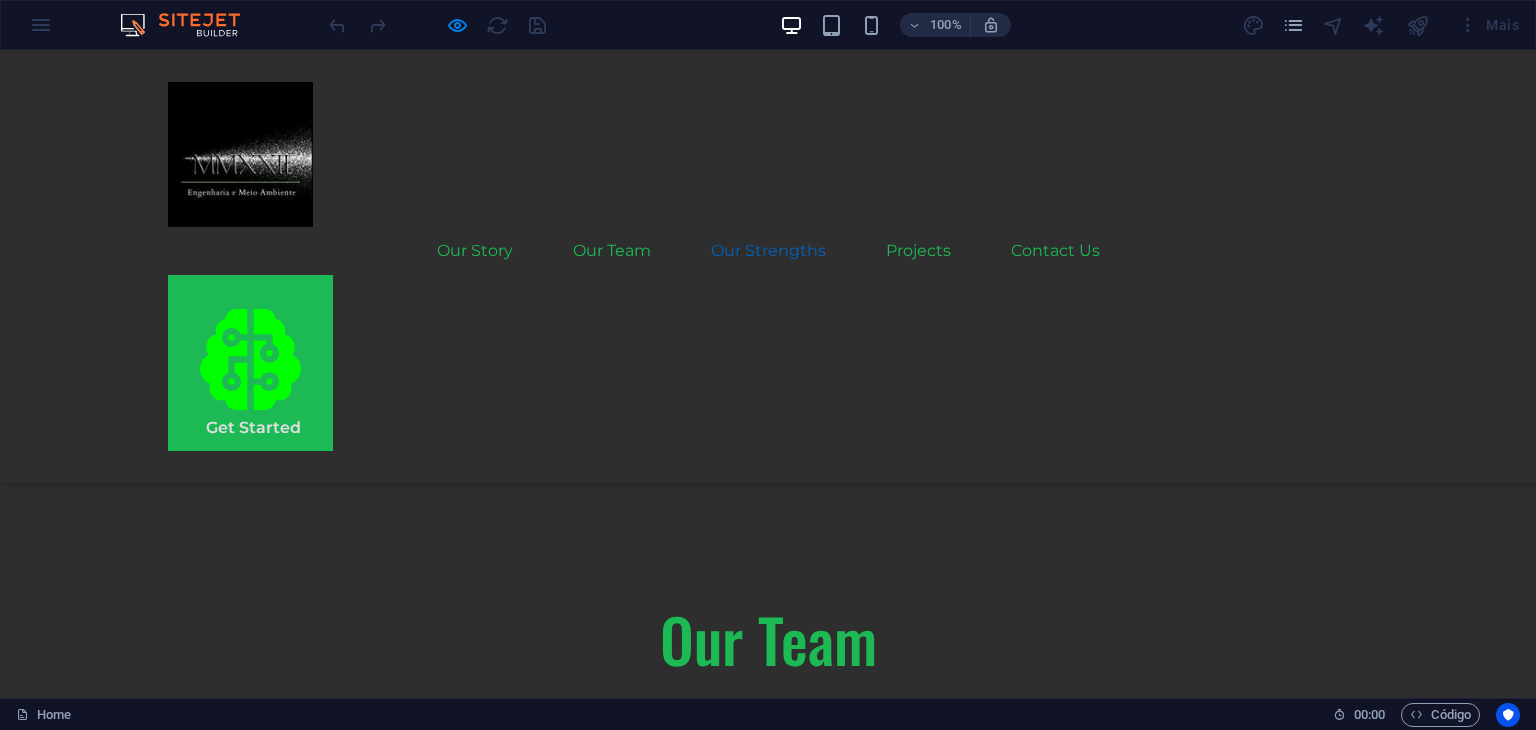scroll, scrollTop: 2879, scrollLeft: 0, axis: vertical 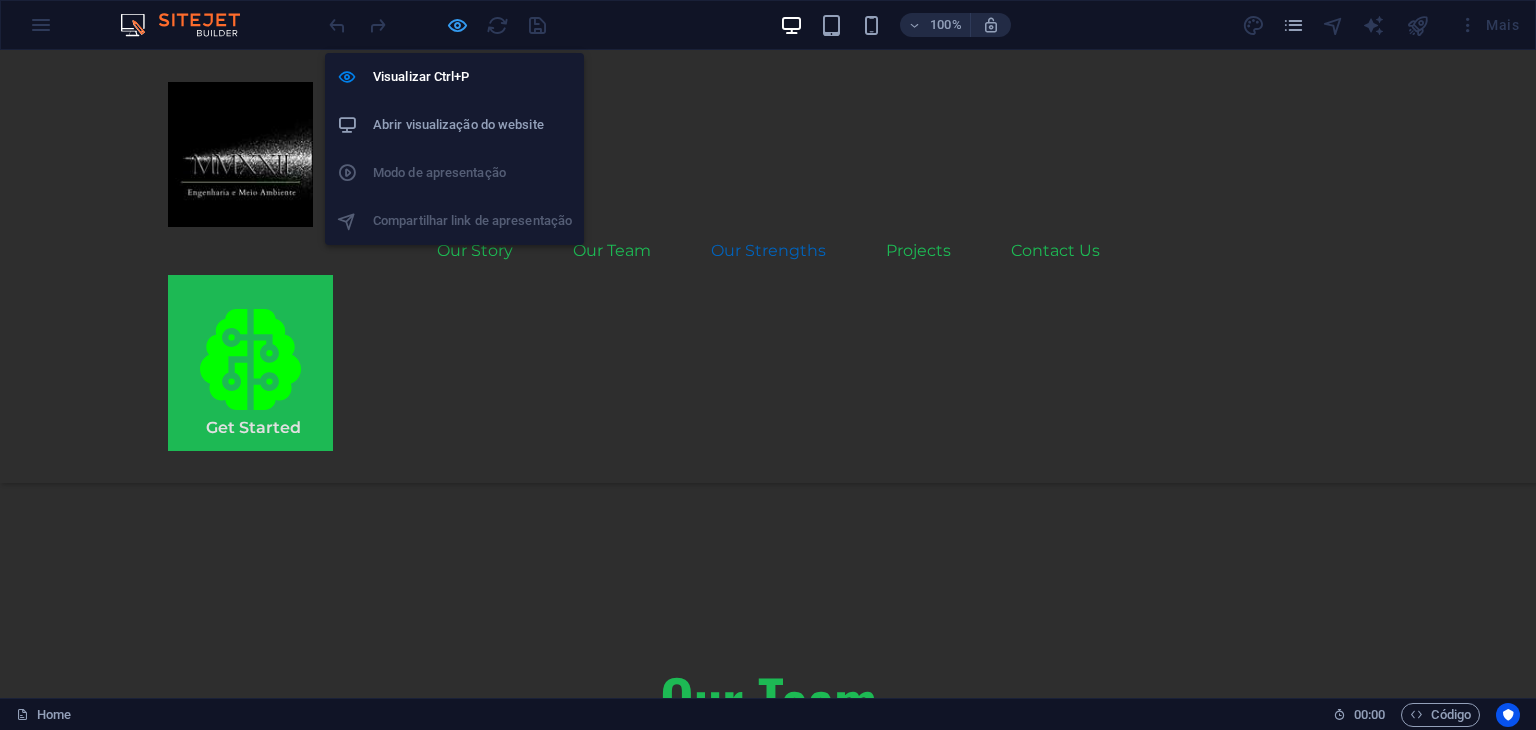 click at bounding box center [457, 25] 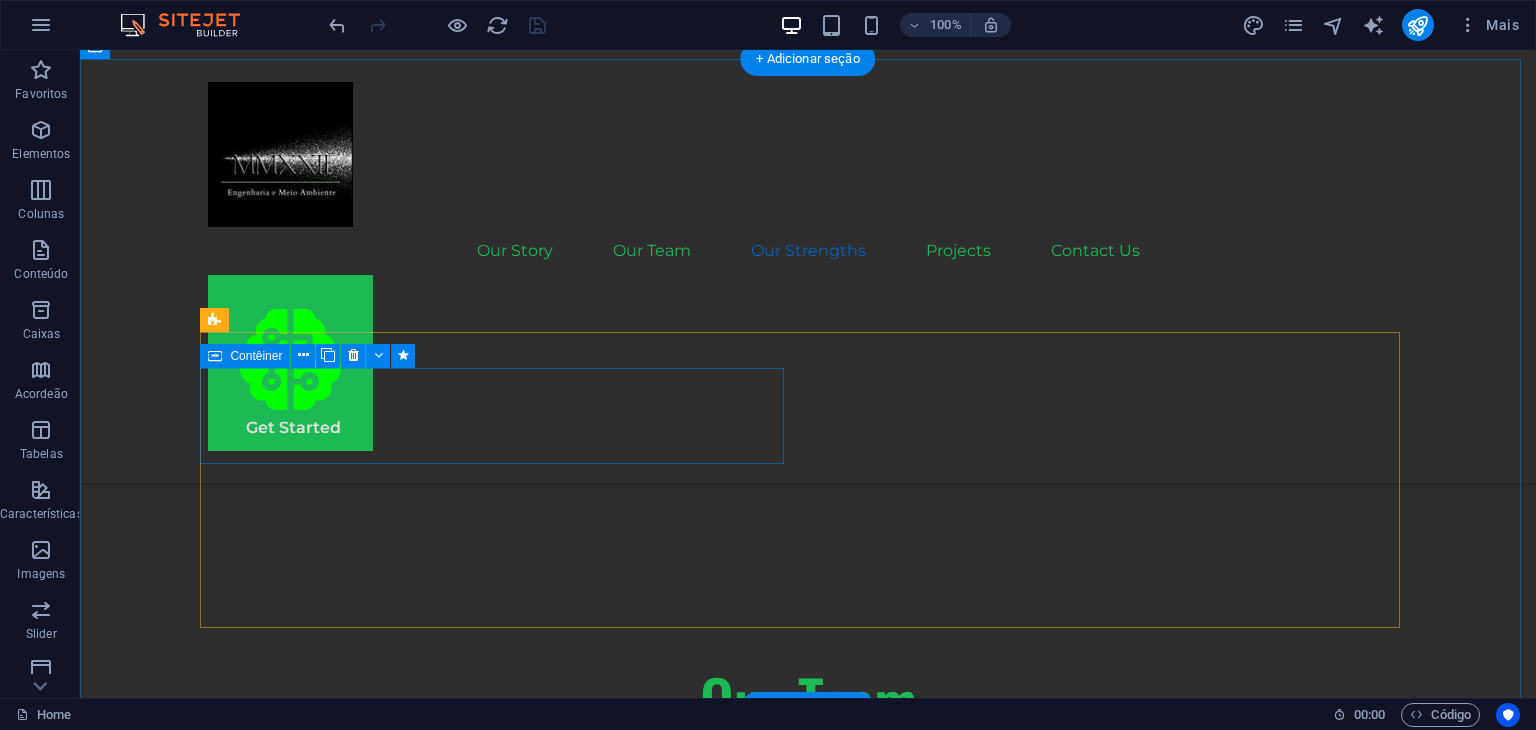 click on ".fa-secondary{opacity:.4} Continuous Technological Updating" at bounding box center (500, 2458) 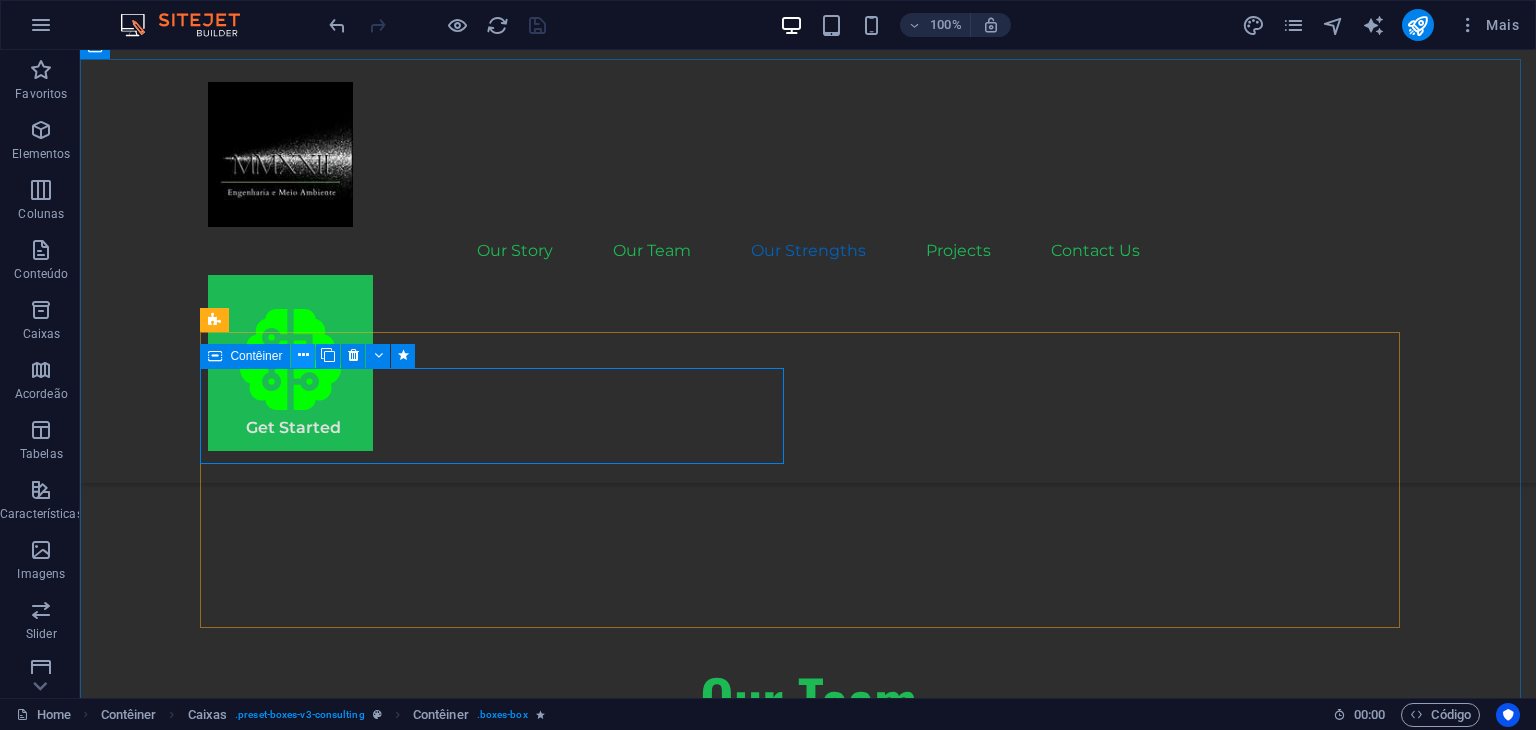 click at bounding box center (303, 355) 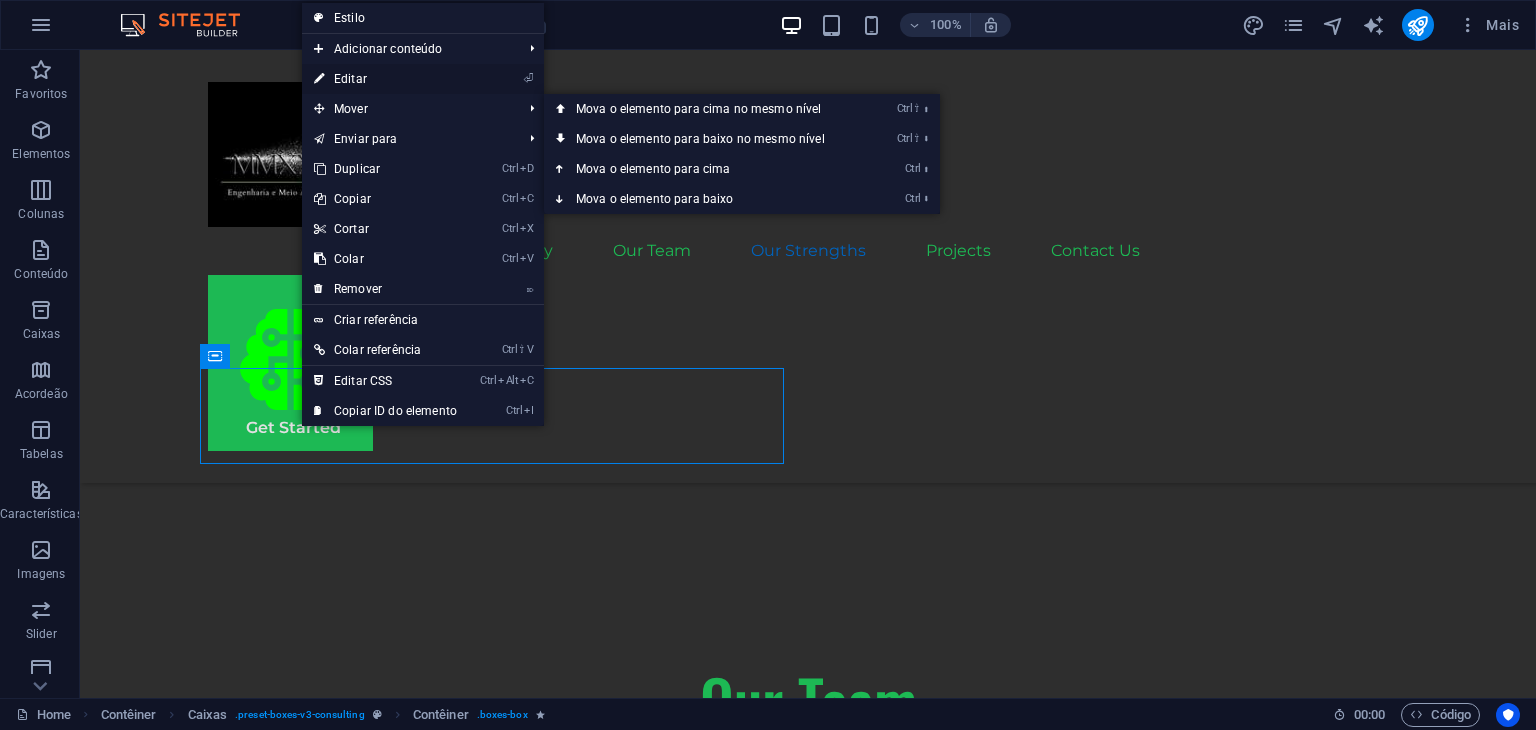 click on "⏎  Editar" at bounding box center [385, 79] 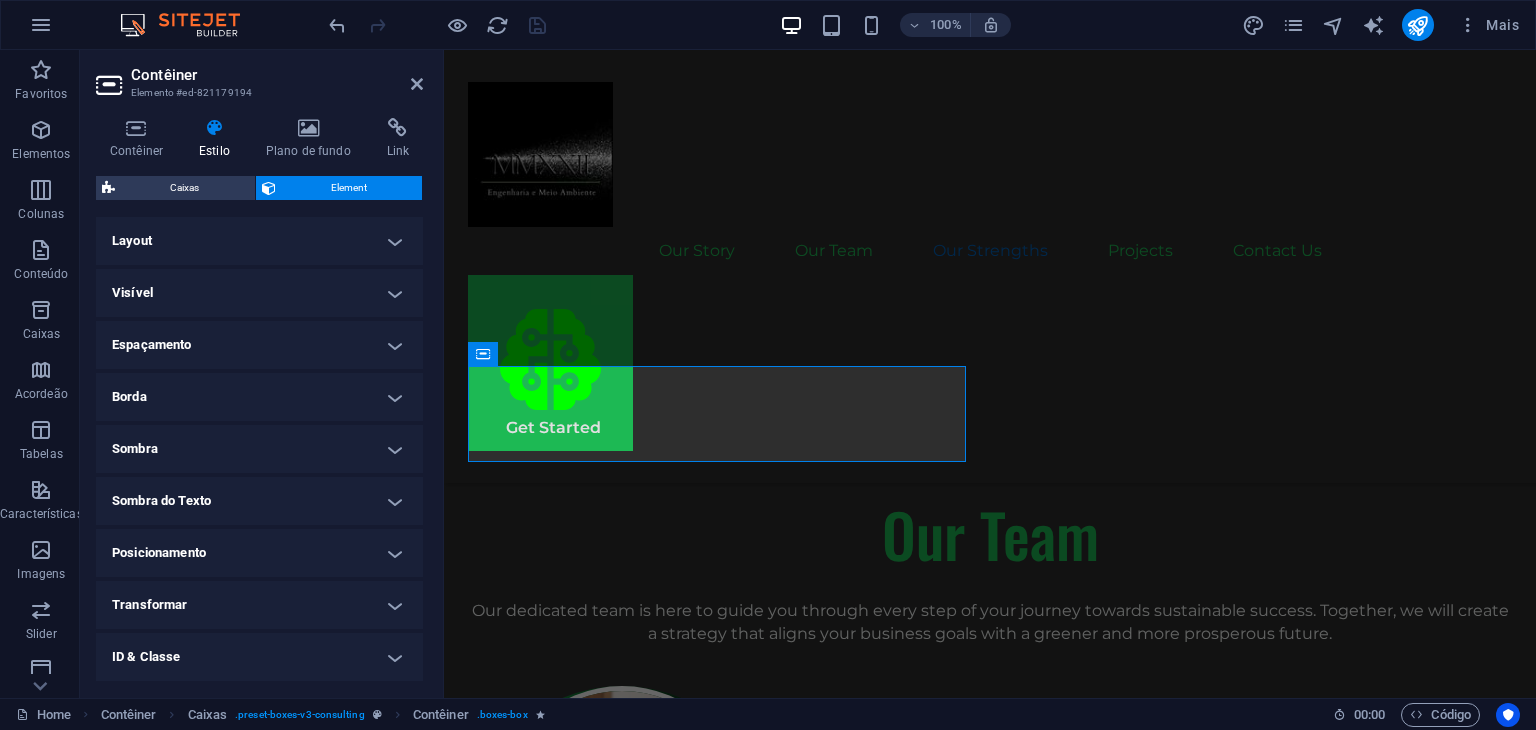 scroll, scrollTop: 2848, scrollLeft: 0, axis: vertical 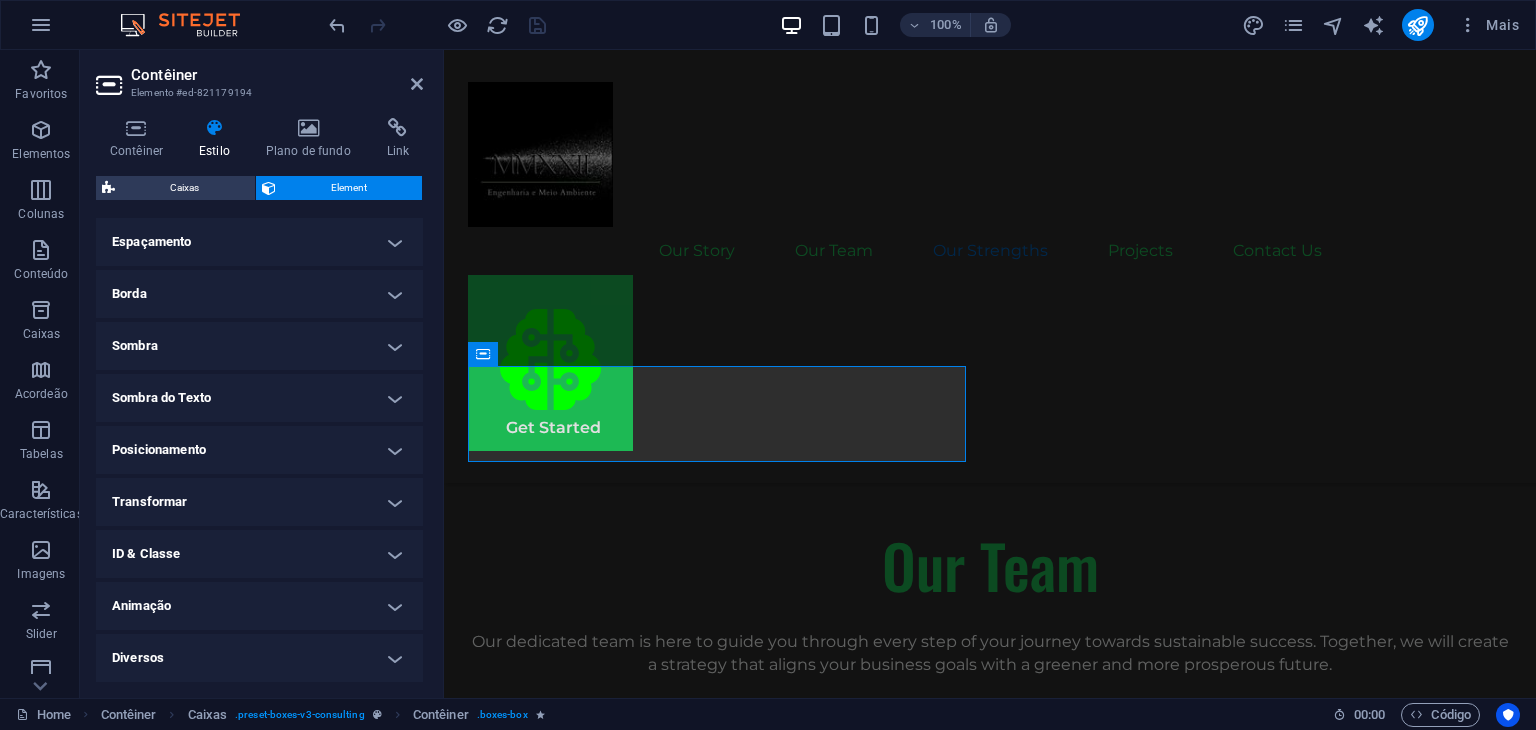 click on "Animação" at bounding box center (259, 606) 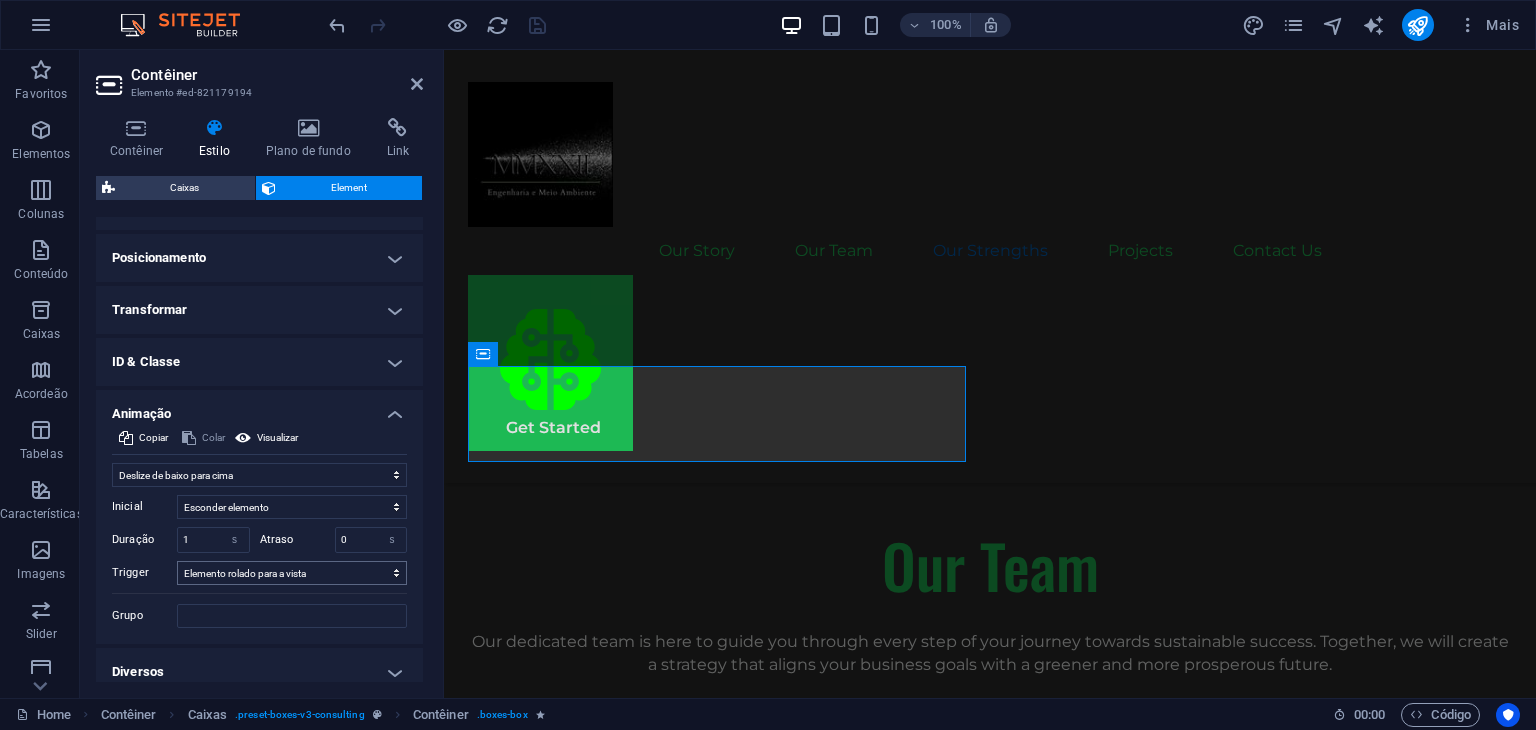scroll, scrollTop: 303, scrollLeft: 0, axis: vertical 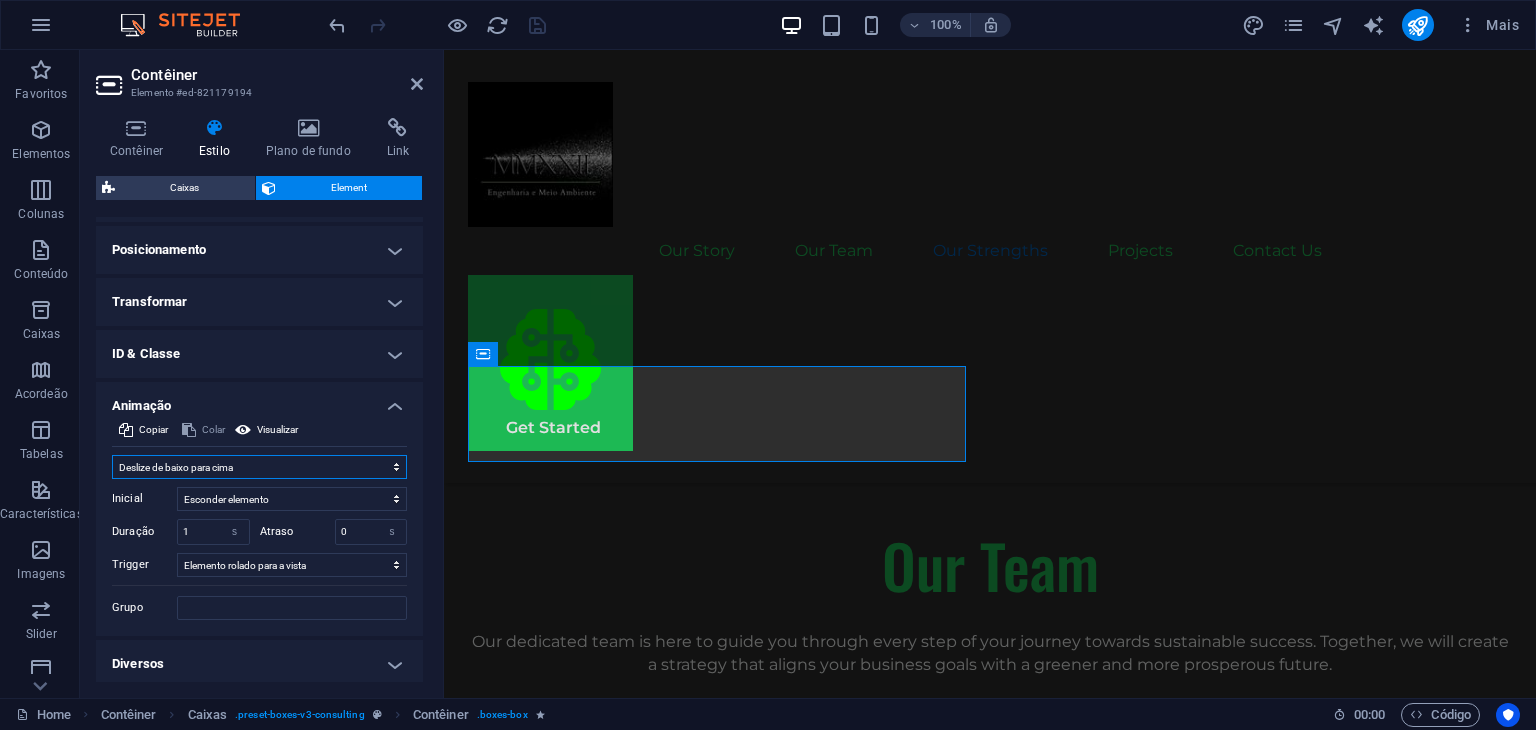 click on "Sem animação Mostrar / Esconder Rolar para cima/baixo Mais/menos zoom Deslize da esquerda para a direita Deslize da direita para esquerda Deslize de cima para baixo Deslize de baixo para cima Pulso Piscar Abrir como sobreposição" at bounding box center (259, 467) 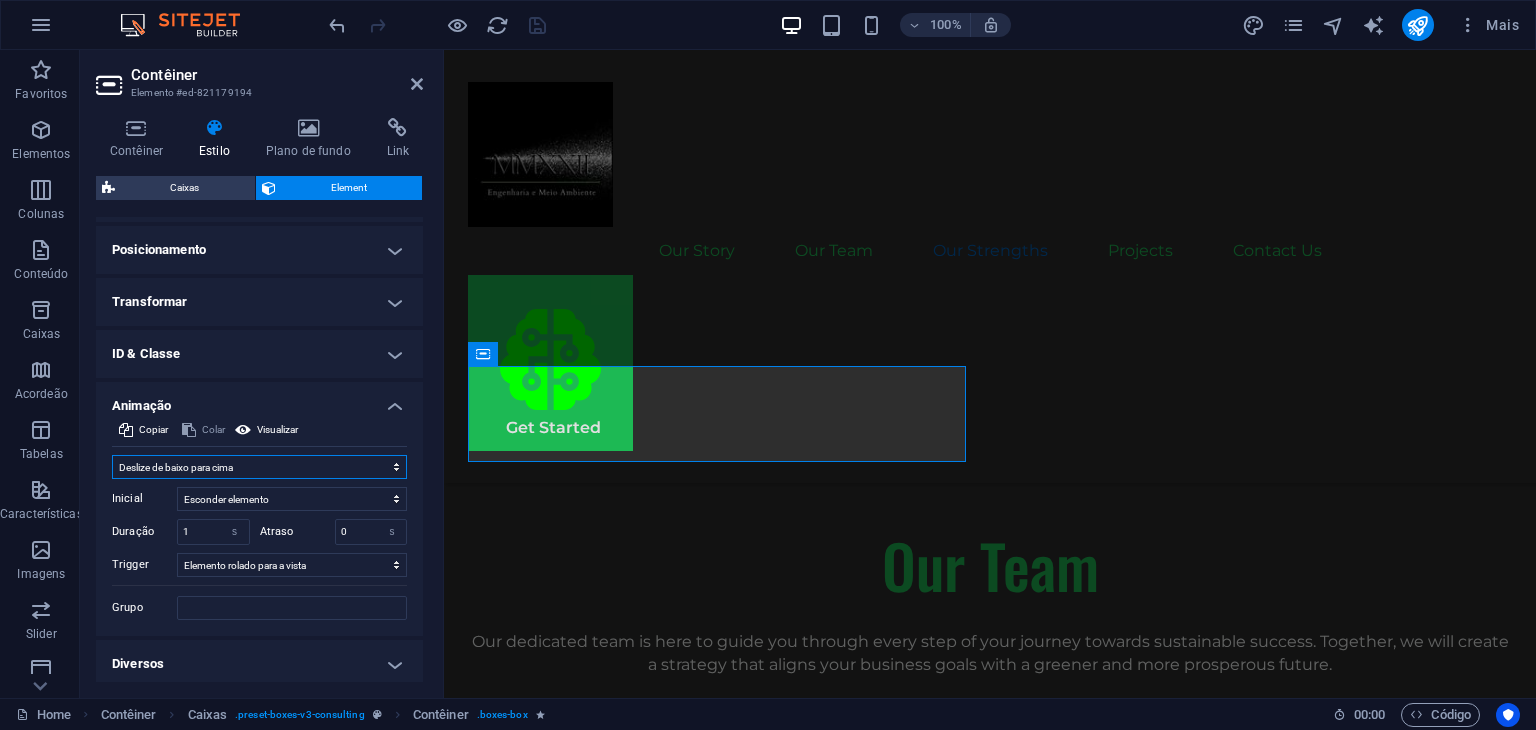 select on "move-left-to-right" 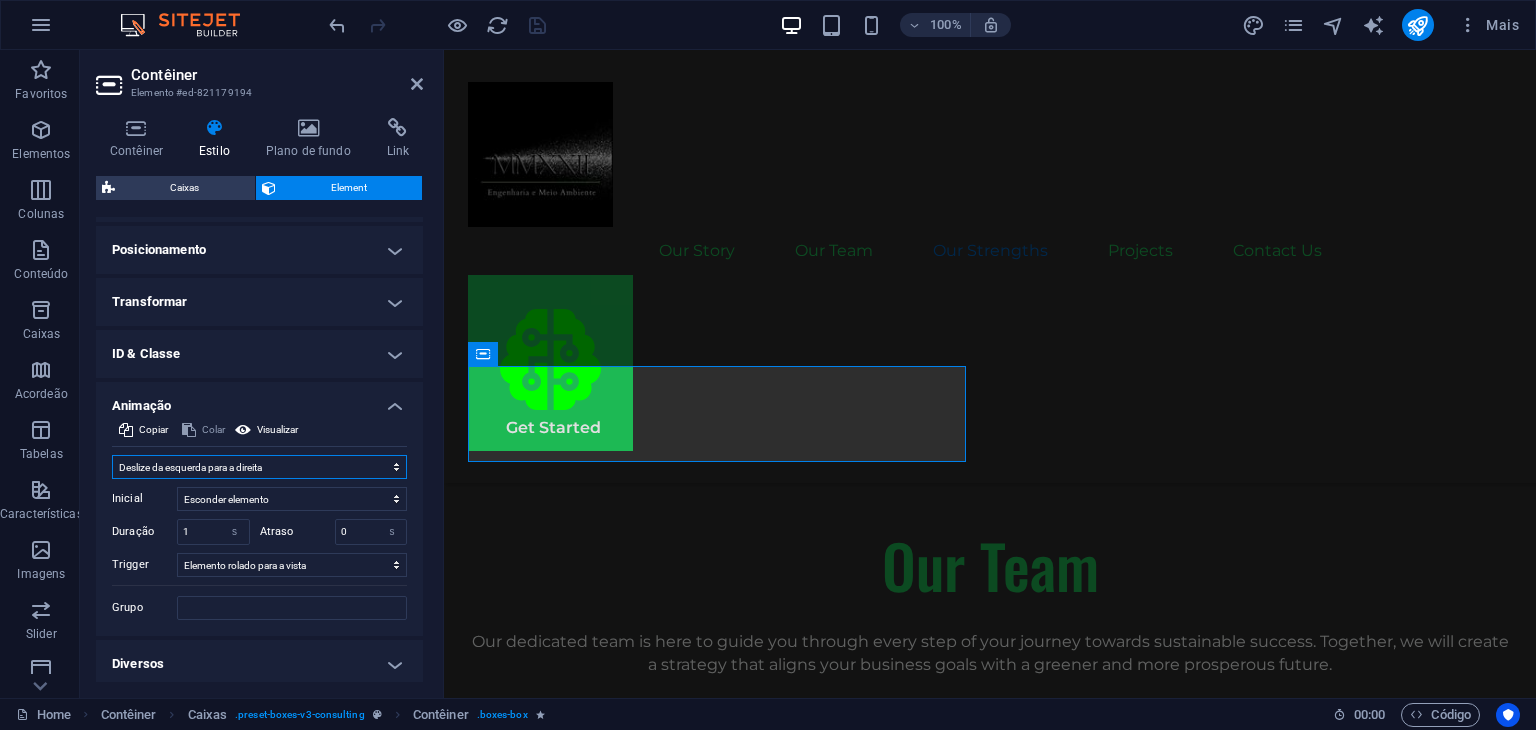click on "Sem animação Mostrar / Esconder Rolar para cima/baixo Mais/menos zoom Deslize da esquerda para a direita Deslize da direita para esquerda Deslize de cima para baixo Deslize de baixo para cima Pulso Piscar Abrir como sobreposição" at bounding box center (259, 467) 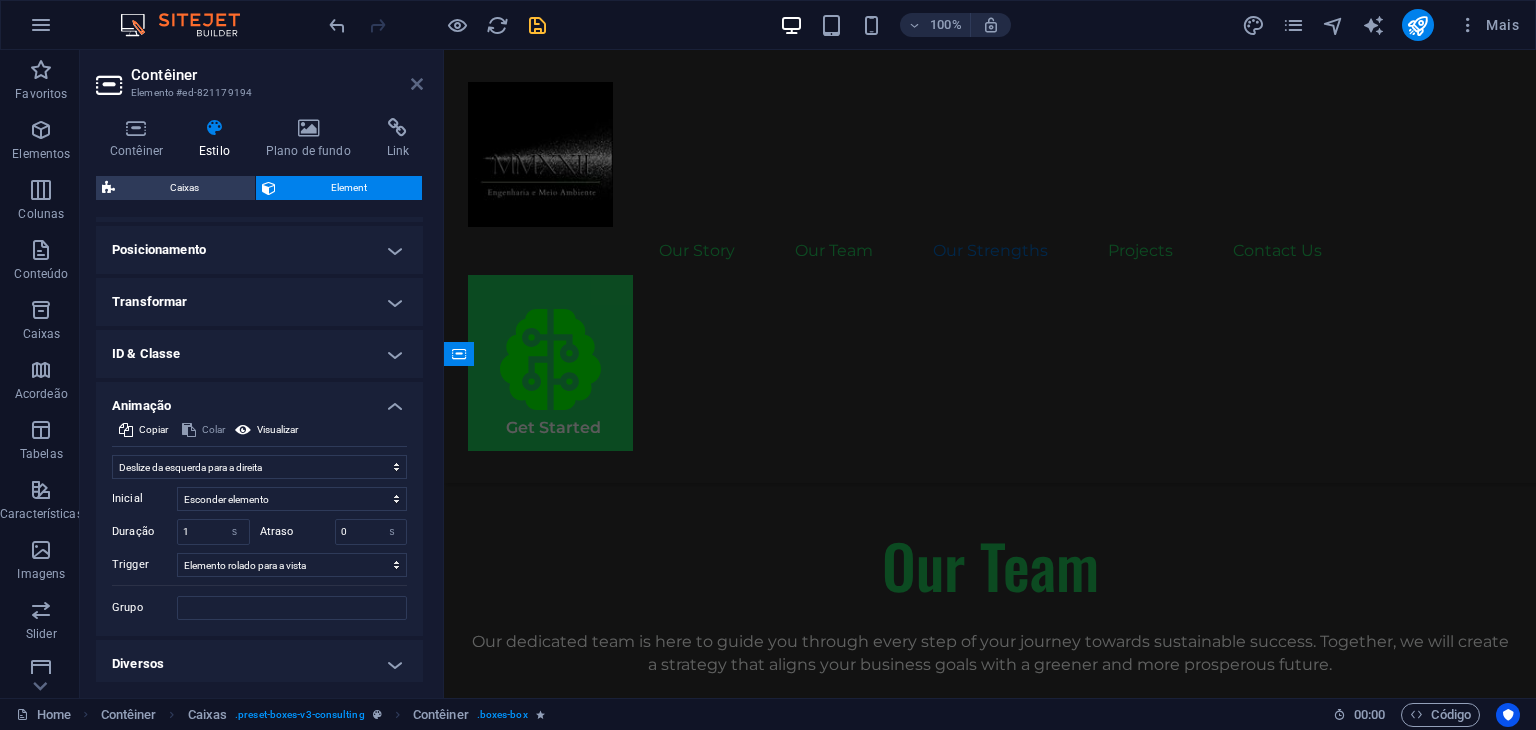 click at bounding box center [417, 84] 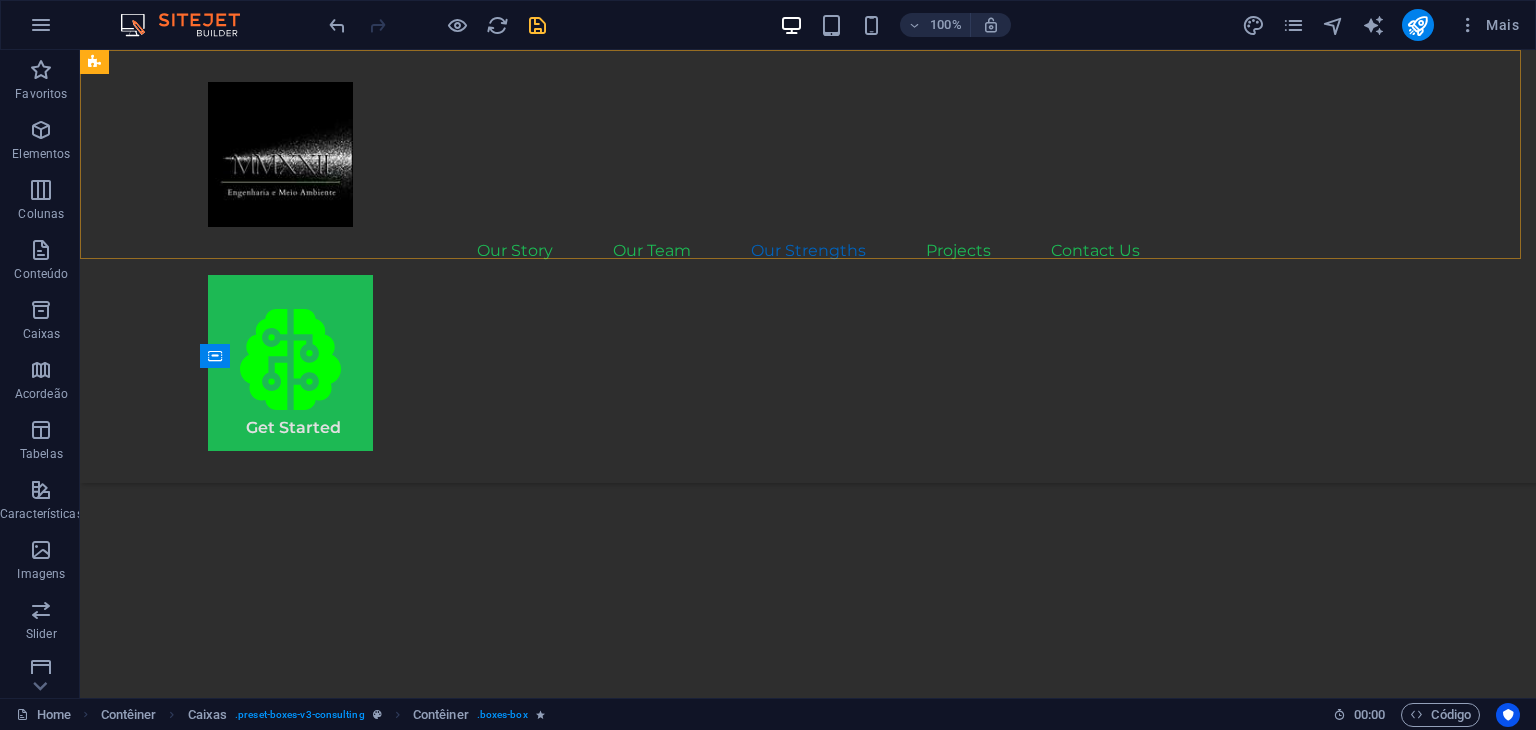 scroll, scrollTop: 2879, scrollLeft: 0, axis: vertical 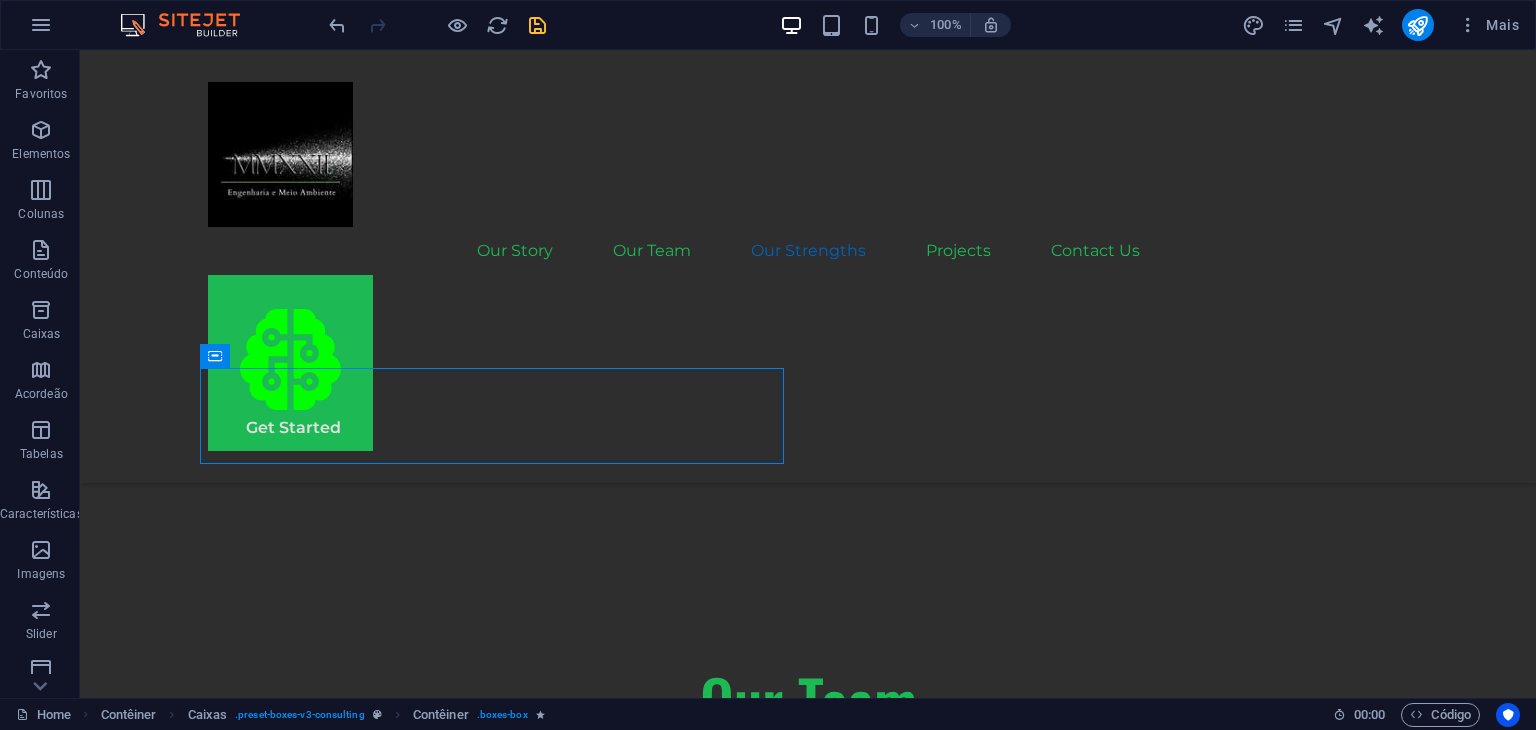 click at bounding box center [437, 25] 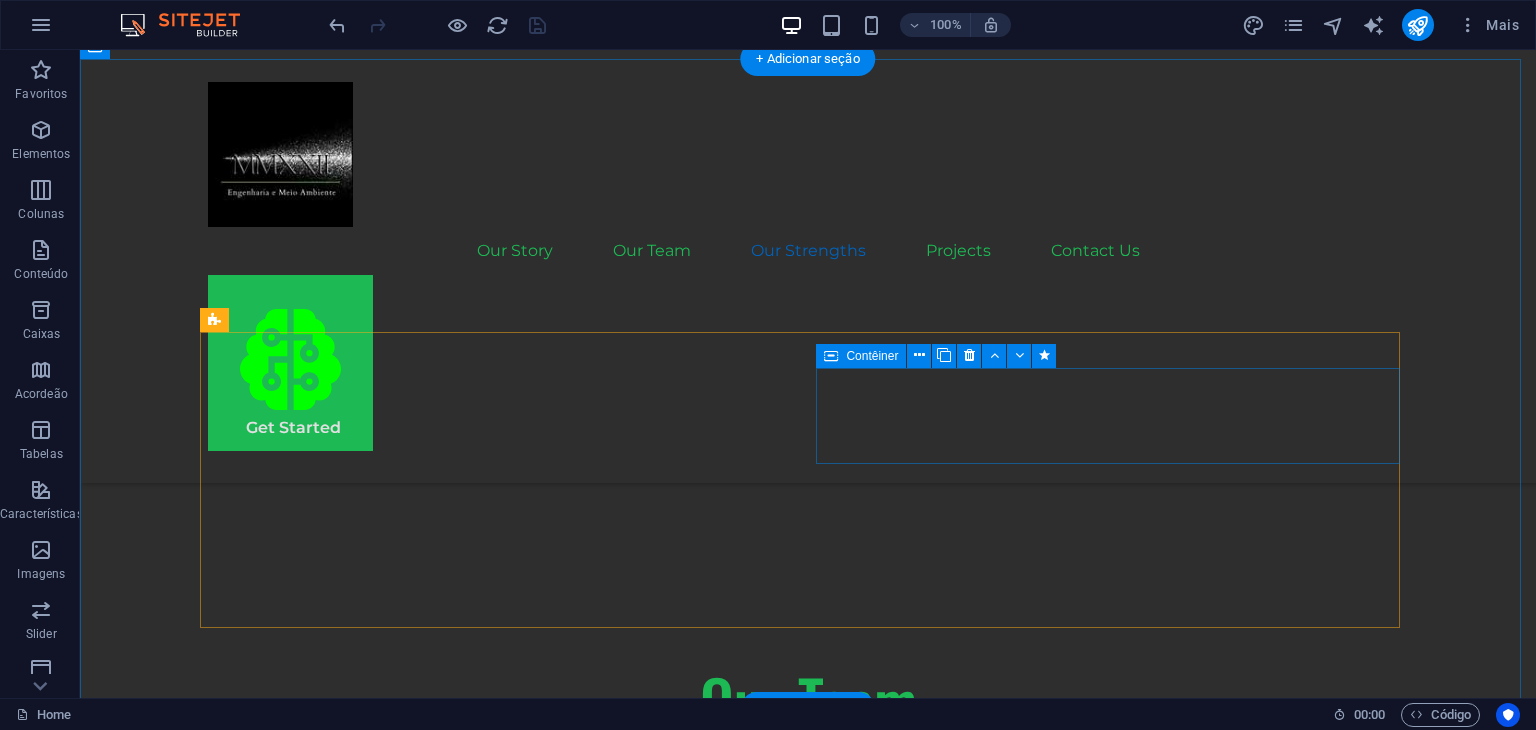 click on ".fa-secondary{opacity:.4} Strategic Project Planning" at bounding box center [500, 2608] 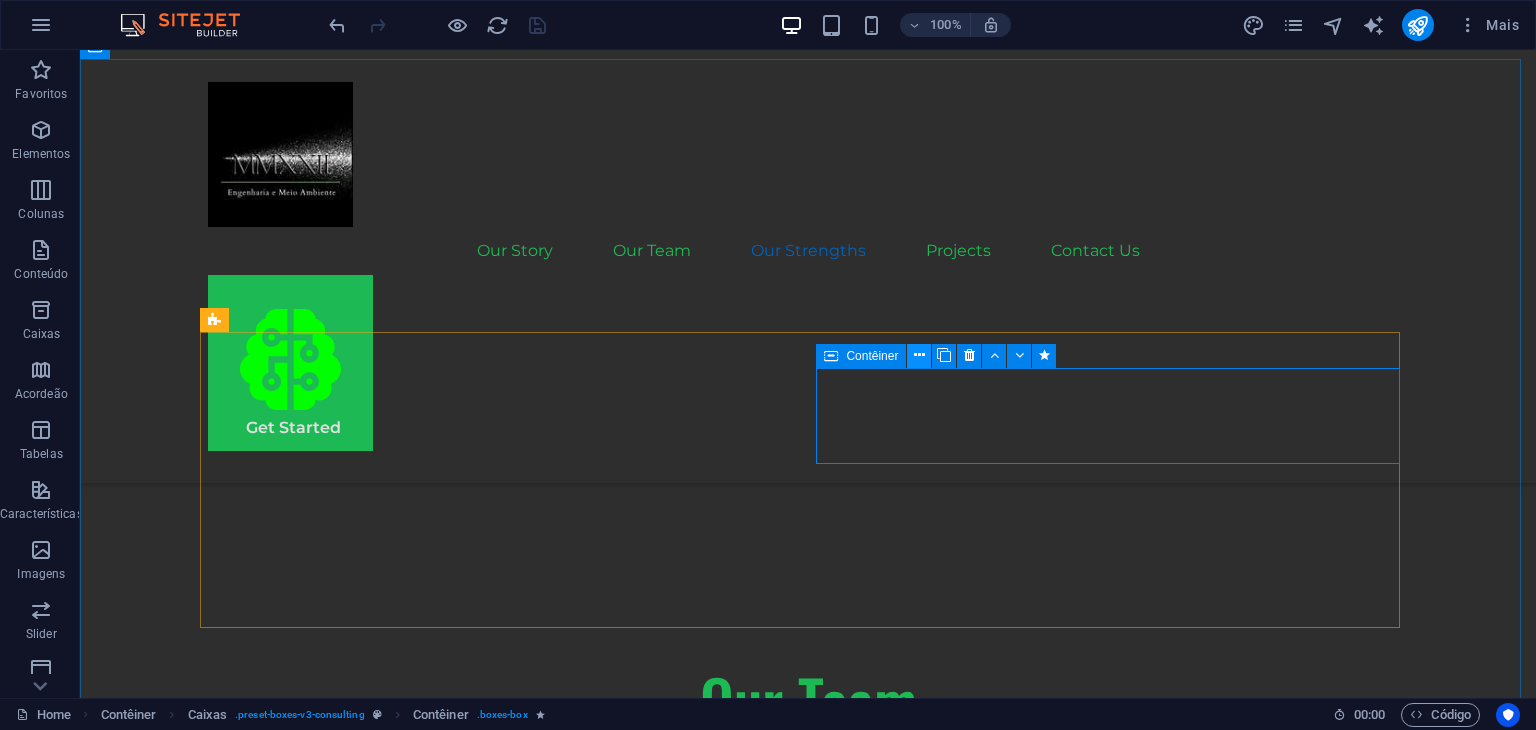 click at bounding box center [919, 355] 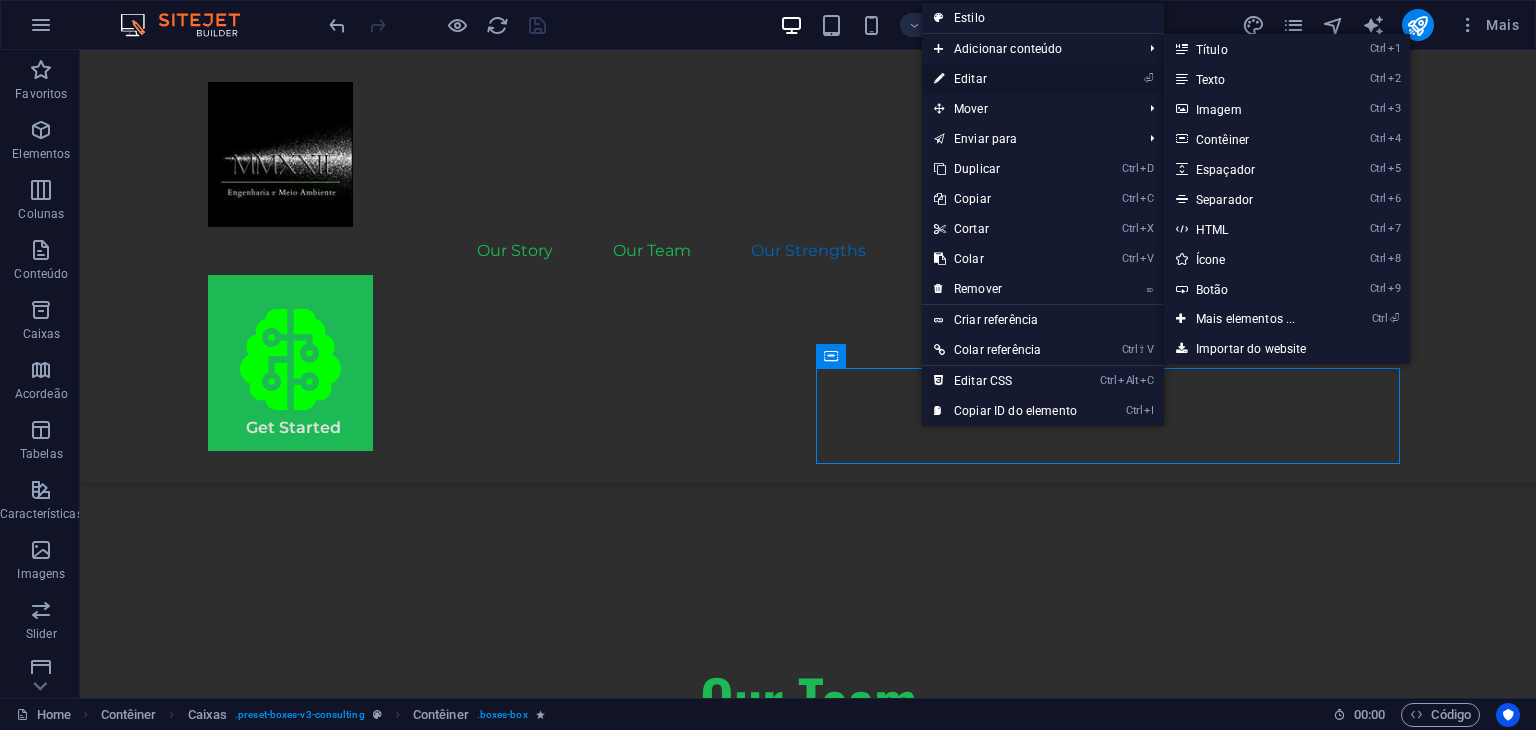 click on "⏎  Editar" at bounding box center [1005, 79] 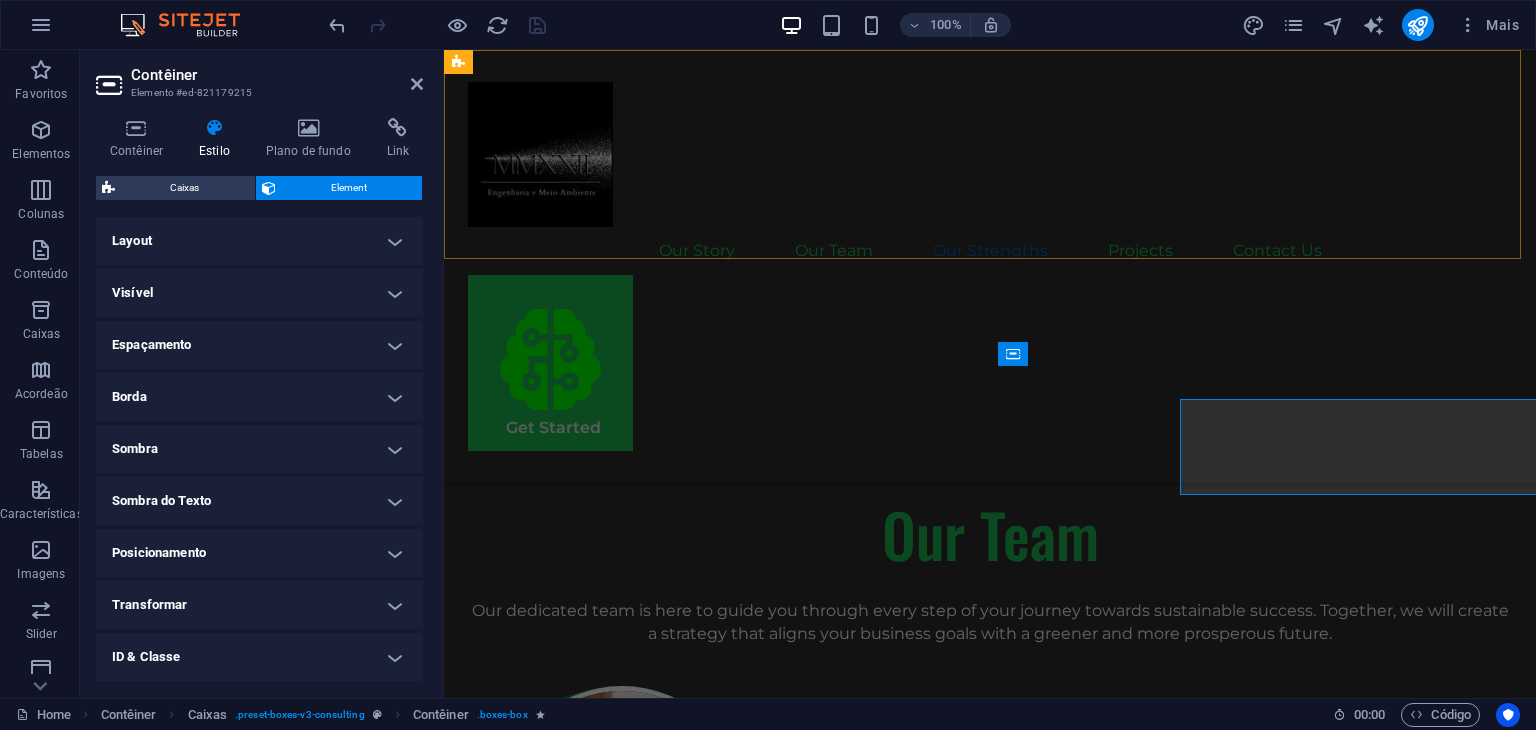 scroll, scrollTop: 2848, scrollLeft: 0, axis: vertical 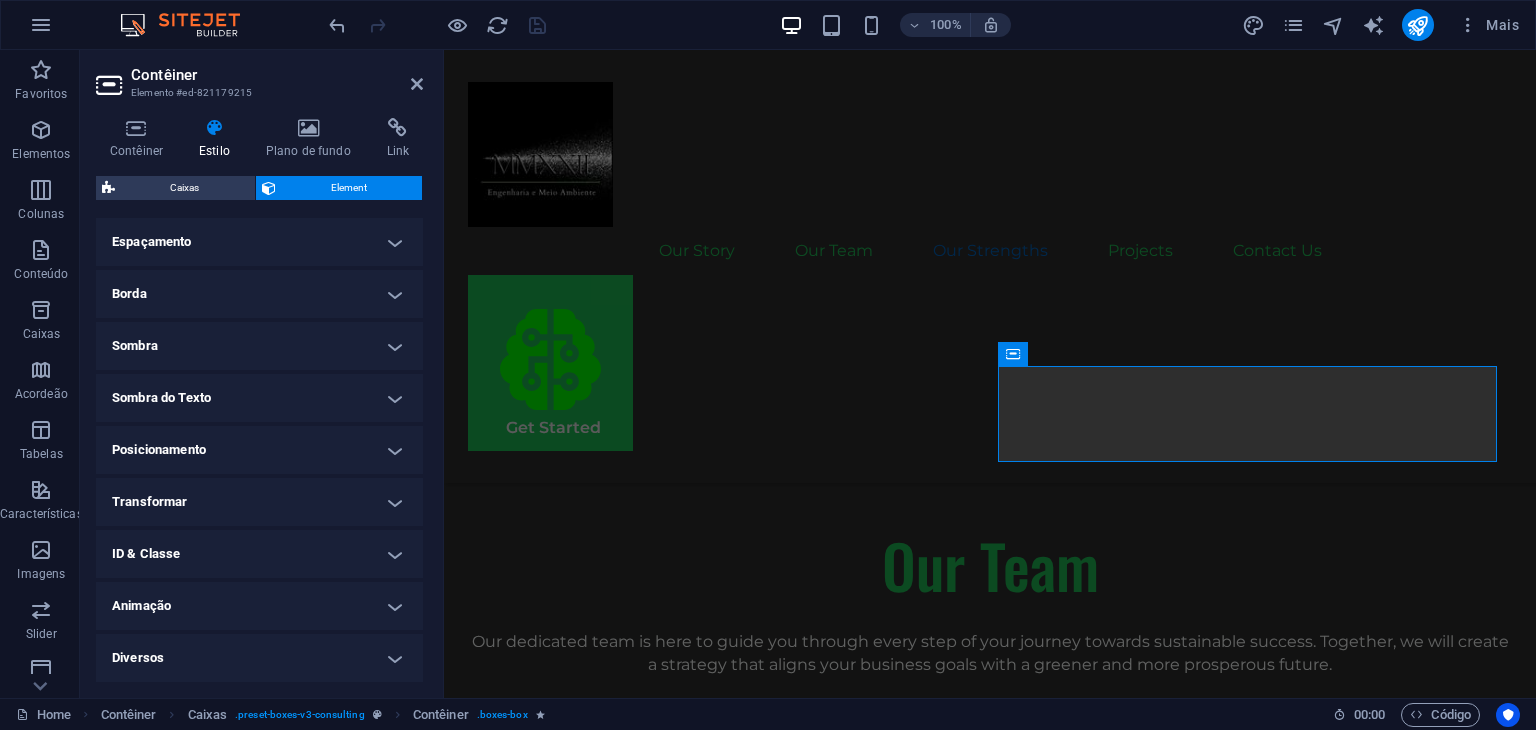 click on "Animação" at bounding box center [259, 606] 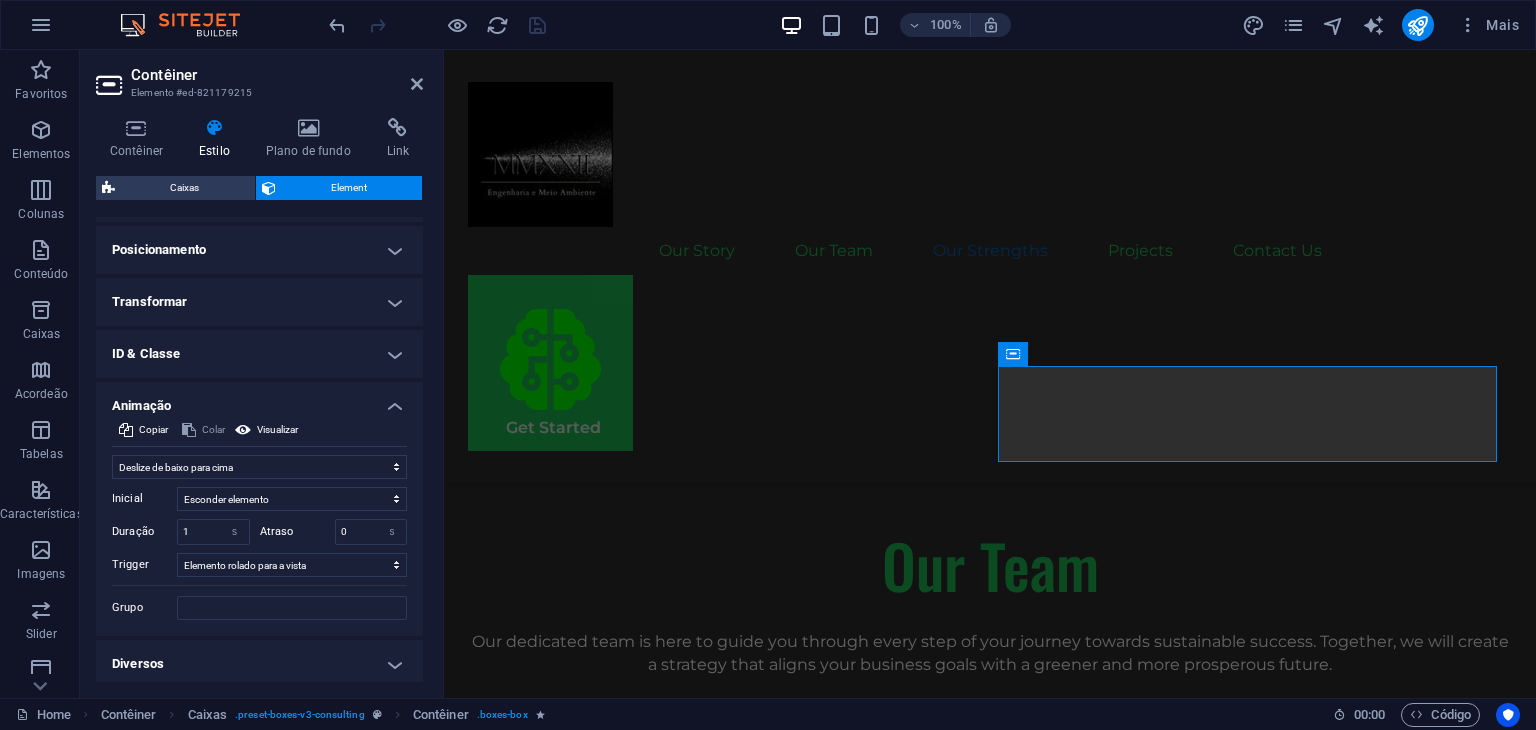 scroll, scrollTop: 308, scrollLeft: 0, axis: vertical 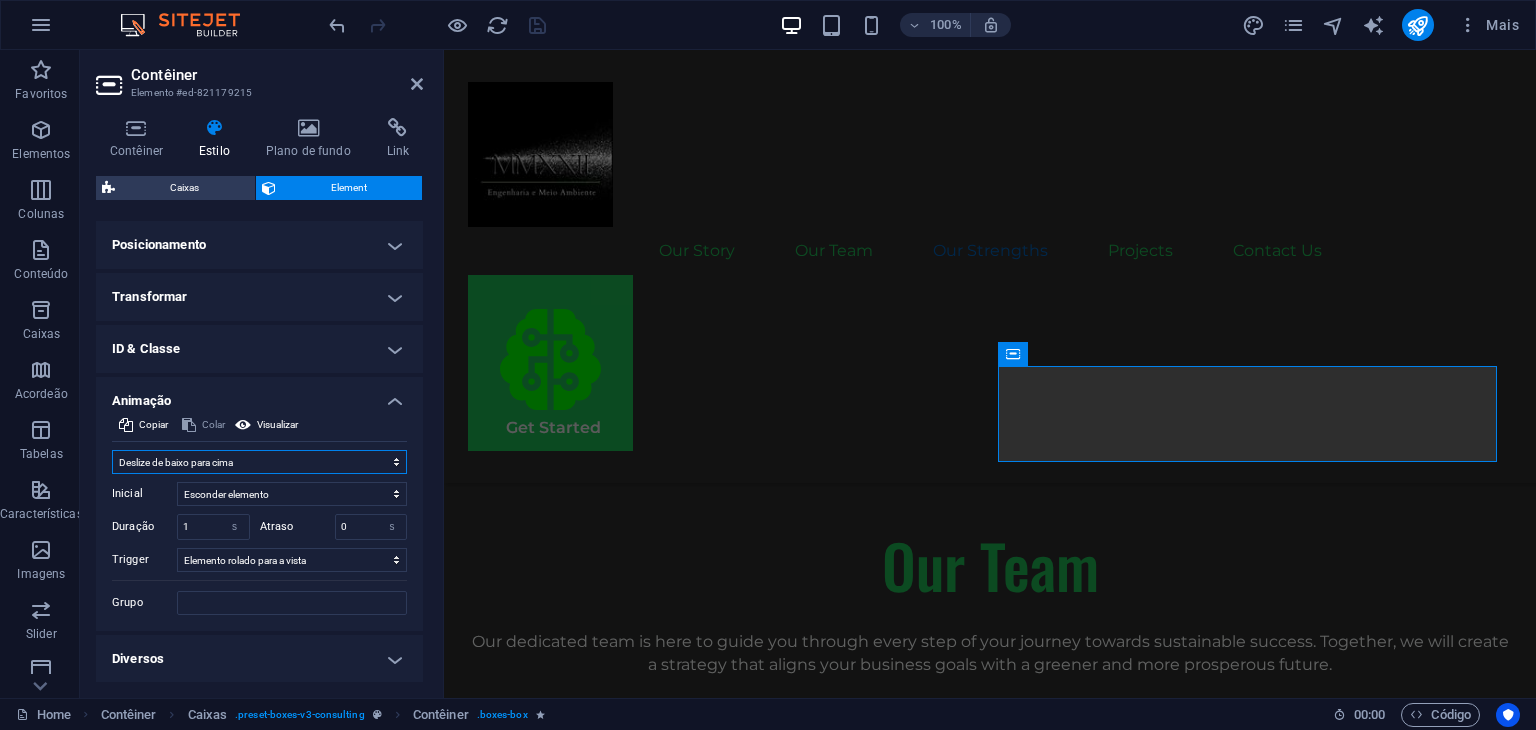click on "Sem animação Mostrar / Esconder Rolar para cima/baixo Mais/menos zoom Deslize da esquerda para a direita Deslize da direita para esquerda Deslize de cima para baixo Deslize de baixo para cima Pulso Piscar Abrir como sobreposição" at bounding box center (259, 462) 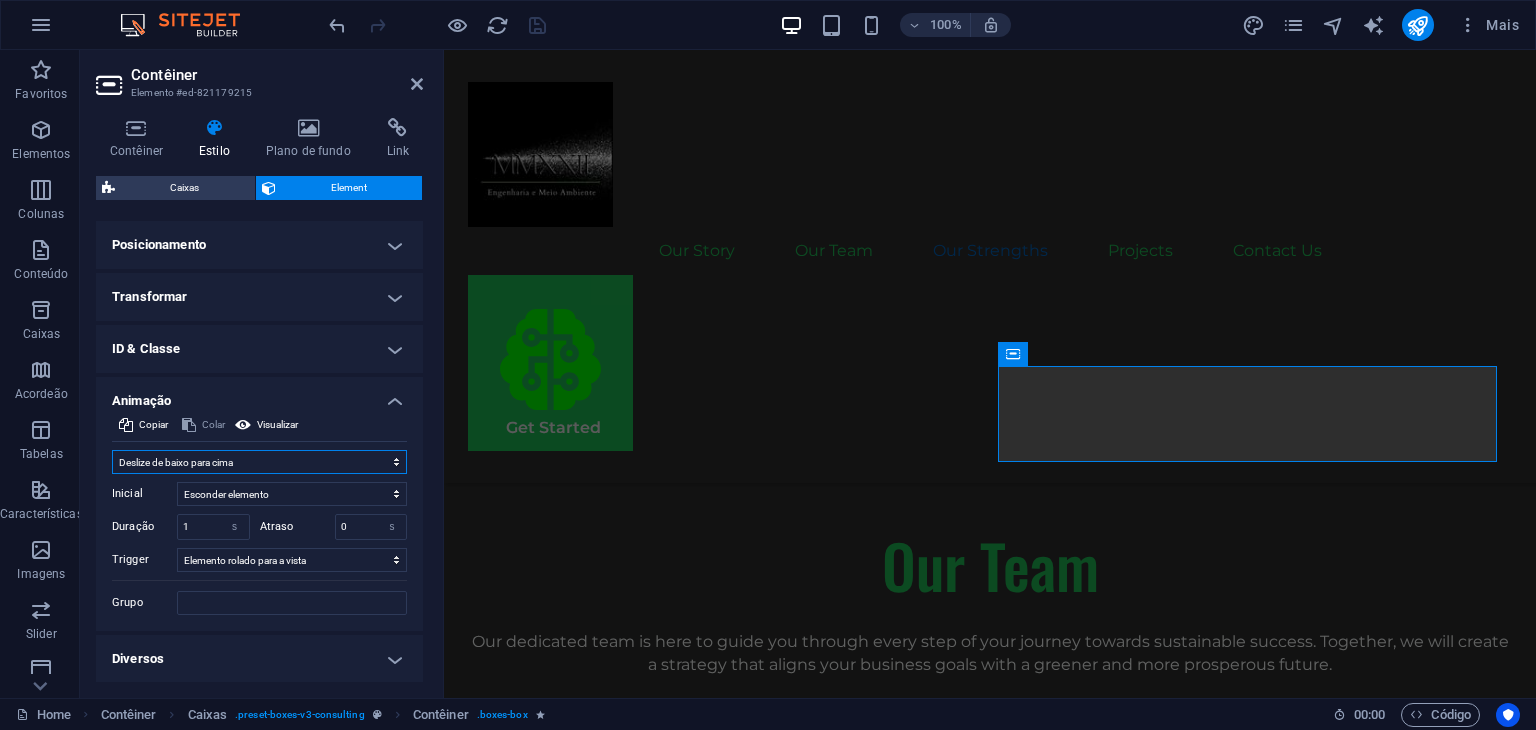 select on "move-right-to-left" 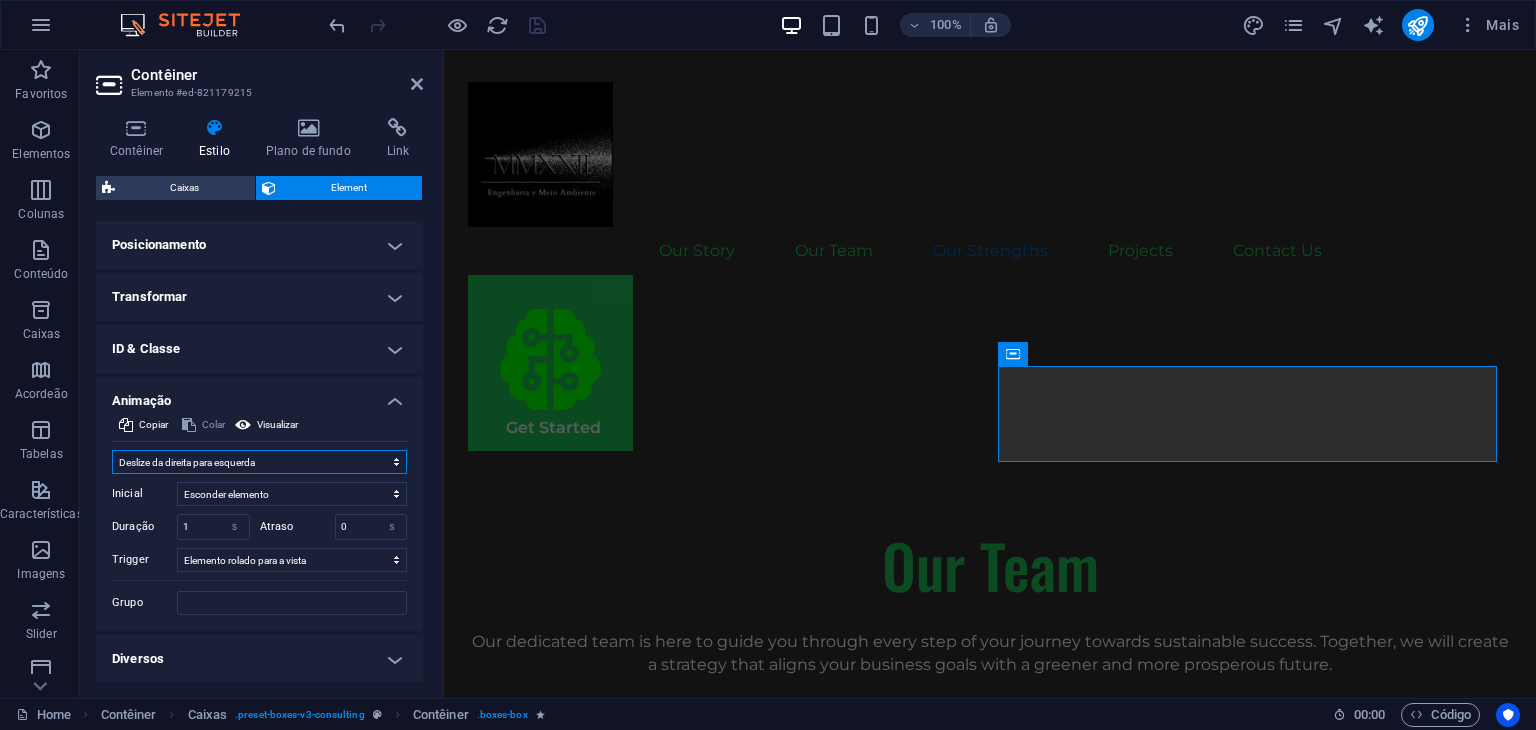 click on "Sem animação Mostrar / Esconder Rolar para cima/baixo Mais/menos zoom Deslize da esquerda para a direita Deslize da direita para esquerda Deslize de cima para baixo Deslize de baixo para cima Pulso Piscar Abrir como sobreposição" at bounding box center (259, 462) 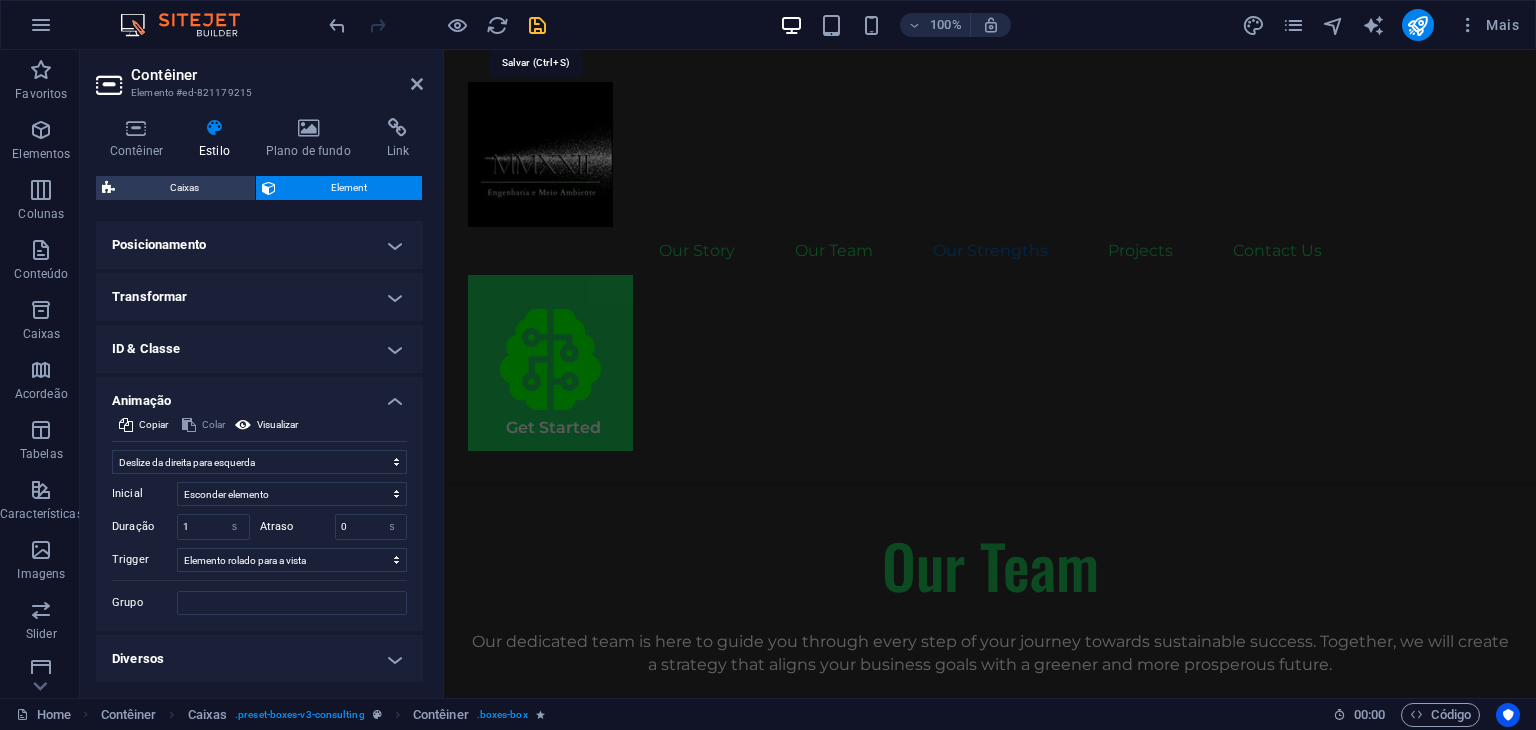 click at bounding box center [537, 25] 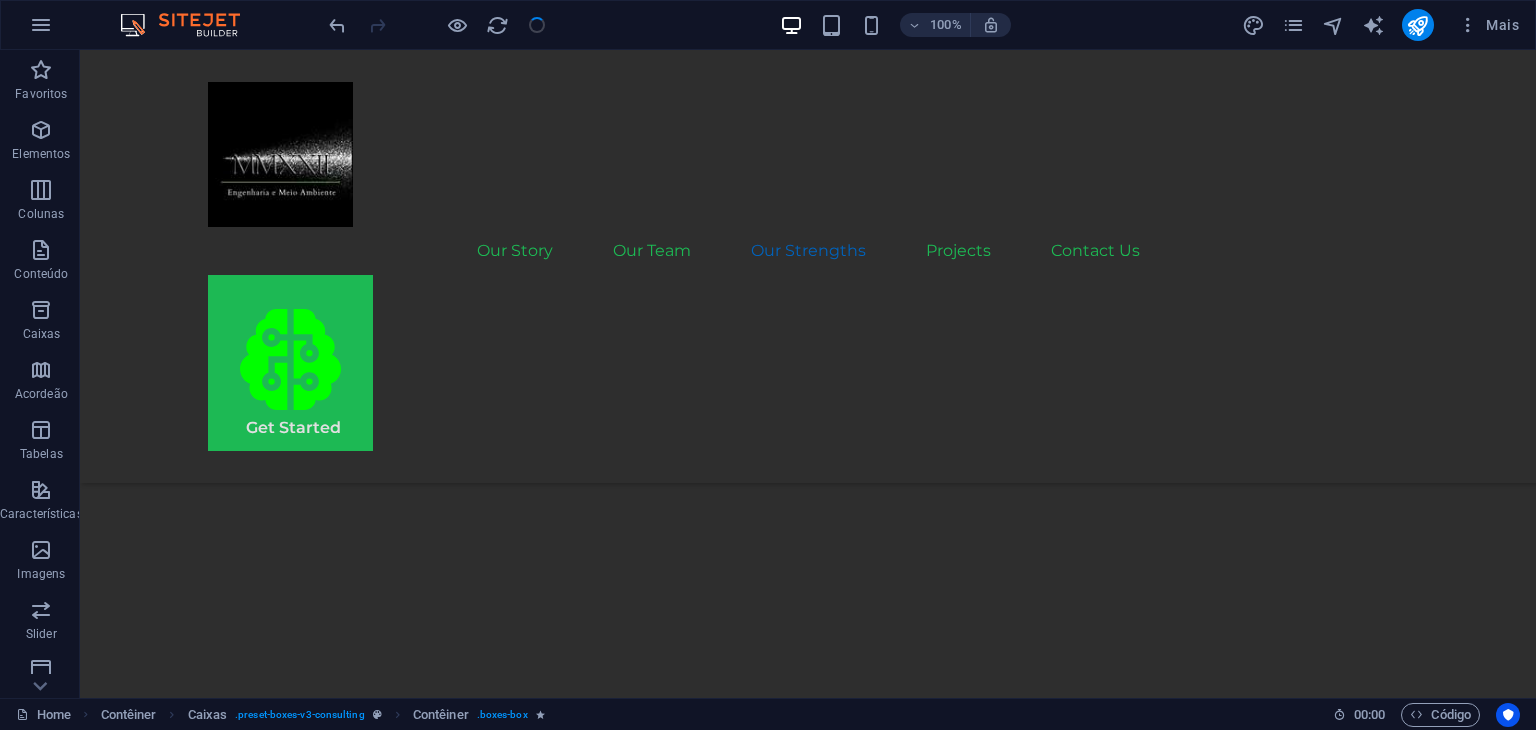 scroll, scrollTop: 2879, scrollLeft: 0, axis: vertical 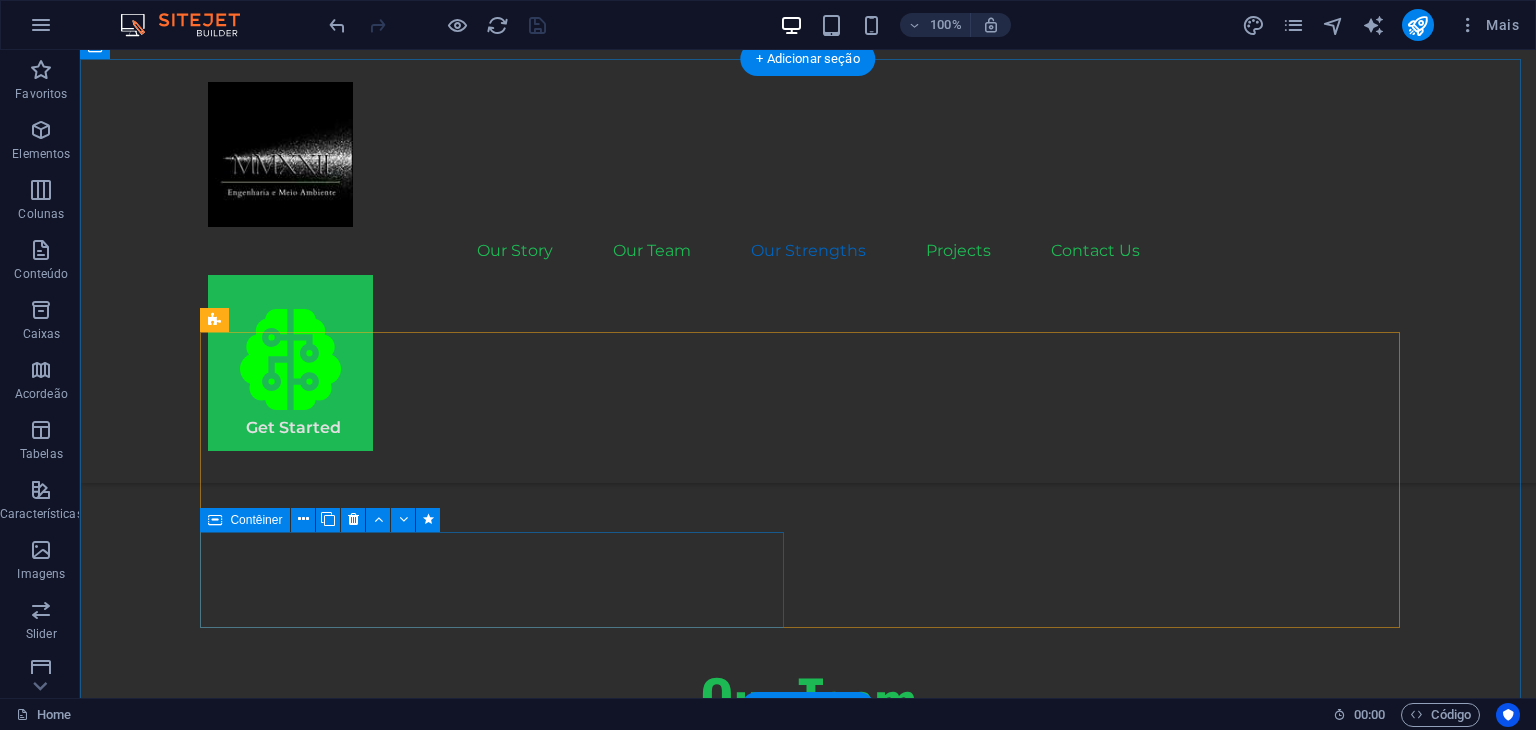 click on ".fa-secondary{opacity:.4} Close Customer Relations" at bounding box center [500, 2757] 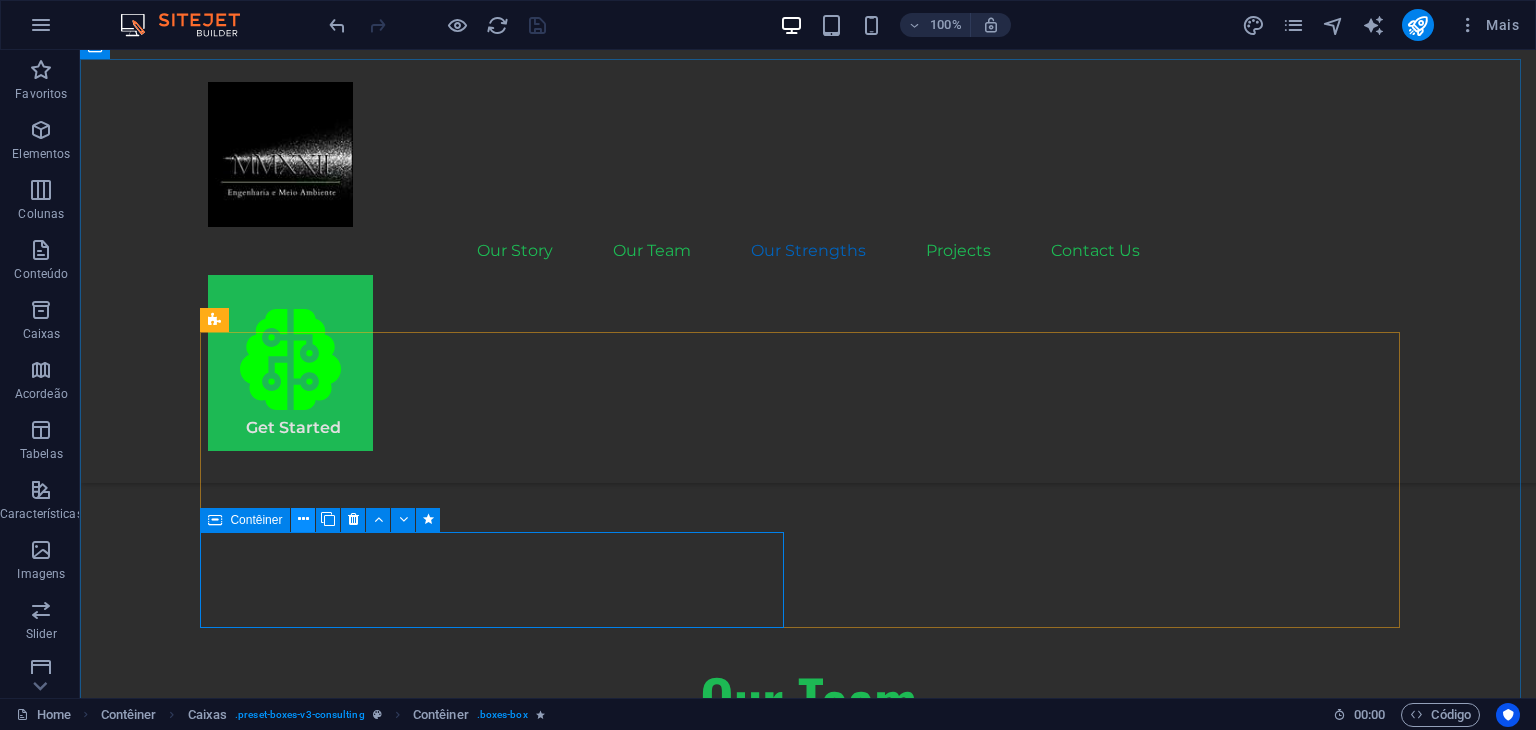 click at bounding box center (303, 519) 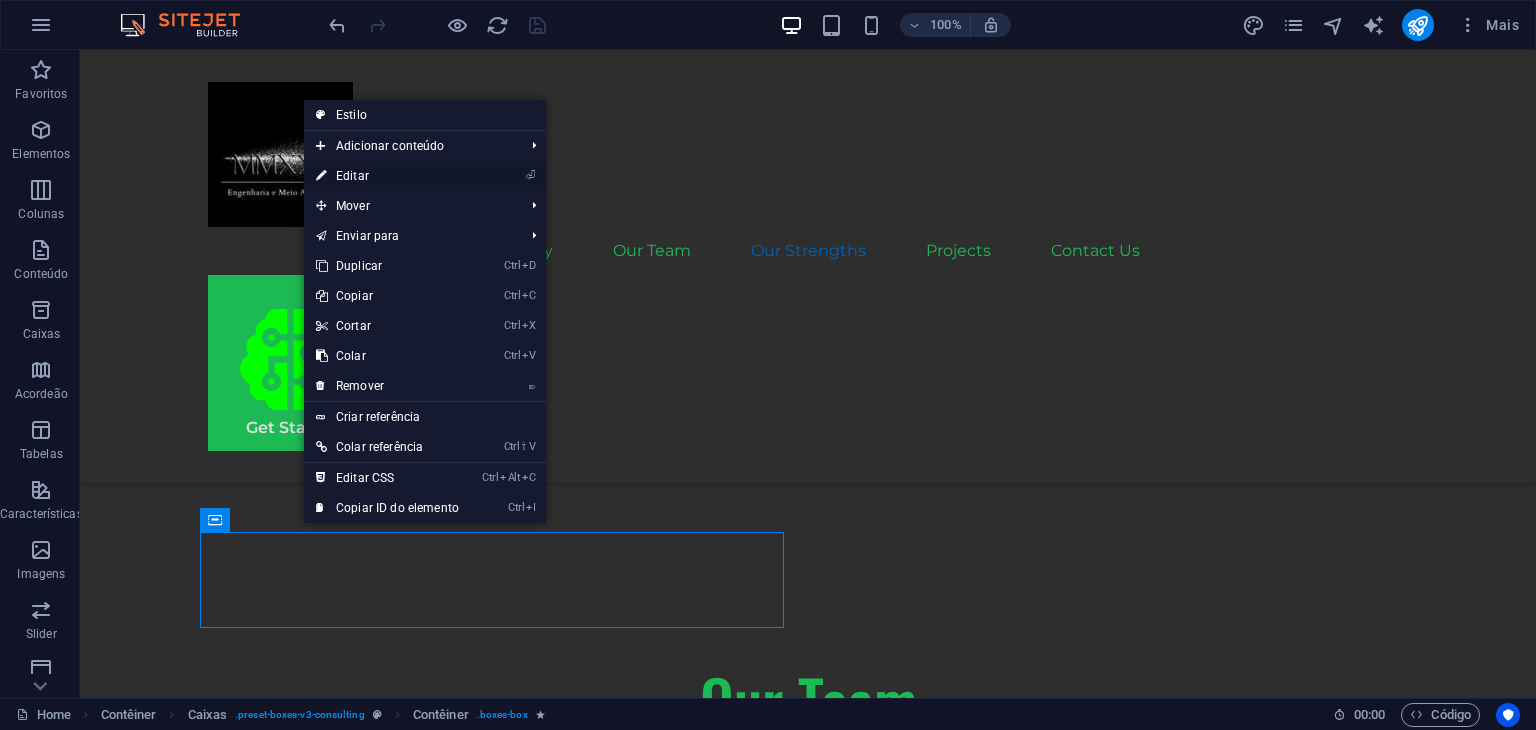 click on "⏎  Editar" at bounding box center [387, 176] 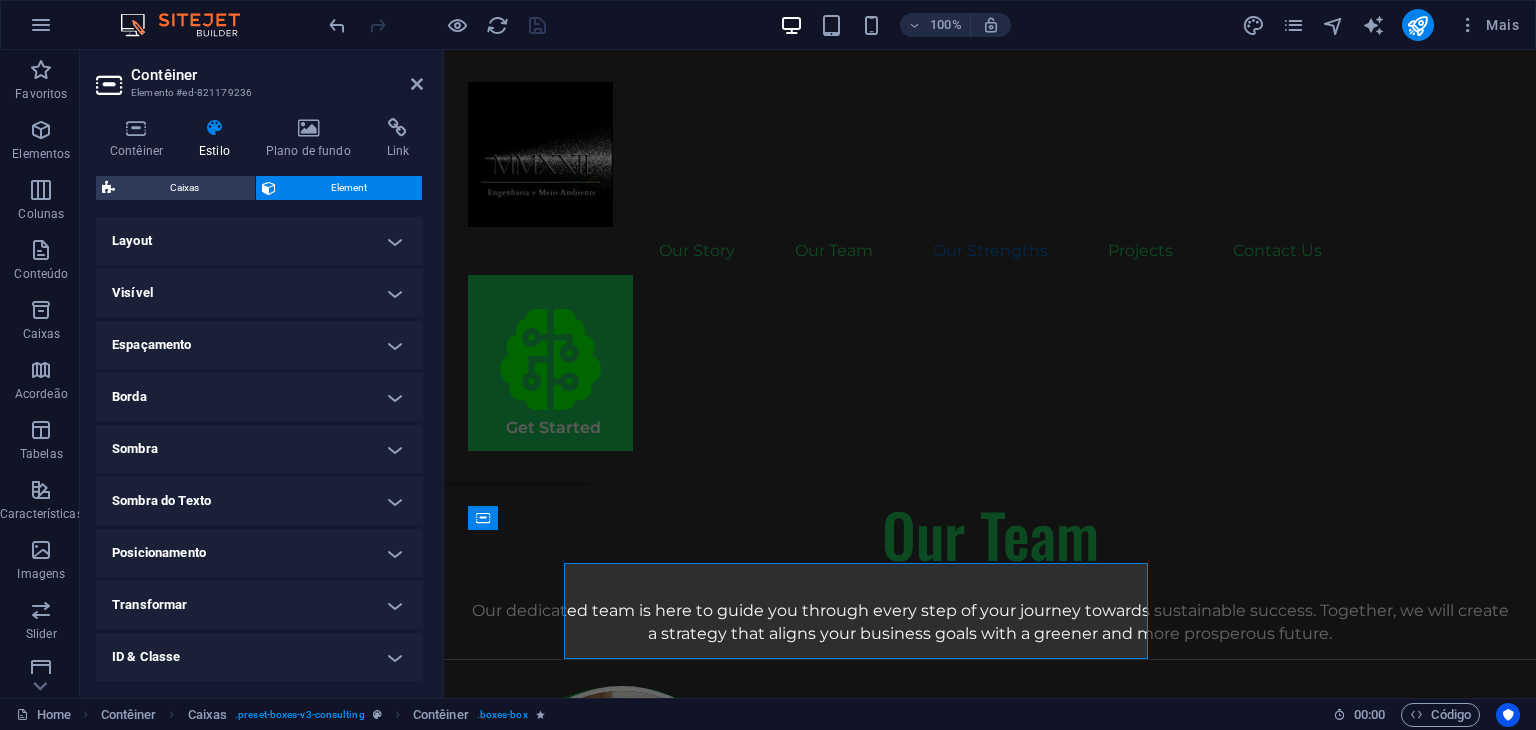 scroll, scrollTop: 2848, scrollLeft: 0, axis: vertical 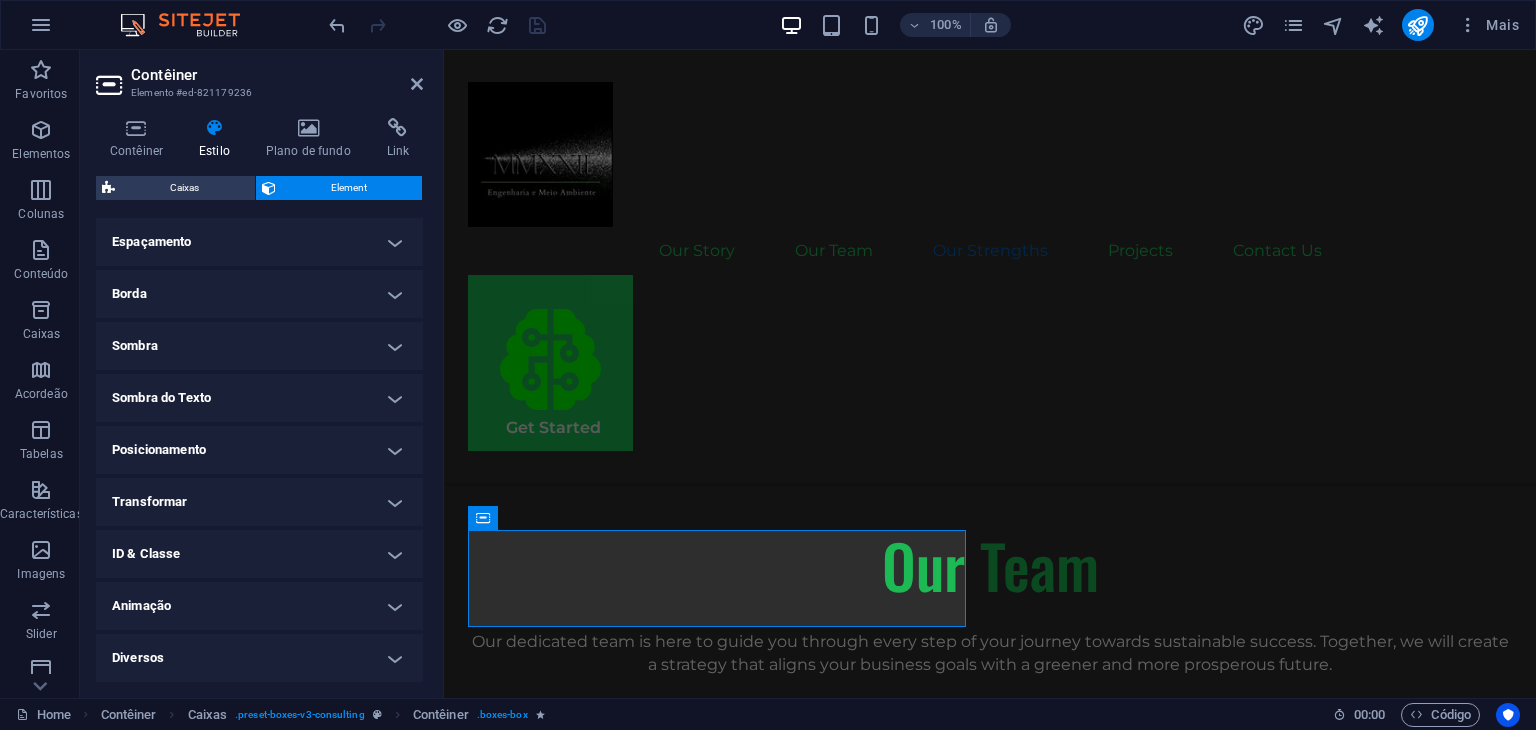 click on "Animação" at bounding box center (259, 606) 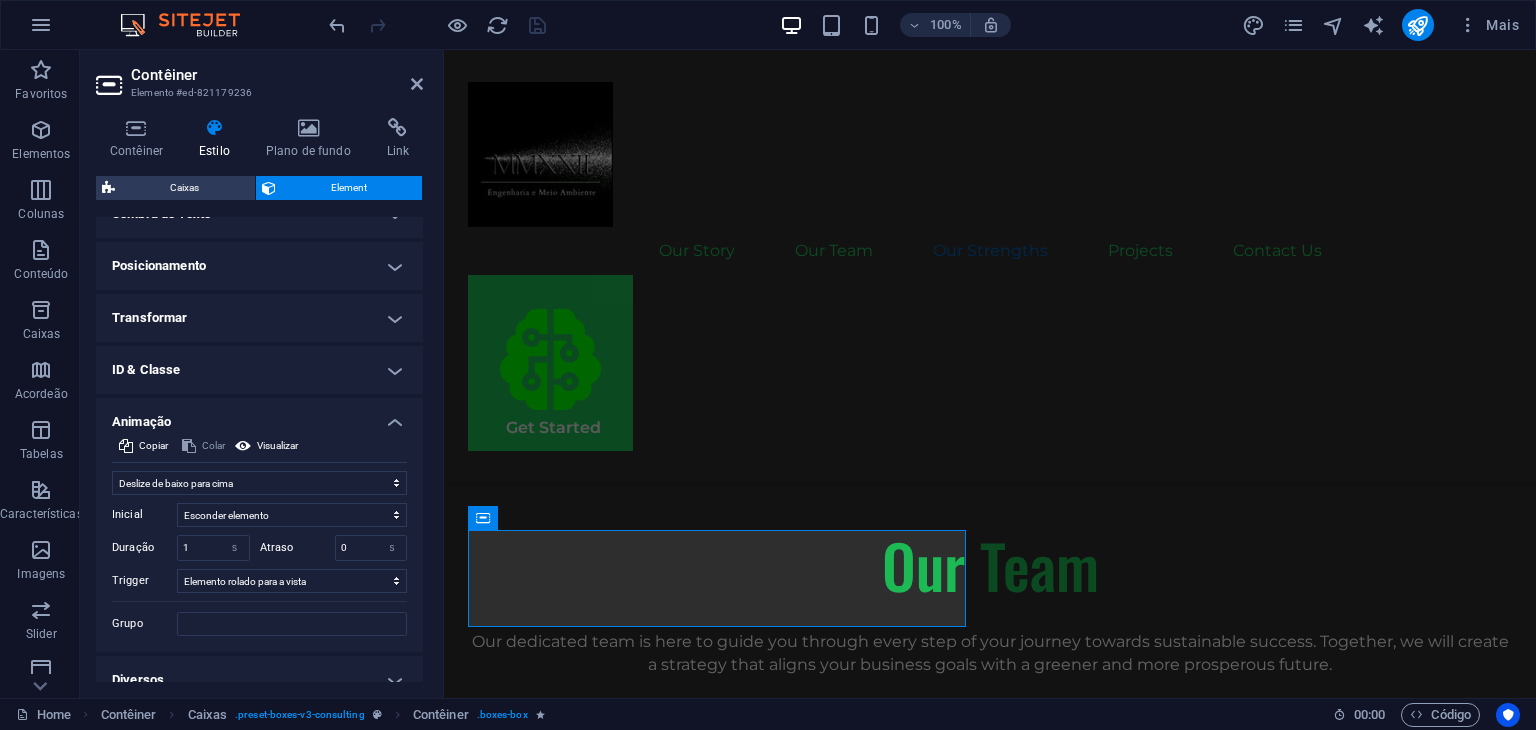 scroll, scrollTop: 308, scrollLeft: 0, axis: vertical 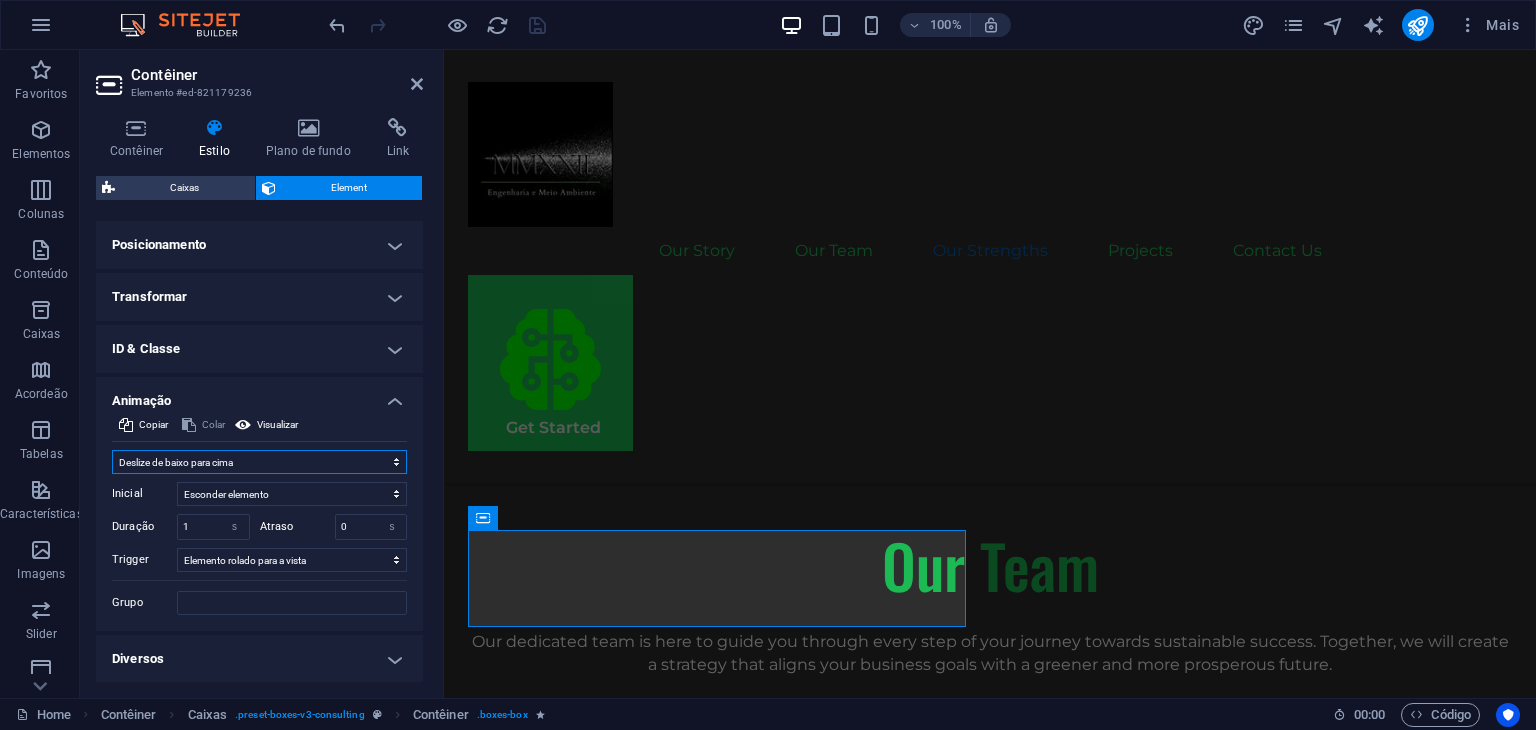 click on "Sem animação Mostrar / Esconder Rolar para cima/baixo Mais/menos zoom Deslize da esquerda para a direita Deslize da direita para esquerda Deslize de cima para baixo Deslize de baixo para cima Pulso Piscar Abrir como sobreposição" at bounding box center [259, 462] 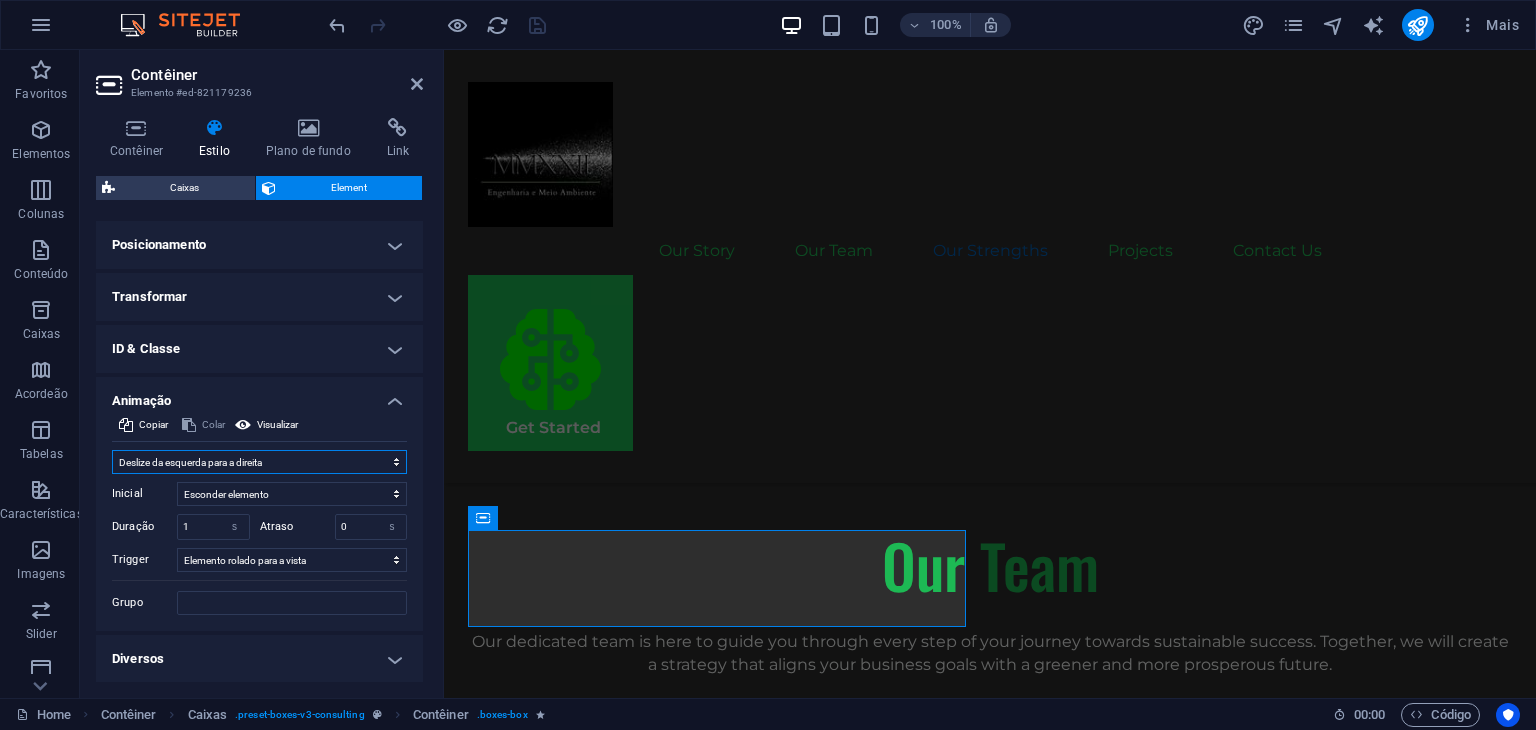 click on "Sem animação Mostrar / Esconder Rolar para cima/baixo Mais/menos zoom Deslize da esquerda para a direita Deslize da direita para esquerda Deslize de cima para baixo Deslize de baixo para cima Pulso Piscar Abrir como sobreposição" at bounding box center [259, 462] 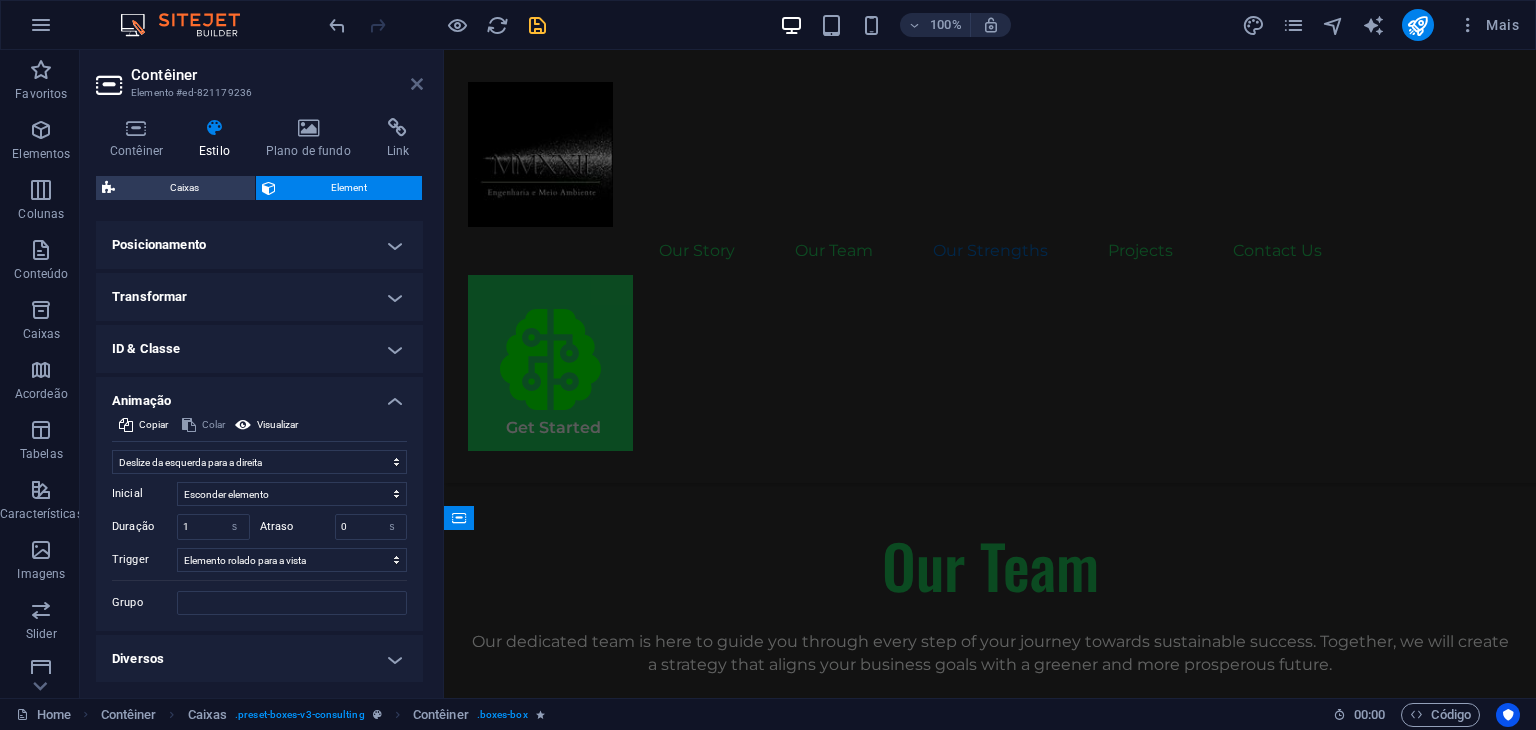 click at bounding box center (417, 84) 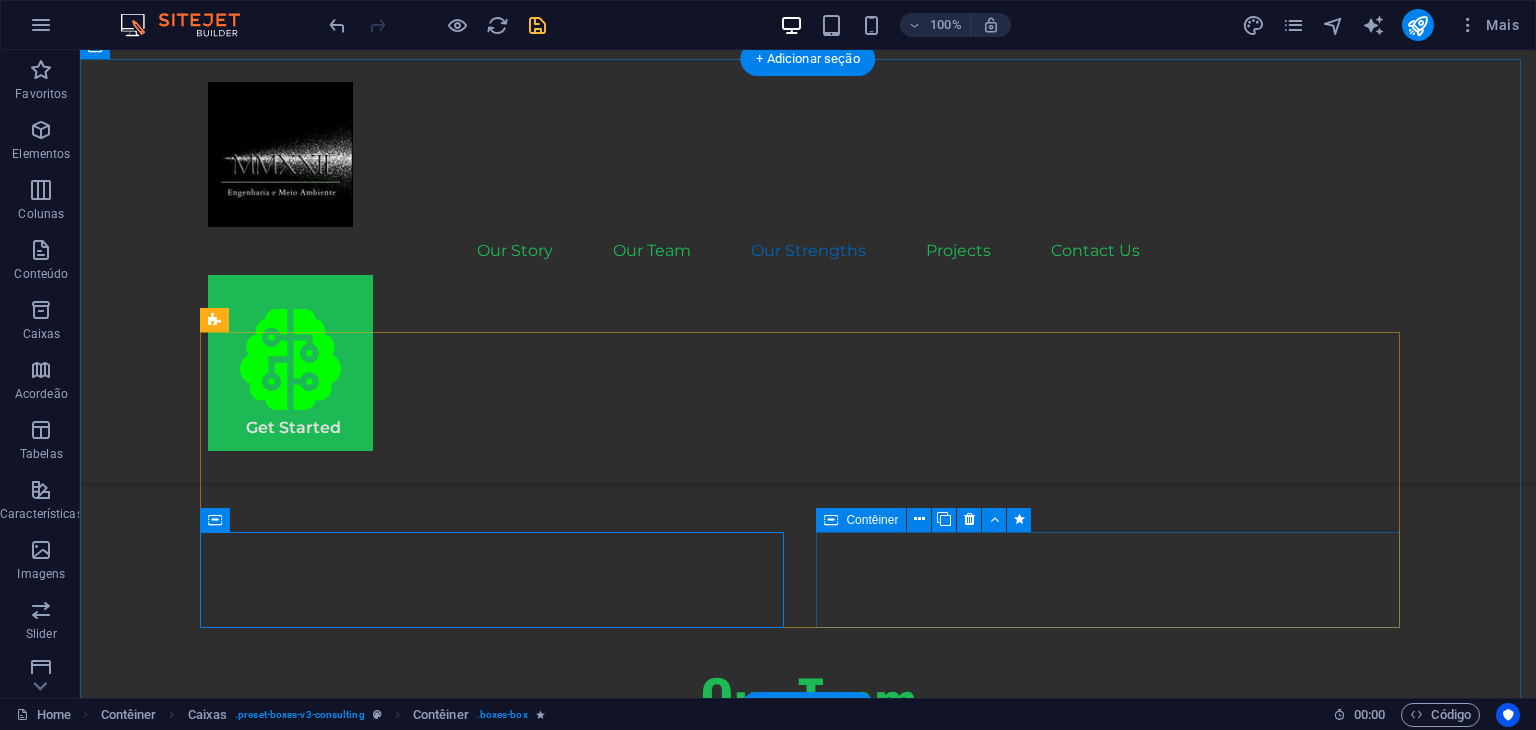 click on ".fa-secondary{opacity:.4} Commitment to Sustainable Results" at bounding box center [500, 2906] 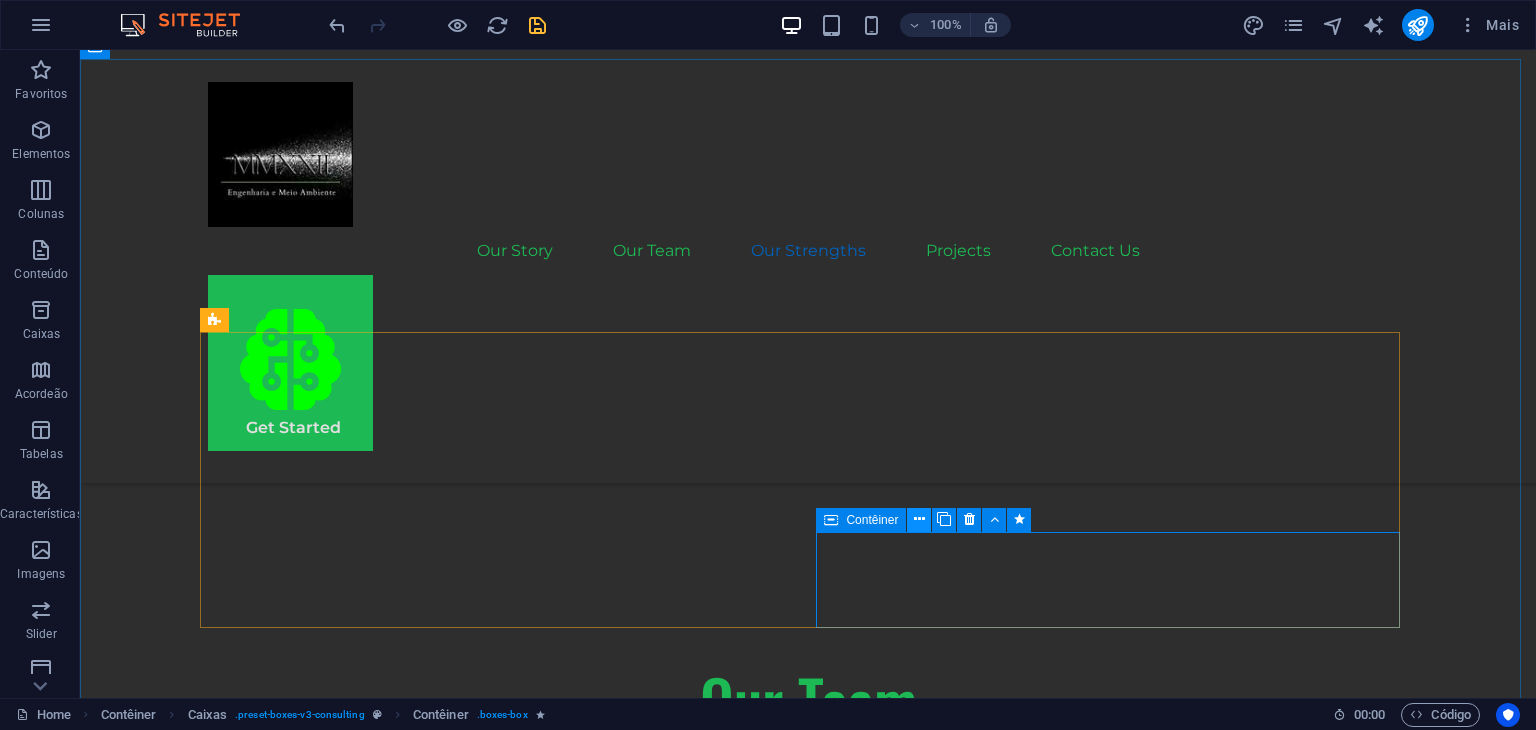 click at bounding box center (919, 519) 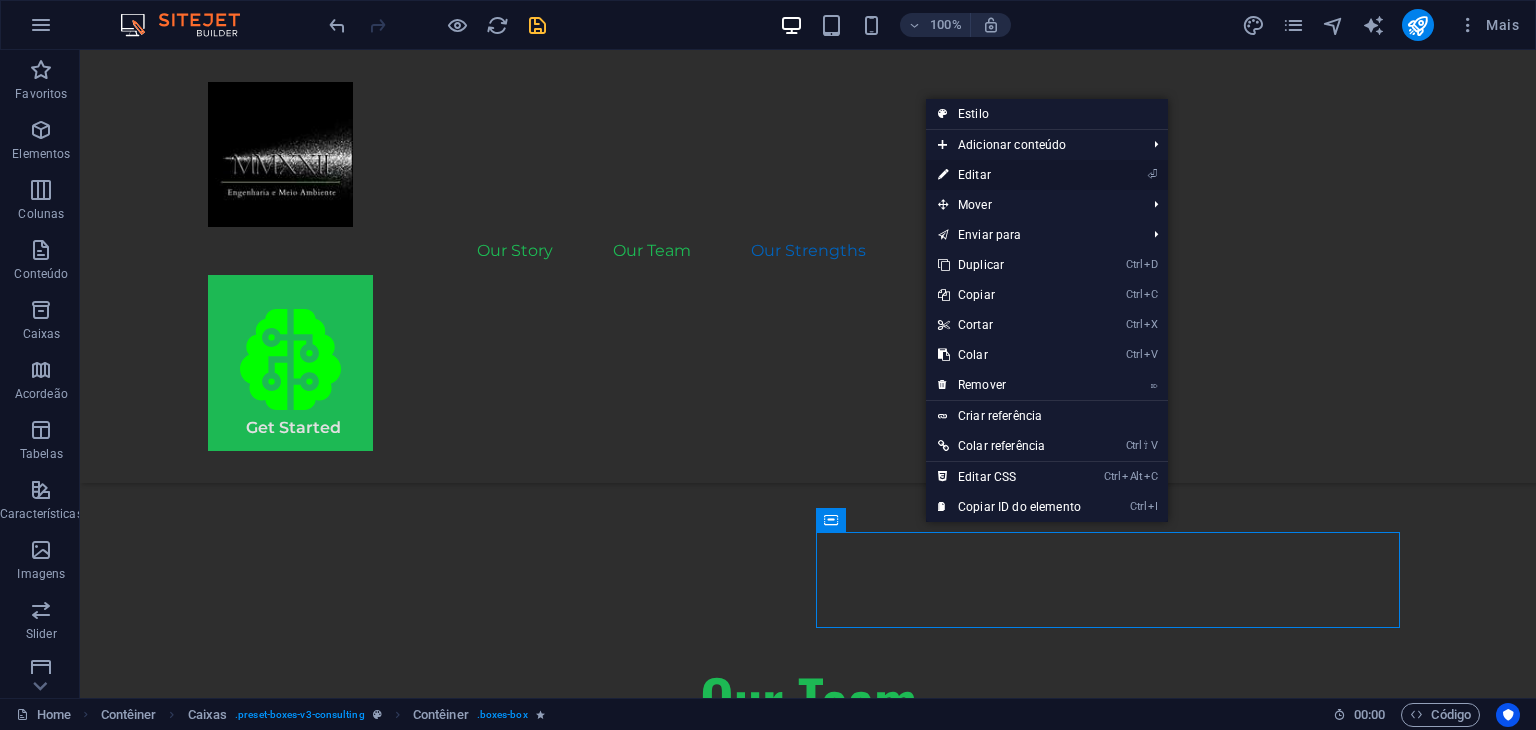 click on "⏎  Editar" at bounding box center [1009, 175] 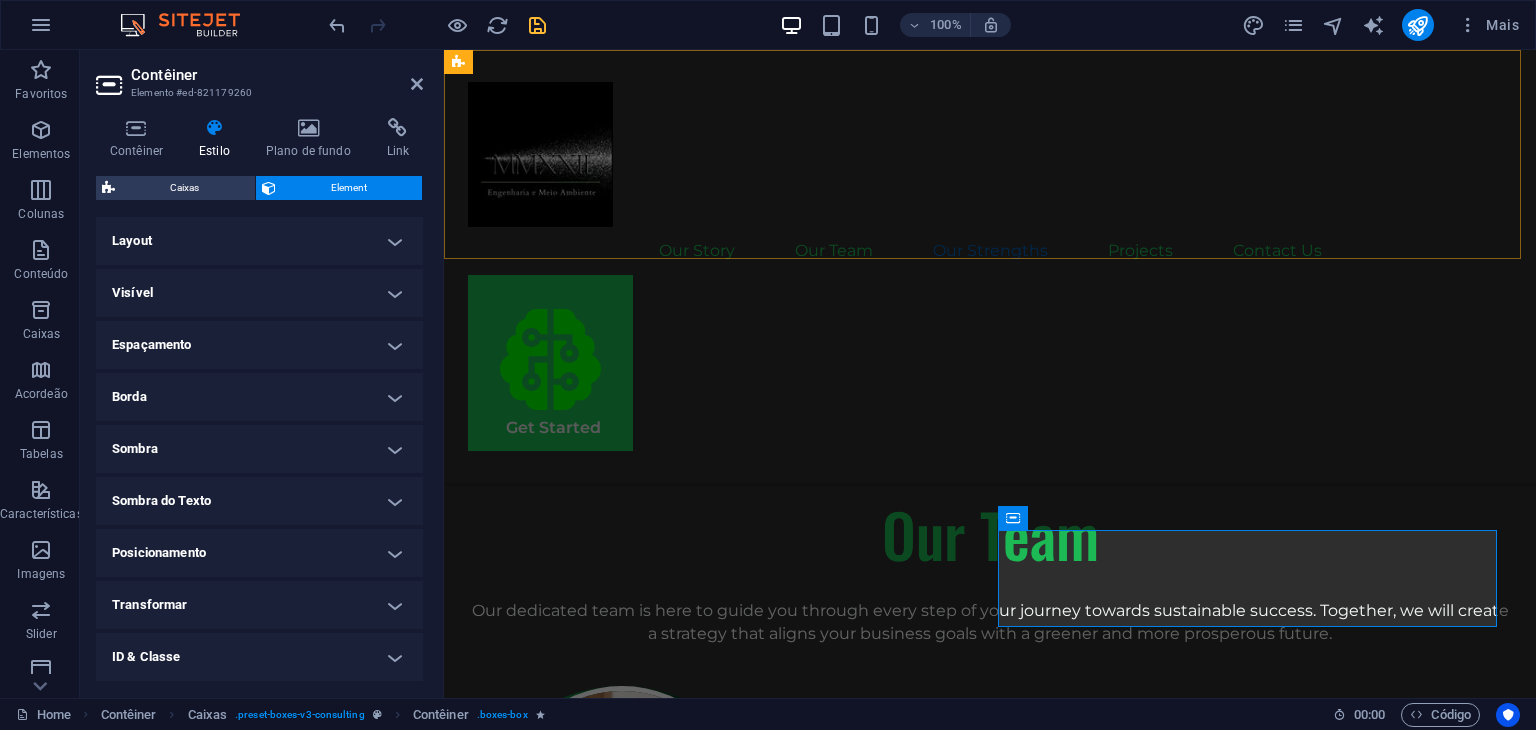 scroll, scrollTop: 2848, scrollLeft: 0, axis: vertical 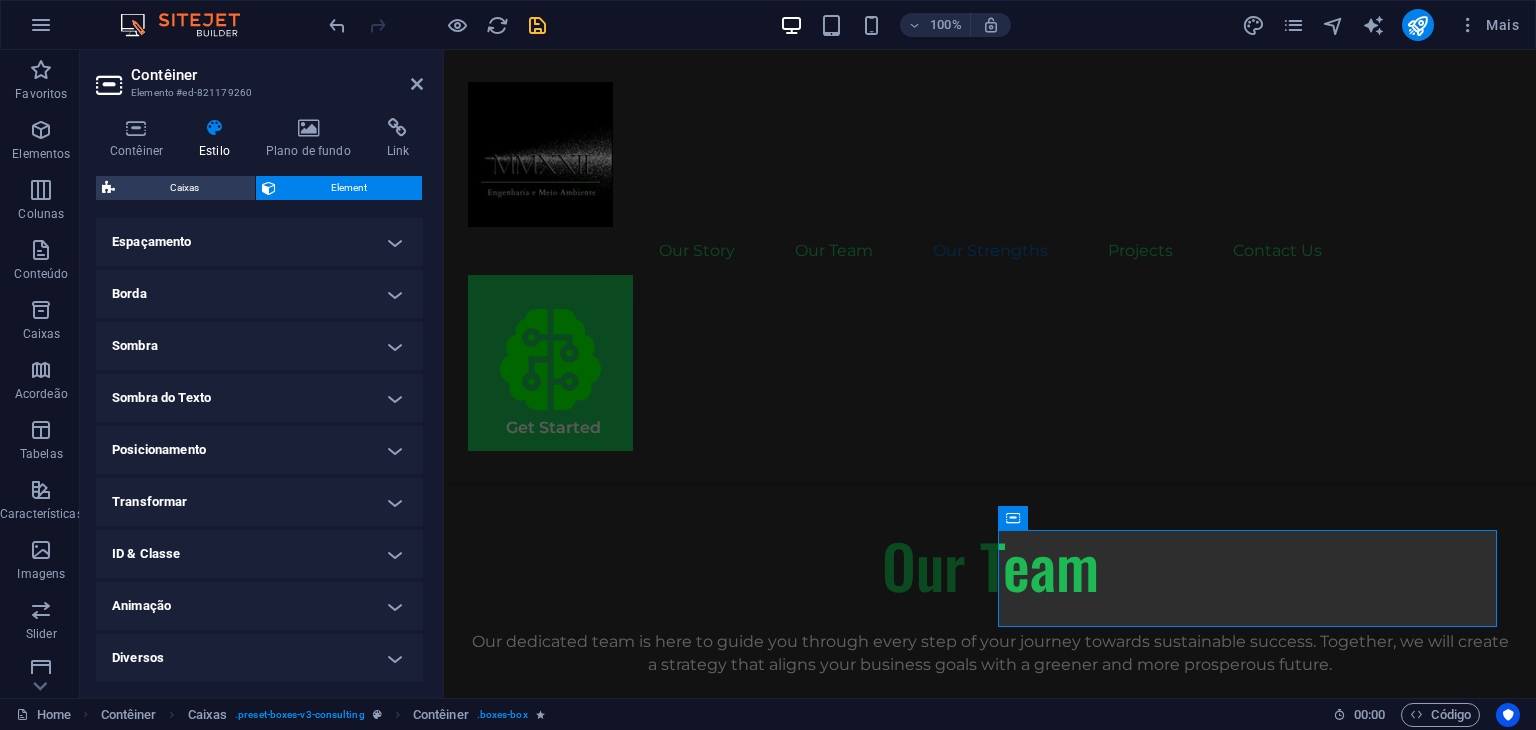 click on "Animação" at bounding box center [259, 606] 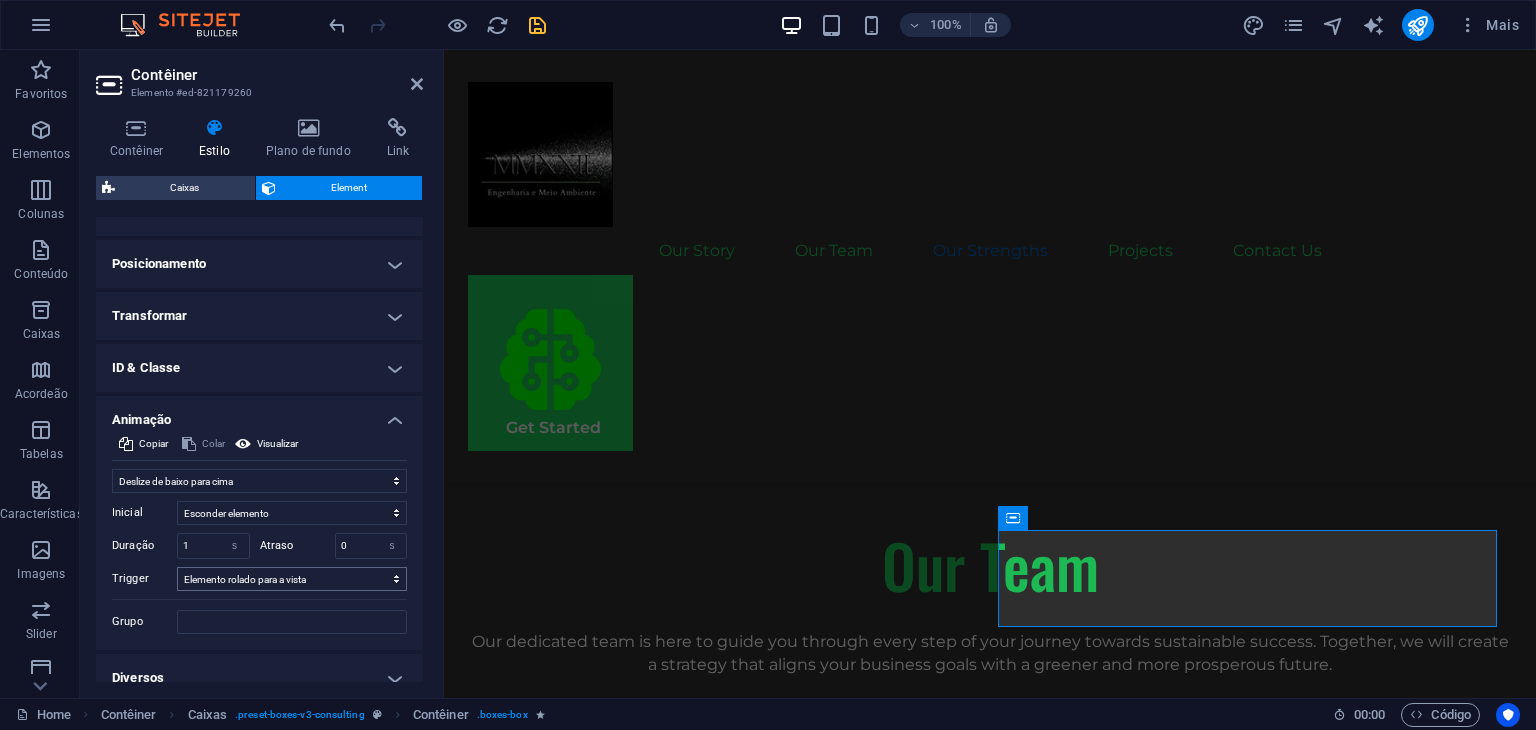 scroll, scrollTop: 303, scrollLeft: 0, axis: vertical 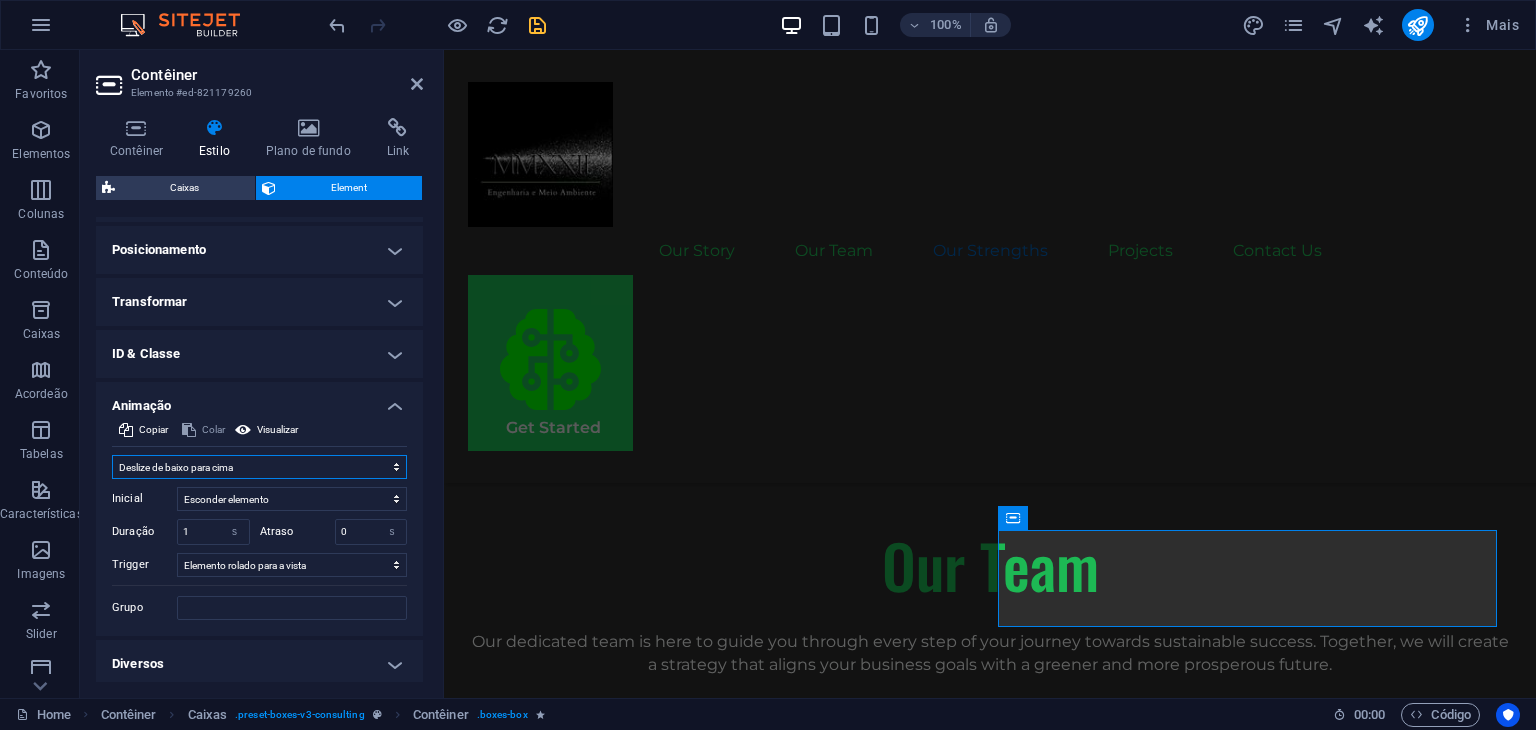 click on "Sem animação Mostrar / Esconder Rolar para cima/baixo Mais/menos zoom Deslize da esquerda para a direita Deslize da direita para esquerda Deslize de cima para baixo Deslize de baixo para cima Pulso Piscar Abrir como sobreposição" at bounding box center [259, 467] 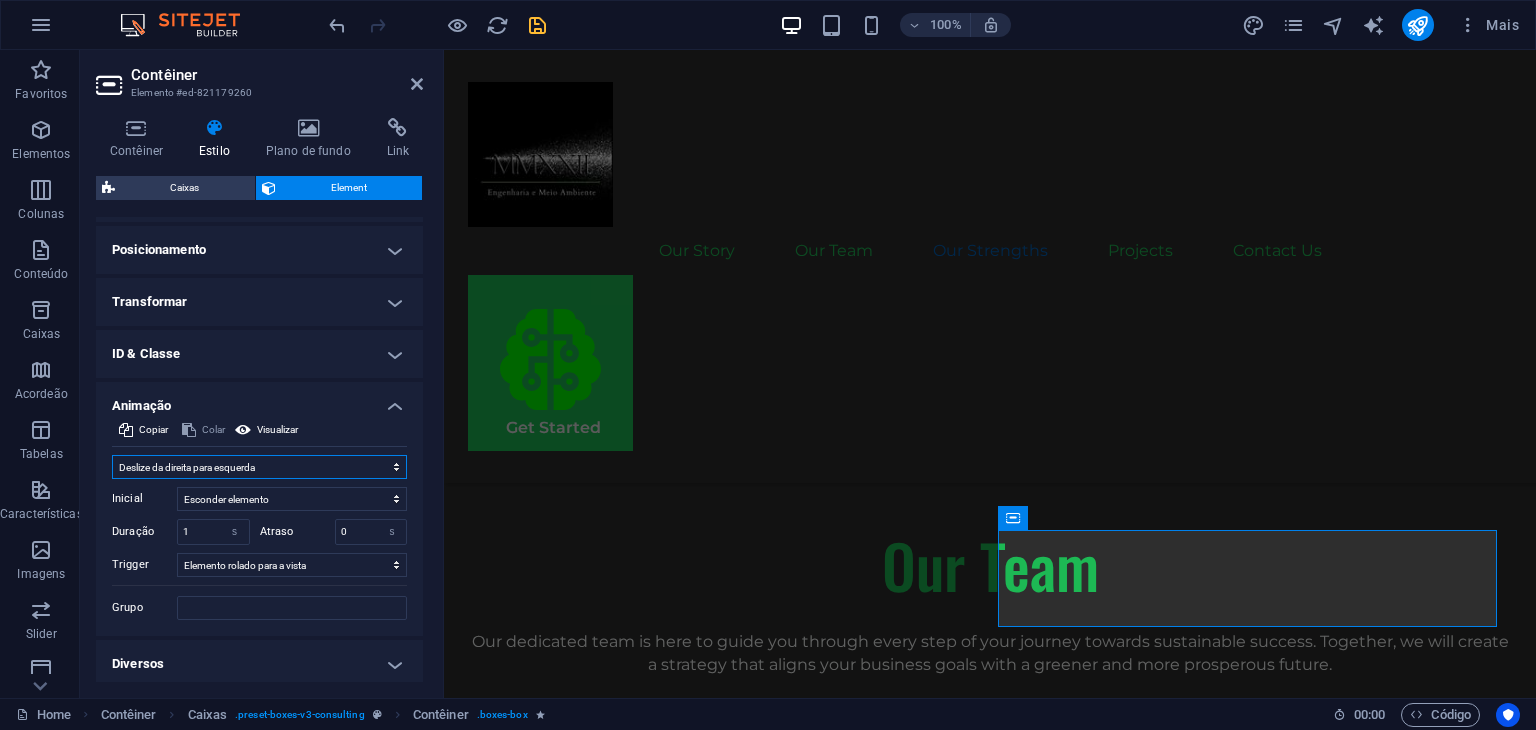 click on "Sem animação Mostrar / Esconder Rolar para cima/baixo Mais/menos zoom Deslize da esquerda para a direita Deslize da direita para esquerda Deslize de cima para baixo Deslize de baixo para cima Pulso Piscar Abrir como sobreposição" at bounding box center [259, 467] 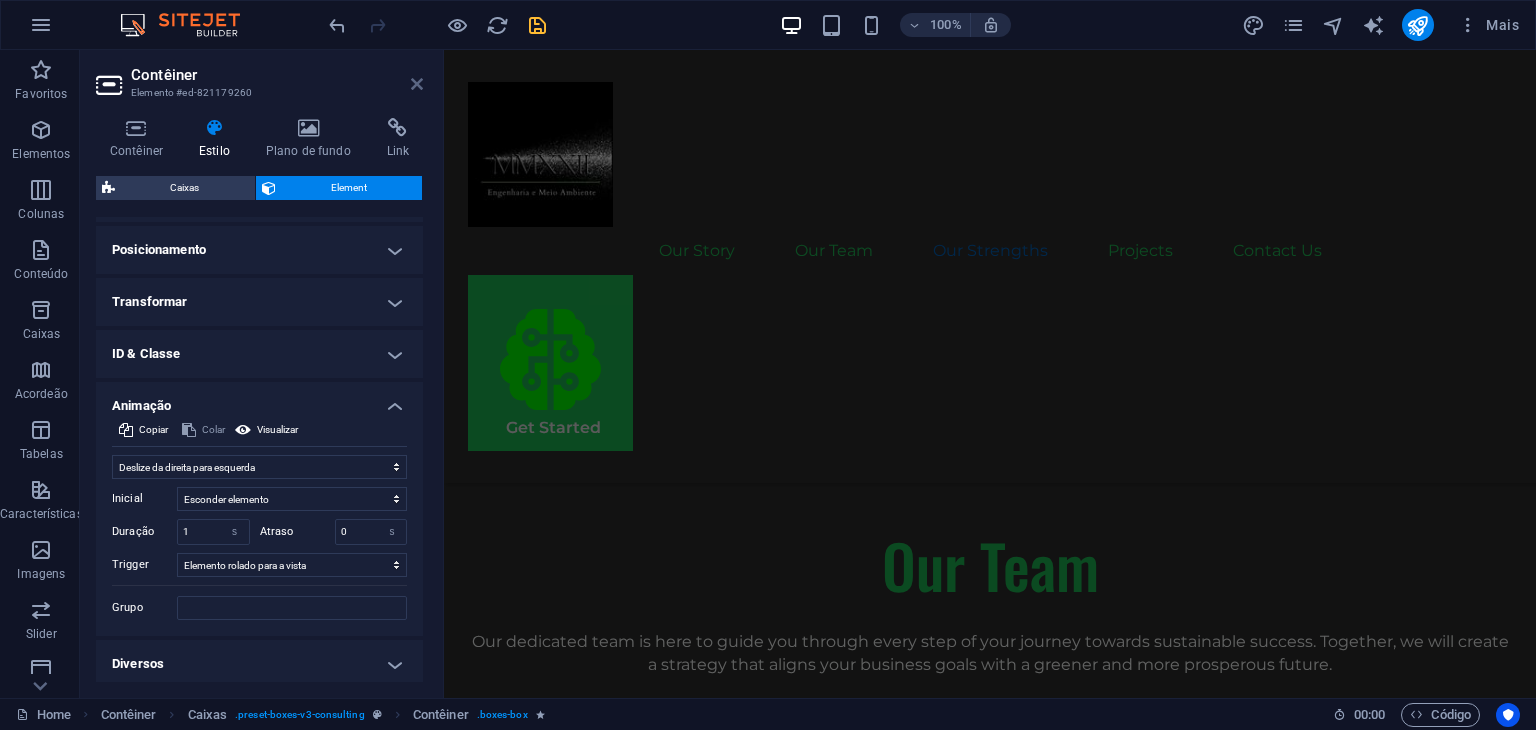 click at bounding box center [417, 84] 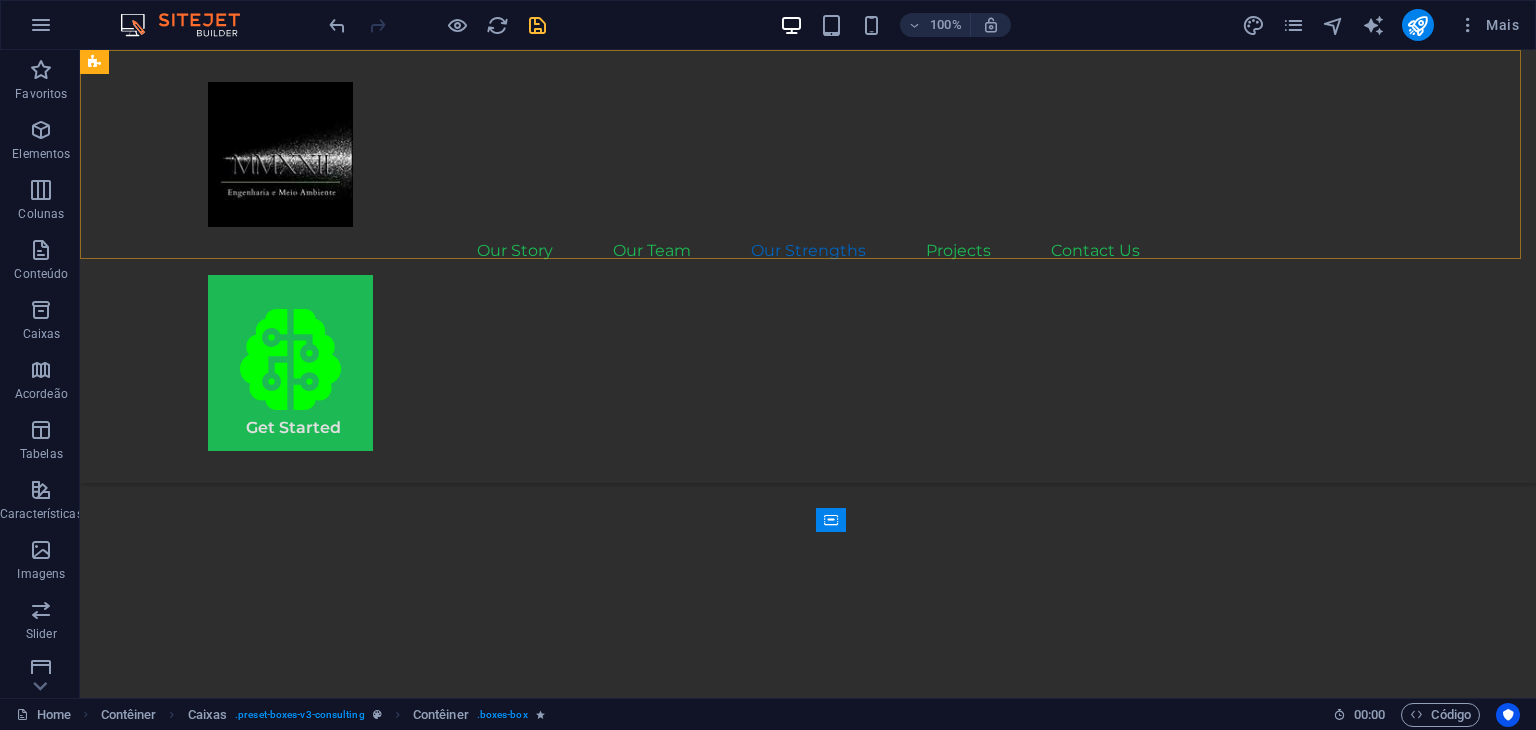 scroll, scrollTop: 2879, scrollLeft: 0, axis: vertical 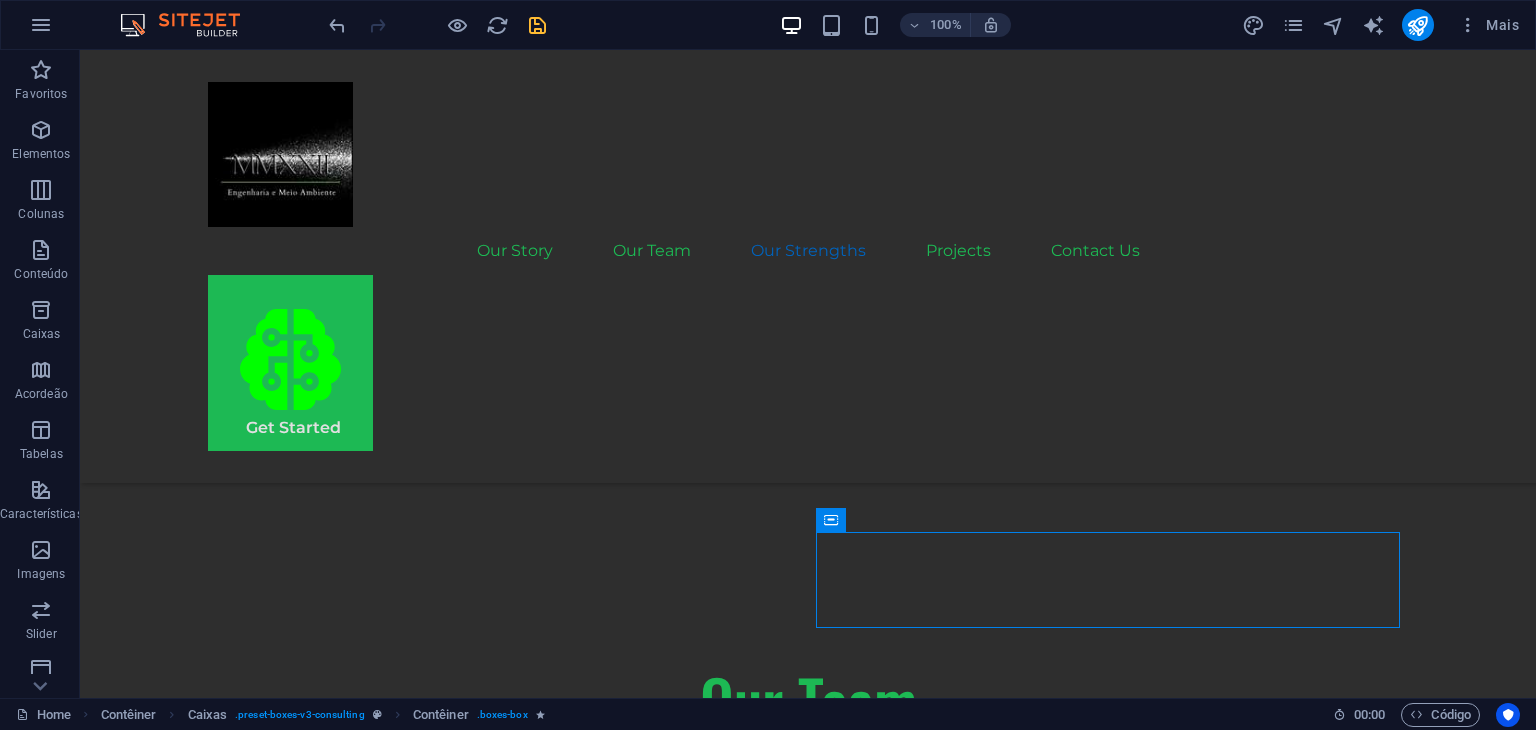 click at bounding box center [537, 25] 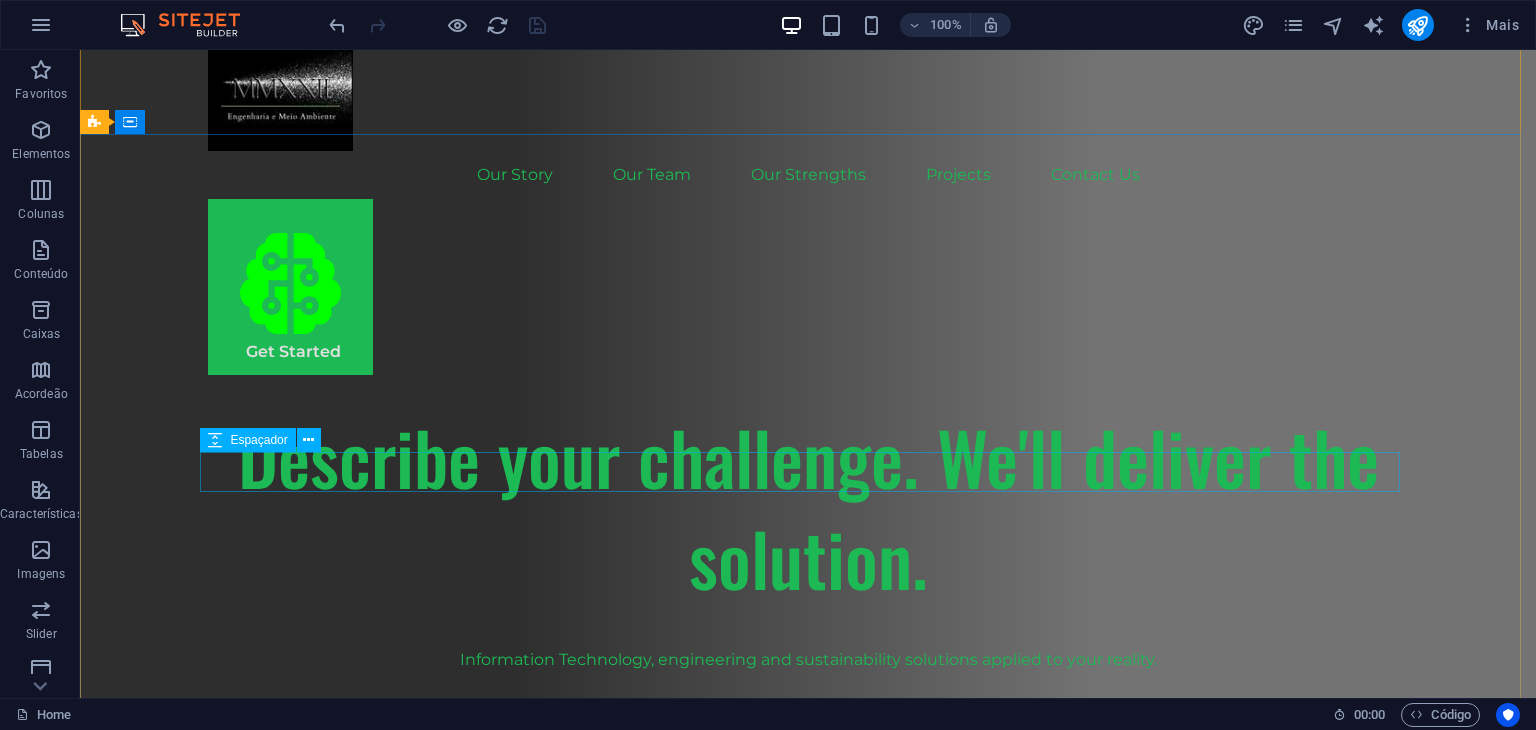 scroll, scrollTop: 0, scrollLeft: 0, axis: both 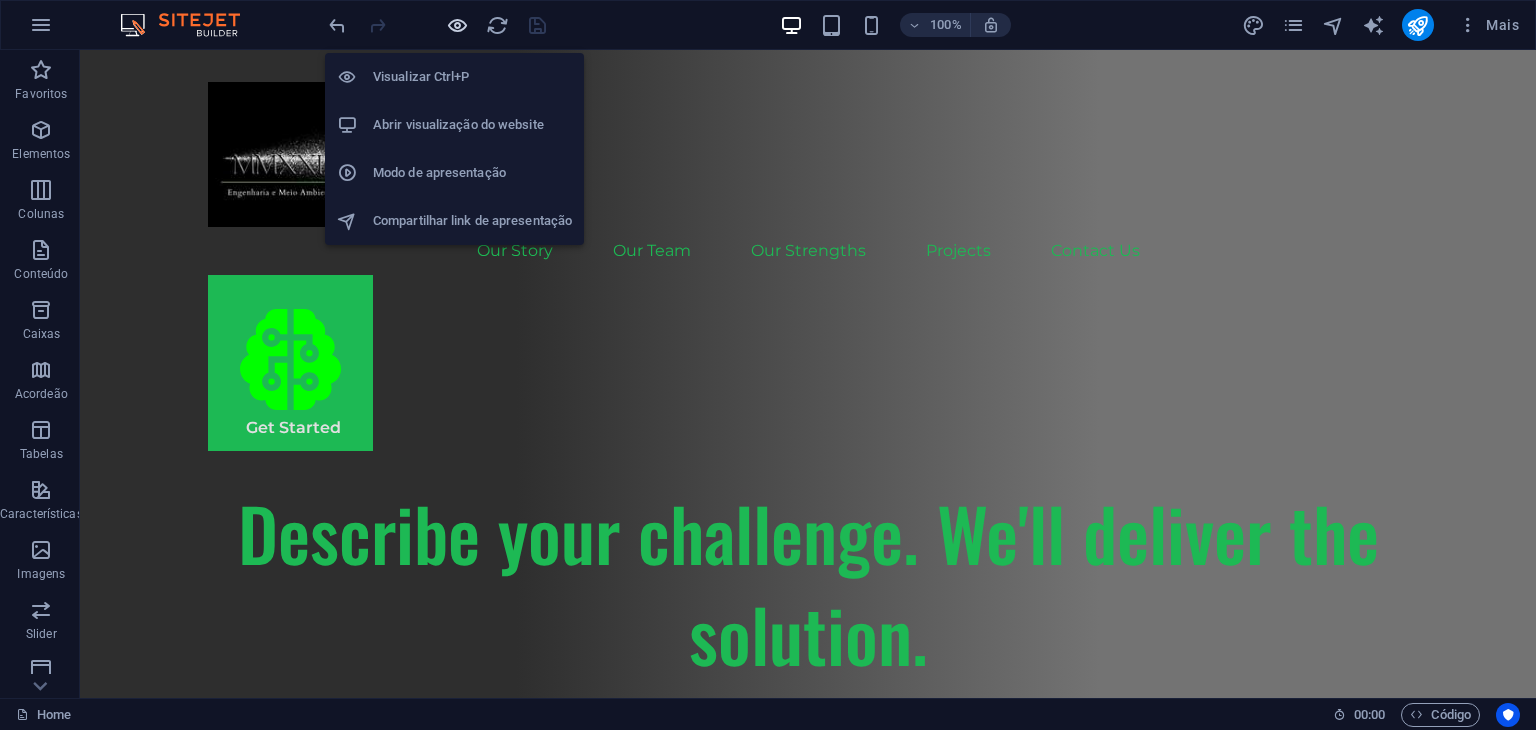click at bounding box center (457, 25) 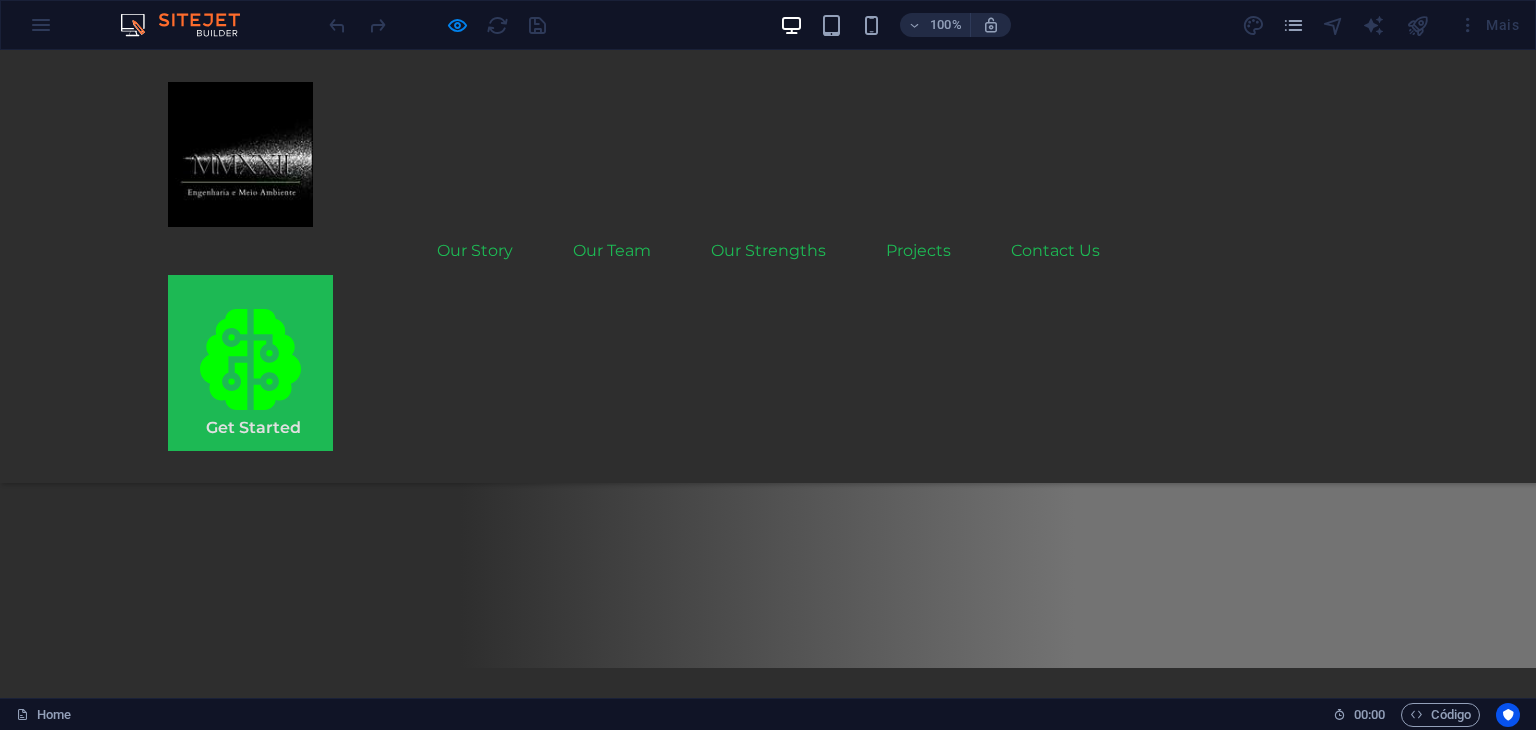 scroll, scrollTop: 300, scrollLeft: 0, axis: vertical 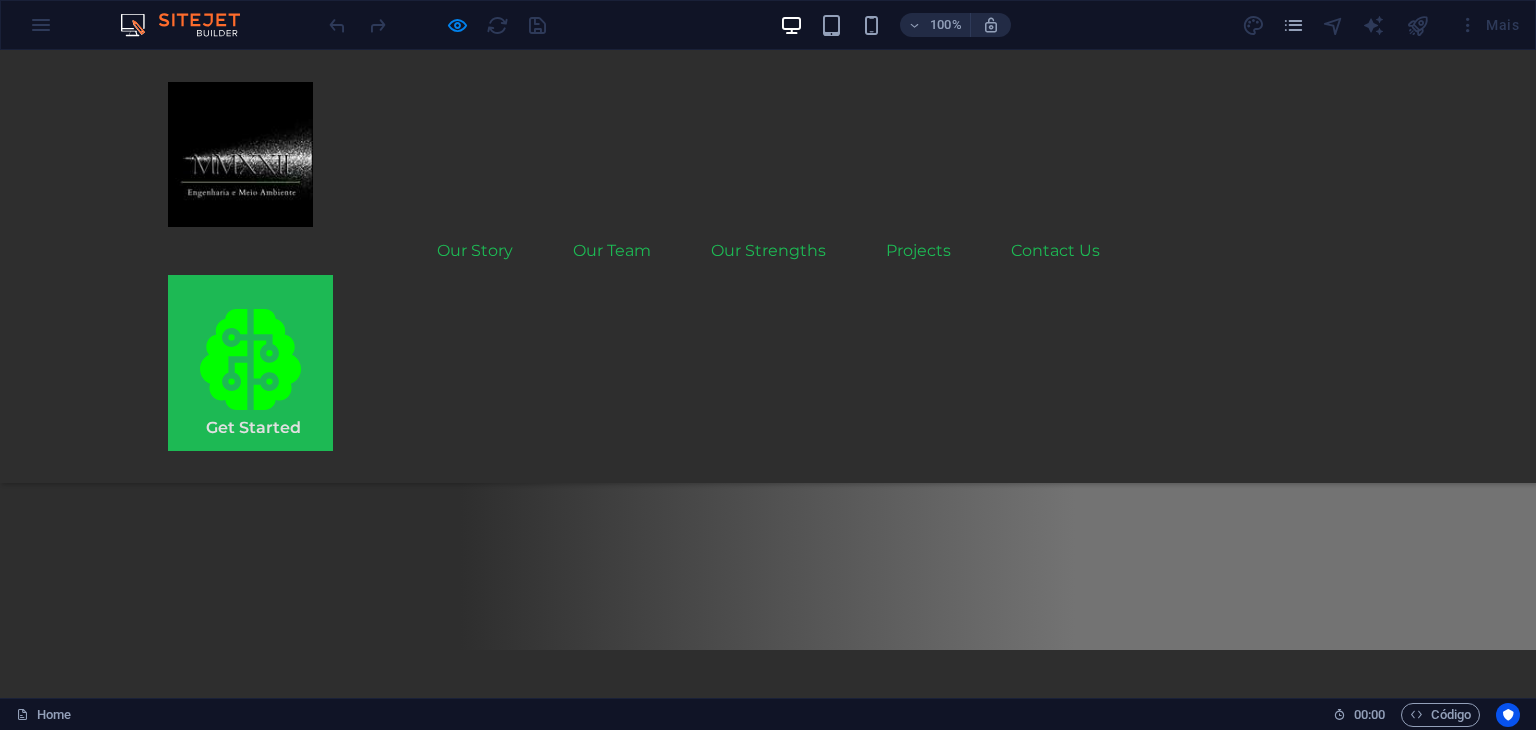 click on "Get Started" at bounding box center [768, 351] 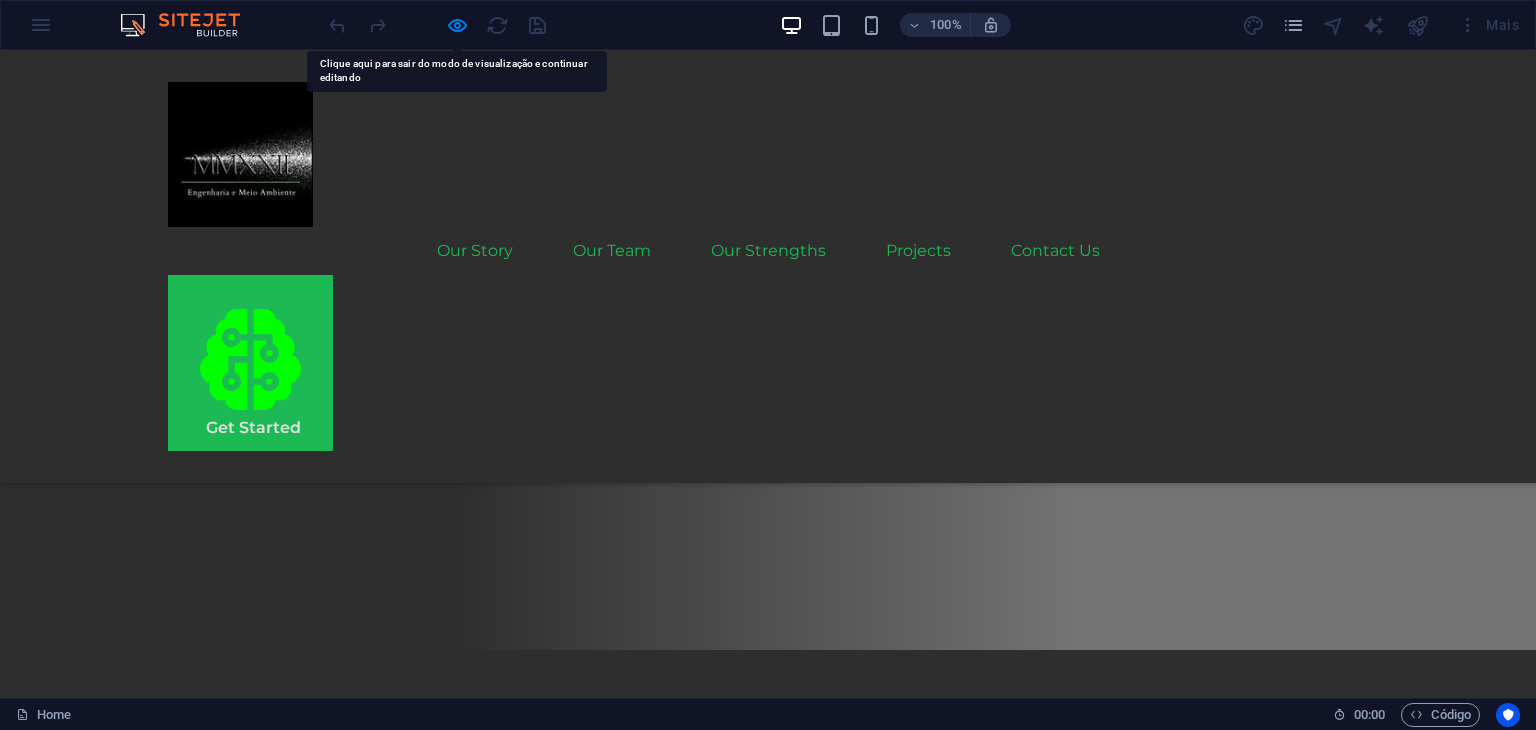 drag, startPoint x: 796, startPoint y: 405, endPoint x: 740, endPoint y: 427, distance: 60.166435 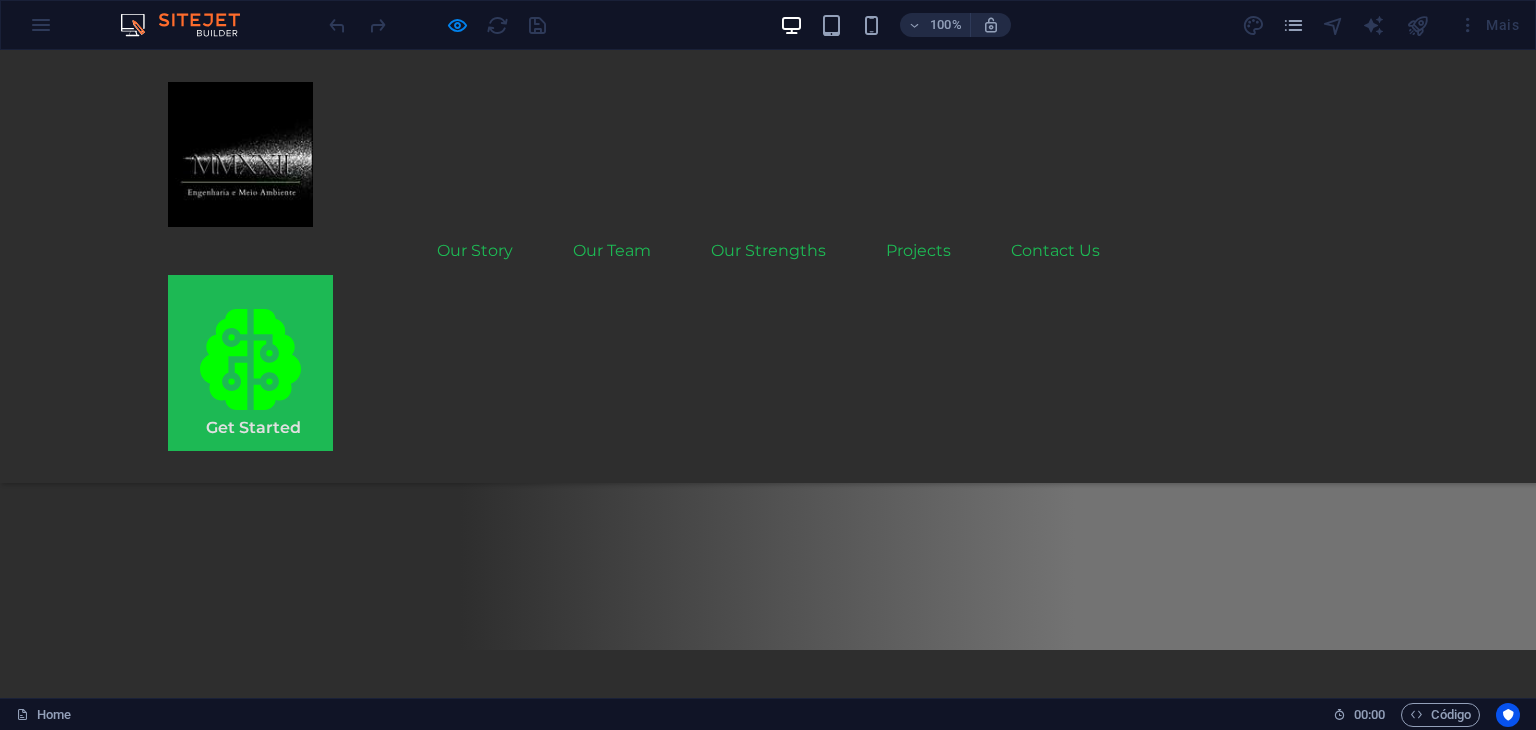 click on "×" at bounding box center [4, 195] 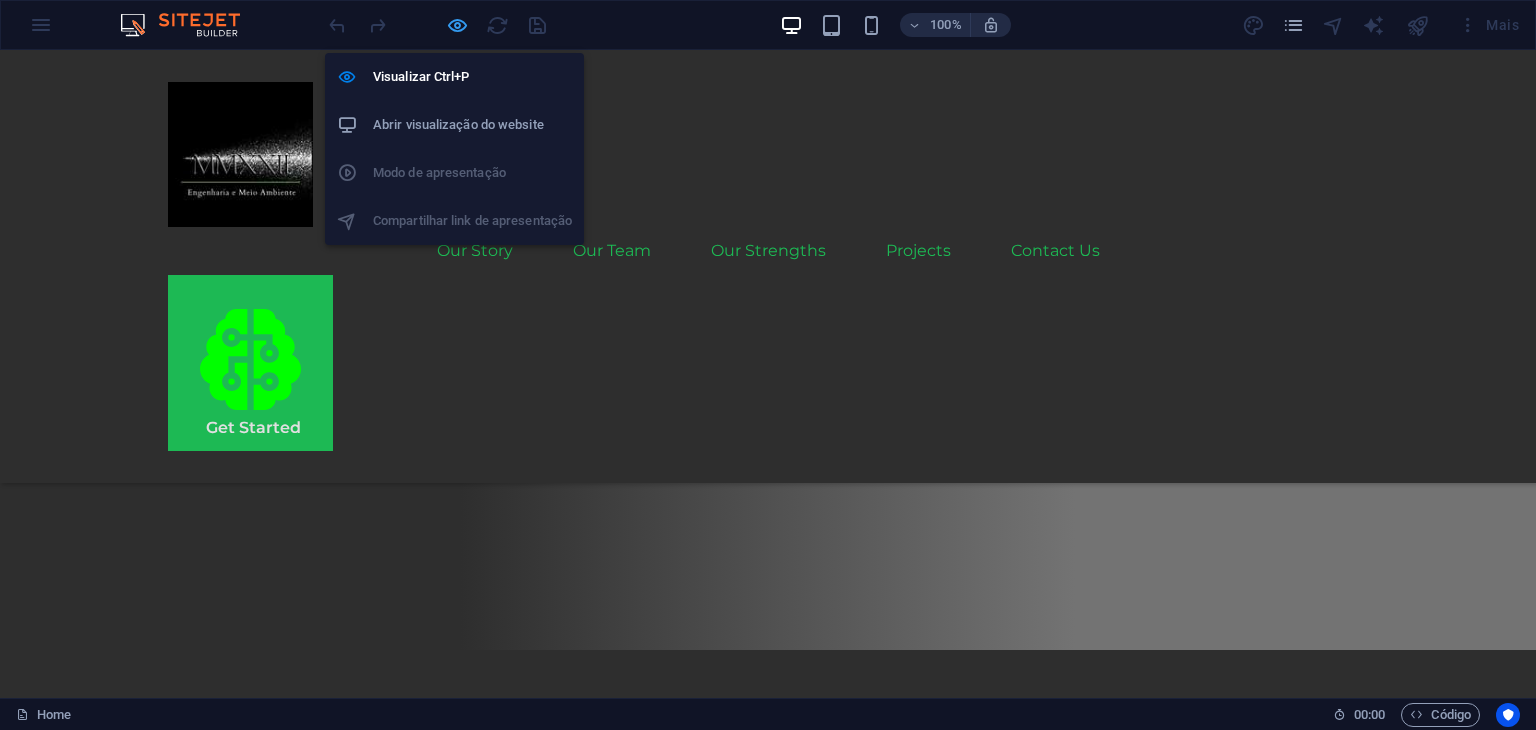 click at bounding box center [457, 25] 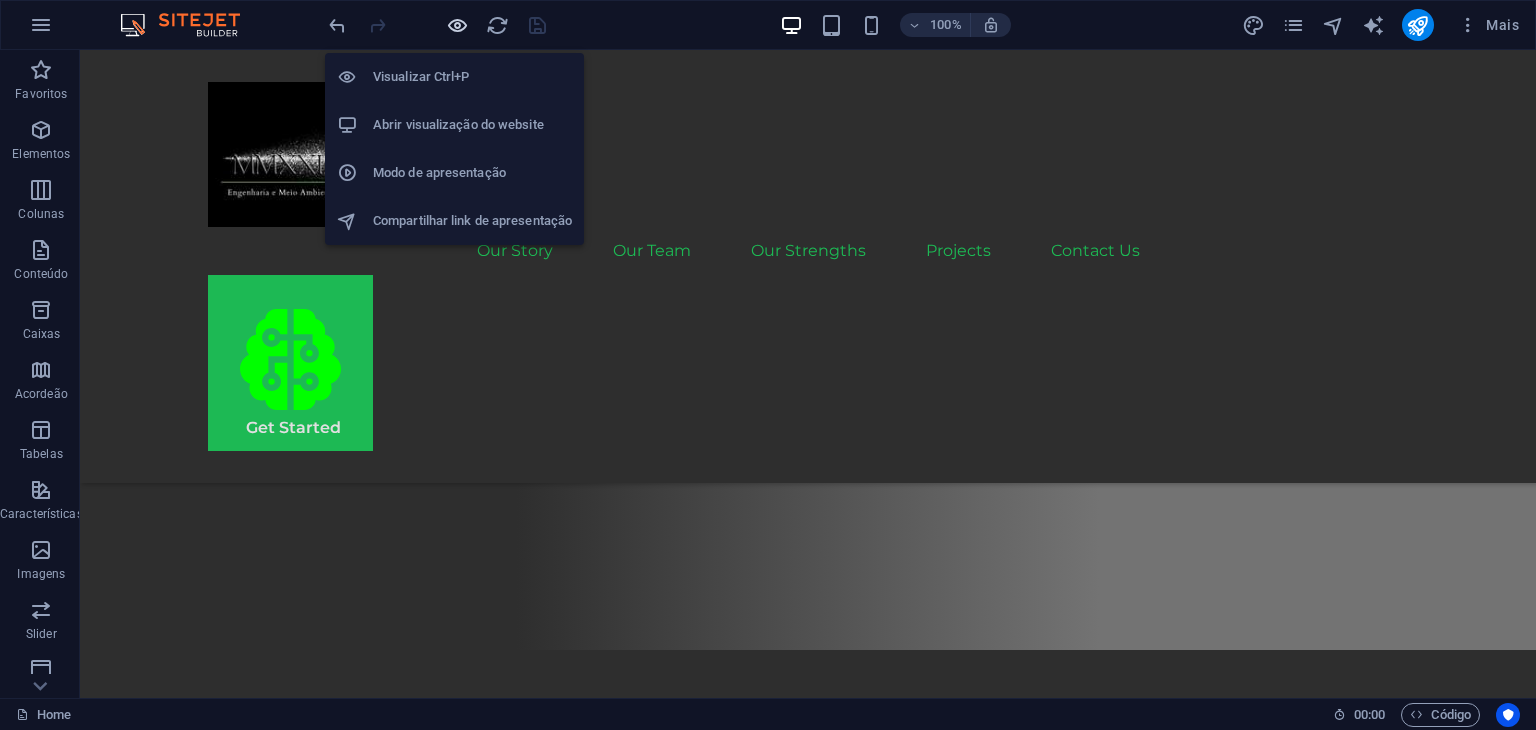 click at bounding box center (457, 25) 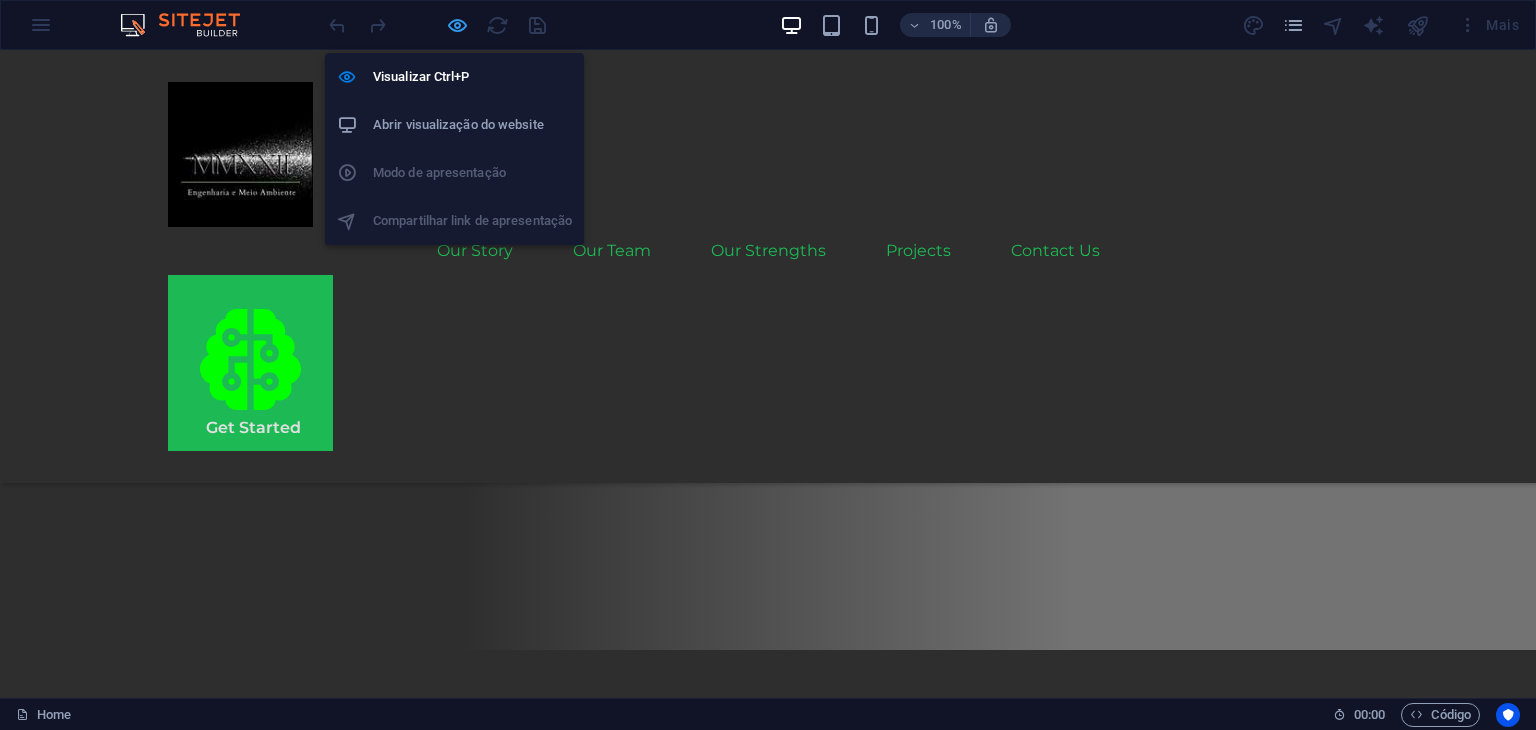 click at bounding box center [457, 25] 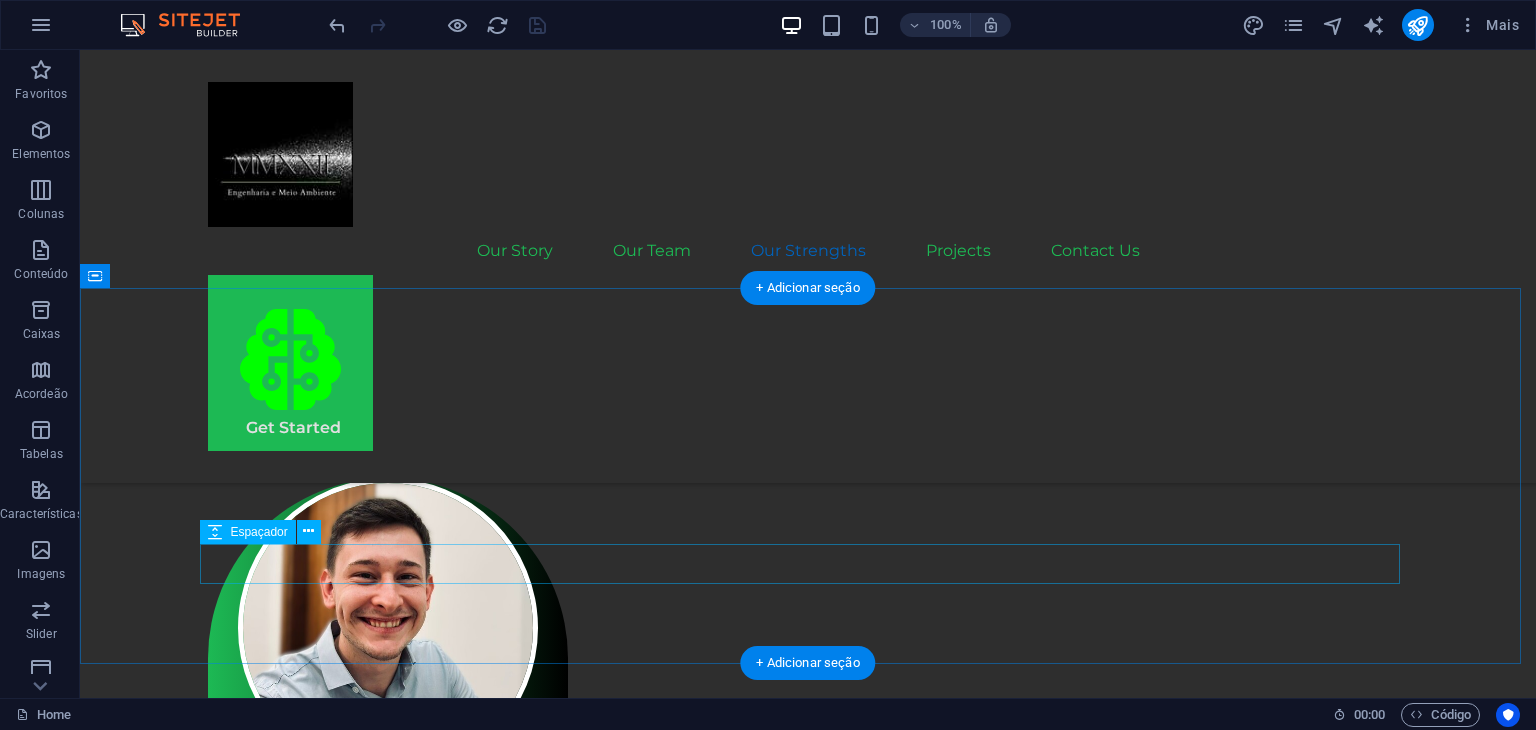 scroll, scrollTop: 3300, scrollLeft: 0, axis: vertical 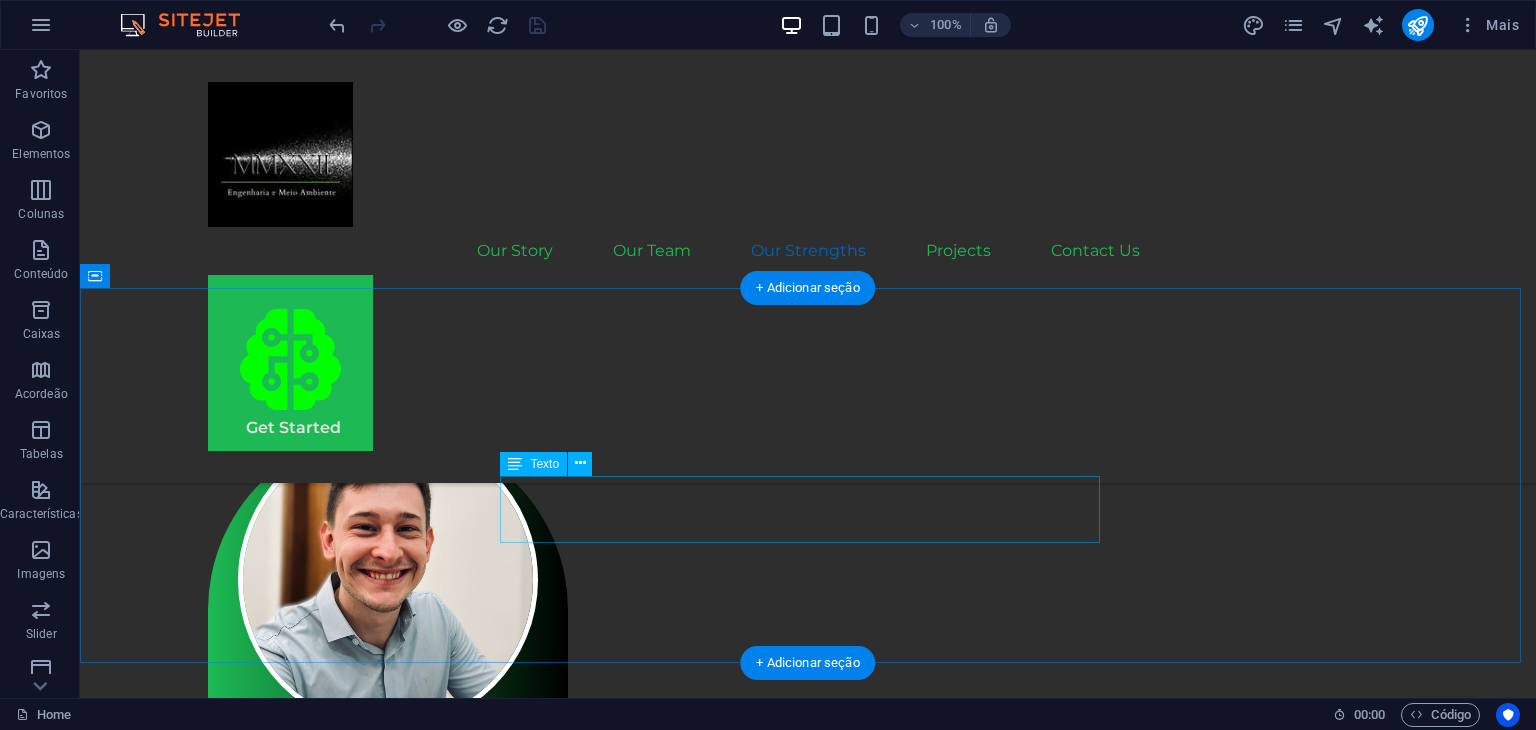 click on "These are just a few examples of our successful collaborations with forward-thinking businesses. Each project represents a commitment to excellence and a dedication to sustainable growth." at bounding box center [808, 2824] 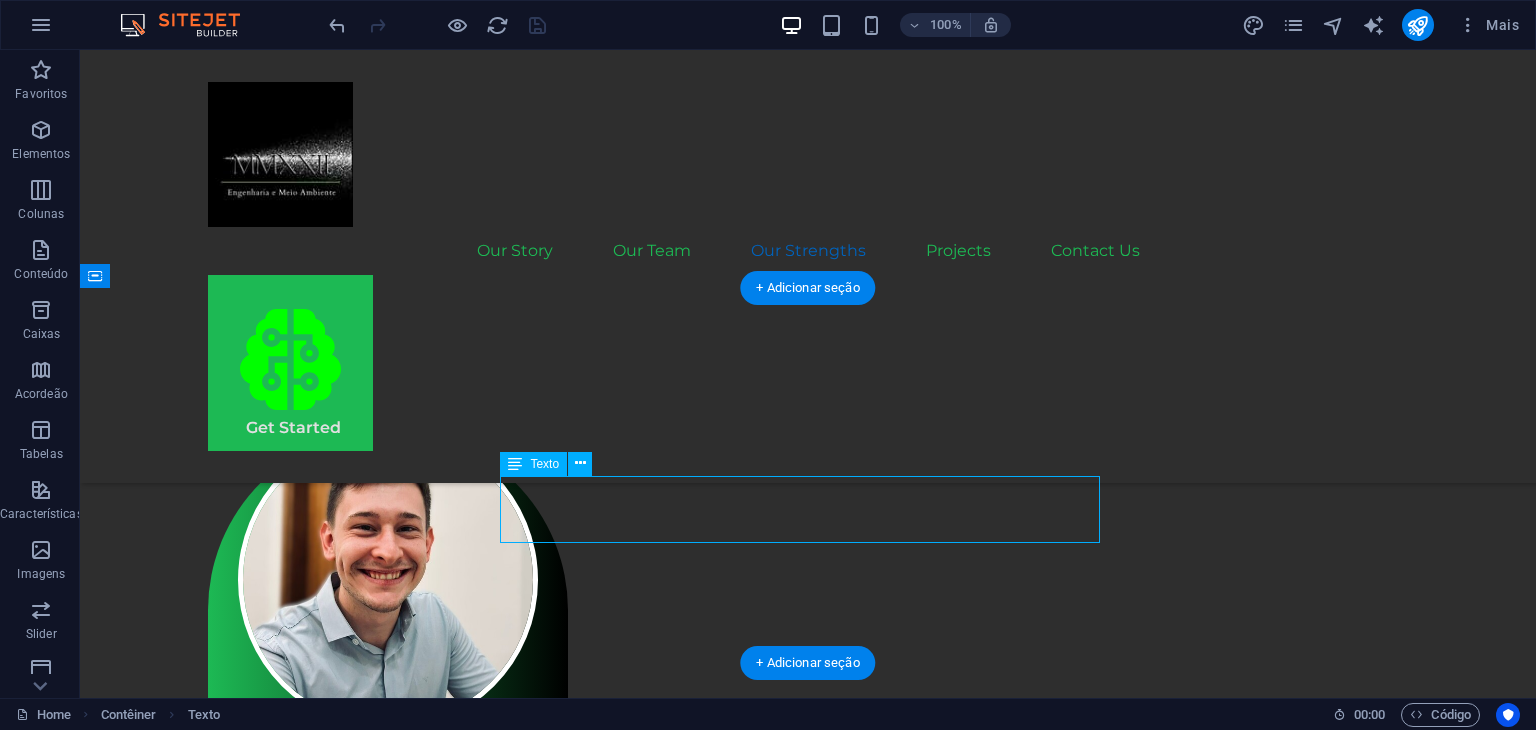 click on "These are just a few examples of our successful collaborations with forward-thinking businesses. Each project represents a commitment to excellence and a dedication to sustainable growth." at bounding box center [808, 2824] 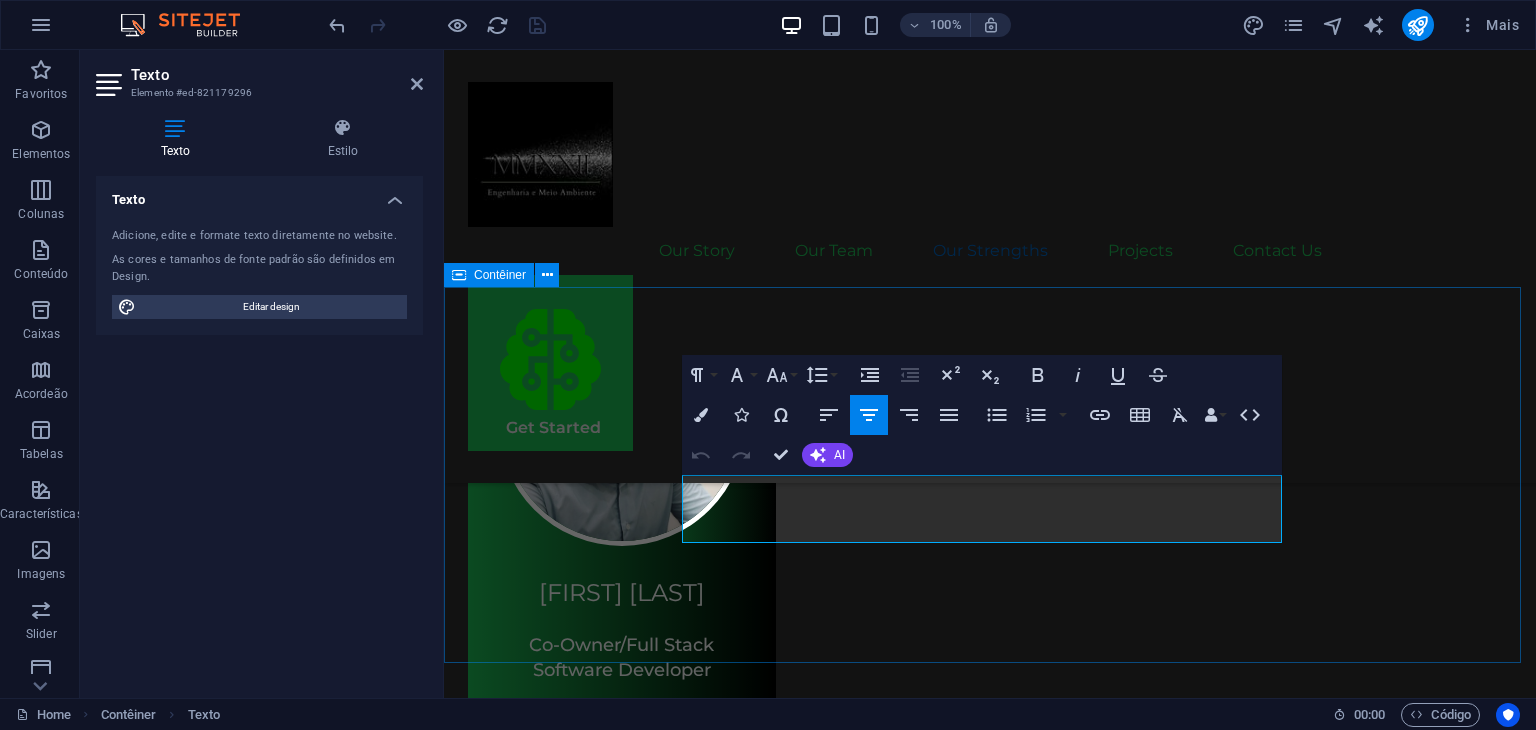 click on "Latest Case Studies These are just a few examples of our successful collaborations with forward-thinking businesses. Each project represents a commitment to excellence and a dedication to sustainable growth." at bounding box center (990, 2599) 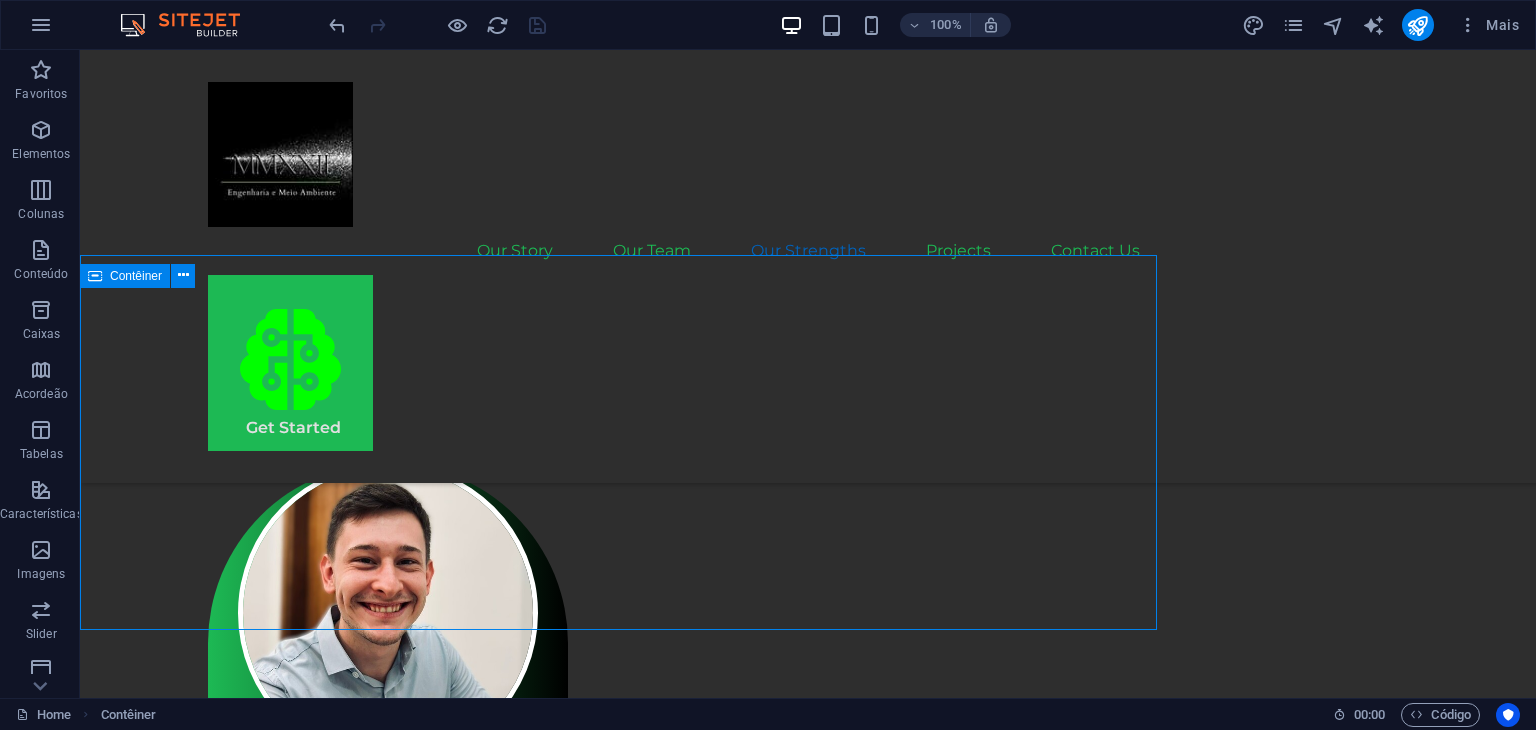 scroll, scrollTop: 3300, scrollLeft: 0, axis: vertical 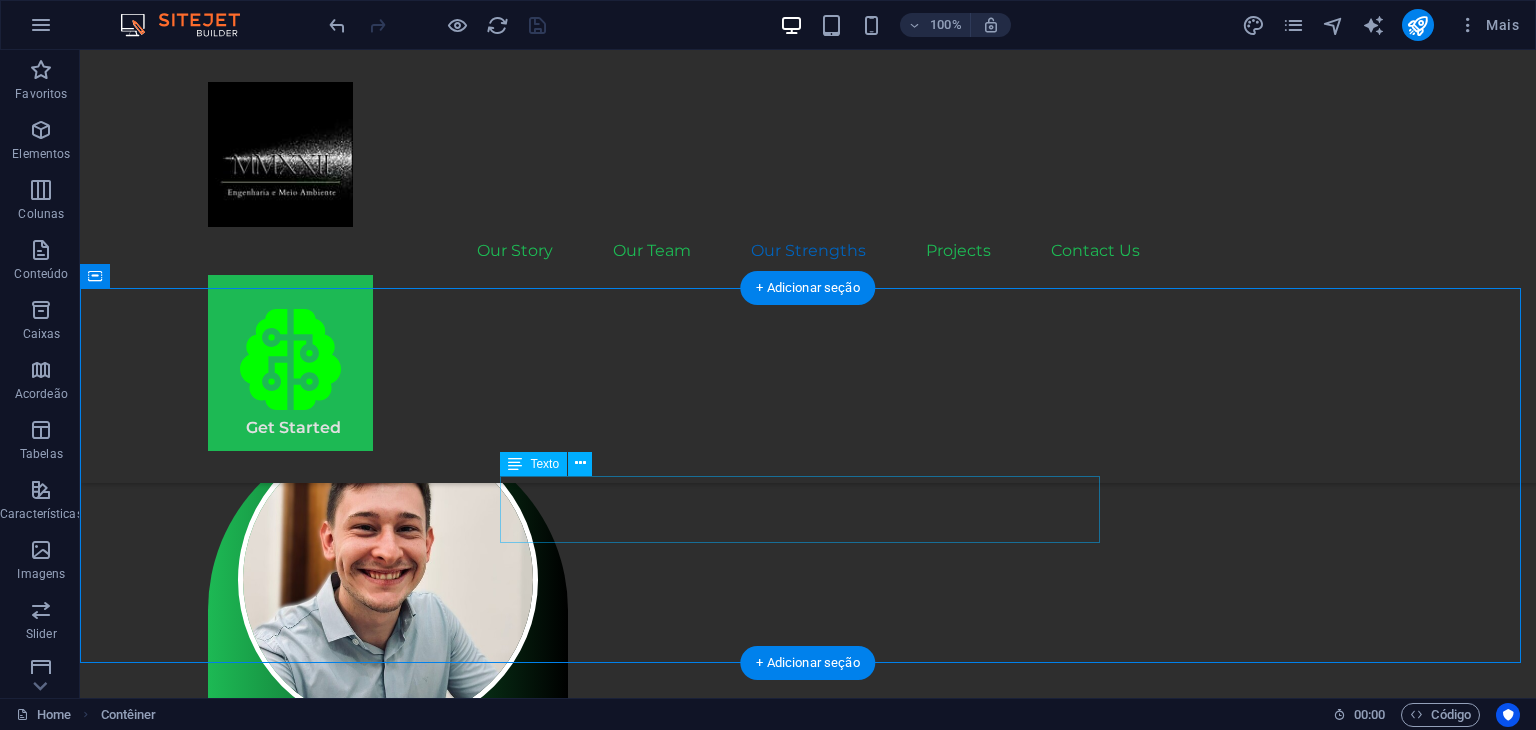 click on "These are just a few examples of our successful collaborations with forward-thinking businesses. Each project represents a commitment to excellence and a dedication to sustainable growth." at bounding box center [808, 2824] 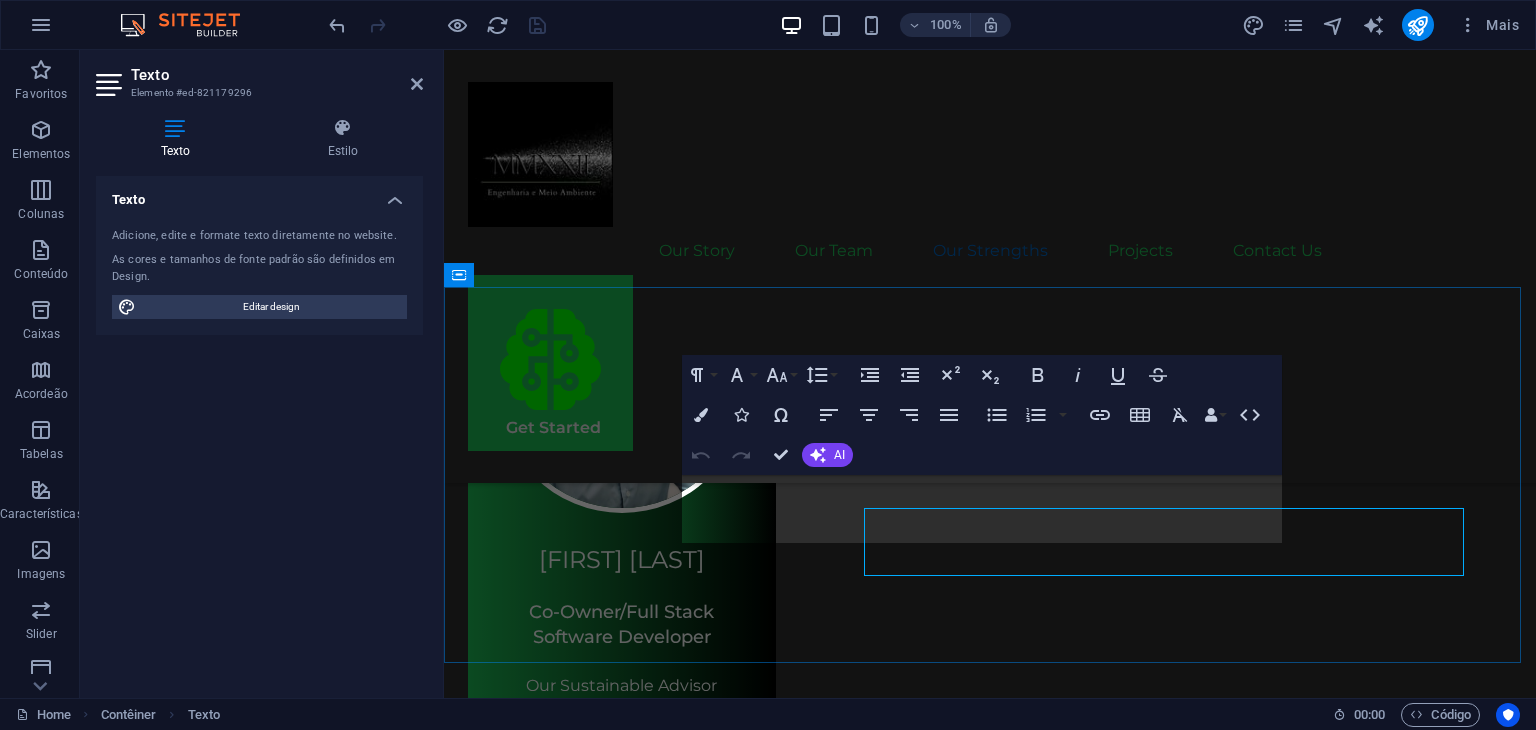 scroll, scrollTop: 3267, scrollLeft: 0, axis: vertical 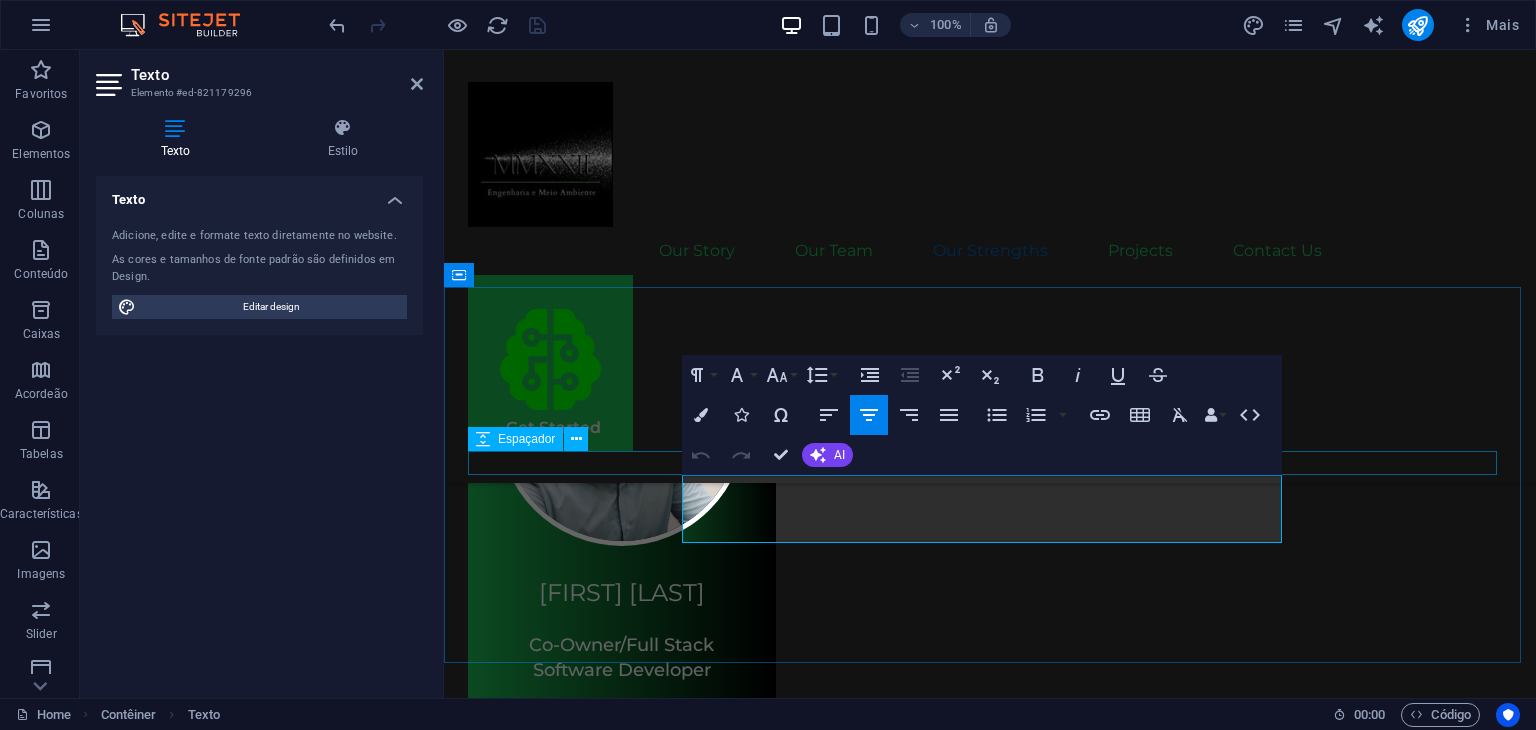 drag, startPoint x: 1199, startPoint y: 537, endPoint x: 1158, endPoint y: 517, distance: 45.617977 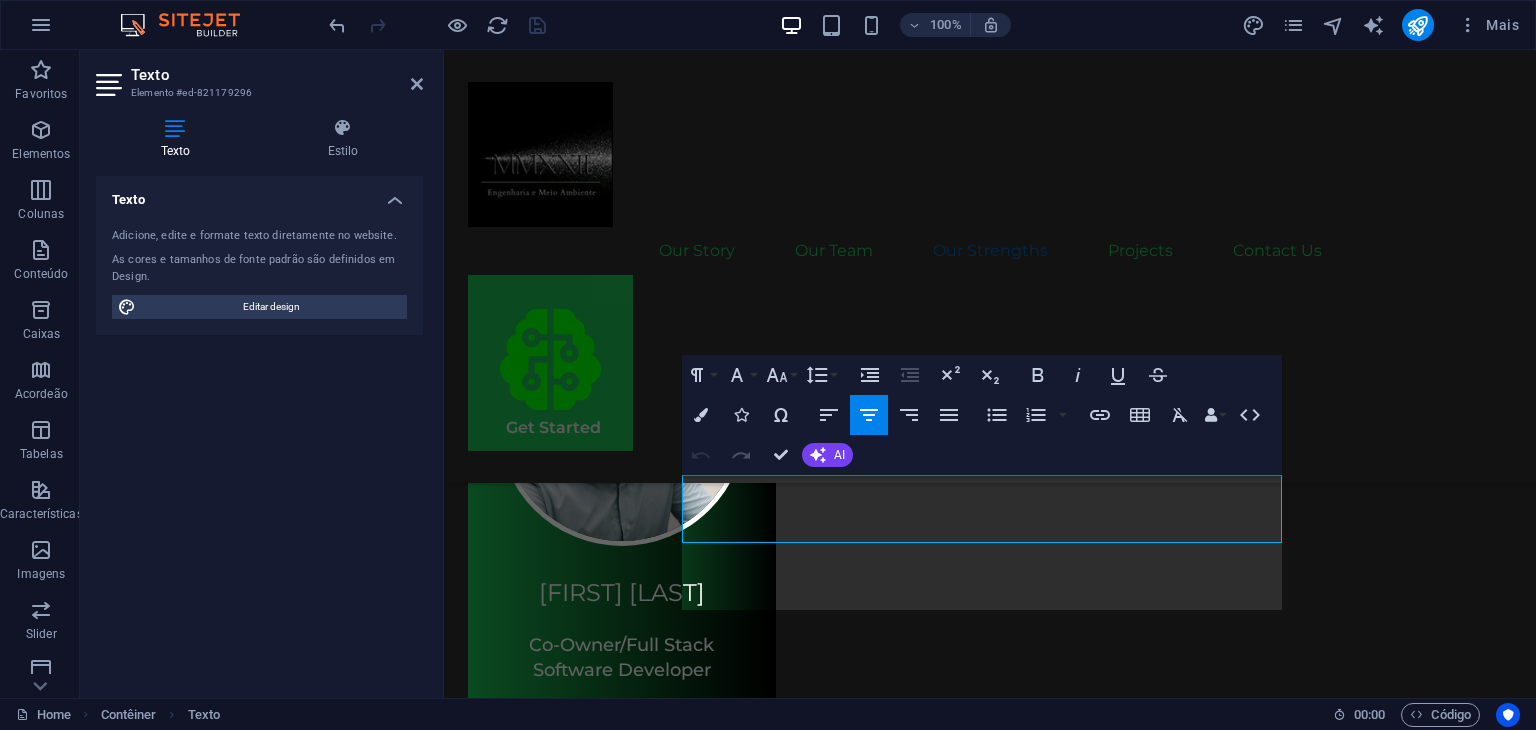 scroll, scrollTop: 6720, scrollLeft: 2, axis: both 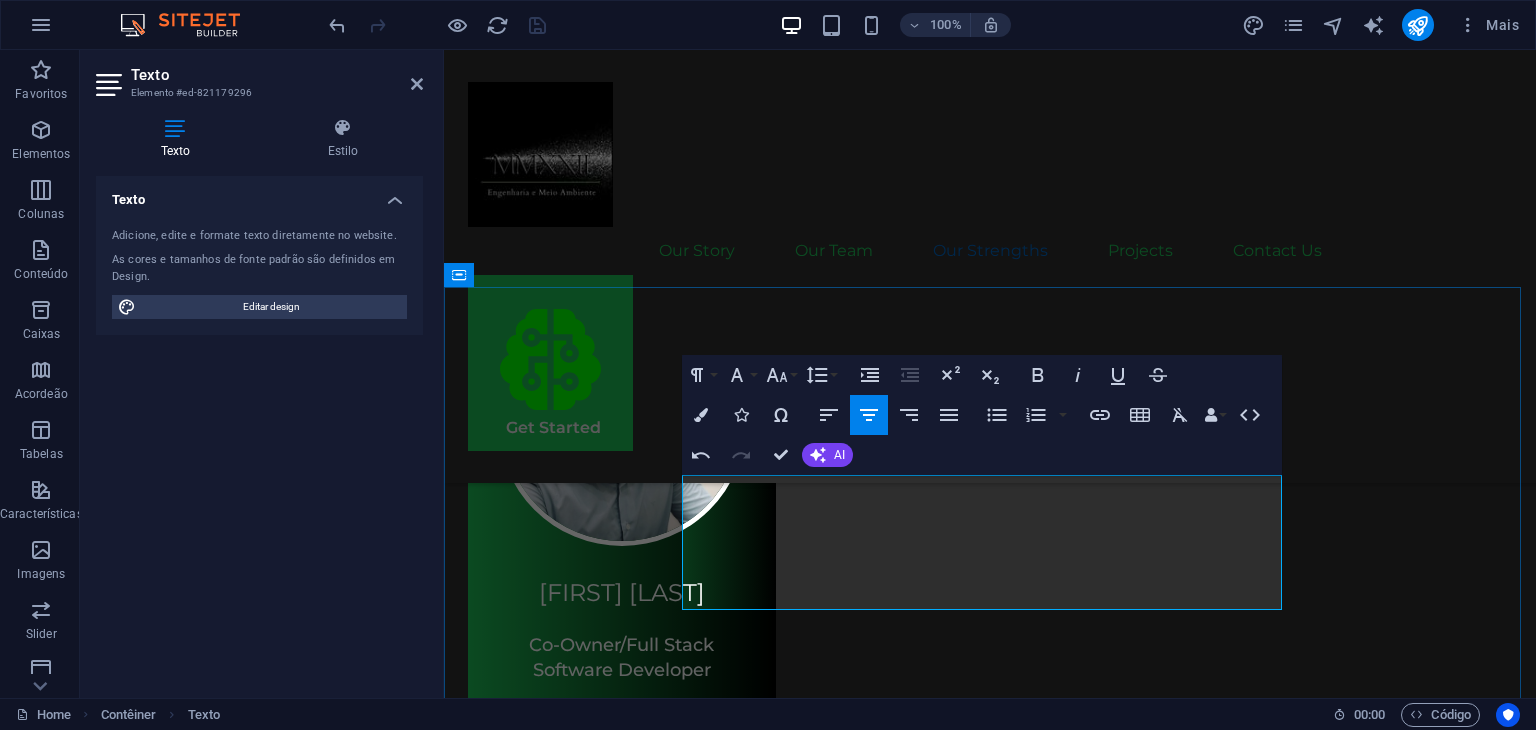 click on "Every MMXXII project is guided by technical excellence, commitment to the client and a sustainable vision. We develop customized solutions in the areas of information technology, engineering and waste management, always in line with the specific needs of each context. We offer more than services: we offer applied innovation, positive impact and results that generate long-term value." at bounding box center [990, 2656] 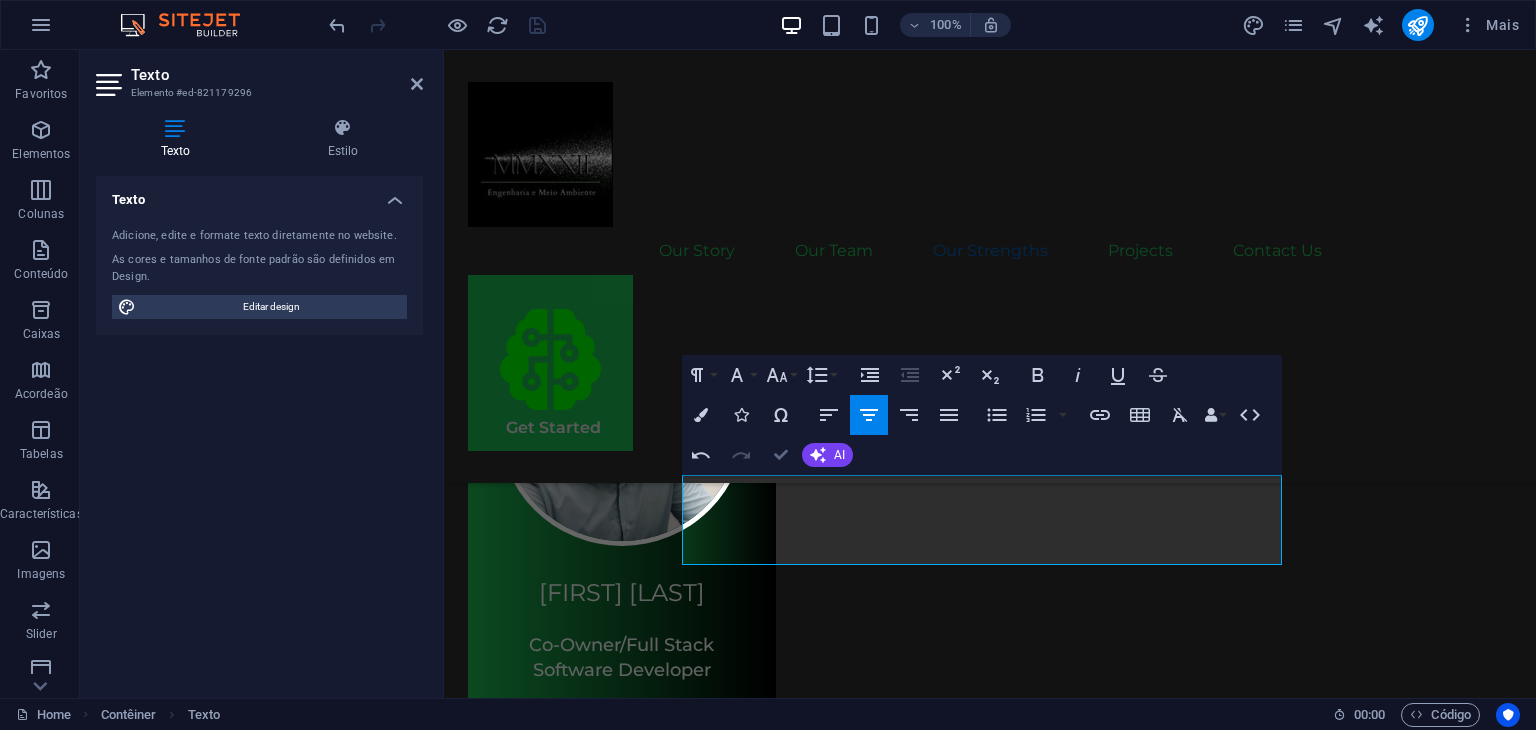scroll, scrollTop: 3300, scrollLeft: 0, axis: vertical 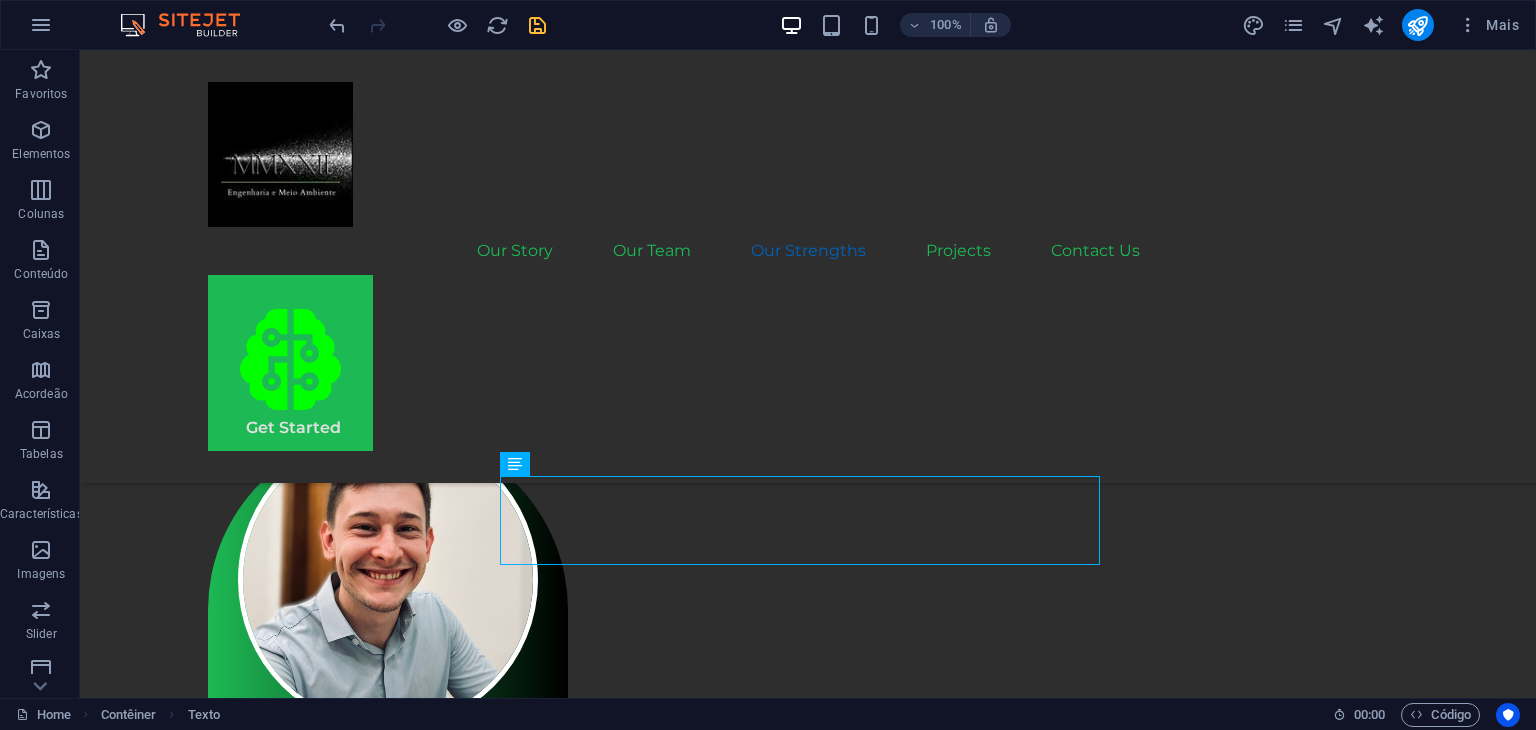click at bounding box center (537, 25) 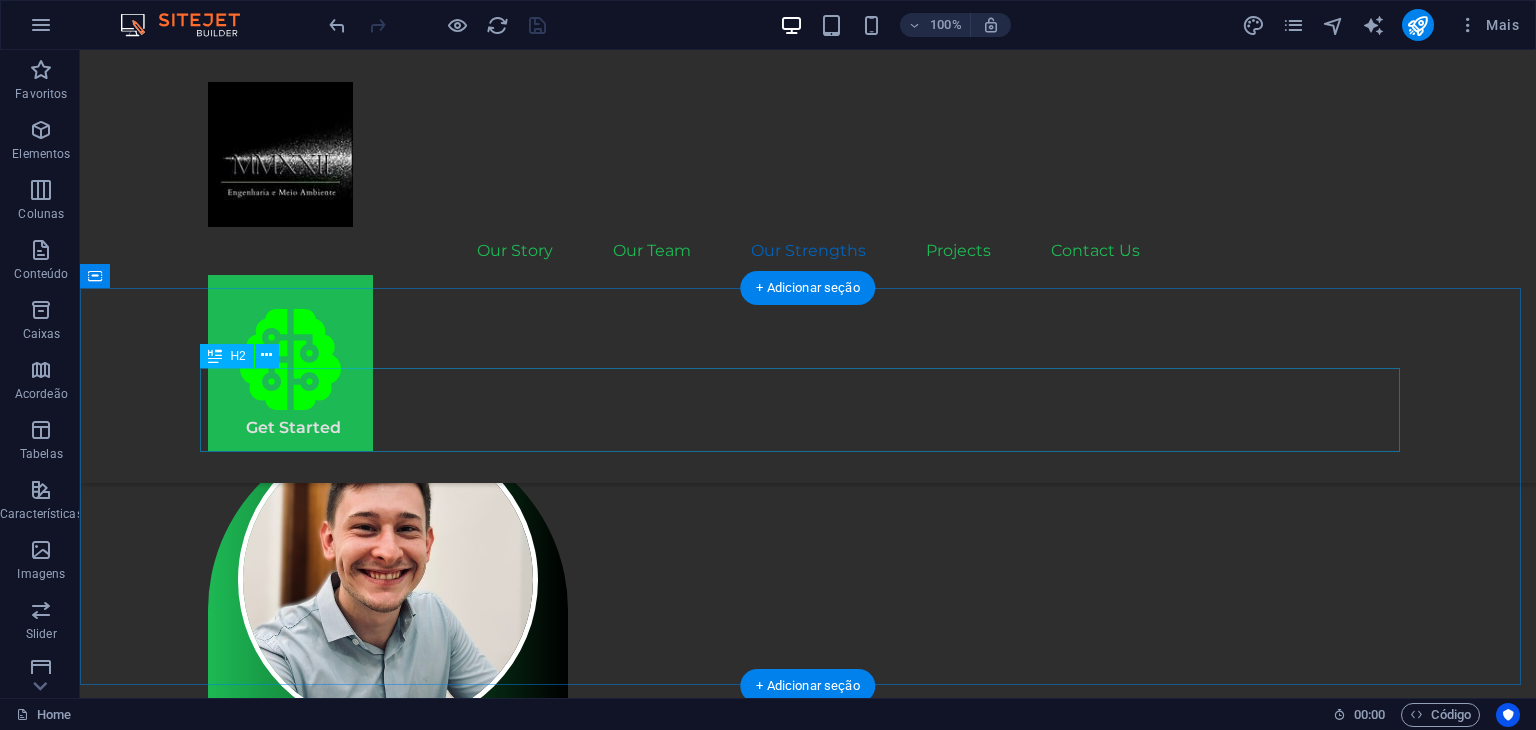 click on "Latest Case Studies" at bounding box center (808, 2736) 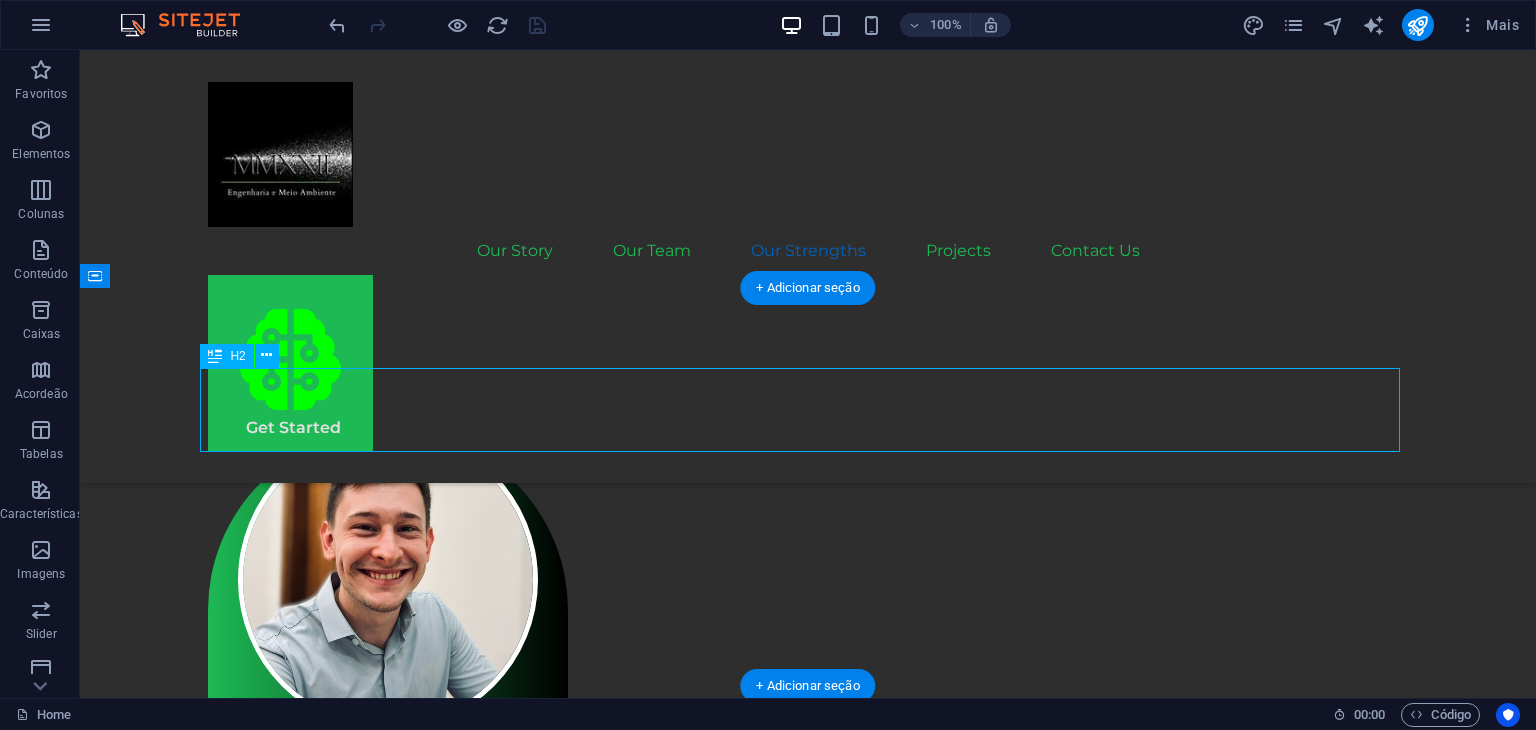 click on "Latest Case Studies" at bounding box center (808, 2736) 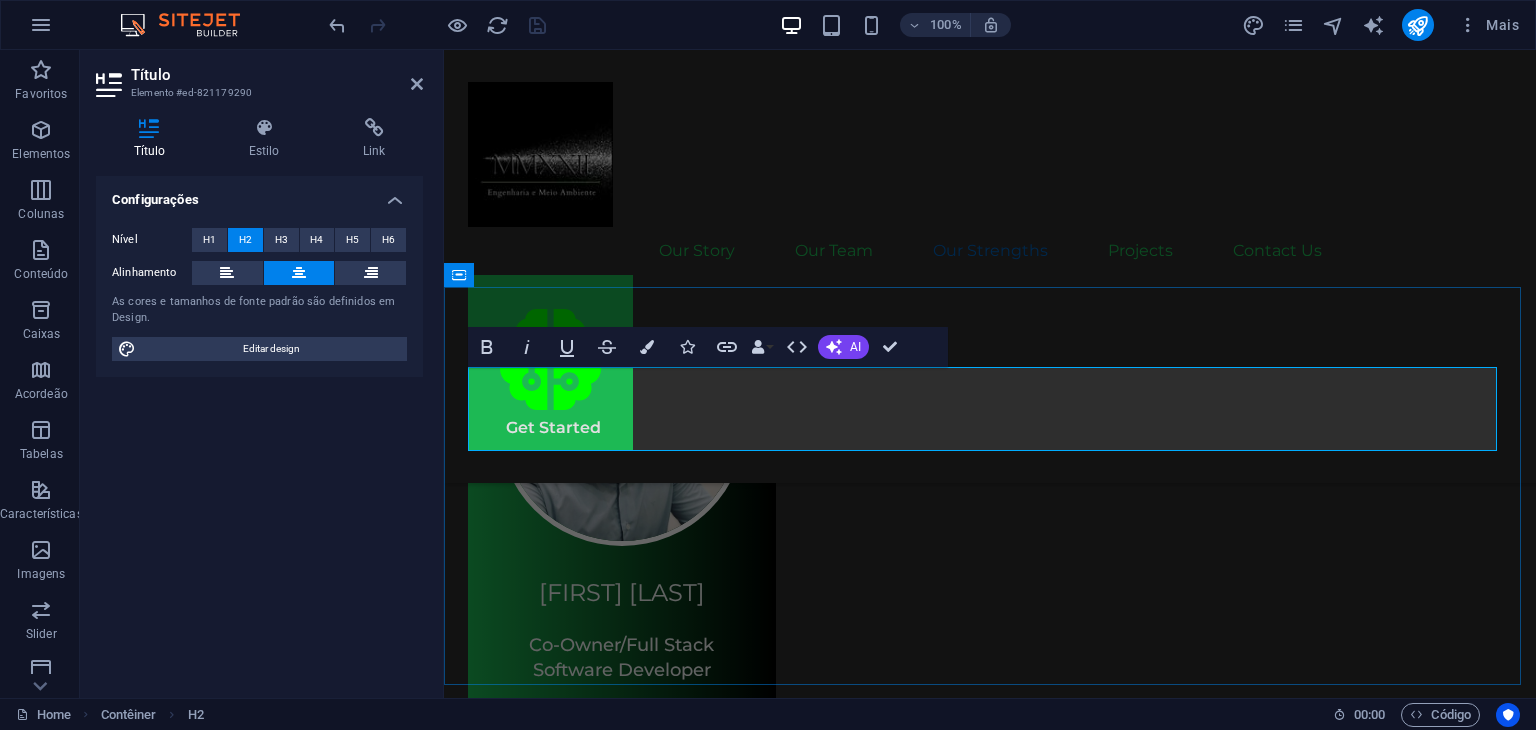 click on "Latest Case Studies" at bounding box center (990, 2545) 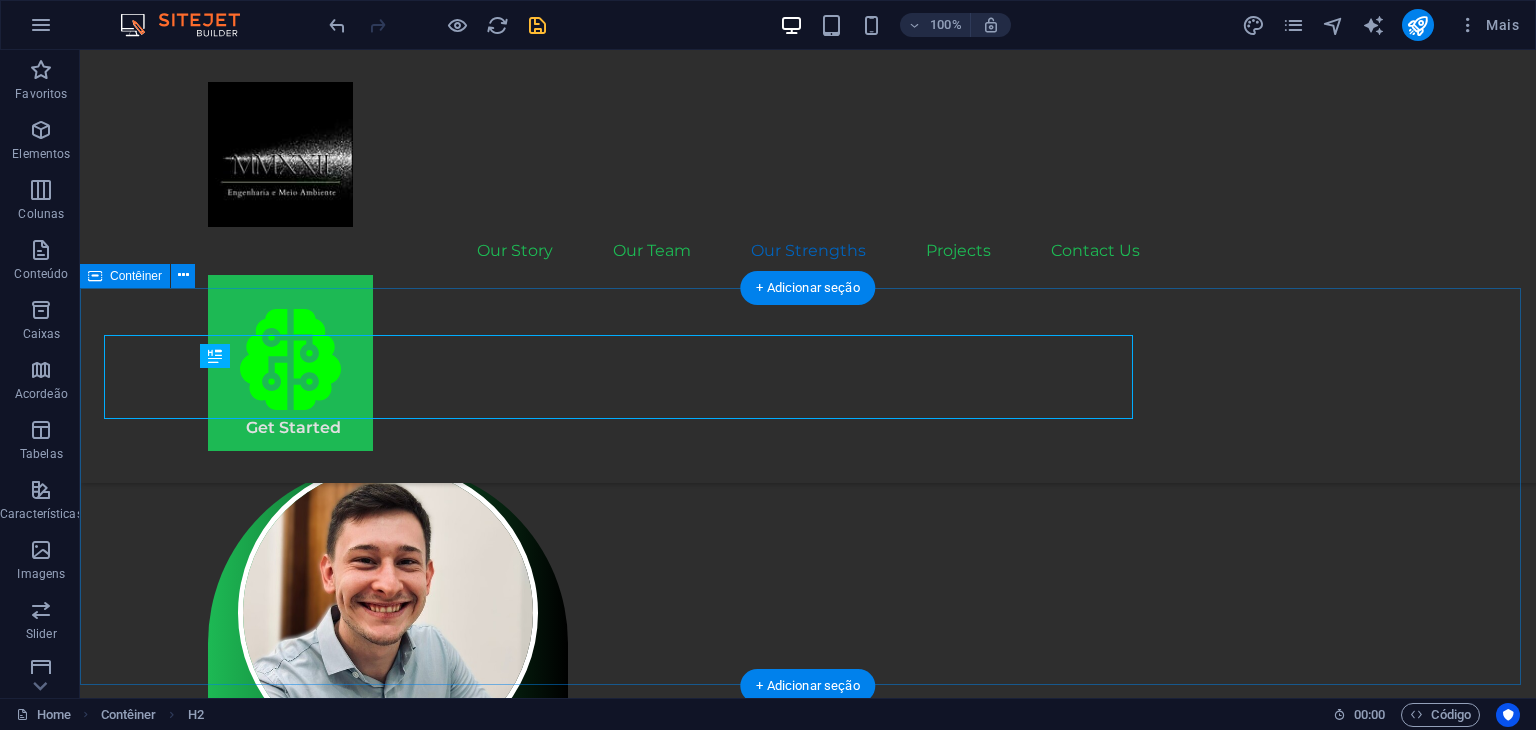 scroll, scrollTop: 3300, scrollLeft: 0, axis: vertical 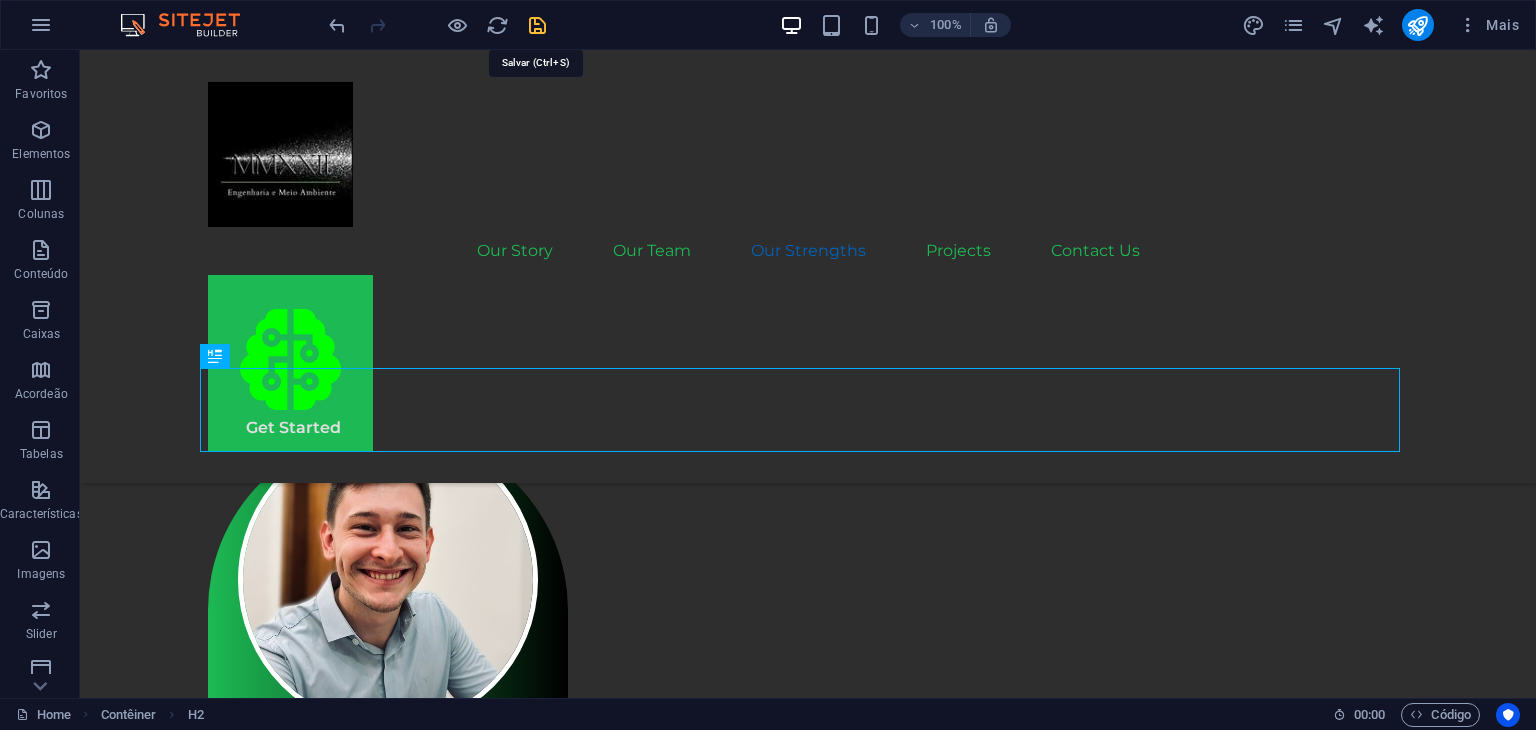 click at bounding box center [537, 25] 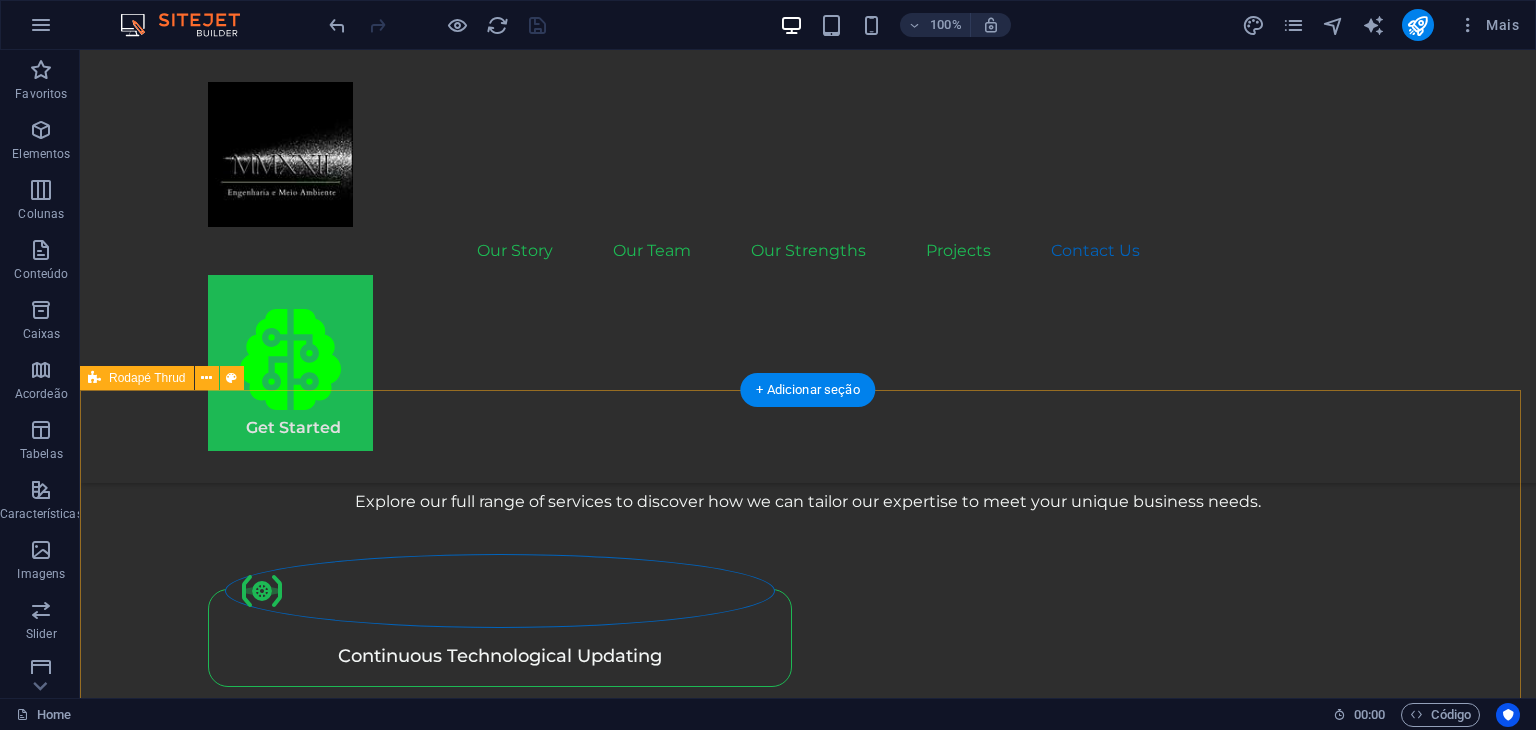 scroll, scrollTop: 4834, scrollLeft: 0, axis: vertical 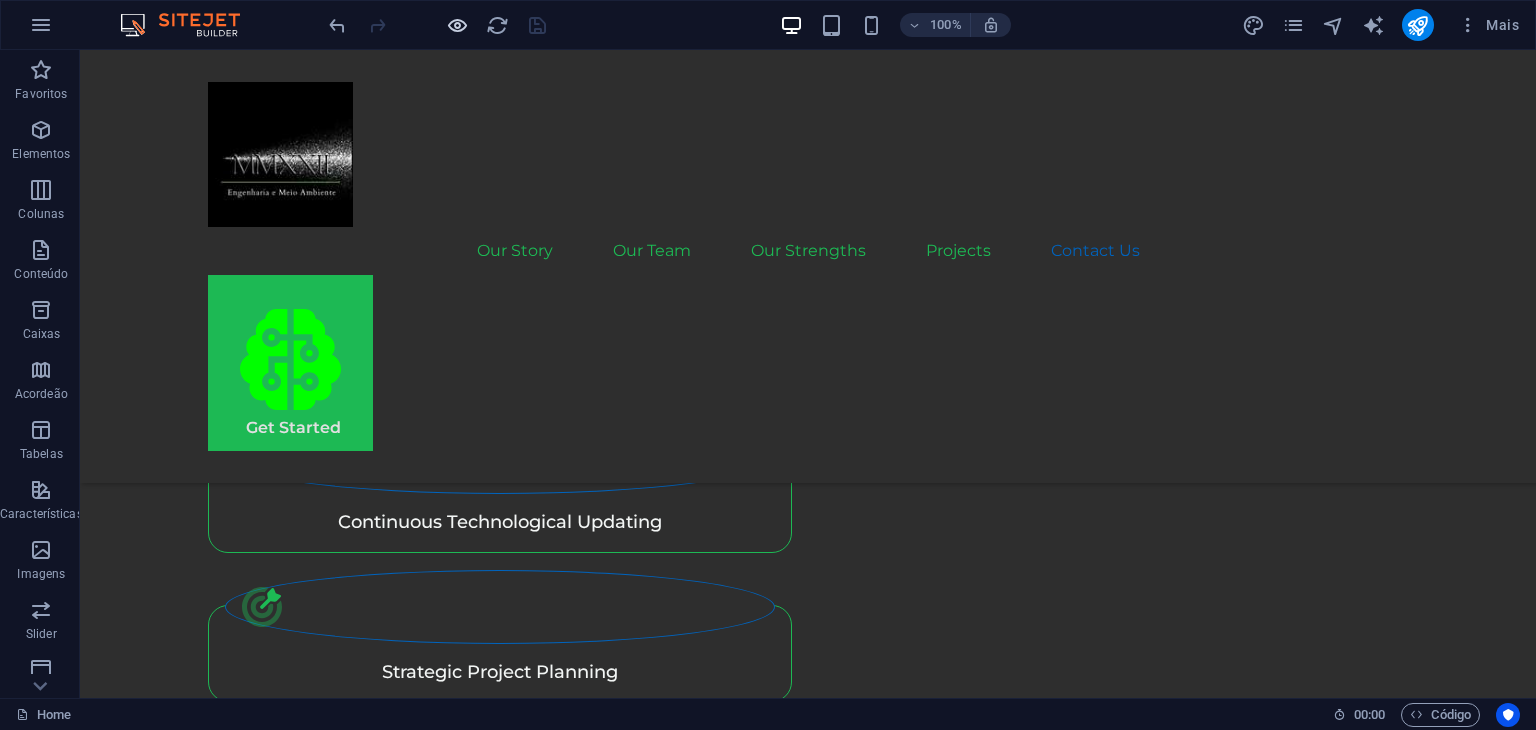 click at bounding box center [457, 25] 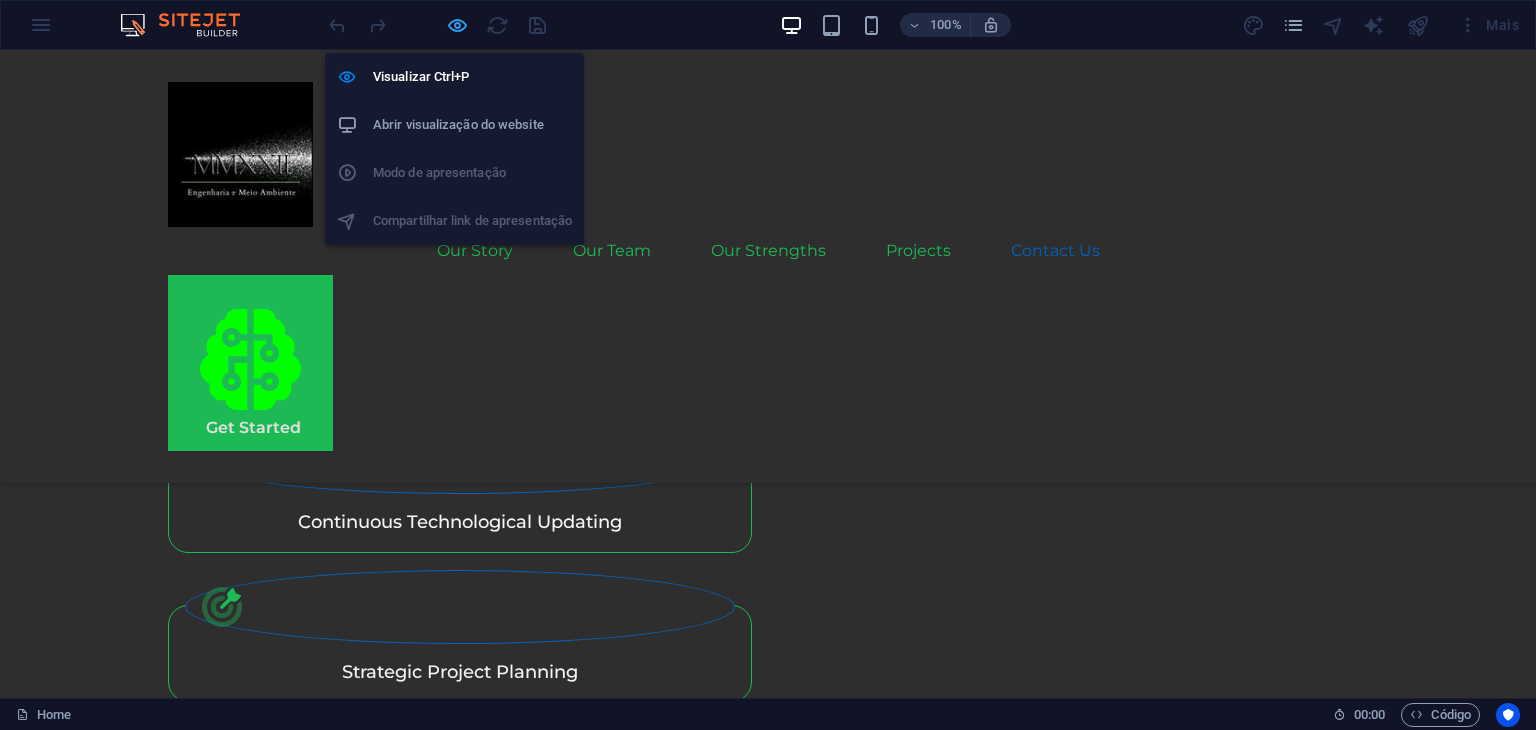 scroll, scrollTop: 4824, scrollLeft: 0, axis: vertical 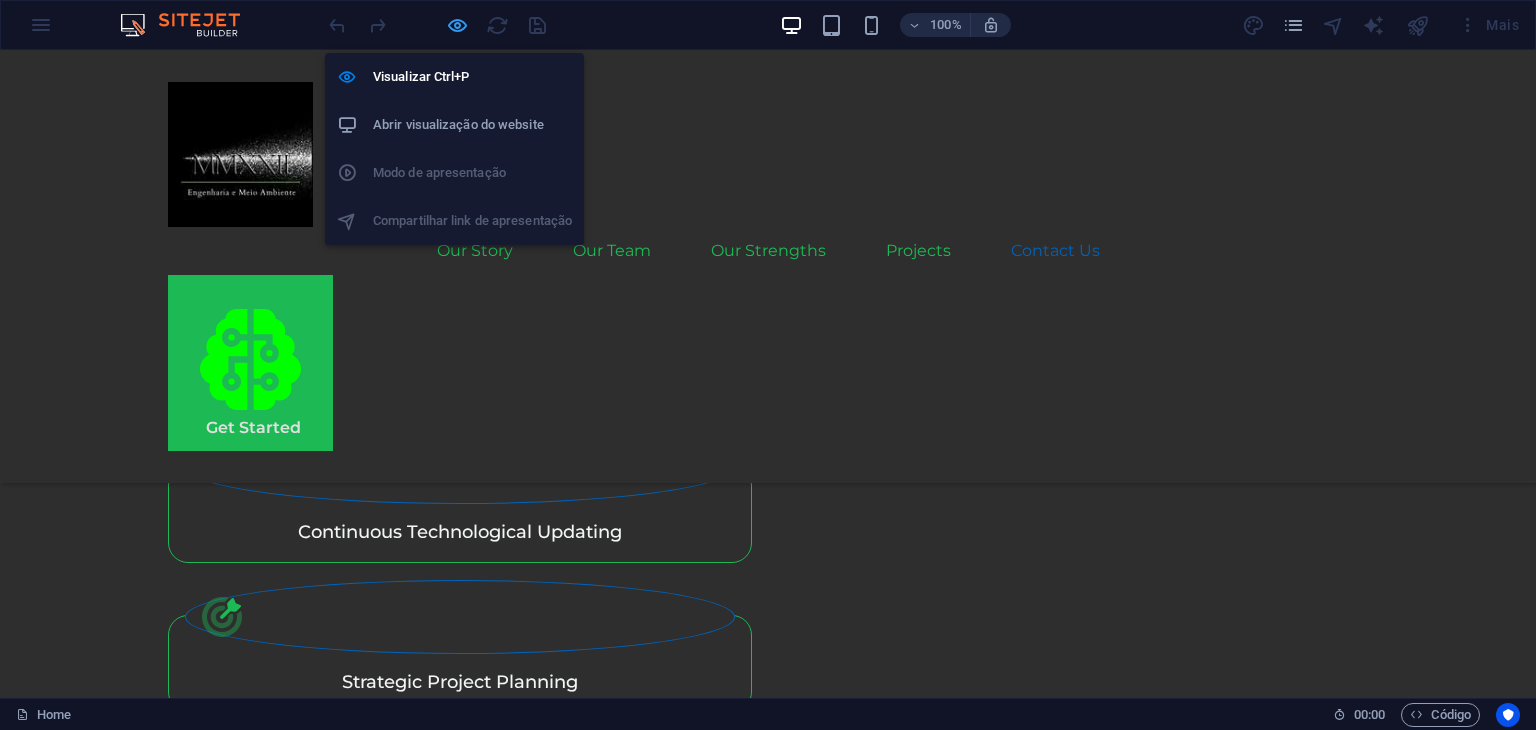 click at bounding box center [457, 25] 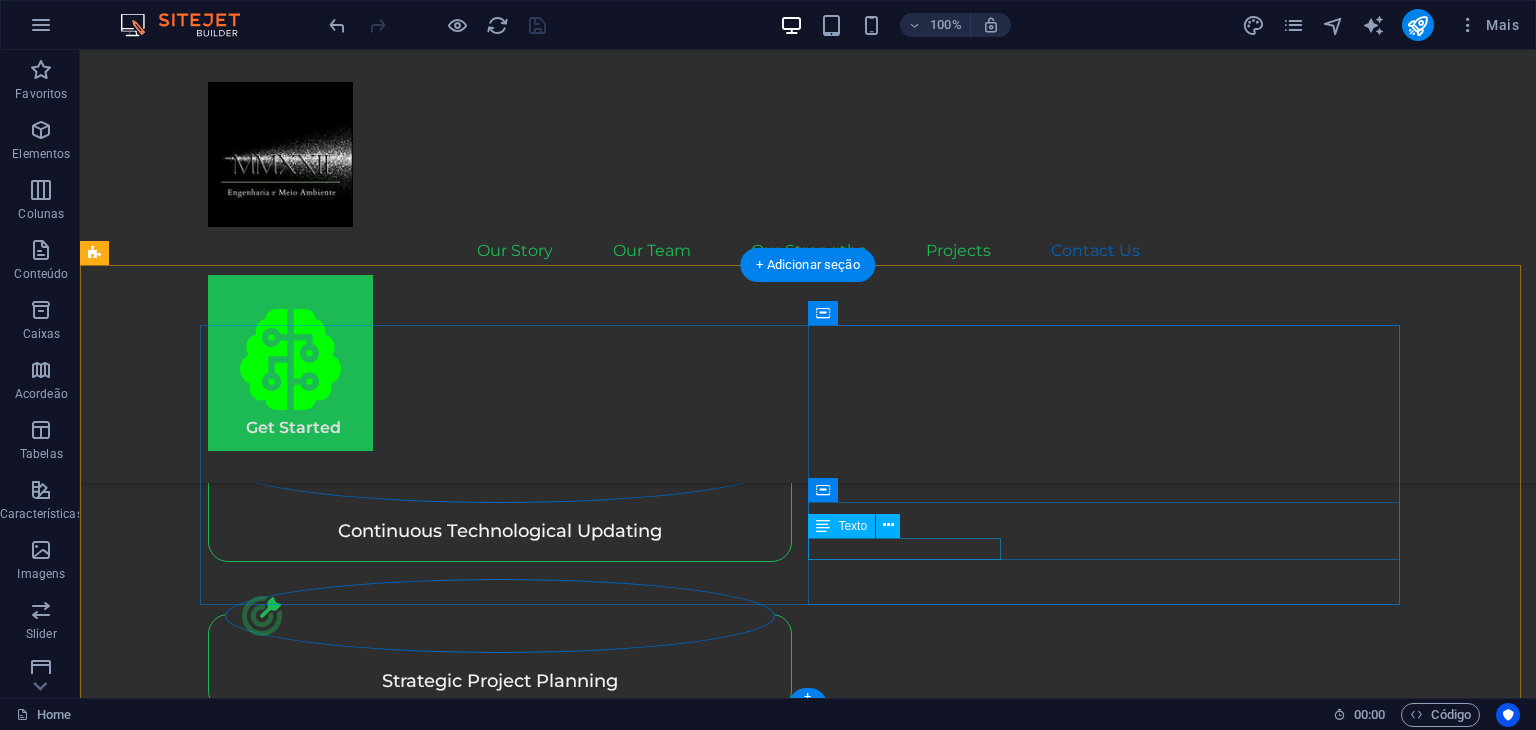 click on "contato@[EXAMPLE.COM]" at bounding box center (504, 4816) 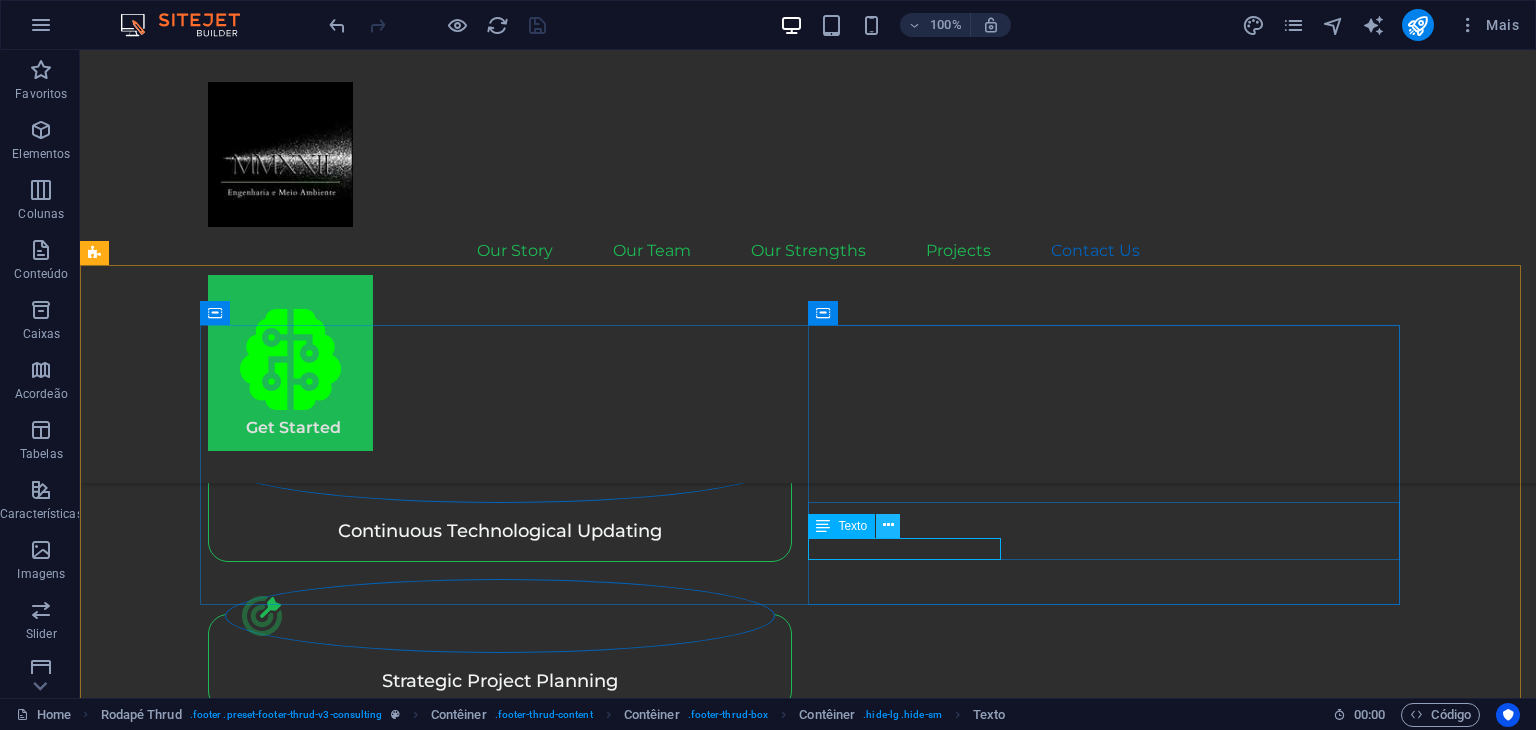 click at bounding box center (888, 525) 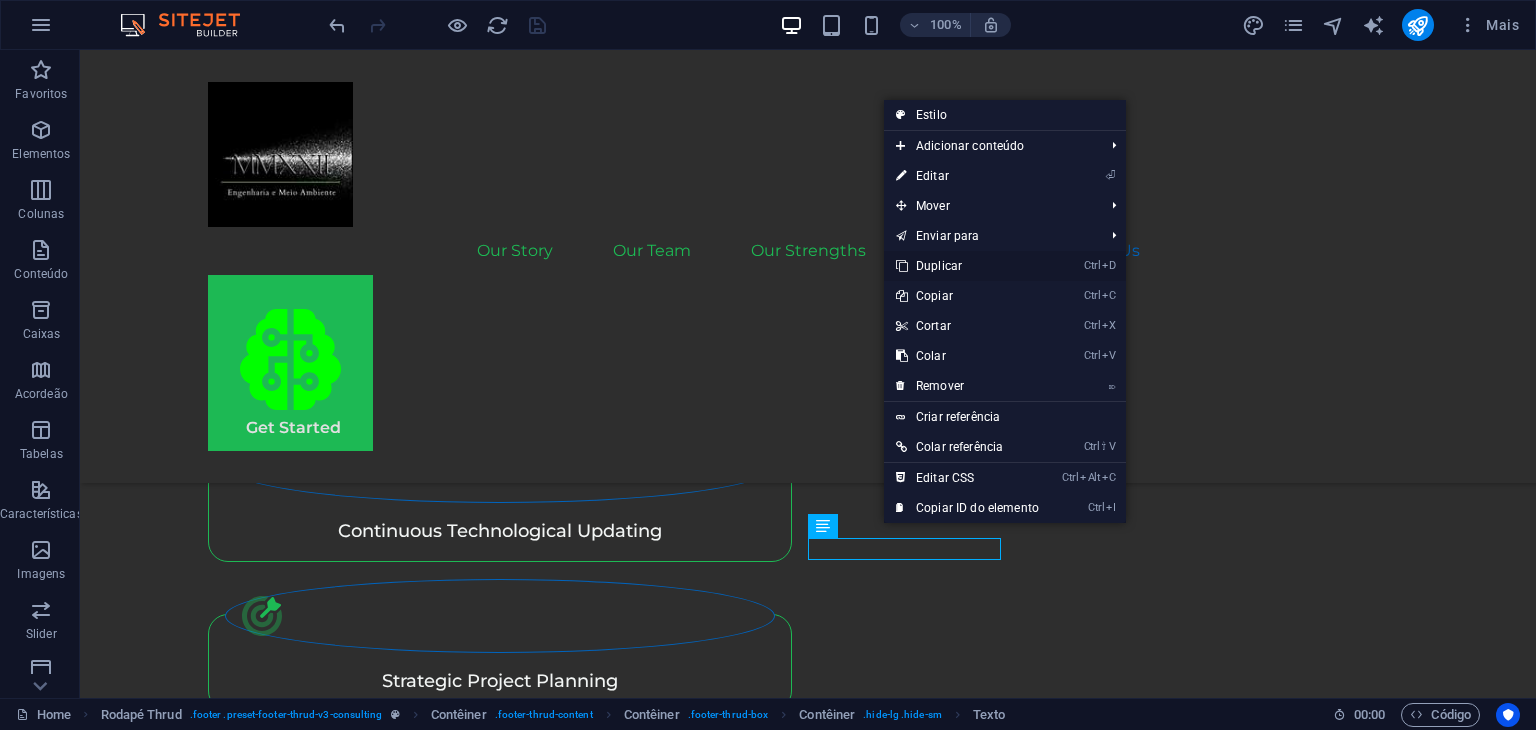 click on "Ctrl D  Duplicar" at bounding box center (967, 266) 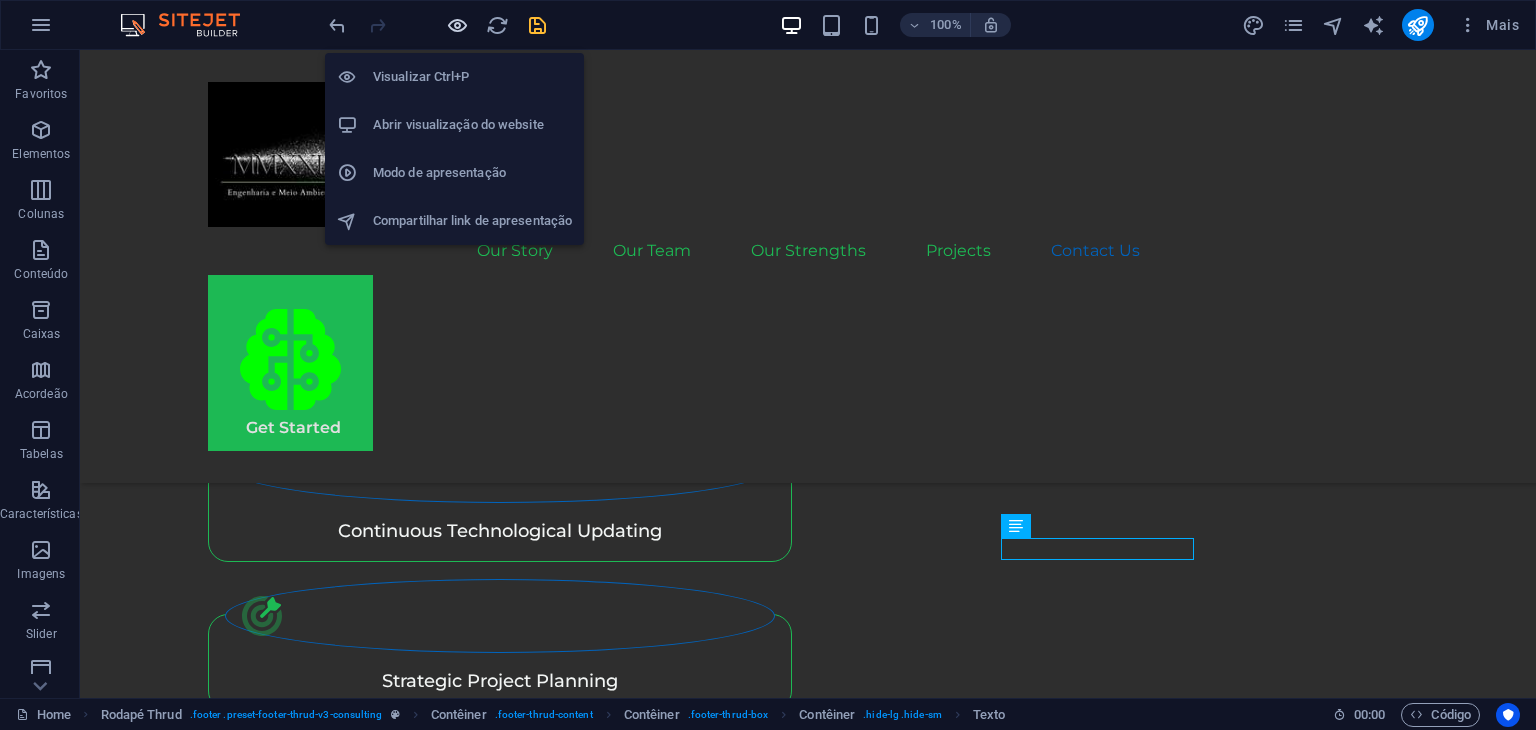 click at bounding box center (457, 25) 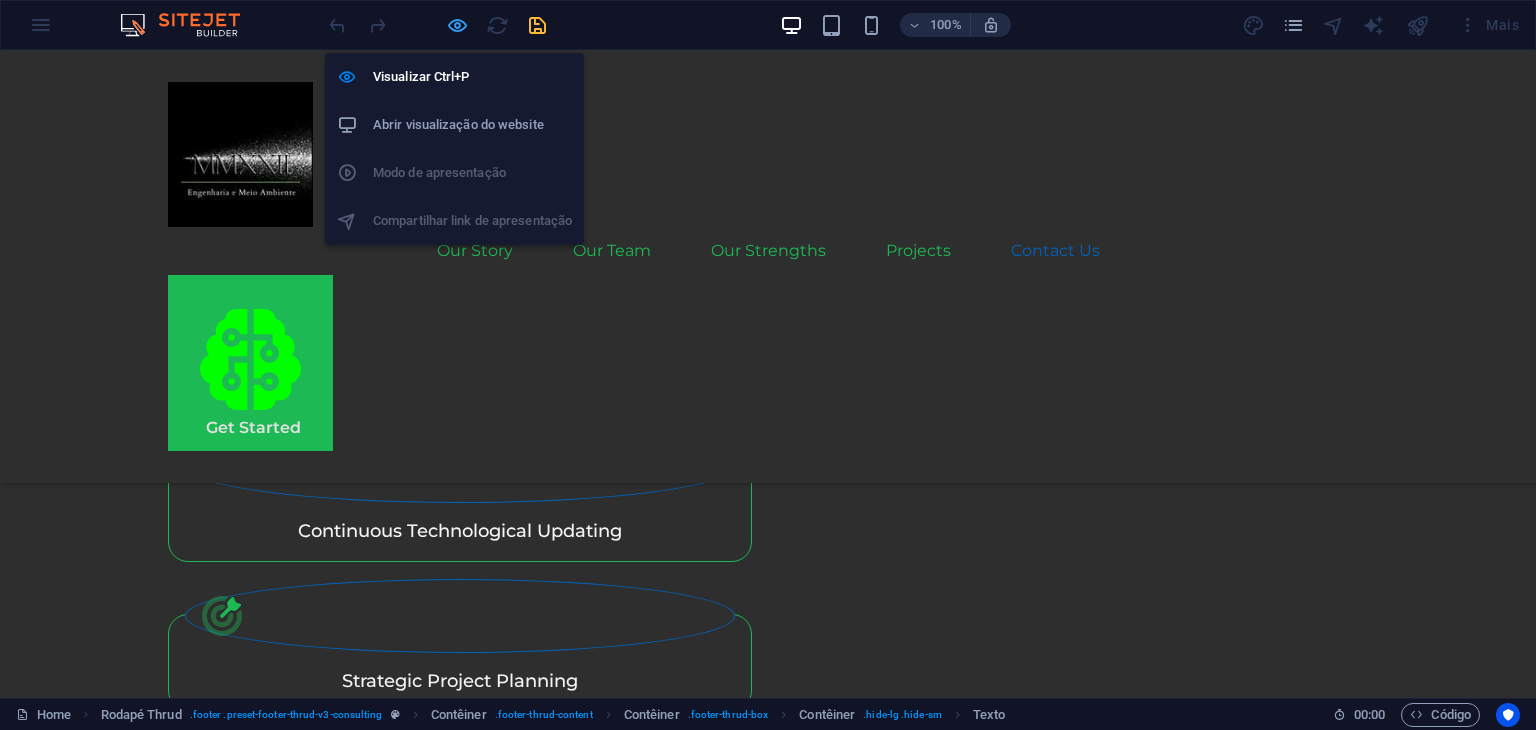 scroll, scrollTop: 4824, scrollLeft: 0, axis: vertical 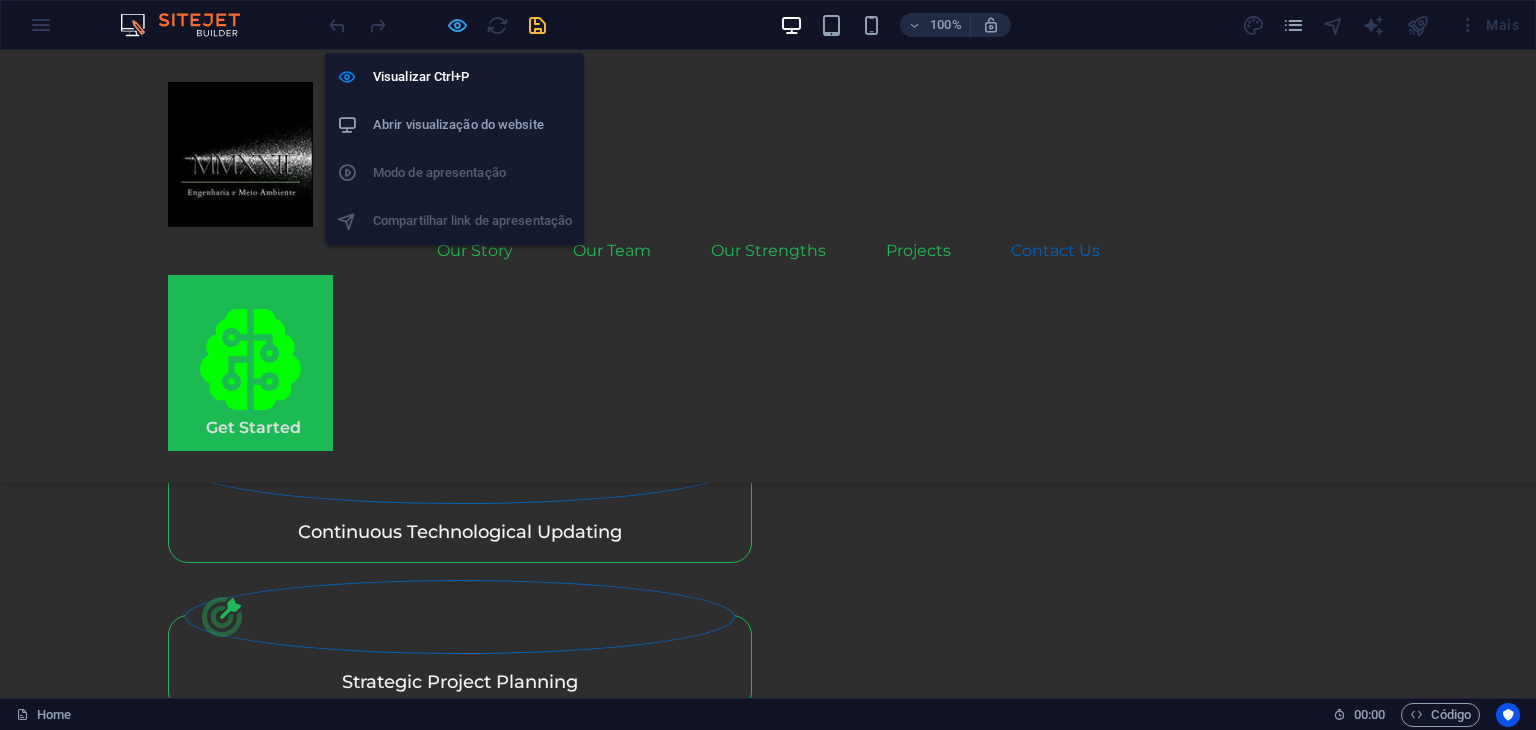 click at bounding box center [457, 25] 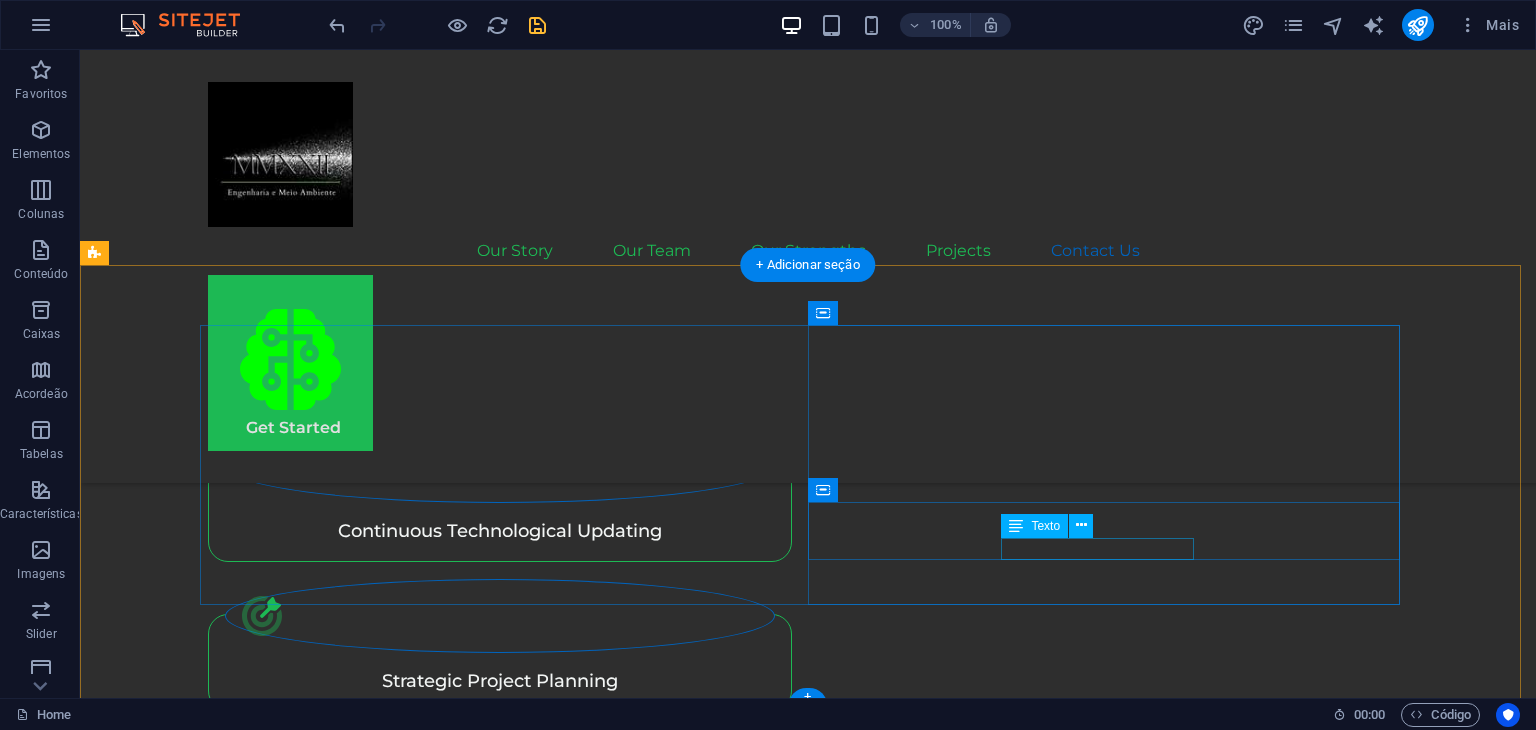 click on "contato@[EXAMPLE.COM]" at bounding box center (504, 4838) 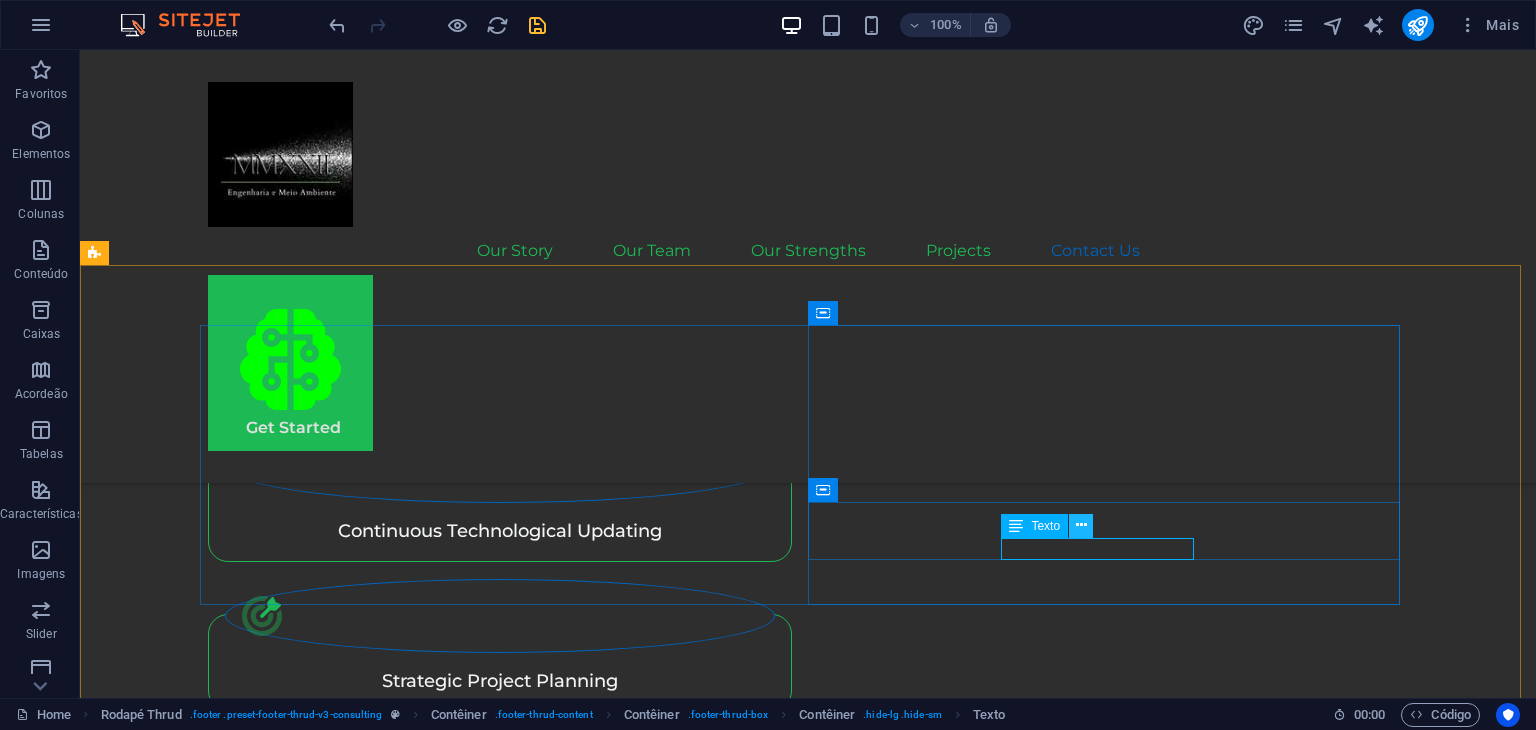 click at bounding box center [1081, 526] 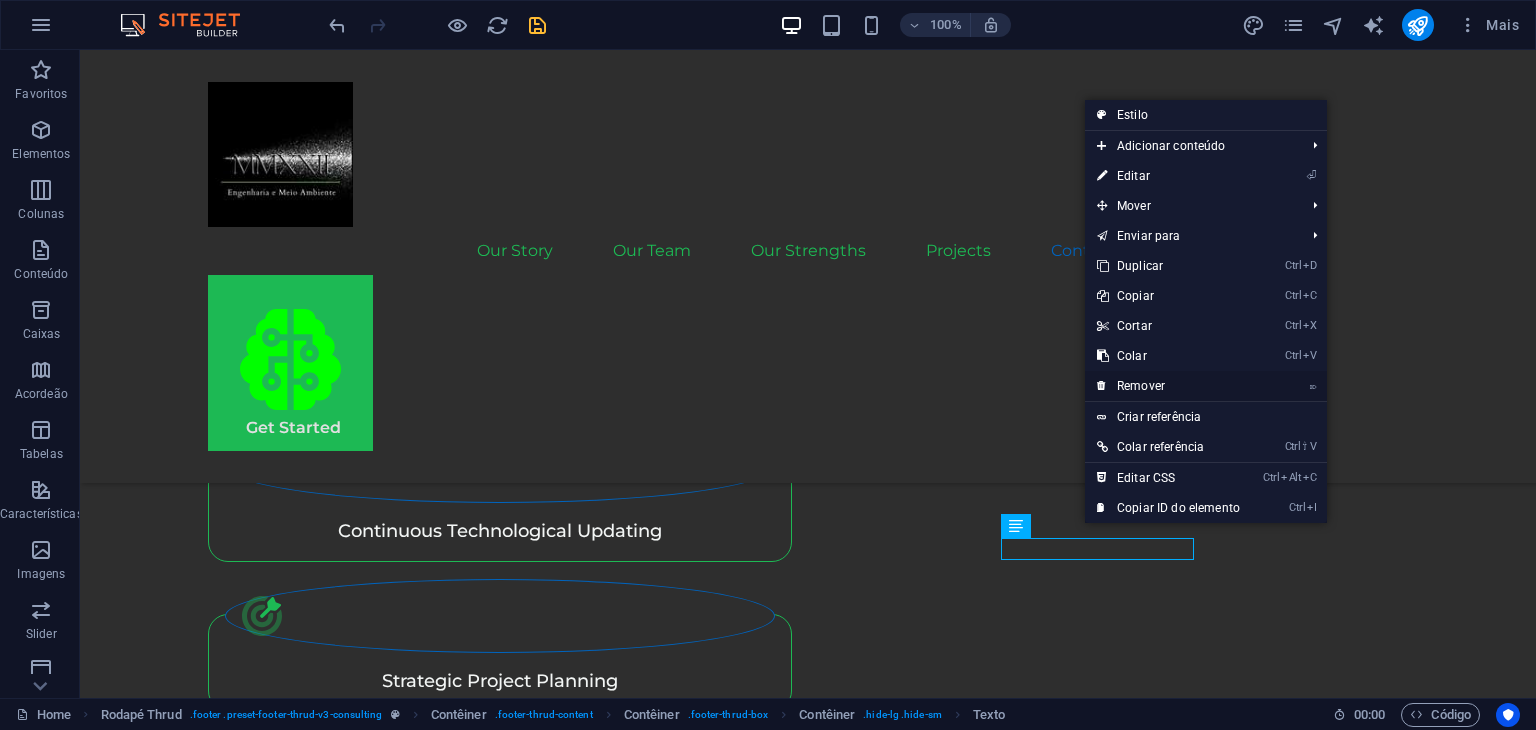 click on "⌦  Remover" at bounding box center (1168, 386) 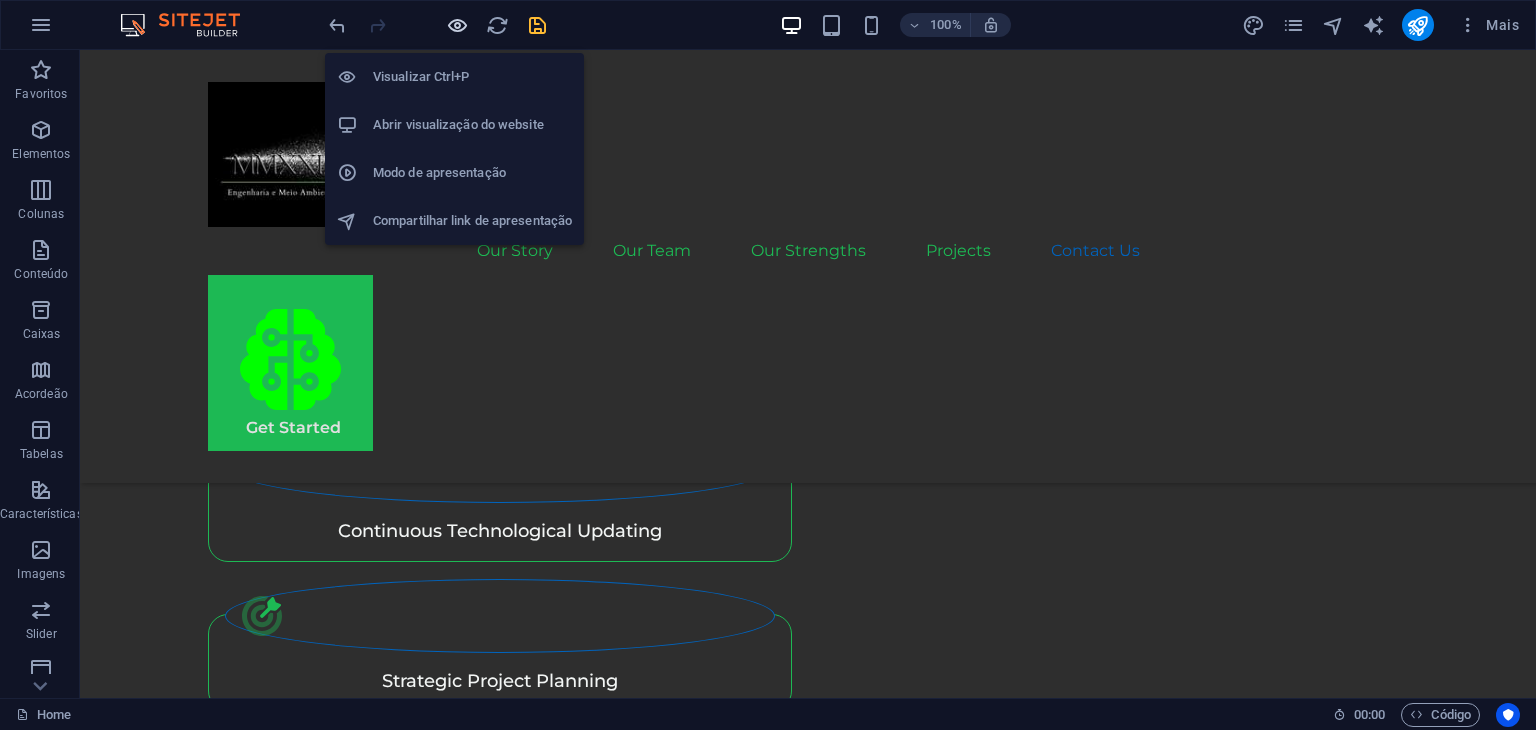 click at bounding box center (457, 25) 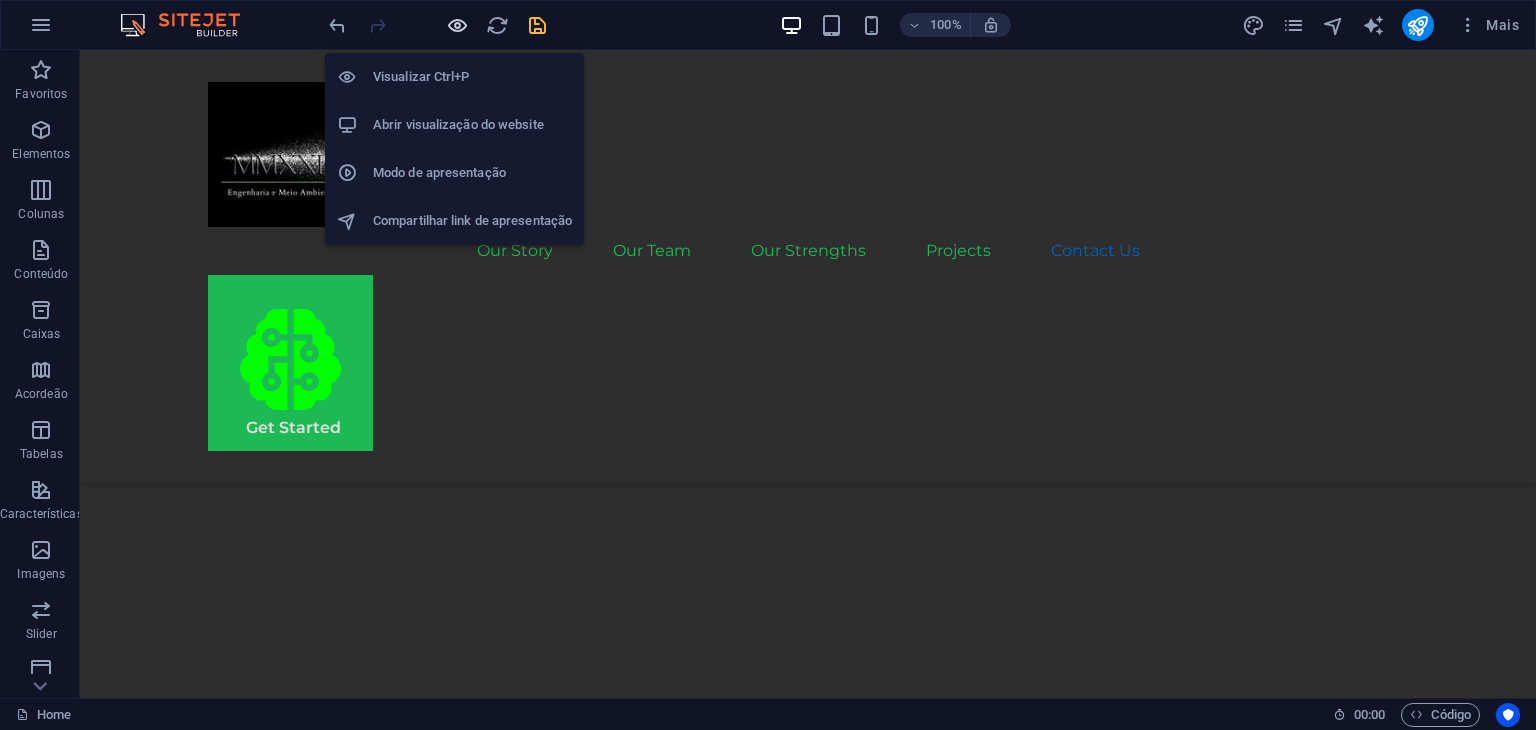 scroll, scrollTop: 4824, scrollLeft: 0, axis: vertical 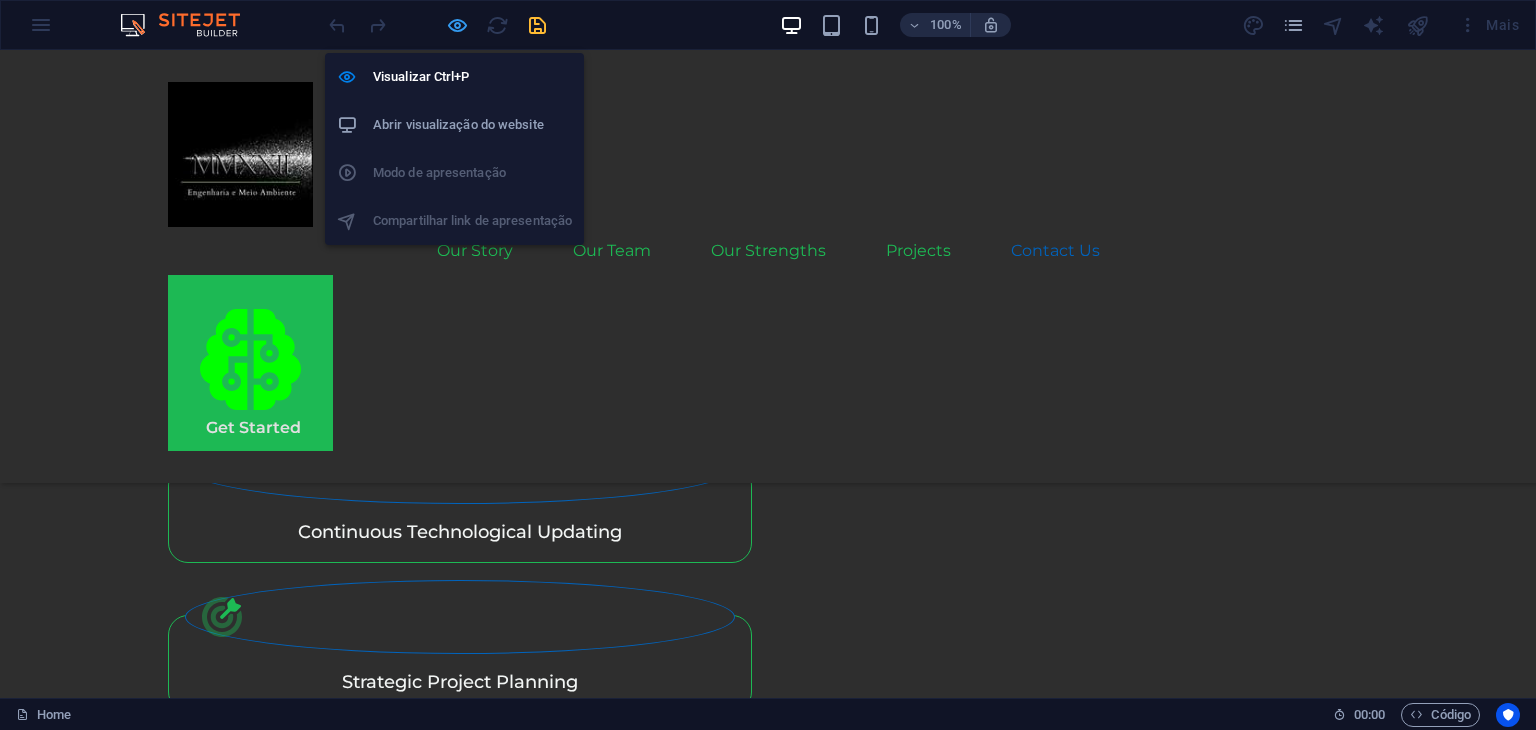 click at bounding box center [457, 25] 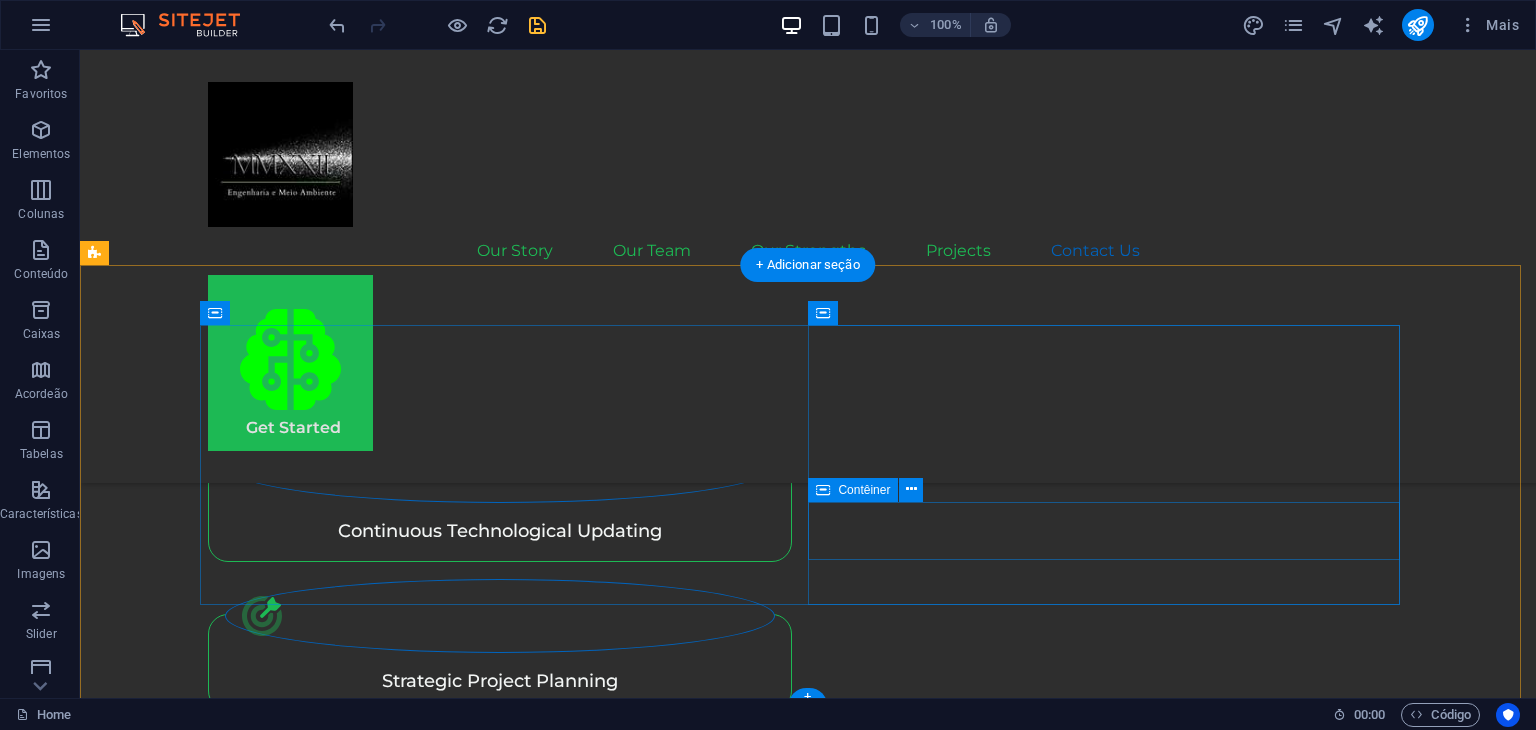 click on "contato@[EXAMPLE.COM]" at bounding box center [504, 4802] 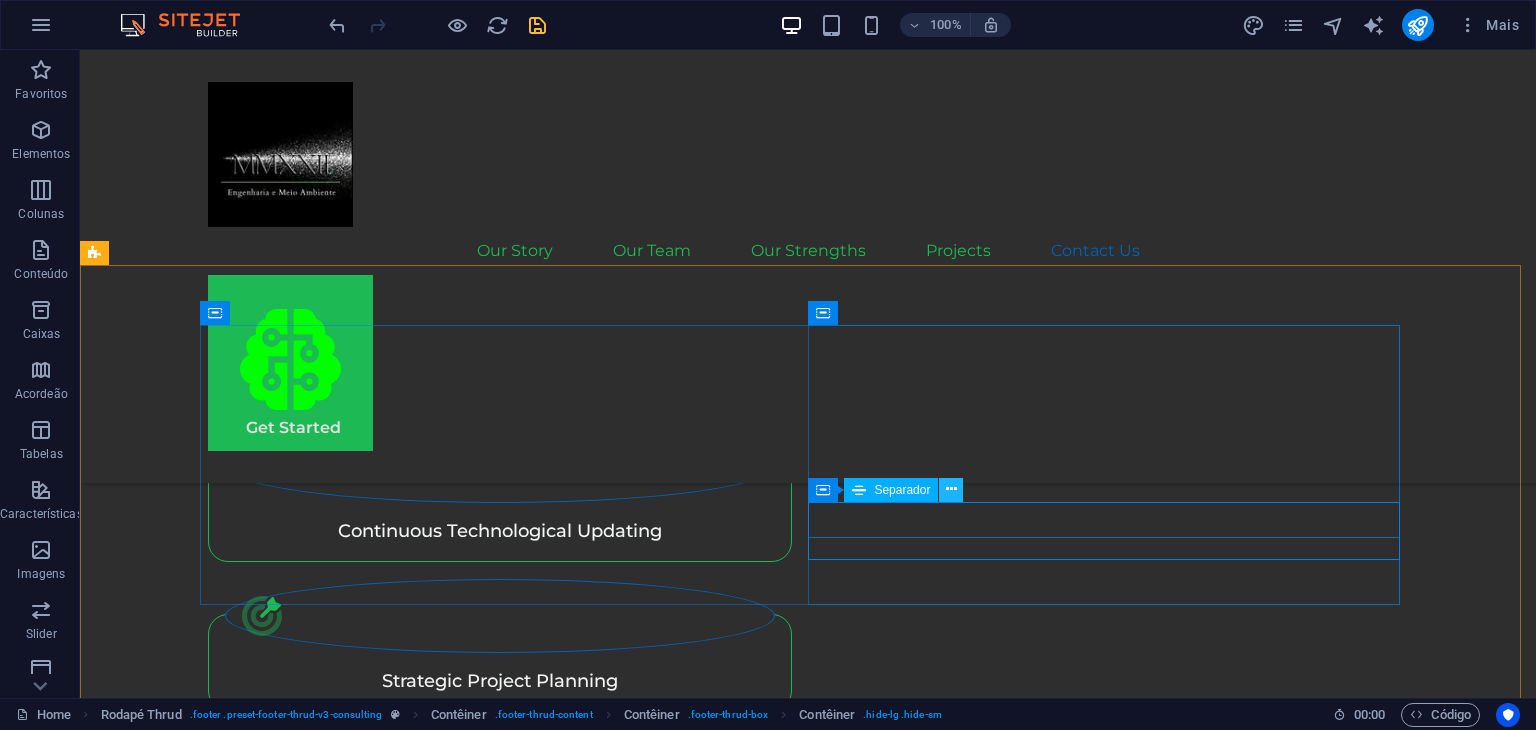 click at bounding box center [951, 490] 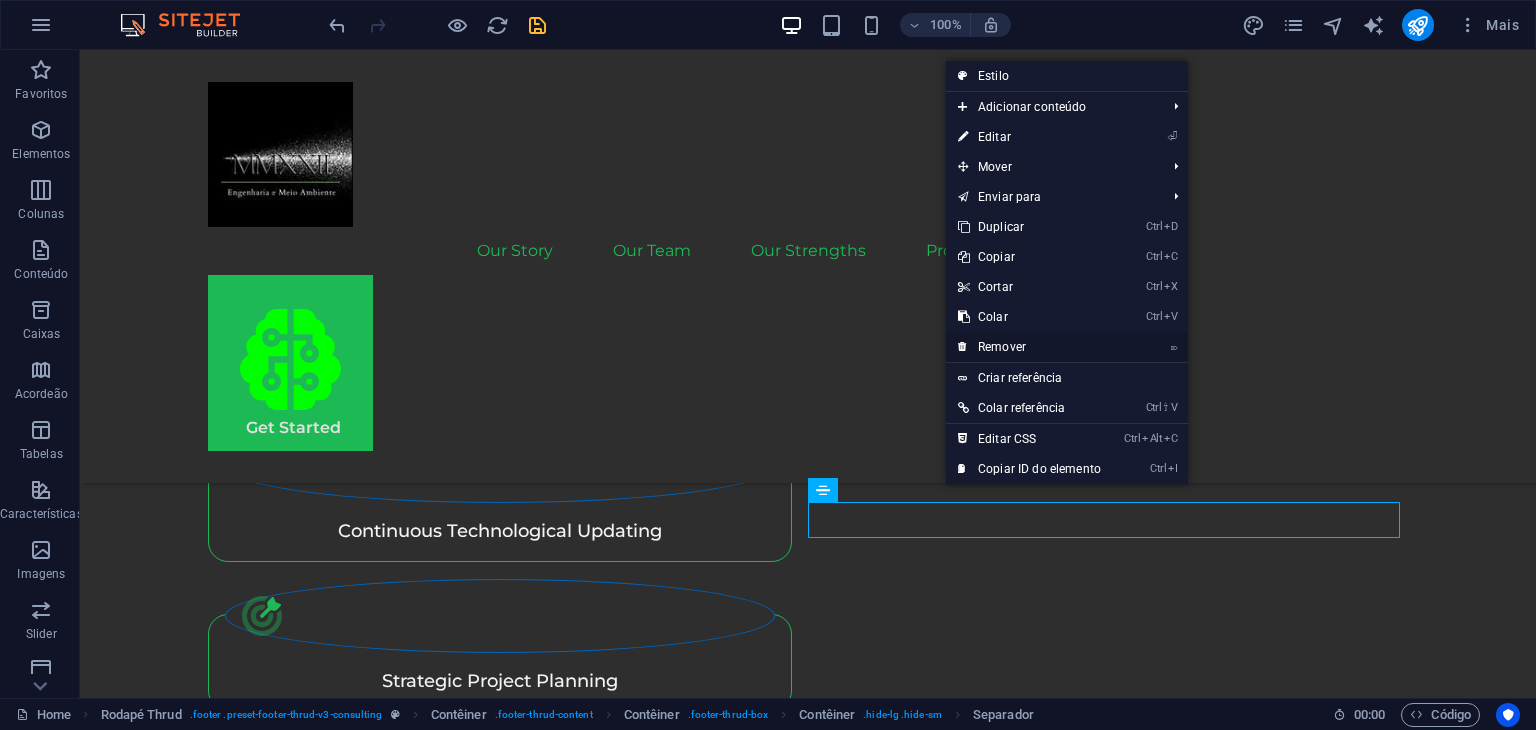 click on "⌦  Remover" at bounding box center [1029, 347] 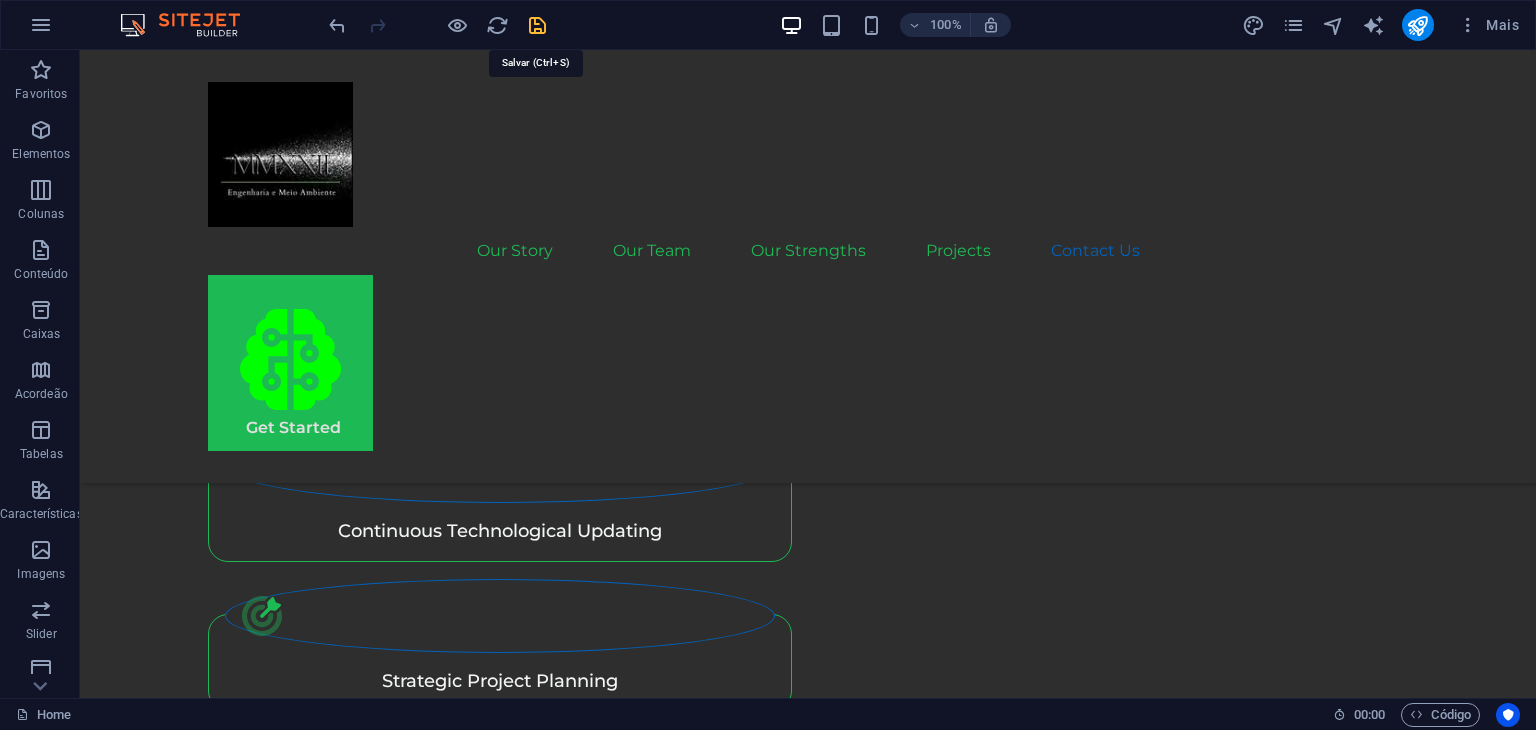 click at bounding box center [537, 25] 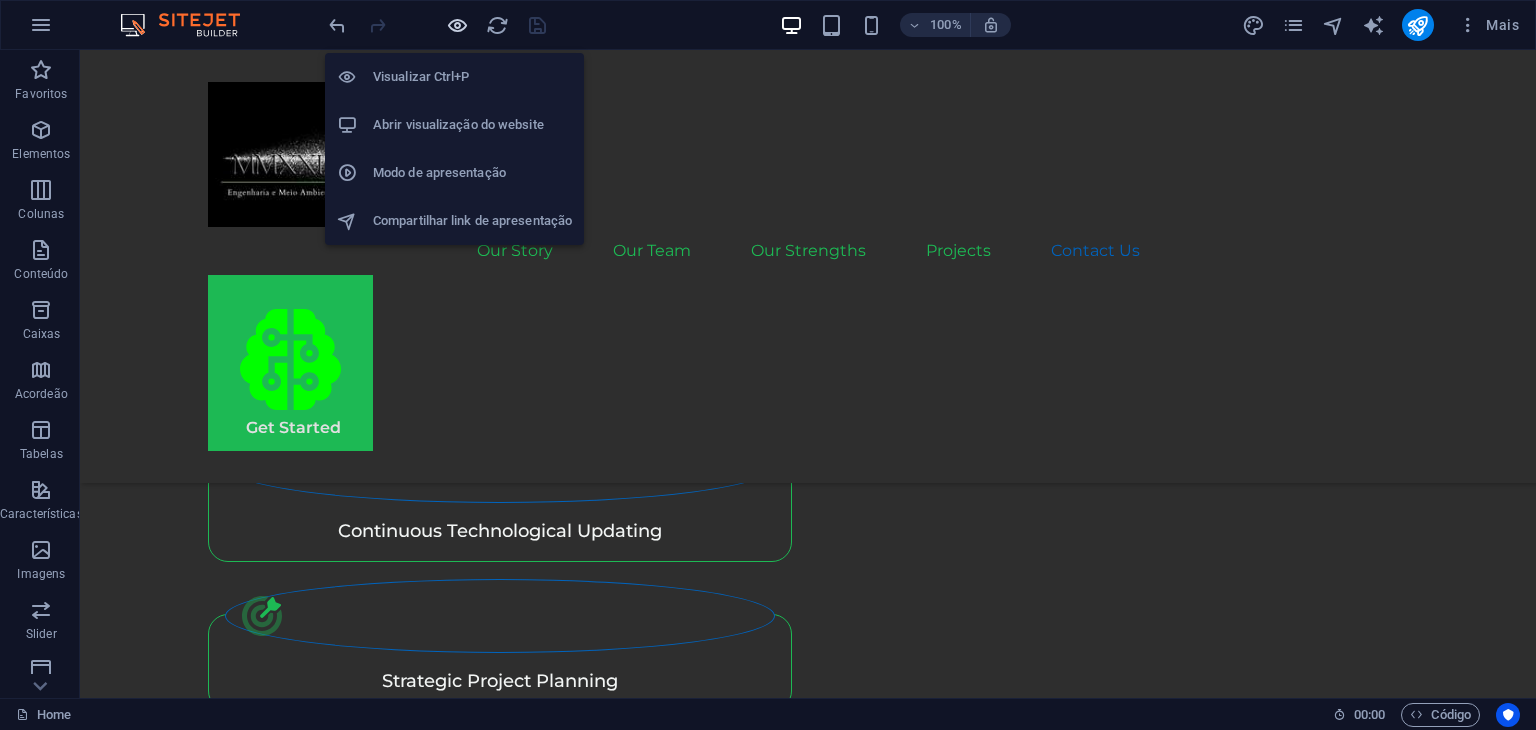 click at bounding box center [457, 25] 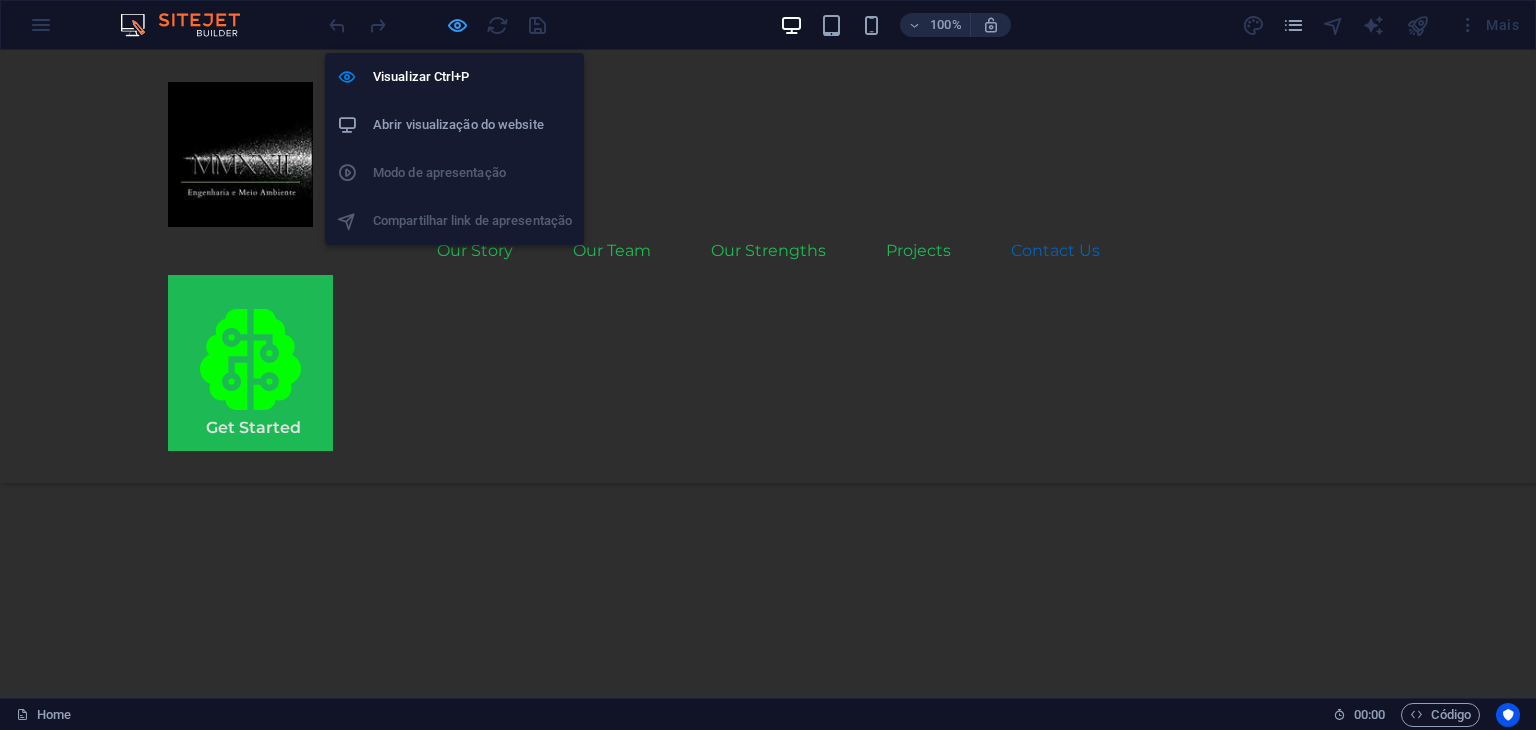 scroll, scrollTop: 4824, scrollLeft: 0, axis: vertical 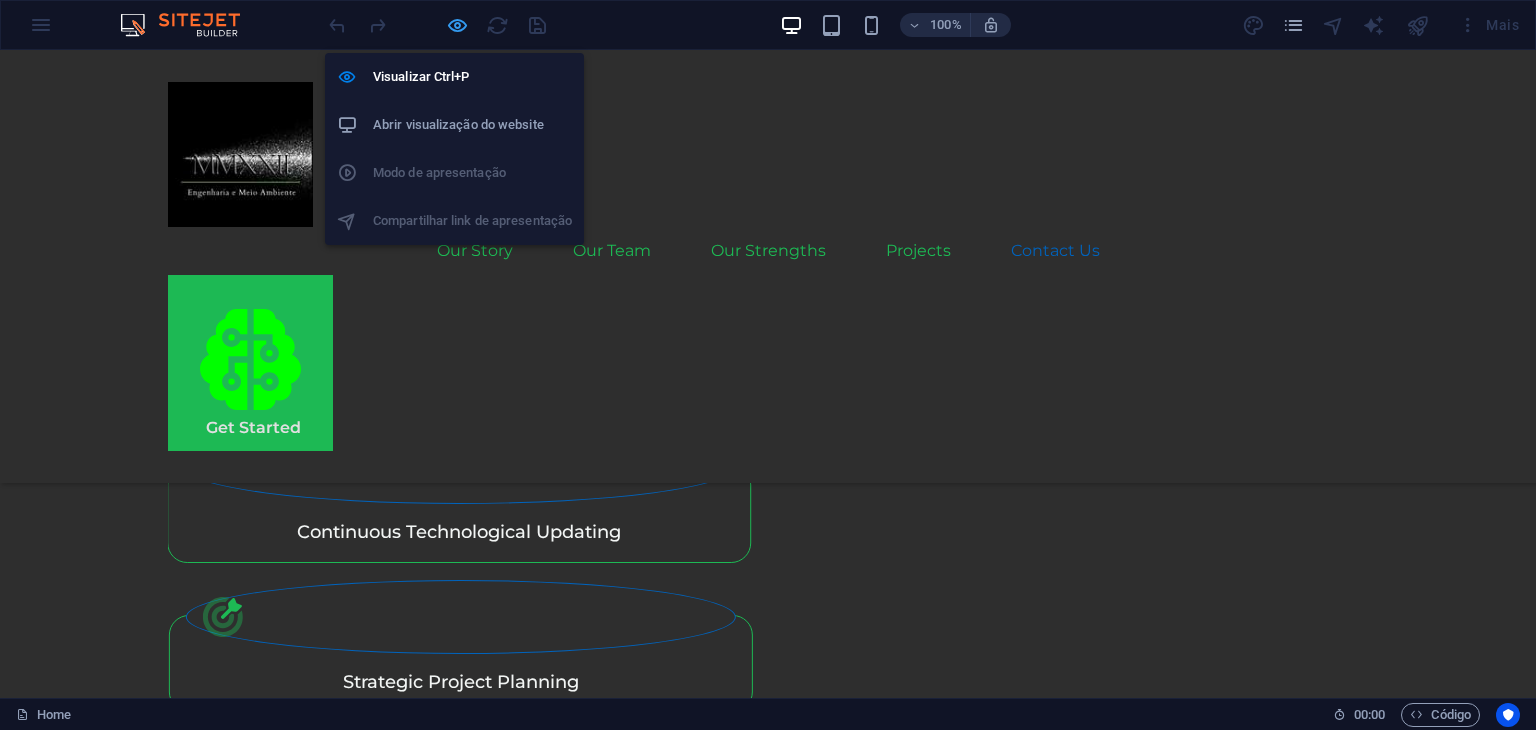 click at bounding box center [457, 25] 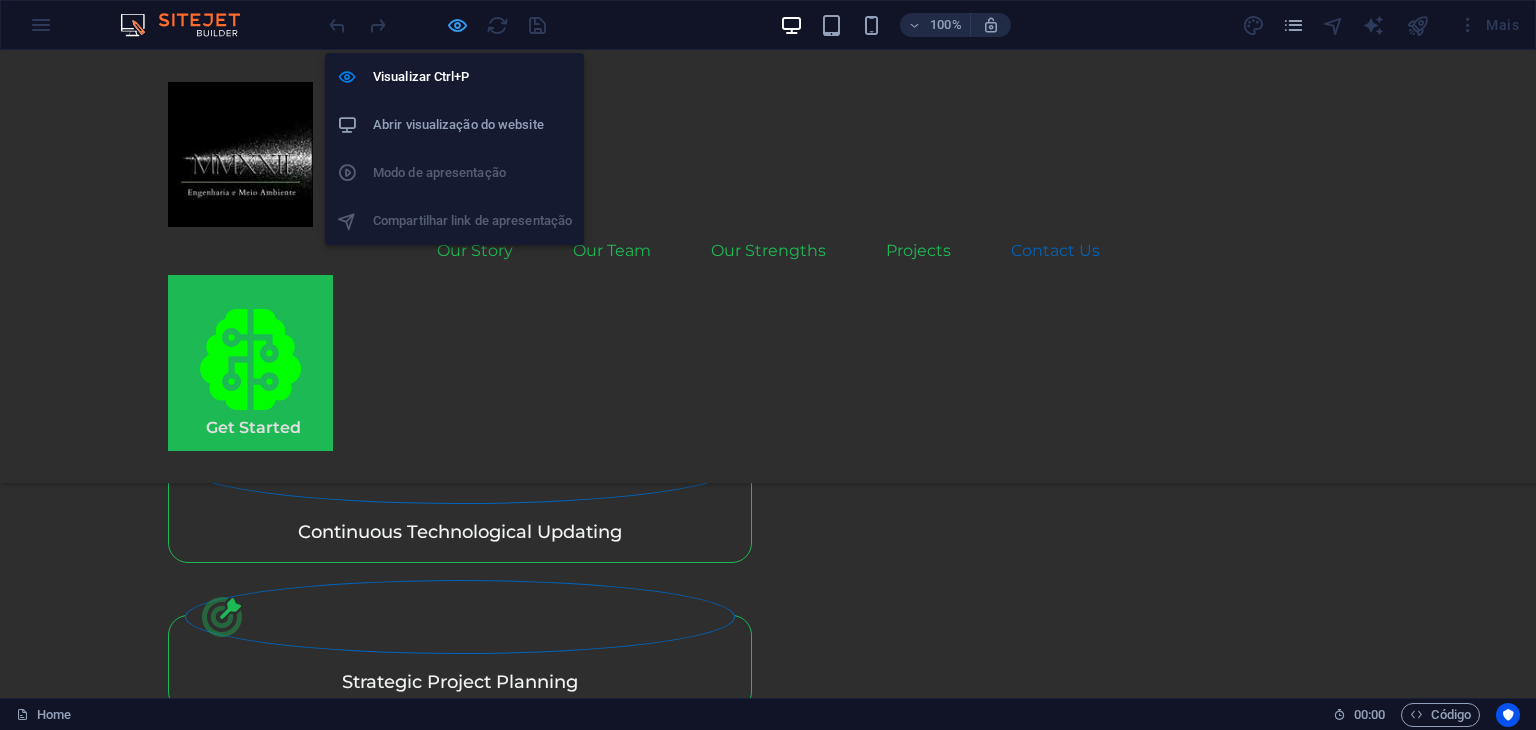 scroll, scrollTop: 4825, scrollLeft: 0, axis: vertical 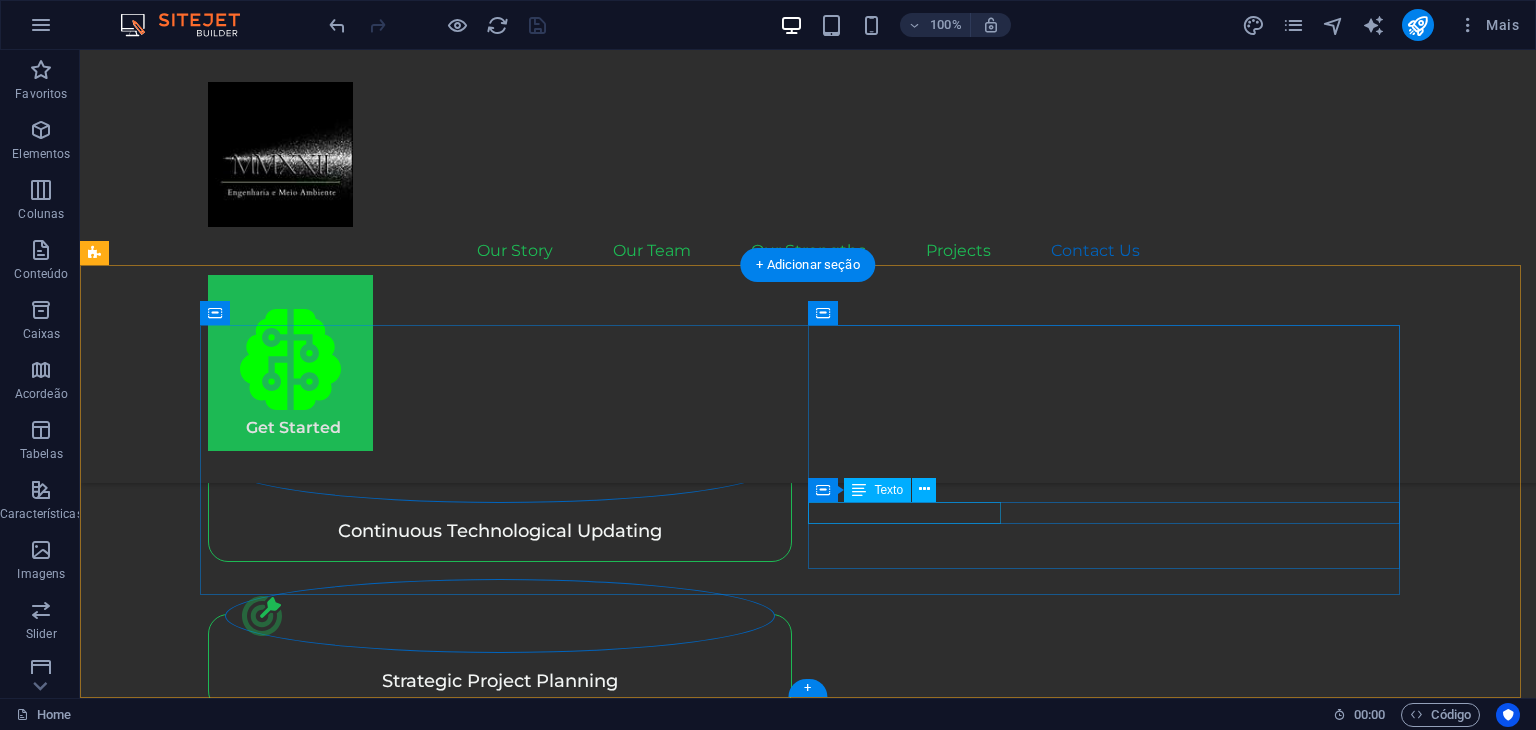 click on "contato@[EXAMPLE.COM]" at bounding box center [504, 4788] 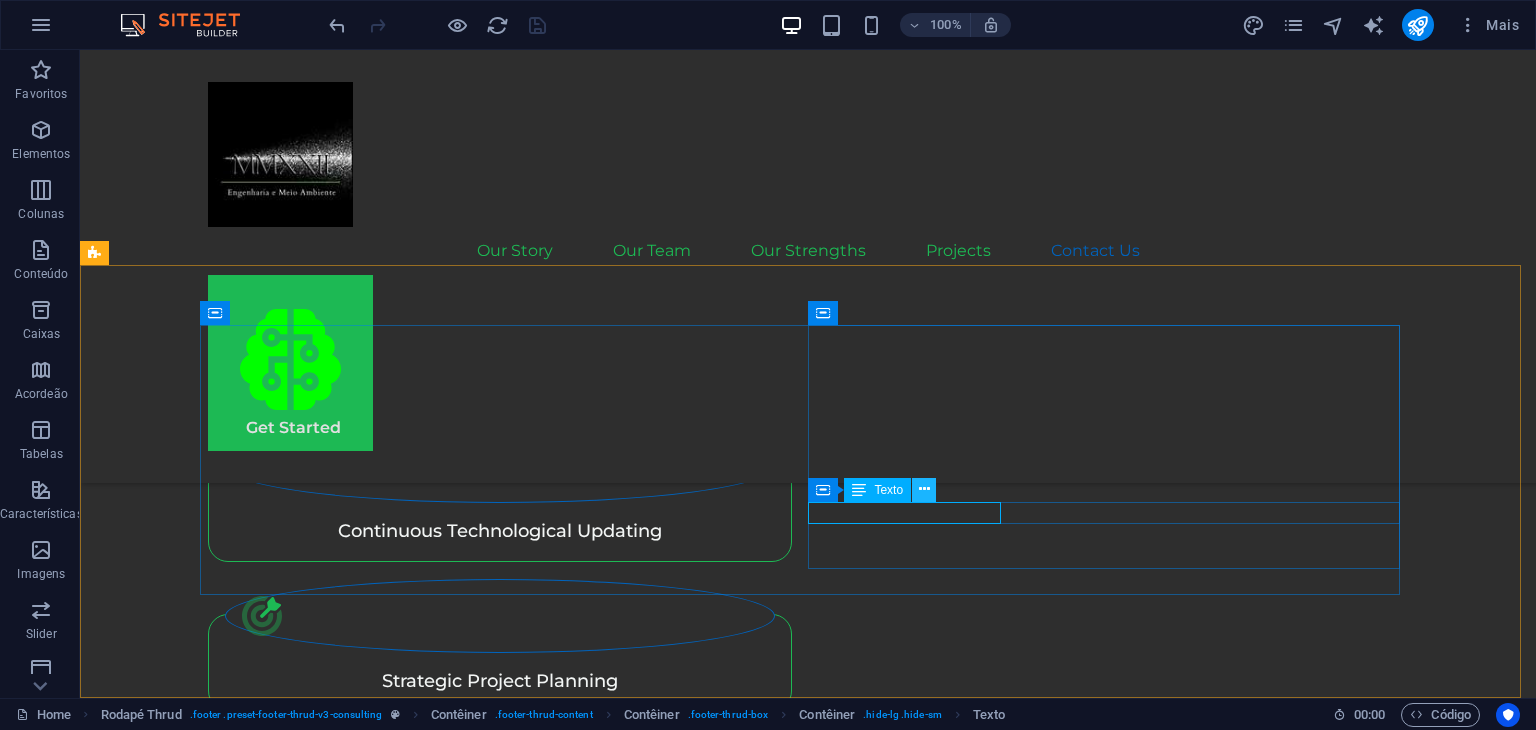 click at bounding box center [924, 489] 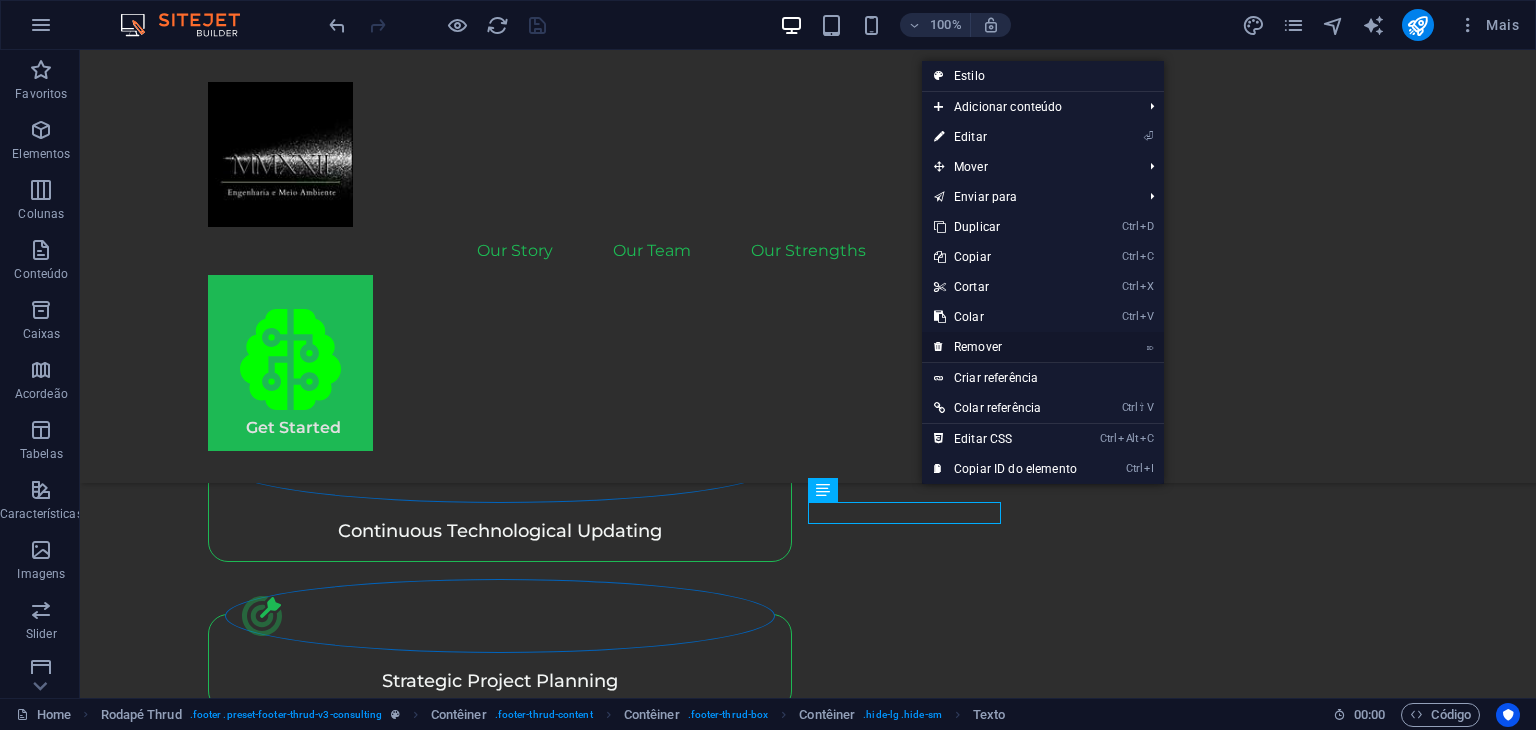 click on "⌦  Remover" at bounding box center [1005, 347] 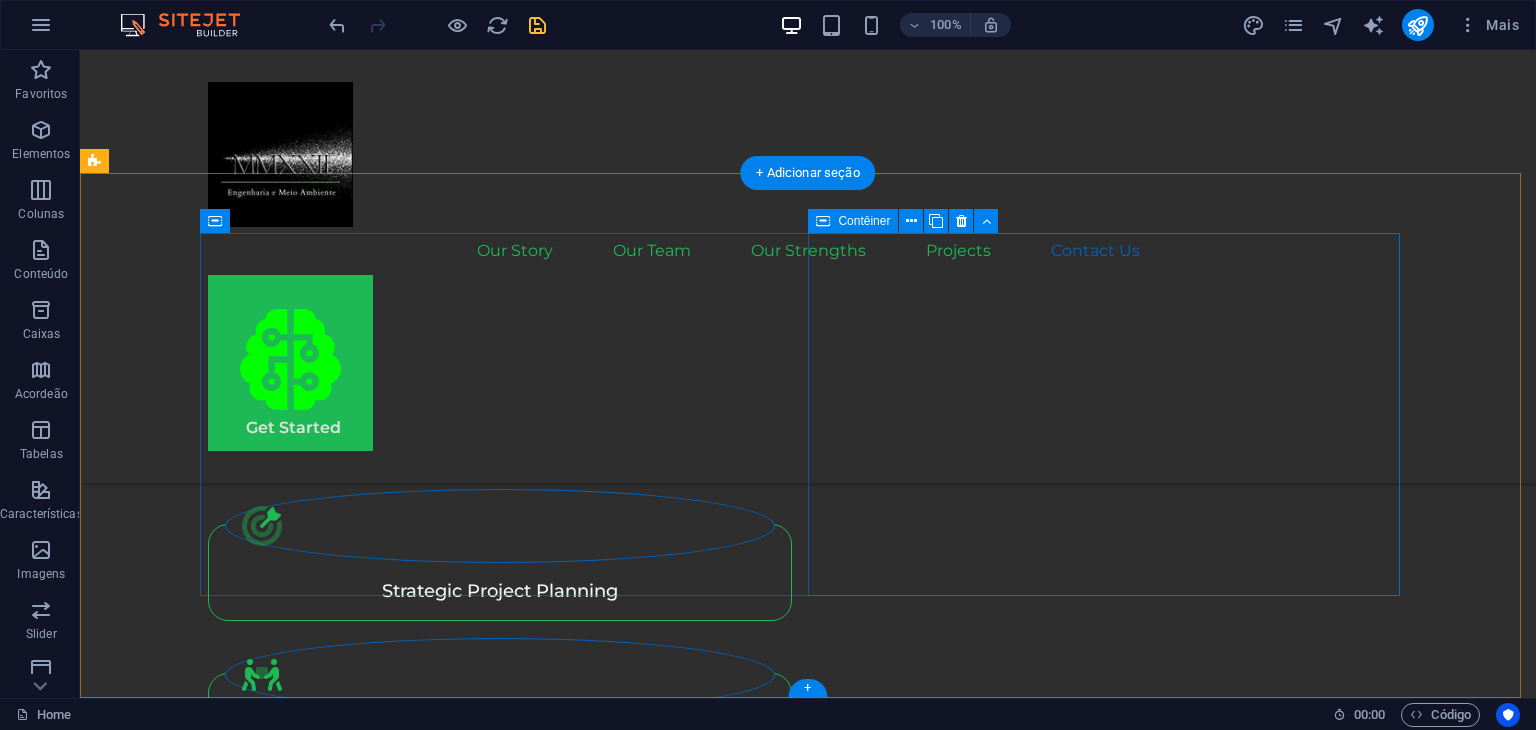 scroll, scrollTop: 4916, scrollLeft: 0, axis: vertical 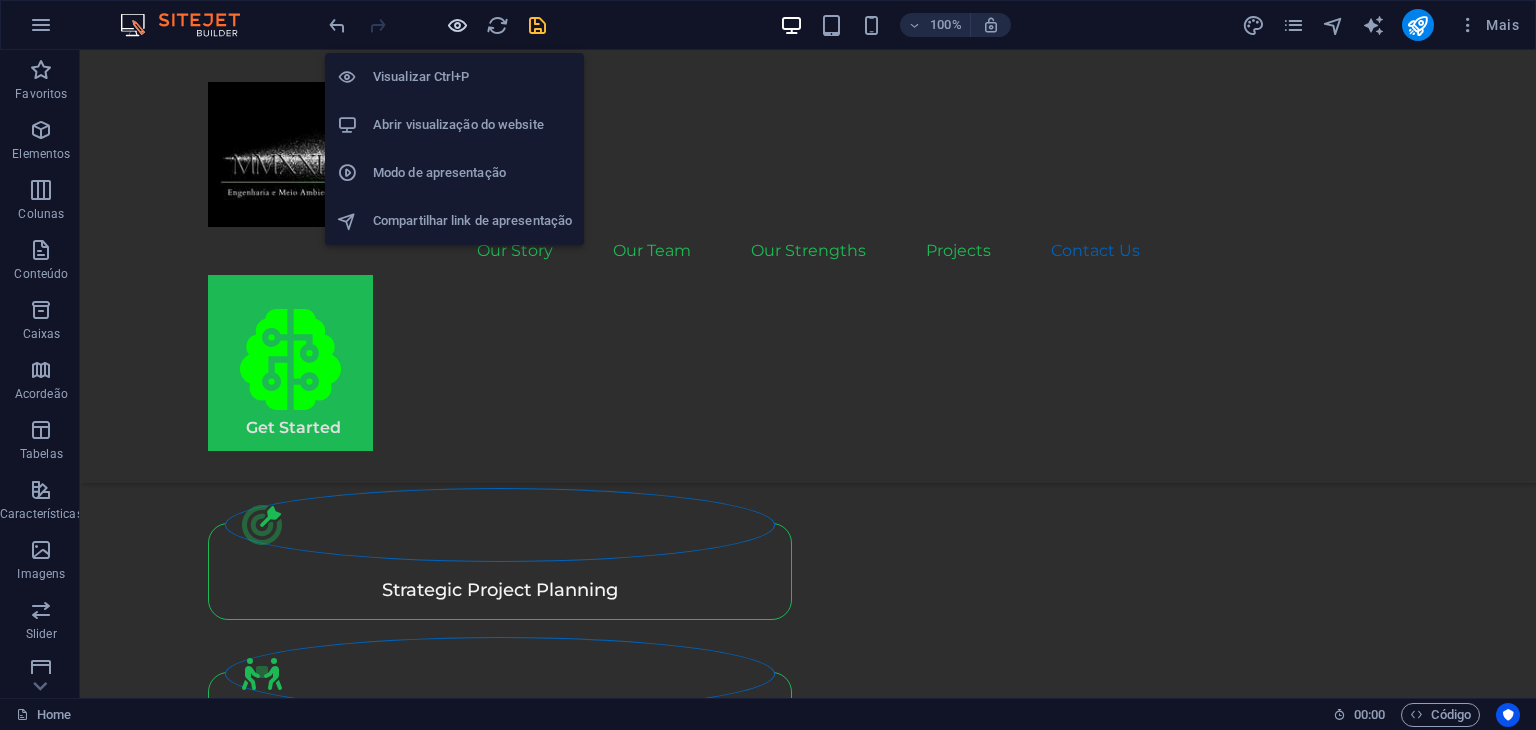 click at bounding box center [457, 25] 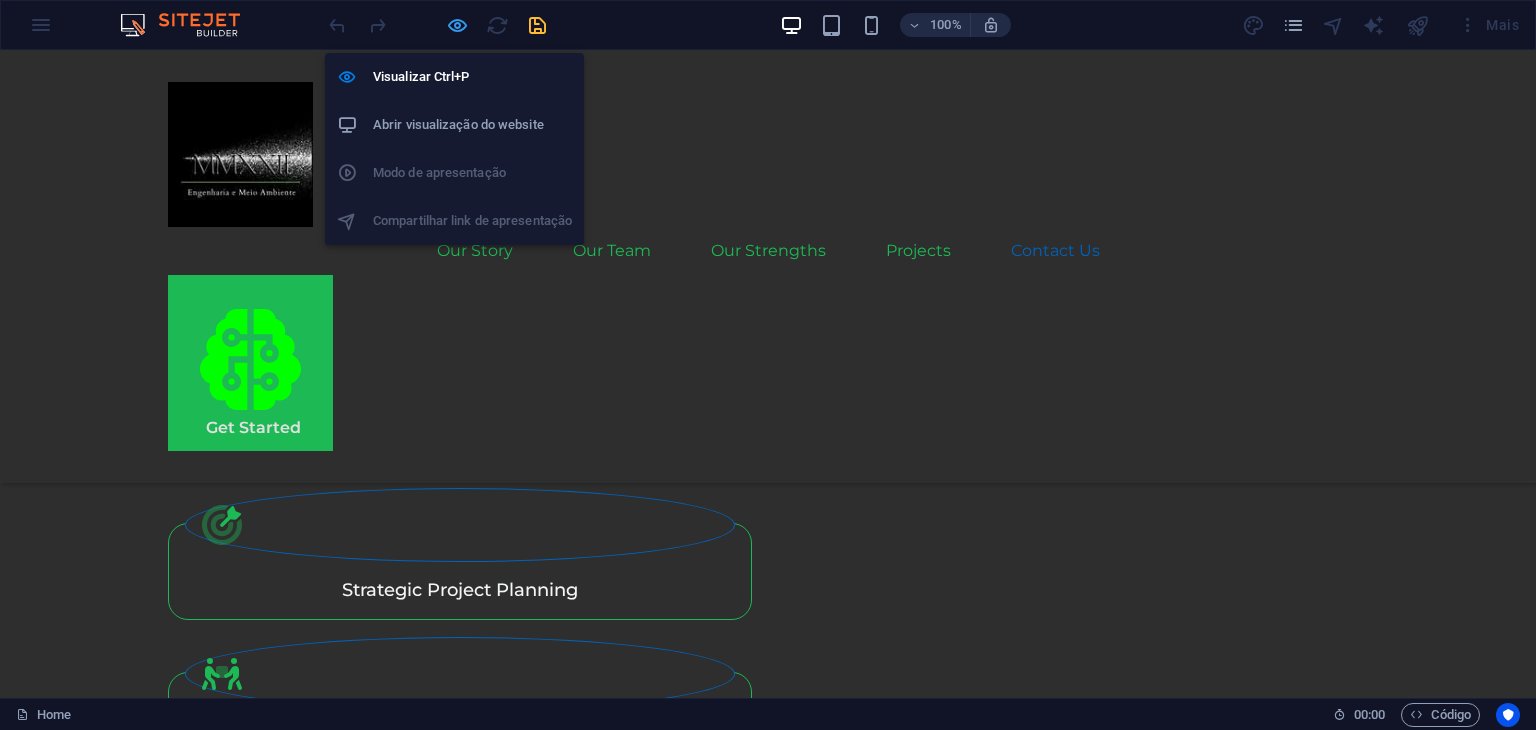 scroll, scrollTop: 4824, scrollLeft: 0, axis: vertical 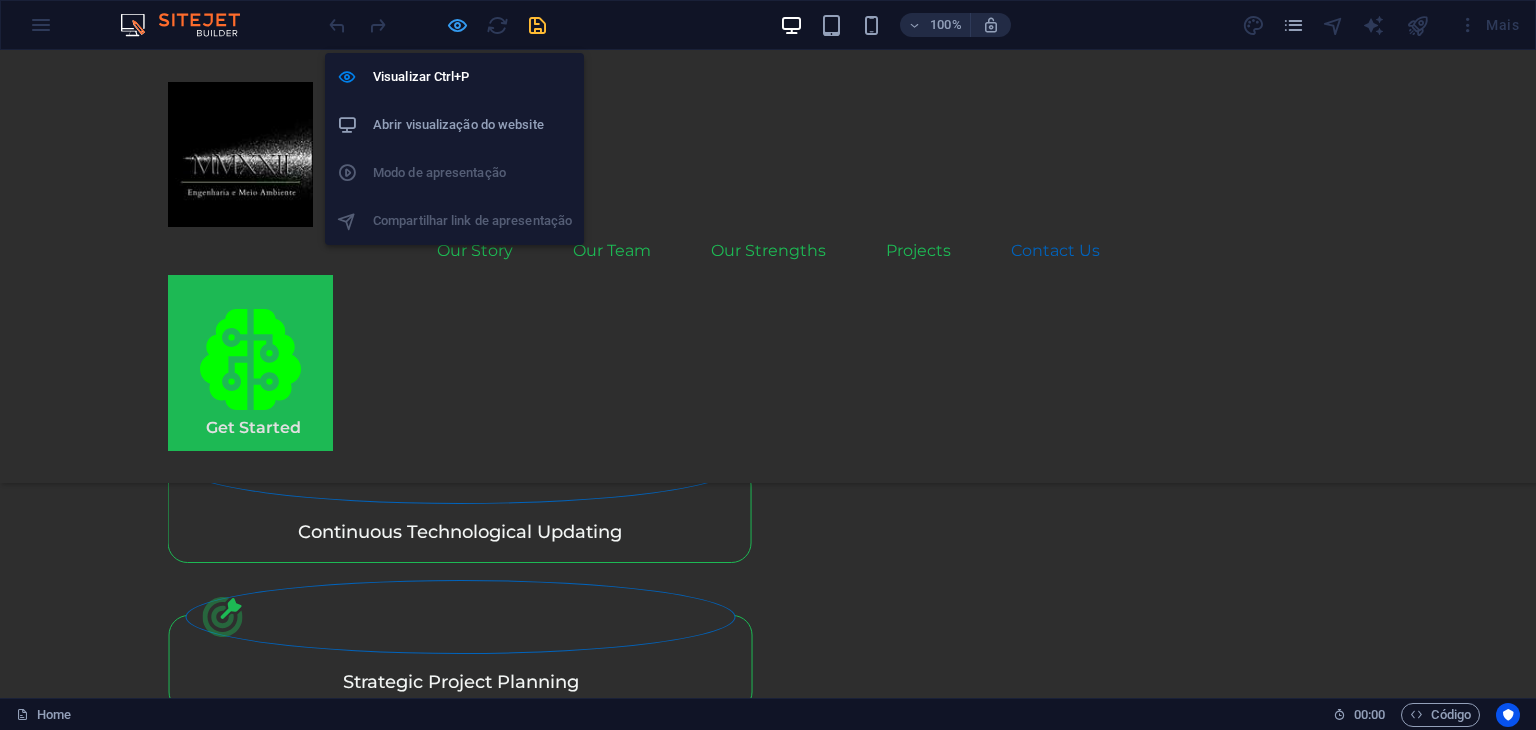 click at bounding box center [457, 25] 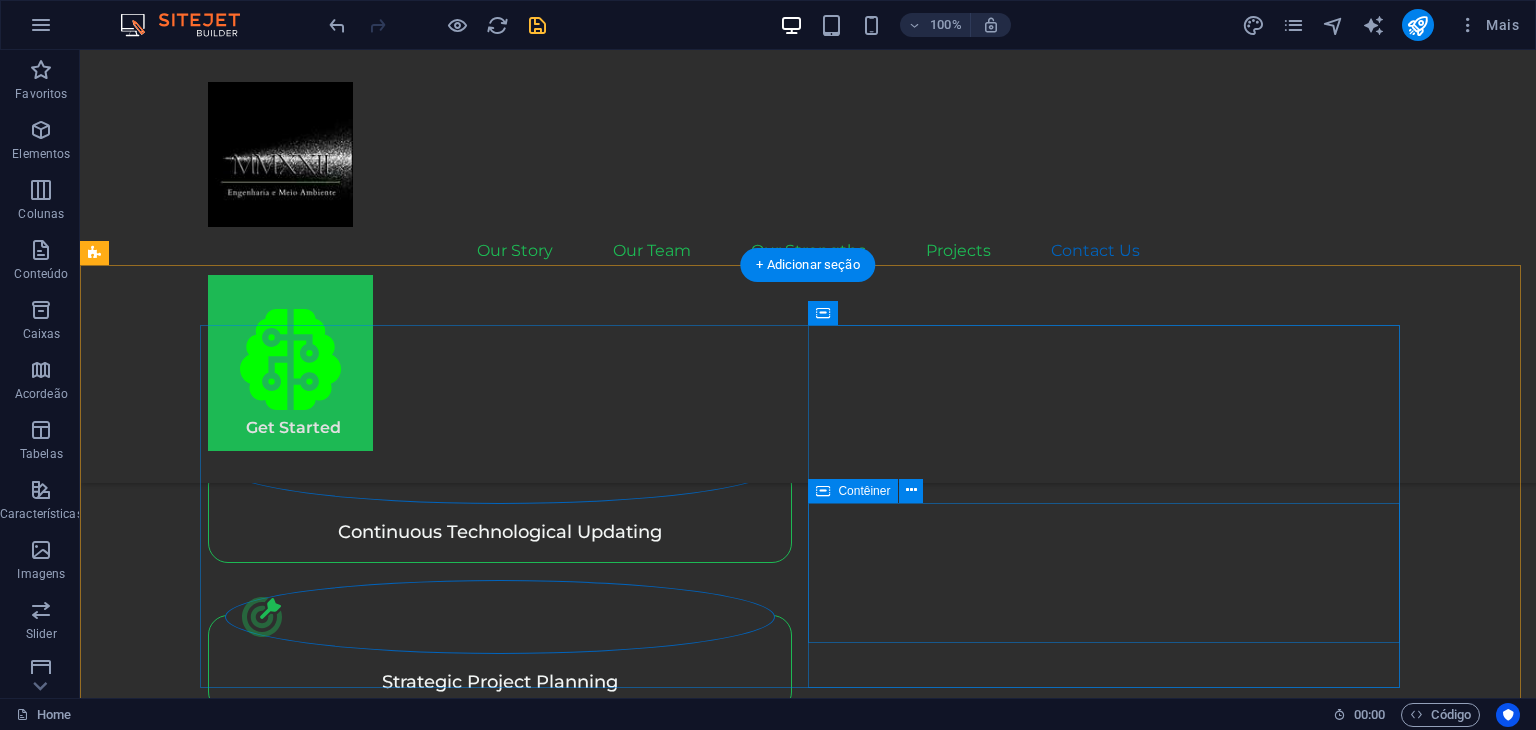 click on "Solte o conteúdo aqui ou  Adicionar elementos  Colar área de transferência" at bounding box center [504, 4849] 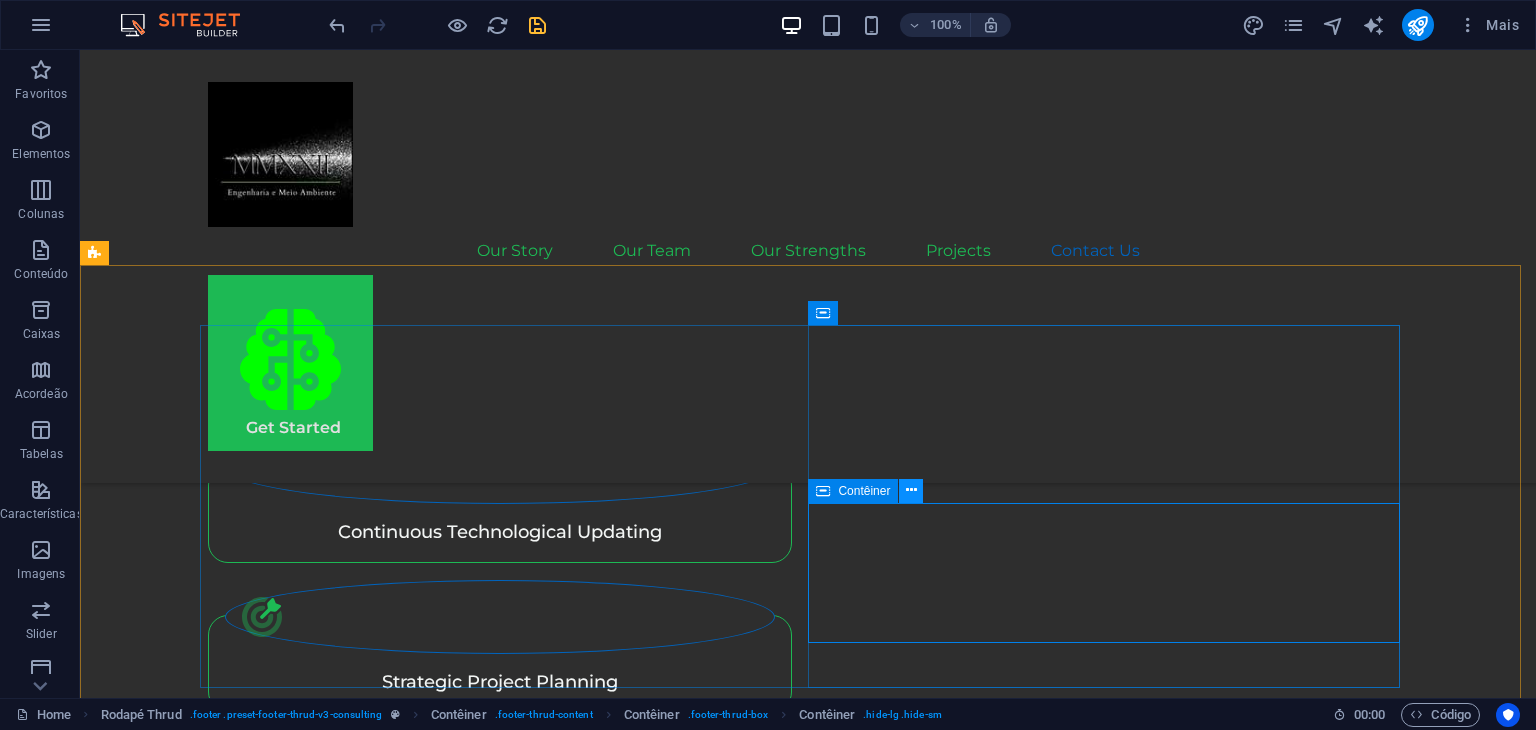 click at bounding box center (911, 490) 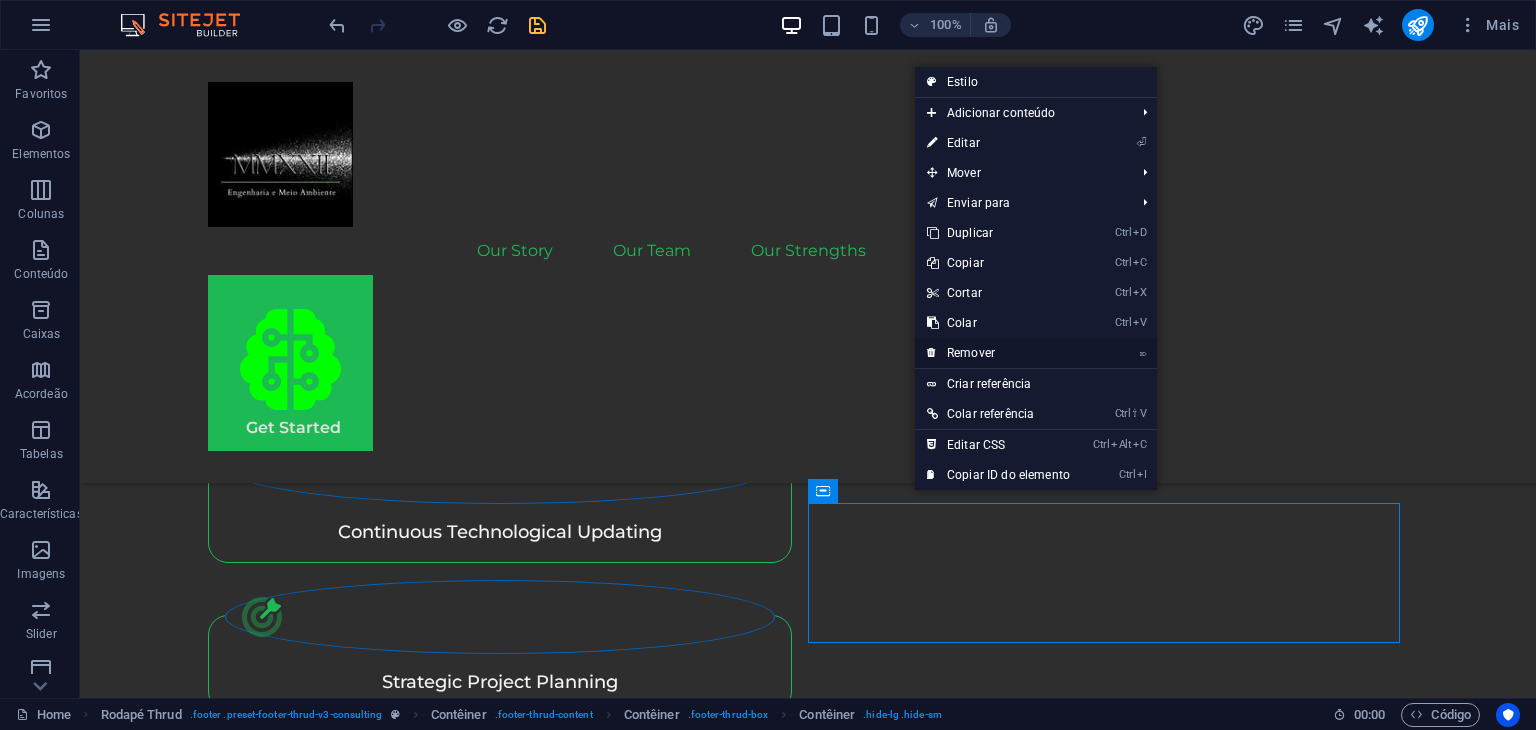 click on "⌦  Remover" at bounding box center (998, 353) 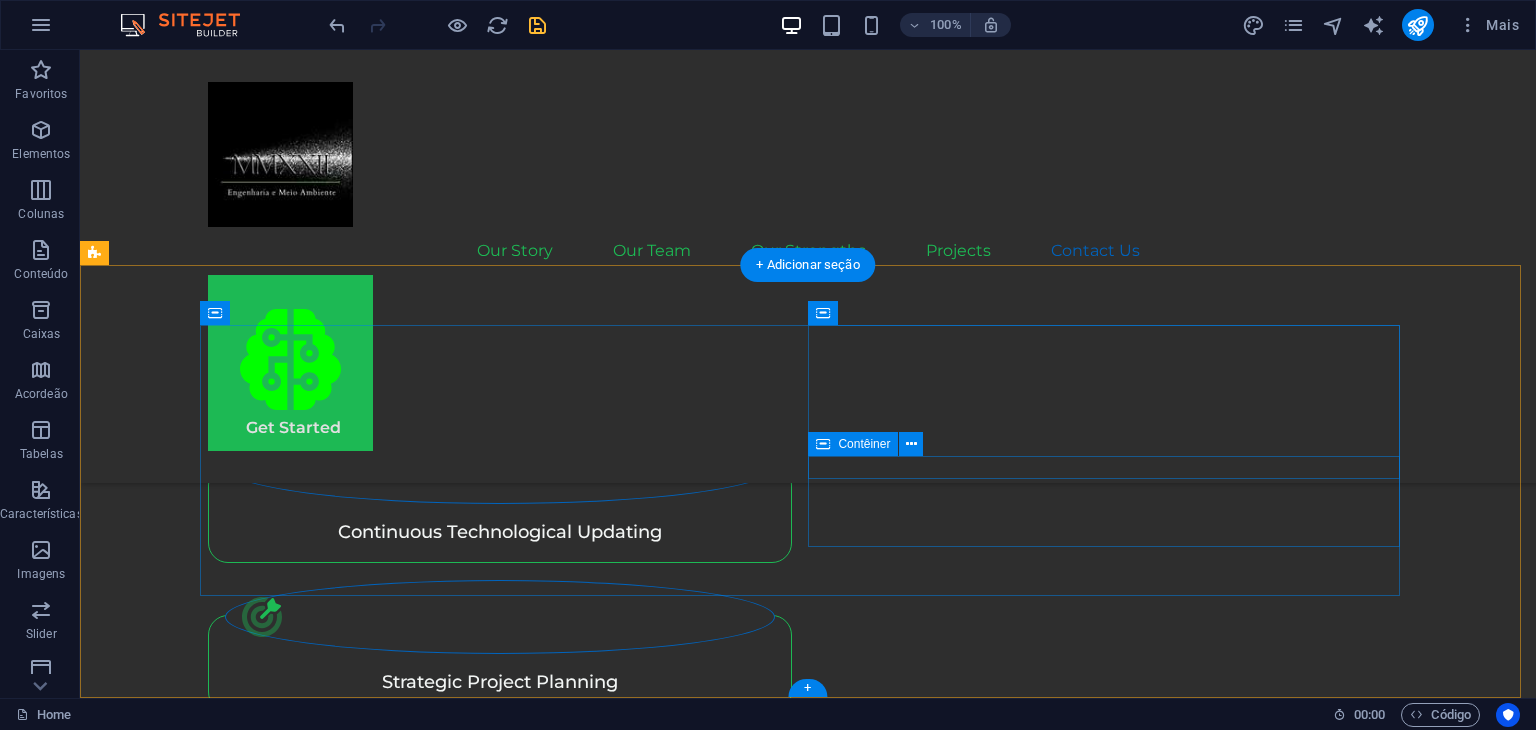 click on "Stay connected with us:" at bounding box center [504, 4678] 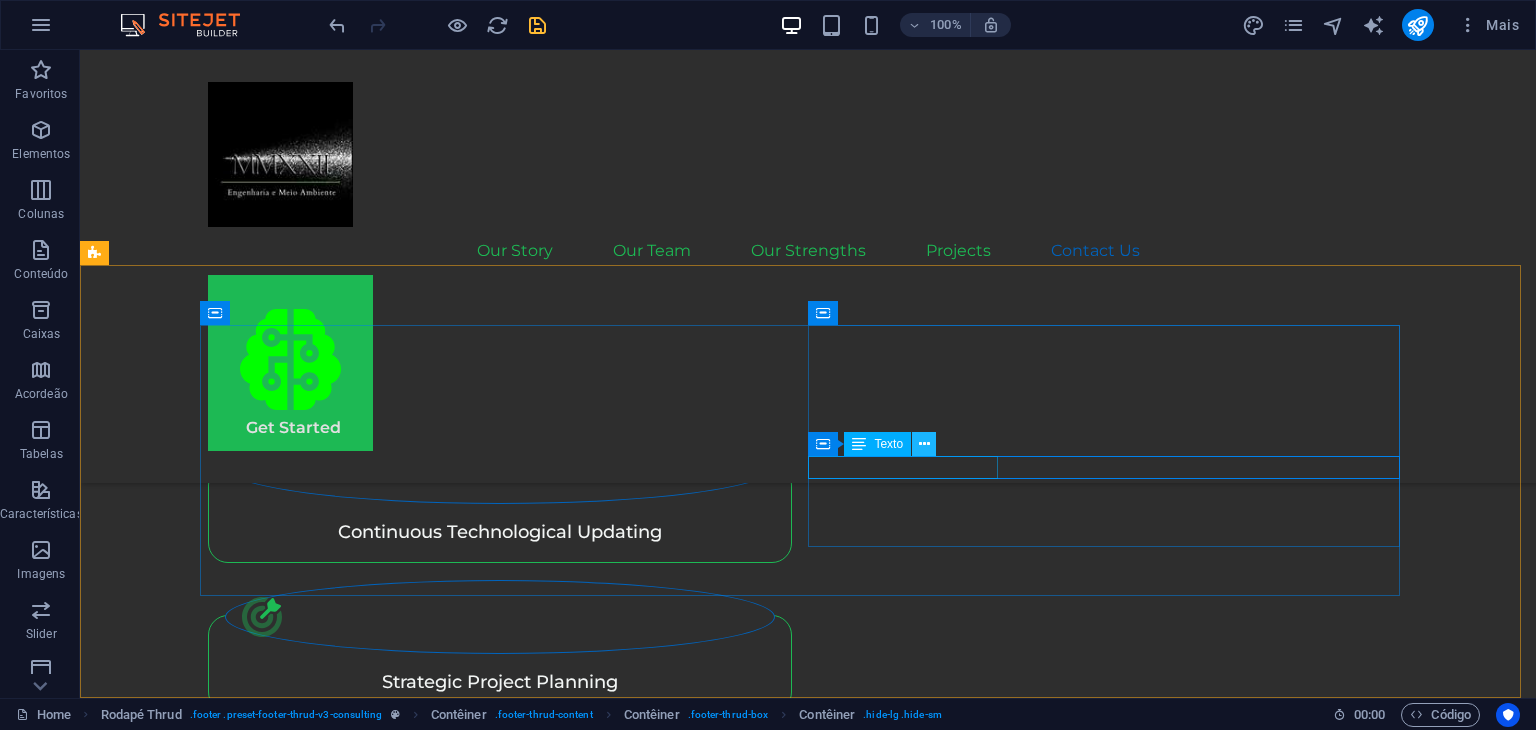 click at bounding box center (924, 444) 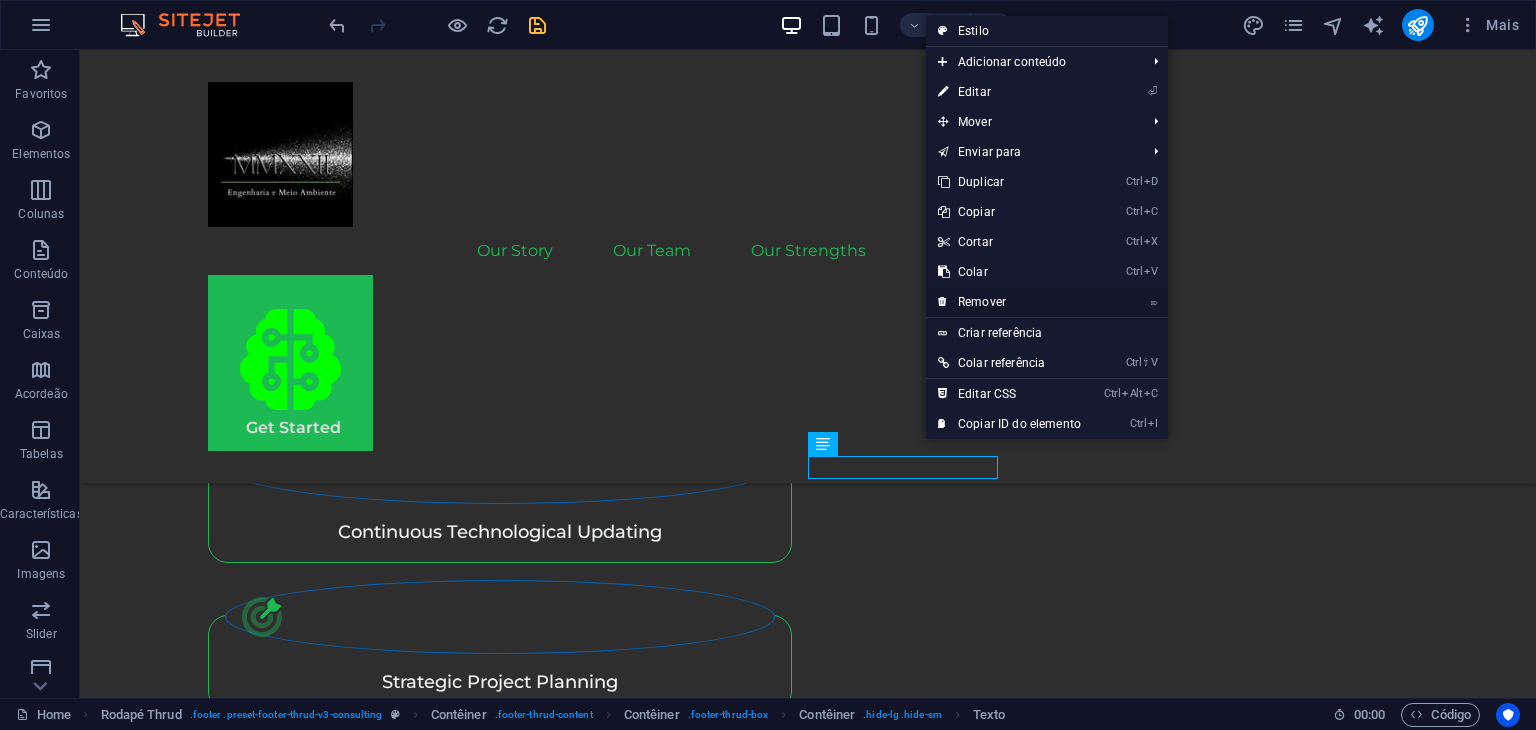 click on "⌦  Remover" at bounding box center [1009, 302] 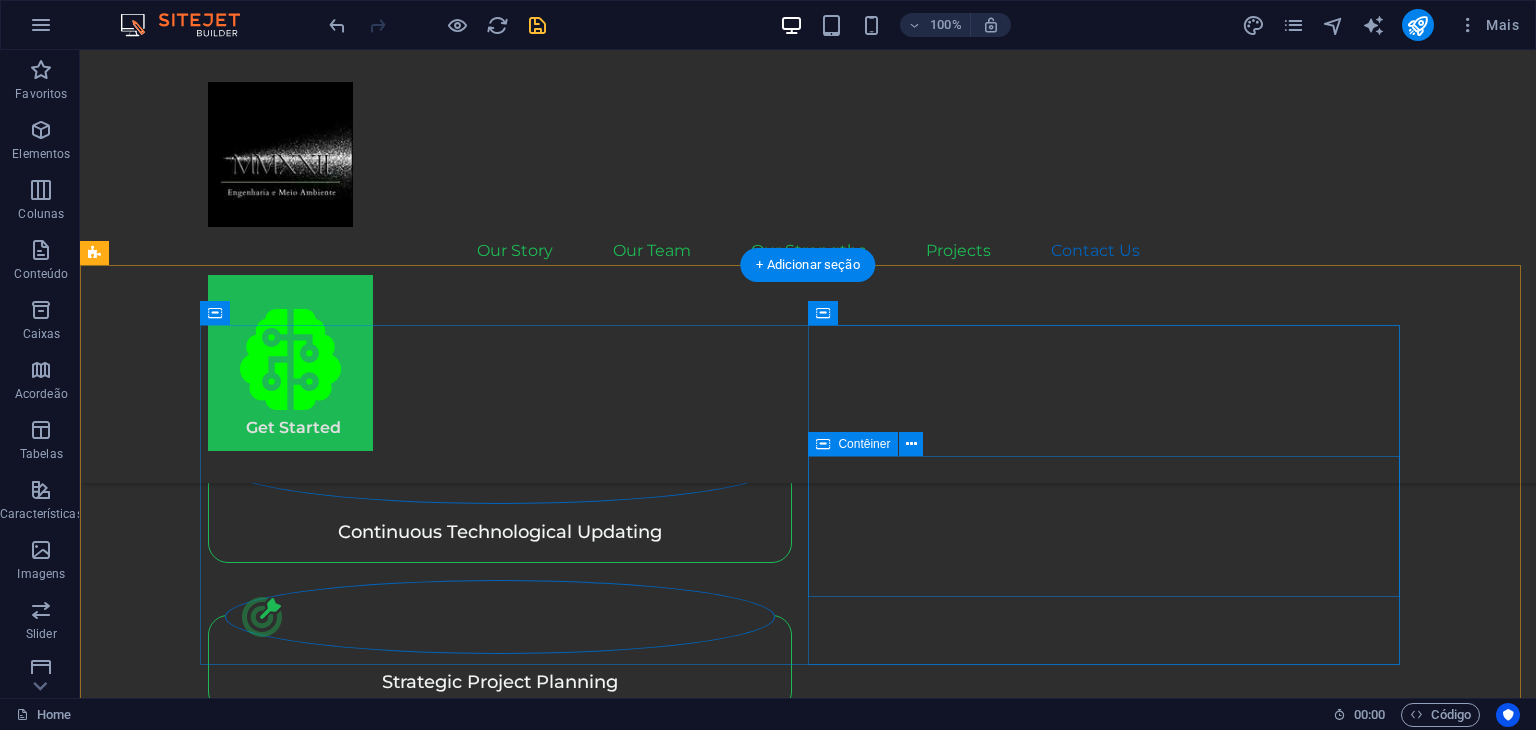 click on "Solte o conteúdo aqui ou  Adicionar elementos  Colar área de transferência" at bounding box center (504, 4738) 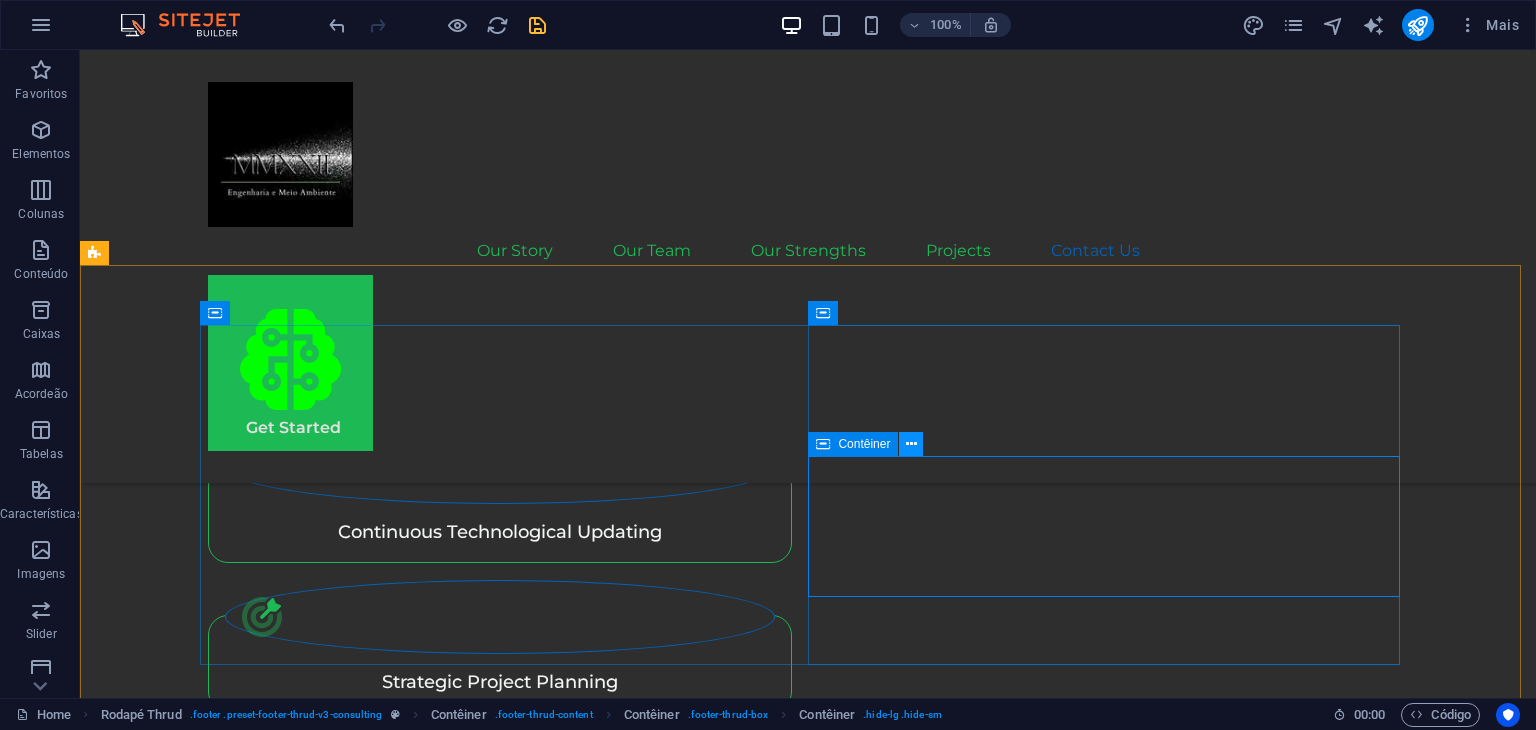 click at bounding box center [911, 444] 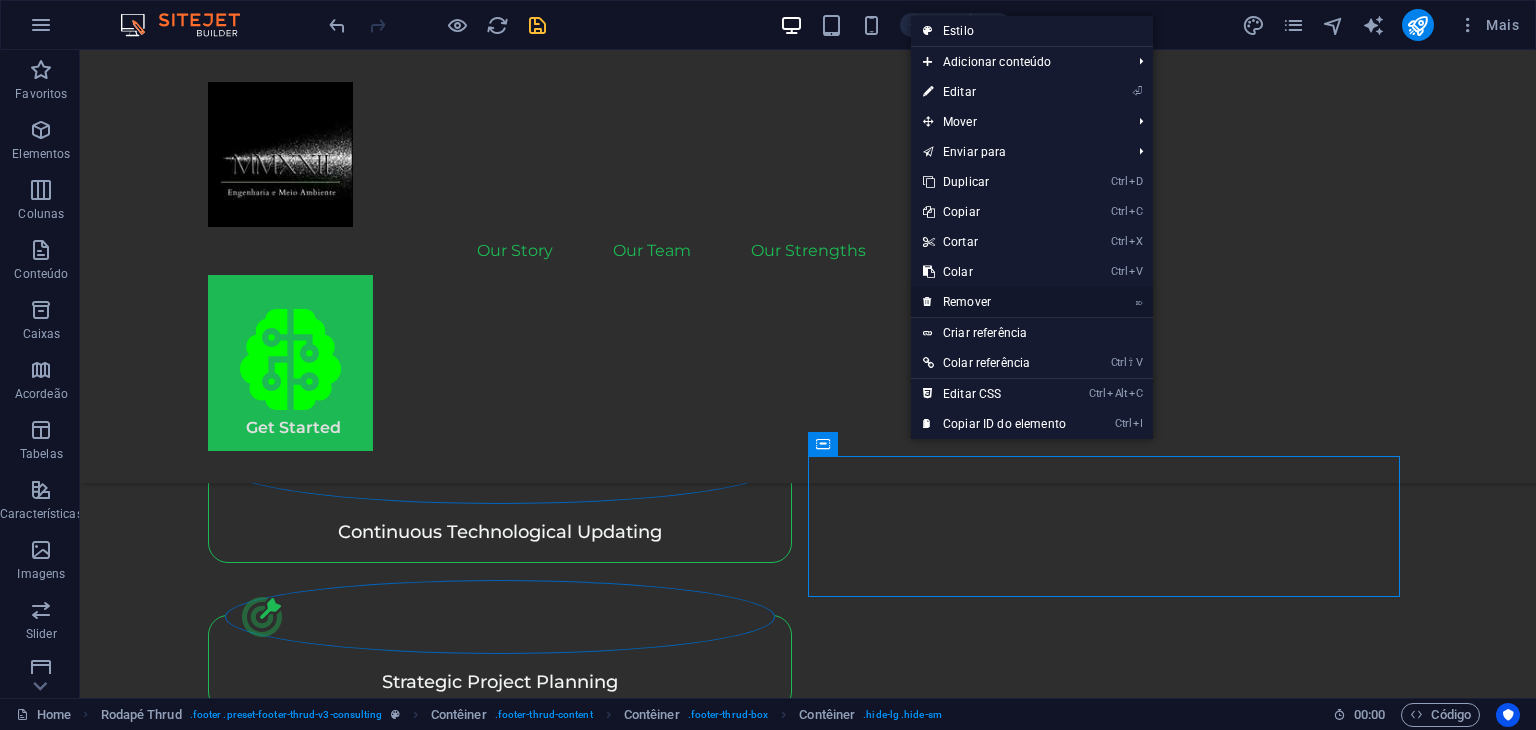 click on "⌦  Remover" at bounding box center (994, 302) 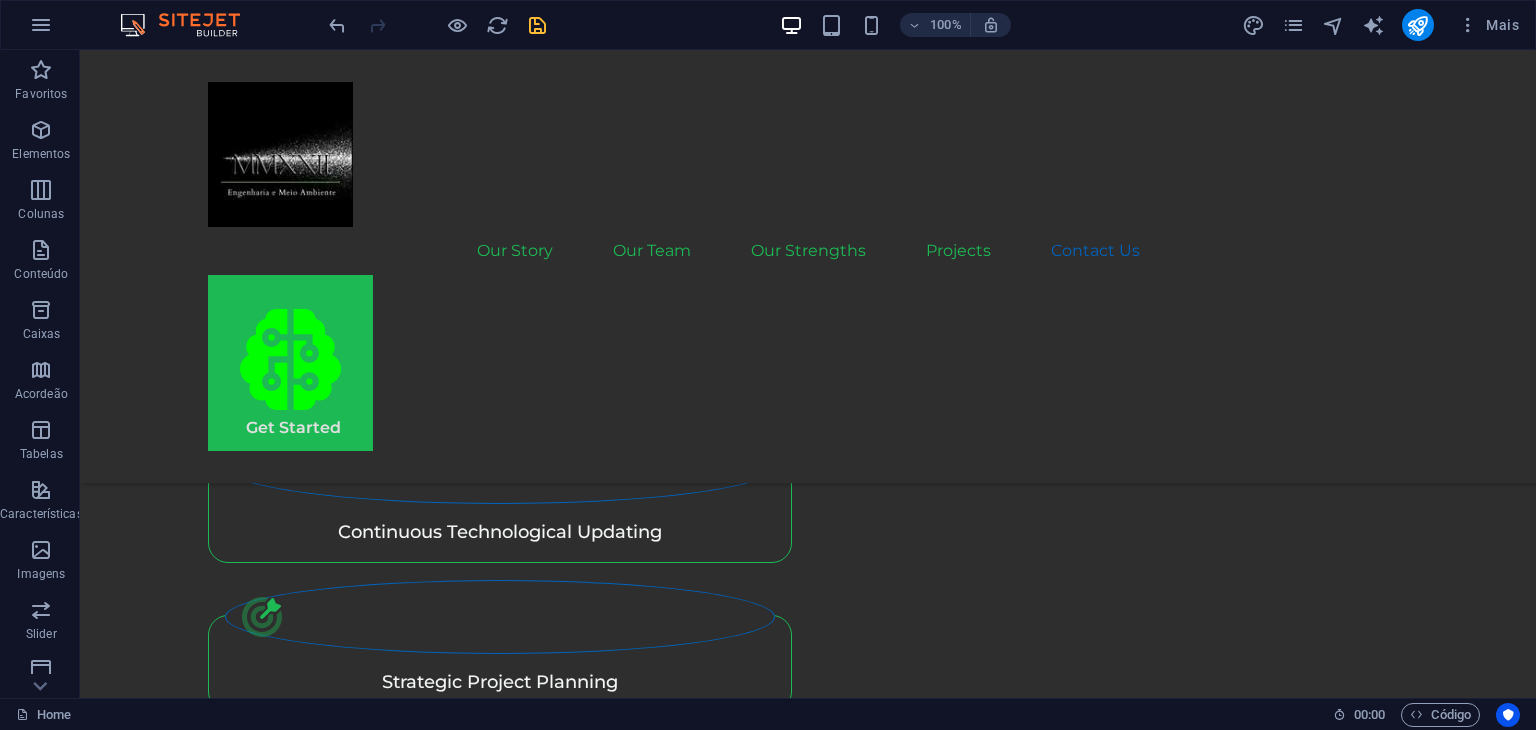 click at bounding box center (537, 25) 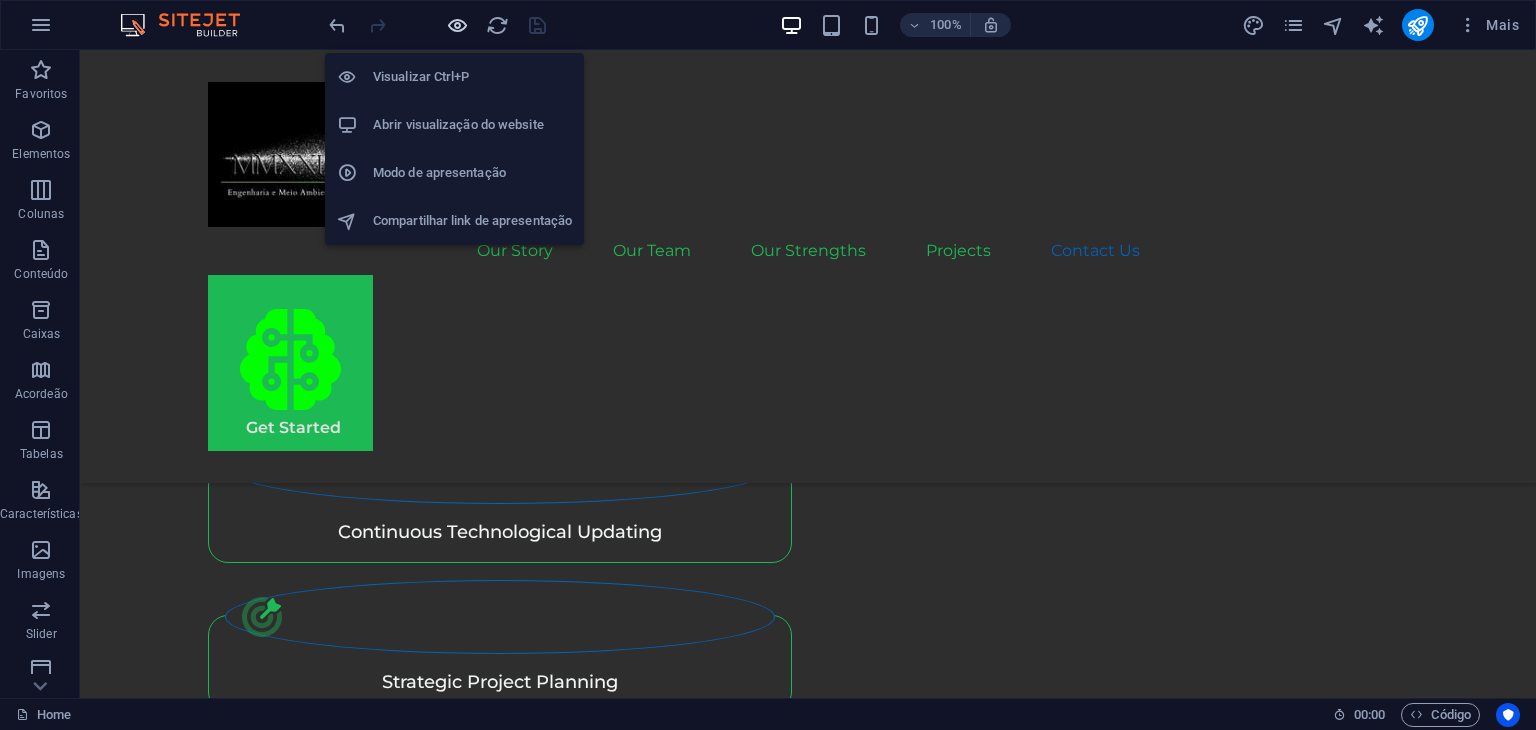 click at bounding box center (457, 25) 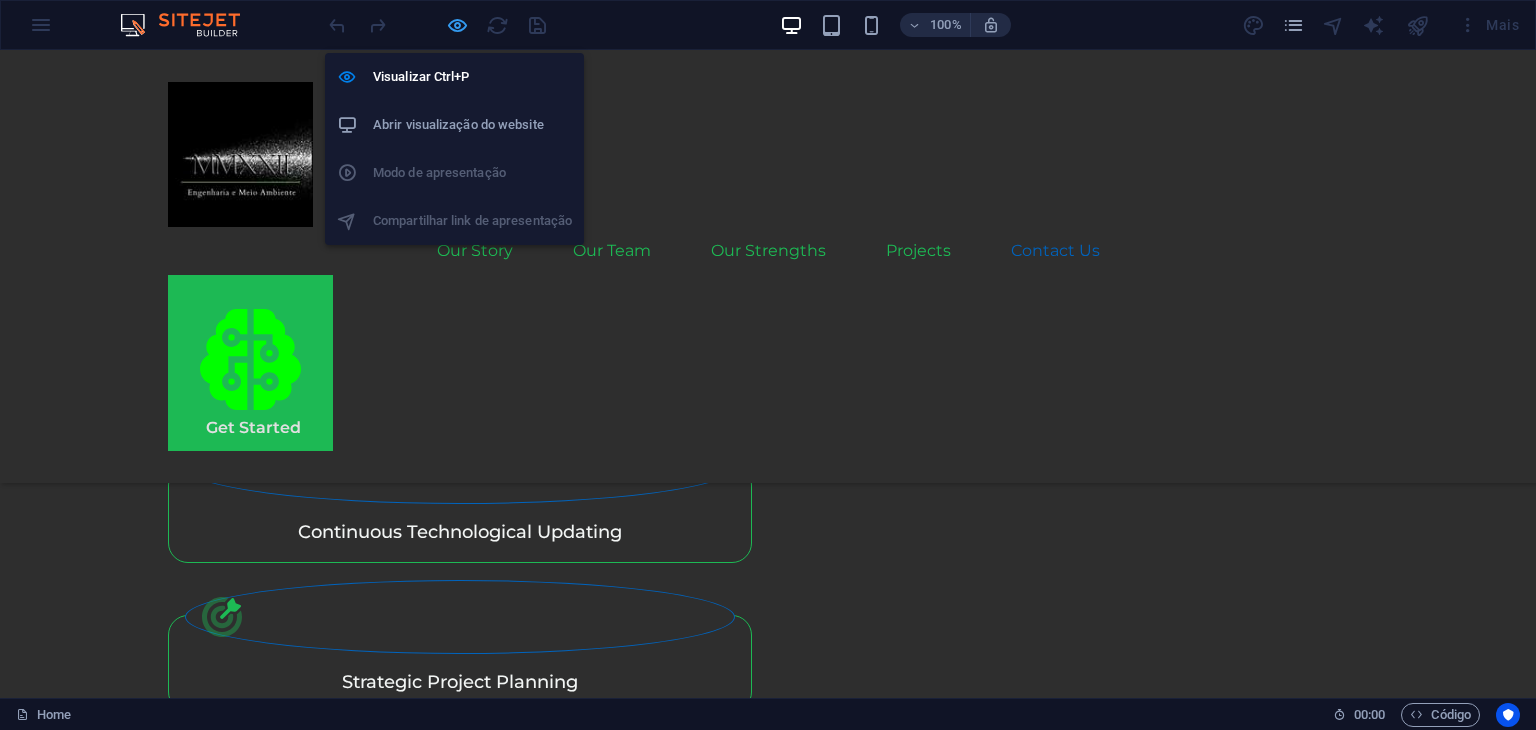 scroll, scrollTop: 4824, scrollLeft: 0, axis: vertical 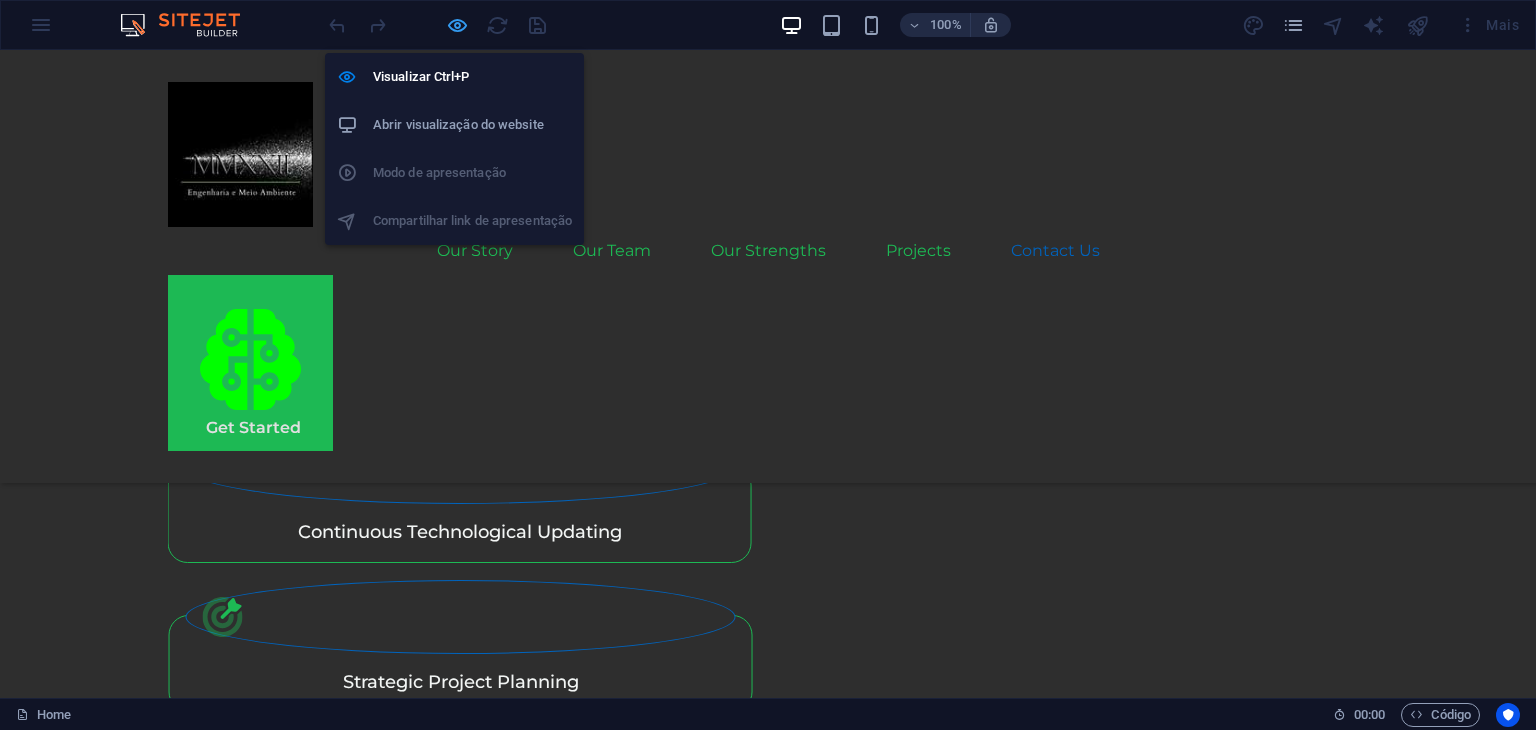 click at bounding box center [457, 25] 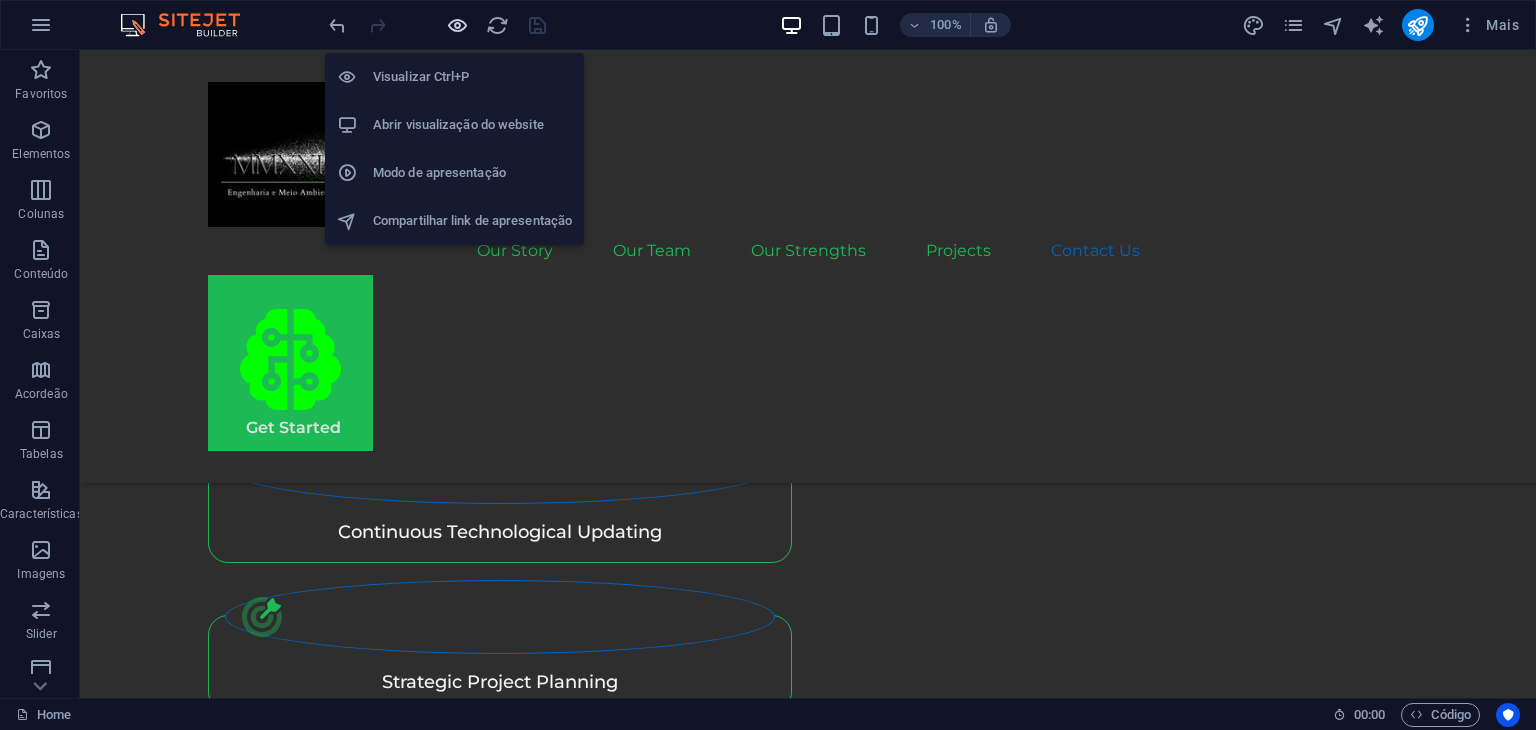click at bounding box center (457, 25) 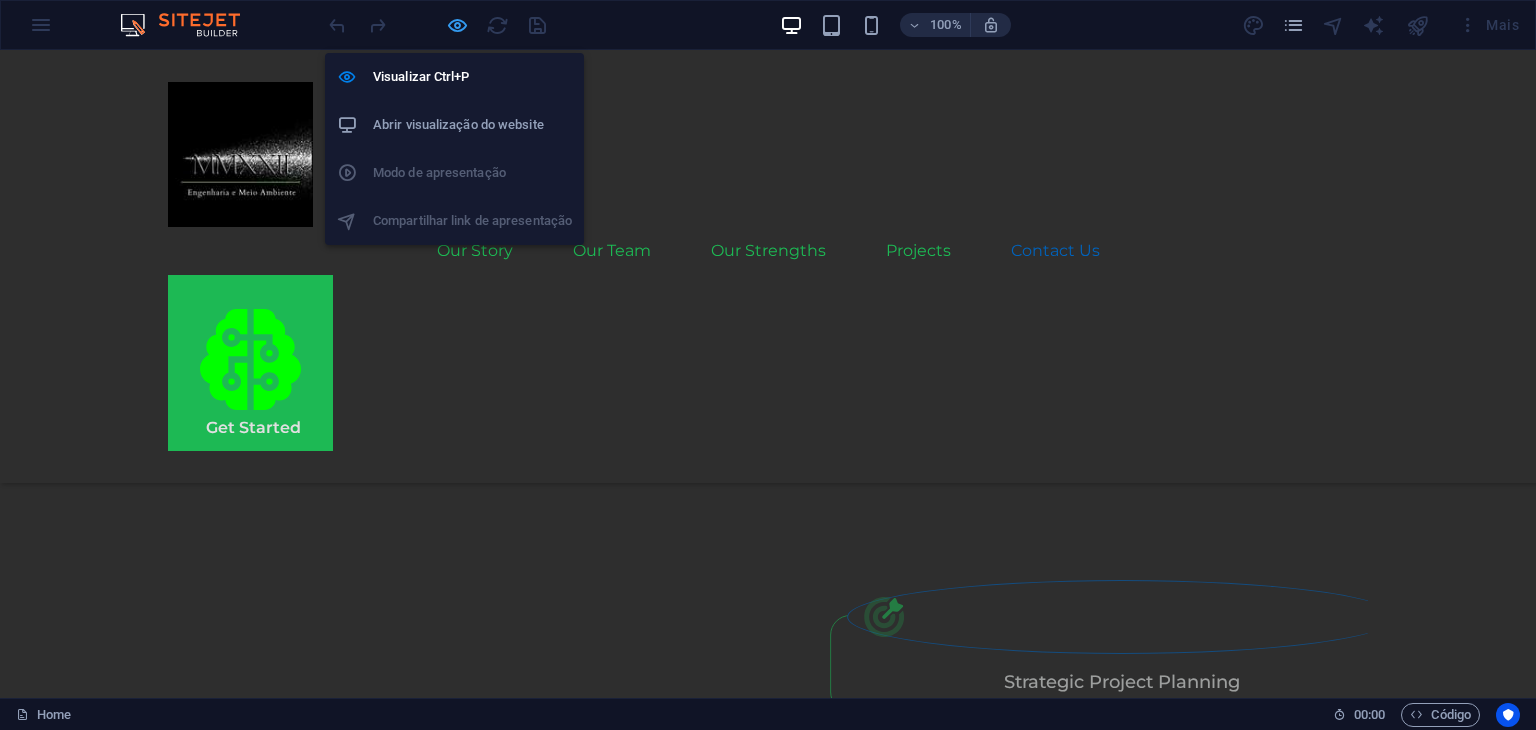 click at bounding box center (457, 25) 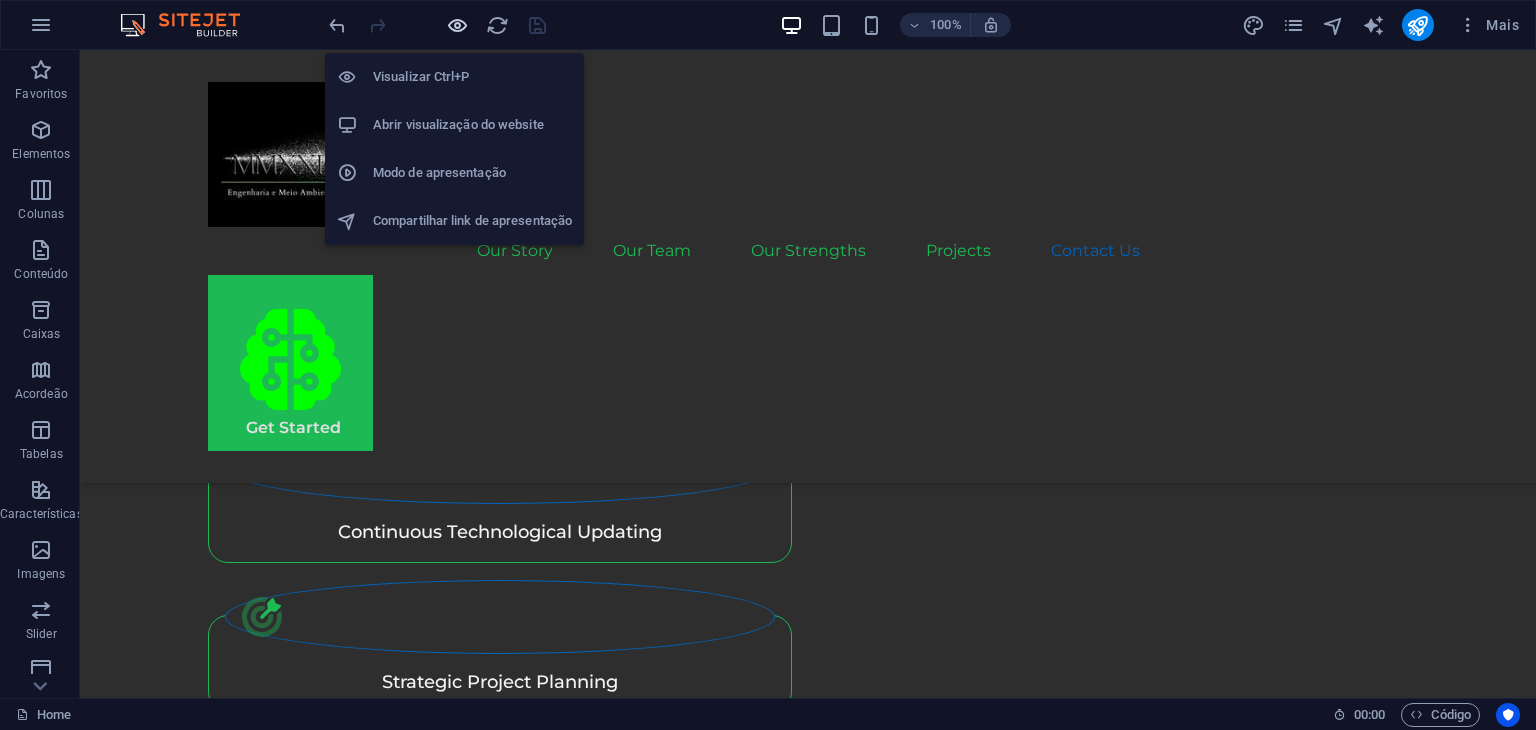 click at bounding box center [457, 25] 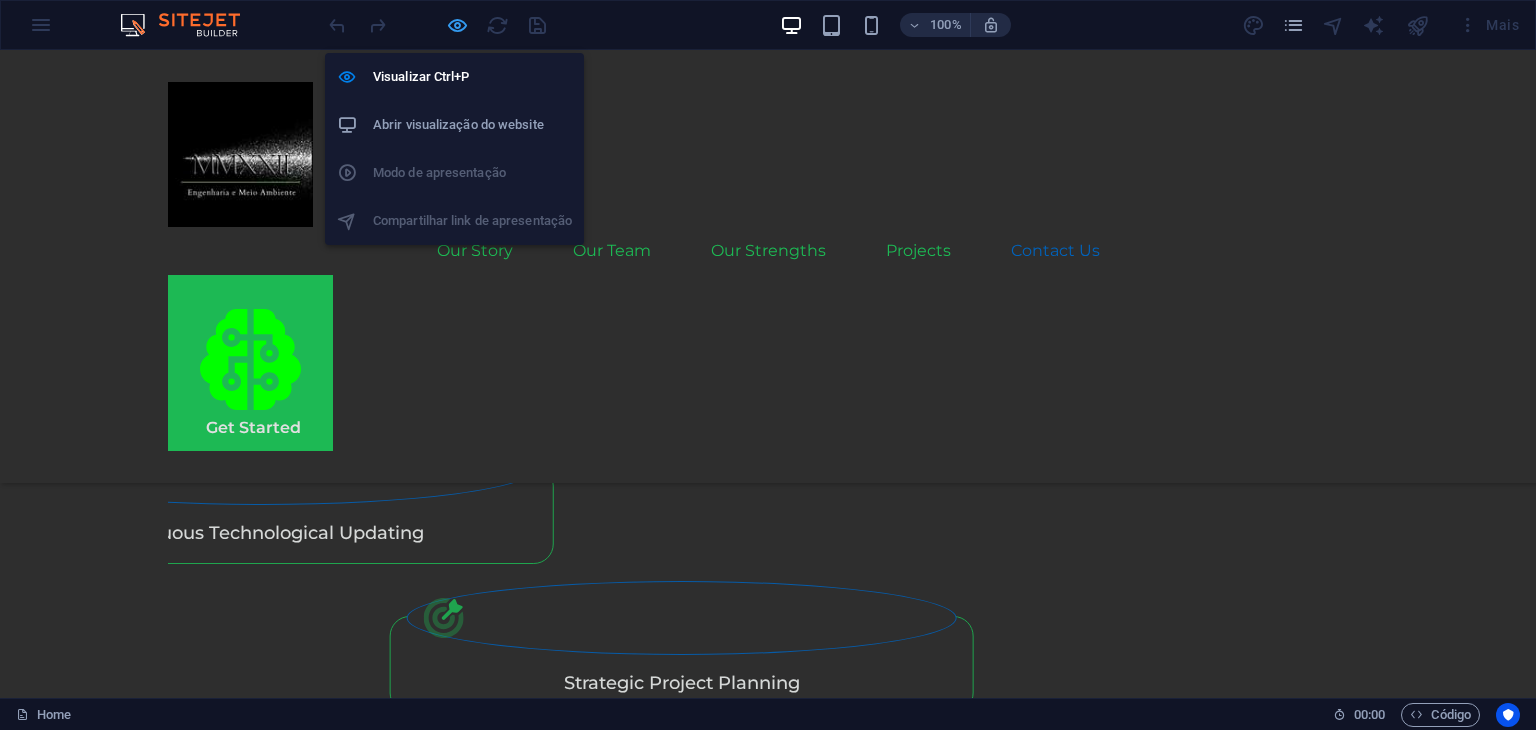 click at bounding box center (457, 25) 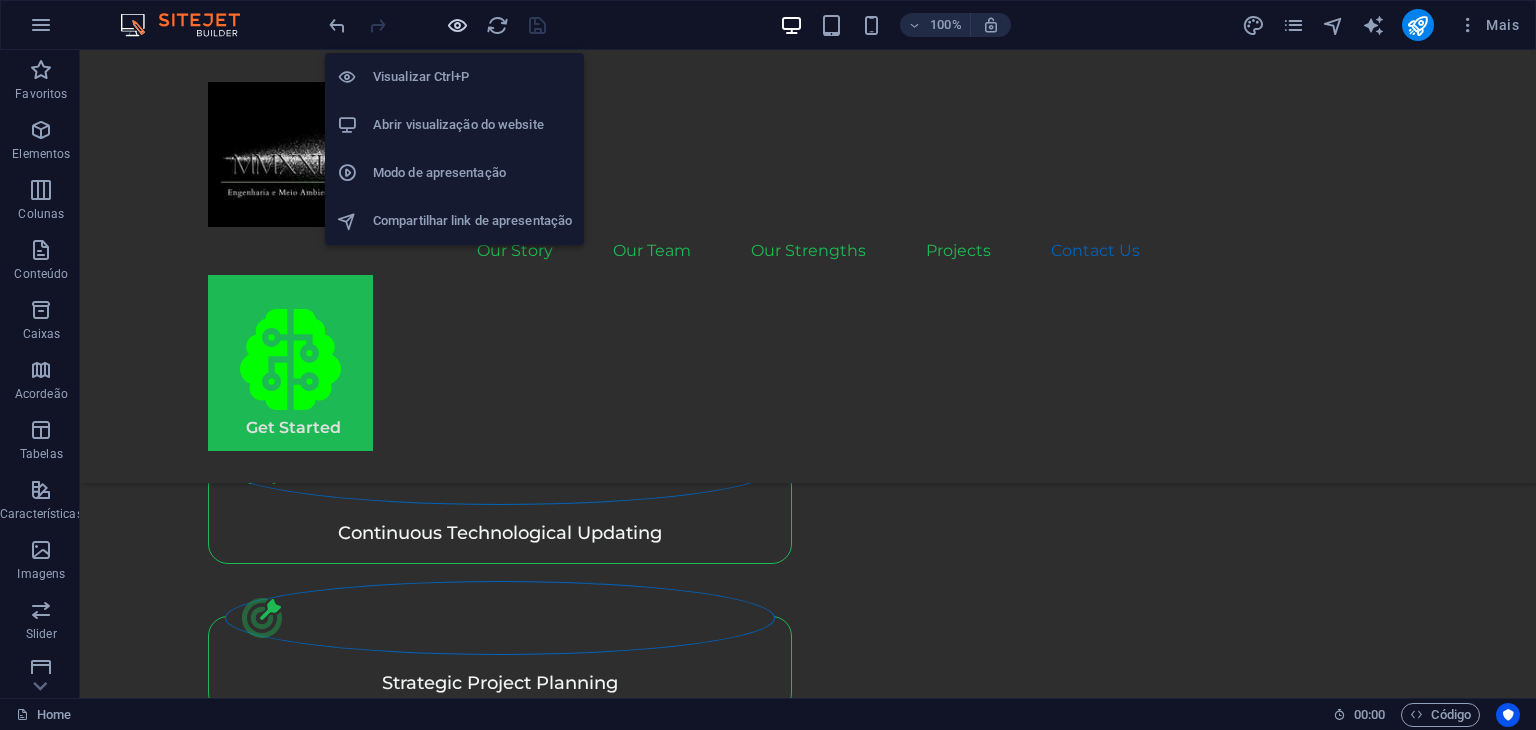 click at bounding box center (457, 25) 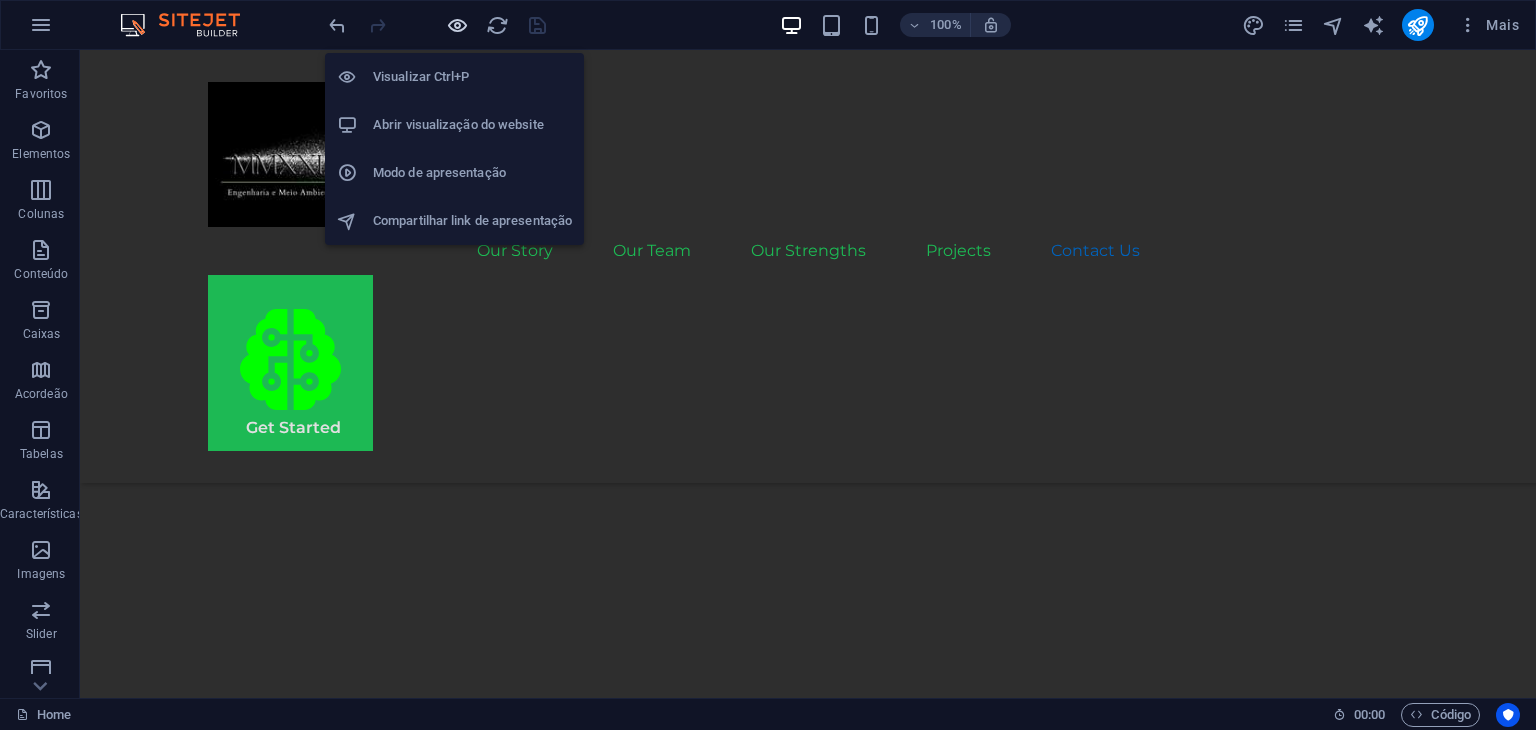 scroll, scrollTop: 4822, scrollLeft: 0, axis: vertical 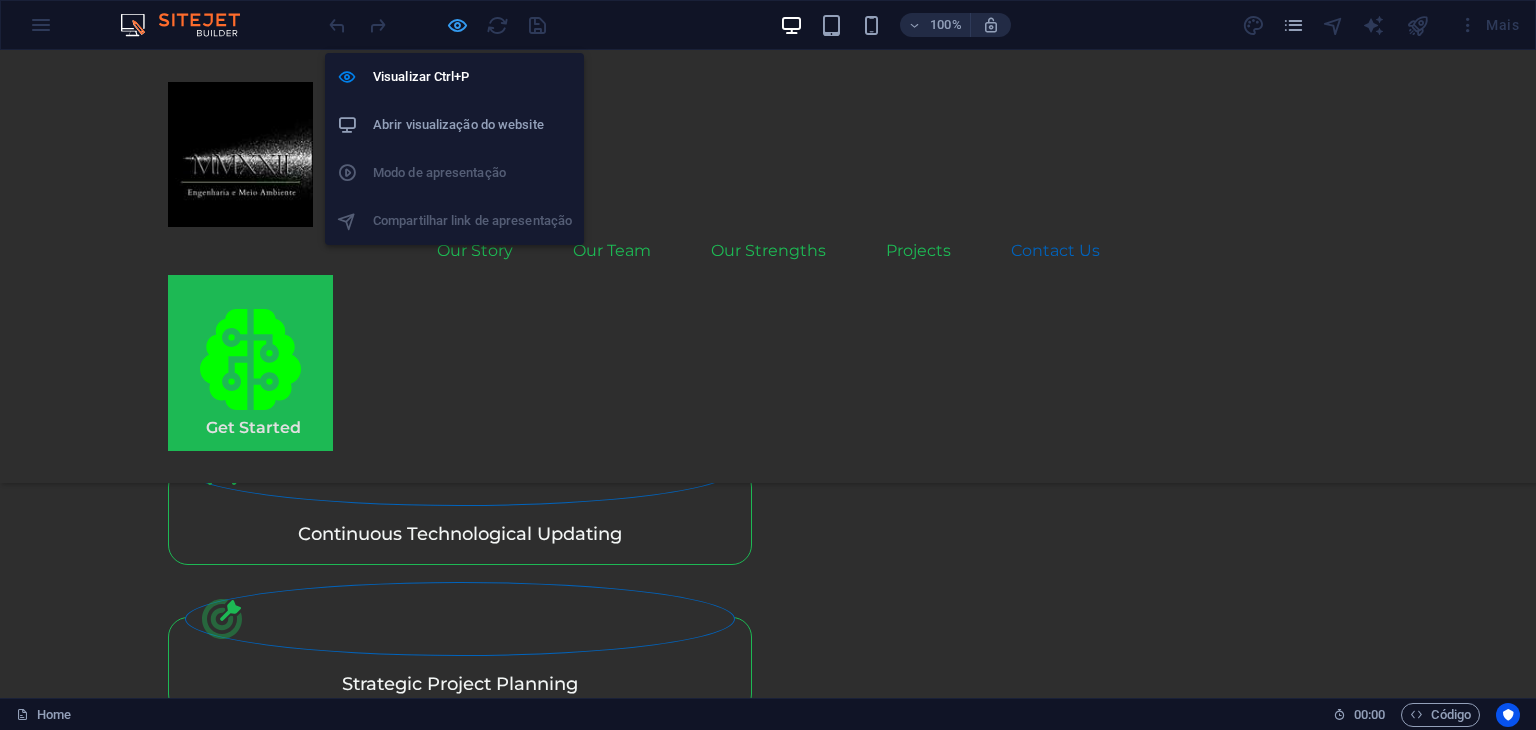 click at bounding box center (457, 25) 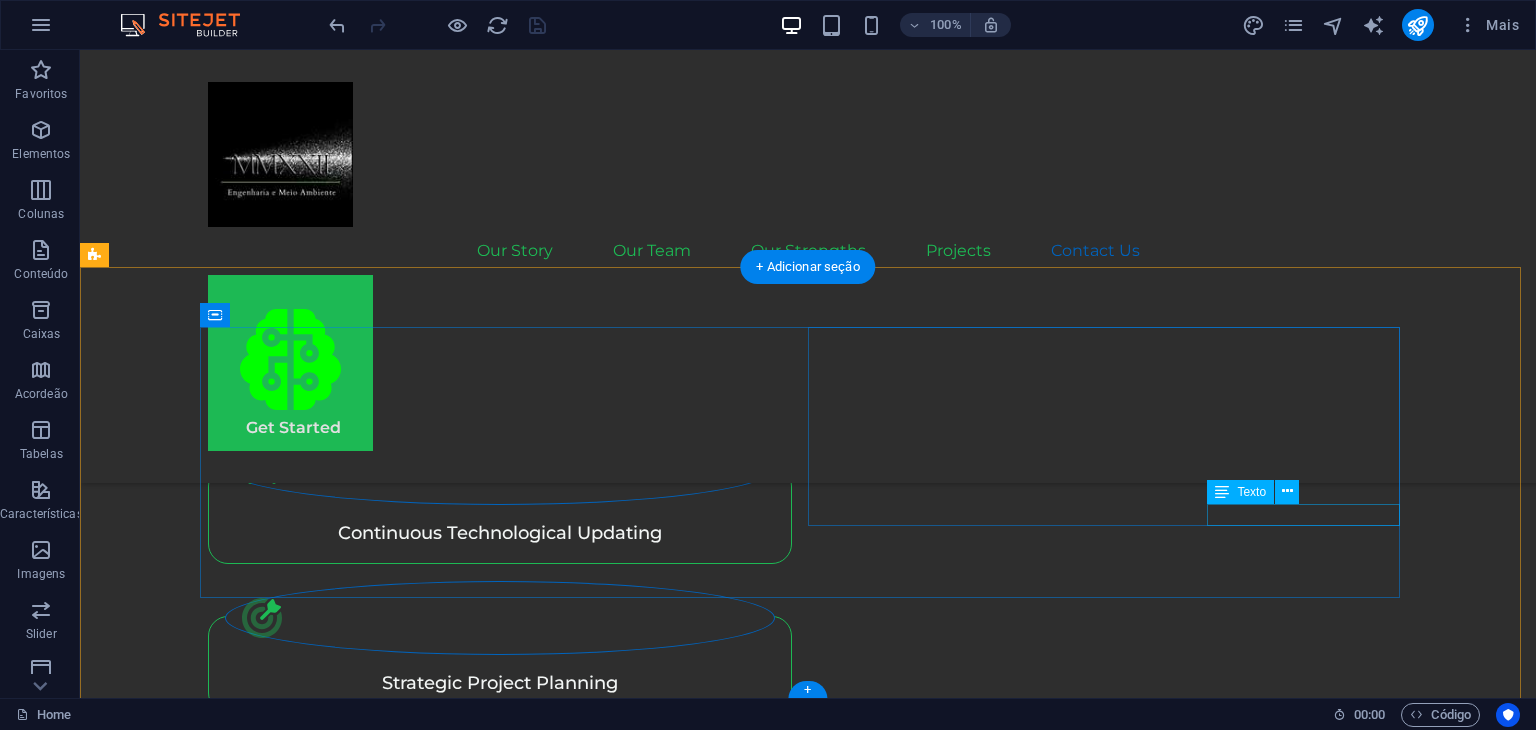 click on "contato@[EXAMPLE.COM]" at bounding box center (504, 4789) 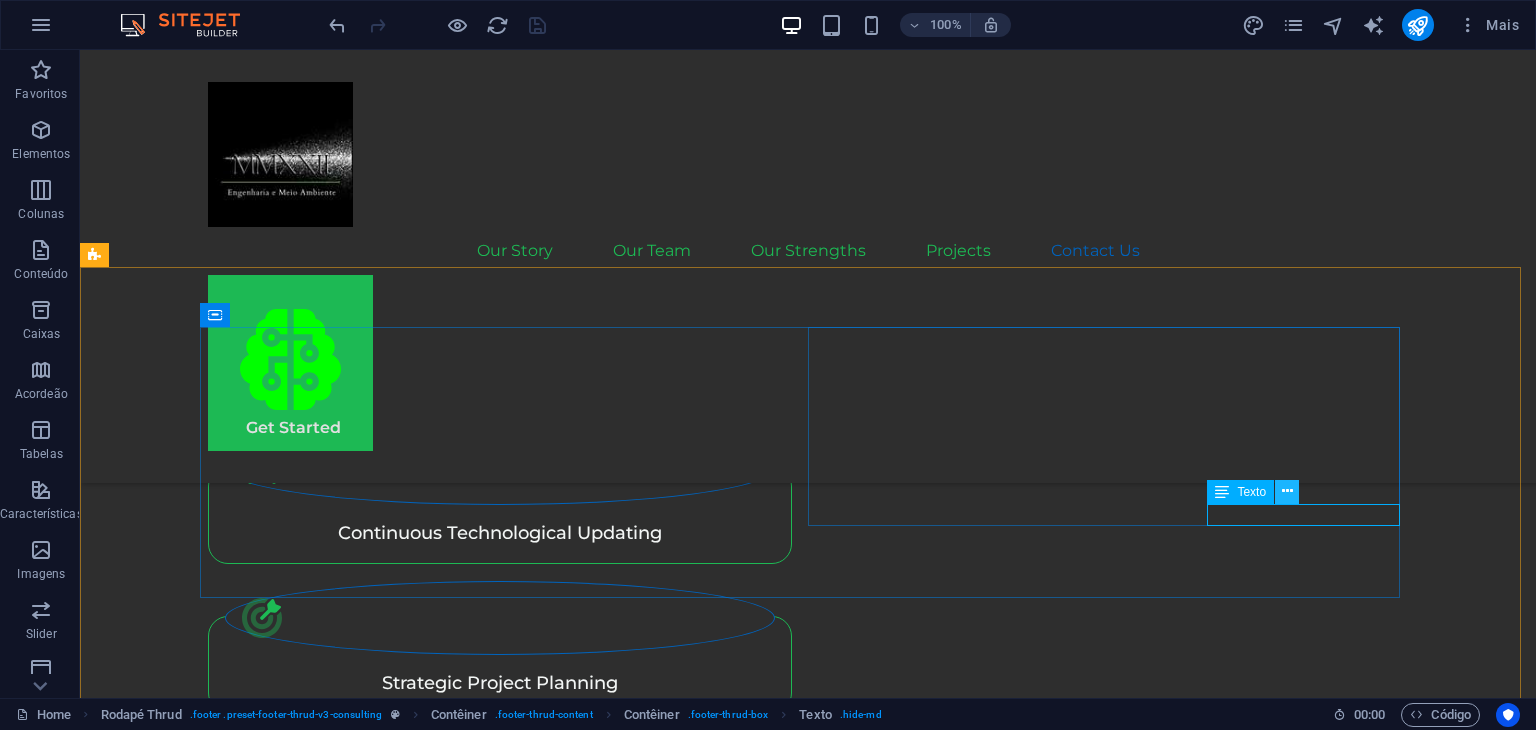 click at bounding box center (1287, 491) 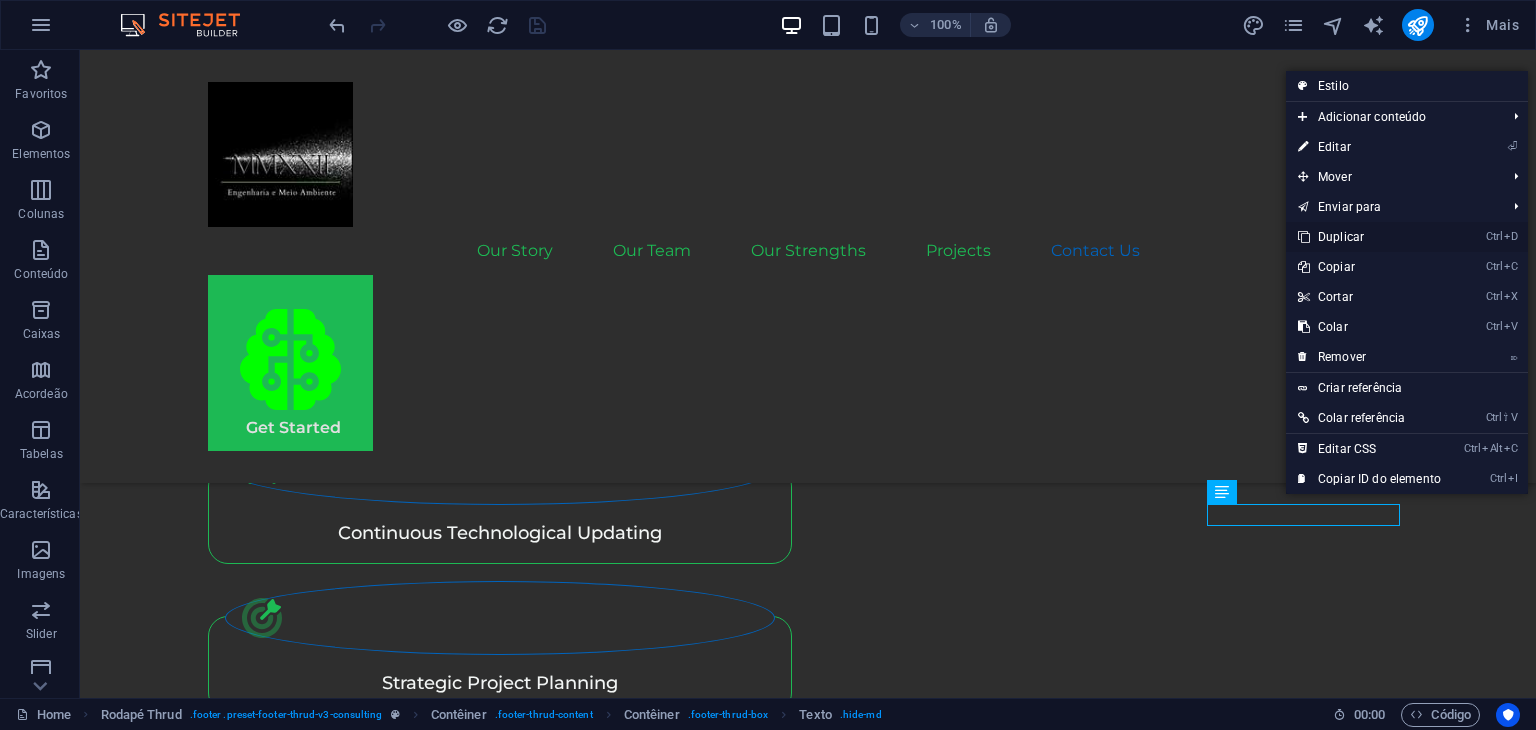 click on "Ctrl D  Duplicar" at bounding box center [1369, 237] 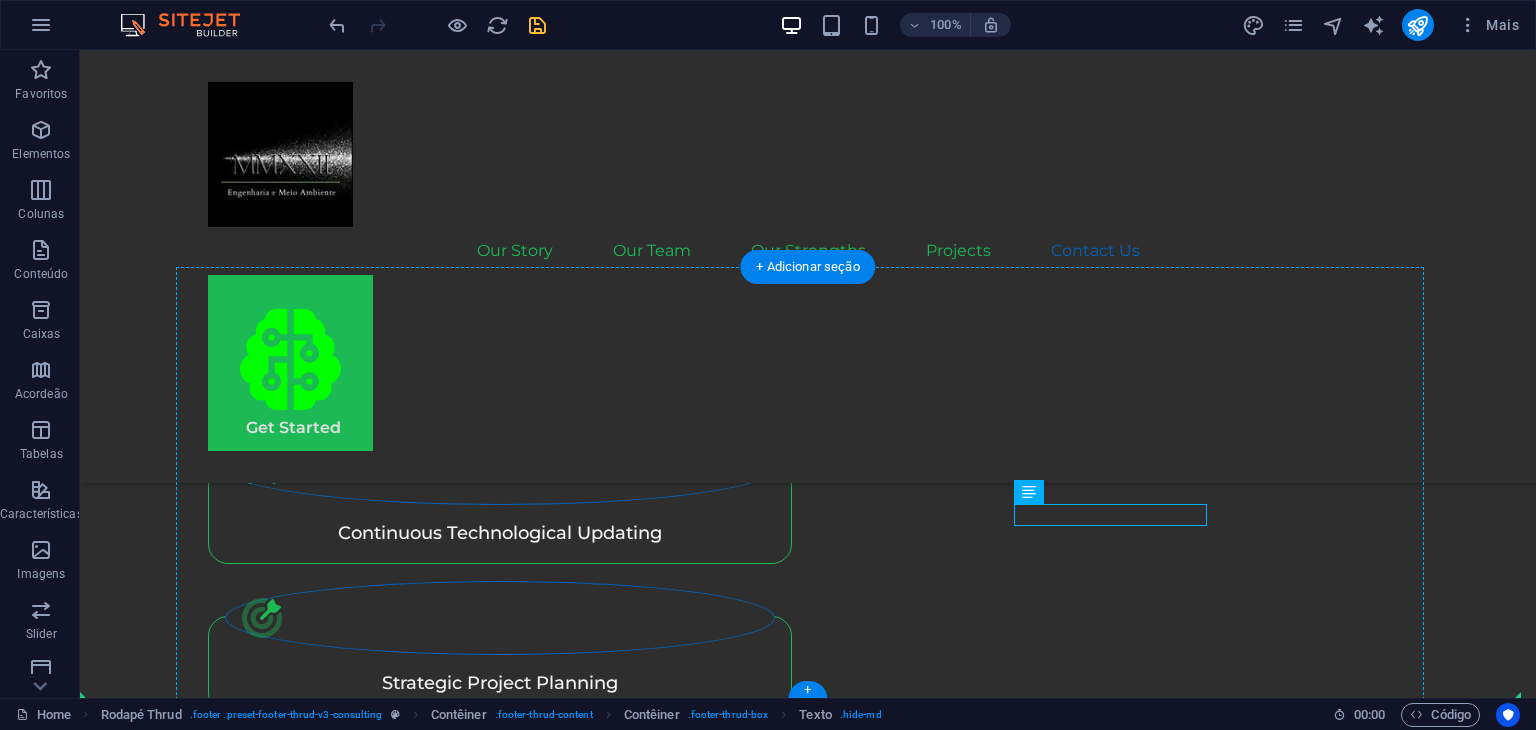 drag, startPoint x: 1164, startPoint y: 514, endPoint x: 1292, endPoint y: 537, distance: 130.04999 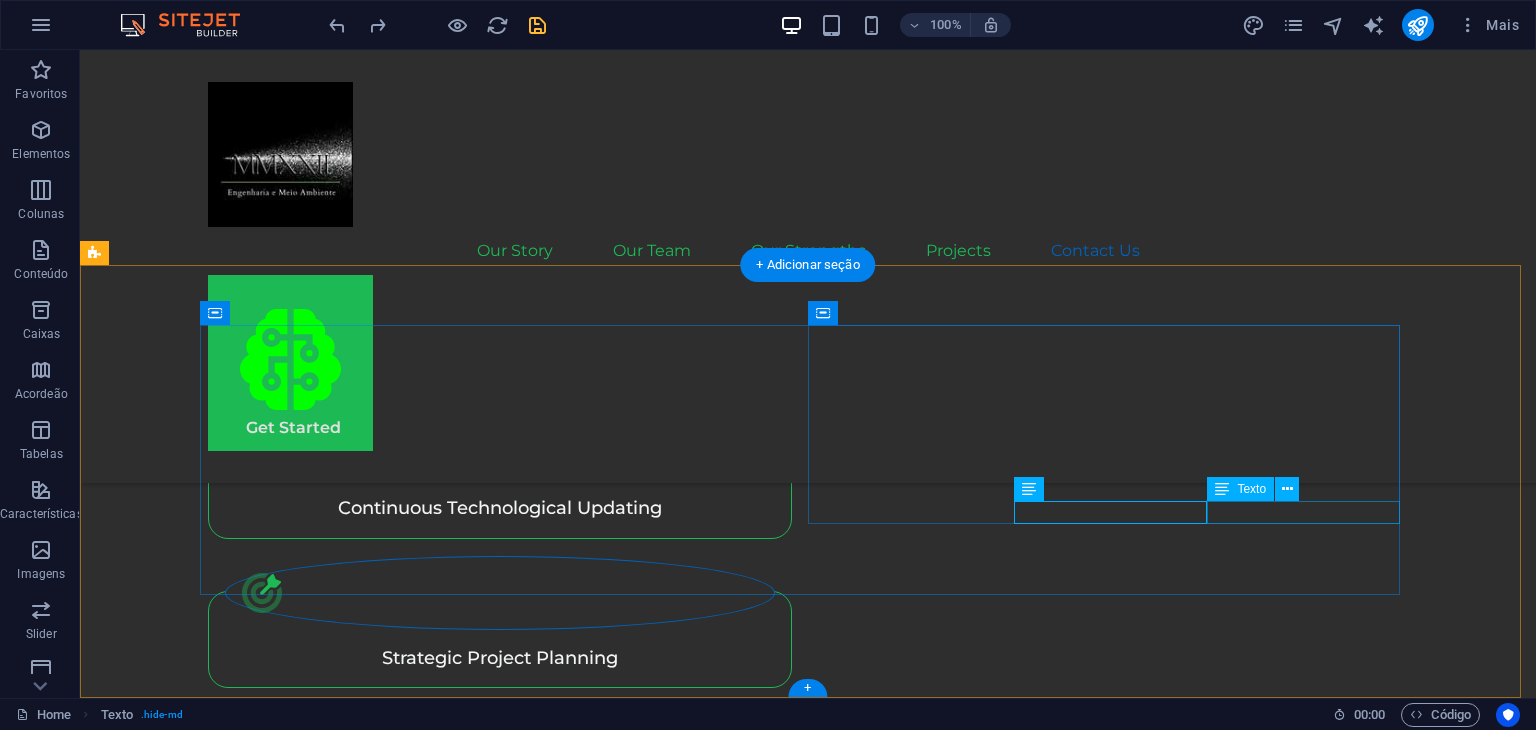 scroll, scrollTop: 4825, scrollLeft: 0, axis: vertical 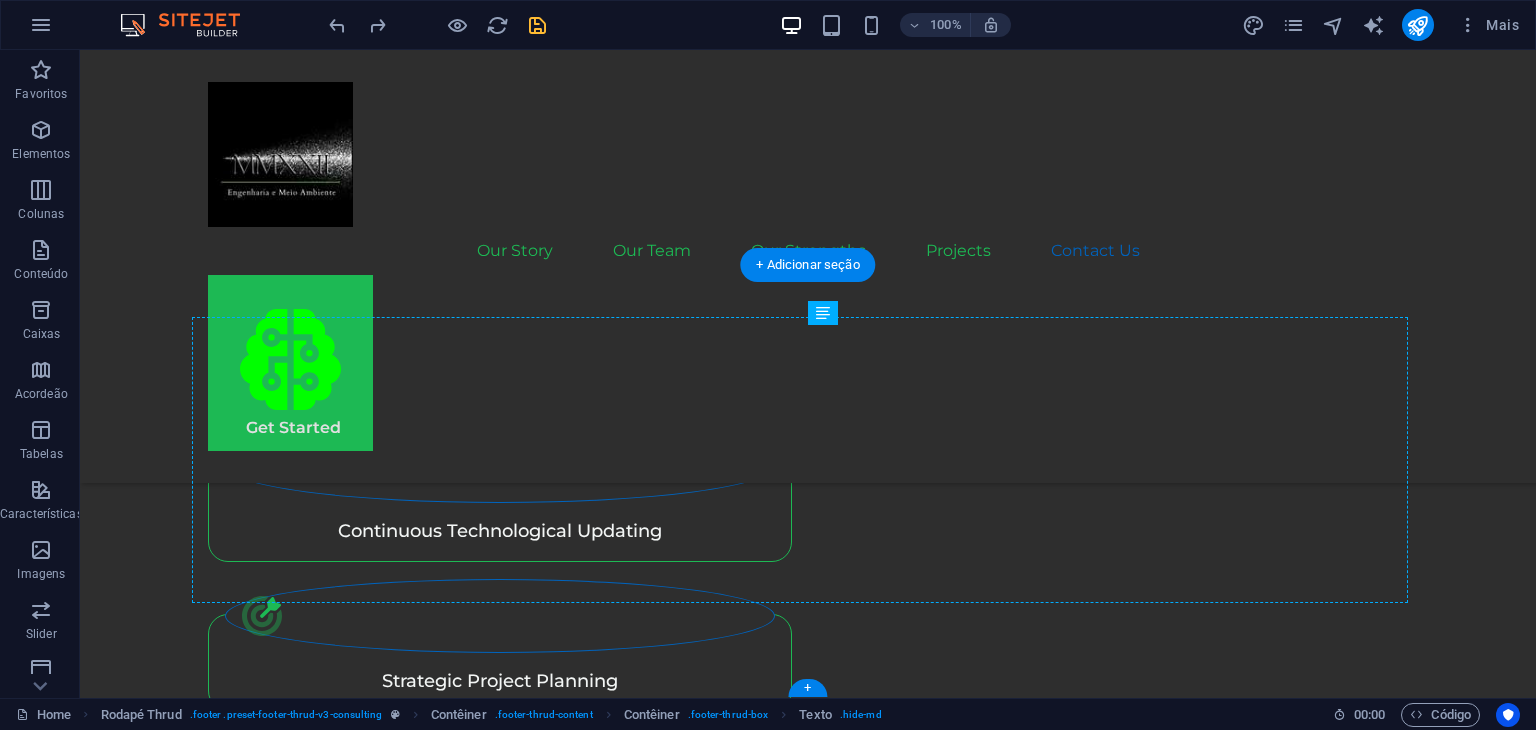 drag, startPoint x: 1128, startPoint y: 542, endPoint x: 1095, endPoint y: 462, distance: 86.53901 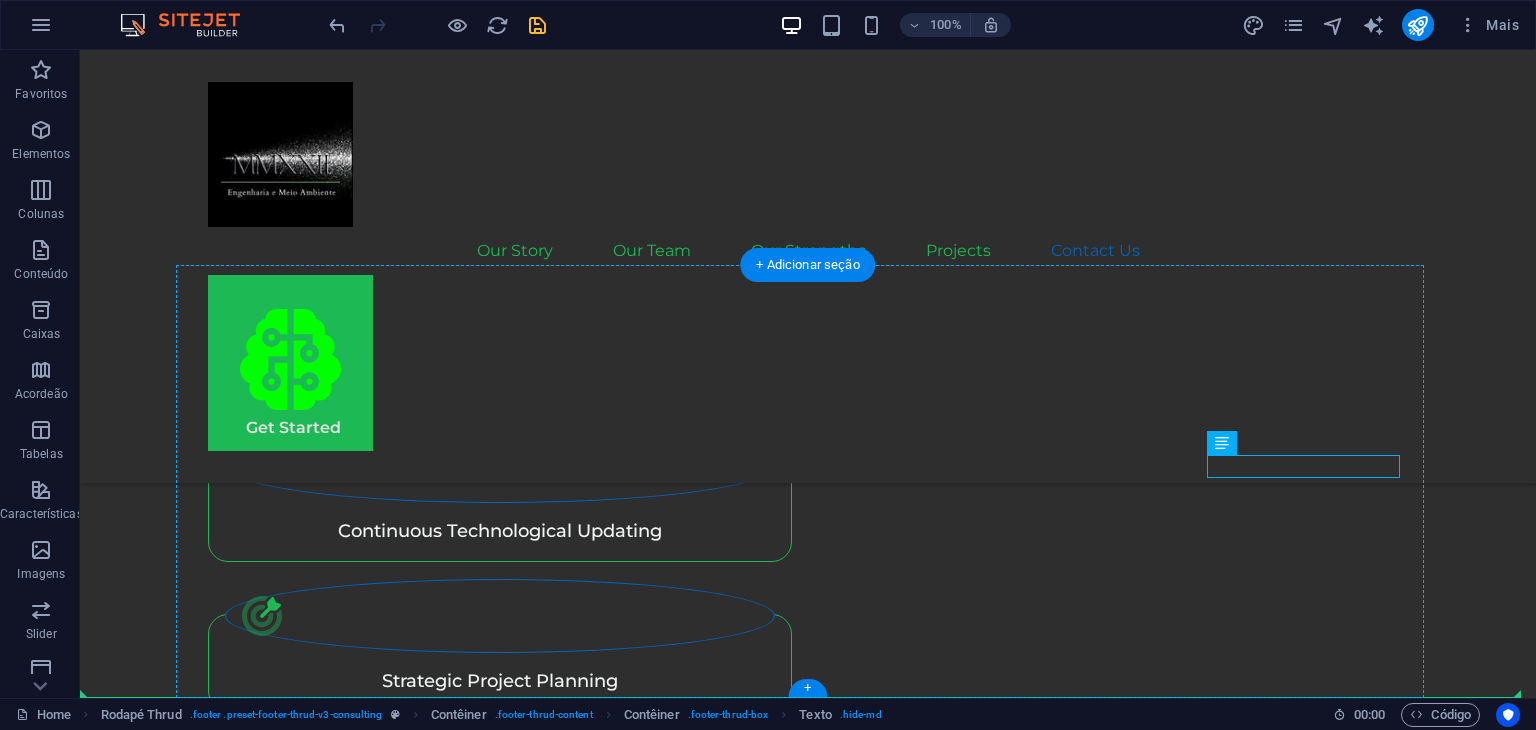 drag, startPoint x: 1301, startPoint y: 493, endPoint x: 1242, endPoint y: 525, distance: 67.11929 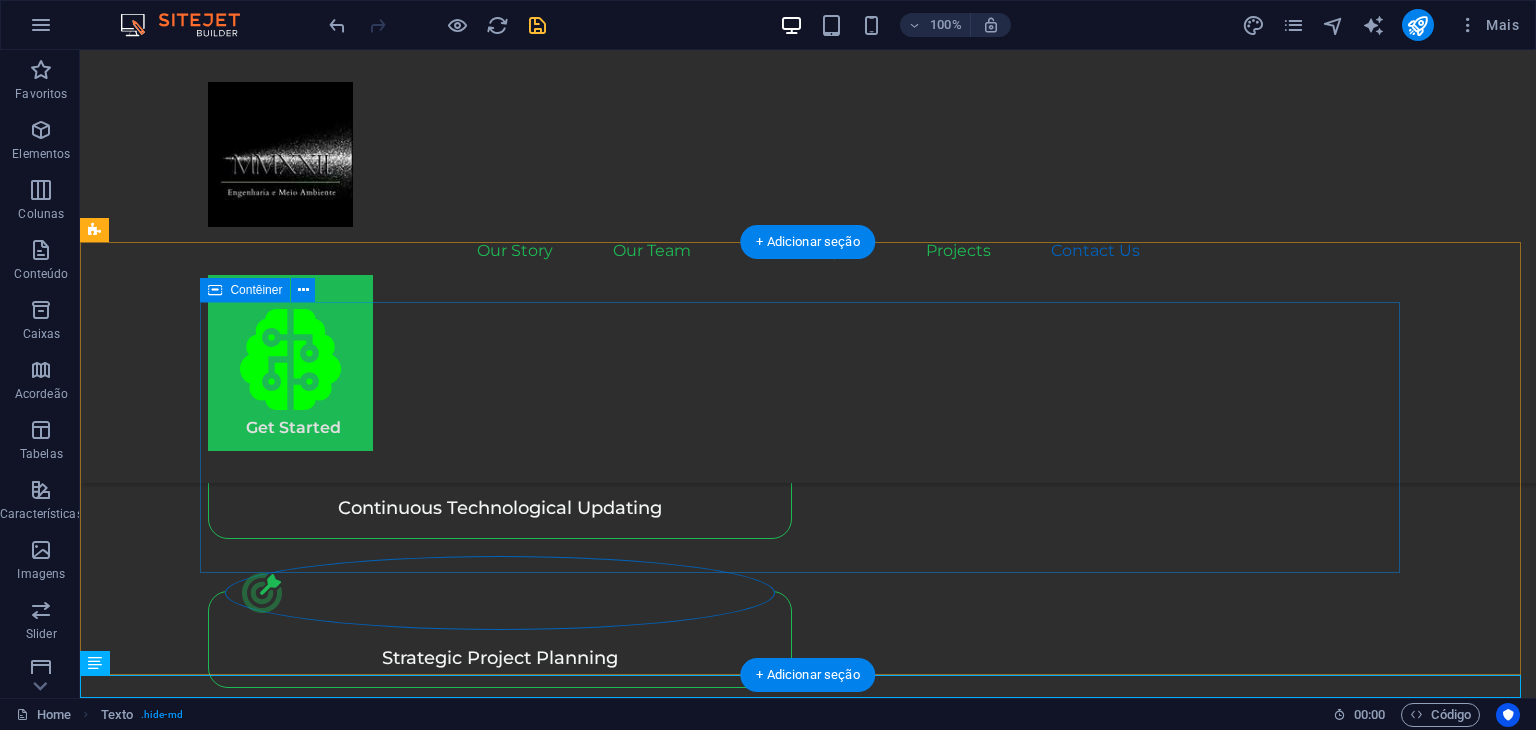 scroll, scrollTop: 4825, scrollLeft: 0, axis: vertical 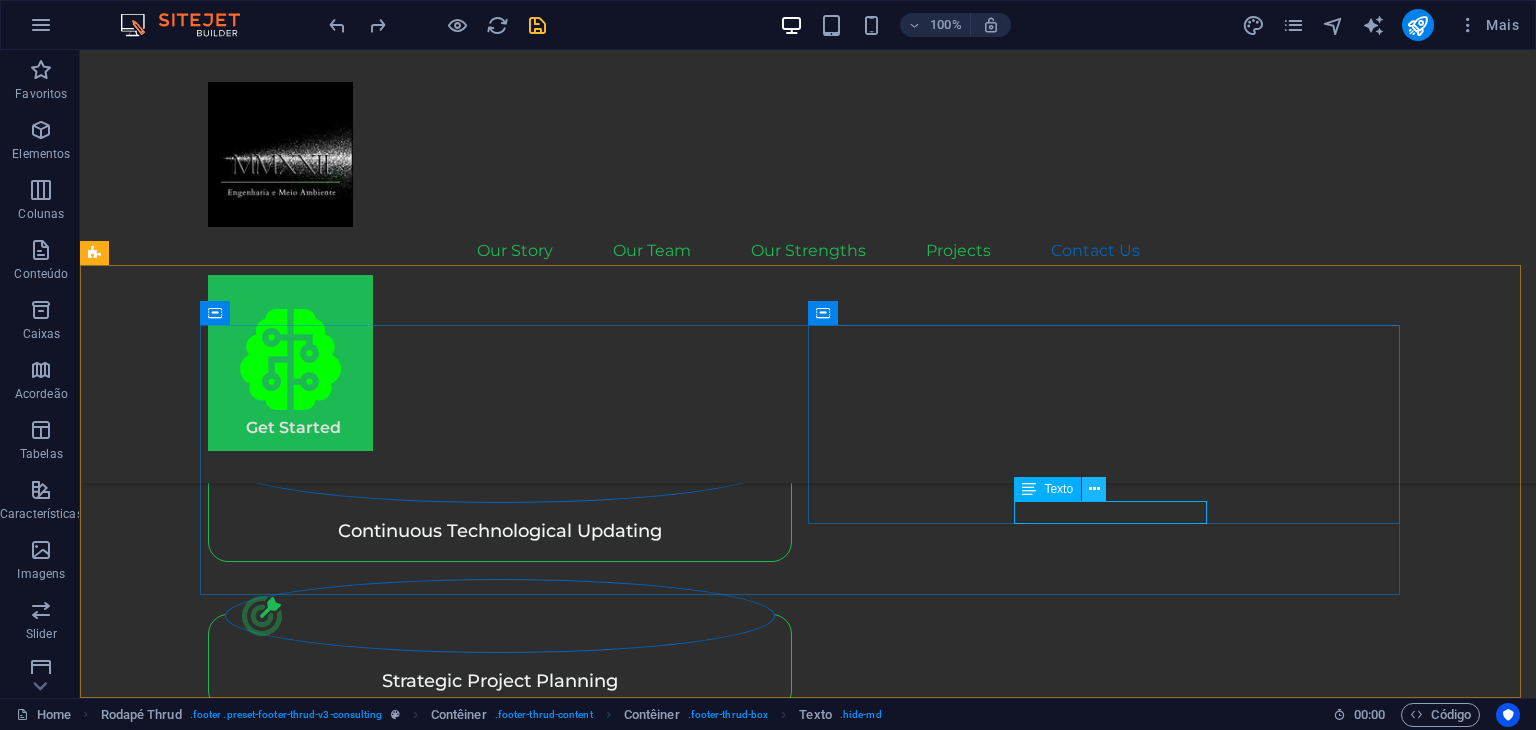 click at bounding box center (1094, 489) 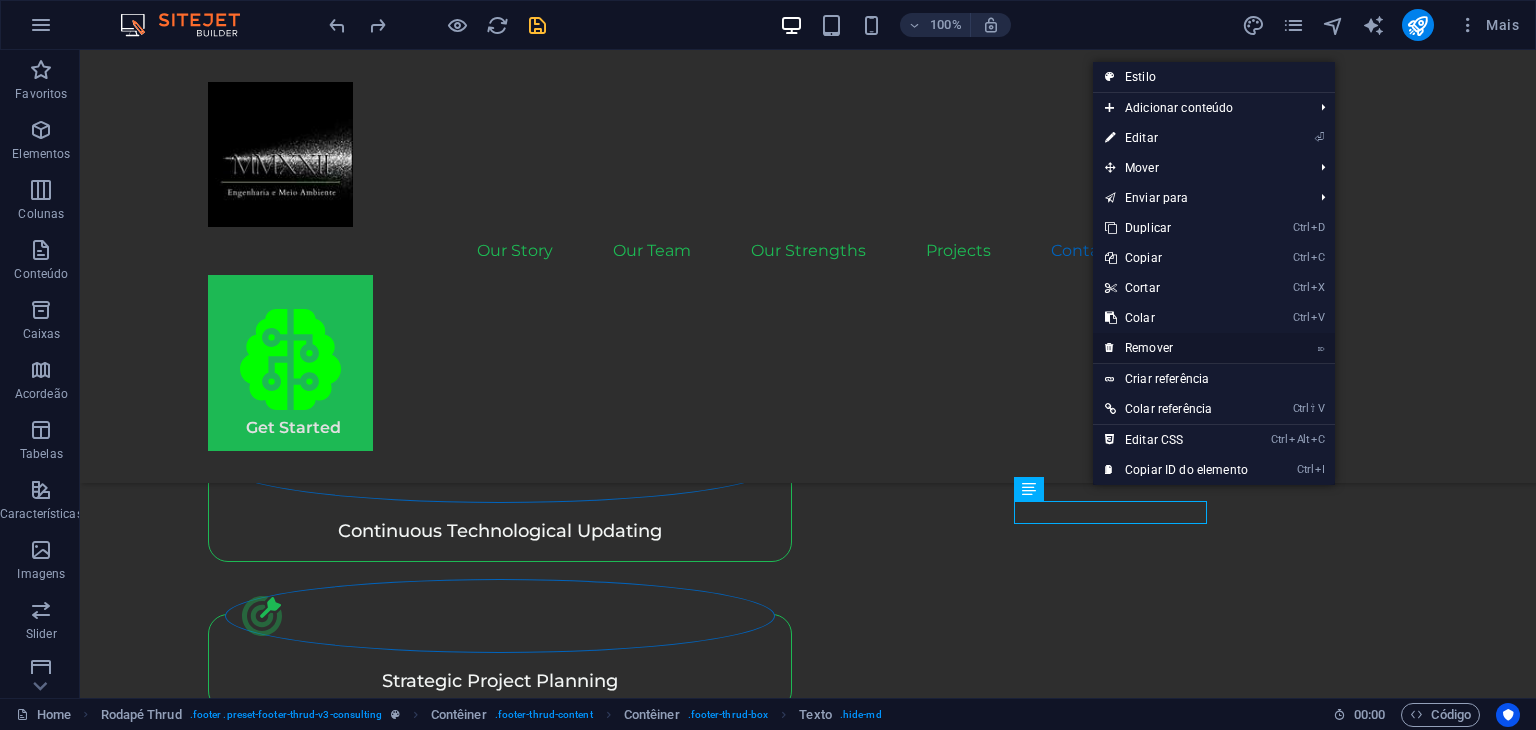 click on "⌦  Remover" at bounding box center (1176, 348) 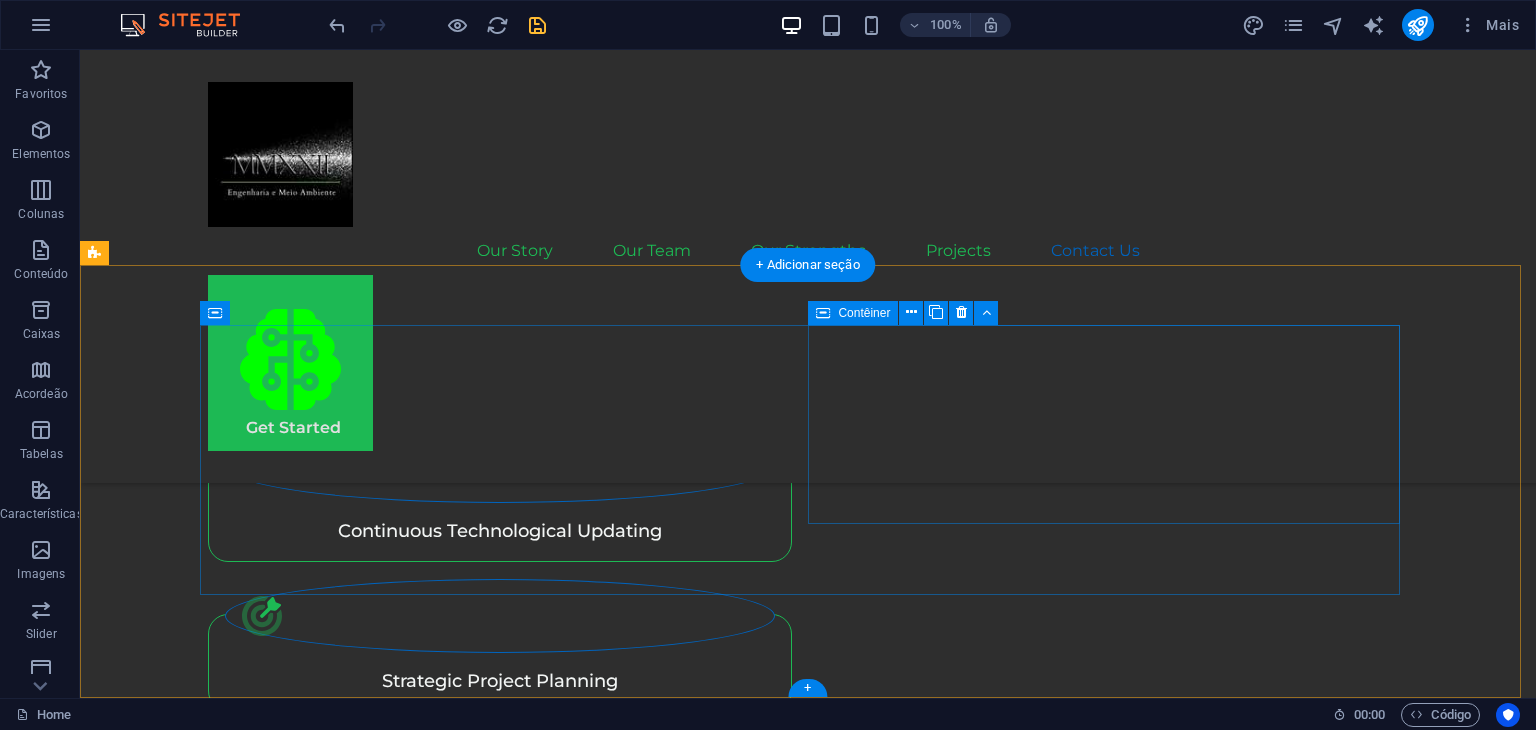click on "Our Story Our Team Our Strengths Projects Contact Us Stay connected with us: .fa-secondary{opacity:.4} [EMAIL]" at bounding box center [504, 4667] 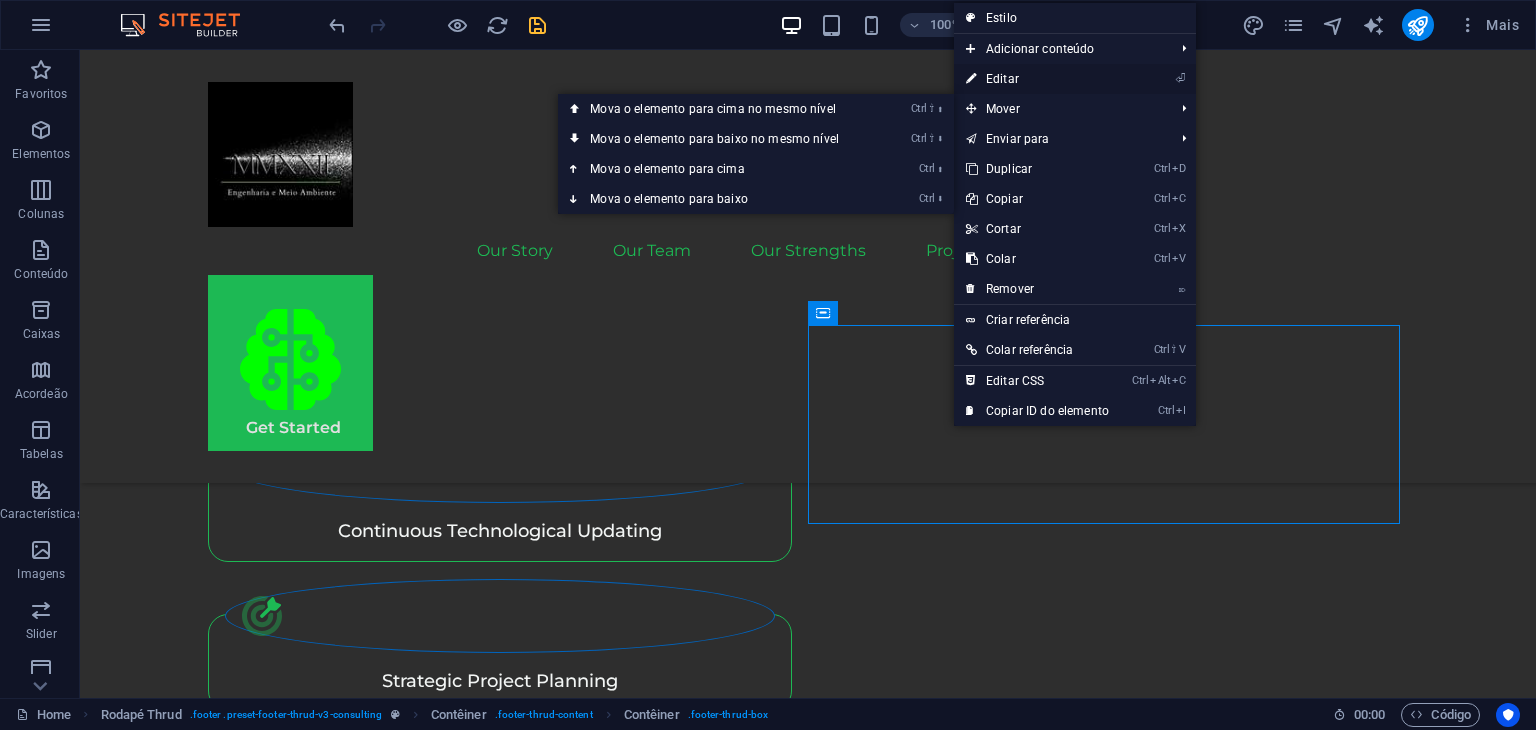 click on "⏎  Editar" at bounding box center (1037, 79) 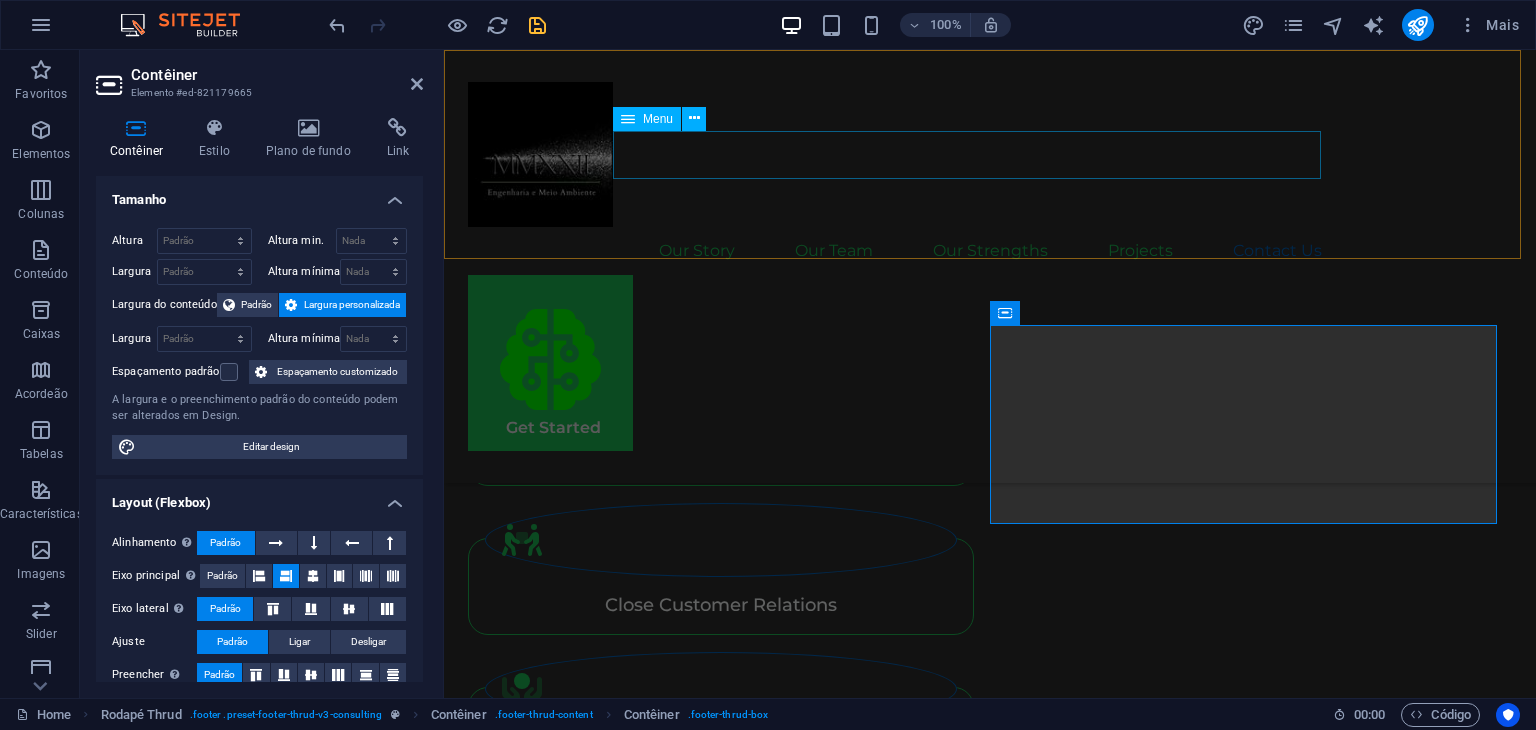 scroll, scrollTop: 4828, scrollLeft: 0, axis: vertical 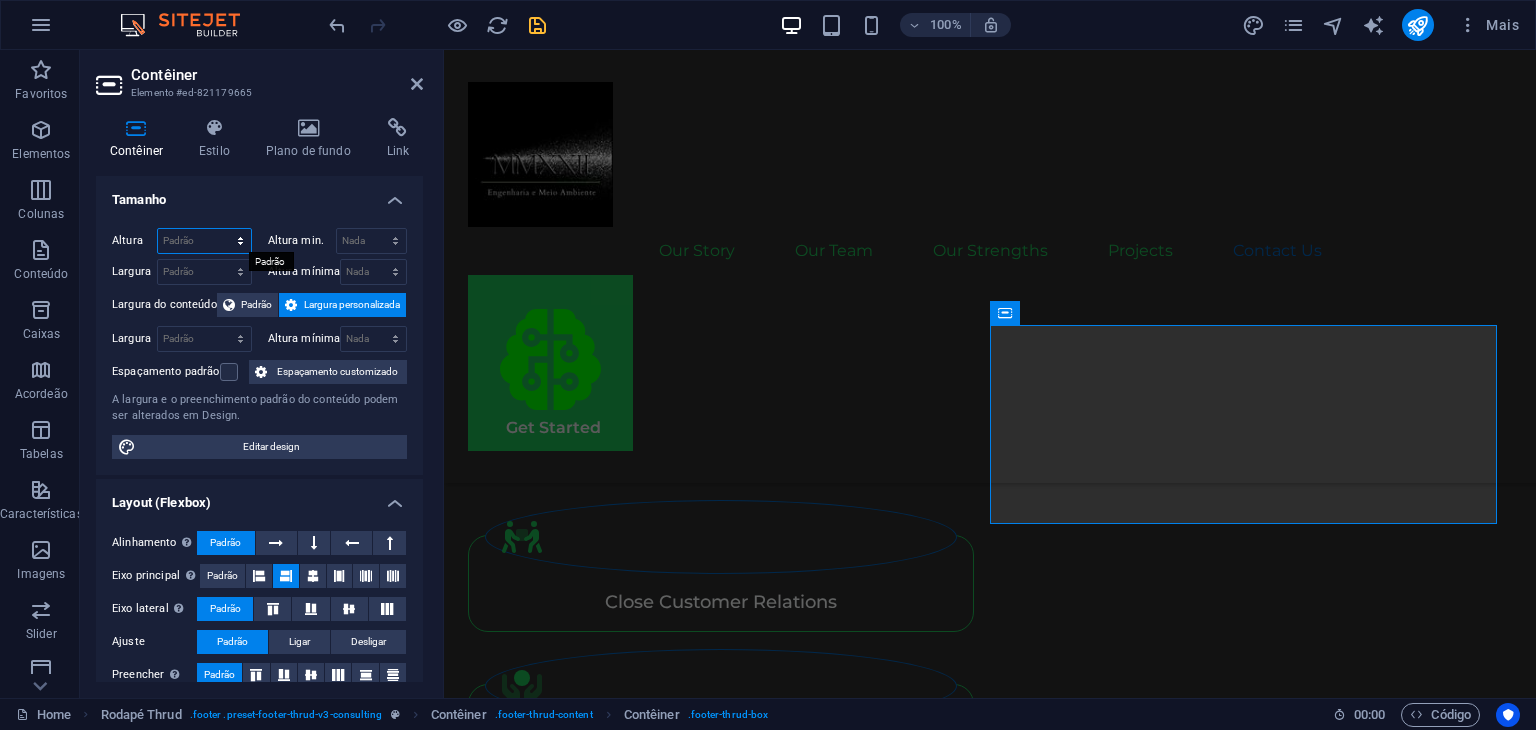 click on "Padrão px rem % vh vw" at bounding box center (204, 241) 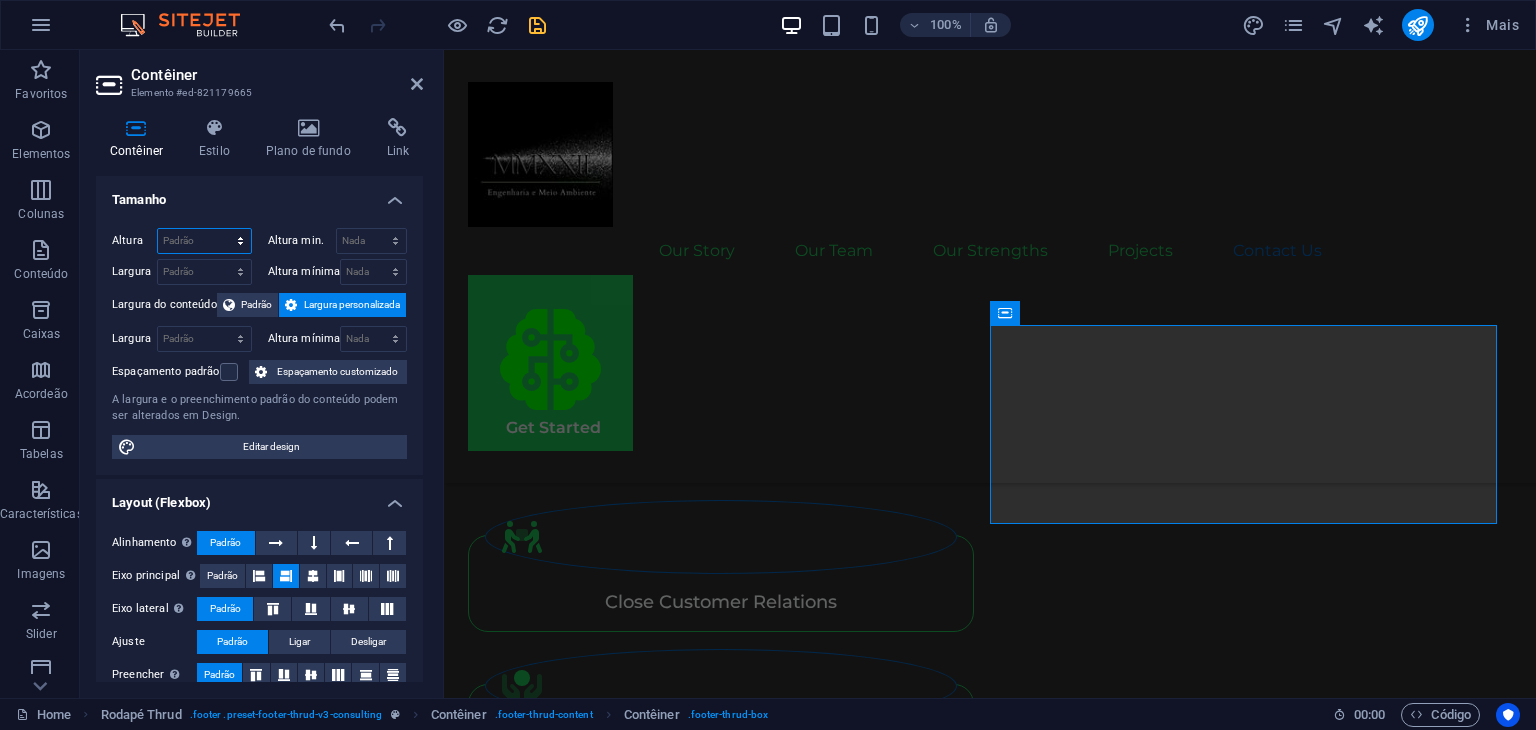 select on "vh" 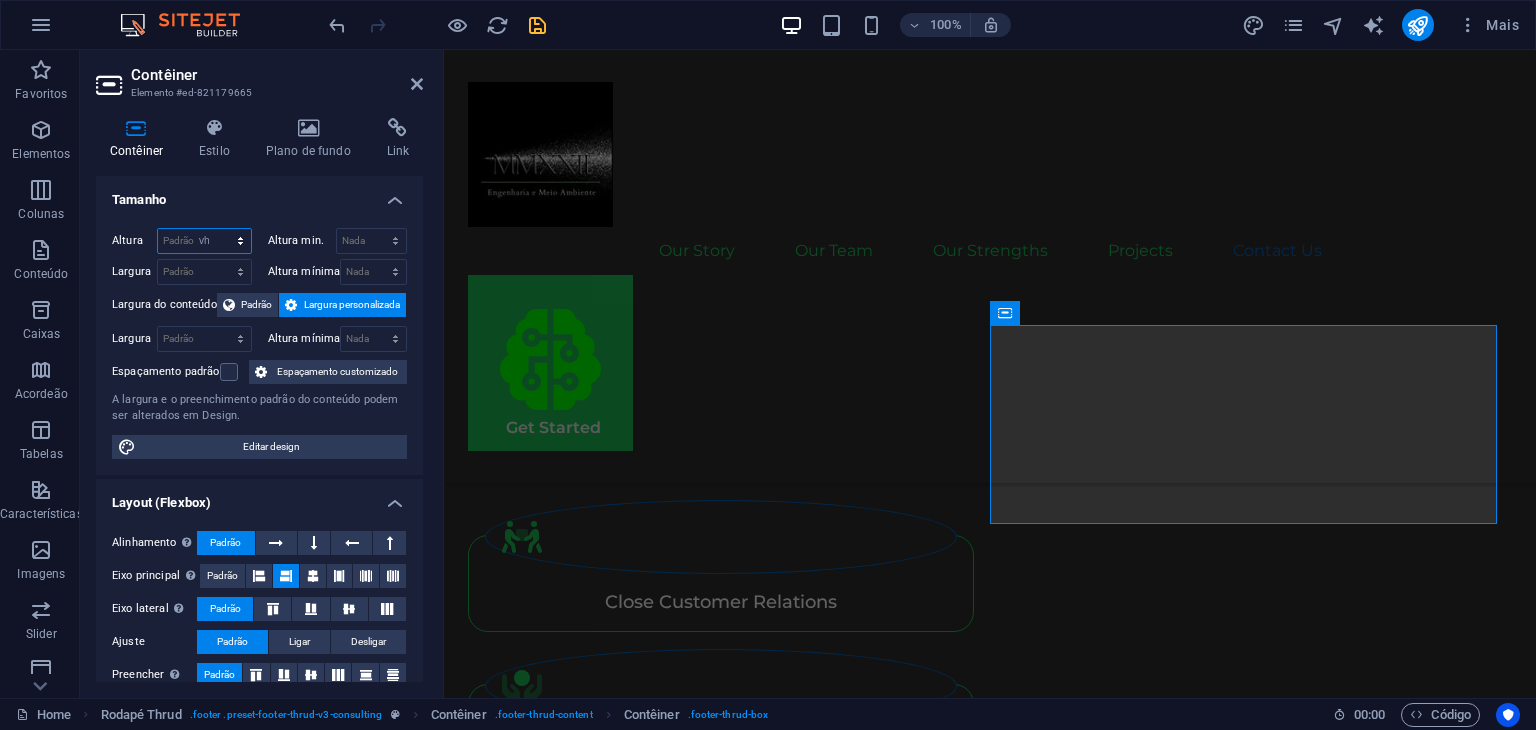 click on "Padrão px rem % vh vw" at bounding box center [204, 241] 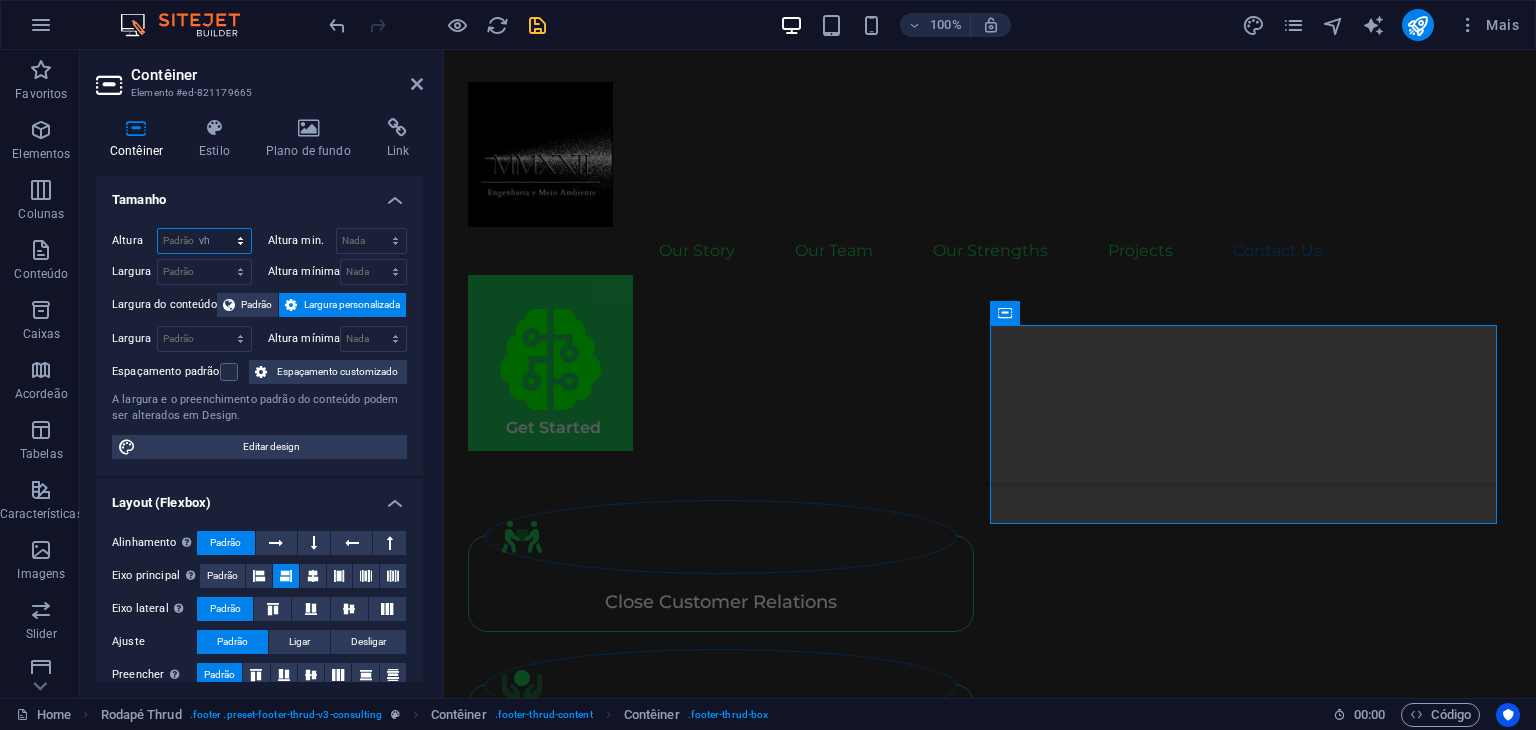 type on "30.7" 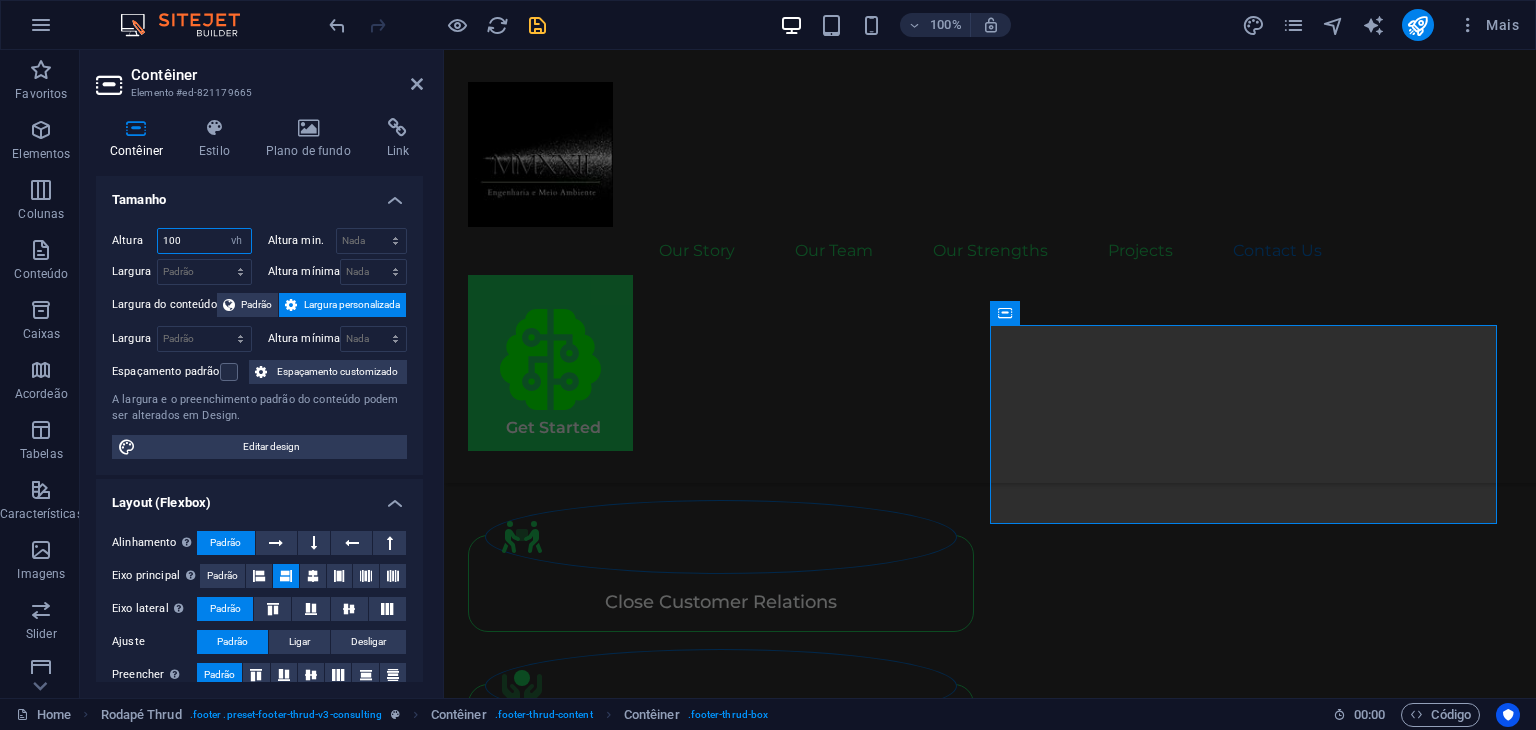 scroll, scrollTop: 4860, scrollLeft: 0, axis: vertical 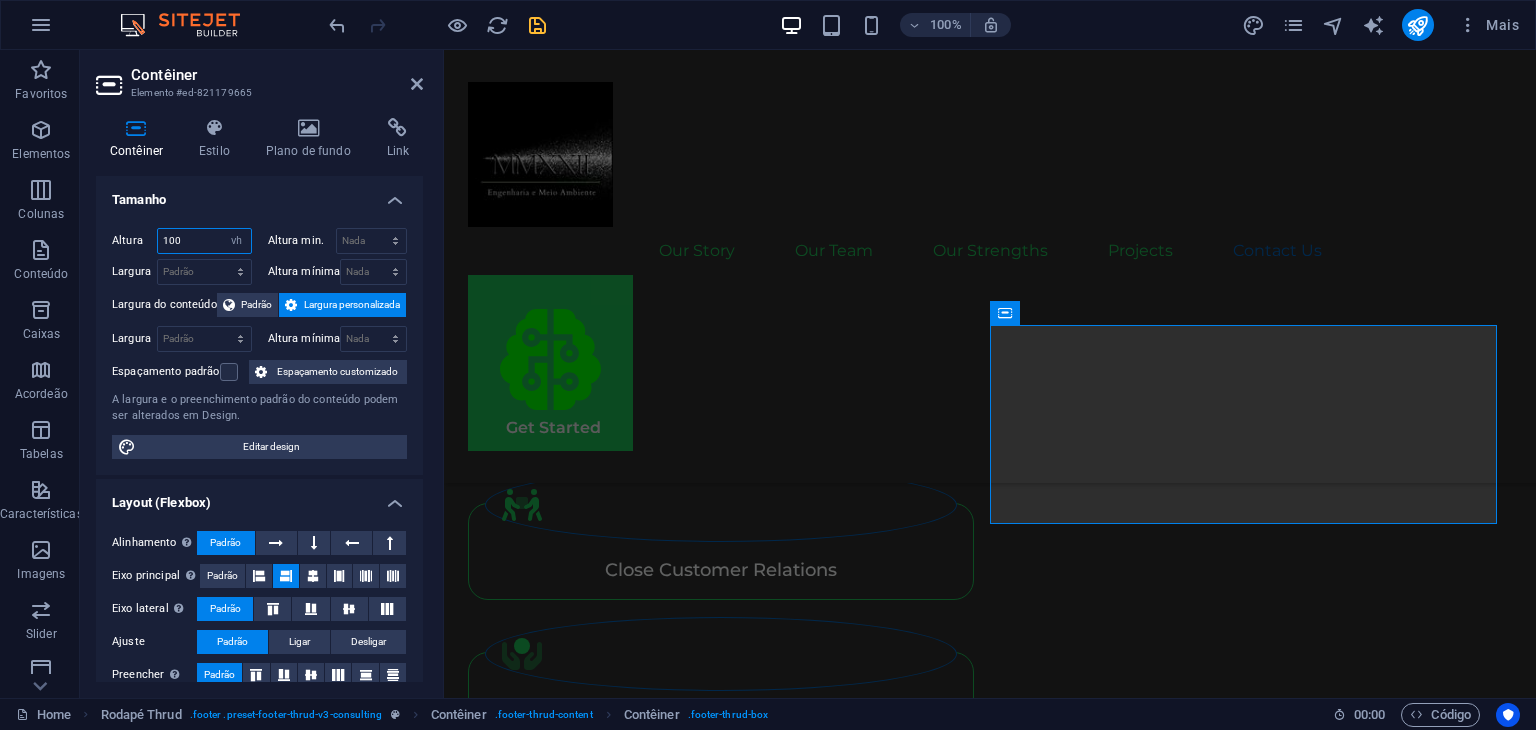 type on "100" 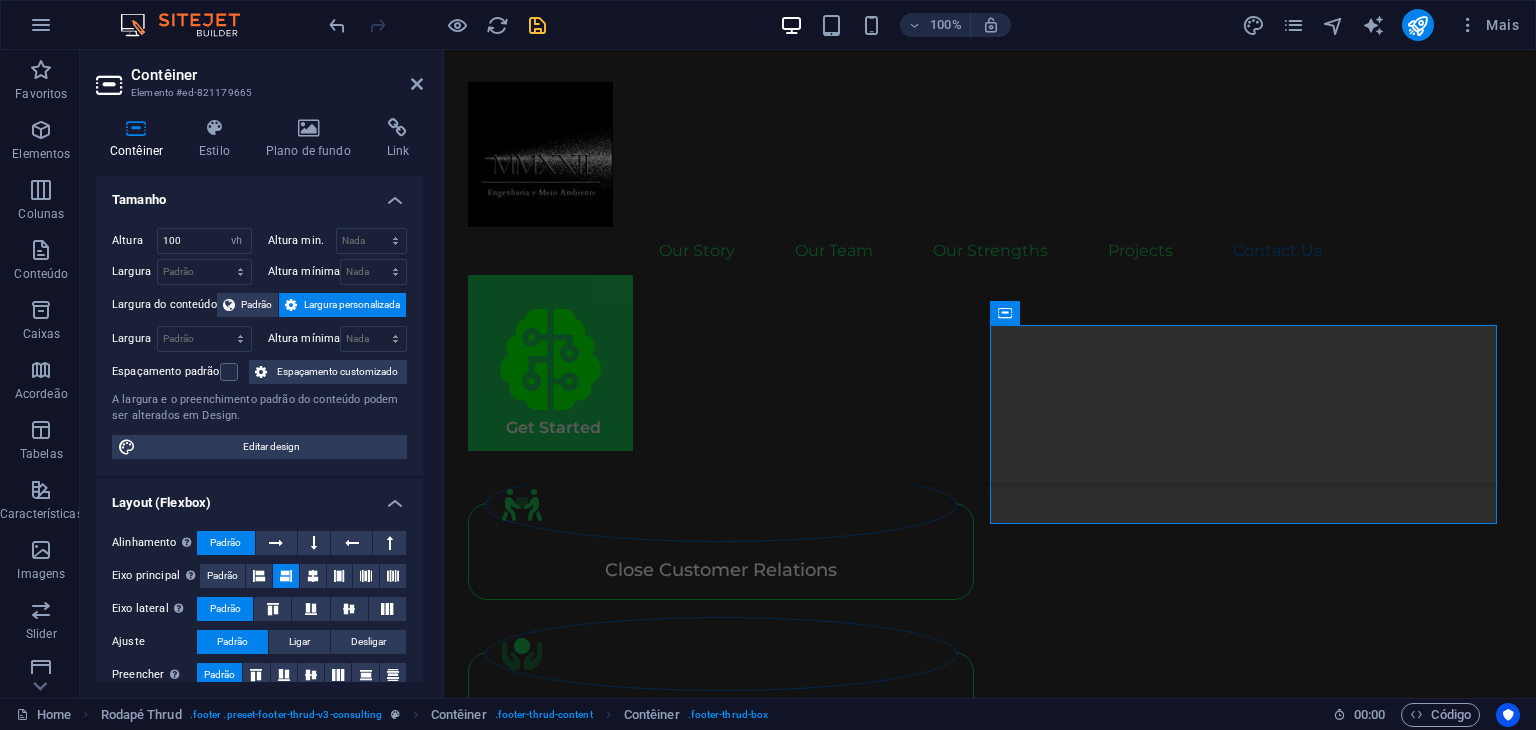 click on "Tamanho" at bounding box center [259, 194] 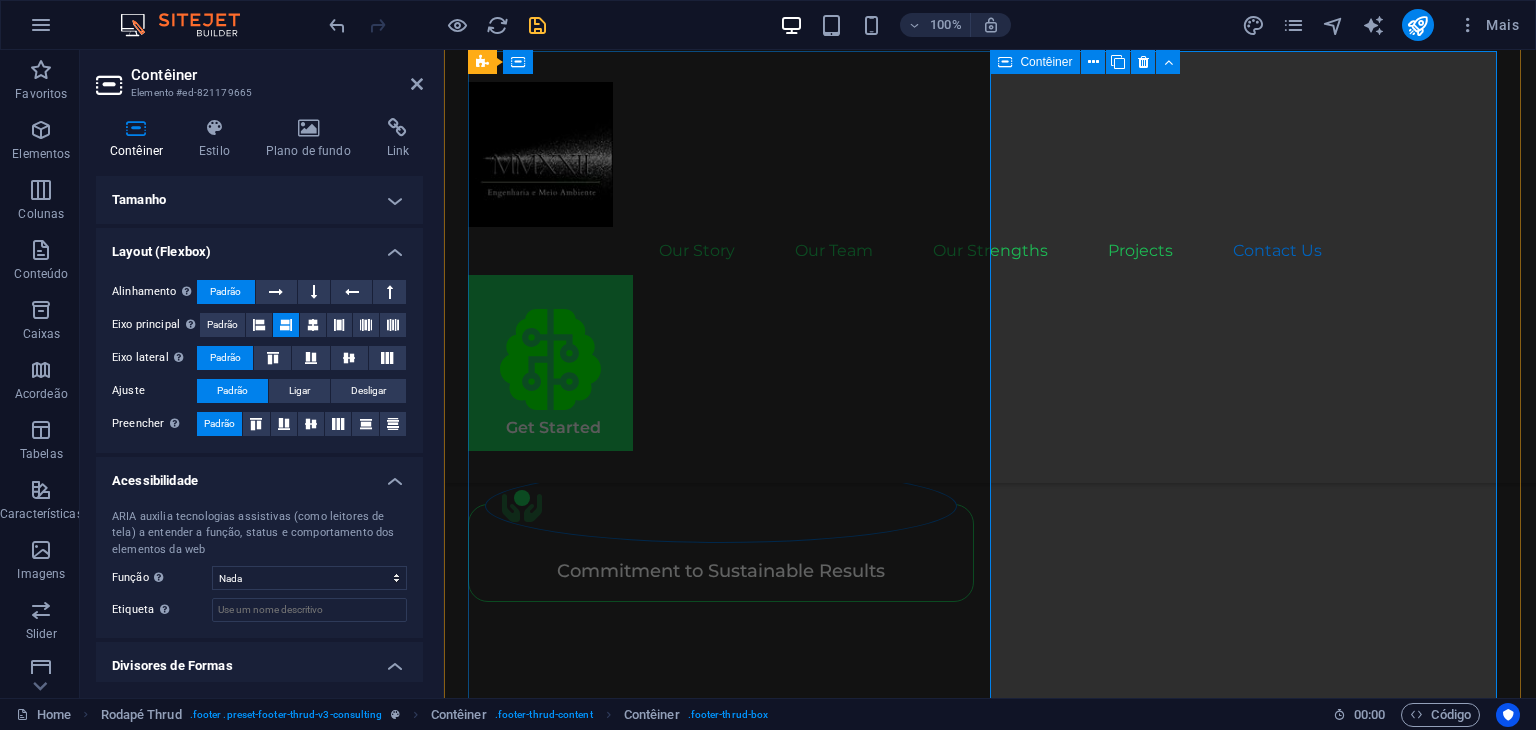 scroll, scrollTop: 5006, scrollLeft: 0, axis: vertical 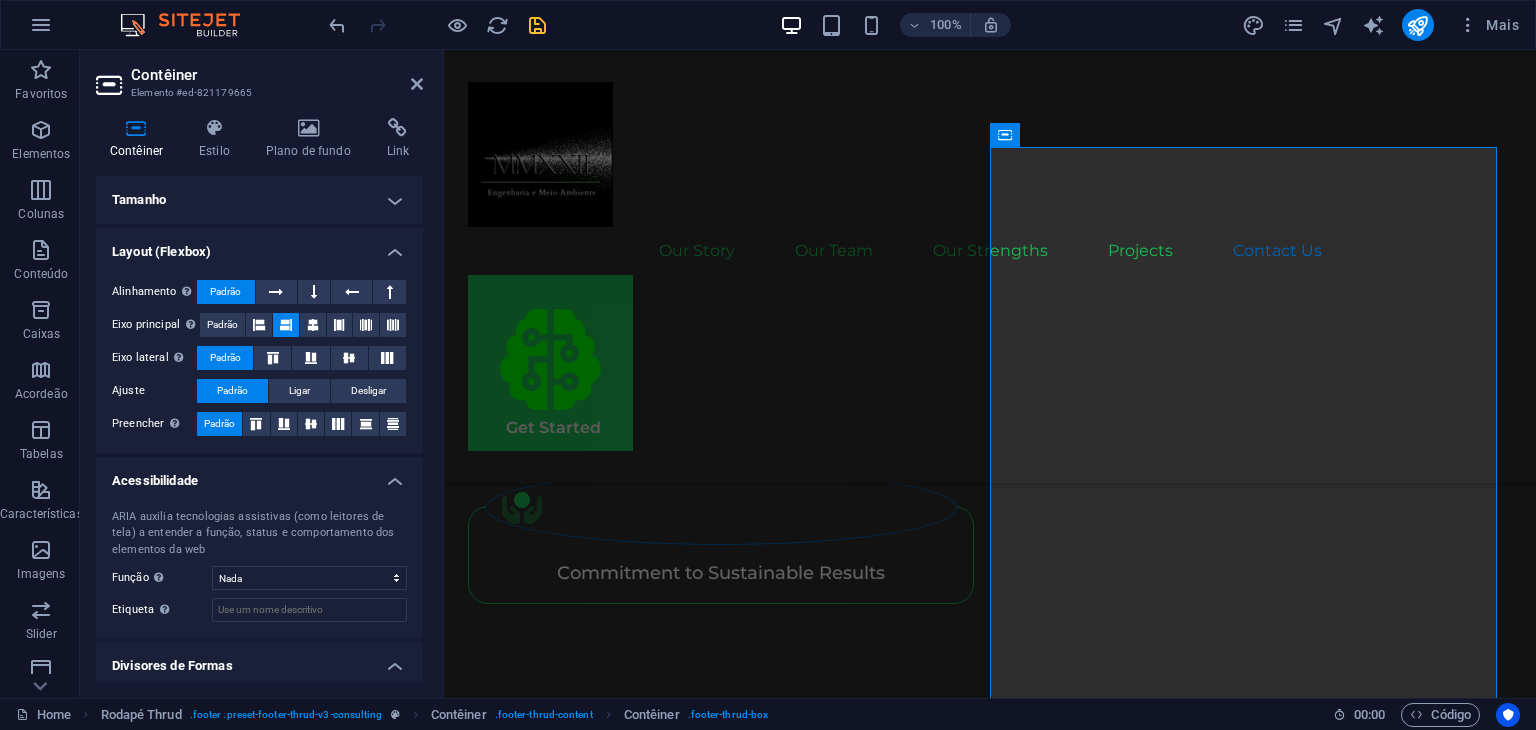 click on "Tamanho" at bounding box center (259, 200) 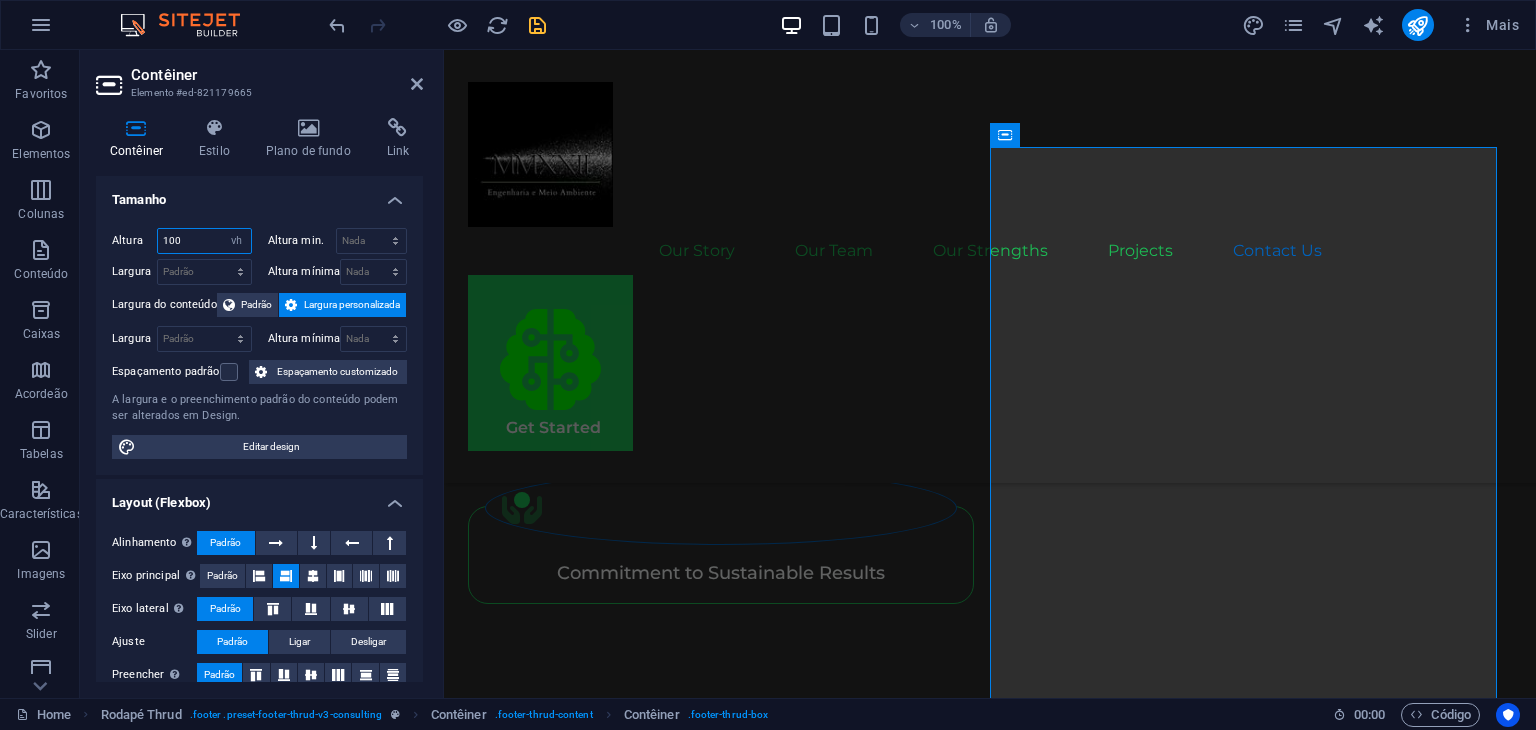 click on "100" at bounding box center (204, 241) 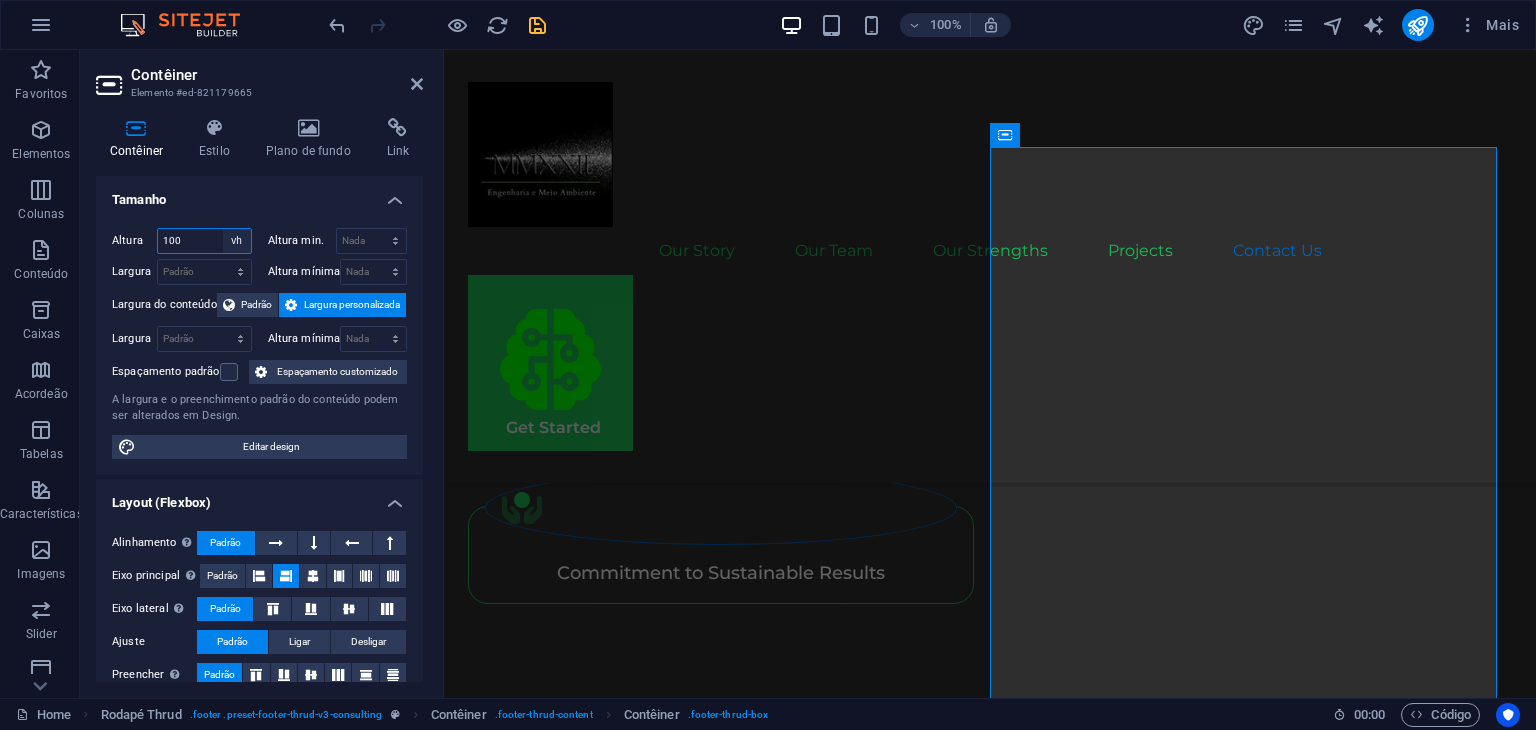 click on "Padrão px rem % vh vw" at bounding box center (237, 241) 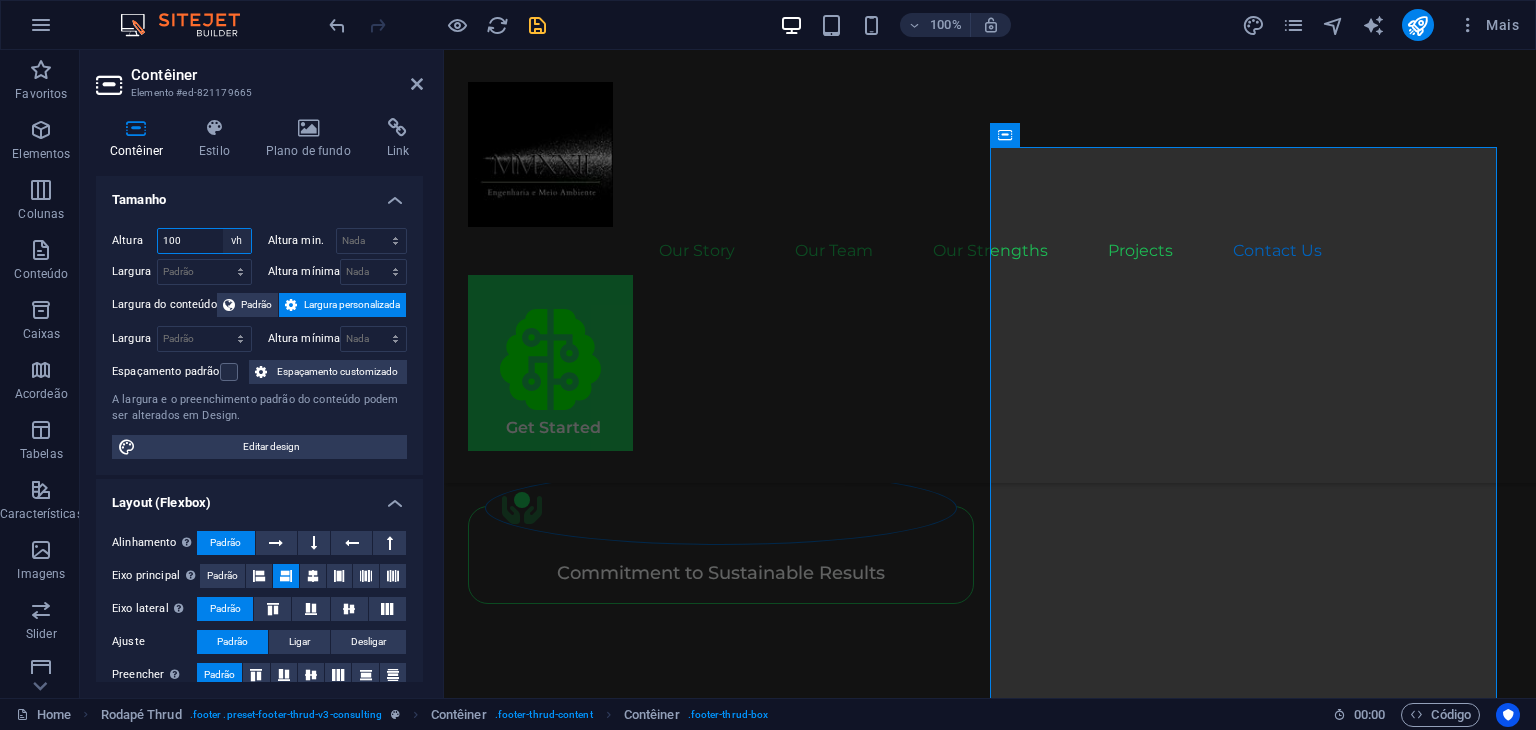 select on "default" 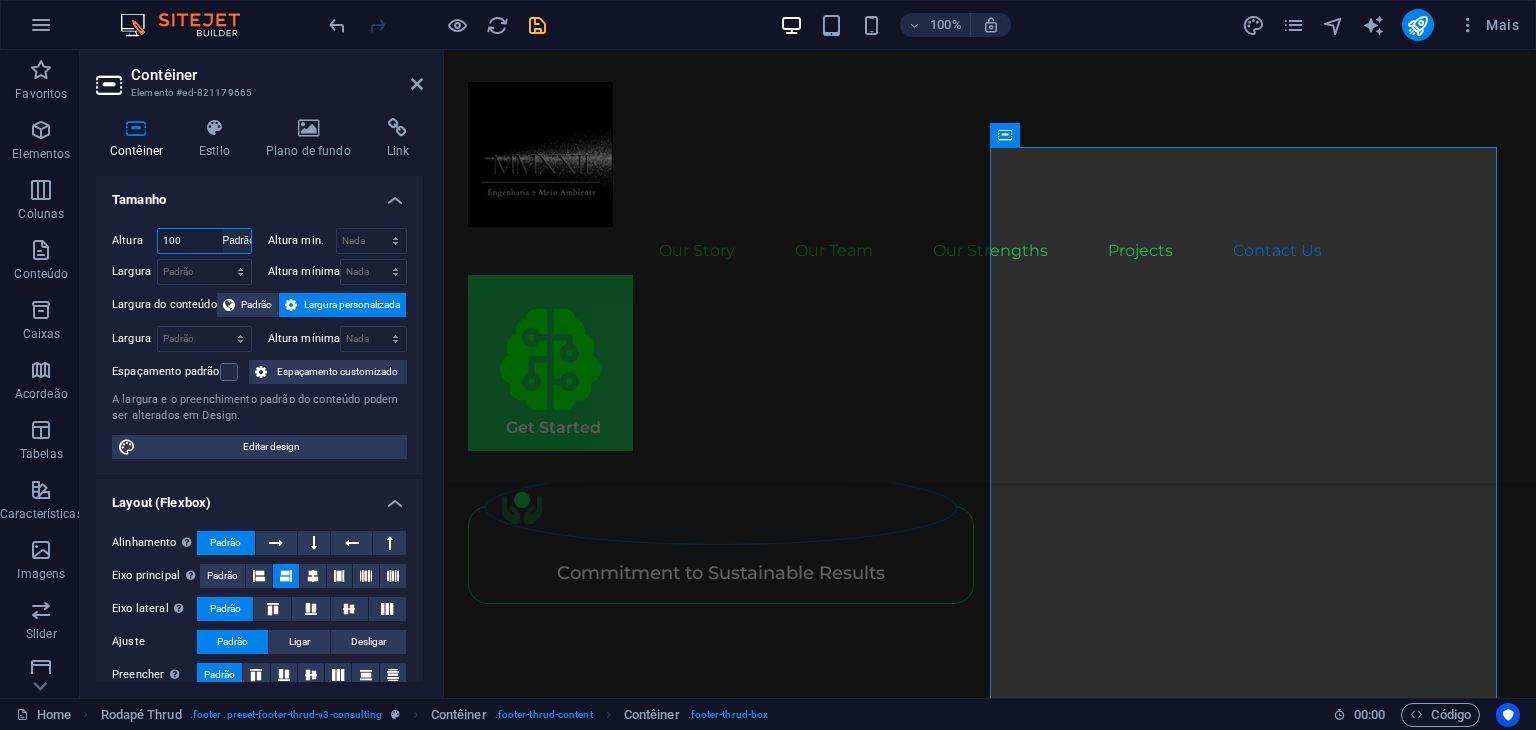 click on "Padrão px rem % vh vw" at bounding box center (237, 241) 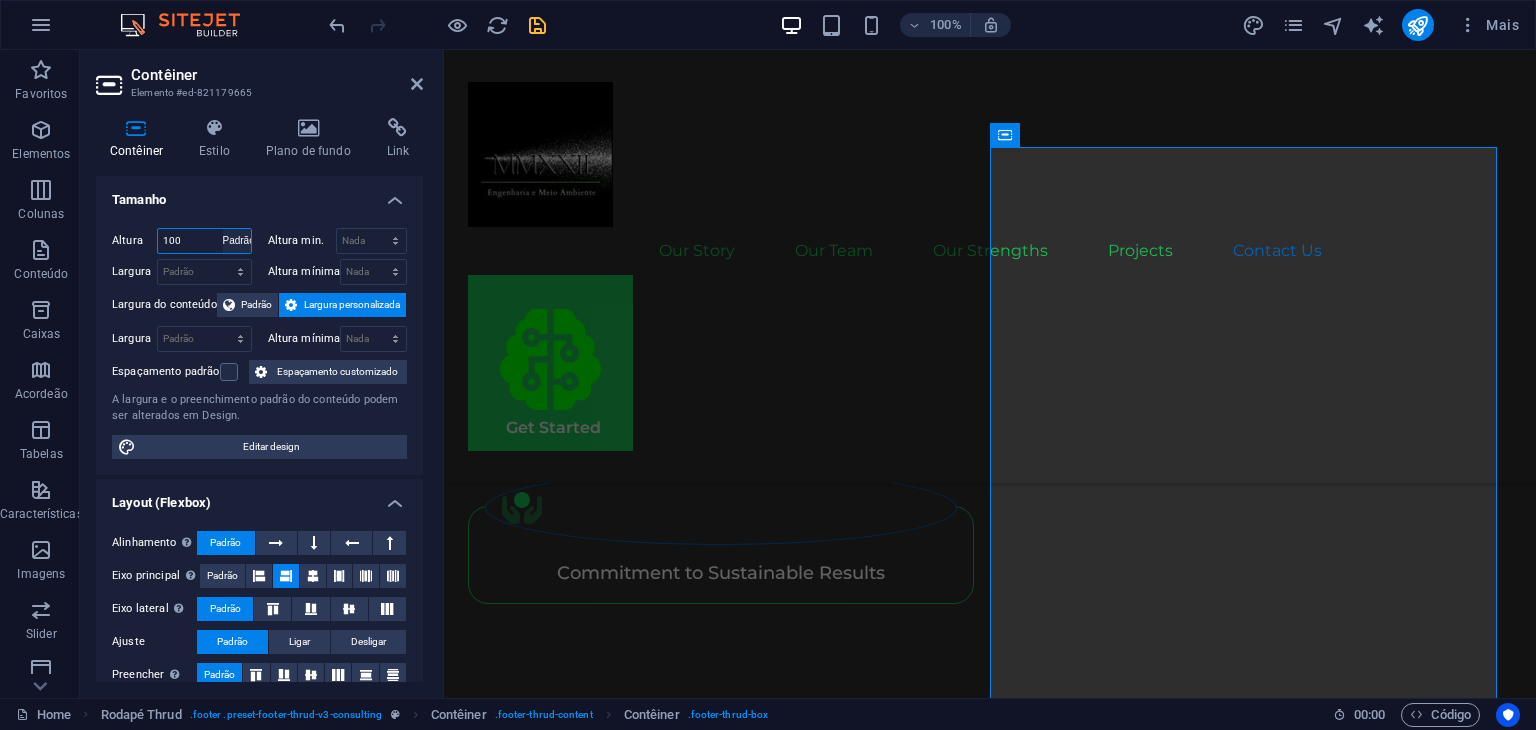 type 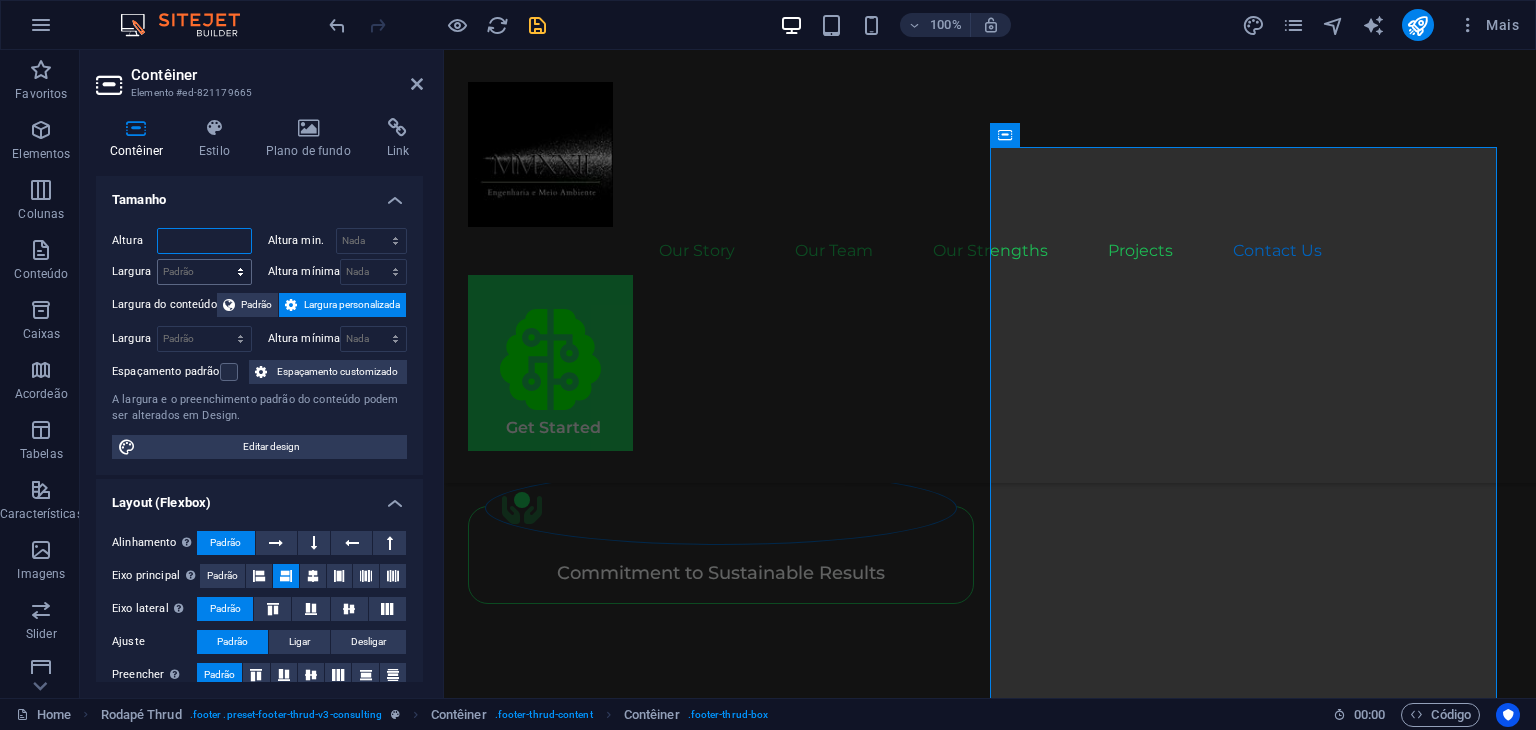 scroll, scrollTop: 4828, scrollLeft: 0, axis: vertical 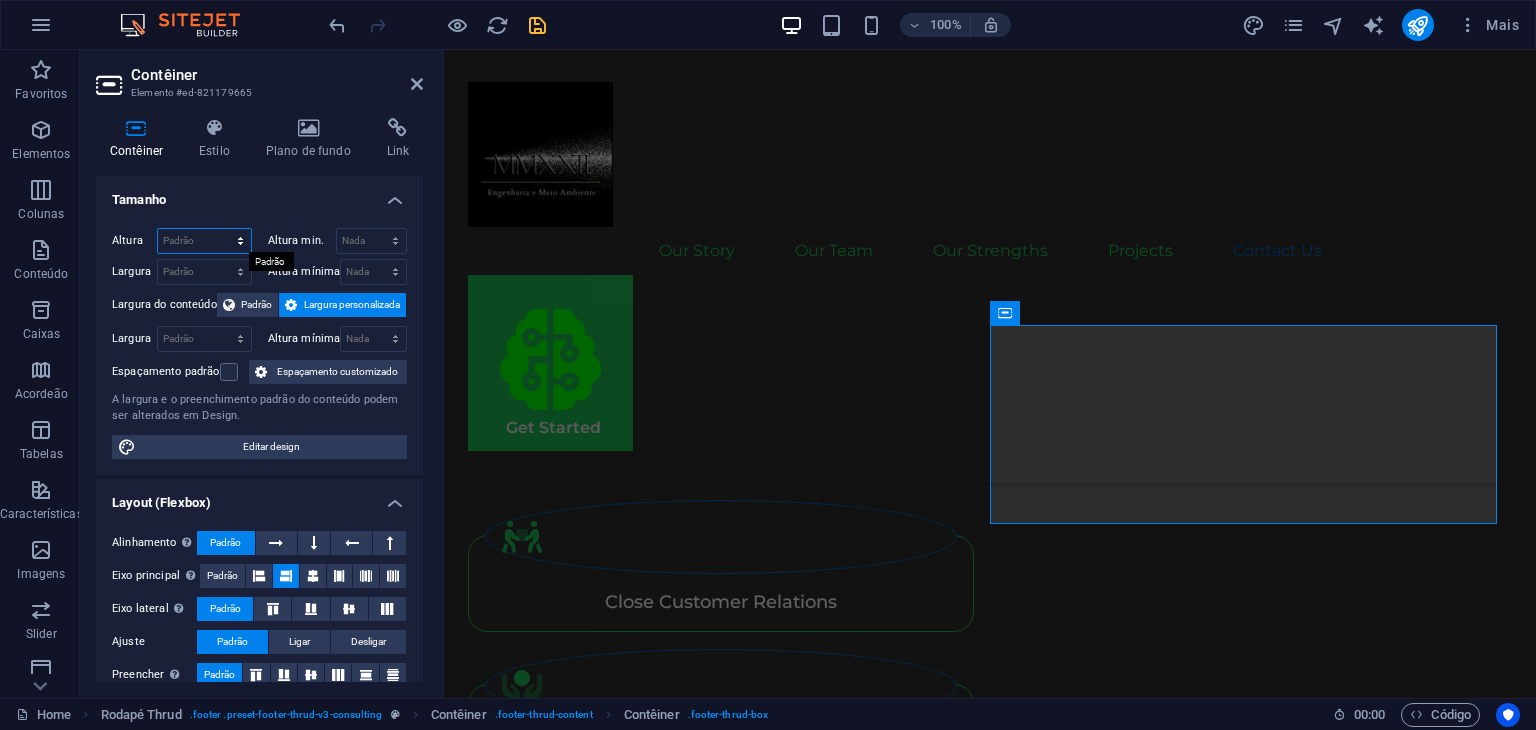 click on "Padrão px rem % vh vw" at bounding box center (204, 241) 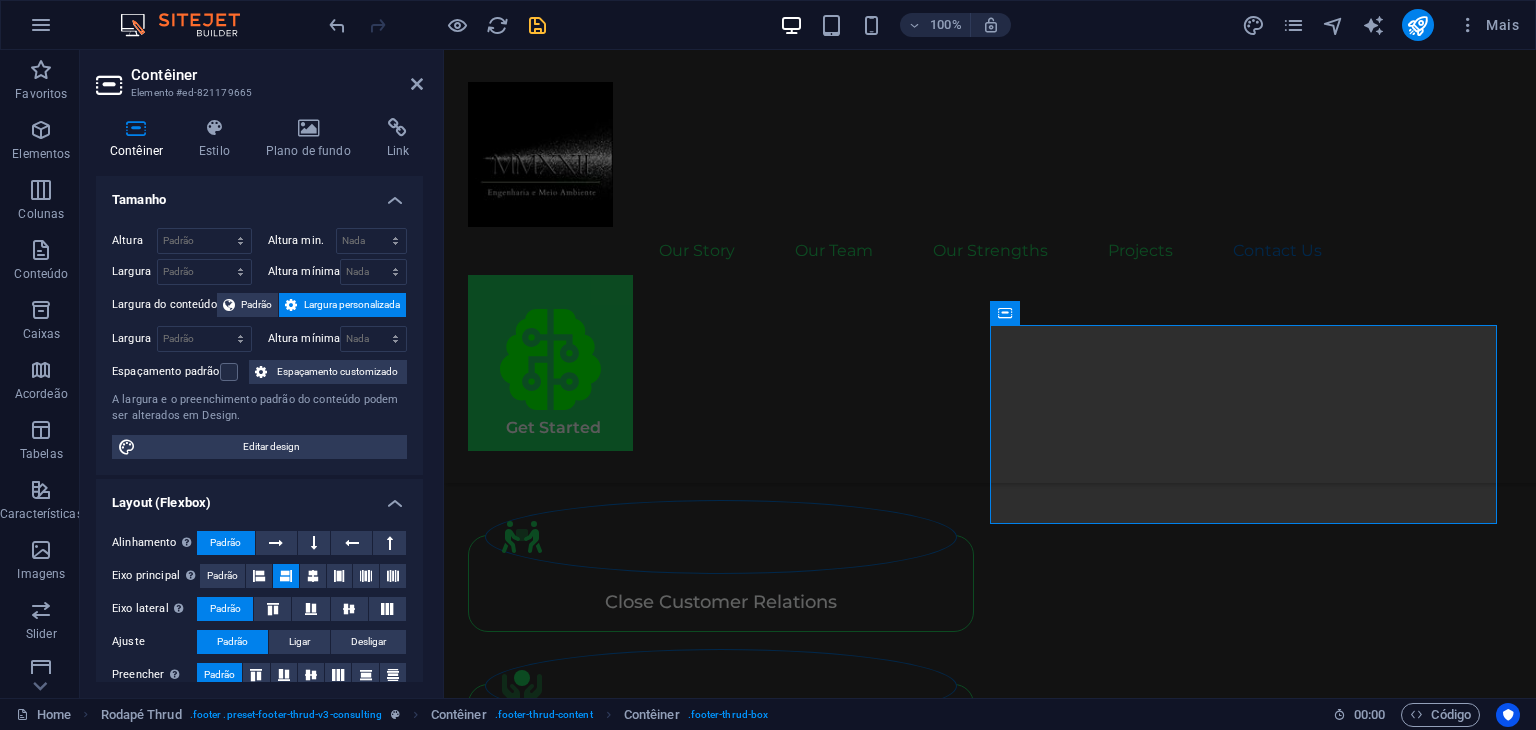 click on "Tamanho" at bounding box center [259, 194] 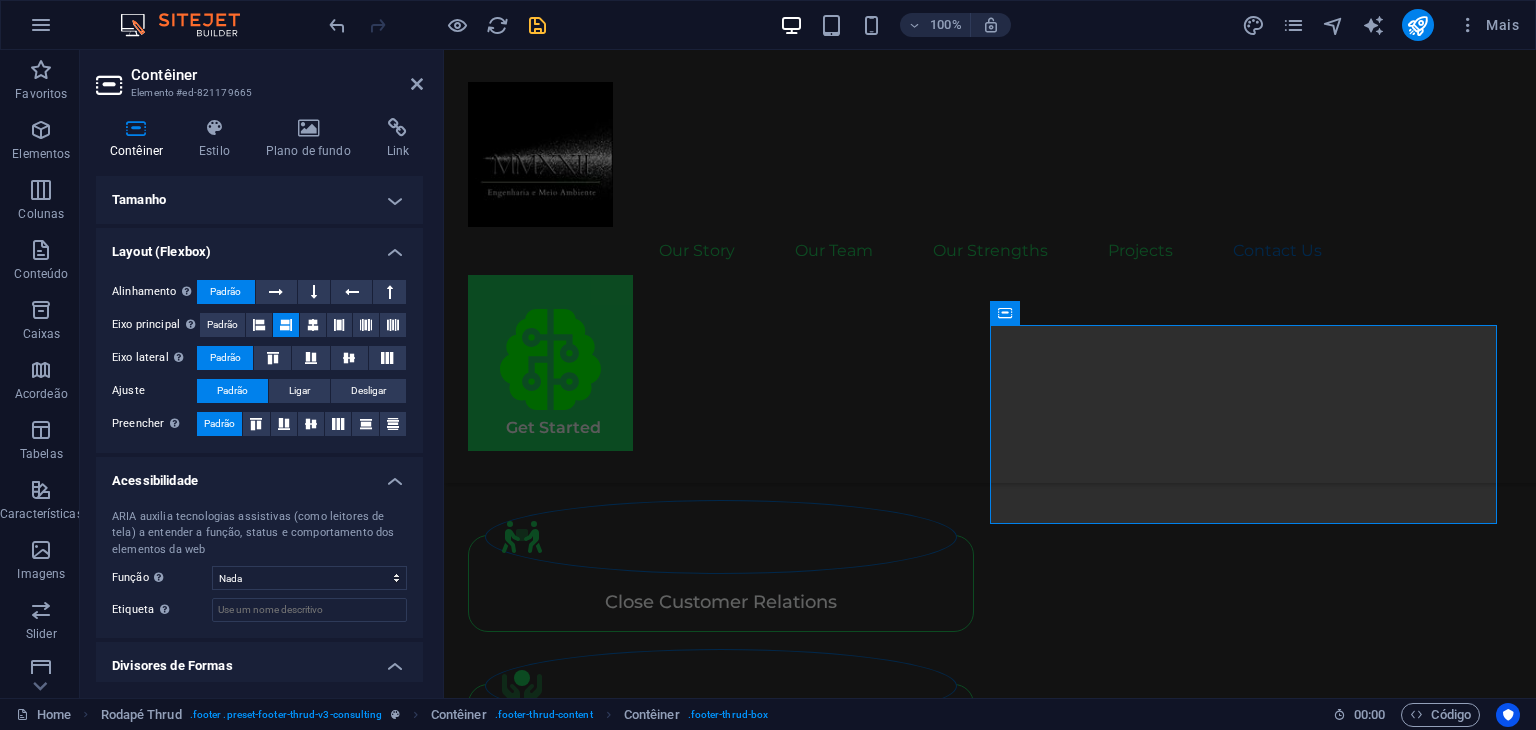 click on "Layout (Flexbox)" at bounding box center [259, 246] 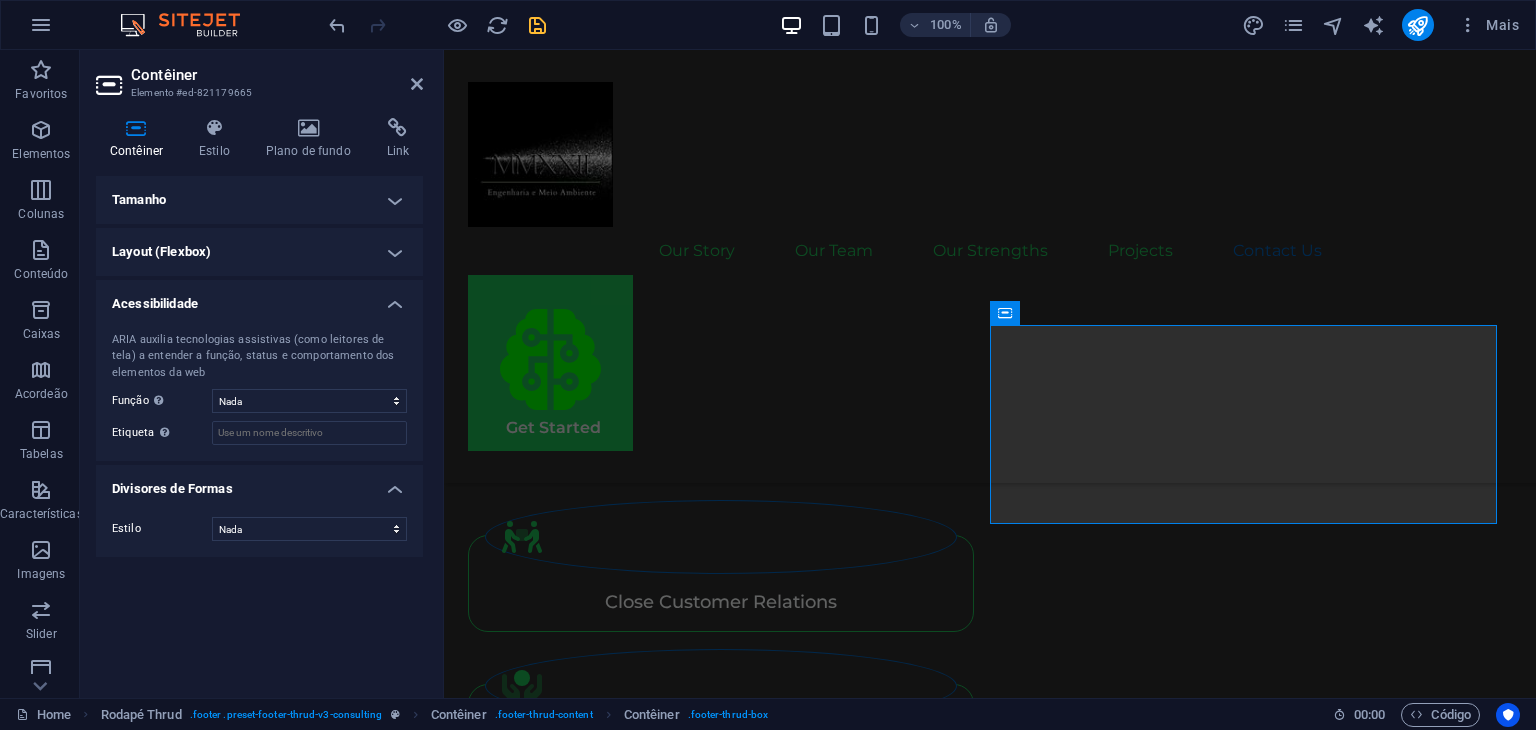 drag, startPoint x: 262, startPoint y: 301, endPoint x: 272, endPoint y: 273, distance: 29.732138 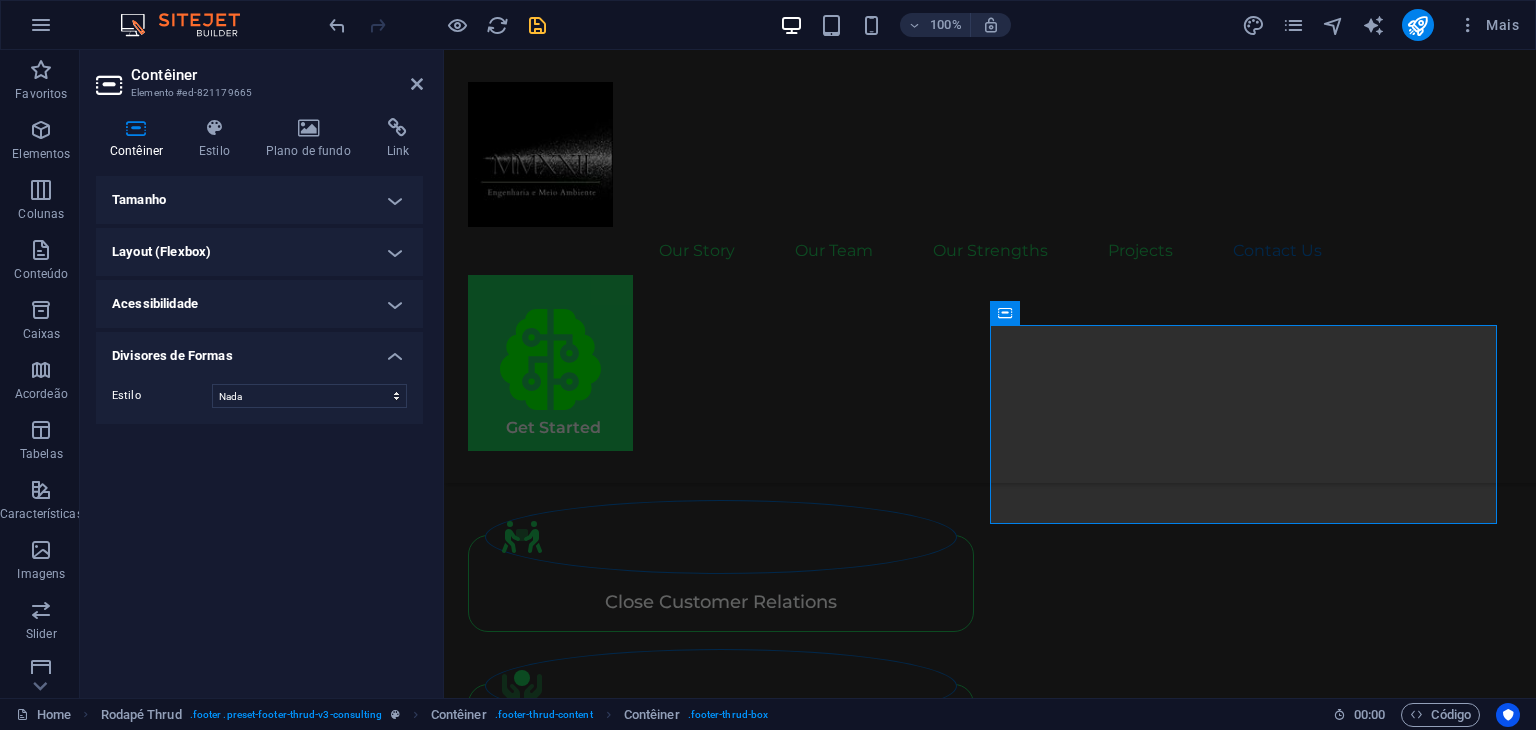 click on "Tamanho" at bounding box center [259, 200] 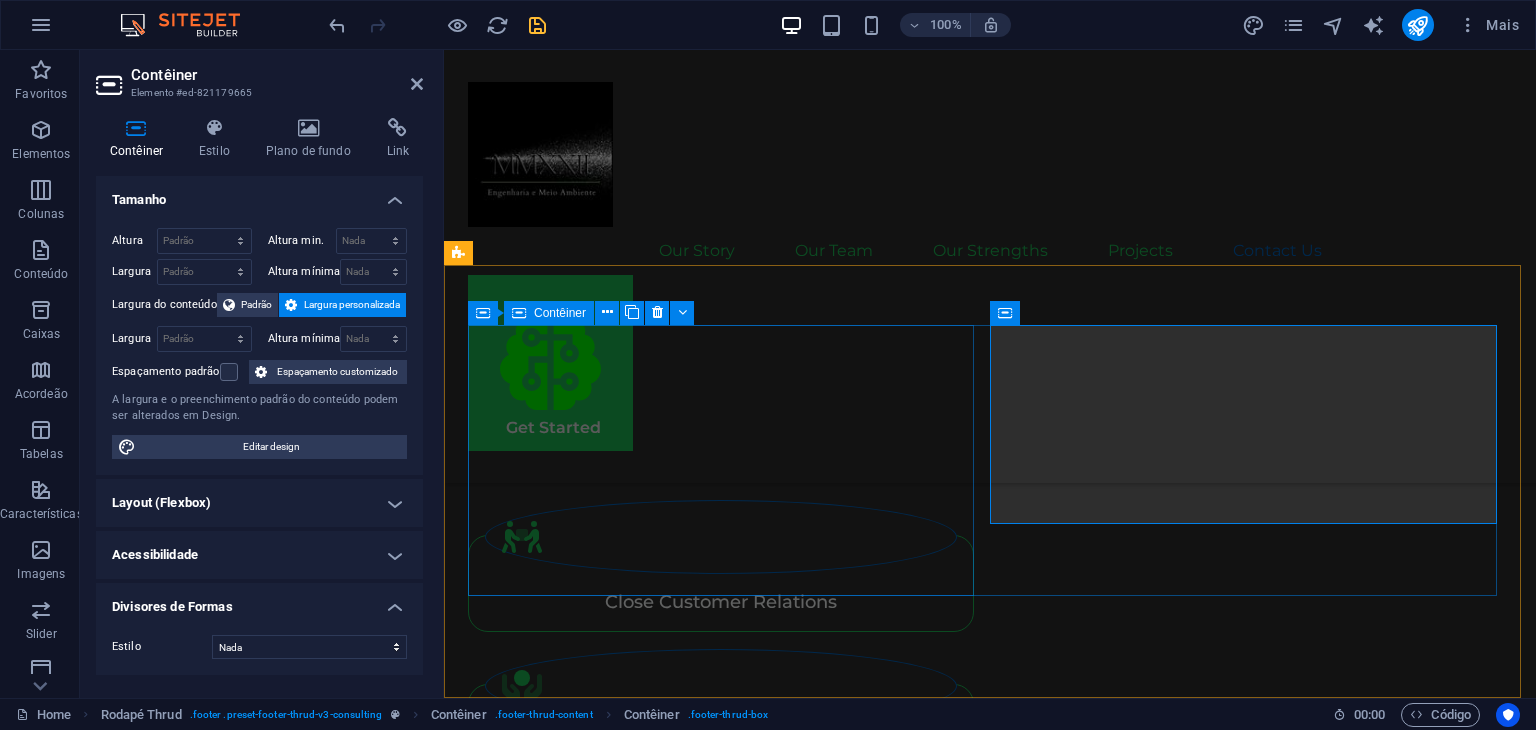 click on "At MMXXII, we believe in the power of collaboration and innovation to promote positive change. Join us on this journey. Solutions created with intelligence, executed with responsibility." at bounding box center [725, 3846] 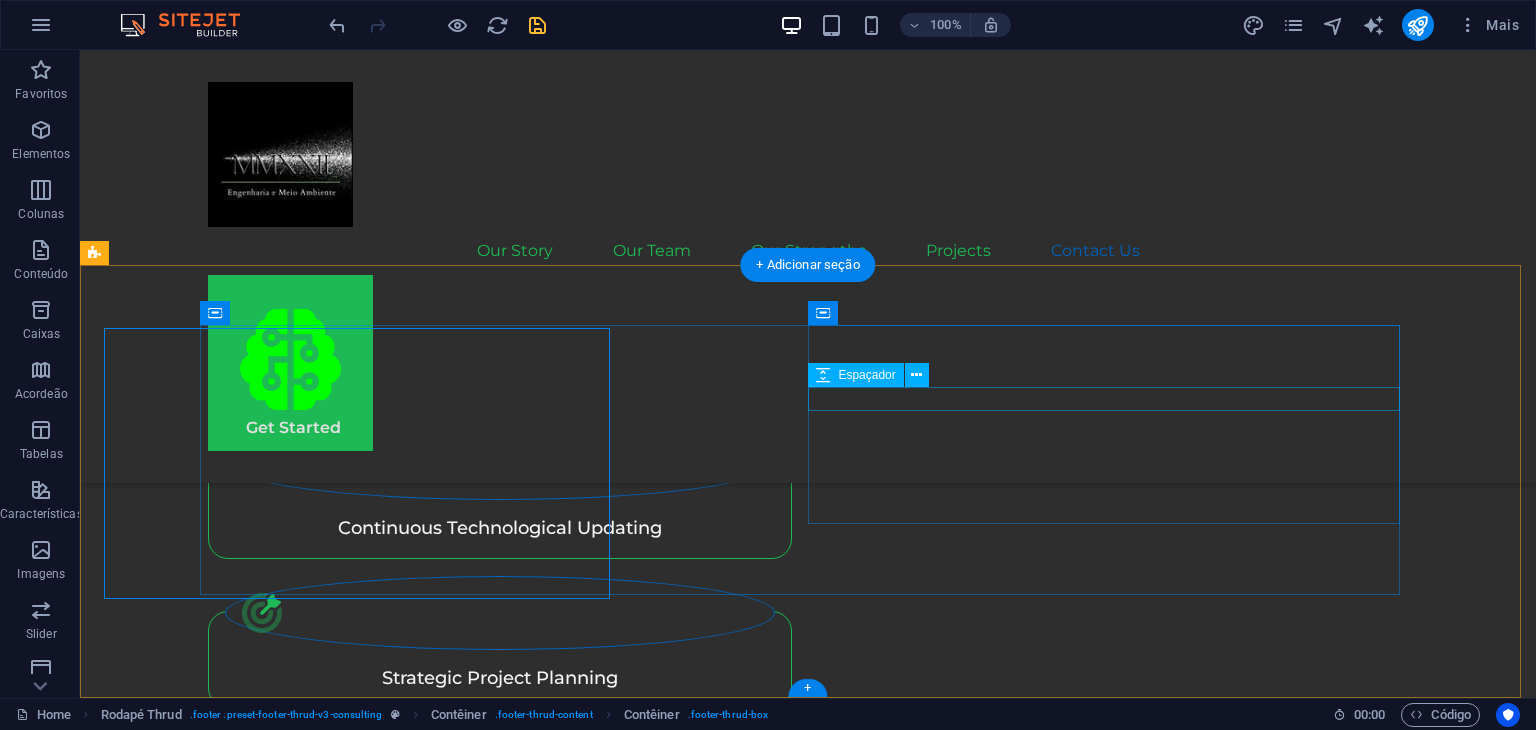 scroll, scrollTop: 4825, scrollLeft: 0, axis: vertical 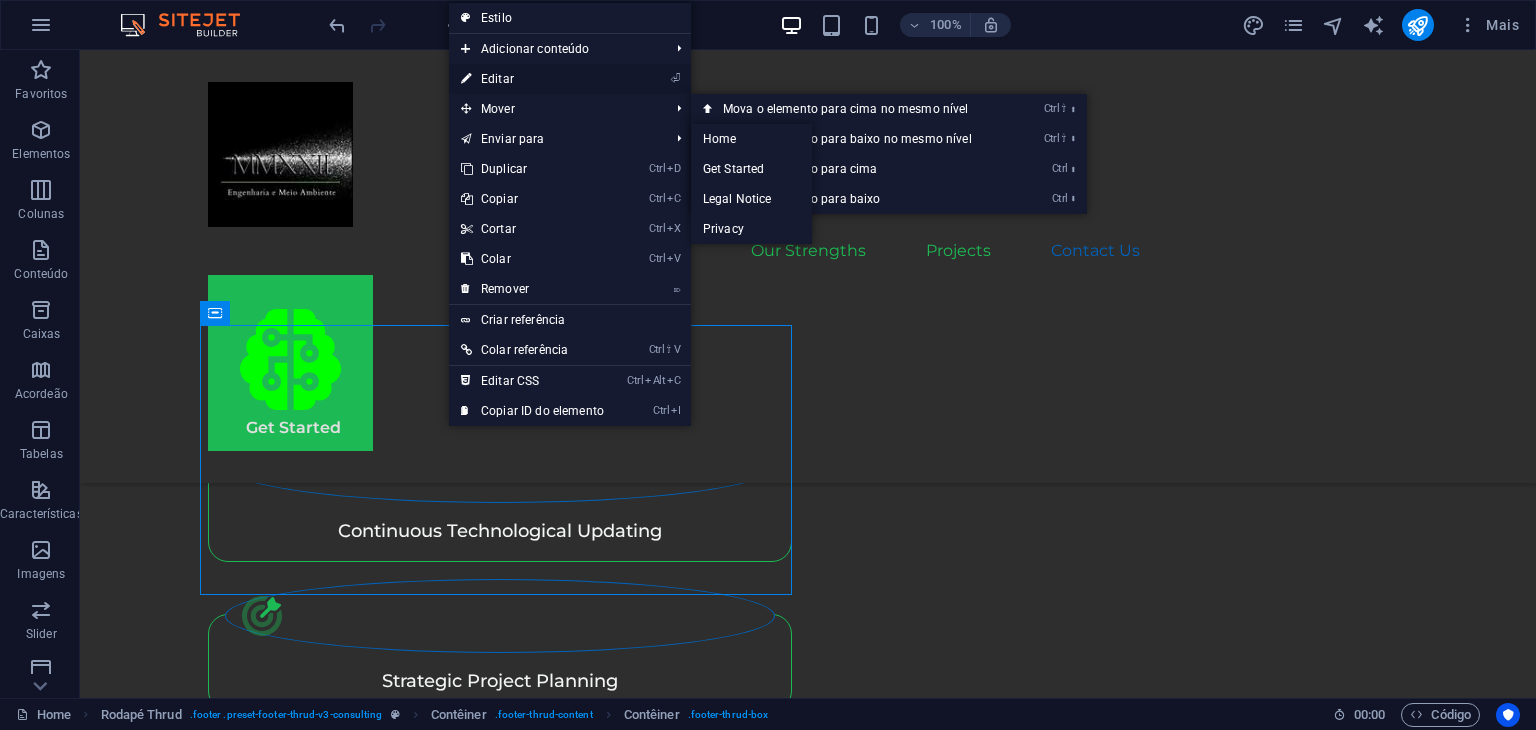 click on "⏎  Editar" at bounding box center [532, 79] 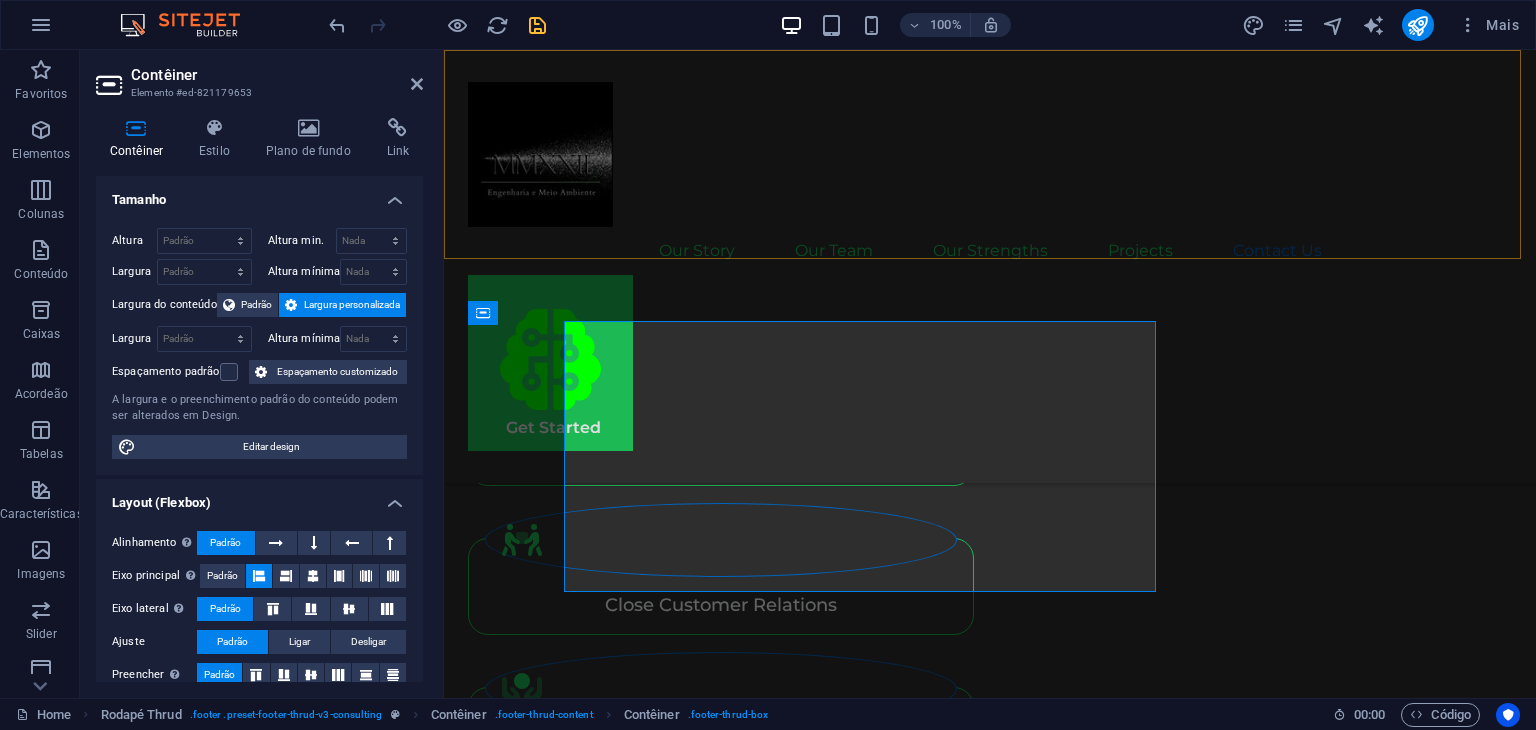 scroll, scrollTop: 4828, scrollLeft: 0, axis: vertical 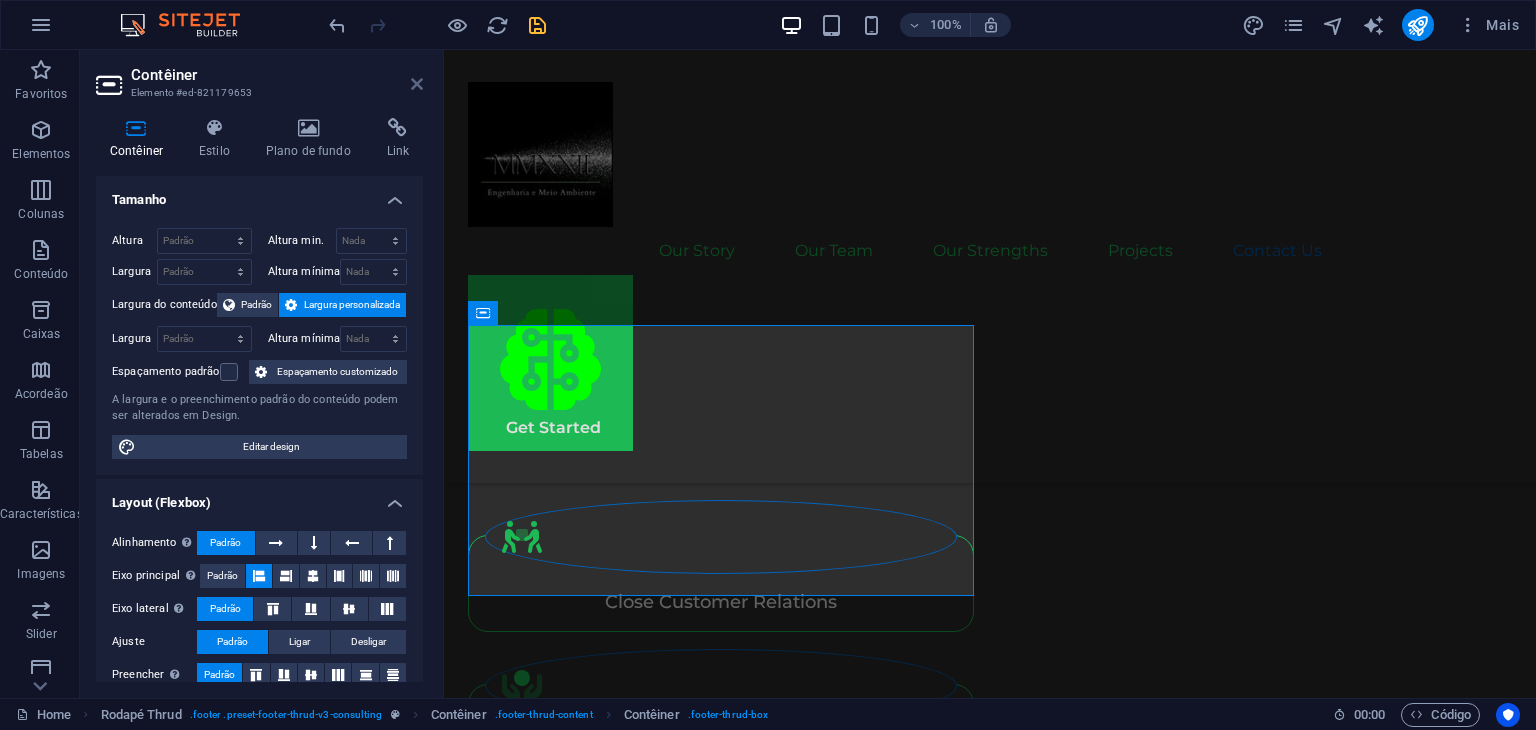 click at bounding box center (417, 84) 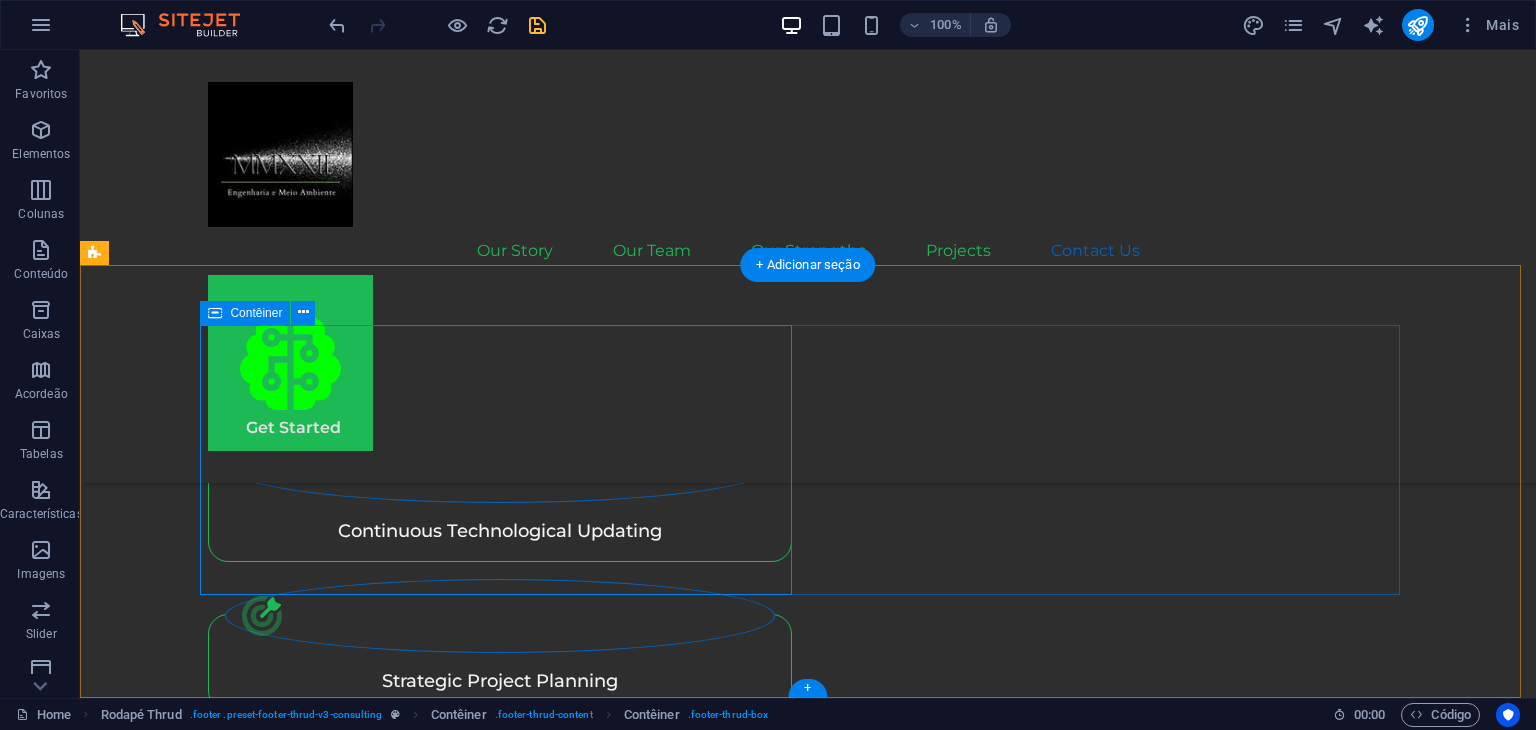 click on "At MMXXII, we believe in the power of collaboration and innovation to promote positive change. Join us on this journey. Solutions created with intelligence, executed with responsibility. Our Story Our Team Our Strengths Projects Contact Us Stay connected with us: .fa-secondary{opacity:.4} contato@[EXAMPLE.COM].br" at bounding box center [808, 4288] 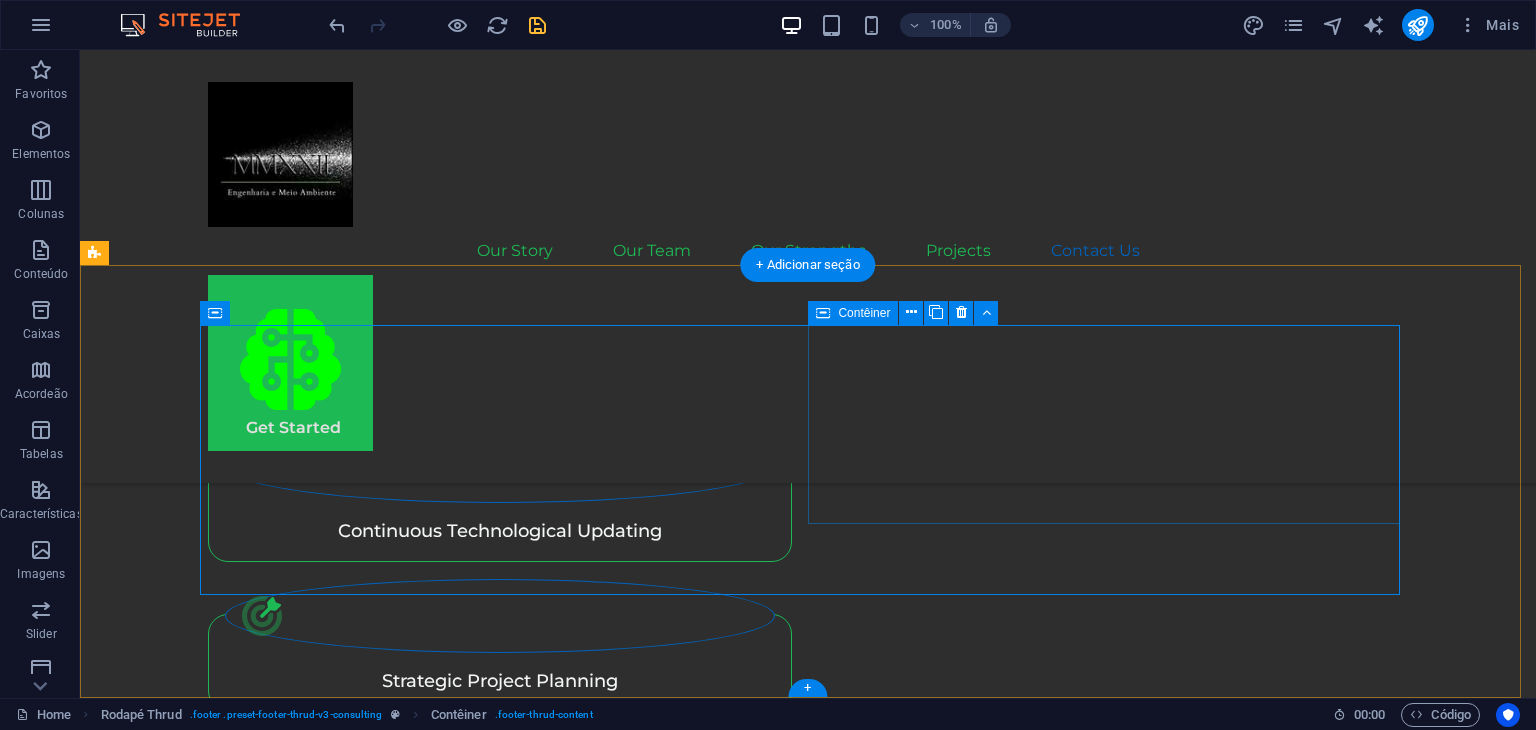 click on "Our Story Our Team Our Strengths Projects Contact Us Stay connected with us: .fa-secondary{opacity:.4} [EMAIL]" at bounding box center (504, 4667) 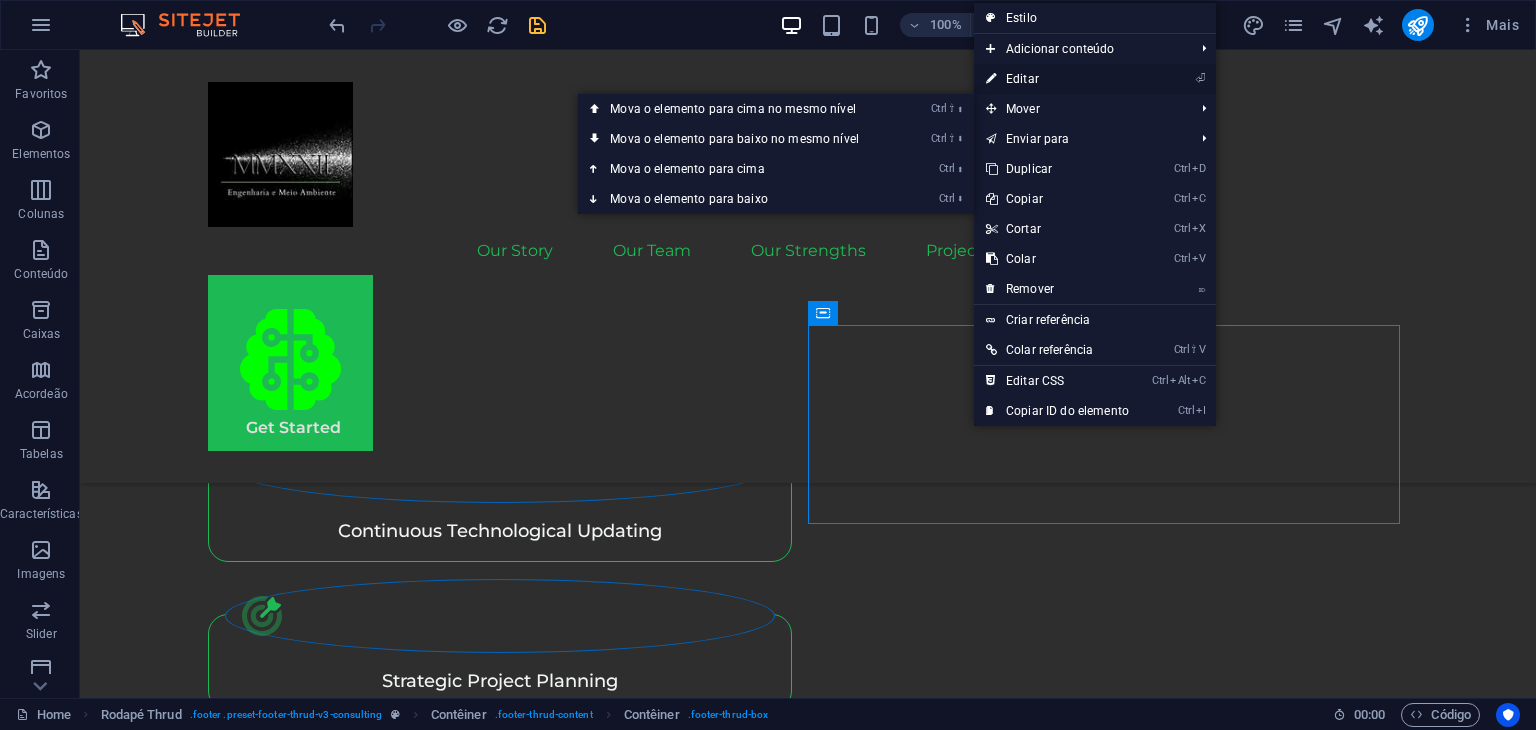 click on "⏎  Editar" at bounding box center (1057, 79) 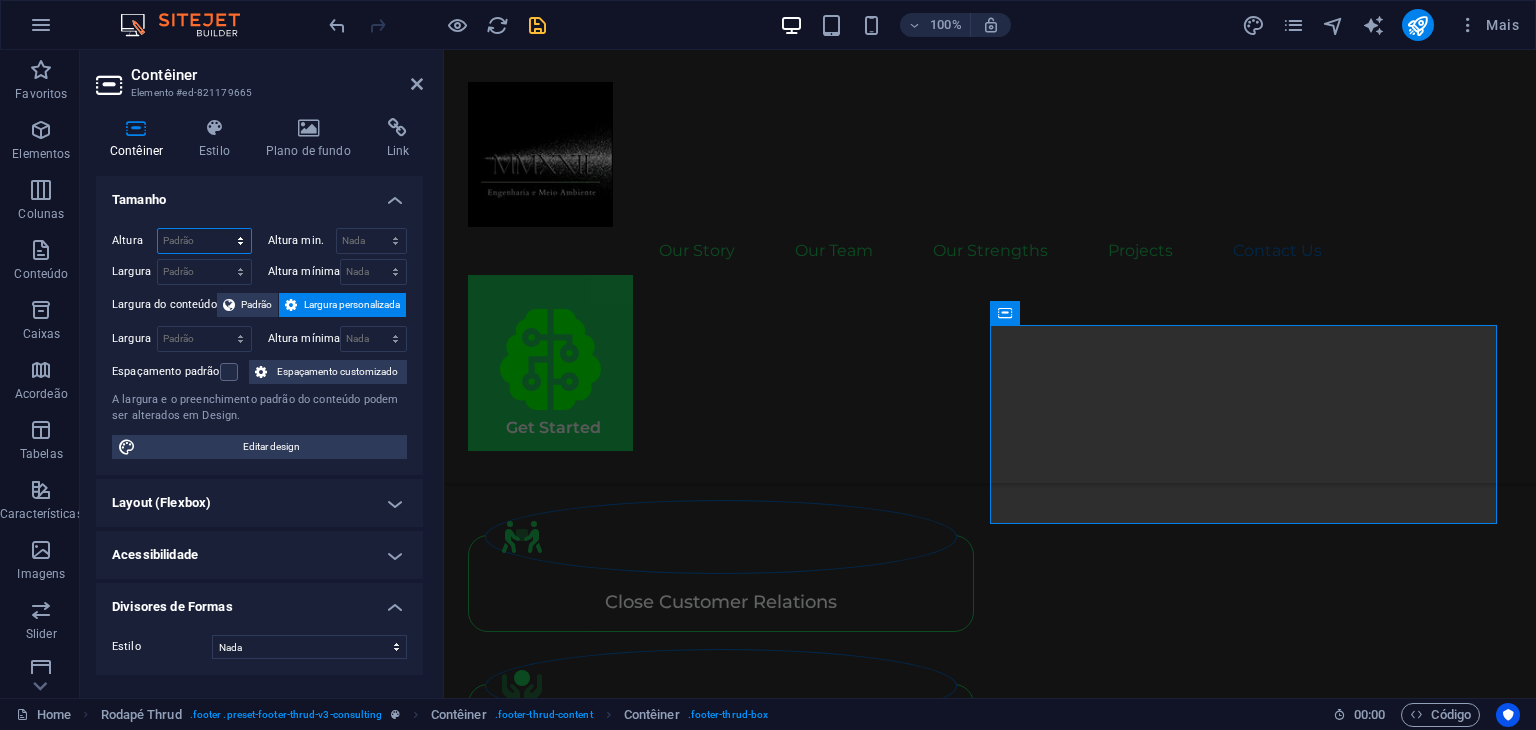 click on "Padrão px rem % vh vw" at bounding box center [204, 241] 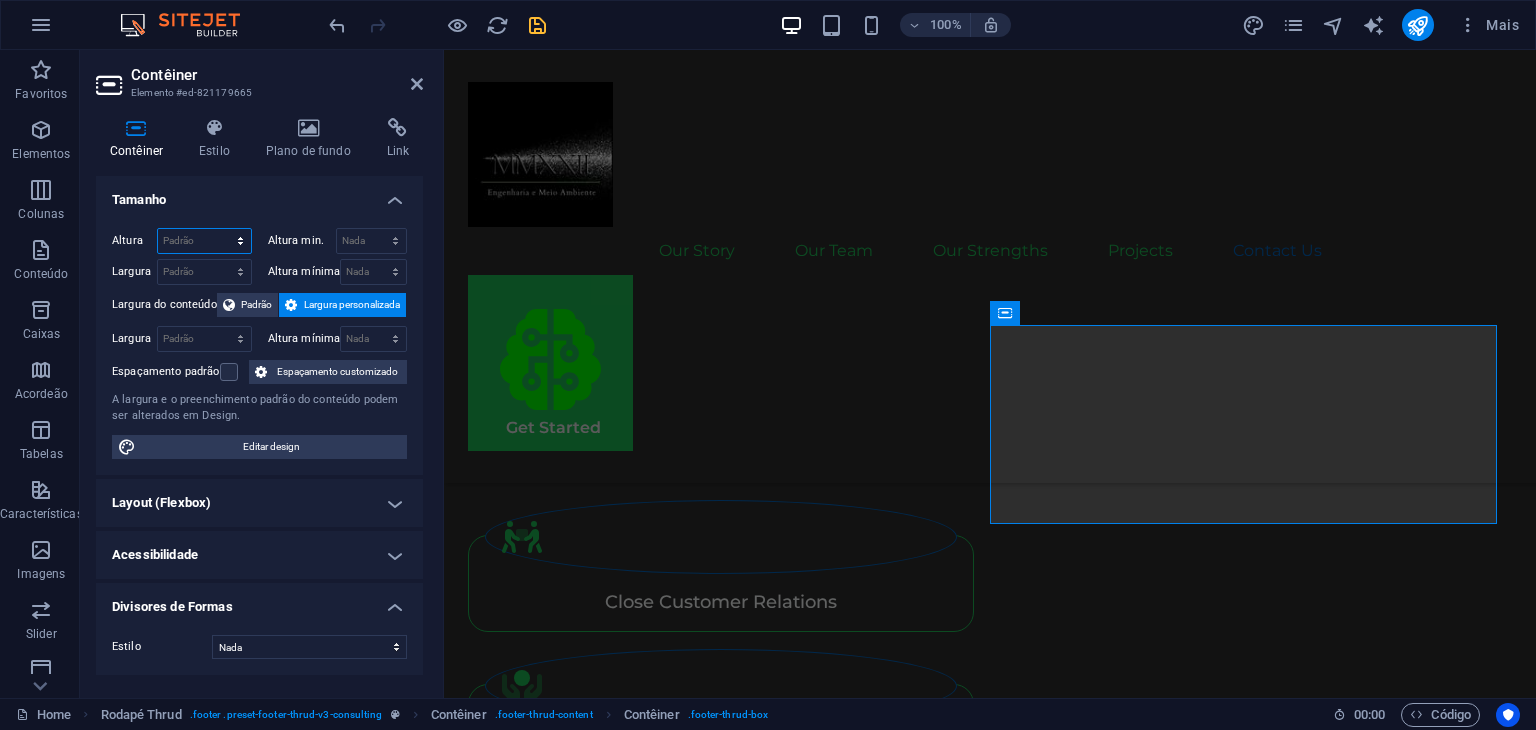 select on "%" 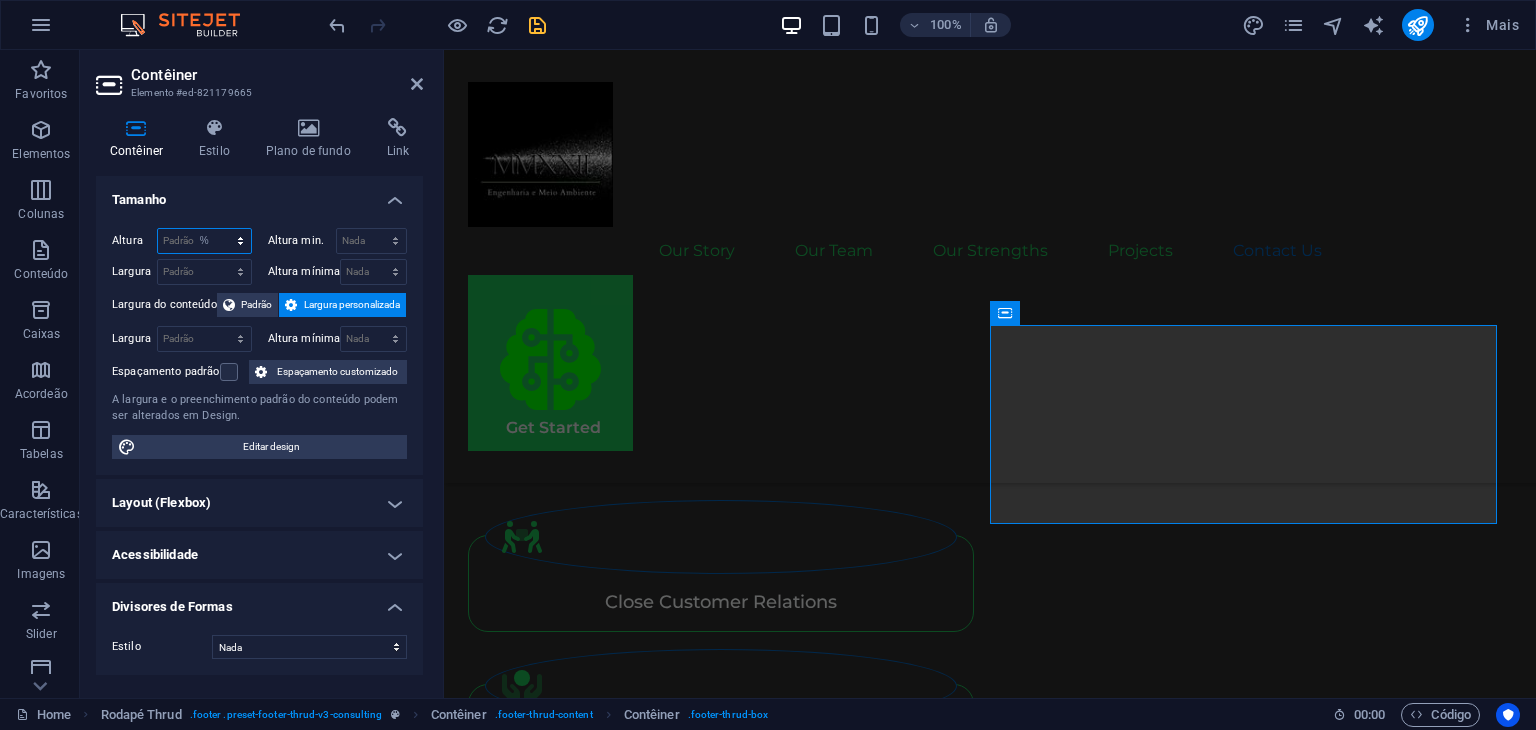 click on "Padrão px rem % vh vw" at bounding box center (204, 241) 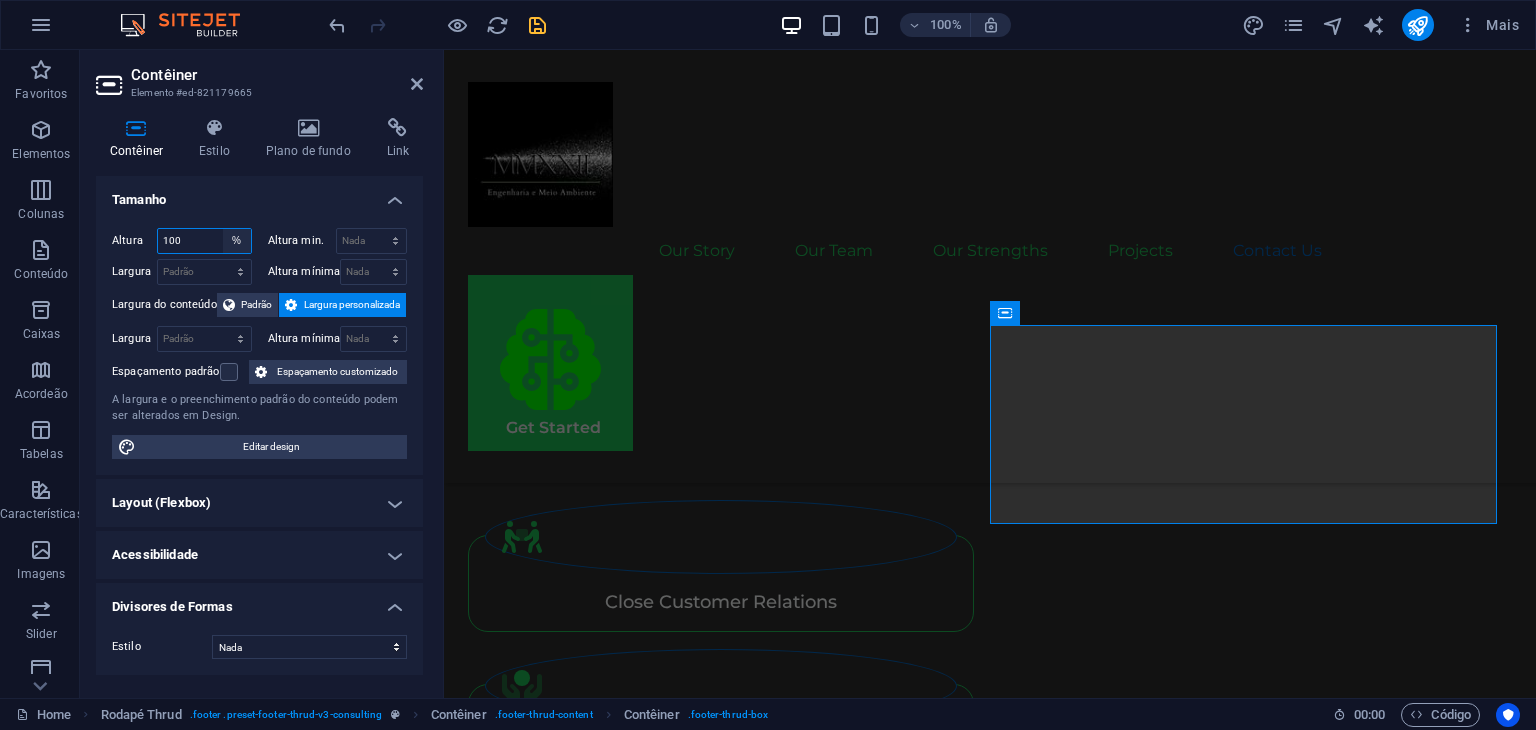click on "Padrão px rem % vh vw" at bounding box center [237, 241] 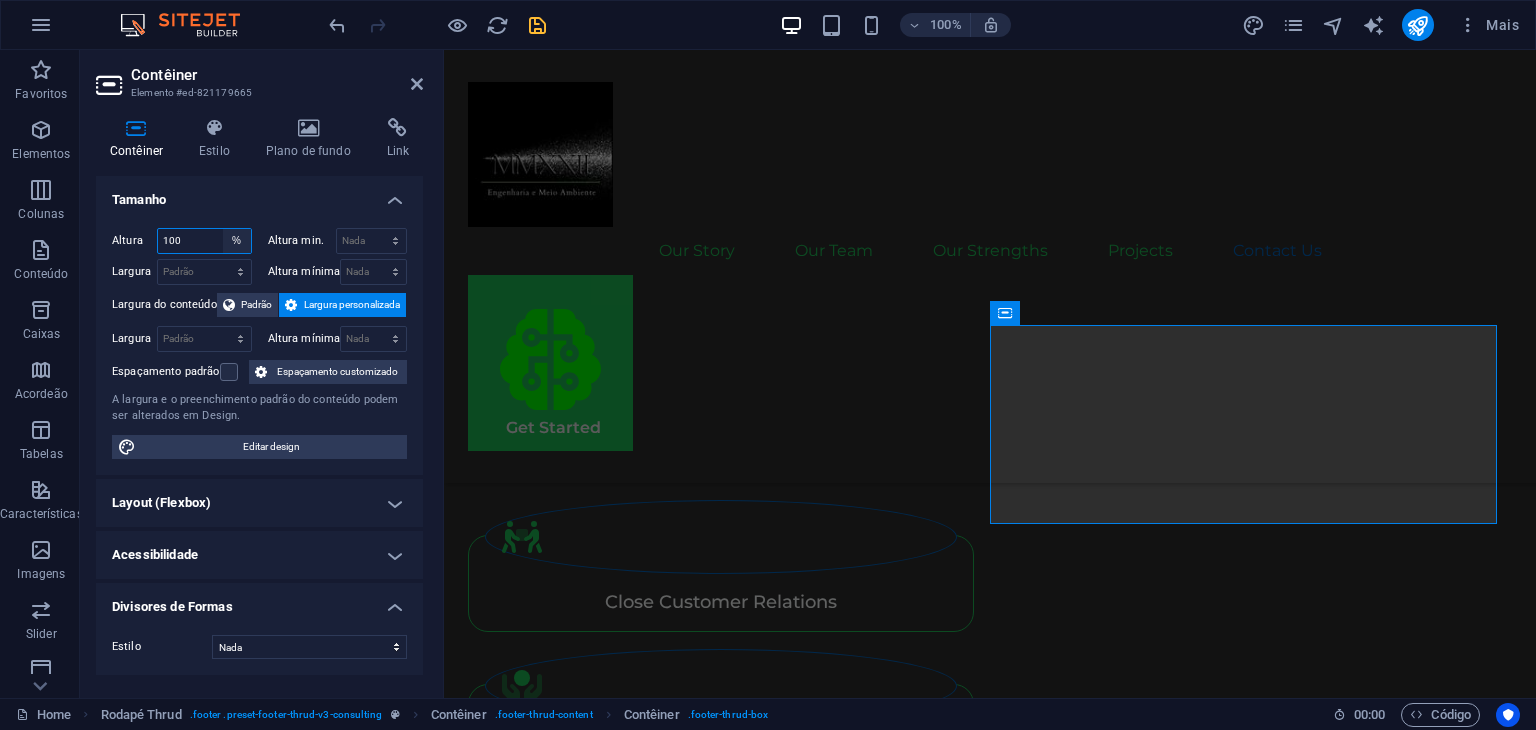 select on "default" 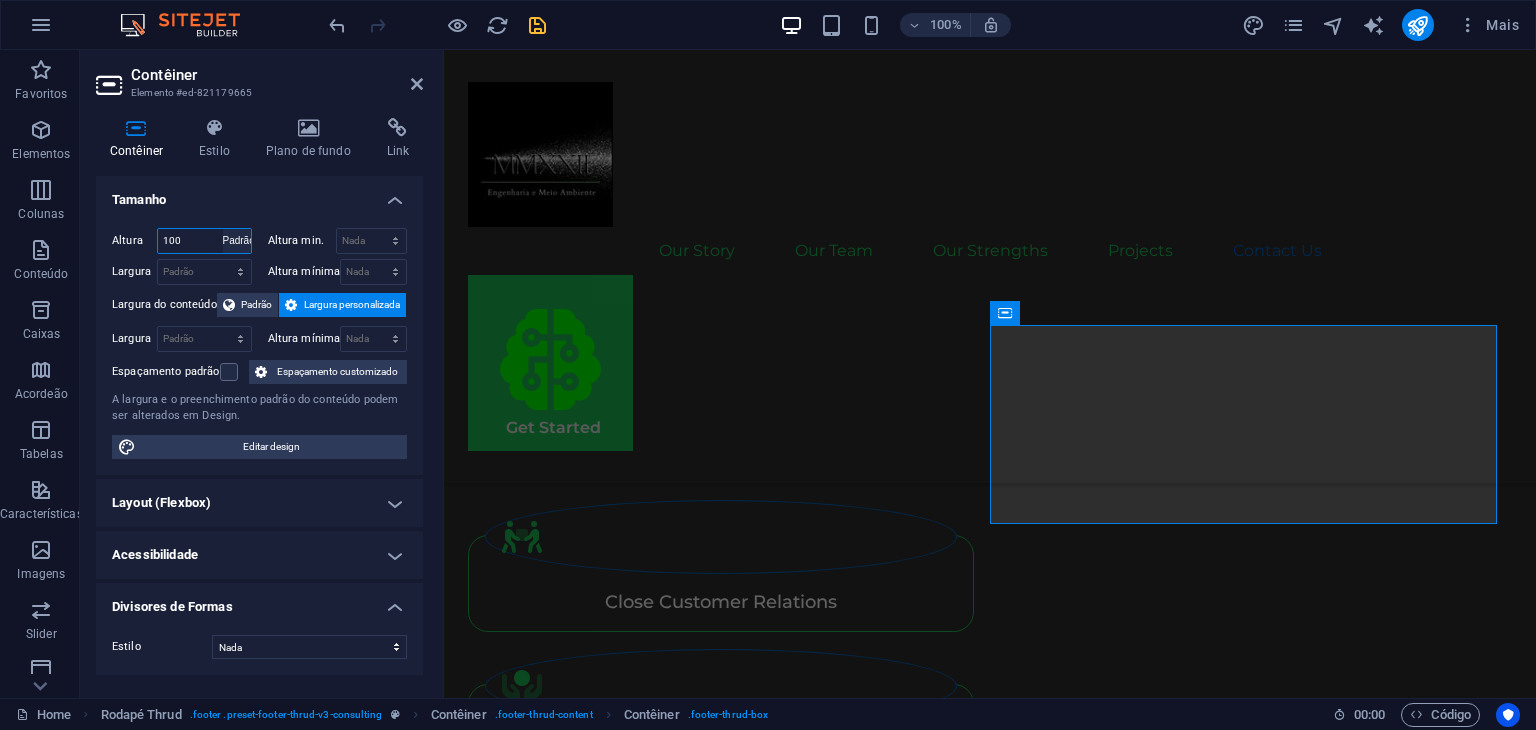 click on "Padrão px rem % vh vw" at bounding box center (237, 241) 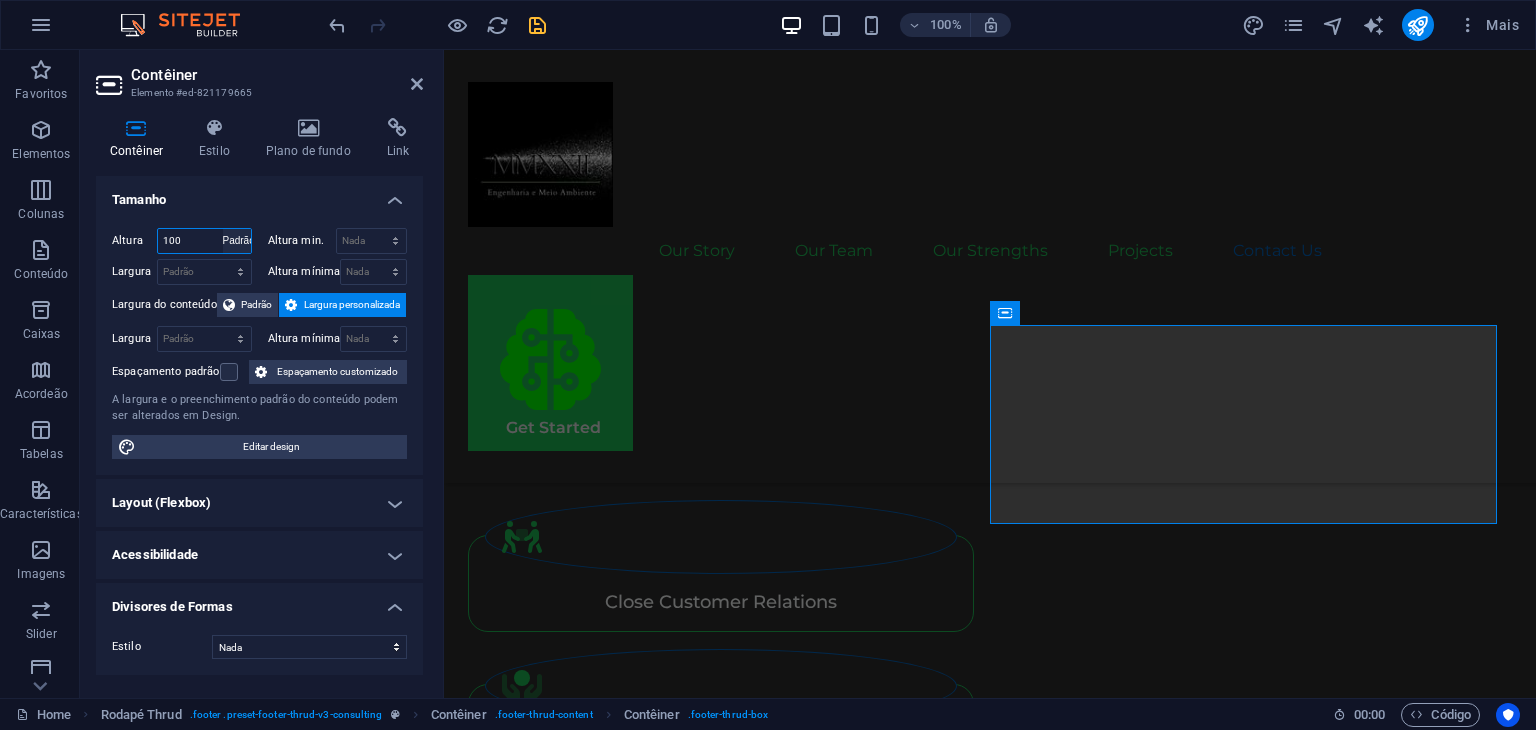type 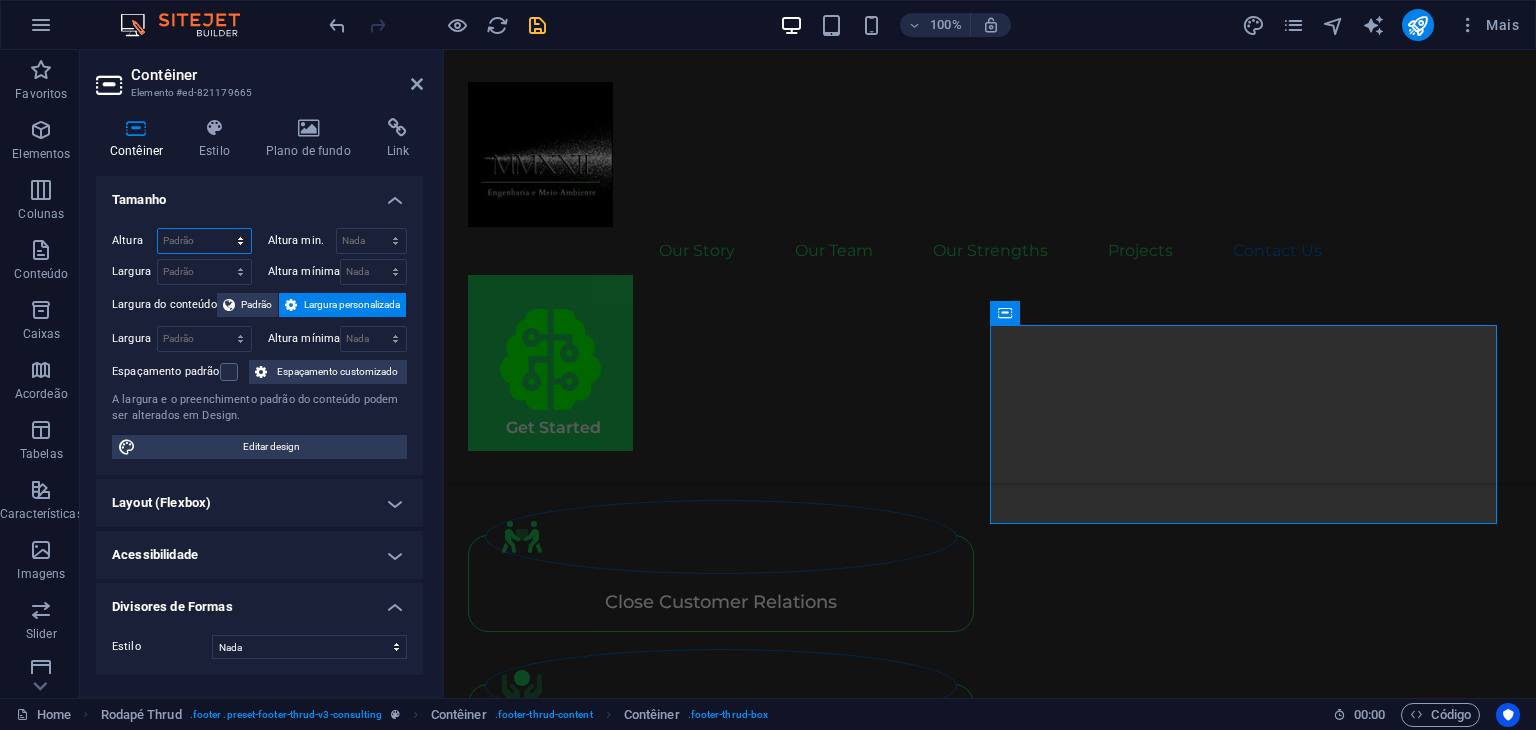 click on "Padrão px rem % vh vw" at bounding box center (204, 241) 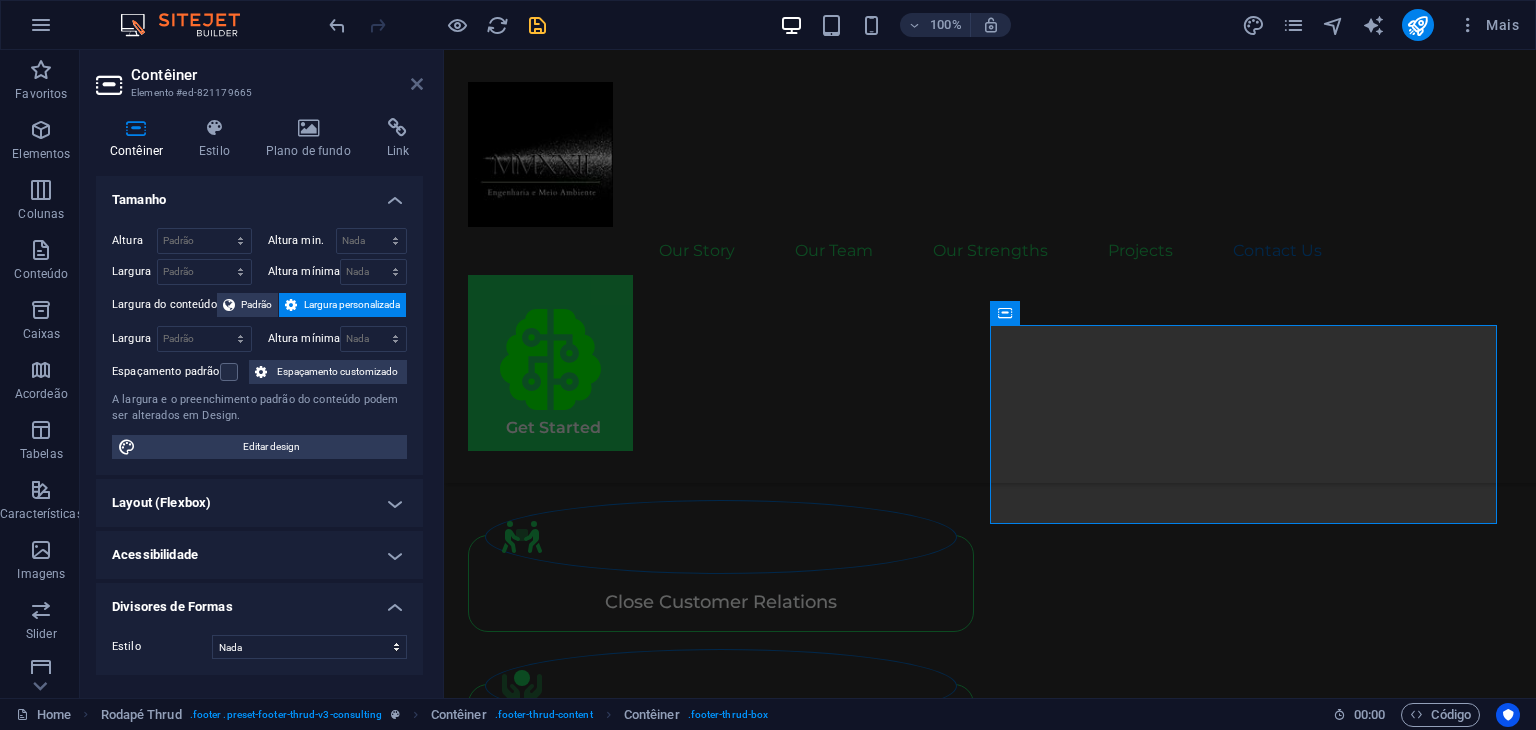 click at bounding box center (417, 84) 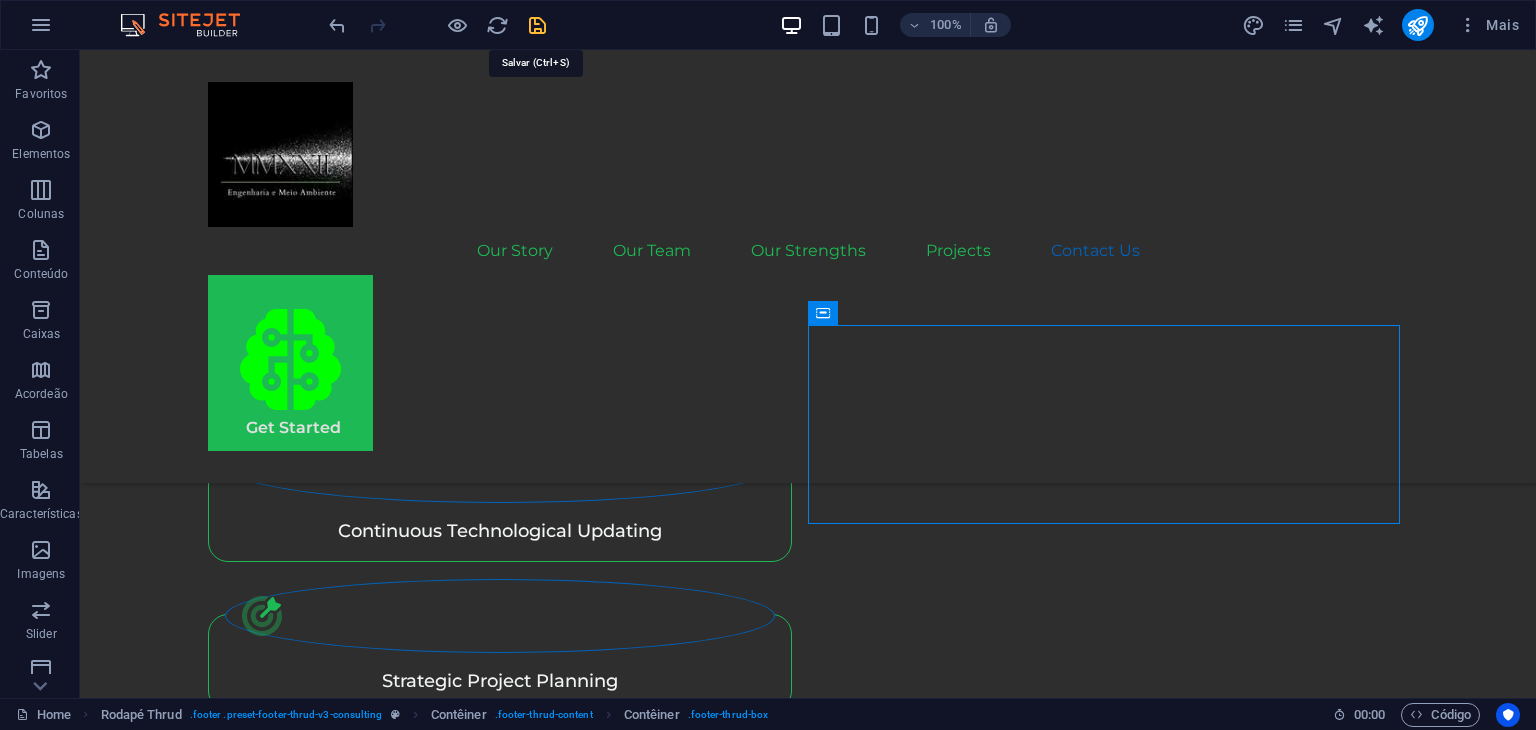 click at bounding box center (537, 25) 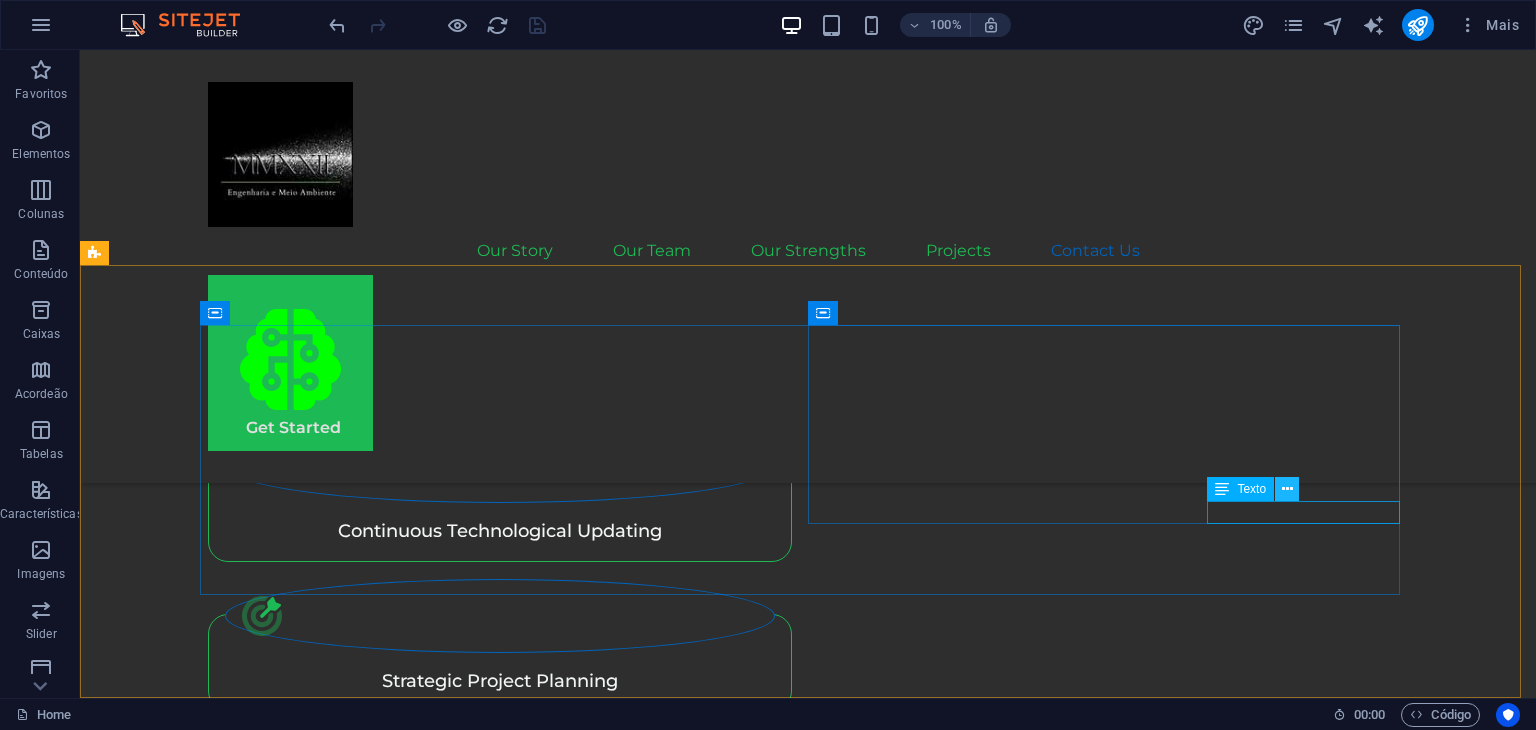click at bounding box center [1287, 489] 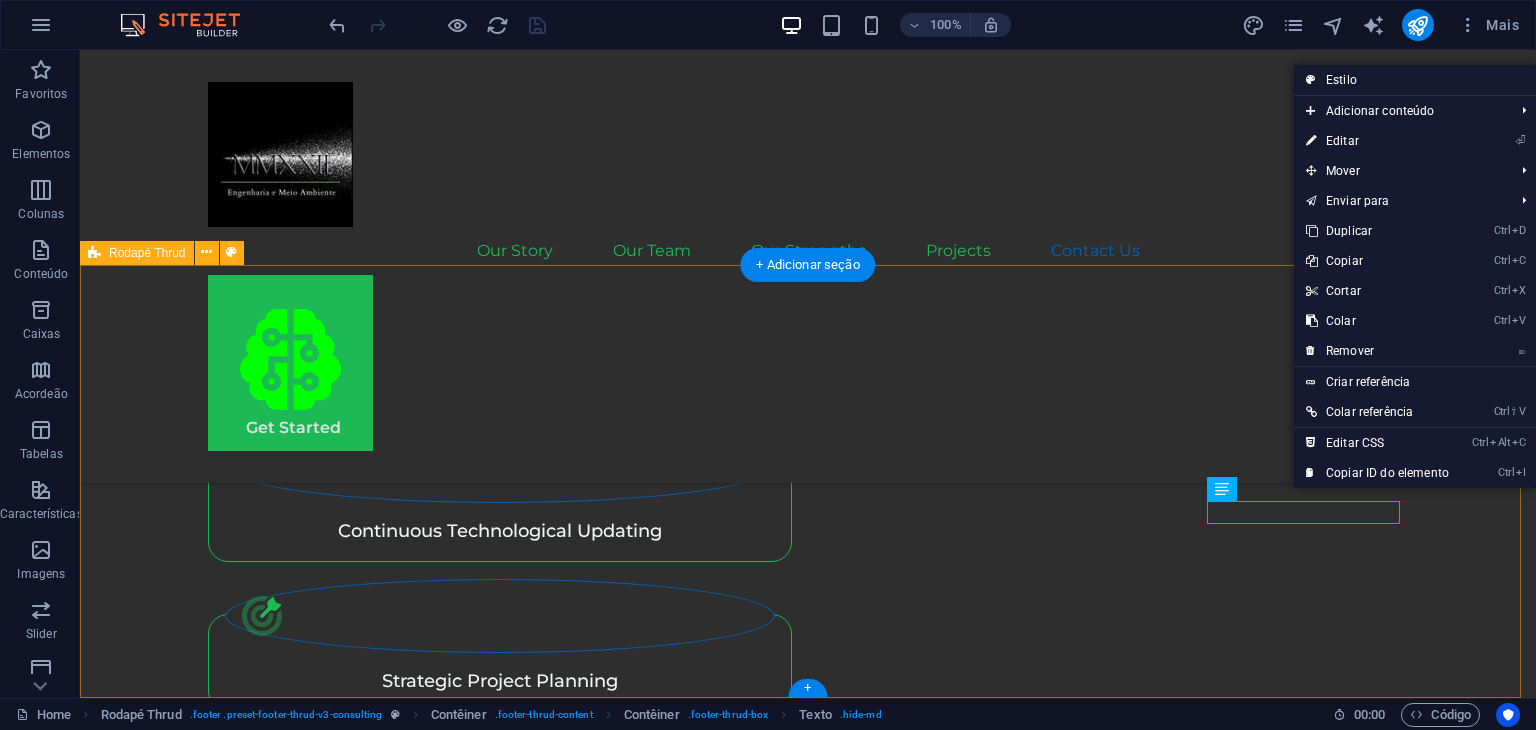 click on "At MMXXII, we believe in the power of collaboration and innovation to promote positive change. Join us on this journey. Solutions created with intelligence, executed with responsibility.  Our Story Our Team Our Strengths Projects Contact Us Stay connected with us: .fa-secondary{opacity:.4}
Privacy Policy Terms of Service   MMXXII - Engenharia e Meio Ambiente Ltda" at bounding box center (808, 4331) 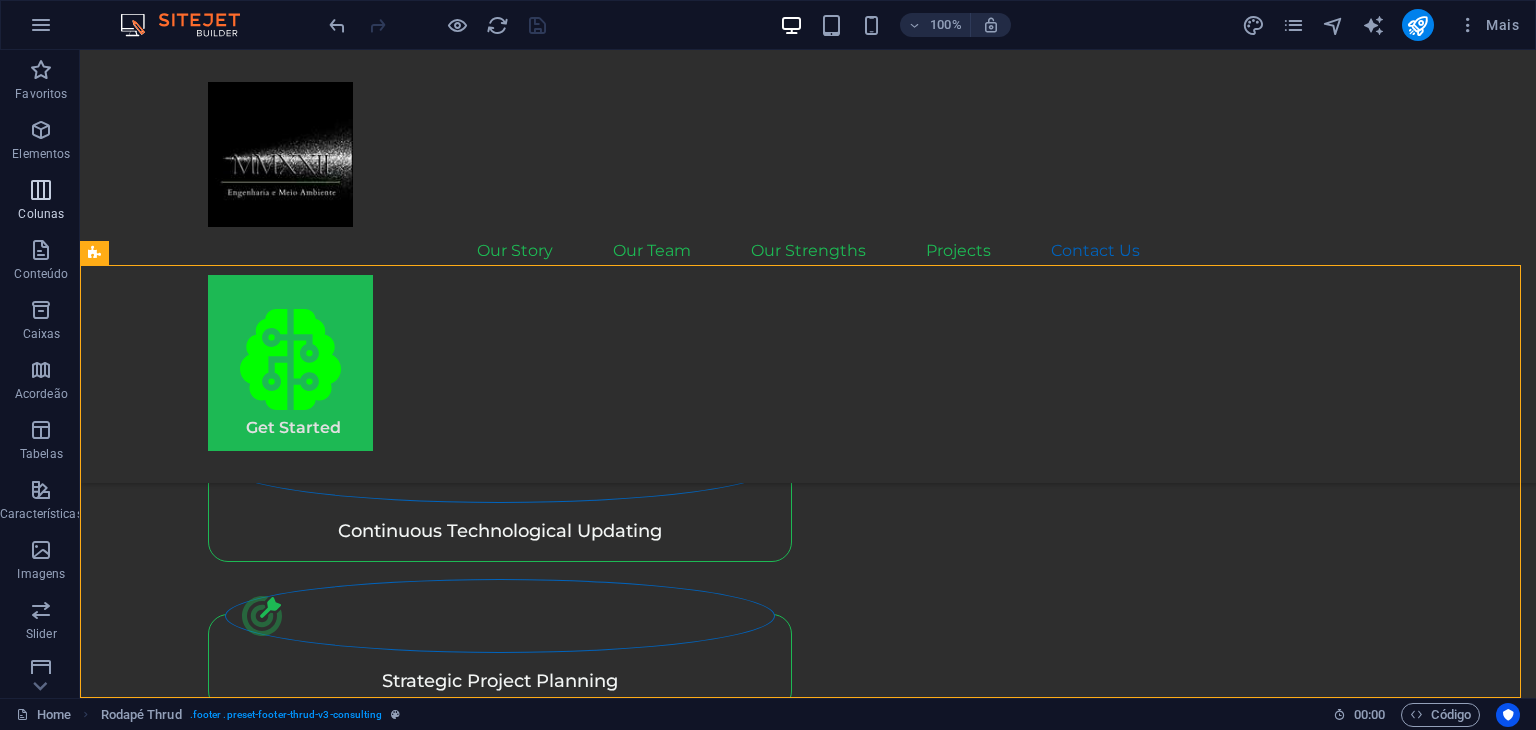 click at bounding box center [41, 190] 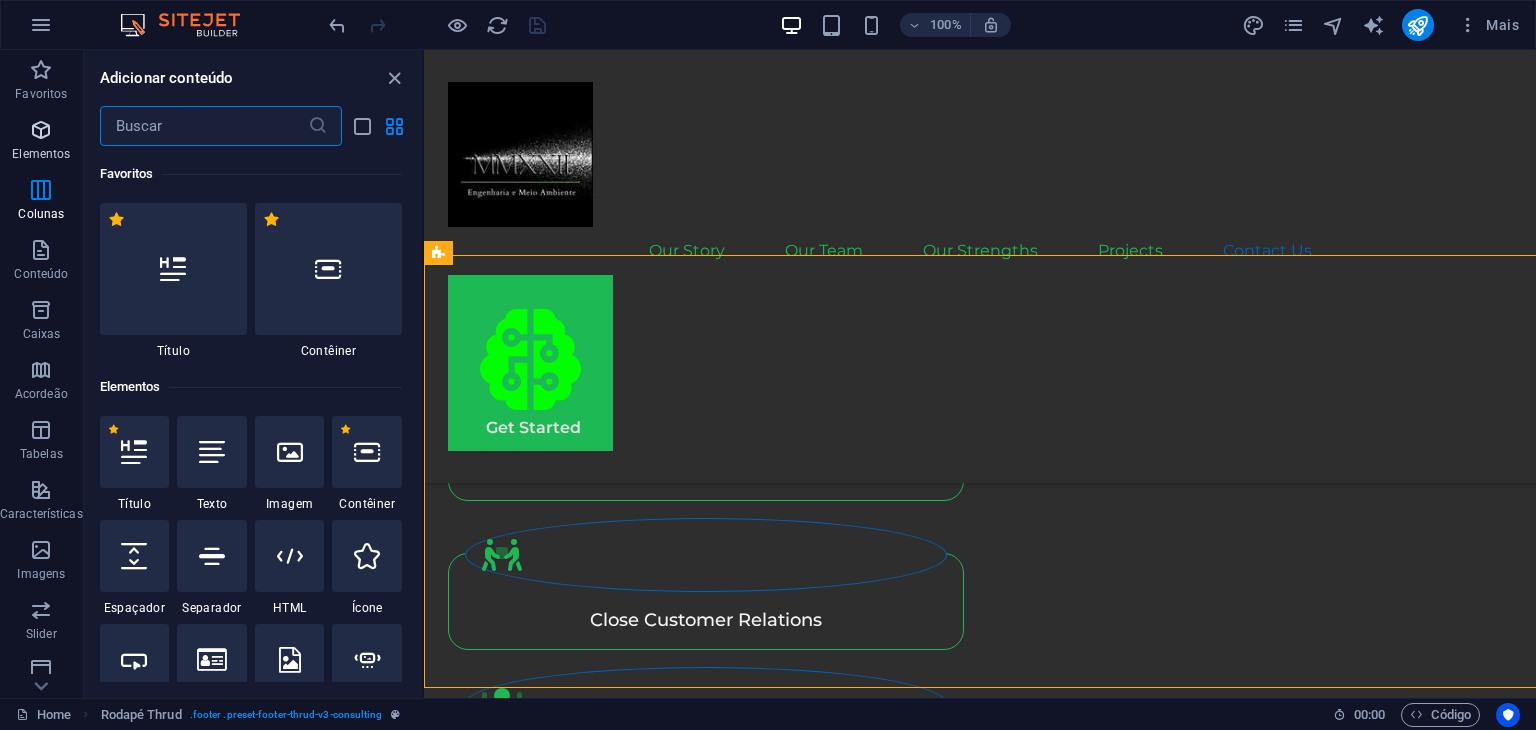scroll, scrollTop: 4835, scrollLeft: 0, axis: vertical 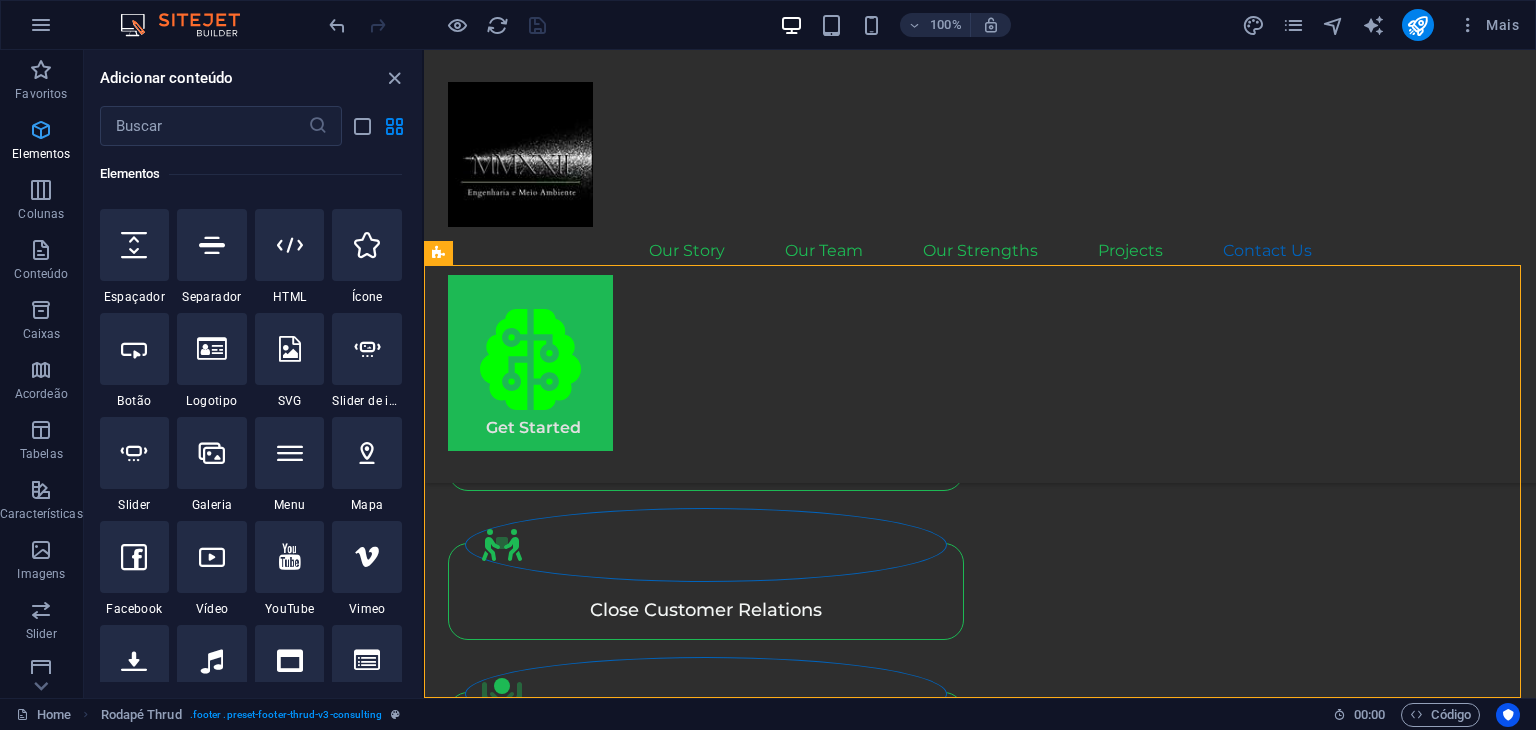 click on "Elementos" at bounding box center (41, 154) 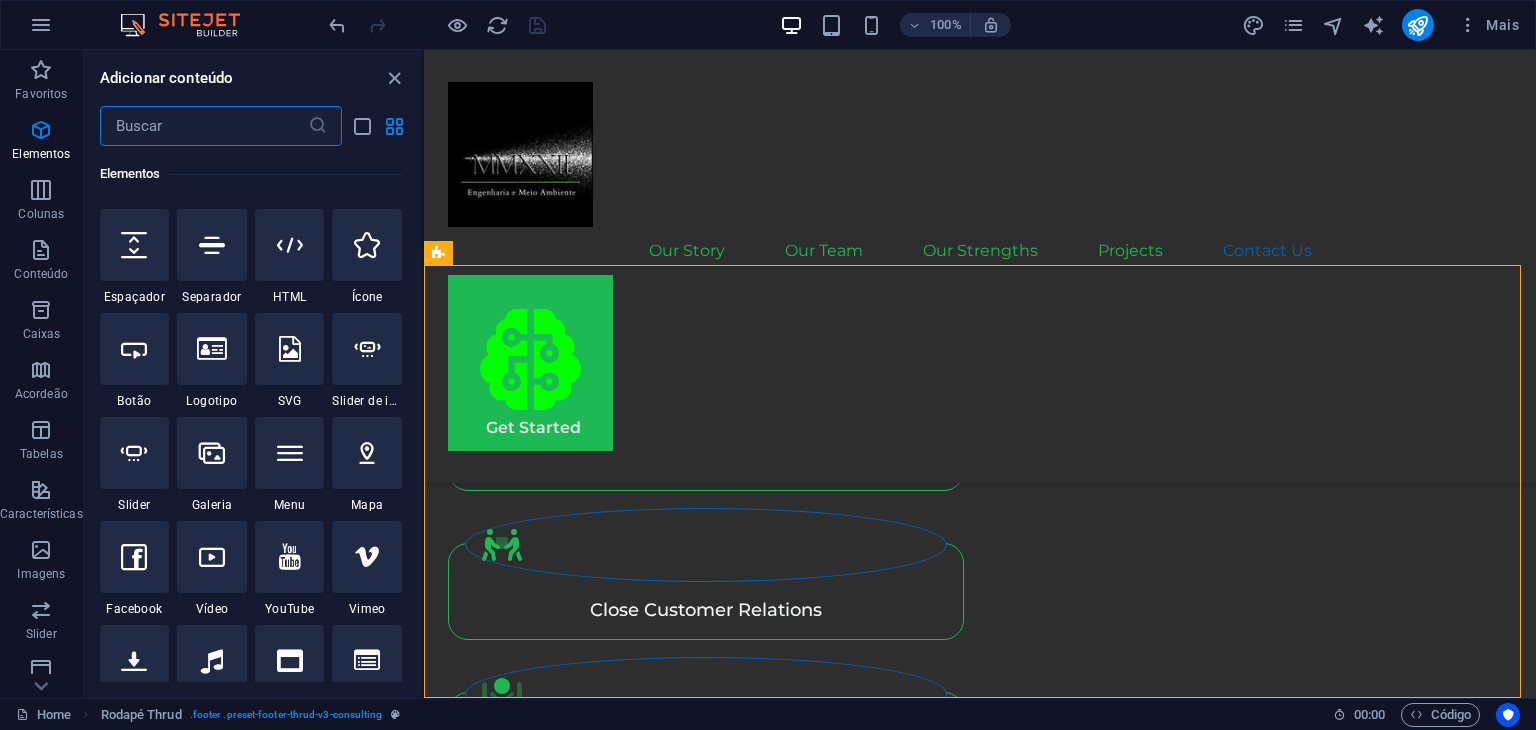 click at bounding box center (204, 126) 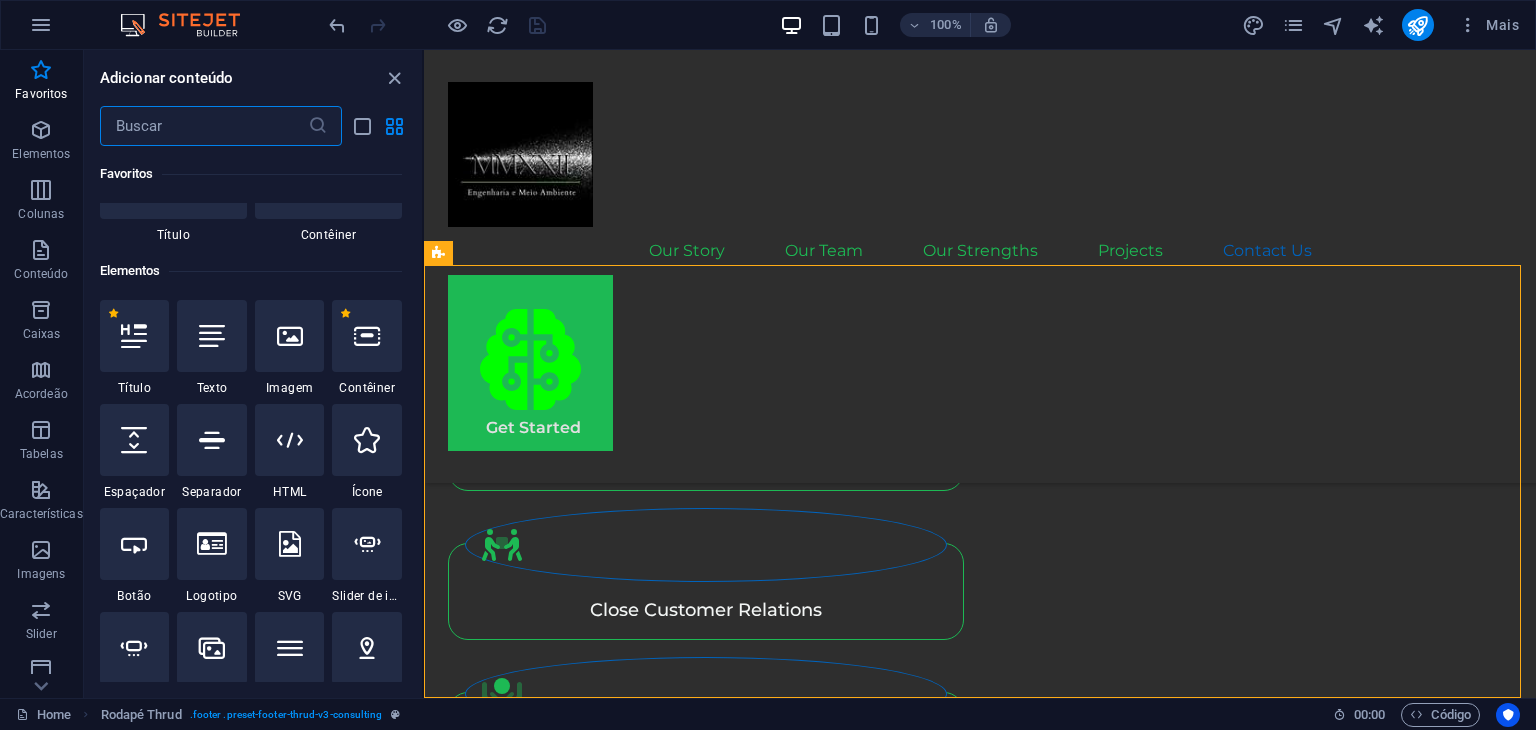 scroll, scrollTop: 111, scrollLeft: 0, axis: vertical 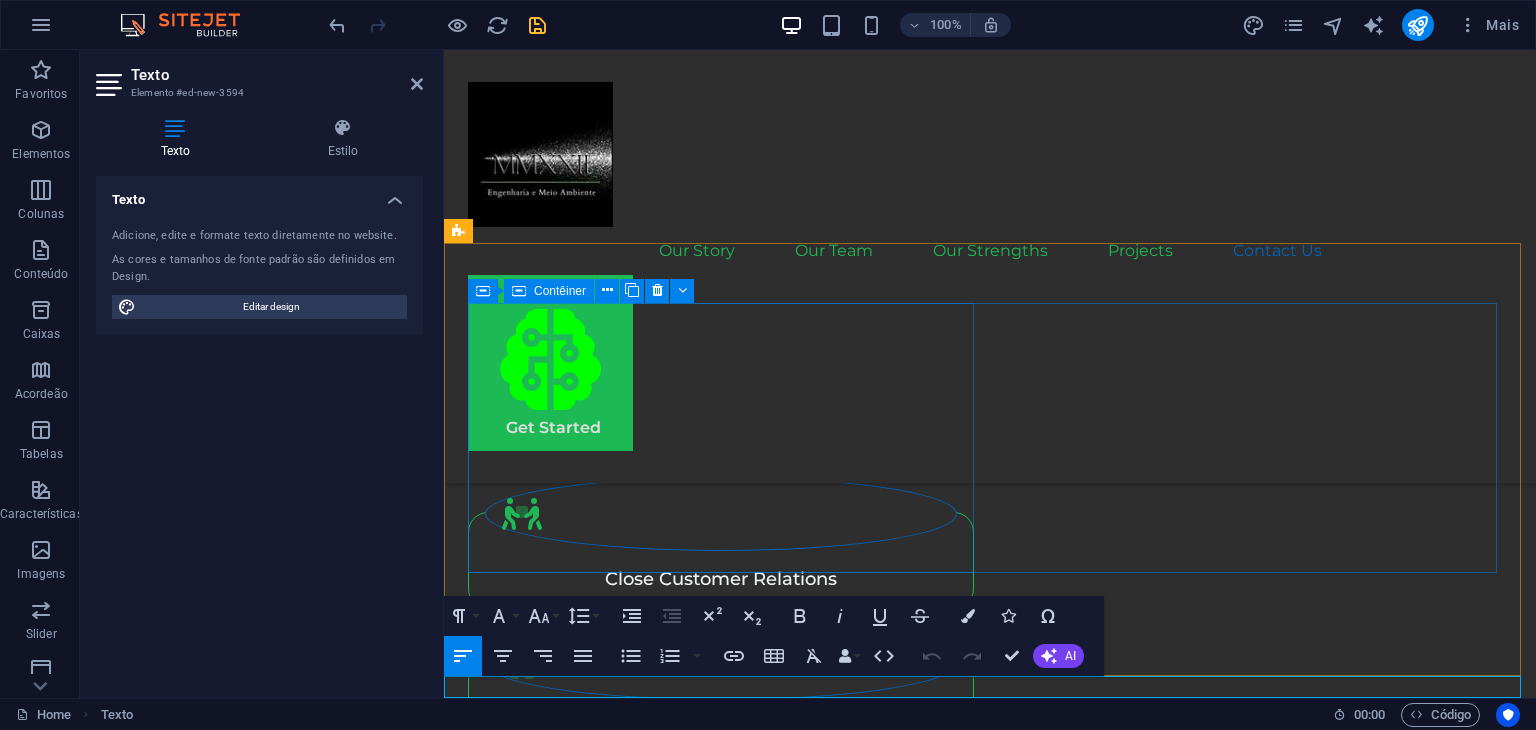 click on "At MMXXII, we believe in the power of collaboration and innovation to promote positive change. Join us on this journey. Solutions created with intelligence, executed with responsibility. Our Story Our Team Our Strengths Projects Contact Us Stay connected with us: .fa-secondary{opacity:.4} contato@[EXAMPLE.COM].br" at bounding box center [990, 3970] 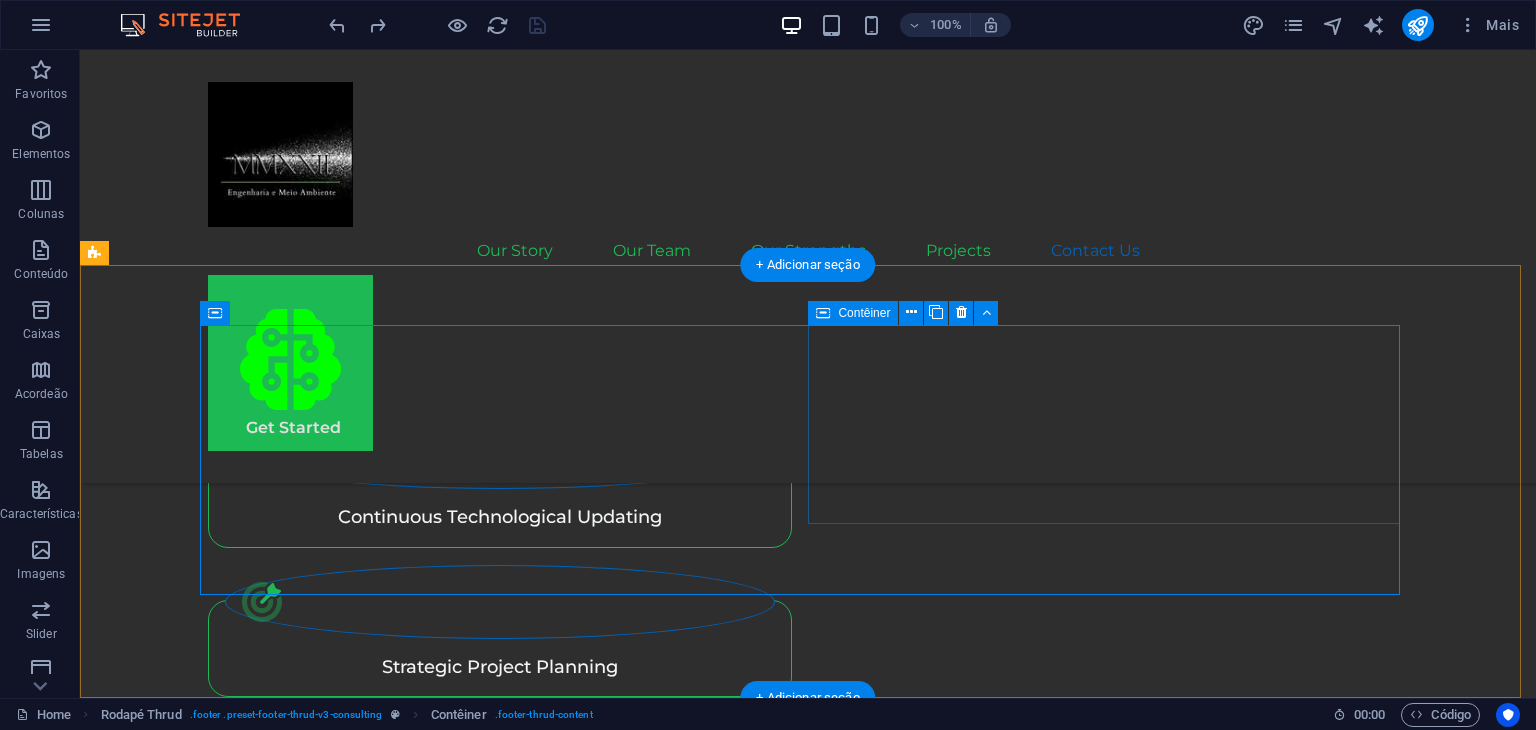 scroll, scrollTop: 4825, scrollLeft: 0, axis: vertical 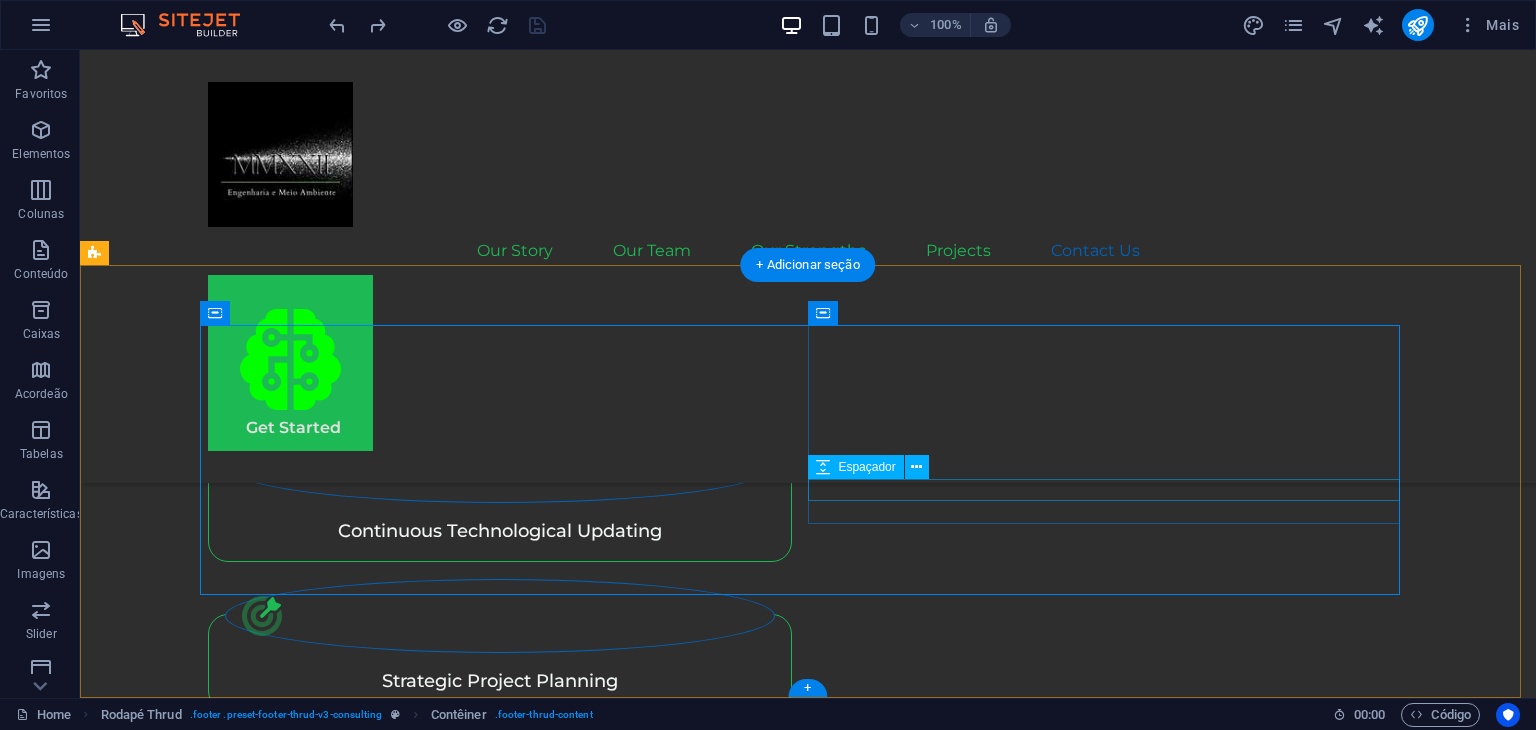 click at bounding box center (504, 4765) 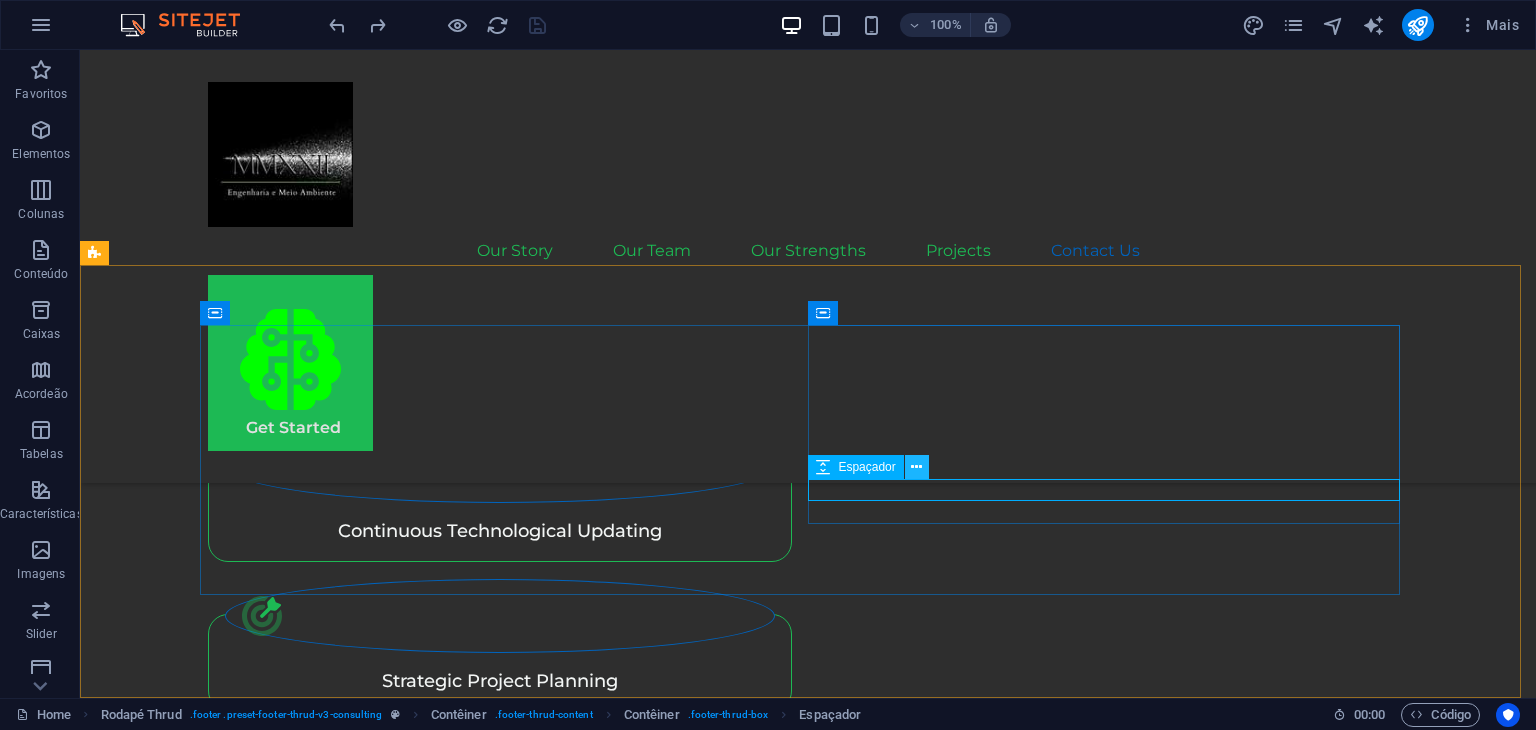 click at bounding box center (916, 467) 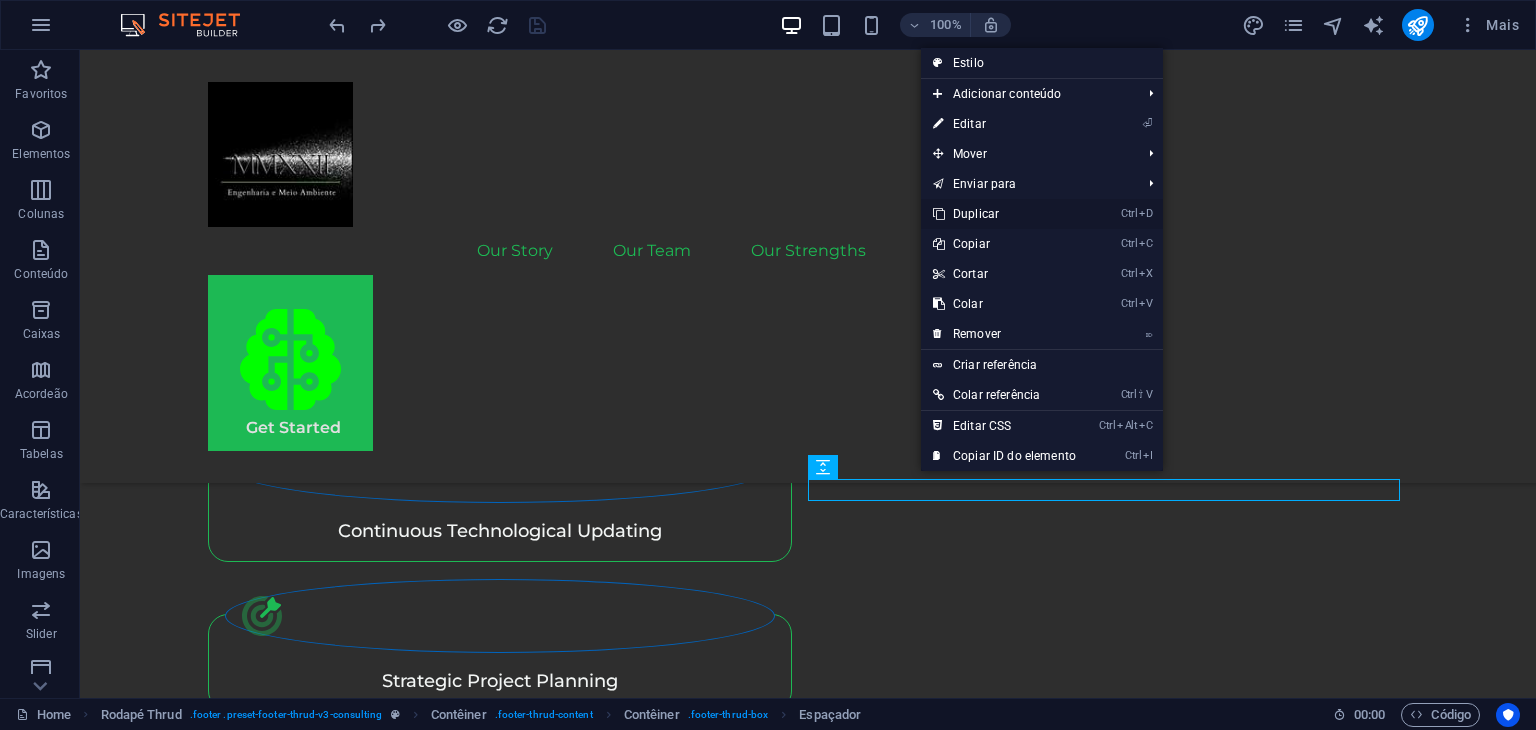 click on "Ctrl D  Duplicar" at bounding box center (1004, 214) 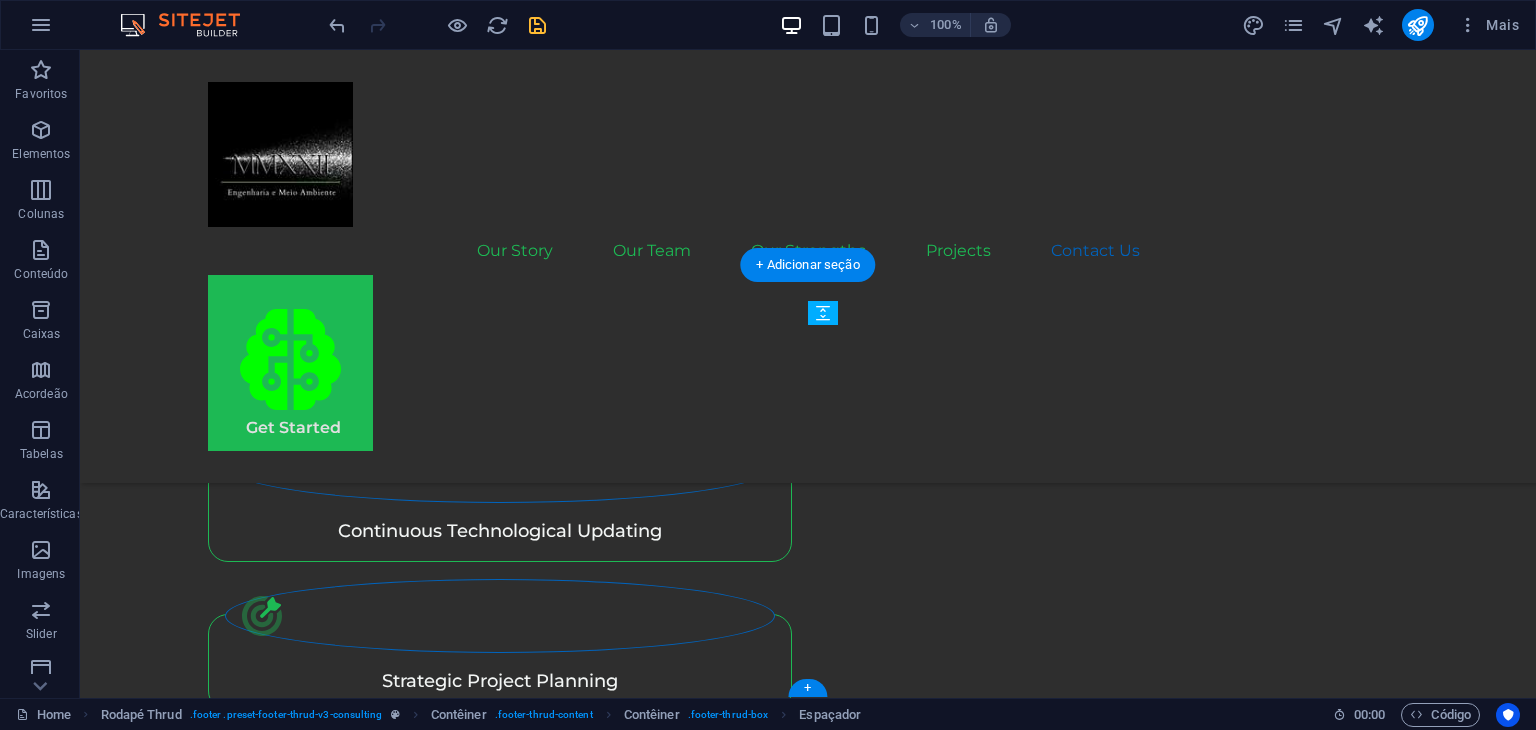 drag, startPoint x: 910, startPoint y: 539, endPoint x: 1242, endPoint y: 534, distance: 332.03766 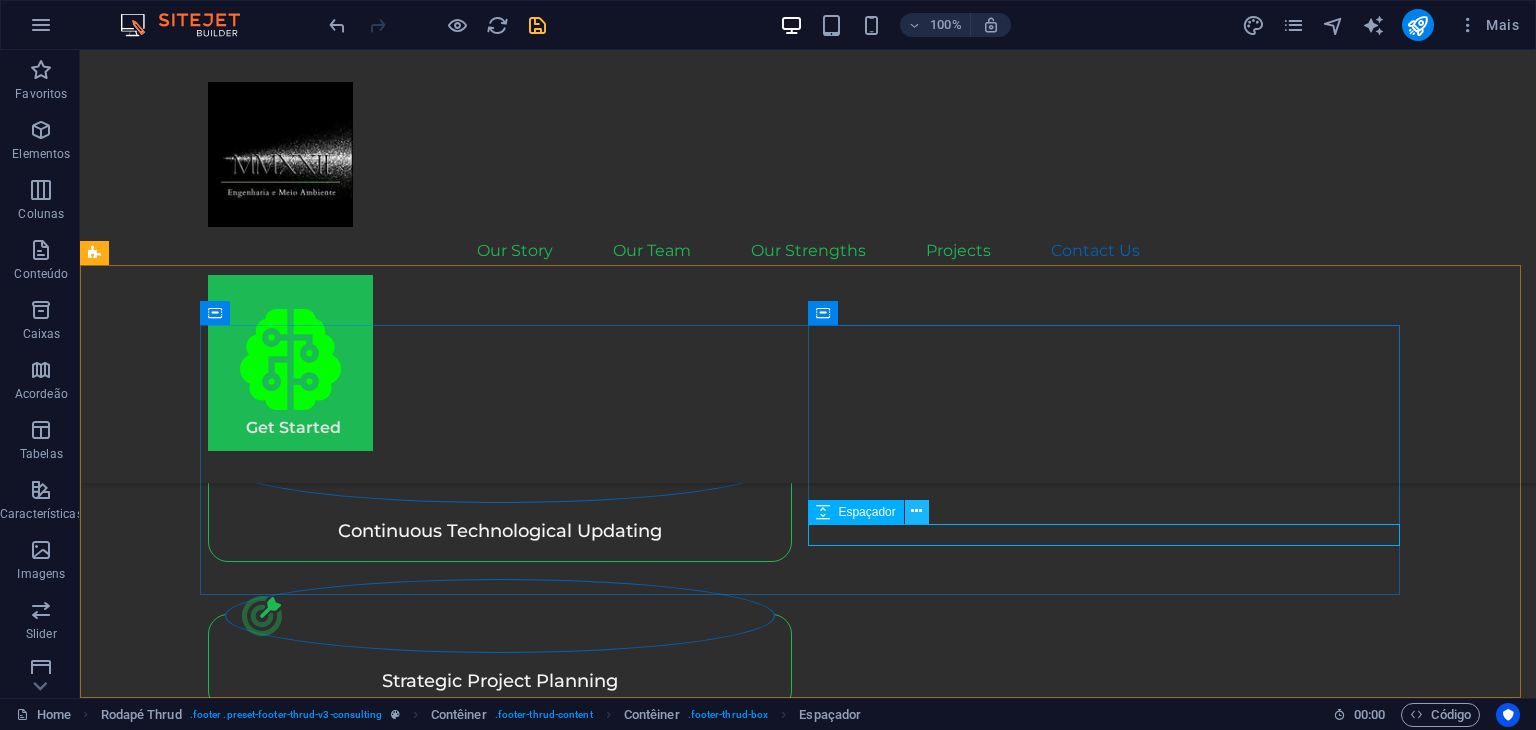 click at bounding box center [917, 512] 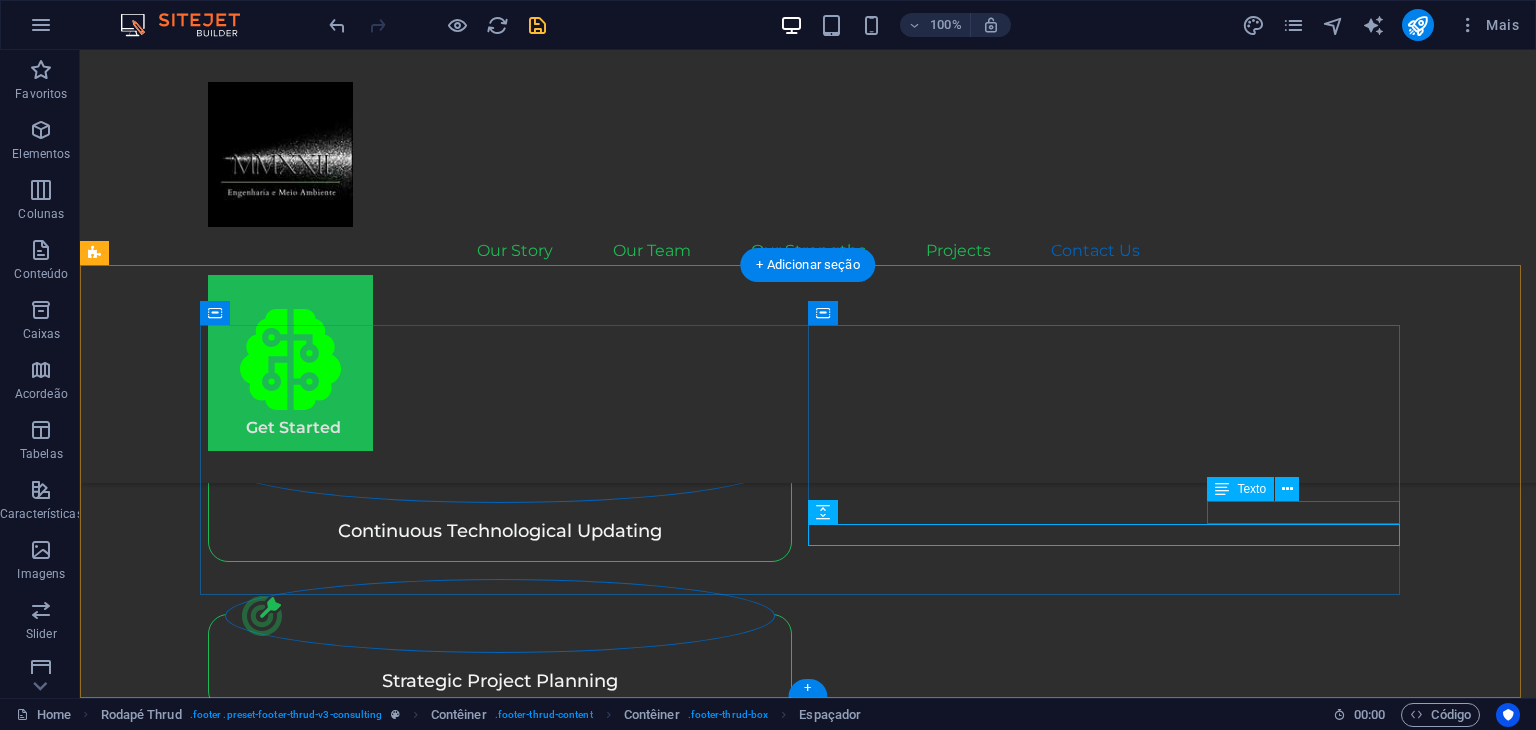 click on "contato@[EXAMPLE.COM]" at bounding box center [504, 4787] 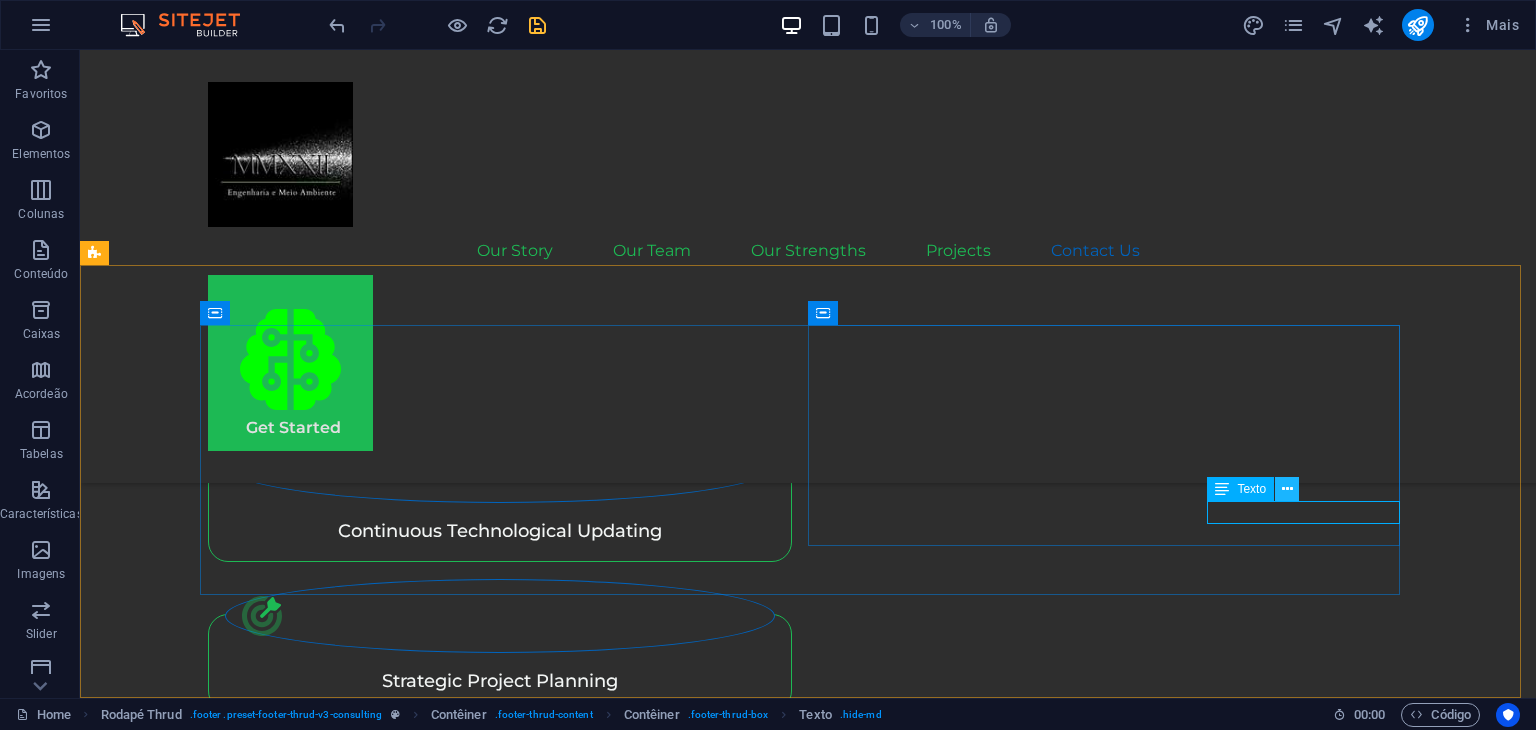 click at bounding box center (1287, 489) 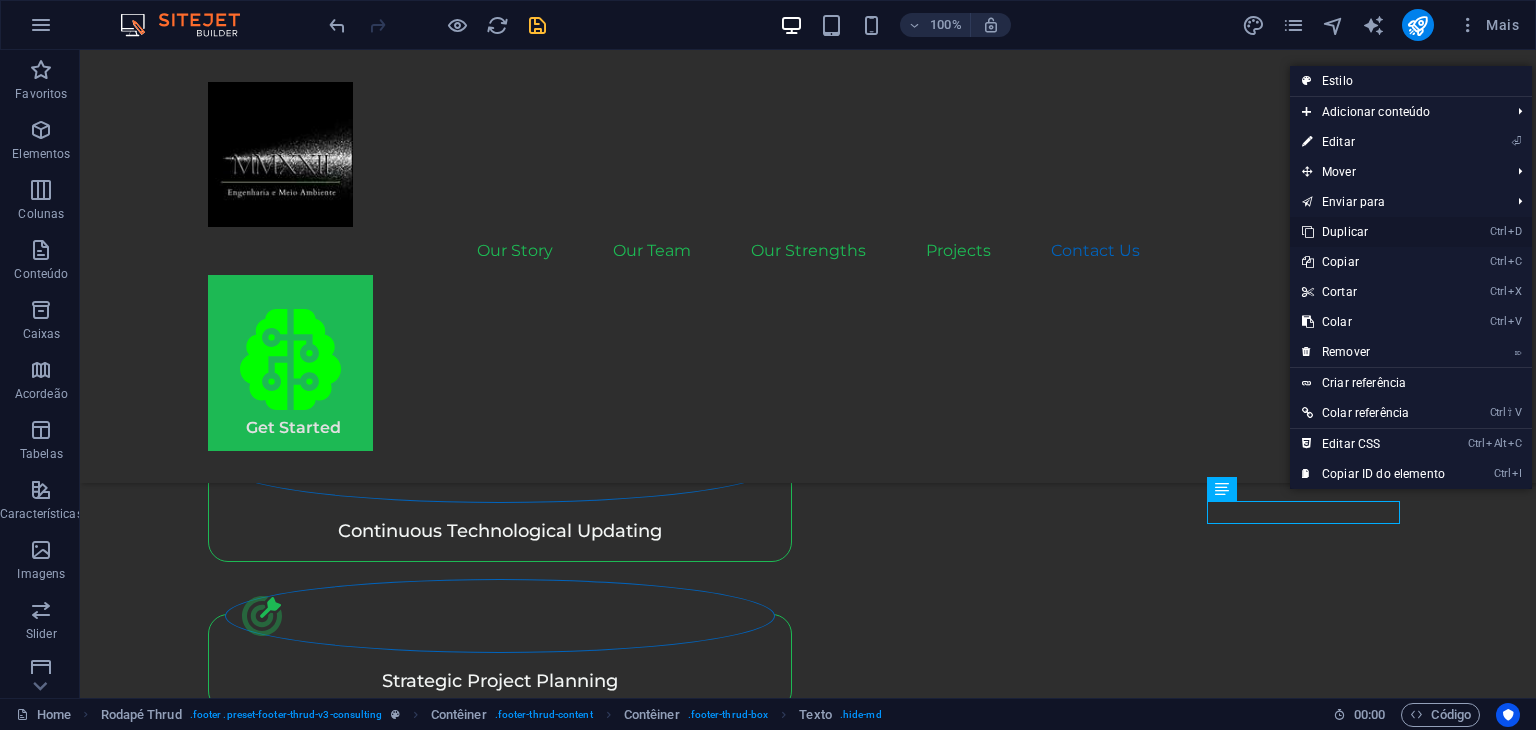 click on "Ctrl D  Duplicar" at bounding box center (1373, 232) 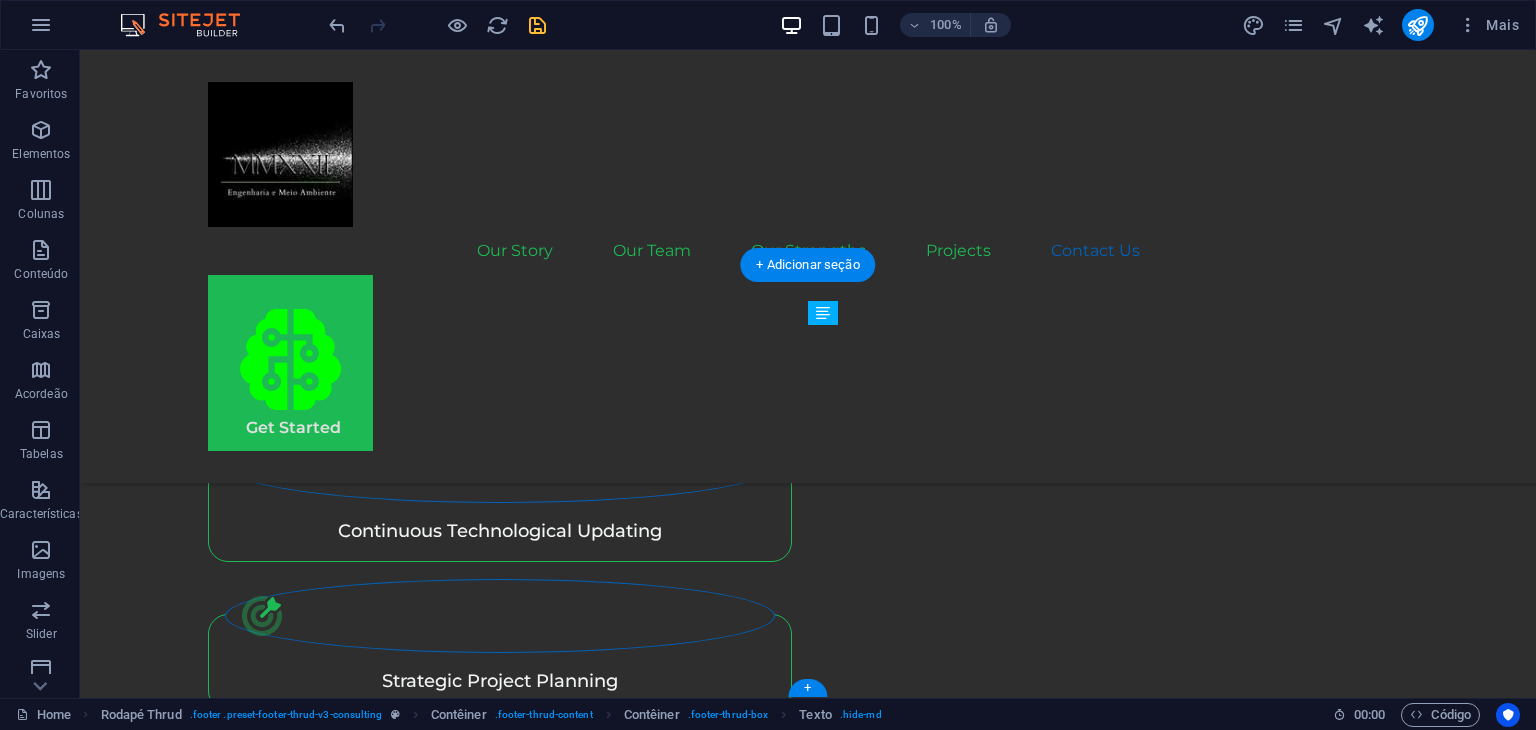 drag, startPoint x: 1144, startPoint y: 505, endPoint x: 1191, endPoint y: 538, distance: 57.428215 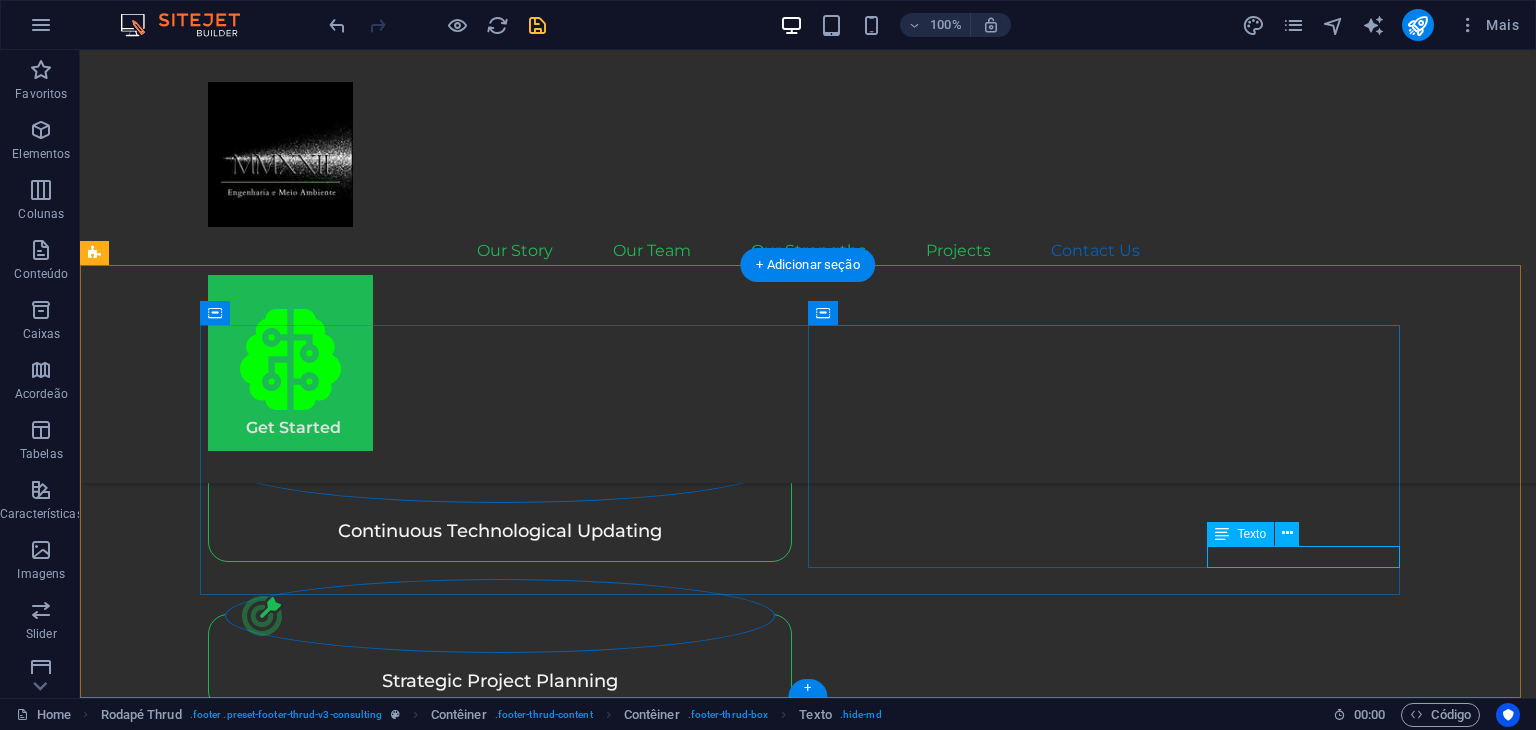 click on "contato@[EXAMPLE.COM]" at bounding box center (504, 4832) 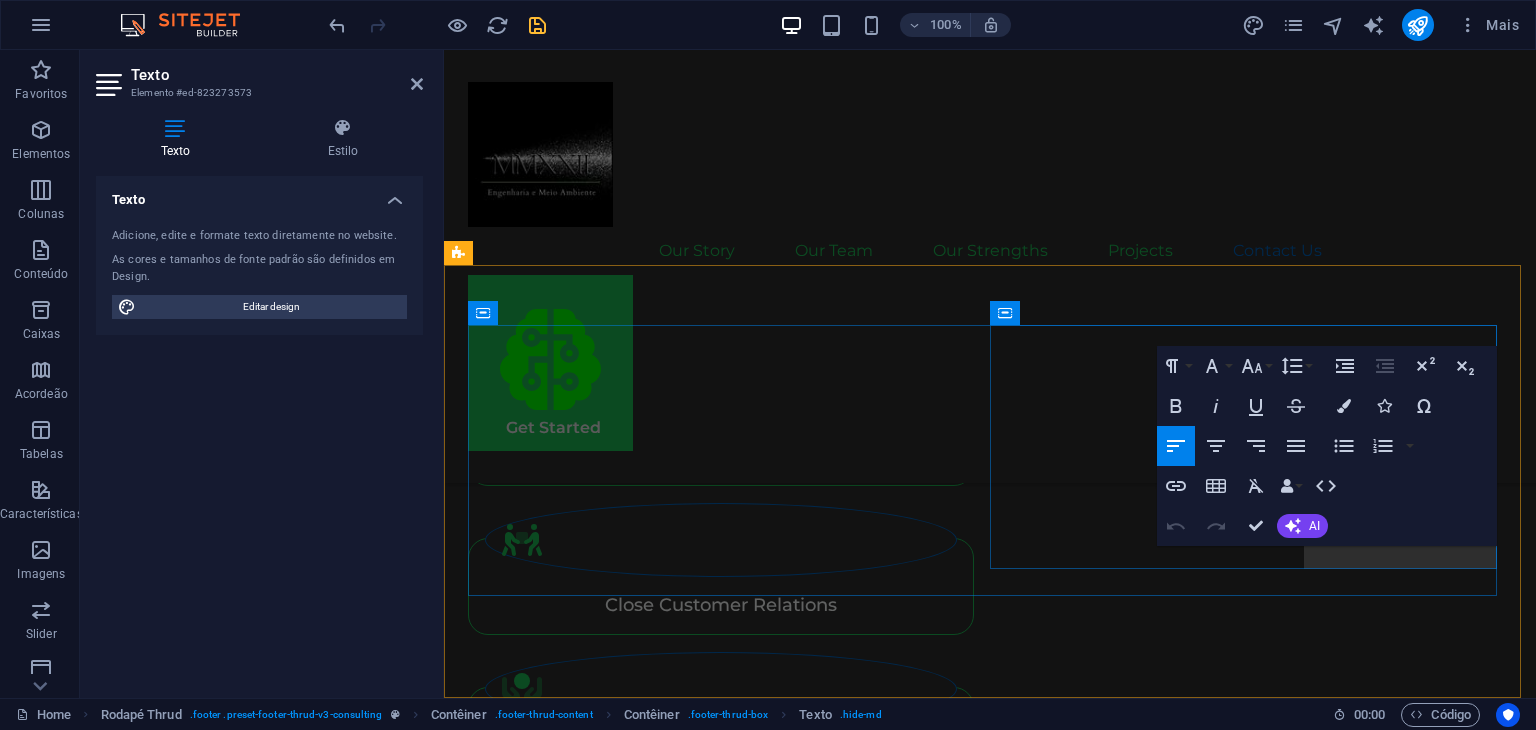 scroll, scrollTop: 4828, scrollLeft: 0, axis: vertical 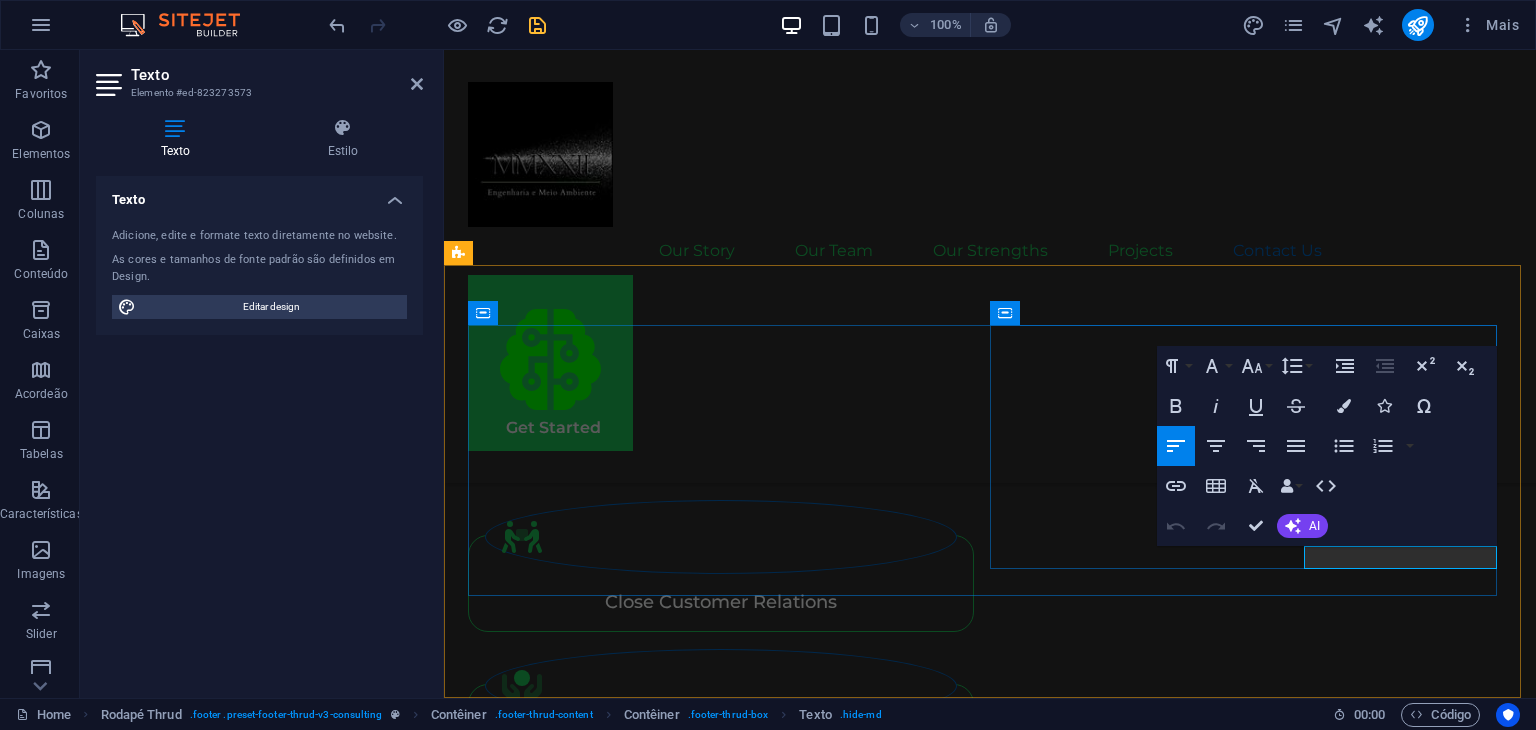 click on "contato@[EXAMPLE.COM]" at bounding box center (572, 4527) 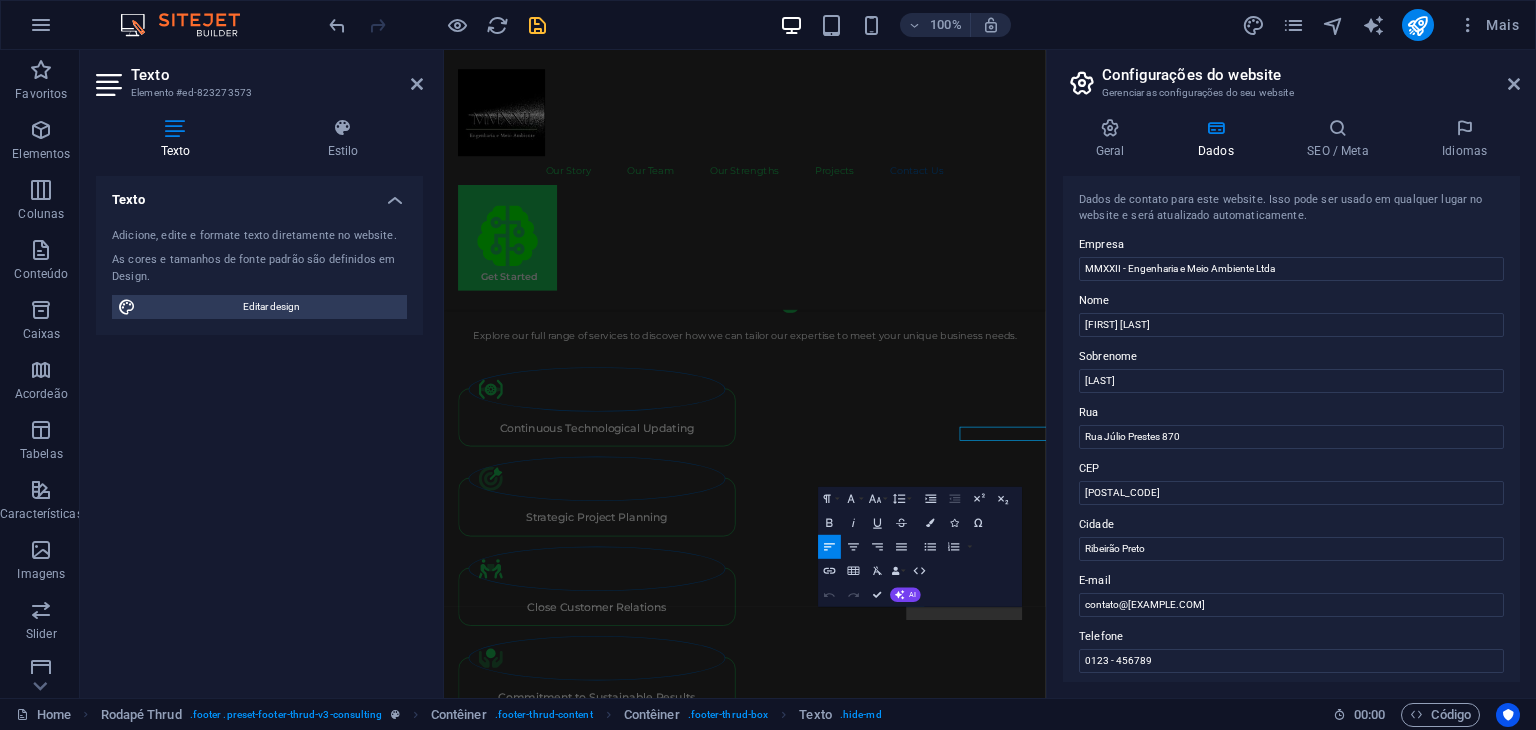 scroll, scrollTop: 4696, scrollLeft: 0, axis: vertical 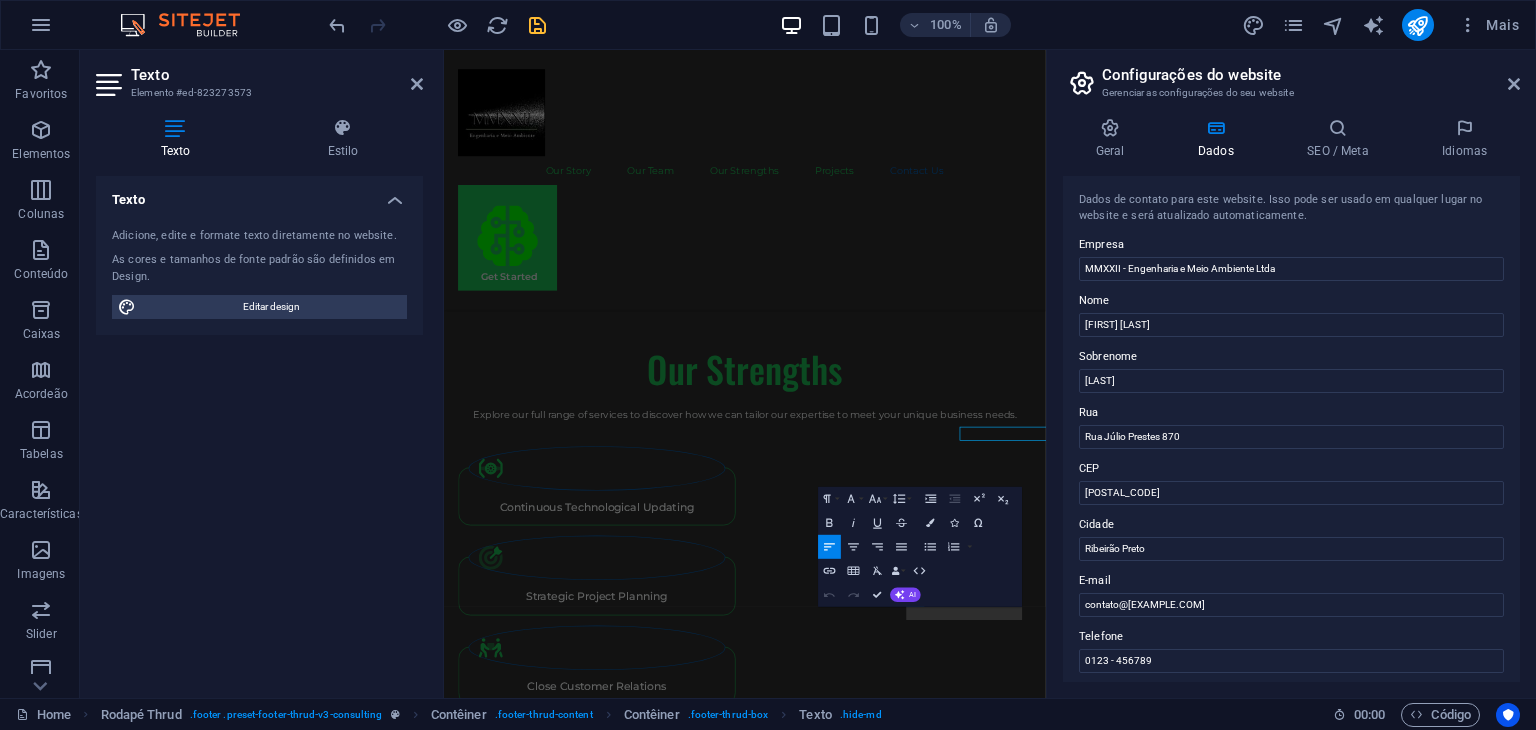click on "Ribeirão Preto" at bounding box center [1291, 549] 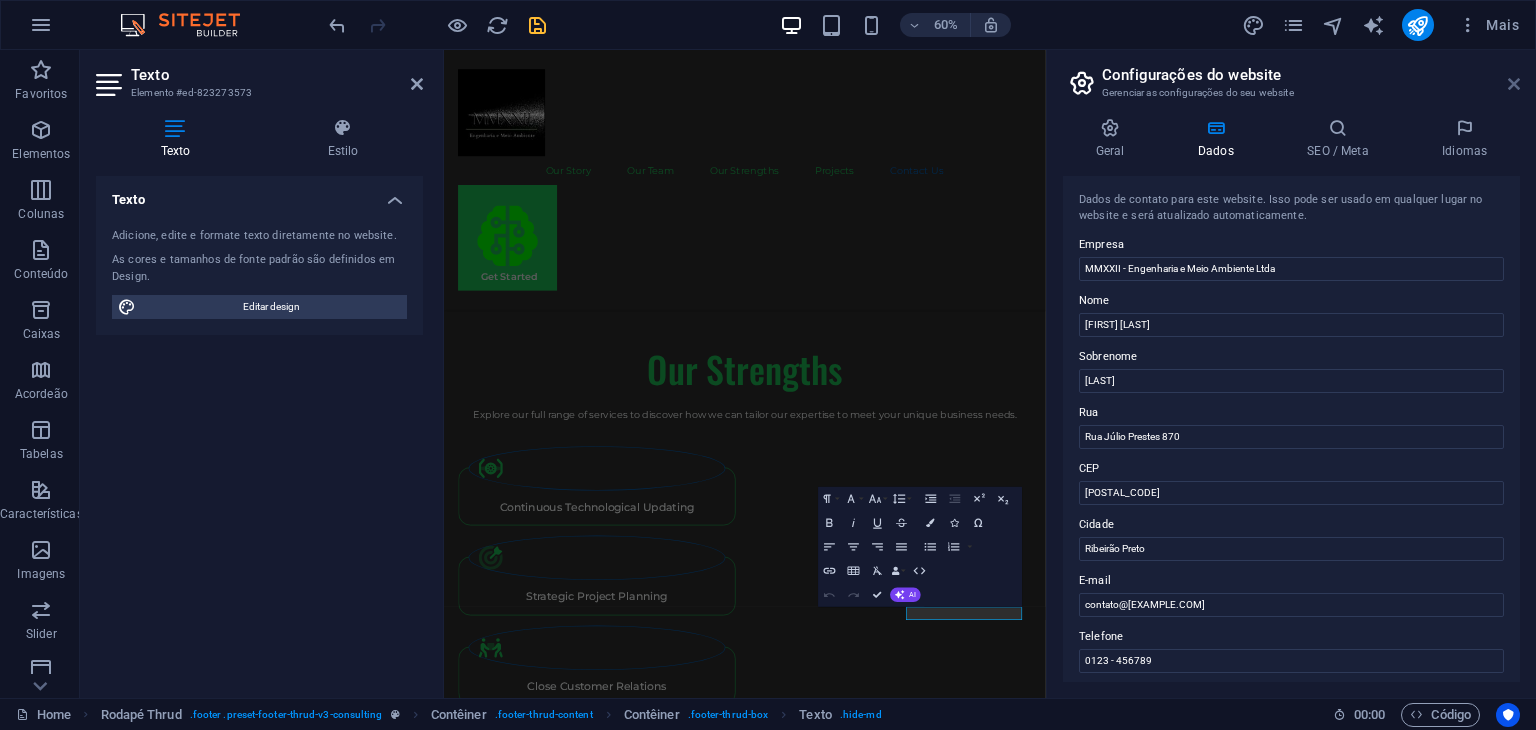 click at bounding box center (1514, 84) 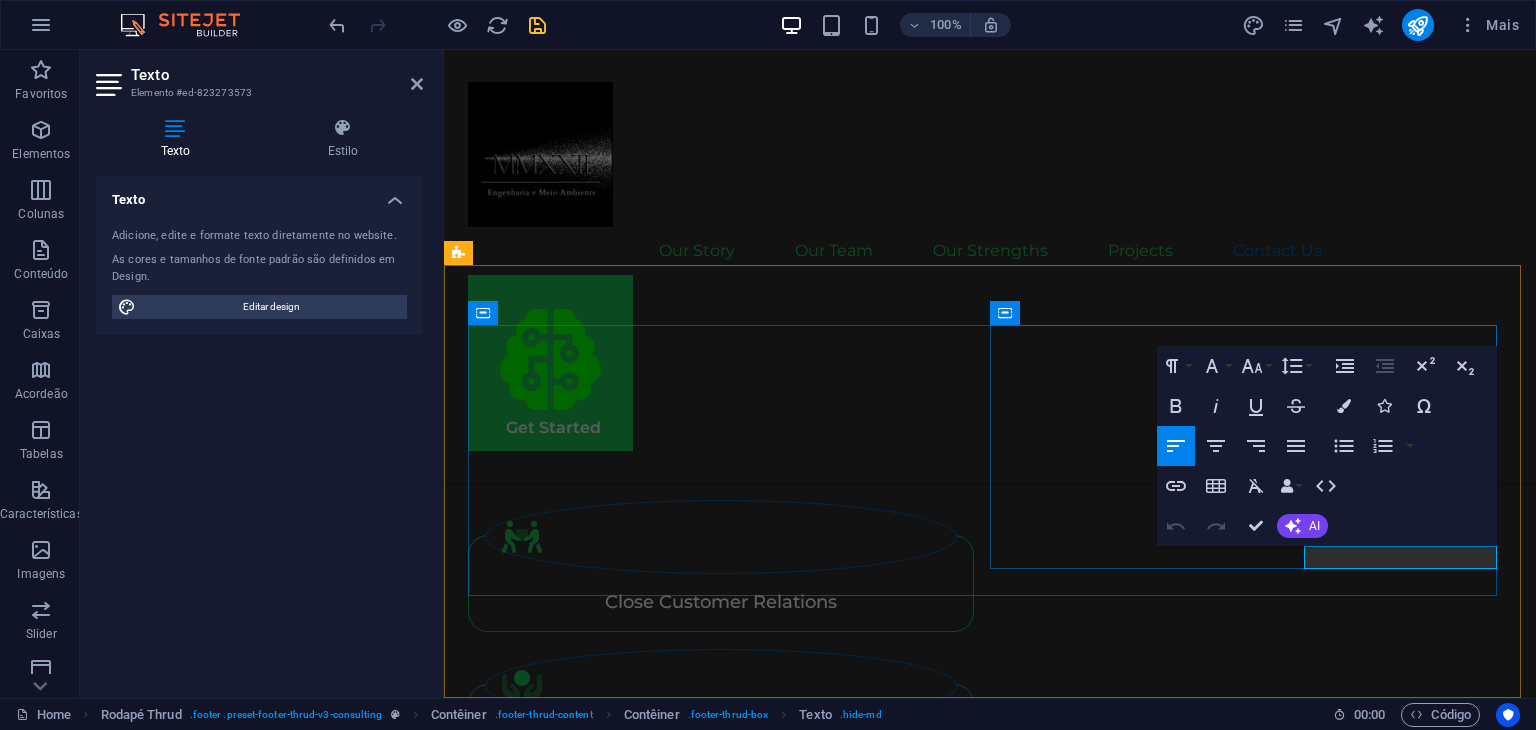 drag, startPoint x: 1307, startPoint y: 560, endPoint x: 1494, endPoint y: 558, distance: 187.0107 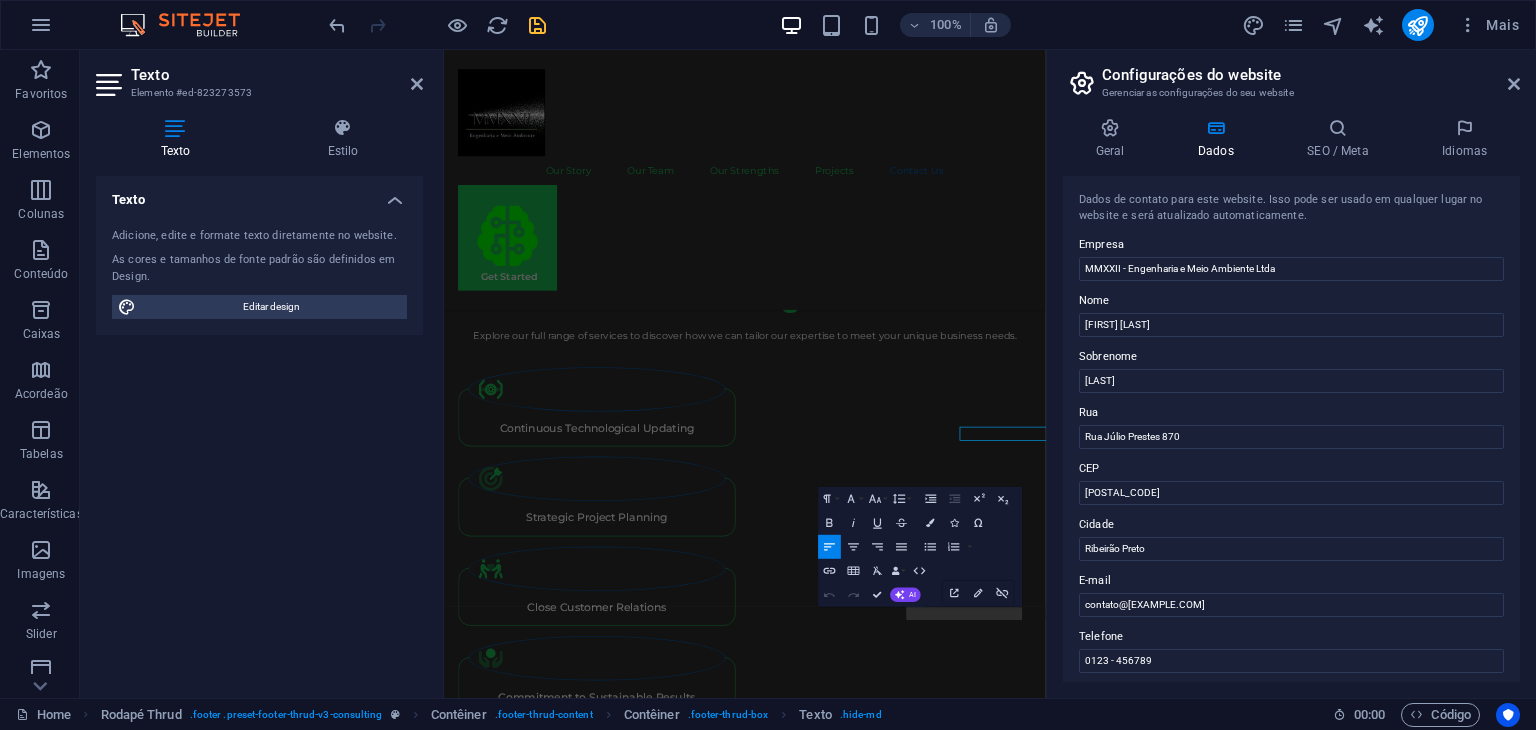 scroll, scrollTop: 4696, scrollLeft: 0, axis: vertical 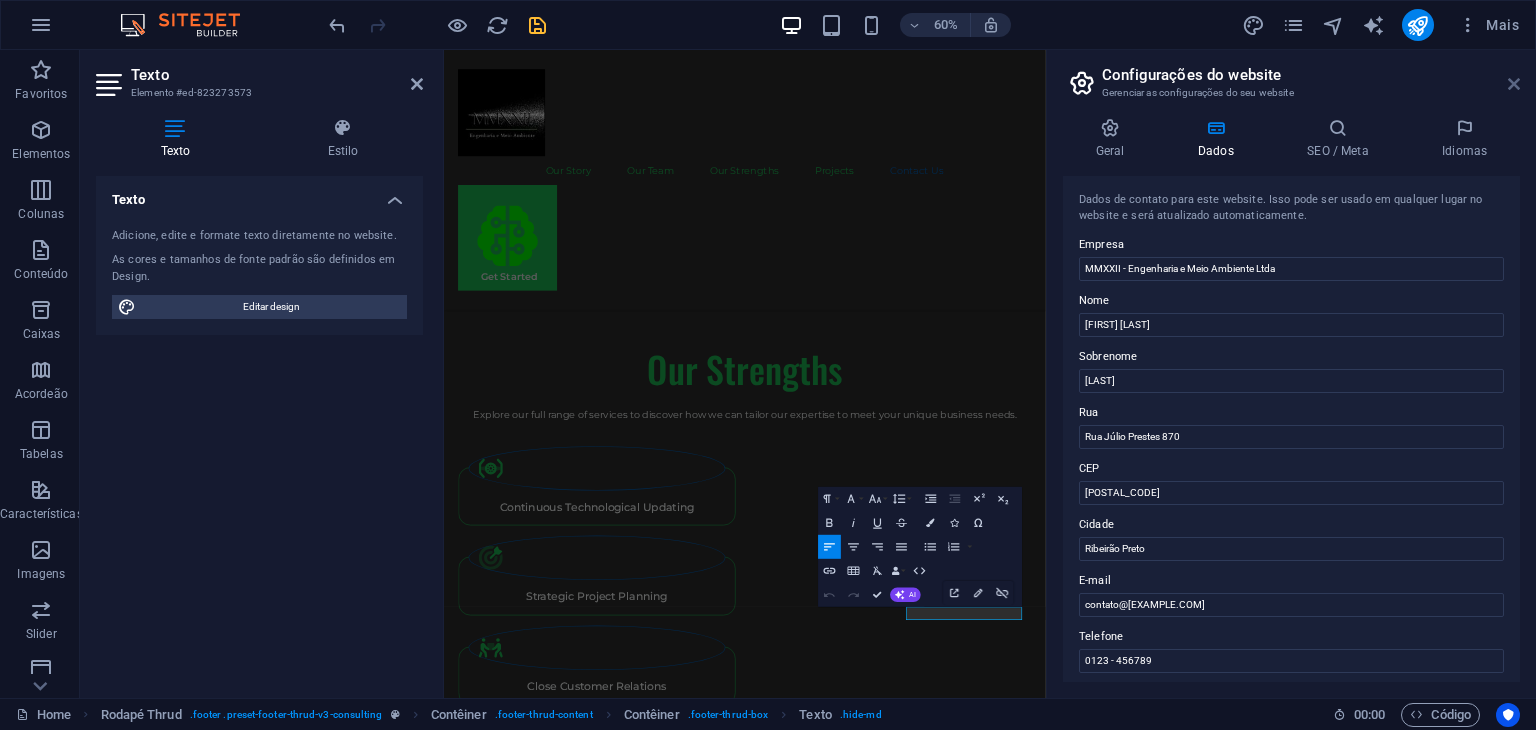 click at bounding box center (1514, 84) 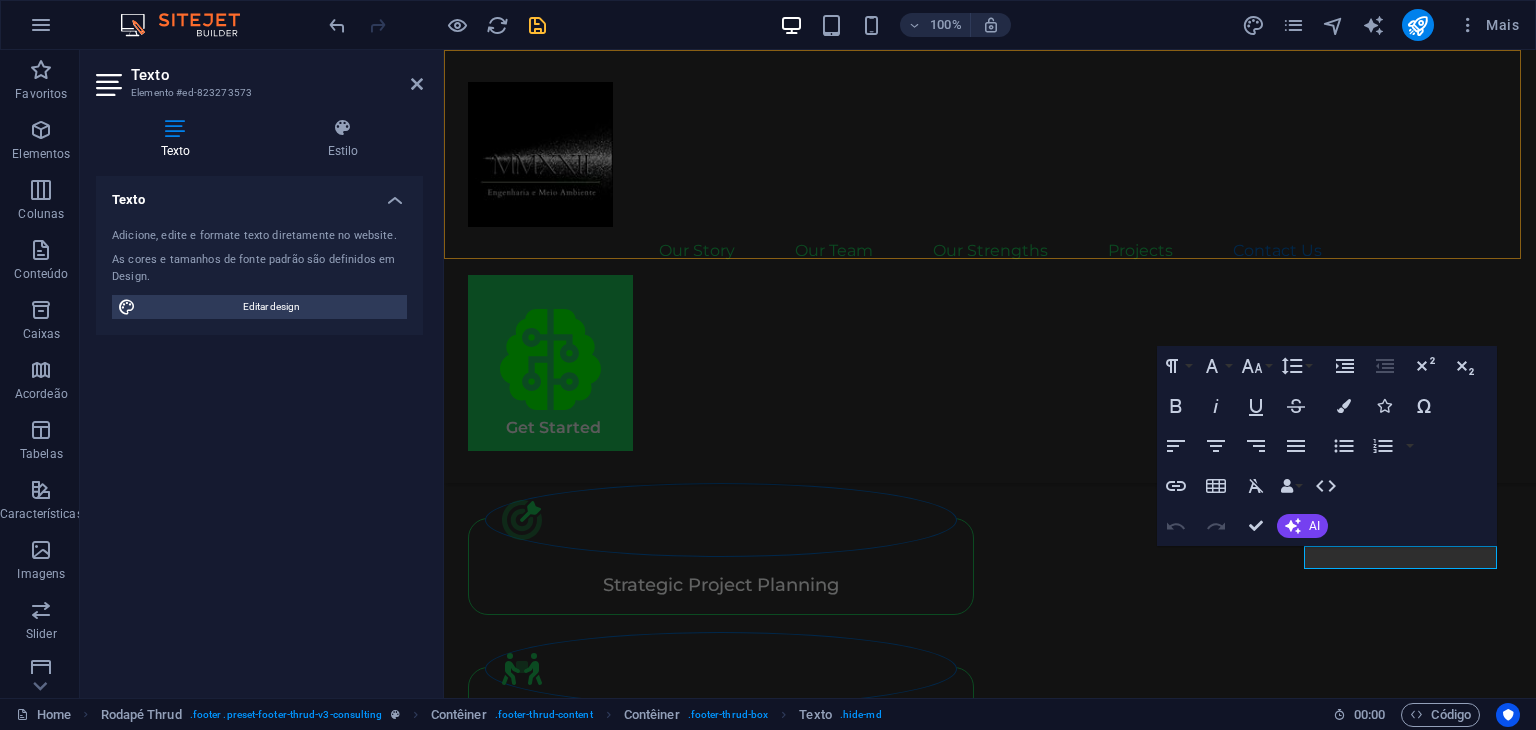 scroll, scrollTop: 4828, scrollLeft: 0, axis: vertical 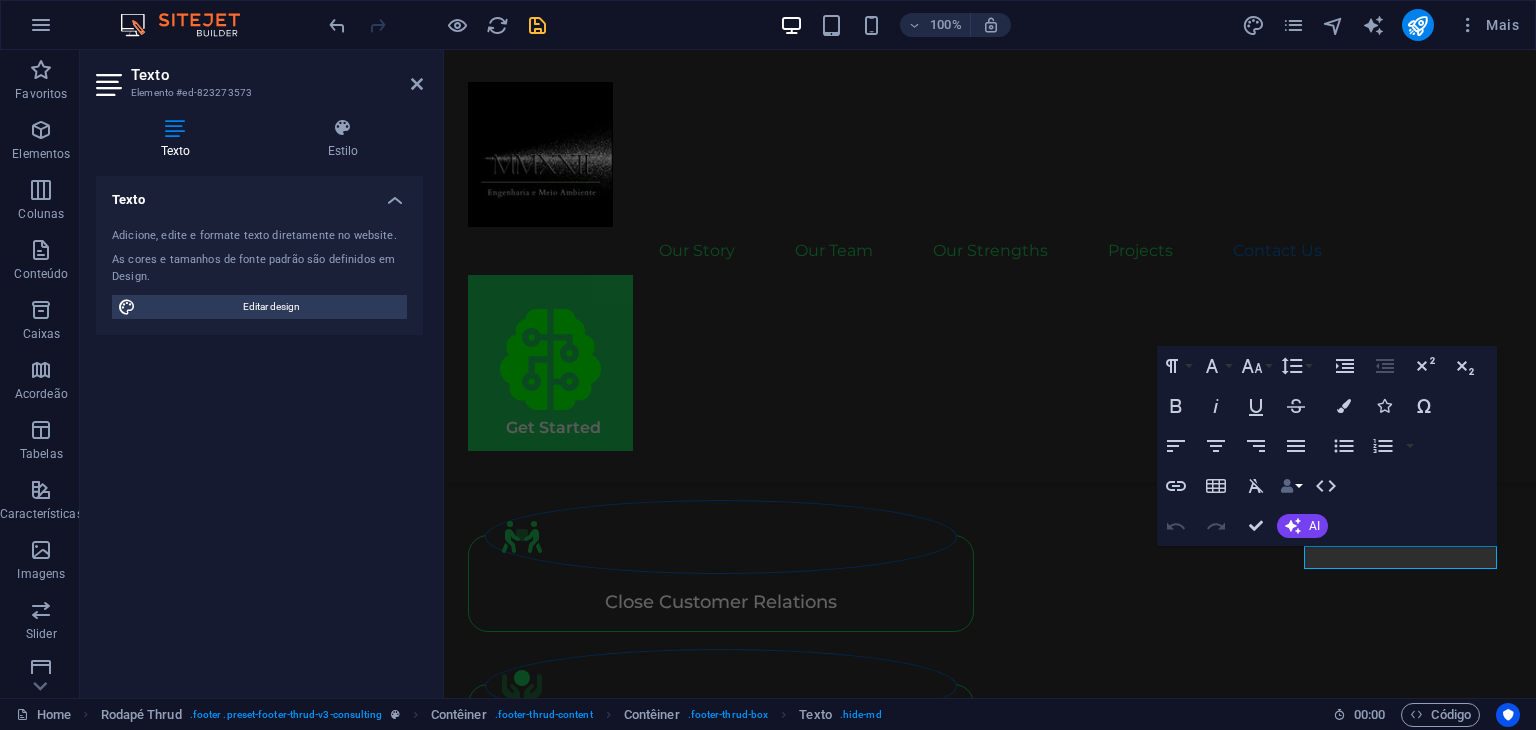 click at bounding box center (1287, 486) 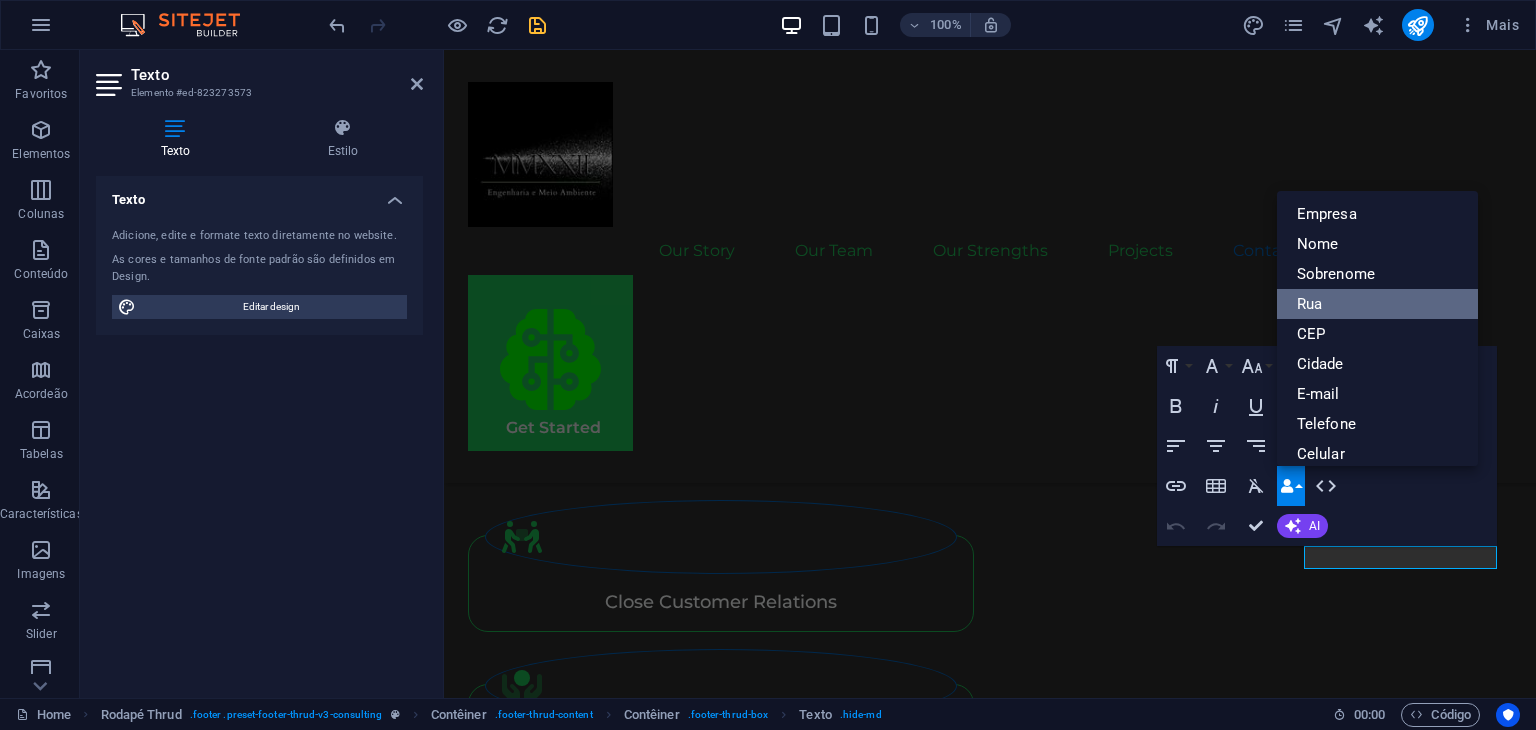 click on "Rua" at bounding box center (1377, 304) 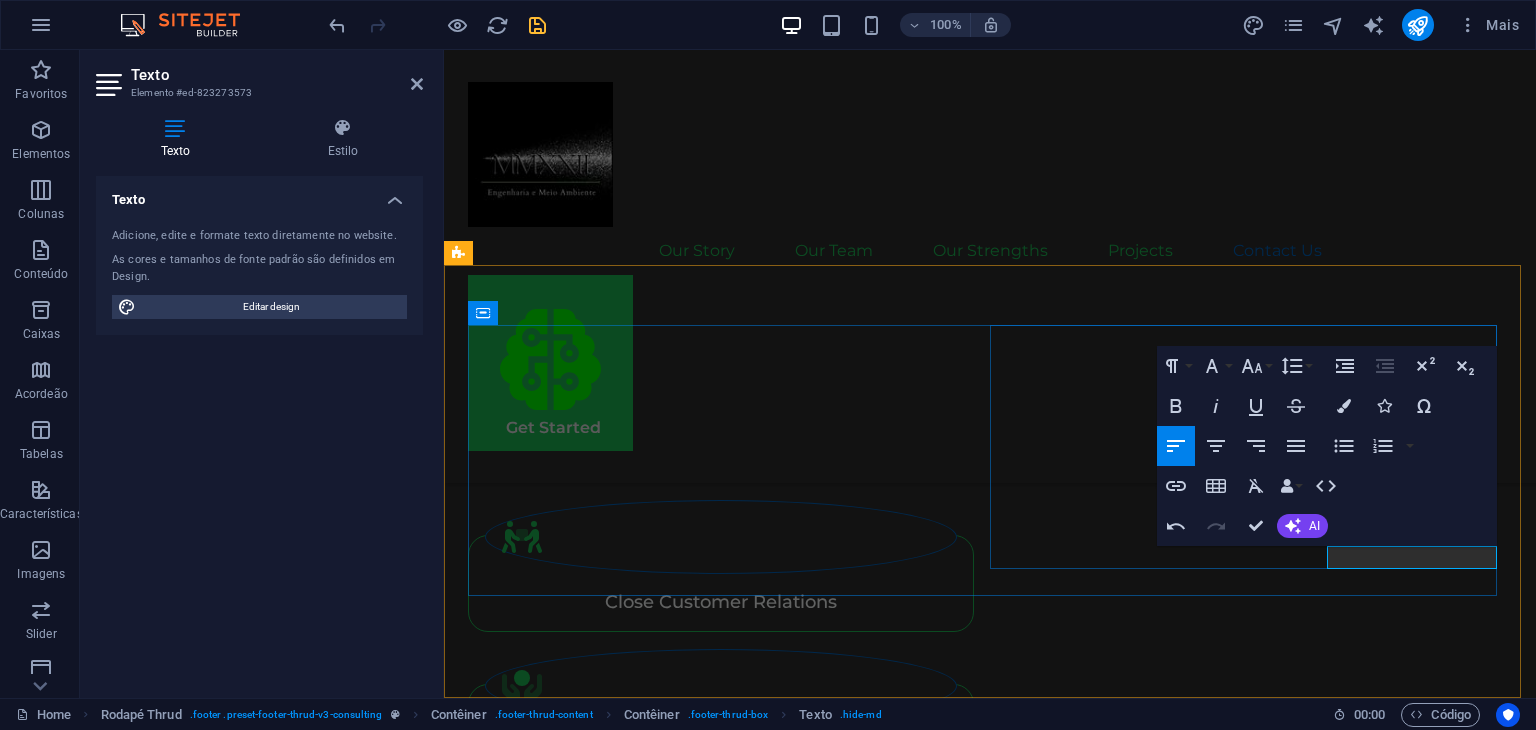 click on "Rua Júlio Prestes 870" at bounding box center (553, 4527) 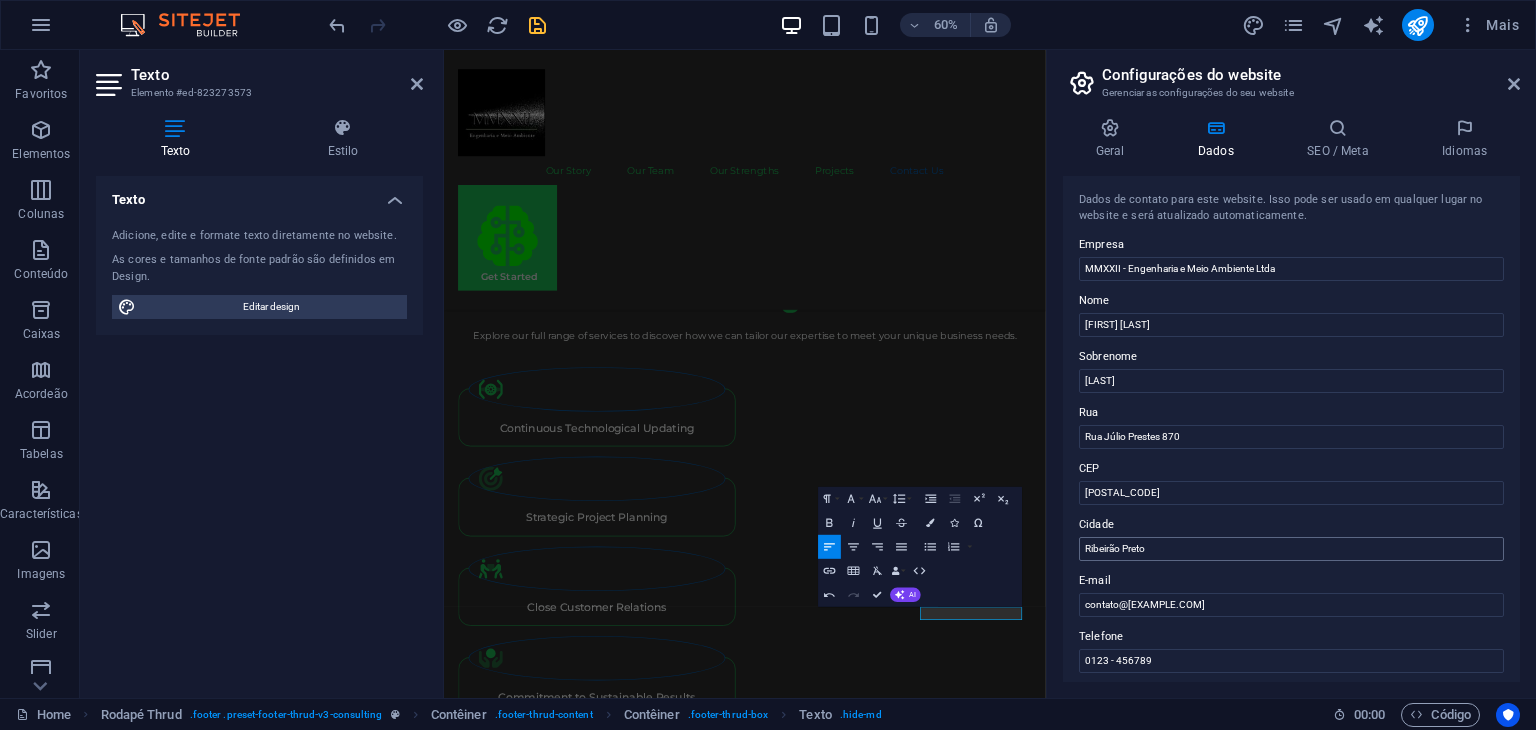 scroll, scrollTop: 4696, scrollLeft: 0, axis: vertical 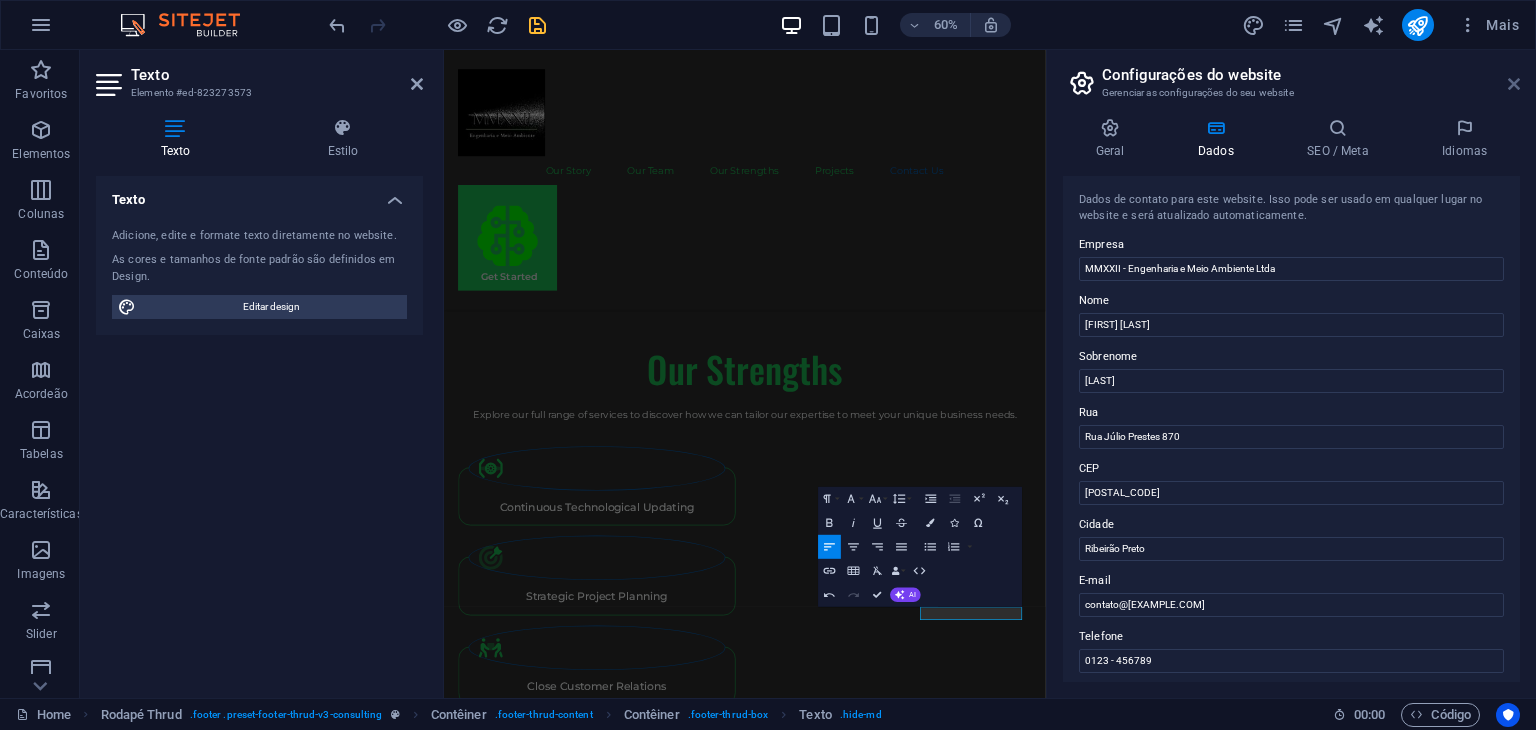click at bounding box center (1514, 84) 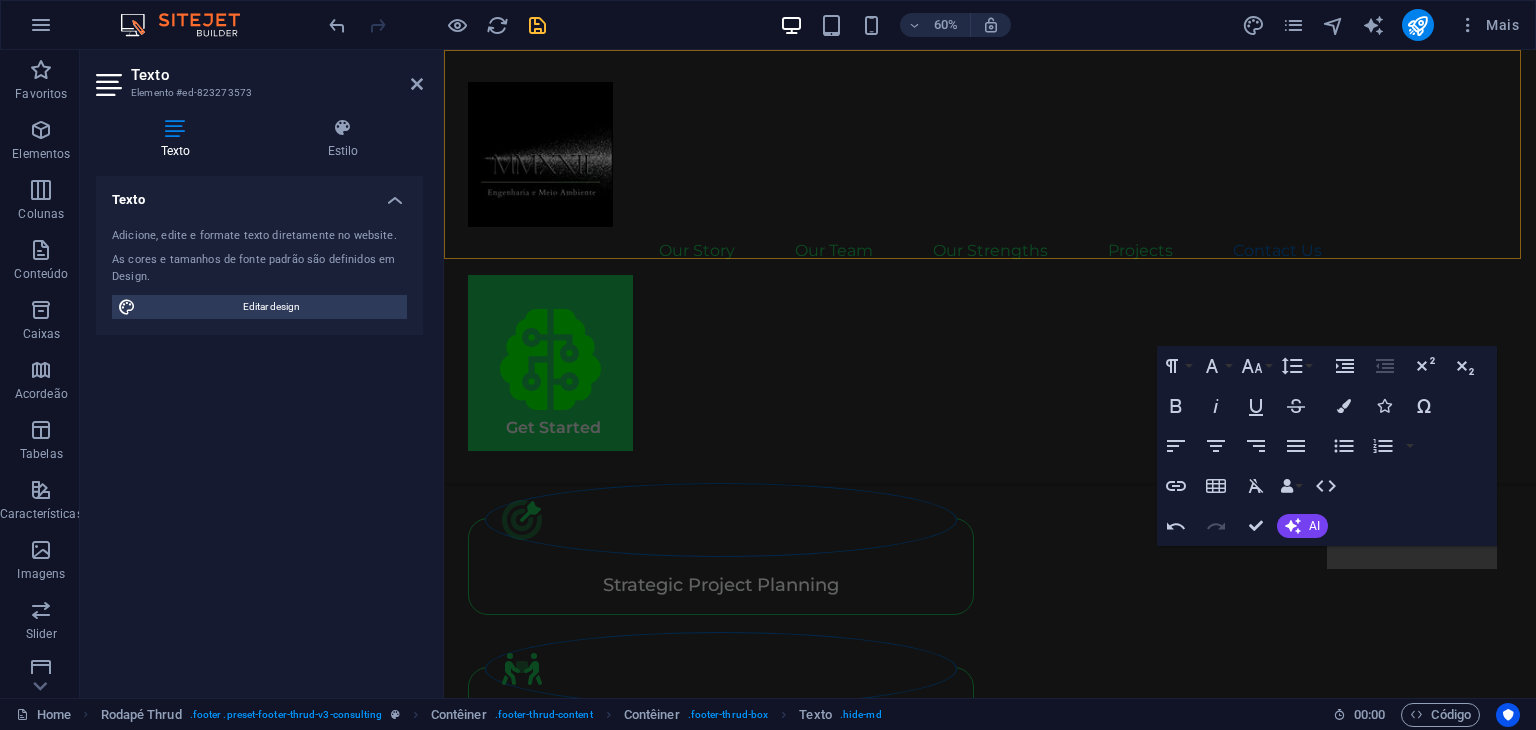 scroll, scrollTop: 4828, scrollLeft: 0, axis: vertical 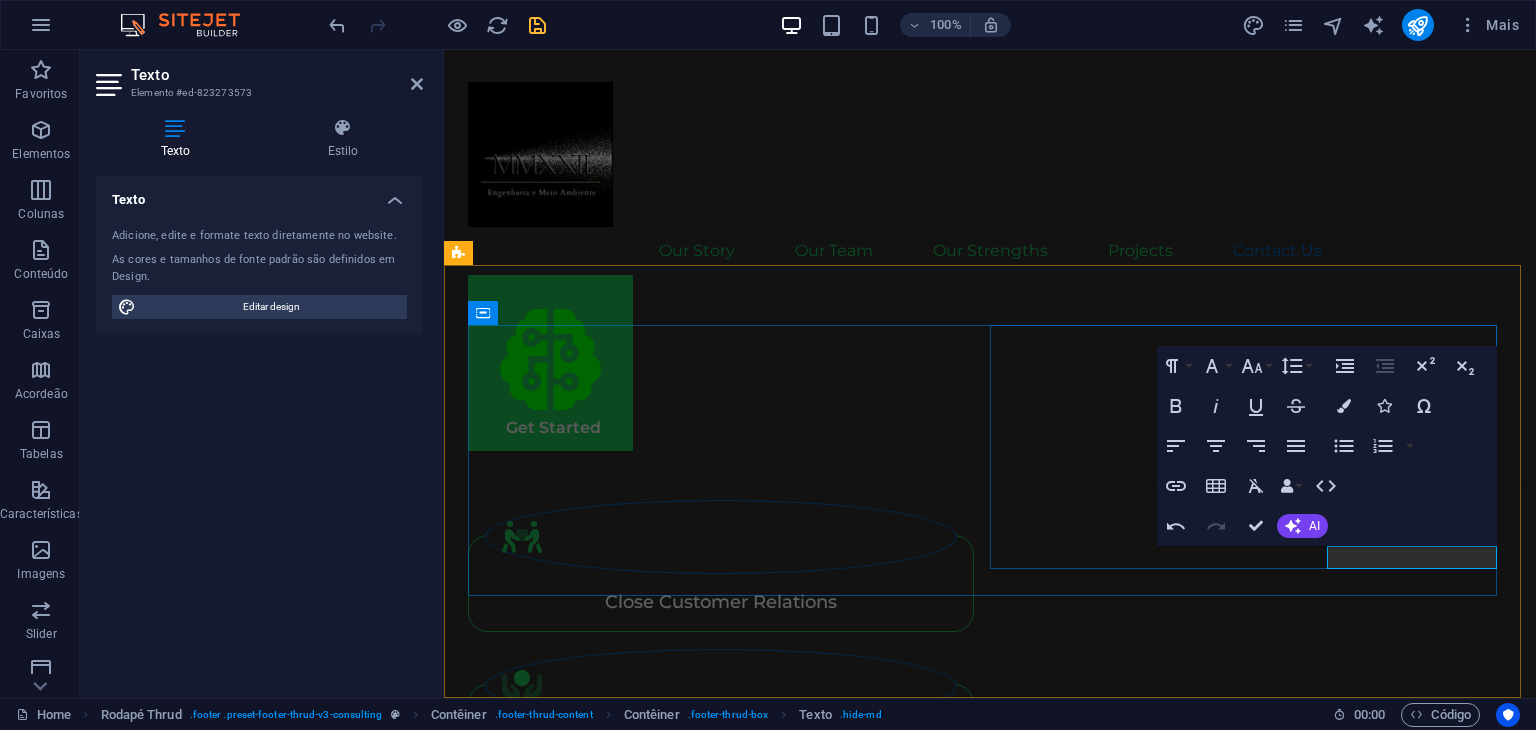 click on "Rua Júlio Prestes 870" at bounding box center (553, 4527) 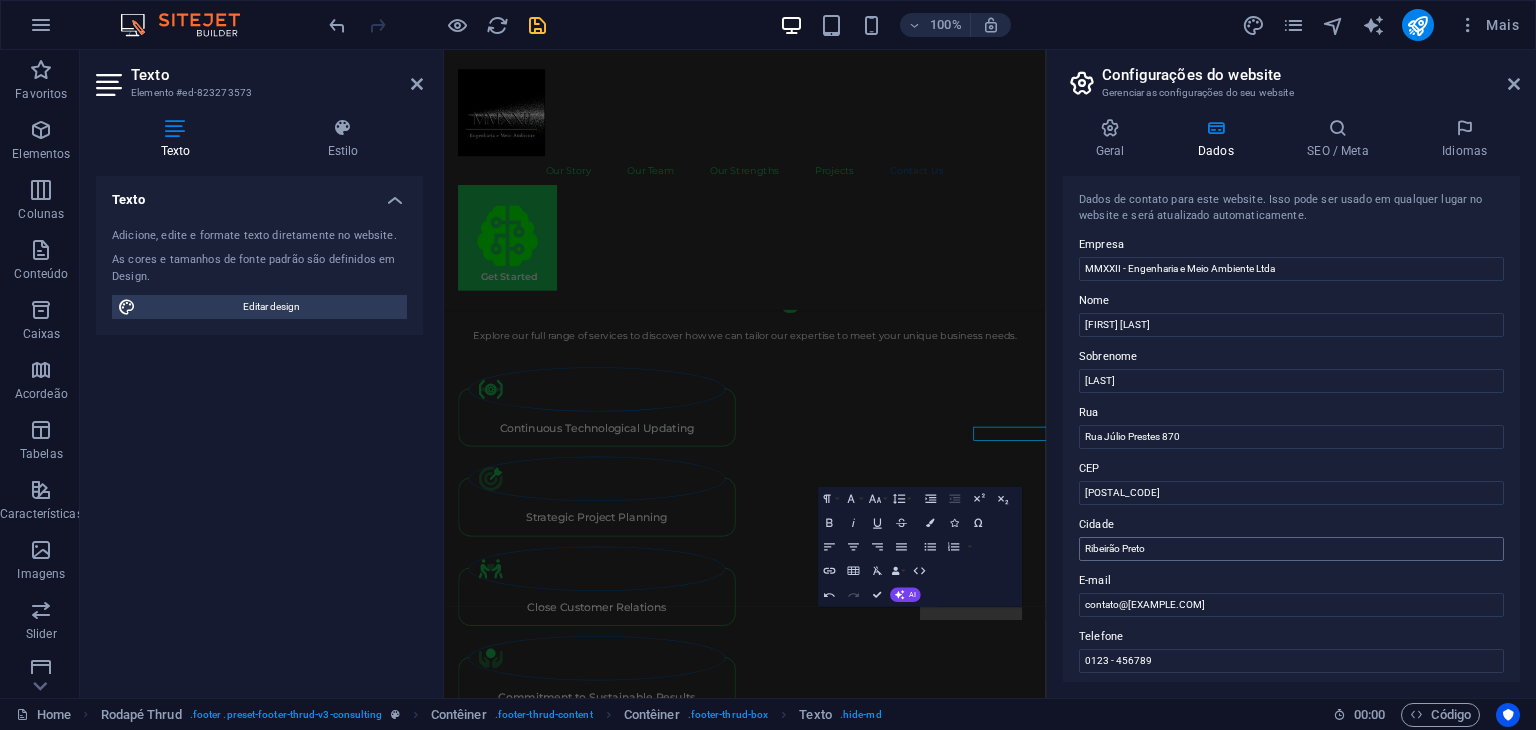 scroll, scrollTop: 4696, scrollLeft: 0, axis: vertical 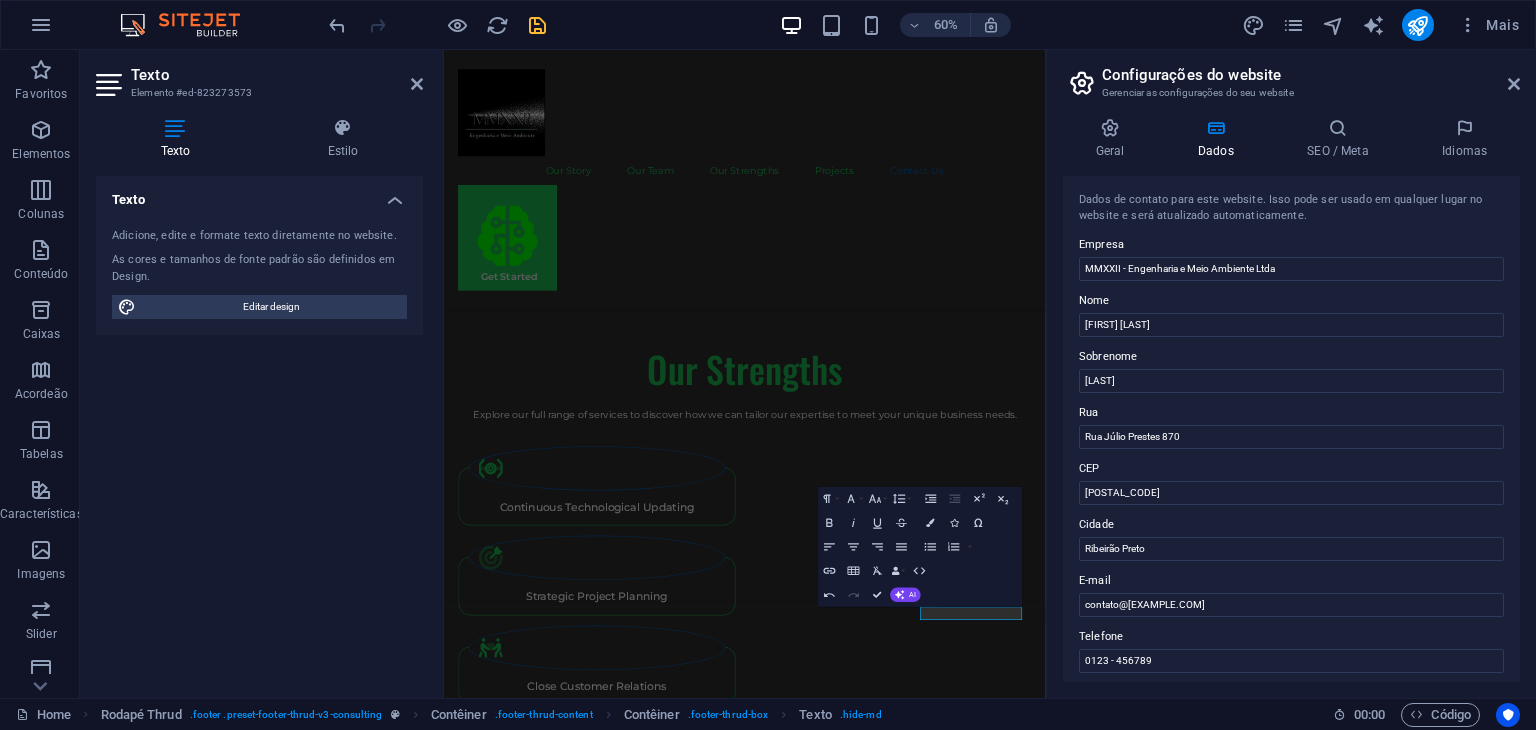click on "Configurações do website Gerenciar as configurações do seu website Geral Dados SEO / Meta Idiomas Nome do Website MMXXII Logotipo Arraste os arquivos aqui, clique para escolher os arquivos ou selecione os arquivos em Arquivos ou em nossa galeria de fotos e vídeos gratuitos Selecione arquivos do gerenciador de arquivos, galeria de fotos ou faça upload de arquivo(s) Upload Favicon Defina o favicon do seu website aqui. Um favicon é um pequeno ícone mostrado na guia do navegador ao lado do título do seu website. Ajuda os visitantes a identificarem o seu website. Arraste os arquivos aqui, clique para escolher os arquivos ou selecione os arquivos em Arquivos ou em nossa galeria de fotos e vídeos gratuitos Selecione arquivos do gerenciador de arquivos, galeria de fotos ou faça upload de arquivo(s) Upload Imagem de visualização (Gráfico Aberto) Esta imagem será mostrada quando o website for compartilhado nas redes sociais Arraste os arquivos aqui, clique para escolher os arquivos ou Upload Empresa" at bounding box center (1291, 374) 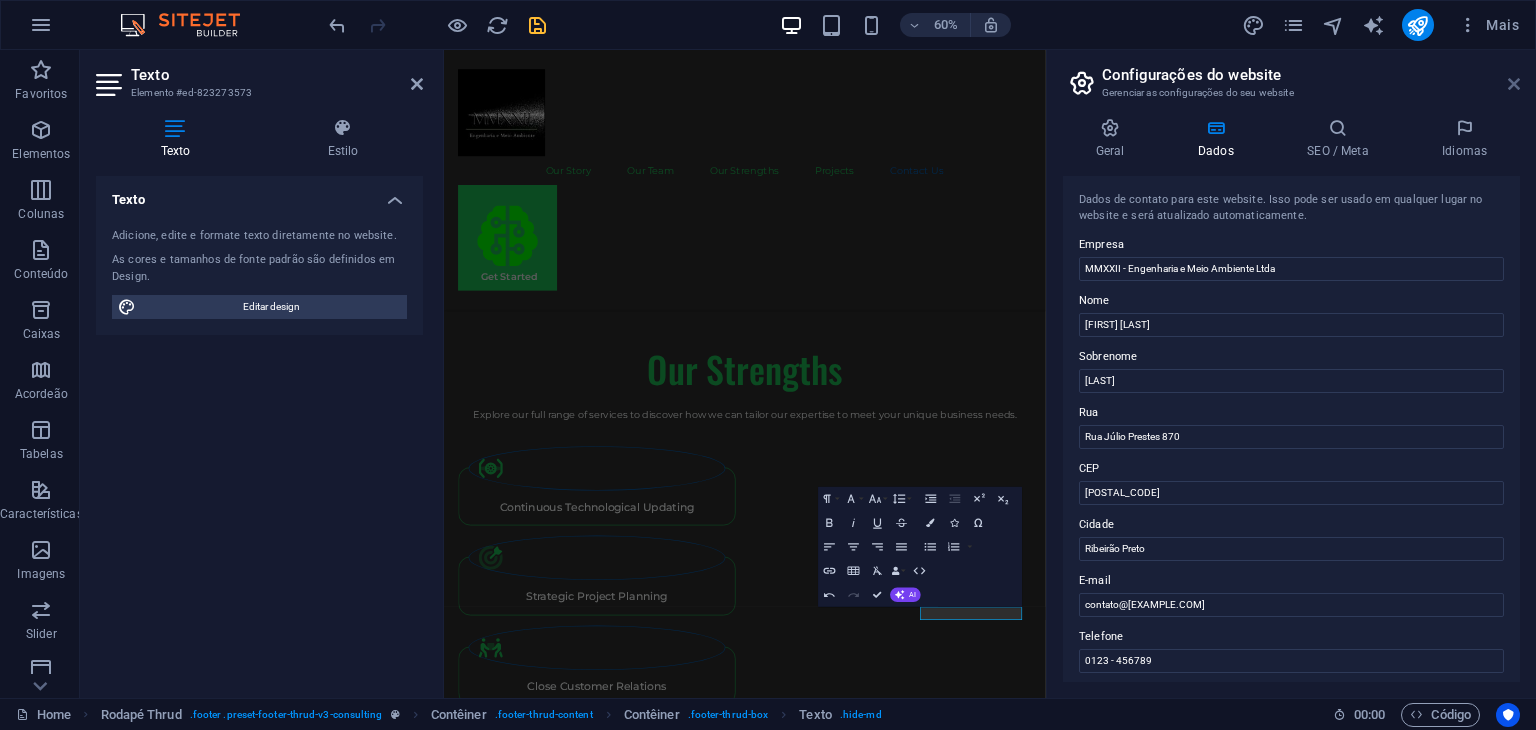 drag, startPoint x: 1511, startPoint y: 90, endPoint x: 1069, endPoint y: 39, distance: 444.9326 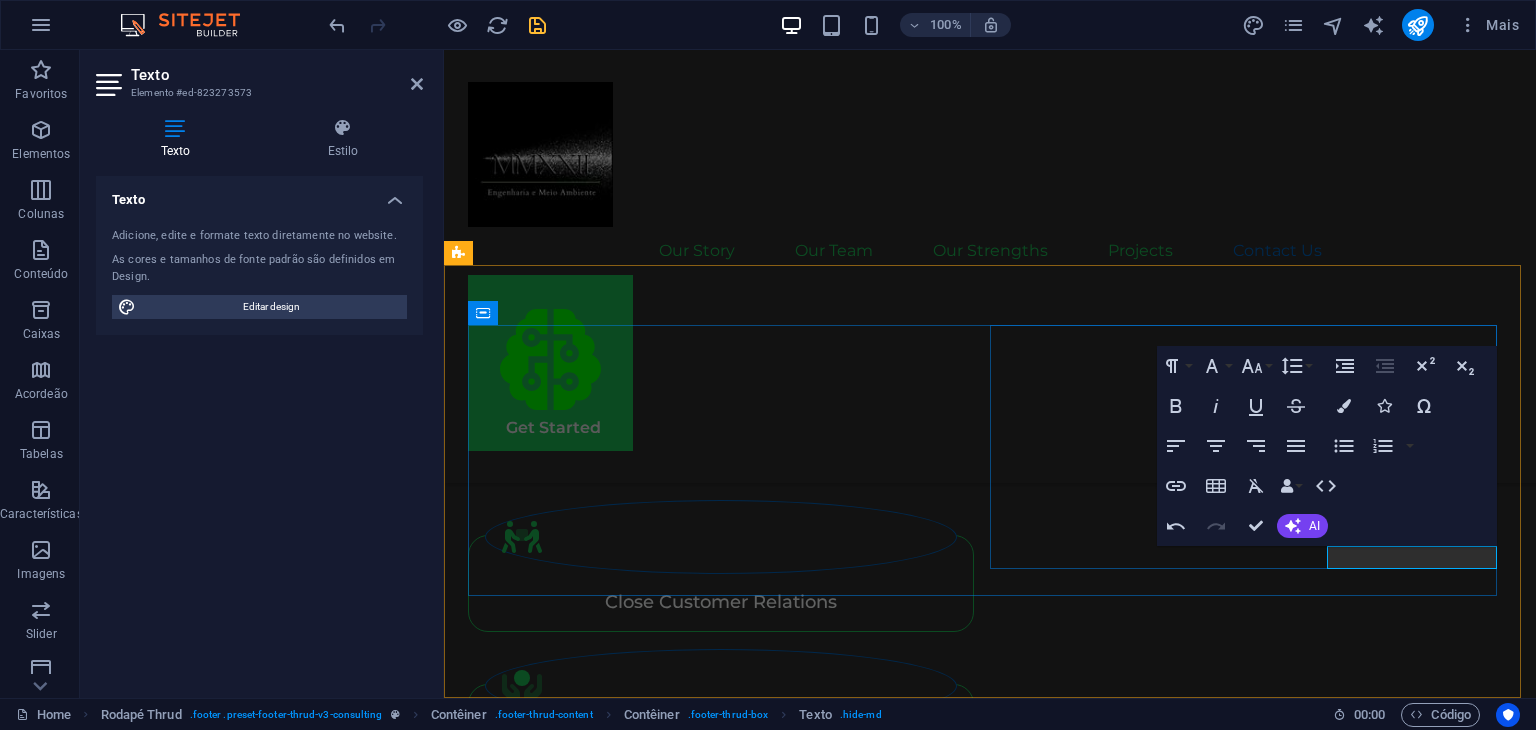 click on "Rua Júlio Prestes 870" at bounding box center [553, 4527] 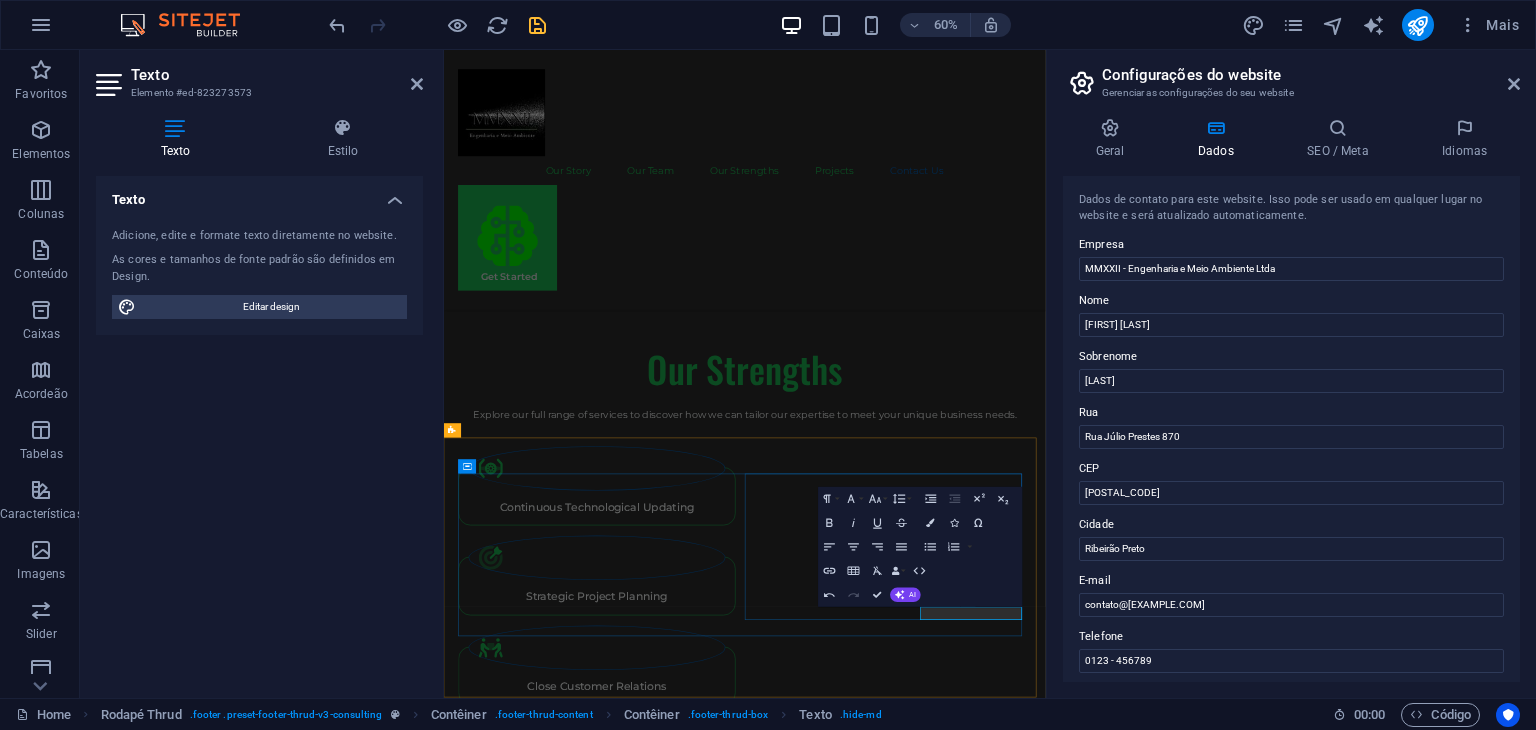 click on "Rua Júlio Prestes 870" at bounding box center [553, 5167] 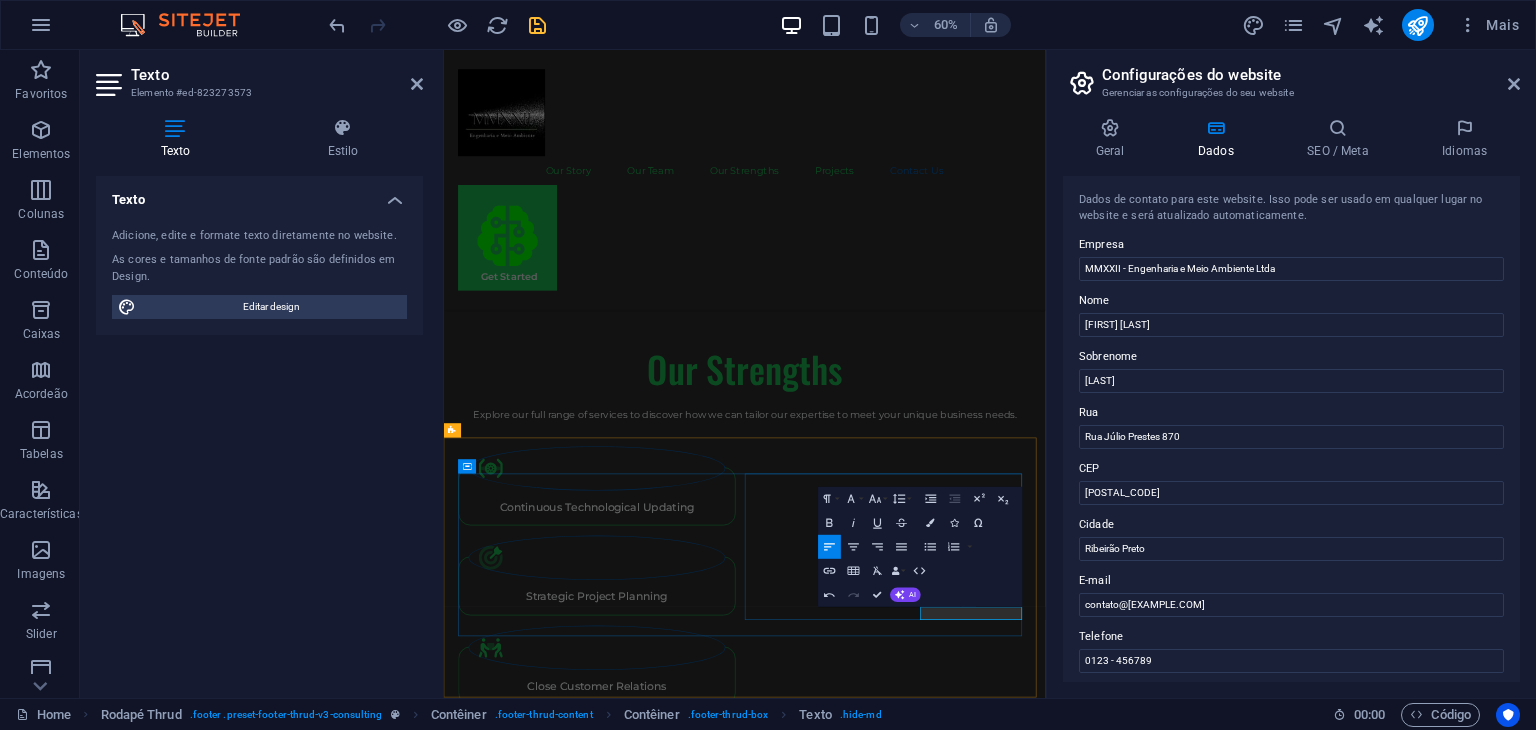 click on "Rua Júlio Prestes 870" at bounding box center (553, 5167) 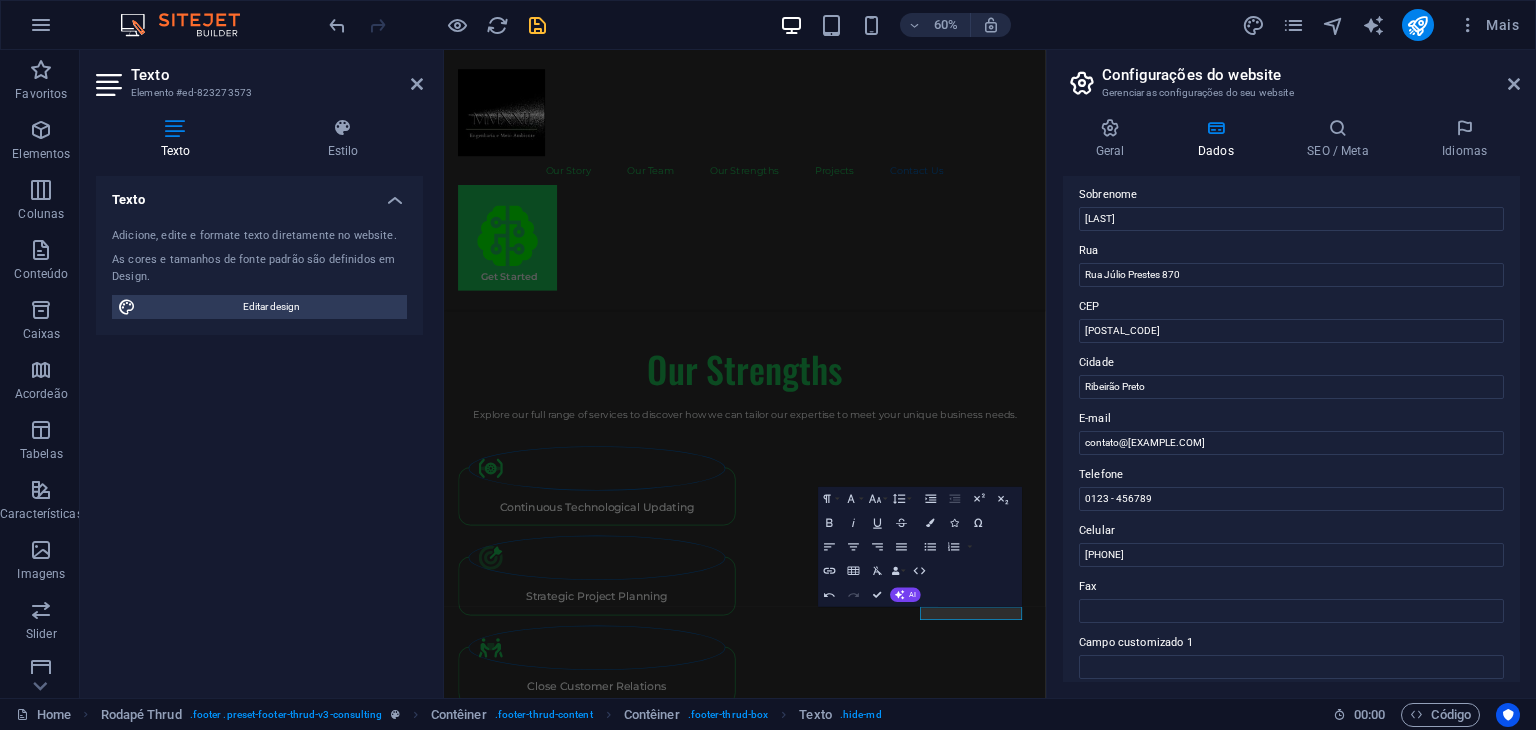 scroll, scrollTop: 155, scrollLeft: 0, axis: vertical 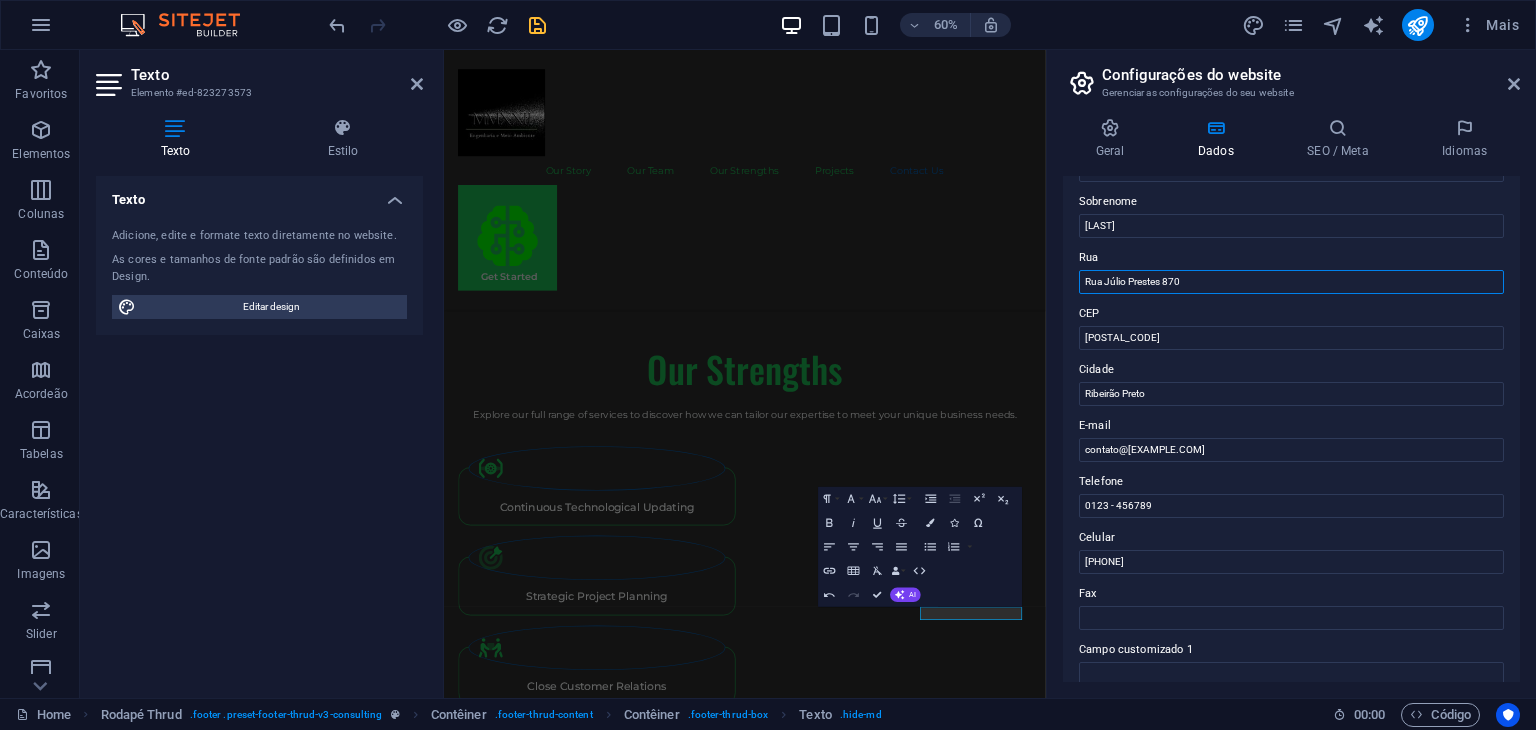 drag, startPoint x: 1677, startPoint y: 332, endPoint x: 1439, endPoint y: 438, distance: 260.5379 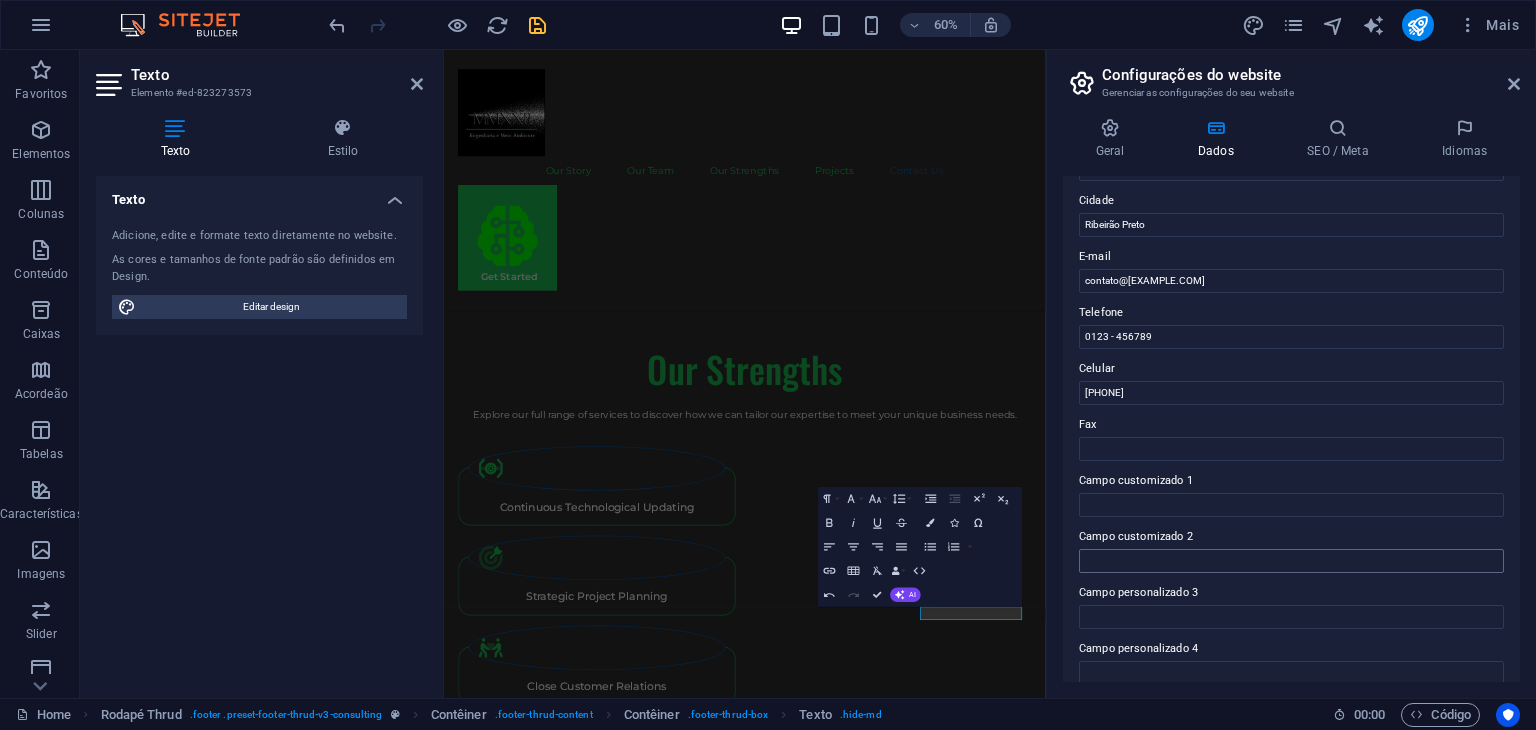 scroll, scrollTop: 355, scrollLeft: 0, axis: vertical 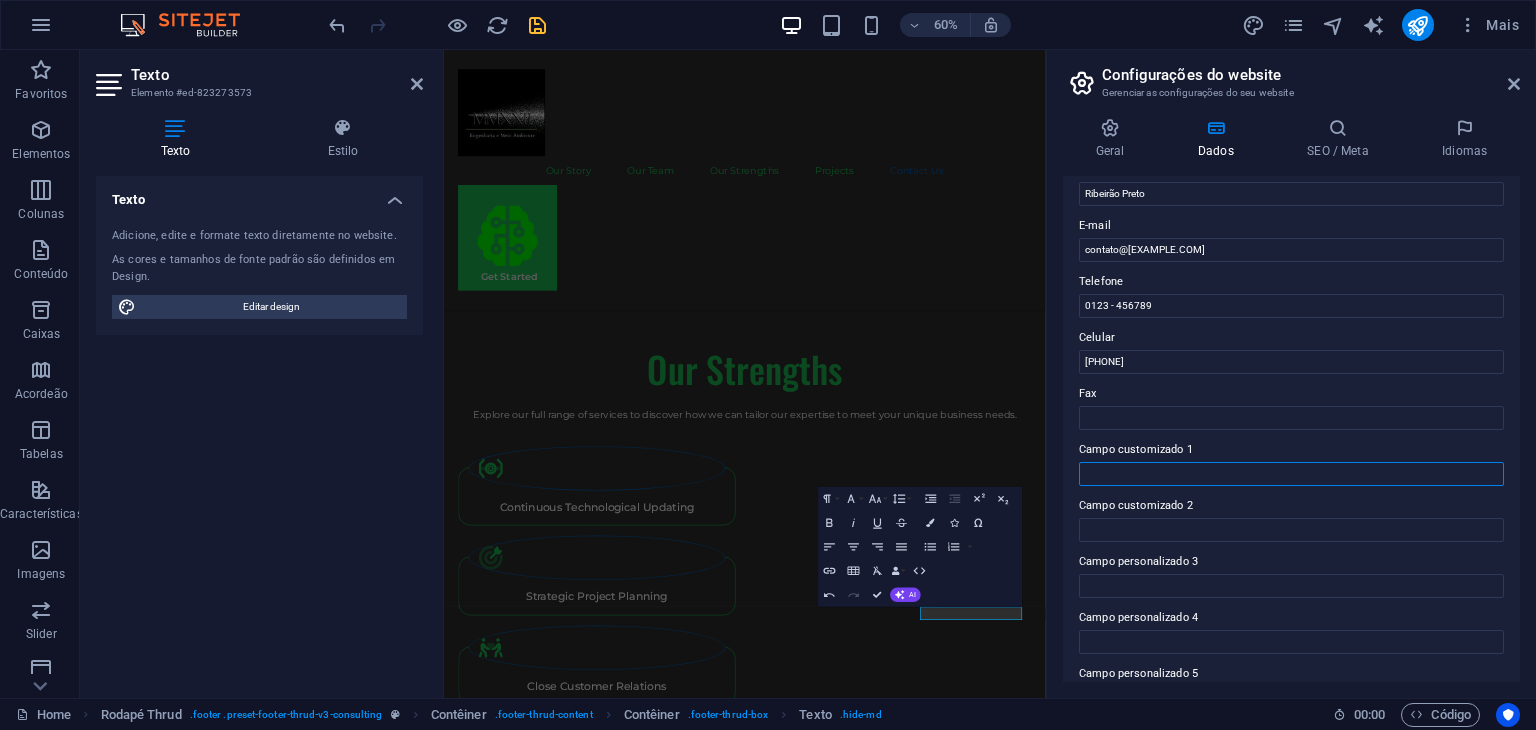 click on "Campo customizado 1" at bounding box center [1291, 474] 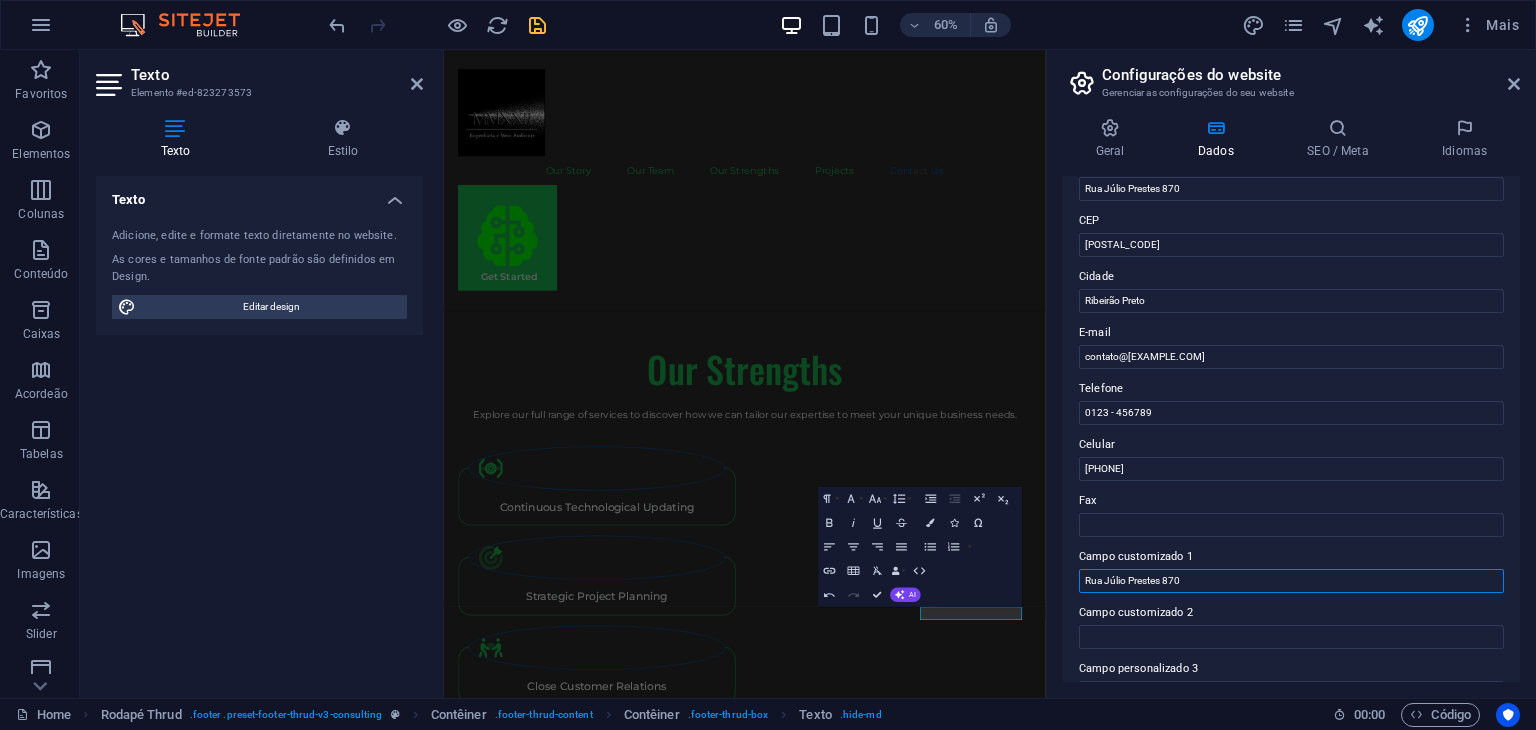 scroll, scrollTop: 255, scrollLeft: 0, axis: vertical 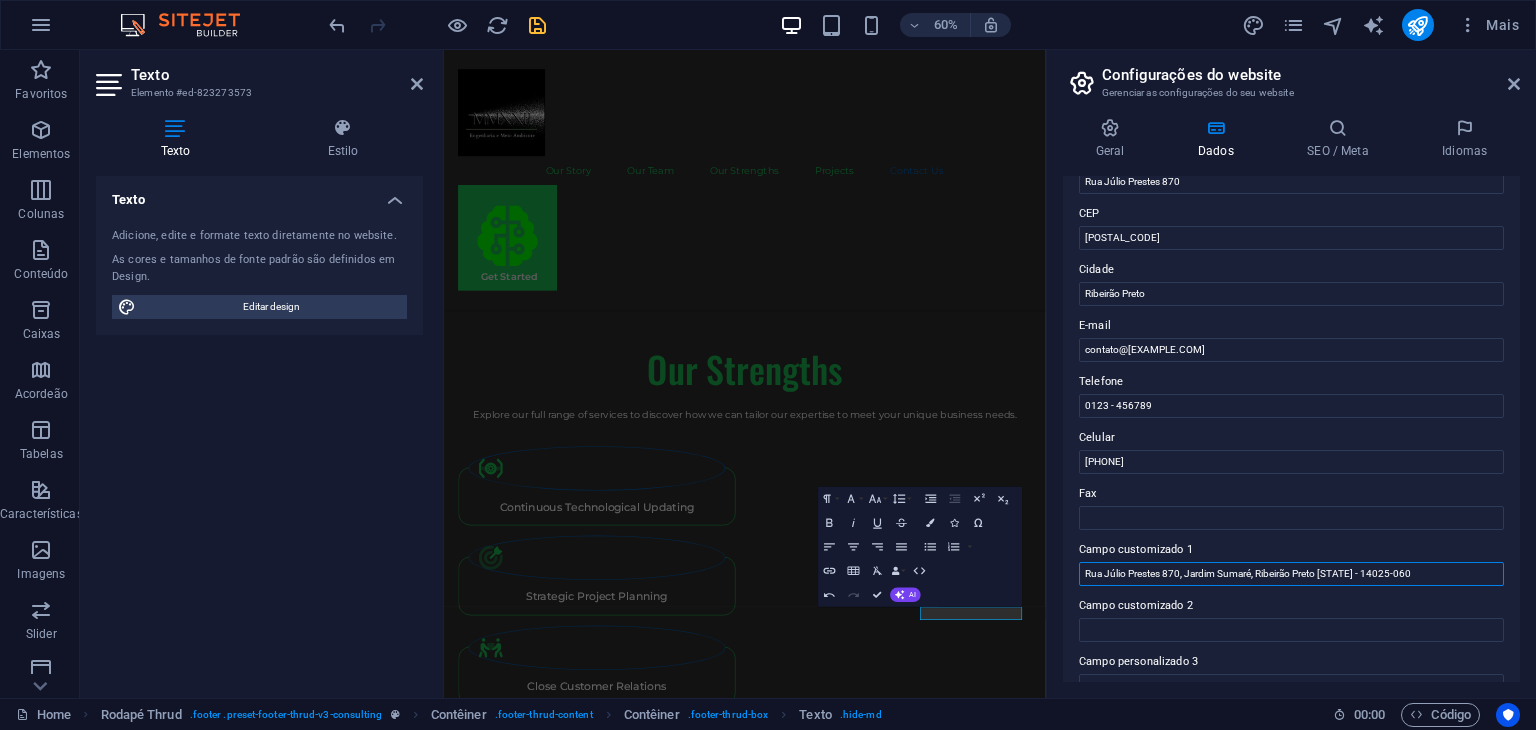 click on "Rua Júlio Prestes 870, Jardim Sumaré, Ribeirão Preto [STATE] - 14025-060" at bounding box center (1291, 574) 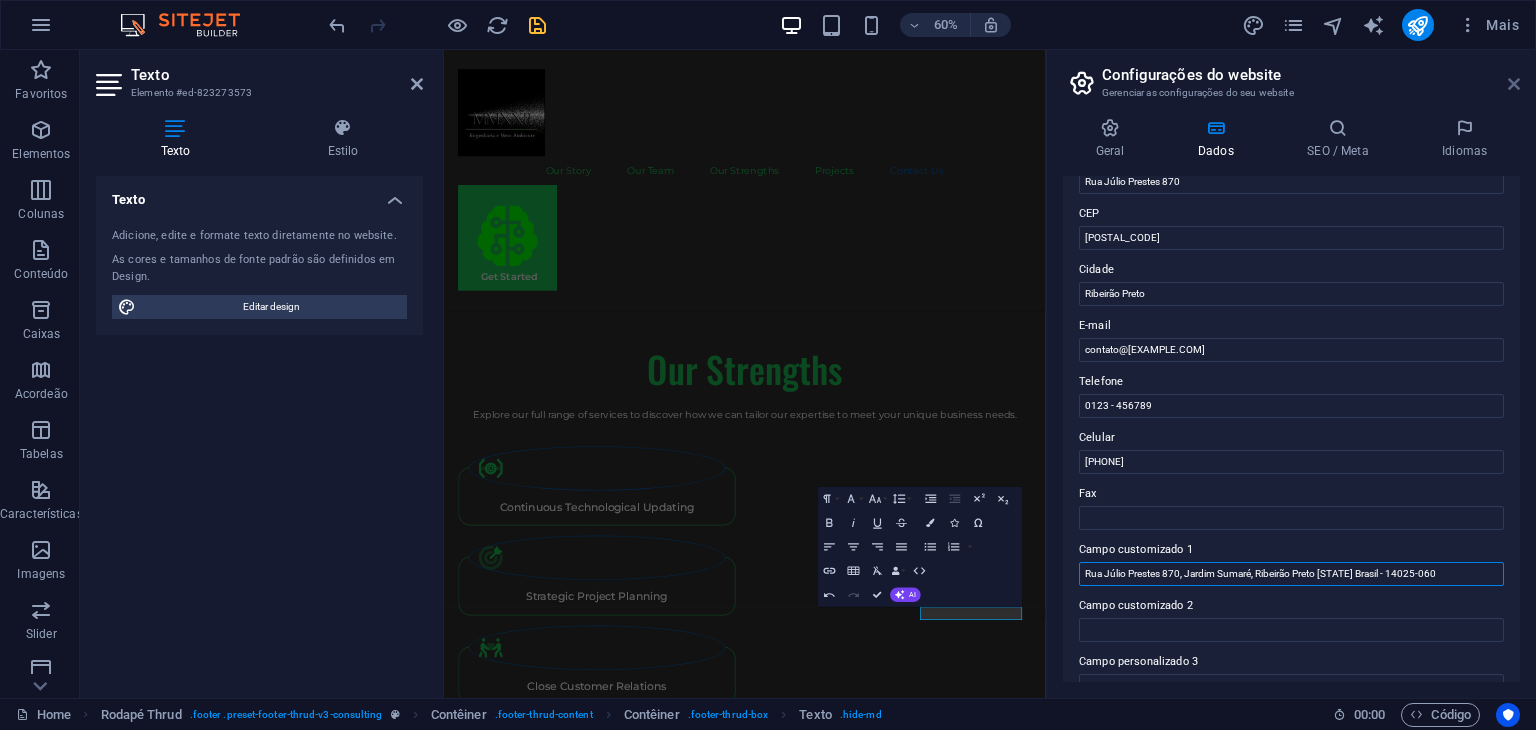 type on "Rua Júlio Prestes 870, Jardim Sumaré, Ribeirão Preto [STATE] Brasil - 14025-060" 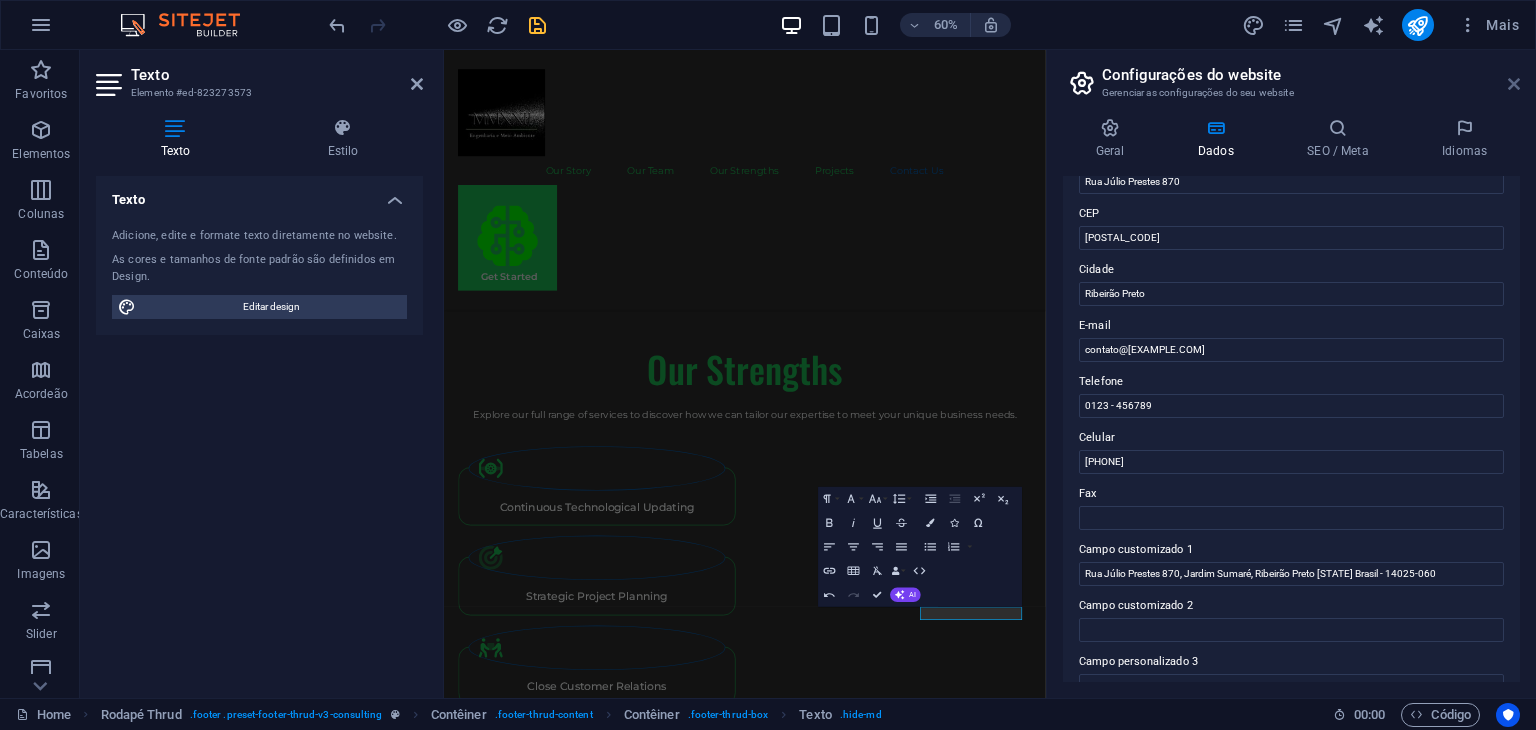 click at bounding box center [1514, 84] 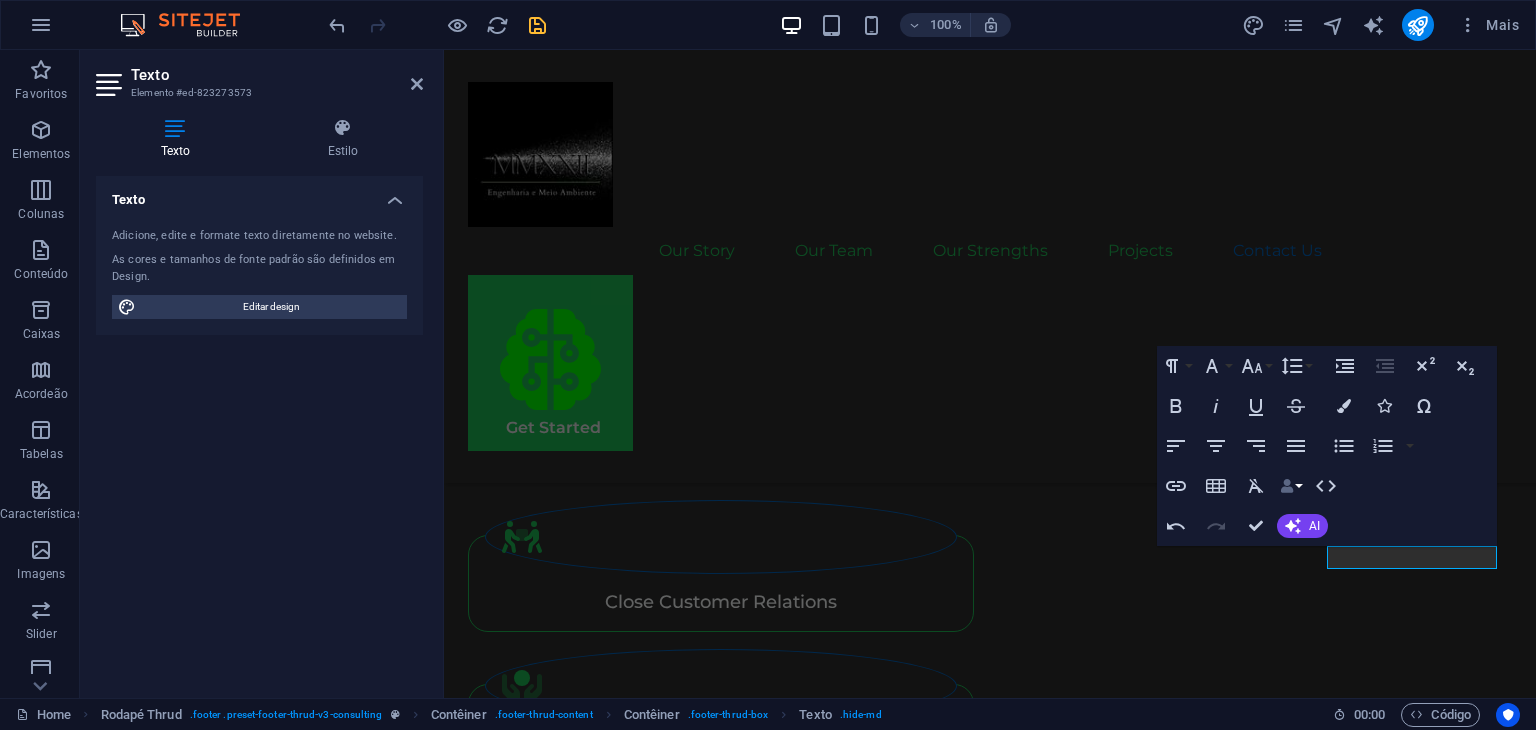 click at bounding box center [1287, 486] 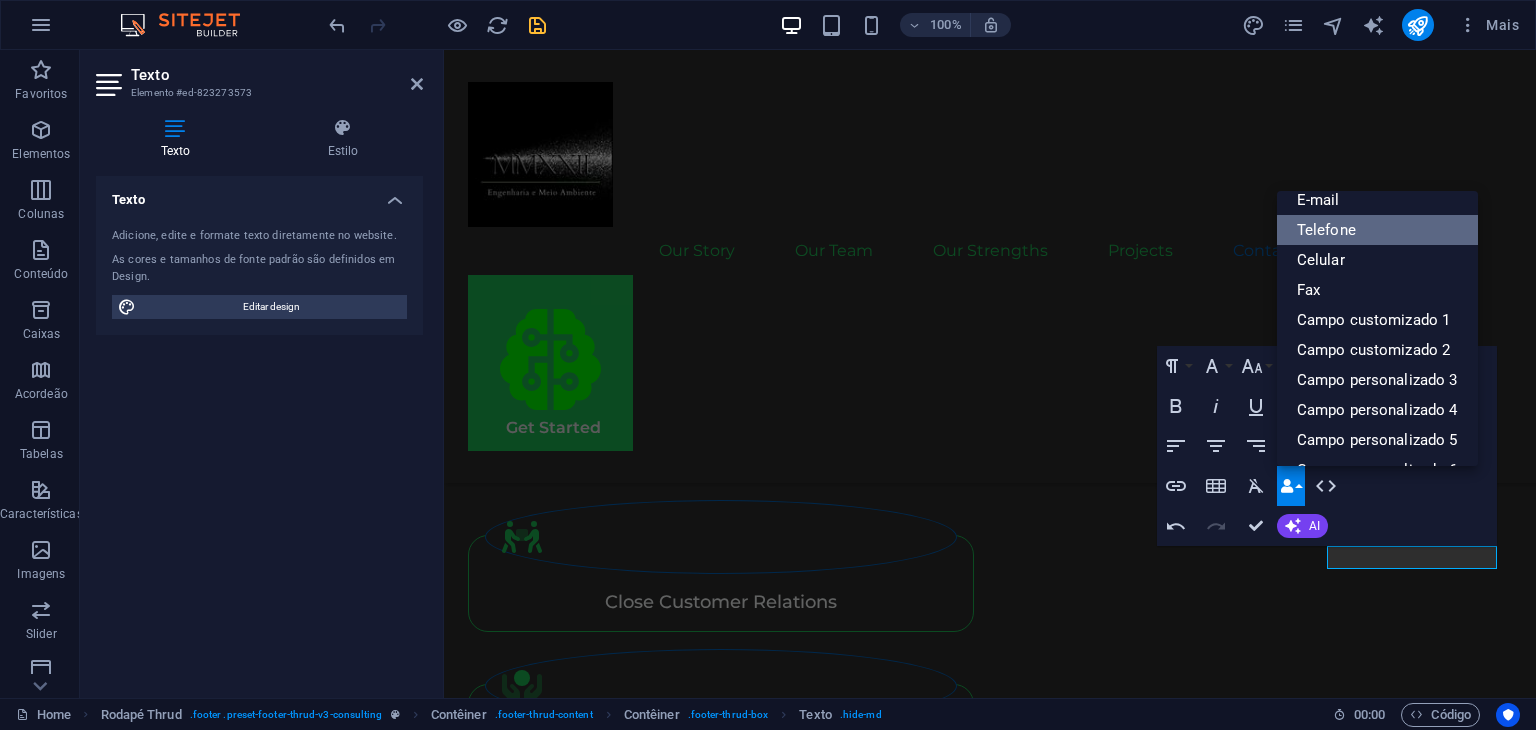 scroll, scrollTop: 200, scrollLeft: 0, axis: vertical 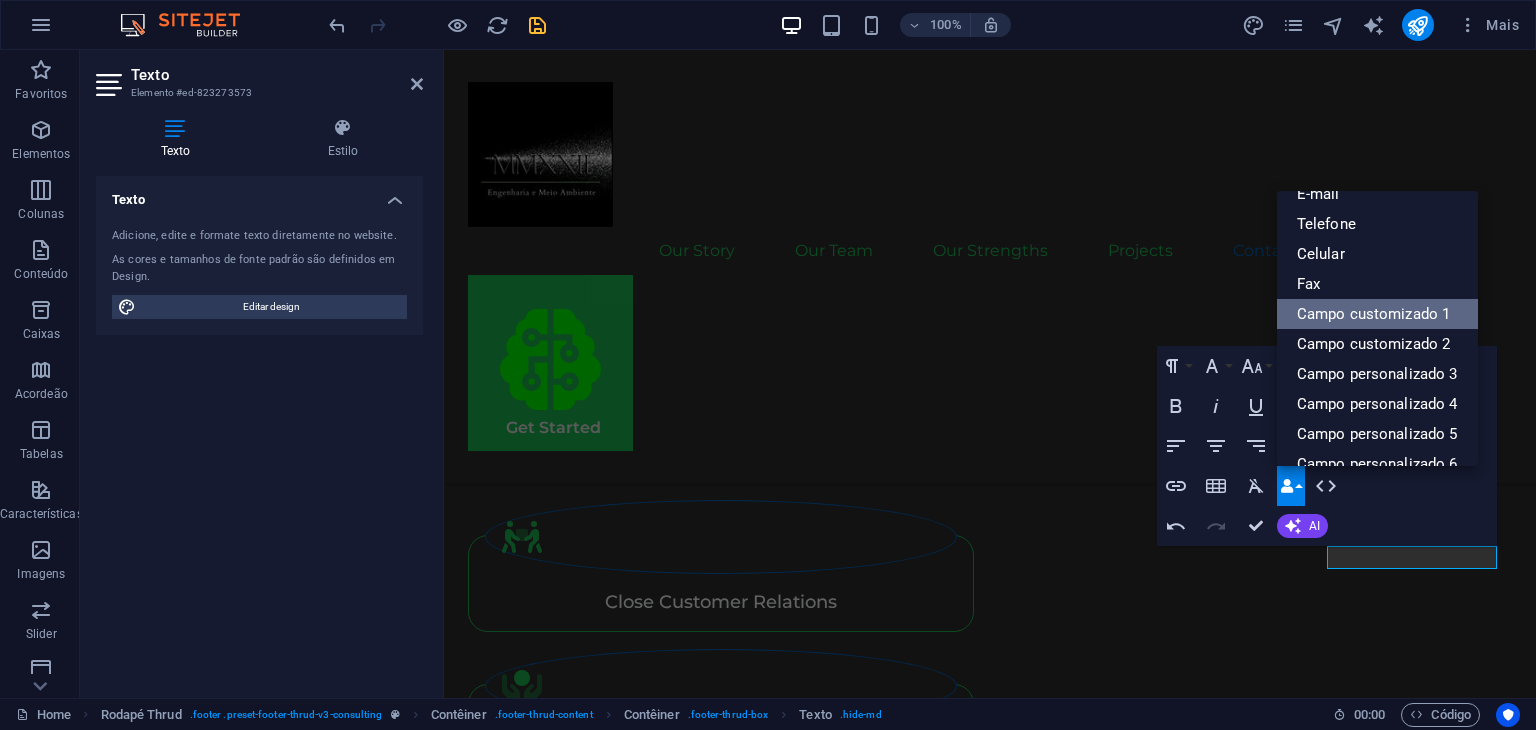 click on "Campo customizado 1" at bounding box center [1377, 314] 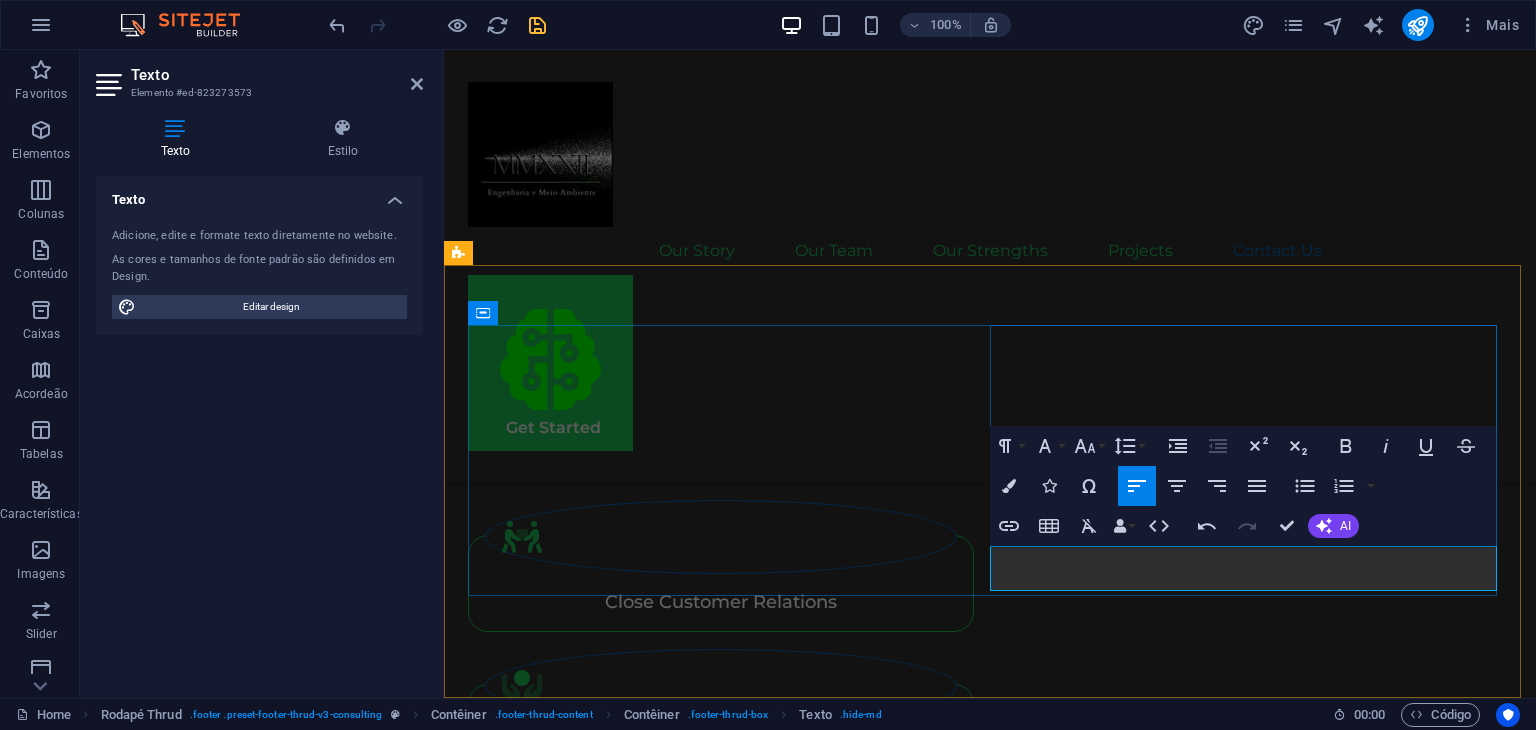 click on "Rua Júlio Prestes 870, Jardim Sumaré, Ribeirão Preto [STATE] Brasil - 14025-060 Rua Júlio Prestes 870" at bounding box center [725, 4539] 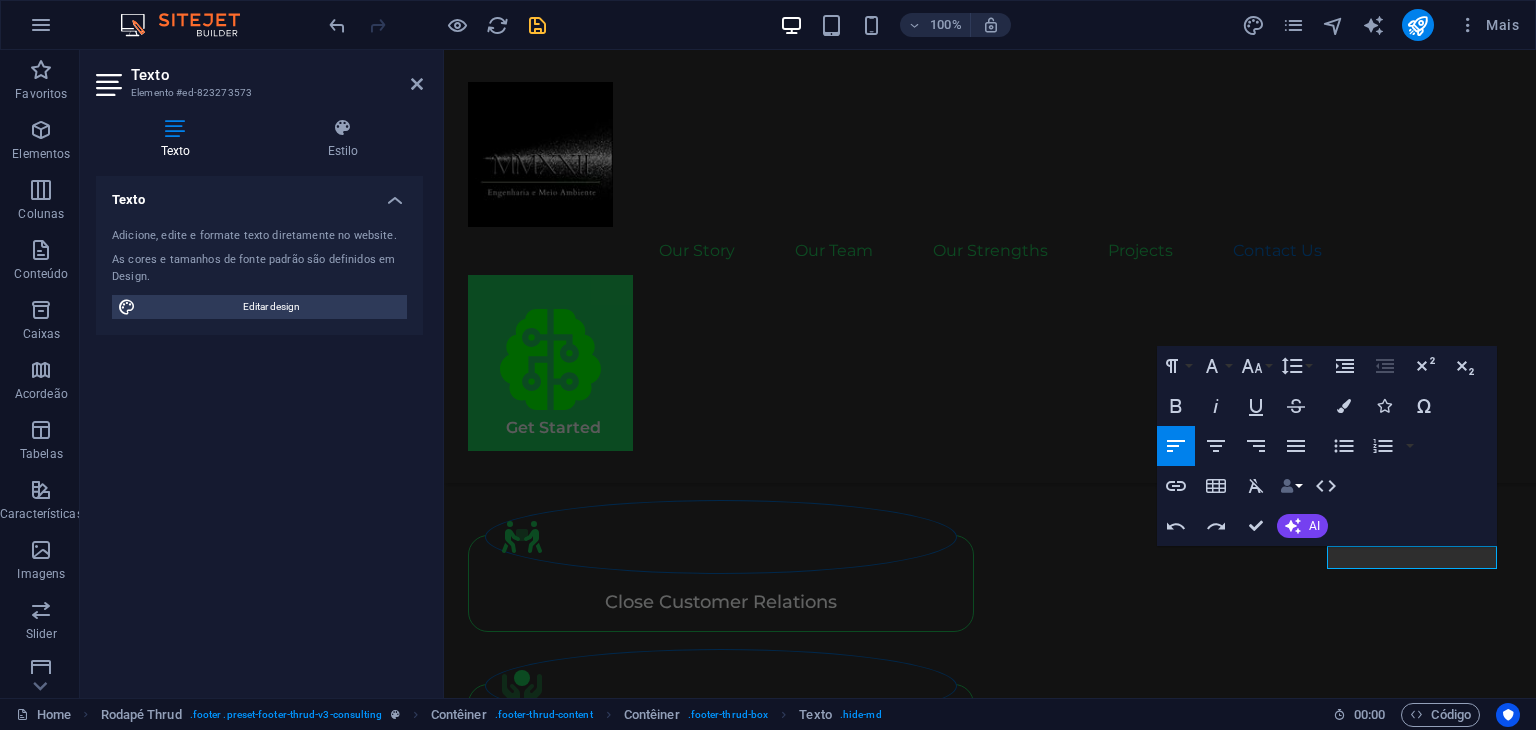 click at bounding box center (1287, 486) 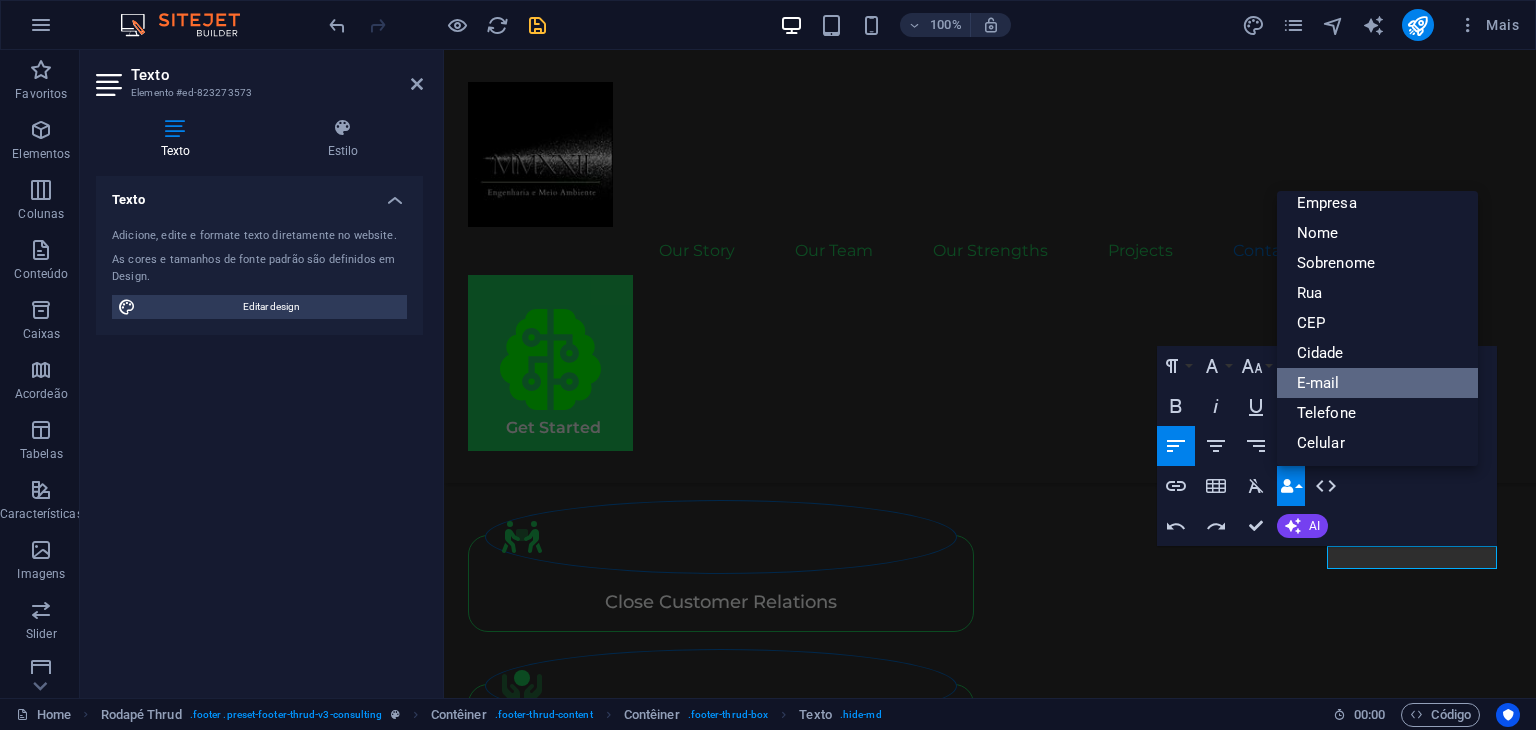 scroll, scrollTop: 0, scrollLeft: 0, axis: both 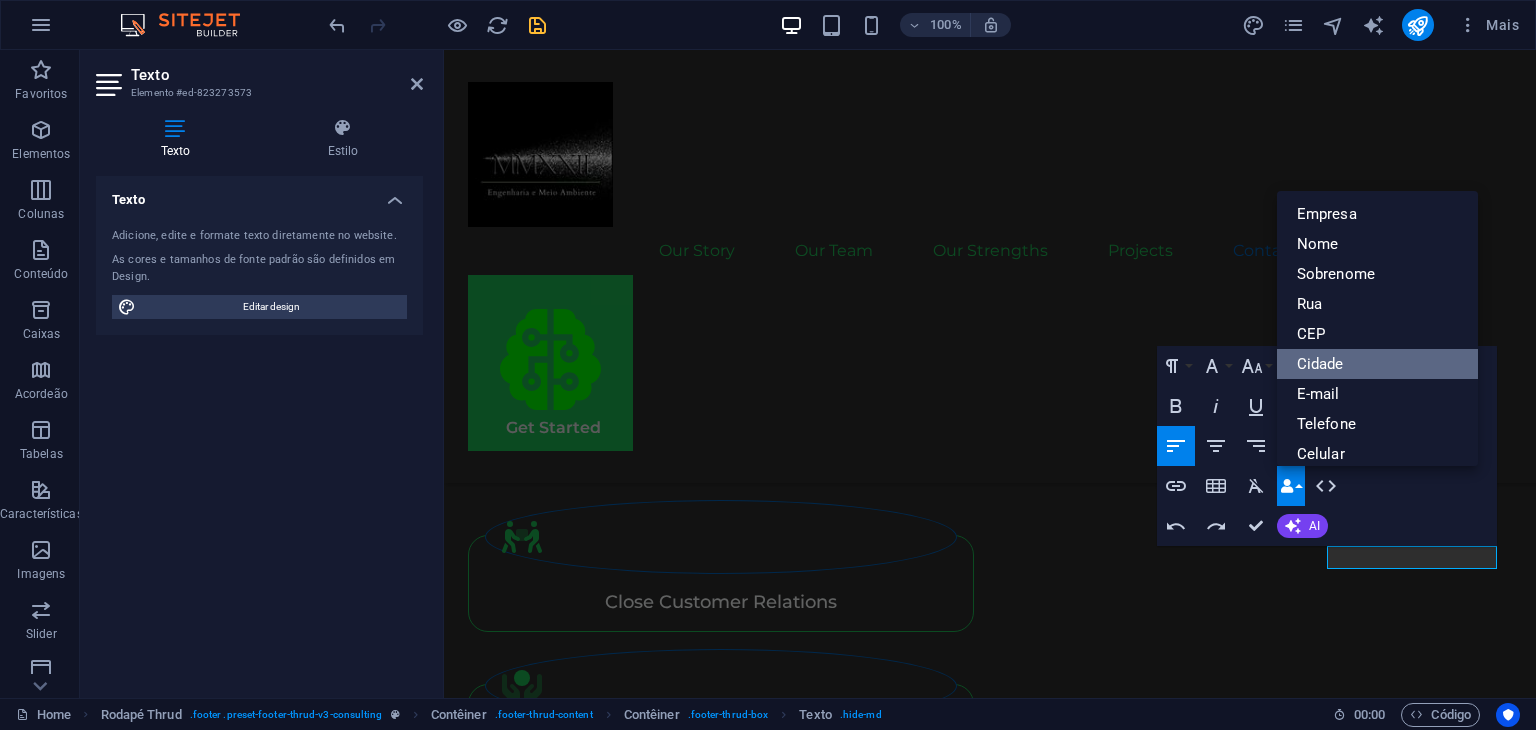 click on "Cidade" at bounding box center [1377, 364] 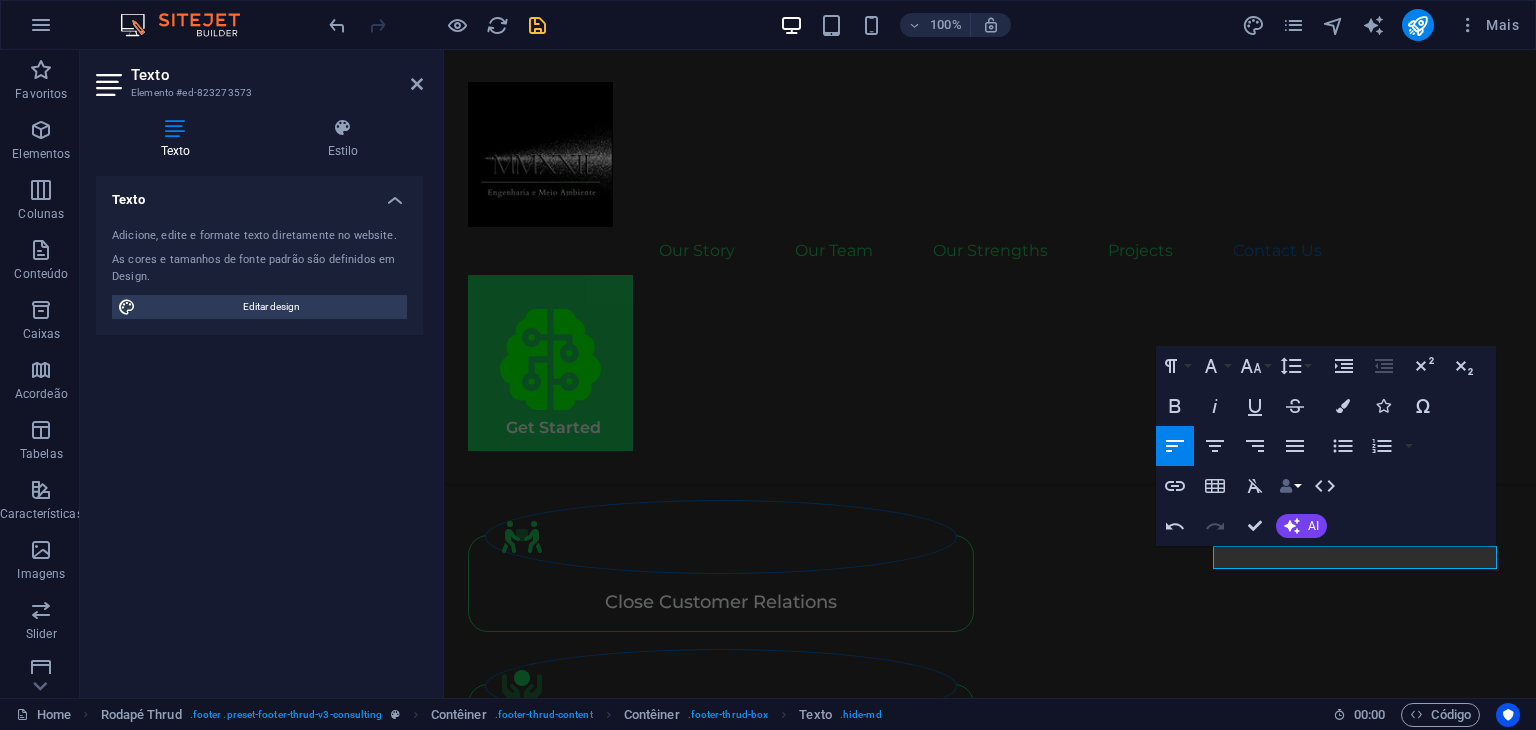click at bounding box center (1286, 486) 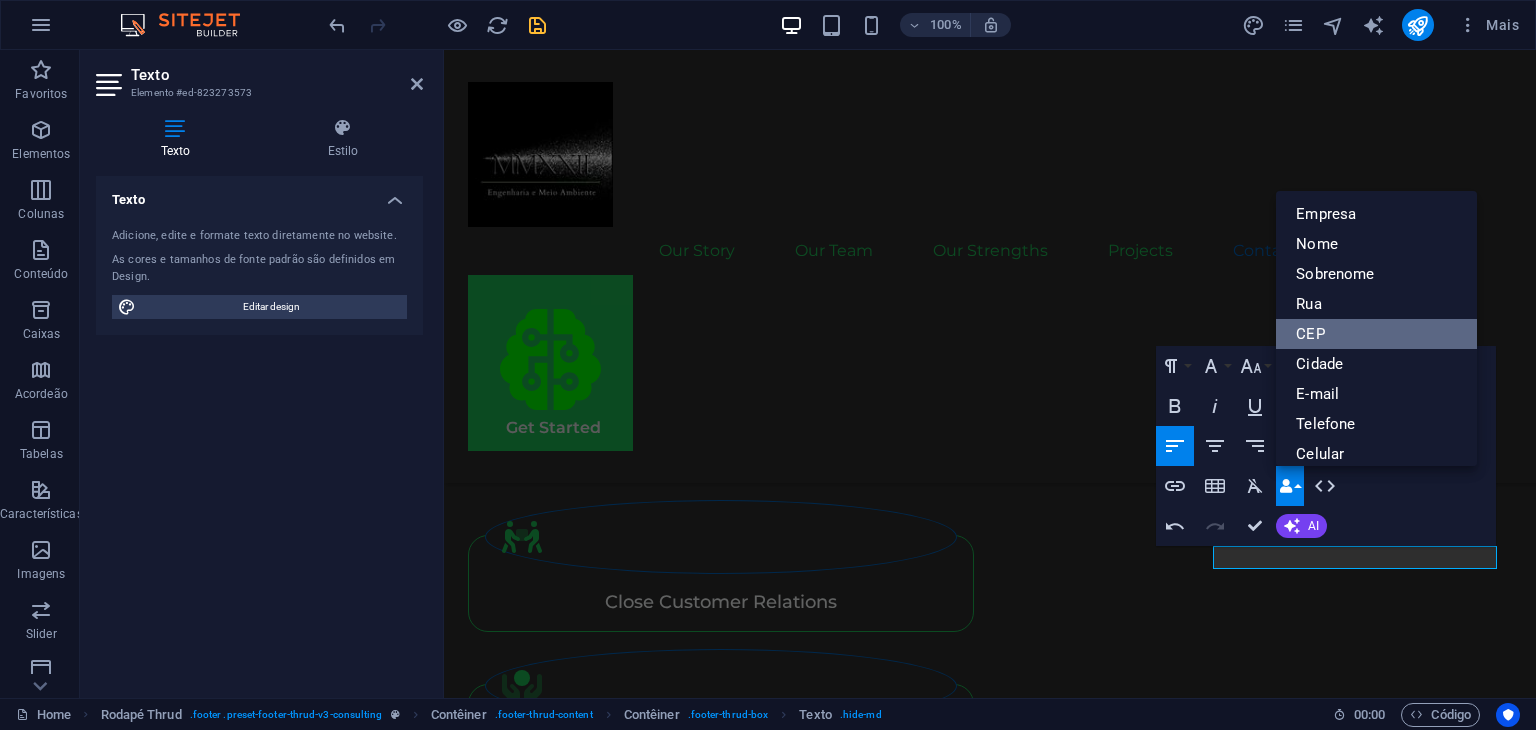 click on "CEP" at bounding box center [1376, 334] 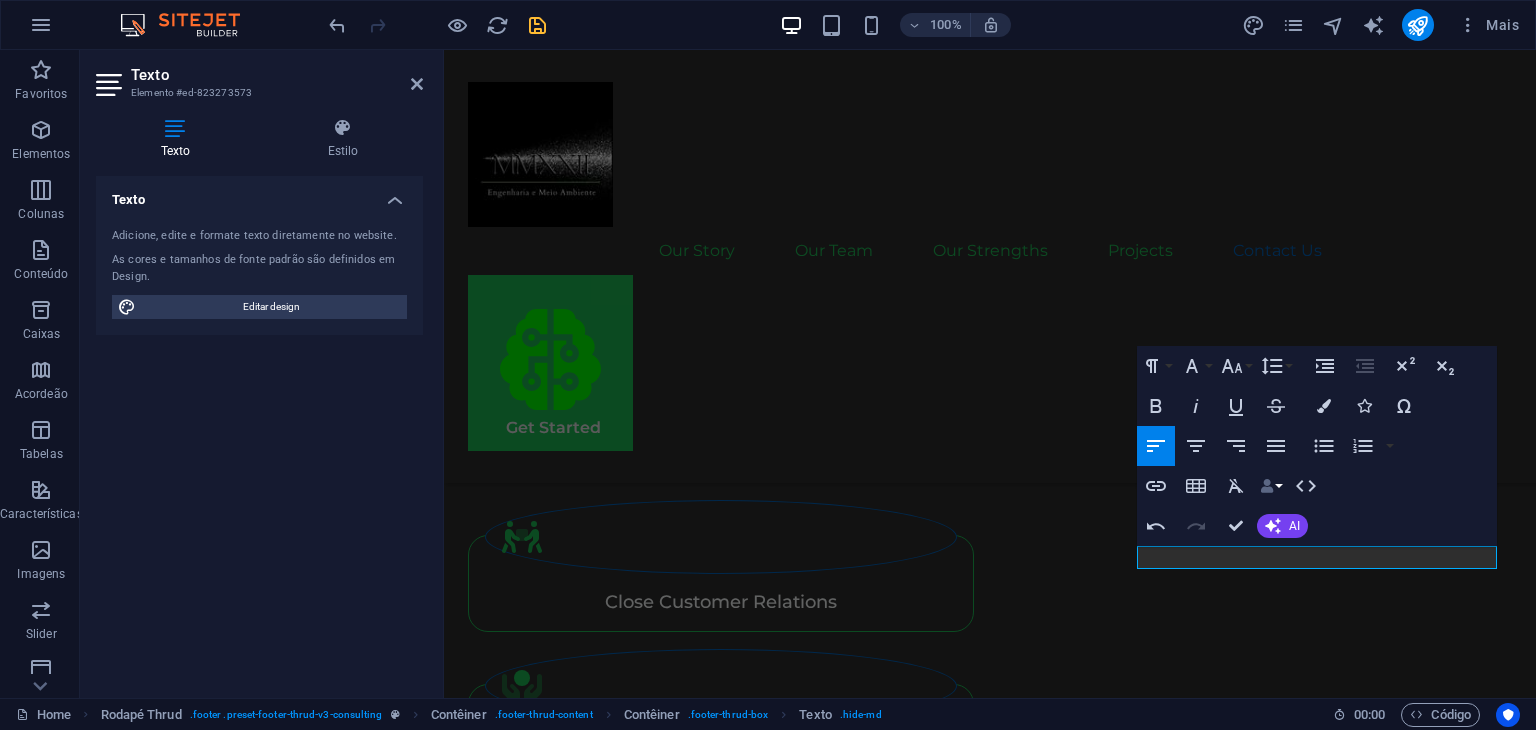 click at bounding box center (1267, 486) 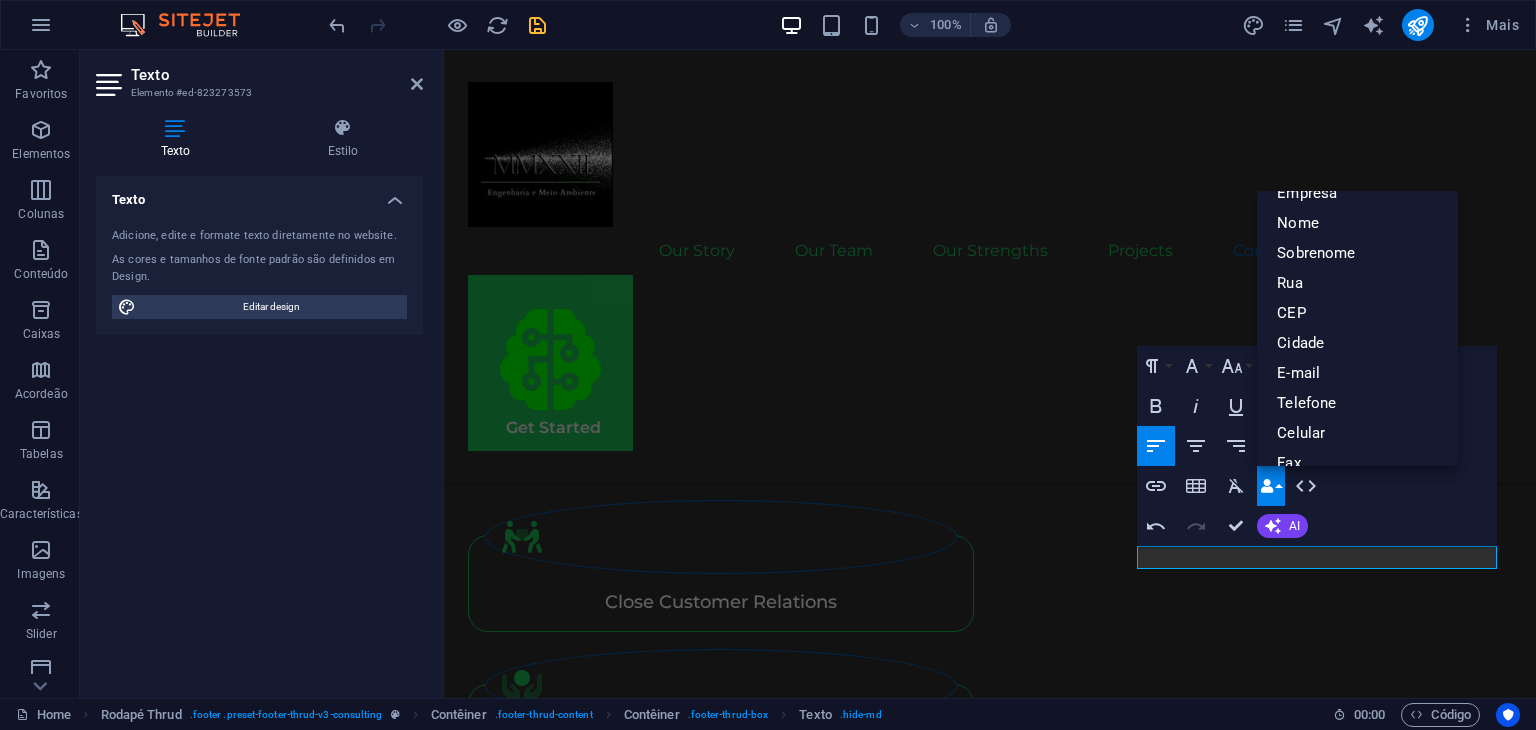 scroll, scrollTop: 0, scrollLeft: 0, axis: both 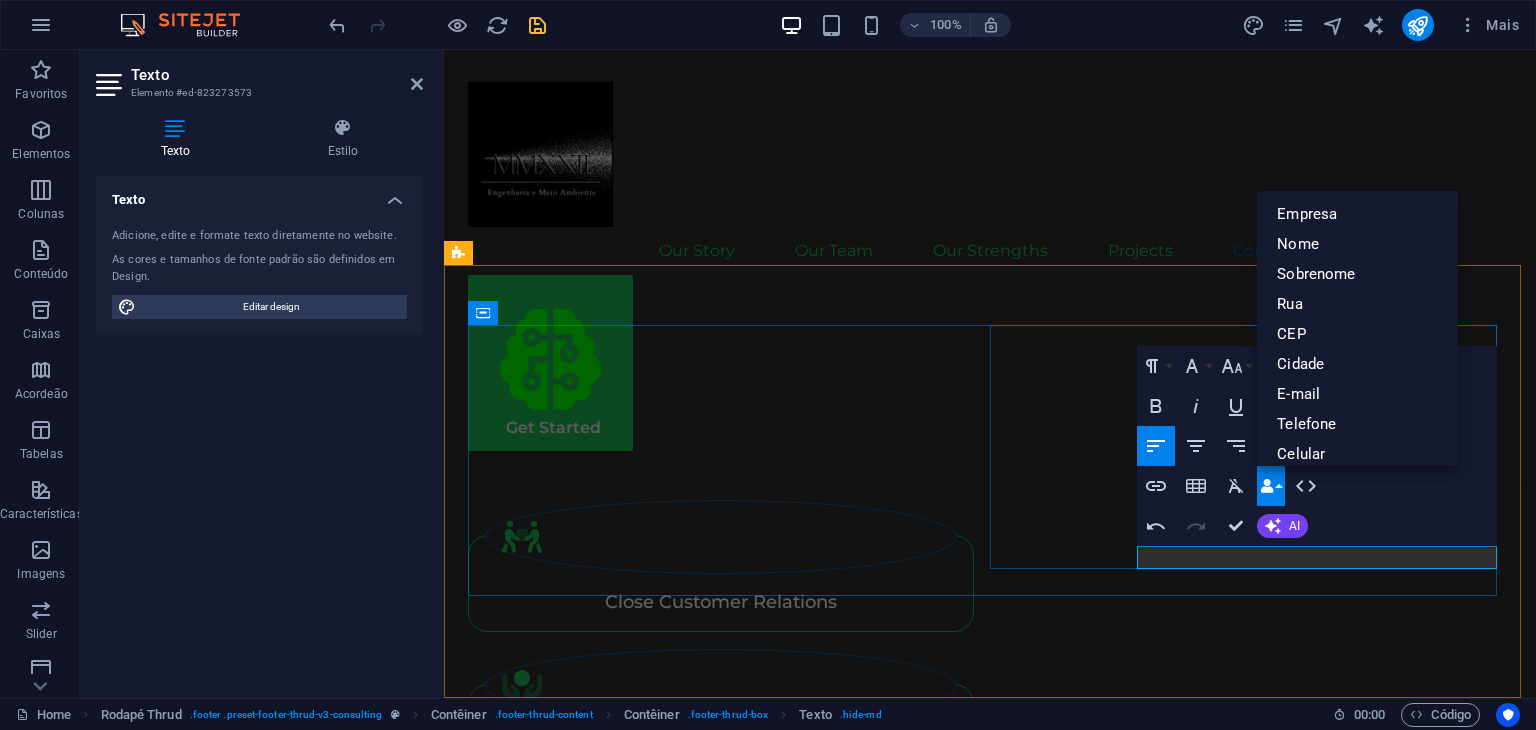click on "Ribeirão Preto" at bounding box center (695, 4527) 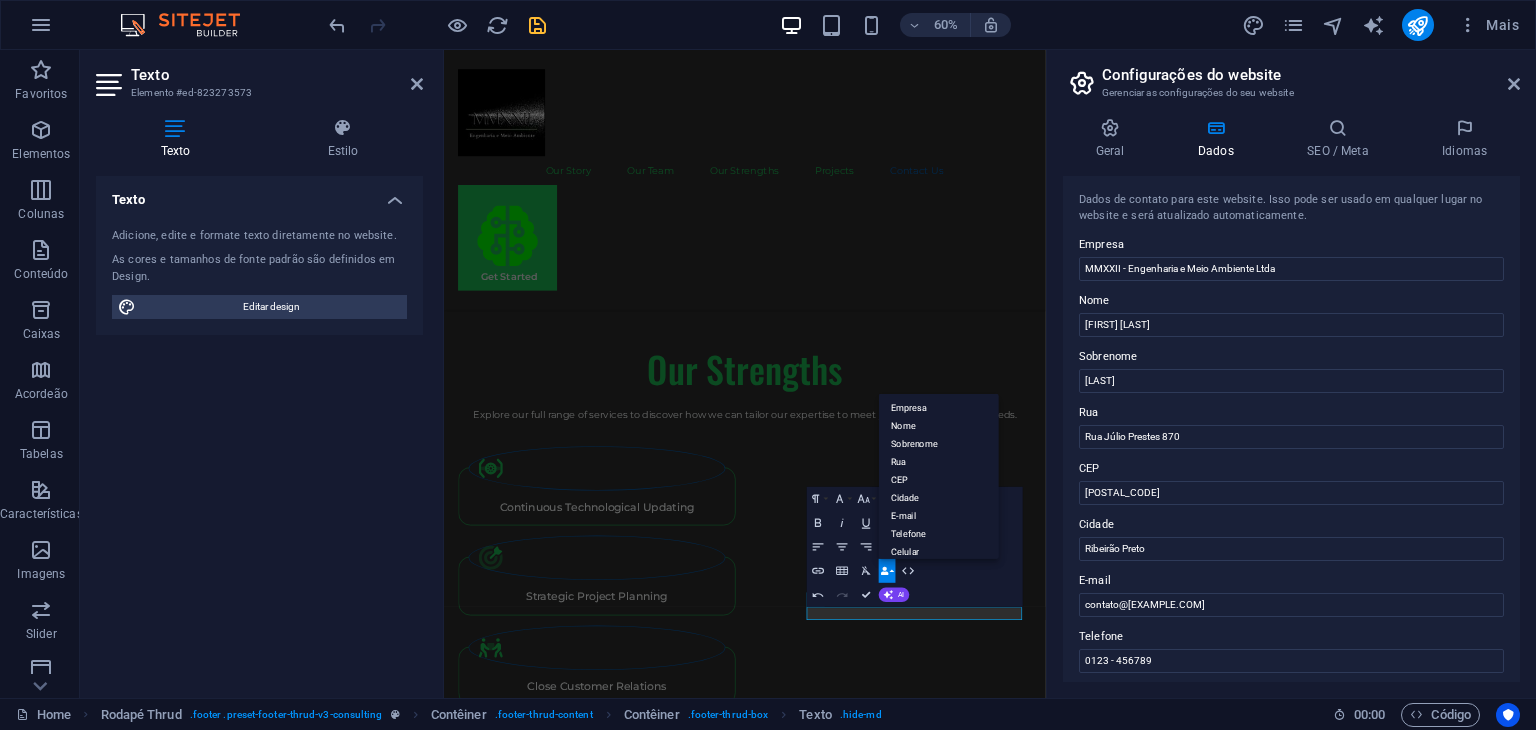 click on "Configurações do website Gerenciar as configurações do seu website" at bounding box center (1293, 76) 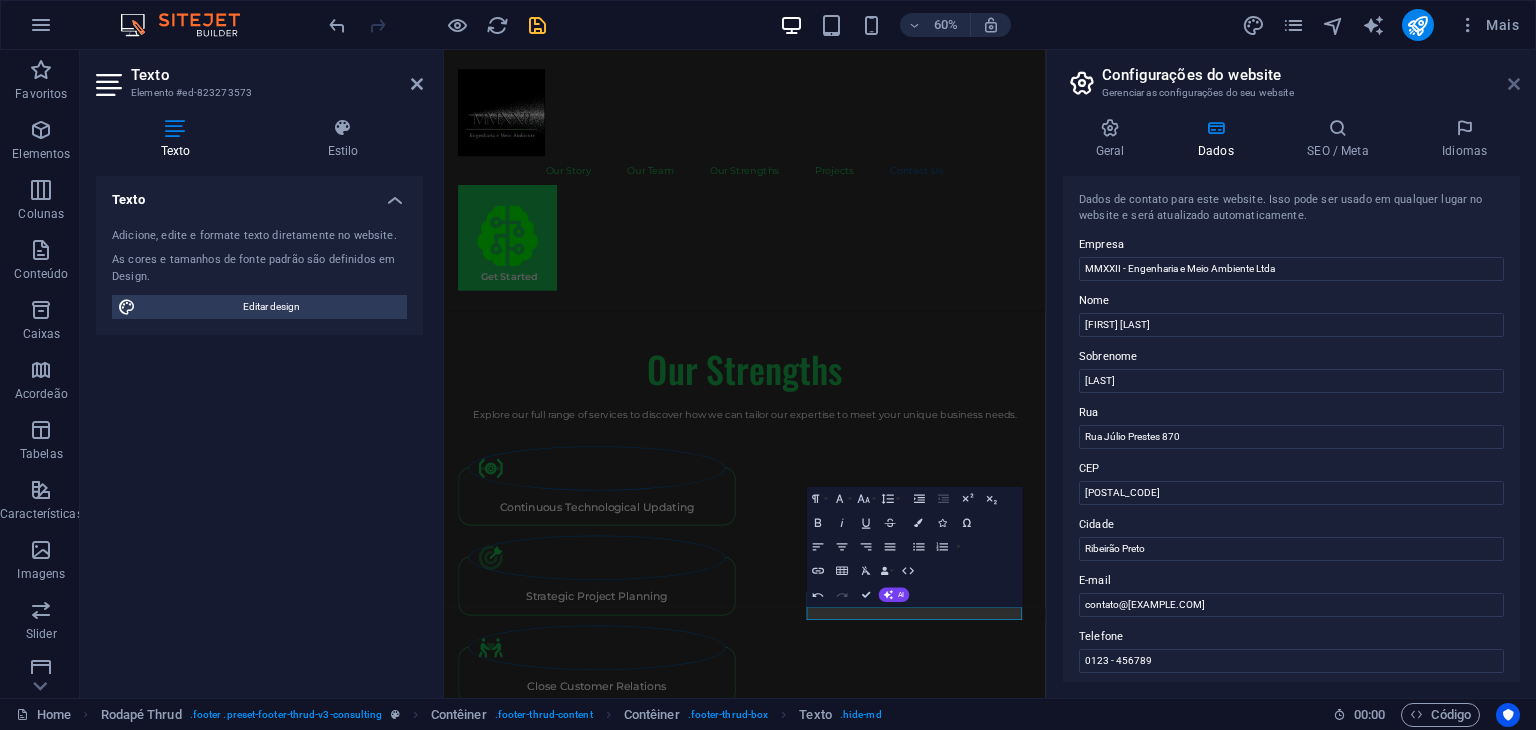 drag, startPoint x: 1516, startPoint y: 88, endPoint x: 1072, endPoint y: 37, distance: 446.91946 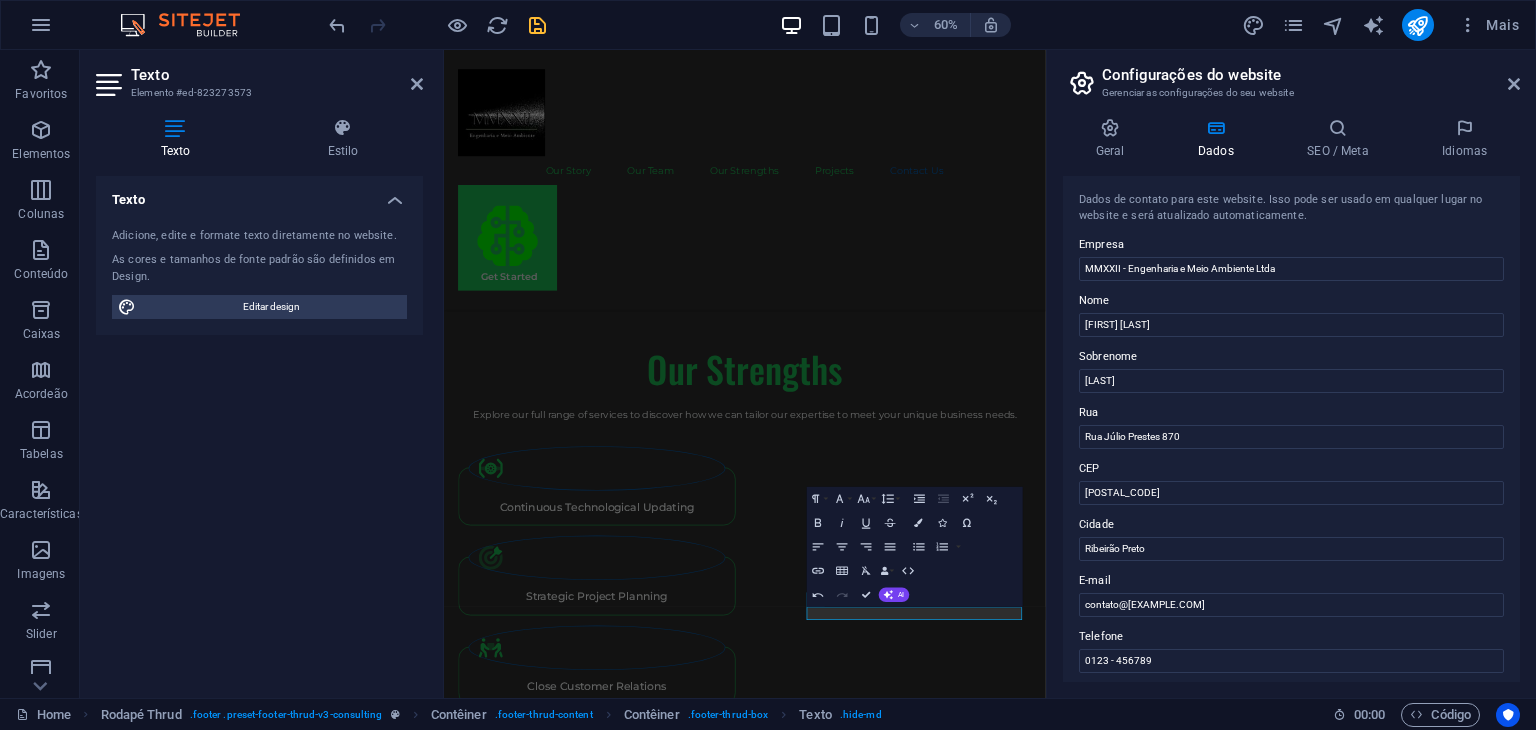 scroll, scrollTop: 4828, scrollLeft: 0, axis: vertical 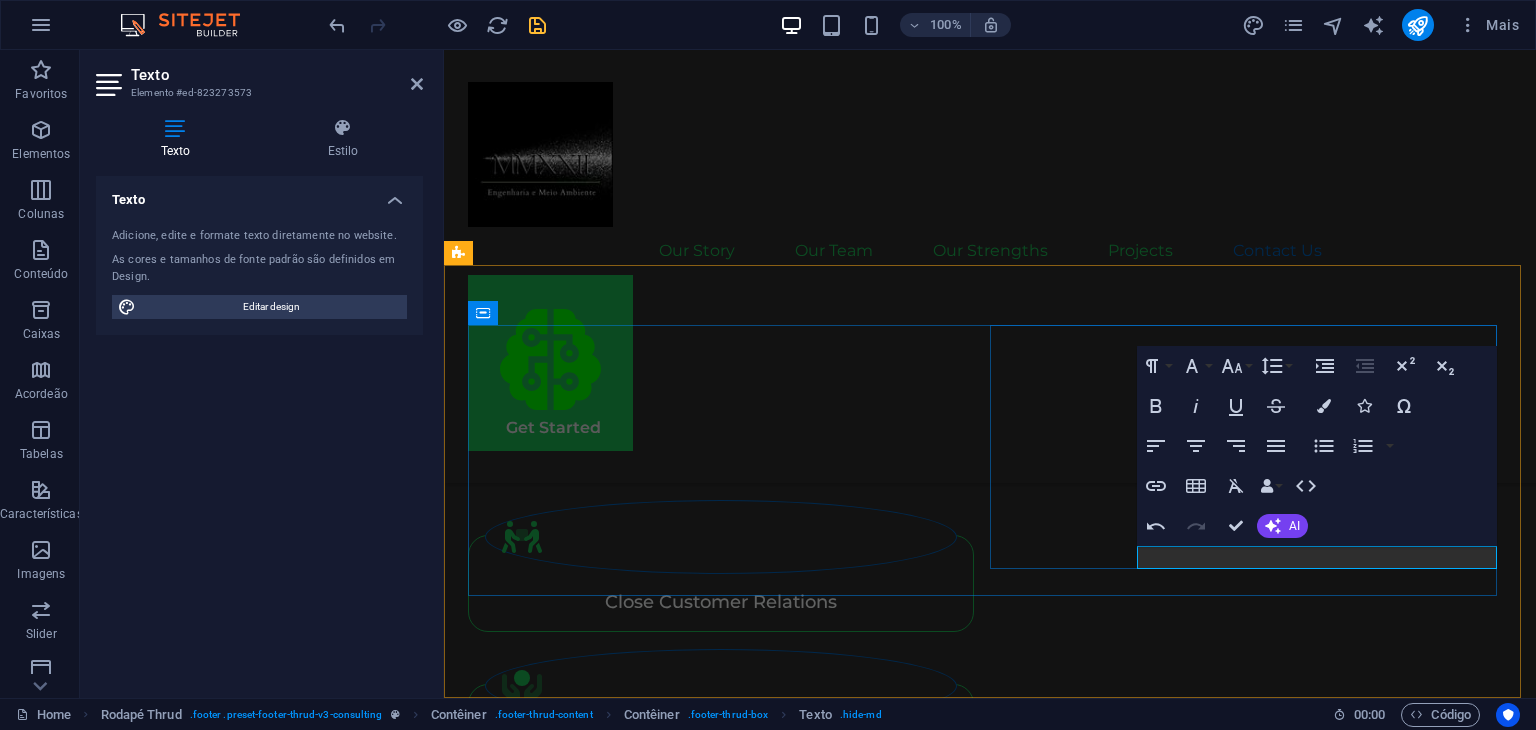 click on "[POSTAL_CODE]" at bounding box center [816, 4527] 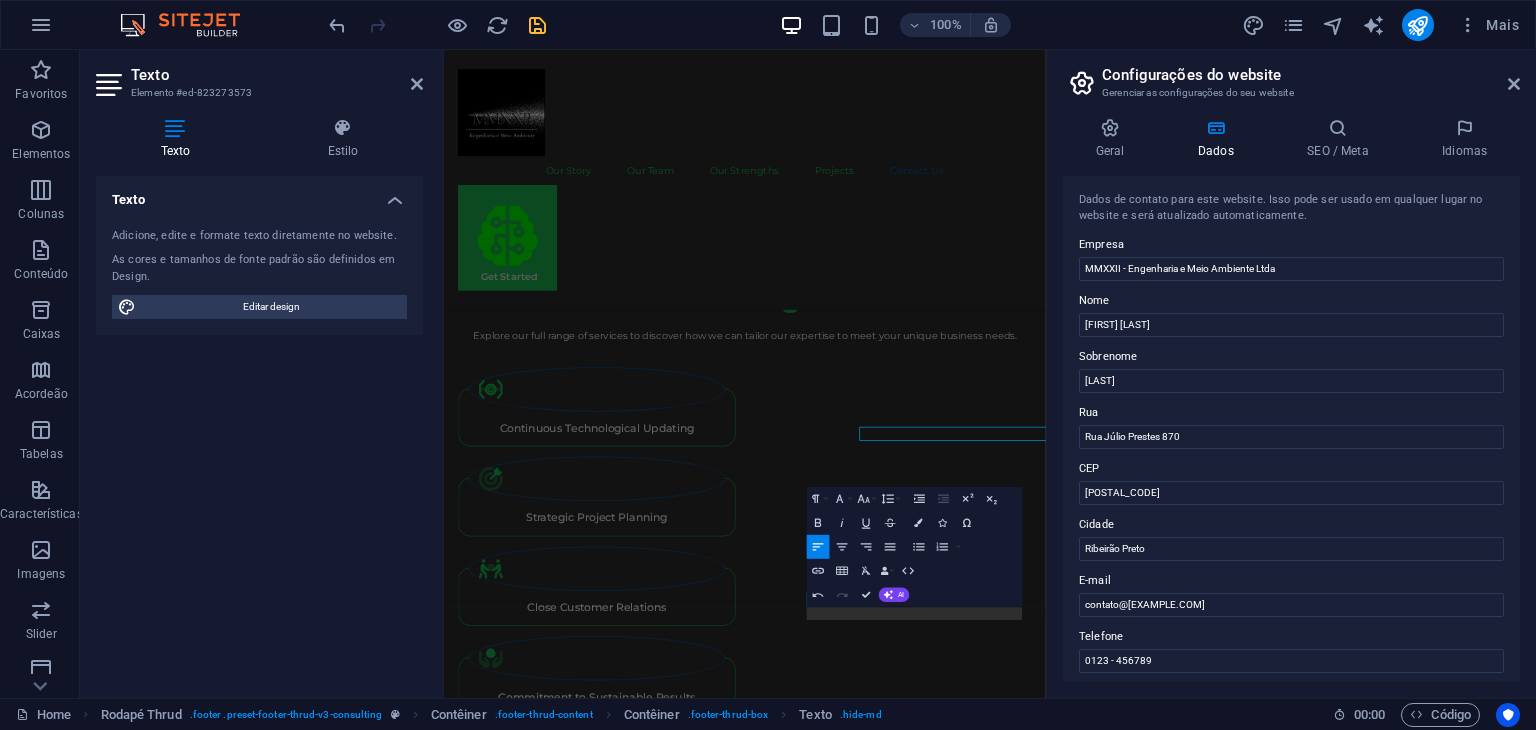 scroll, scrollTop: 4696, scrollLeft: 0, axis: vertical 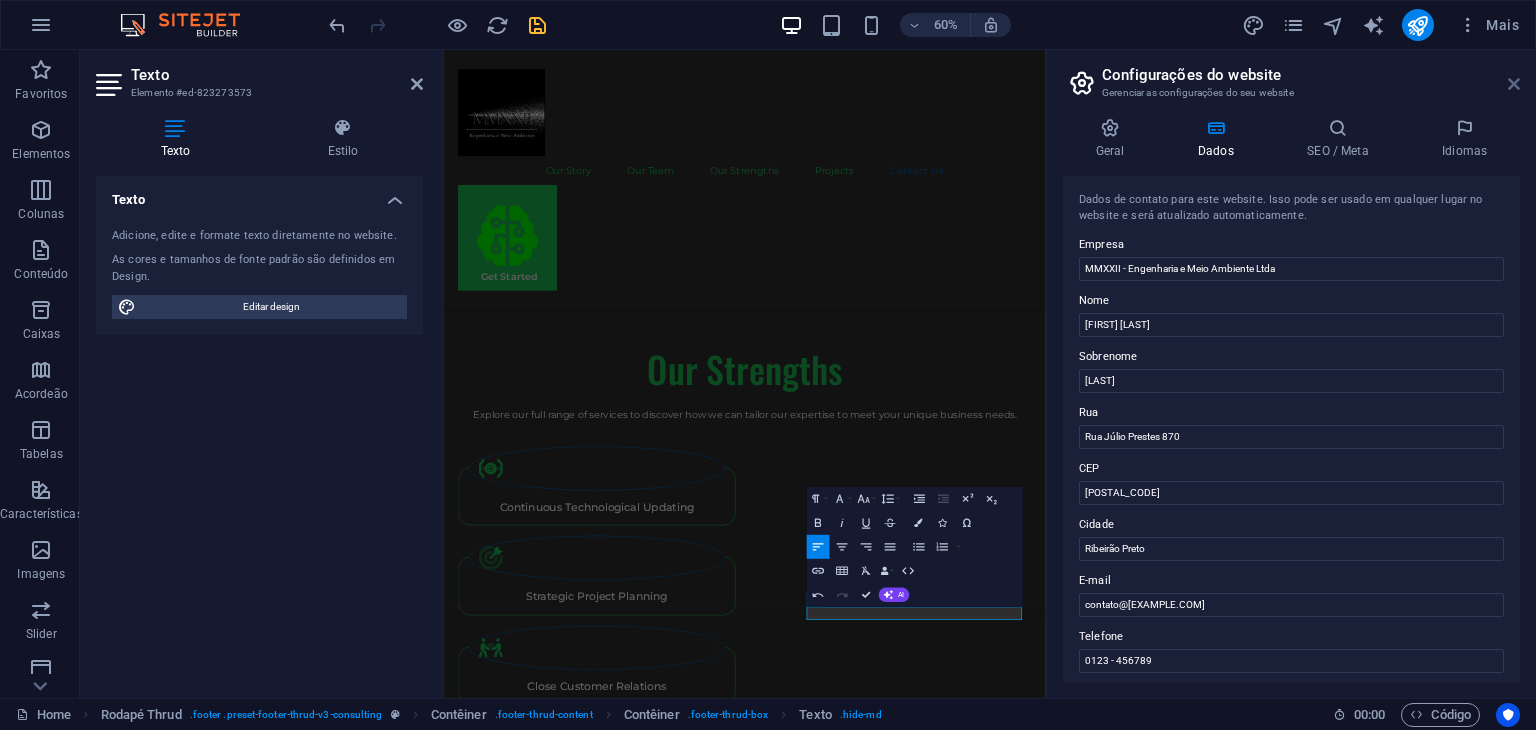 click at bounding box center [1514, 84] 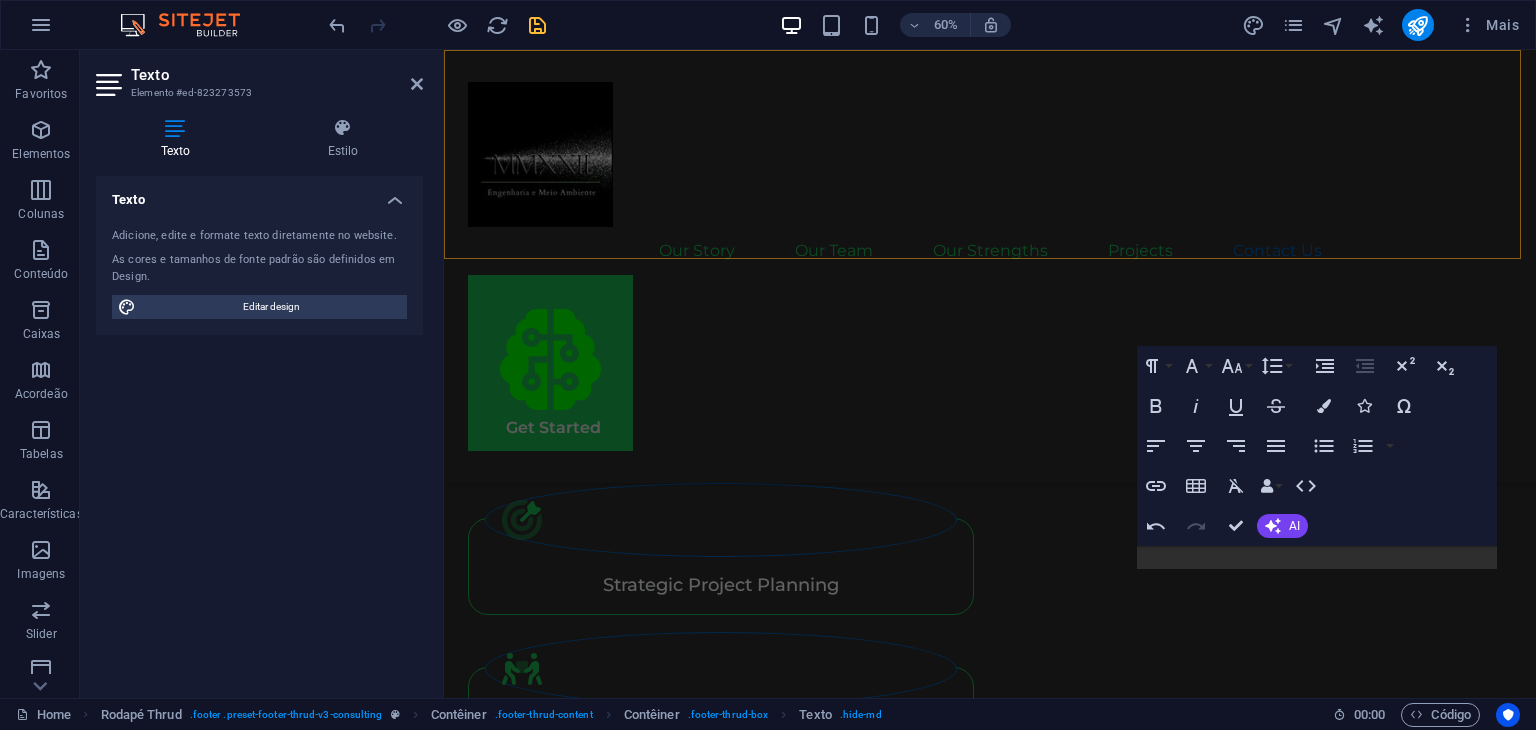 scroll, scrollTop: 4828, scrollLeft: 0, axis: vertical 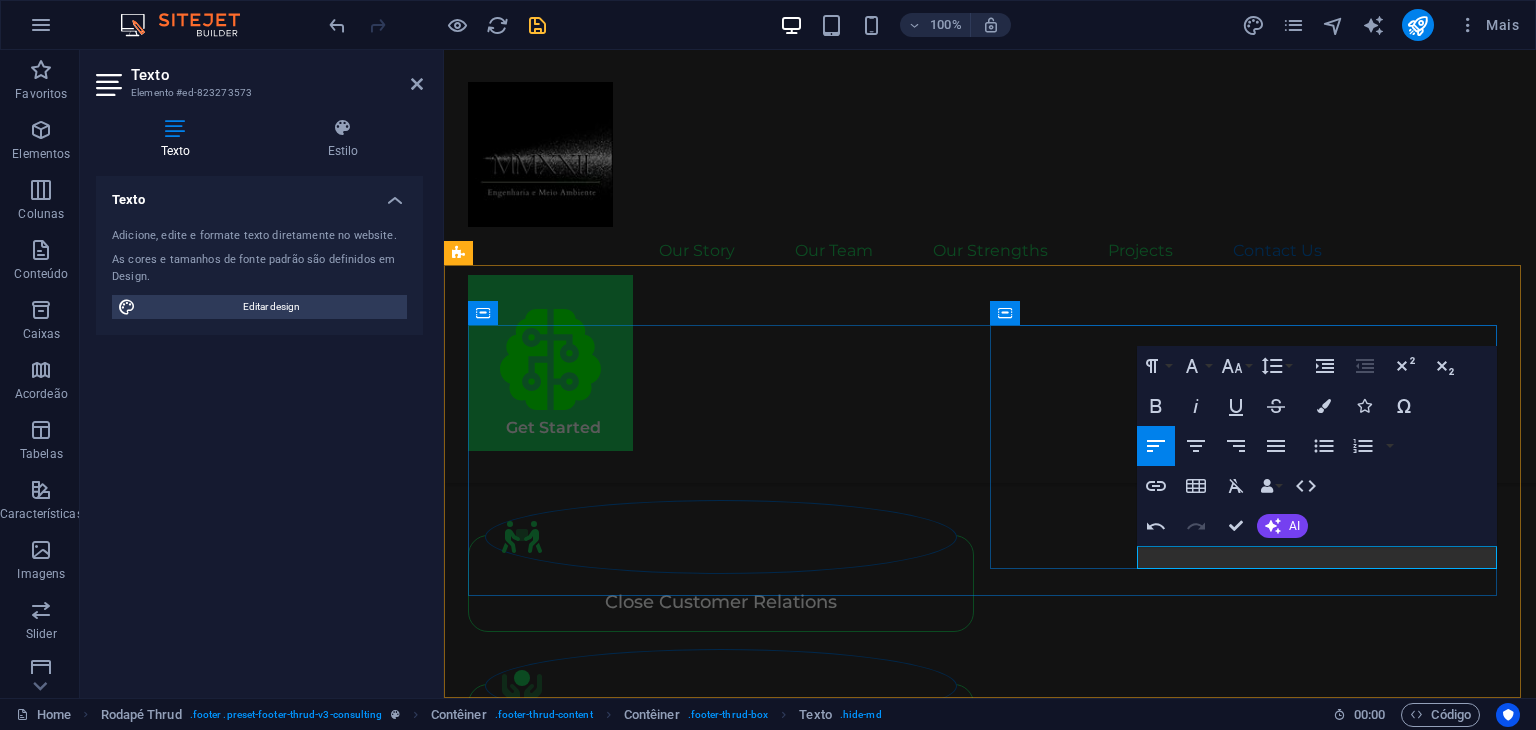 click on "Rua Júlio Prestes 870" at bounding box center (553, 4527) 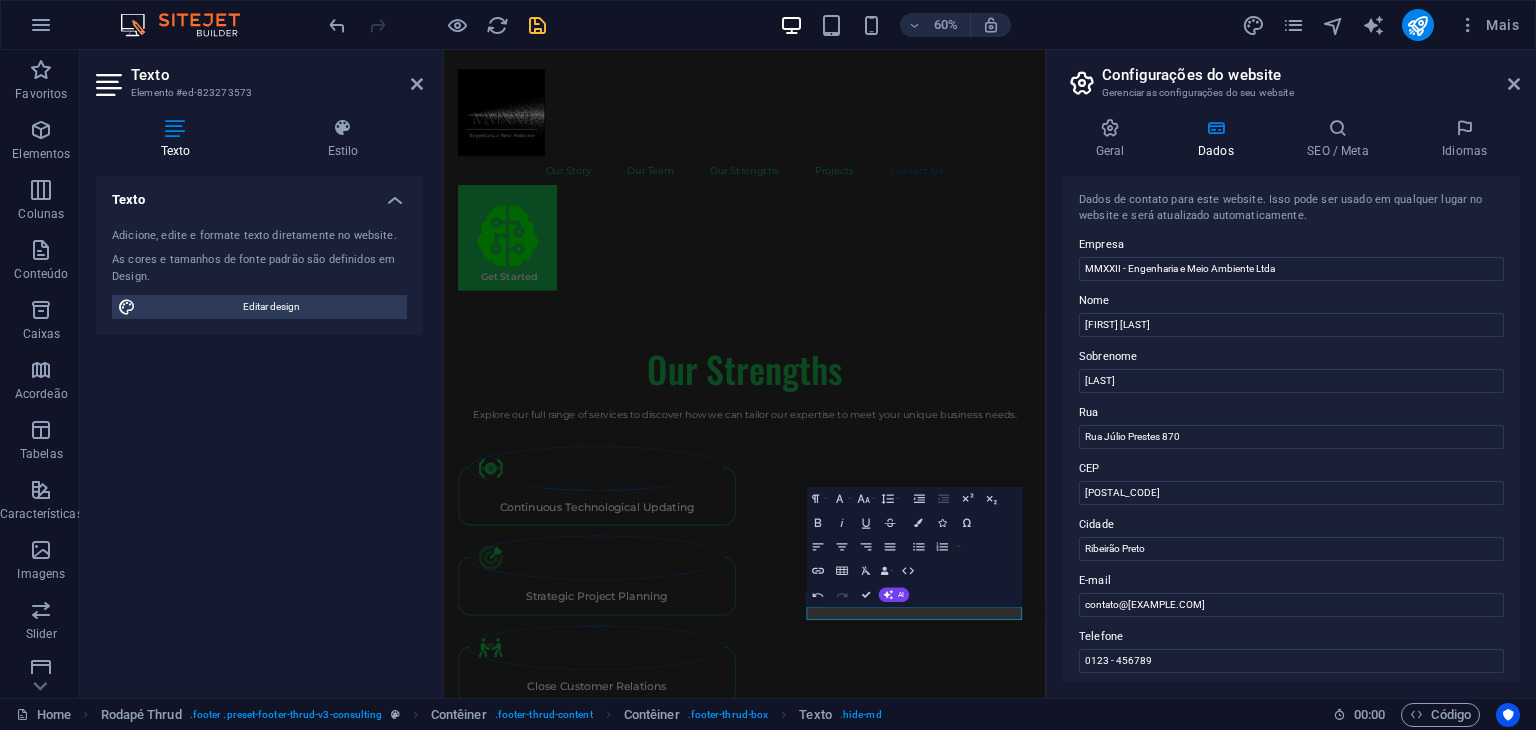 click on "Configurações do website Gerenciar as configurações do seu website" at bounding box center (1293, 76) 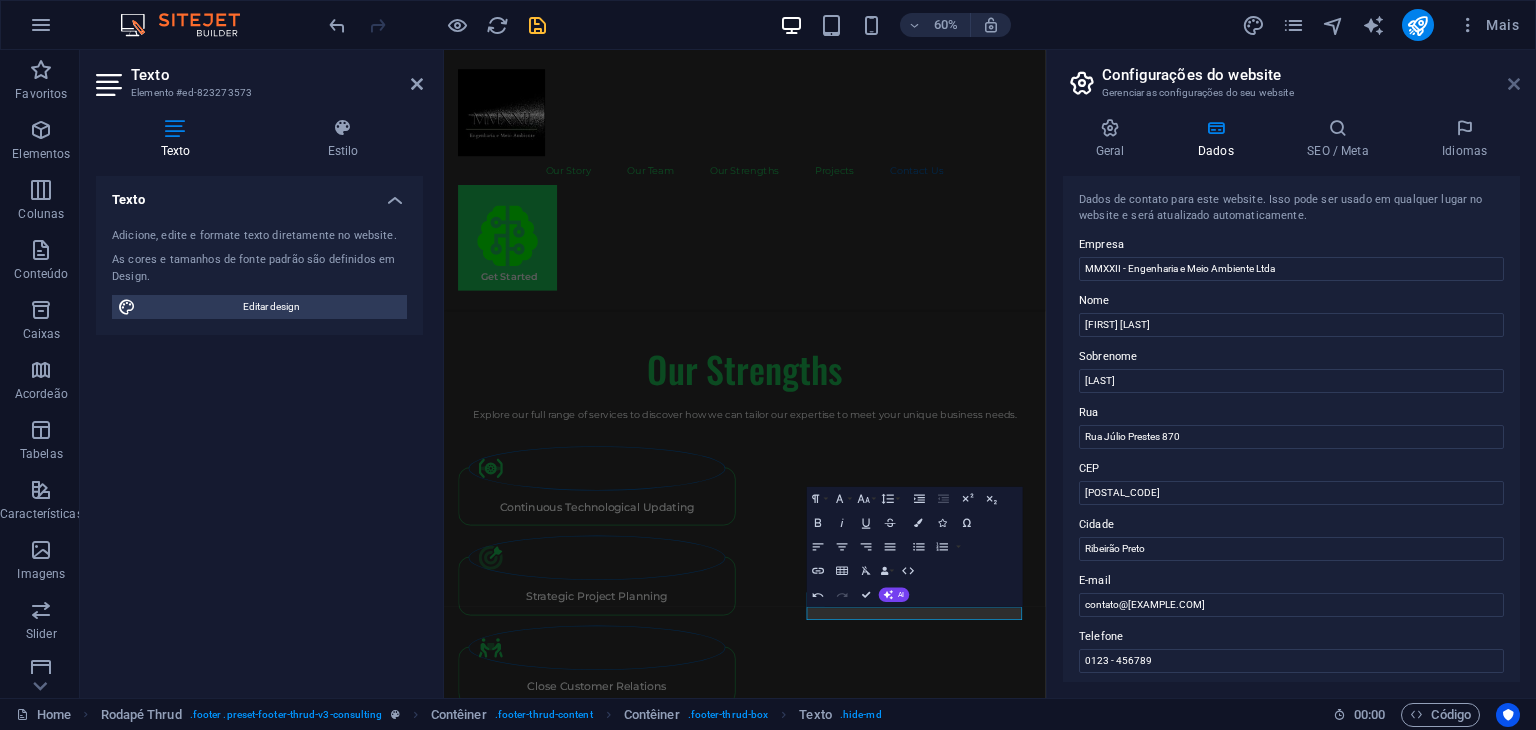 click at bounding box center [1514, 84] 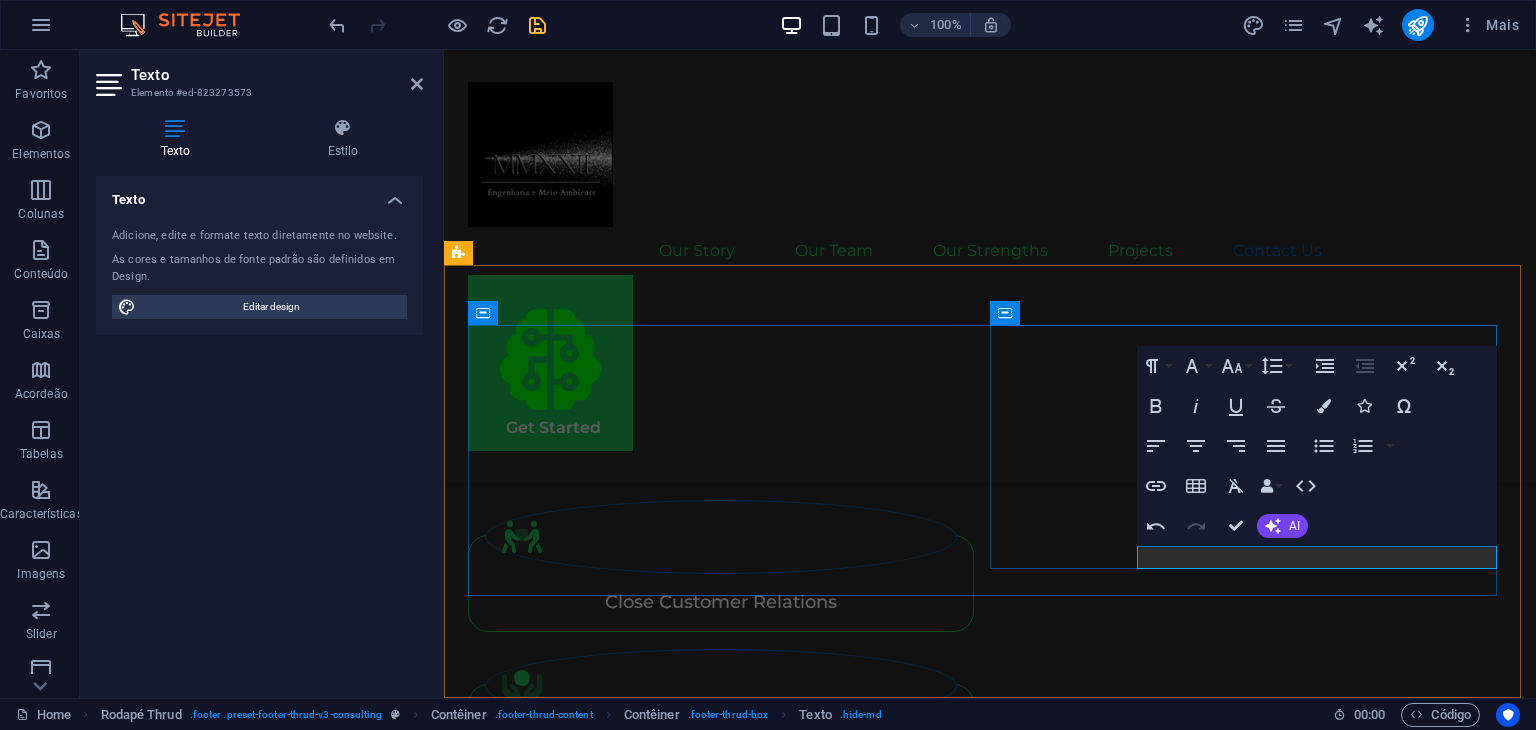 click on "Rua Júlio Prestes 870" at bounding box center [553, 4527] 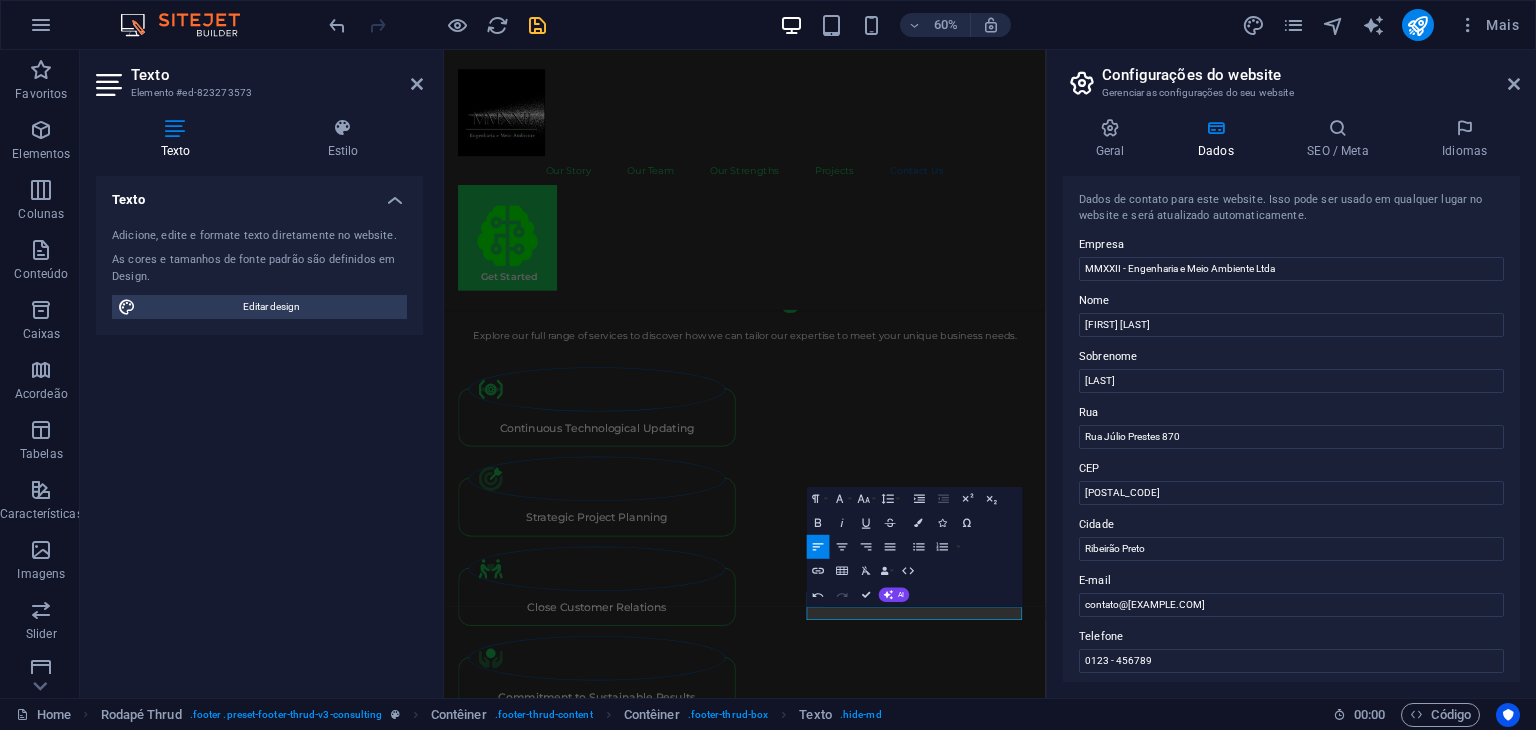 scroll, scrollTop: 4696, scrollLeft: 0, axis: vertical 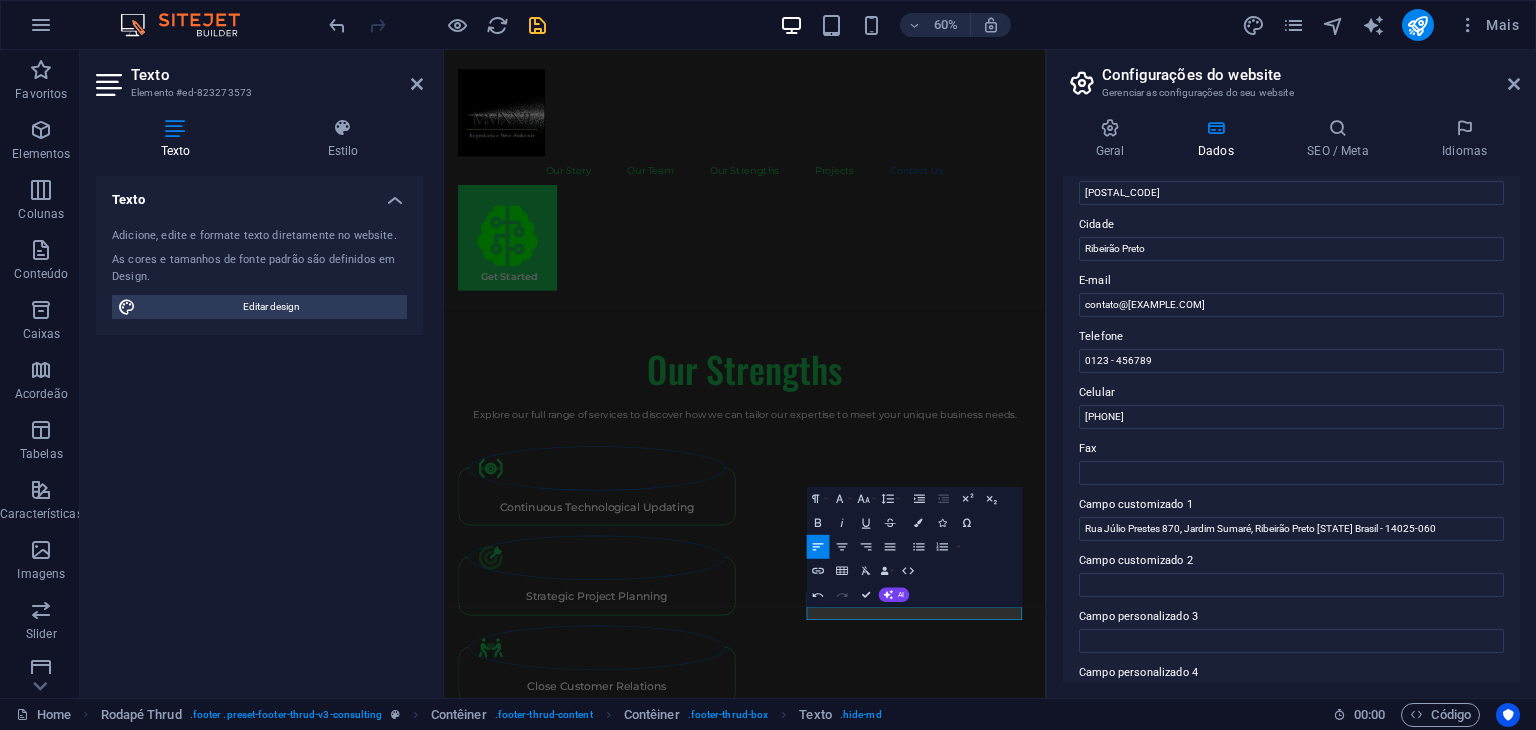 click on "Configurações do website Gerenciar as configurações do seu website" at bounding box center (1293, 76) 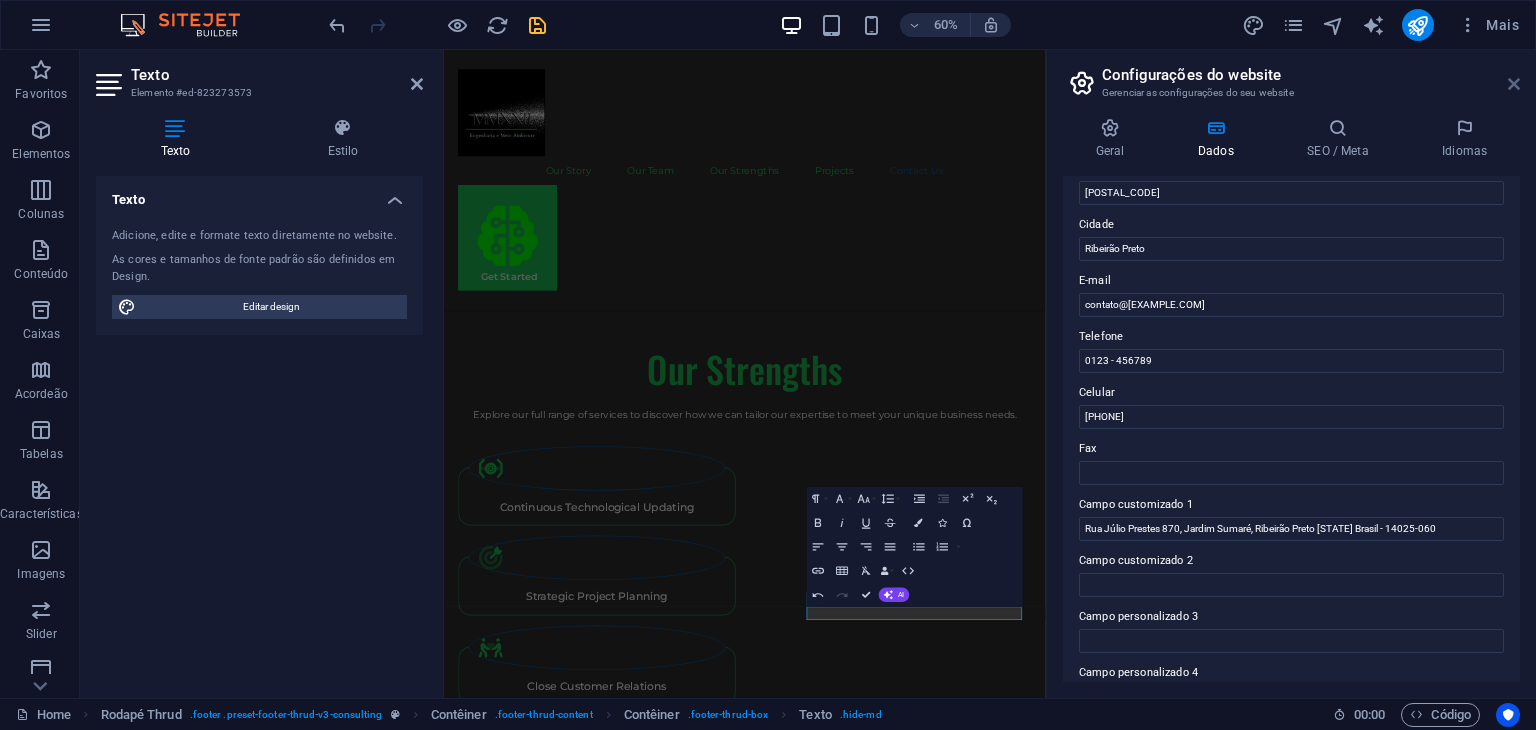 drag, startPoint x: 1512, startPoint y: 88, endPoint x: 1033, endPoint y: 53, distance: 480.277 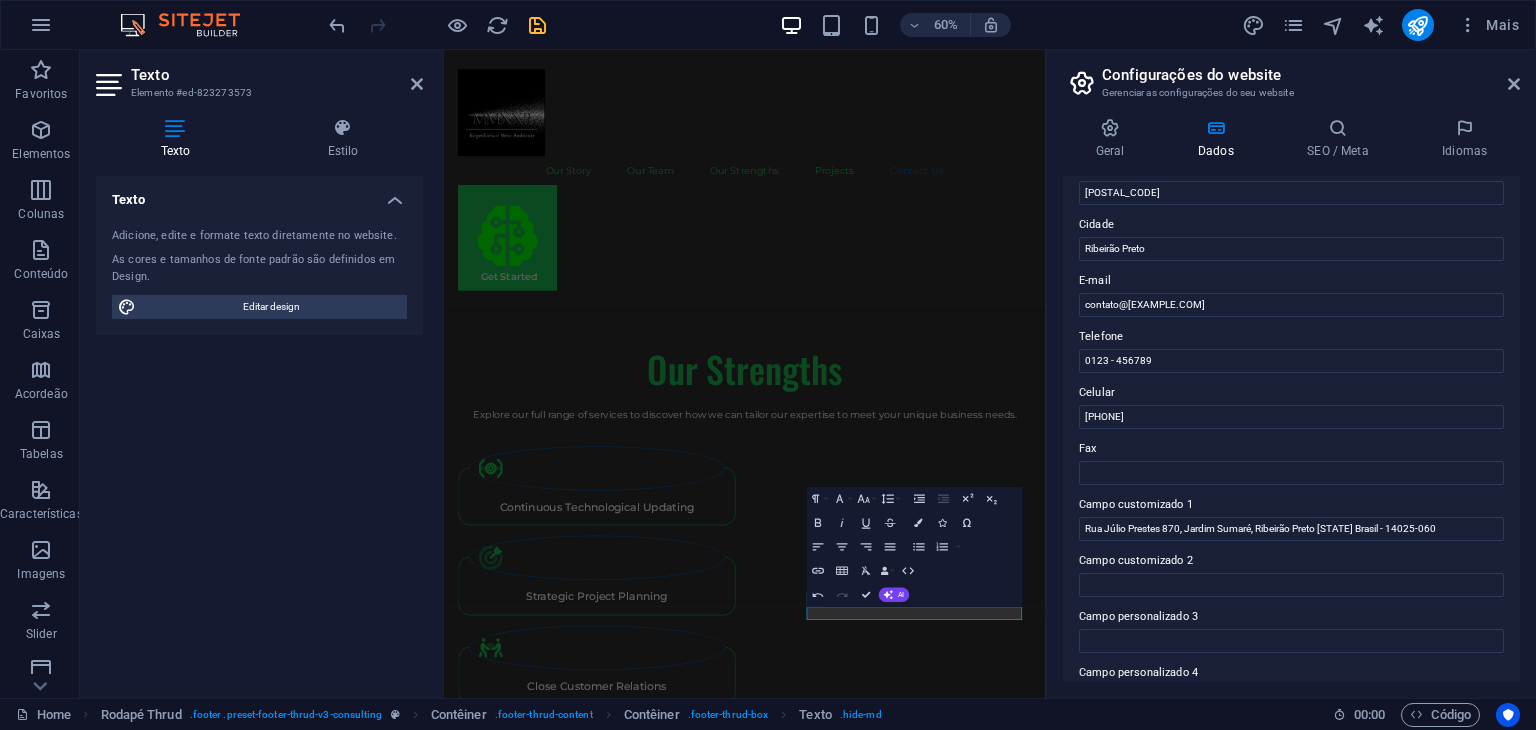 scroll, scrollTop: 4828, scrollLeft: 0, axis: vertical 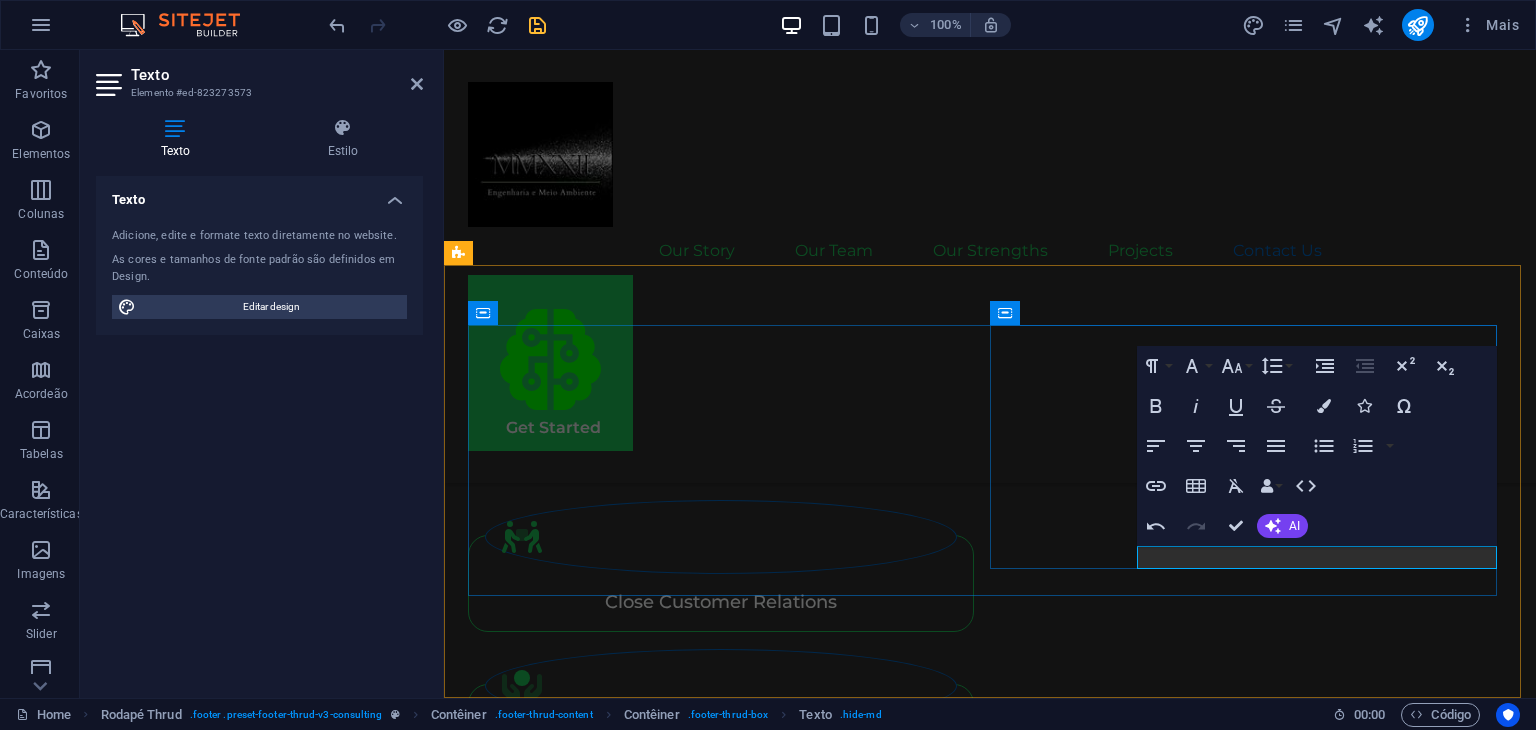 click on "Rua Júlio Prestes 870" at bounding box center (553, 4527) 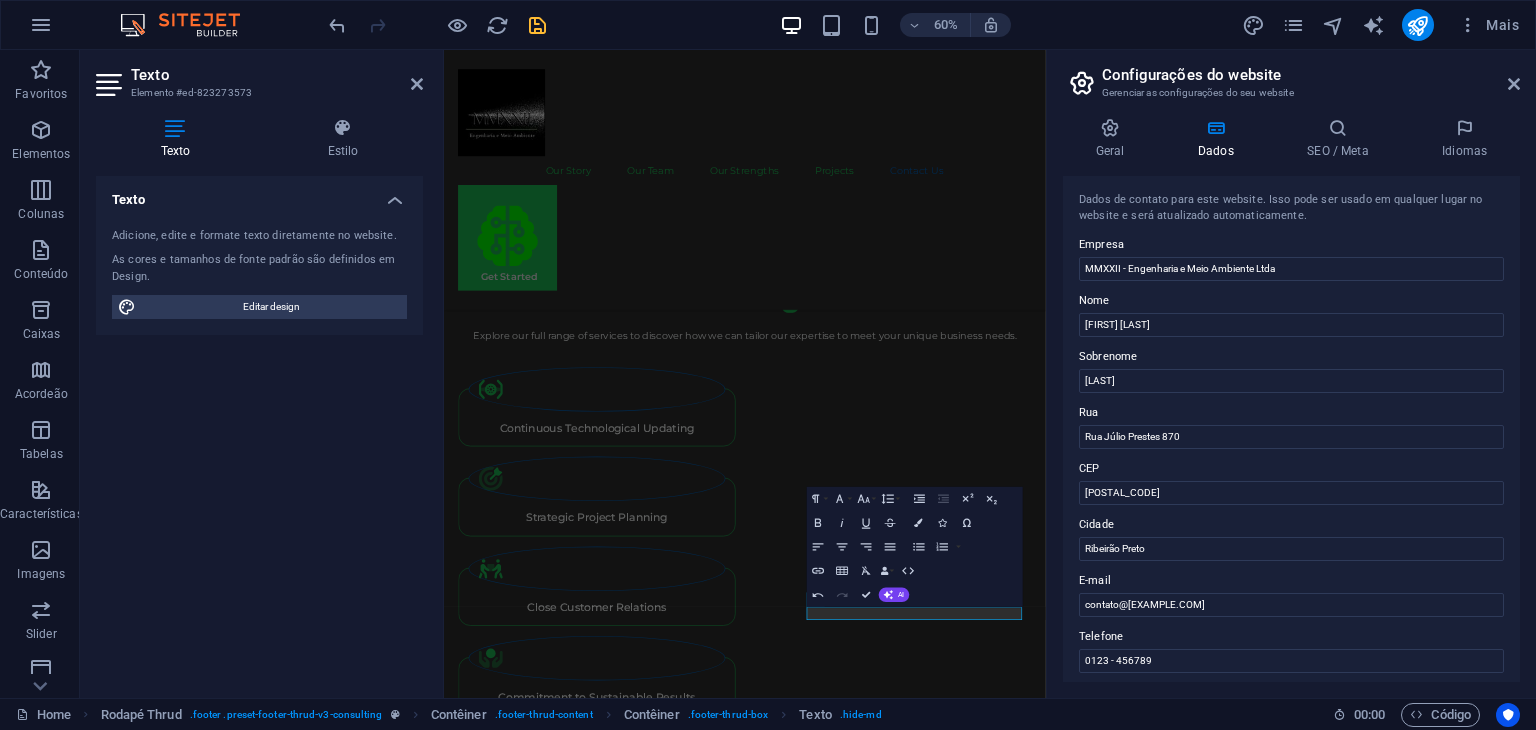 scroll, scrollTop: 4696, scrollLeft: 0, axis: vertical 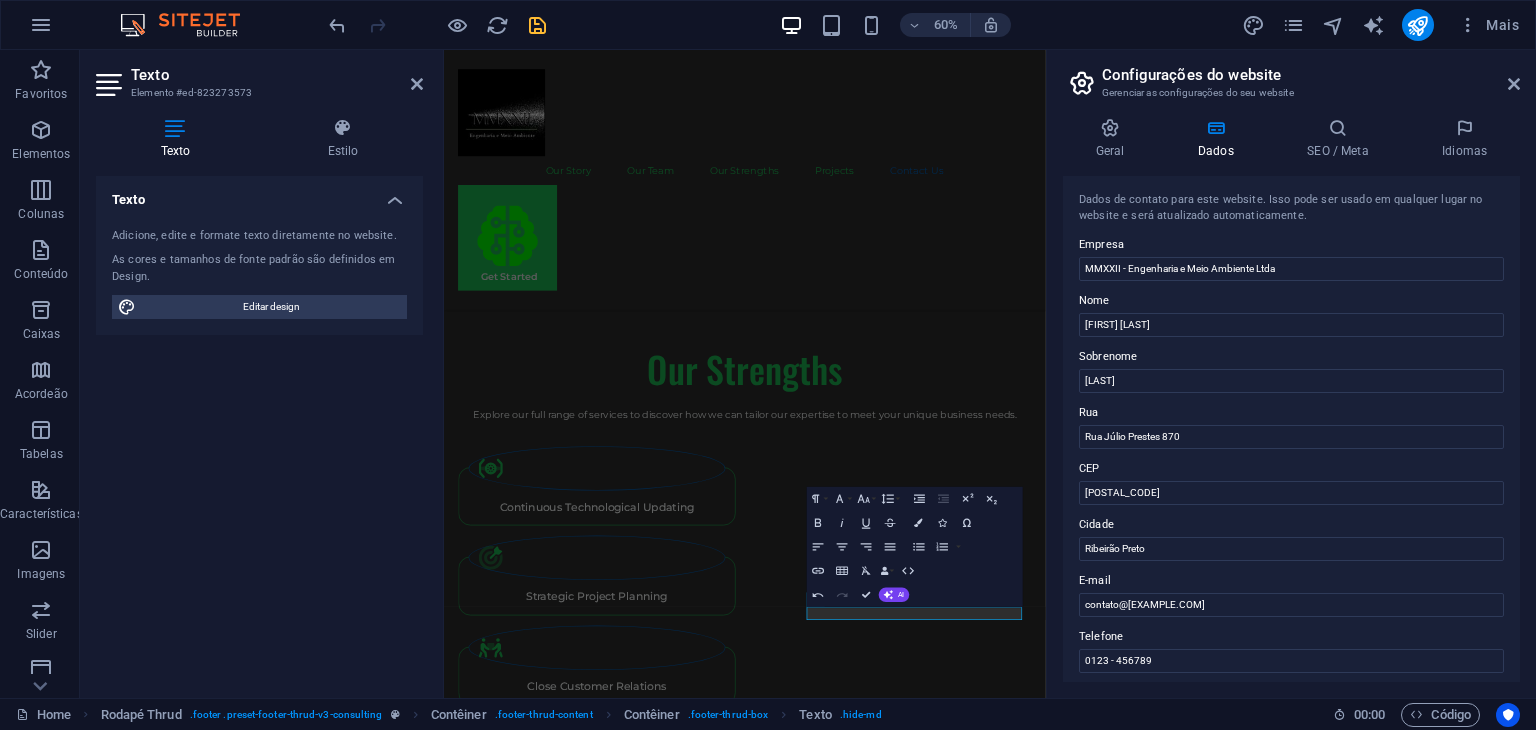 click on "Configurações do website Gerenciar as configurações do seu website Geral Dados SEO / Meta Idiomas Nome do Website MMXXII Logotipo Arraste os arquivos aqui, clique para escolher os arquivos ou selecione os arquivos em Arquivos ou em nossa galeria de fotos e vídeos gratuitos Selecione arquivos do gerenciador de arquivos, galeria de fotos ou faça upload de arquivo(s) Upload Favicon Defina o favicon do seu website aqui. Um favicon é um pequeno ícone mostrado na guia do navegador ao lado do título do seu website. Ajuda os visitantes a identificarem o seu website. Arraste os arquivos aqui, clique para escolher os arquivos ou selecione os arquivos em Arquivos ou em nossa galeria de fotos e vídeos gratuitos Selecione arquivos do gerenciador de arquivos, galeria de fotos ou faça upload de arquivo(s) Upload Imagem de visualização (Gráfico Aberto) Esta imagem será mostrada quando o website for compartilhado nas redes sociais Arraste os arquivos aqui, clique para escolher os arquivos ou Upload Empresa" at bounding box center (1291, 374) 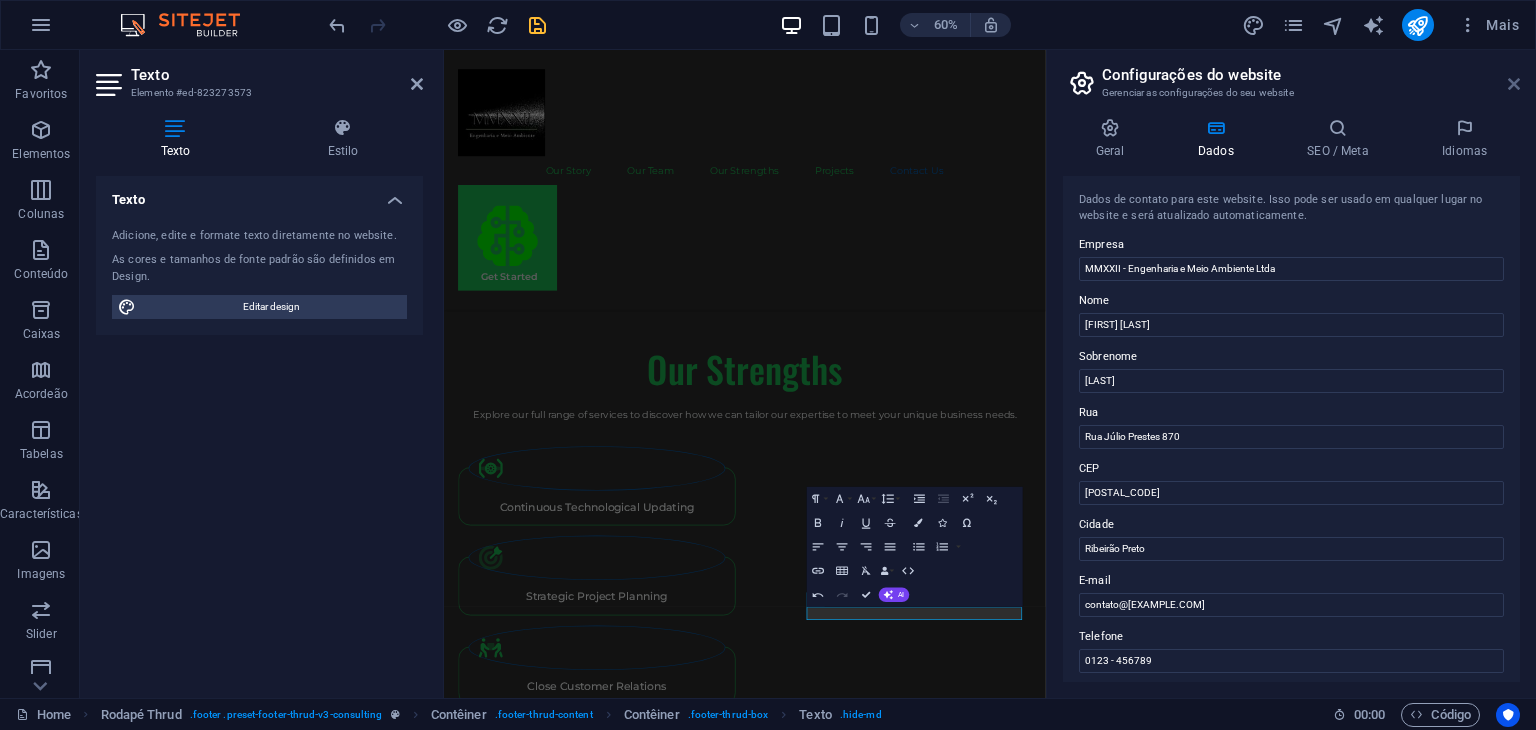 click at bounding box center [1514, 84] 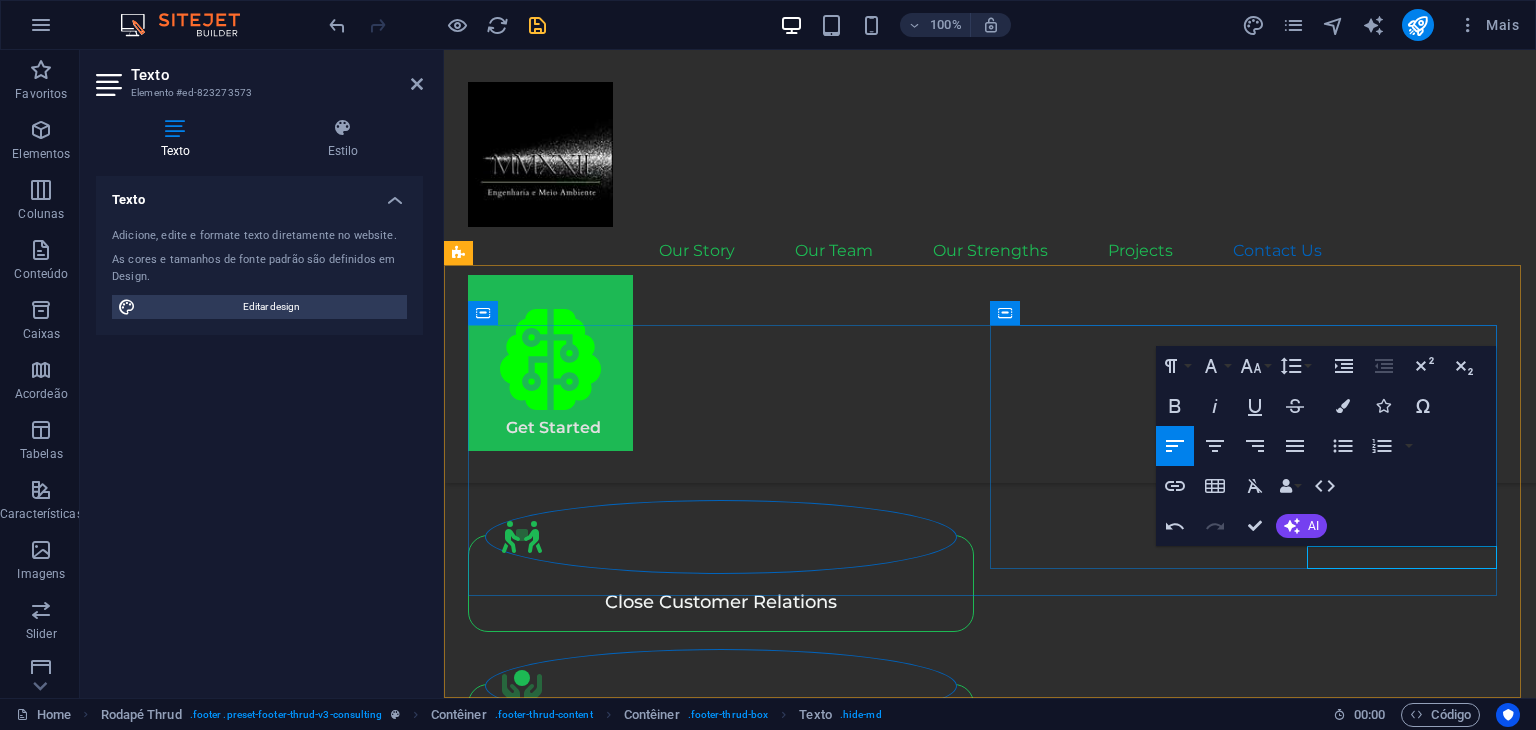 click on "Ribeirão Preto" at bounding box center [524, 4527] 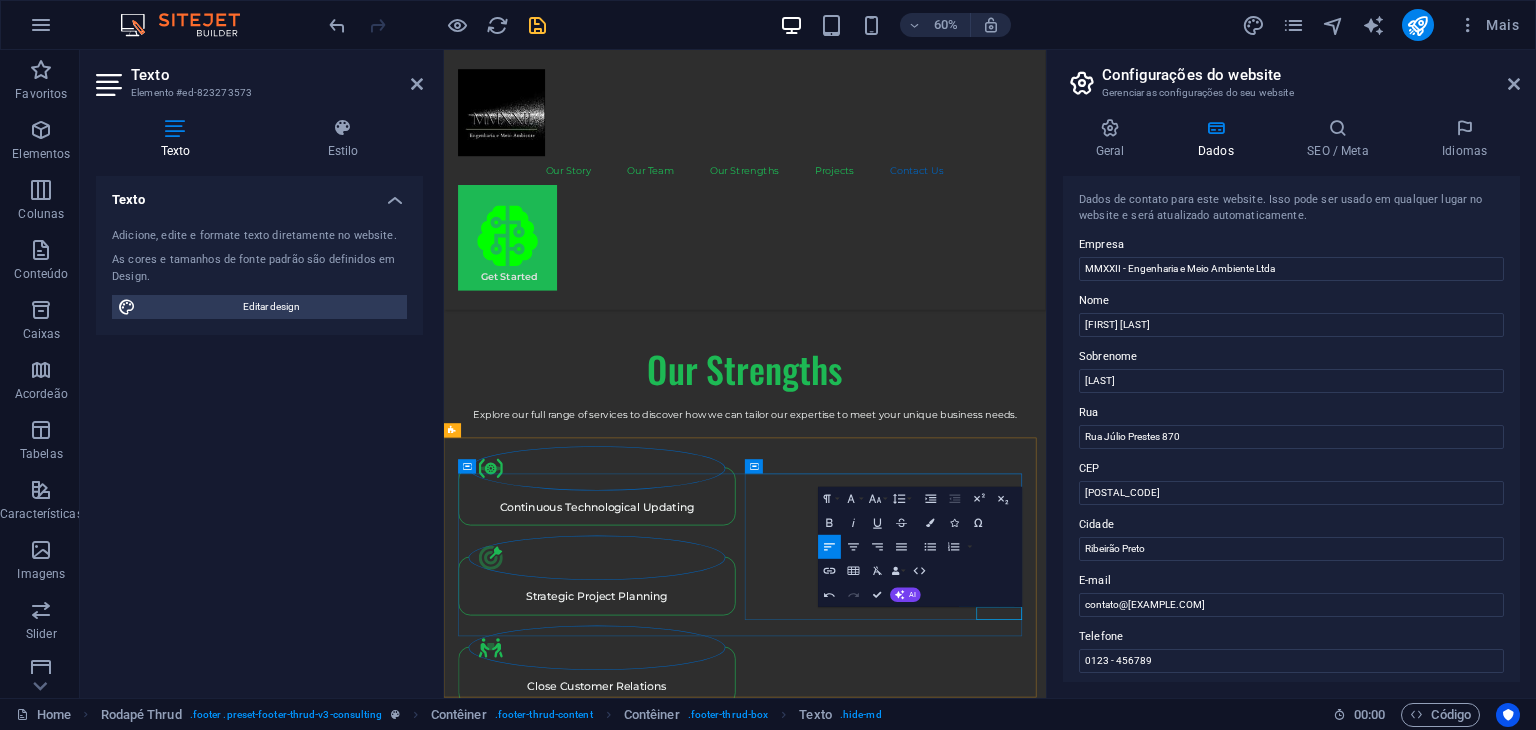 click on "[POSTAL_CODE]" at bounding box center [532, 5167] 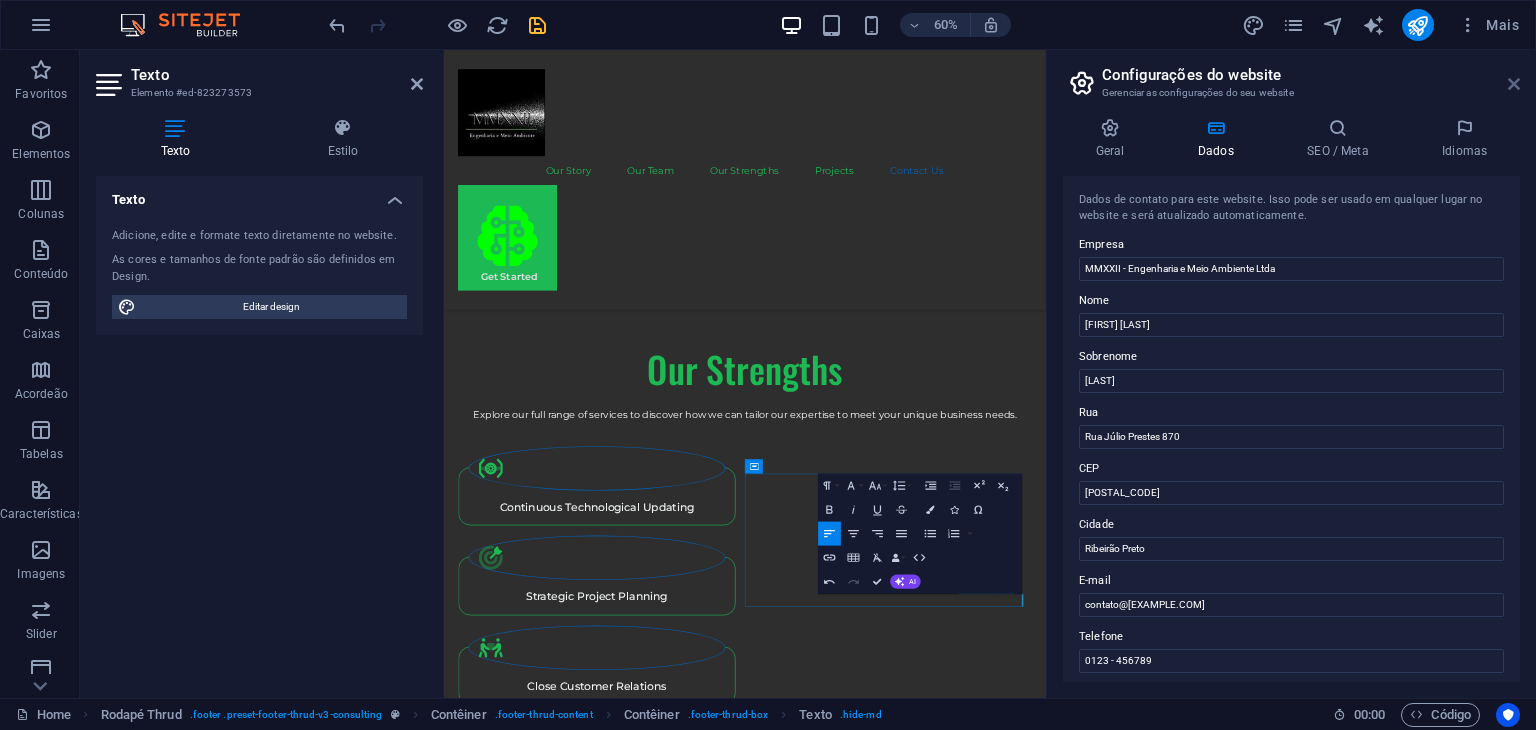 click at bounding box center (1514, 84) 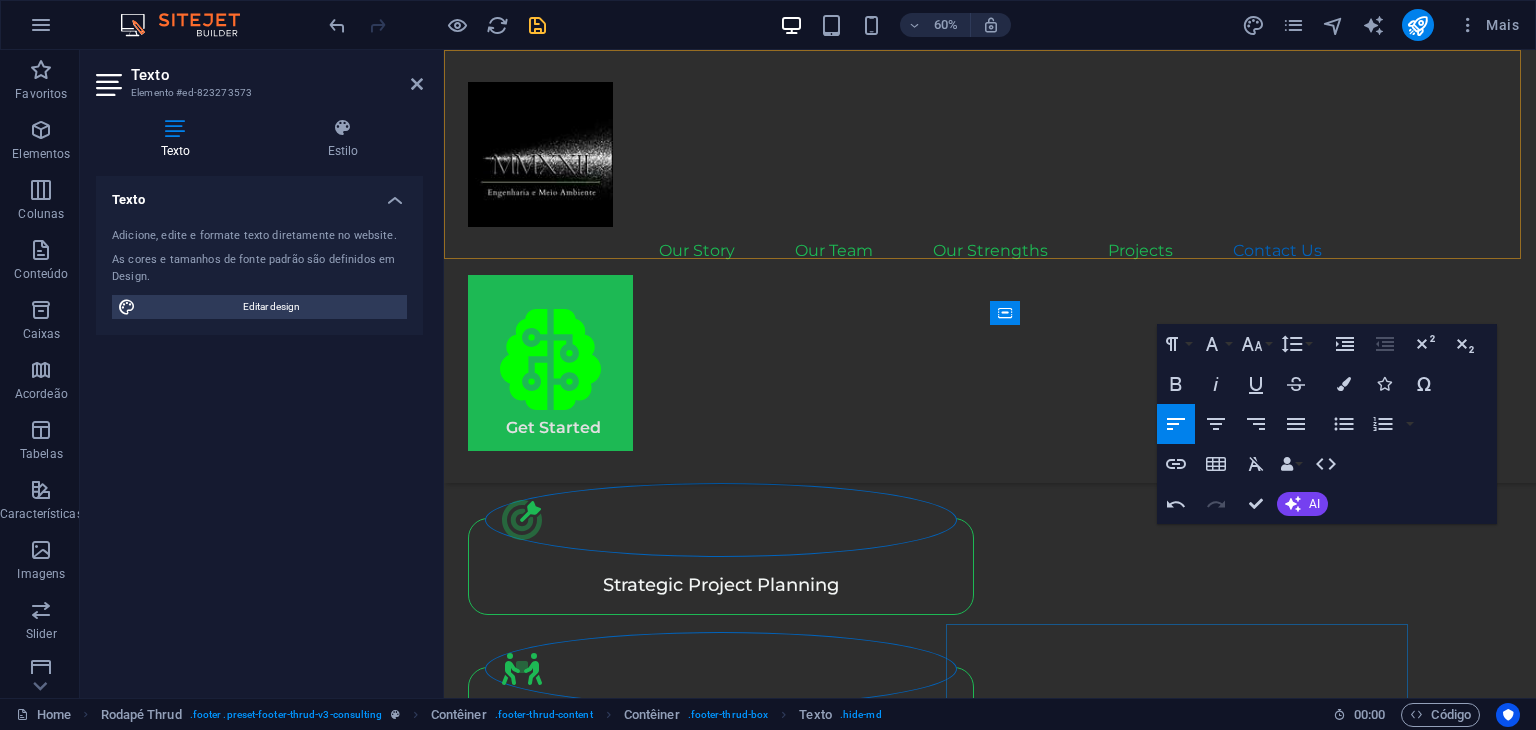 scroll, scrollTop: 4828, scrollLeft: 0, axis: vertical 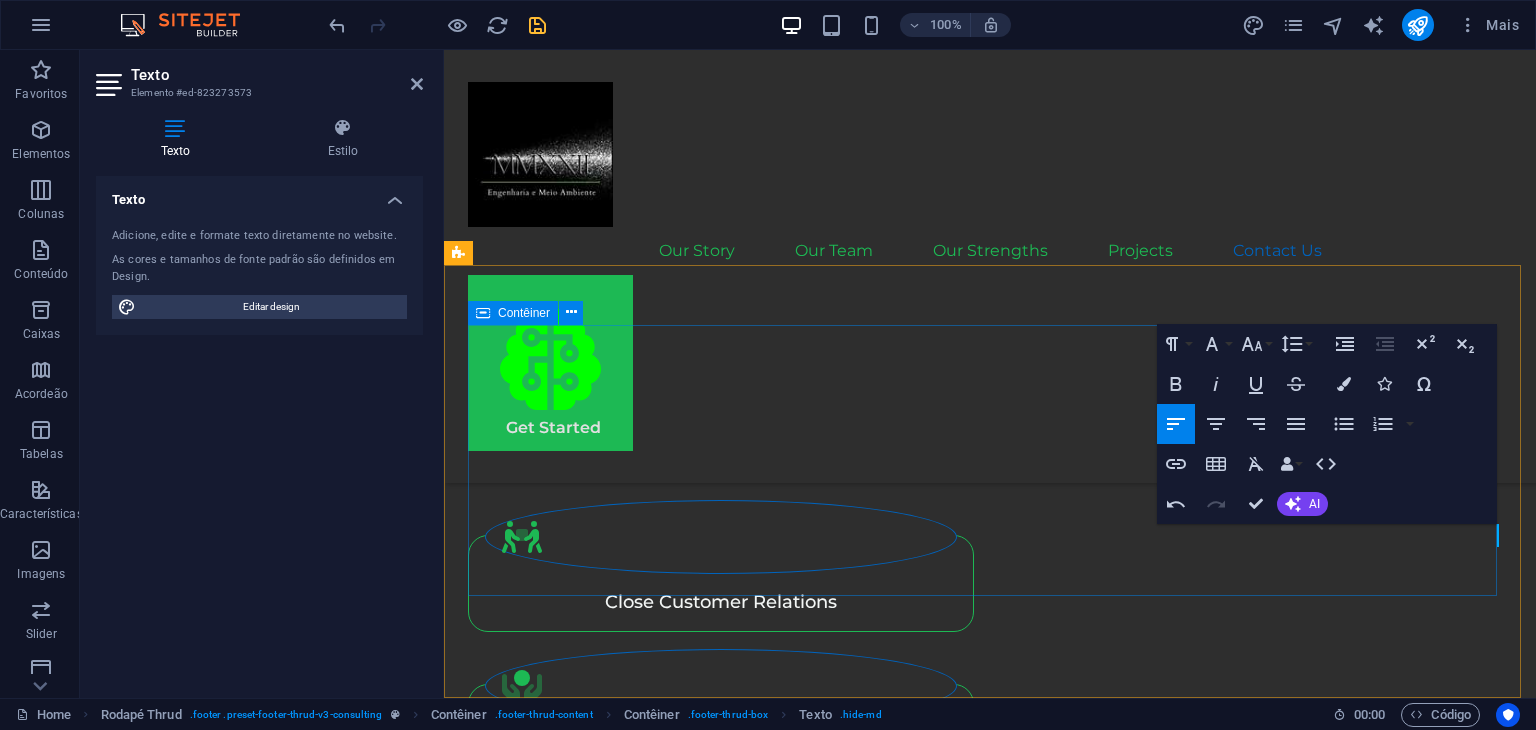 click on "At MMXXII, we believe in the power of collaboration and innovation to promote positive change. Join us on this journey. Solutions created with intelligence, executed with responsibility. Our Story Our Team Our Strengths Projects Contact Us Stay connected with us: .fa-secondary{opacity:.4} contato@[EXAMPLE.COM].br" at bounding box center [990, 4015] 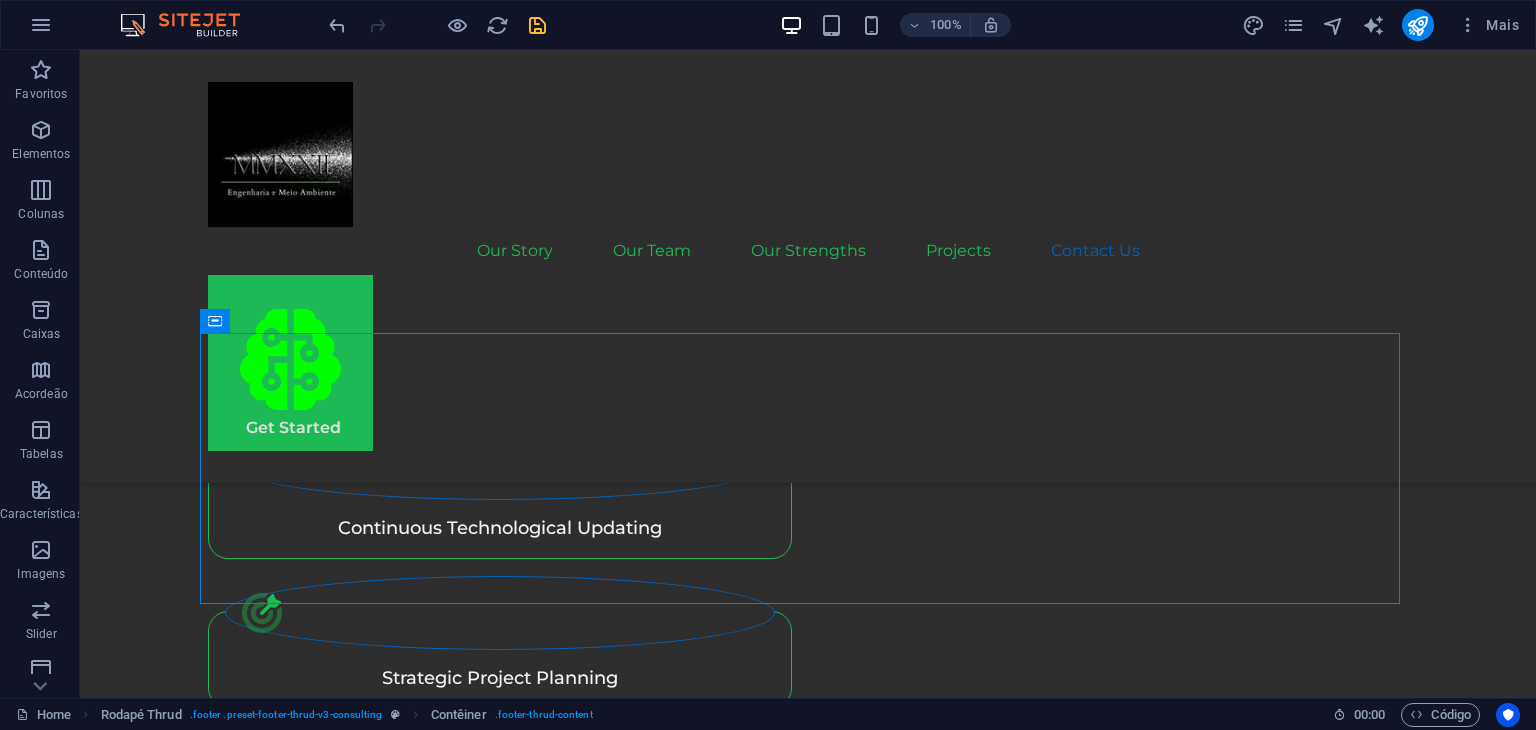 scroll, scrollTop: 4816, scrollLeft: 0, axis: vertical 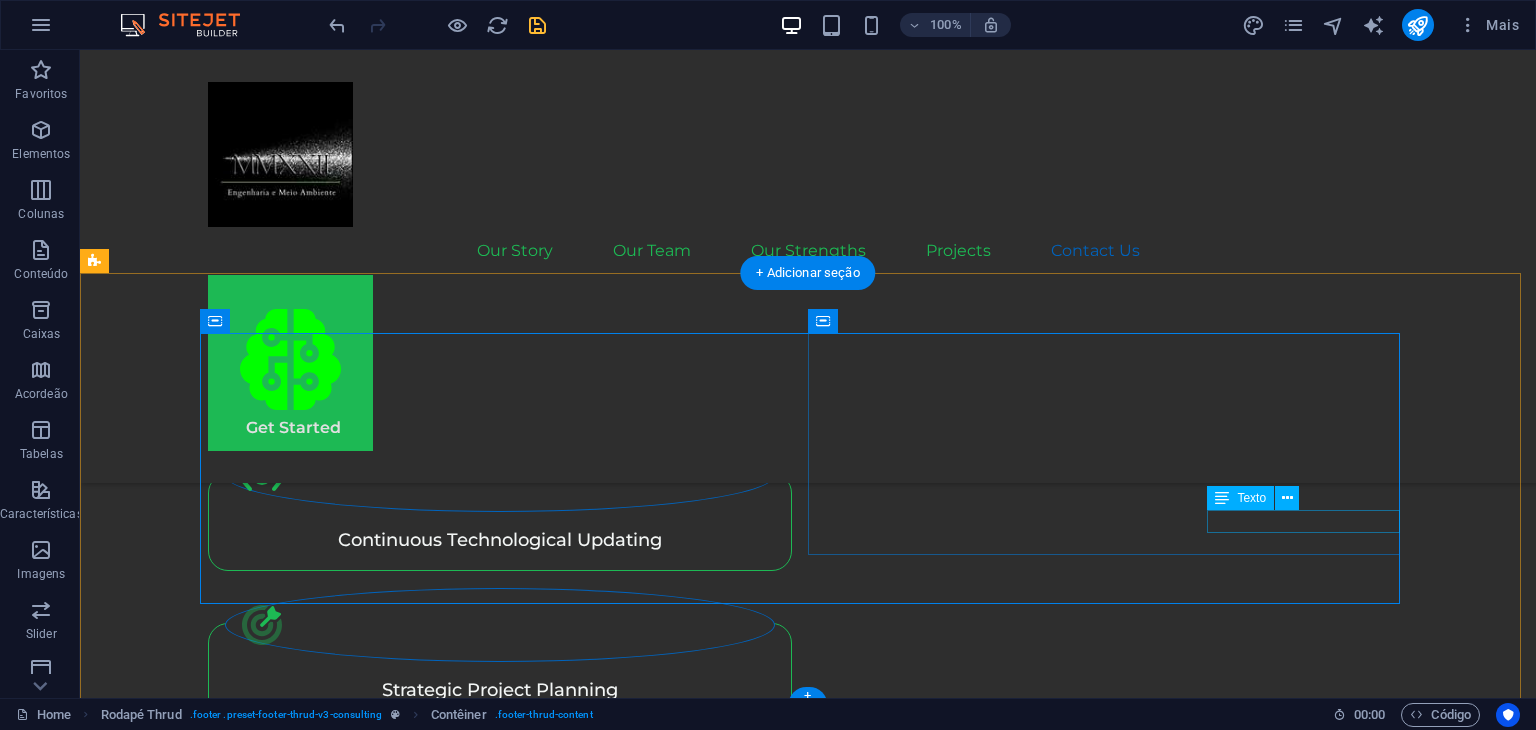 click on "contato@[EXAMPLE.COM]" at bounding box center (504, 4796) 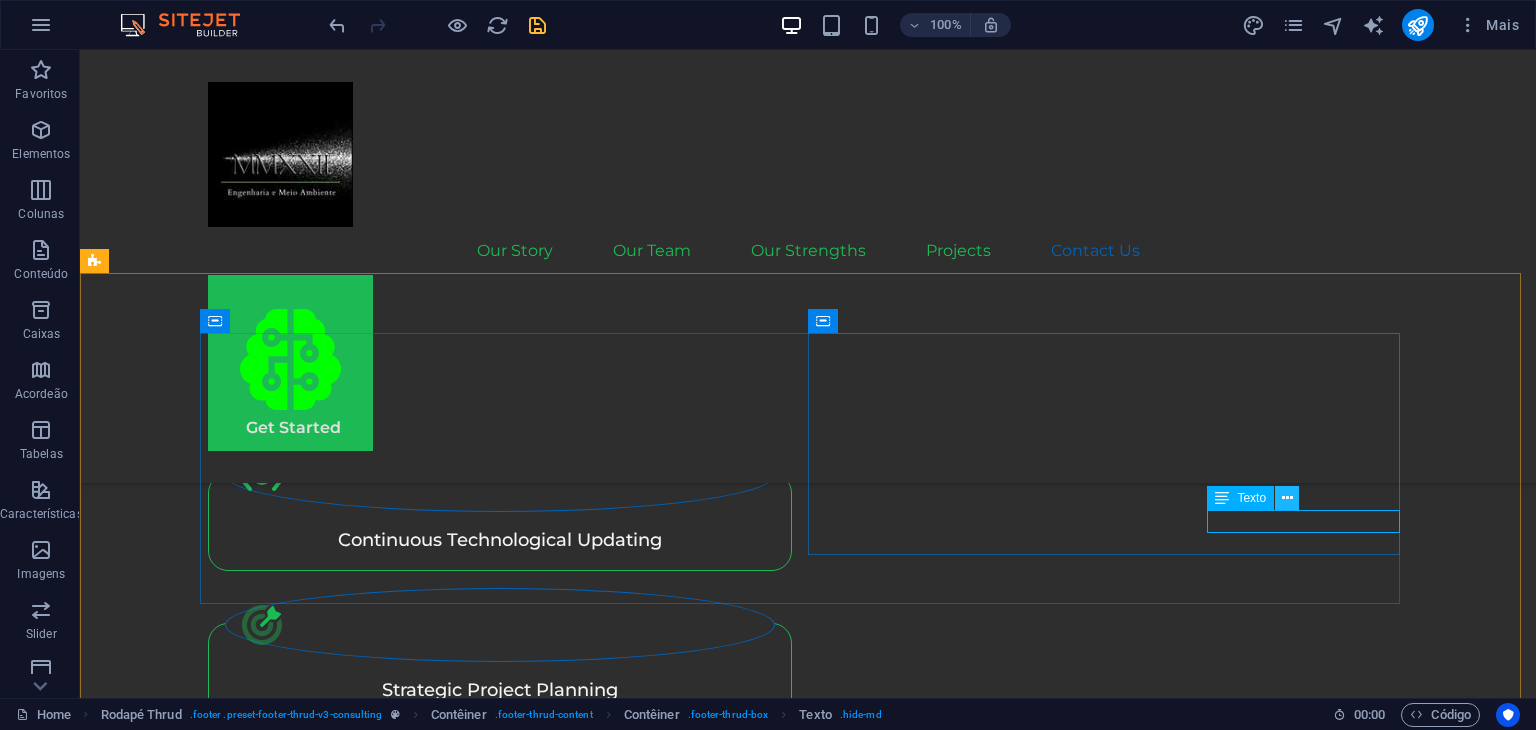 click at bounding box center (1287, 498) 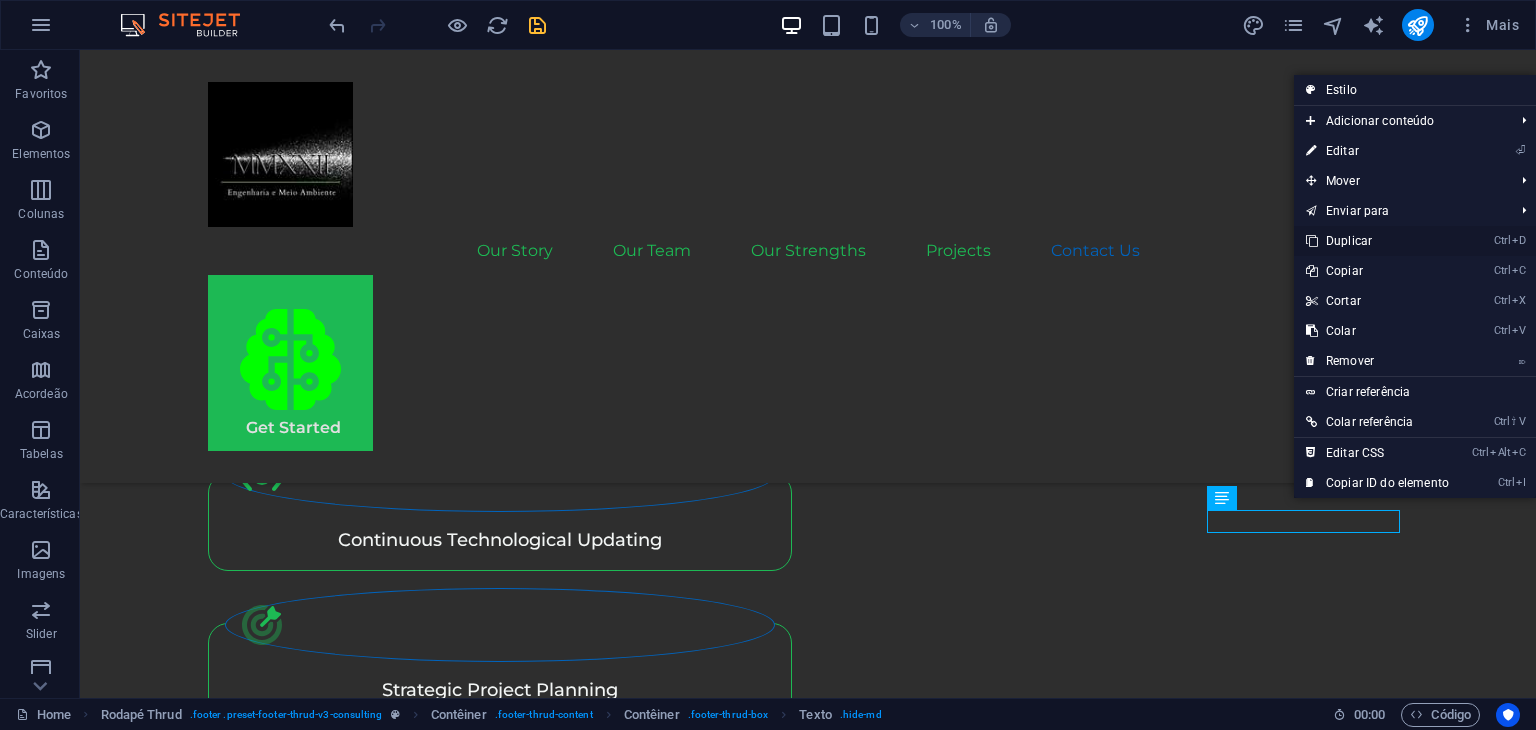 drag, startPoint x: 1372, startPoint y: 237, endPoint x: 1294, endPoint y: 187, distance: 92.64988 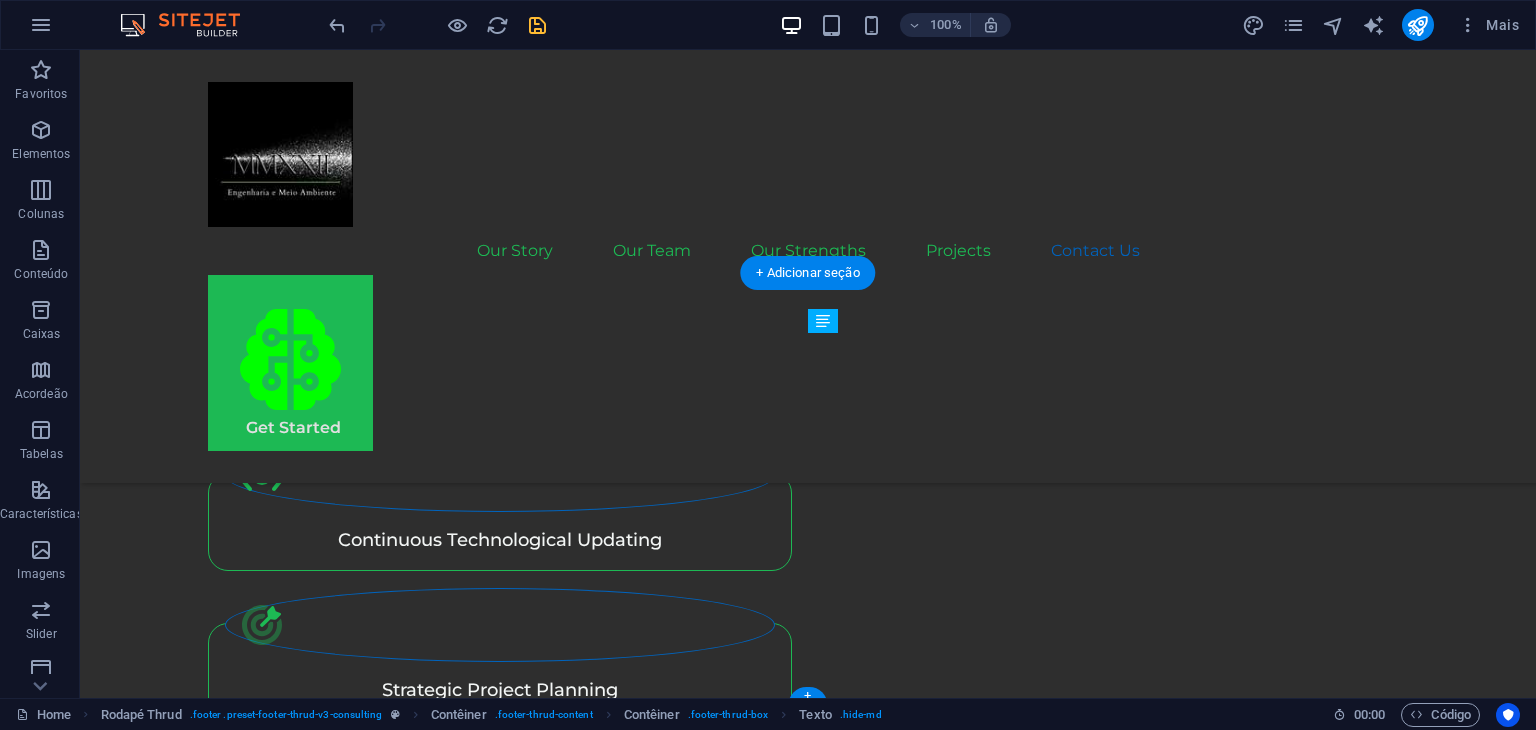 drag, startPoint x: 1149, startPoint y: 518, endPoint x: 1284, endPoint y: 565, distance: 142.94754 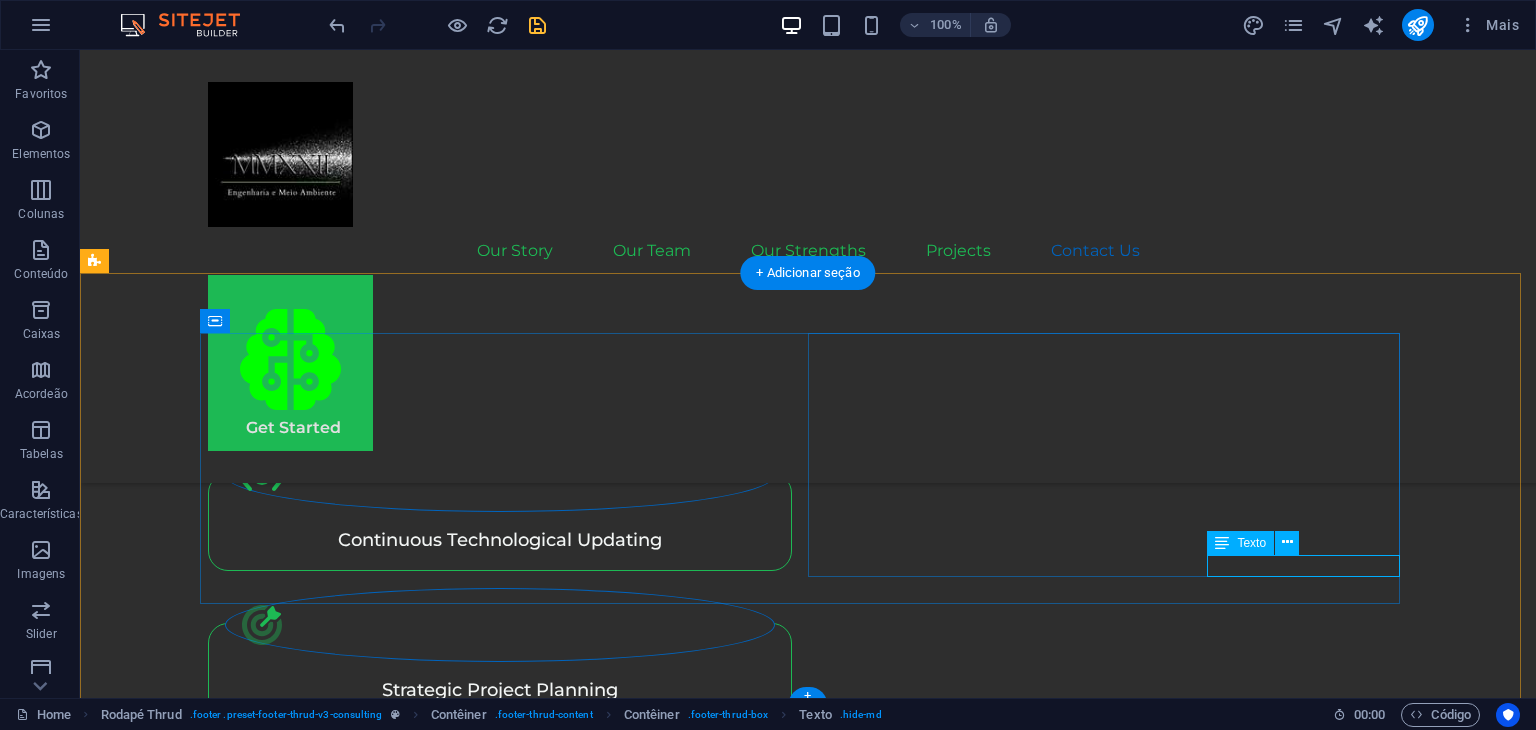 click on "contato@[EXAMPLE.COM]" at bounding box center [504, 4841] 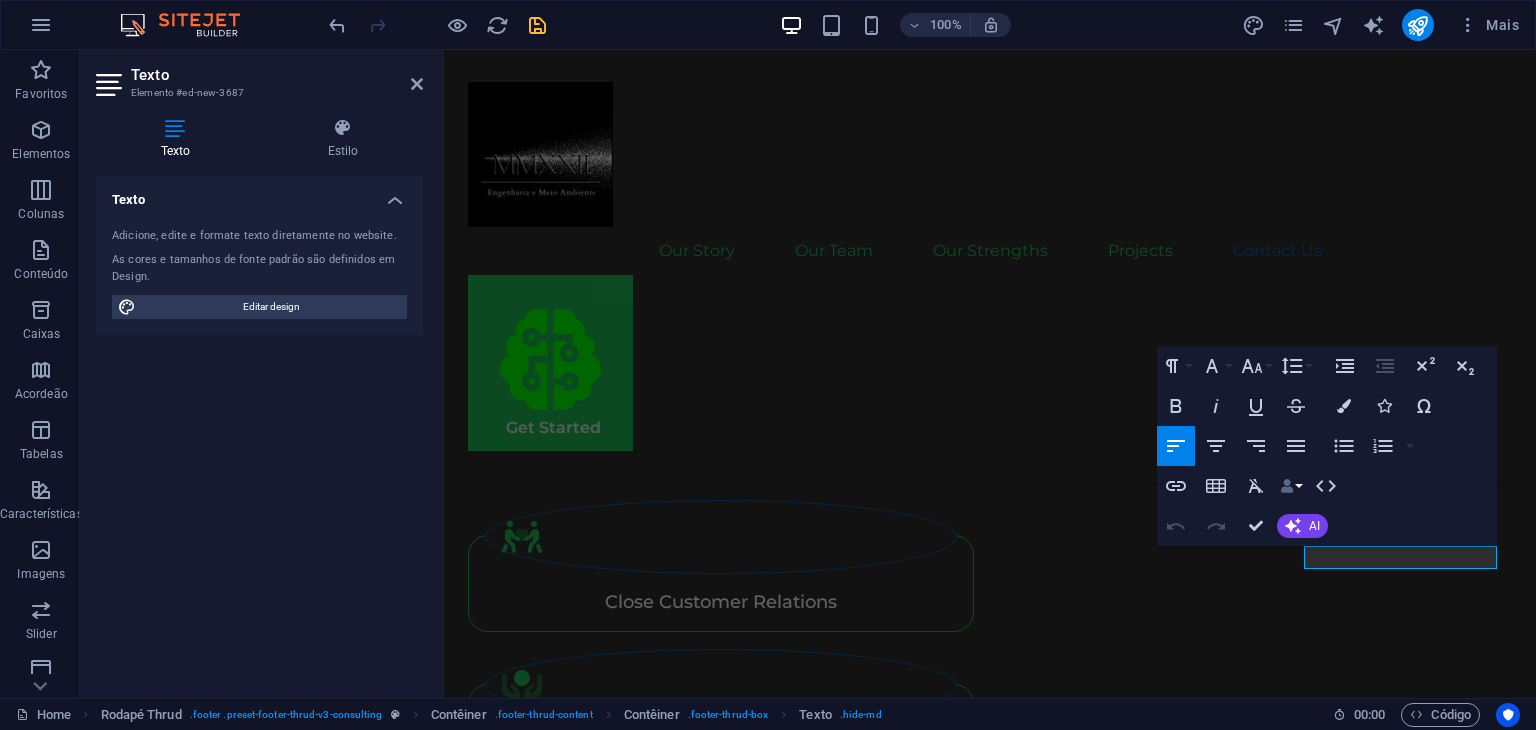 click on "Data Bindings" at bounding box center [1291, 486] 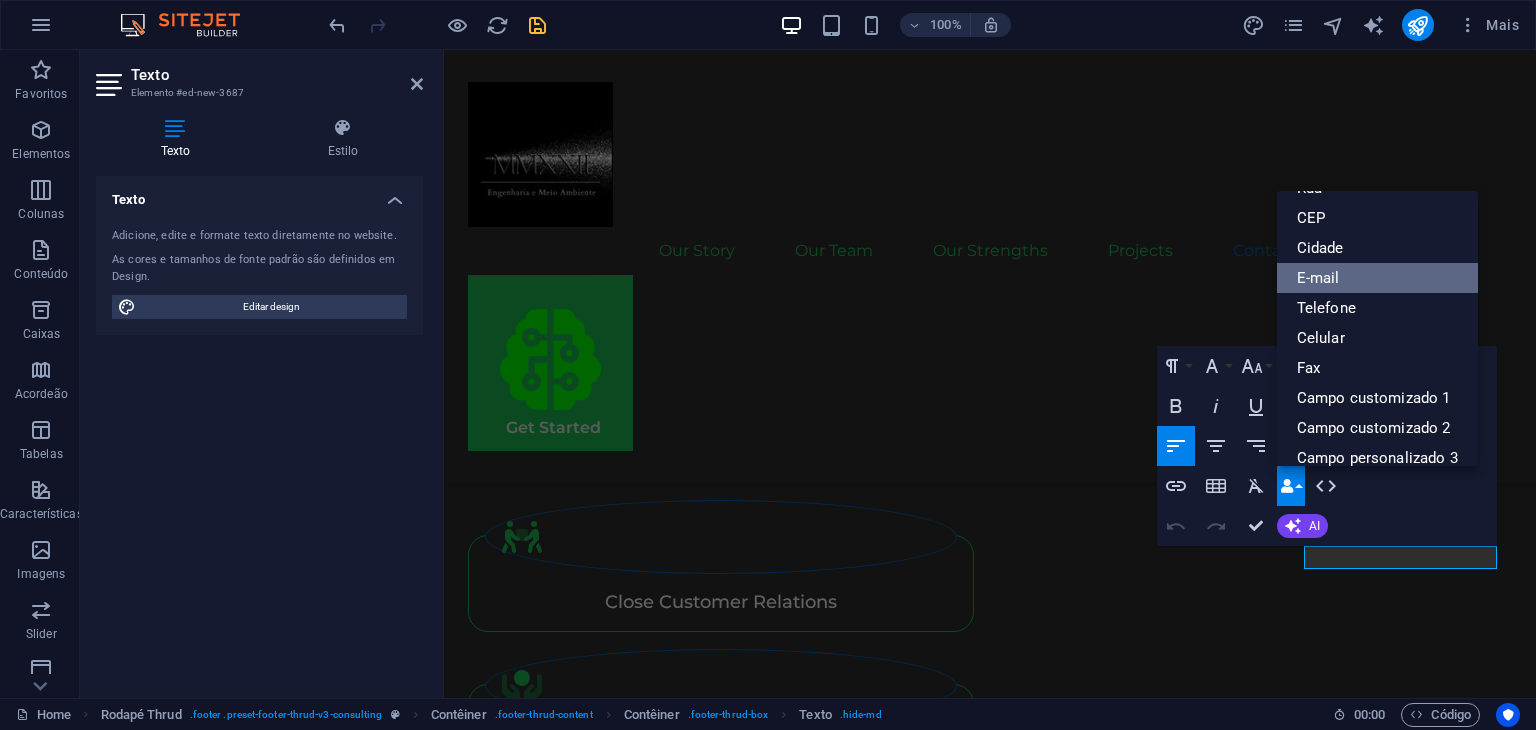 scroll, scrollTop: 200, scrollLeft: 0, axis: vertical 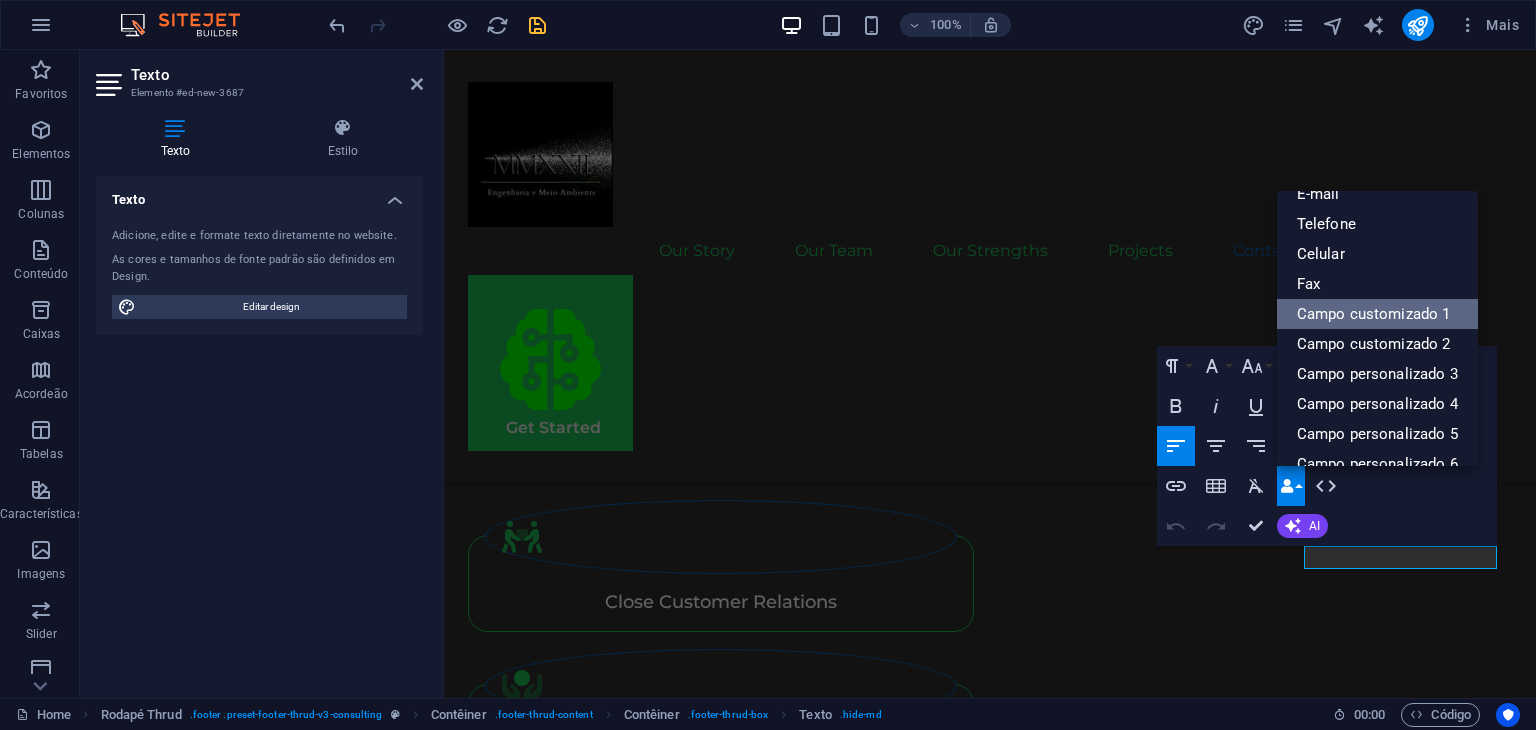 click on "Campo customizado 1" at bounding box center (1377, 314) 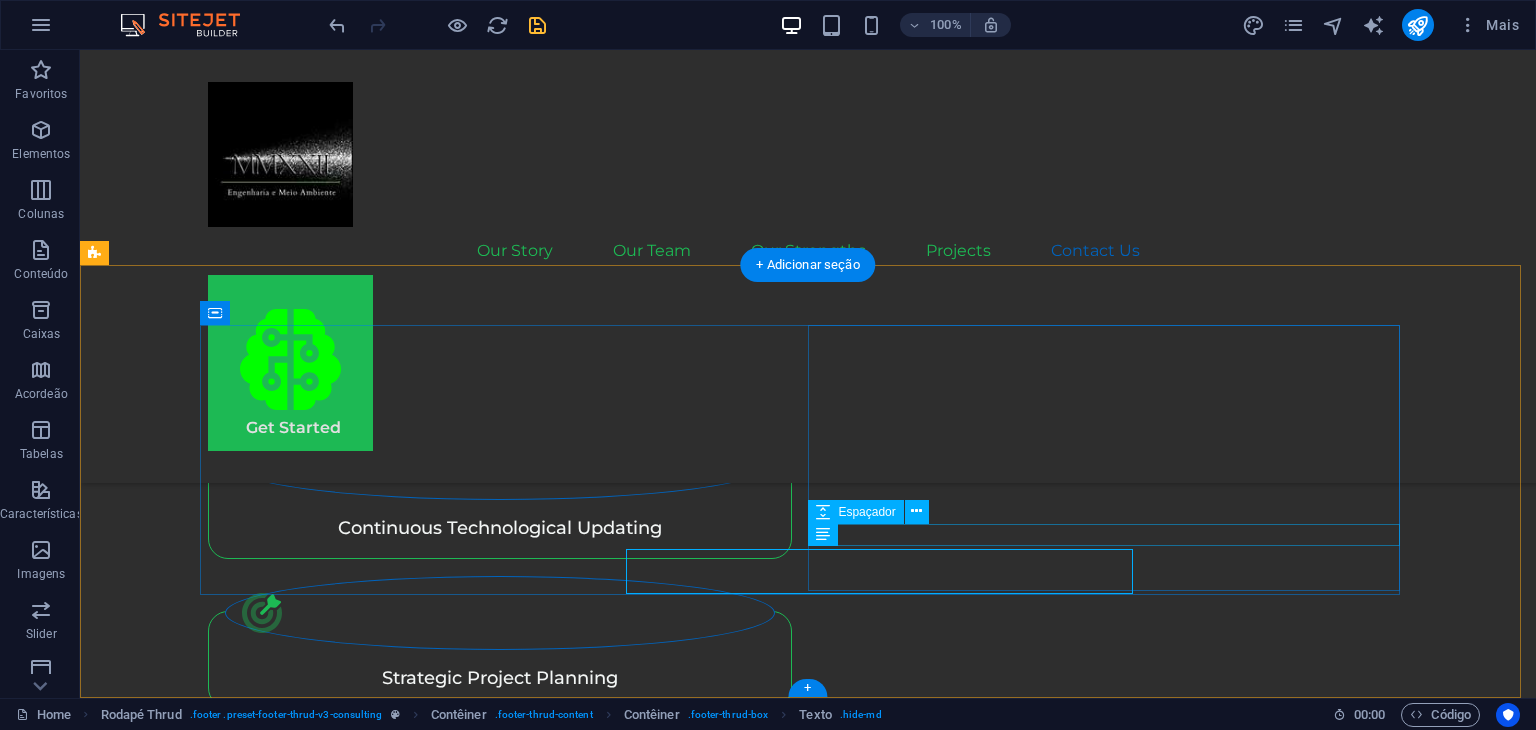 scroll, scrollTop: 4825, scrollLeft: 0, axis: vertical 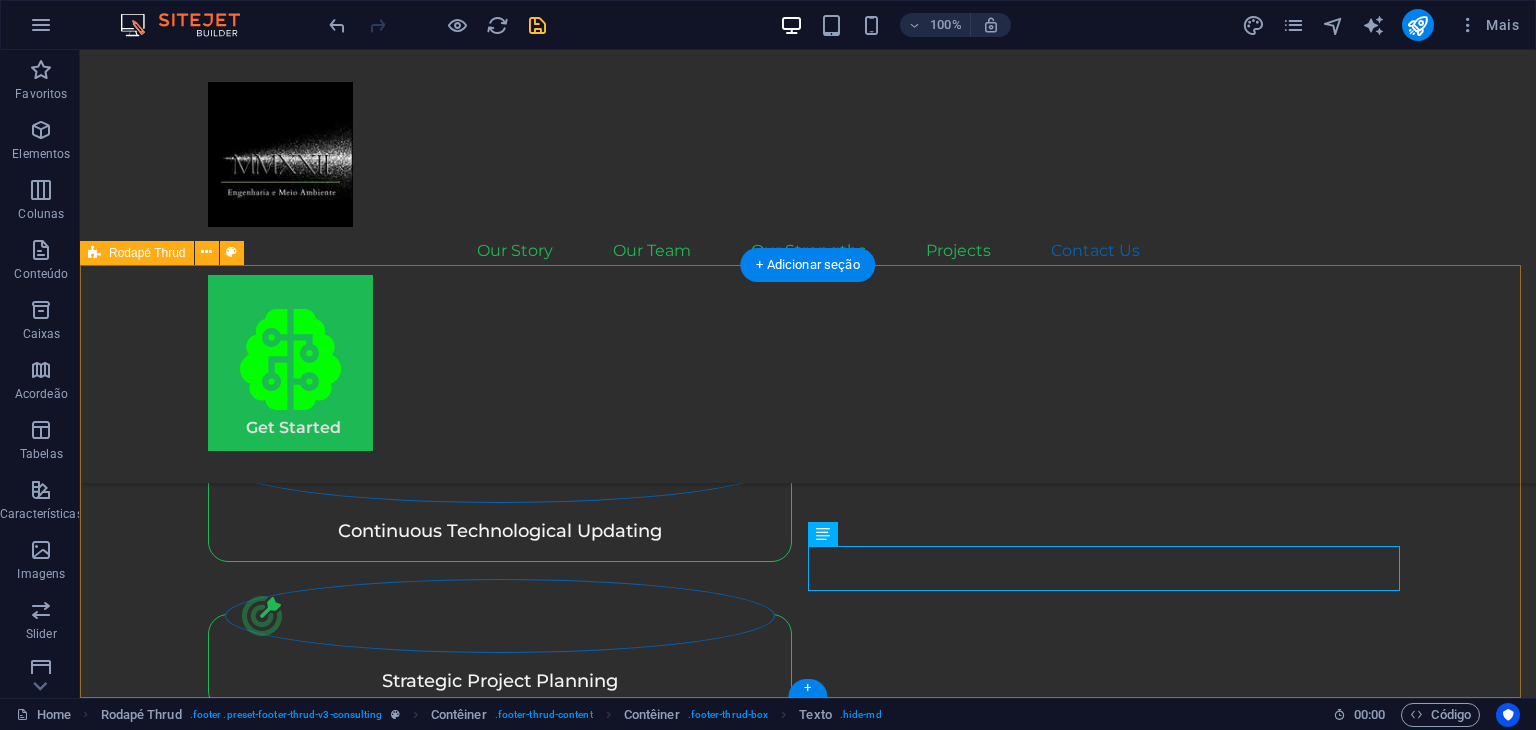 click on "At MMXXII, we believe in the power of collaboration and innovation to promote positive change. Join us on this journey. Solutions created with intelligence, executed with responsibility. Our Story Our Team Our Strengths Projects Contact Us Stay connected with us: .fa-secondary{opacity:.4} contato@[EXAMPLE.COM].br Rua Júlio Prestes 870, Jardim Sumaré, Ribeirão Preto [STATE] Brasil - 14025-060 contato@[EXAMPLE.COM].br
Privacy Policy Terms of Service MMXXII - Engenharia e Meio Ambiente Ltda" at bounding box center [808, 4365] 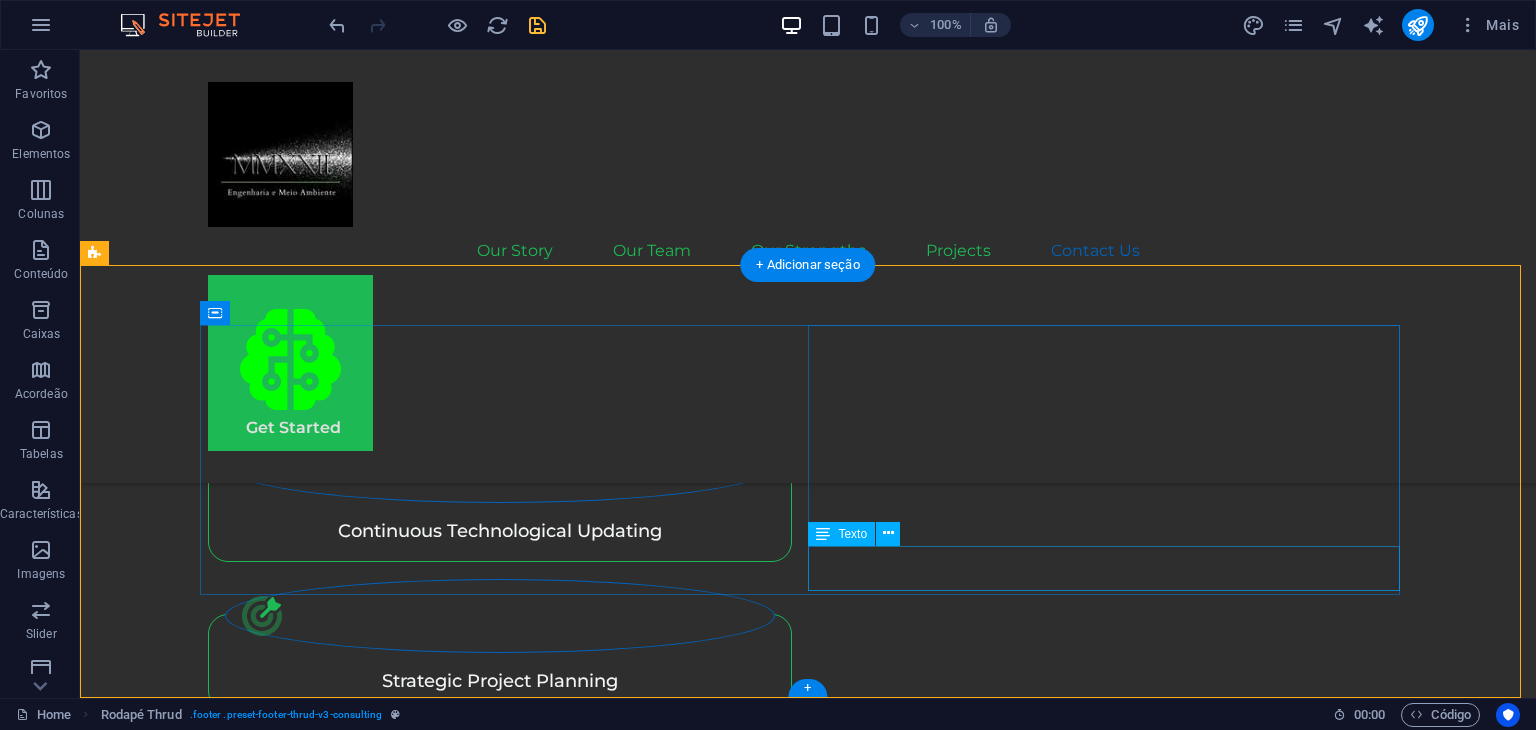 click on "Rua Júlio Prestes 870, Jardim Sumaré, Ribeirão Preto [STATE] Brasil - 14025-060 contato@[EXAMPLE.COM].br" at bounding box center [504, 4843] 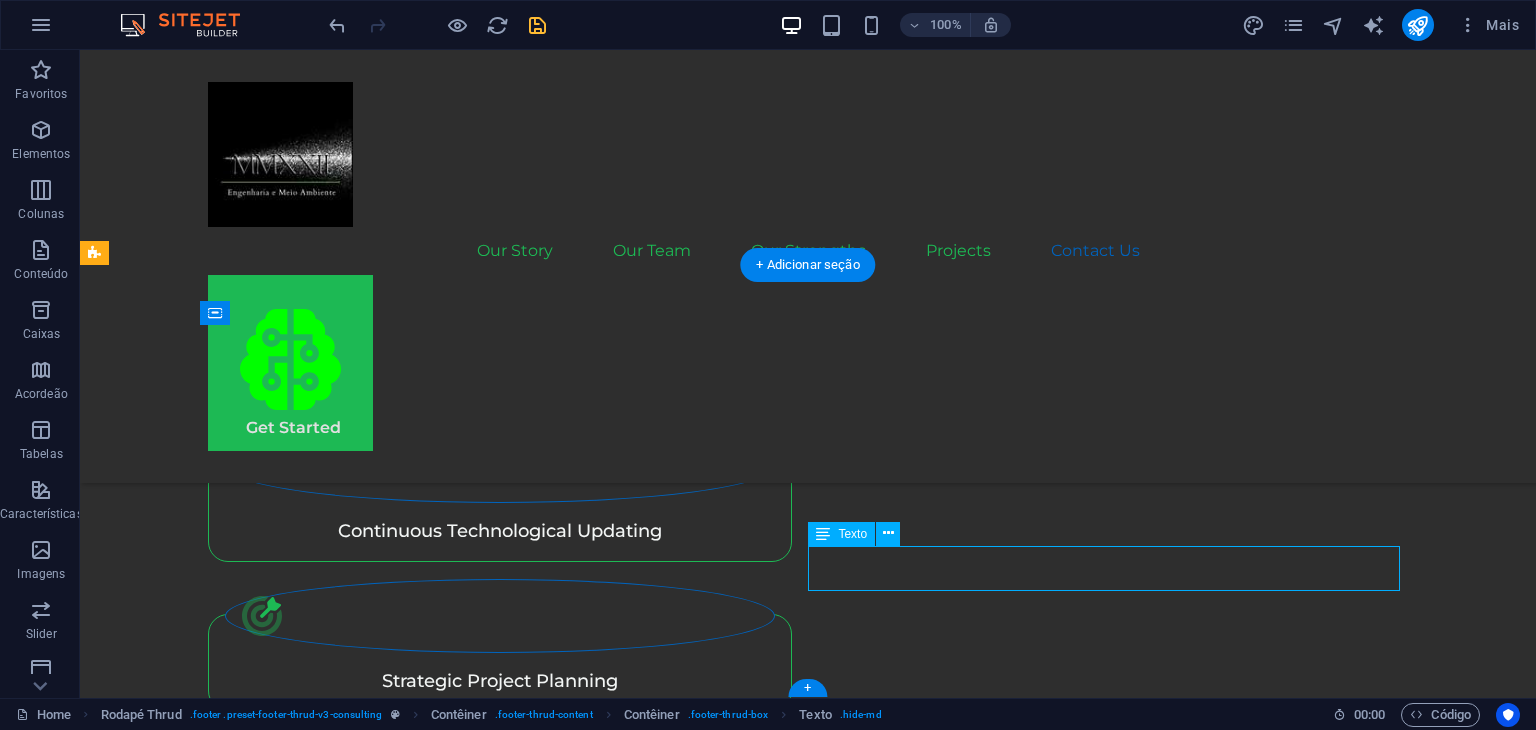 click on "Rua Júlio Prestes 870, Jardim Sumaré, Ribeirão Preto [STATE] Brasil - 14025-060 contato@[EXAMPLE.COM].br" at bounding box center (504, 4843) 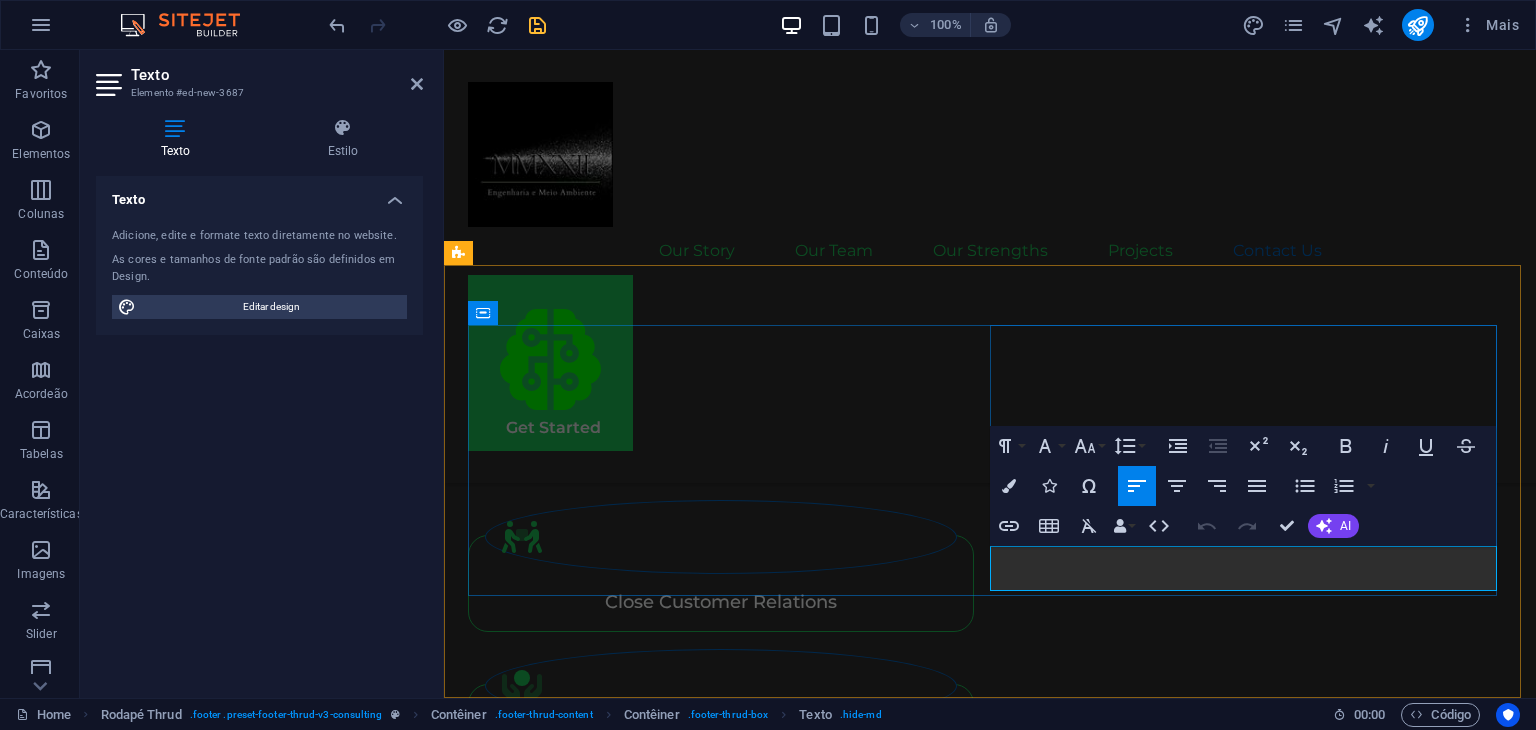 click on "Rua Júlio Prestes 870, Jardim Sumaré, Ribeirão Preto [STATE] Brasil - 14025-060 contato@[EXAMPLE.COM].br" at bounding box center [709, 4538] 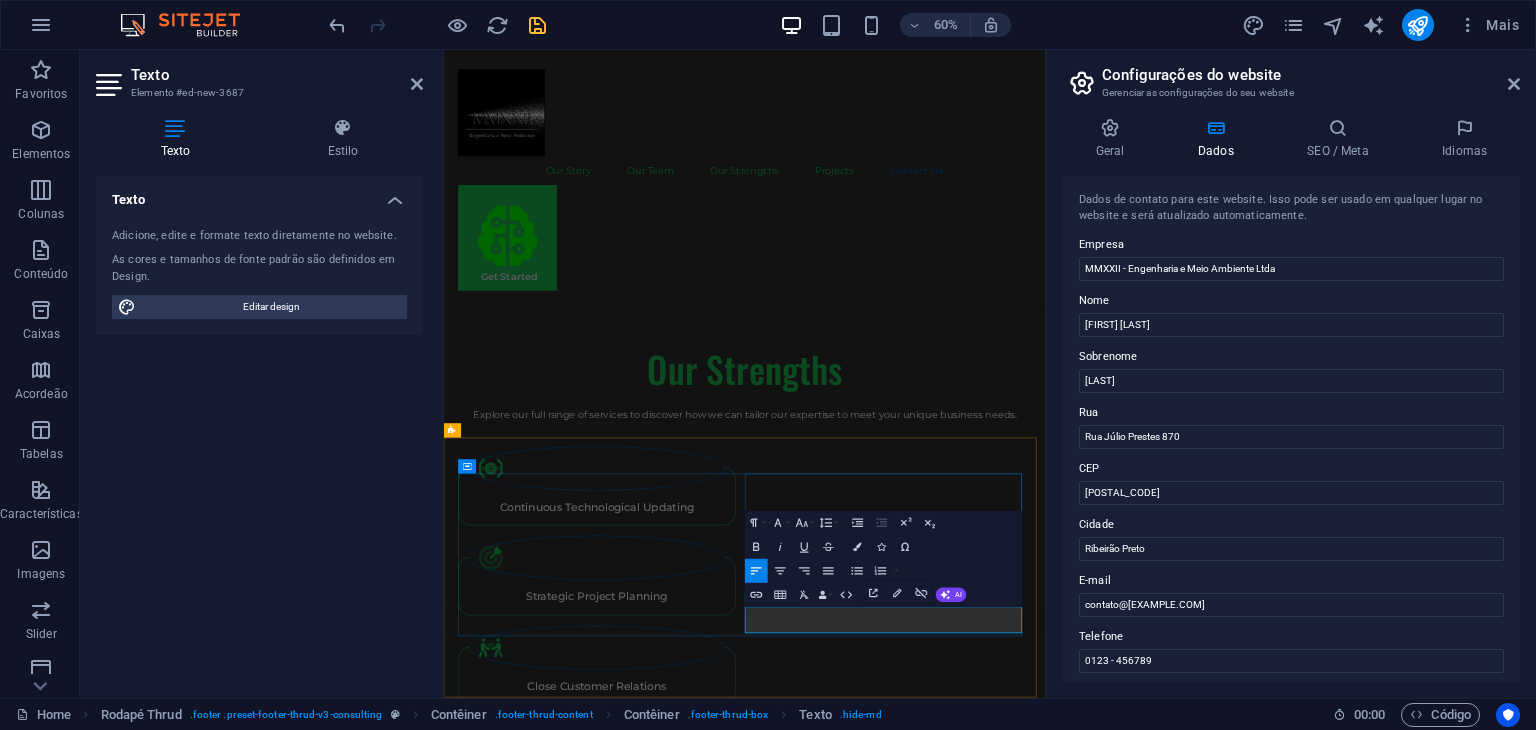 click on "Rua Júlio Prestes 870, Jardim Sumaré, Ribeirão Preto [STATE] Brasil - 14025-060" at bounding box center (678, 5178) 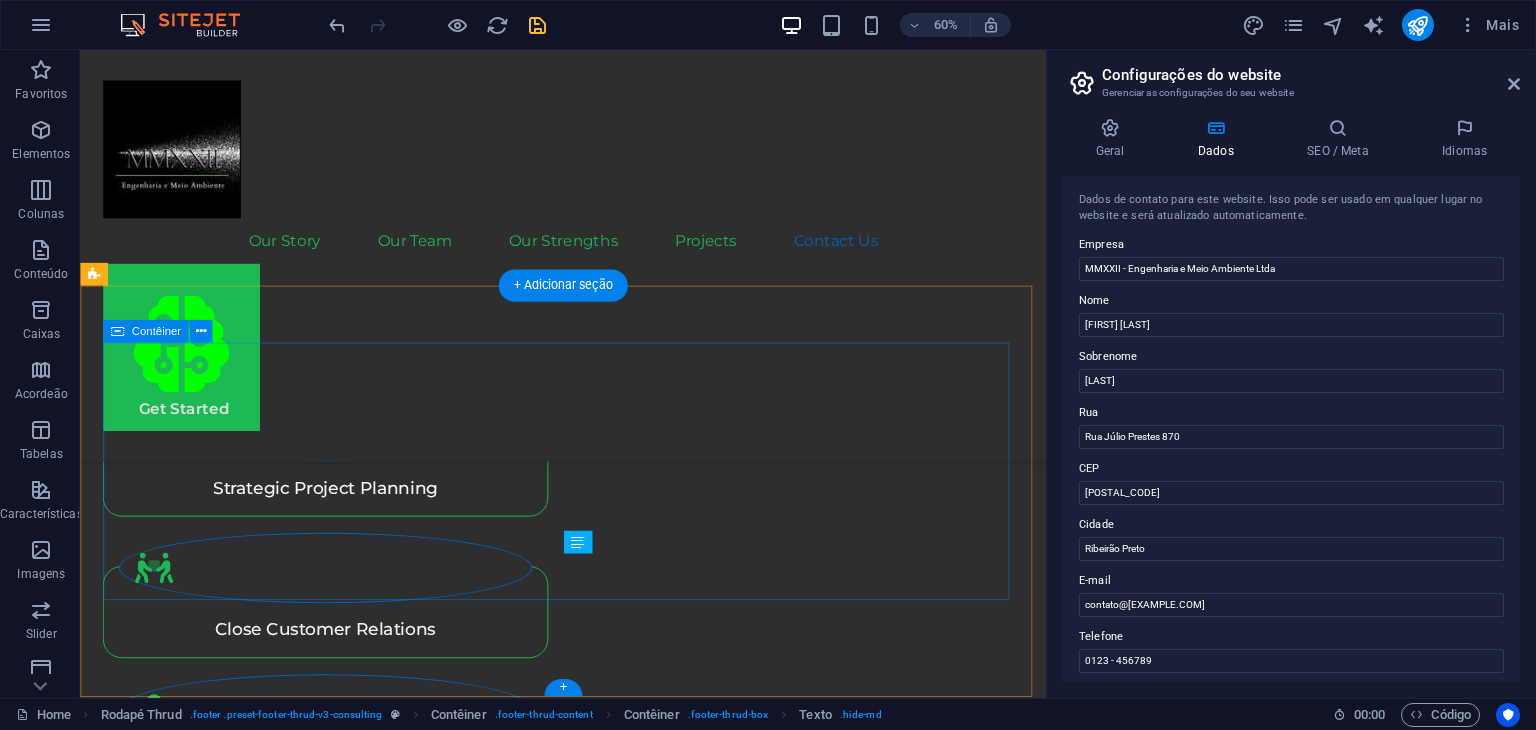 scroll, scrollTop: 4860, scrollLeft: 0, axis: vertical 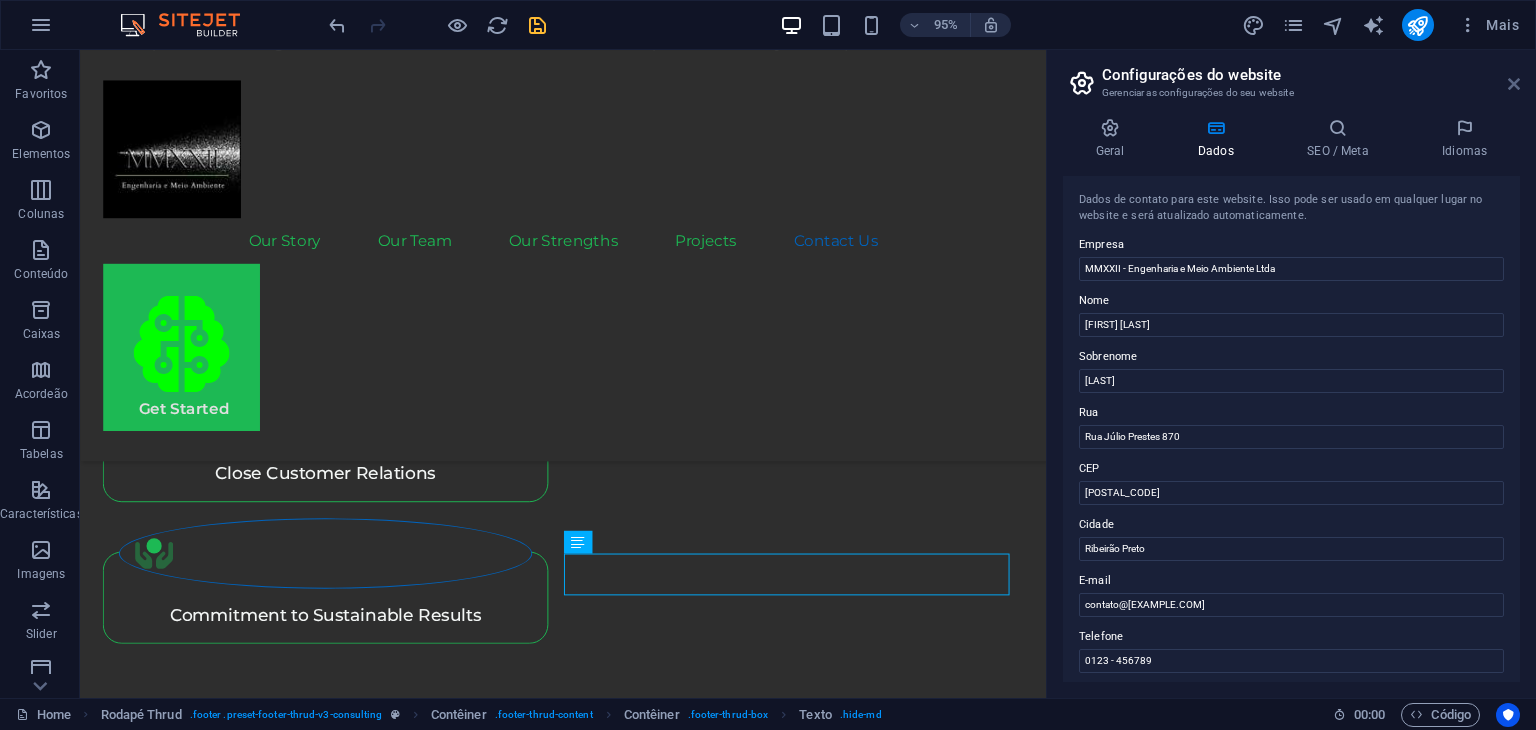 click at bounding box center (1514, 84) 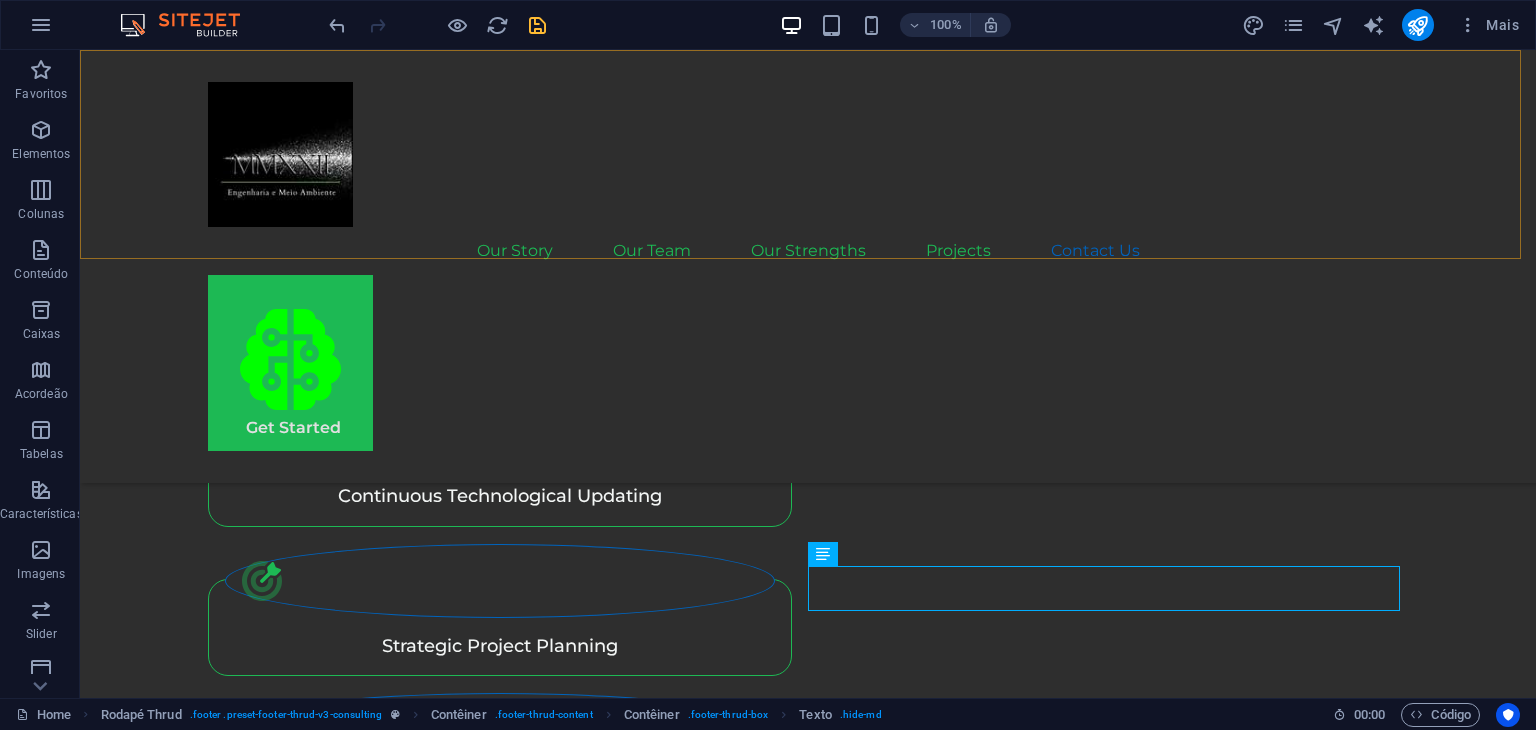 scroll, scrollTop: 4805, scrollLeft: 0, axis: vertical 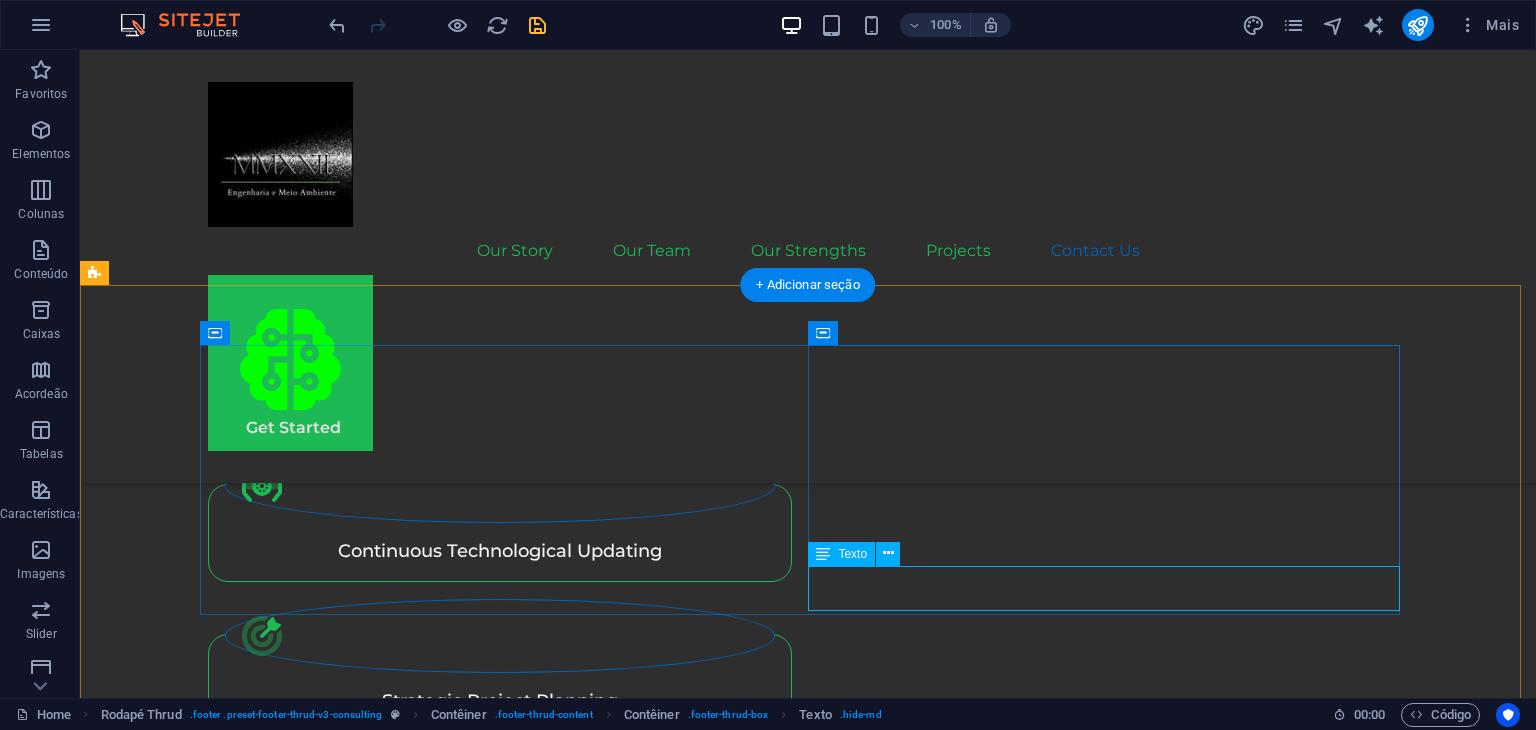 click on "Rua Júlio Prestes 870, Jardim Sumaré, Ribeirão Preto [STATE] Brasil - 14025-060" at bounding box center (504, 4863) 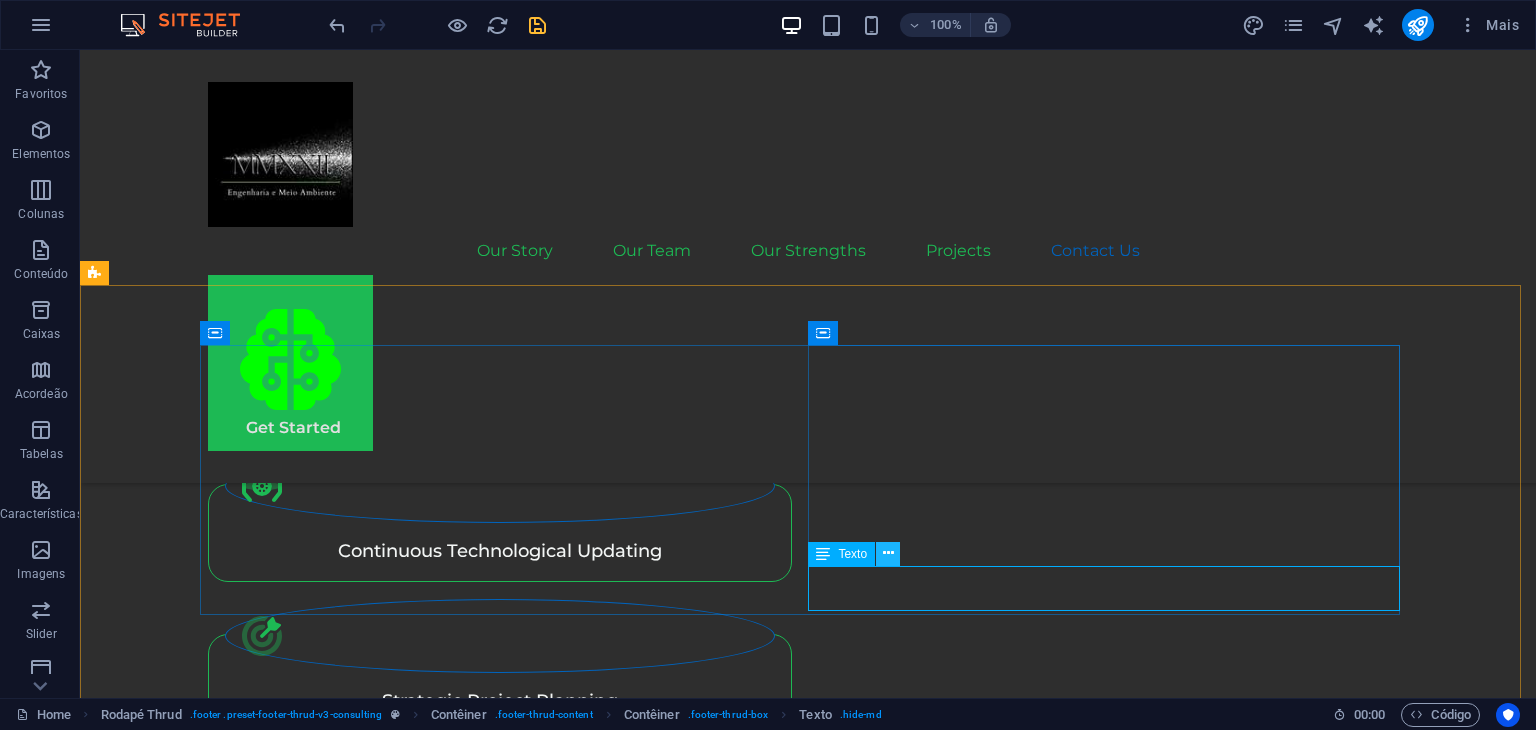 click at bounding box center (888, 553) 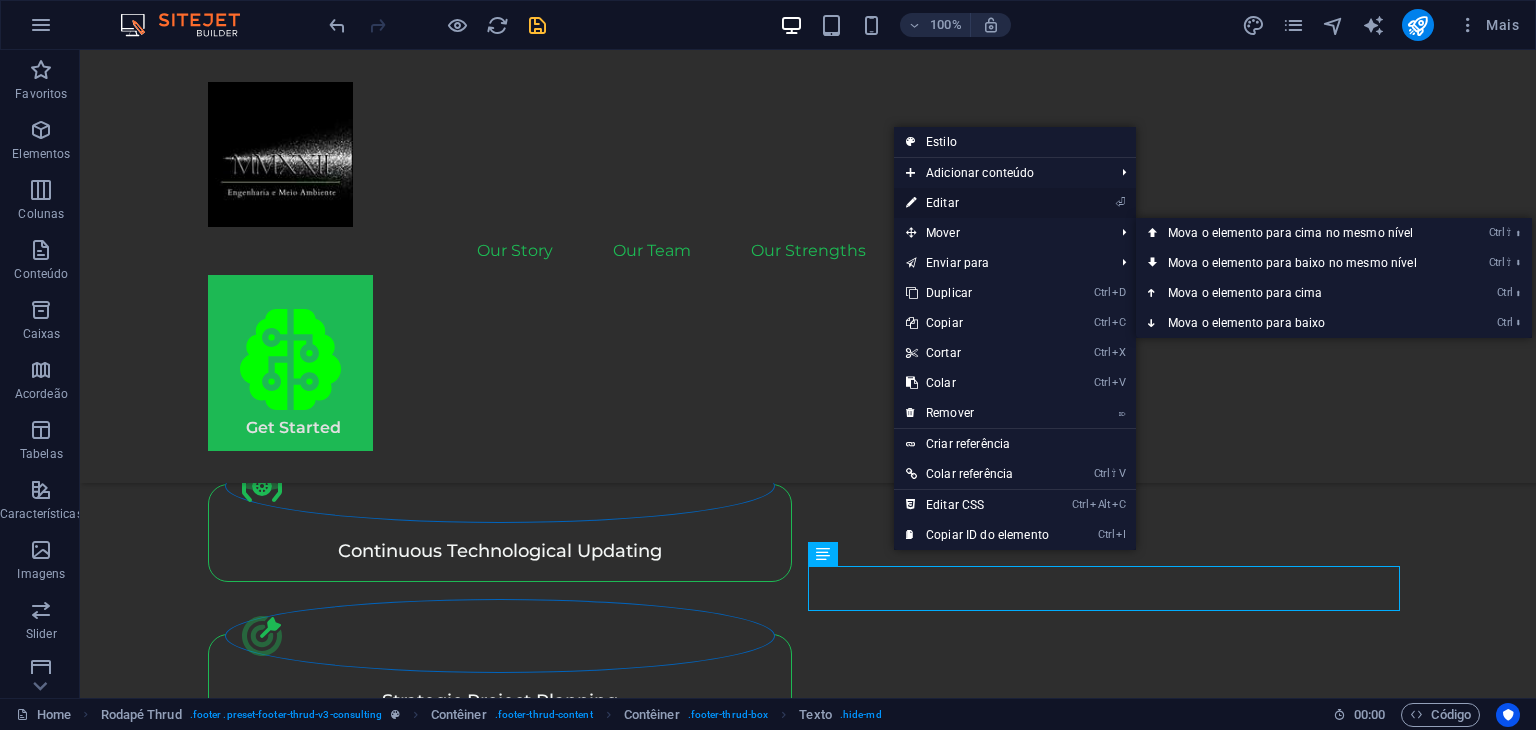 click on "⏎  Editar" at bounding box center (977, 203) 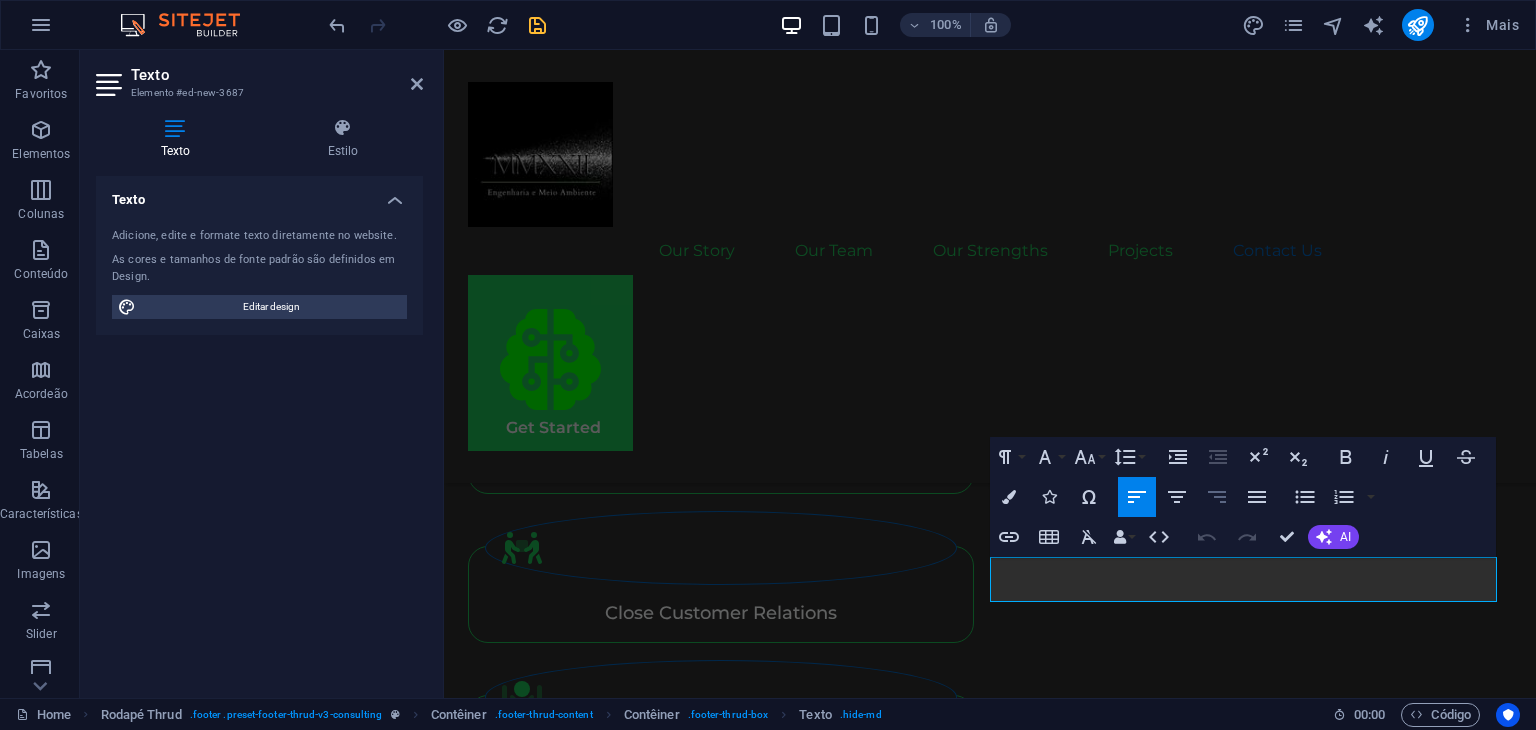 click 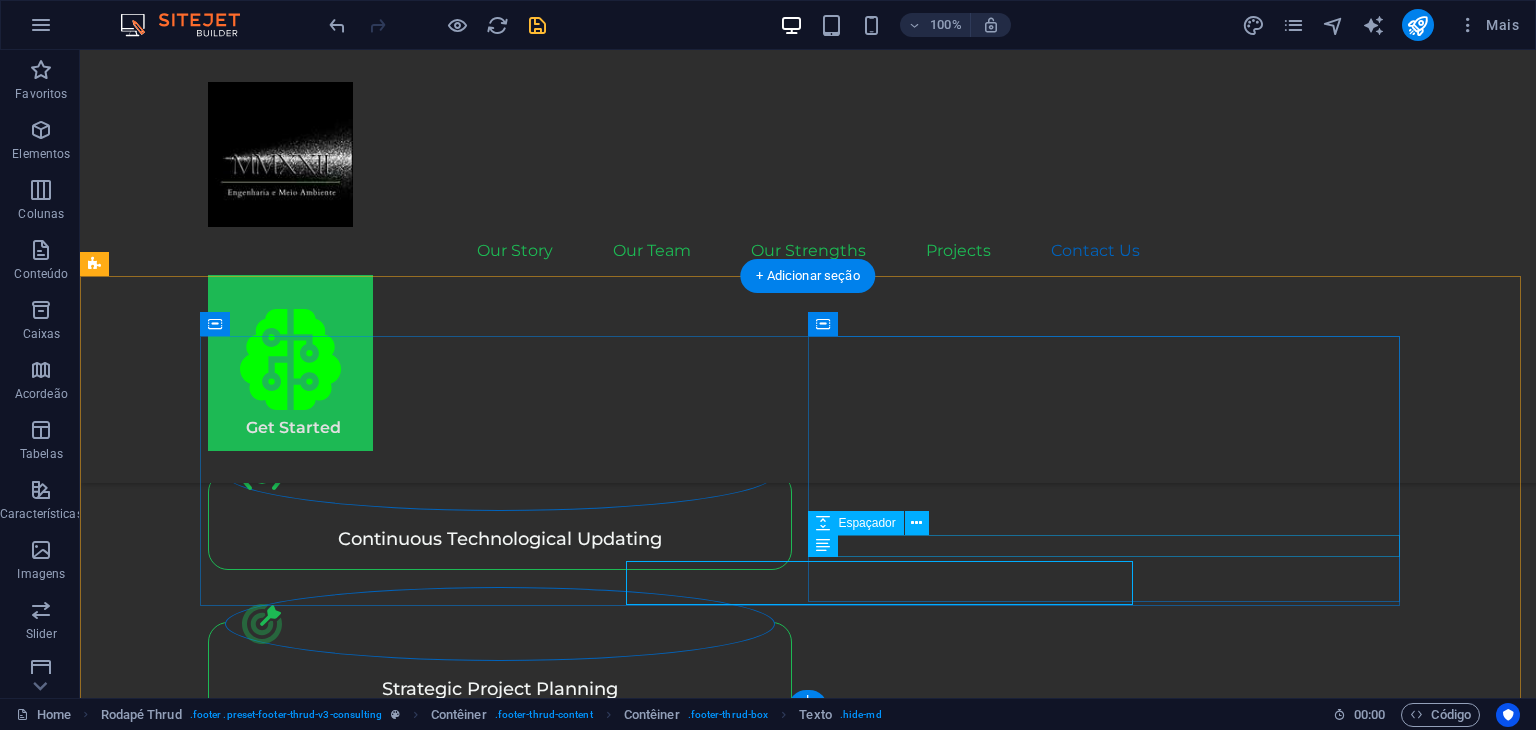 scroll, scrollTop: 4814, scrollLeft: 0, axis: vertical 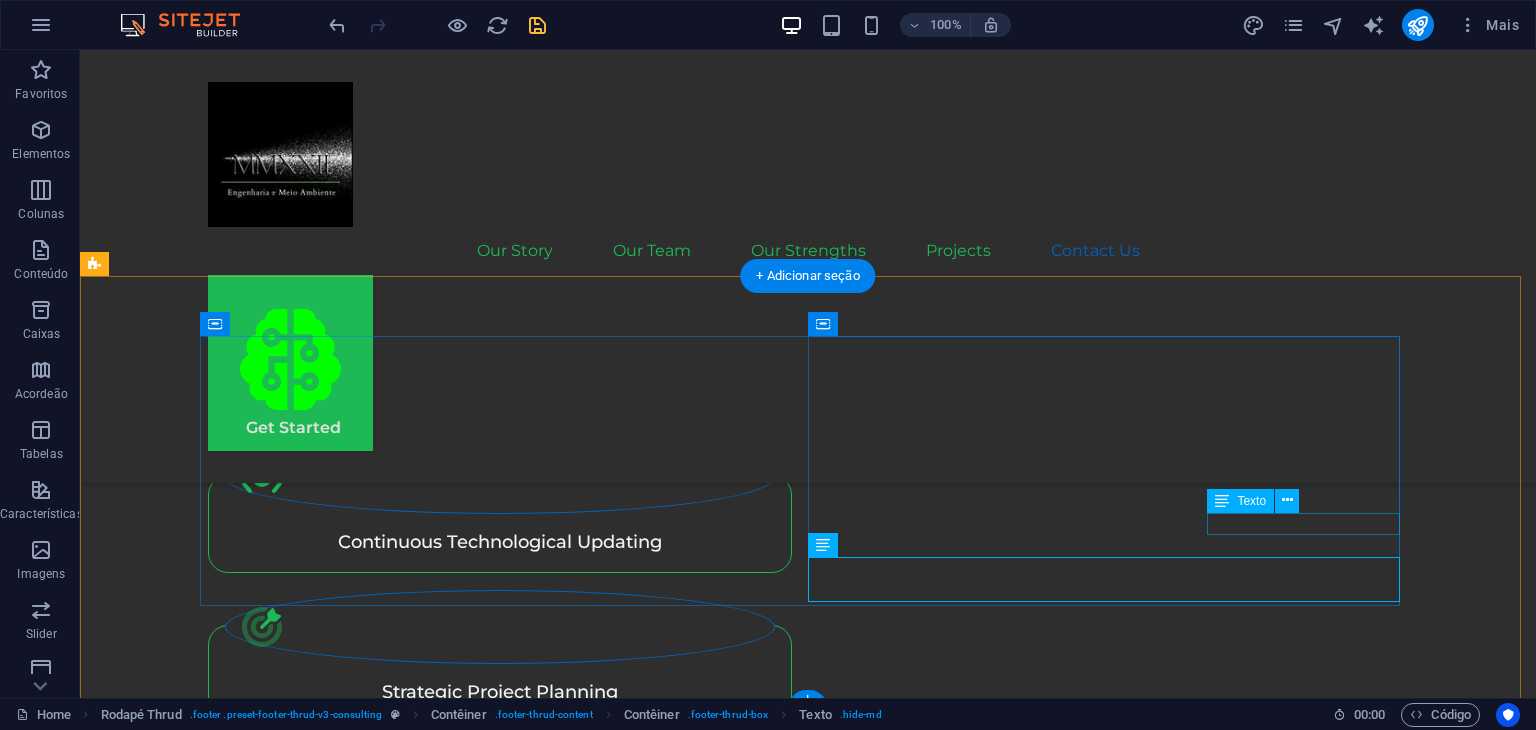click on "contato@[EXAMPLE.COM]" at bounding box center (504, 4798) 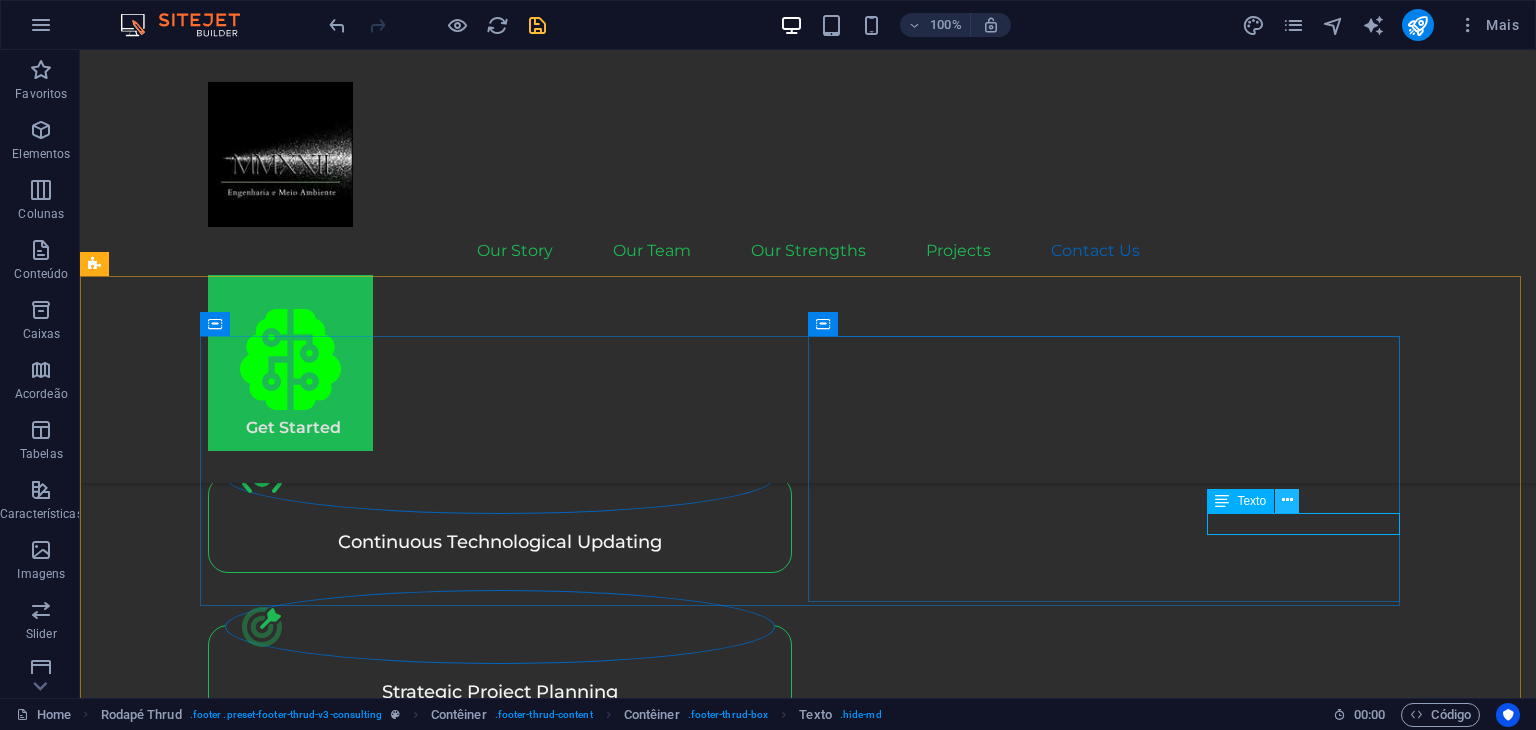 click at bounding box center (1287, 501) 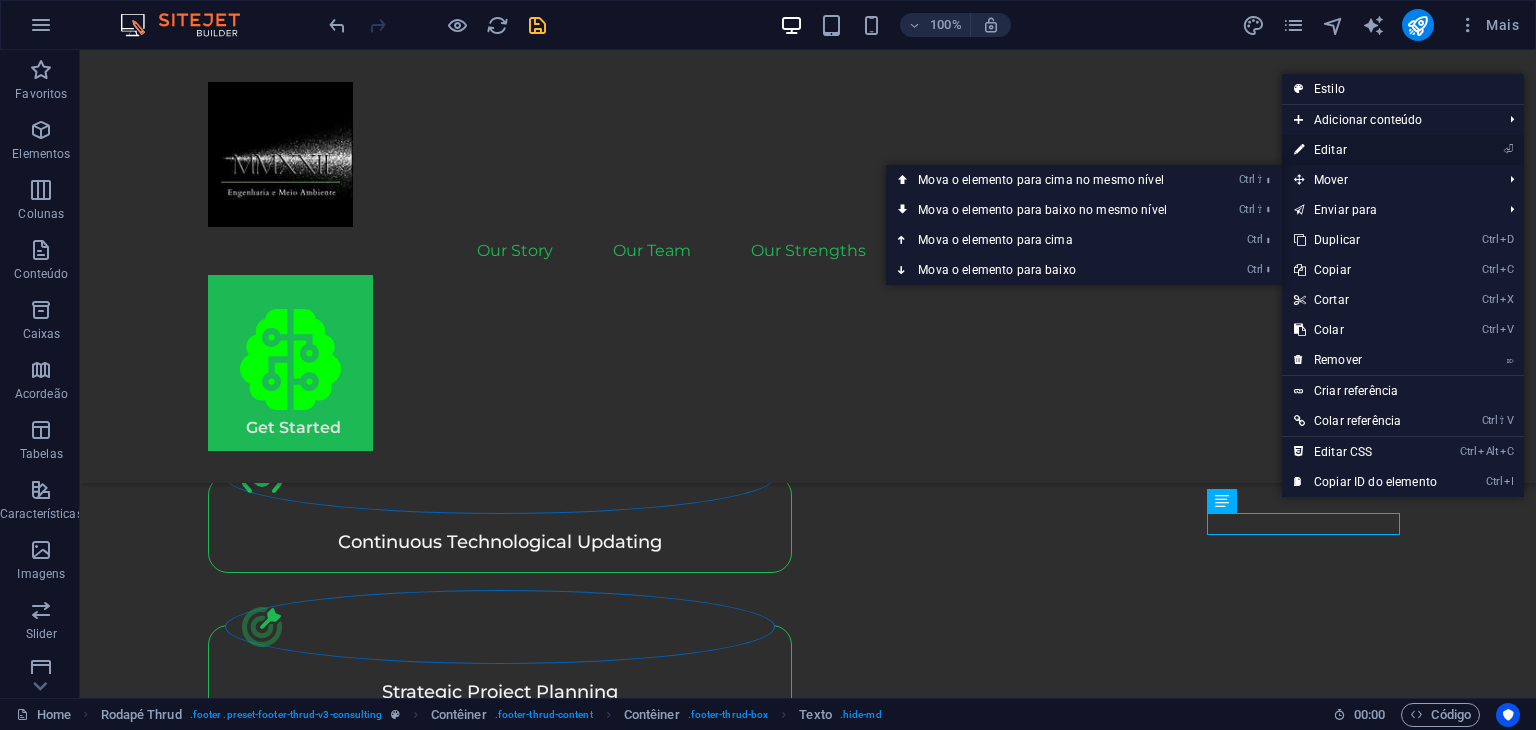 click on "⏎  Editar" at bounding box center [1365, 150] 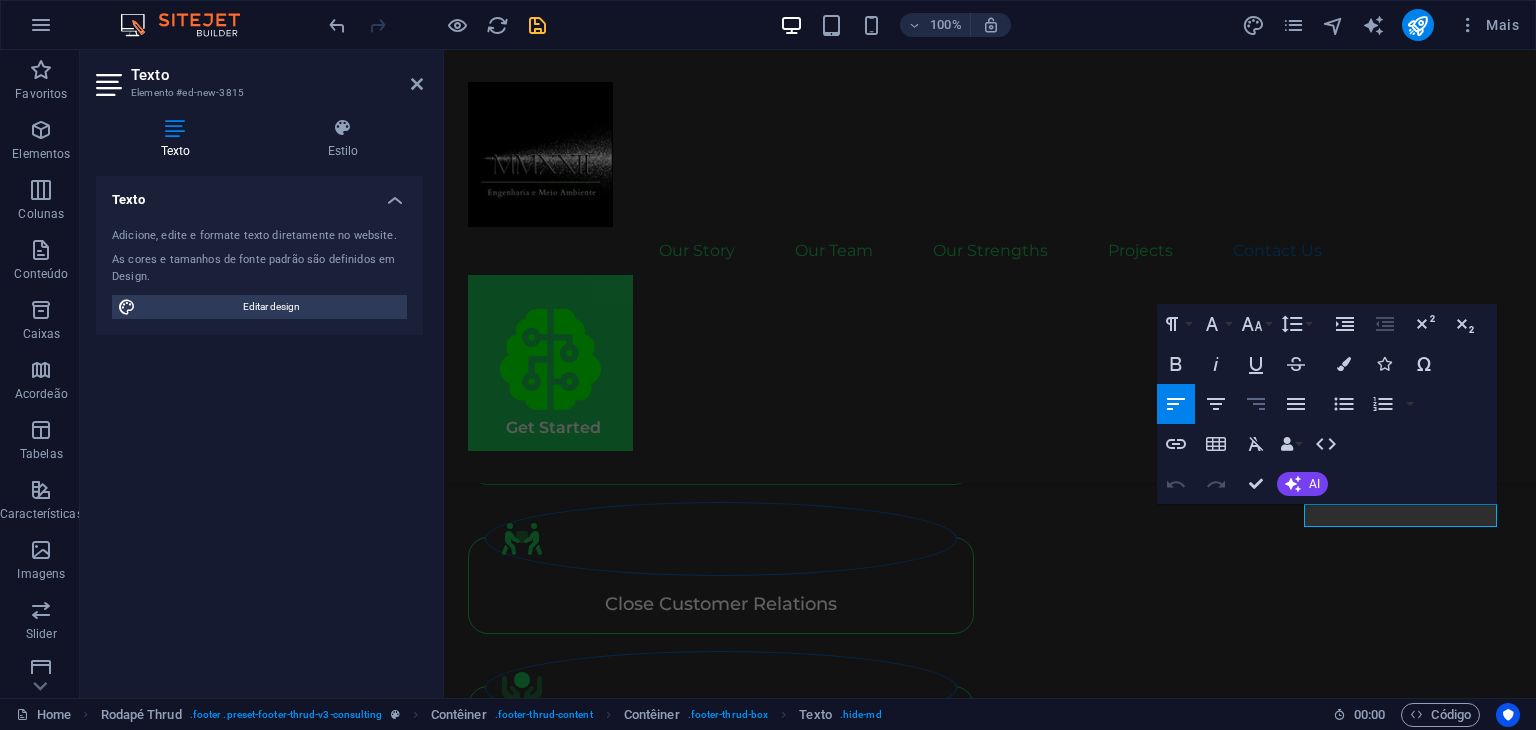 click 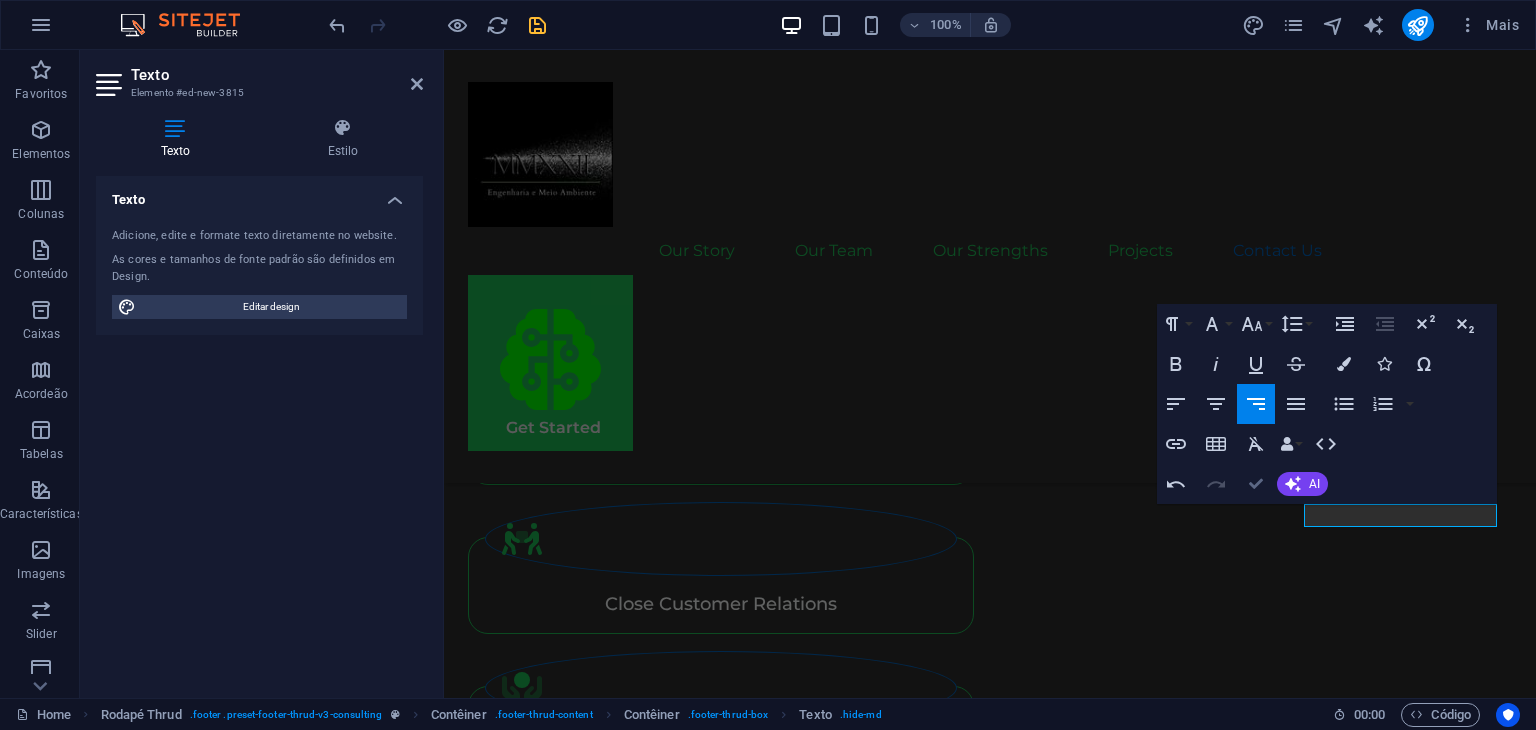 scroll, scrollTop: 4822, scrollLeft: 0, axis: vertical 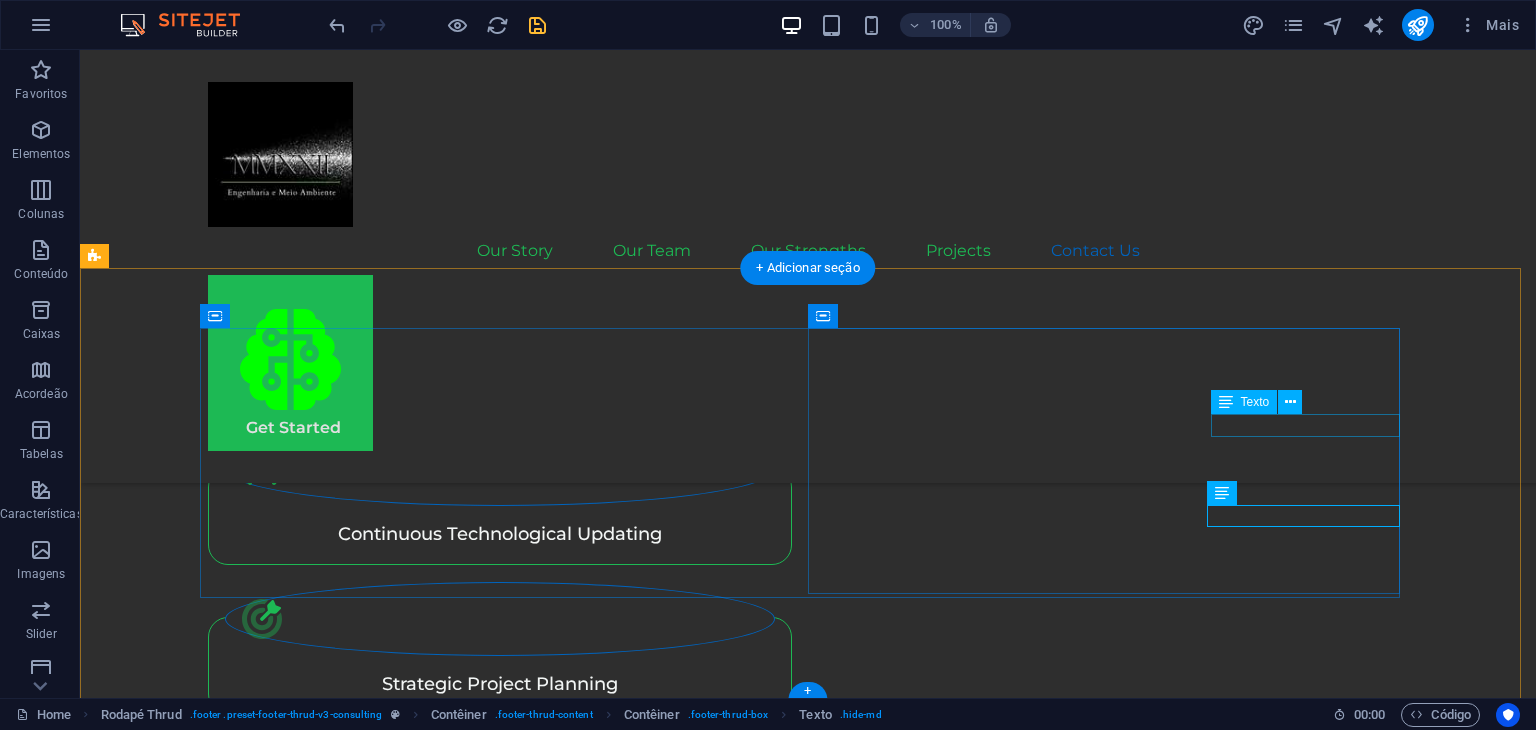 click on "Stay connected with us:" at bounding box center [504, 4636] 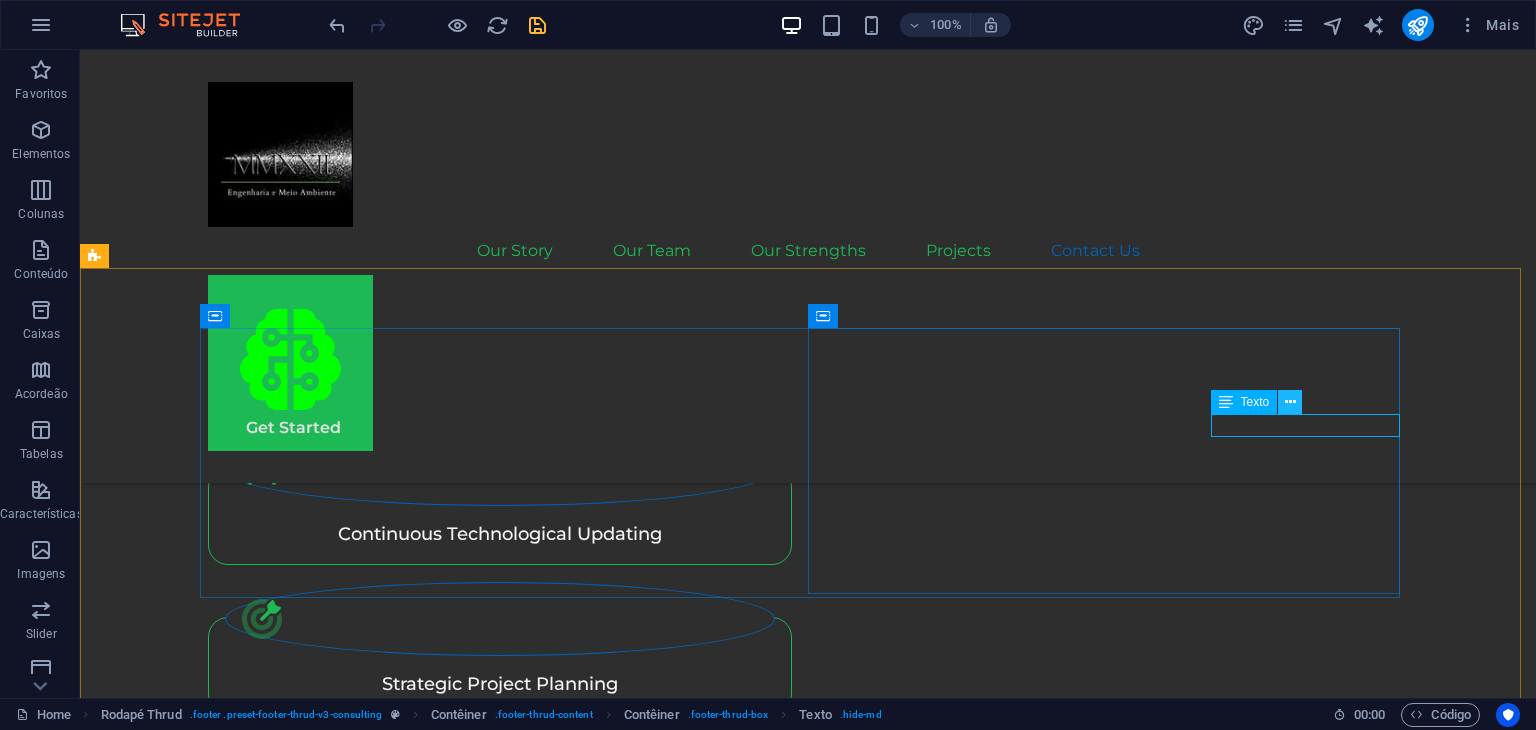 click at bounding box center [1290, 402] 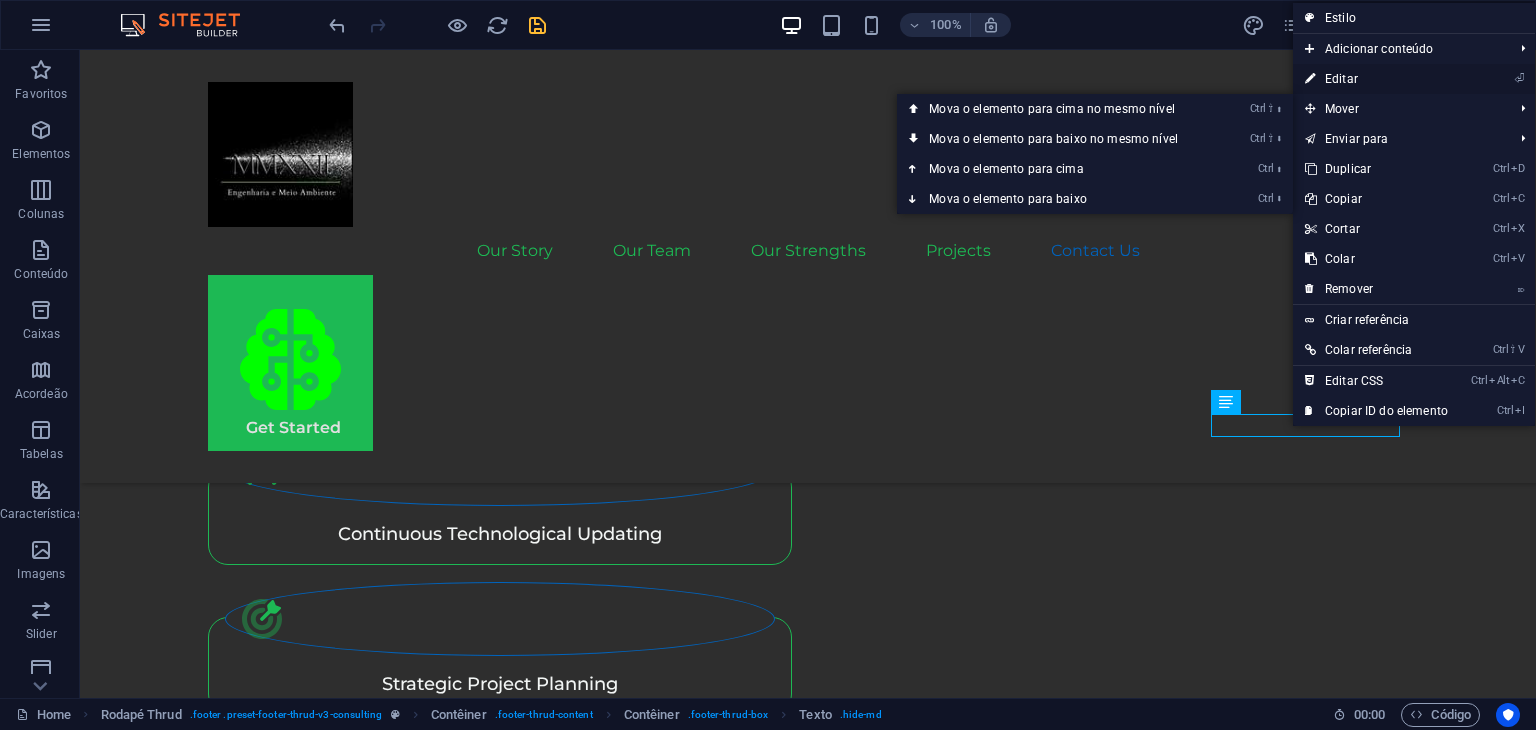 click on "⏎  Editar" at bounding box center [1376, 79] 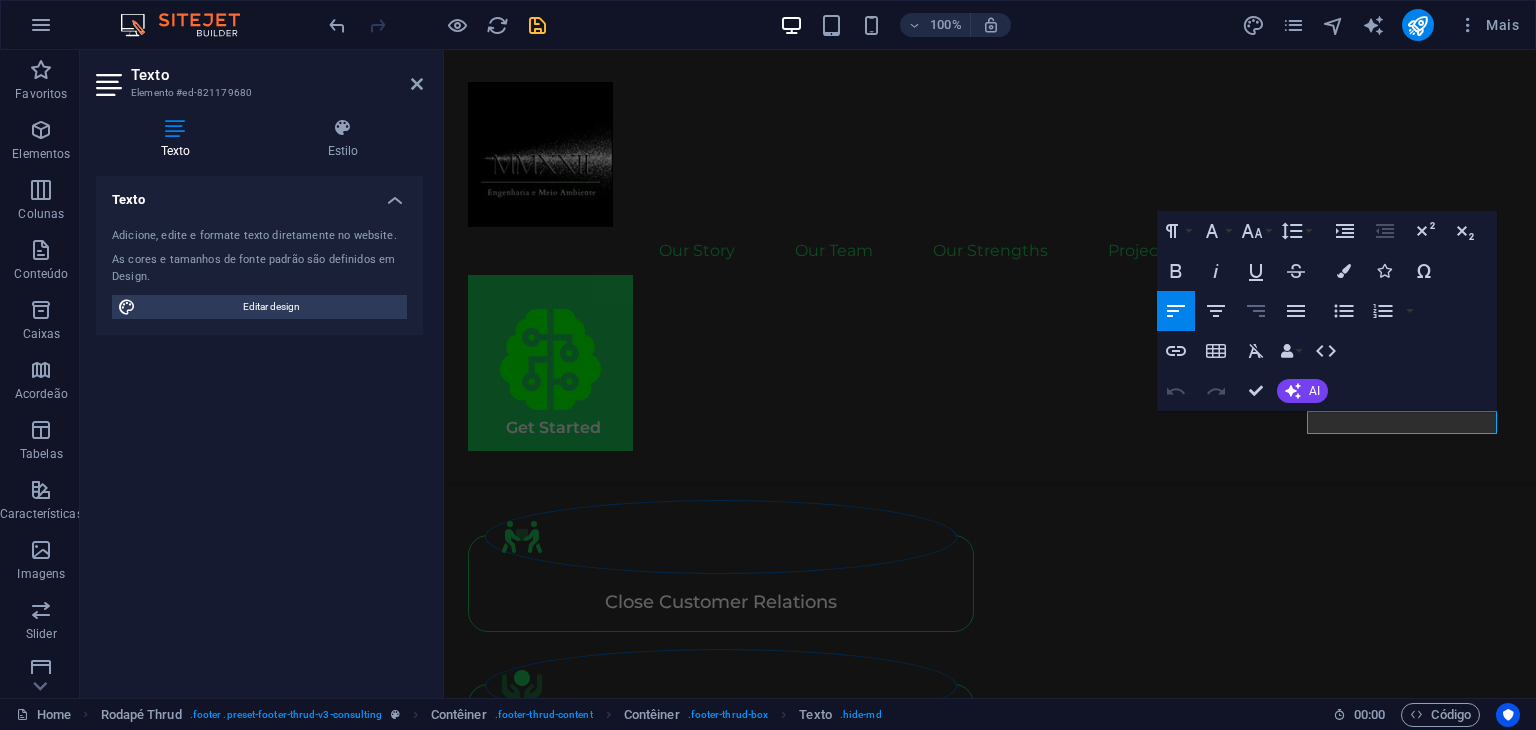 click 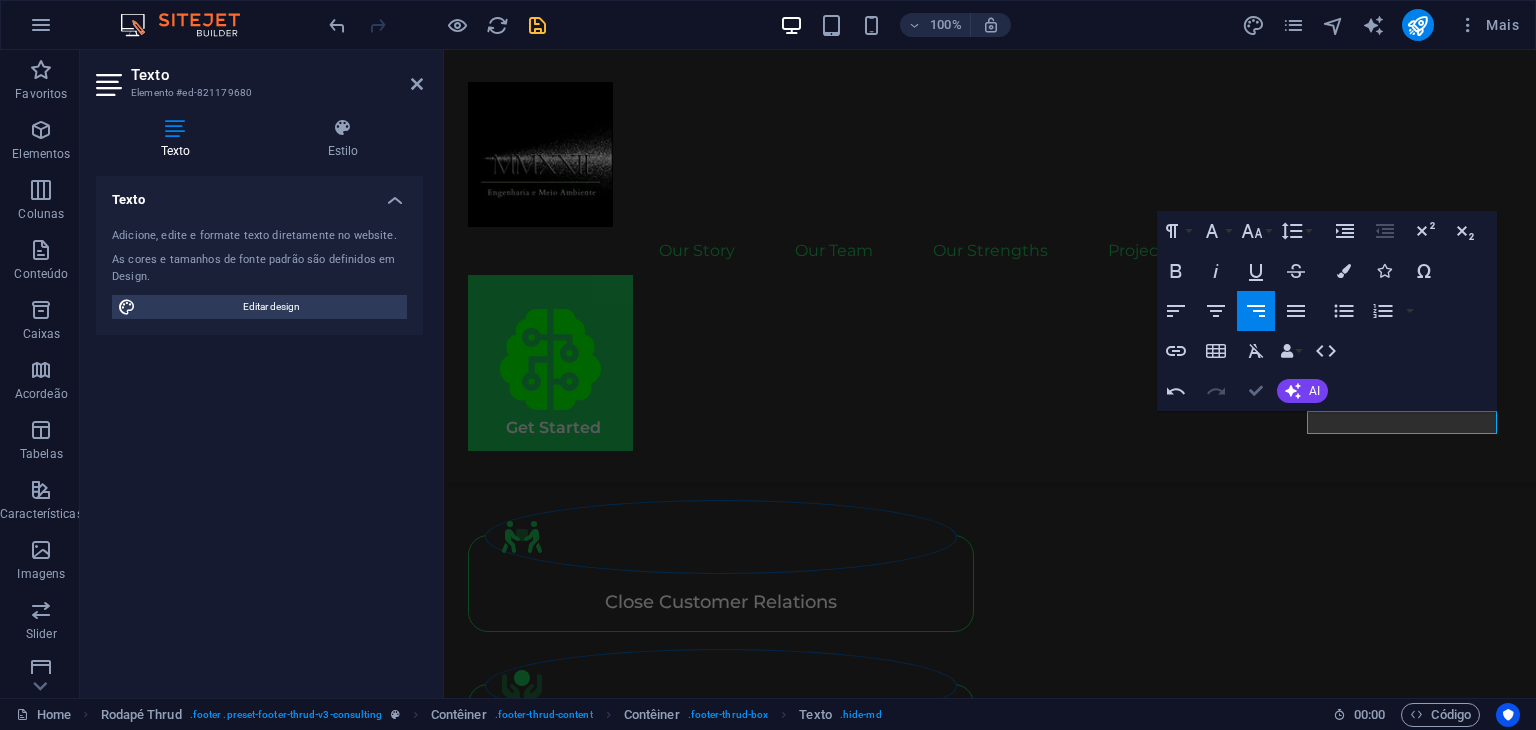 scroll, scrollTop: 4824, scrollLeft: 0, axis: vertical 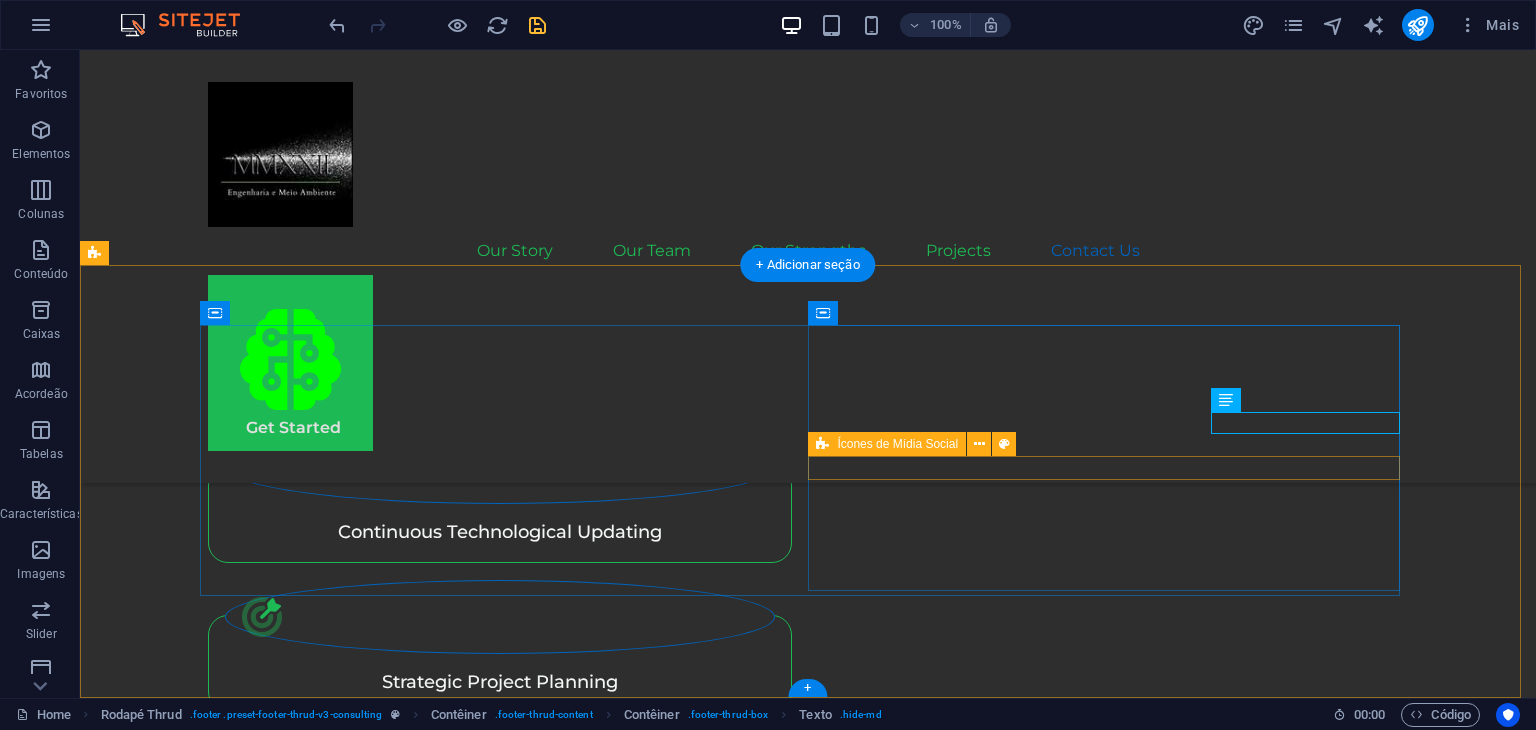 click on ".fa-secondary{opacity:.4}" at bounding box center (504, 4711) 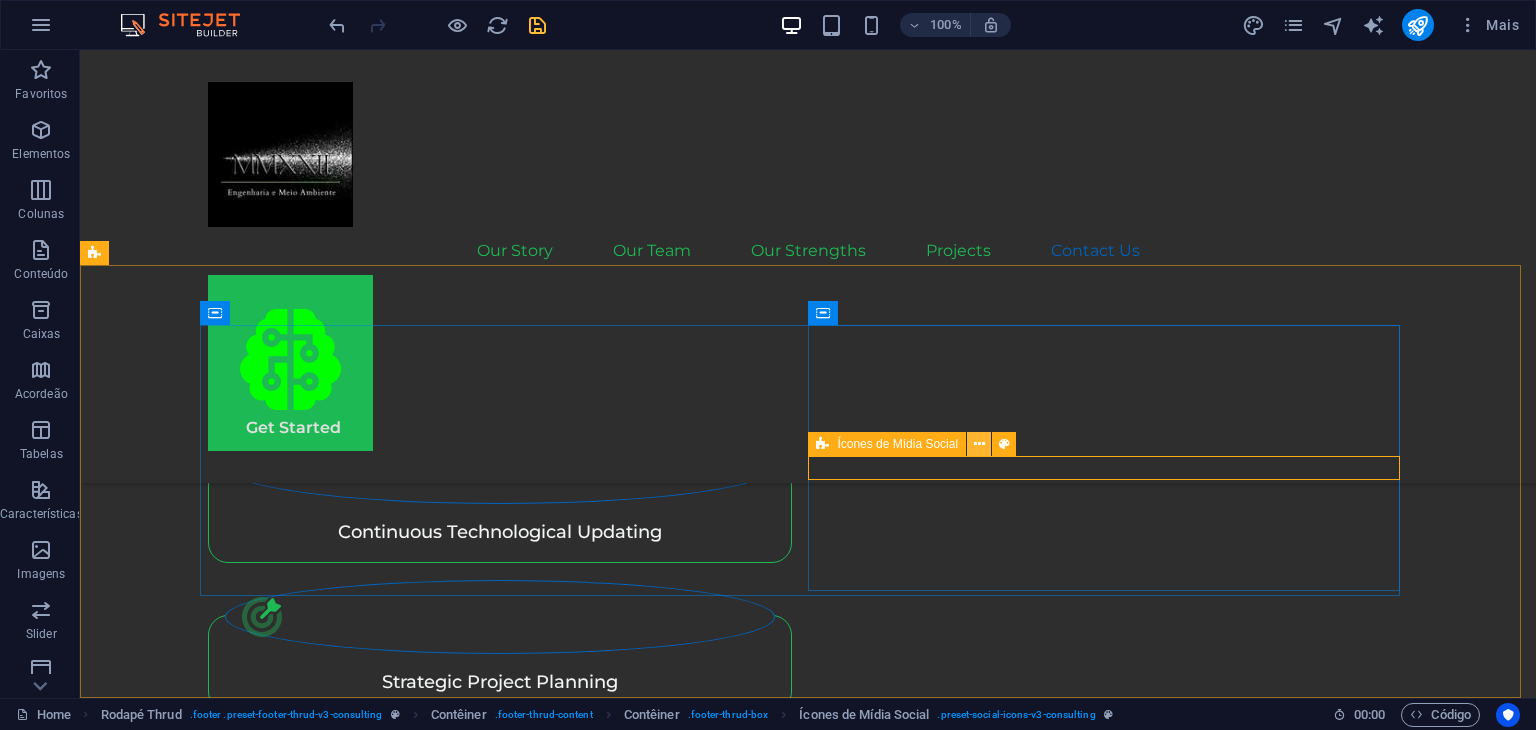 click at bounding box center (979, 444) 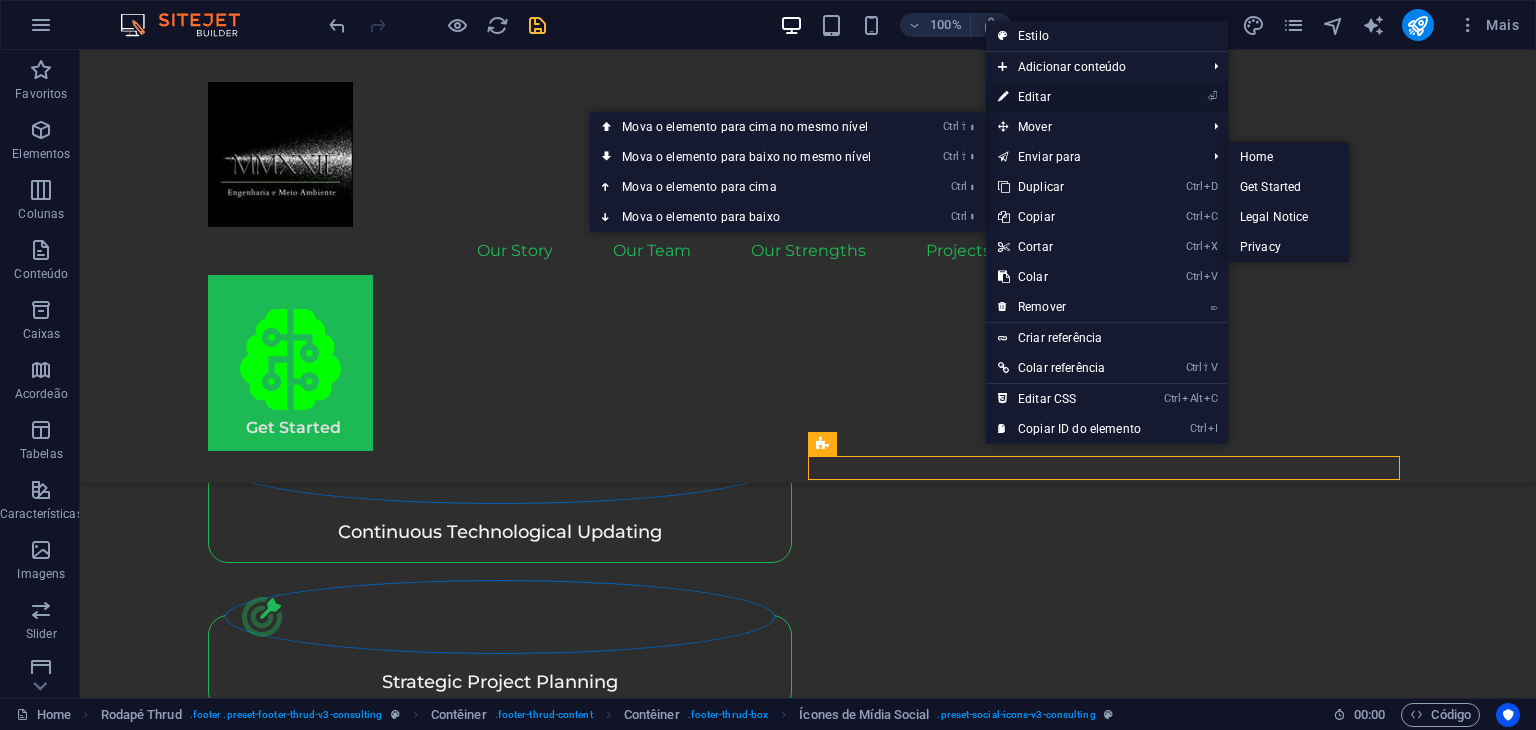 drag, startPoint x: 1066, startPoint y: 103, endPoint x: 618, endPoint y: 56, distance: 450.45865 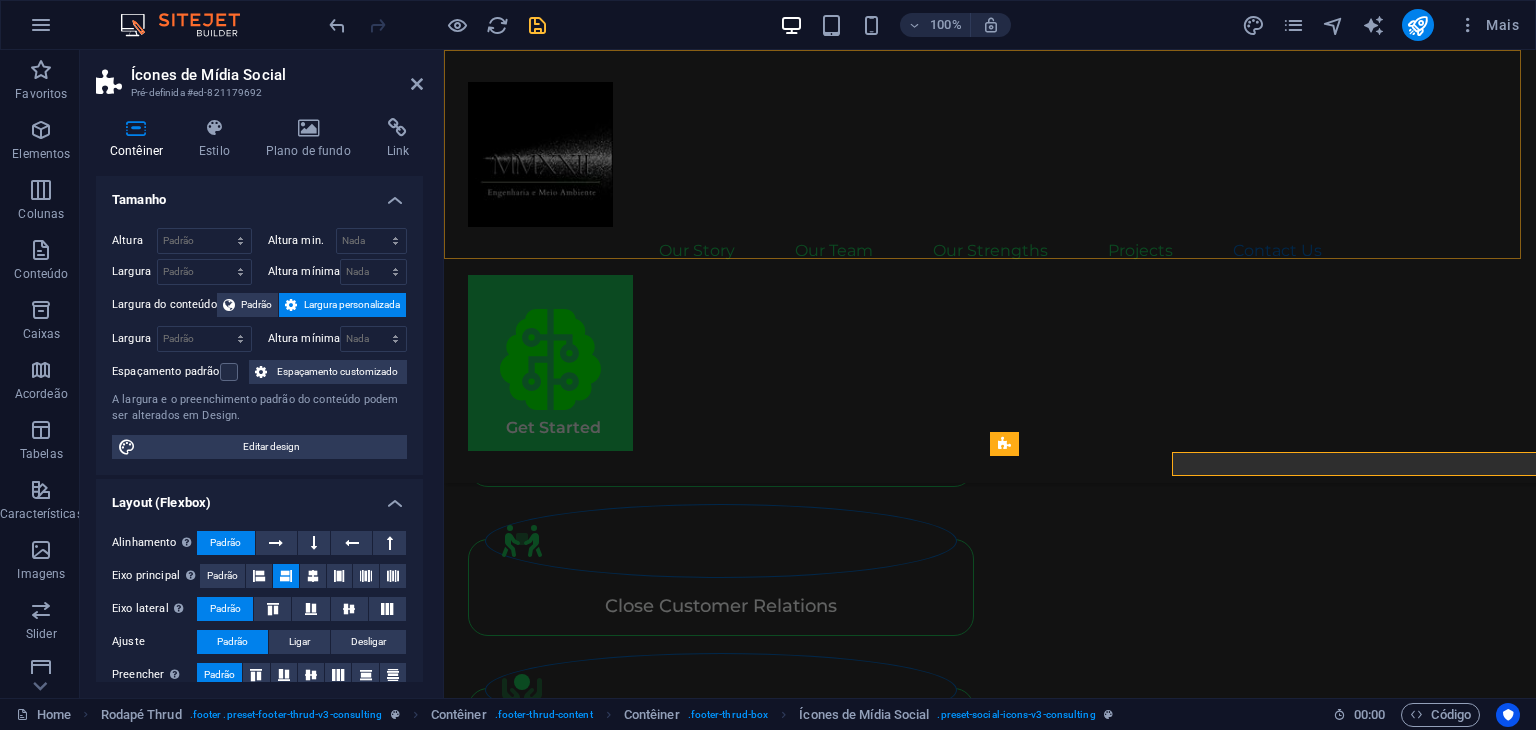 scroll, scrollTop: 4828, scrollLeft: 0, axis: vertical 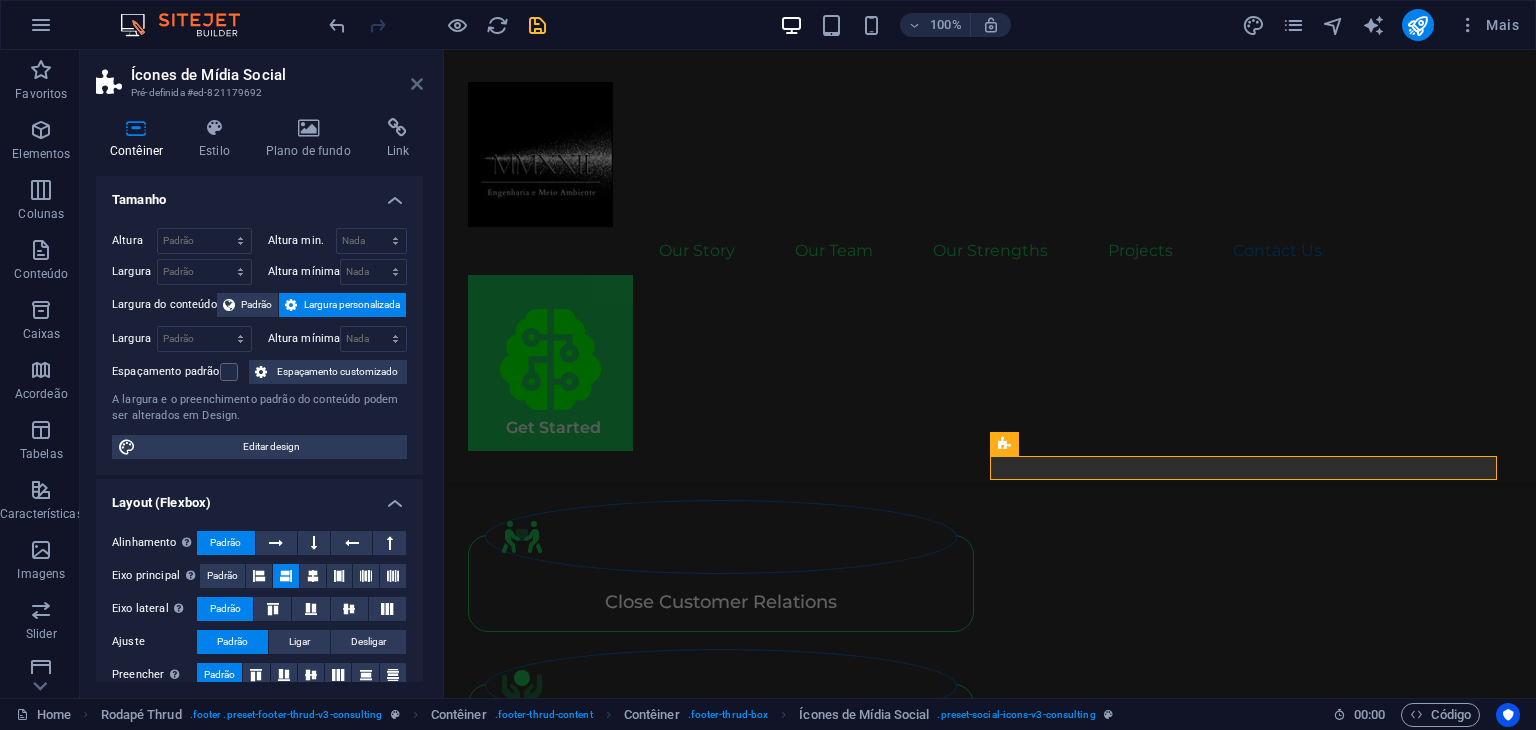 click at bounding box center [417, 84] 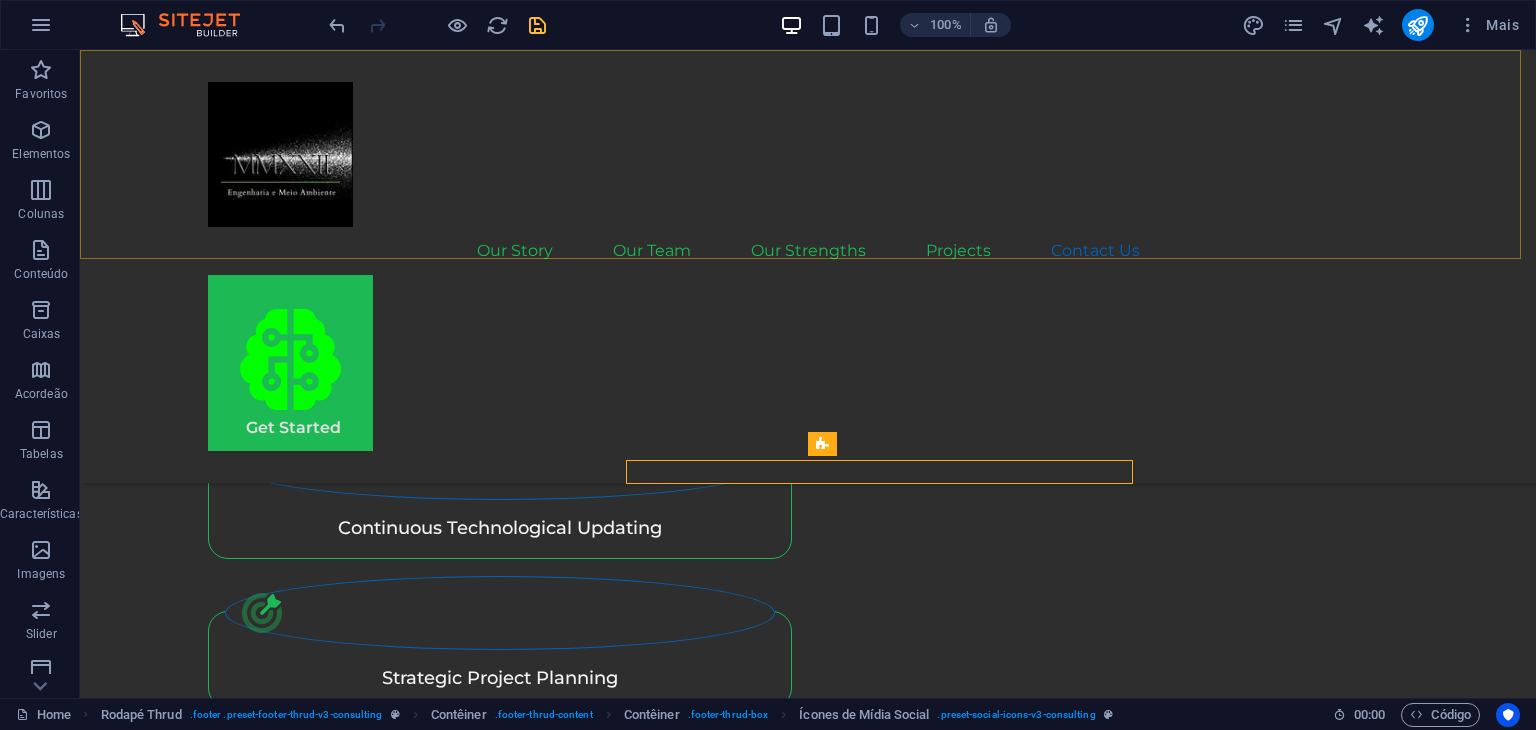 scroll, scrollTop: 4824, scrollLeft: 0, axis: vertical 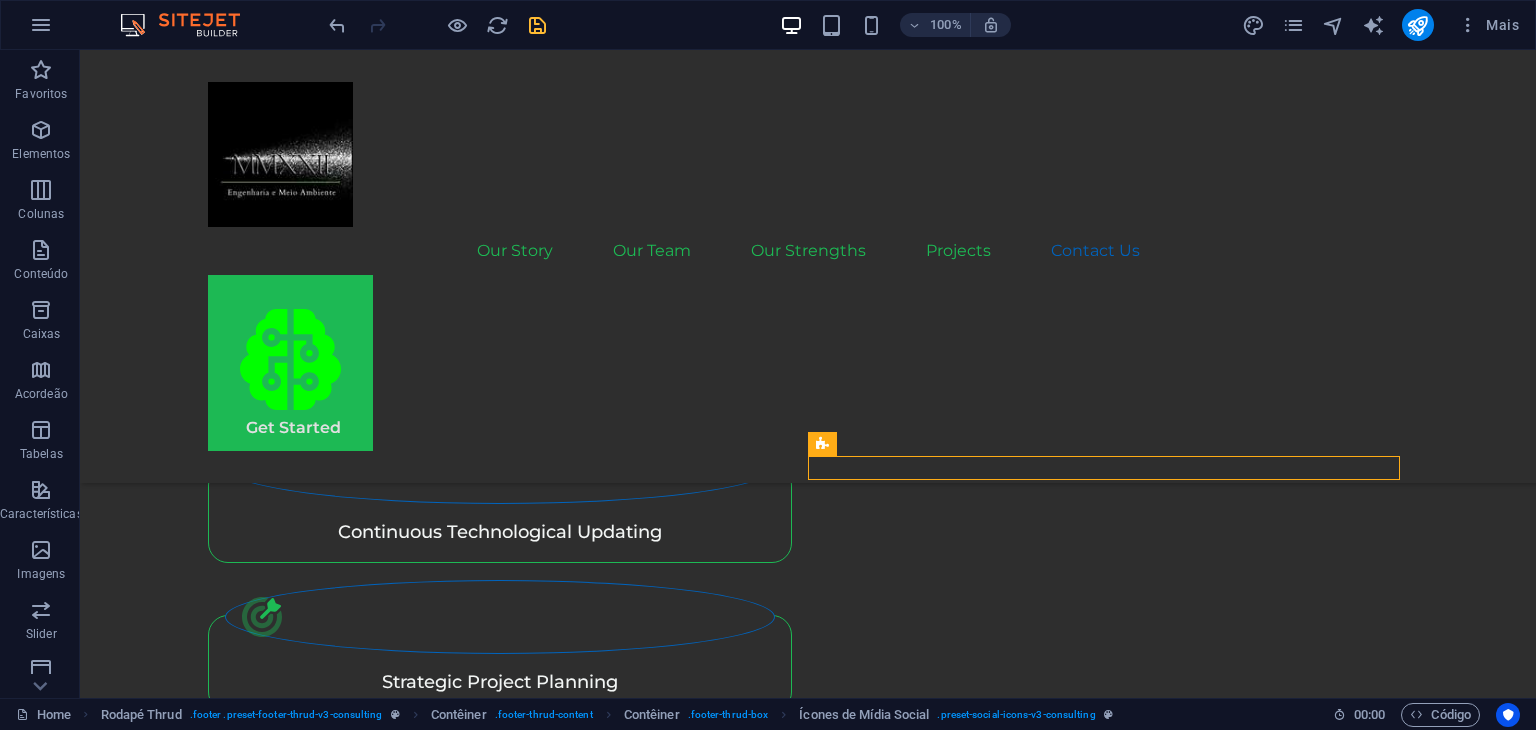 click at bounding box center (537, 25) 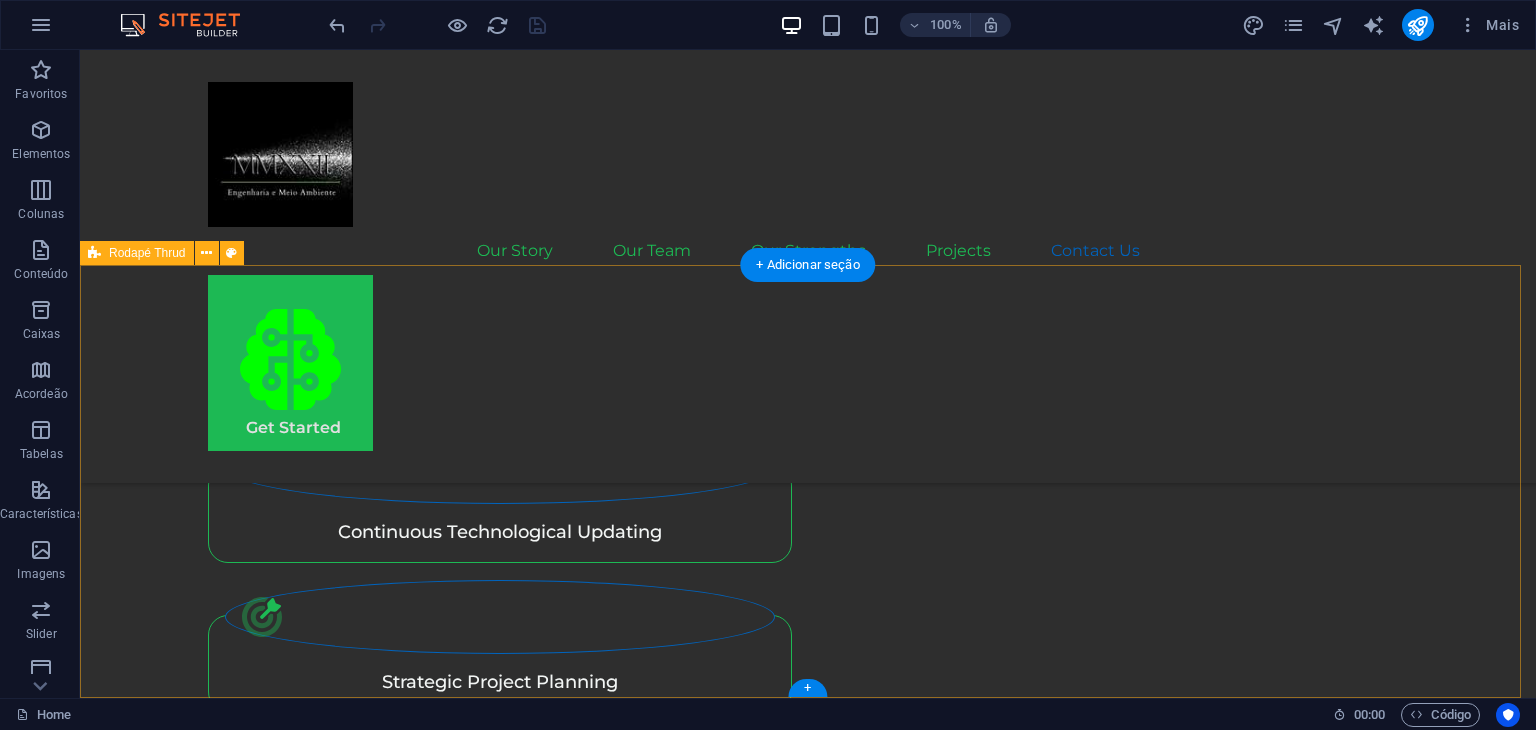 click on "At MMXXII, we believe in the power of collaboration and innovation to promote positive change. Join us on this journey. Solutions created with intelligence, executed with responsibility.  Our Story Our Team Our Strengths Projects Contact Us Stay connected with us: .fa-secondary{opacity:.4} [EMAIL] [EMAIL]
Privacy Policy Terms of Service   MMXXII - Engenharia e Meio Ambiente Ltda" at bounding box center [808, 4354] 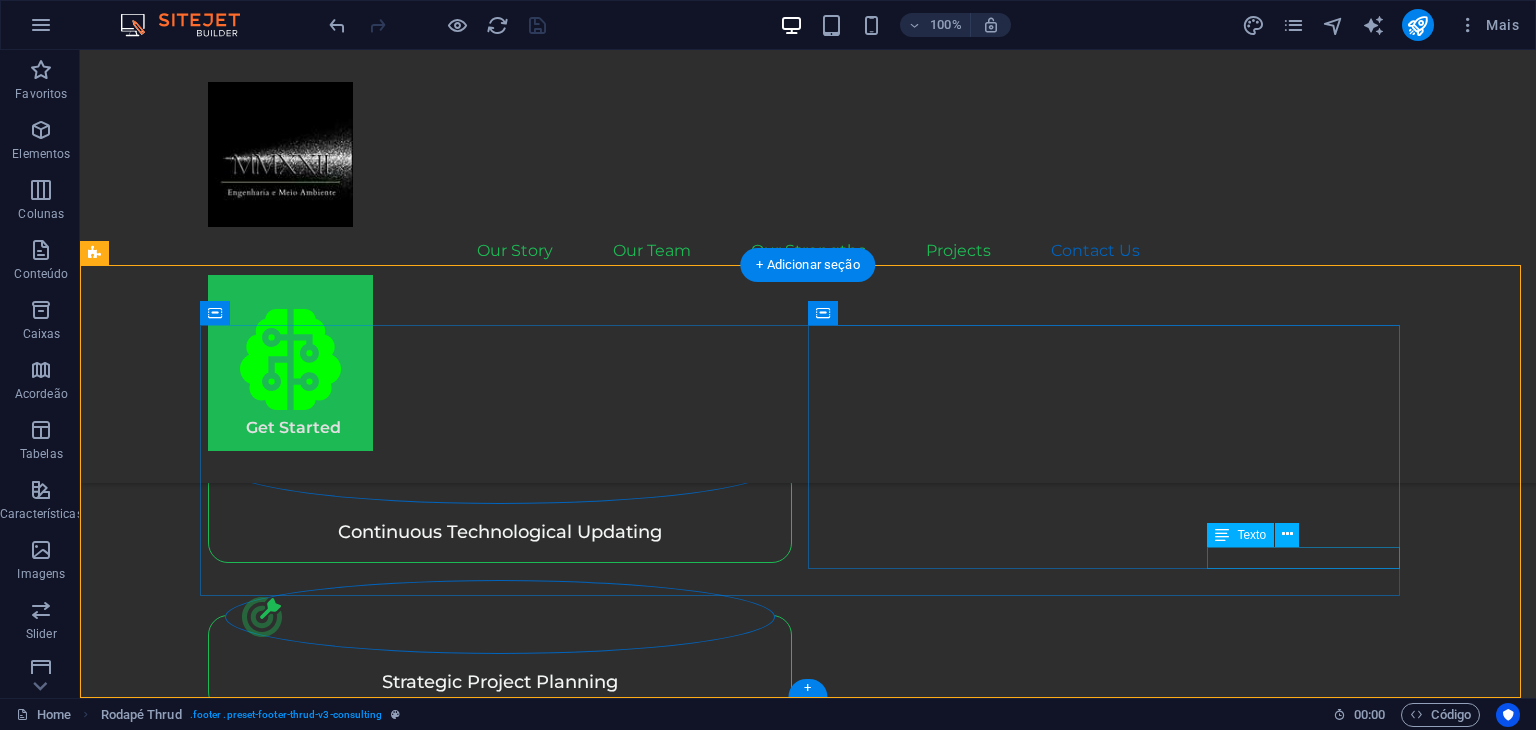 click on "contato@[EXAMPLE.COM]" at bounding box center (504, 4833) 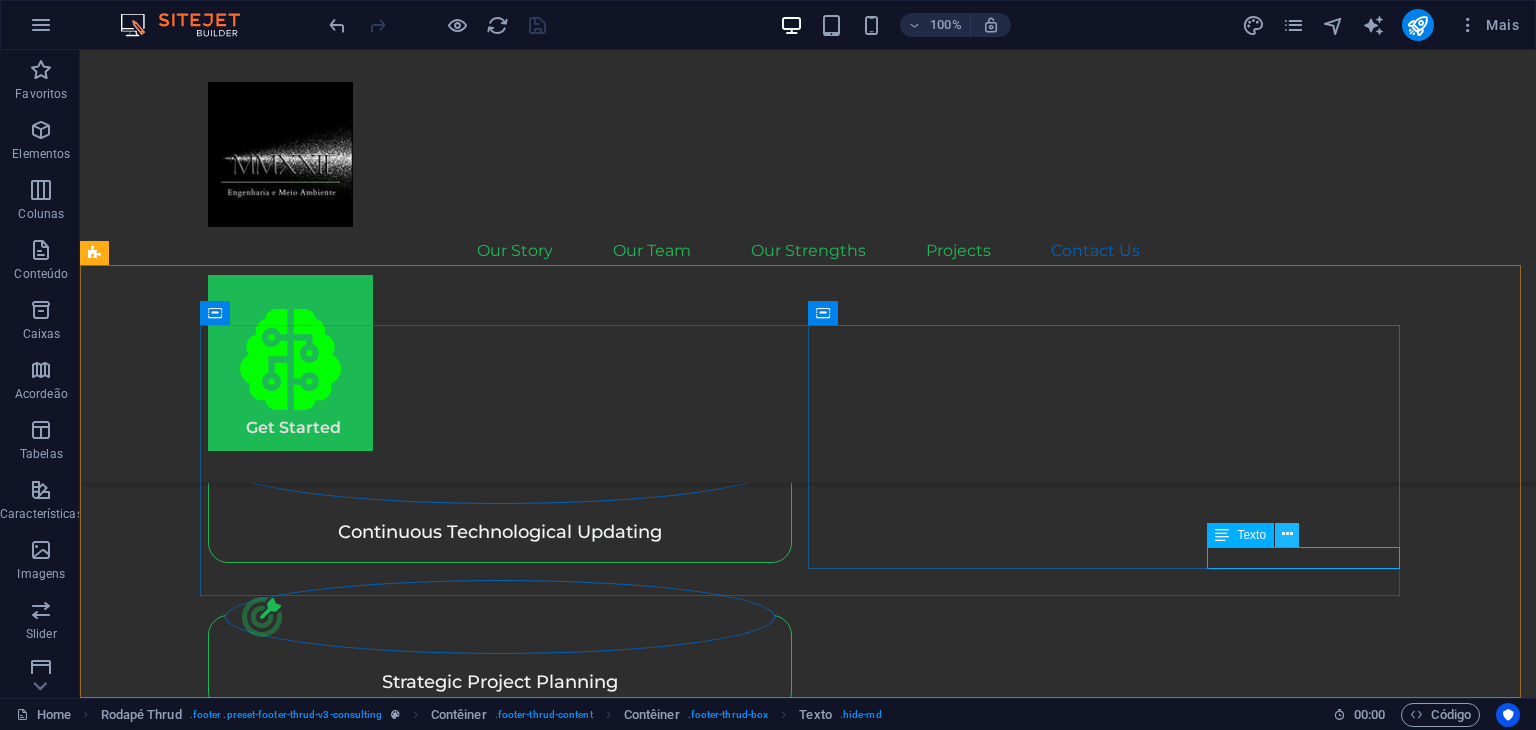 click at bounding box center (1287, 534) 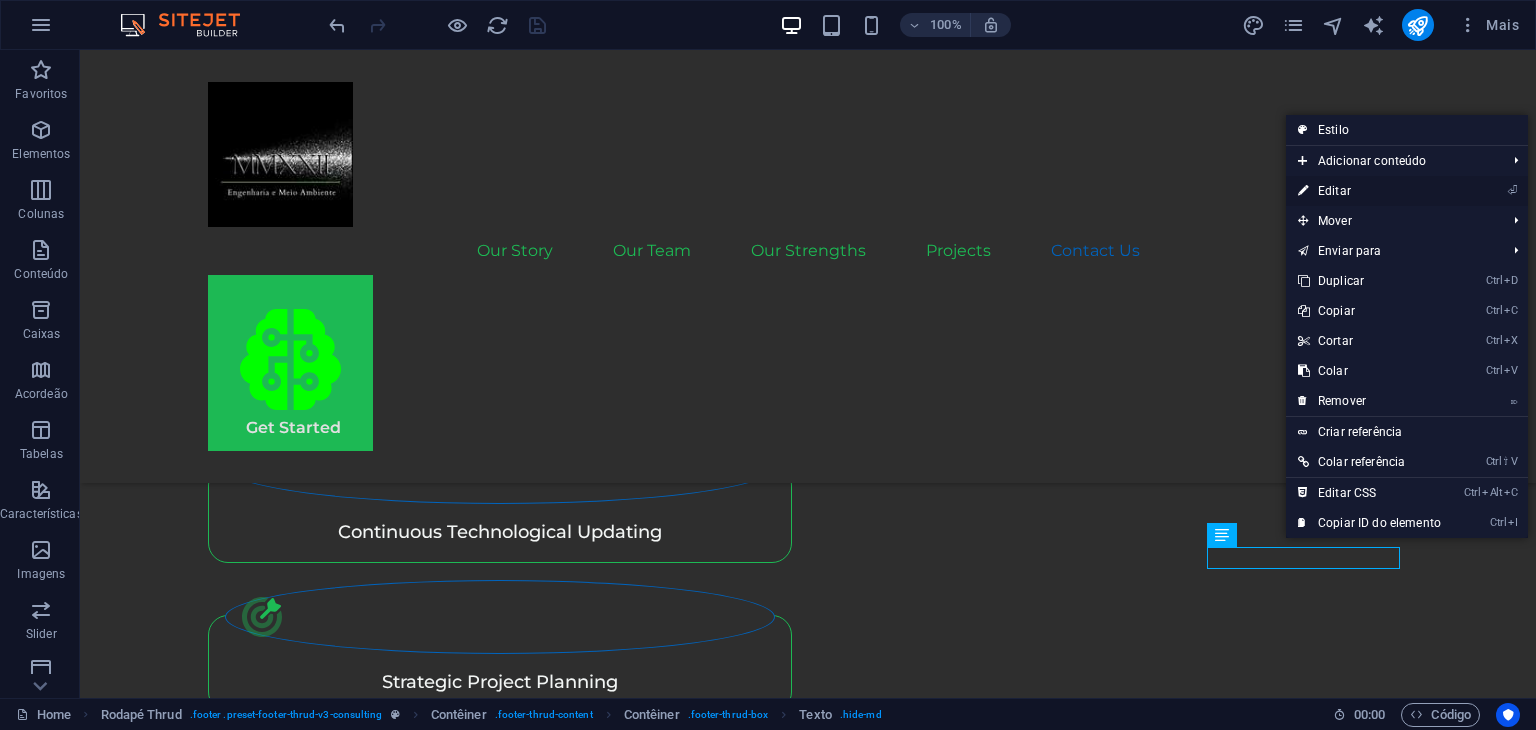 click on "⏎  Editar" at bounding box center [1369, 191] 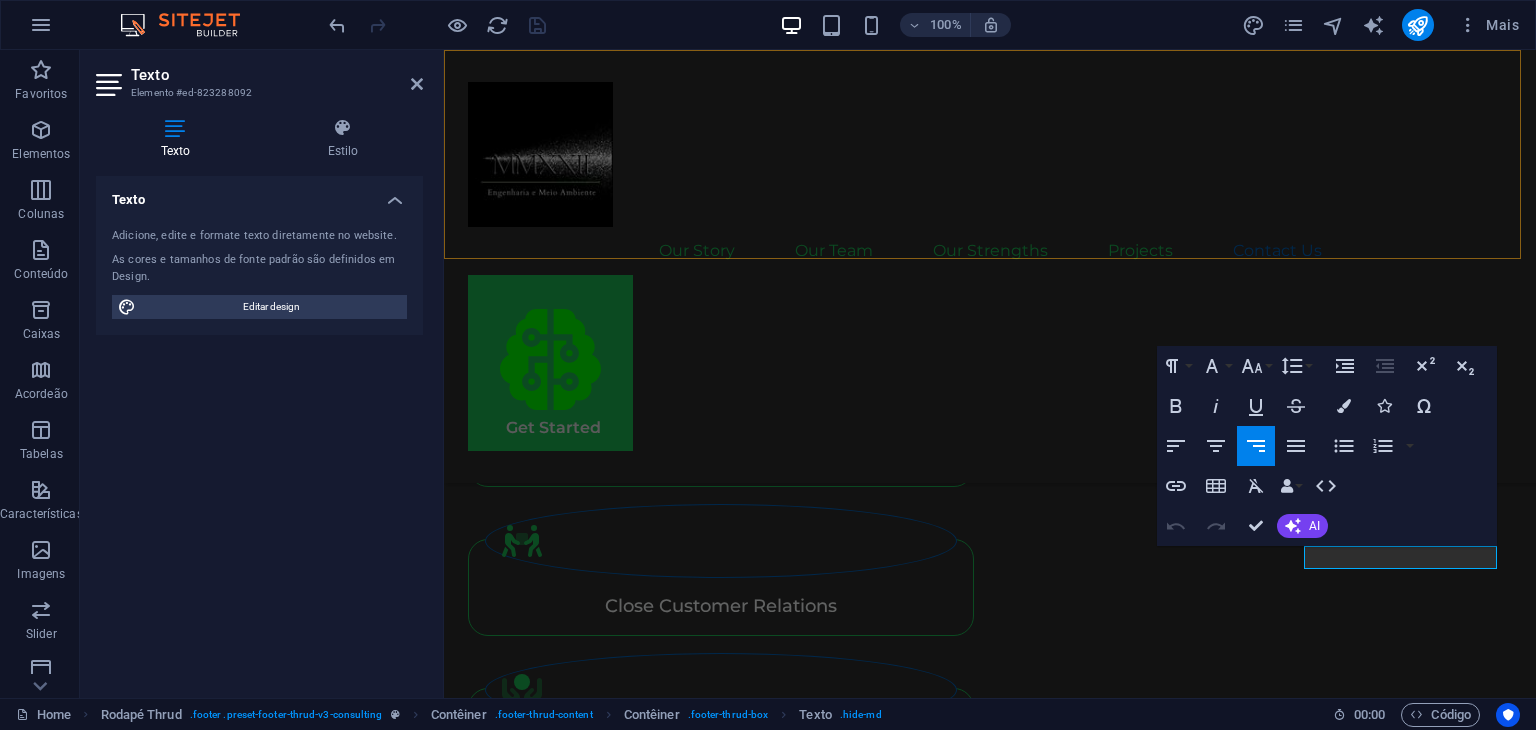 scroll, scrollTop: 4828, scrollLeft: 0, axis: vertical 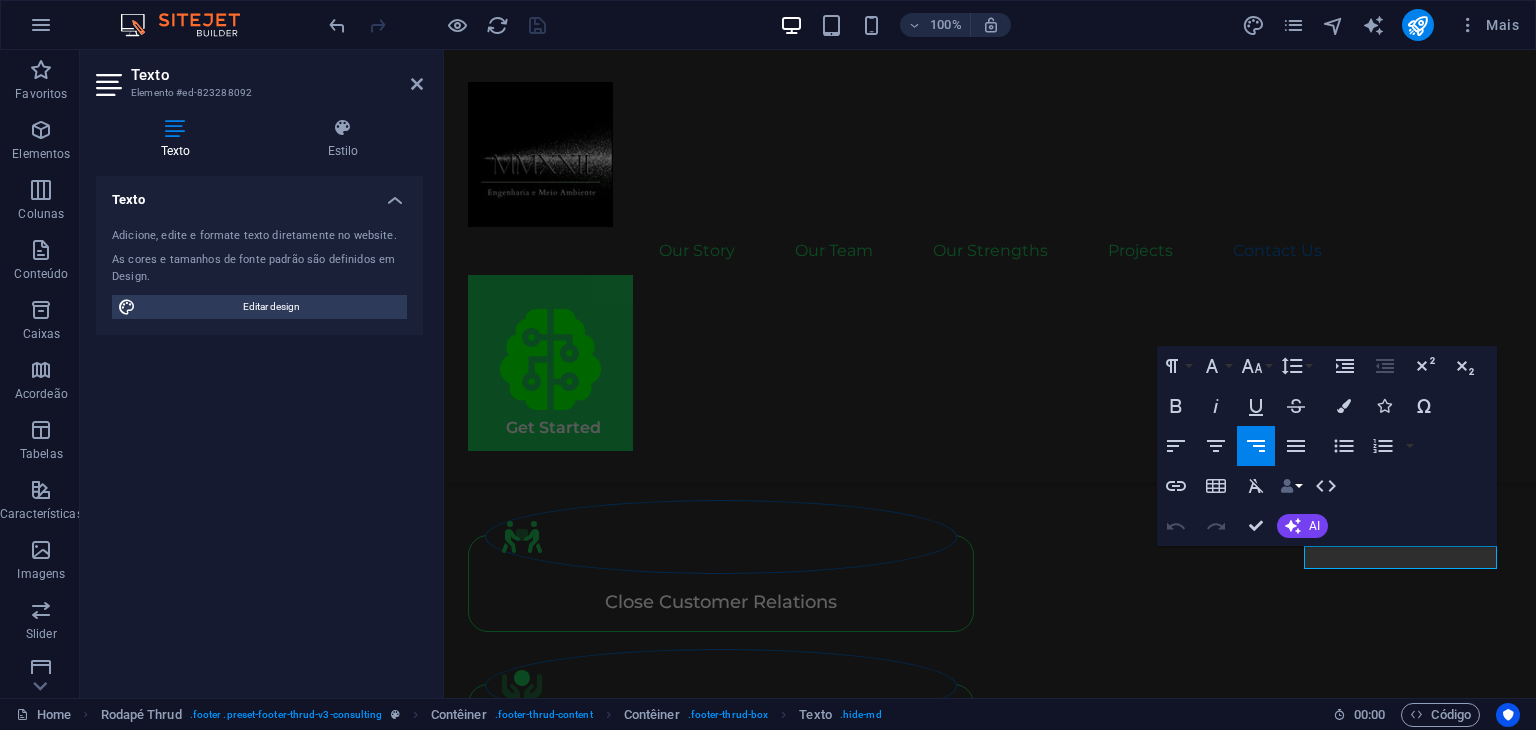 click on "Data Bindings" at bounding box center [1291, 486] 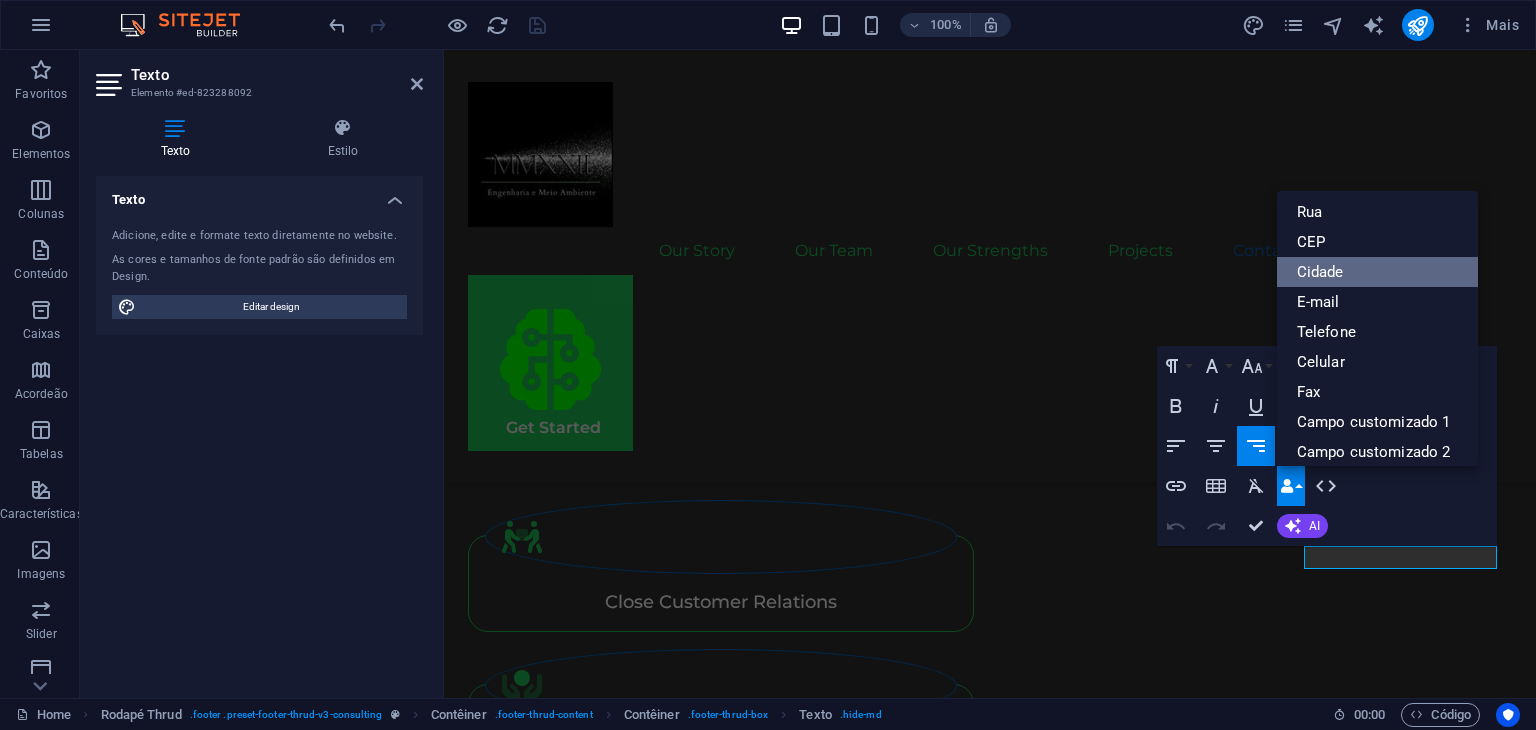 scroll, scrollTop: 100, scrollLeft: 0, axis: vertical 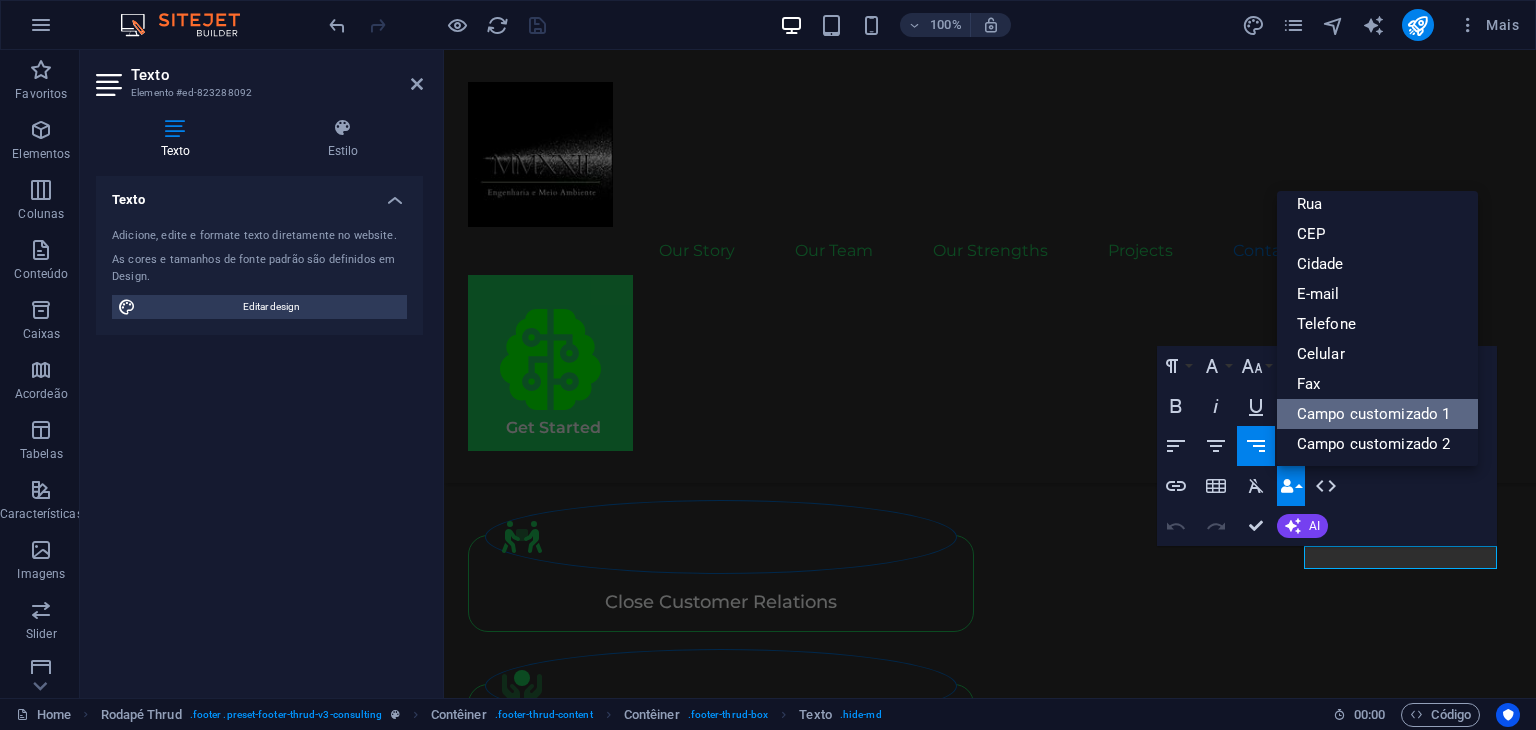 click on "Campo customizado 1" at bounding box center [1377, 414] 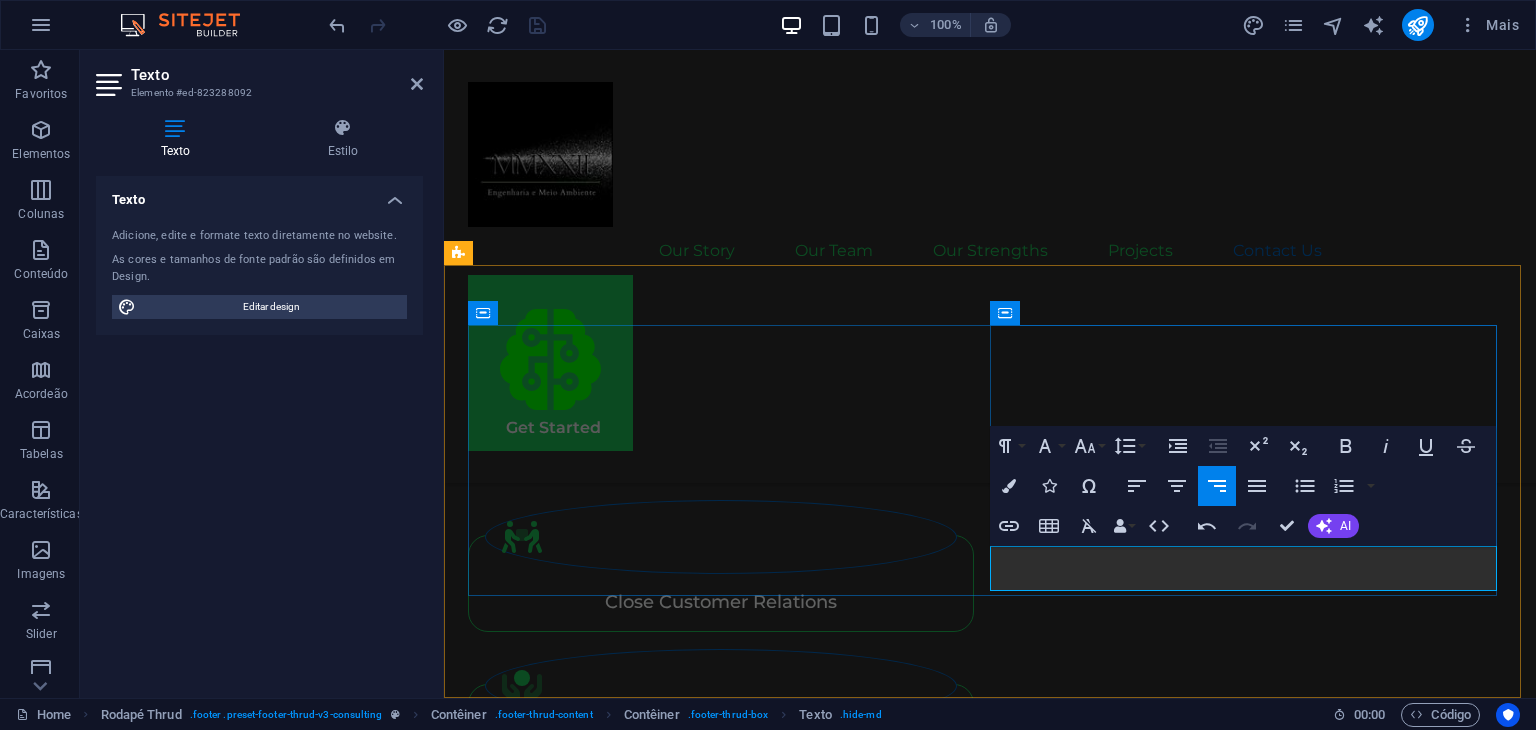 click on "Rua Júlio Prestes 870, Jardim Sumaré, Ribeirão Preto [STATE] Brasil - 14025-060 contato@[EXAMPLE.COM].br" at bounding box center (741, 4538) 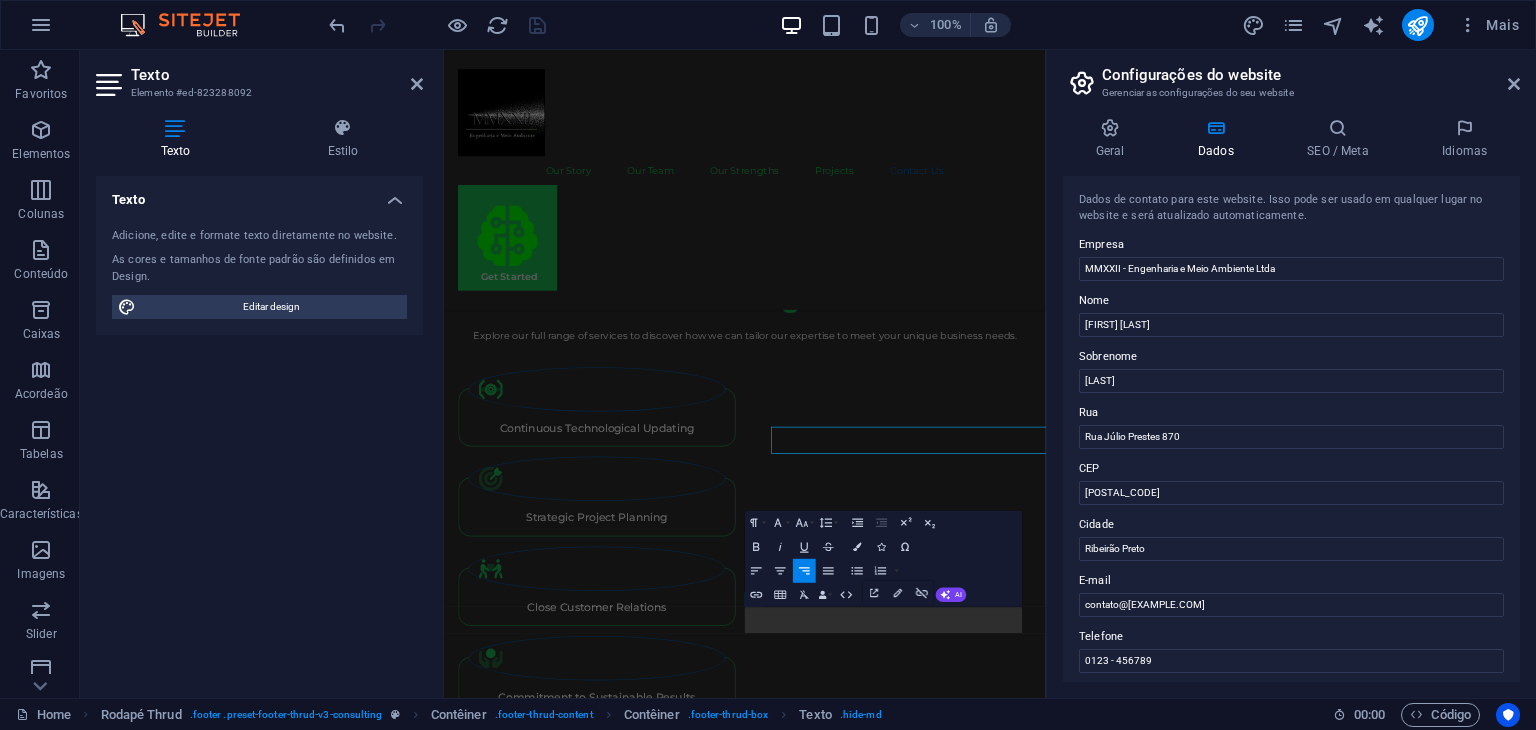 scroll, scrollTop: 4696, scrollLeft: 0, axis: vertical 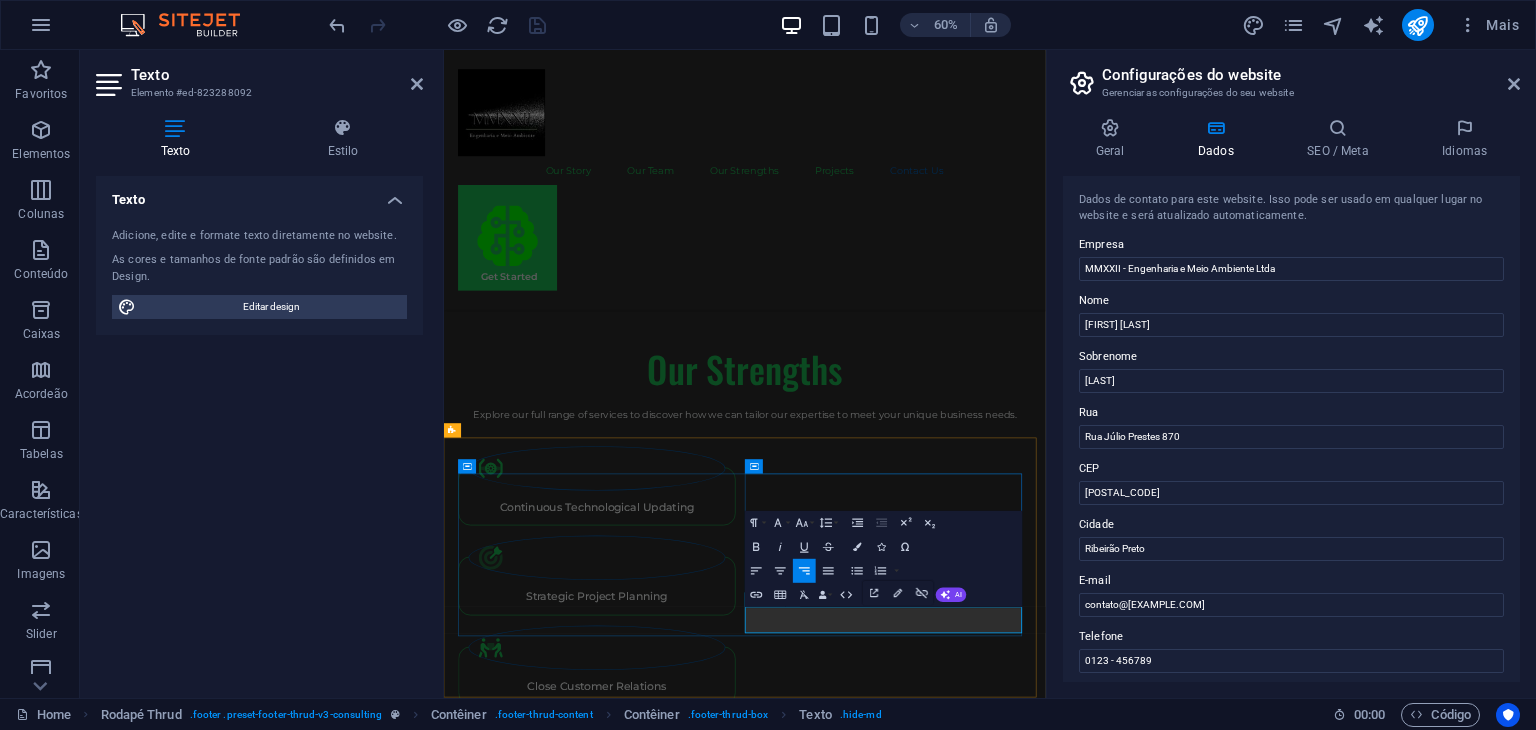 click on "Rua Júlio Prestes 870, Jardim Sumaré, Ribeirão Preto [STATE] Brasil - 14025-060 contato@[EXAMPLE.COM].br" at bounding box center (728, 5178) 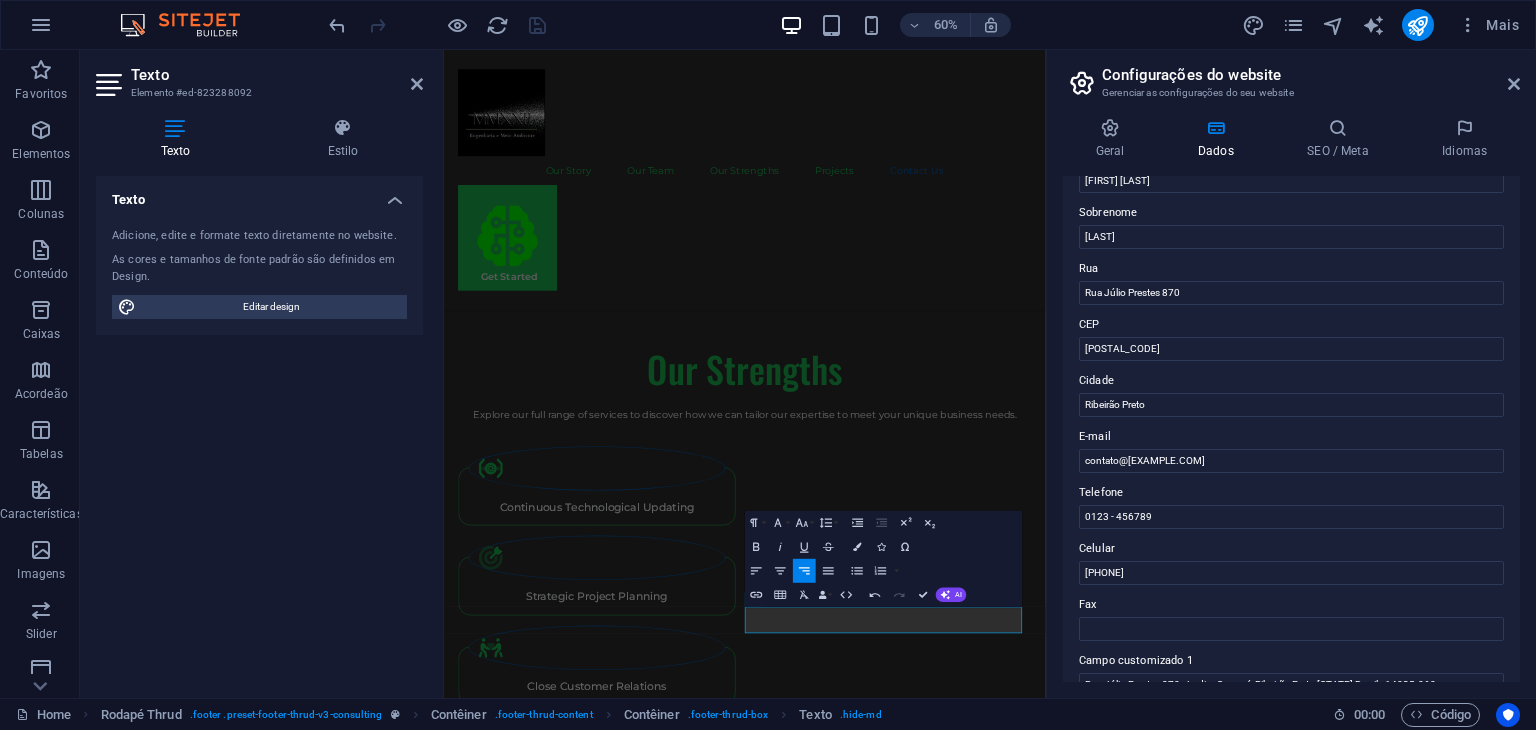 scroll, scrollTop: 200, scrollLeft: 0, axis: vertical 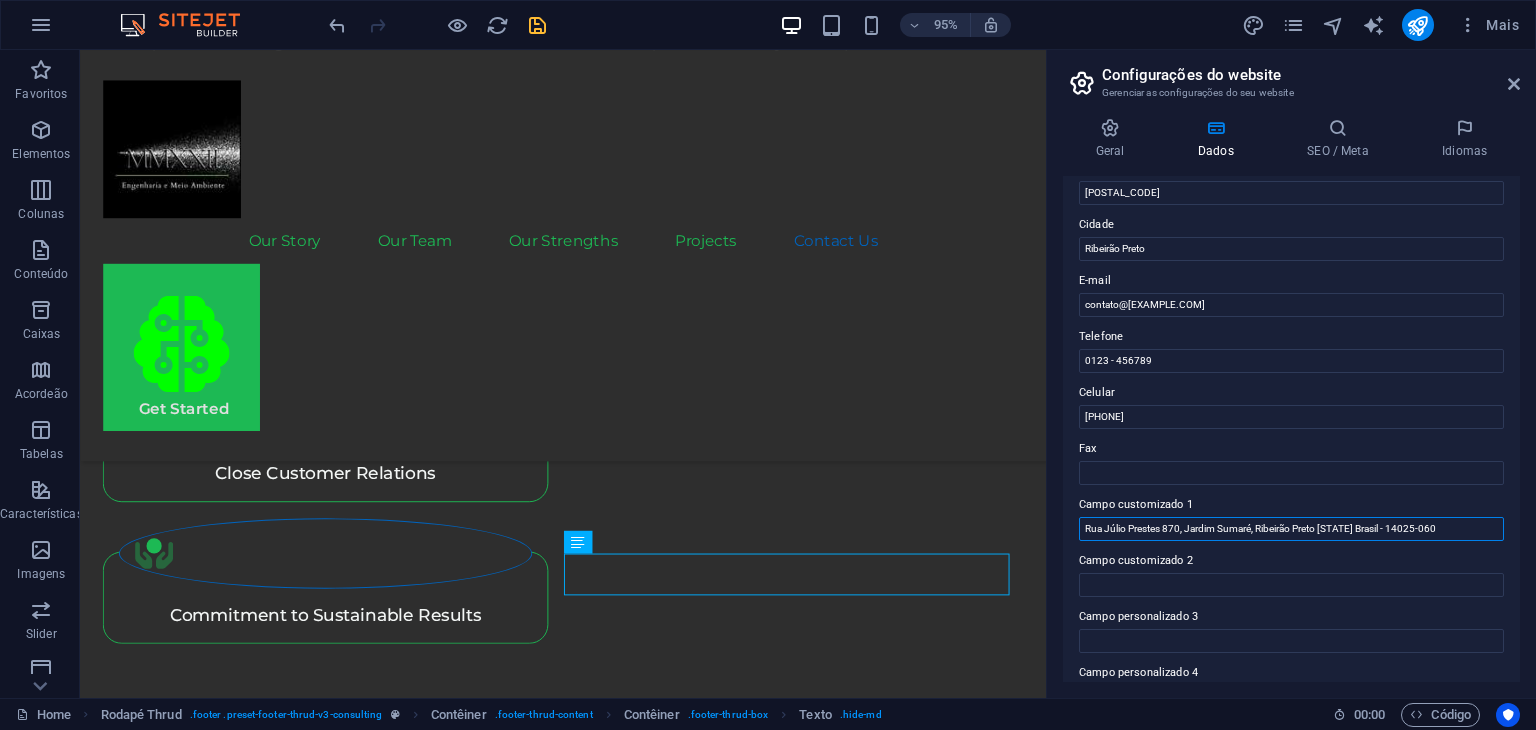 drag, startPoint x: 1437, startPoint y: 519, endPoint x: 1069, endPoint y: 538, distance: 368.49017 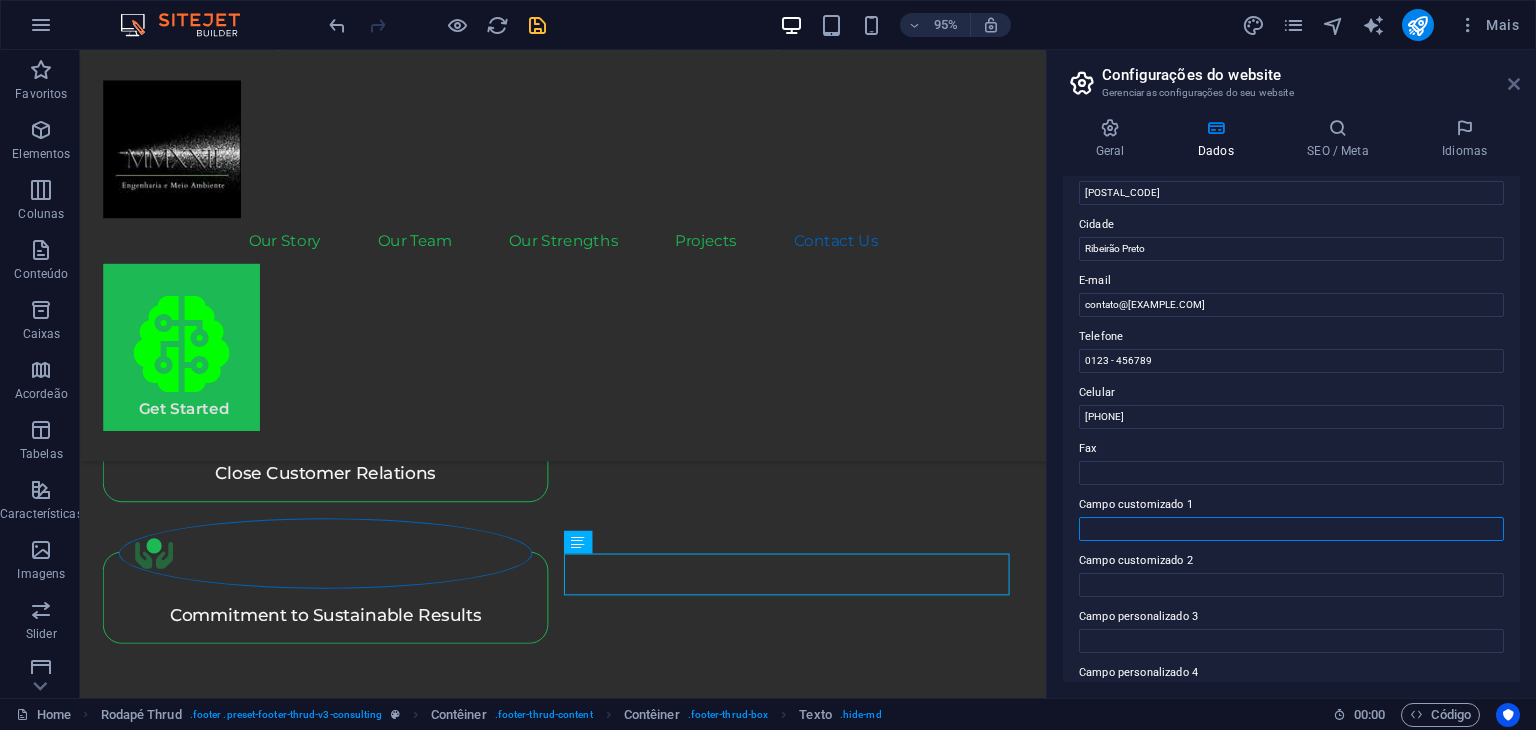 type 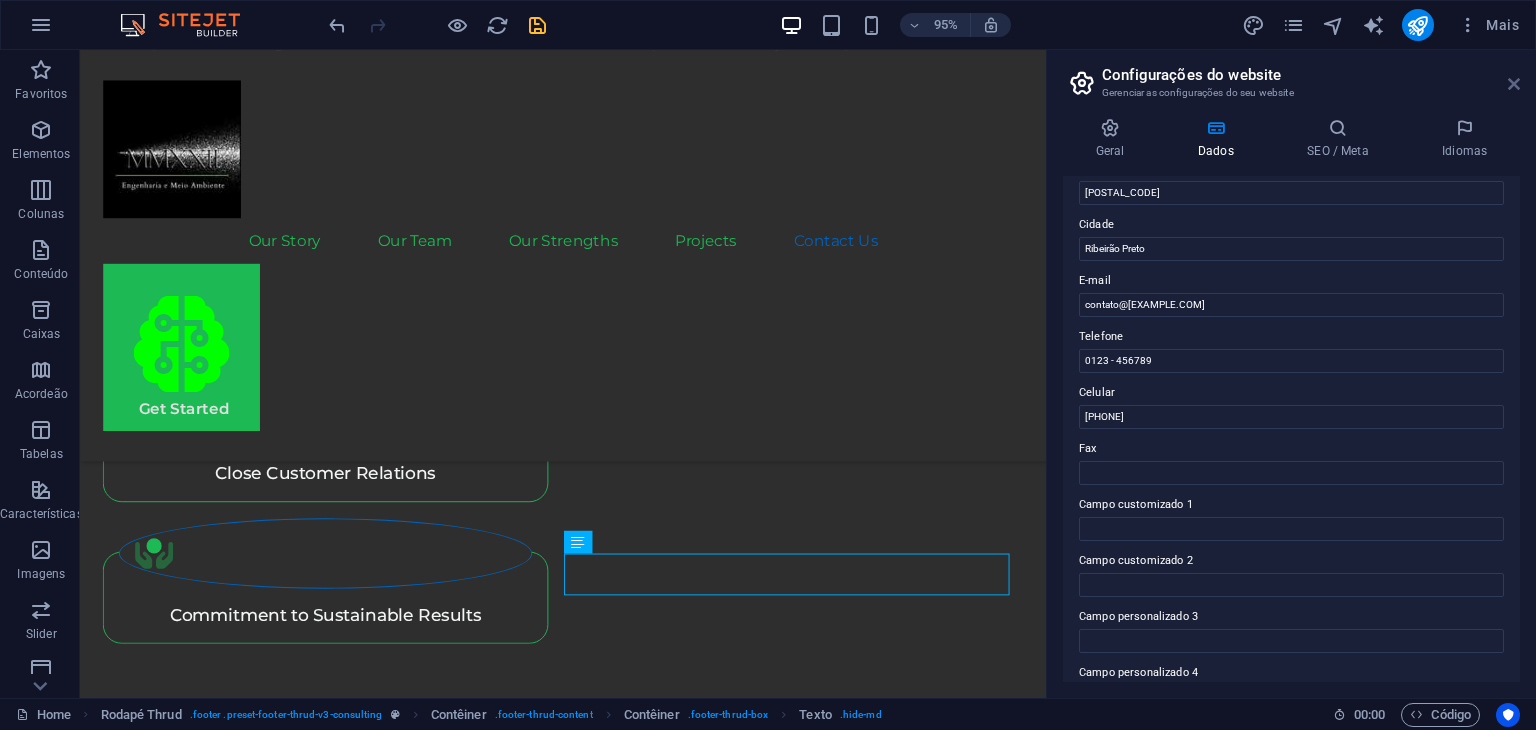 click at bounding box center (1514, 84) 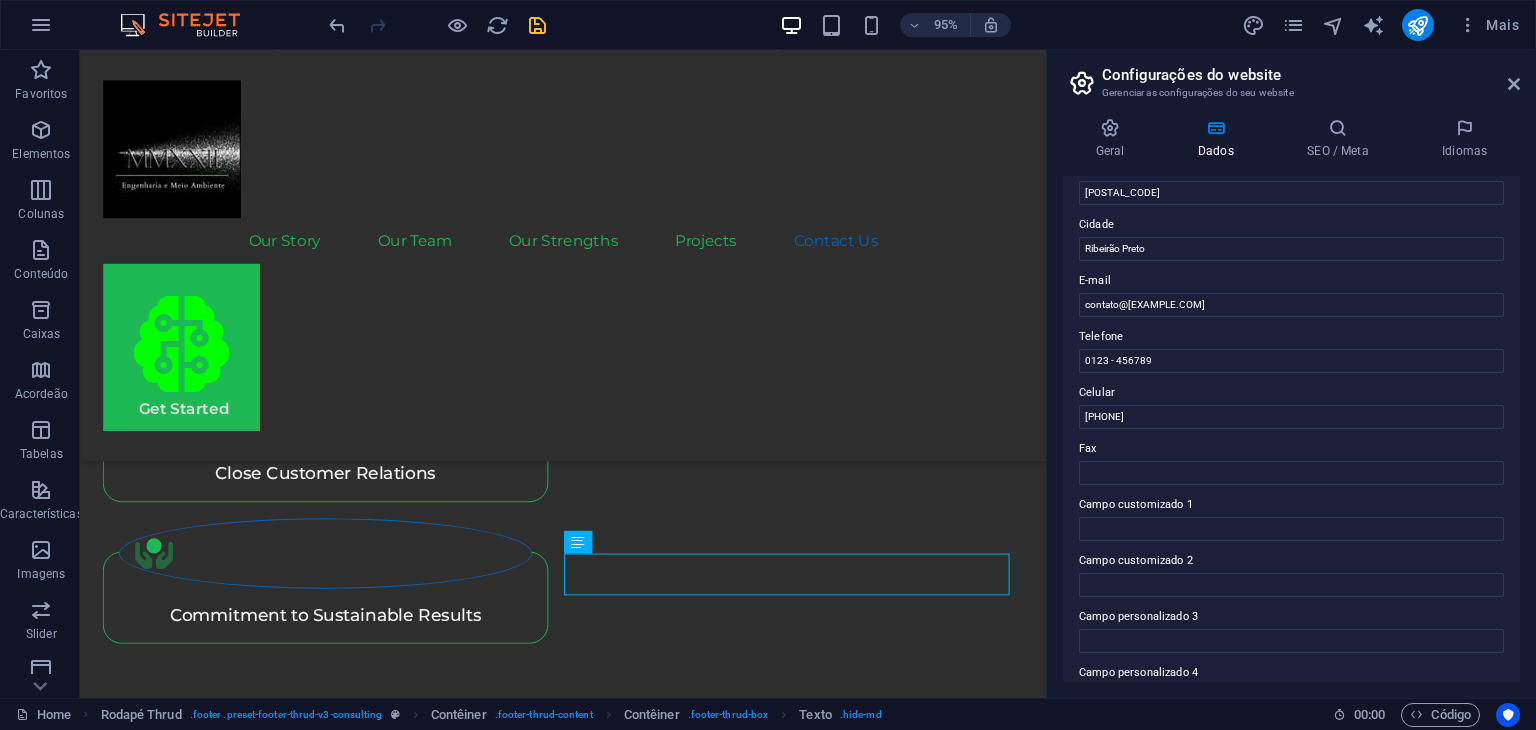 scroll, scrollTop: 4805, scrollLeft: 0, axis: vertical 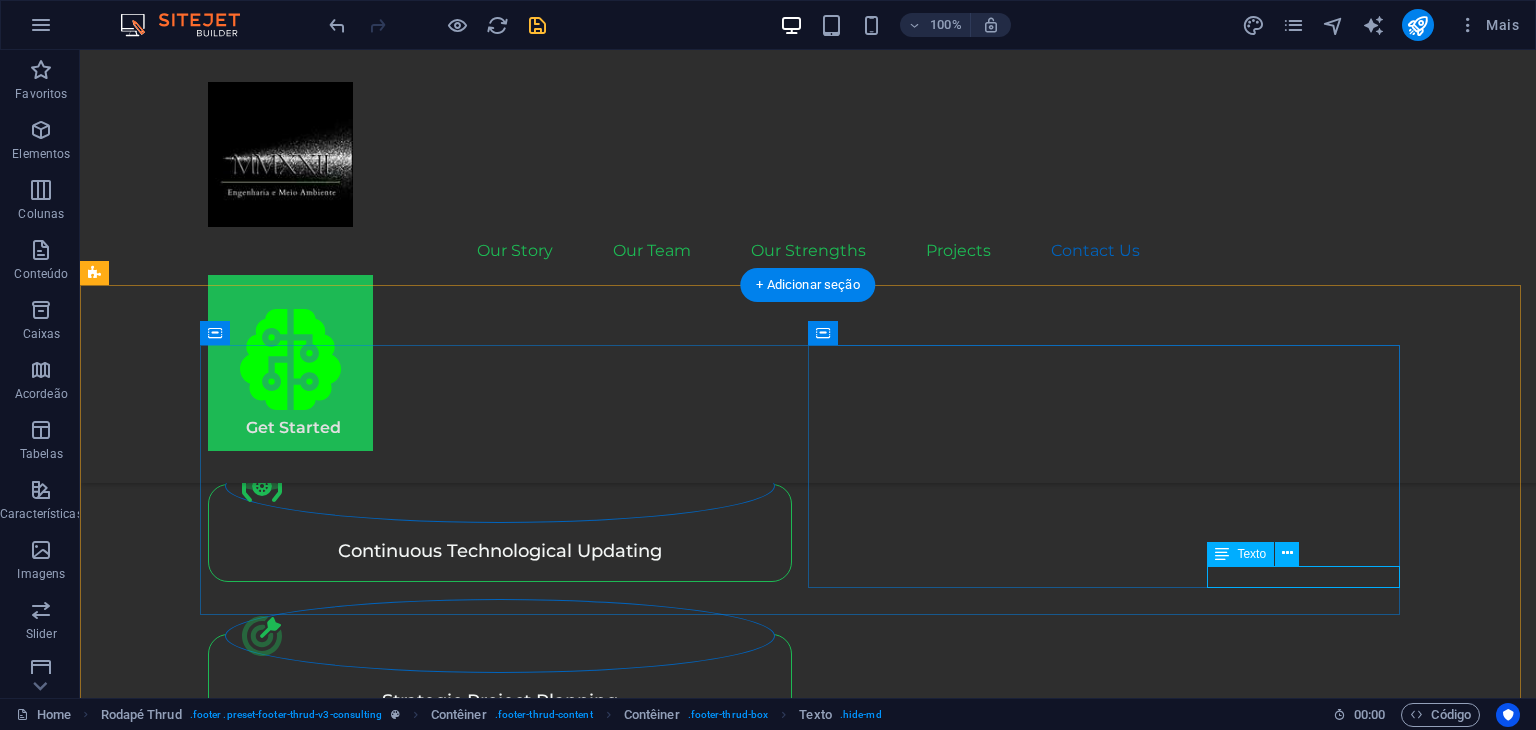 click on "contato@[EXAMPLE.COM]" at bounding box center (504, 4852) 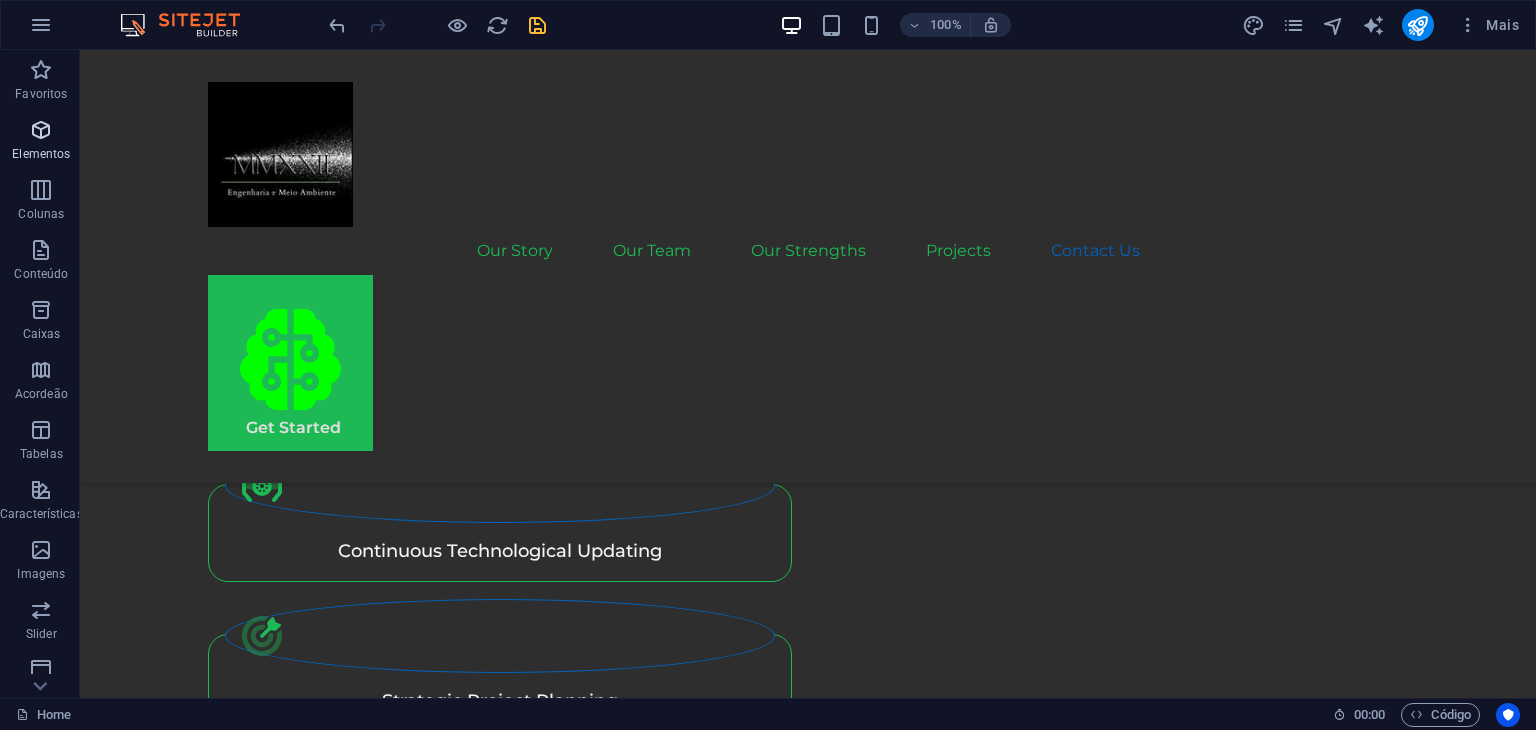 click on "Elementos" at bounding box center (41, 142) 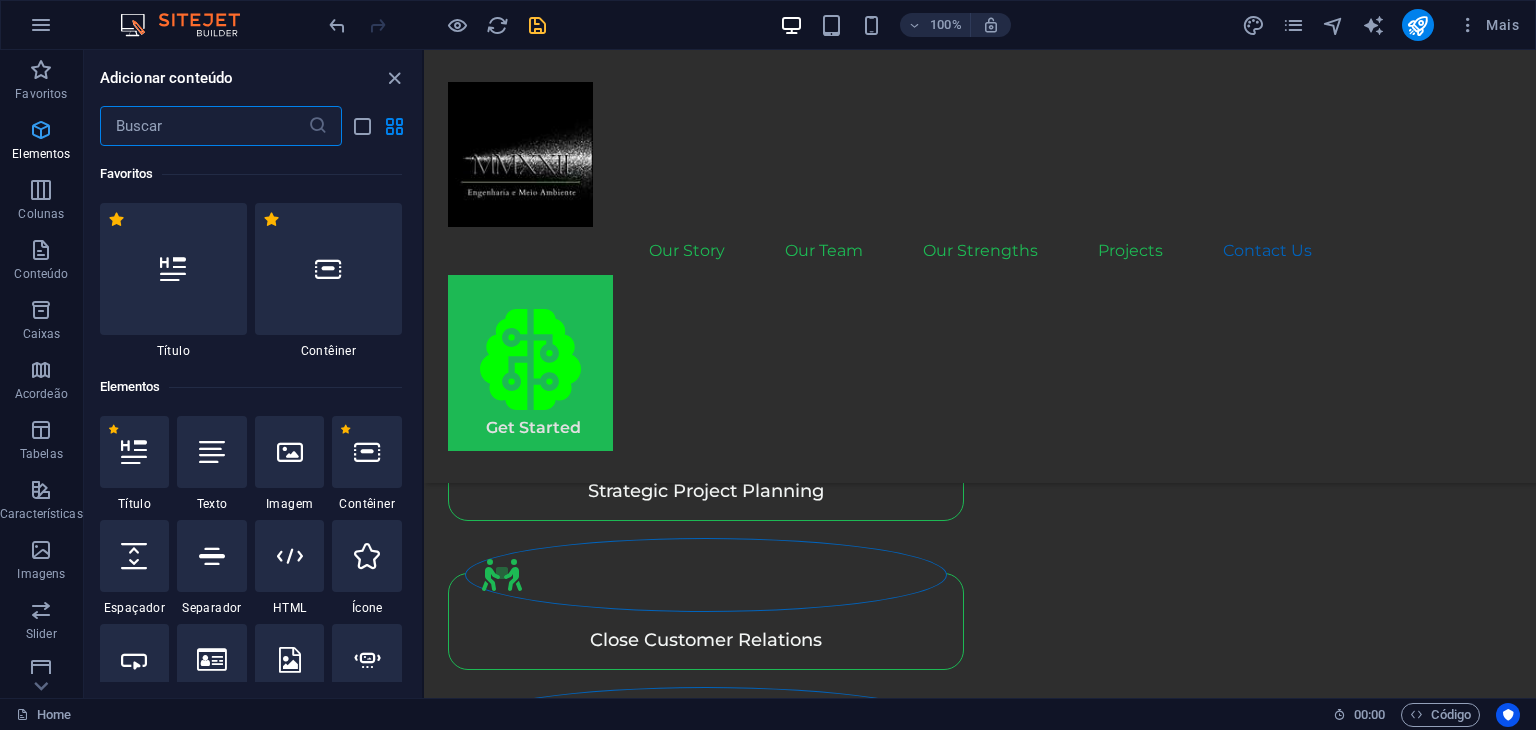 scroll, scrollTop: 4824, scrollLeft: 0, axis: vertical 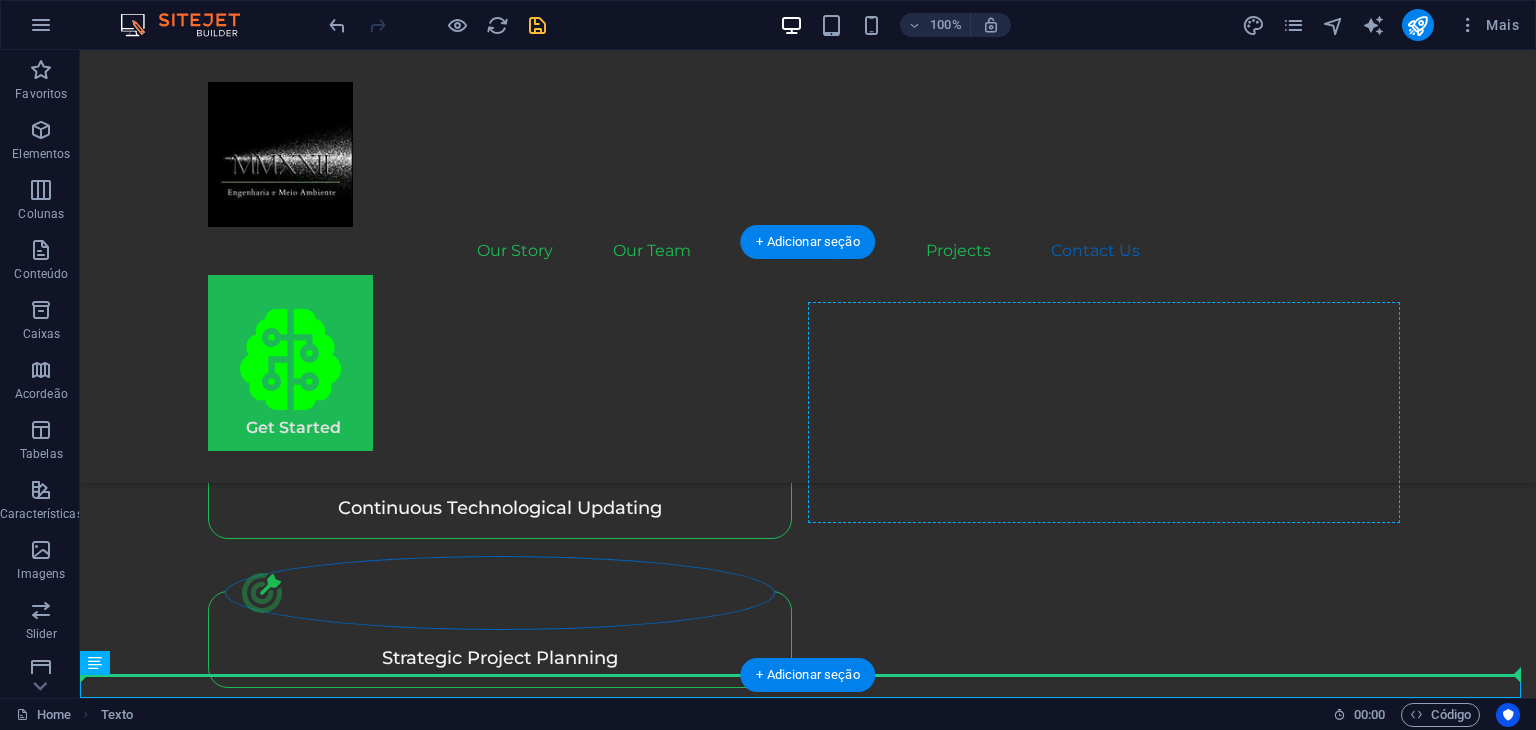 drag, startPoint x: 173, startPoint y: 709, endPoint x: 1306, endPoint y: 518, distance: 1148.9865 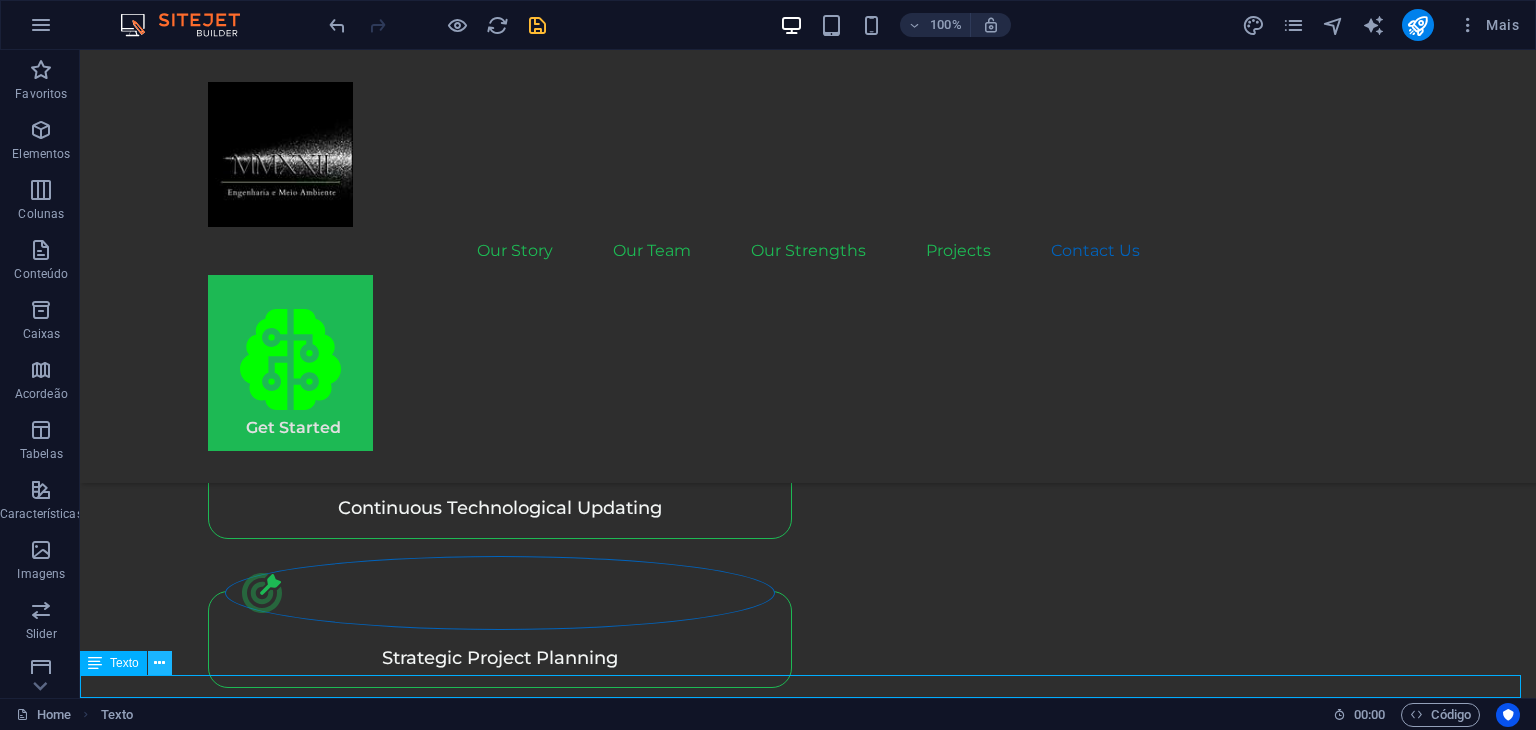 click at bounding box center (159, 663) 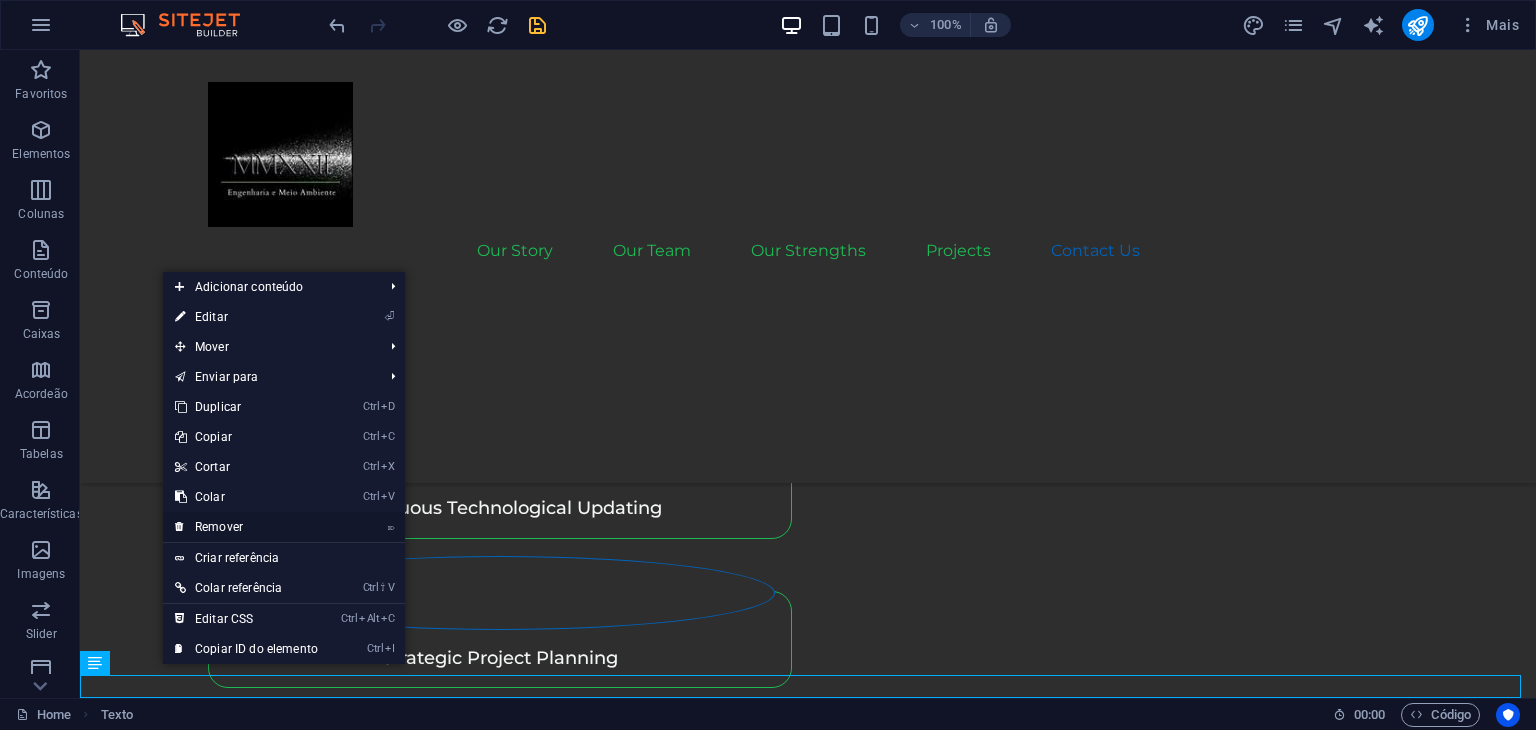 click on "⌦  Remover" at bounding box center (246, 527) 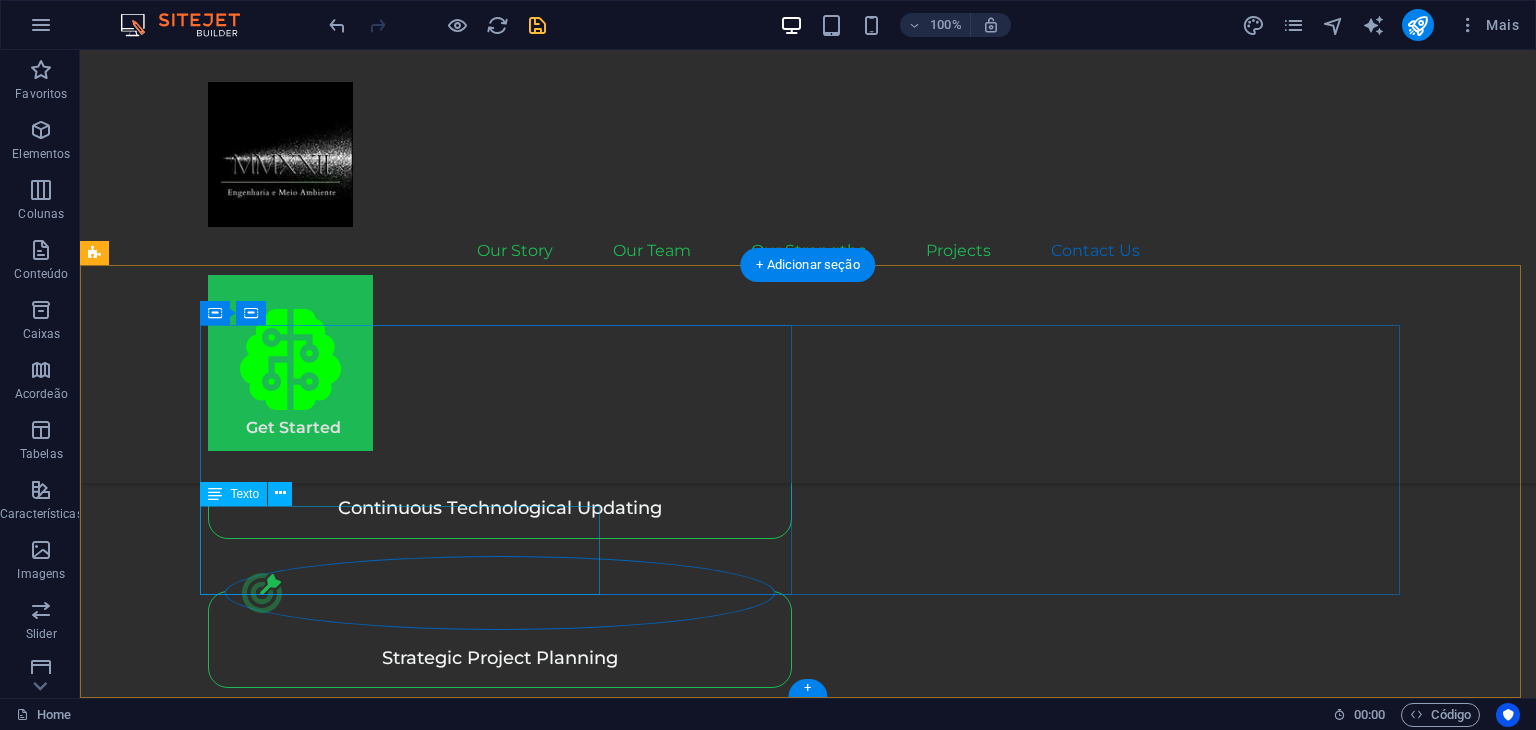 scroll, scrollTop: 4825, scrollLeft: 0, axis: vertical 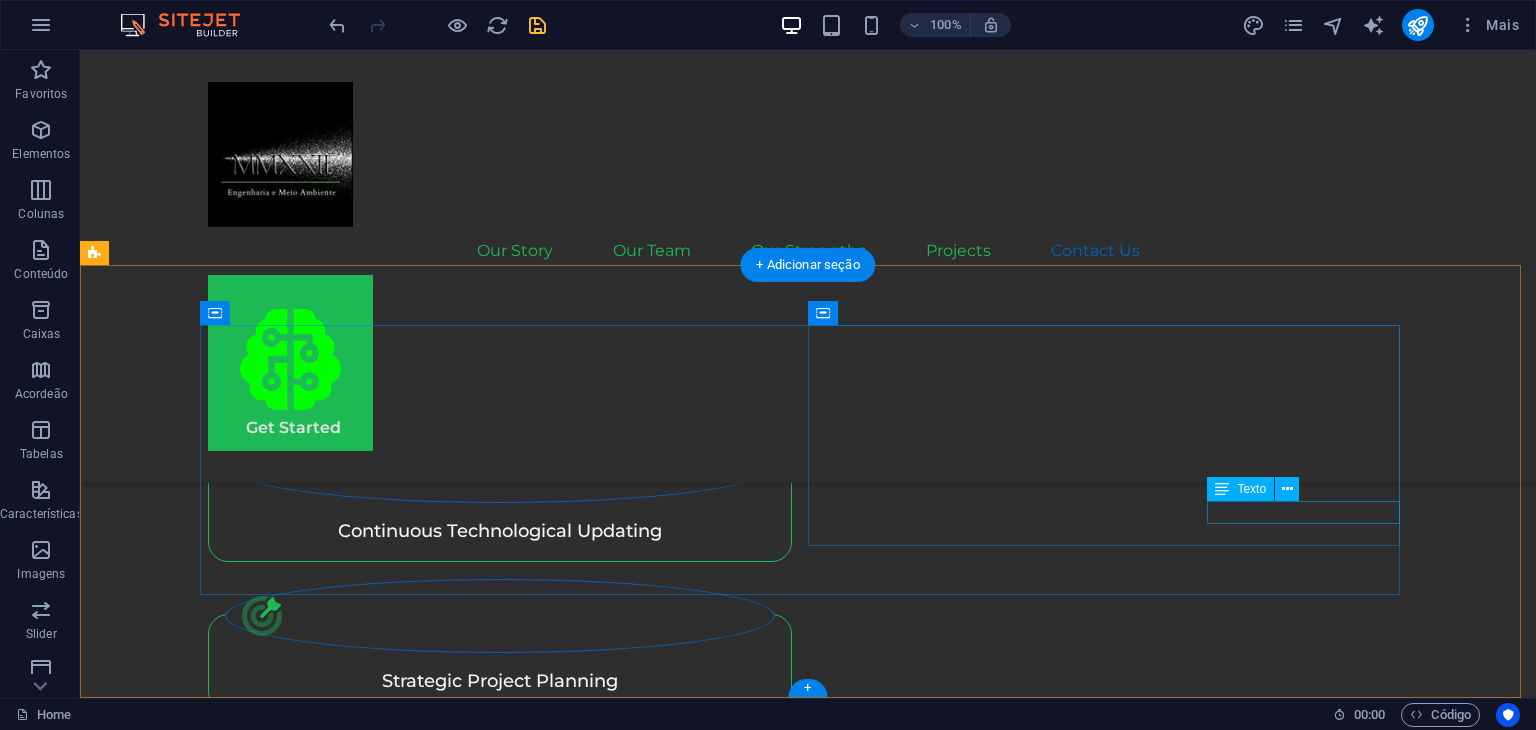 click on "contato@[EXAMPLE.COM]" at bounding box center [504, 4787] 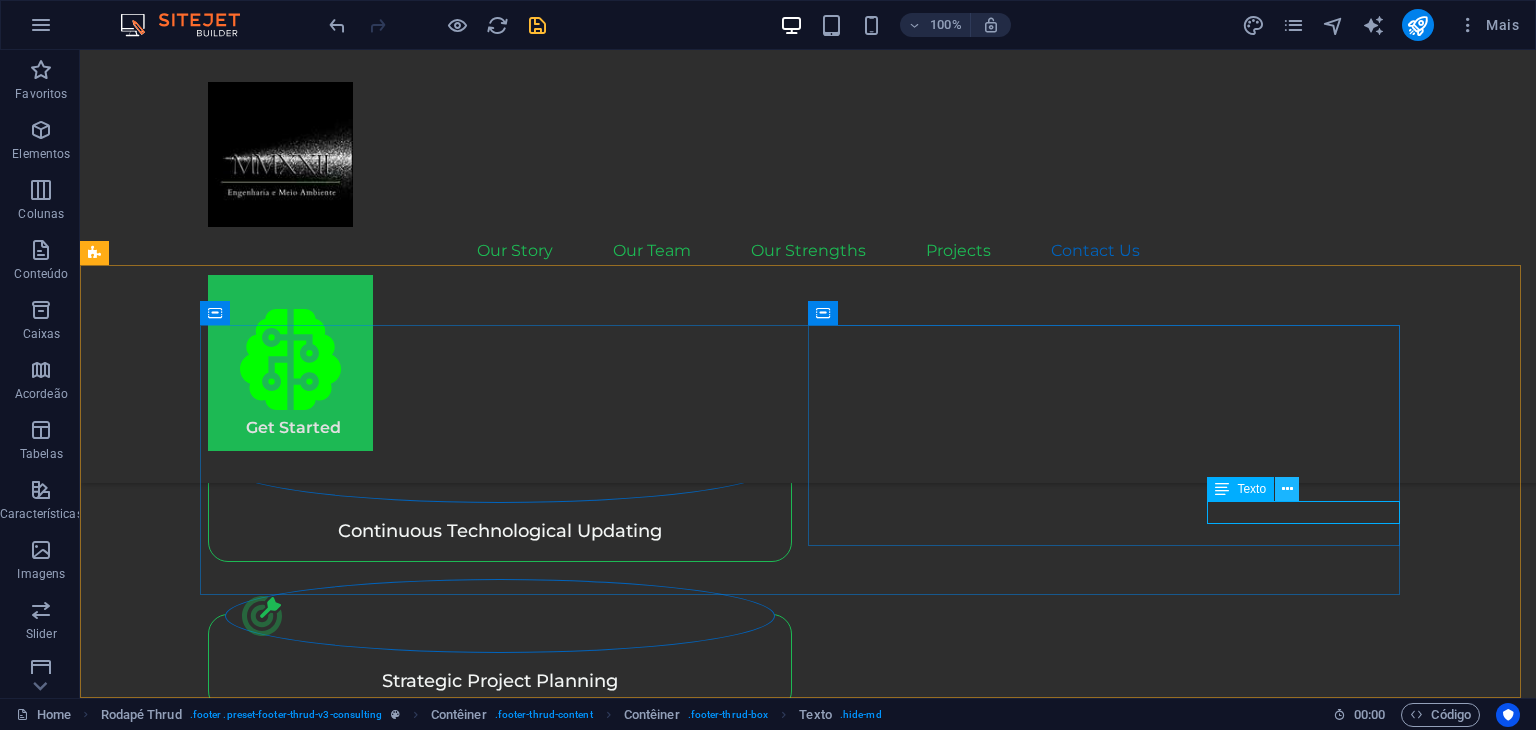 click at bounding box center [1287, 489] 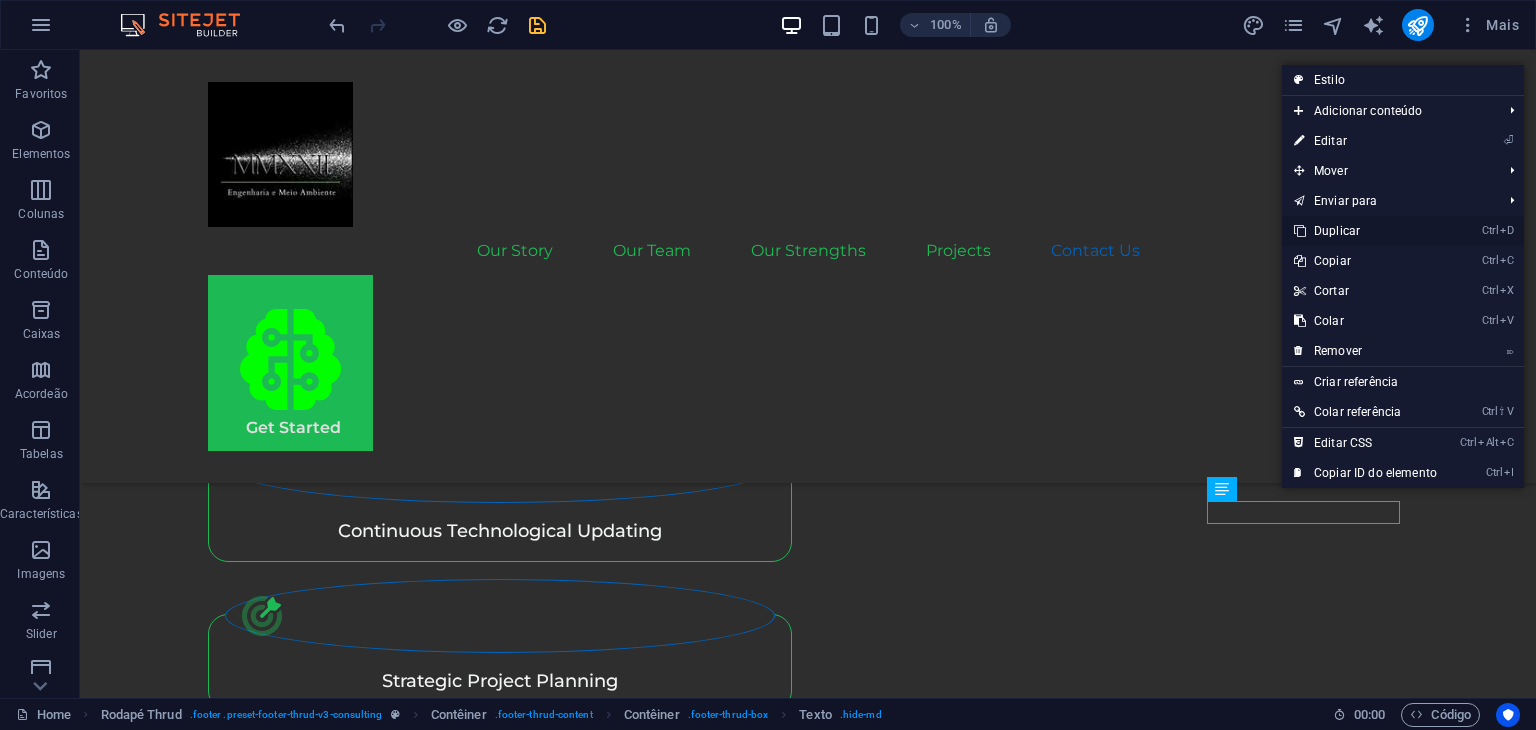click on "Ctrl D  Duplicar" at bounding box center [1365, 231] 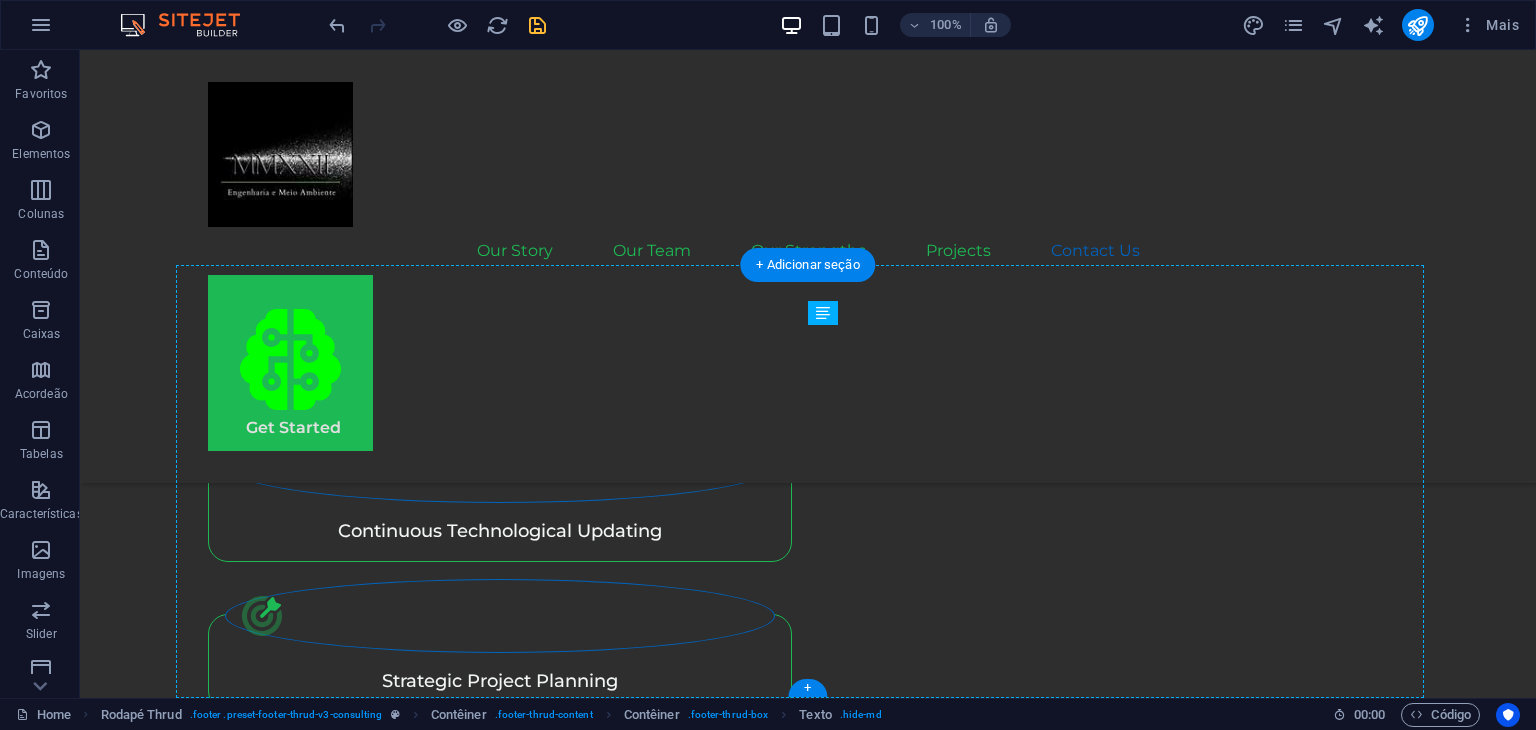 drag, startPoint x: 1140, startPoint y: 515, endPoint x: 1186, endPoint y: 537, distance: 50.990196 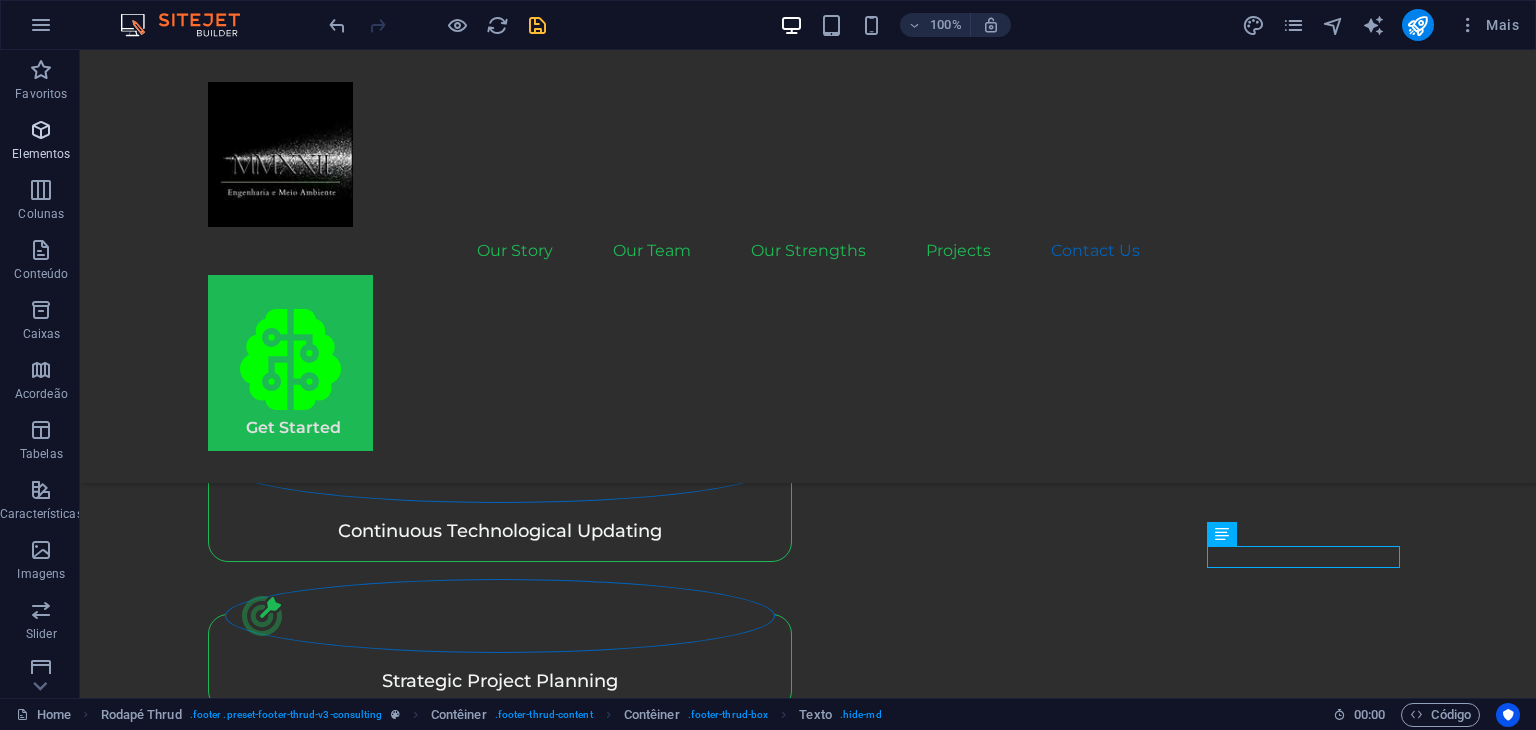 click on "Elementos" at bounding box center [41, 142] 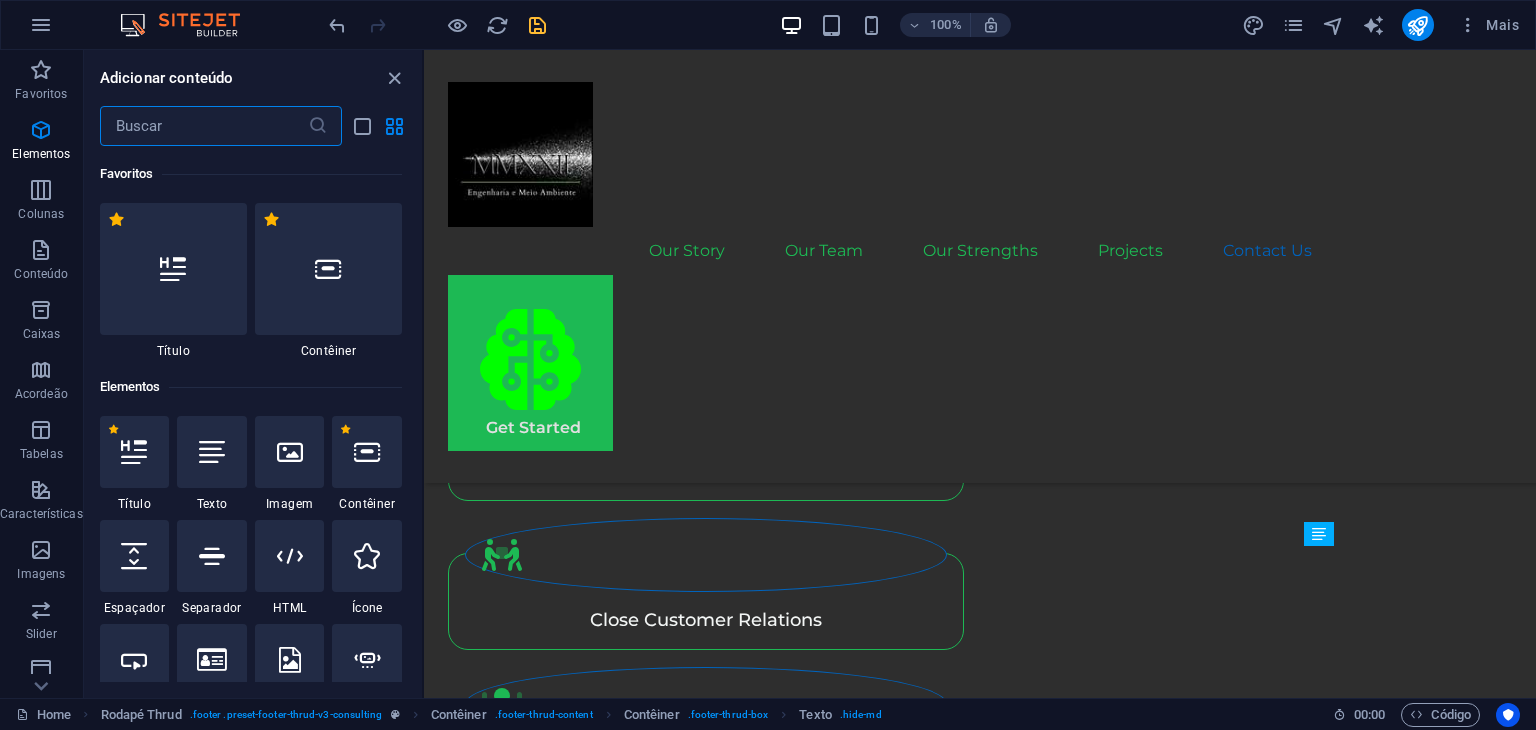 scroll, scrollTop: 4835, scrollLeft: 0, axis: vertical 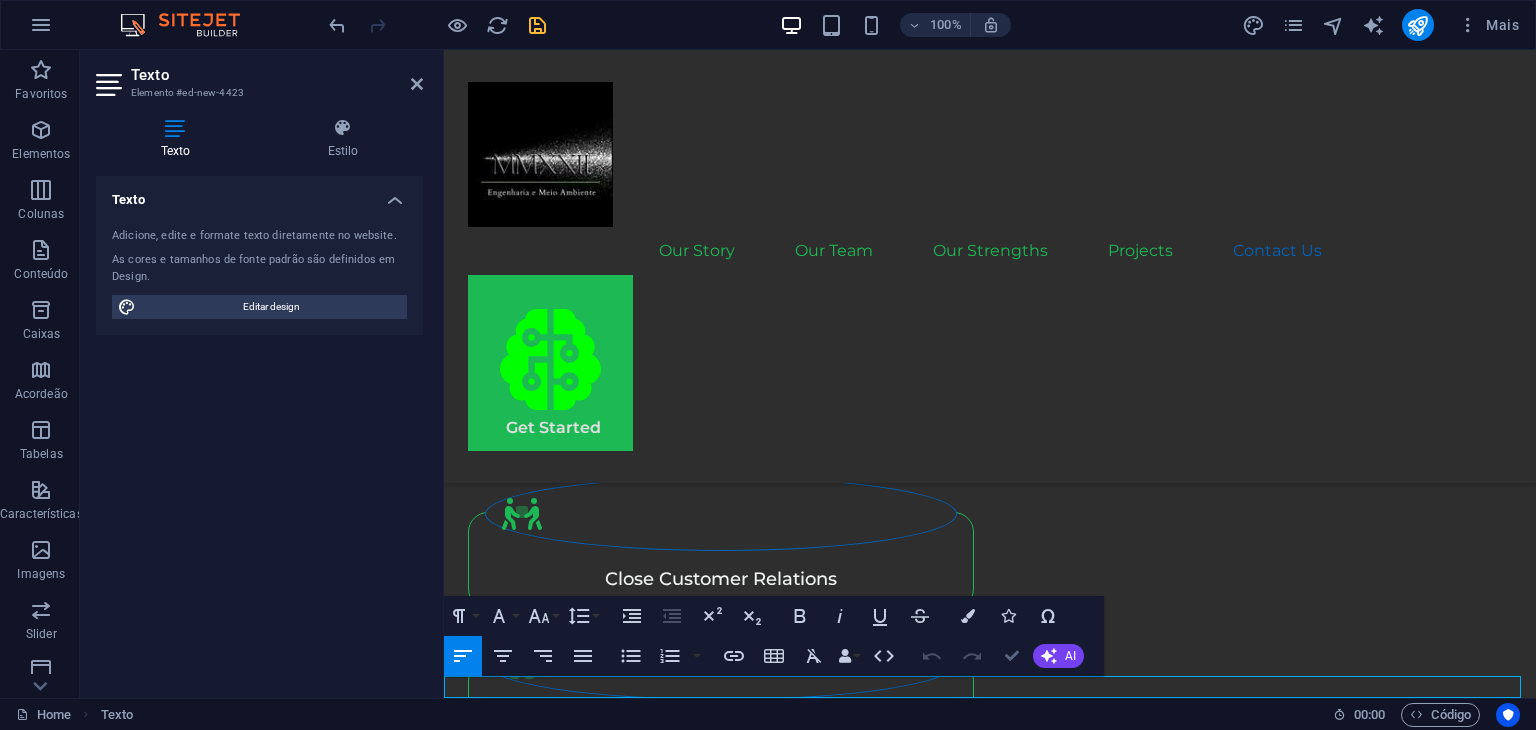 drag, startPoint x: 1014, startPoint y: 658, endPoint x: 928, endPoint y: 608, distance: 99.47864 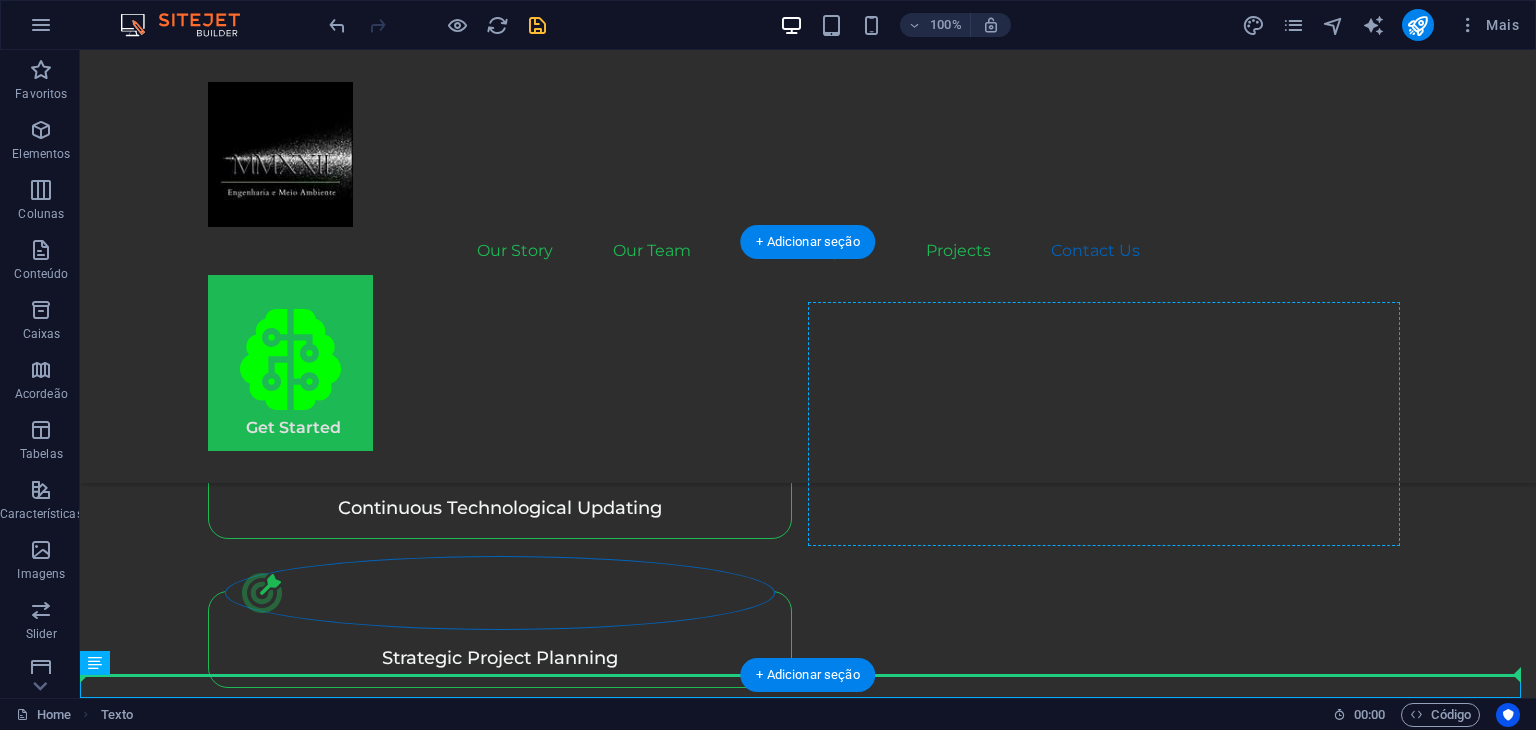 drag, startPoint x: 180, startPoint y: 717, endPoint x: 1194, endPoint y: 518, distance: 1033.3427 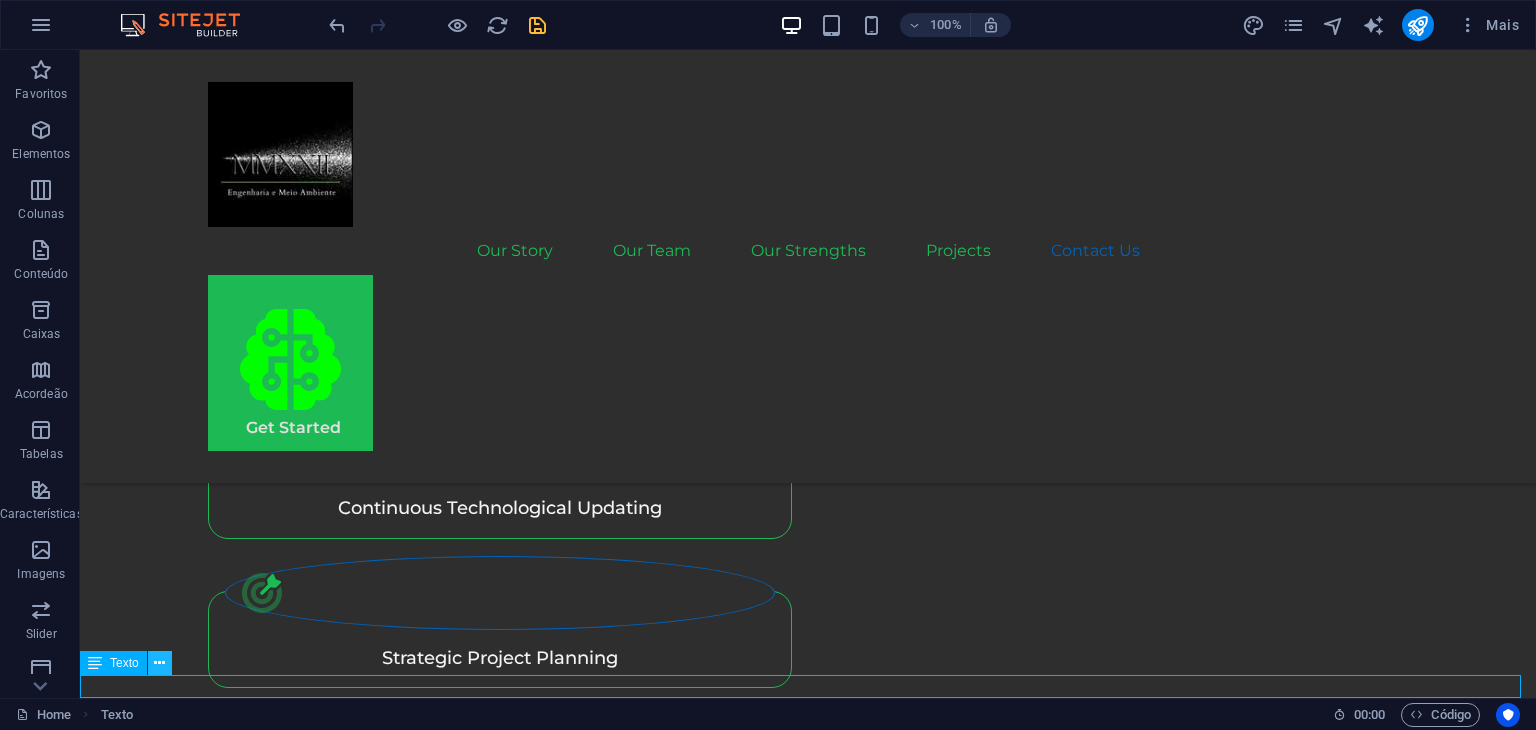 click at bounding box center [160, 663] 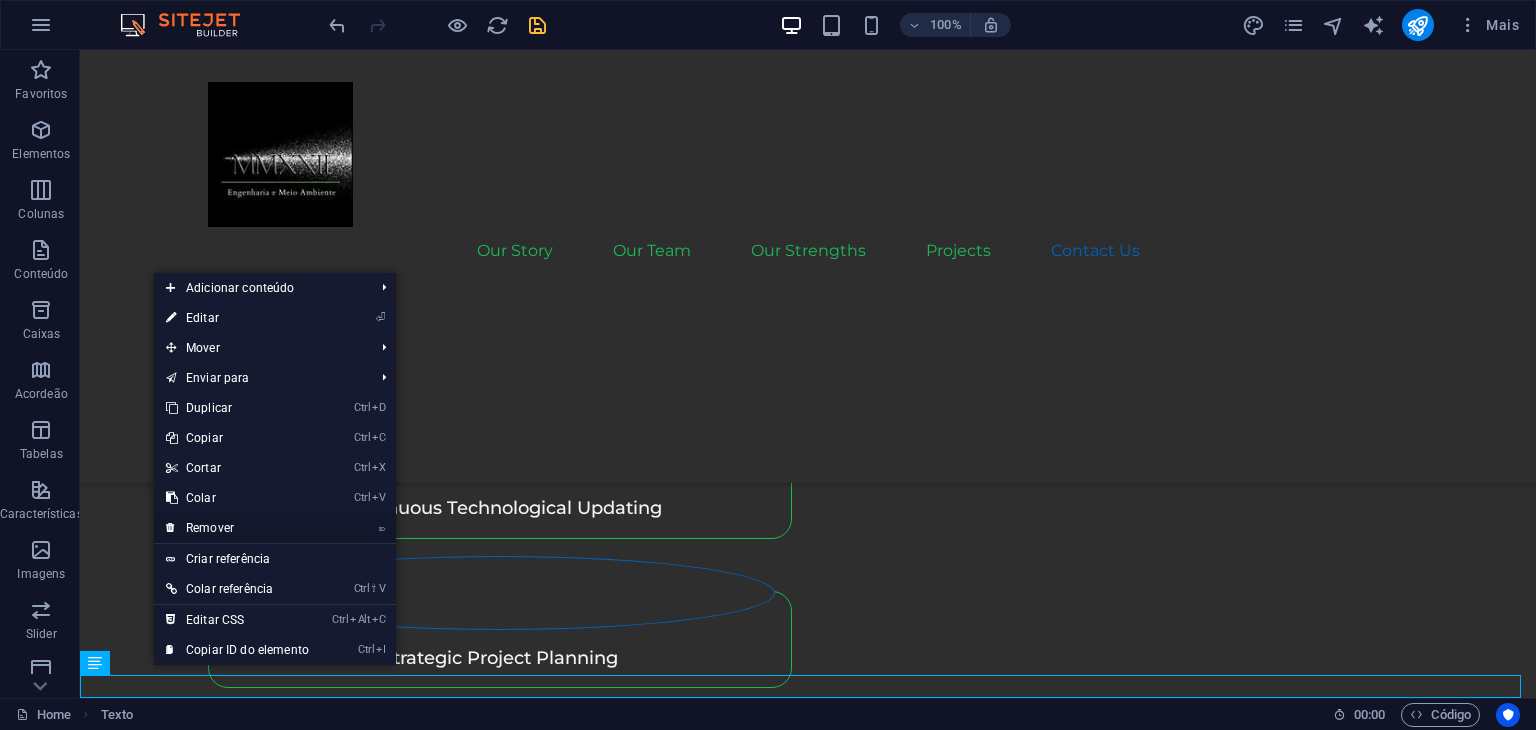 click on "⌦  Remover" at bounding box center [237, 528] 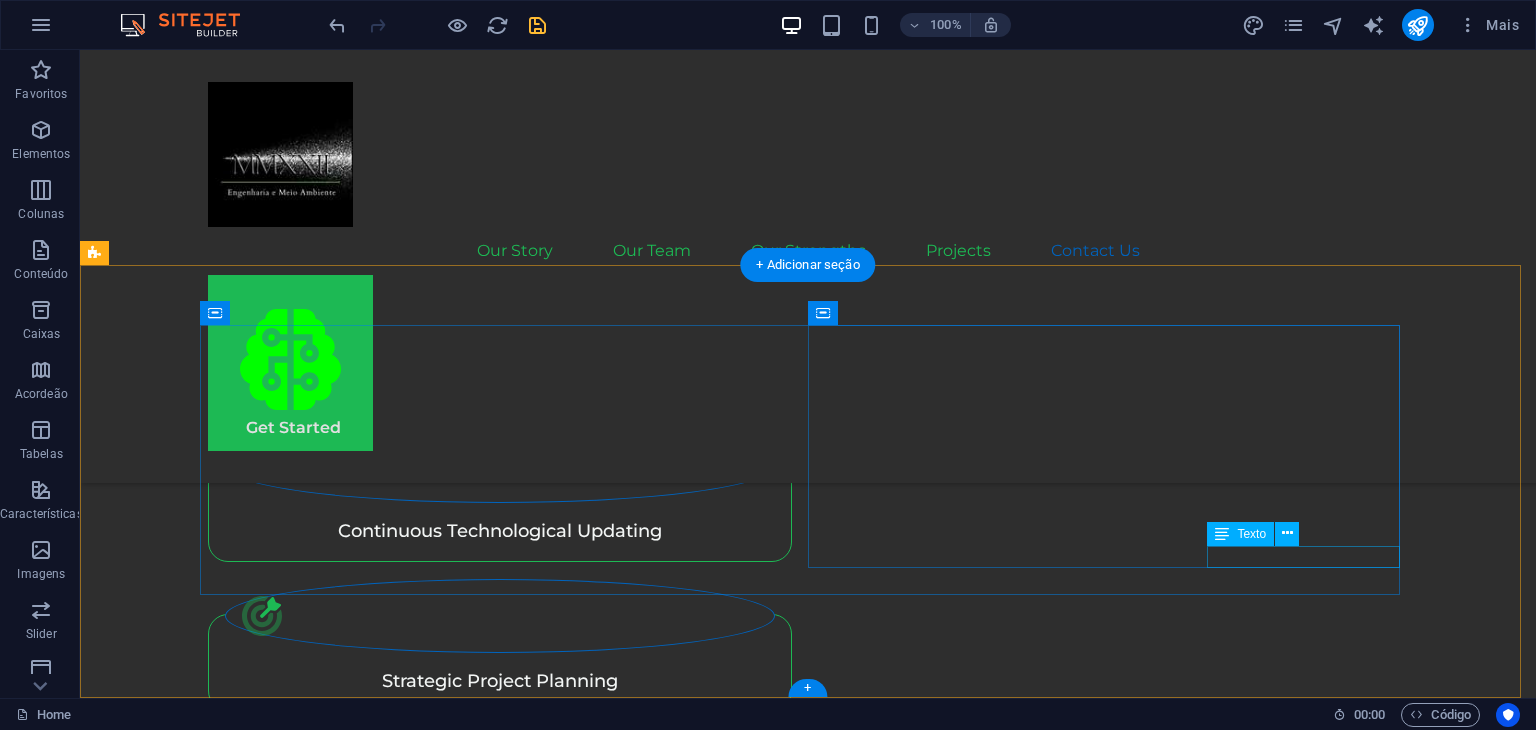 click on "contato@[EXAMPLE.COM]" at bounding box center (504, 4832) 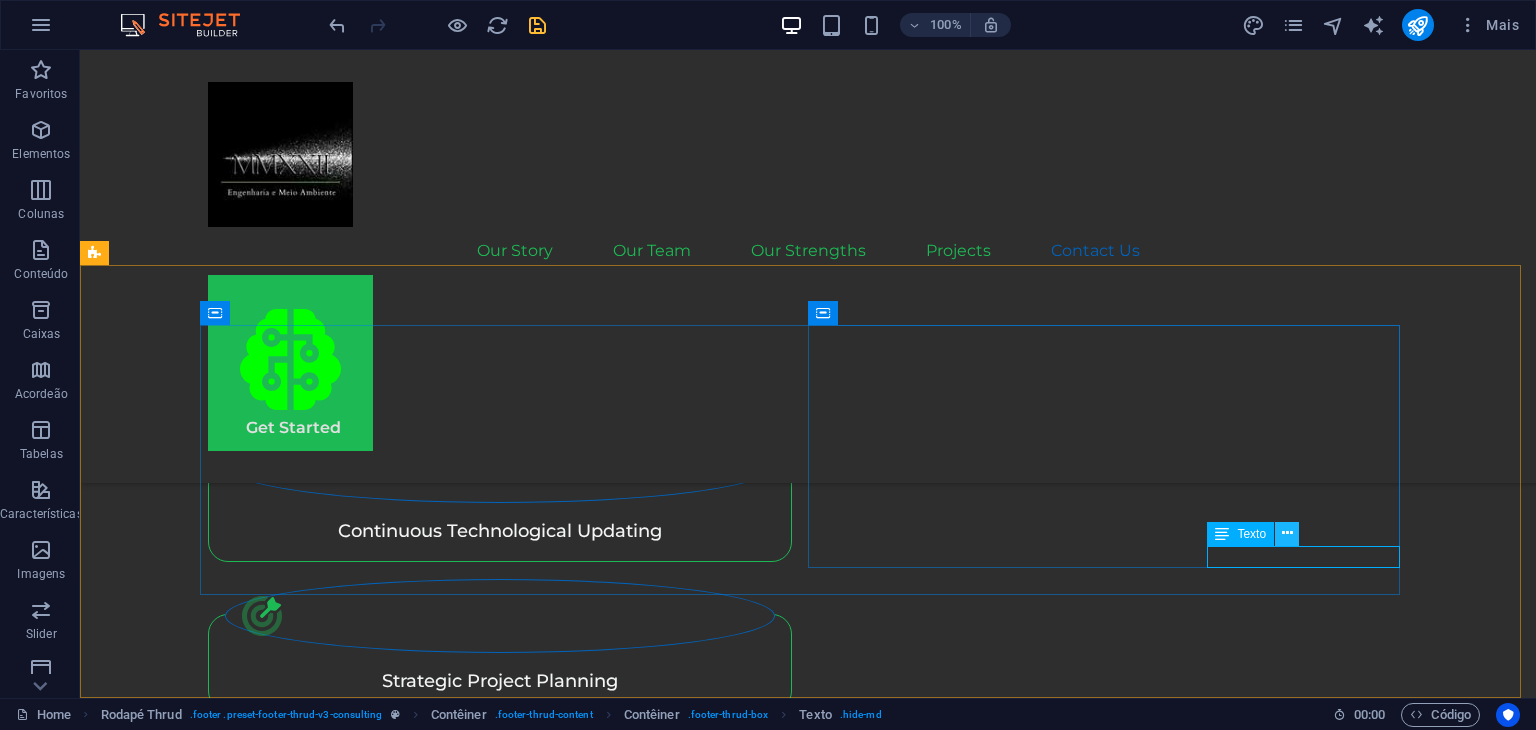 click at bounding box center (1287, 533) 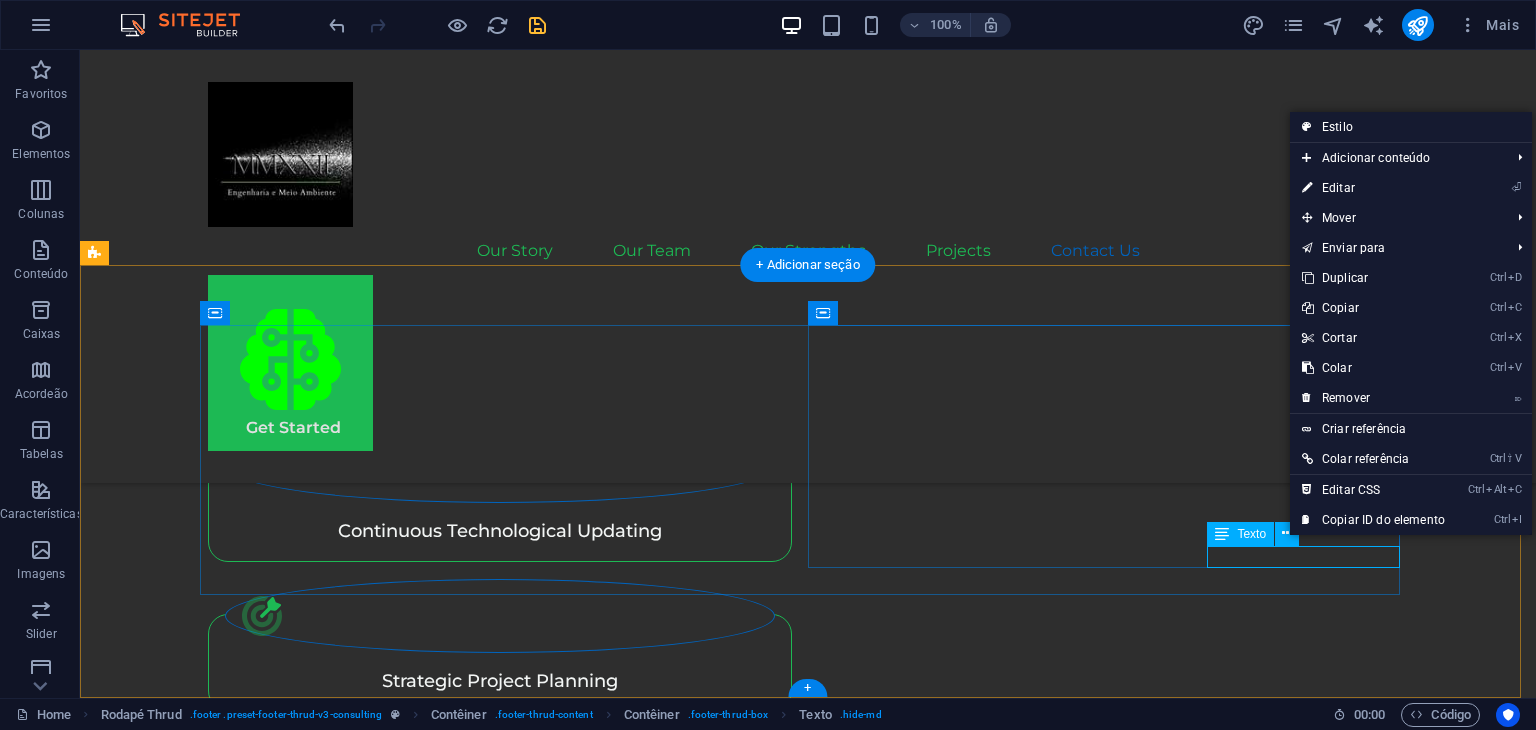click on "contato@[EXAMPLE.COM]" at bounding box center [504, 4832] 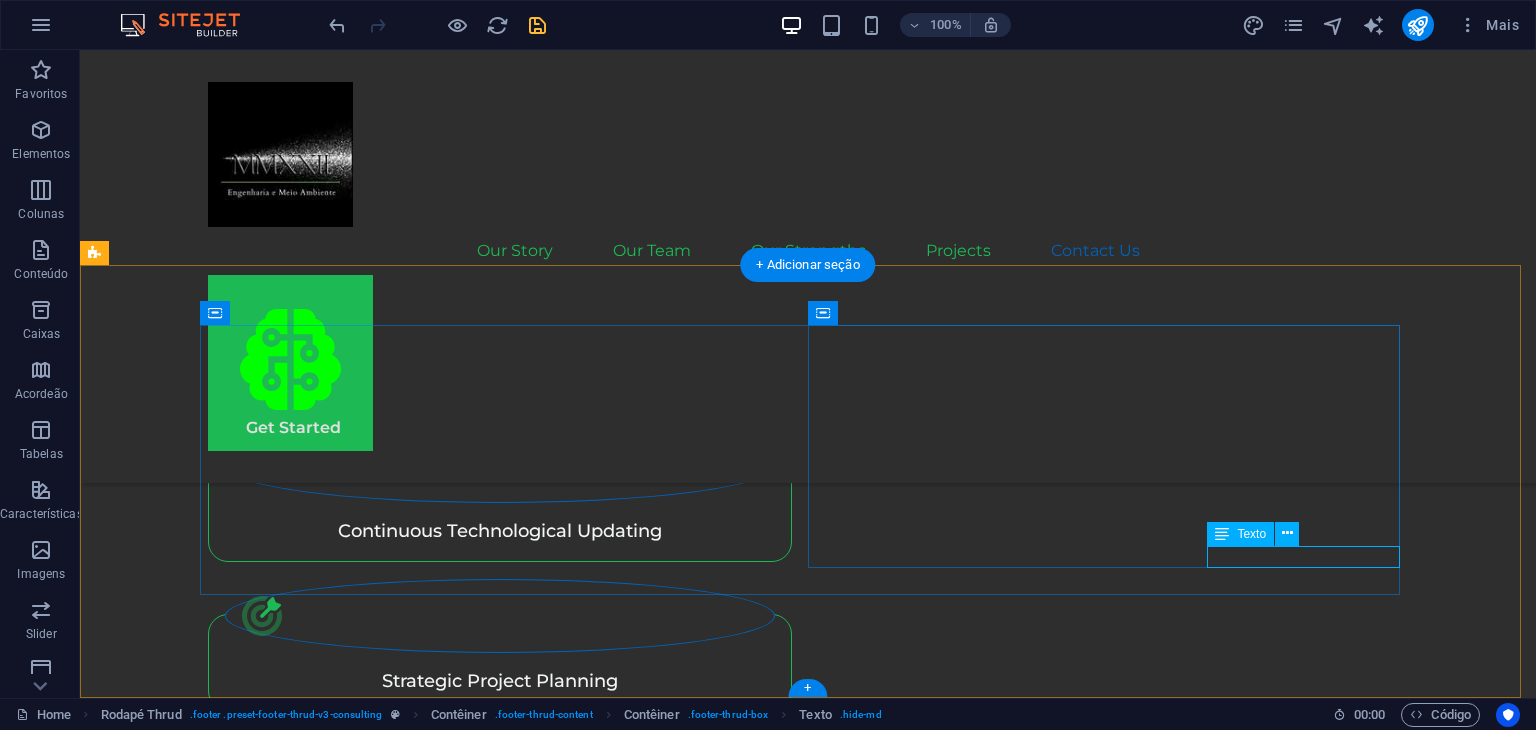 click on "contato@[EXAMPLE.COM]" at bounding box center (504, 4832) 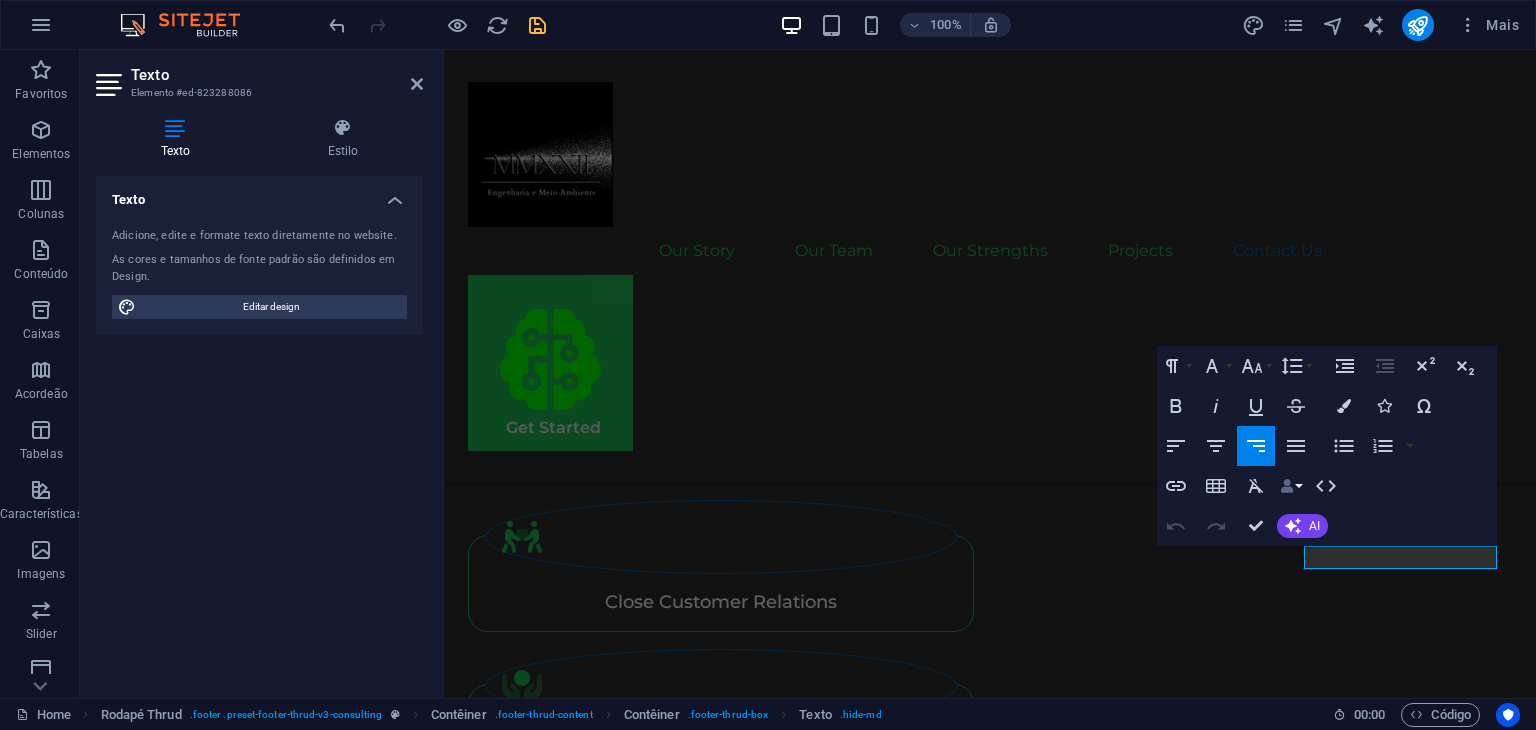 click on "Data Bindings" at bounding box center [1291, 486] 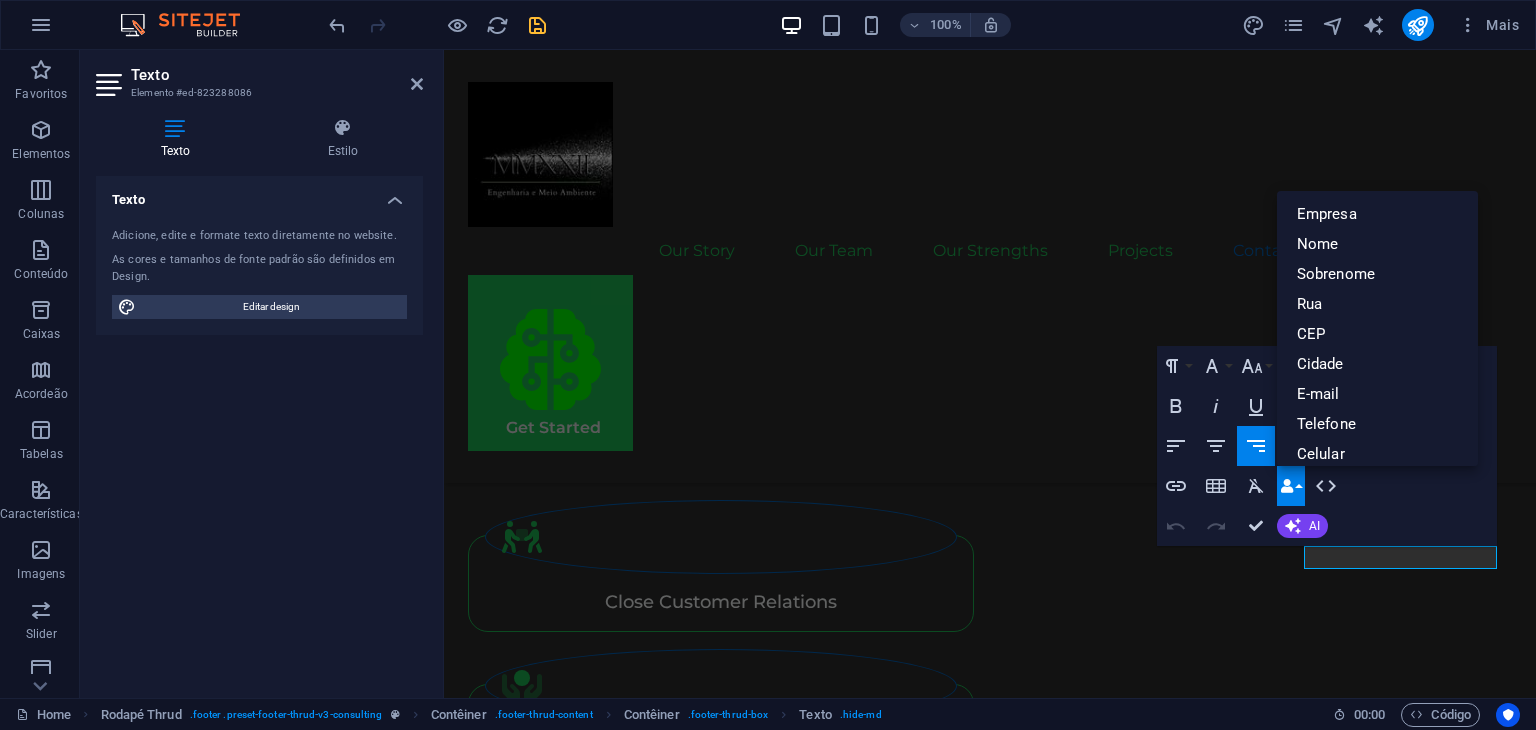 click on "Paragraph Format Normal Heading 1 Heading 2 Heading 3 Heading 4 Heading 5 Heading 6 Code Font Family Arial Georgia Impact Tahoma Times New Roman Verdana Montserrat Oswald Font Size 8 9 10 11 12 14 18 24 30 36 48 60 72 96 Line Height Default Single 1.15 1.5 Double Increase Indent Decrease Indent Superscript Subscript Bold Italic Underline Strikethrough Colors Icons Special Characters Align Left Align Center Align Right Align Justify Unordered List   Default Circle Disc Square    Ordered List   Default Lower Alpha Lower Greek Lower Roman Upper Alpha Upper Roman    Insert Link Insert Table Clear Formatting Data Bindings Empresa Nome Sobrenome Rua CEP Cidade E-mail Telefone Celular Fax Campo customizado 1 Campo customizado 2 Campo personalizado 3 Campo personalizado 4 Campo personalizado 5 Campo personalizado 6 HTML Undo Redo Confirm (Ctrl+⏎) AI Melhorar Faça mais curto Faça mais cumprido Corrigir ortografia e gramática Traduzir para Português Gerar texto" at bounding box center (1327, 446) 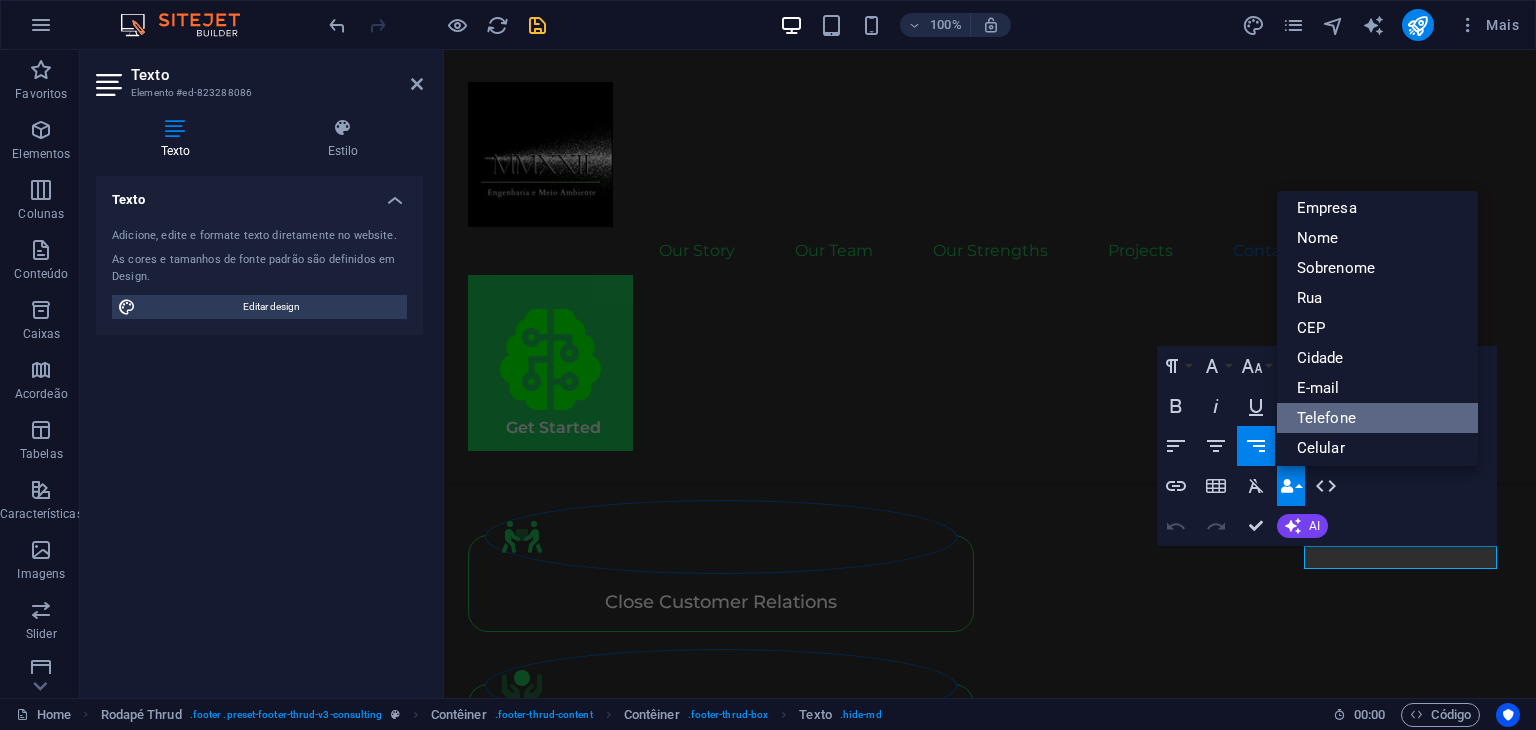 scroll, scrollTop: 0, scrollLeft: 0, axis: both 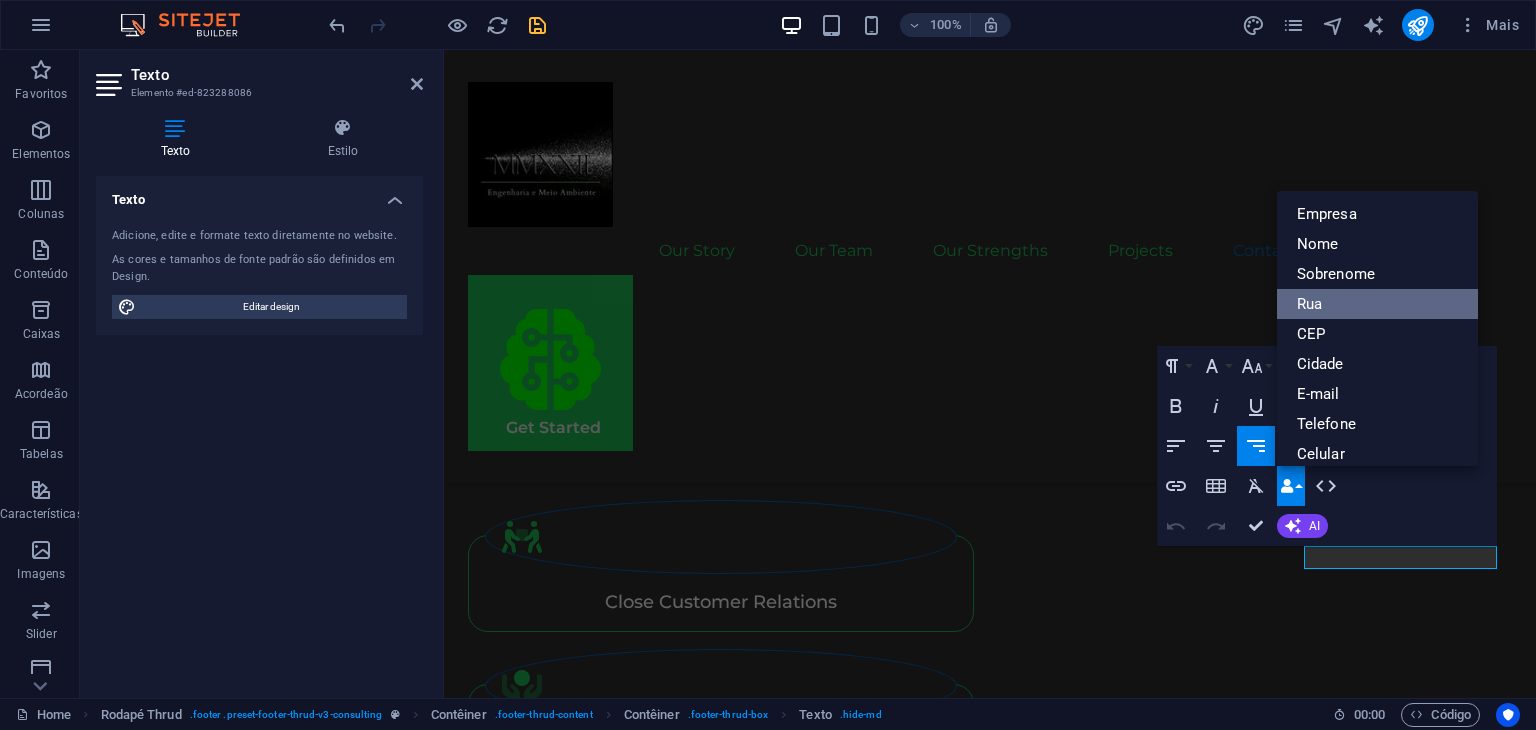 click on "Rua" at bounding box center (1377, 304) 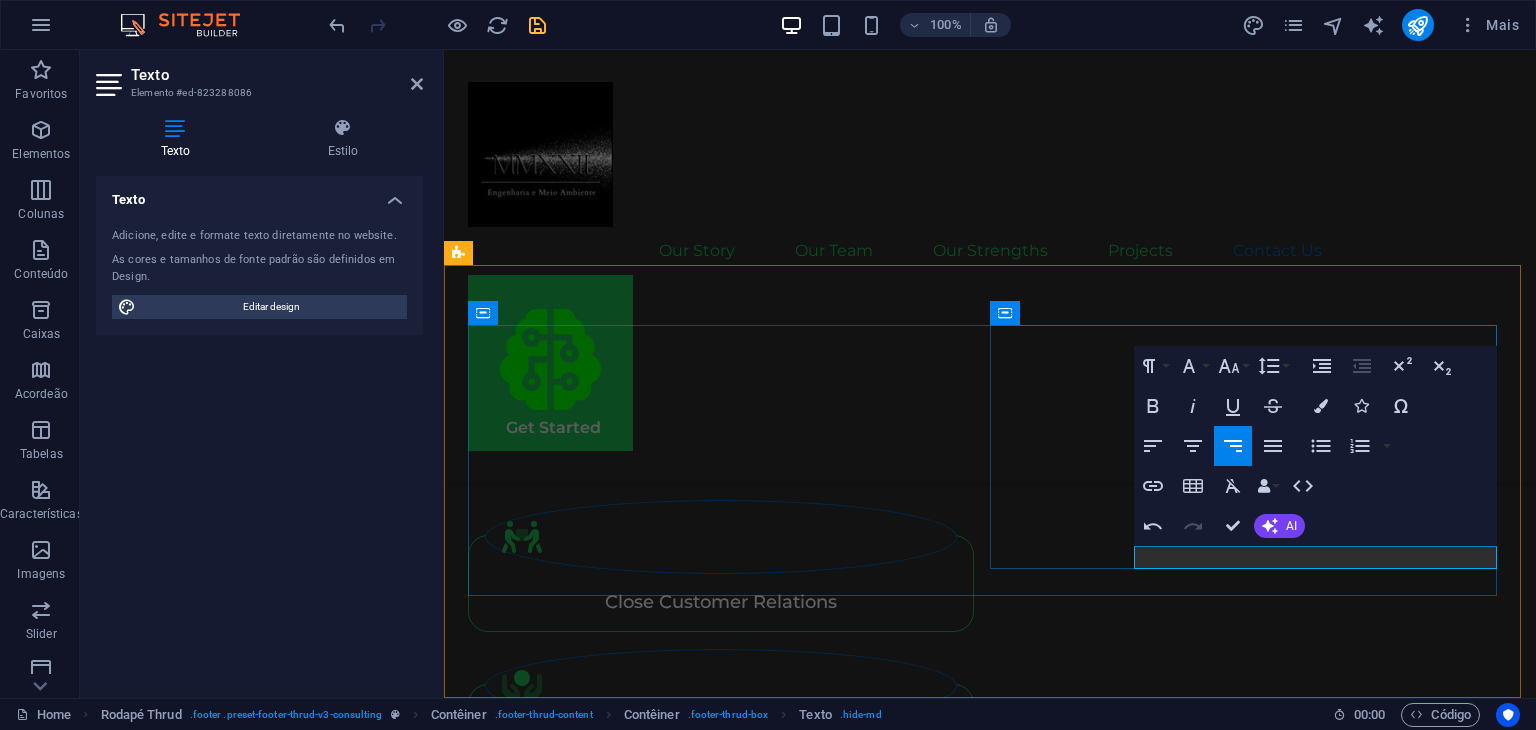 click on "Rua Júlio Prestes 870 contato@[EXAMPLE.COM]" at bounding box center [792, 4527] 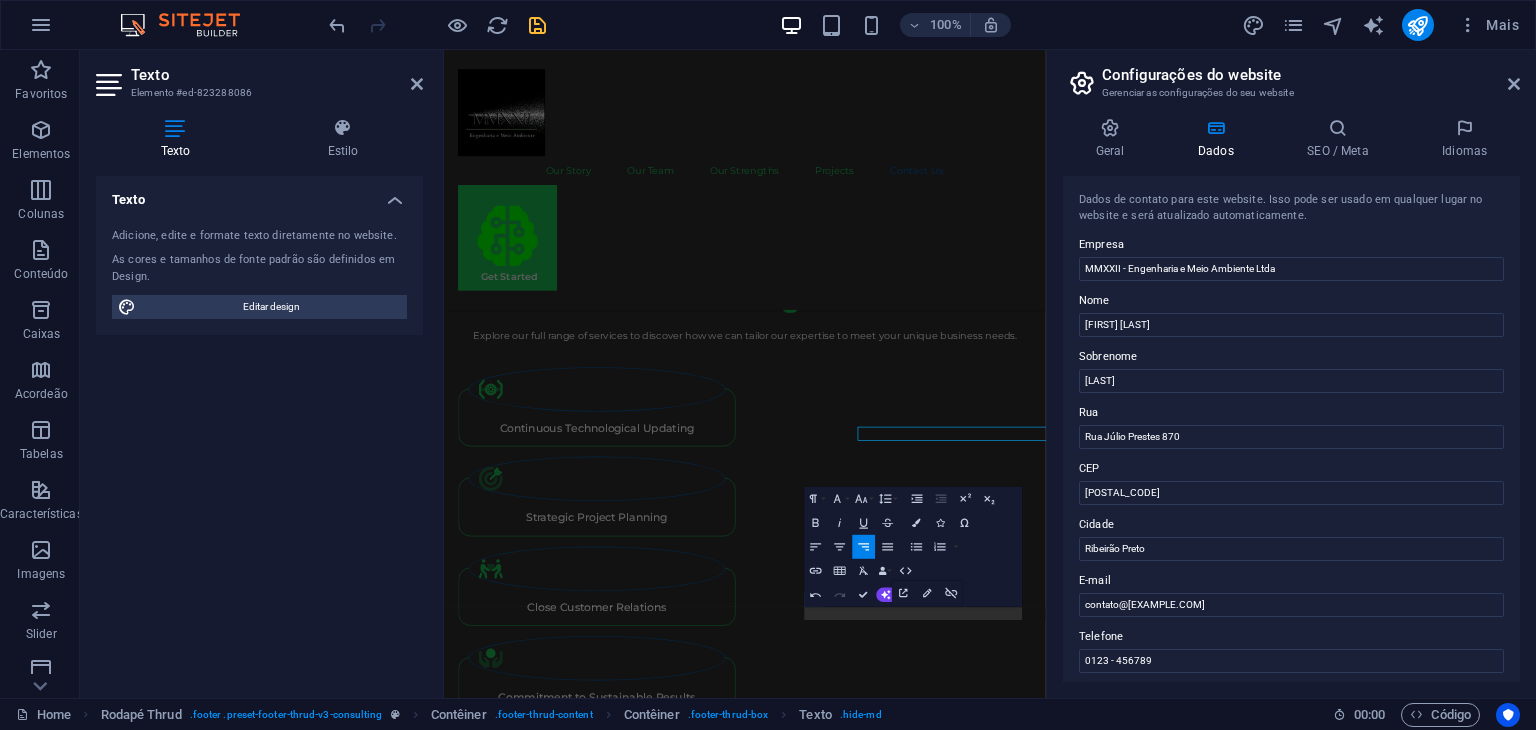 scroll, scrollTop: 4696, scrollLeft: 0, axis: vertical 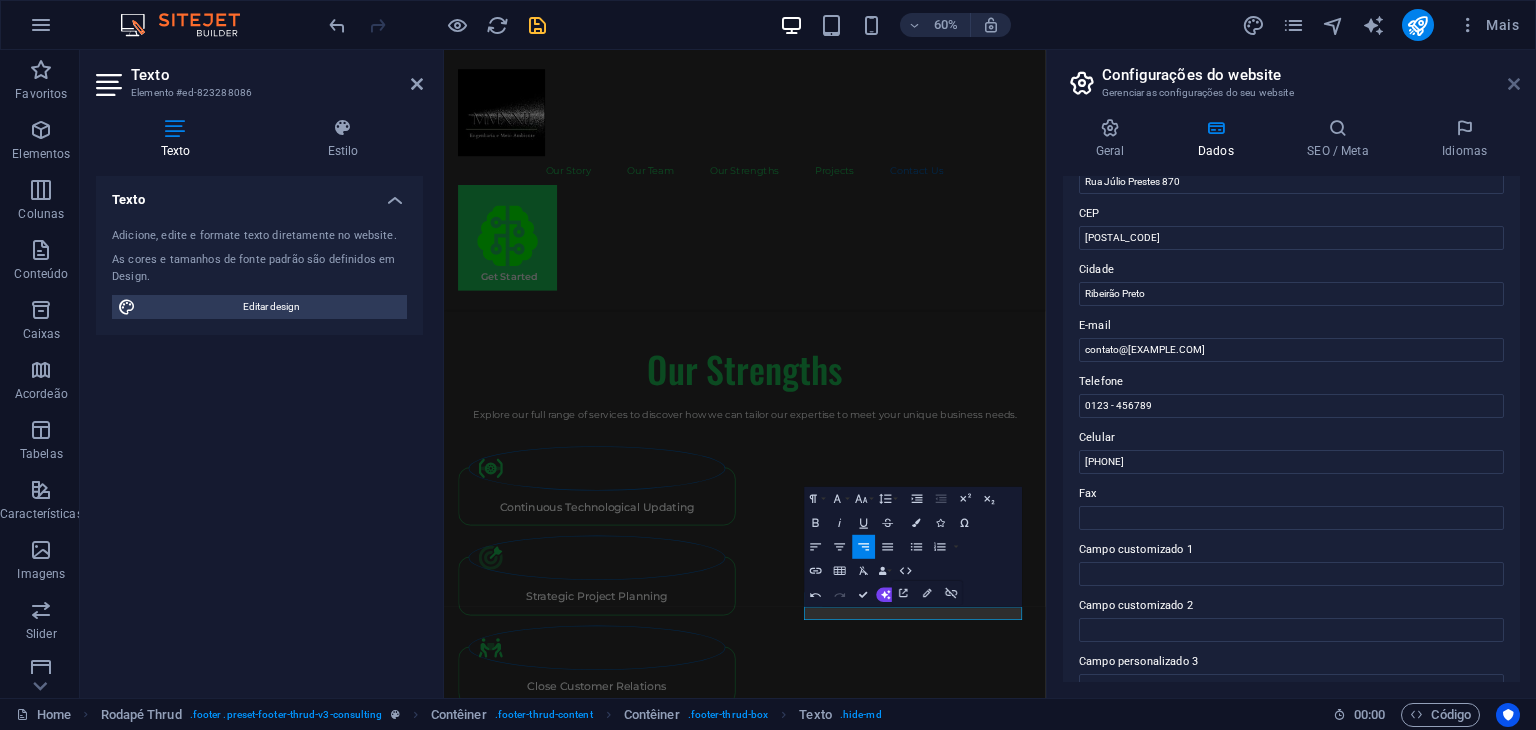 click at bounding box center (1514, 84) 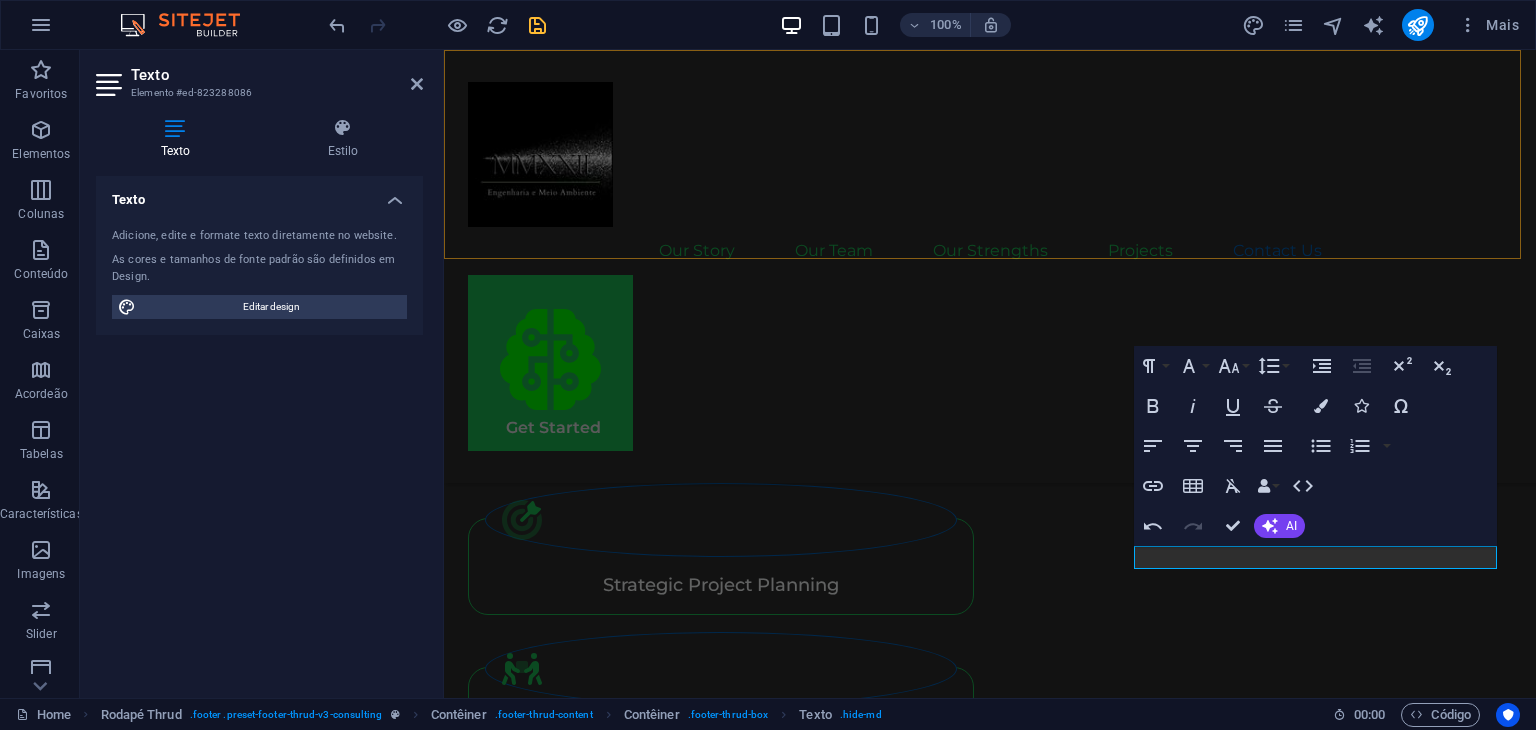 scroll, scrollTop: 4828, scrollLeft: 0, axis: vertical 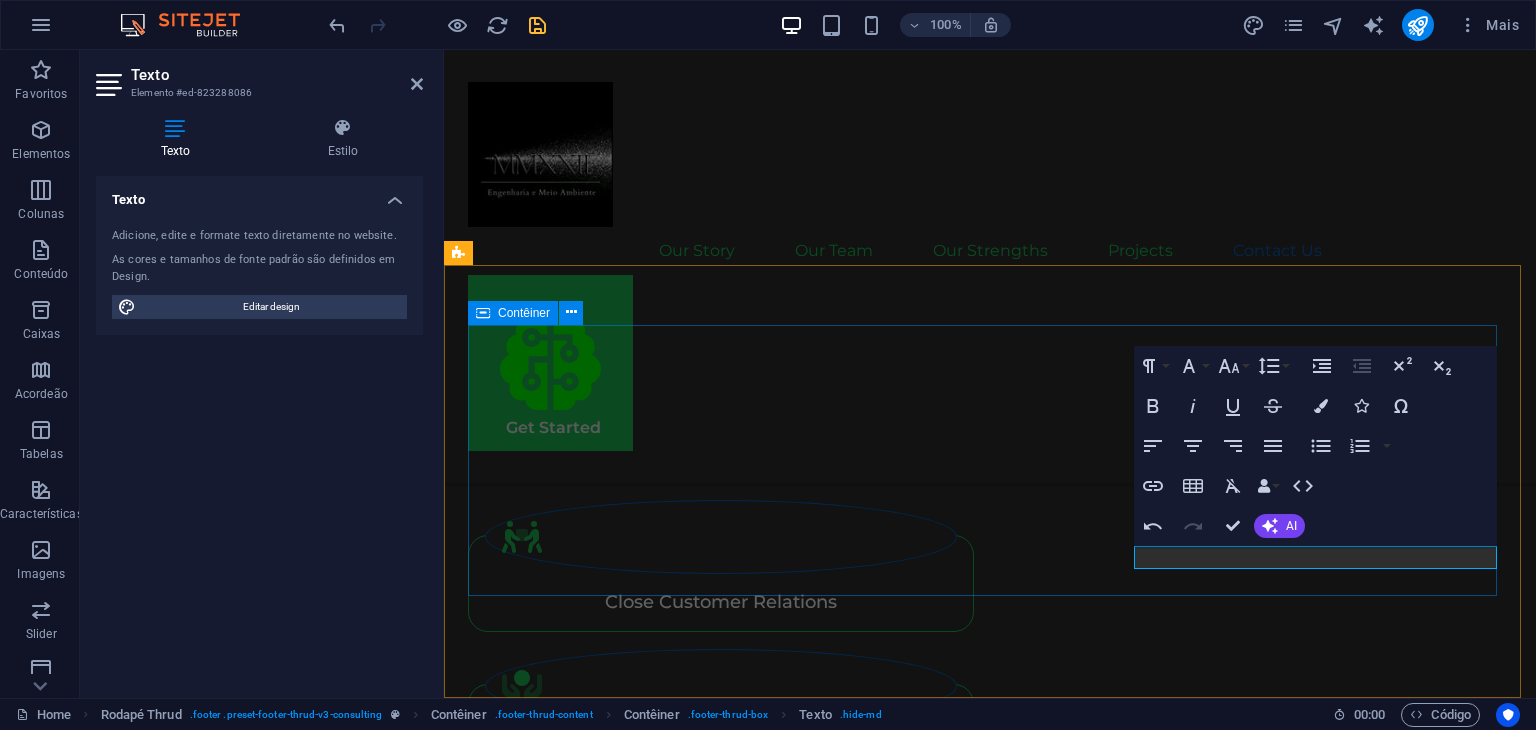click on "At MMXXII, we believe in the power of collaboration and innovation to promote positive change. Join us on this journey. Solutions created with intelligence, executed with responsibility.  Our Story Our Team Our Strengths Projects Contact Us Stay connected with us: .fa-secondary{opacity:.4} [EMAIL] [STREET] [NUMBER] [EMAIL]" at bounding box center [990, 4015] 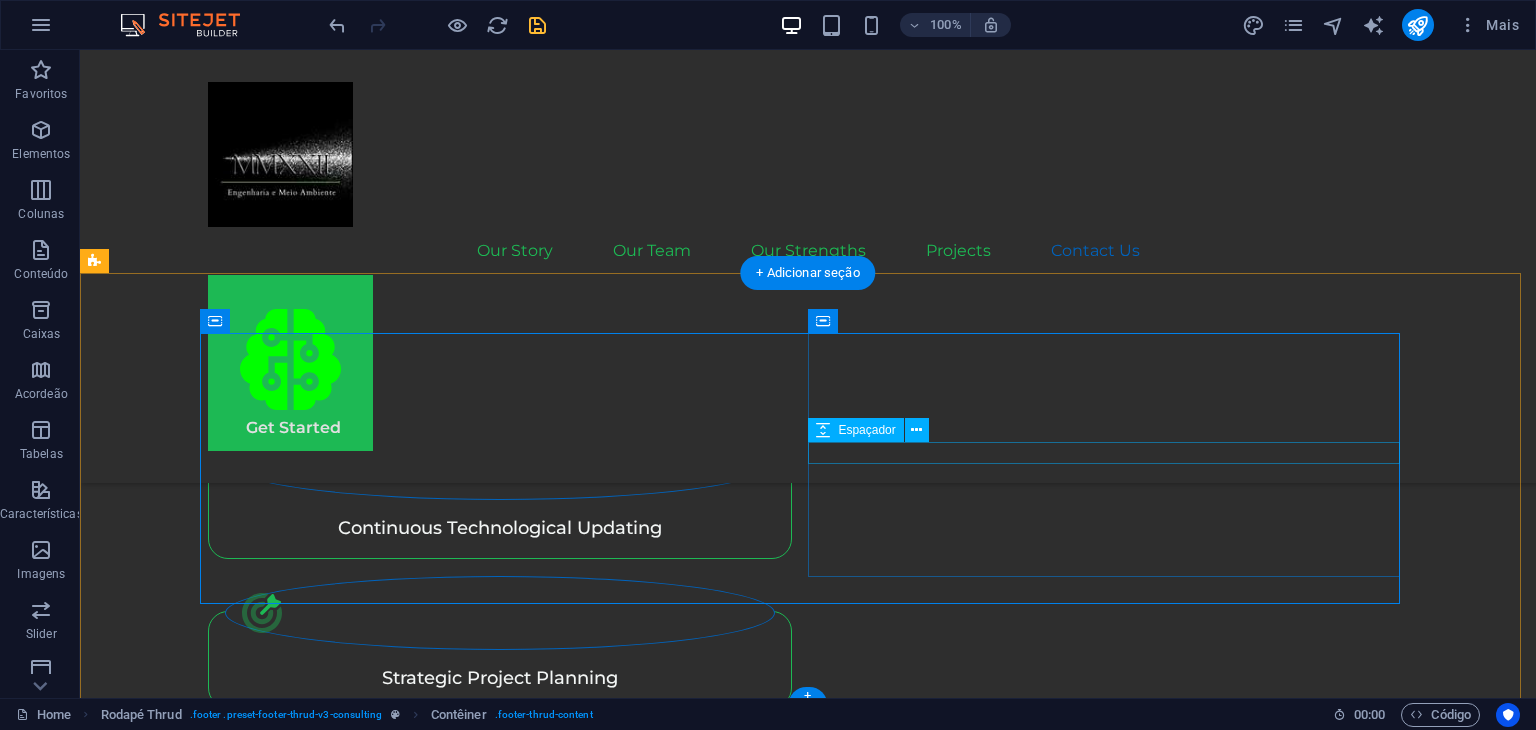 scroll, scrollTop: 4816, scrollLeft: 0, axis: vertical 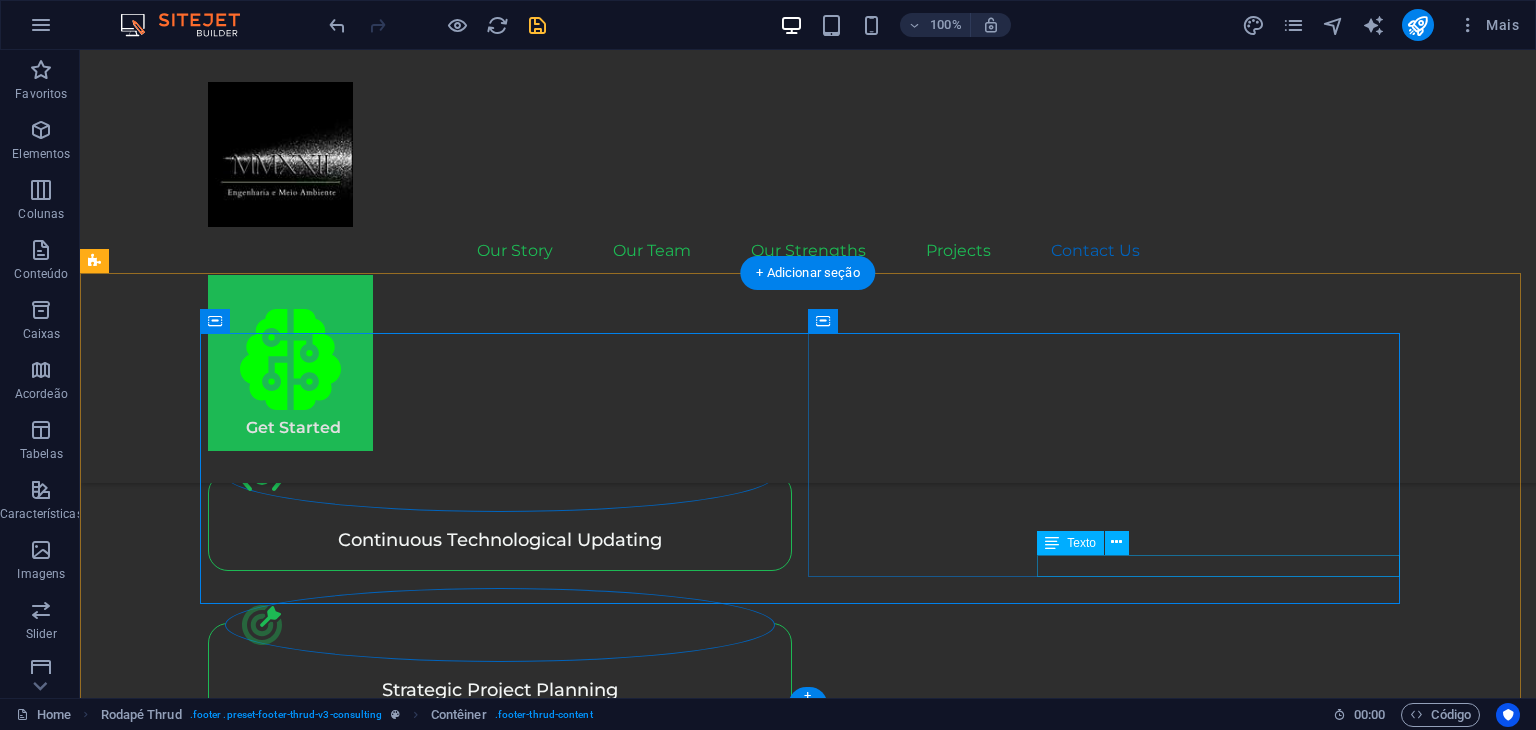 click on "Rua Júlio Prestes 870 contato@[EXAMPLE.COM]" at bounding box center [504, 4841] 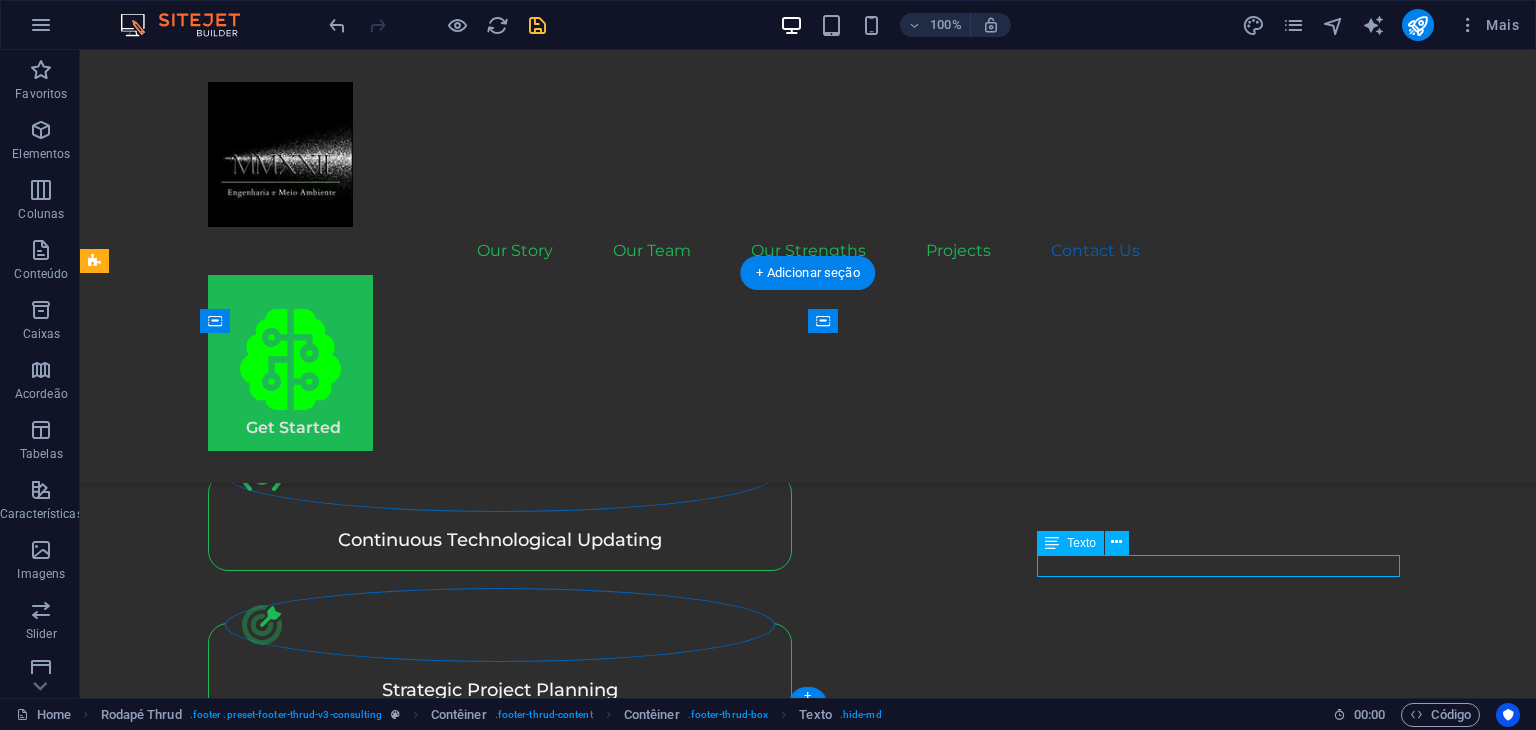 click on "Rua Júlio Prestes 870 contato@[EXAMPLE.COM]" at bounding box center (504, 4841) 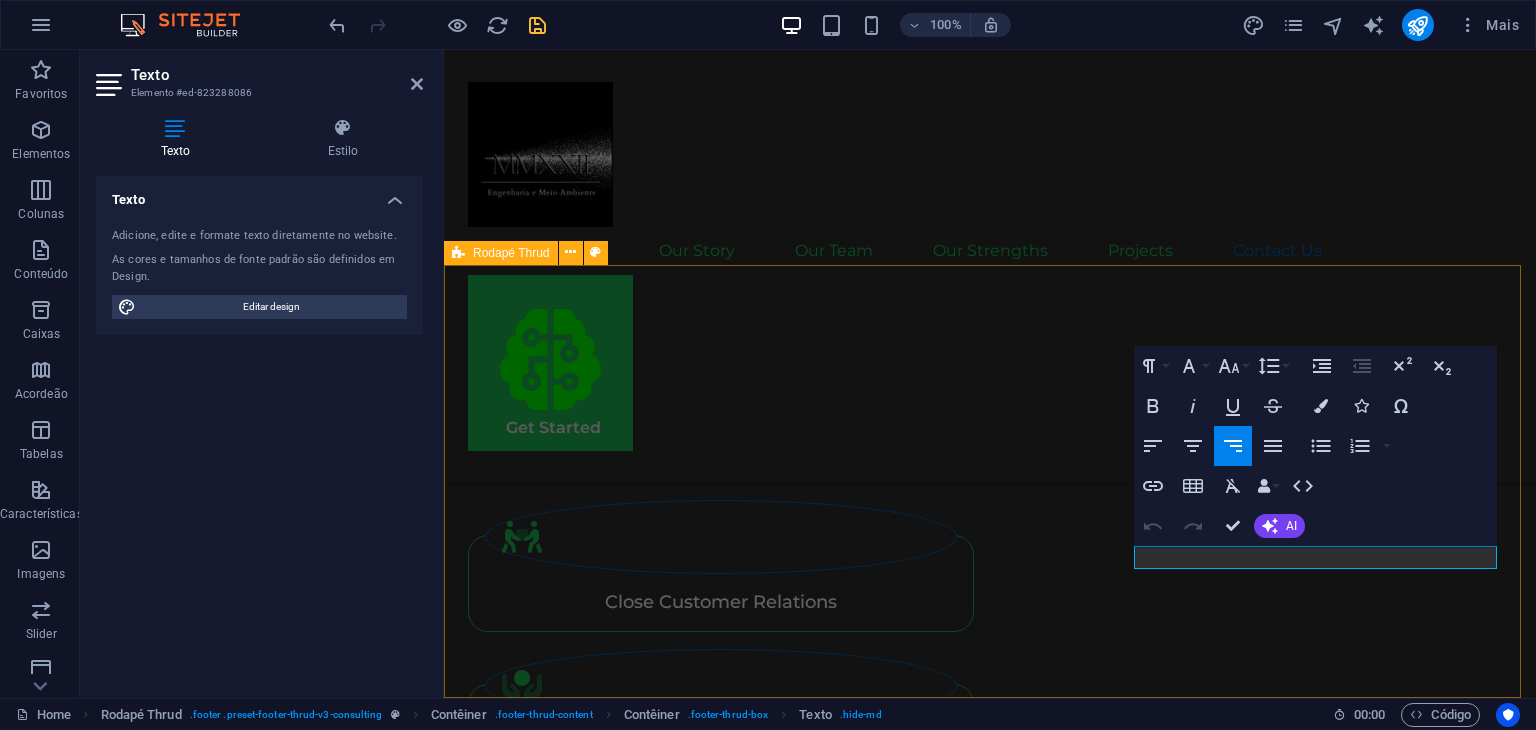 drag, startPoint x: 1305, startPoint y: 563, endPoint x: 1500, endPoint y: 571, distance: 195.16403 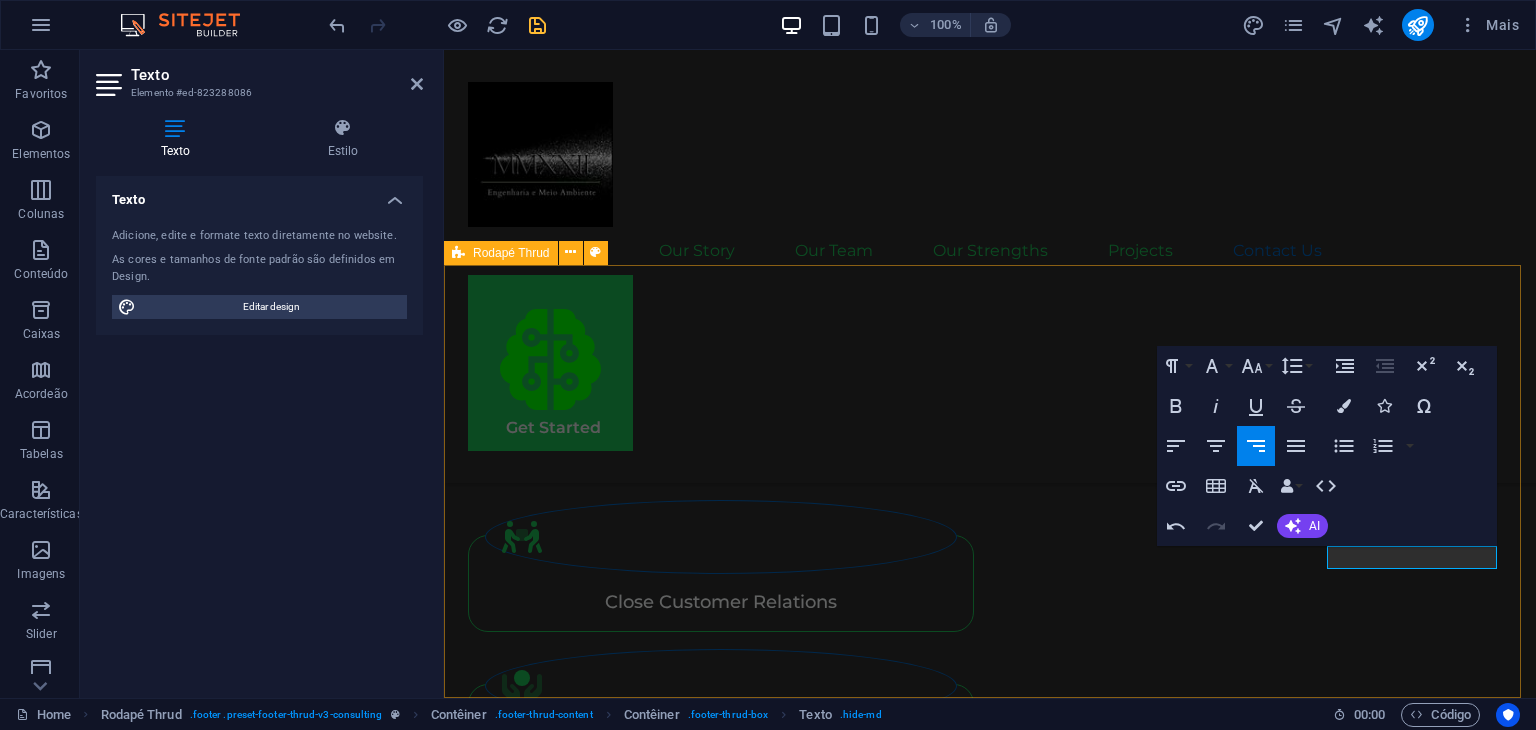 type 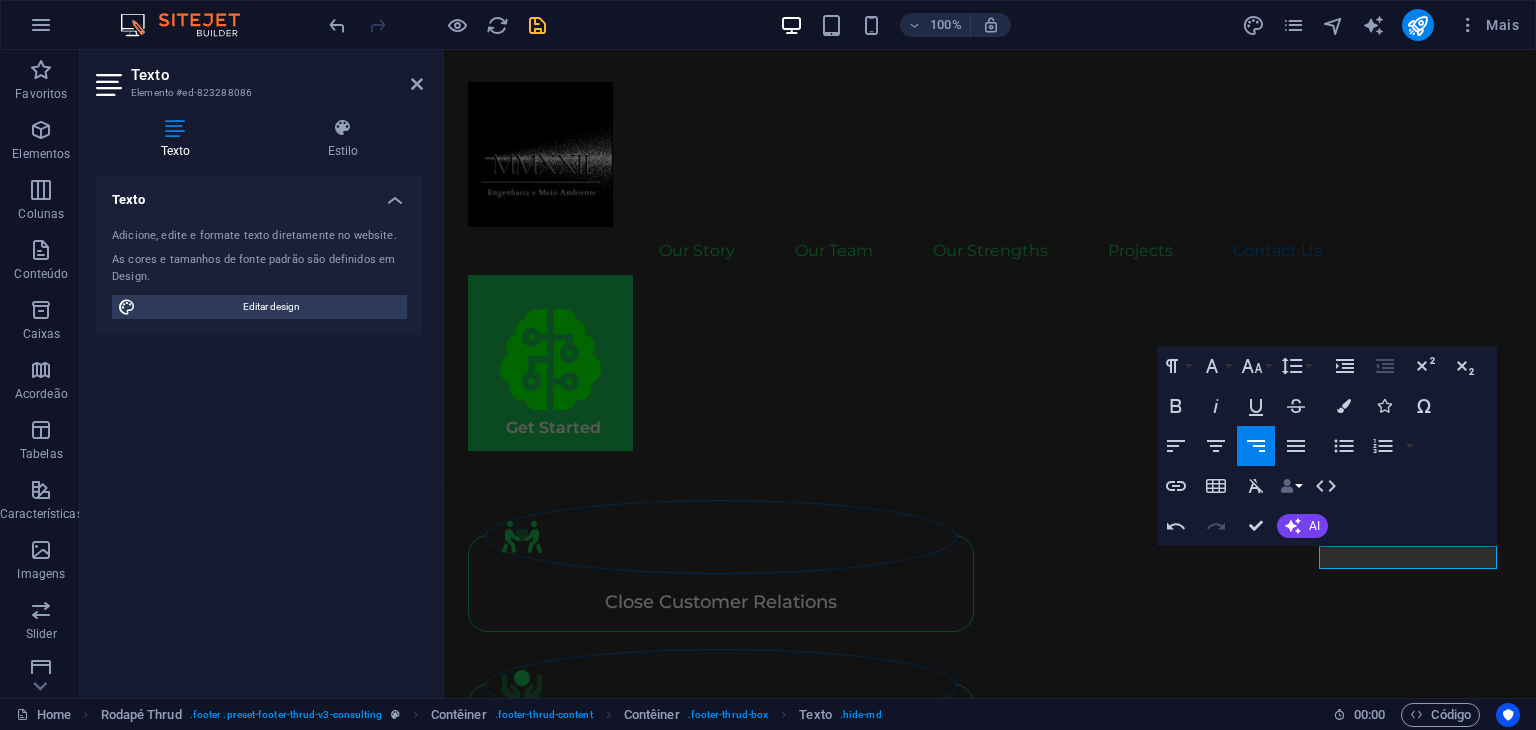 click on "Data Bindings" at bounding box center (1291, 486) 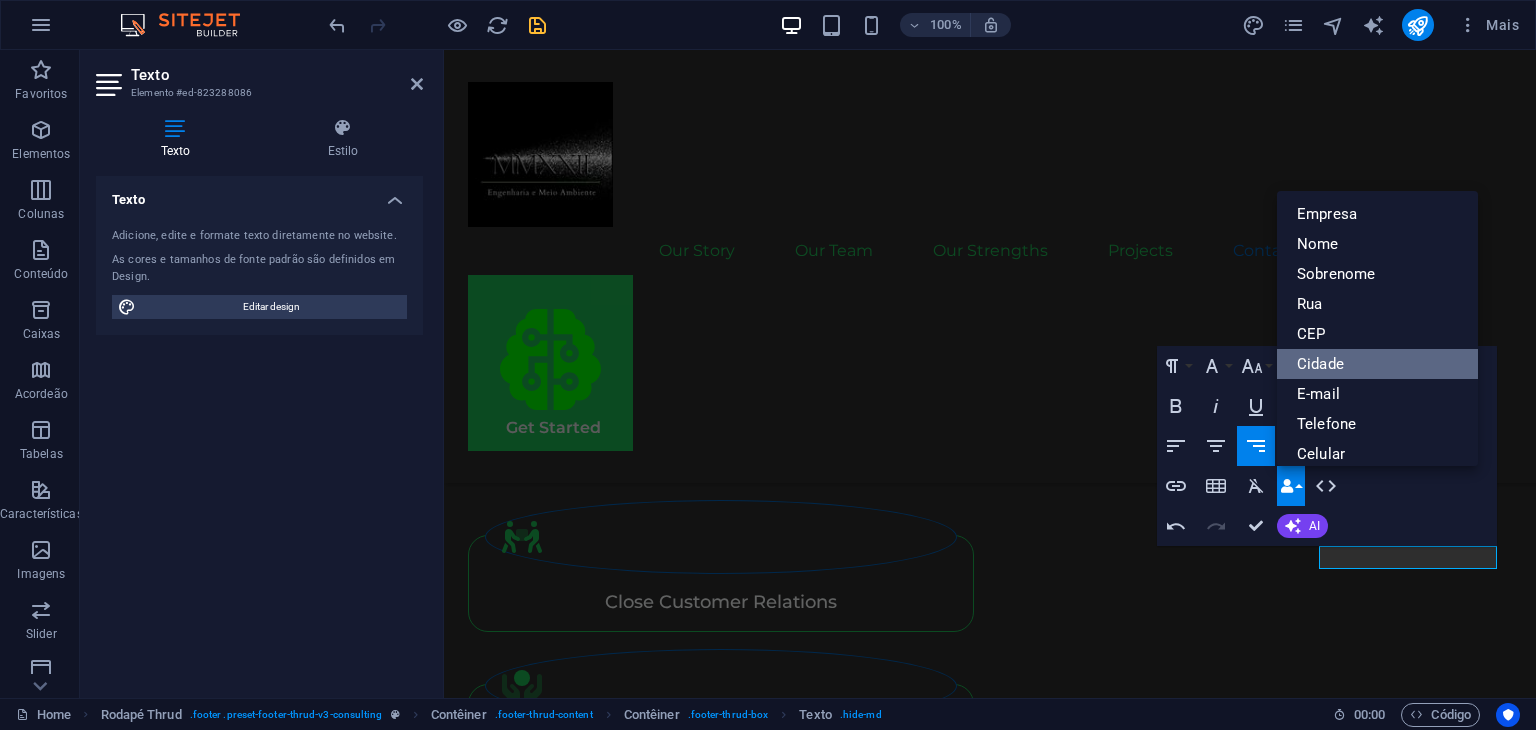 click on "Cidade" at bounding box center (1377, 364) 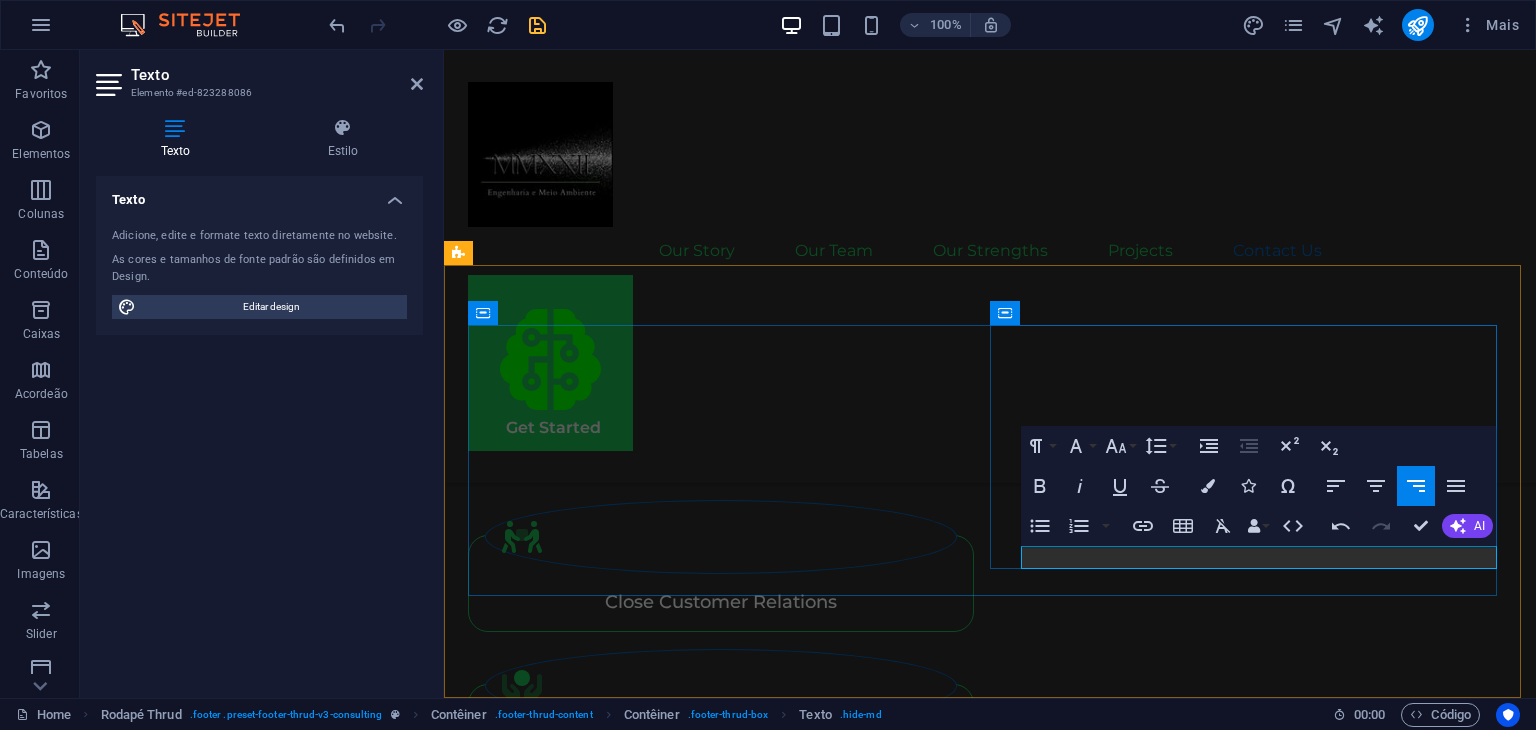 click on "Rua Júlio Prestes 870 , Ribeirão Preto [STATE] Brazil - 14025-060" at bounding box center [725, 4539] 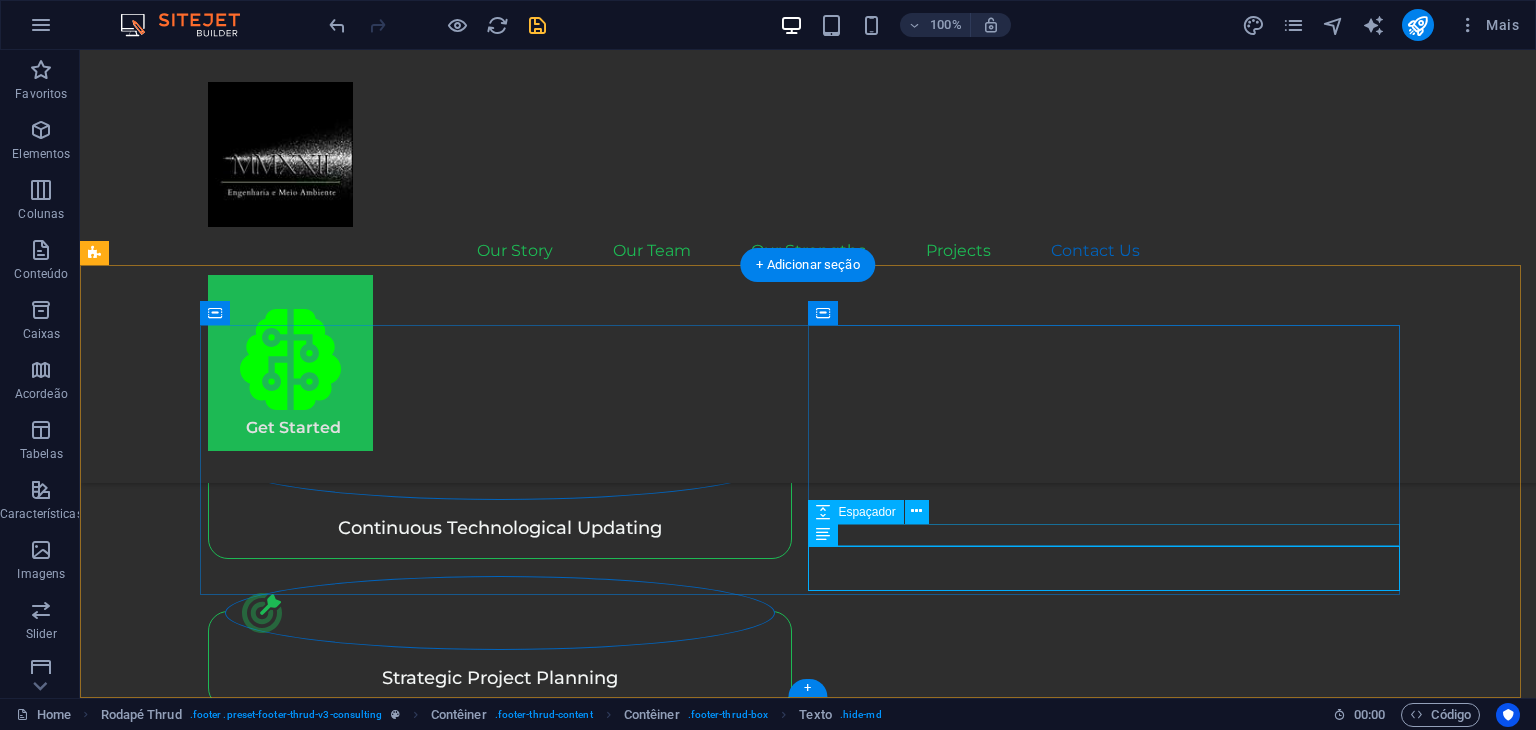 scroll, scrollTop: 4825, scrollLeft: 0, axis: vertical 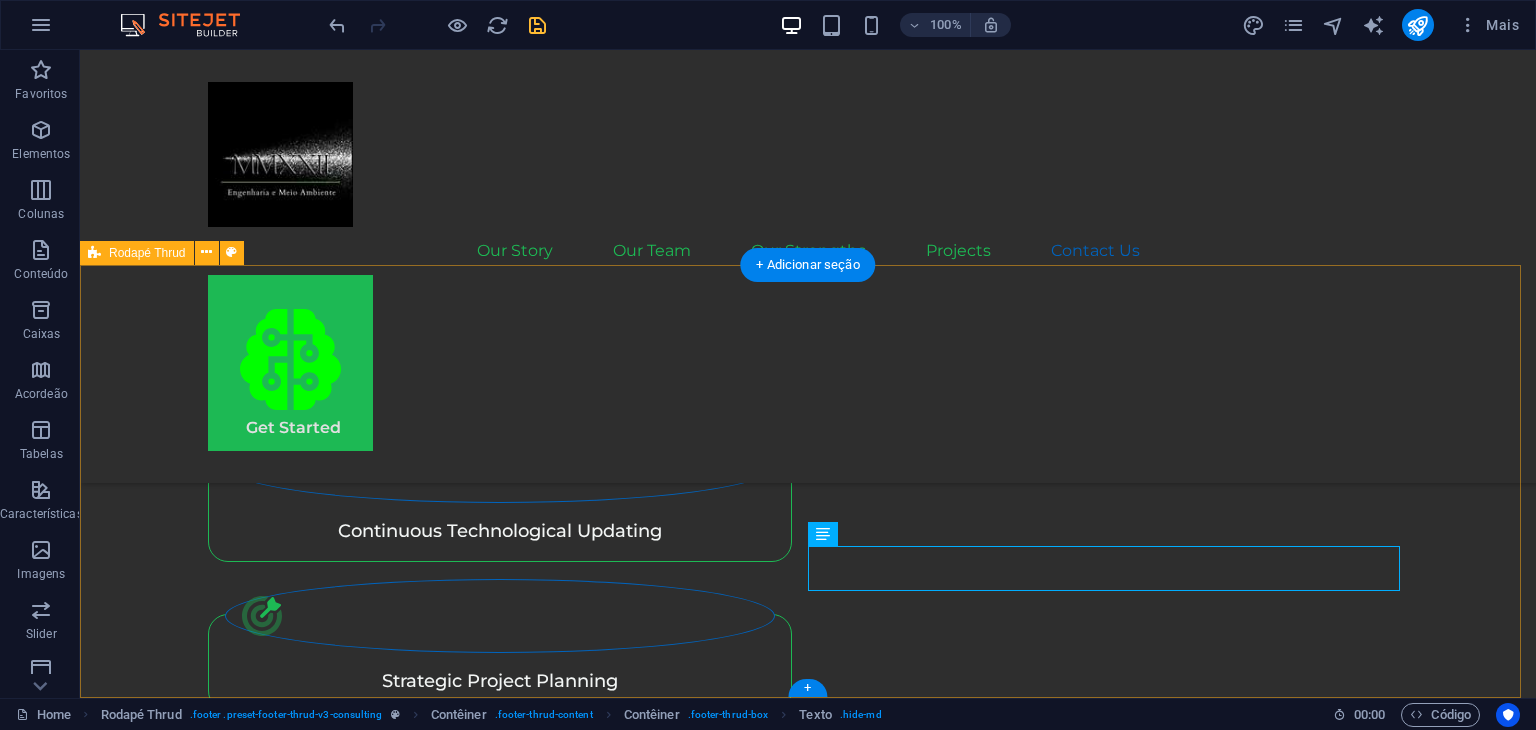 click on "At MMXXII, we believe in the power of collaboration and innovation to promote positive change. Join us on this journey. Solutions created with intelligence, executed with responsibility.  Our Story Our Team Our Strengths Projects Contact Us Stay connected with us: .fa-secondary{opacity:.4} [EMAIL] [STREET] [NUMBER] , [NEIGHBORHOOD],  [CITY]  ([STATE]), [COUNTRY] - [POSTAL_CODE]
Privacy Policy Terms of Service   MMXXII - Engenharia e Meio Ambiente Ltda" at bounding box center (808, 4365) 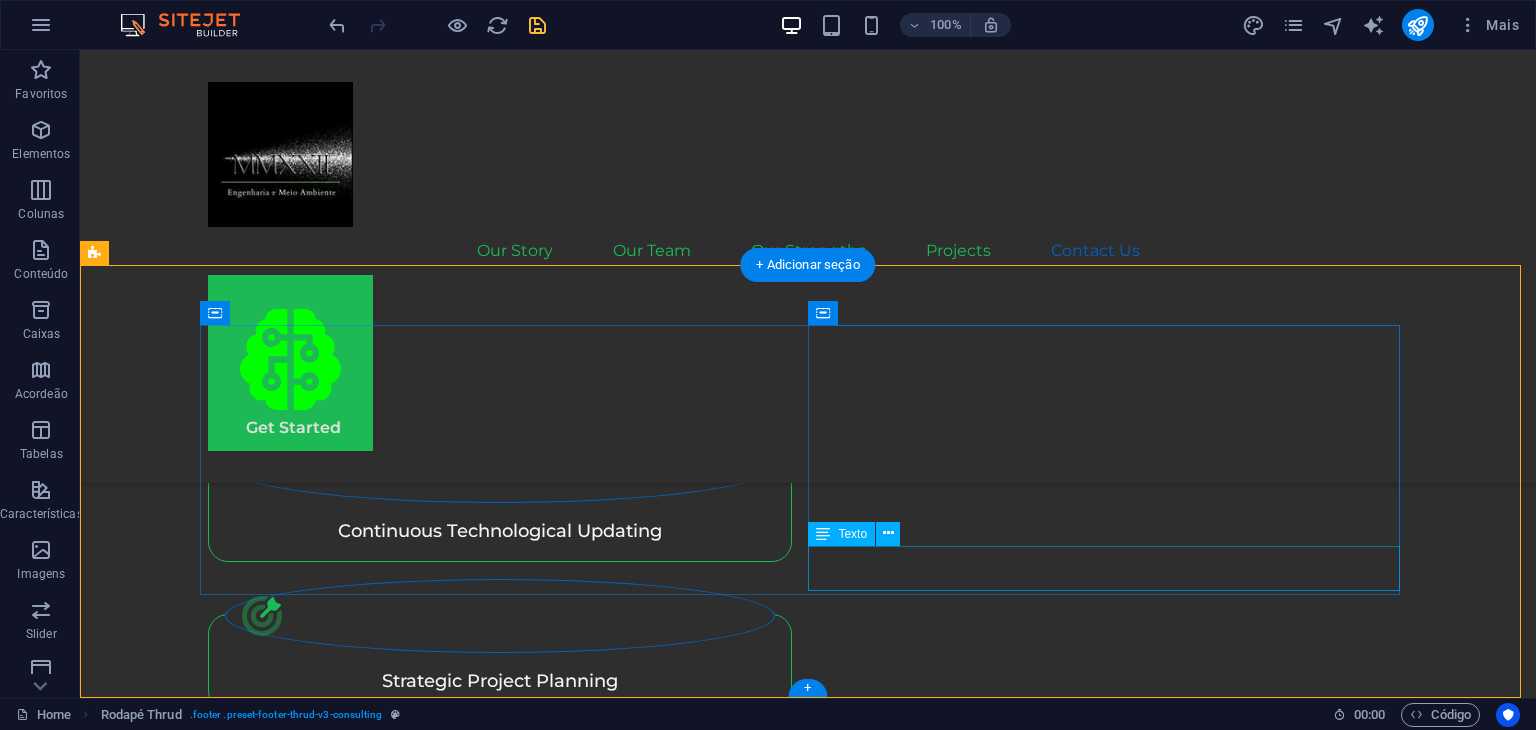 click on "[STREET] [NUMBER] , [NEIGHBORHOOD],  [CITY]  ([STATE]), [COUNTRY] - [POSTAL_CODE]" at bounding box center (504, 4843) 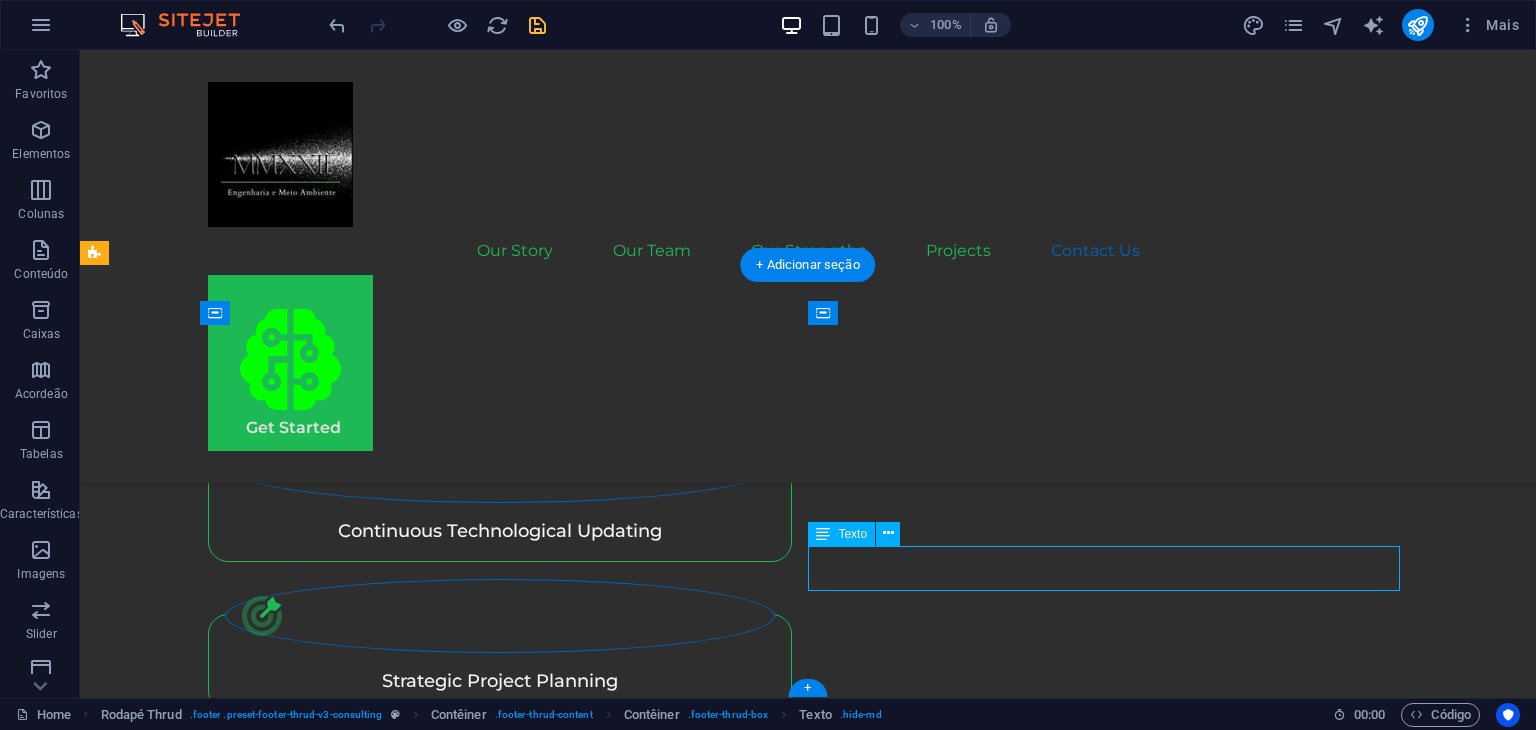 click on "[STREET] [NUMBER] , [NEIGHBORHOOD],  [CITY]  ([STATE]), [COUNTRY] - [POSTAL_CODE]" at bounding box center (504, 4843) 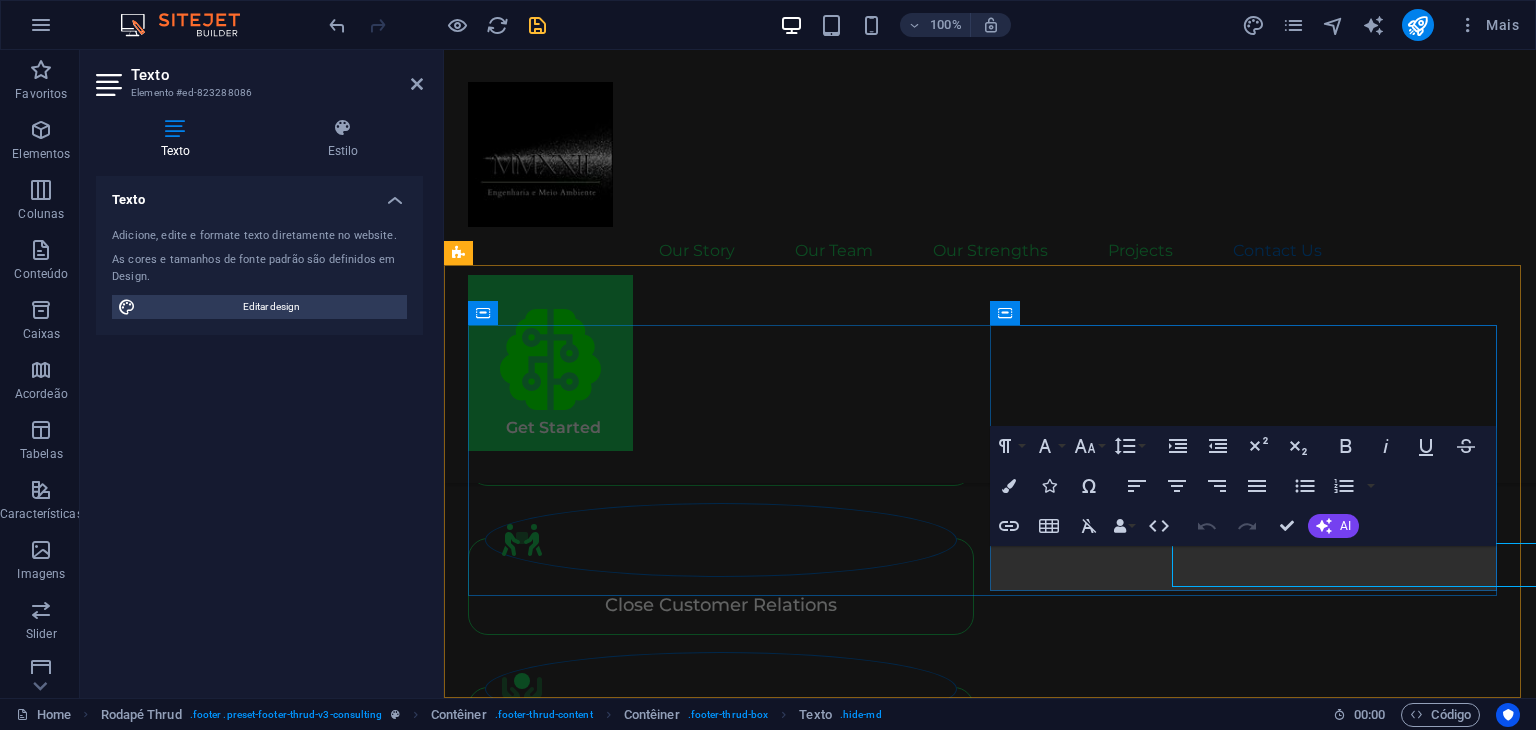 scroll, scrollTop: 4828, scrollLeft: 0, axis: vertical 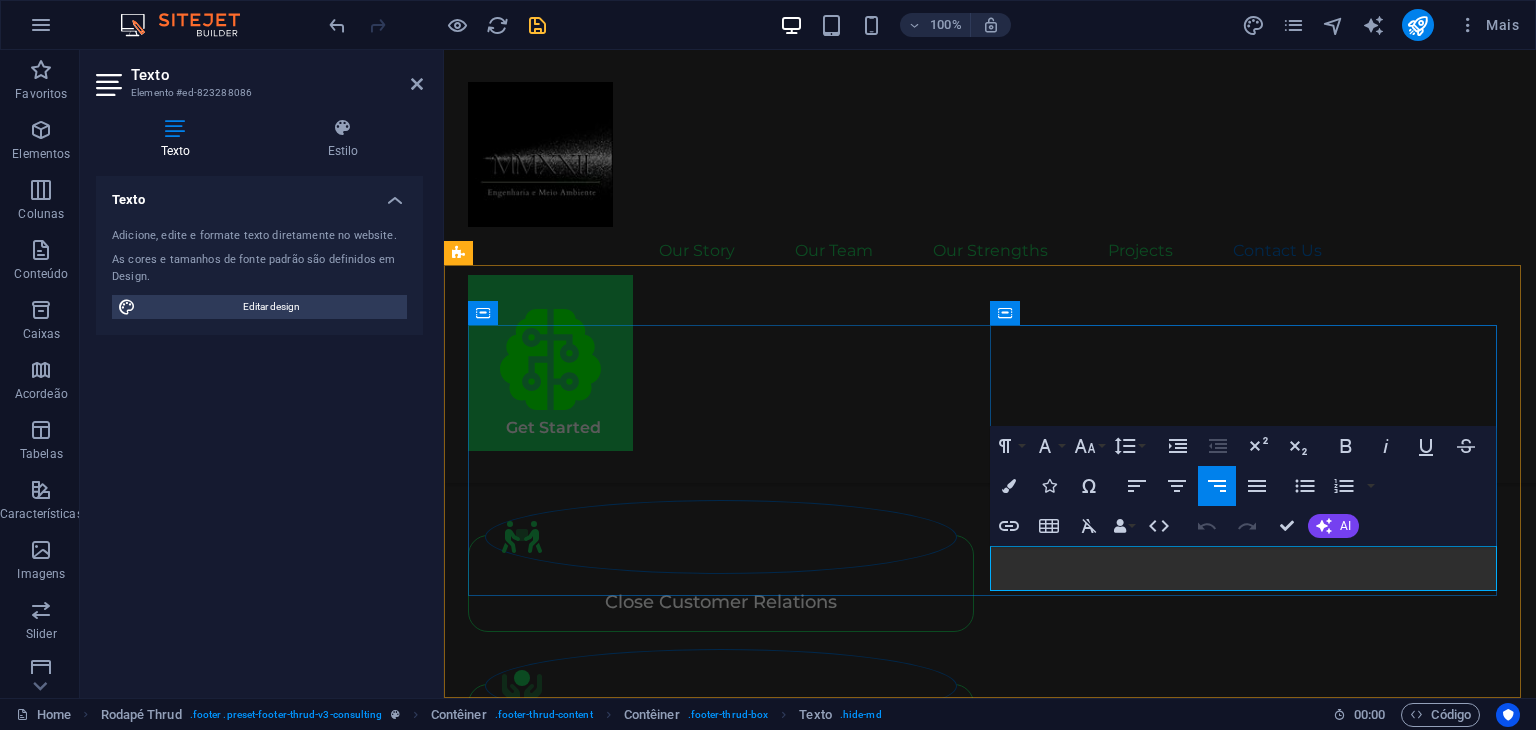 drag, startPoint x: 1414, startPoint y: 580, endPoint x: 1356, endPoint y: 582, distance: 58.034473 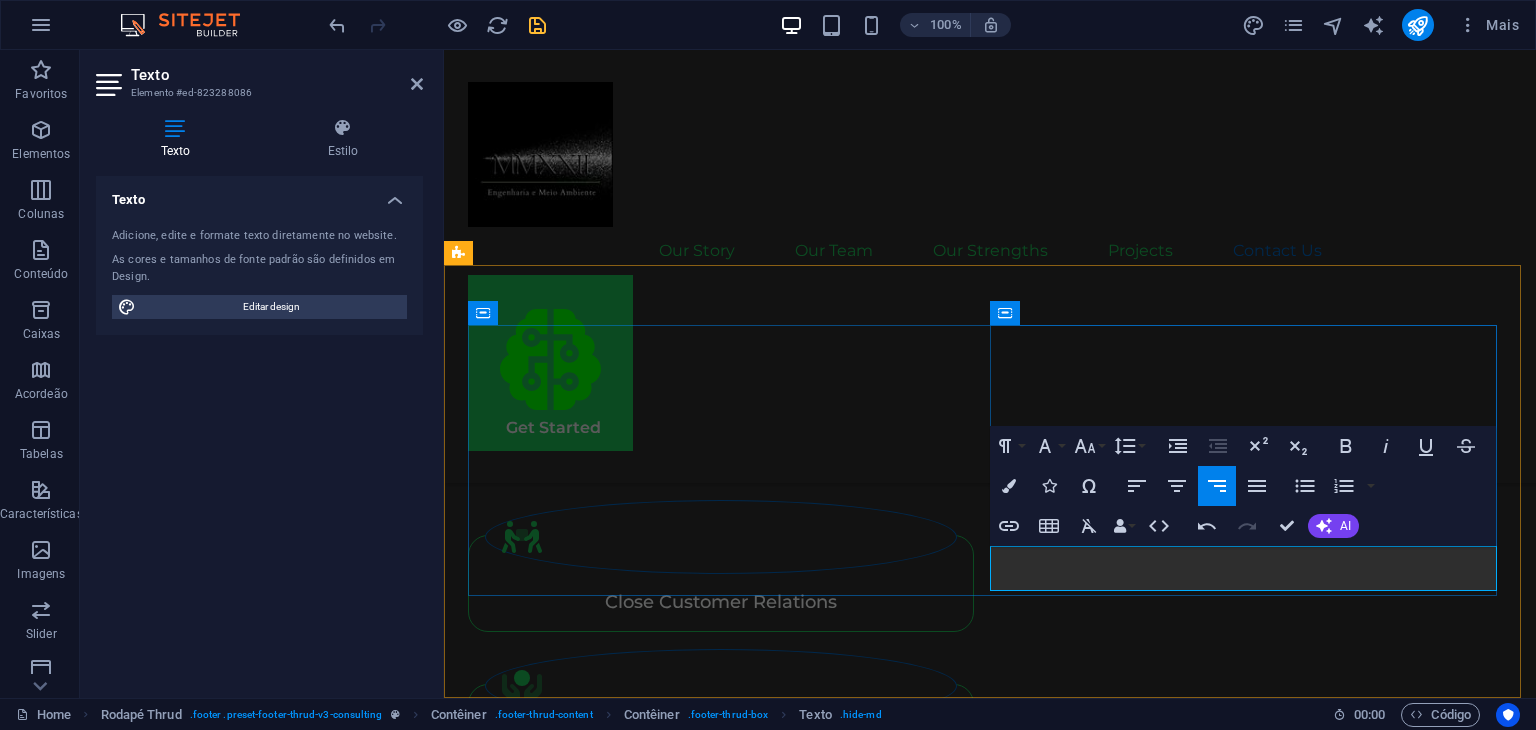 type 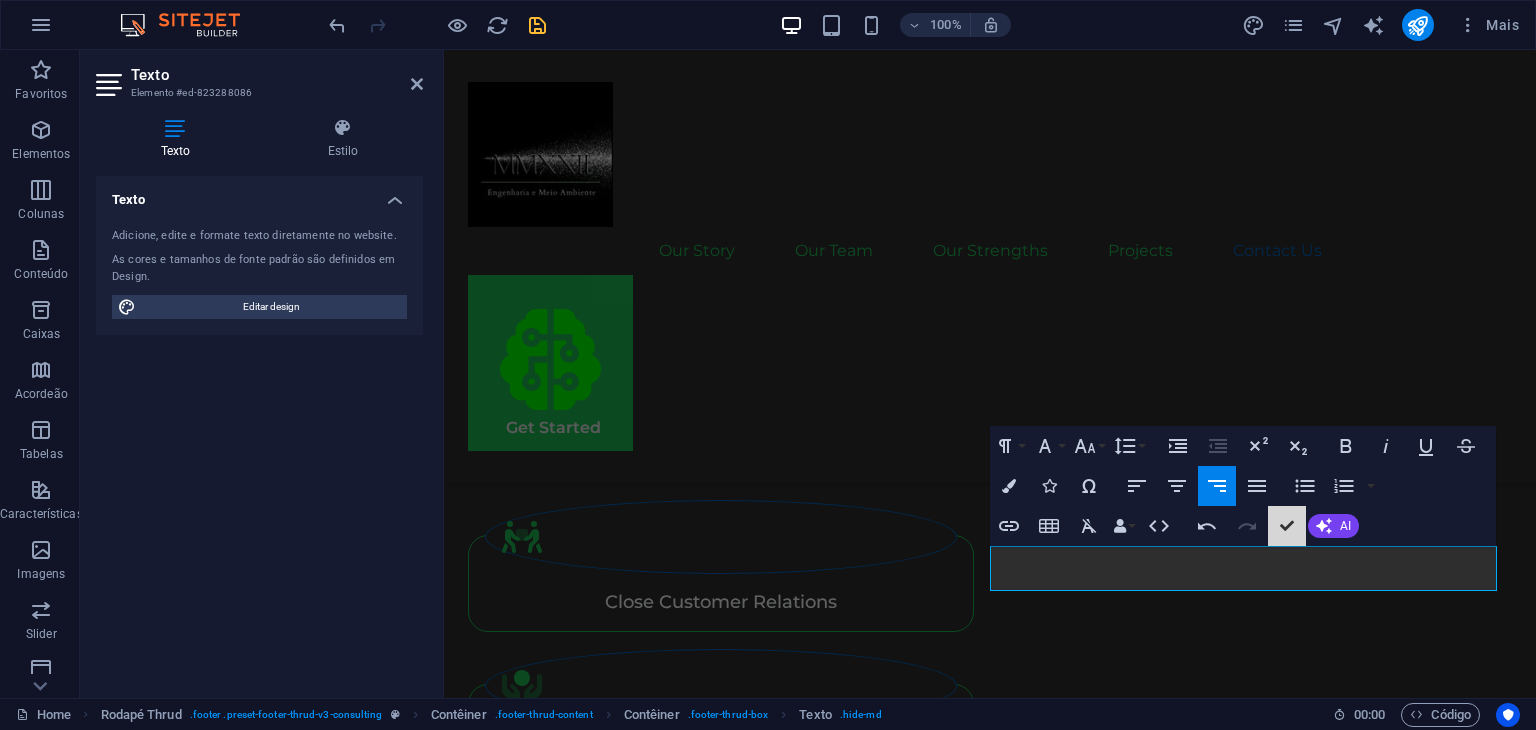 scroll, scrollTop: 4825, scrollLeft: 0, axis: vertical 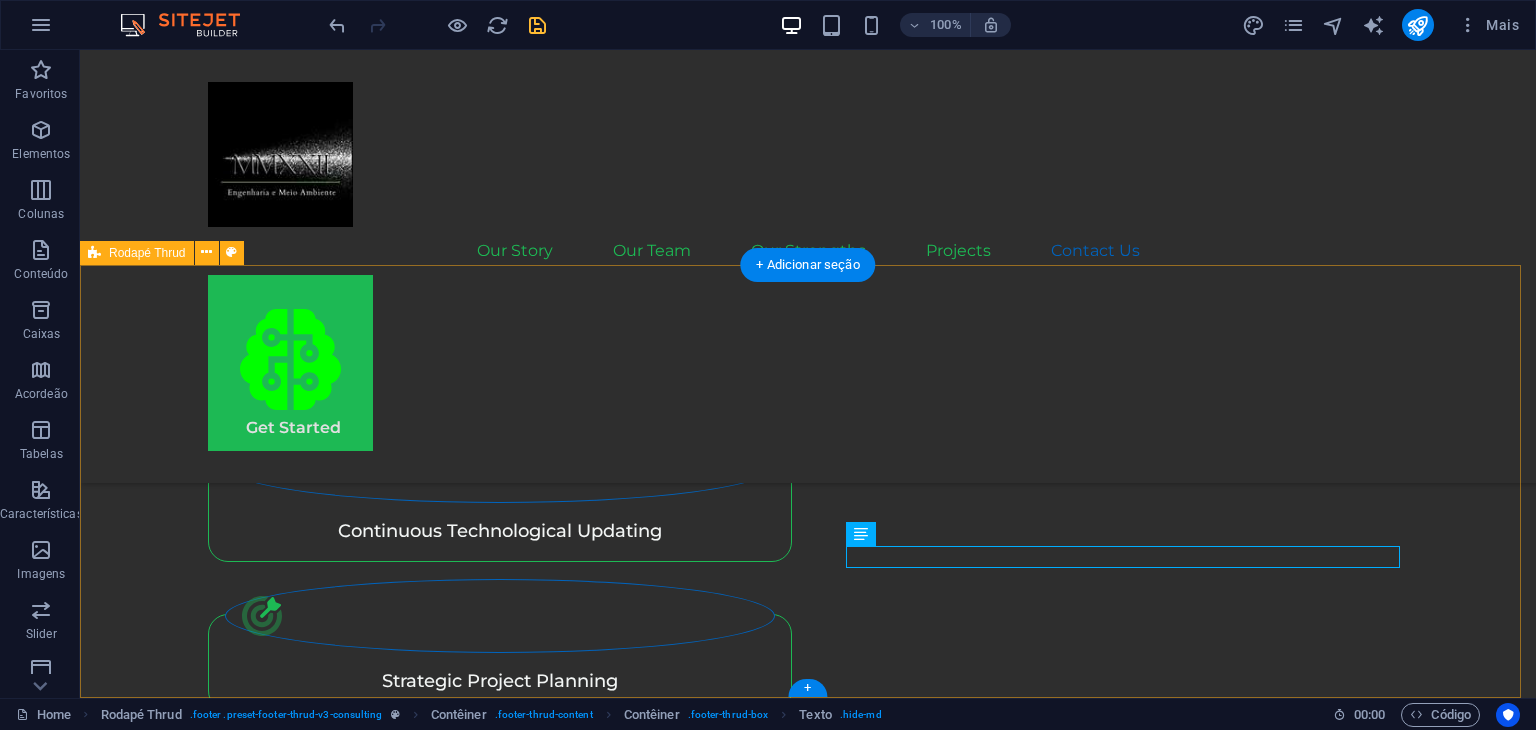 click on "At MMXXII, we believe in the power of collaboration and innovation to promote positive change. Join us on this journey. Solutions created with intelligence, executed with responsibility.  Our Story Our Team Our Strengths Projects Contact Us Stay connected with us: .fa-secondary{opacity:.4} [EMAIL] [STREET] [NUMBER] , [NEIGHBORHOOD],  [CITY]  ([STATE]) - [POSTAL_CODE]
Privacy Policy Terms of Service   MMXXII - Engenharia e Meio Ambiente Ltda" at bounding box center [808, 4353] 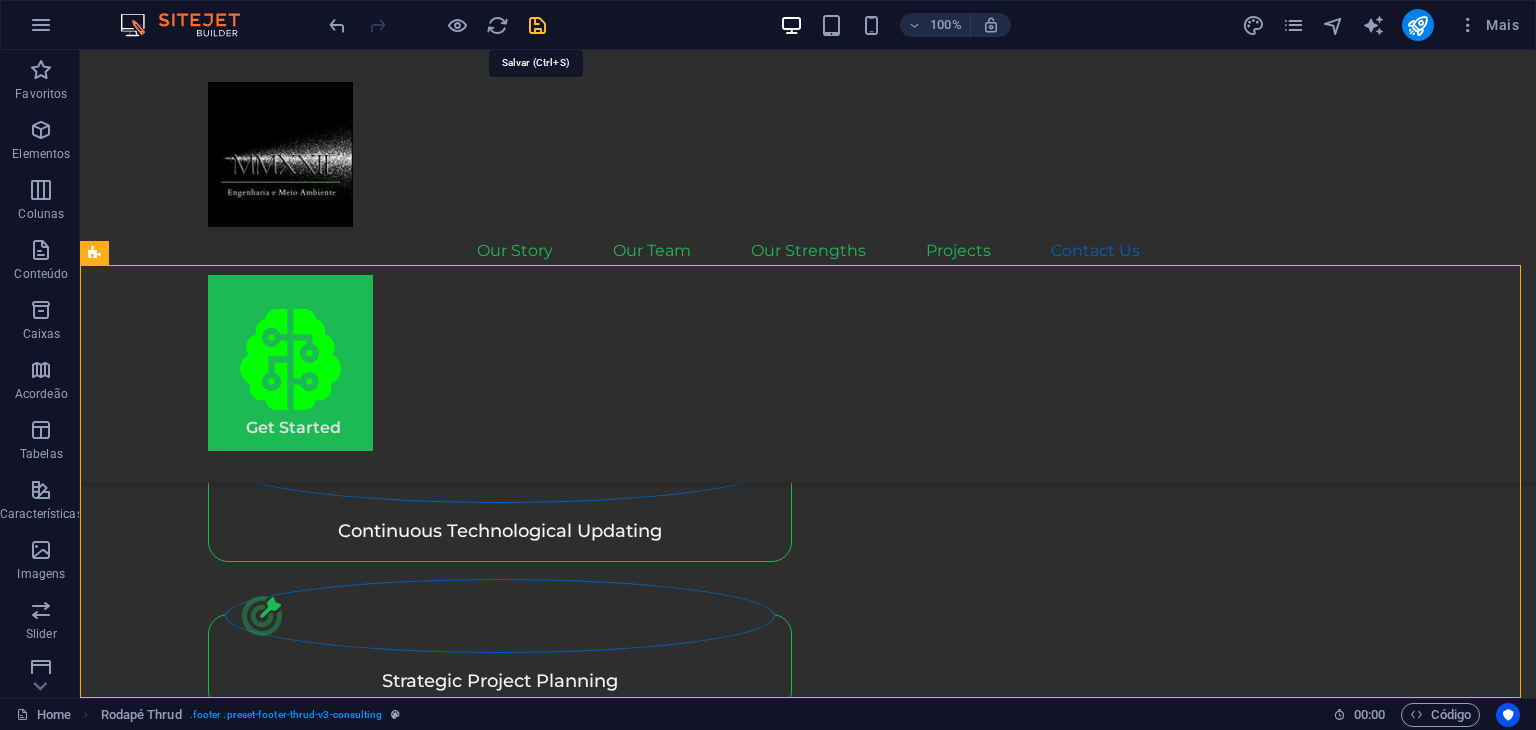 click at bounding box center (537, 25) 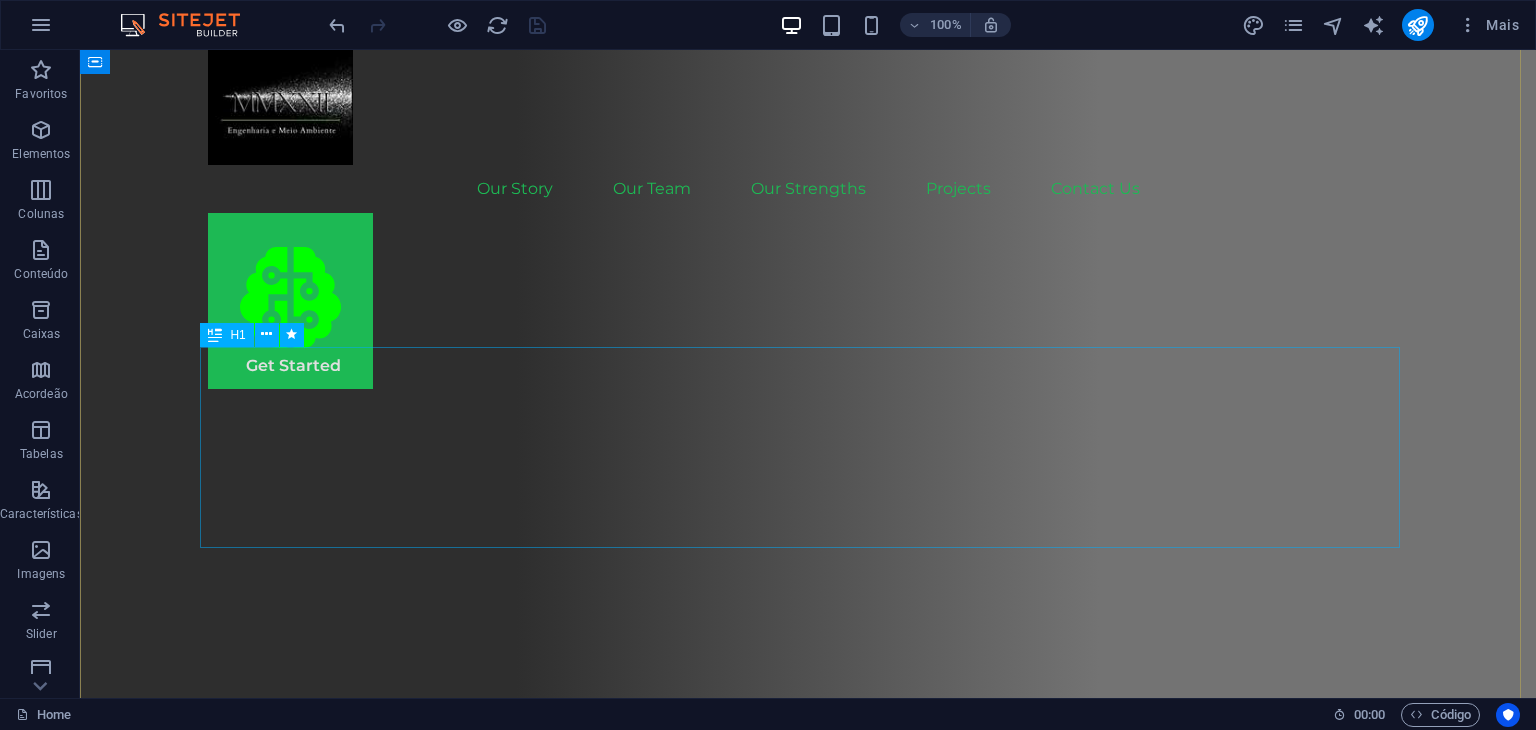 scroll, scrollTop: 0, scrollLeft: 0, axis: both 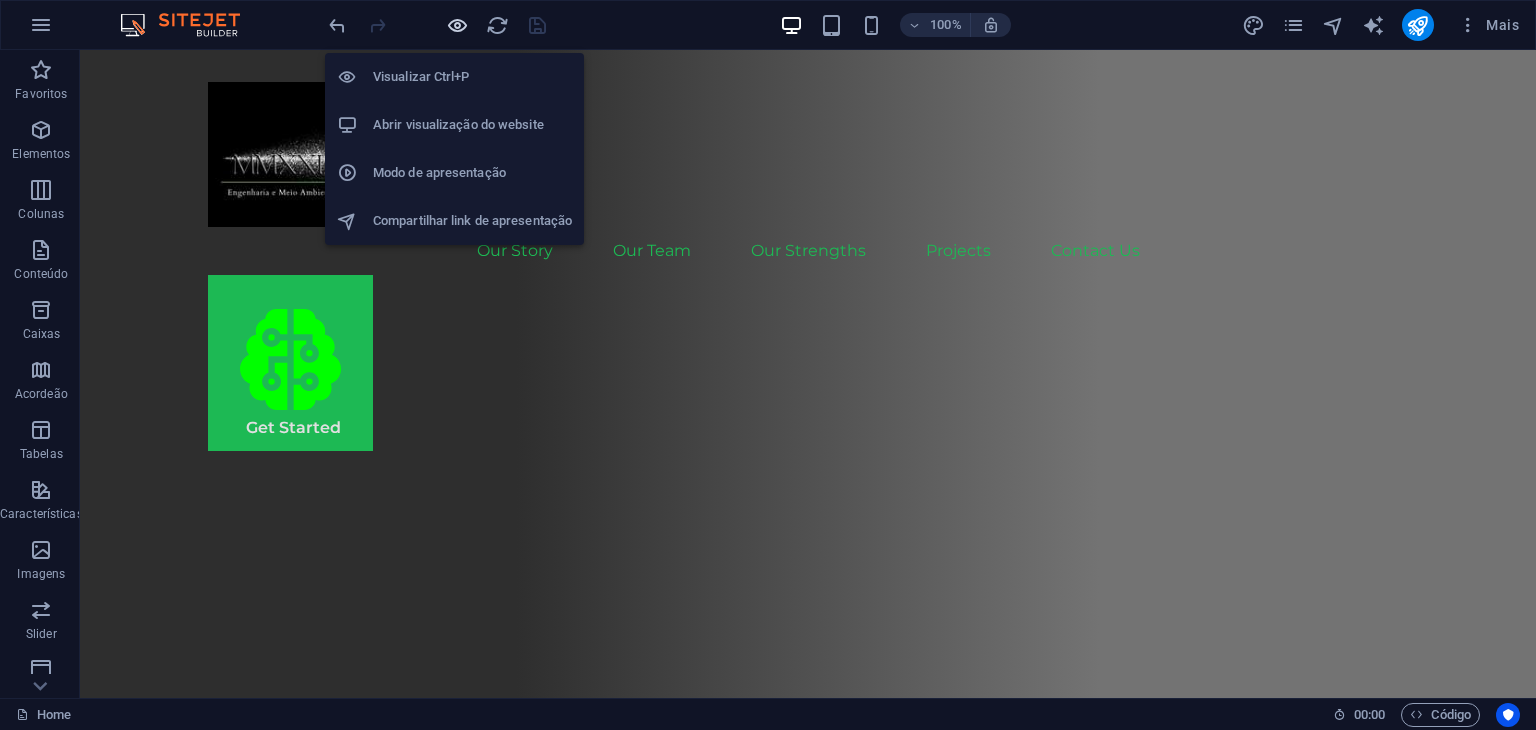 click at bounding box center [457, 25] 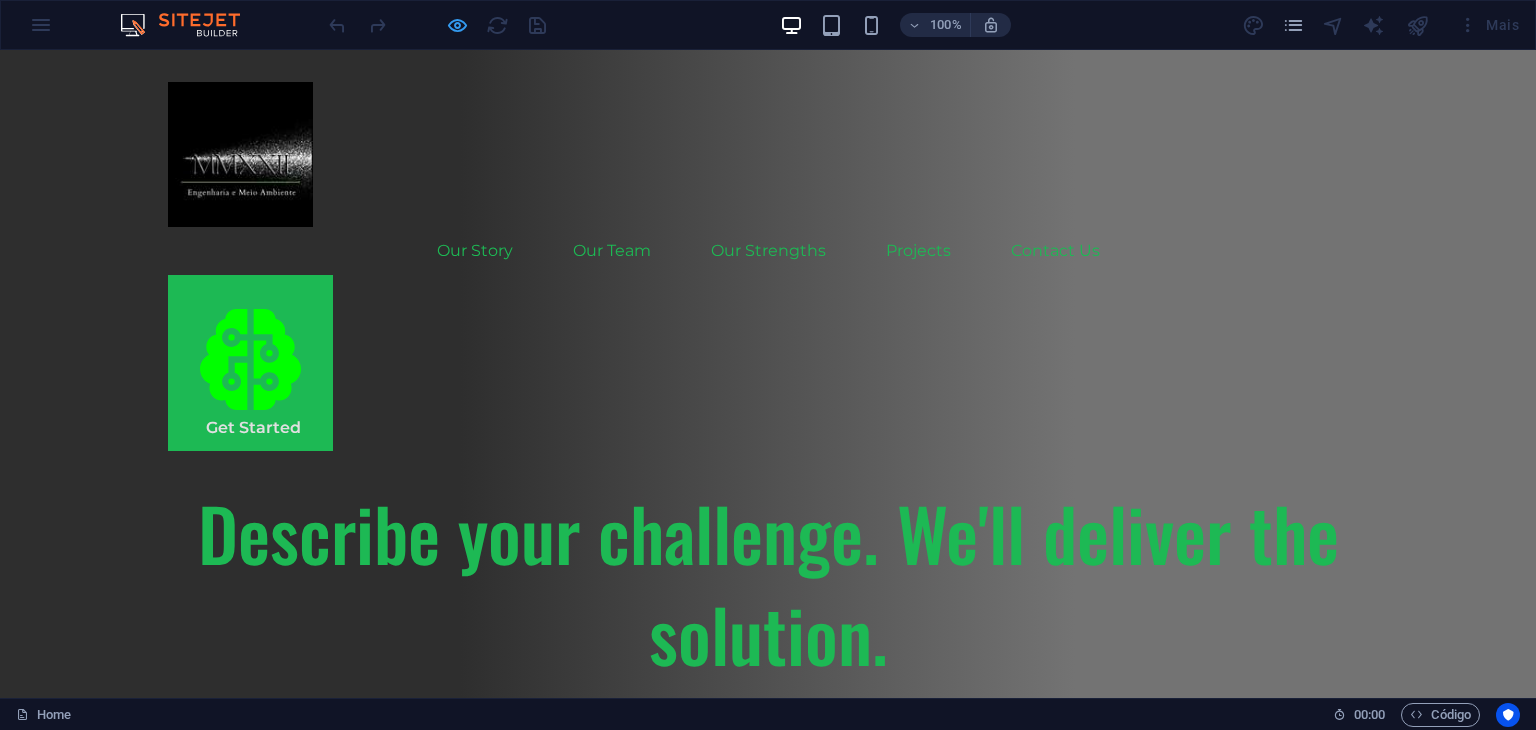click at bounding box center (457, 25) 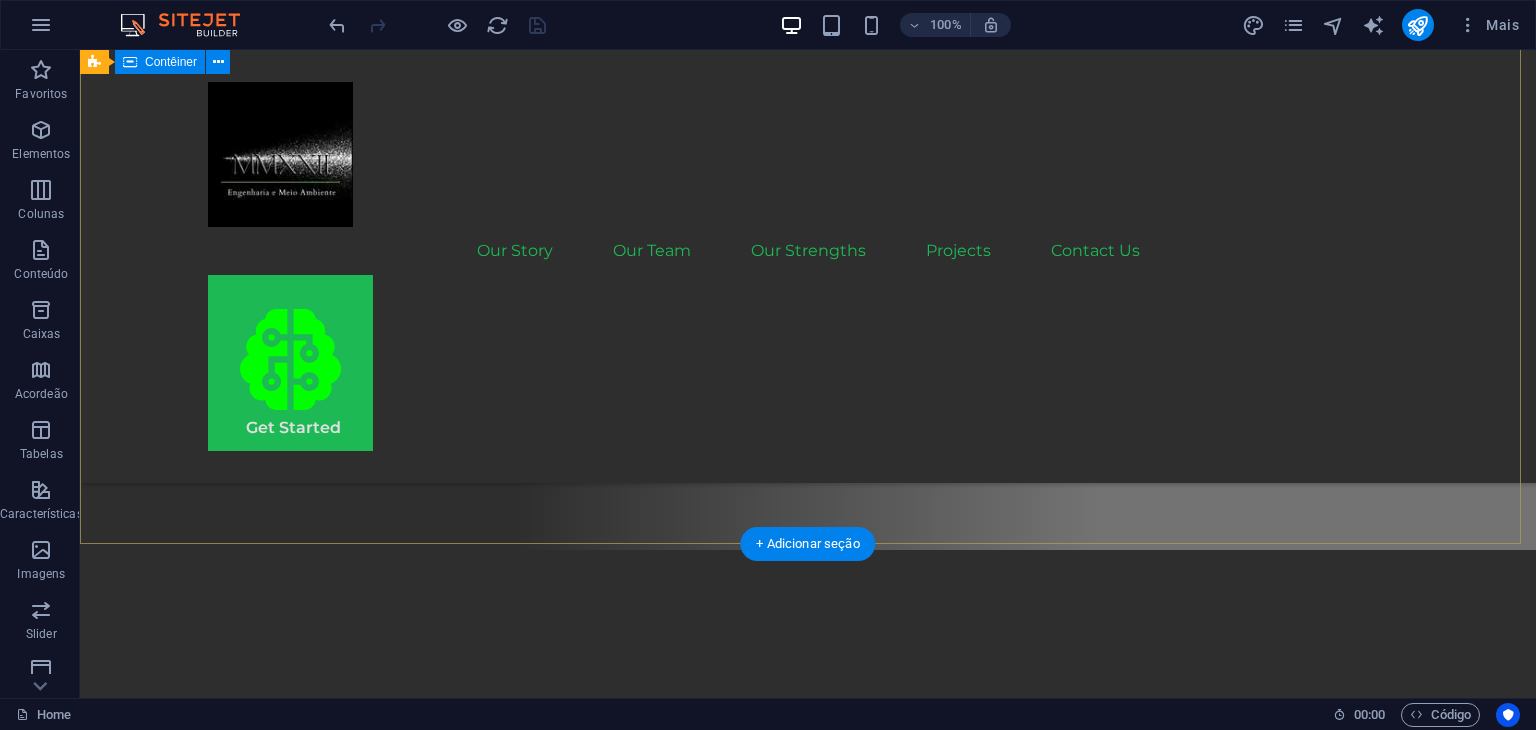 scroll, scrollTop: 0, scrollLeft: 0, axis: both 